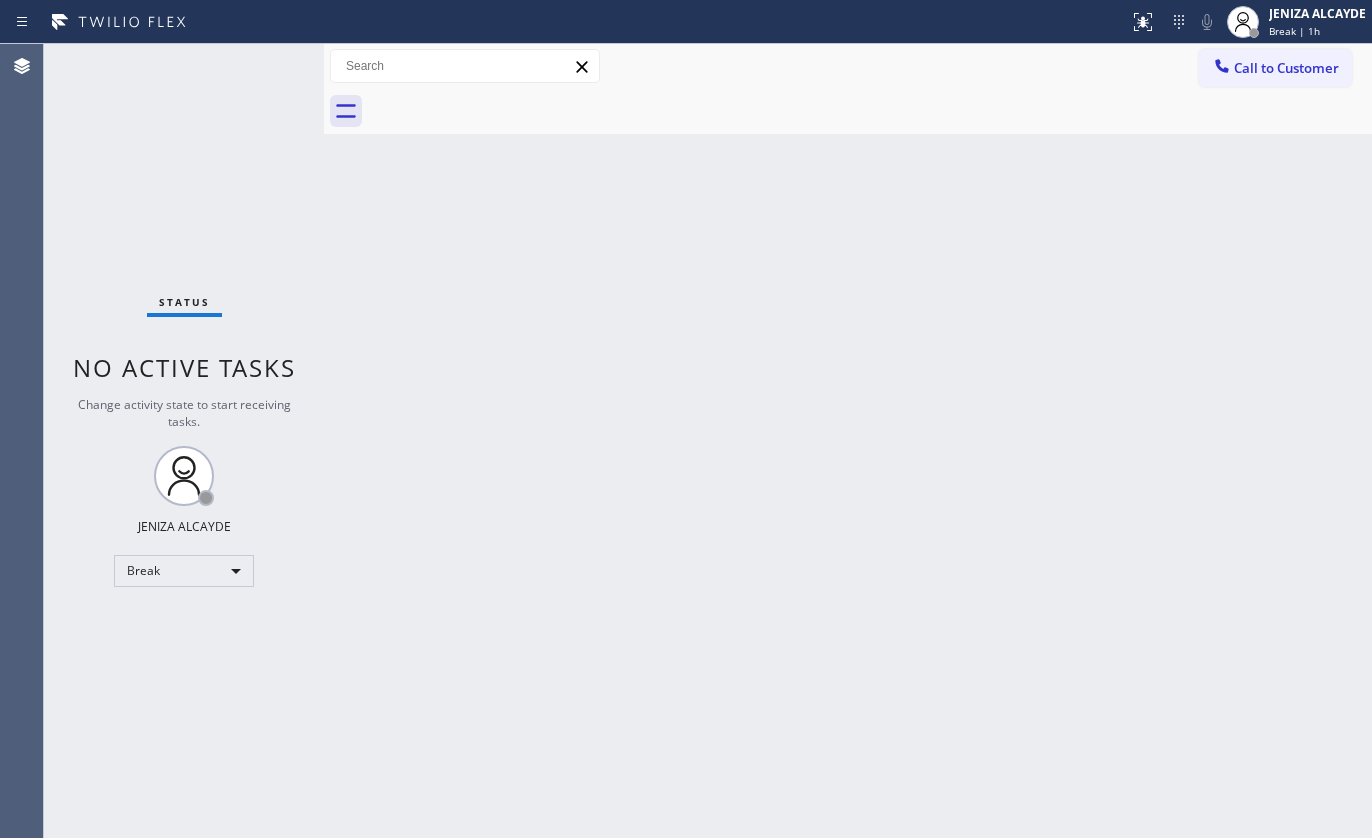 scroll, scrollTop: 0, scrollLeft: 0, axis: both 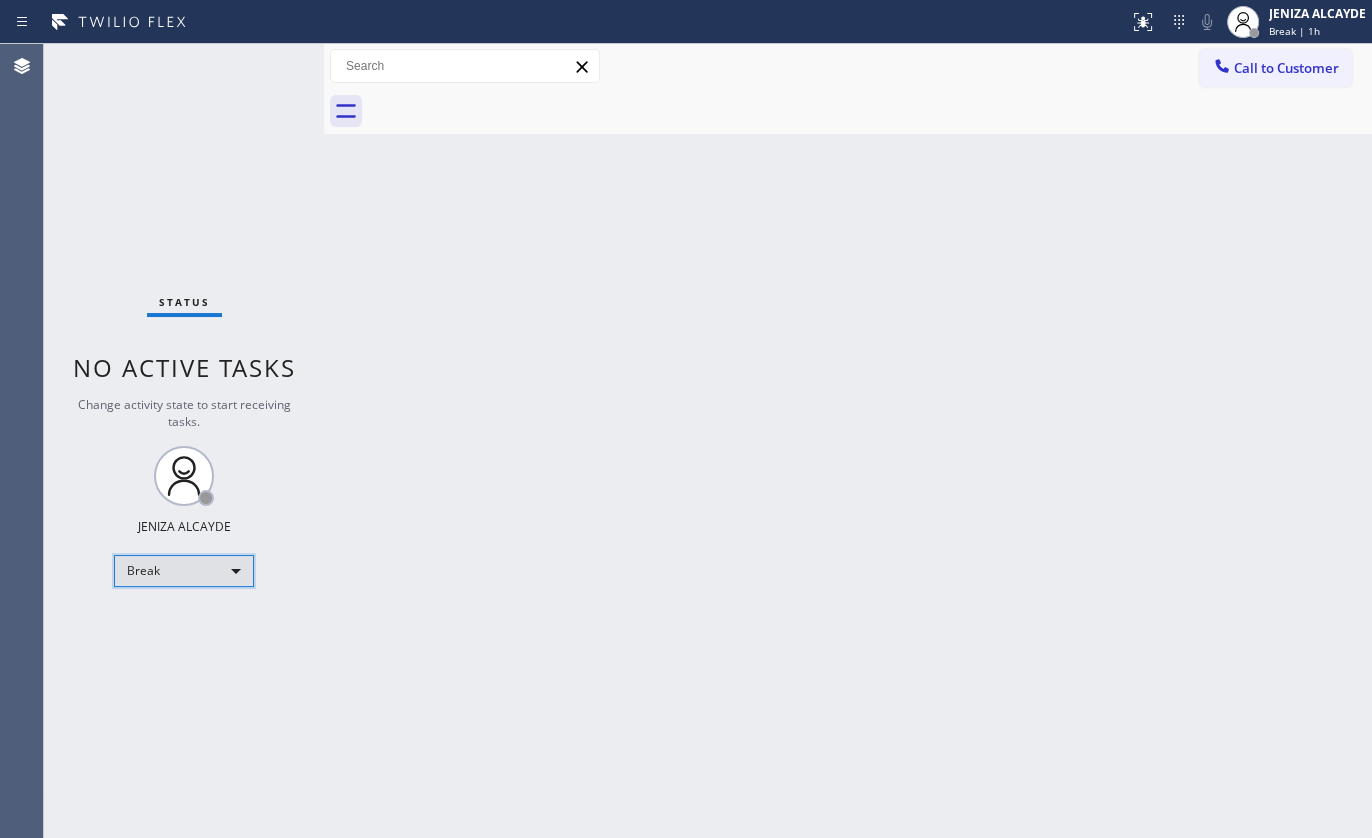 click on "Break" at bounding box center (184, 571) 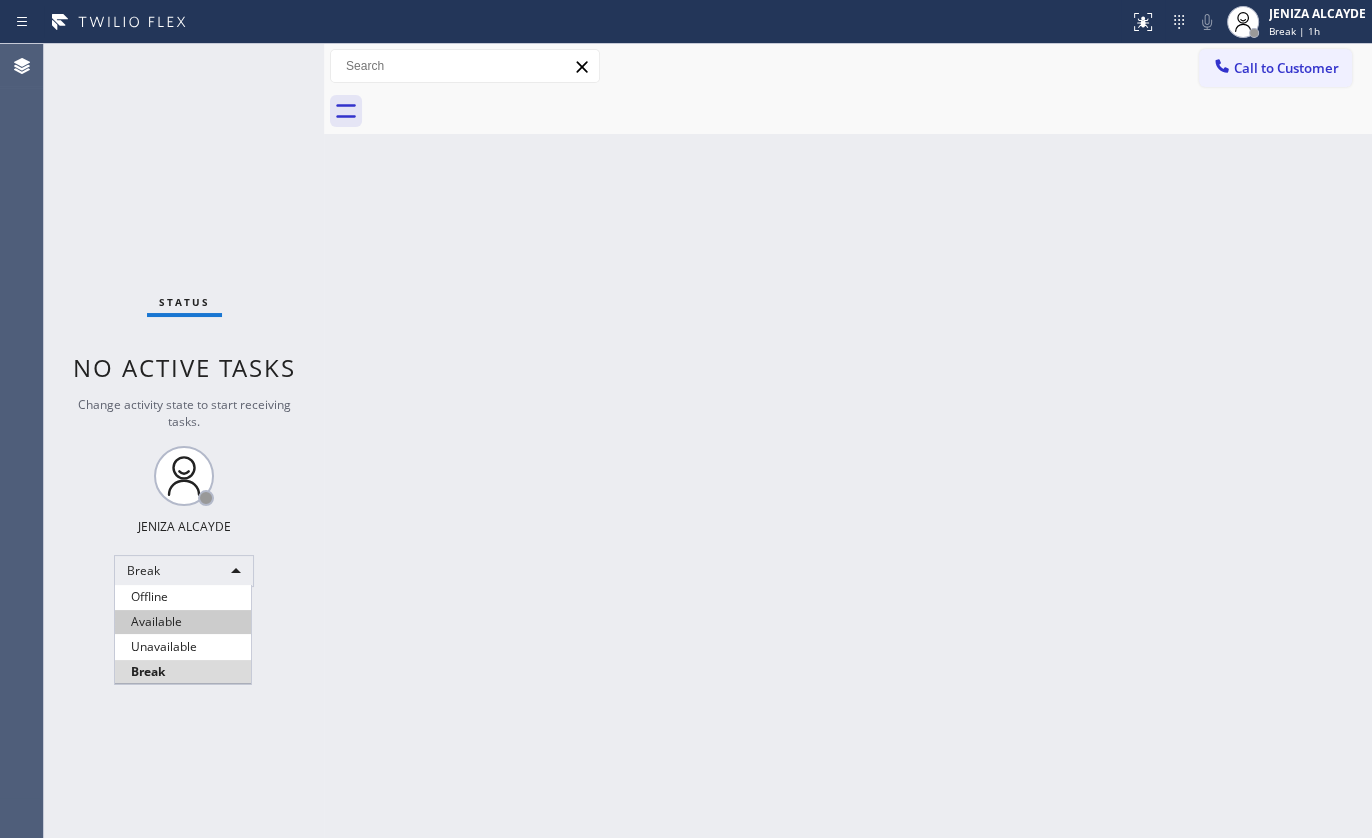 click on "Available" at bounding box center [183, 622] 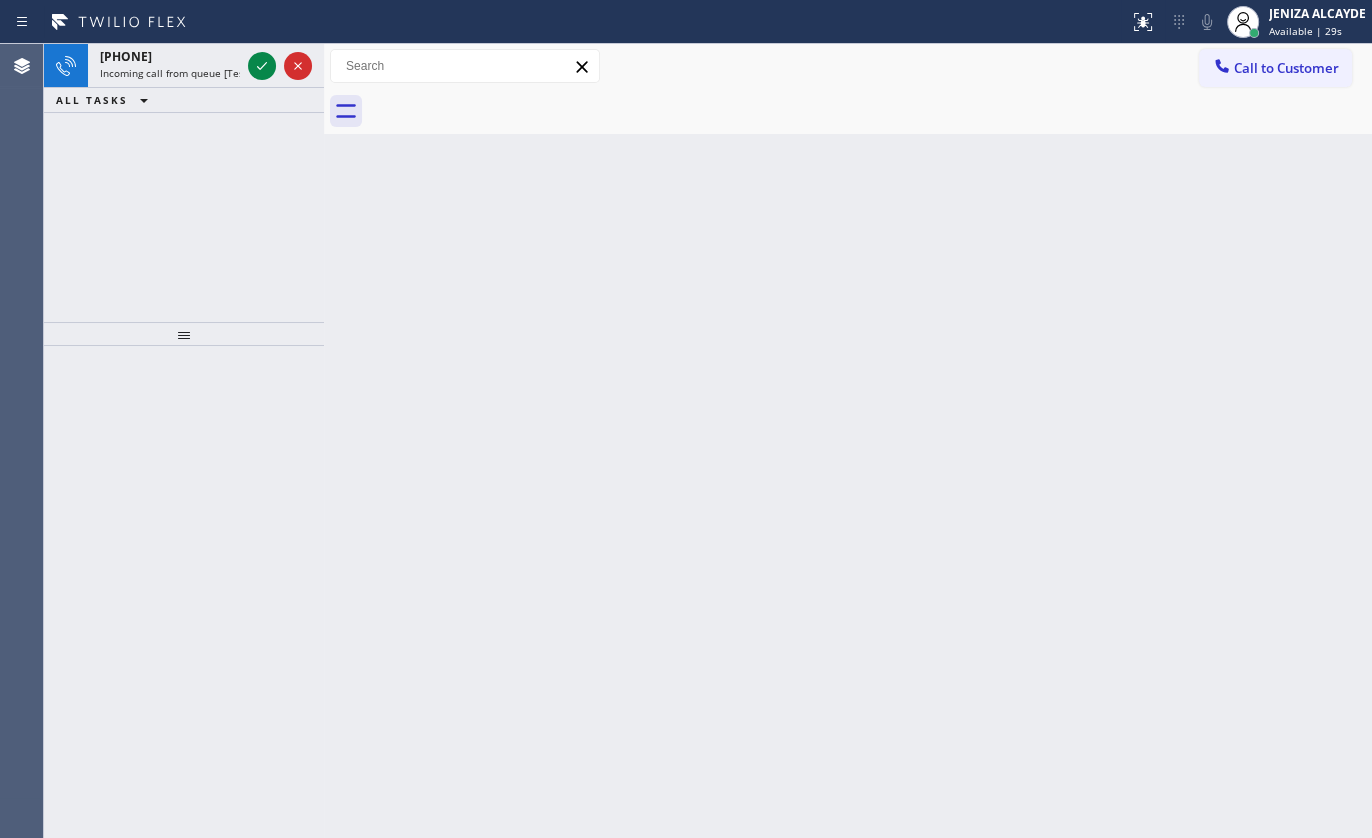 click on "Back to Dashboard Change Sender ID Customers Technicians Select a contact Outbound call Technician Search Technician Your caller id phone number Your caller id phone number Call Technician info Name Phone none Address none Change Sender ID HVAC [PHONE] 5 Star Appliance [PHONE] Appliance Repair [PHONE] Plumbing [PHONE] Air Duct Cleaning [PHONE] Electricians [PHONE] Cancel Change Check personal SMS Reset Change No tabs Call to Customer Outbound call Location Search location Your caller id phone number [PHONE] Customer number Call Outbound call Technician Search Technician Your caller id phone number Your caller id phone number Call" at bounding box center [848, 441] 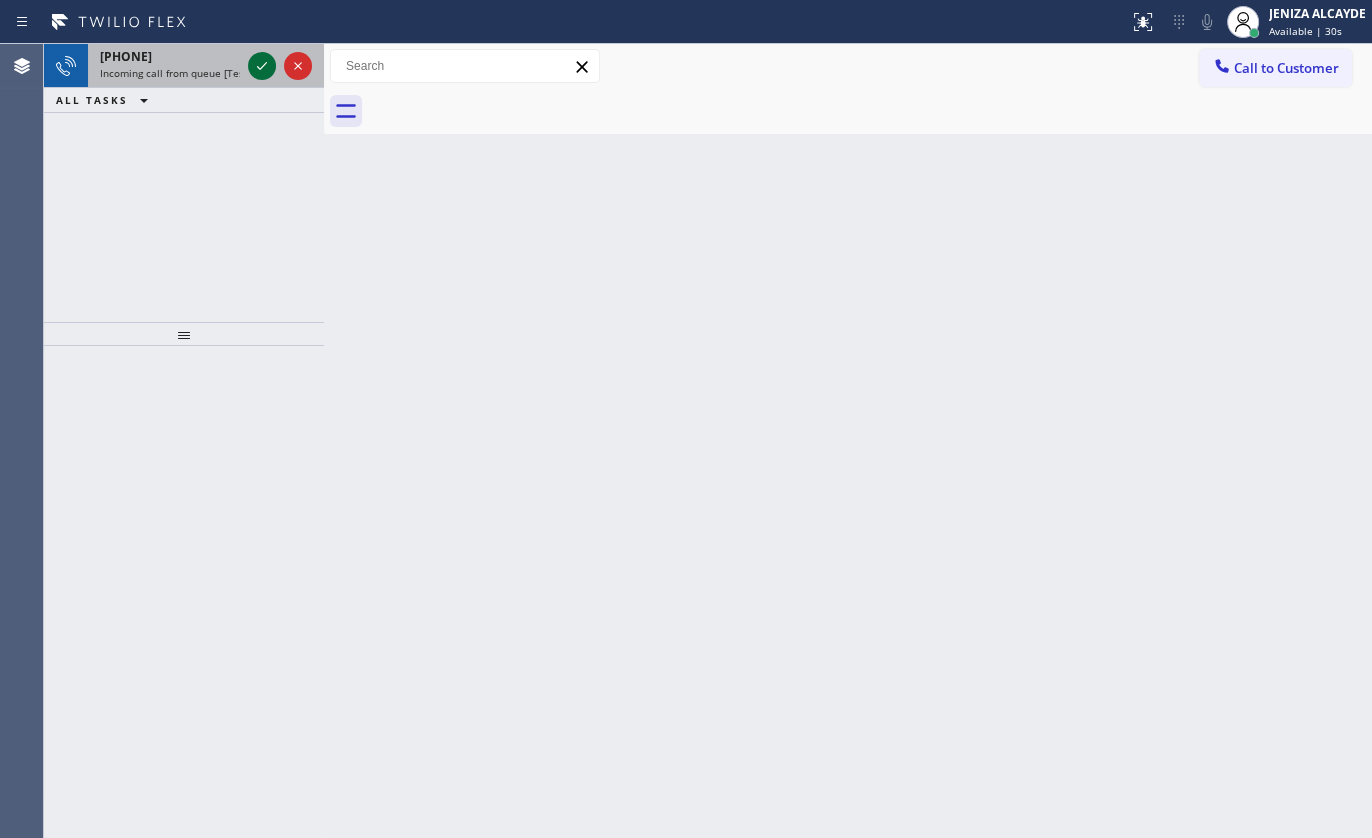 drag, startPoint x: 255, startPoint y: 63, endPoint x: 268, endPoint y: 57, distance: 14.3178215 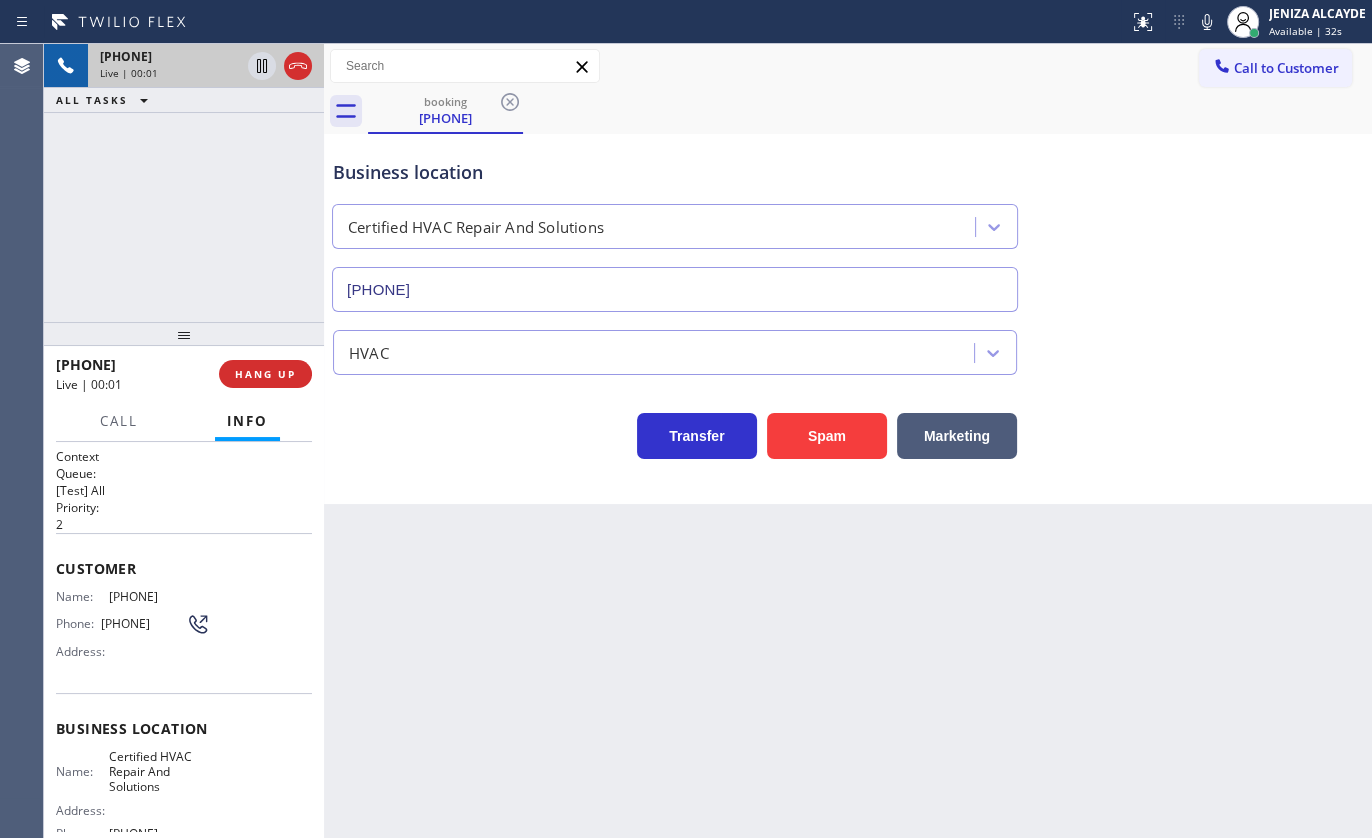 type on "[PHONE]" 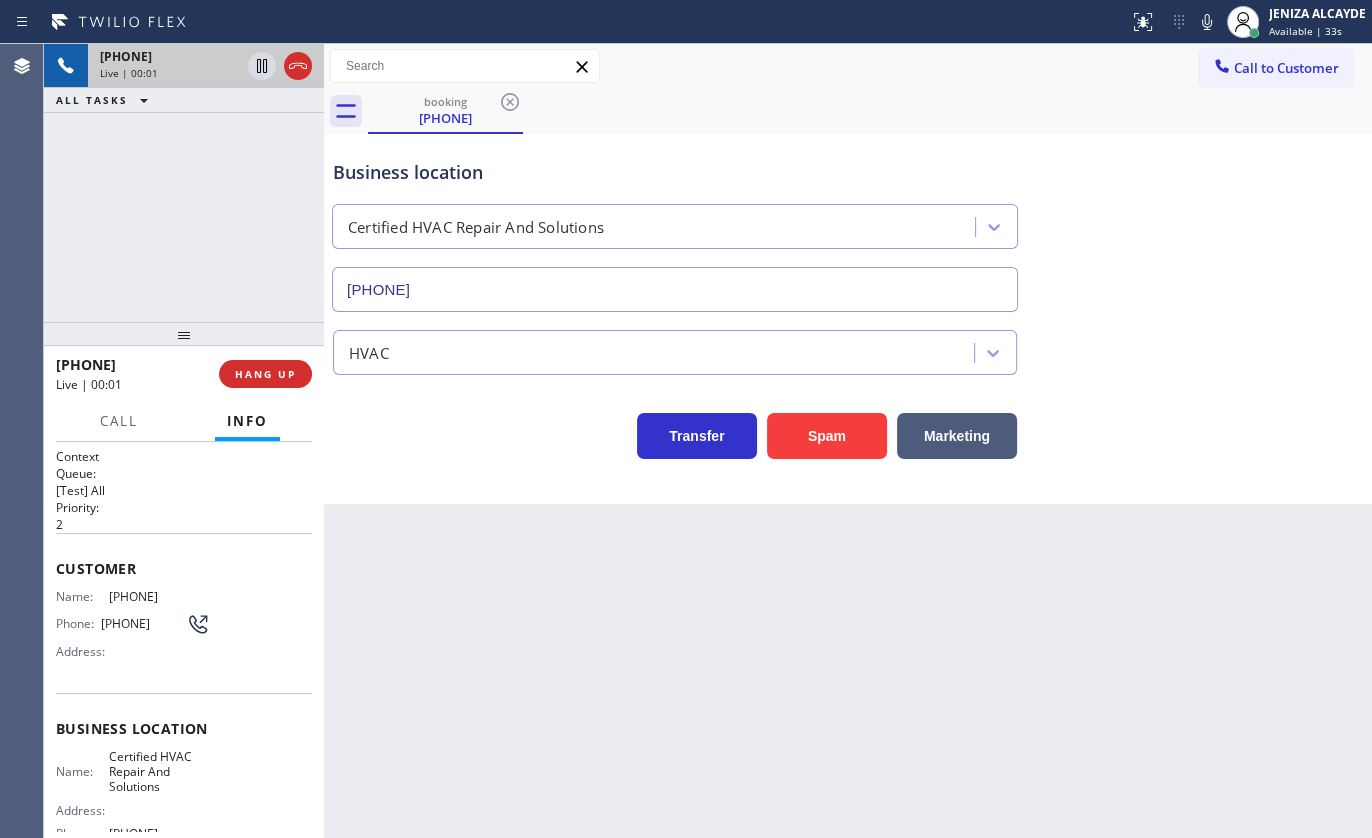 drag, startPoint x: 265, startPoint y: 370, endPoint x: 267, endPoint y: 273, distance: 97.020615 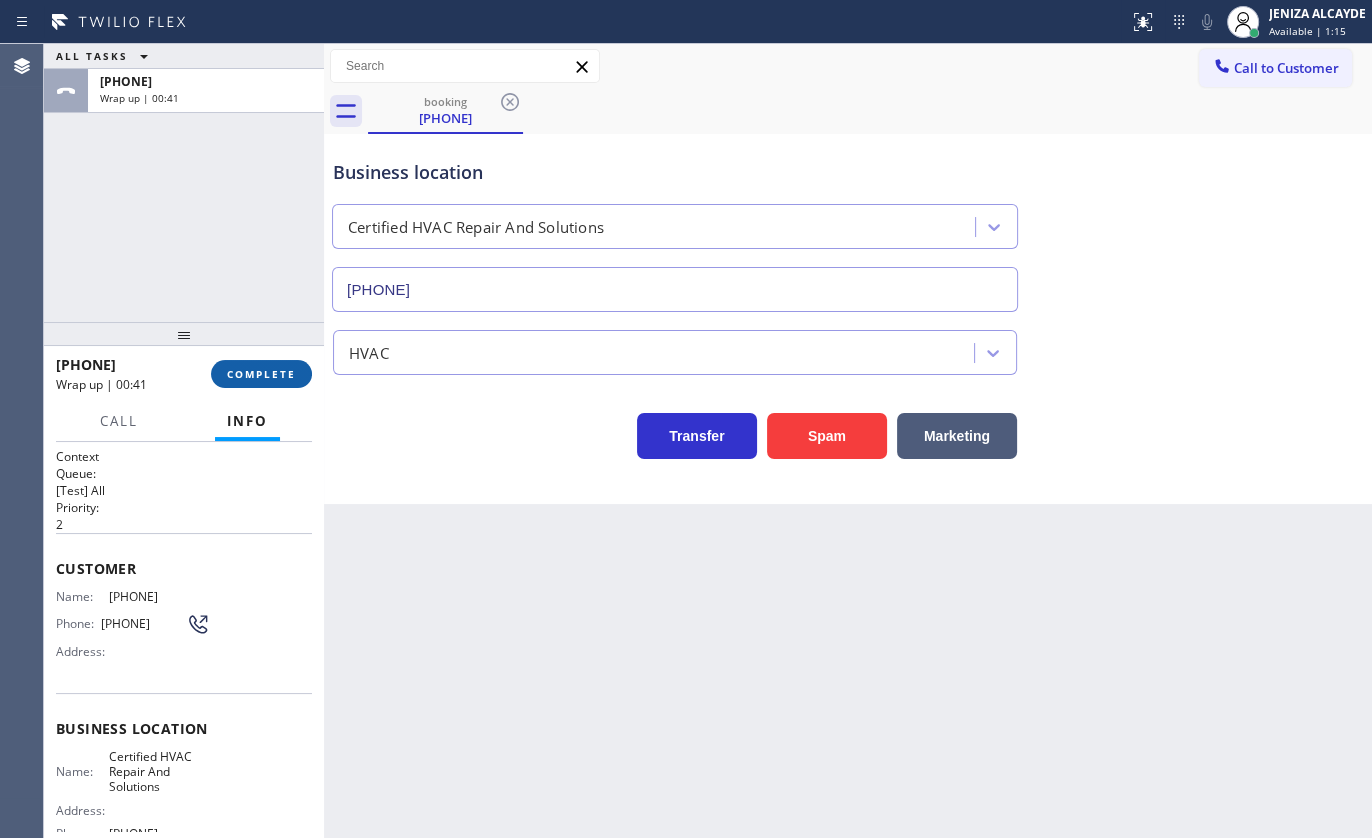 click on "COMPLETE" at bounding box center (261, 374) 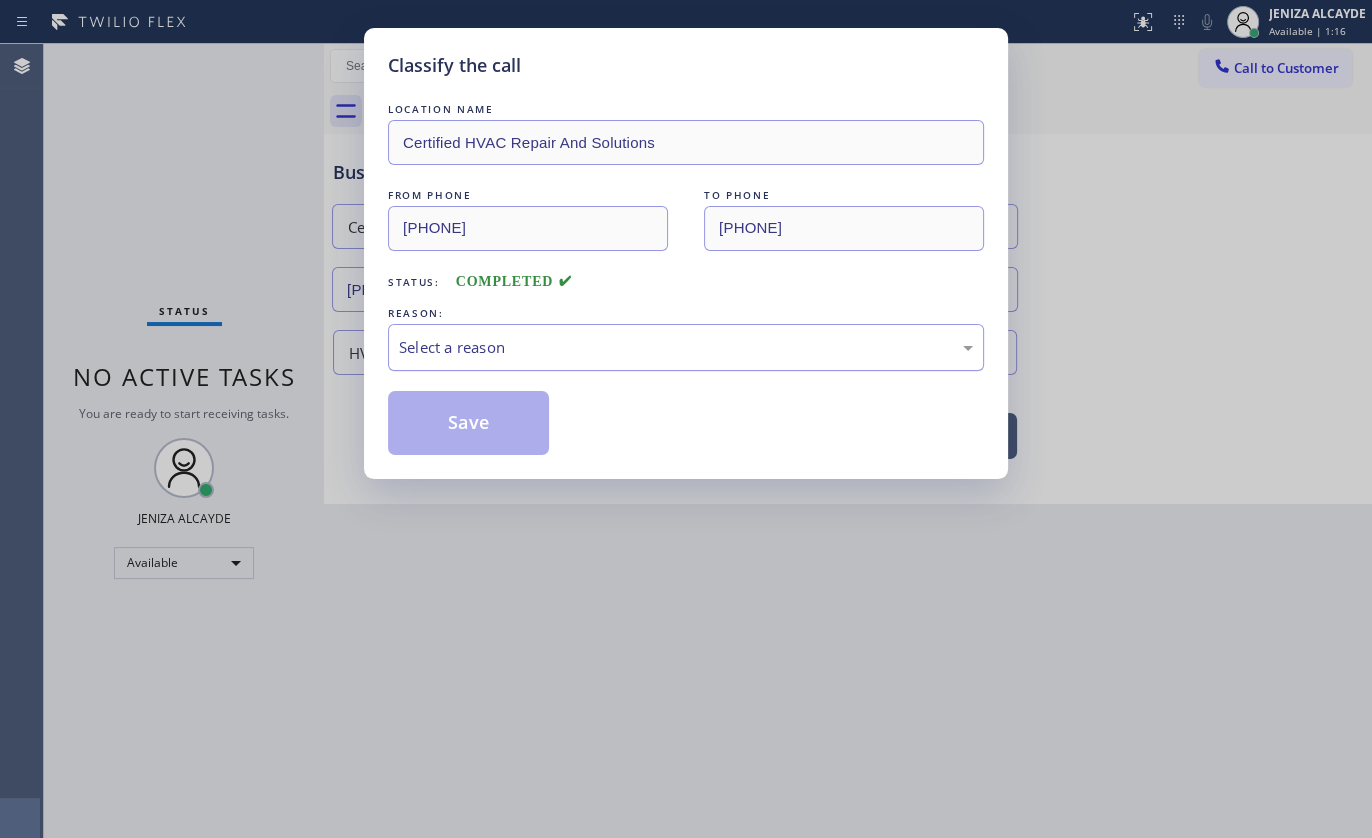click on "Select a reason" at bounding box center (686, 347) 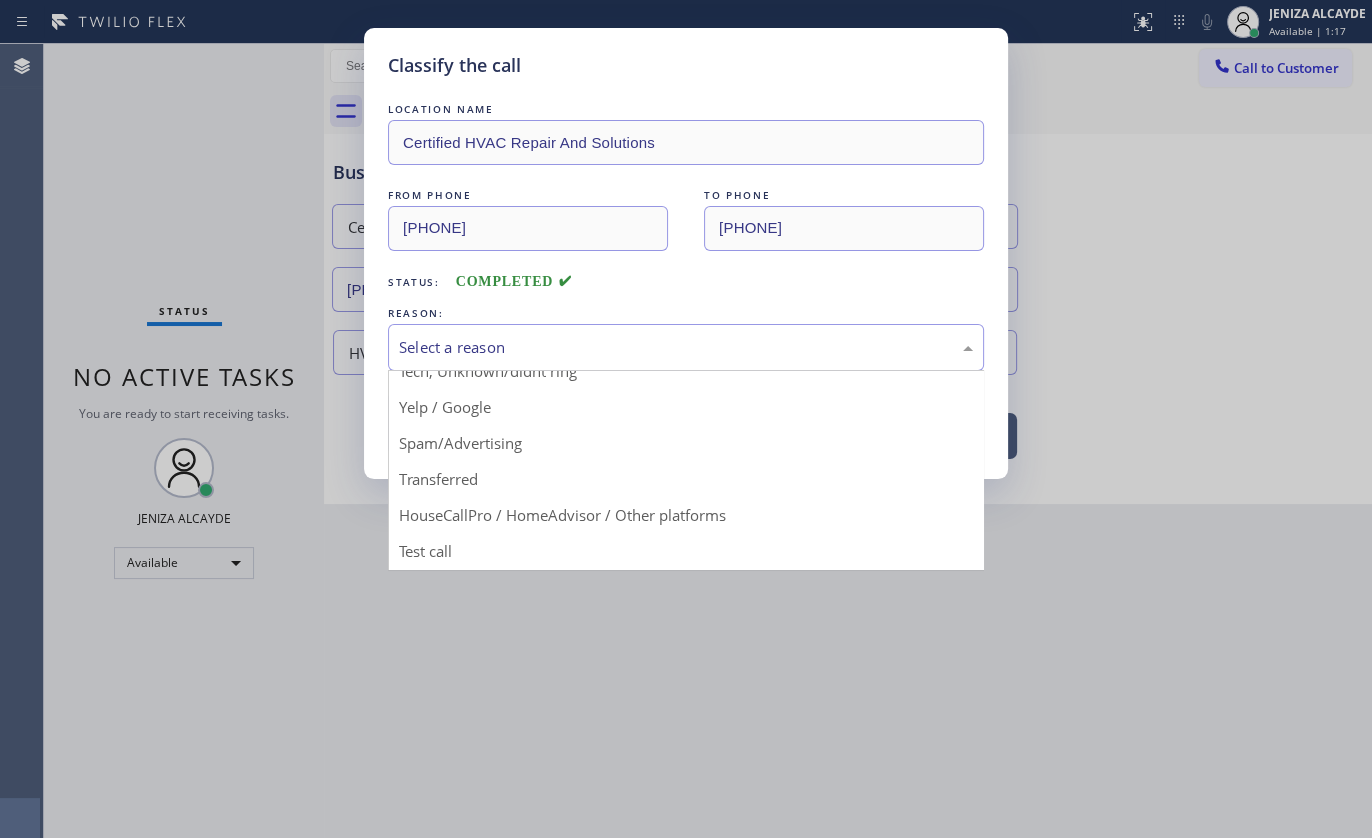 scroll, scrollTop: 133, scrollLeft: 0, axis: vertical 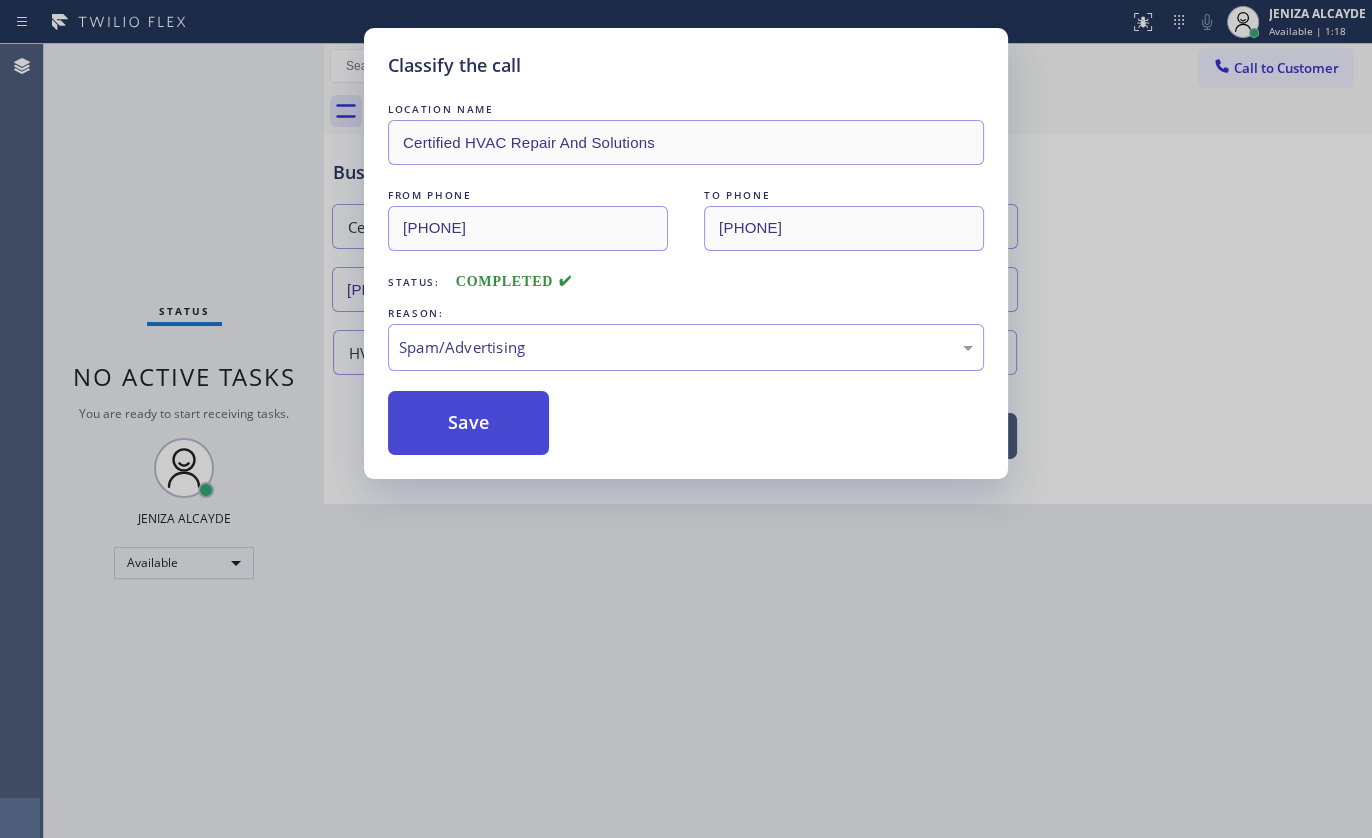 click on "Save" at bounding box center (468, 423) 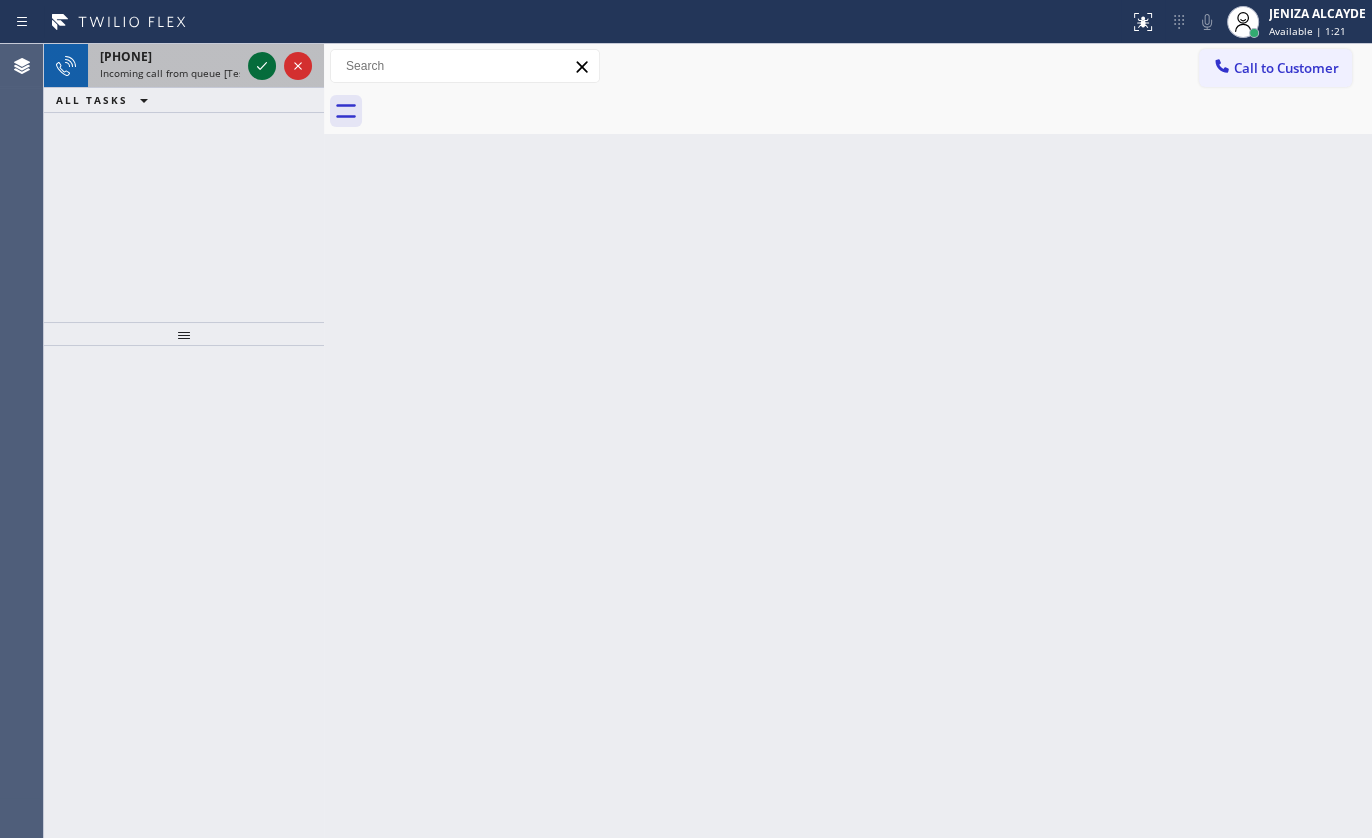 click 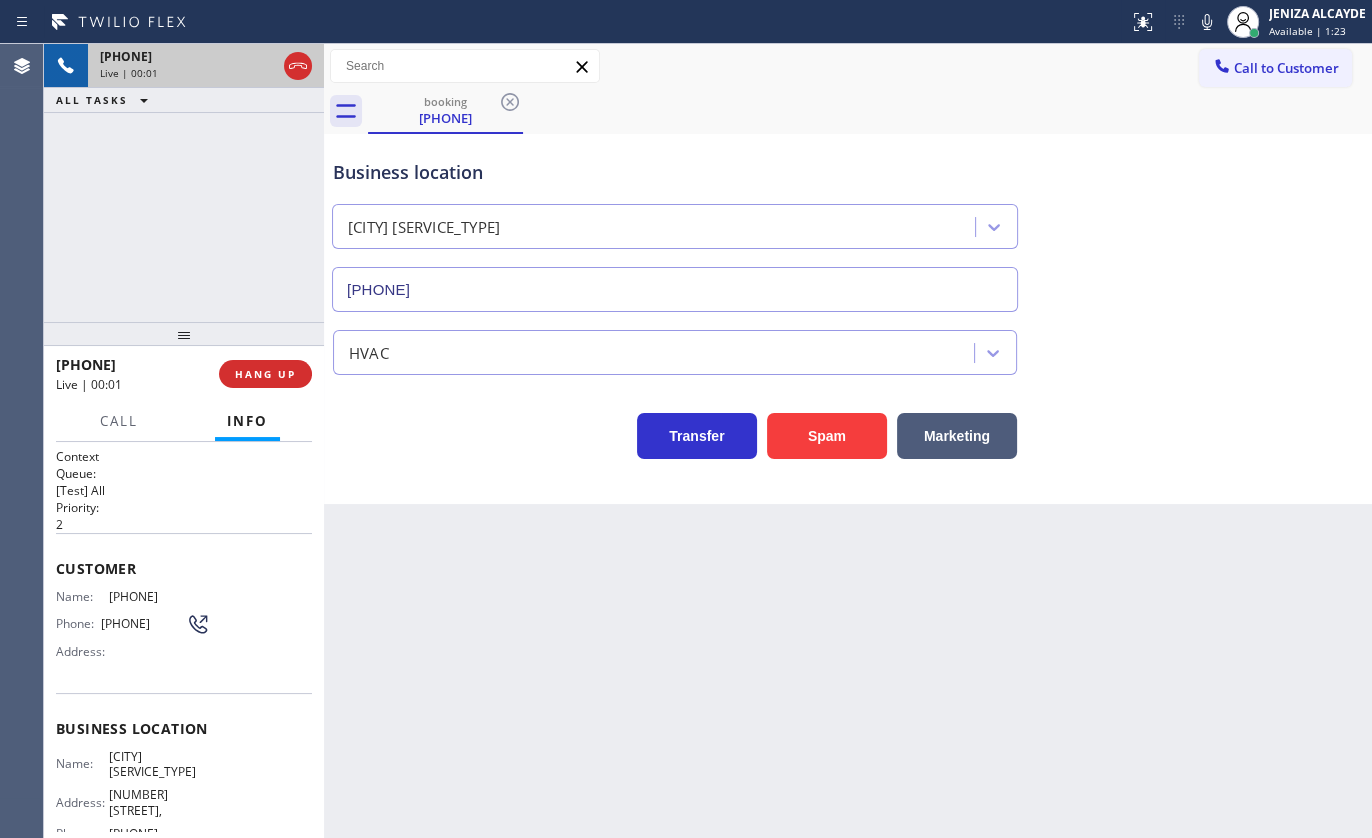 type on "(805) 549-5111" 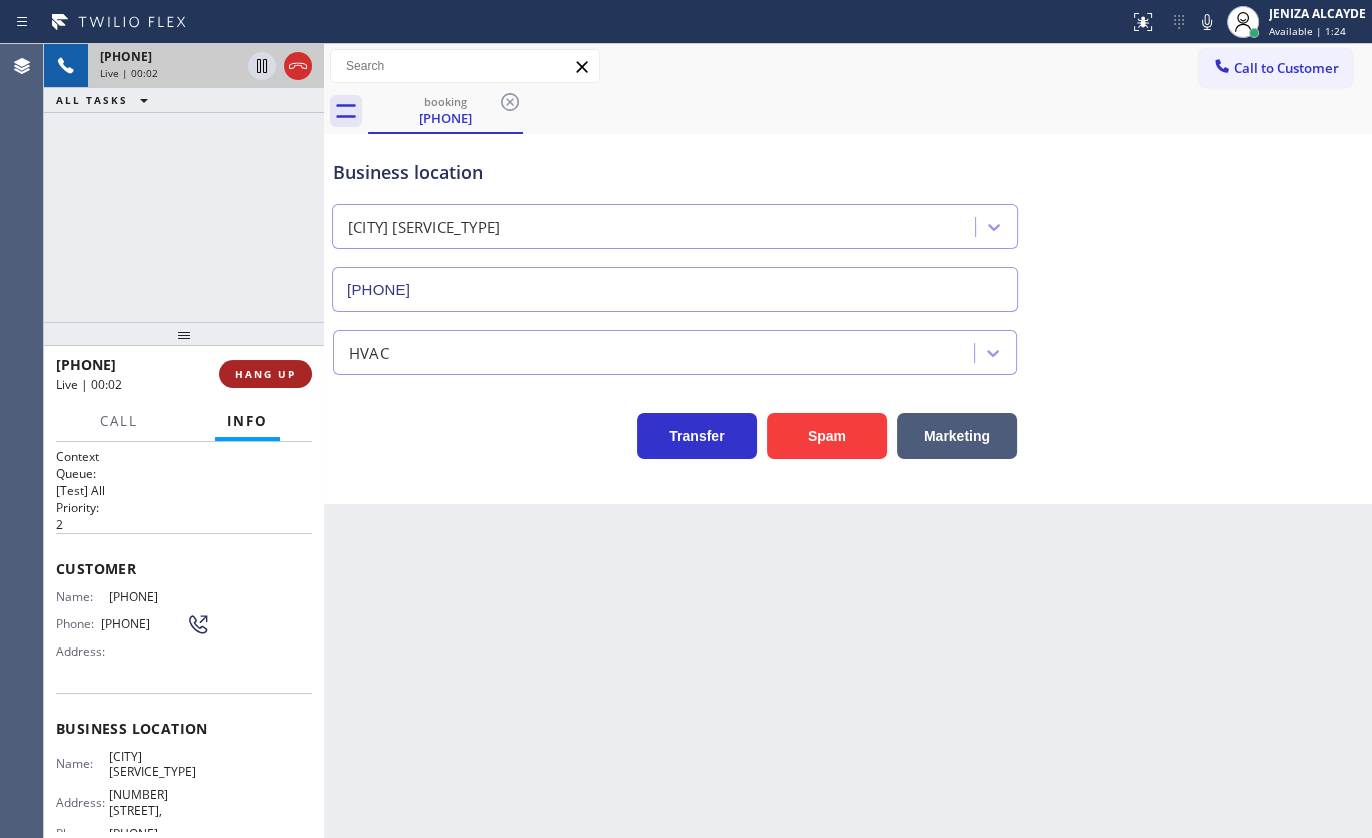click on "HANG UP" at bounding box center (265, 374) 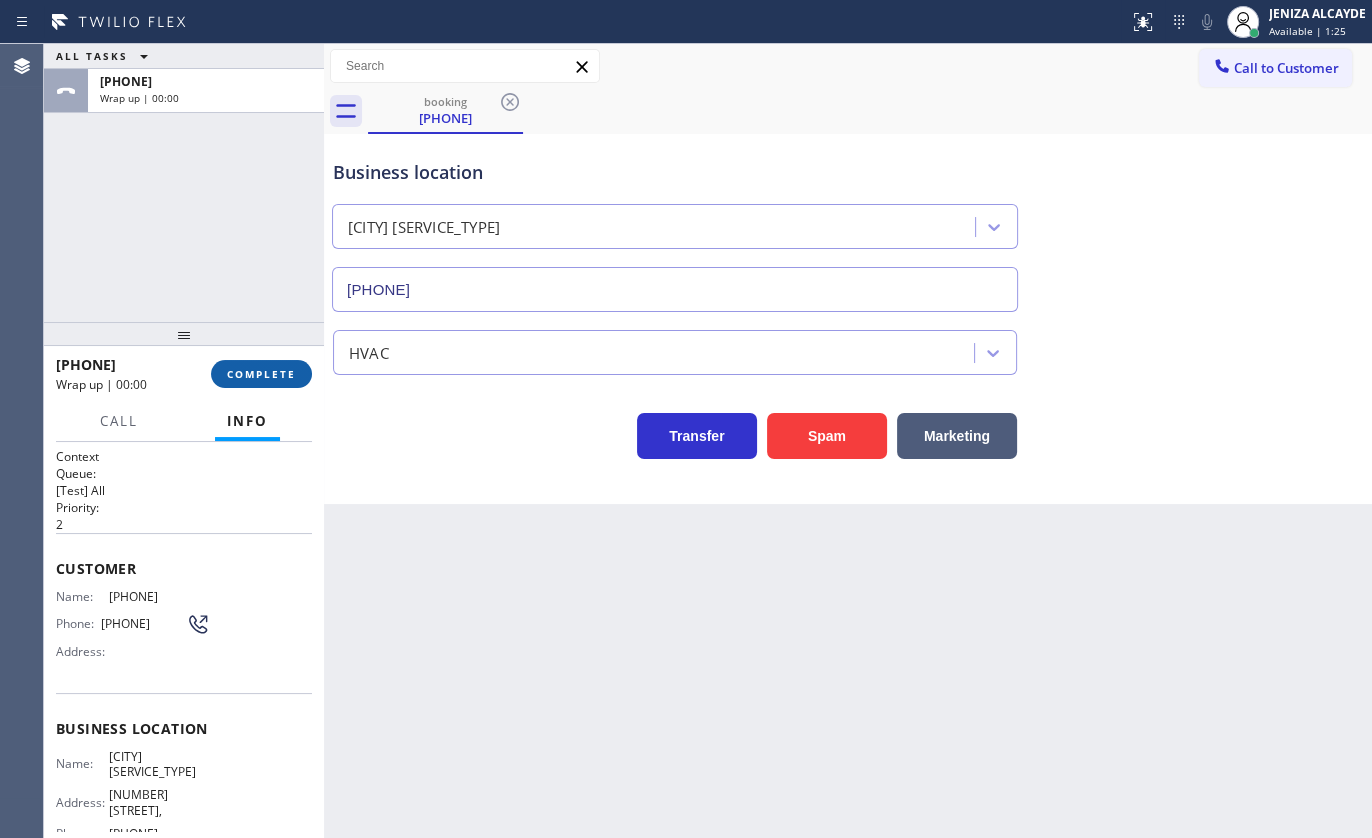 click on "COMPLETE" at bounding box center (261, 374) 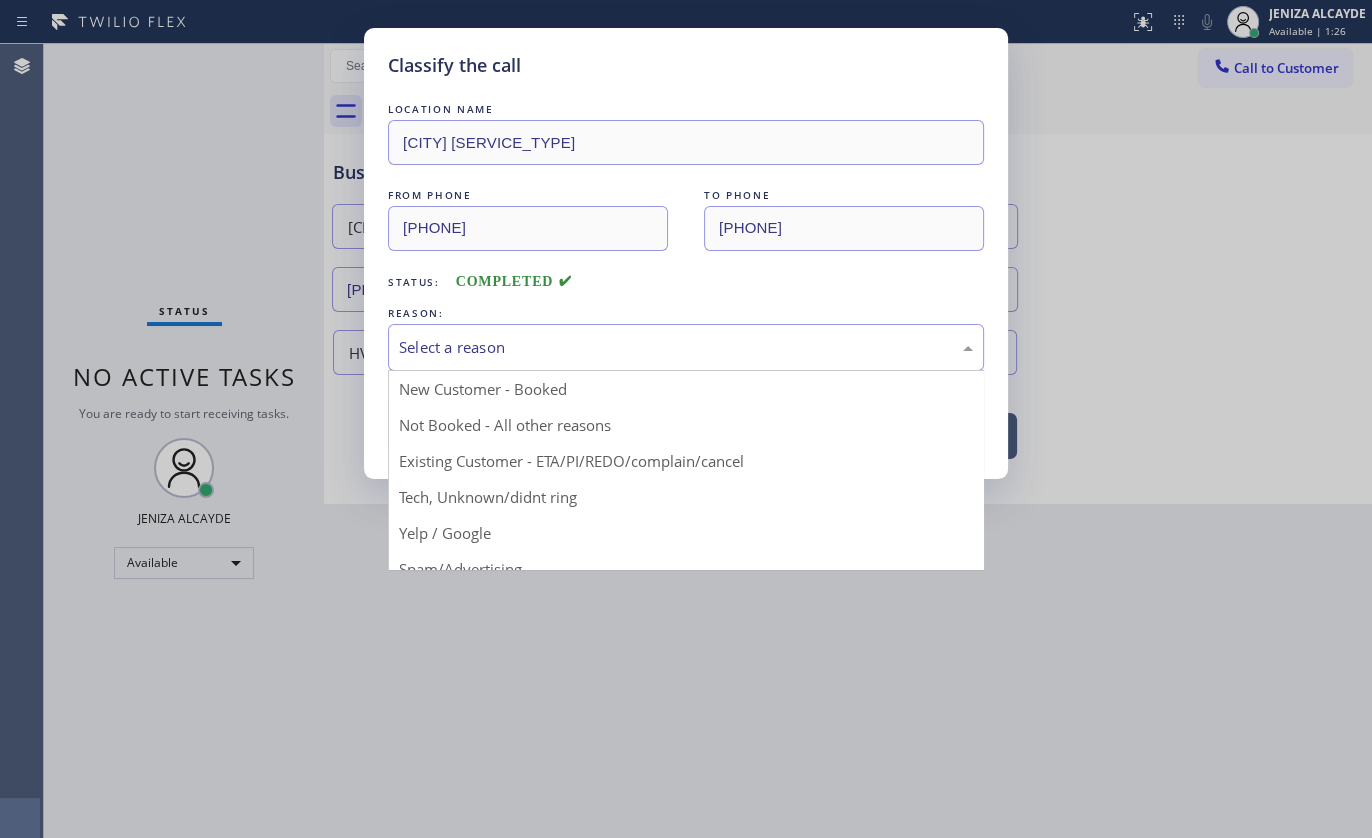 click on "Select a reason" at bounding box center [686, 347] 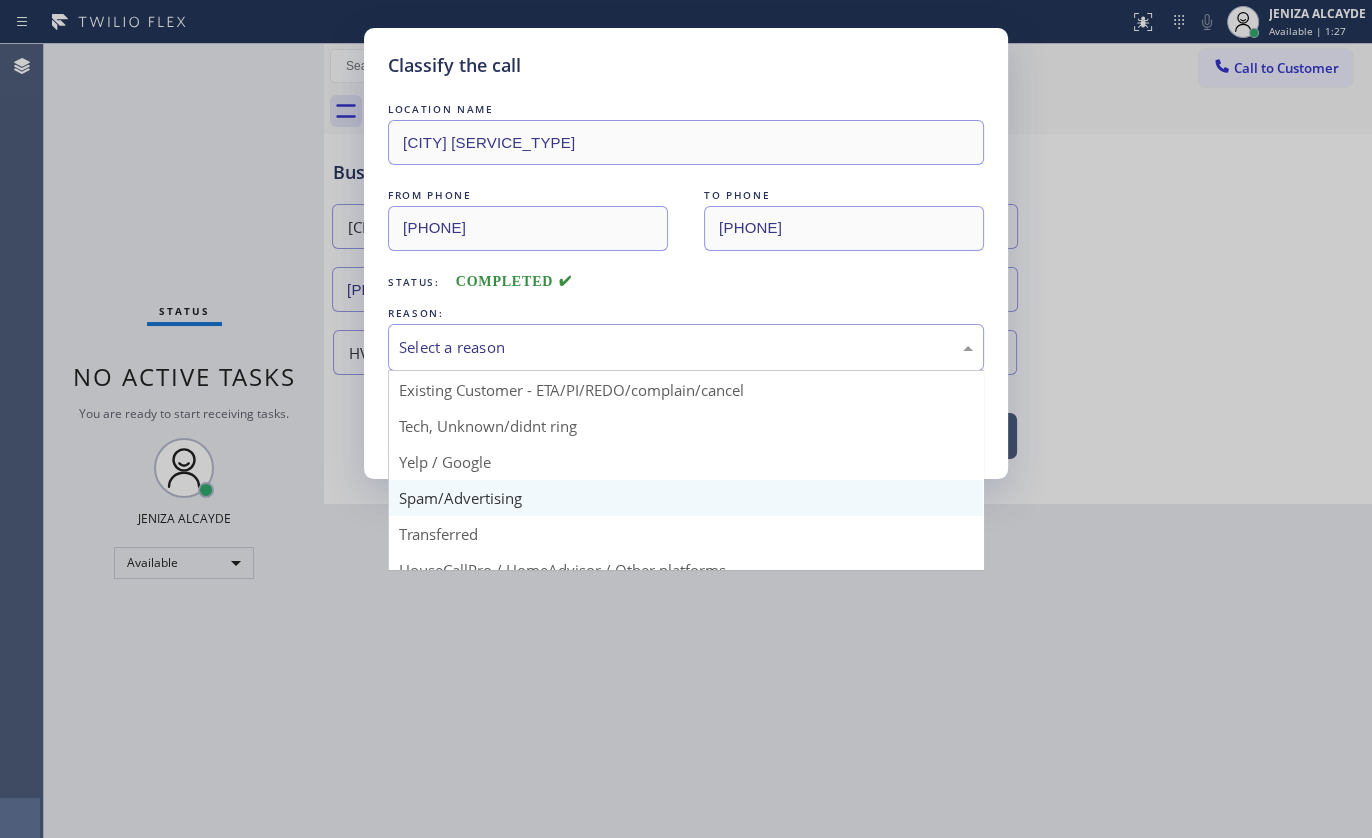 scroll, scrollTop: 133, scrollLeft: 0, axis: vertical 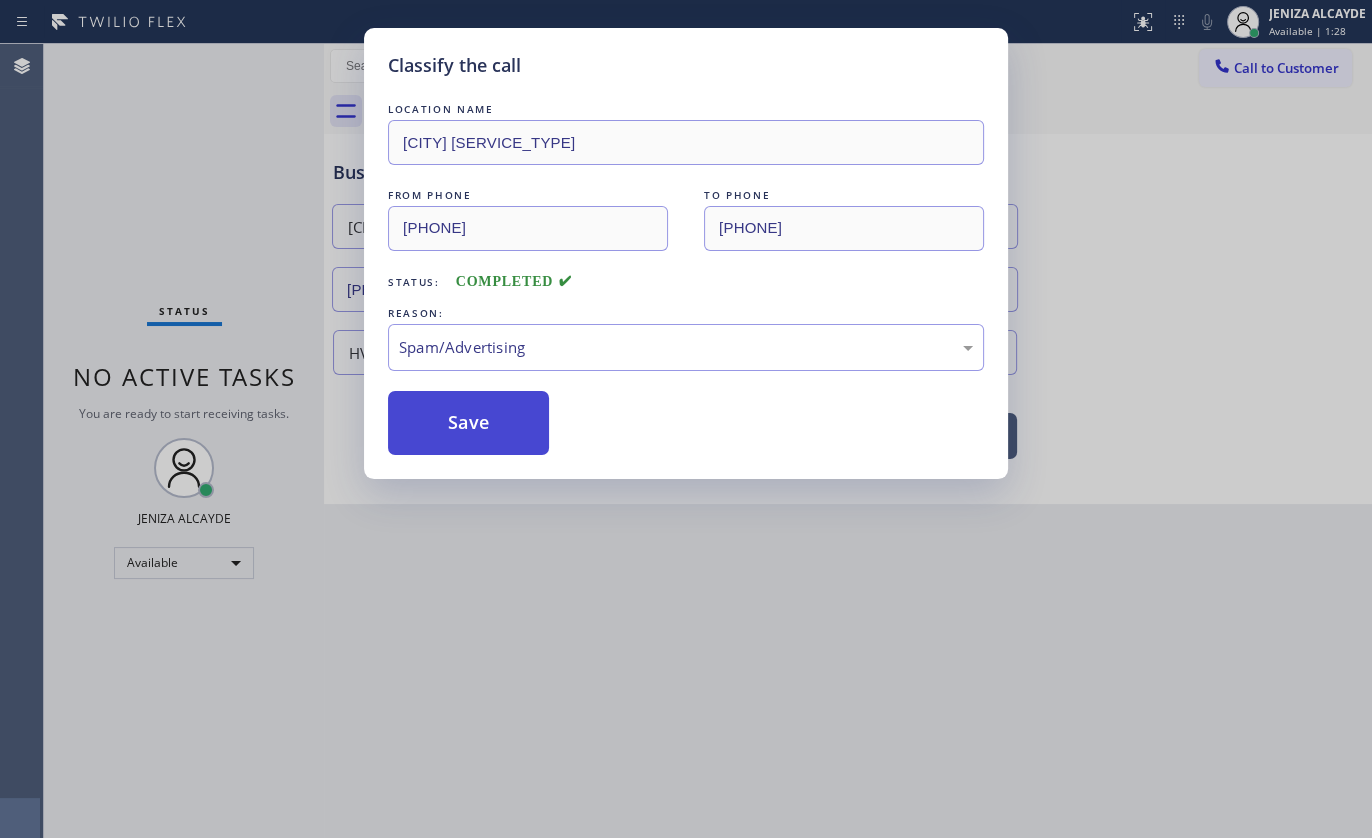 click on "Save" at bounding box center (468, 423) 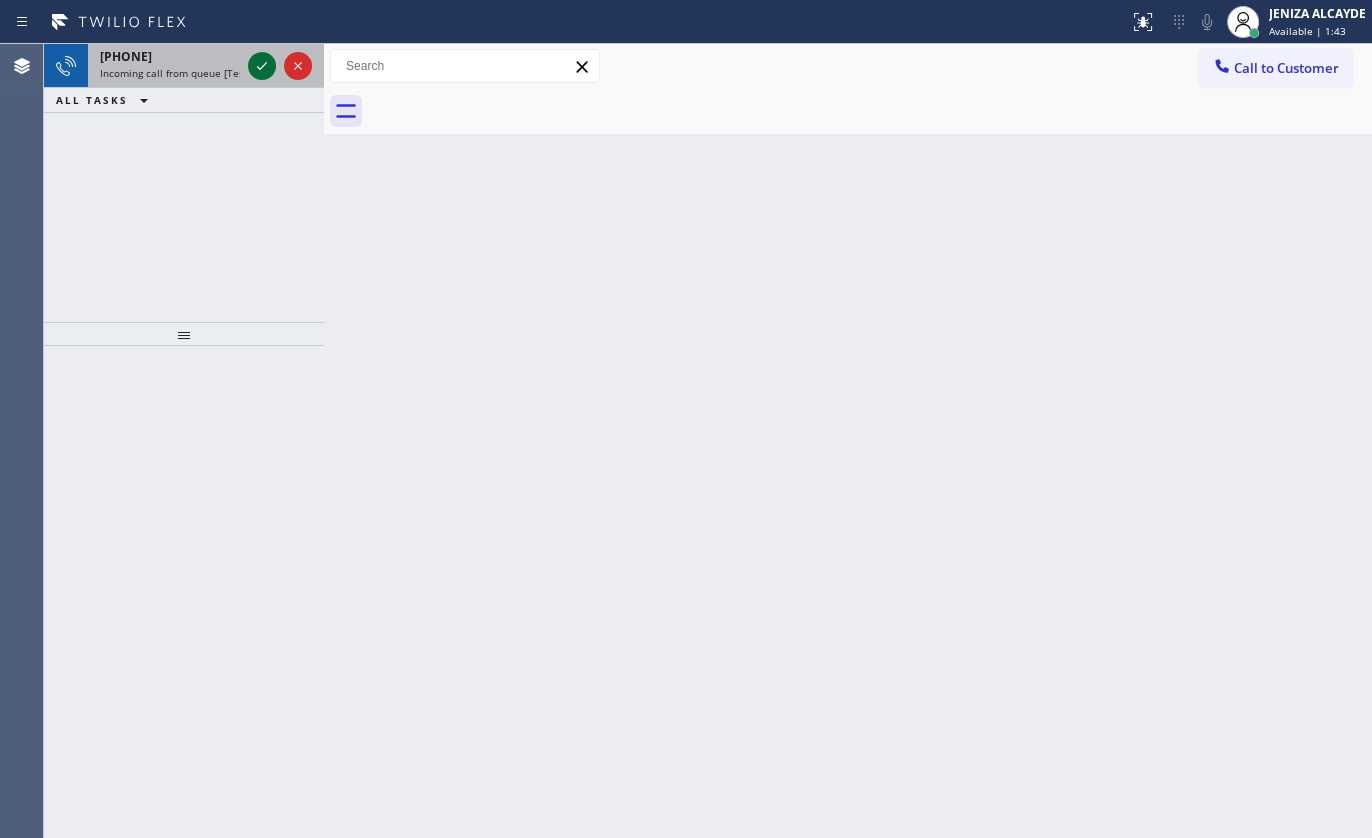 click at bounding box center [262, 66] 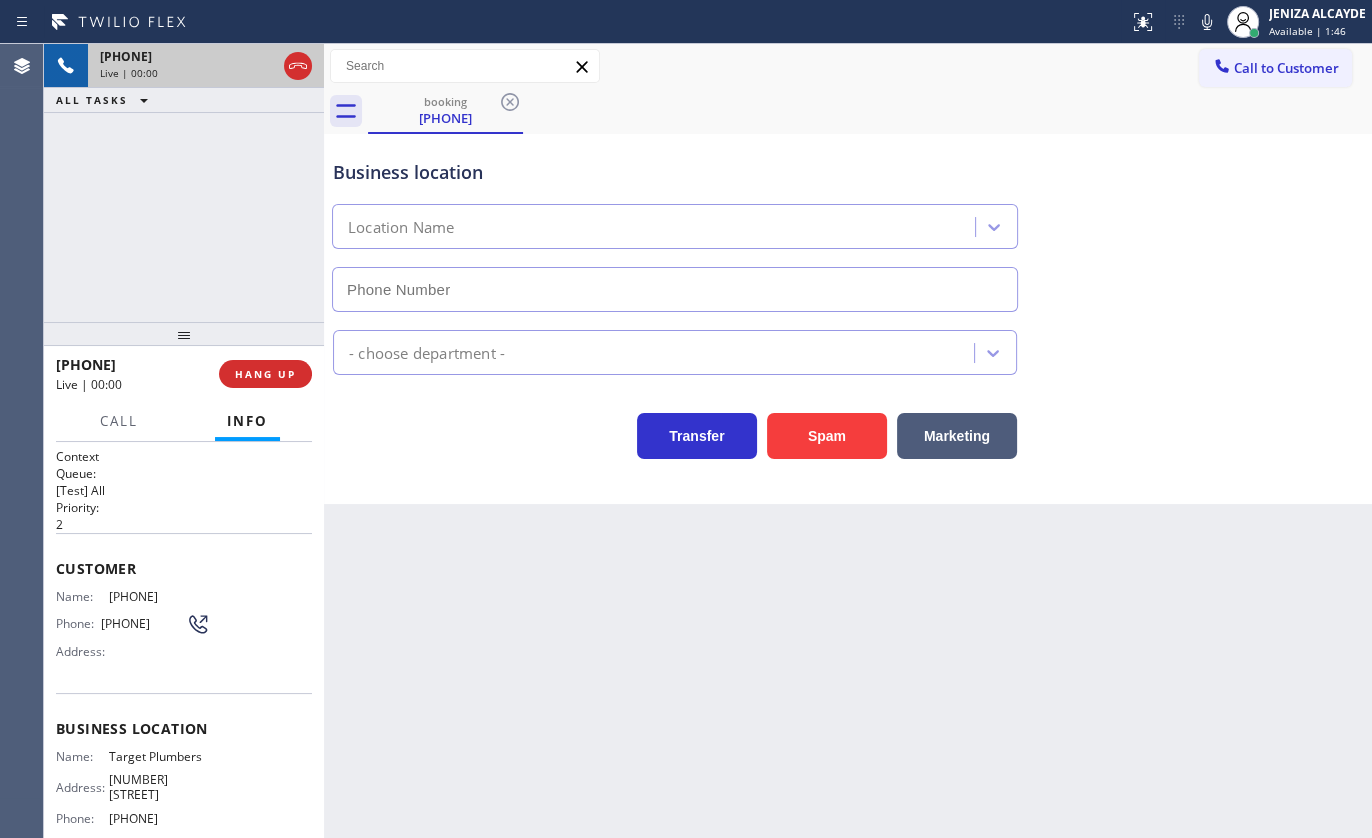 type on "(844) 941-2727" 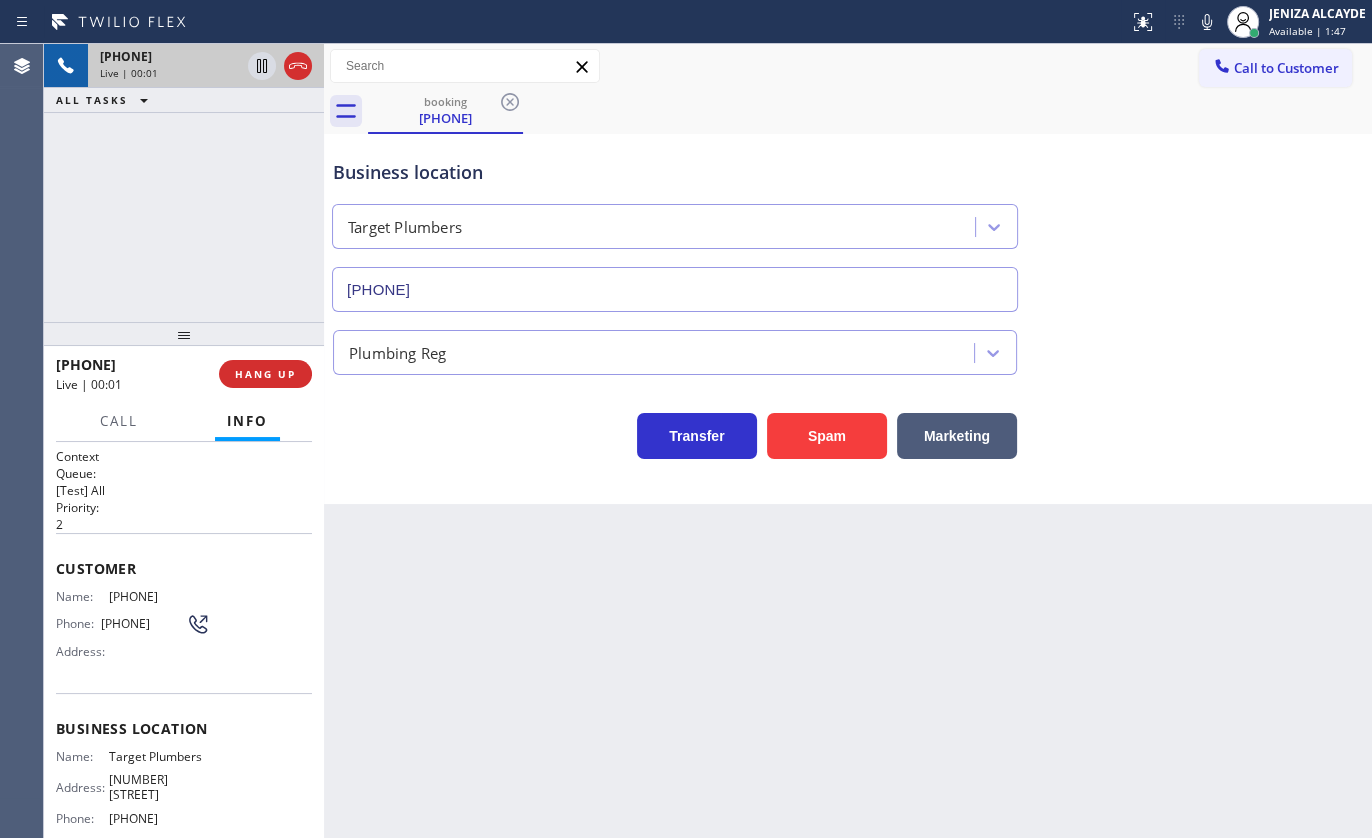 click at bounding box center [184, 334] 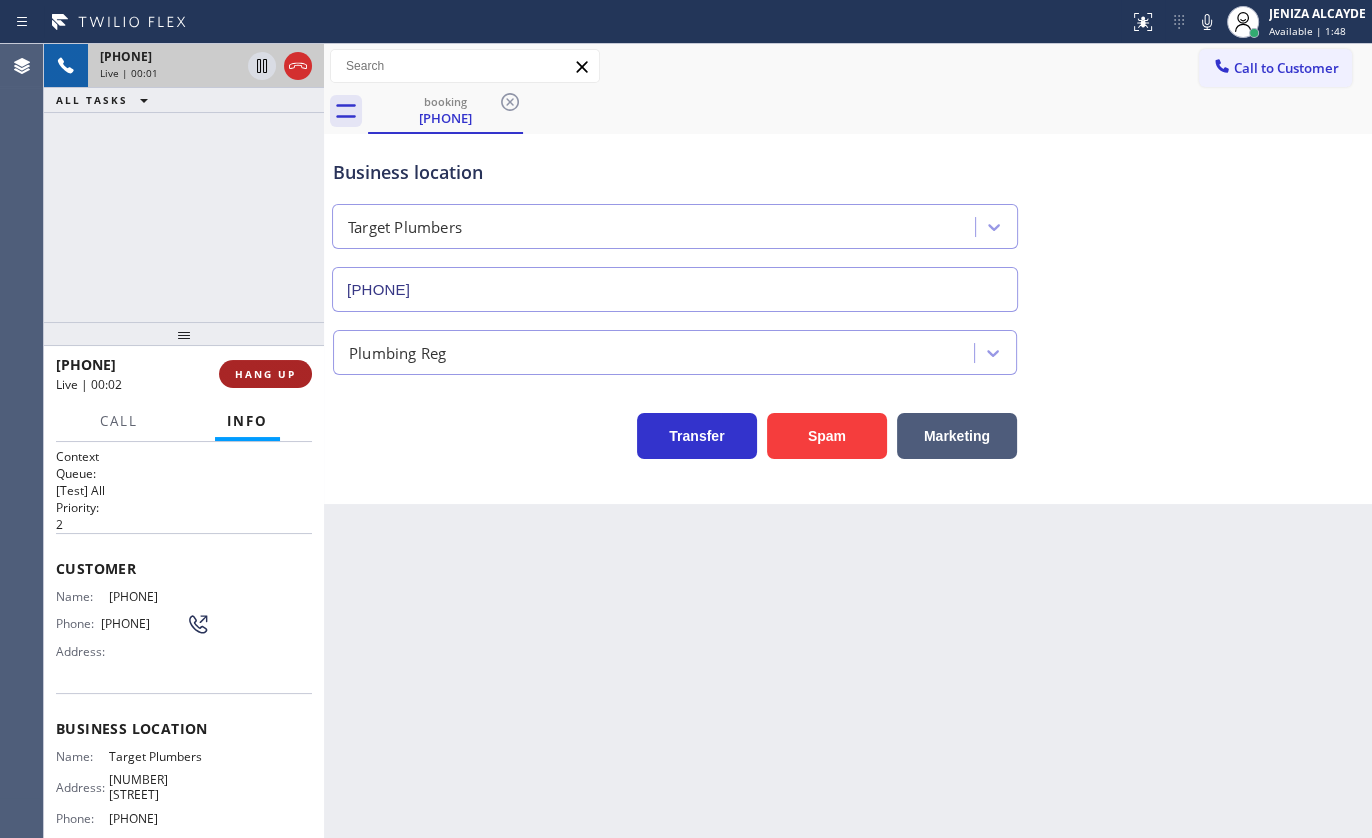 click on "HANG UP" at bounding box center [265, 374] 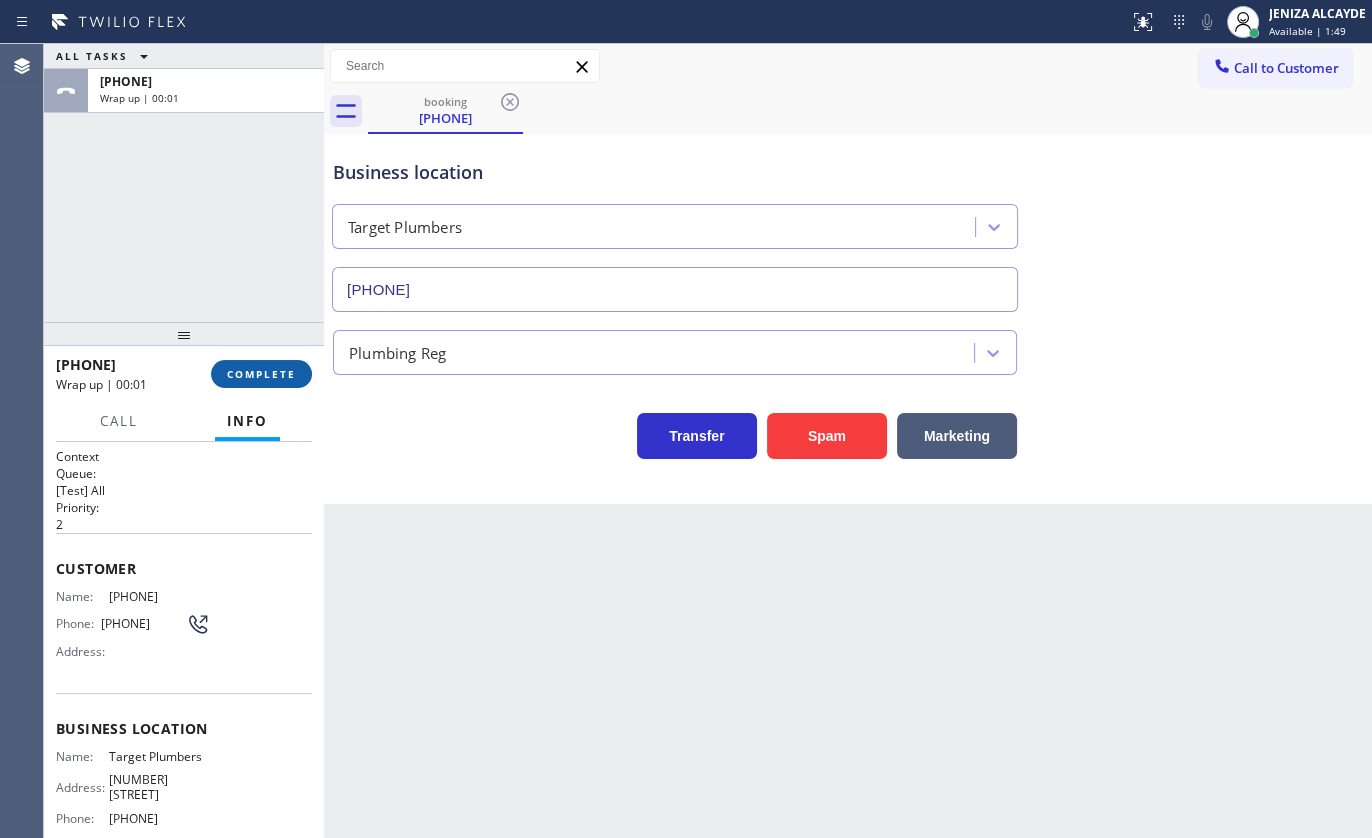 click on "COMPLETE" at bounding box center [261, 374] 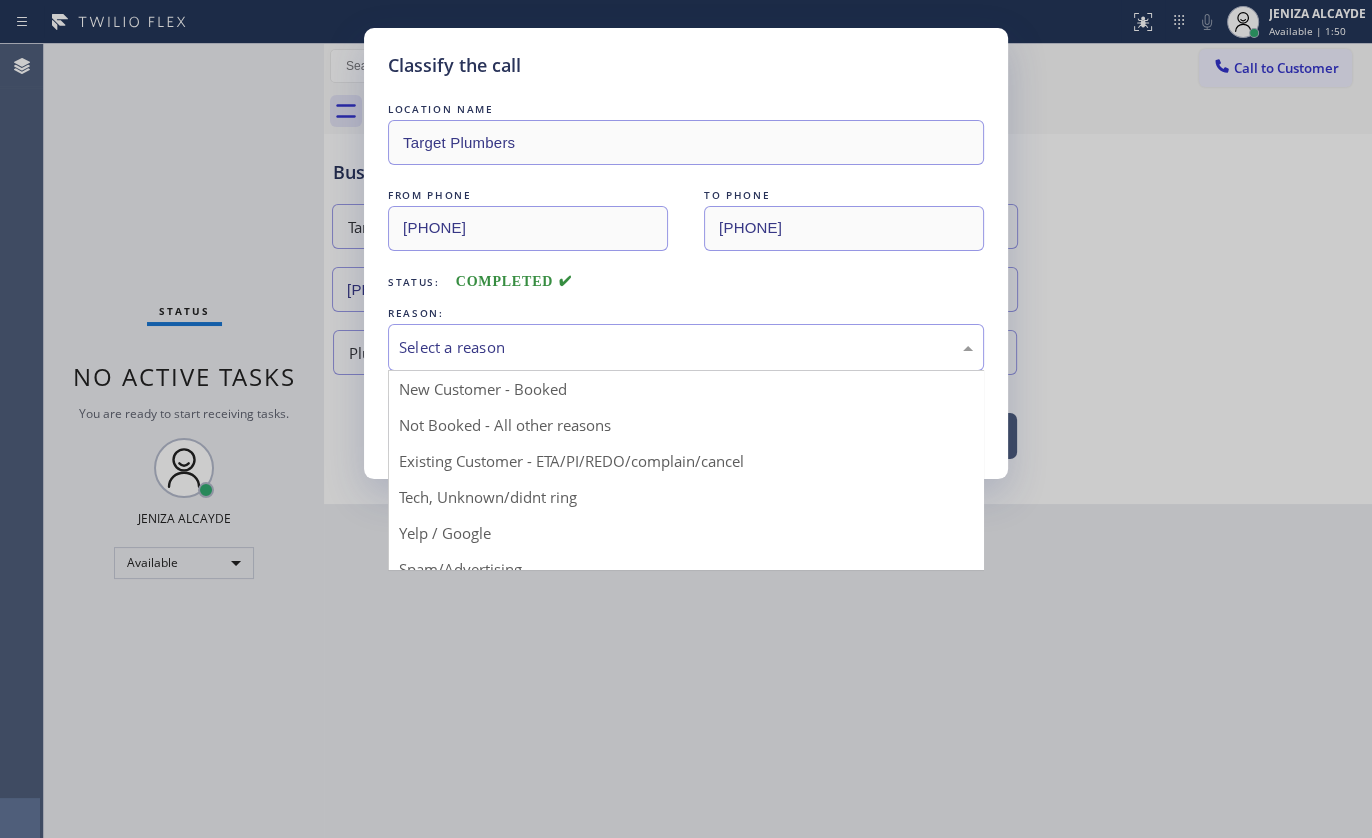 click on "Select a reason" at bounding box center [686, 347] 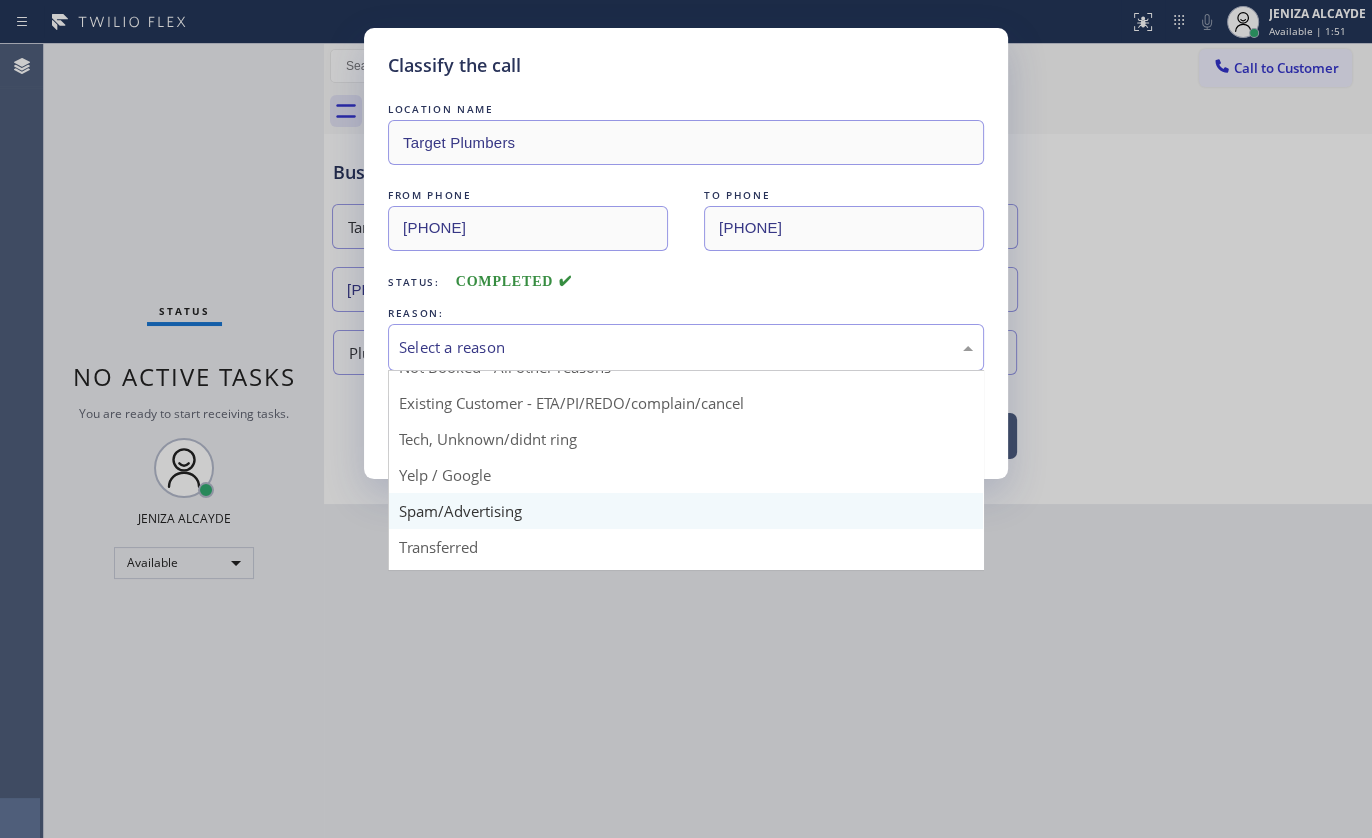 scroll, scrollTop: 133, scrollLeft: 0, axis: vertical 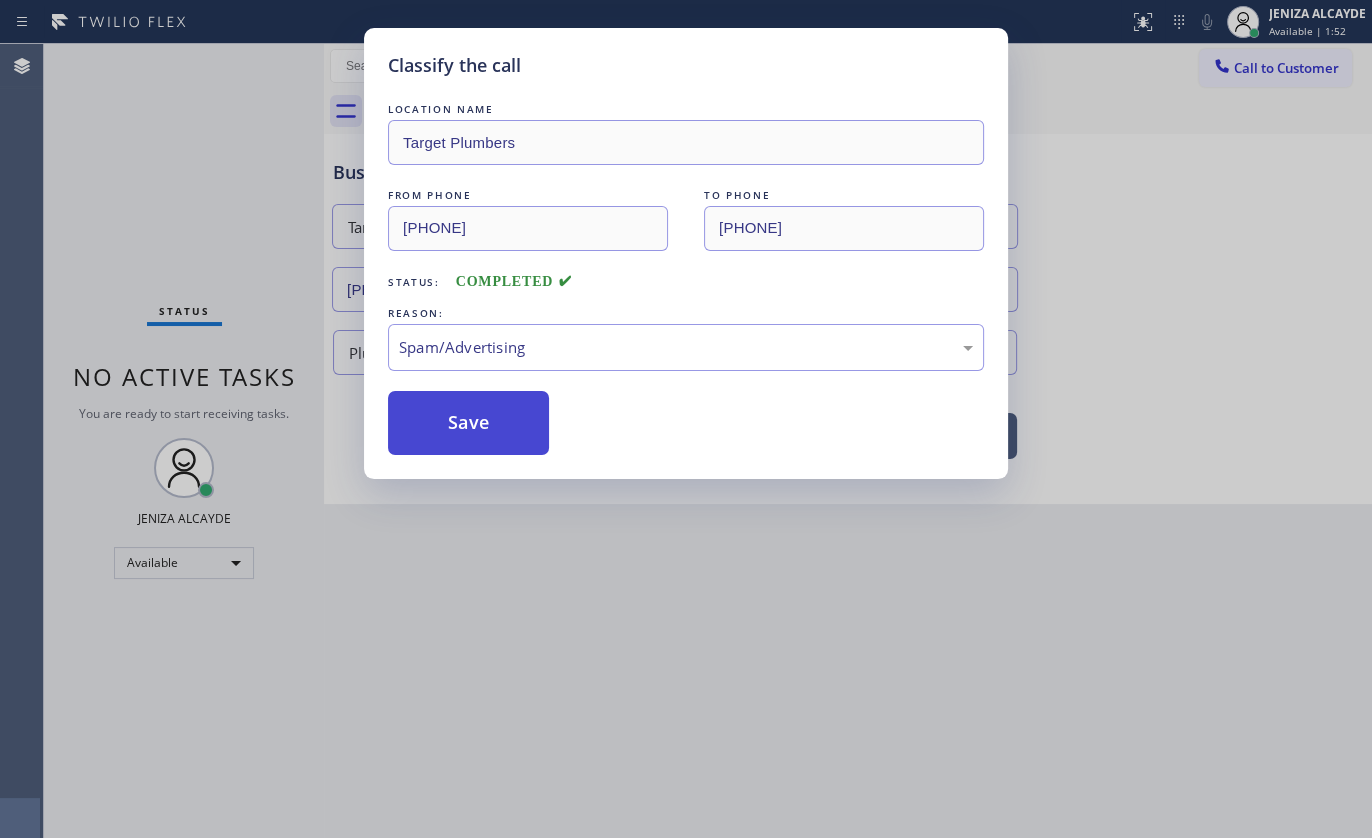 click on "Save" at bounding box center [468, 423] 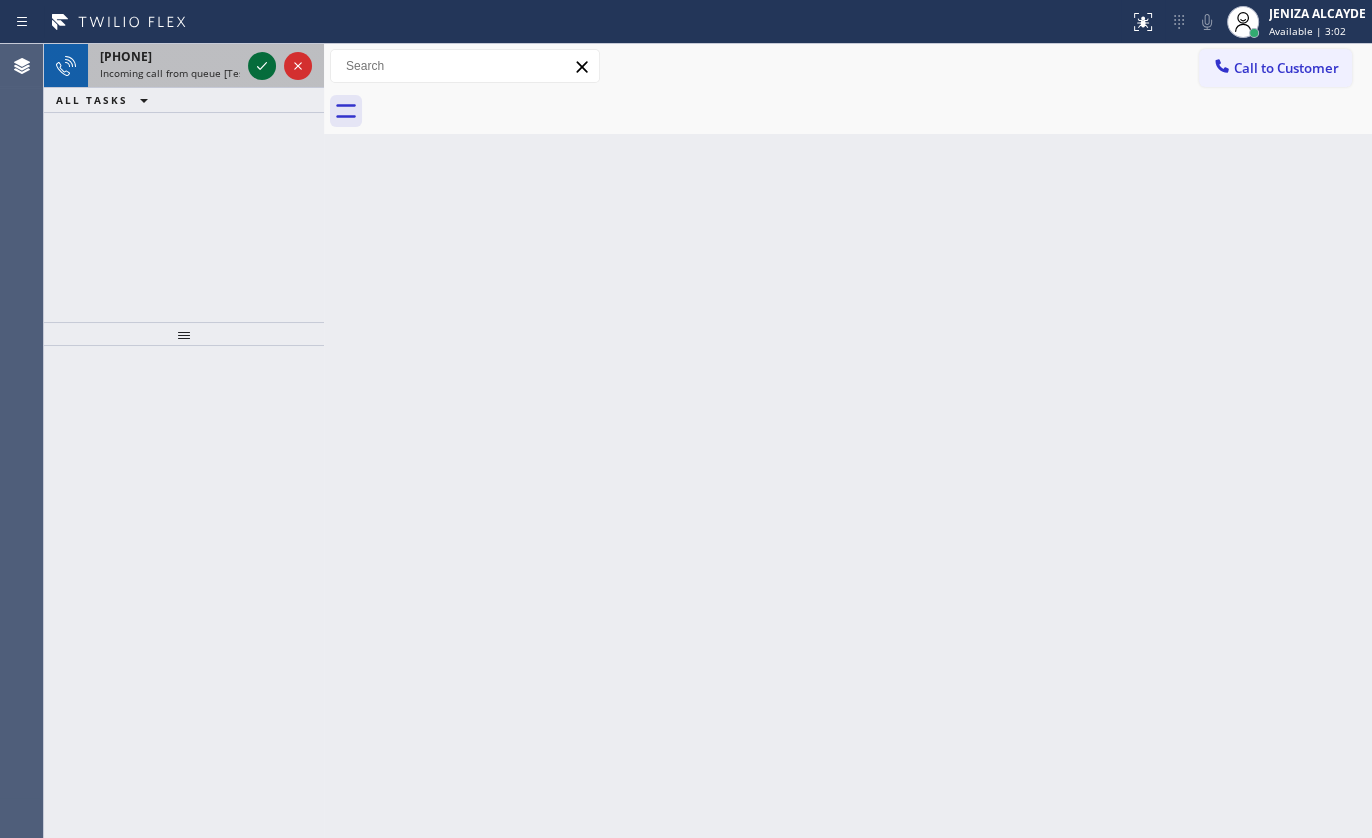 click 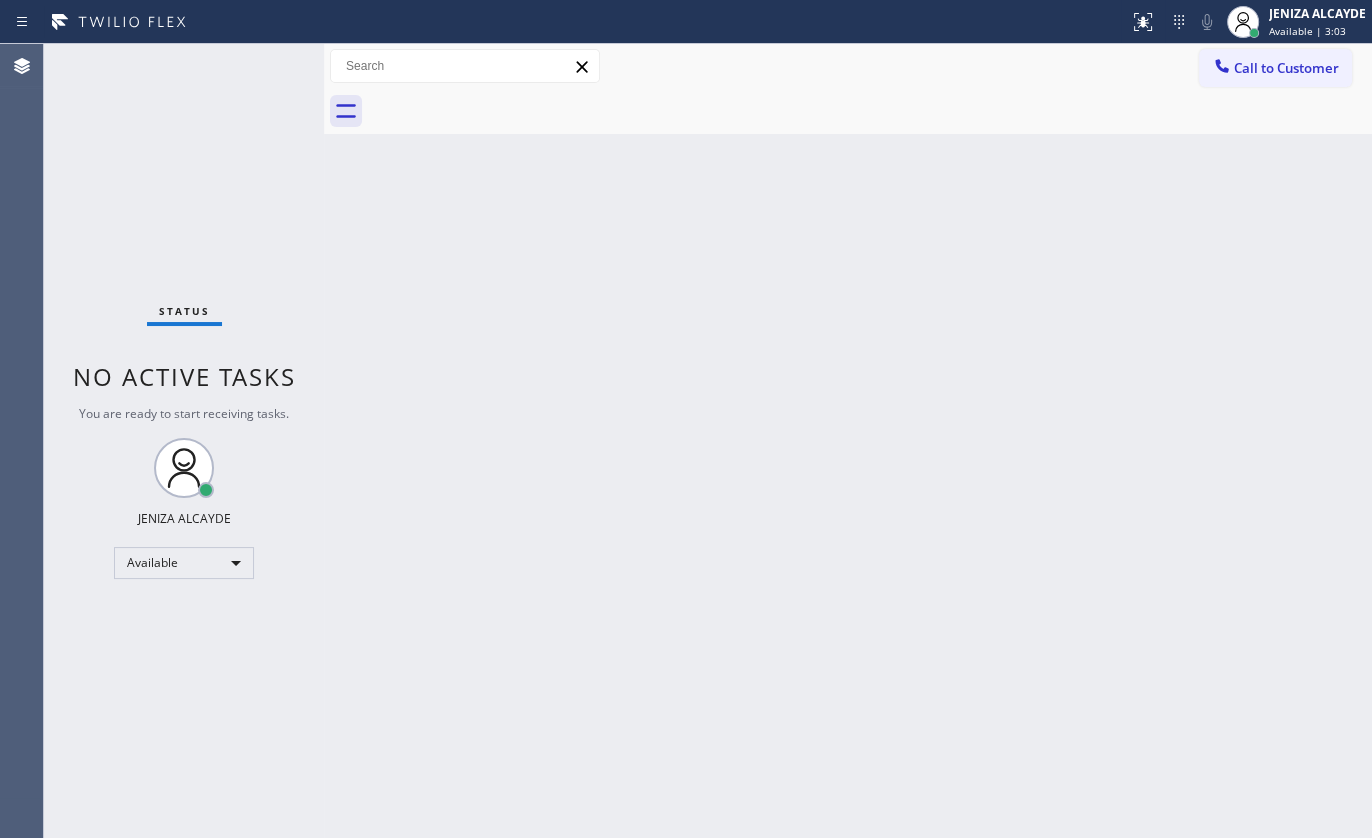 click on "Status   No active tasks     You are ready to start receiving tasks.   JENIZA ALCAYDE Available" at bounding box center (184, 441) 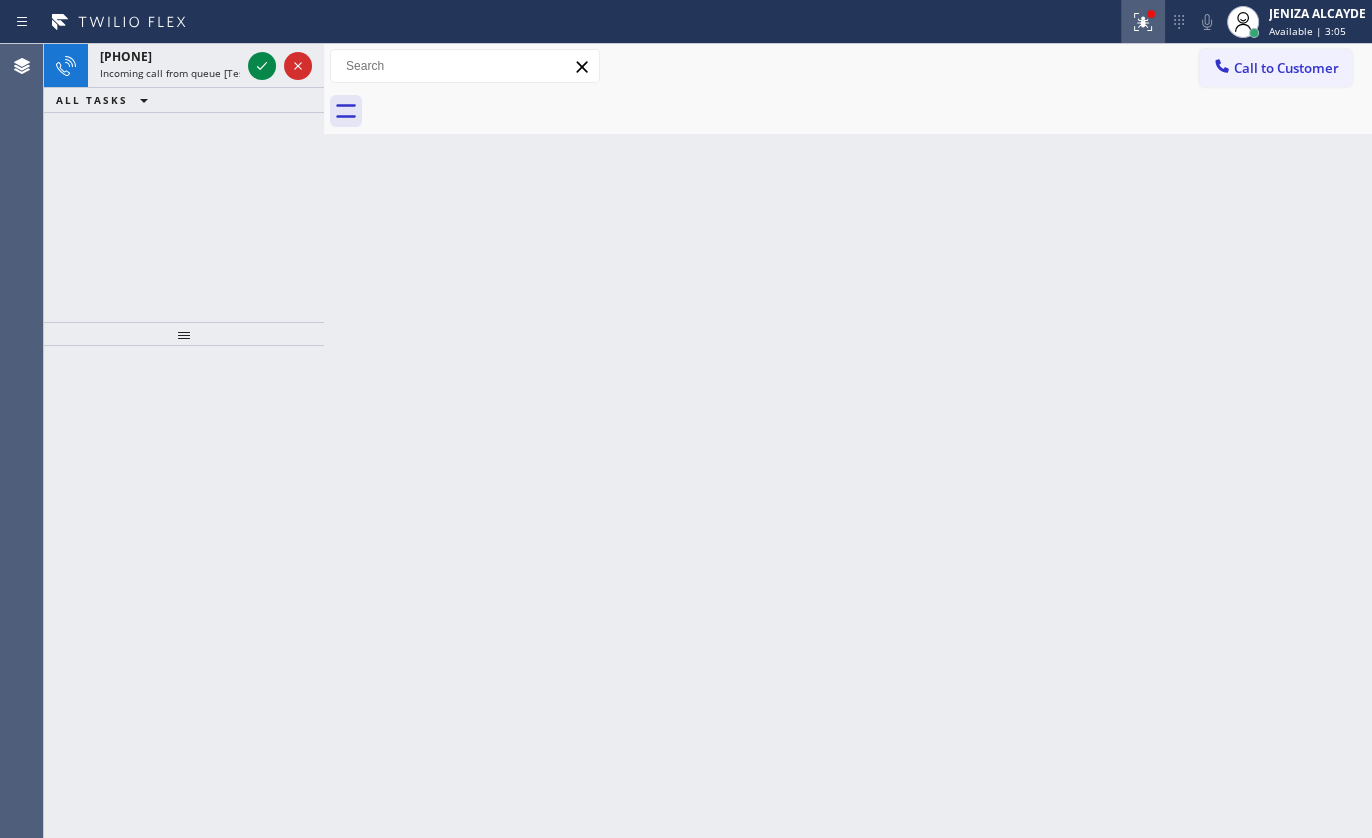 click 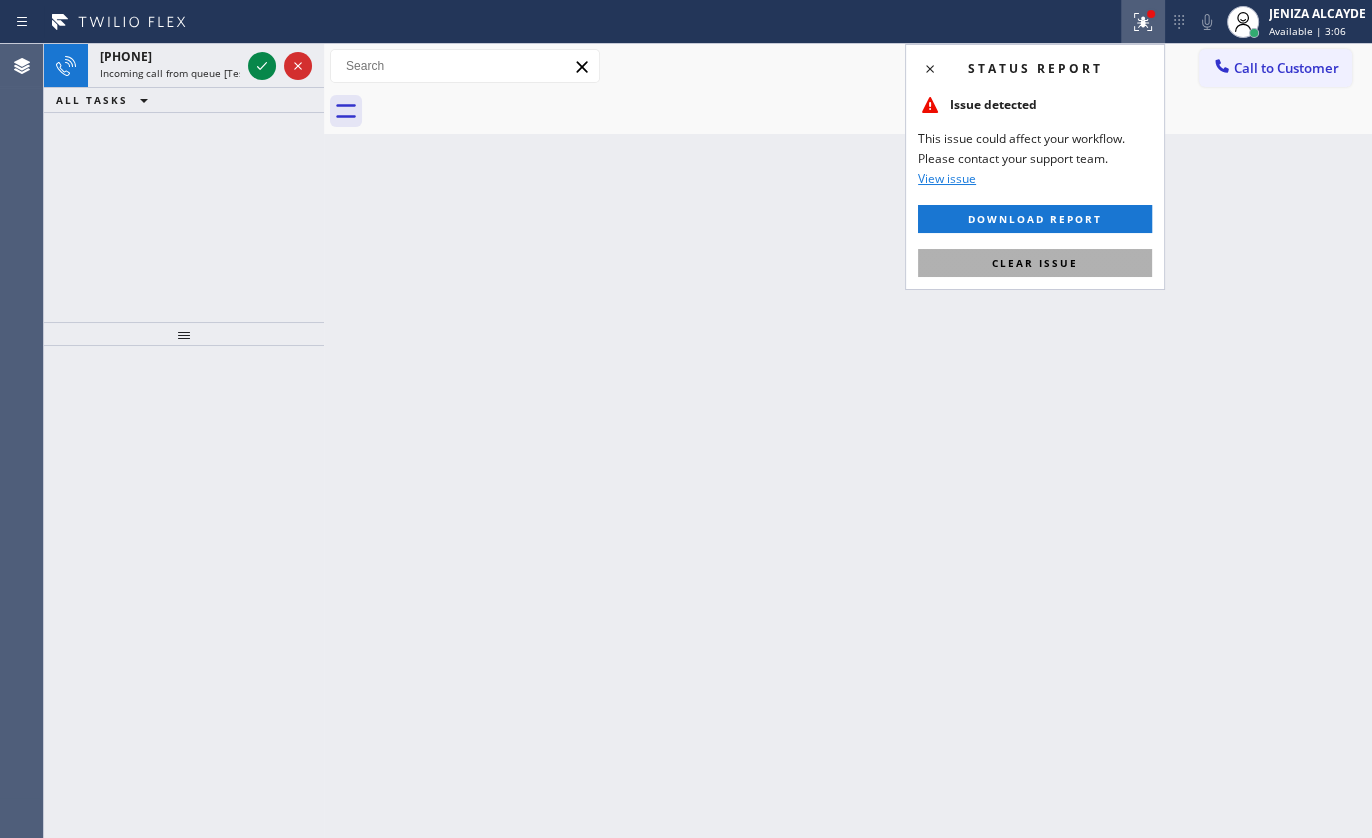 click on "Clear issue" at bounding box center [1035, 263] 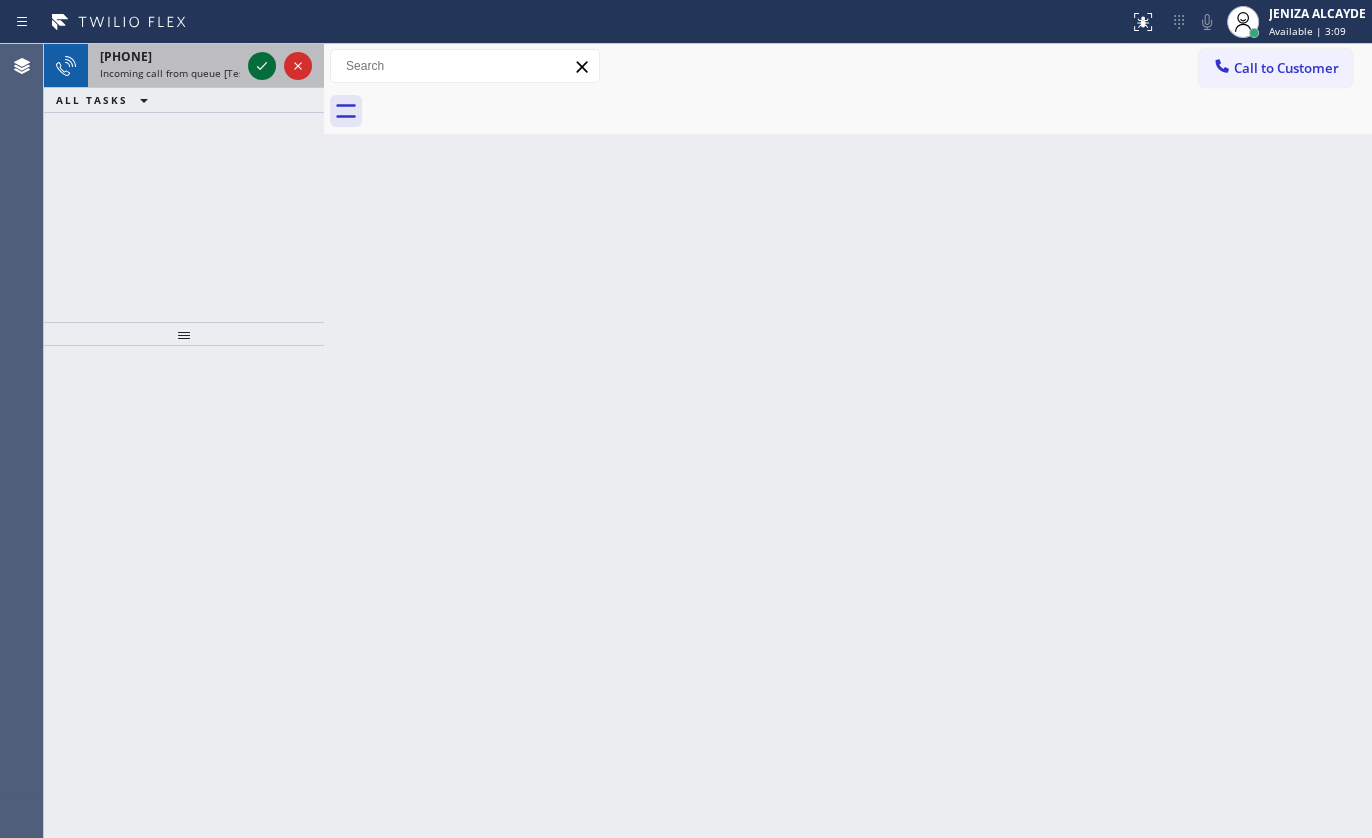 click 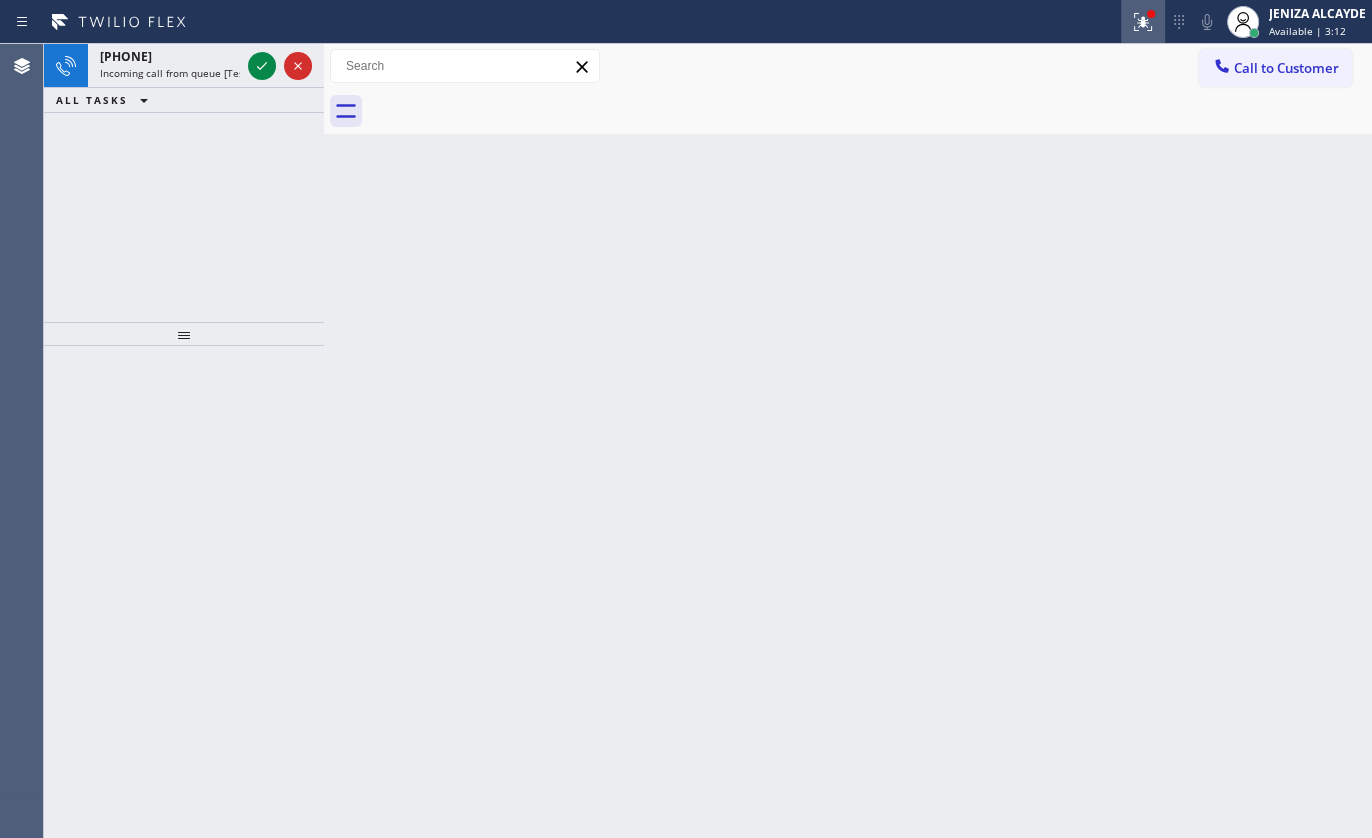 click 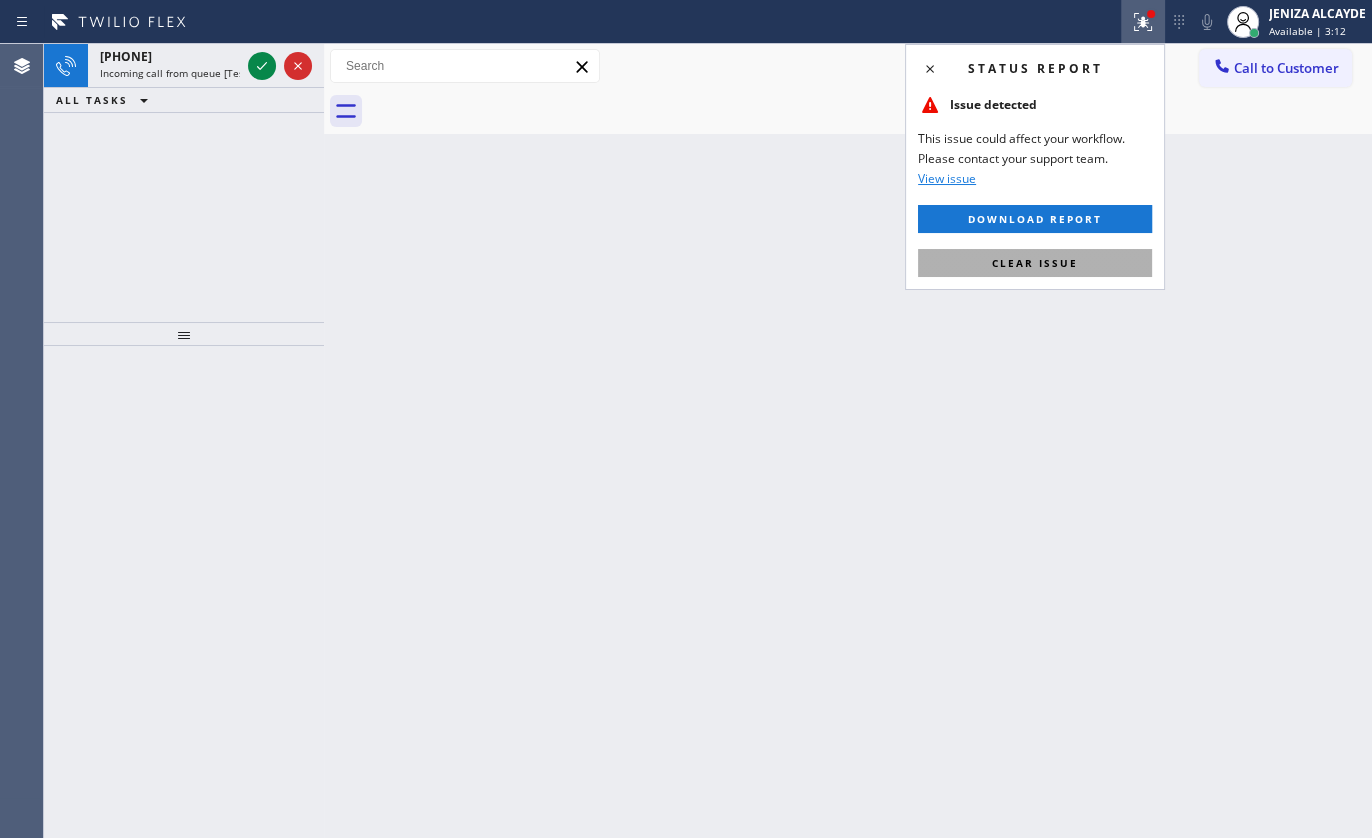 click on "Clear issue" at bounding box center [1035, 263] 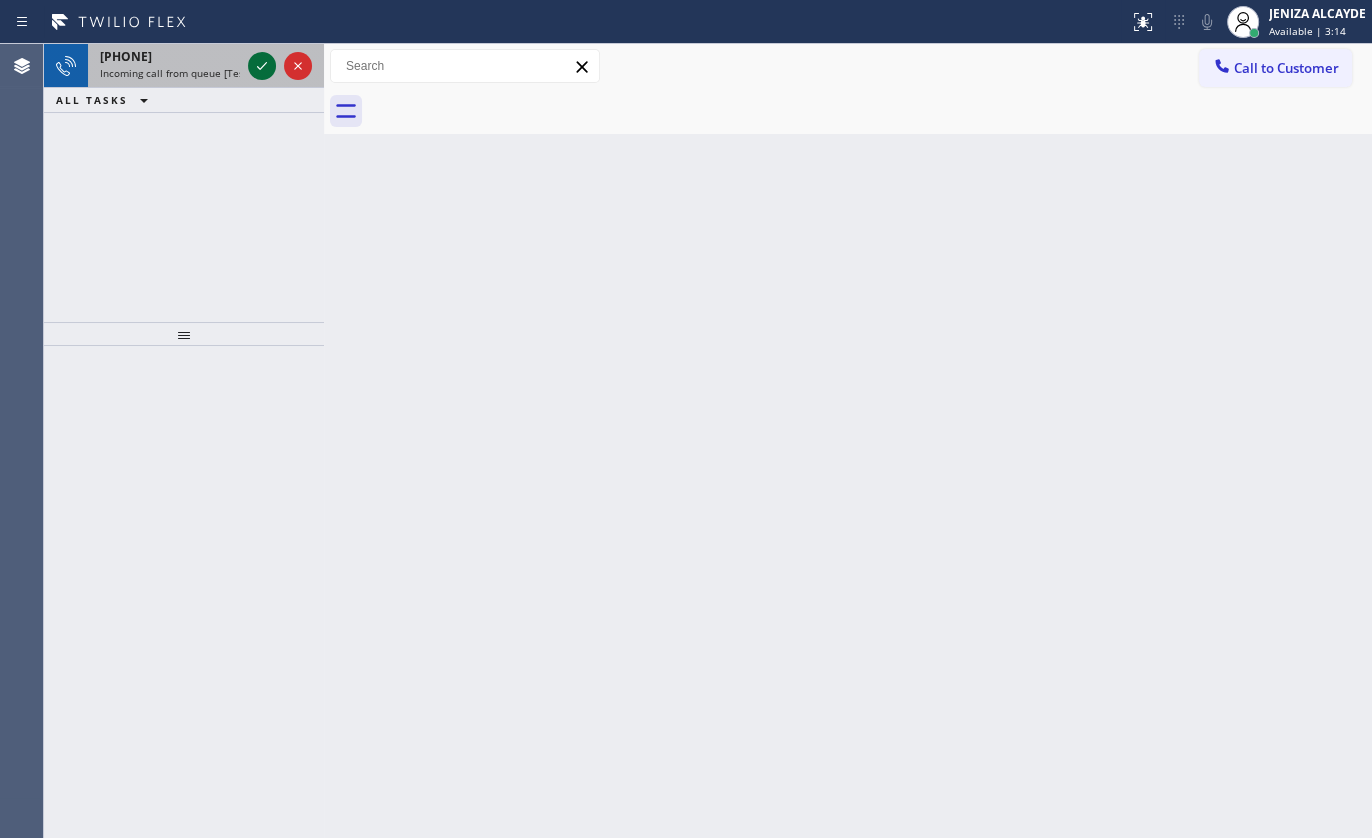 click 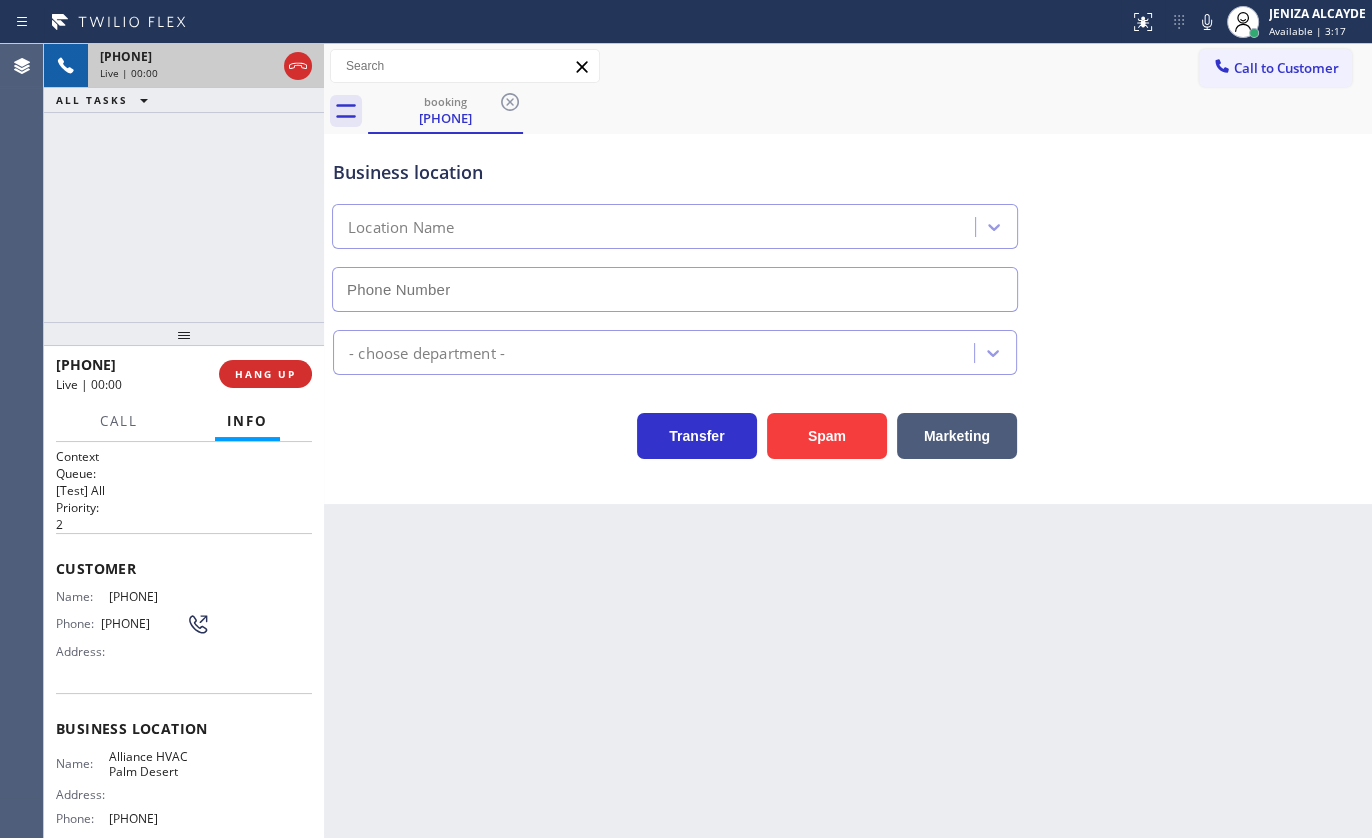 type on "(760) 452-3888" 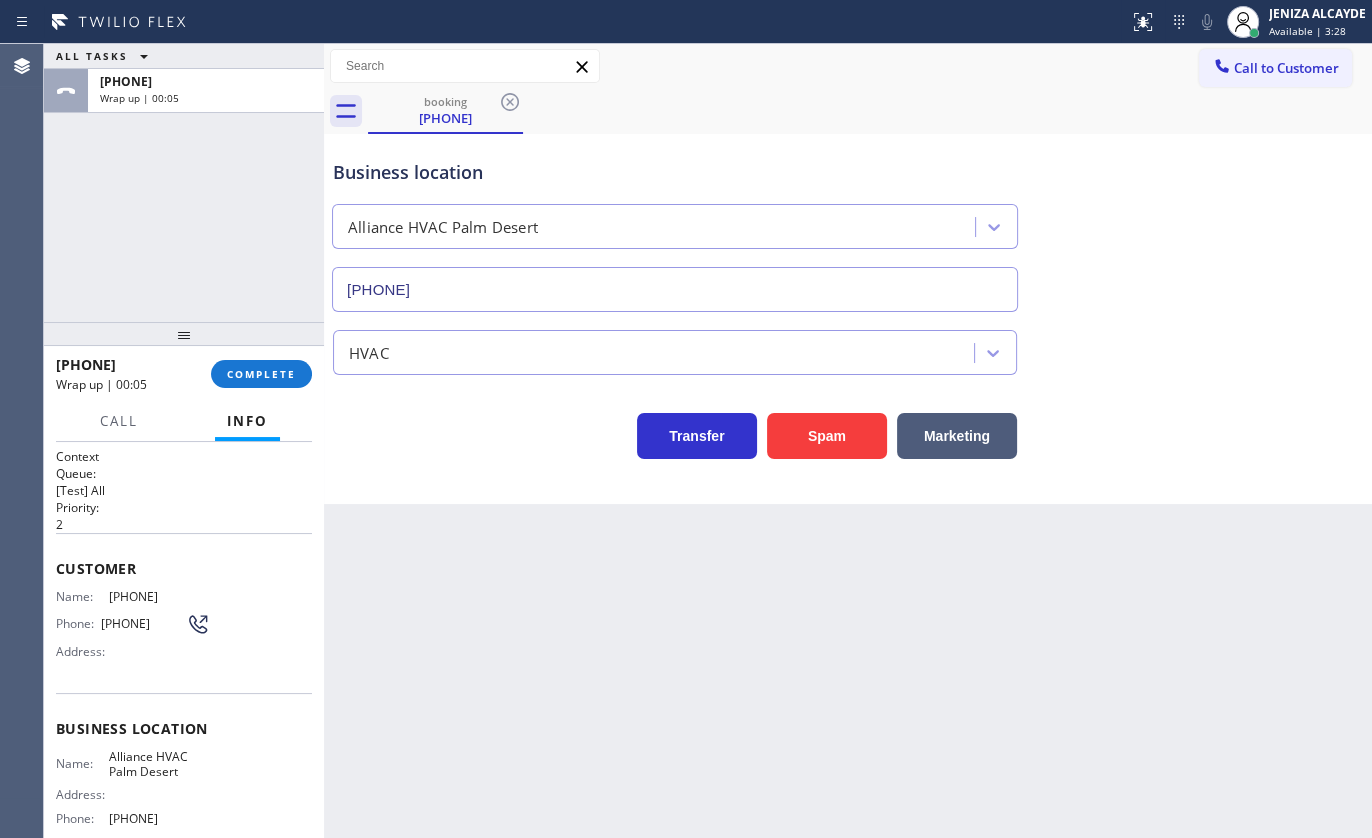 click on "+17604534896 Wrap up | 00:05 COMPLETE" at bounding box center (184, 374) 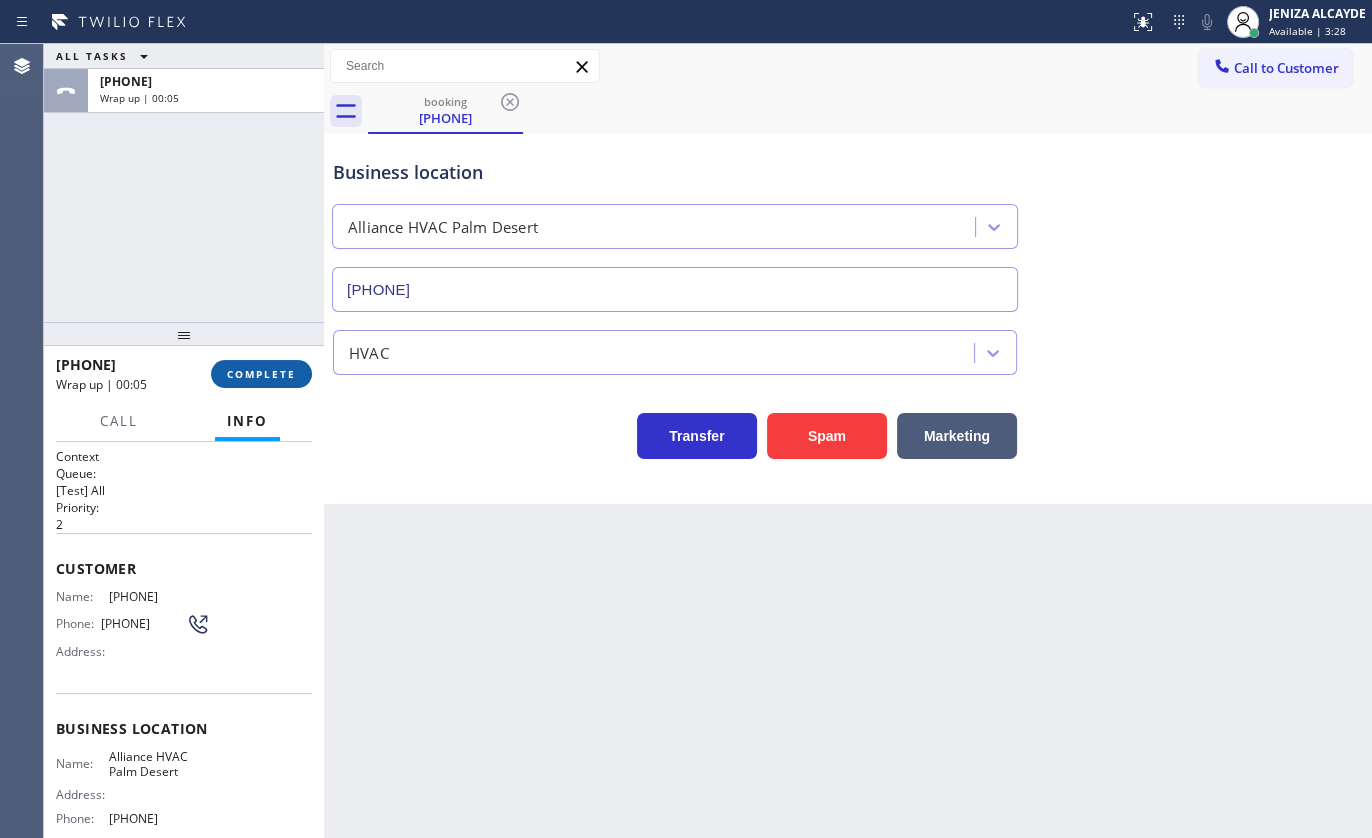 click on "COMPLETE" at bounding box center [261, 374] 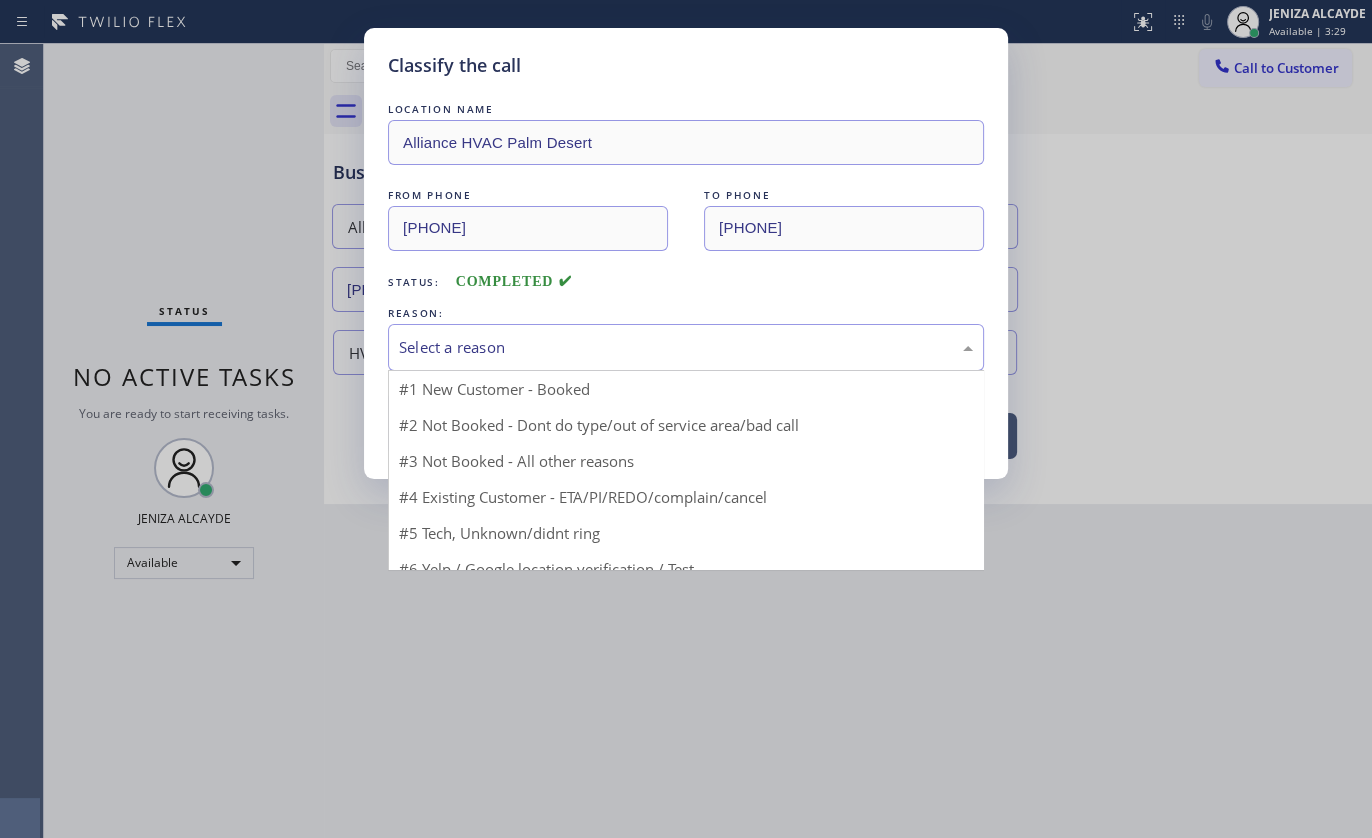 click on "Select a reason" at bounding box center (686, 347) 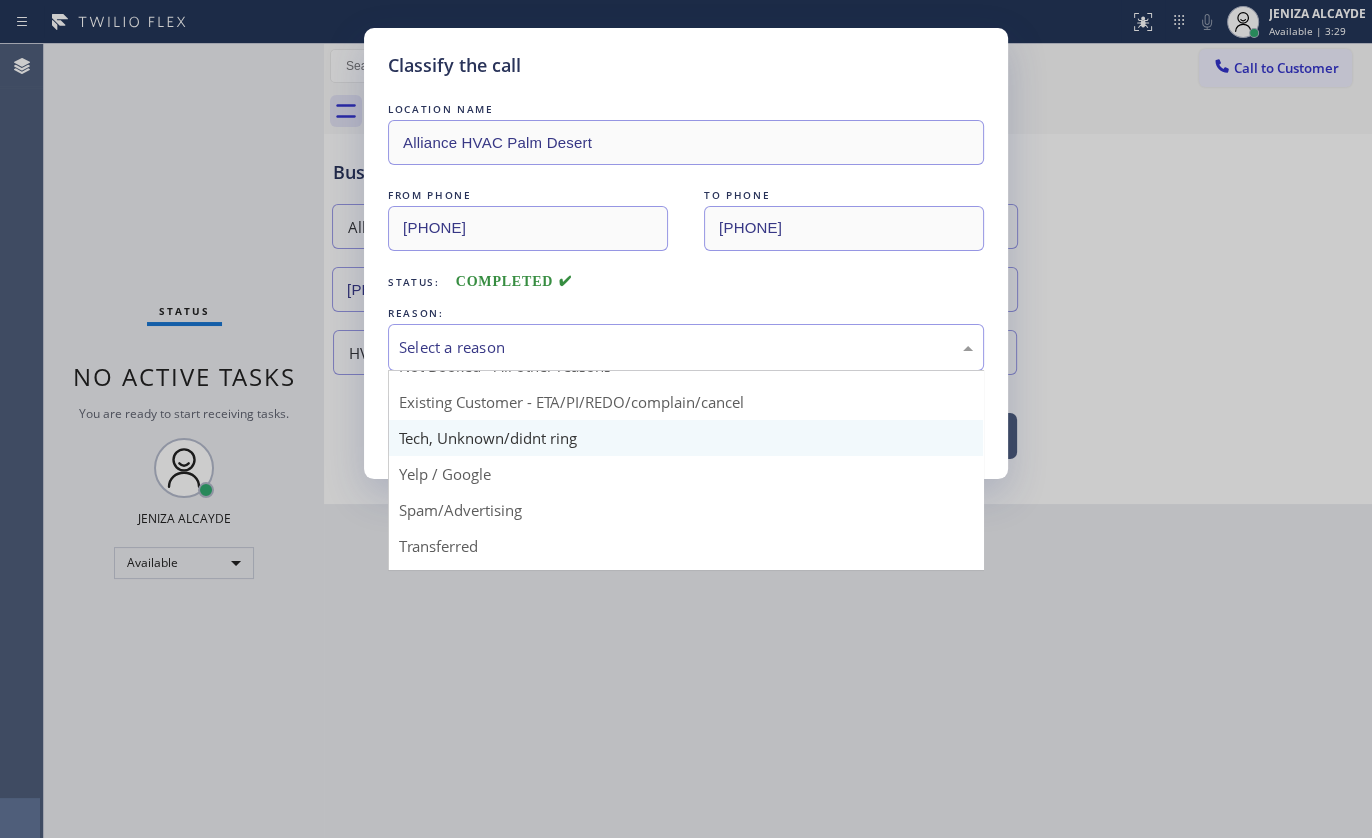 scroll, scrollTop: 133, scrollLeft: 0, axis: vertical 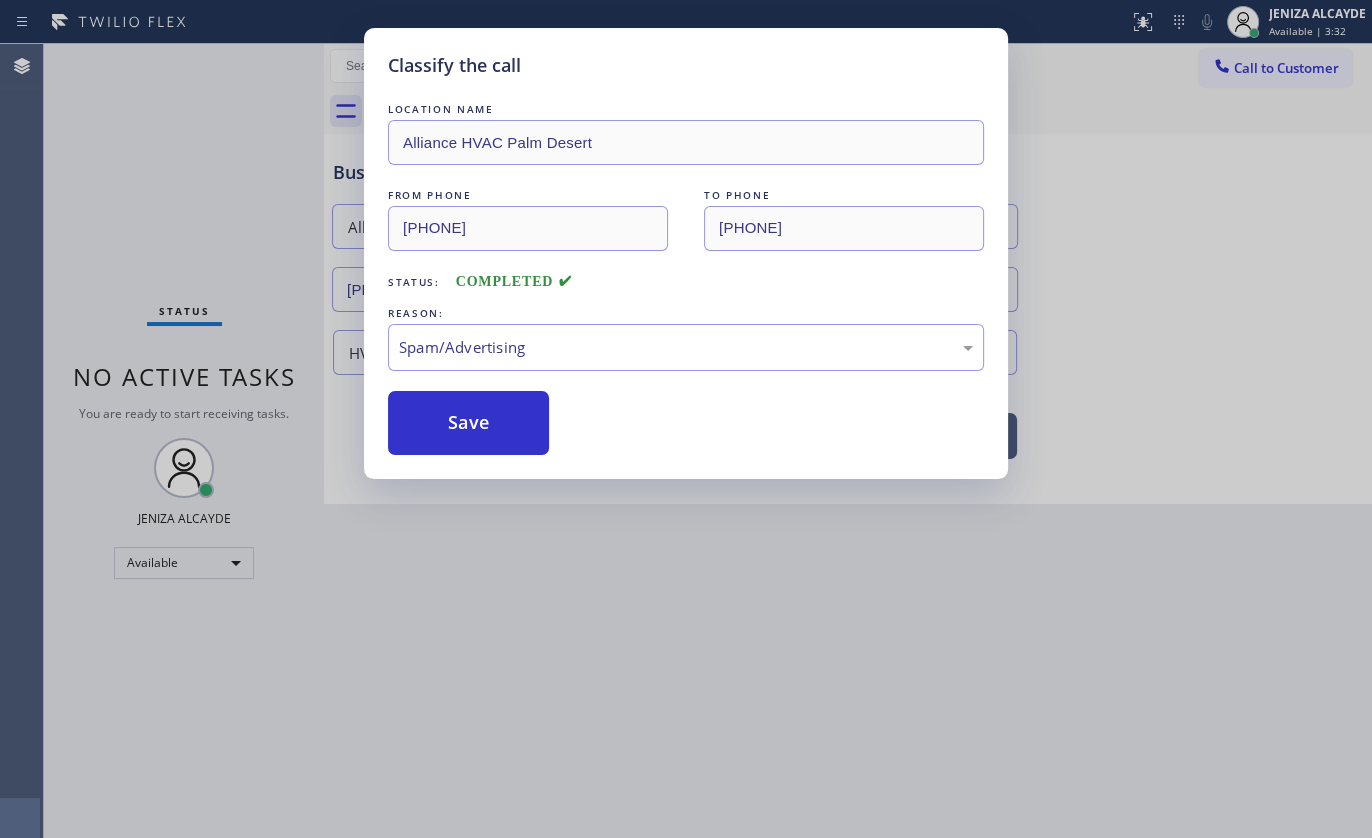 click on "REASON:" at bounding box center (686, 313) 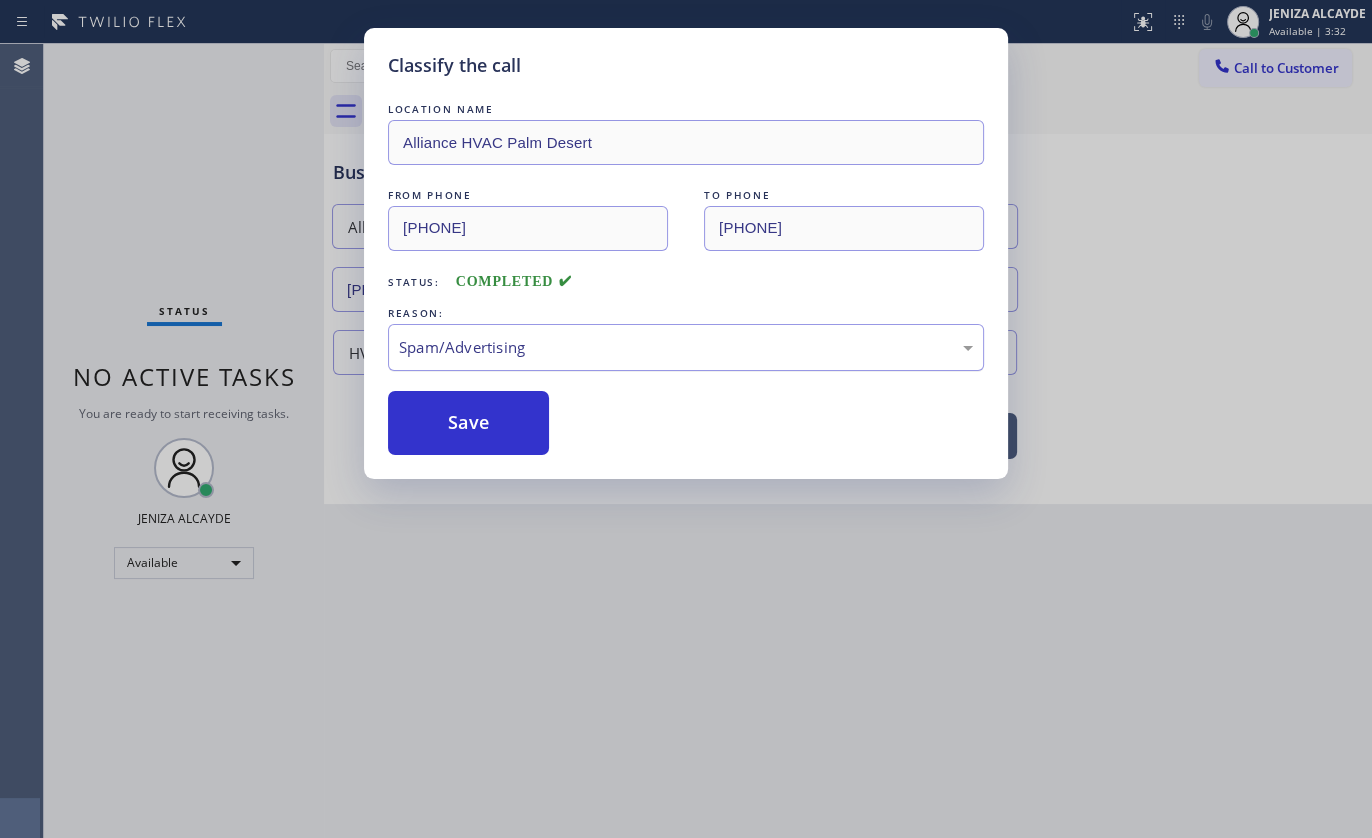 click on "Spam/Advertising" at bounding box center [686, 347] 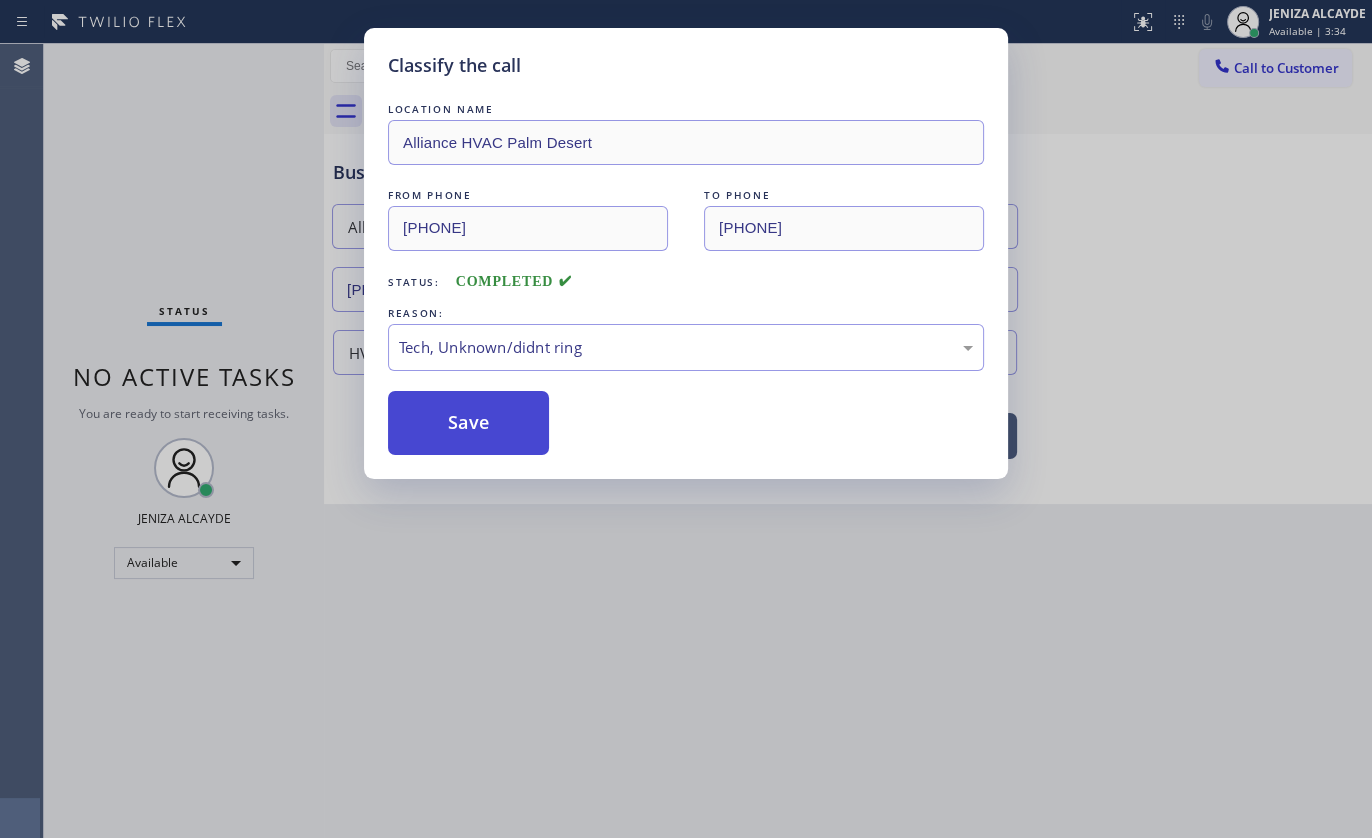click on "Save" at bounding box center [468, 423] 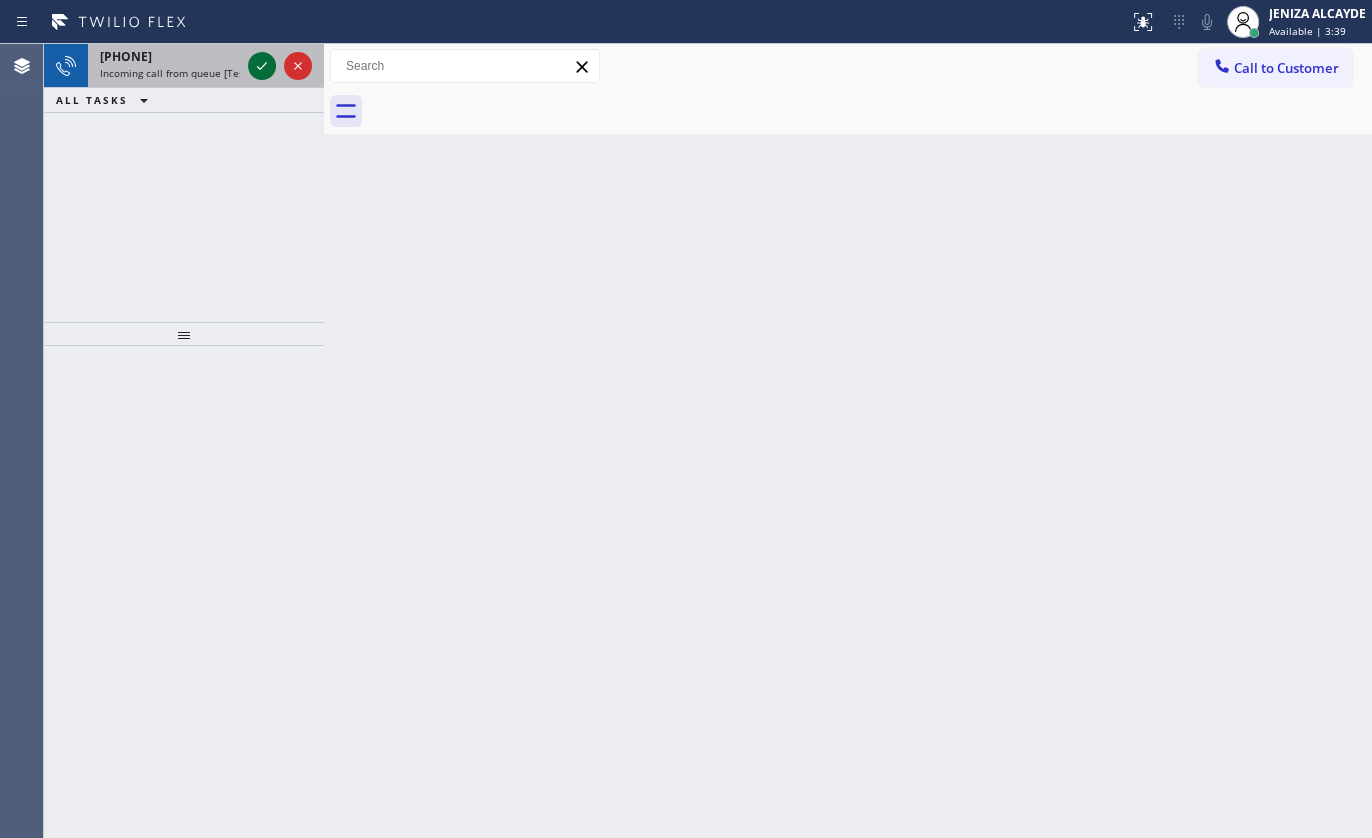 click 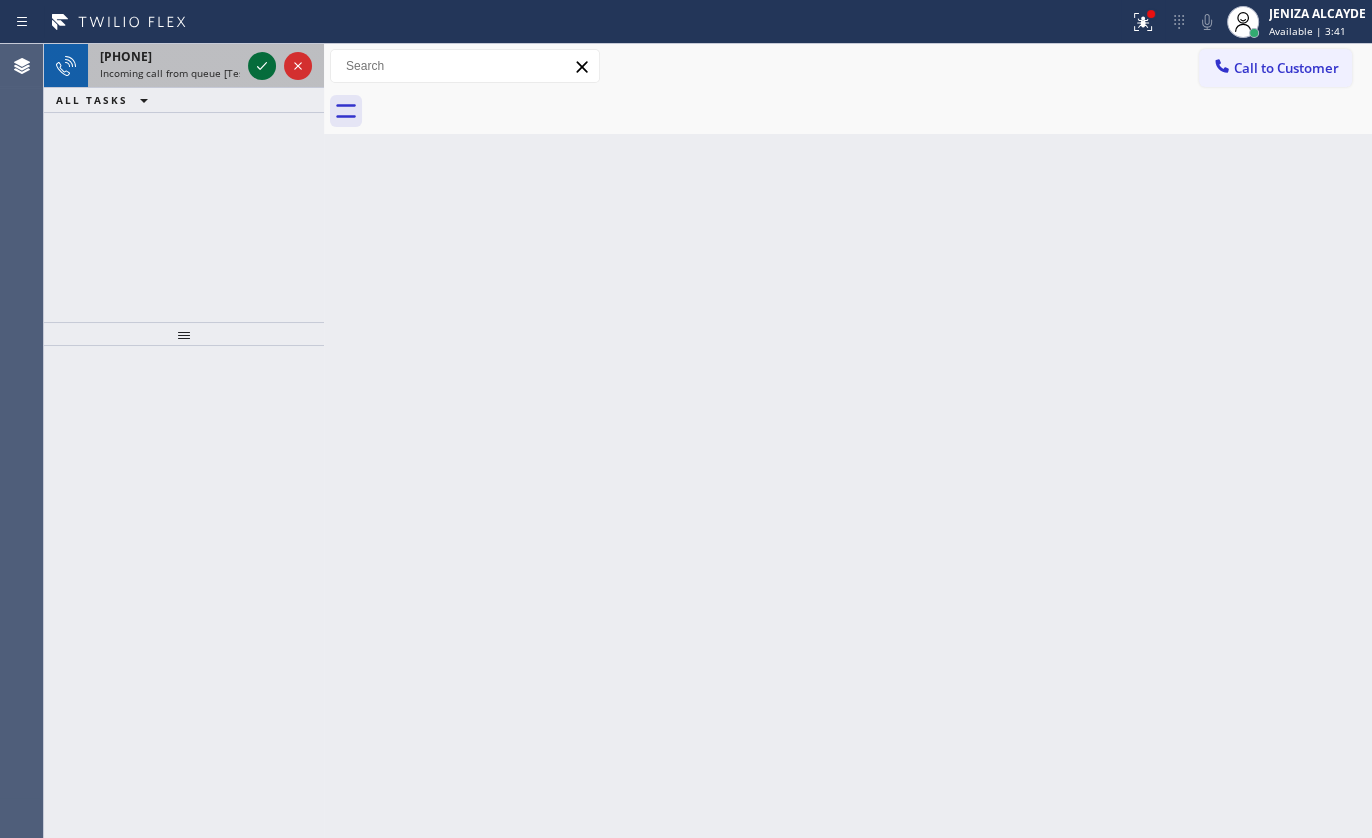 click 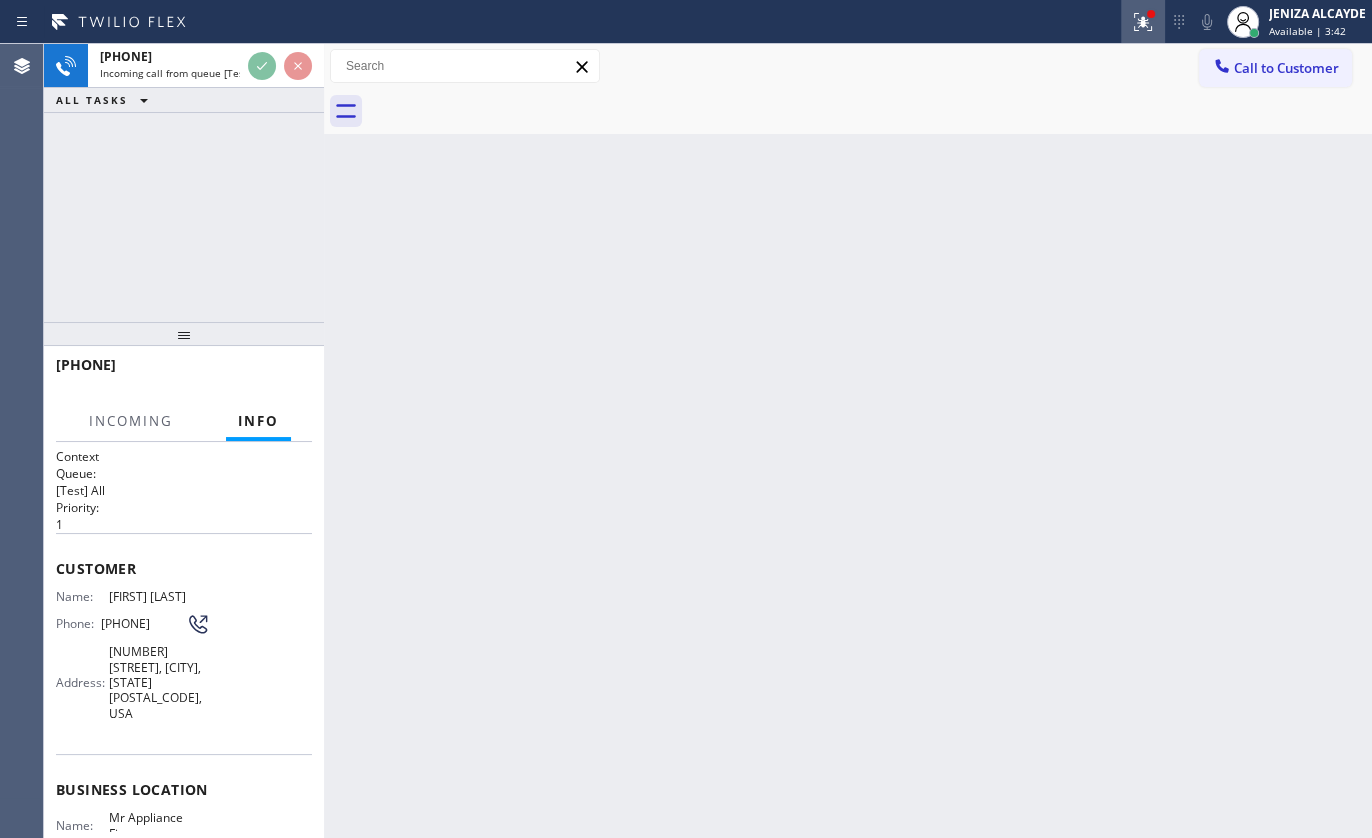 click at bounding box center [1143, 22] 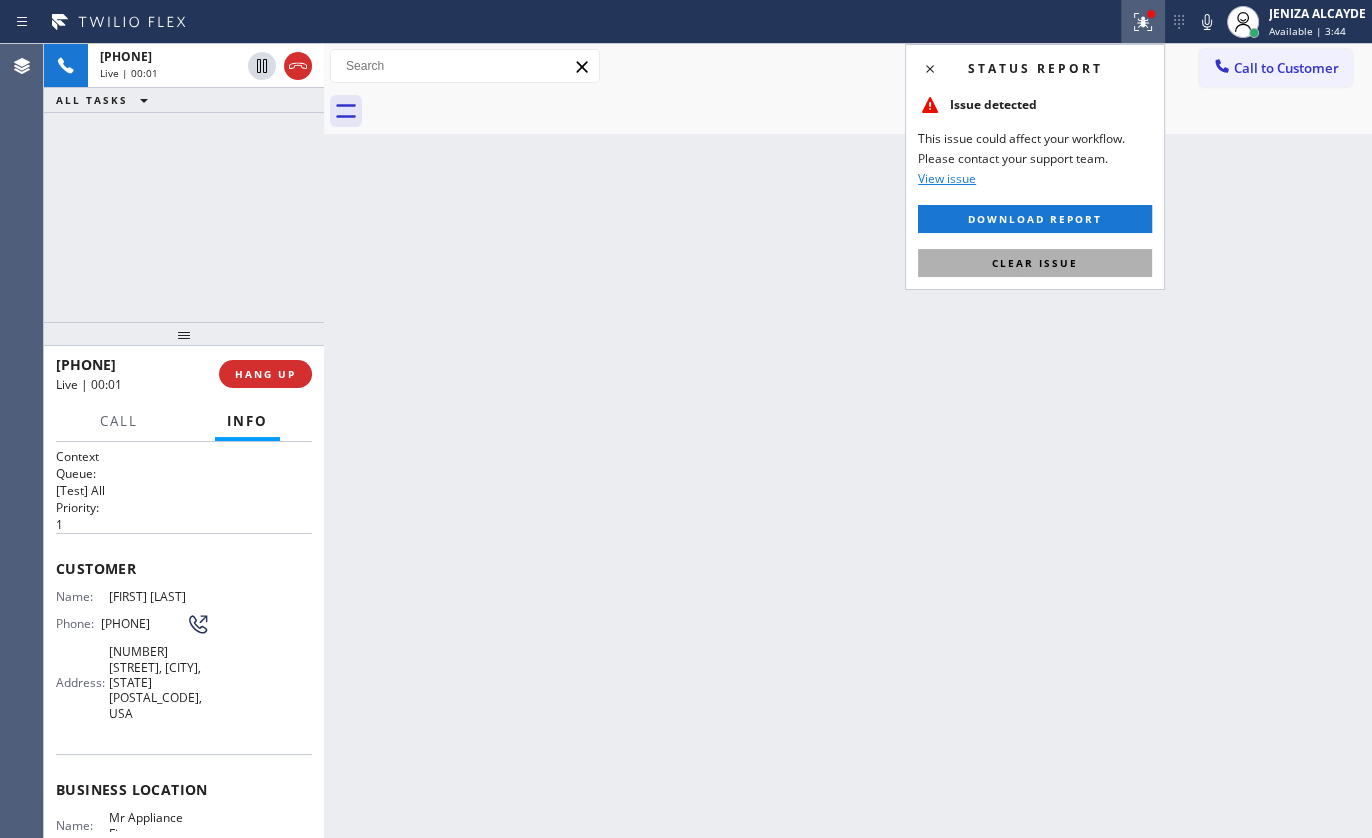 click on "Clear issue" at bounding box center [1035, 263] 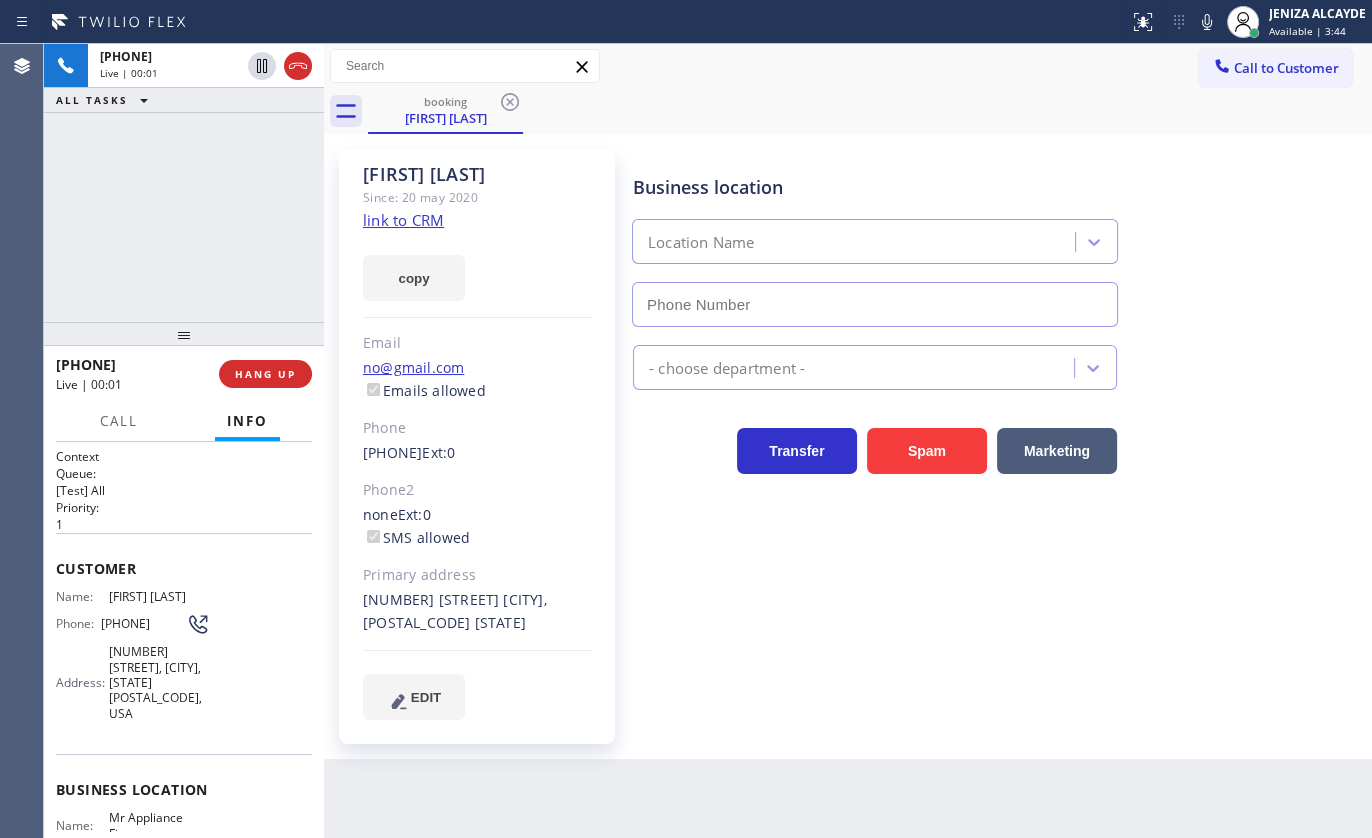 type on "(650) 933-4988" 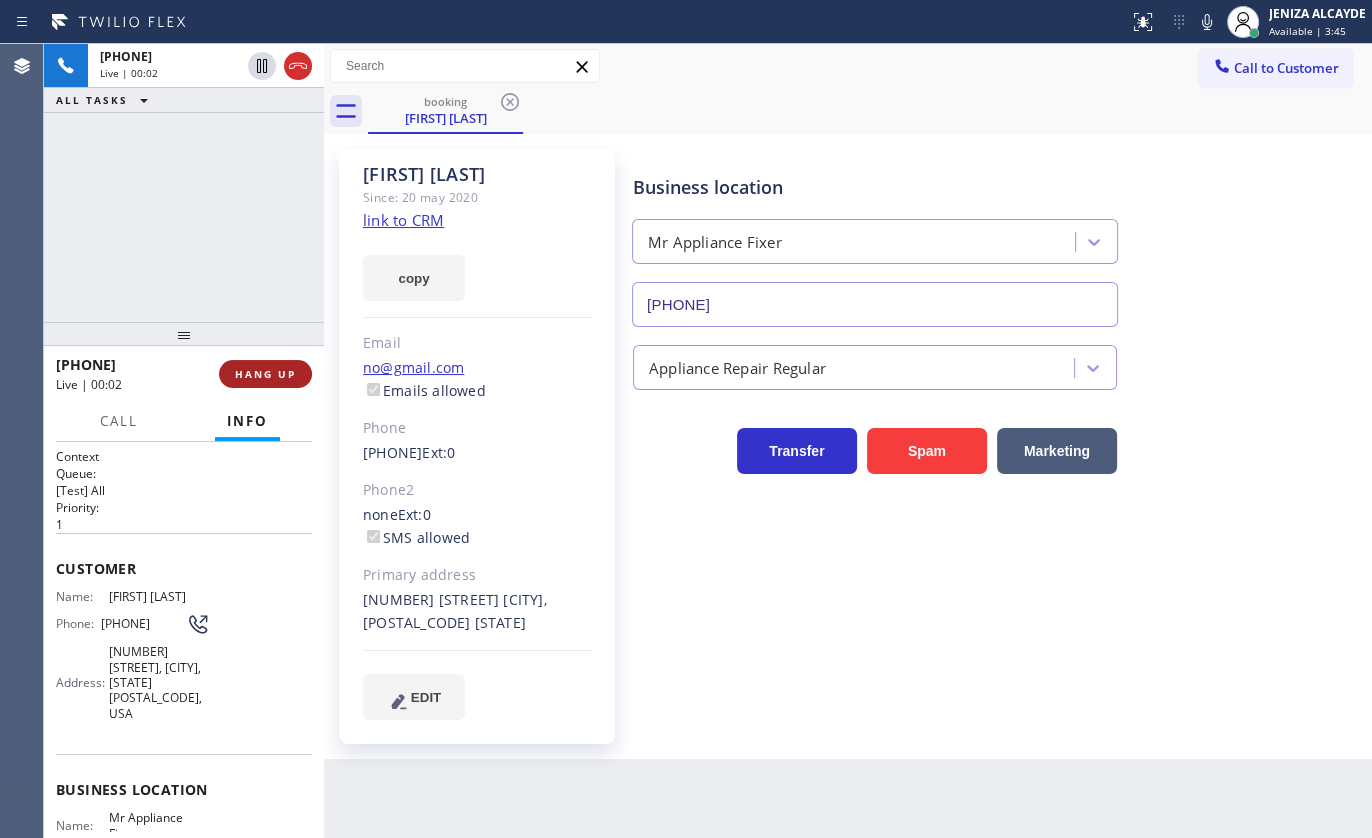 click on "HANG UP" at bounding box center [265, 374] 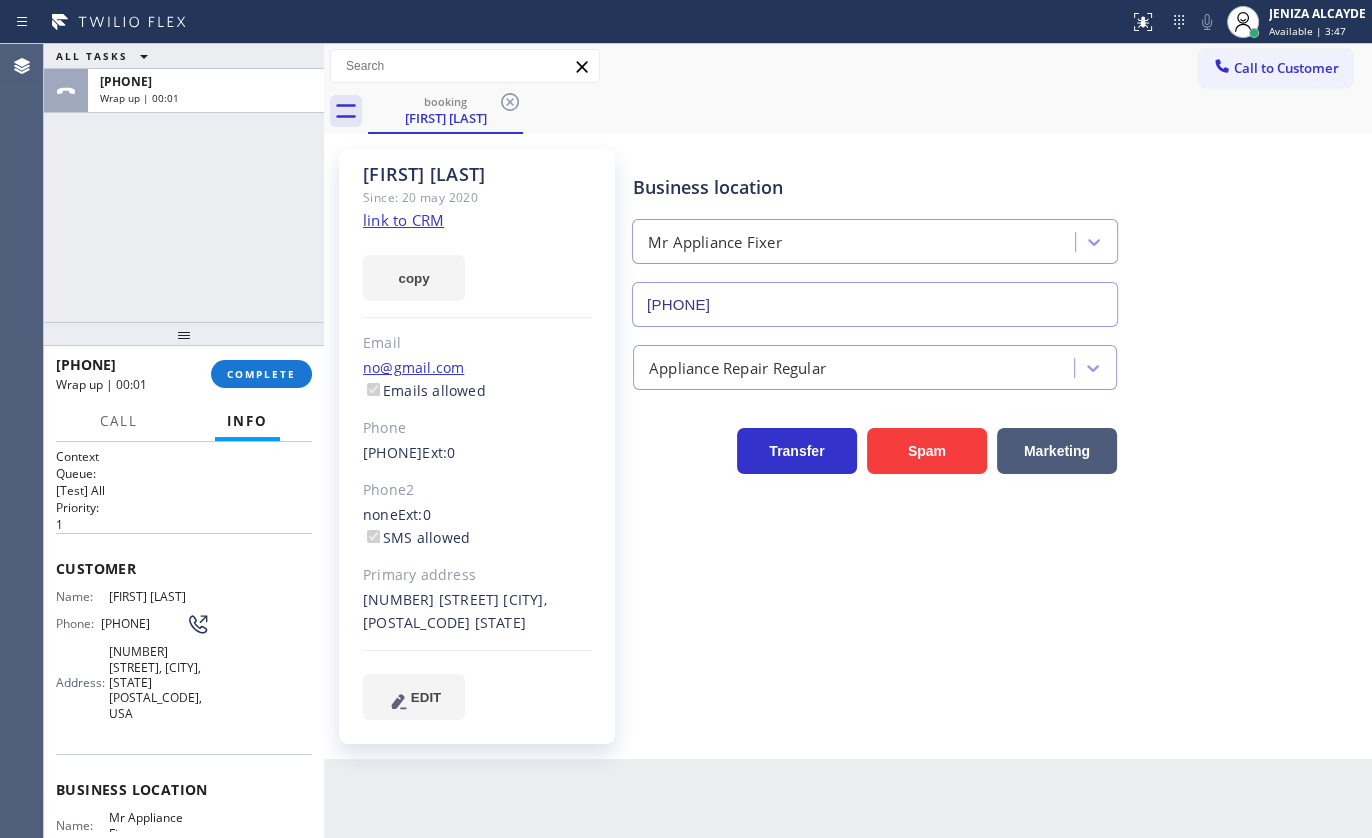 click on "link to CRM" 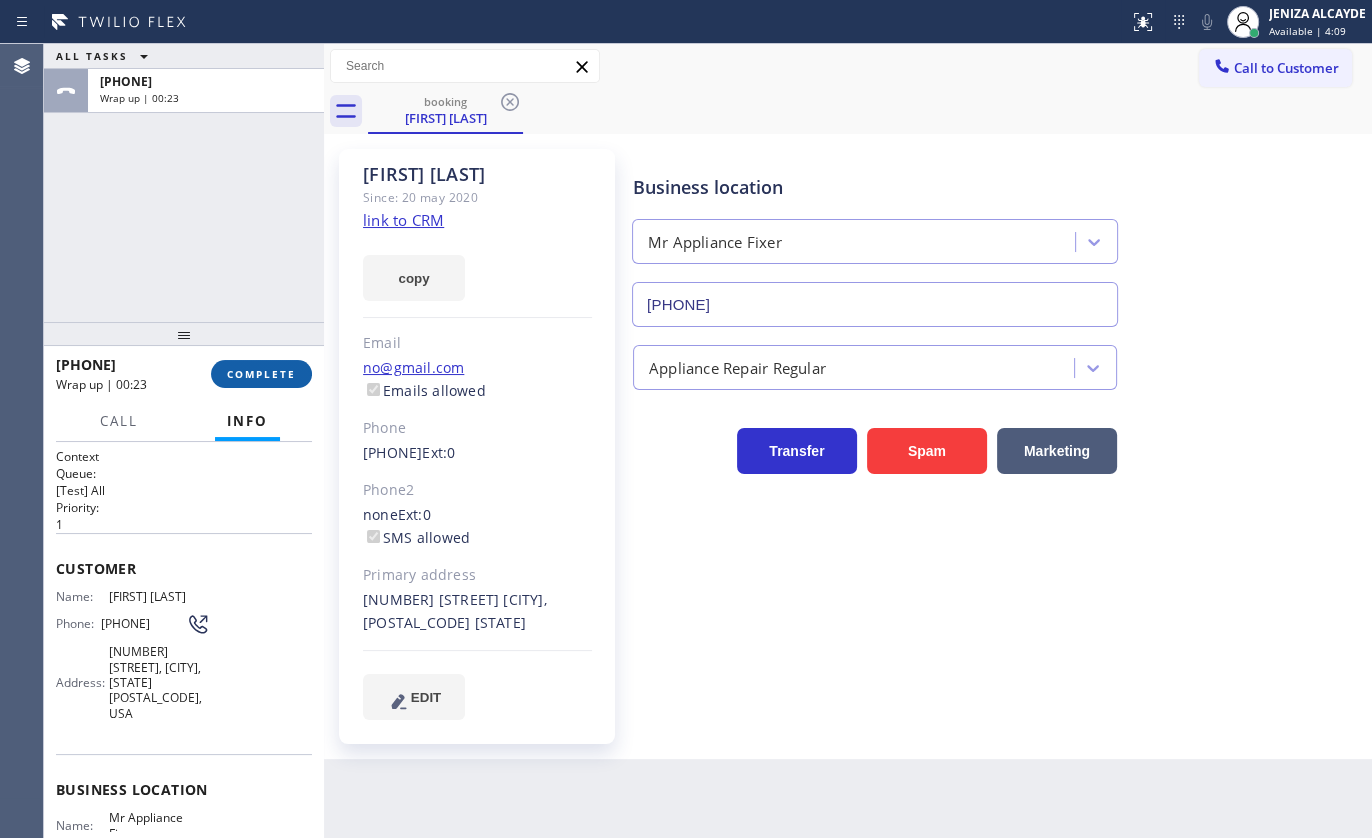 click on "COMPLETE" at bounding box center [261, 374] 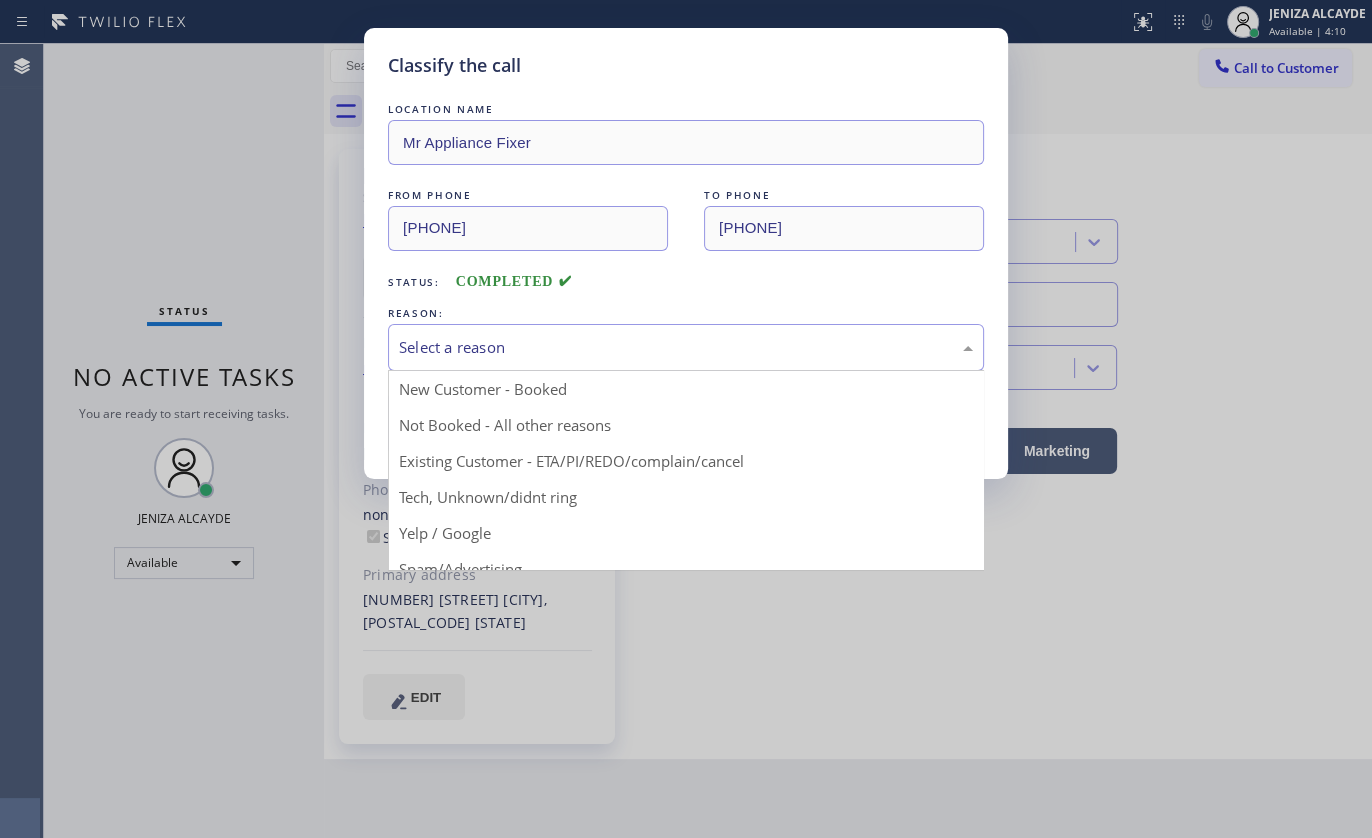 click on "Select a reason" at bounding box center [686, 347] 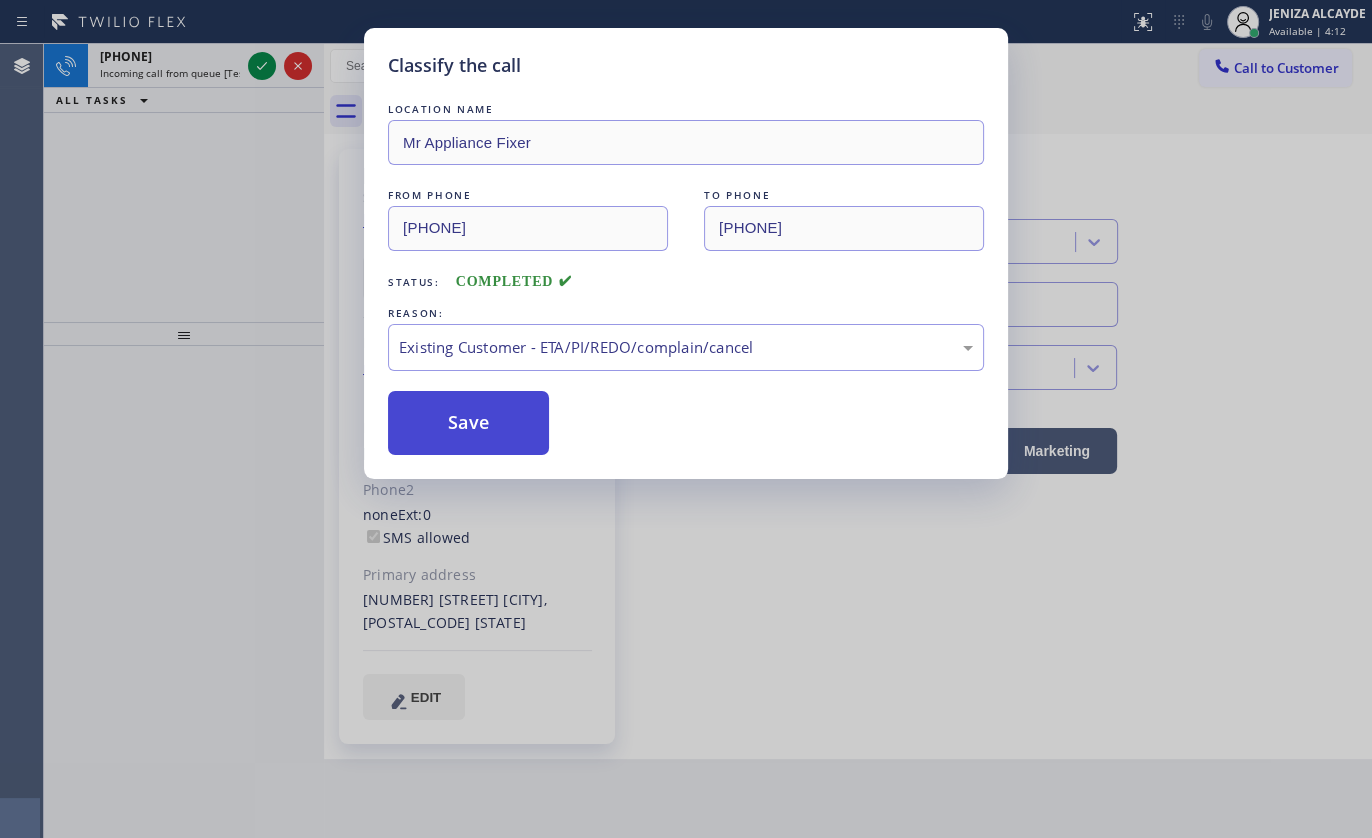 click on "Save" at bounding box center [468, 423] 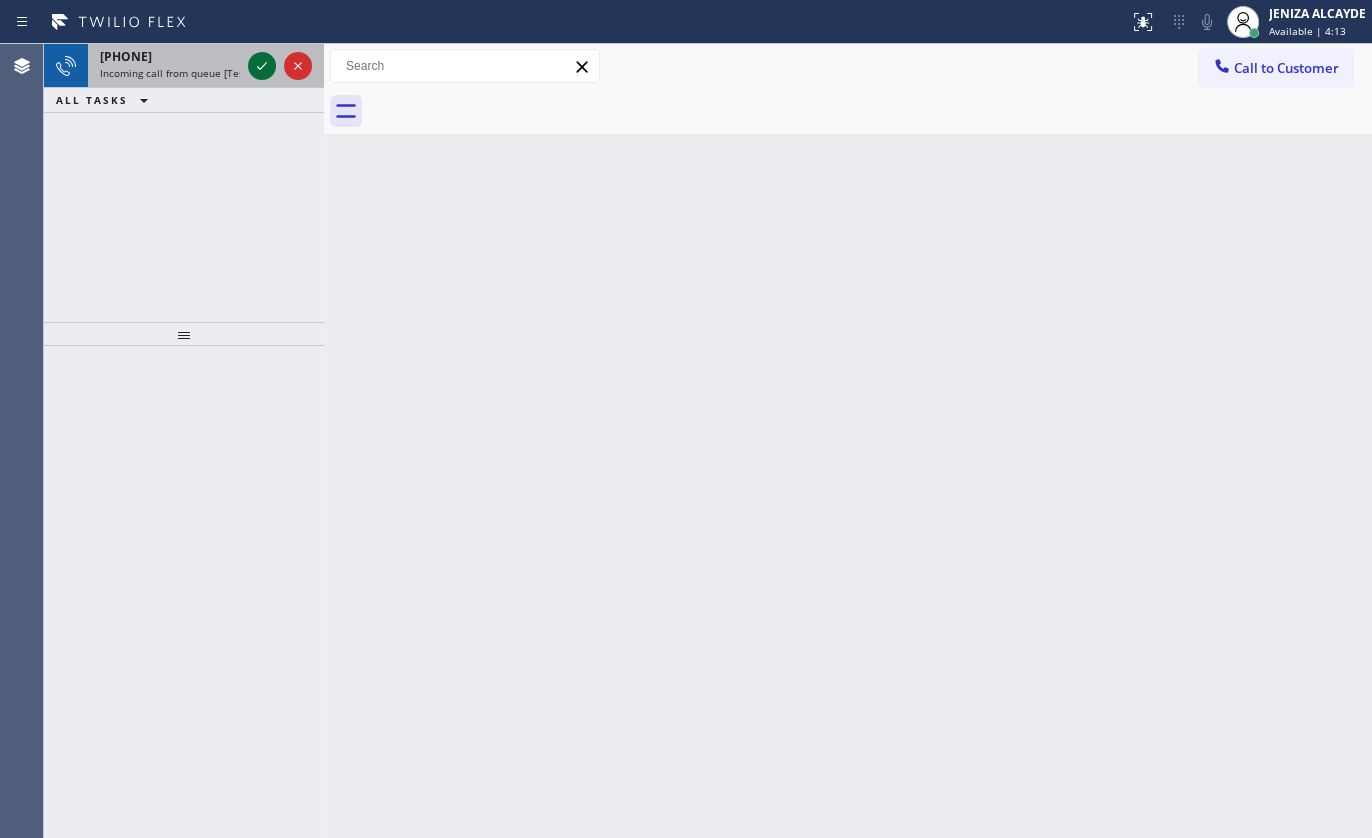 click 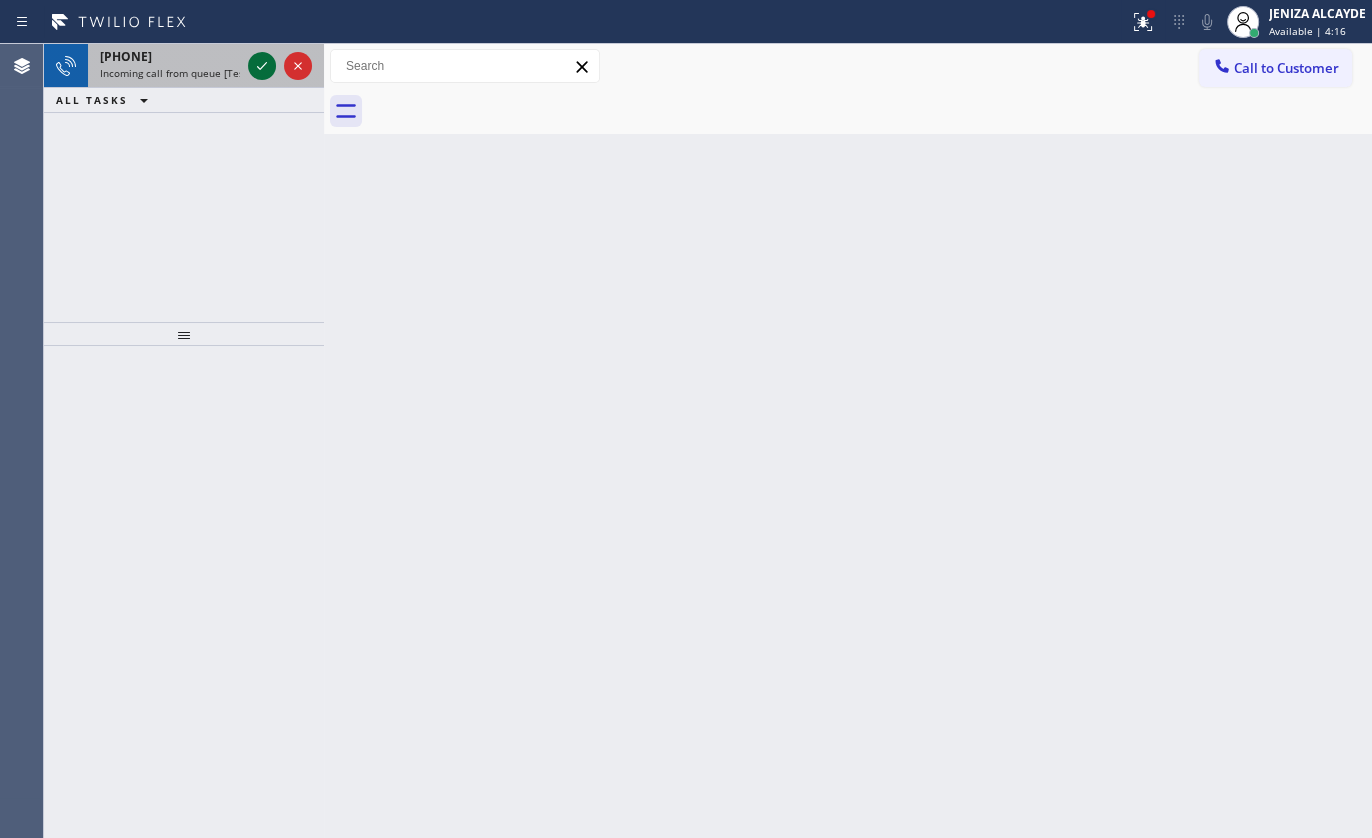 click 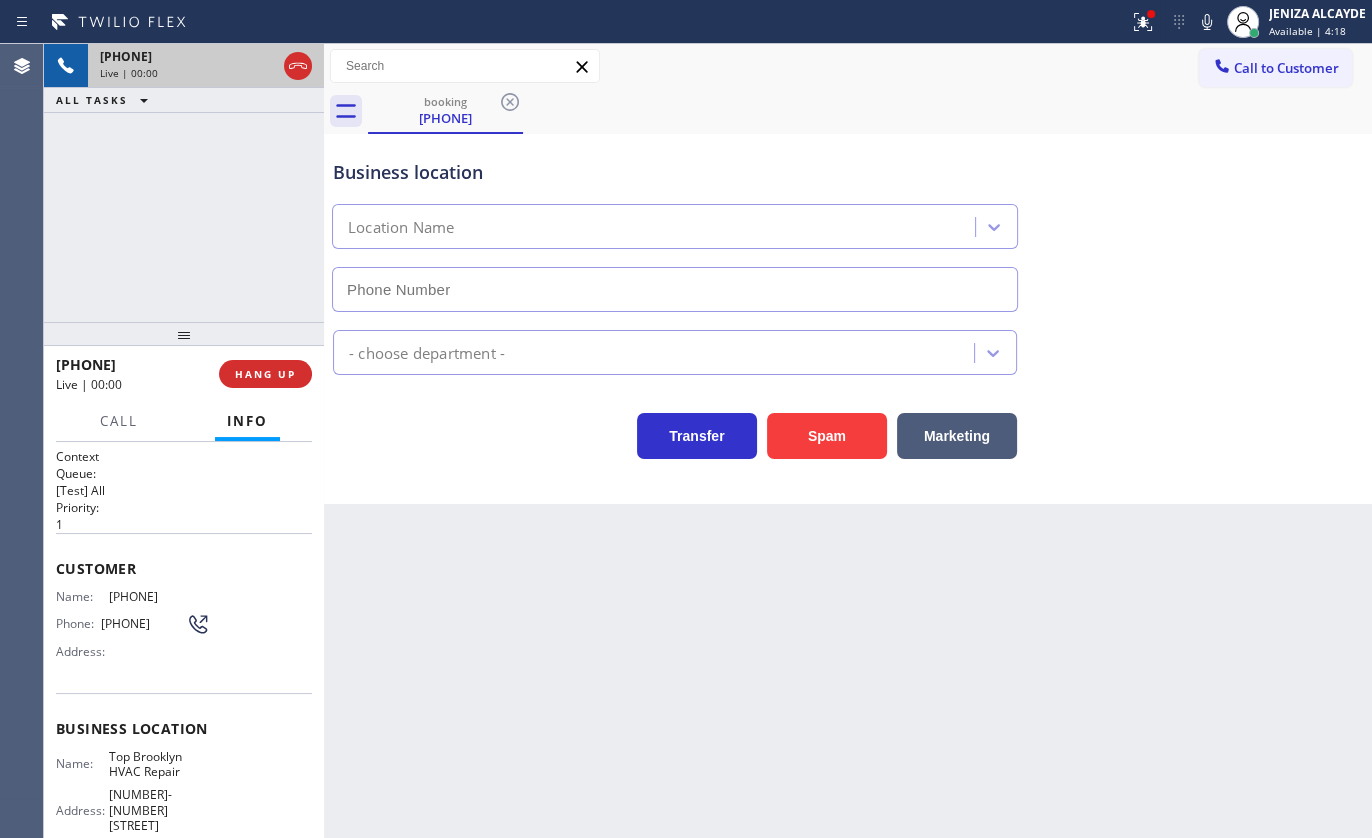 type on "(347) 236-3991" 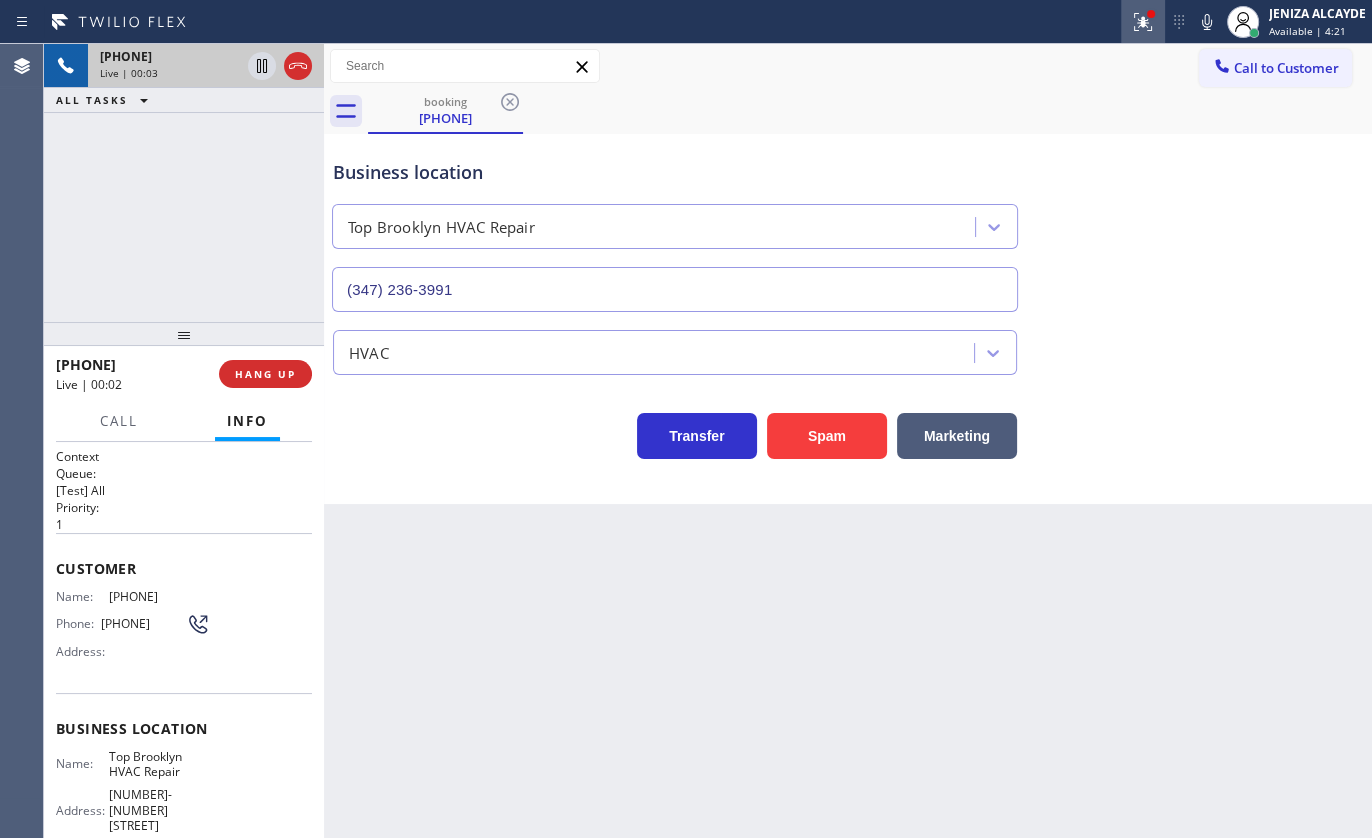 click 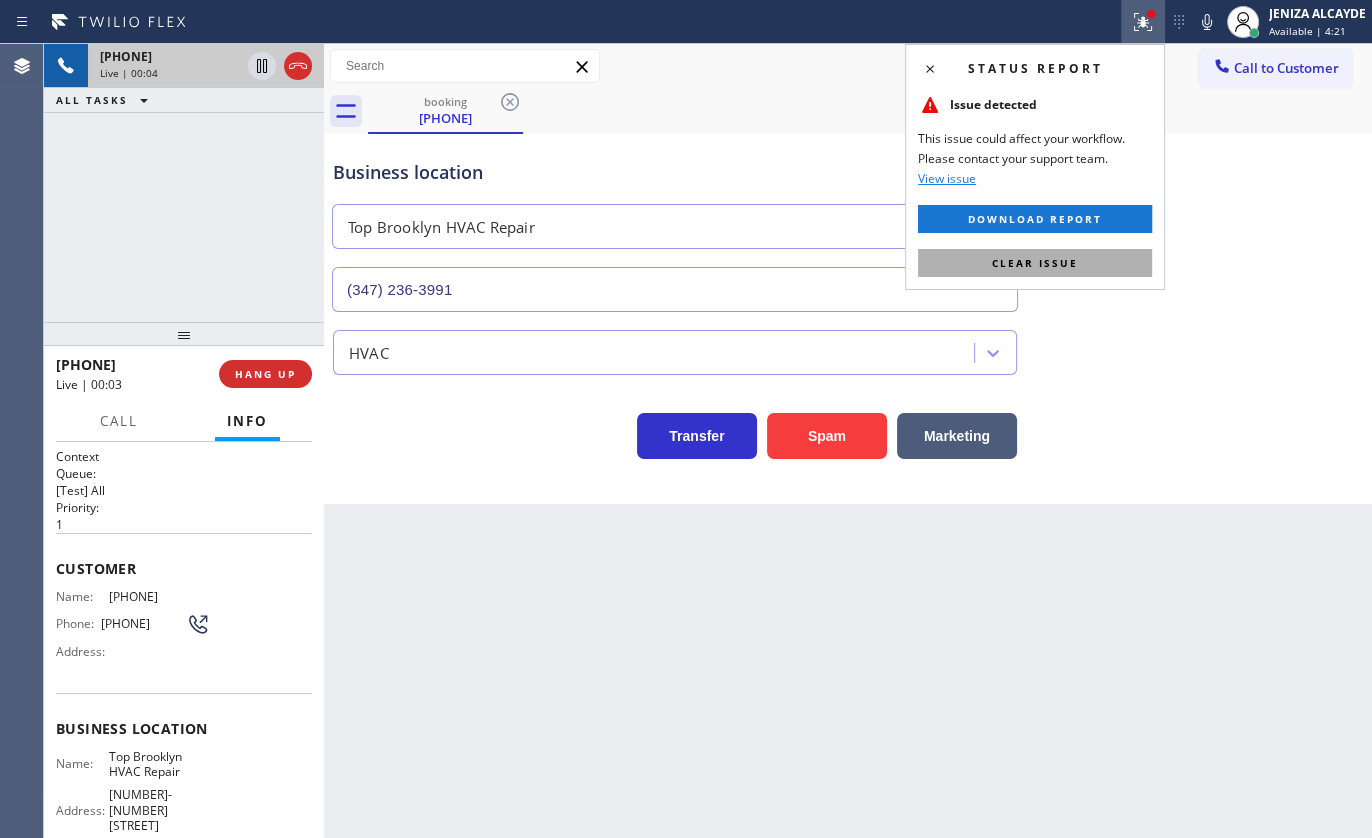 click on "Clear issue" at bounding box center [1035, 263] 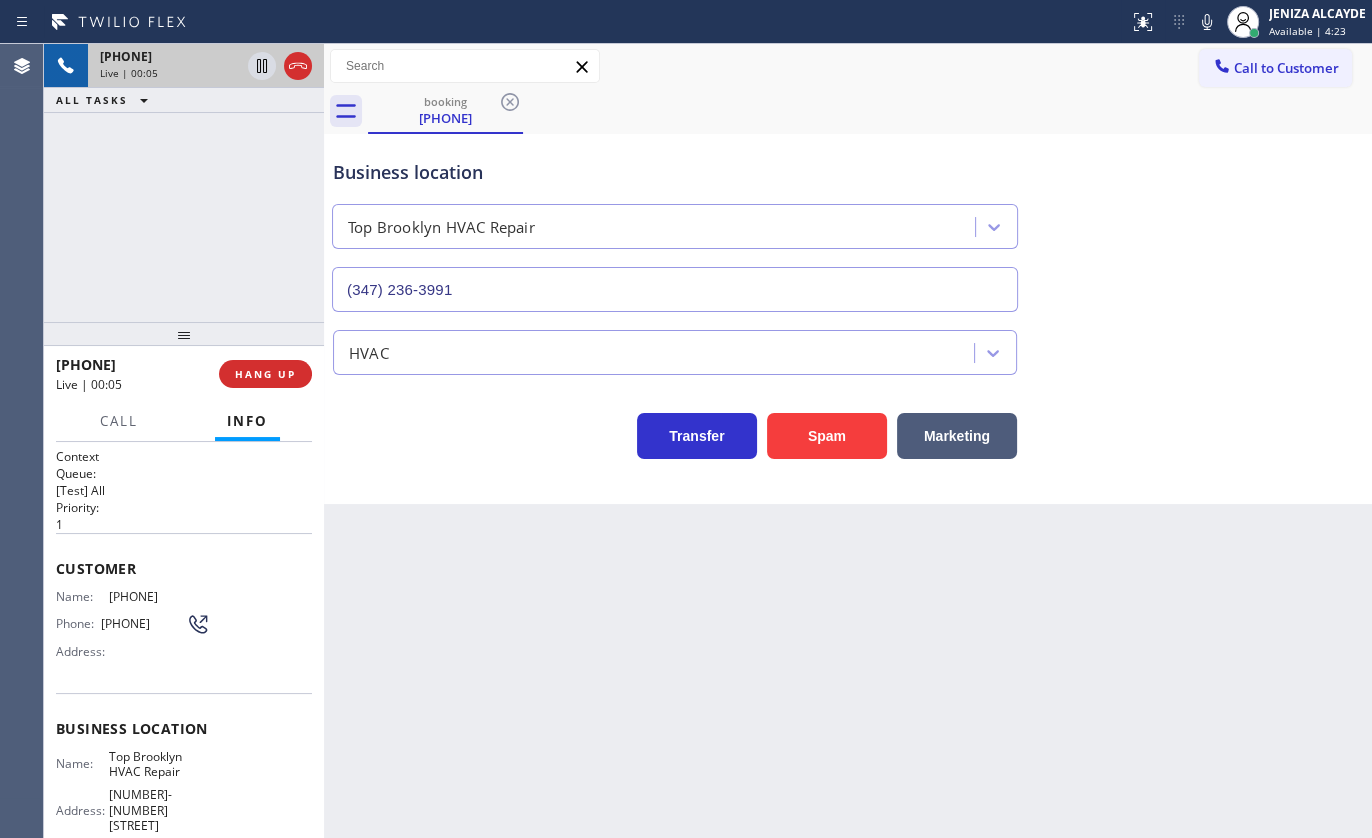 click on "+18033023187 Live | 00:05" at bounding box center [137, 374] 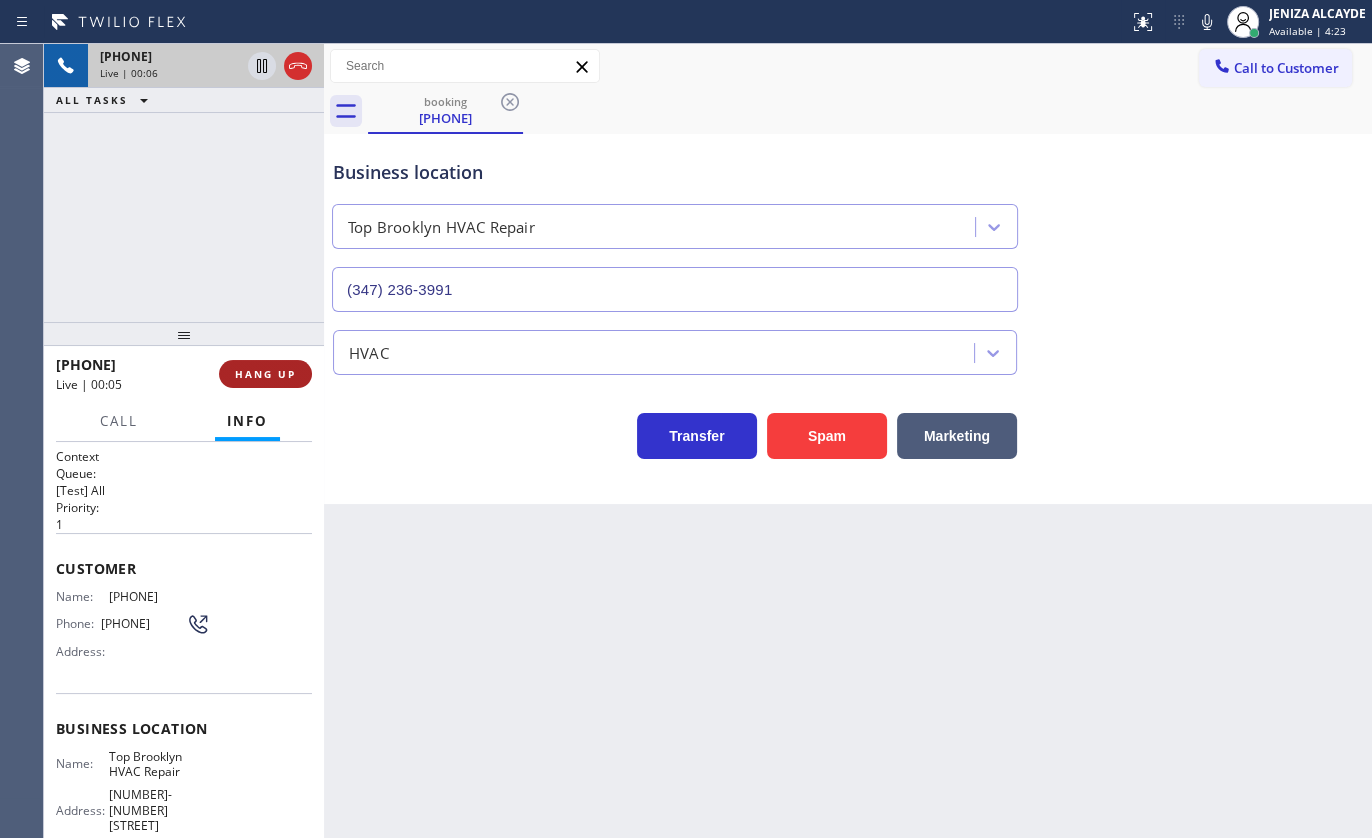 click on "HANG UP" at bounding box center (265, 374) 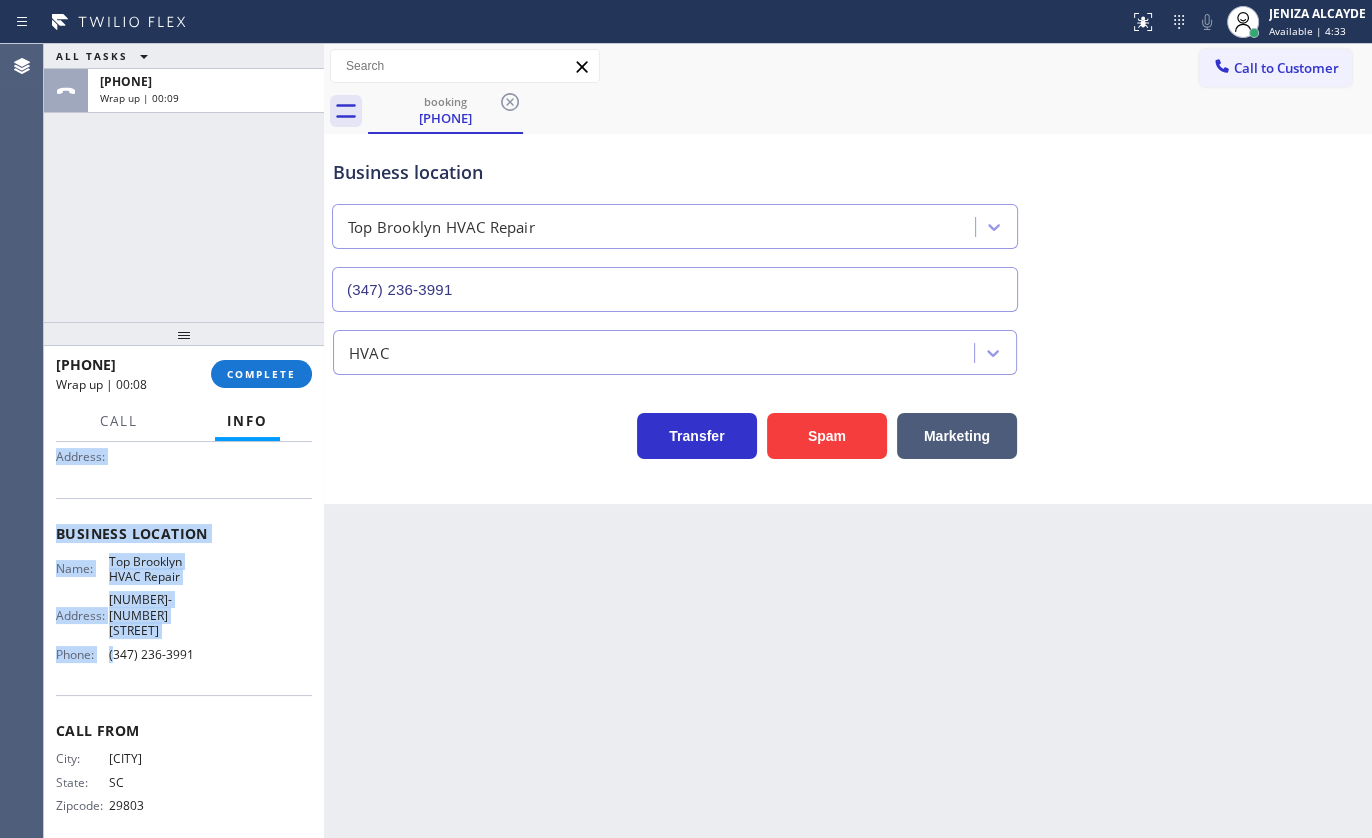 scroll, scrollTop: 198, scrollLeft: 0, axis: vertical 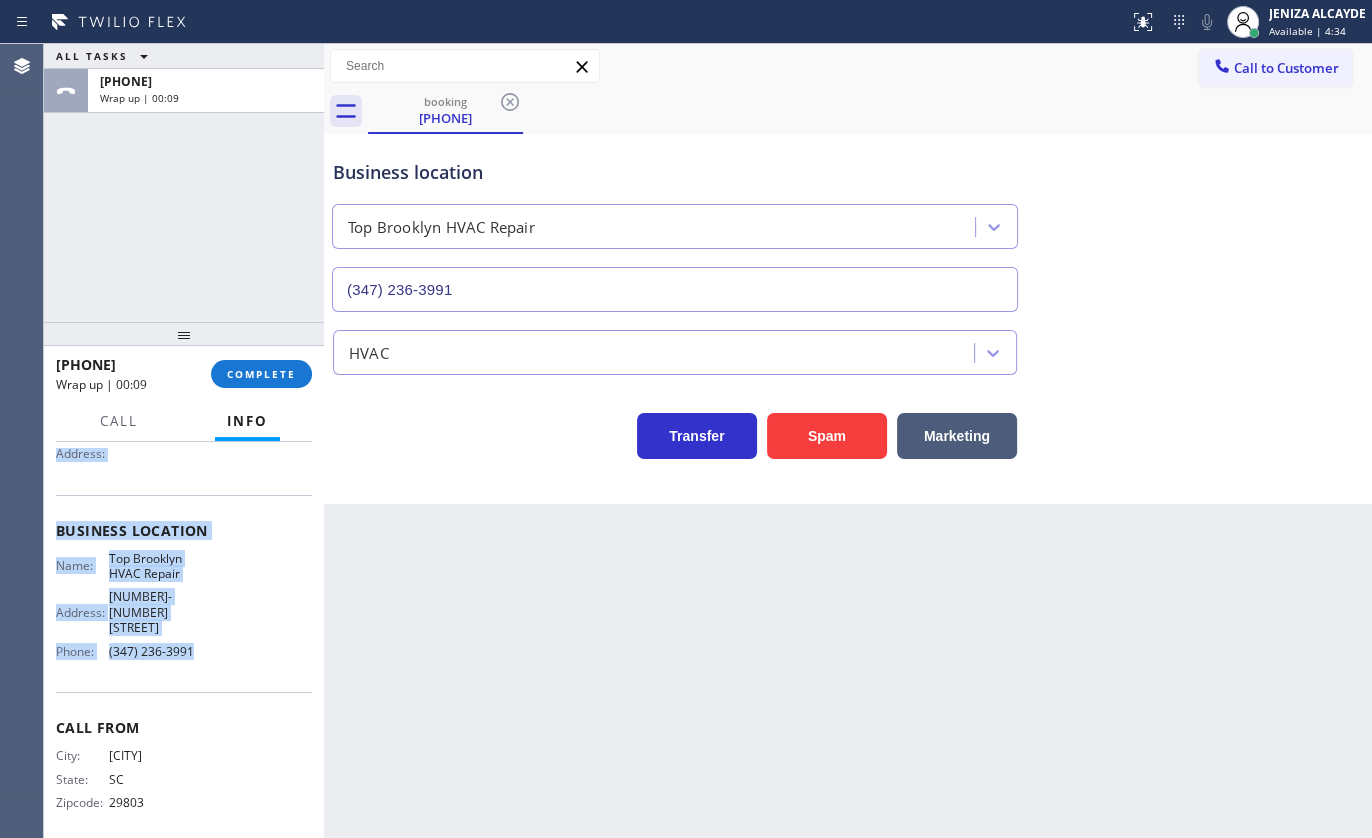 drag, startPoint x: 50, startPoint y: 530, endPoint x: 218, endPoint y: 651, distance: 207.03865 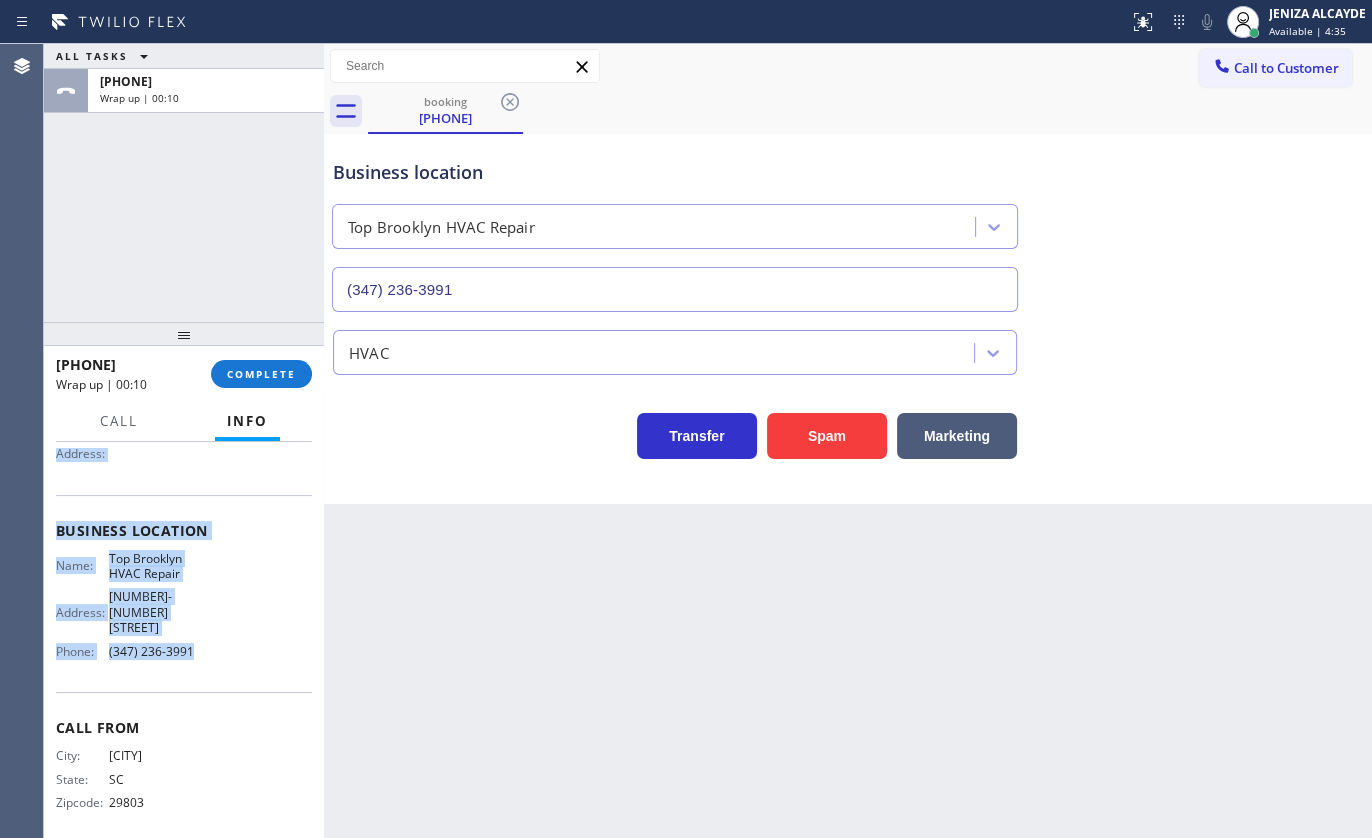 copy on "Customer Name: (803) 302-3187 Phone: (803) 302-3187 Address: Business location Name: Top Brooklyn HVAC Repair Address: 1670-1678 E 17th St  Phone: (347) 236-3991" 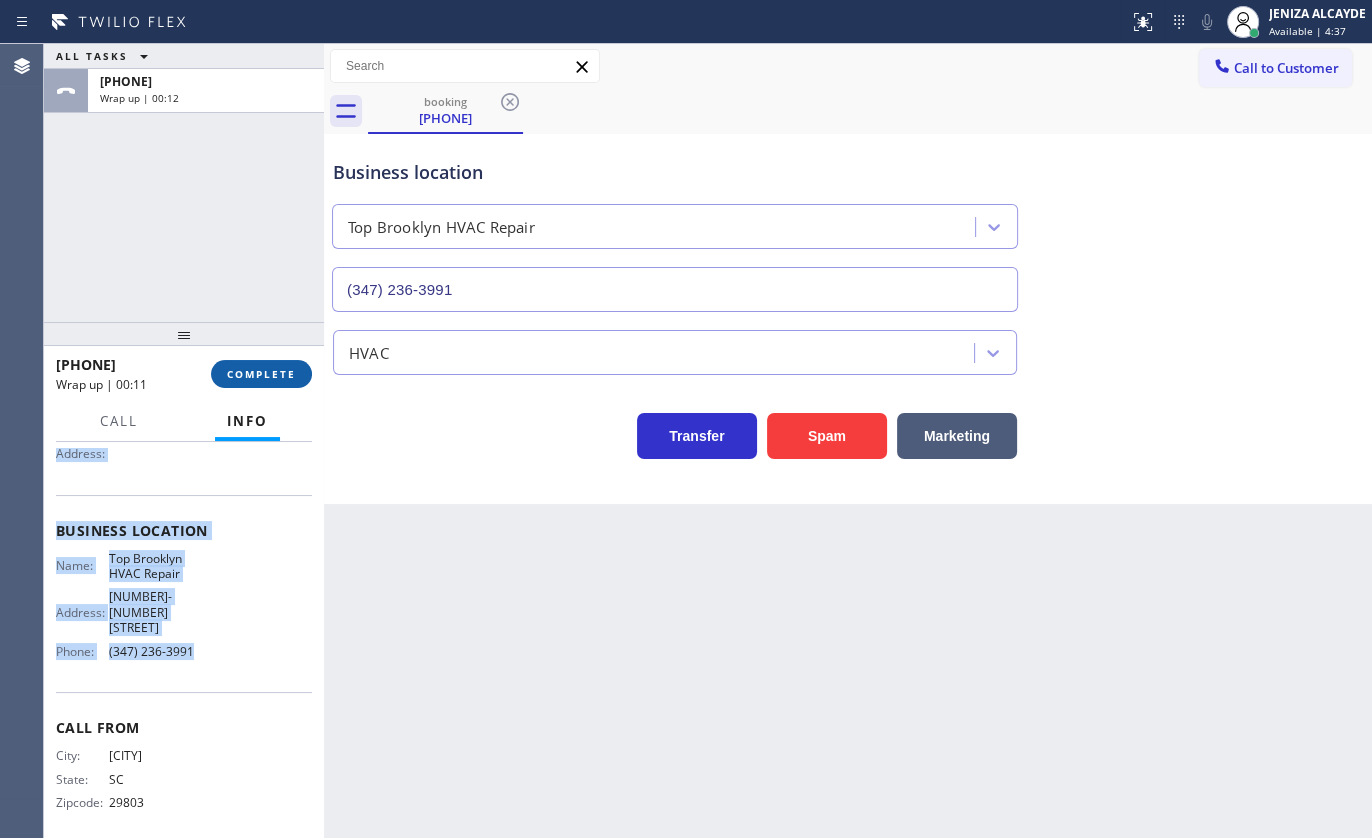 click on "COMPLETE" at bounding box center (261, 374) 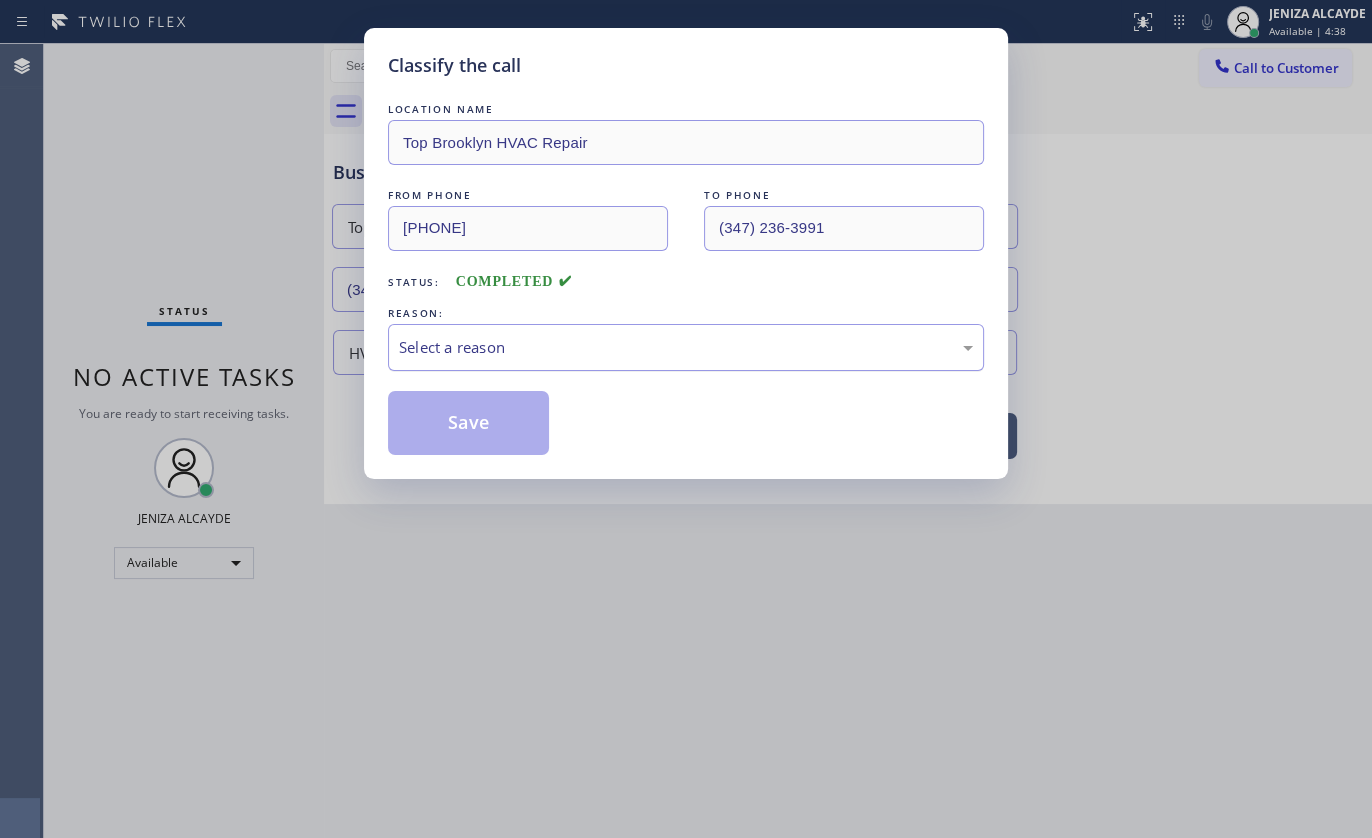 click on "Select a reason" at bounding box center [686, 347] 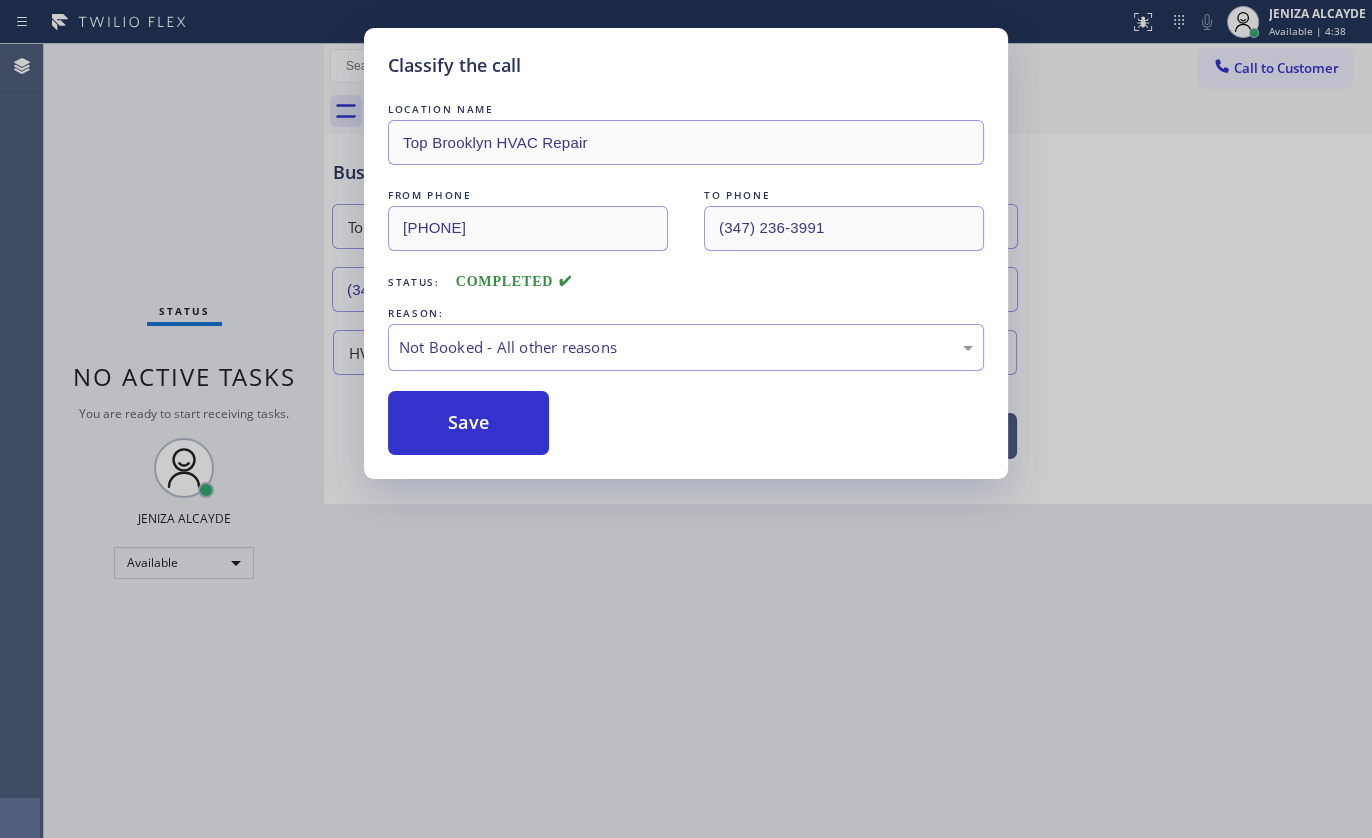 click on "Save" at bounding box center (468, 423) 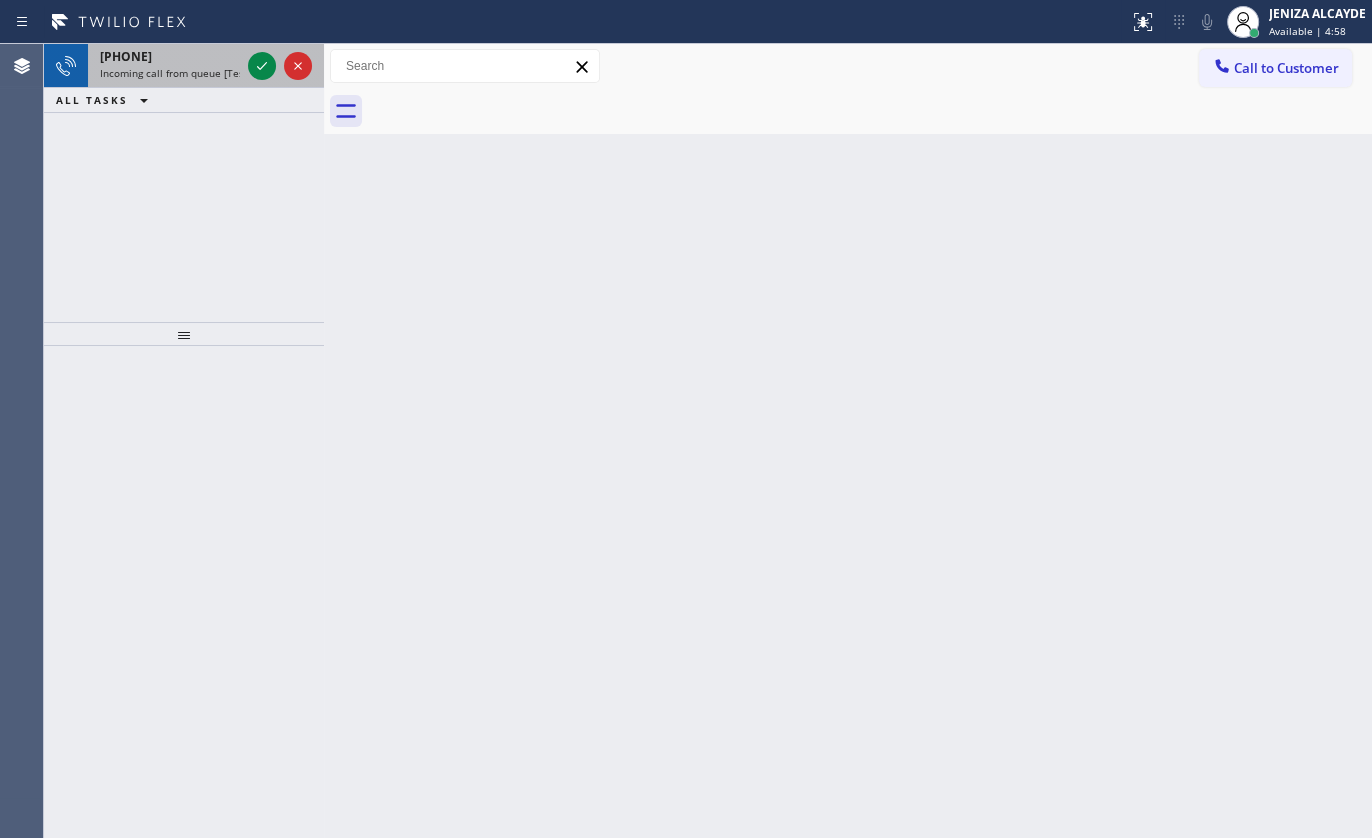click at bounding box center [280, 66] 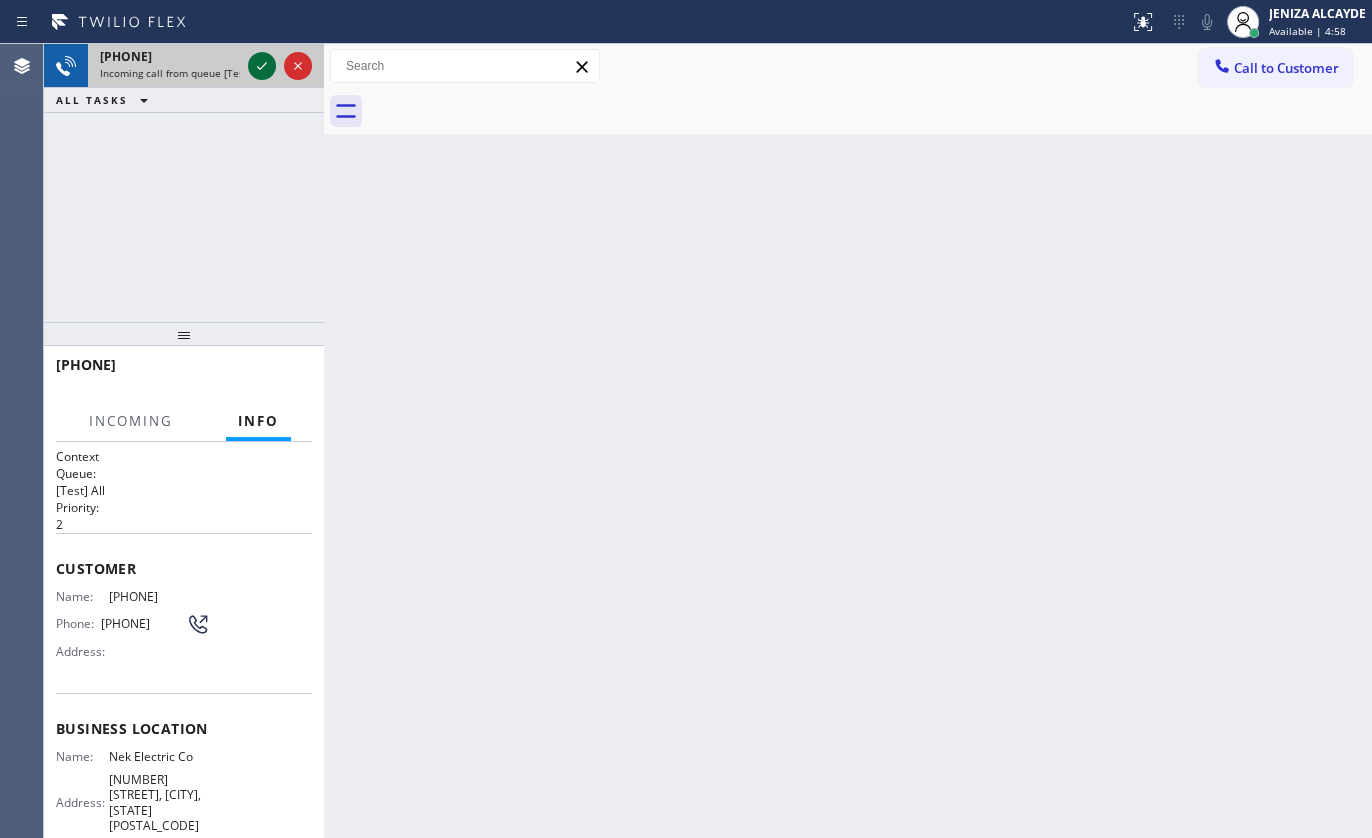 click 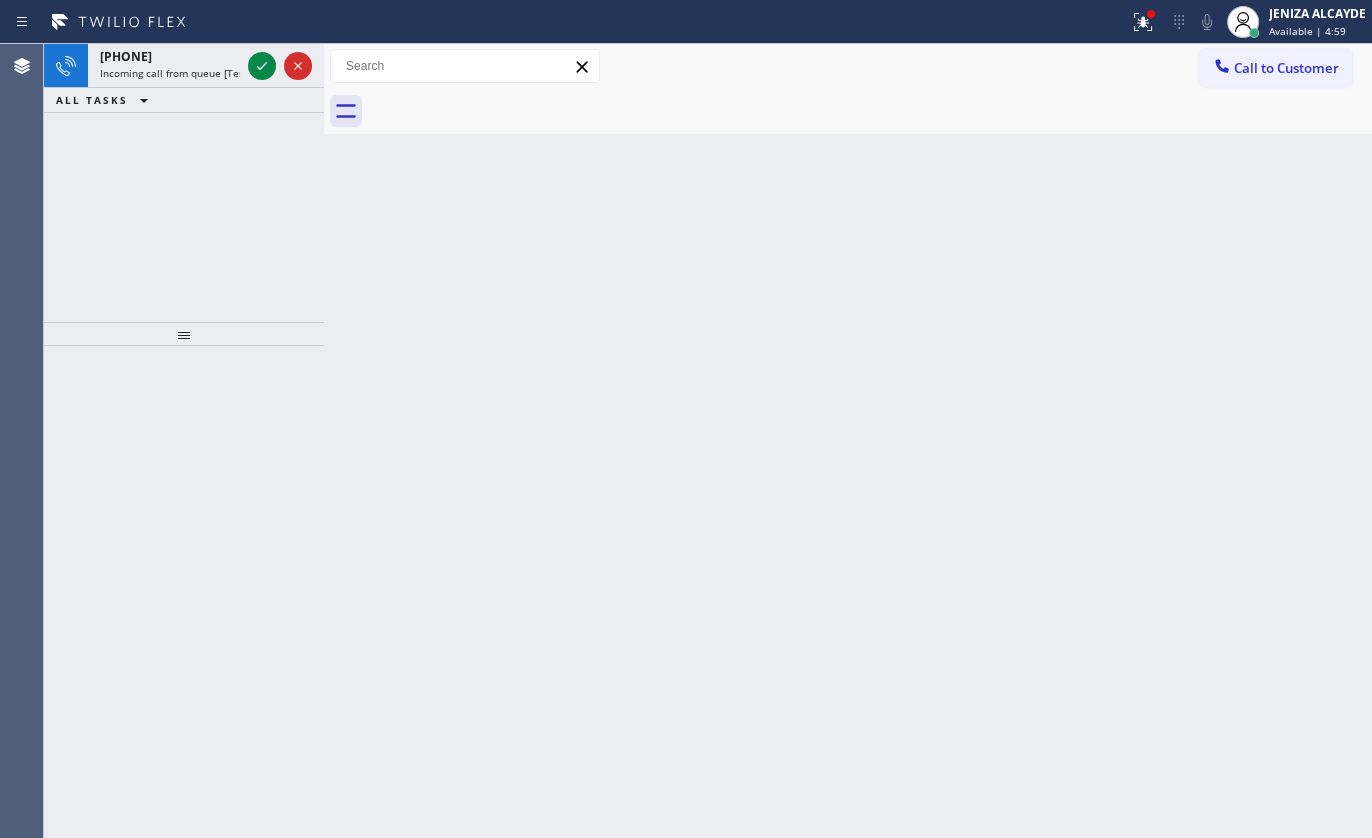 click 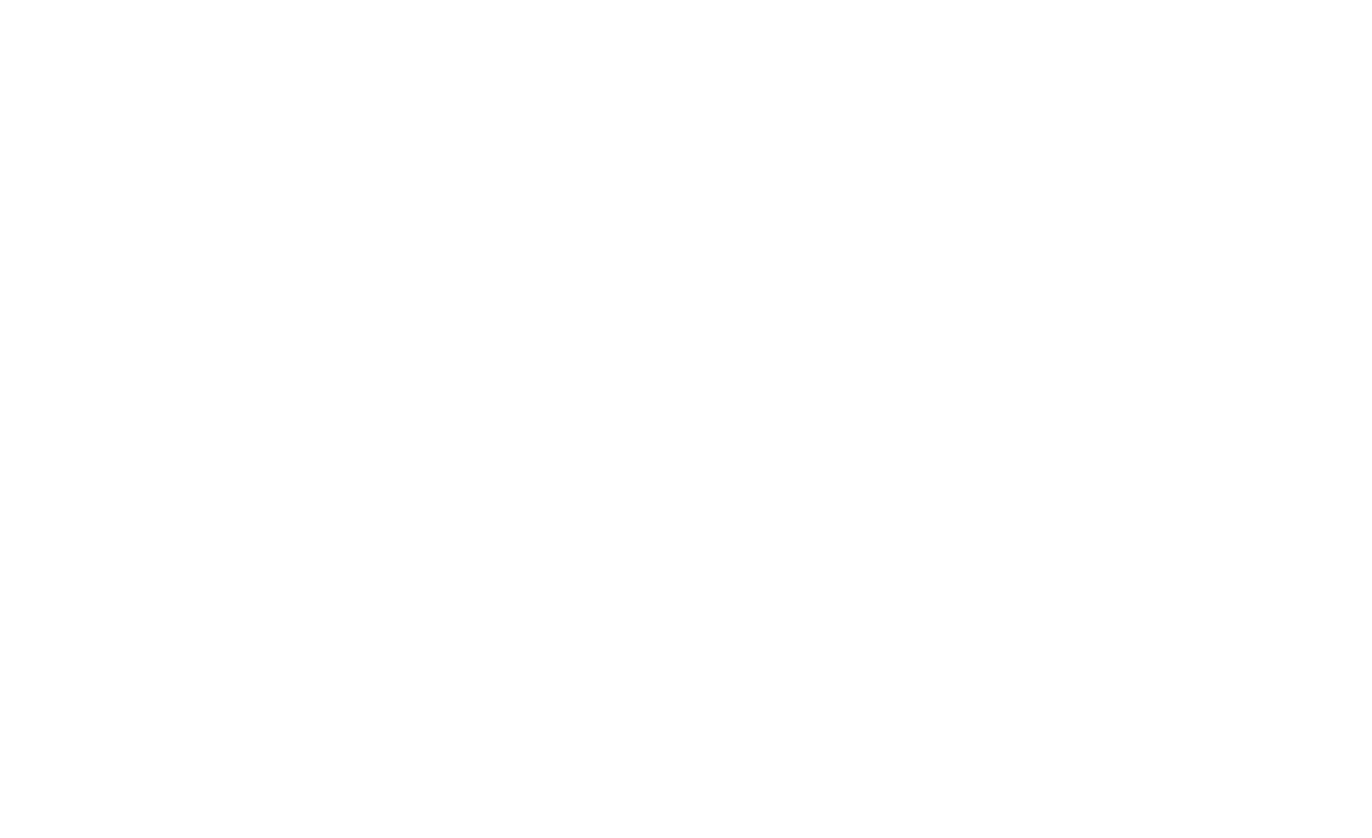 scroll, scrollTop: 0, scrollLeft: 0, axis: both 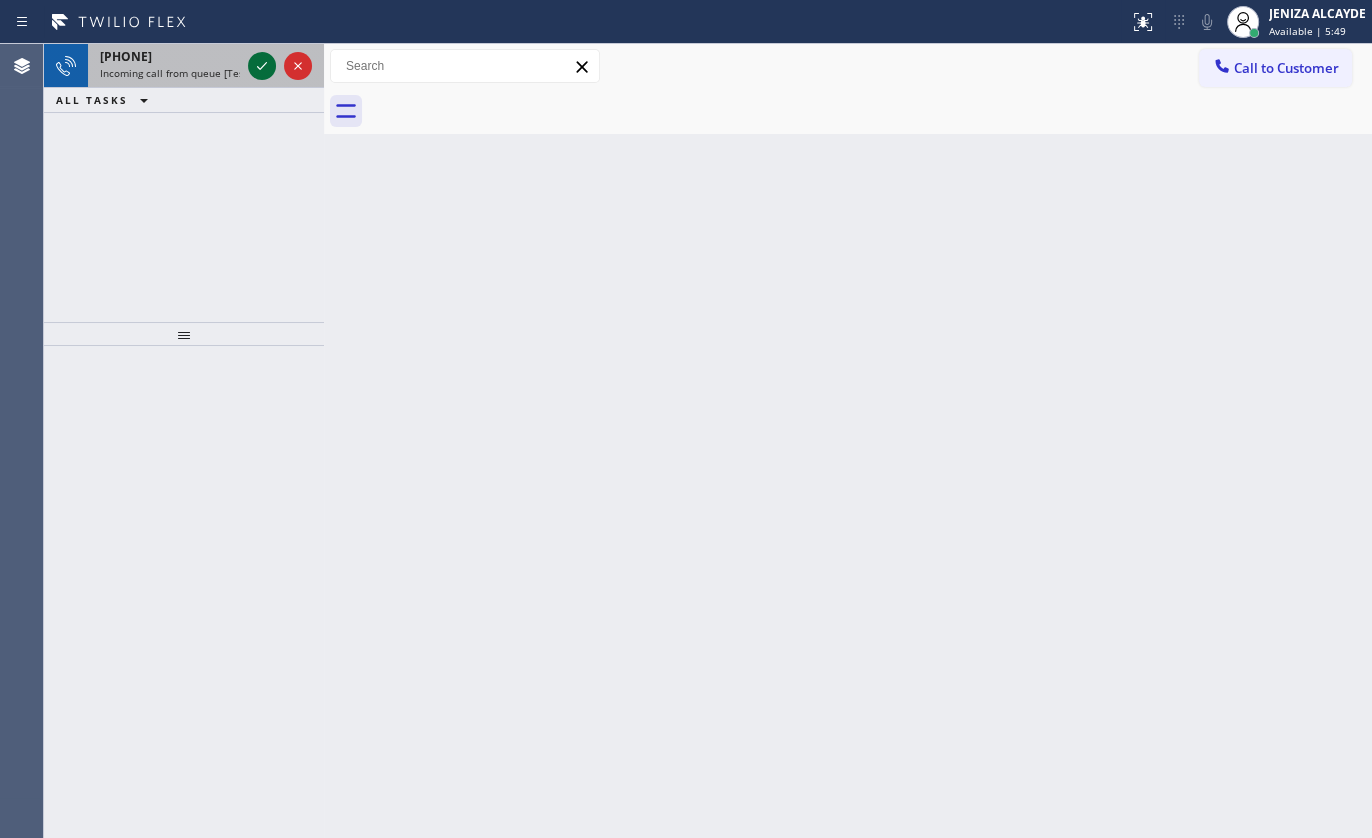 click 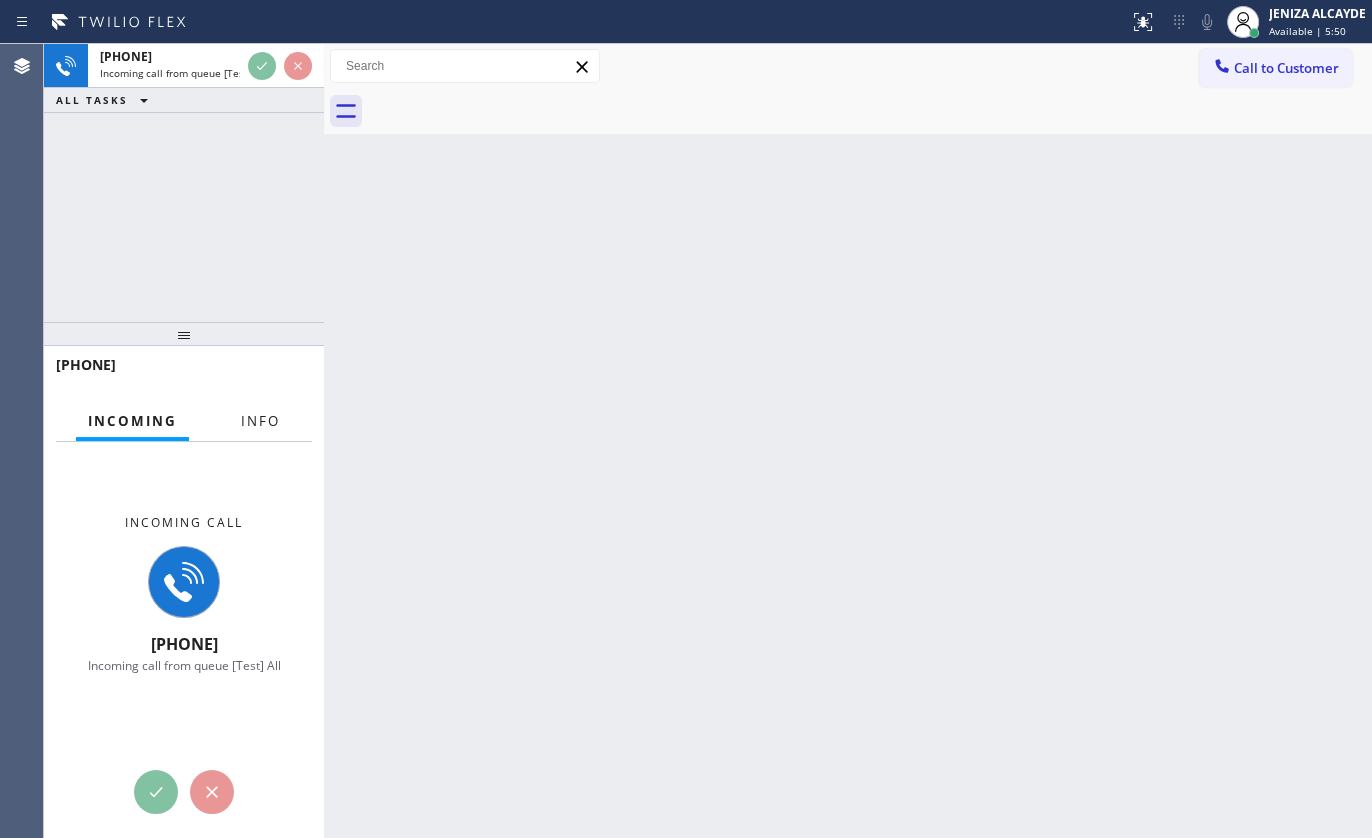 drag, startPoint x: 274, startPoint y: 415, endPoint x: 260, endPoint y: 425, distance: 17.20465 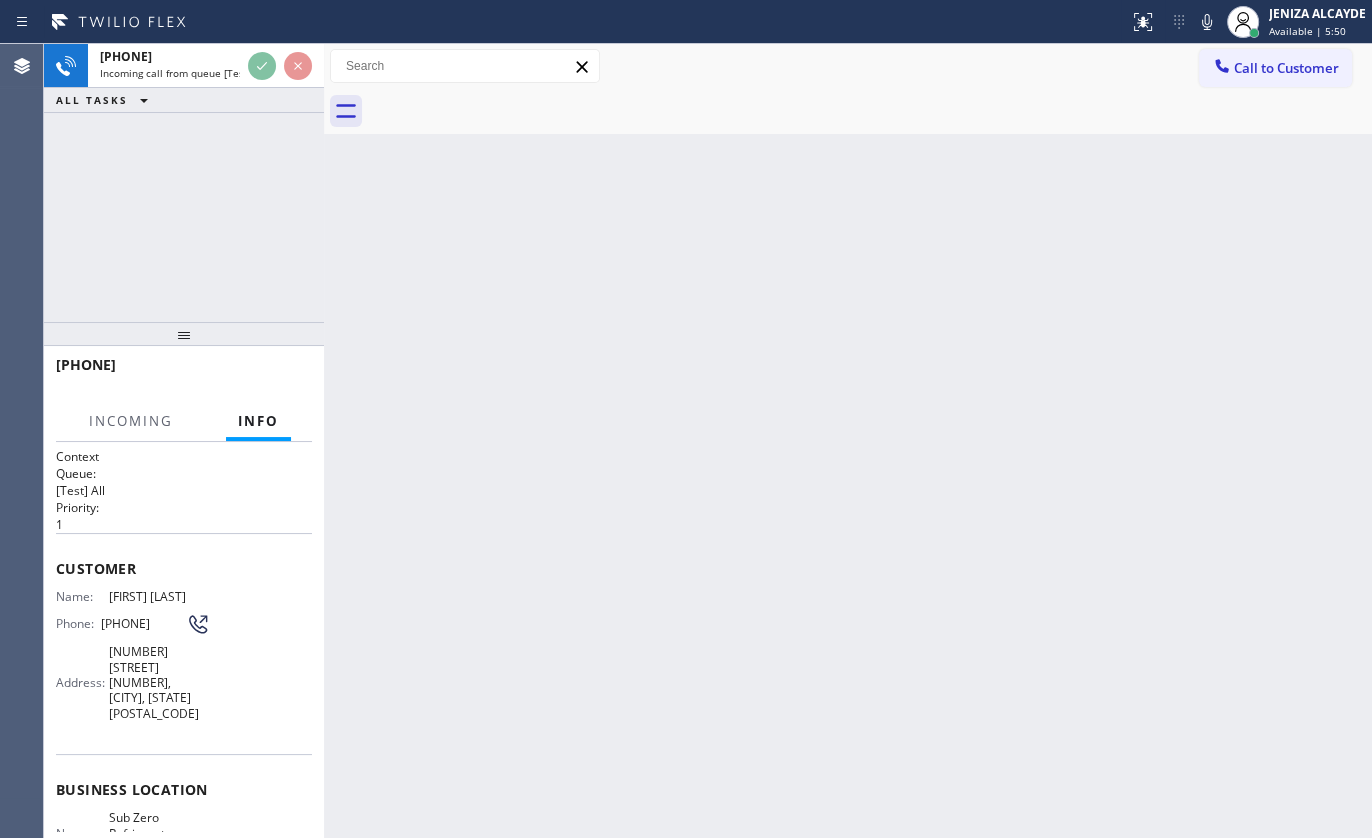 click on "Info" at bounding box center [258, 421] 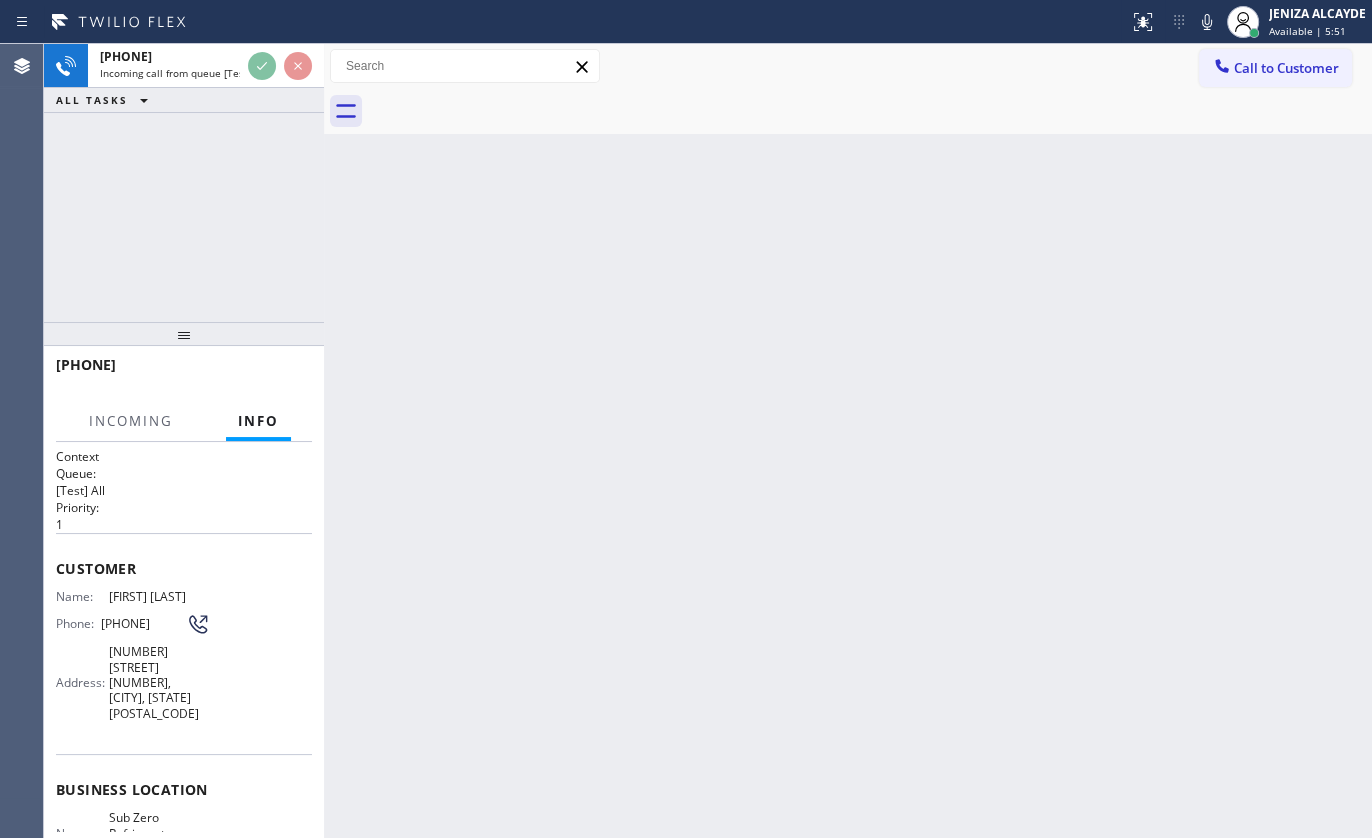 click on "Info" at bounding box center [258, 421] 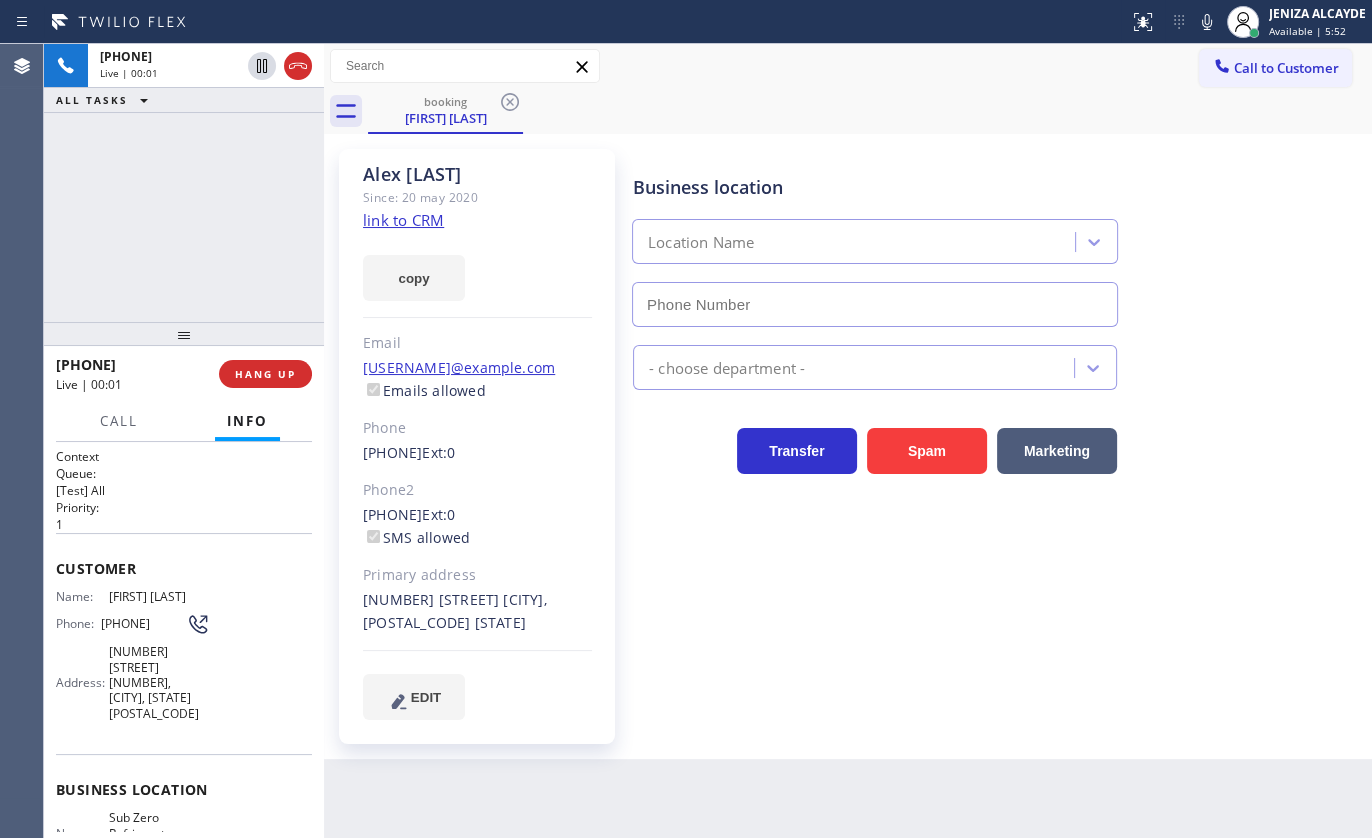 type on "(773) 917-0590" 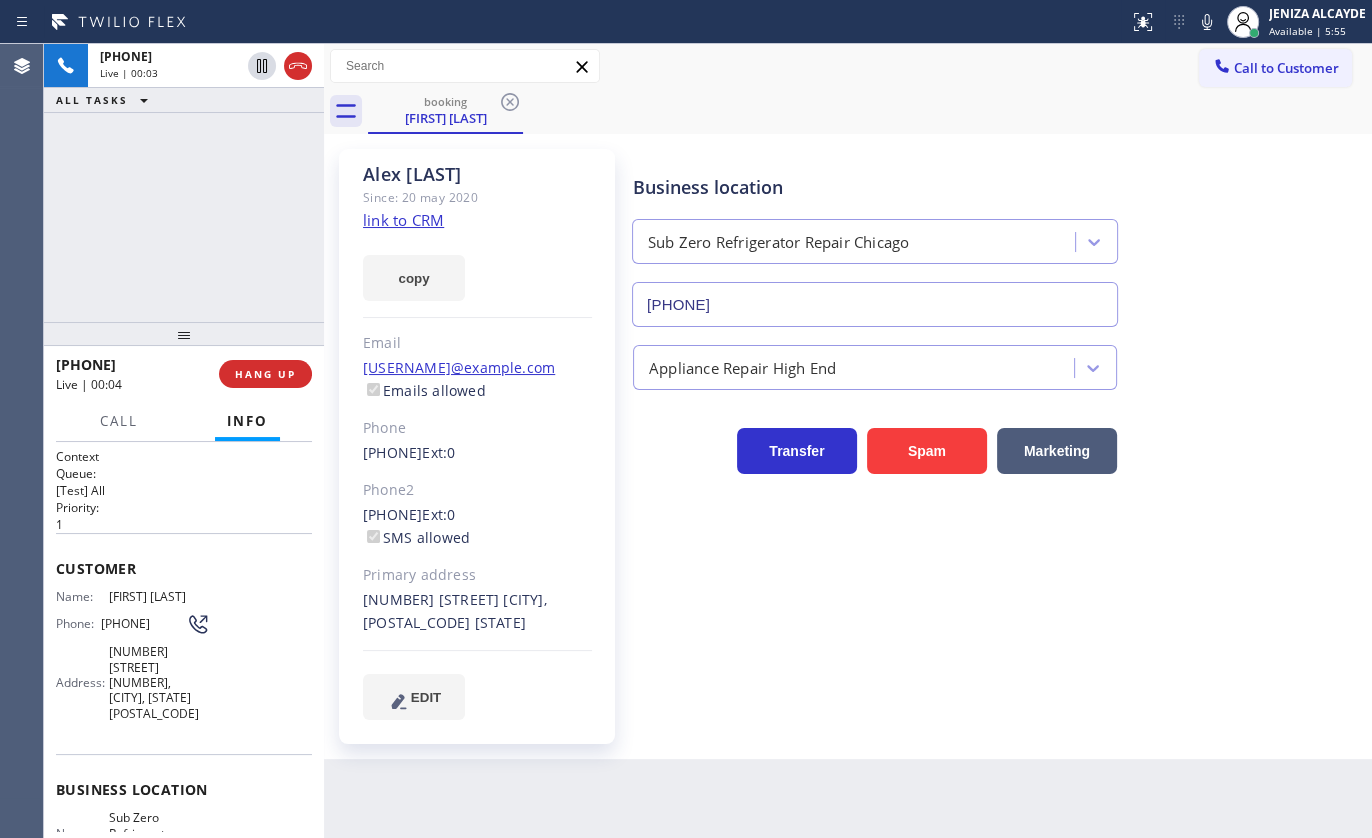 click on "link to CRM" 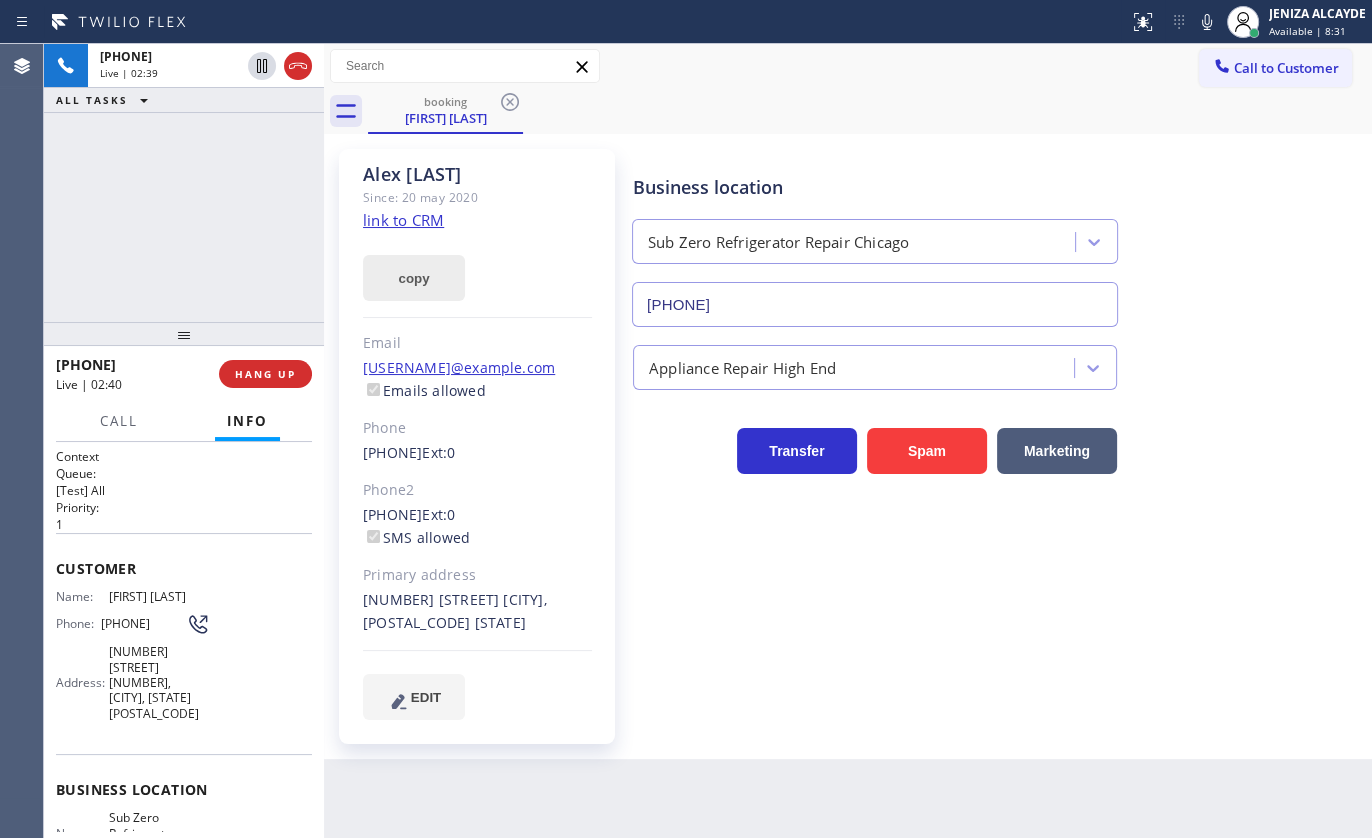 click on "copy" at bounding box center [414, 278] 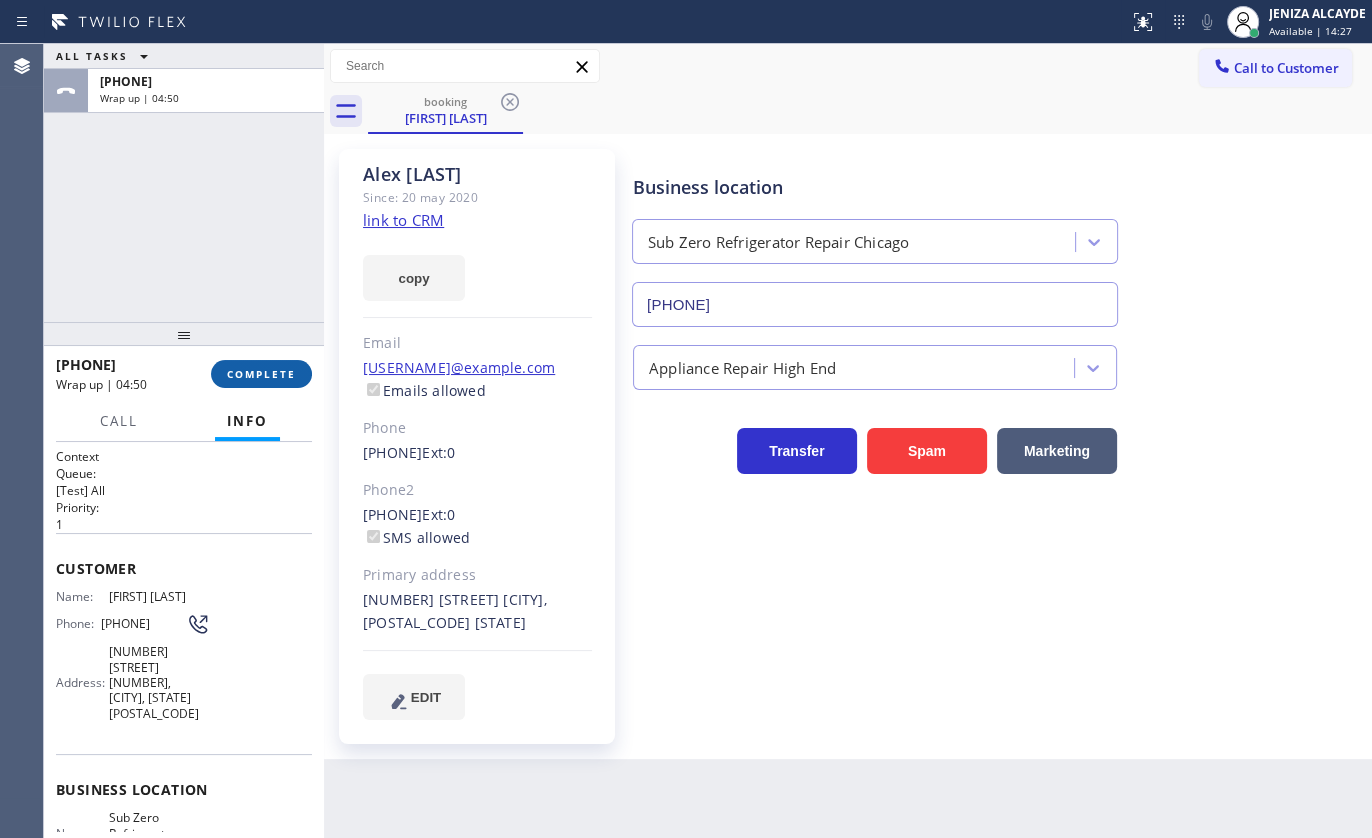 click on "COMPLETE" at bounding box center [261, 374] 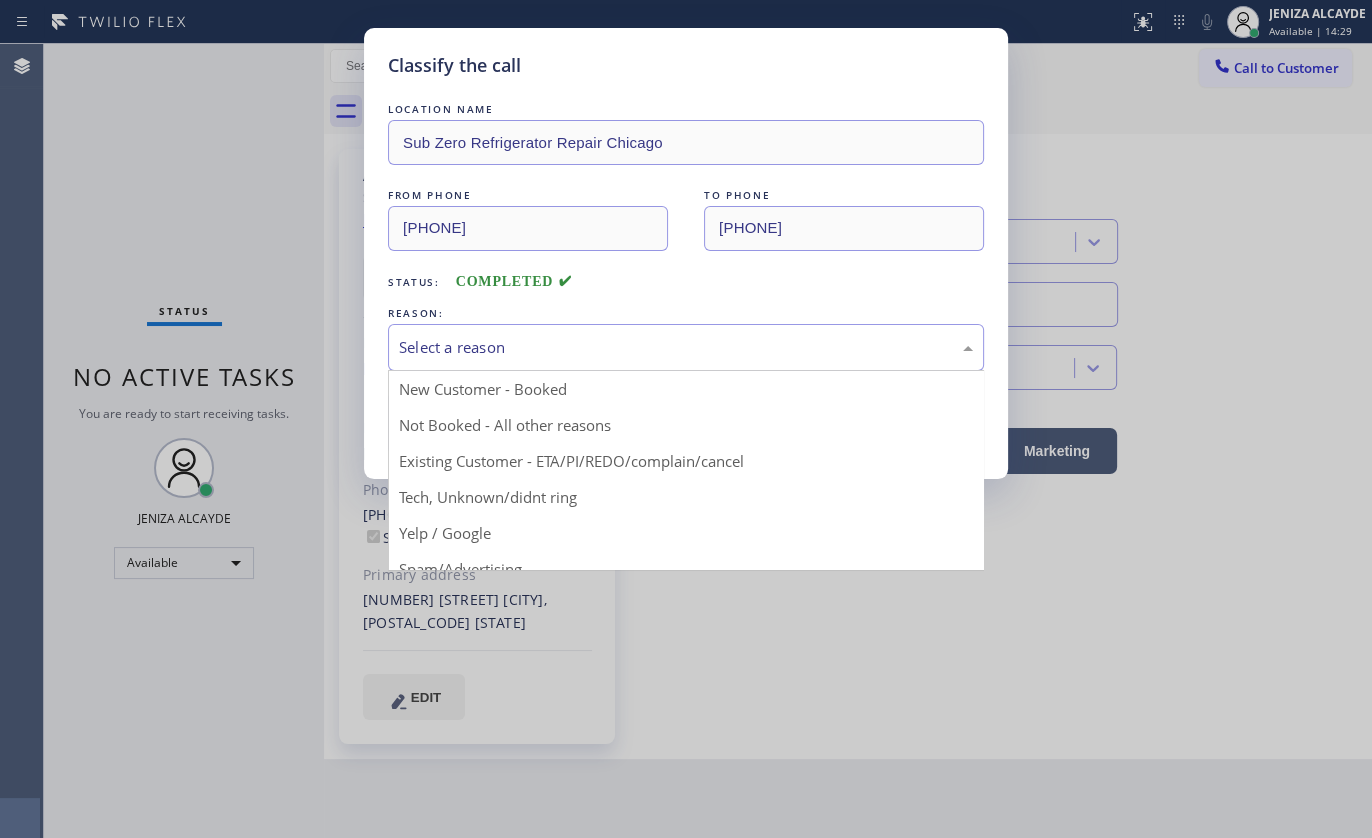click on "Select a reason" at bounding box center [686, 347] 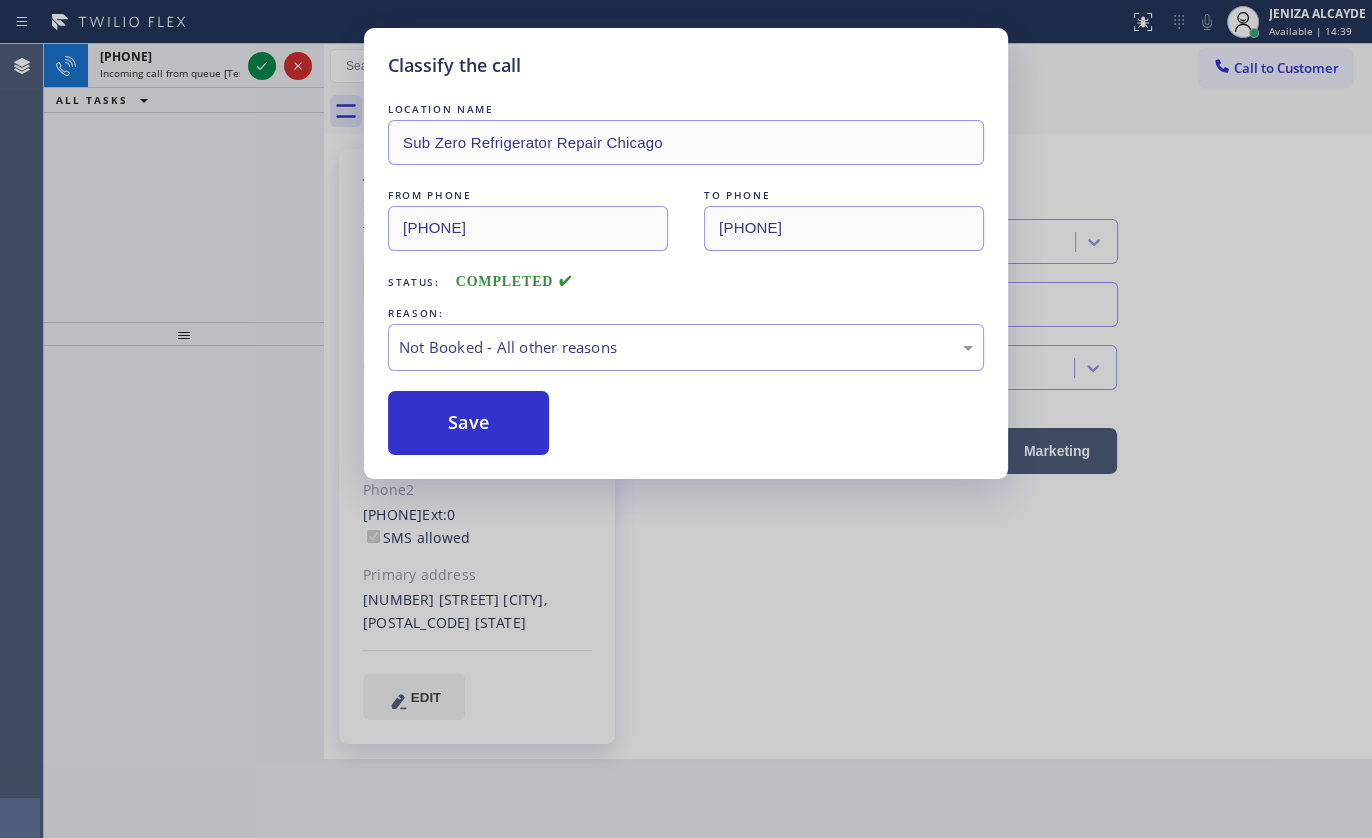click on "Save" at bounding box center [468, 423] 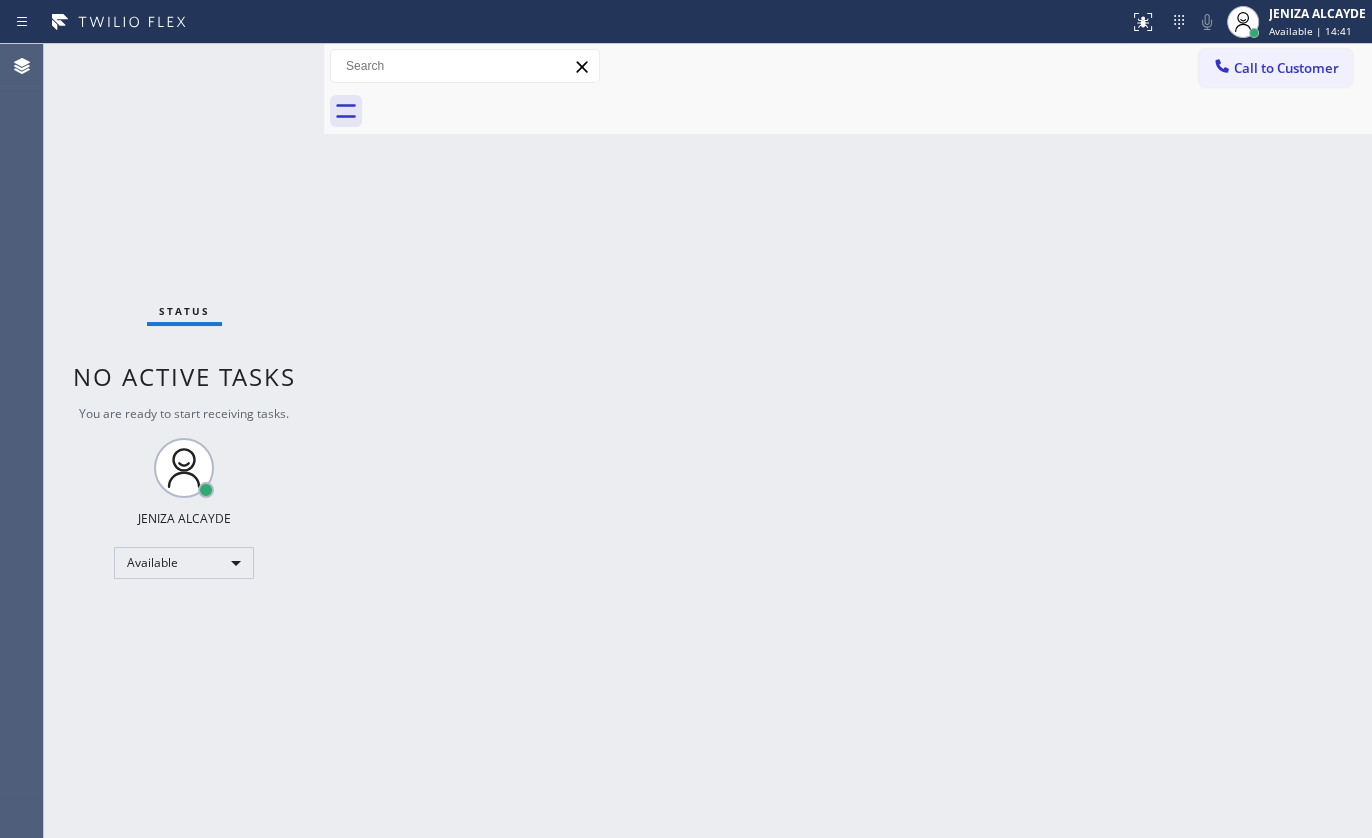 click on "Status   No active tasks     You are ready to start receiving tasks.   JENIZA ALCAYDE Available" at bounding box center (184, 441) 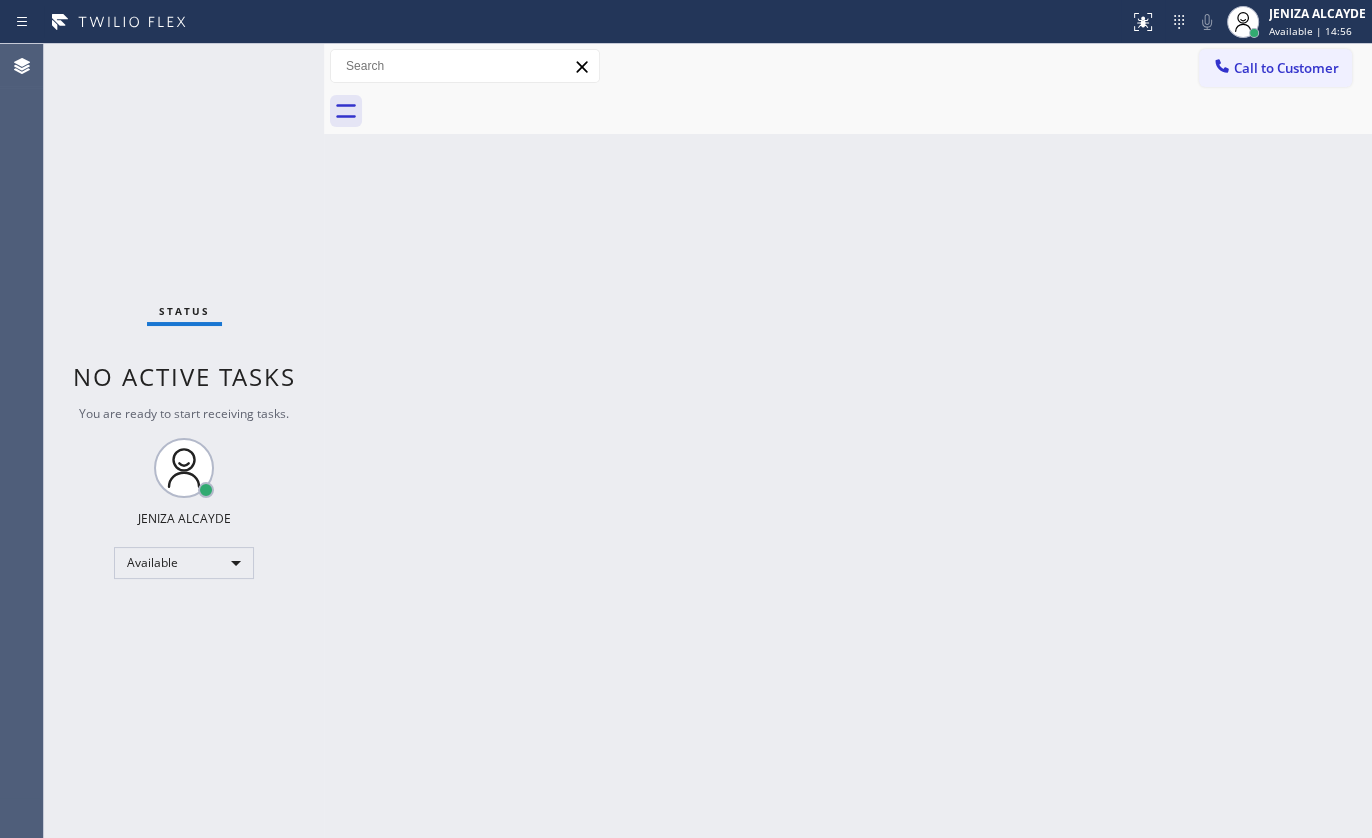 click on "Status   No active tasks     You are ready to start receiving tasks.   JENIZA ALCAYDE Available" at bounding box center (184, 441) 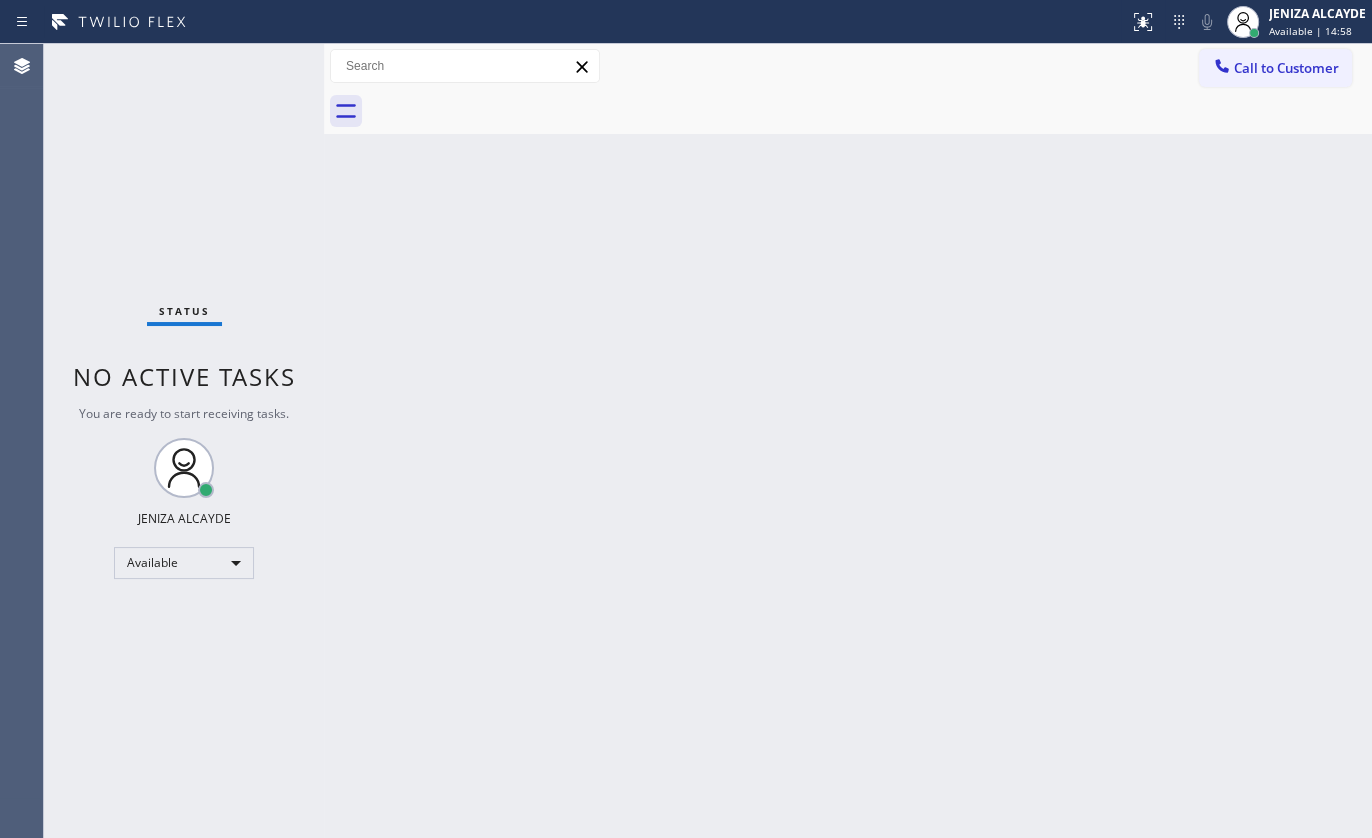 click on "Status   No active tasks     You are ready to start receiving tasks.   JENIZA ALCAYDE Available" at bounding box center [184, 441] 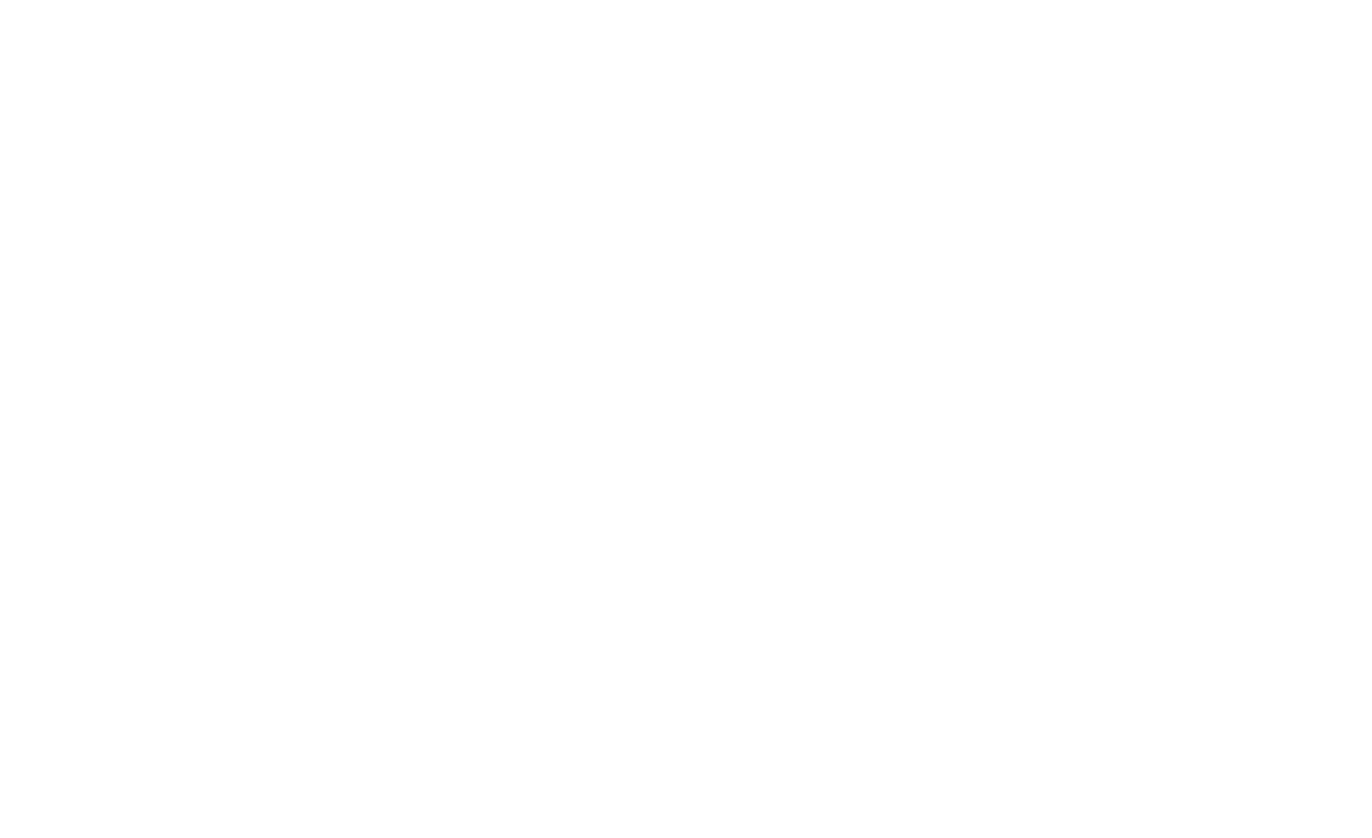 scroll, scrollTop: 0, scrollLeft: 0, axis: both 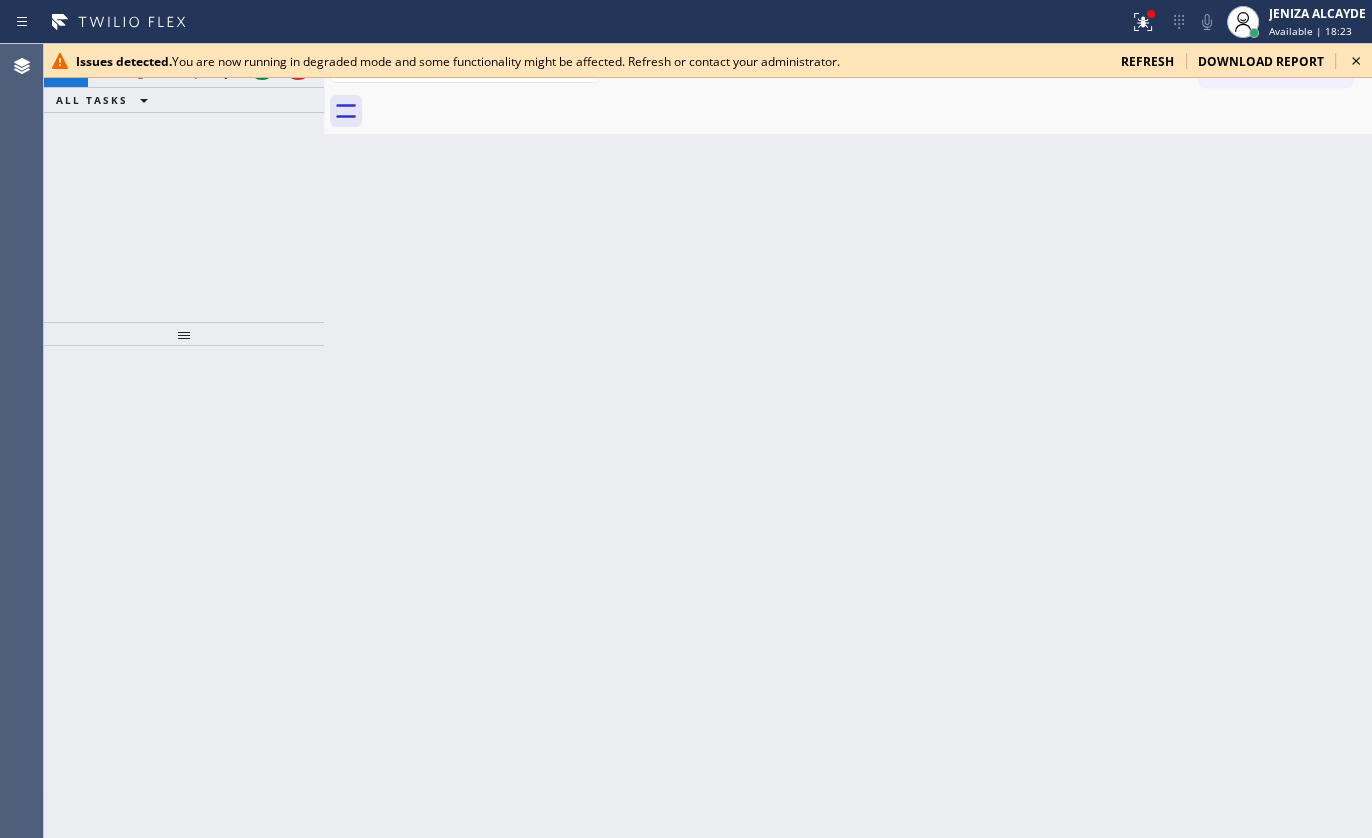 click on "Issues detected.  You are now running in degraded mode and some functionality might be affected. Refresh or contact your administrator. refresh download report" at bounding box center [708, 61] 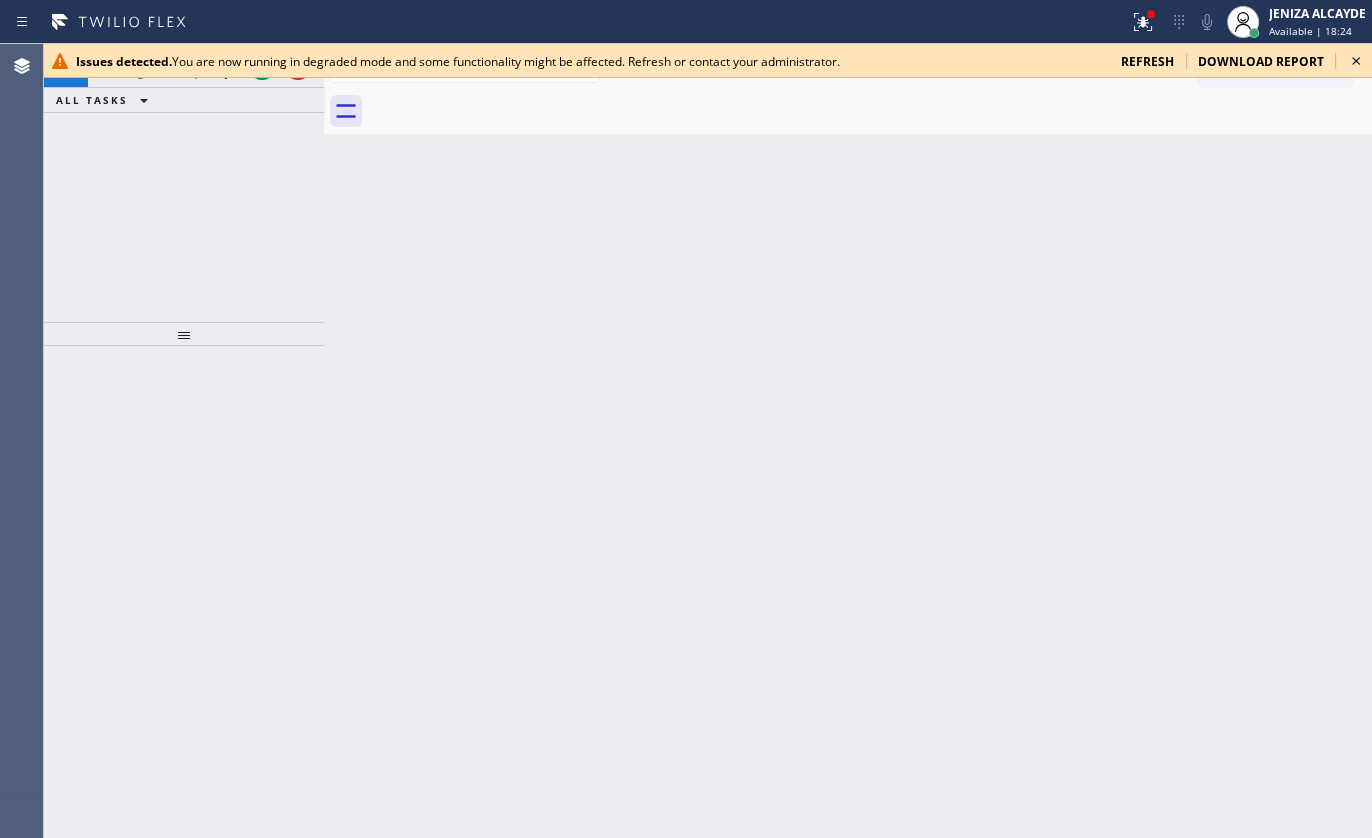 click on "refresh" at bounding box center [1147, 61] 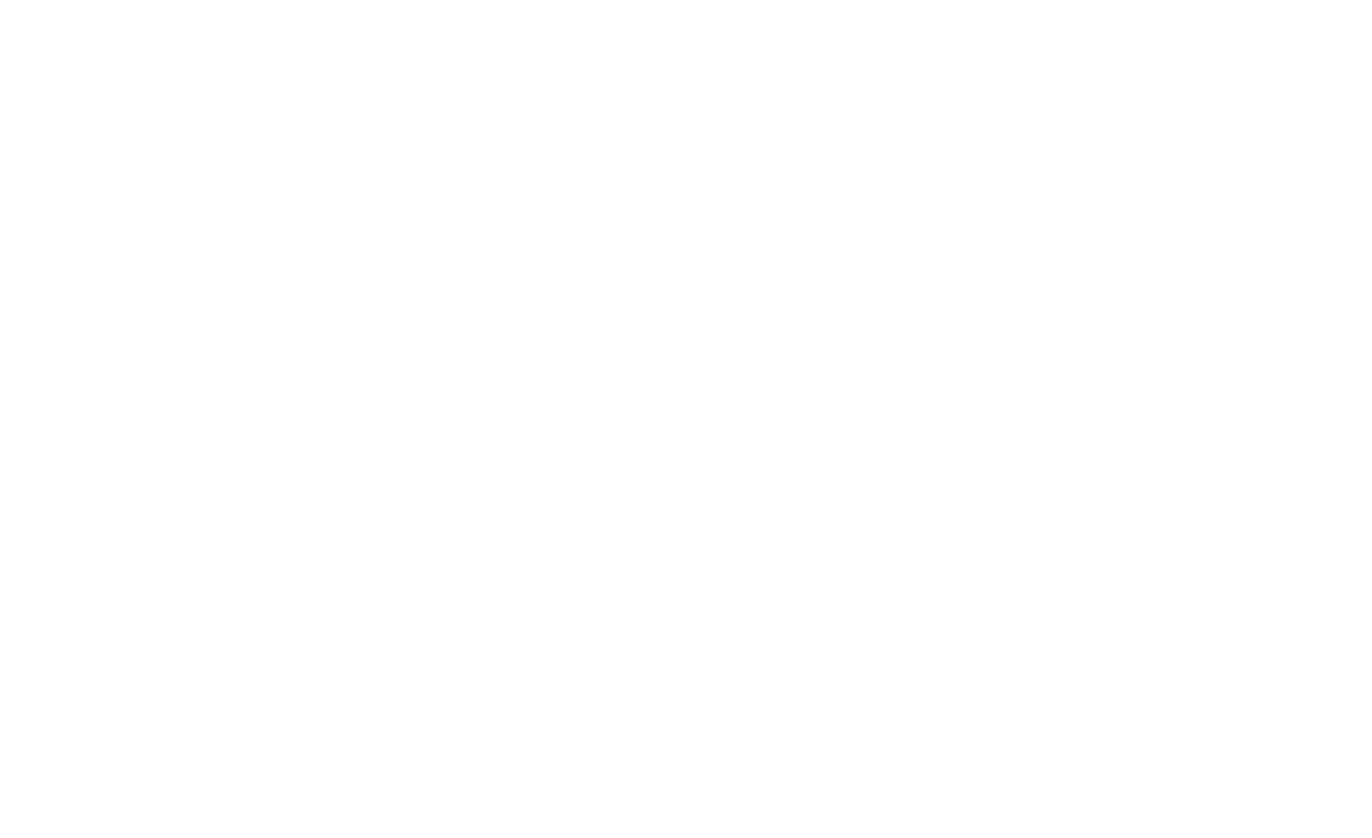 scroll, scrollTop: 0, scrollLeft: 0, axis: both 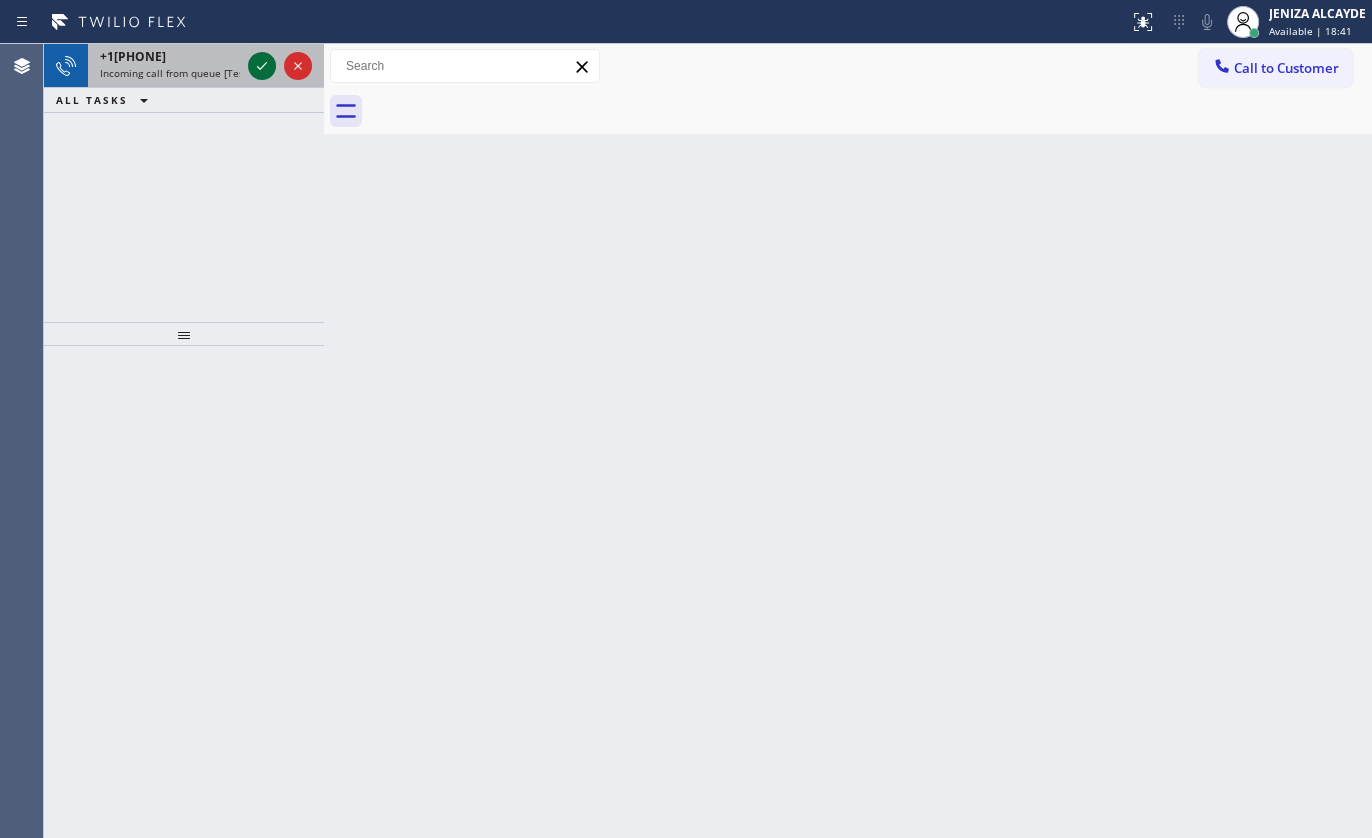 click 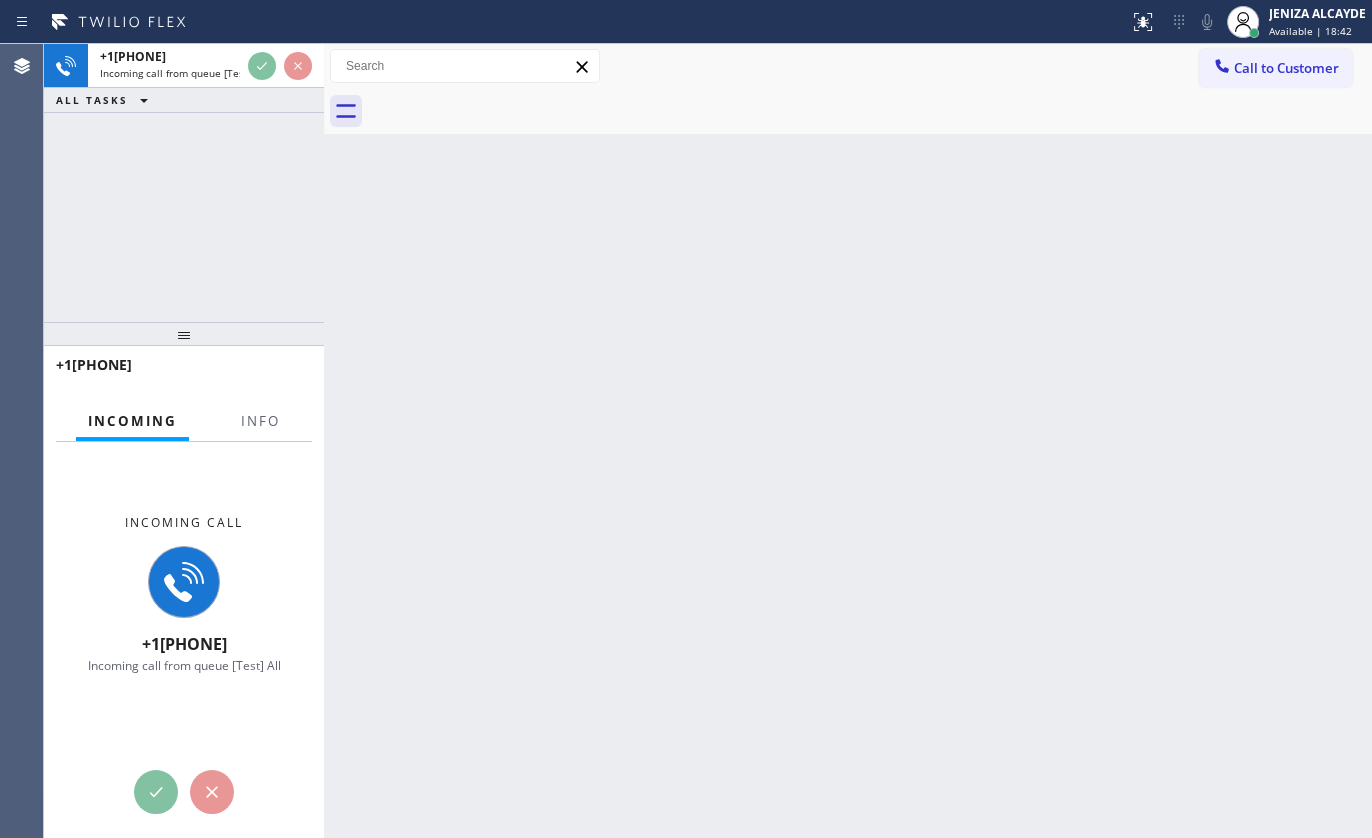 drag, startPoint x: 276, startPoint y: 445, endPoint x: 264, endPoint y: 400, distance: 46.572525 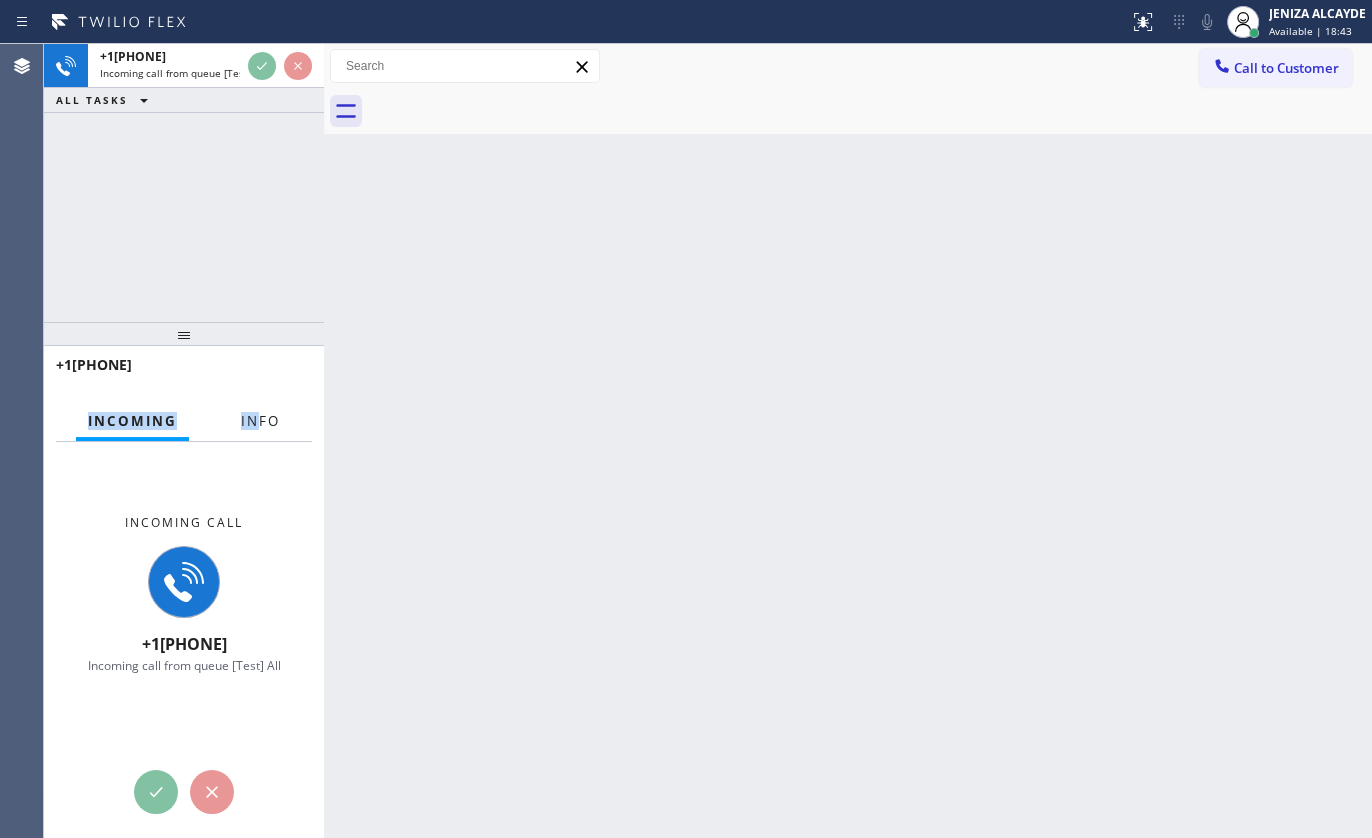click on "+13107695980 Incoming Info Incoming call +13107695980 Incoming call from queue [Test] All Context Queue: [Test] All Priority: 2 Customer Name: (310) 769-5980 Phone: (310) 769-5980 Address: Business location Name: Delux Heating  and  Cooling Beverly Hills Address:   Phone: (310) 361-3466 Call From City: GARDENA State: CA Zipcode: 90502 Outbound call Location Delux Heating & Cooling Beverly Hills Your caller id phone number (310) 361-3466 Customer number (310) 769-5980 Call" at bounding box center (184, 592) 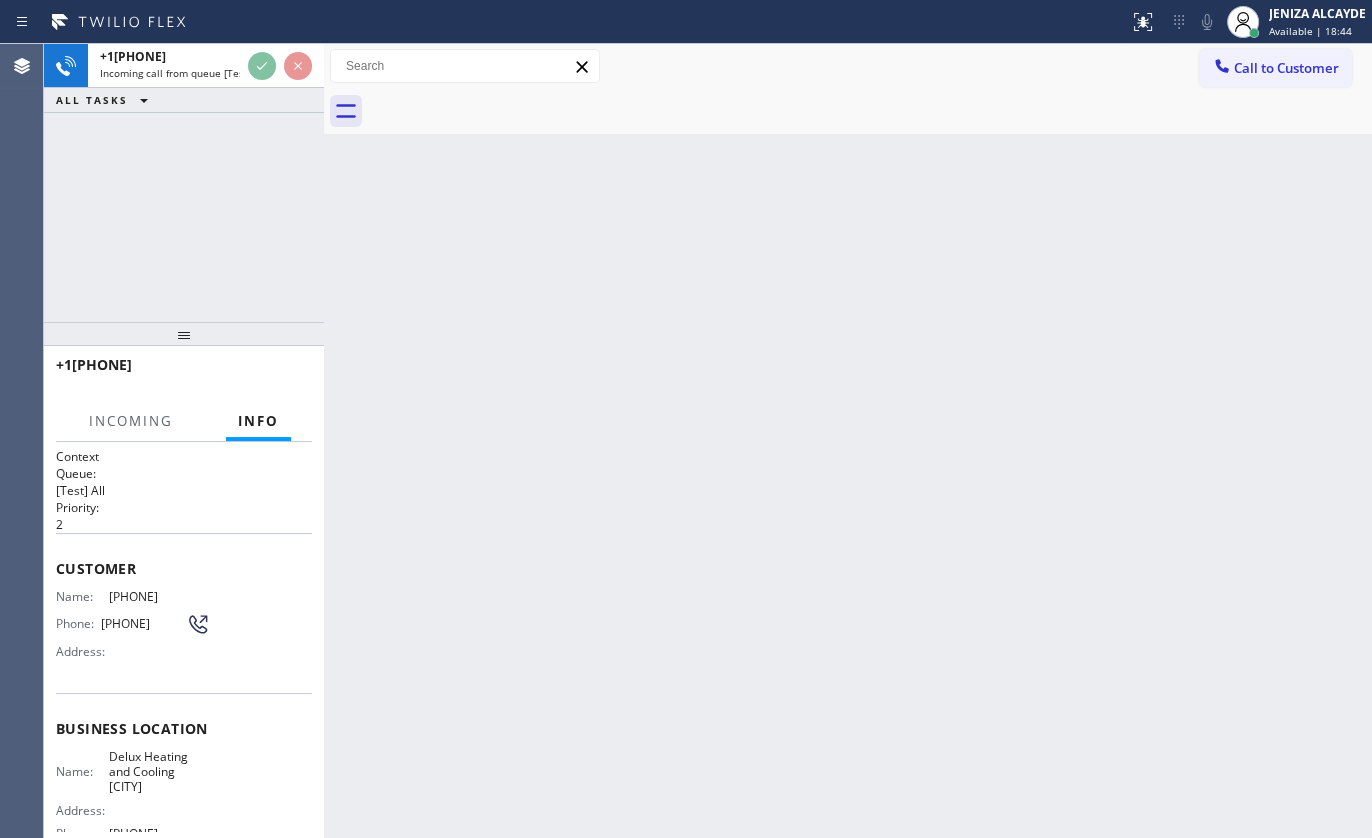 click at bounding box center [564, 22] 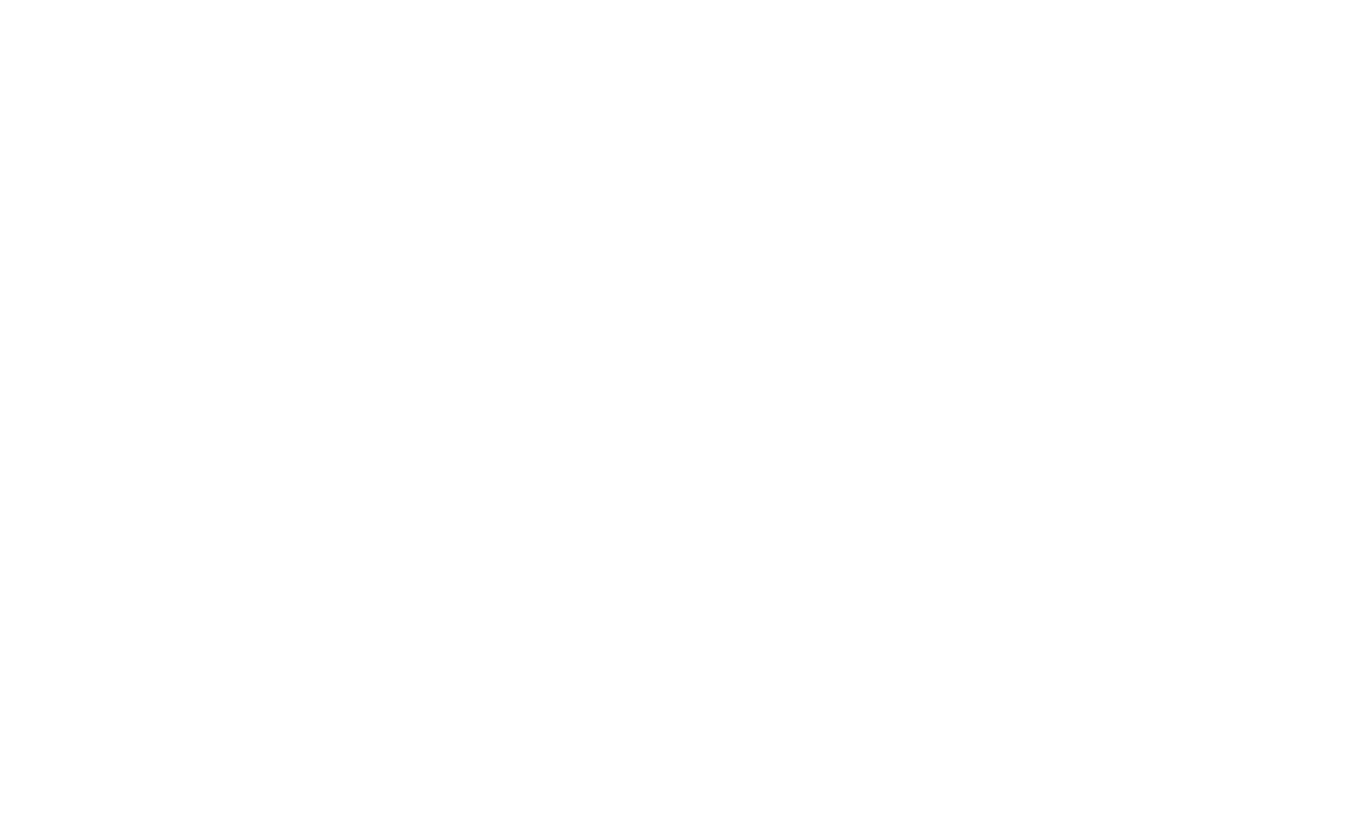 scroll, scrollTop: 0, scrollLeft: 0, axis: both 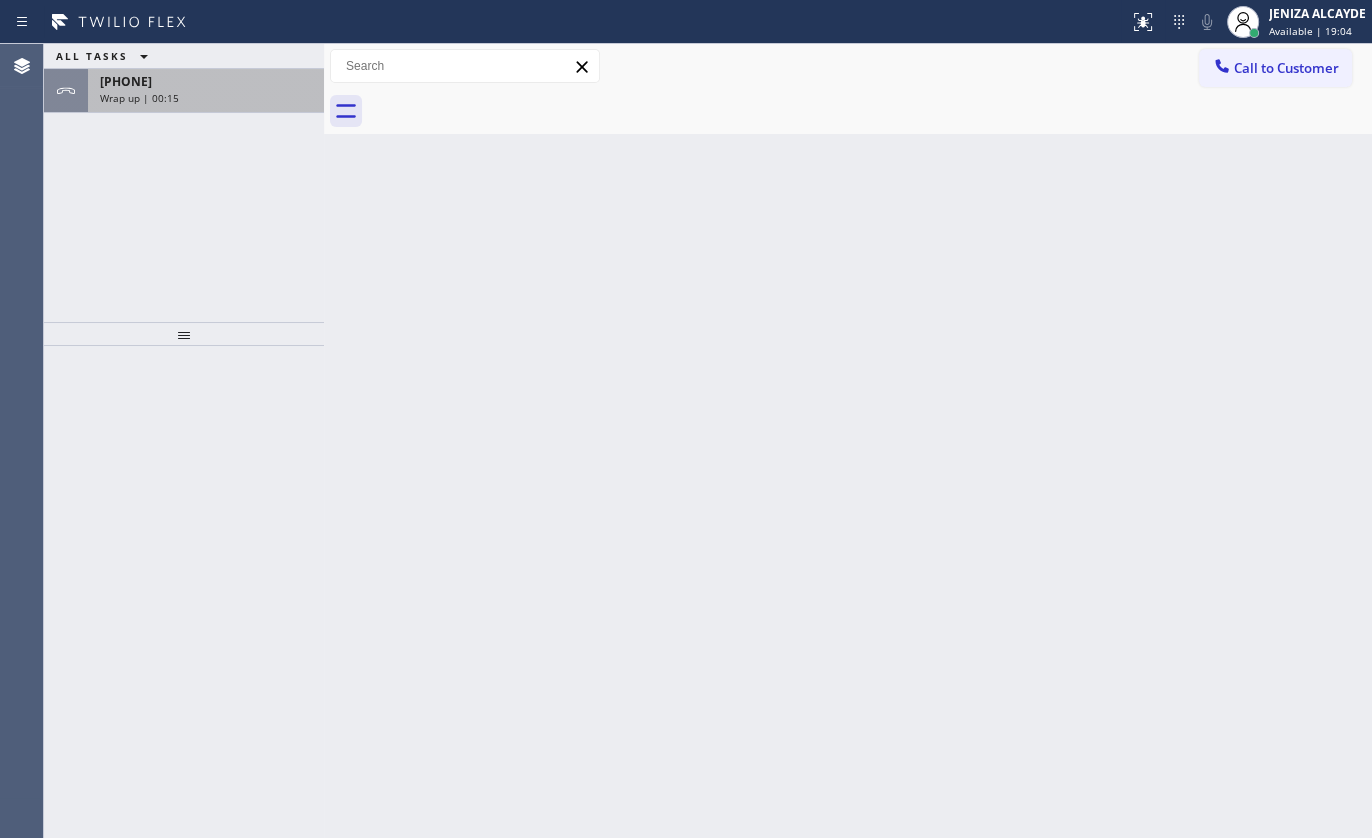 click on "+13107695980" at bounding box center [206, 81] 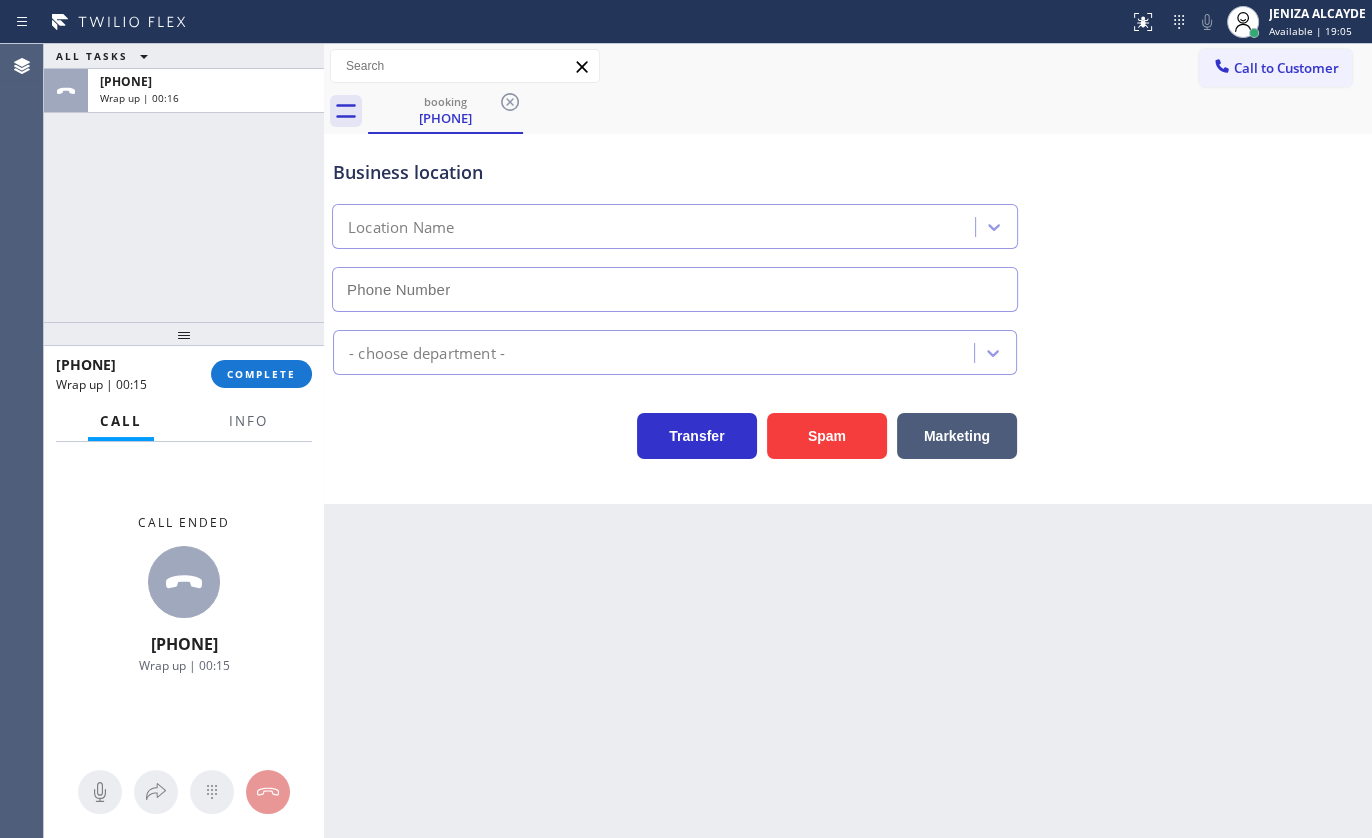 type on "(310) 361-3466" 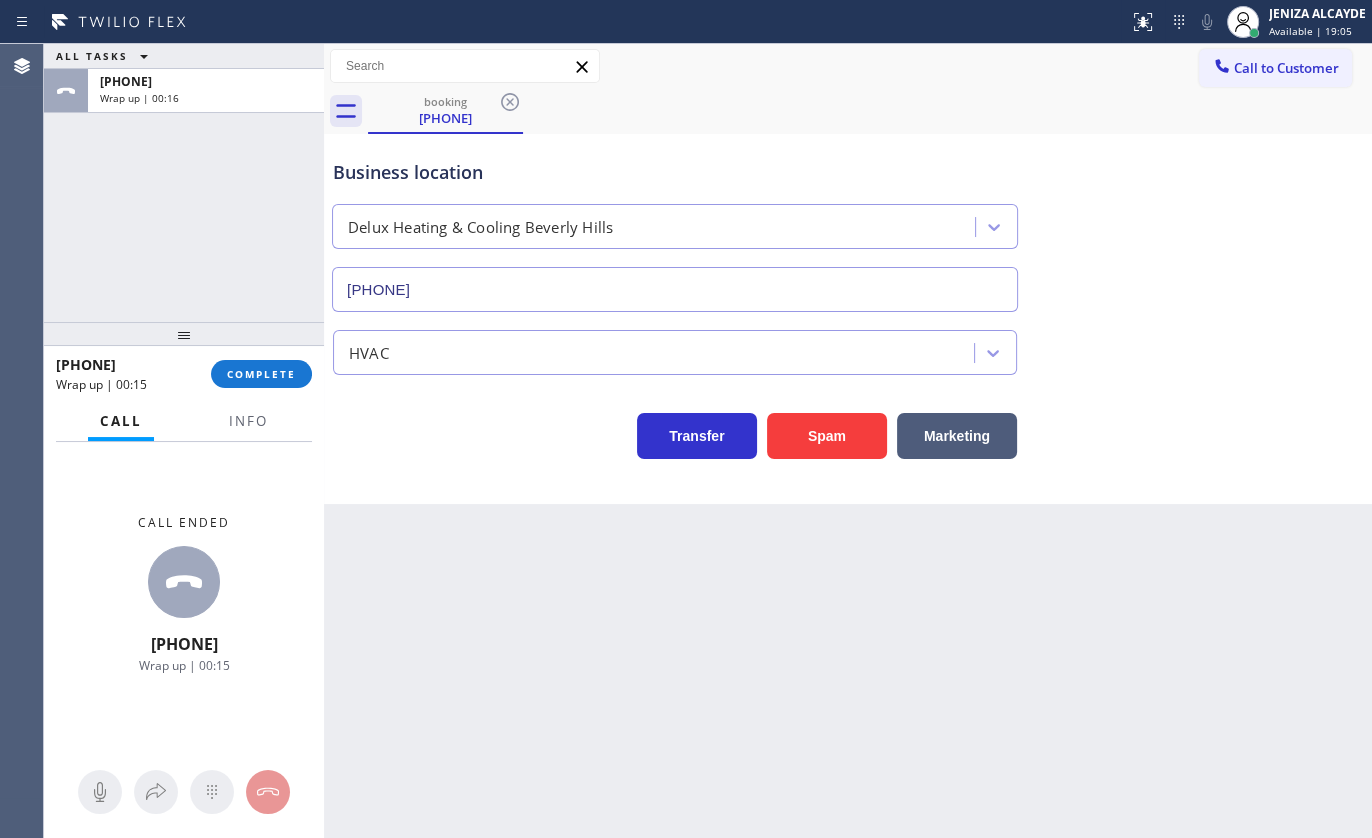 click on "+13107695980 Wrap up | 00:15 COMPLETE" at bounding box center [184, 374] 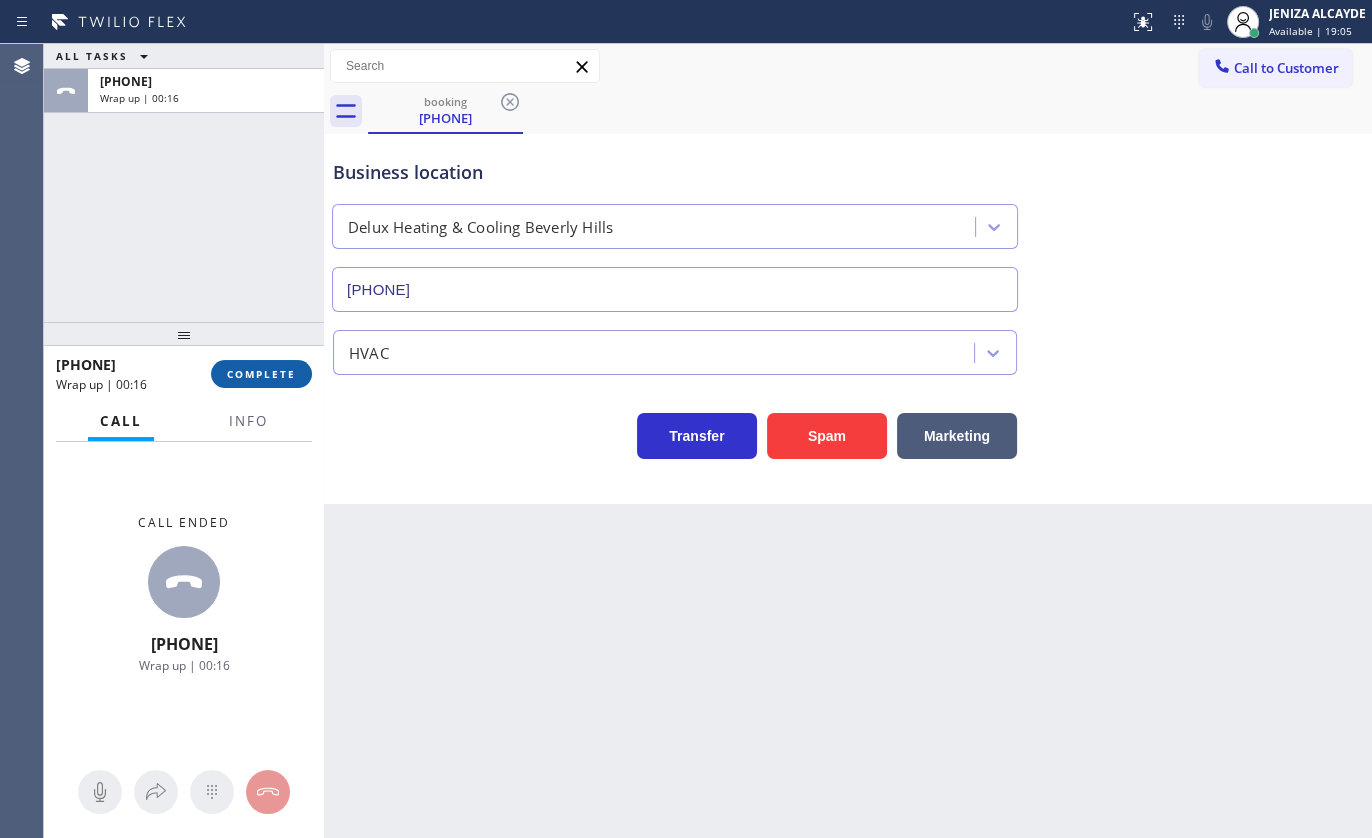 click on "COMPLETE" at bounding box center (261, 374) 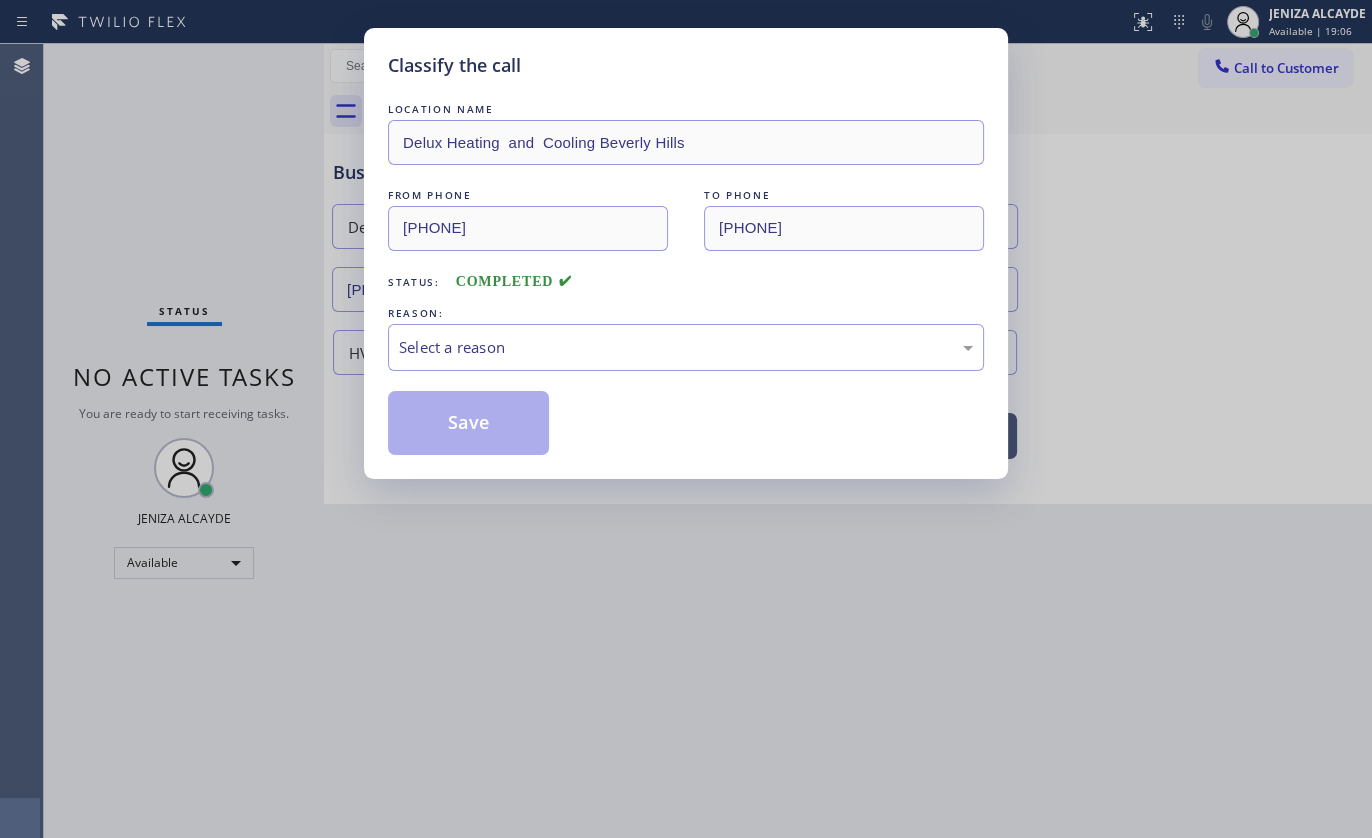 click on "LOCATION NAME Delux Heating  and  Cooling Beverly Hills FROM PHONE (310) 769-5980 TO PHONE (310) 361-3466 Status: COMPLETED REASON: Select a reason Save" at bounding box center (686, 277) 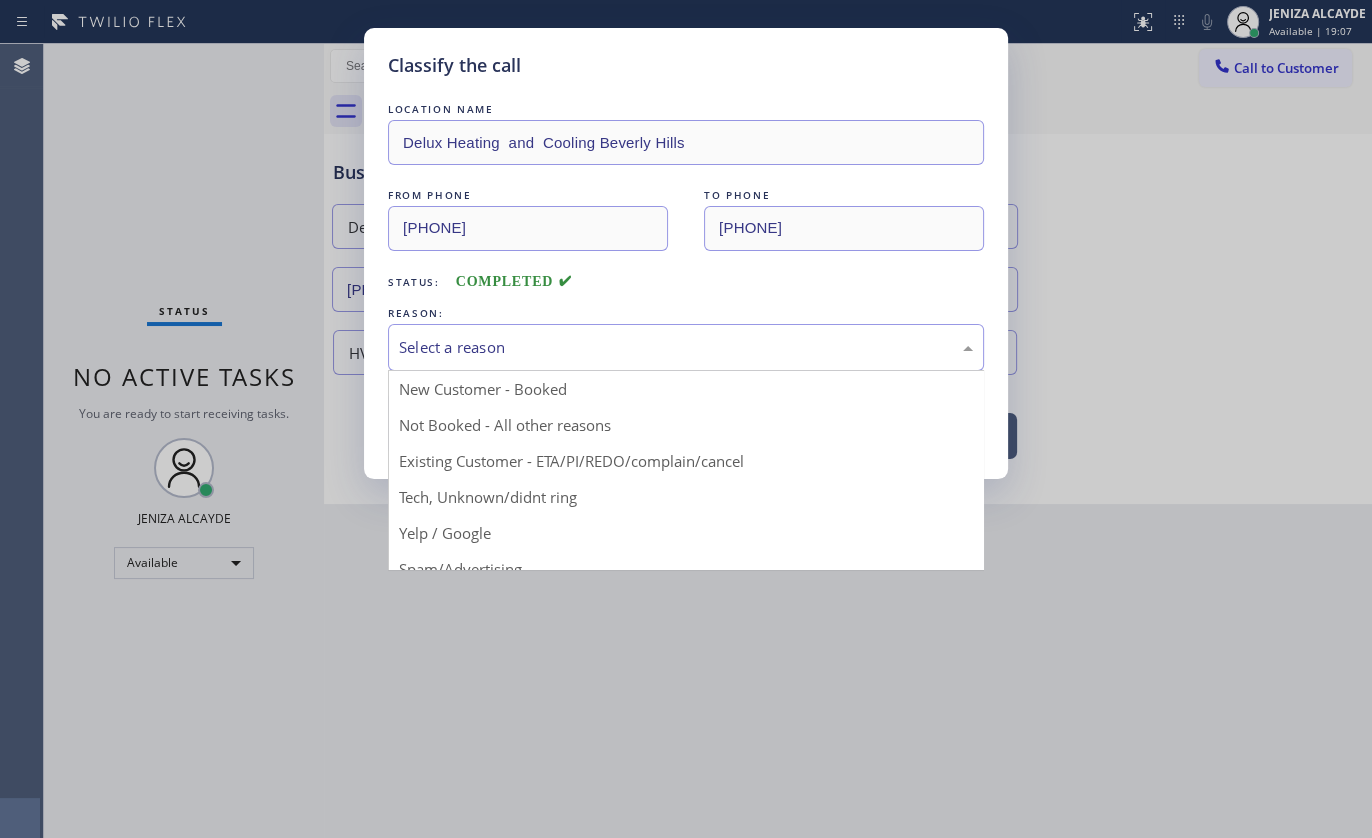 click on "Select a reason" at bounding box center (686, 347) 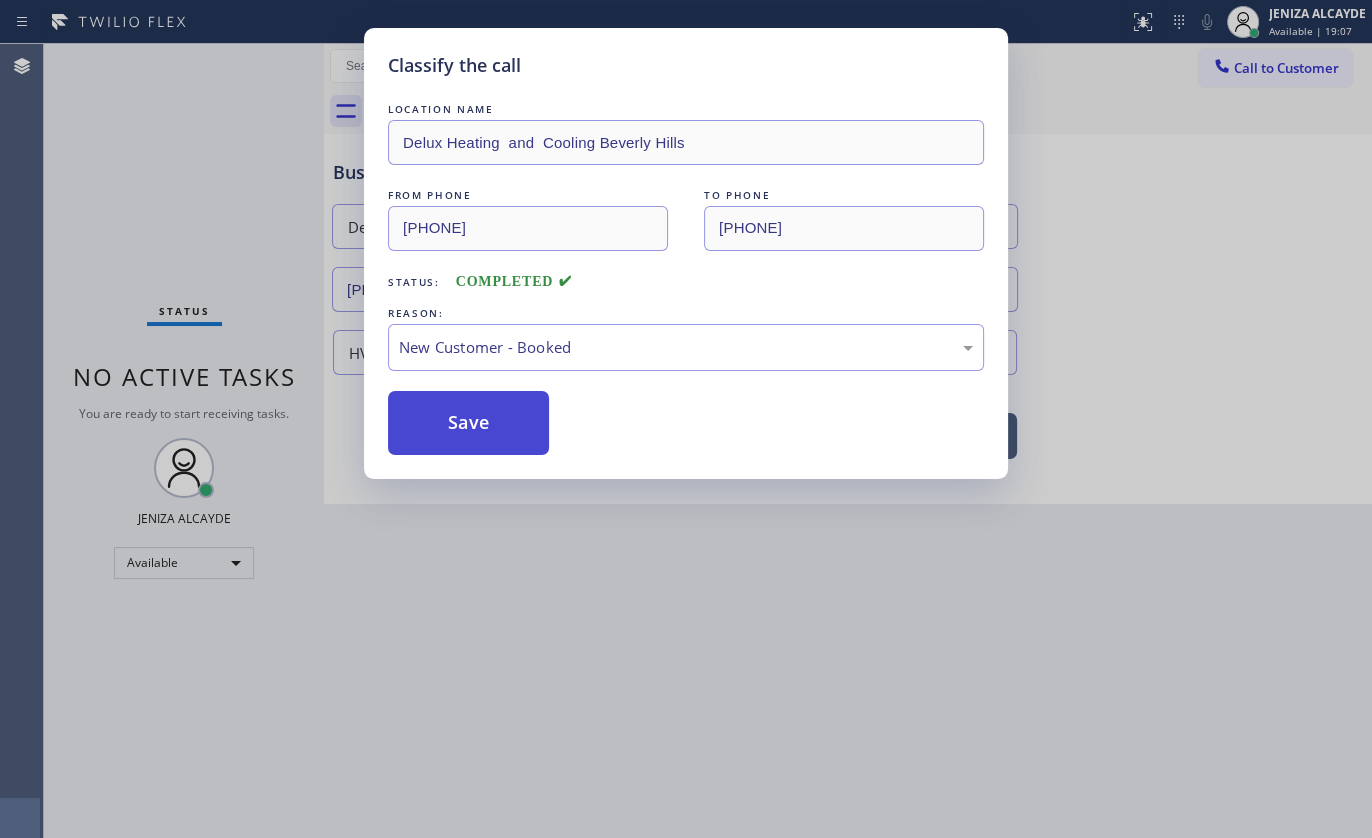 drag, startPoint x: 463, startPoint y: 407, endPoint x: 463, endPoint y: 418, distance: 11 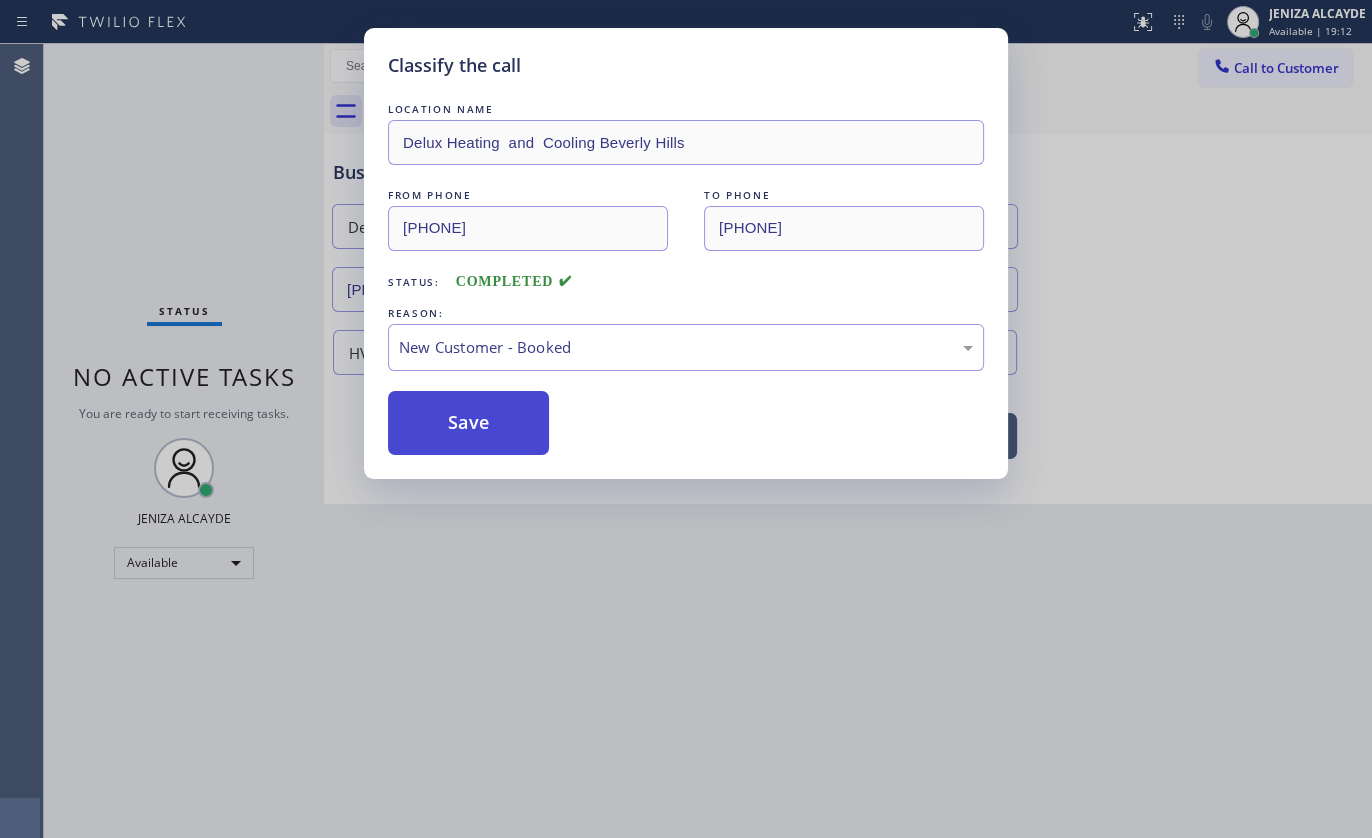 click on "Save" at bounding box center (468, 423) 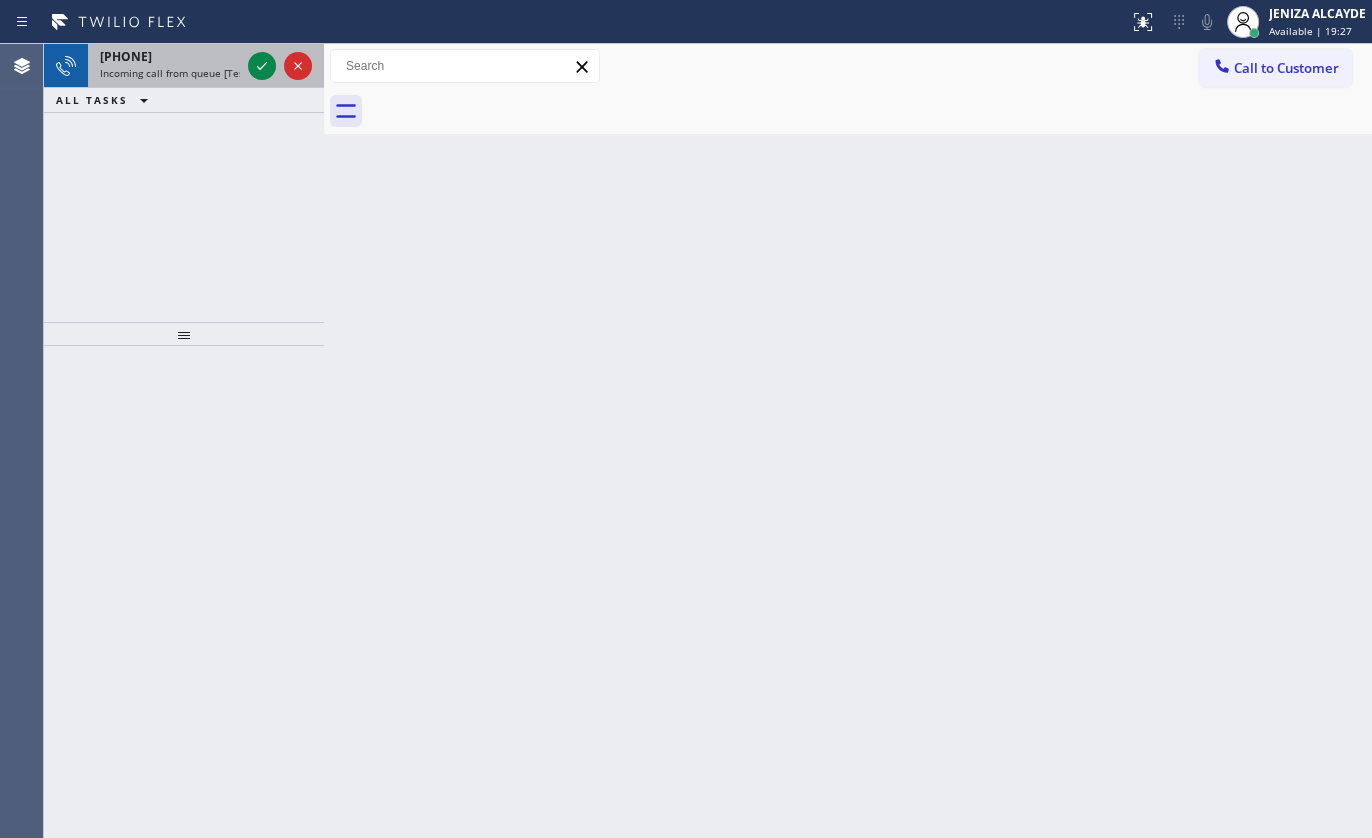 click on "+14246531773 Incoming call from queue [Test] All" at bounding box center [184, 66] 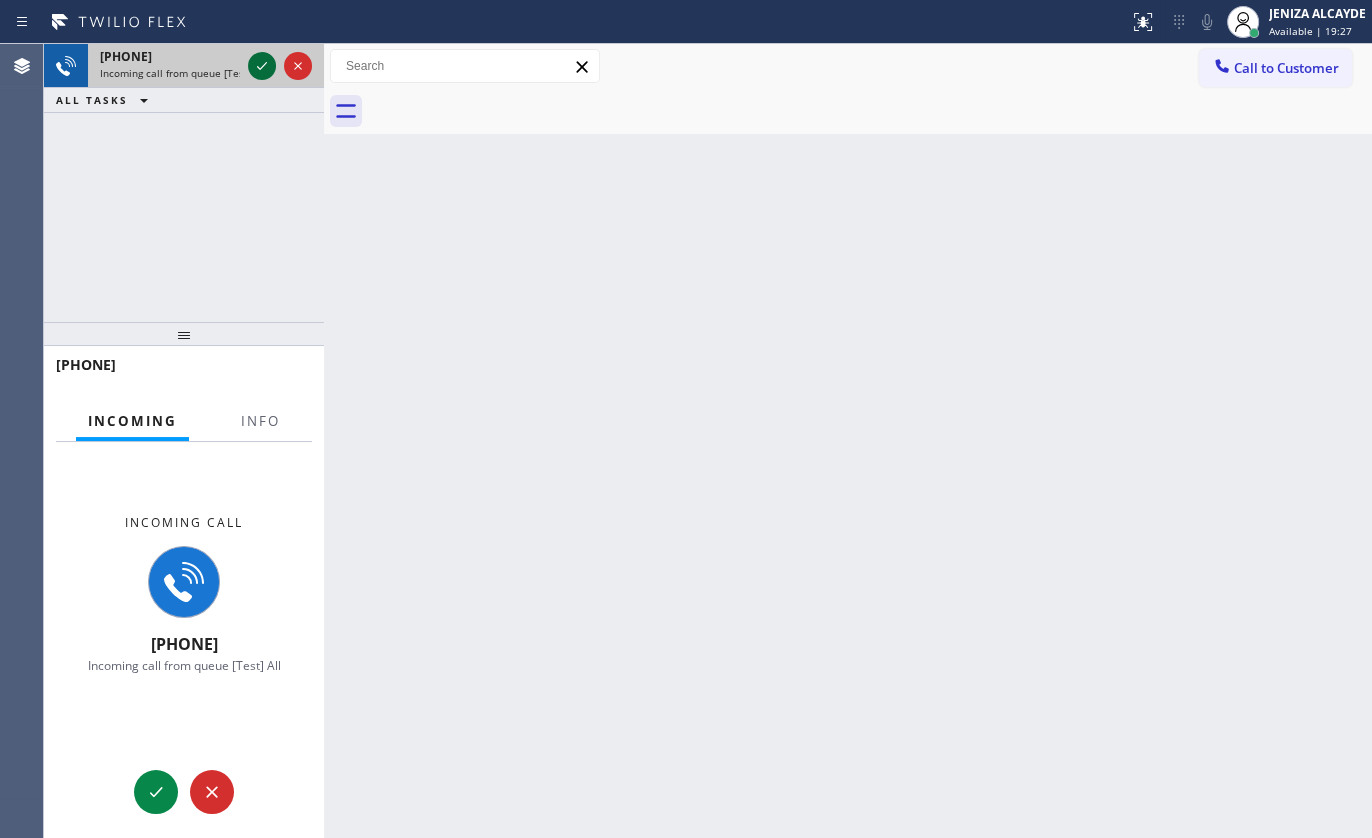 click 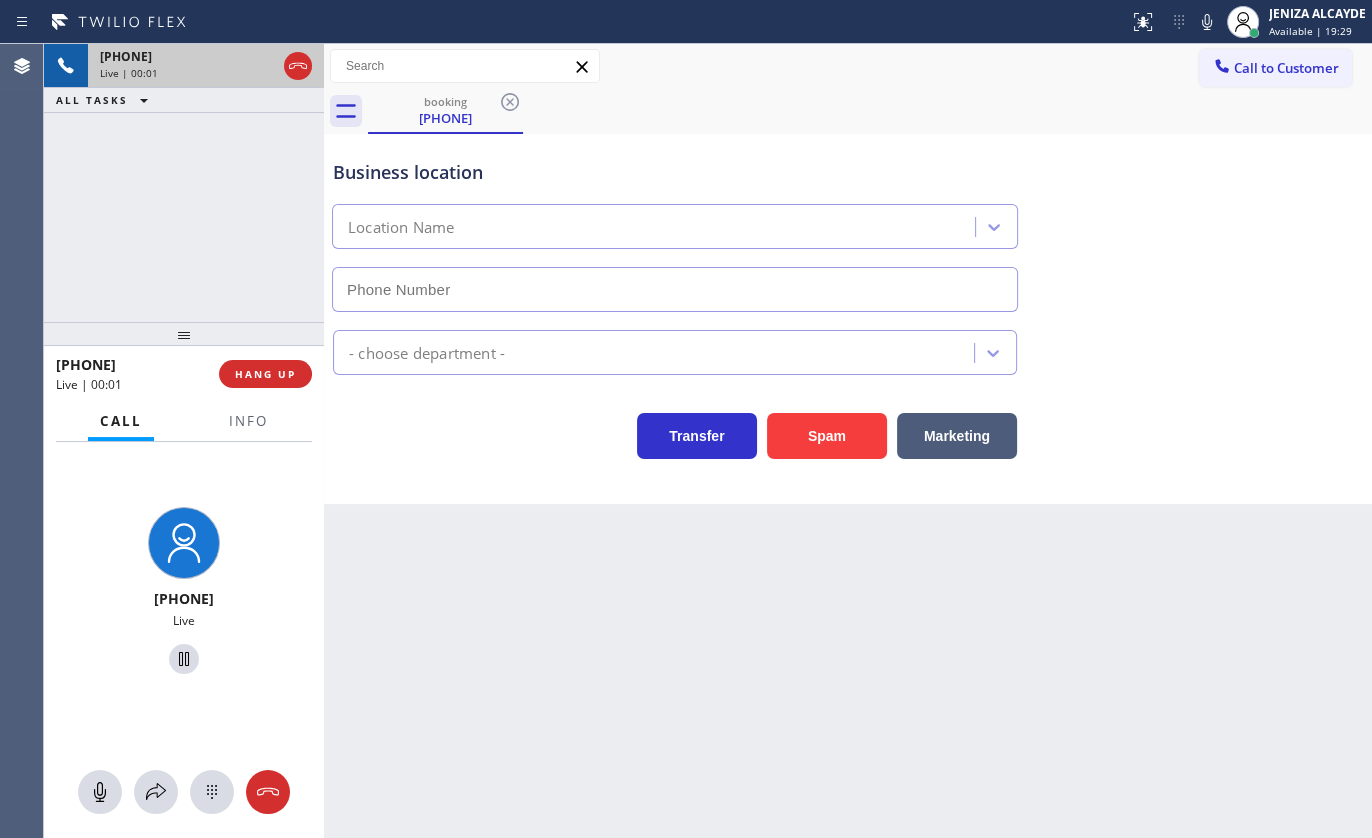 type on "(424) 358-4998" 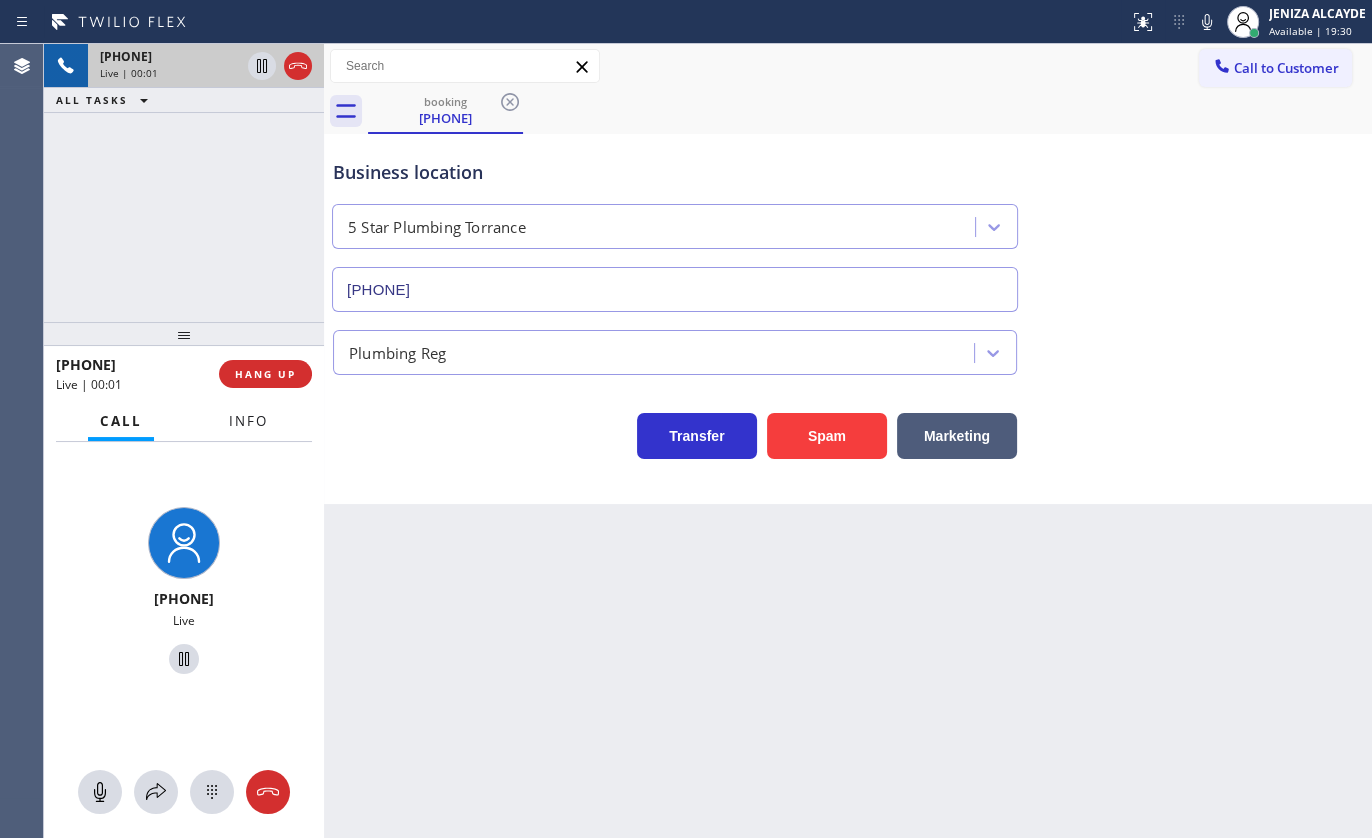 click on "Info" at bounding box center (248, 421) 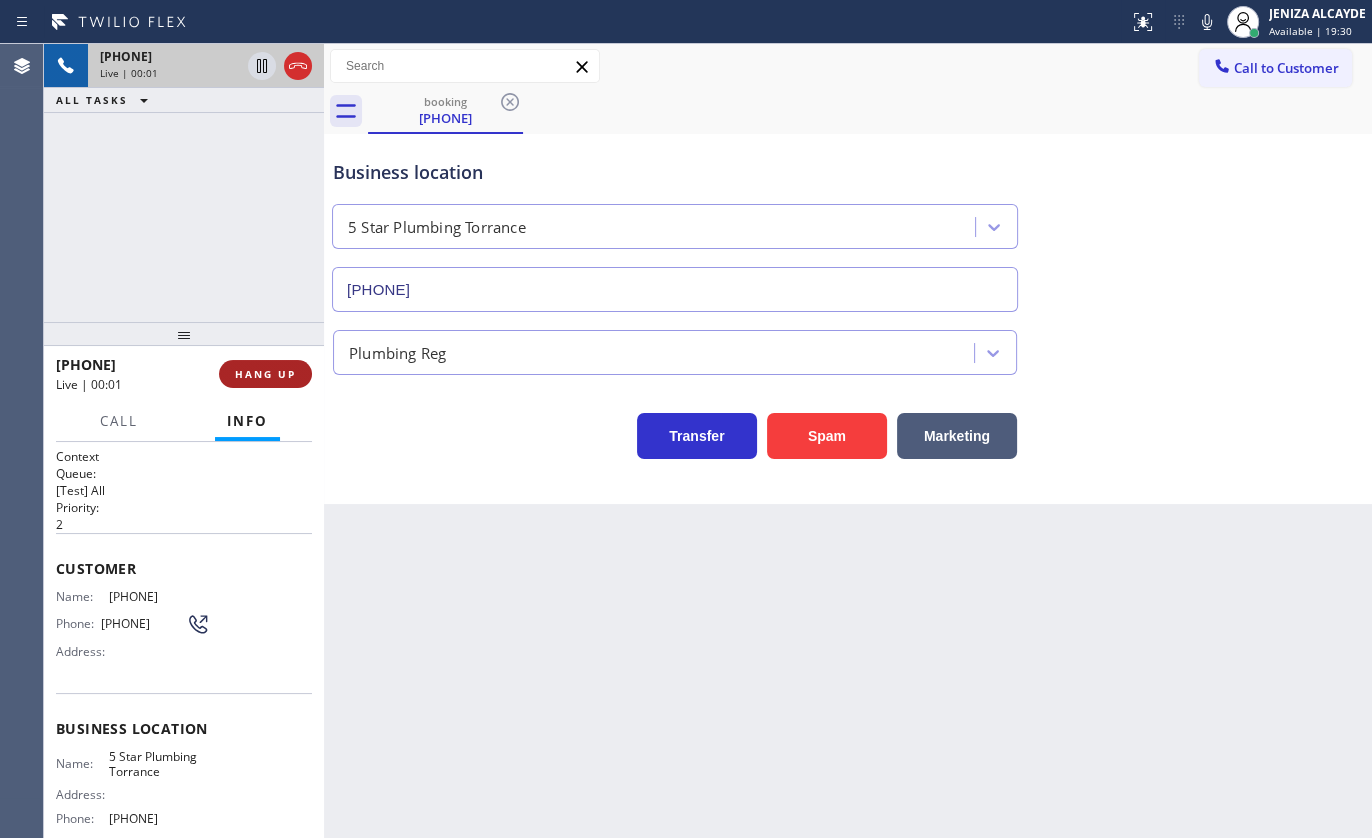 click on "HANG UP" at bounding box center (265, 374) 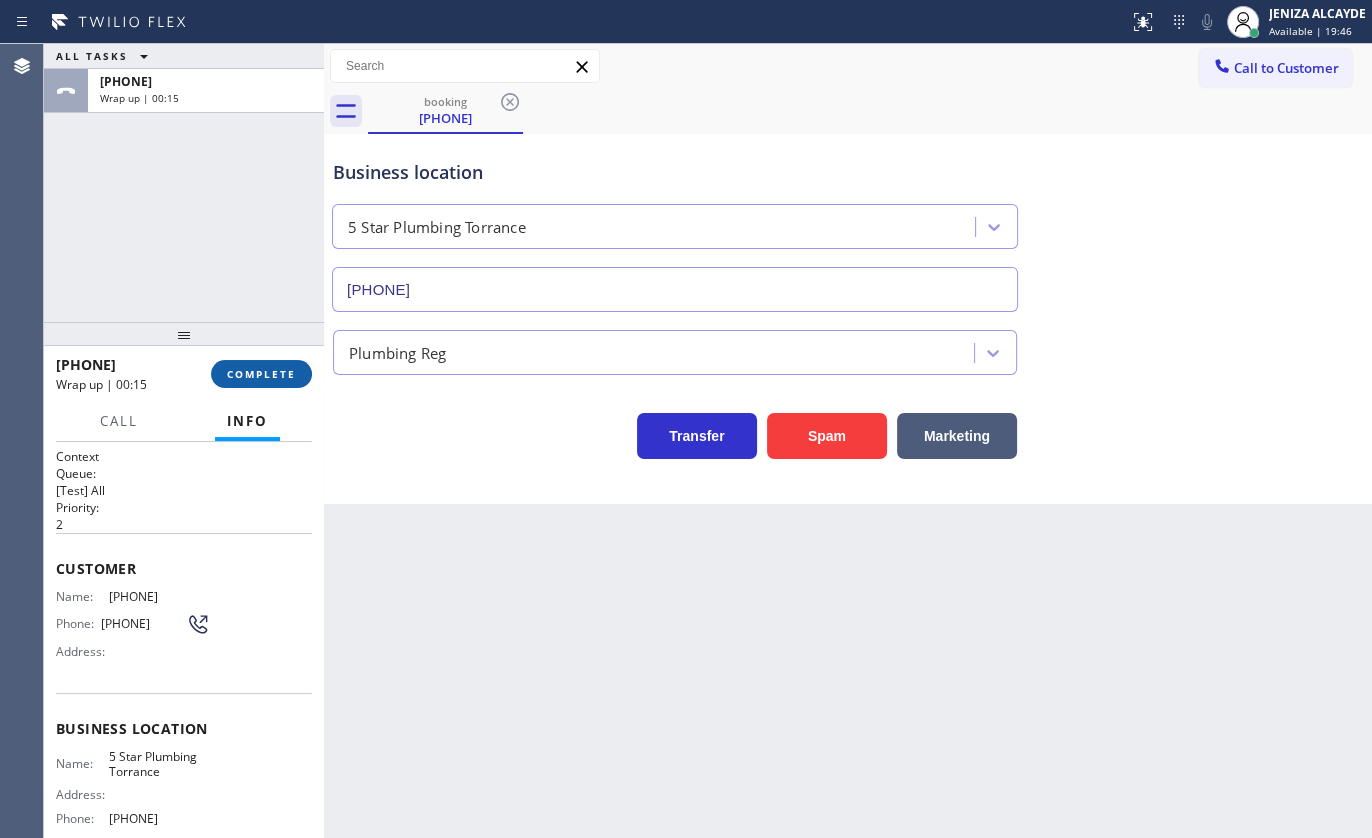click on "COMPLETE" at bounding box center (261, 374) 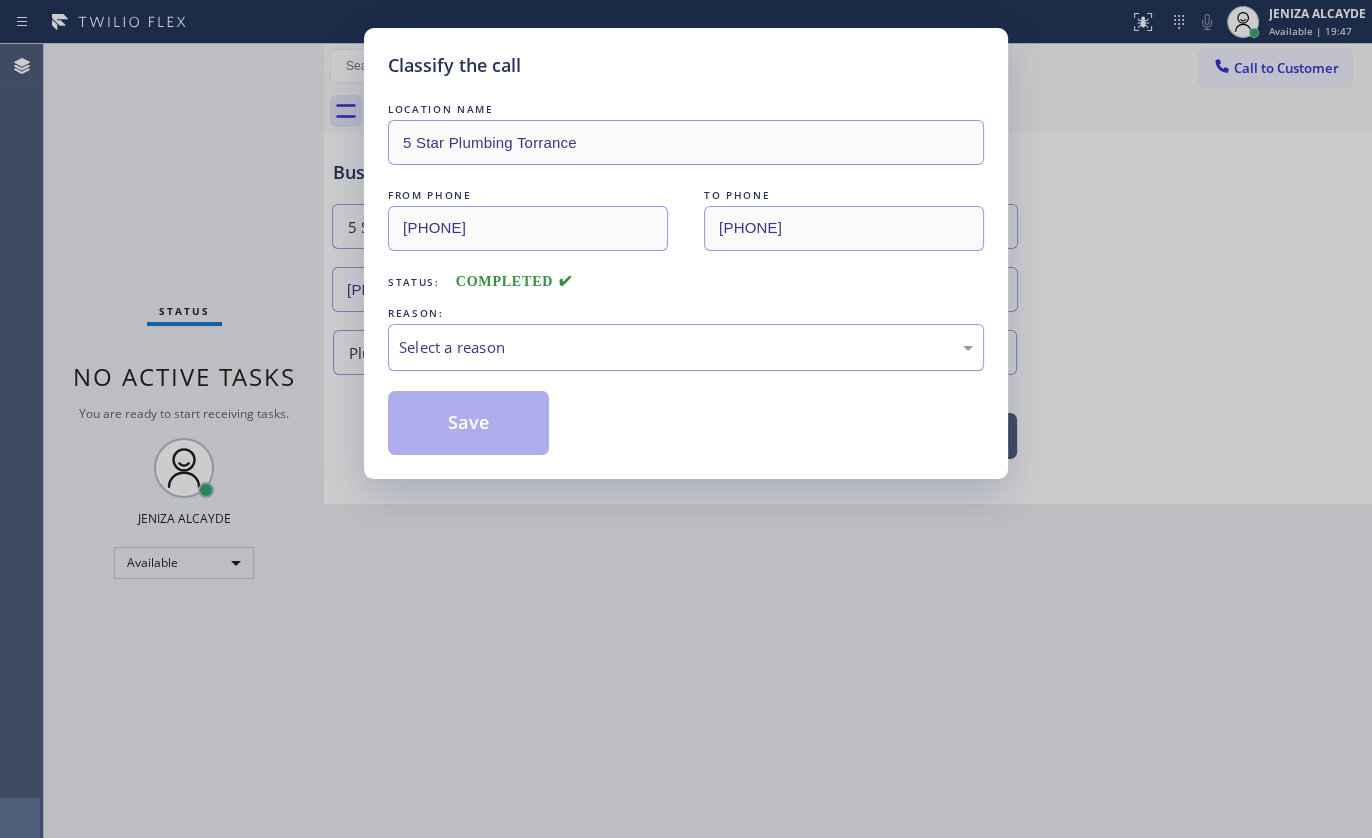click on "Select a reason" at bounding box center [686, 347] 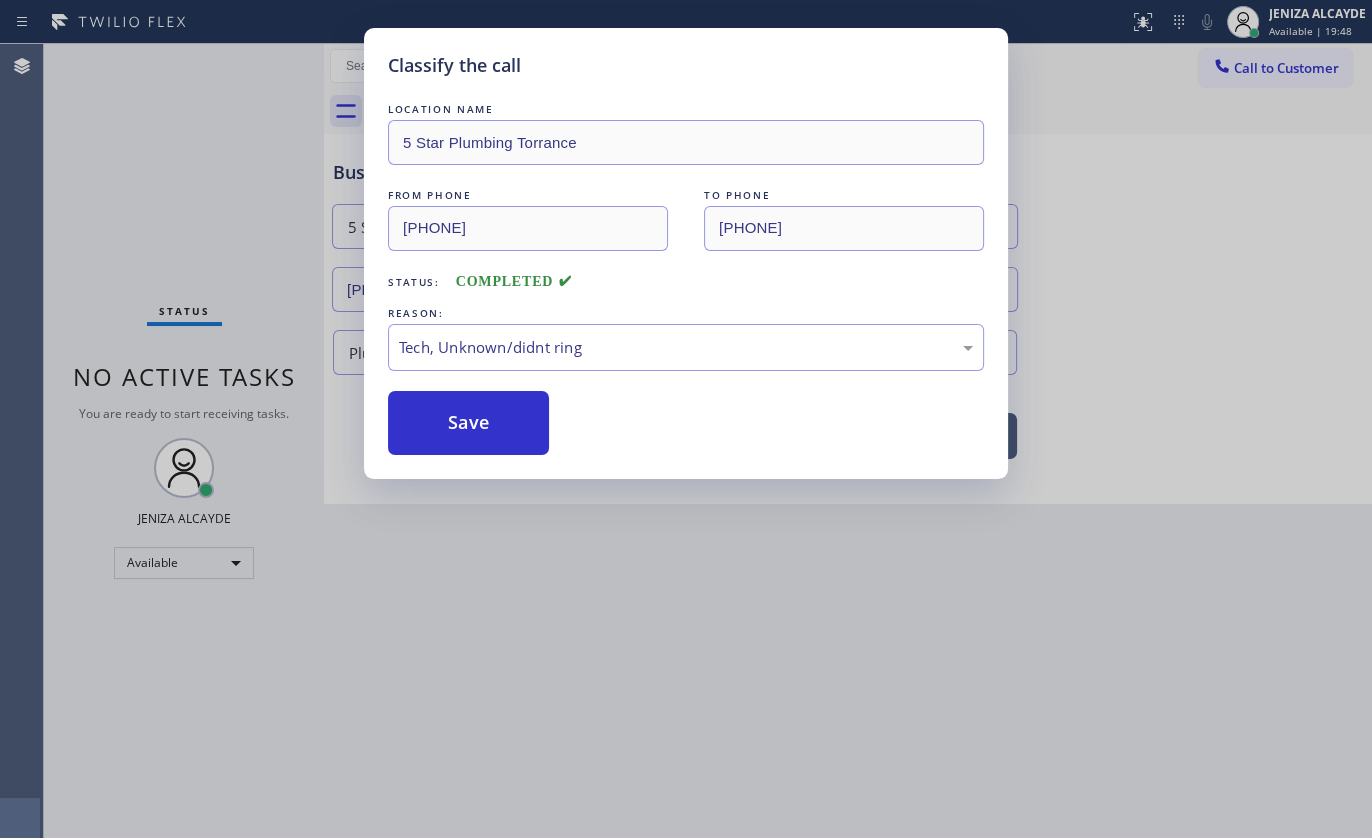 drag, startPoint x: 478, startPoint y: 503, endPoint x: 483, endPoint y: 464, distance: 39.319206 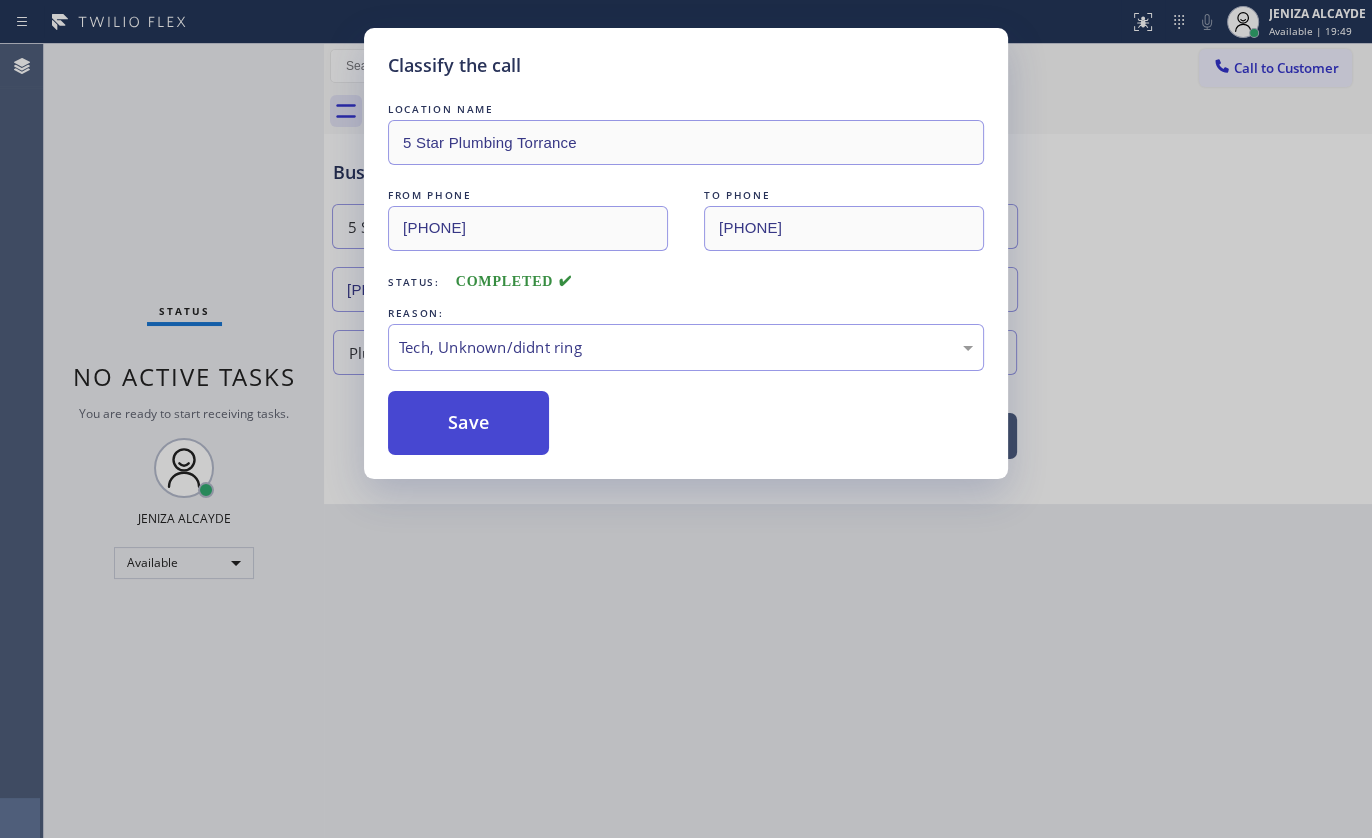 click on "Save" at bounding box center [468, 423] 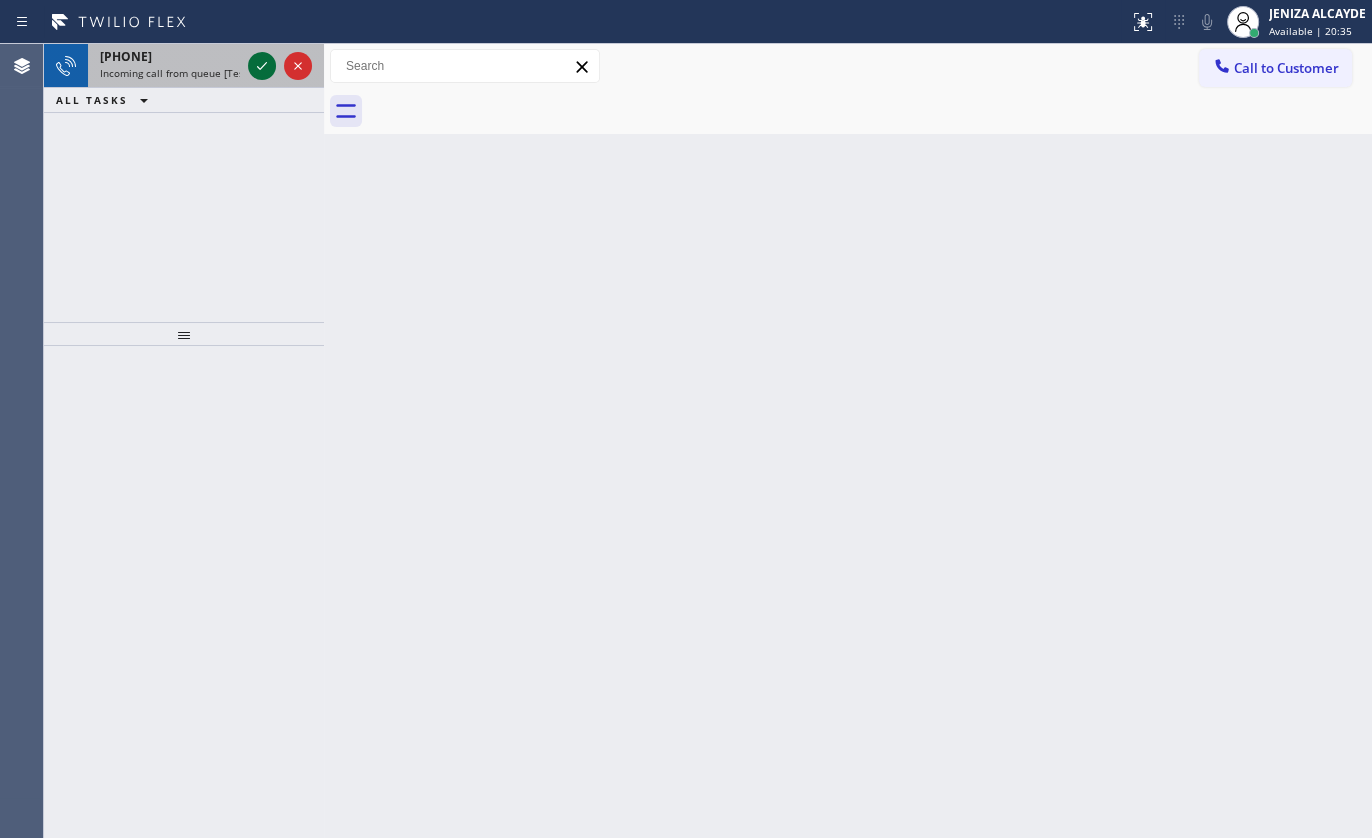 click 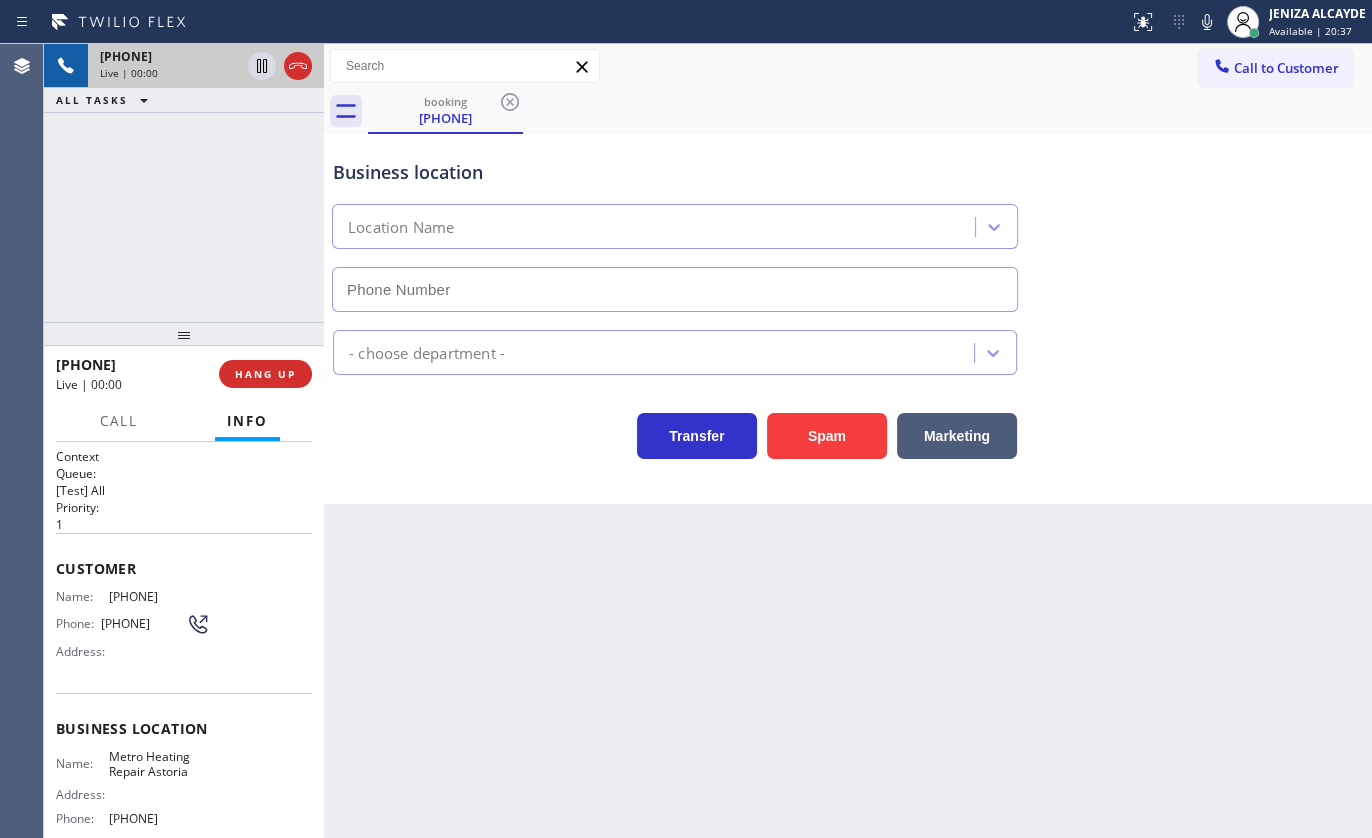 type on "(929) 605-4414" 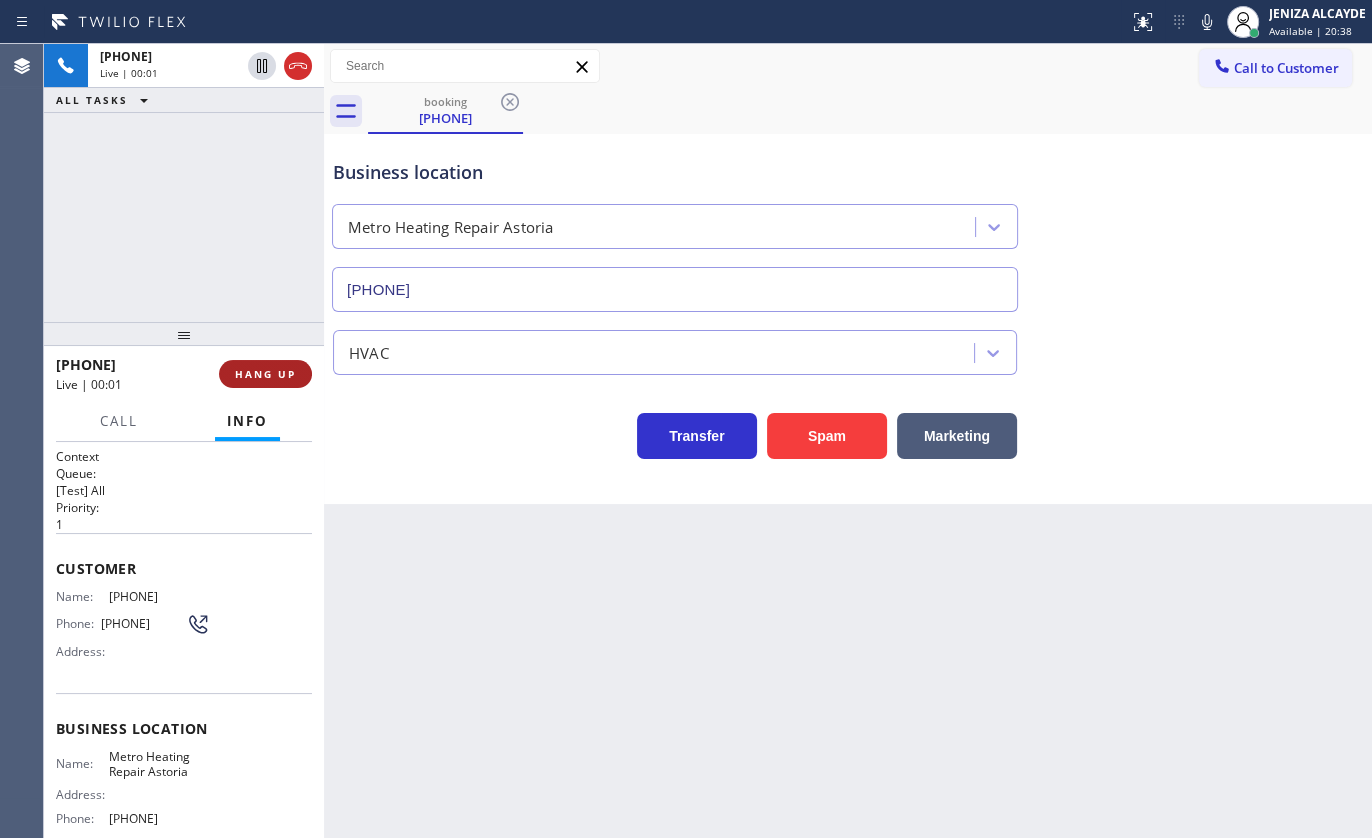 click on "HANG UP" at bounding box center (265, 374) 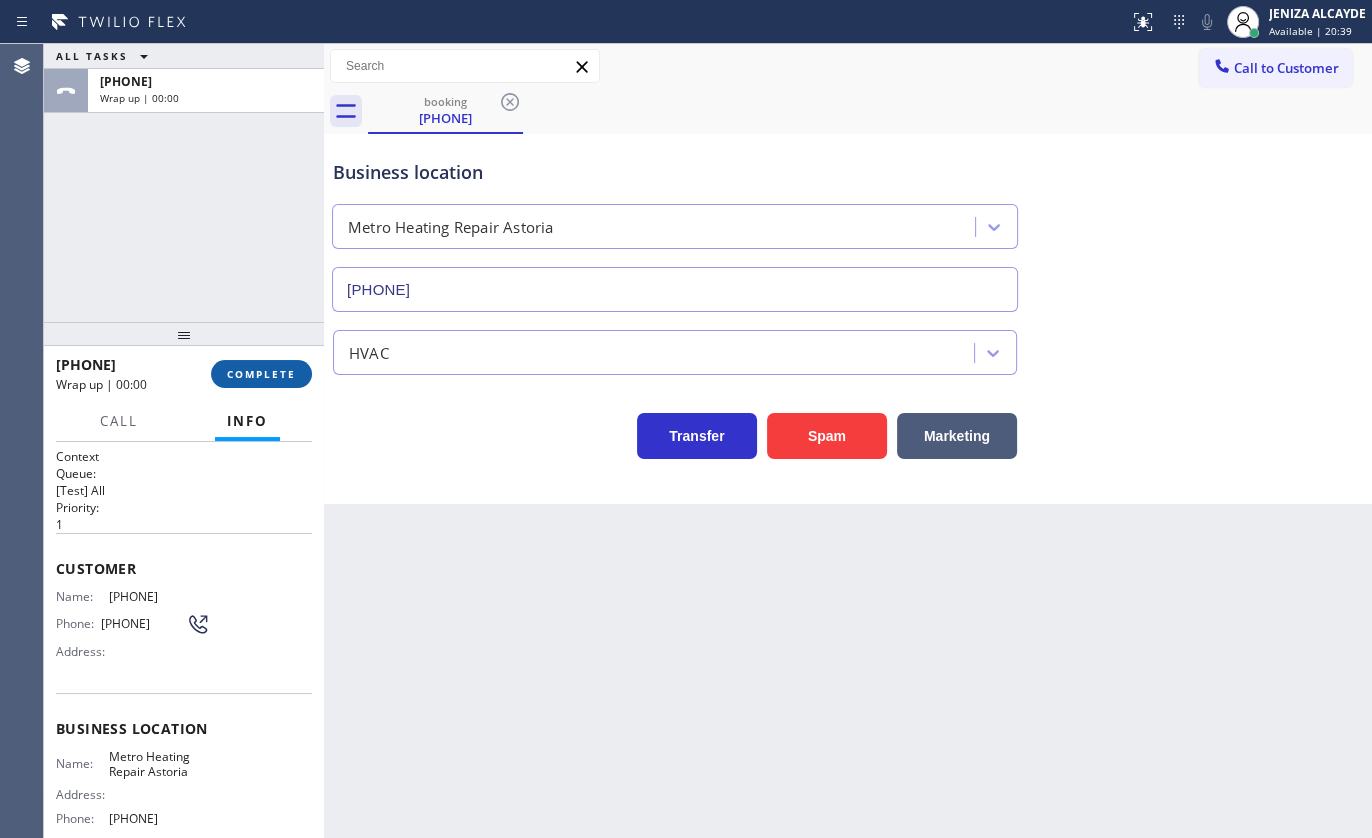 drag, startPoint x: 270, startPoint y: 383, endPoint x: 279, endPoint y: 377, distance: 10.816654 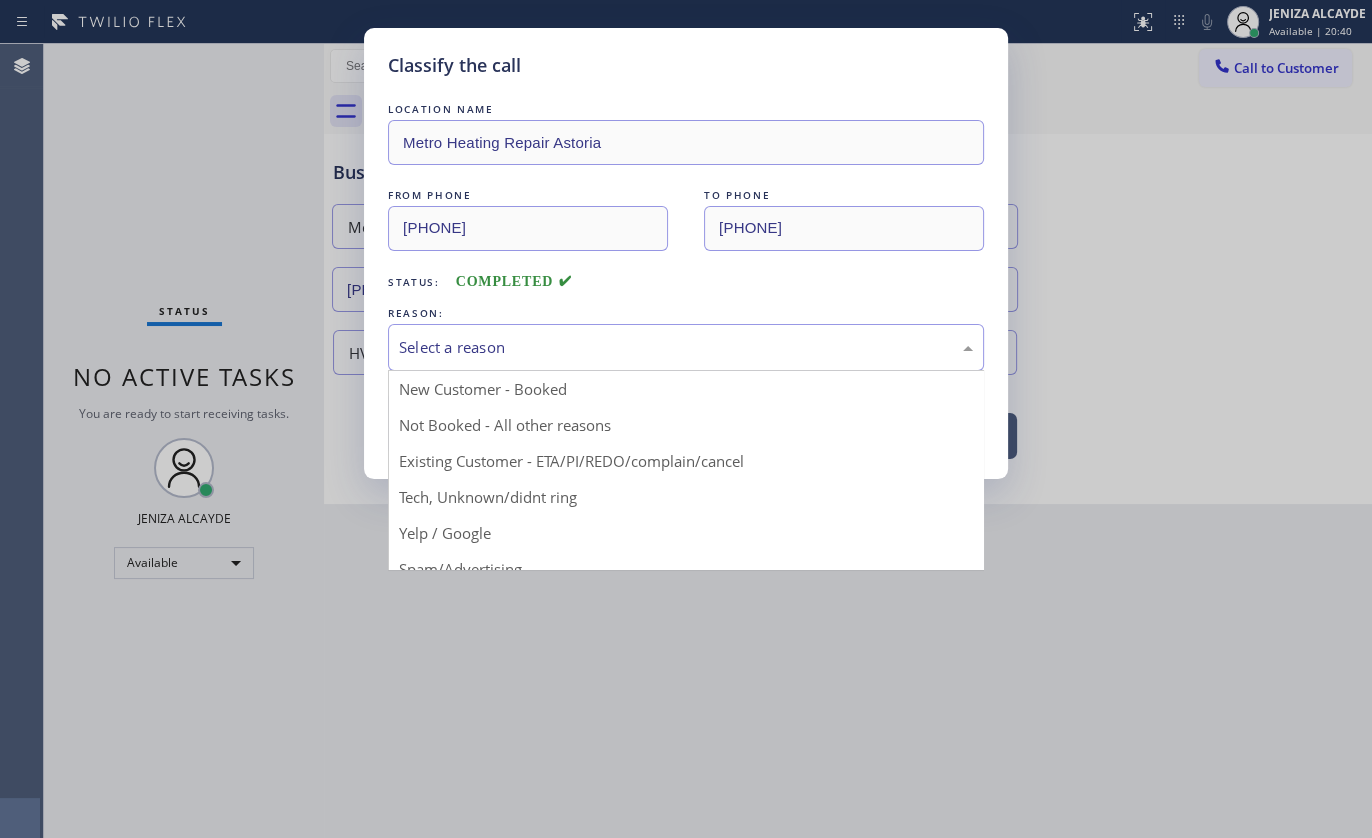 click on "Select a reason" at bounding box center [686, 347] 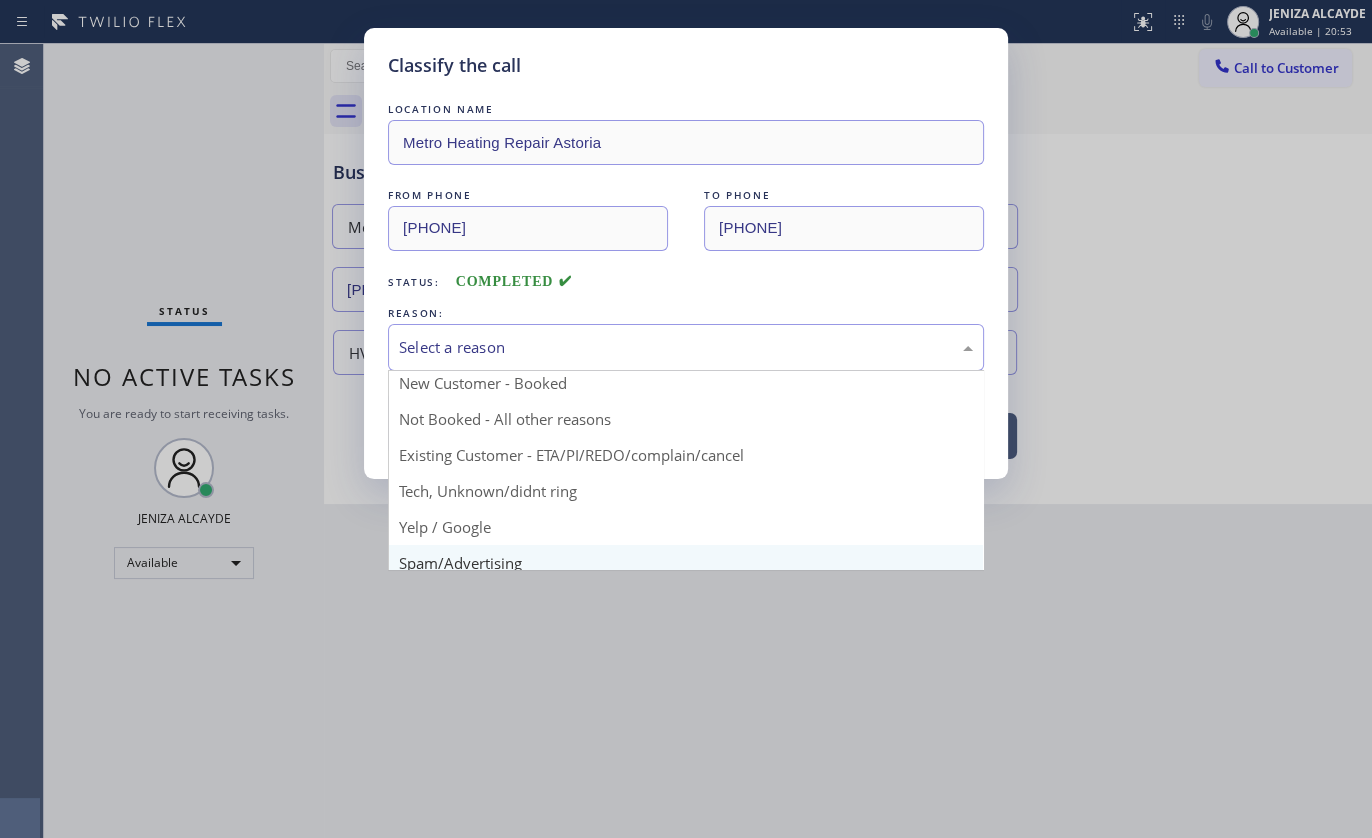 scroll, scrollTop: 0, scrollLeft: 0, axis: both 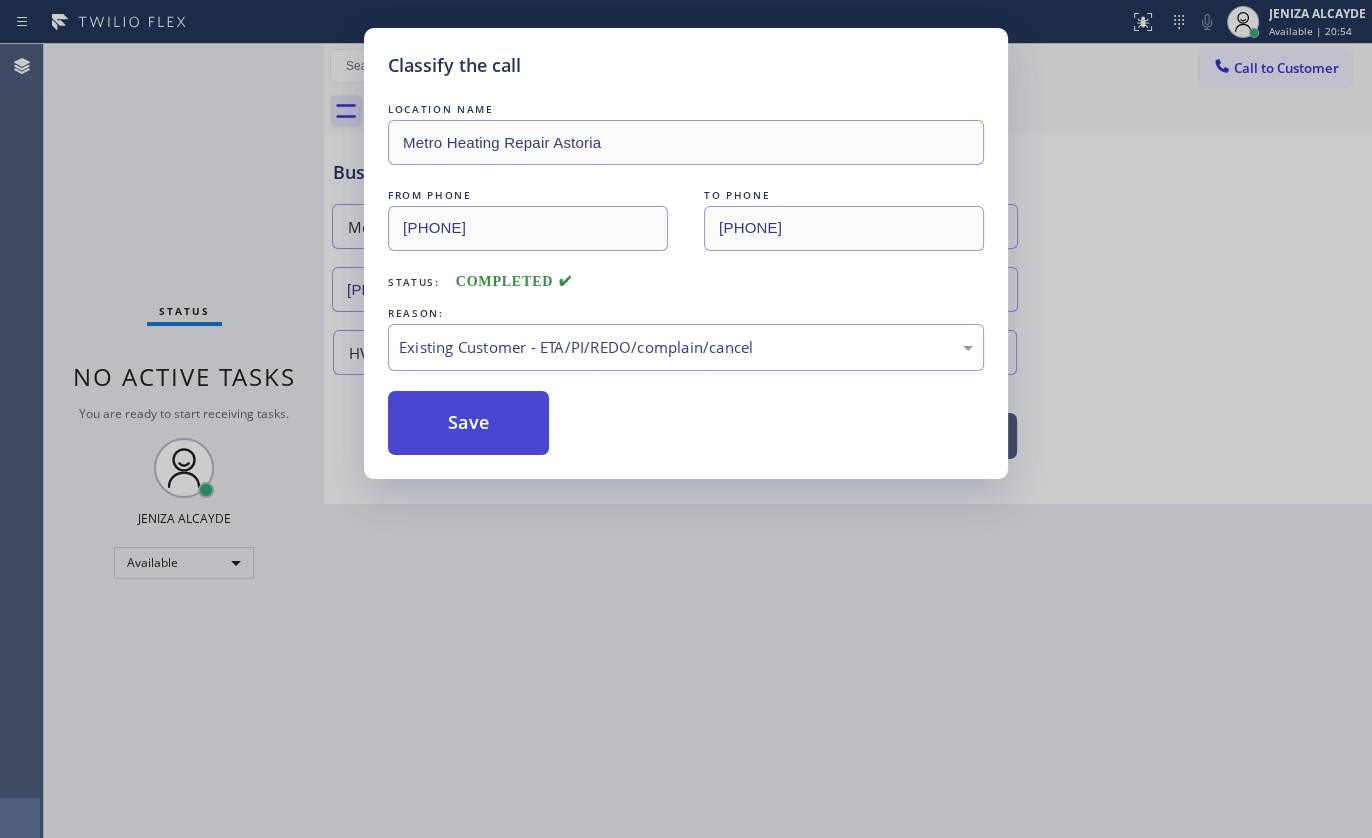 click on "Save" at bounding box center (468, 423) 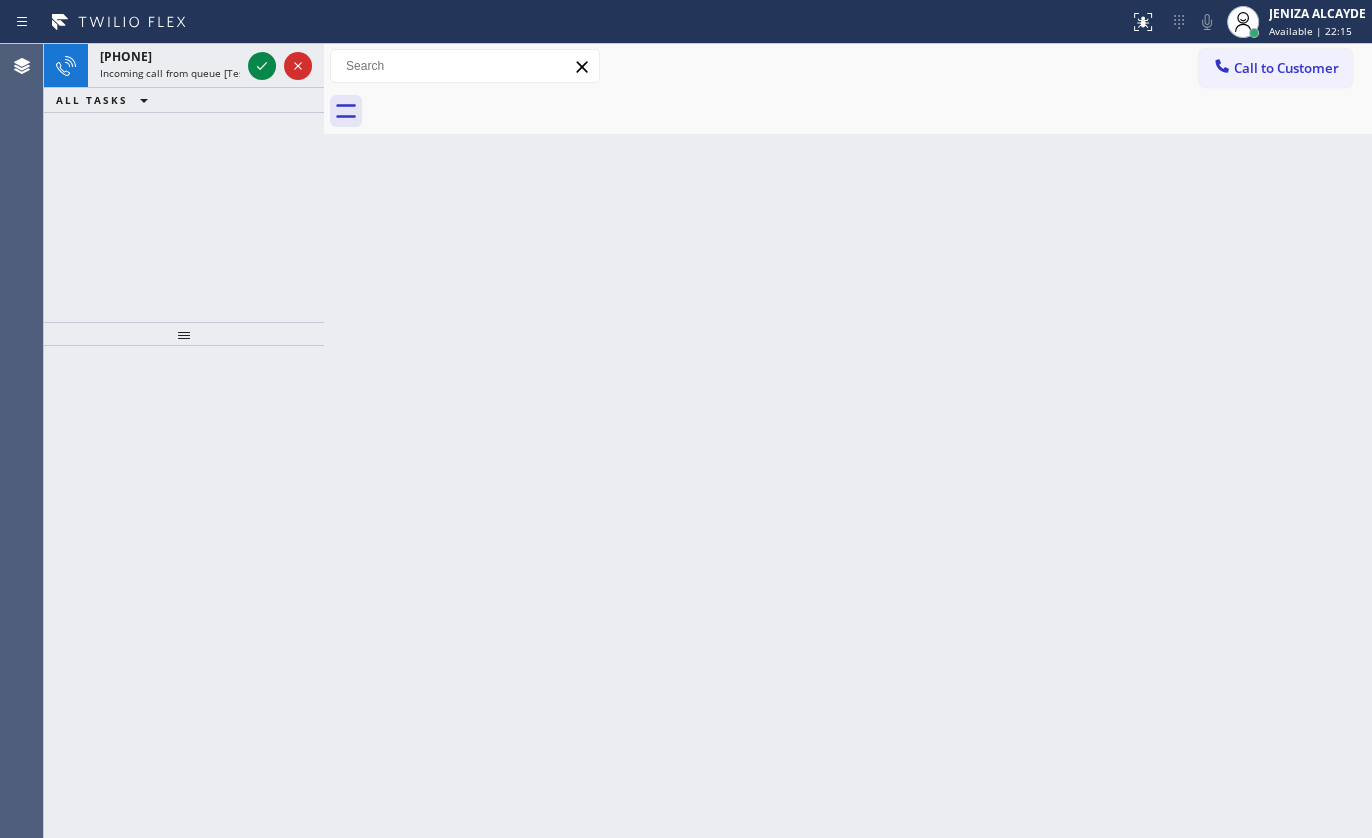 click on "Back to Dashboard Change Sender ID Customers Technicians Select a contact Outbound call Technician Search Technician Your caller id phone number Your caller id phone number Call Technician info Name   Phone none Address none Change Sender ID HVAC +18559994417 5 Star Appliance +18557314952 Appliance Repair +18554611149 Plumbing +18889090120 Air Duct Cleaning +18006865038  Electricians +18005688664 Cancel Change Check personal SMS Reset Change No tabs Call to Customer Outbound call Location Search location Your caller id phone number Customer number Call Outbound call Technician Search Technician Your caller id phone number Your caller id phone number Call" at bounding box center (848, 441) 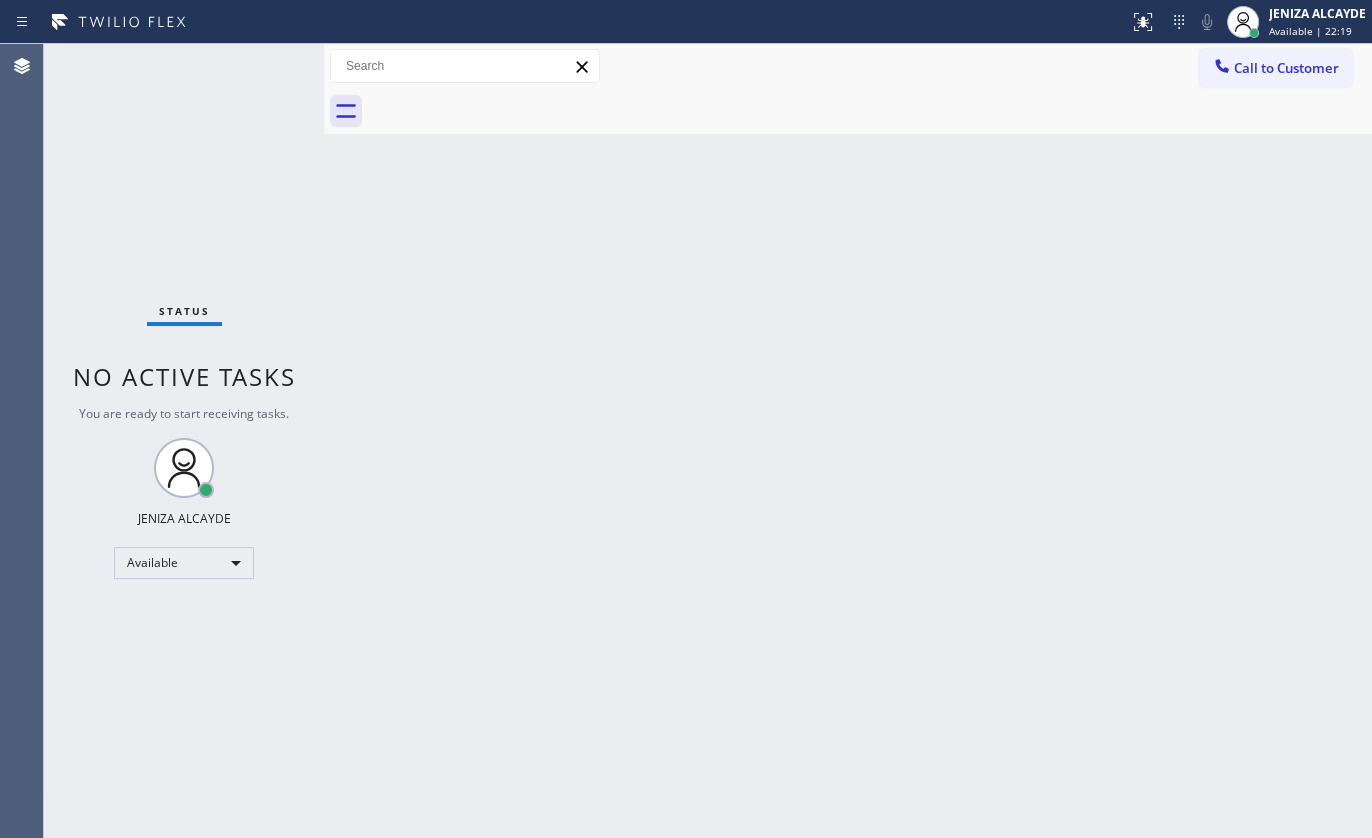 click on "Status   No active tasks     You are ready to start receiving tasks.   JENIZA ALCAYDE Available" at bounding box center (184, 441) 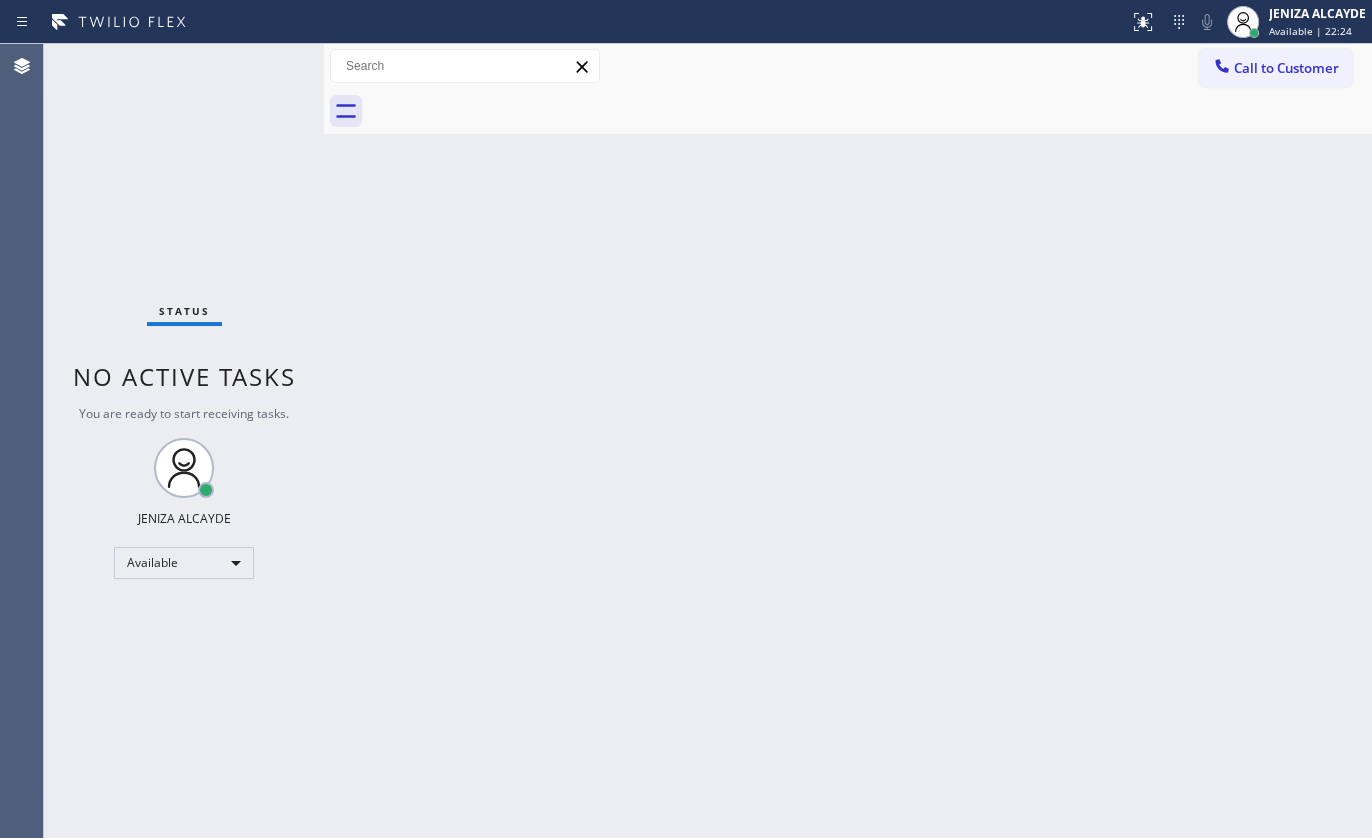 click on "Status   No active tasks     You are ready to start receiving tasks.   JENIZA ALCAYDE Available" at bounding box center (184, 441) 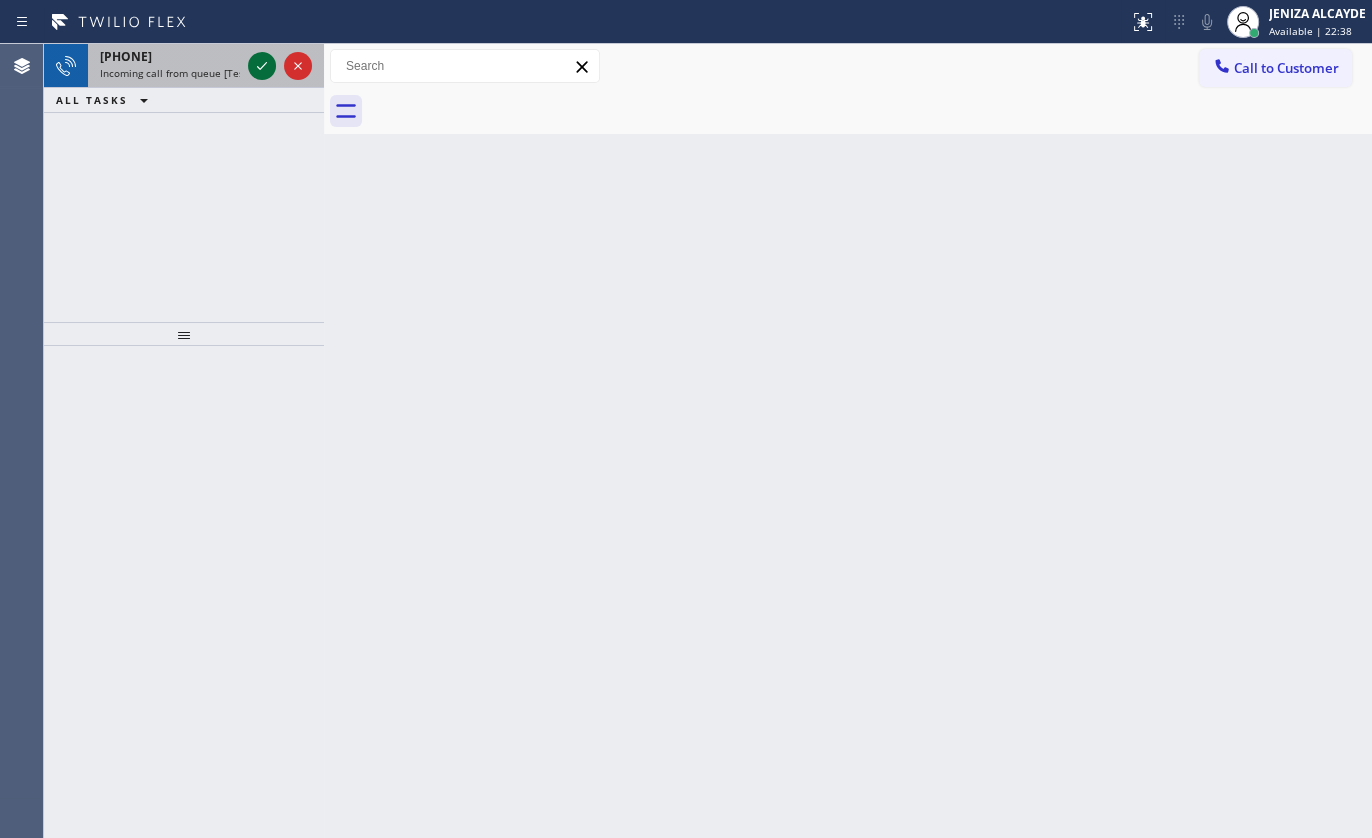 click 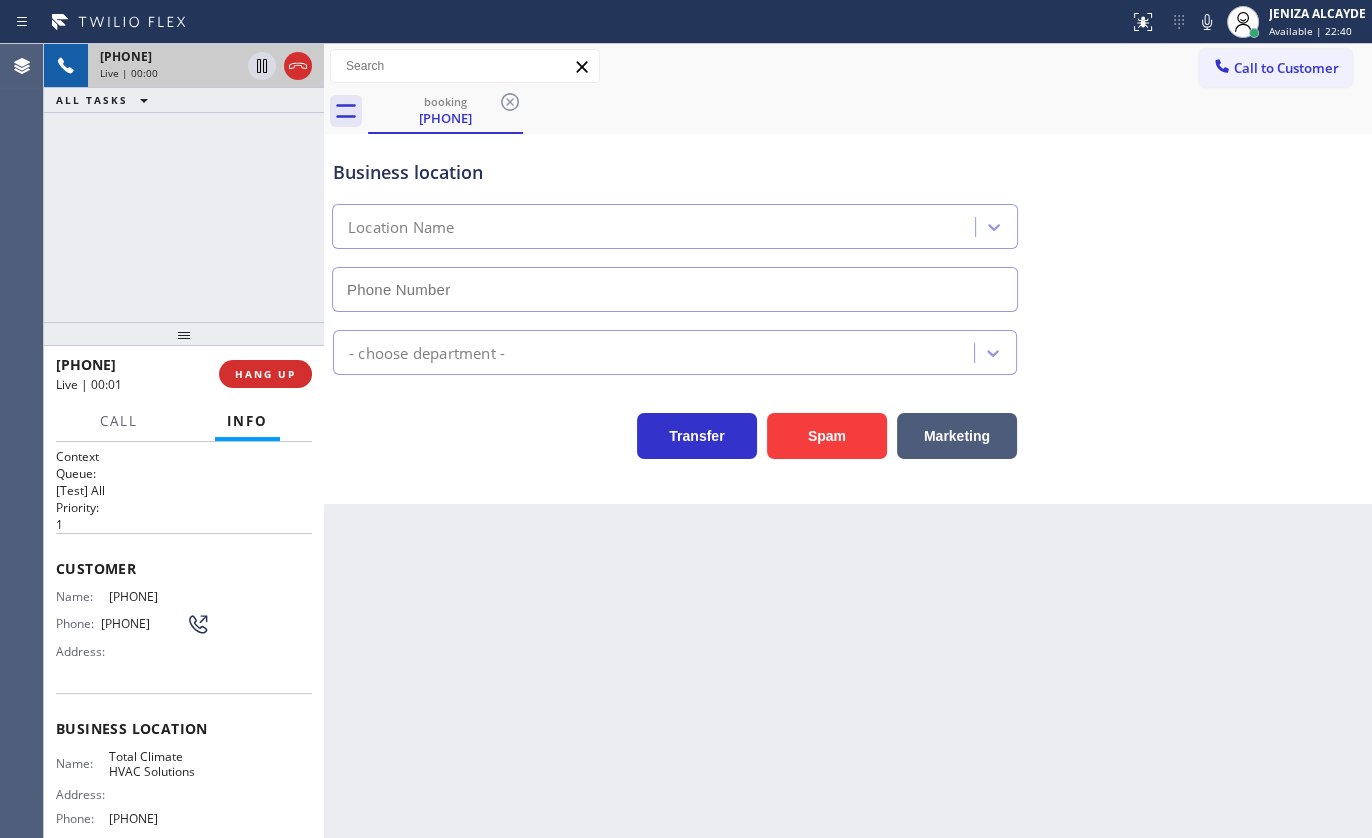 type on "(510) 629-5145" 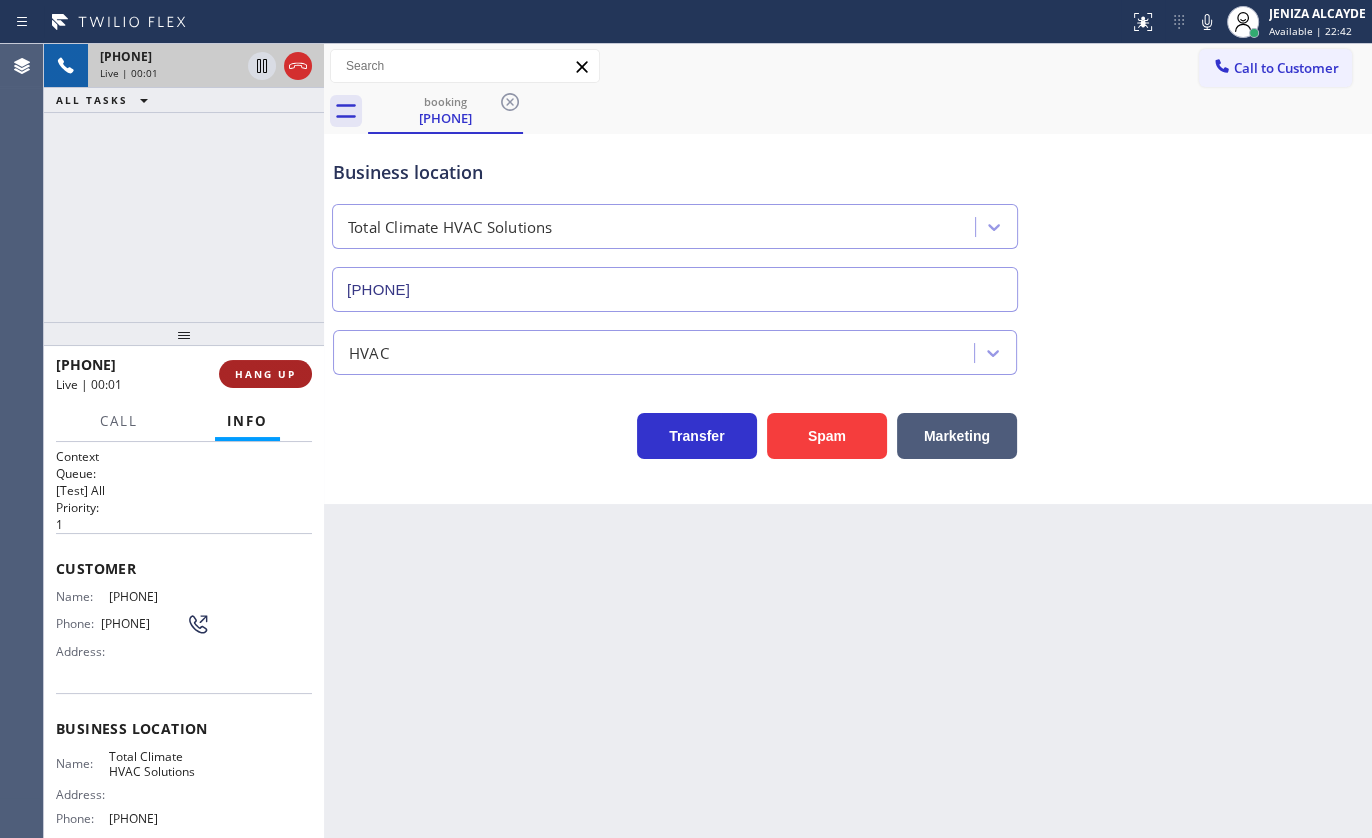 click on "HANG UP" at bounding box center (265, 374) 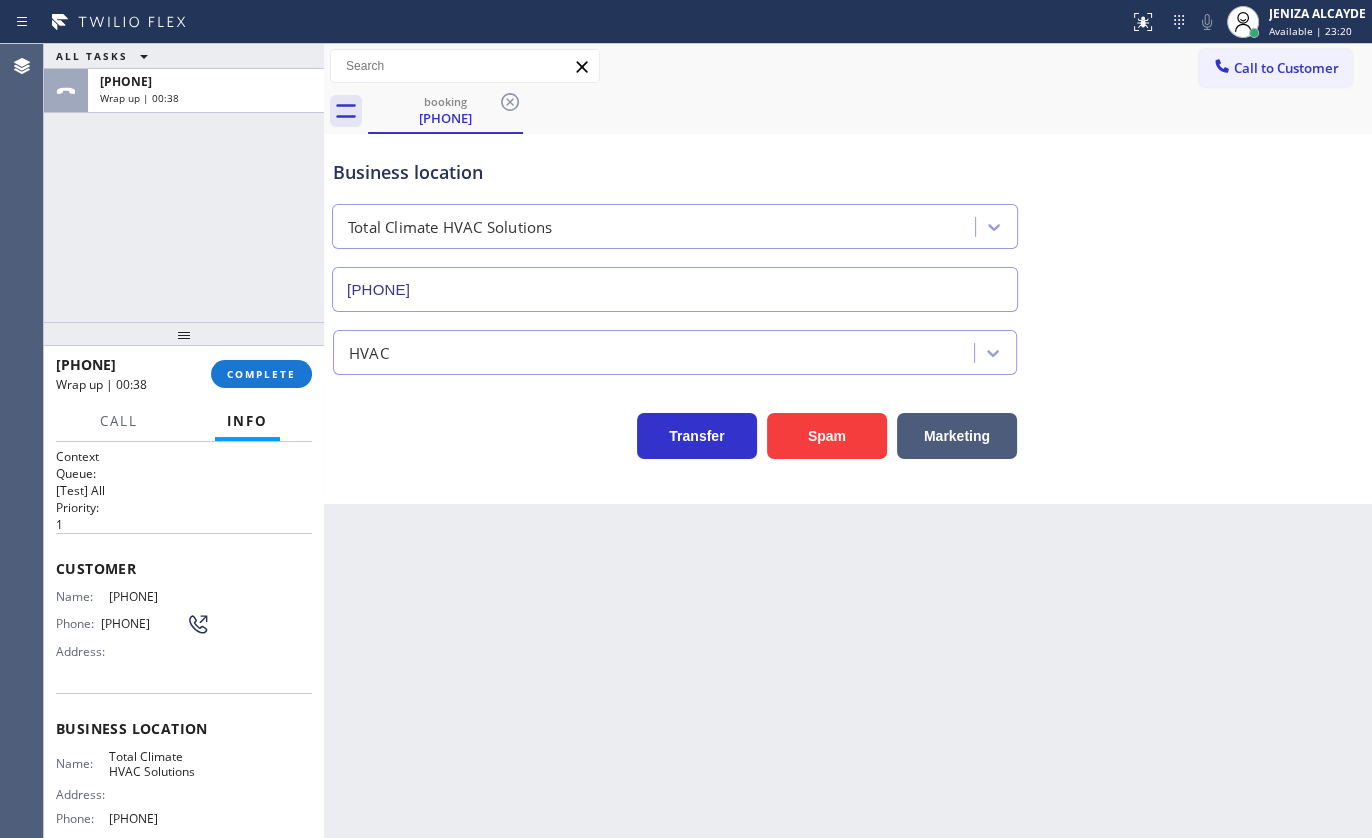 click at bounding box center [184, 334] 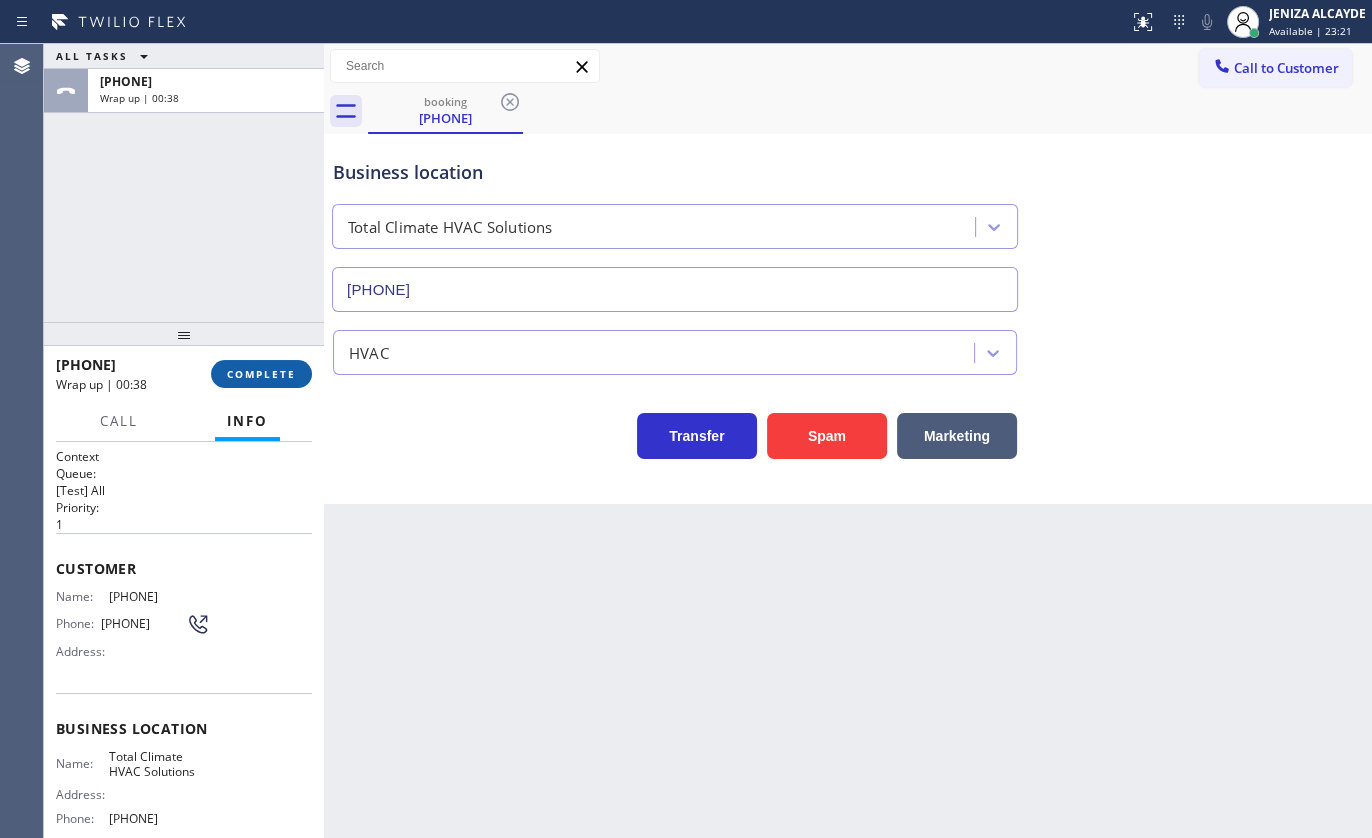click on "COMPLETE" at bounding box center [261, 374] 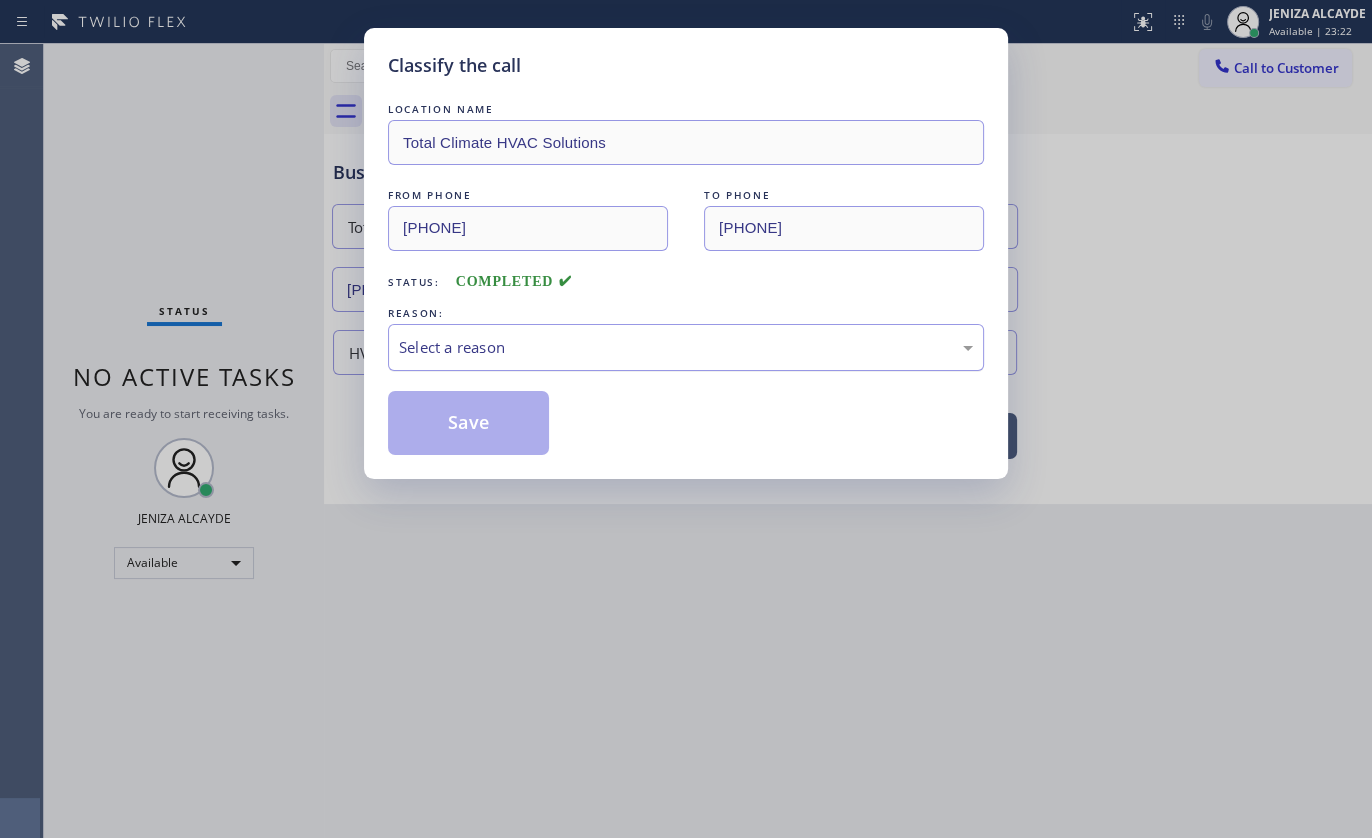 click on "Select a reason" at bounding box center [686, 347] 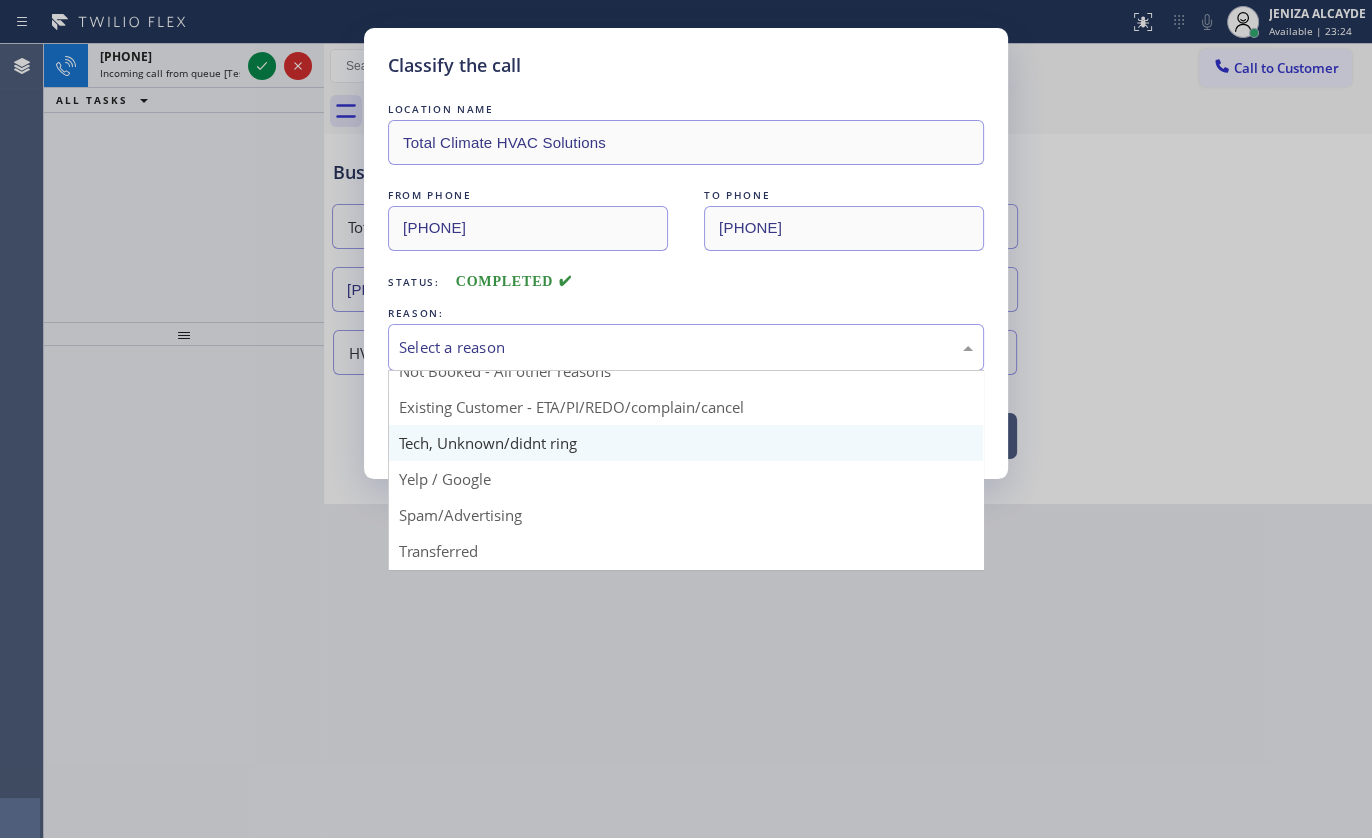 scroll, scrollTop: 0, scrollLeft: 0, axis: both 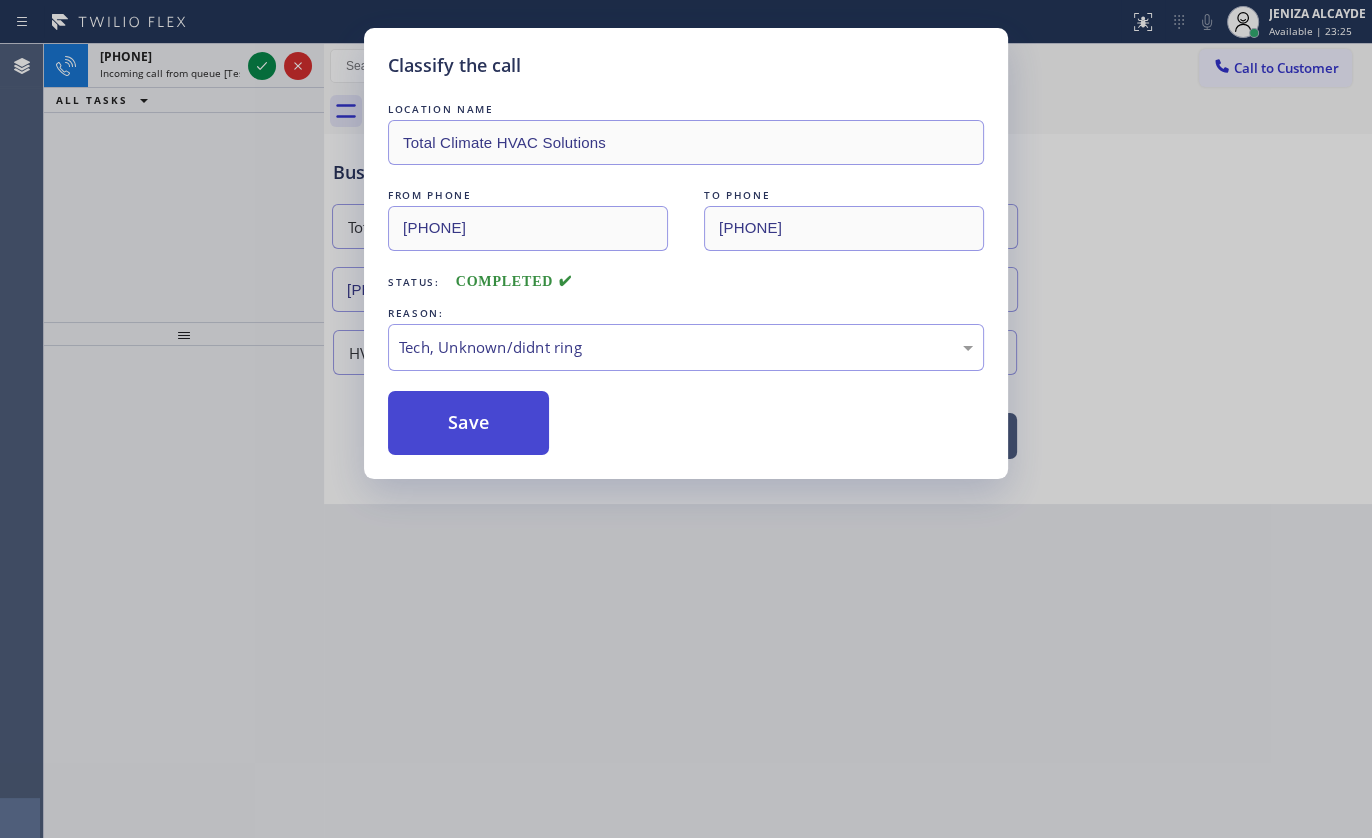 click on "Save" at bounding box center (468, 423) 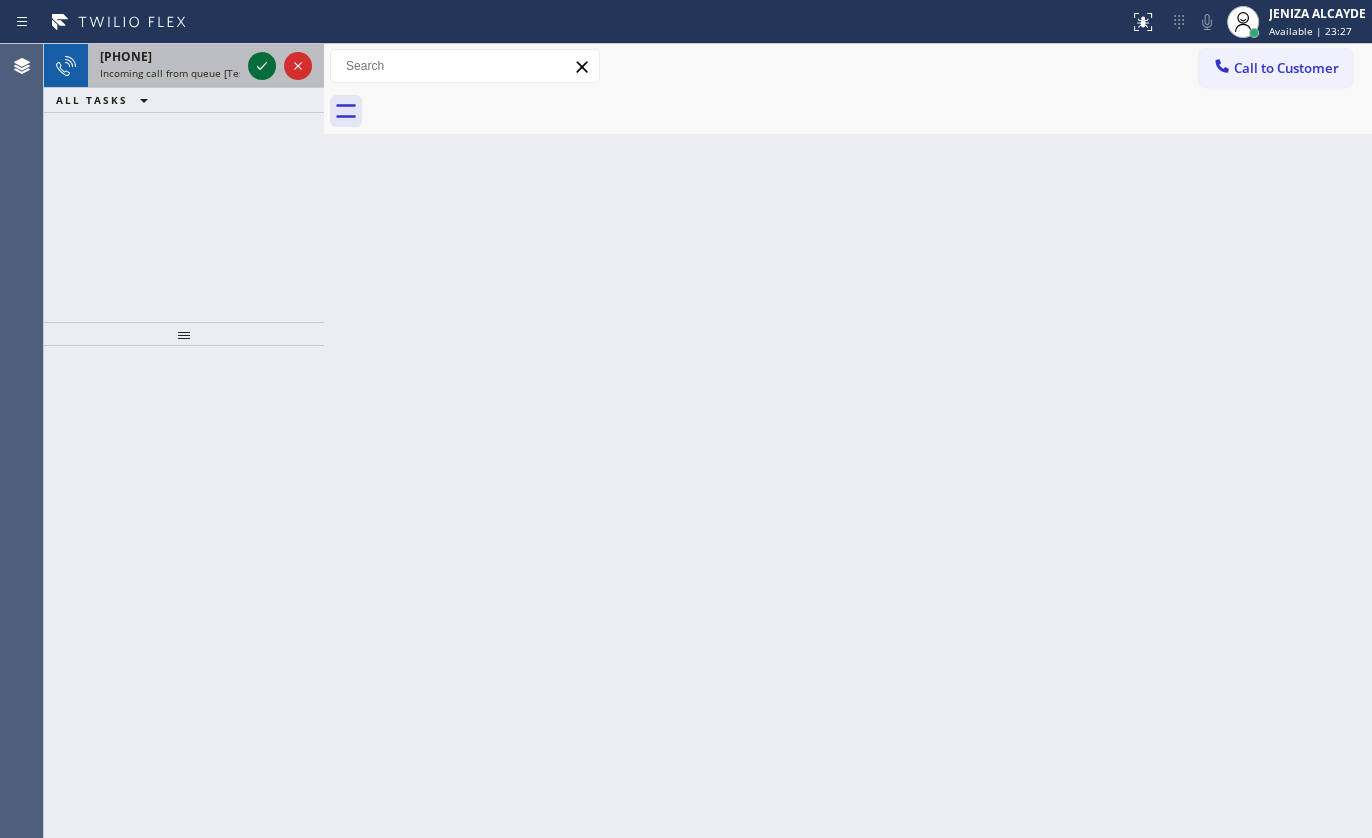click 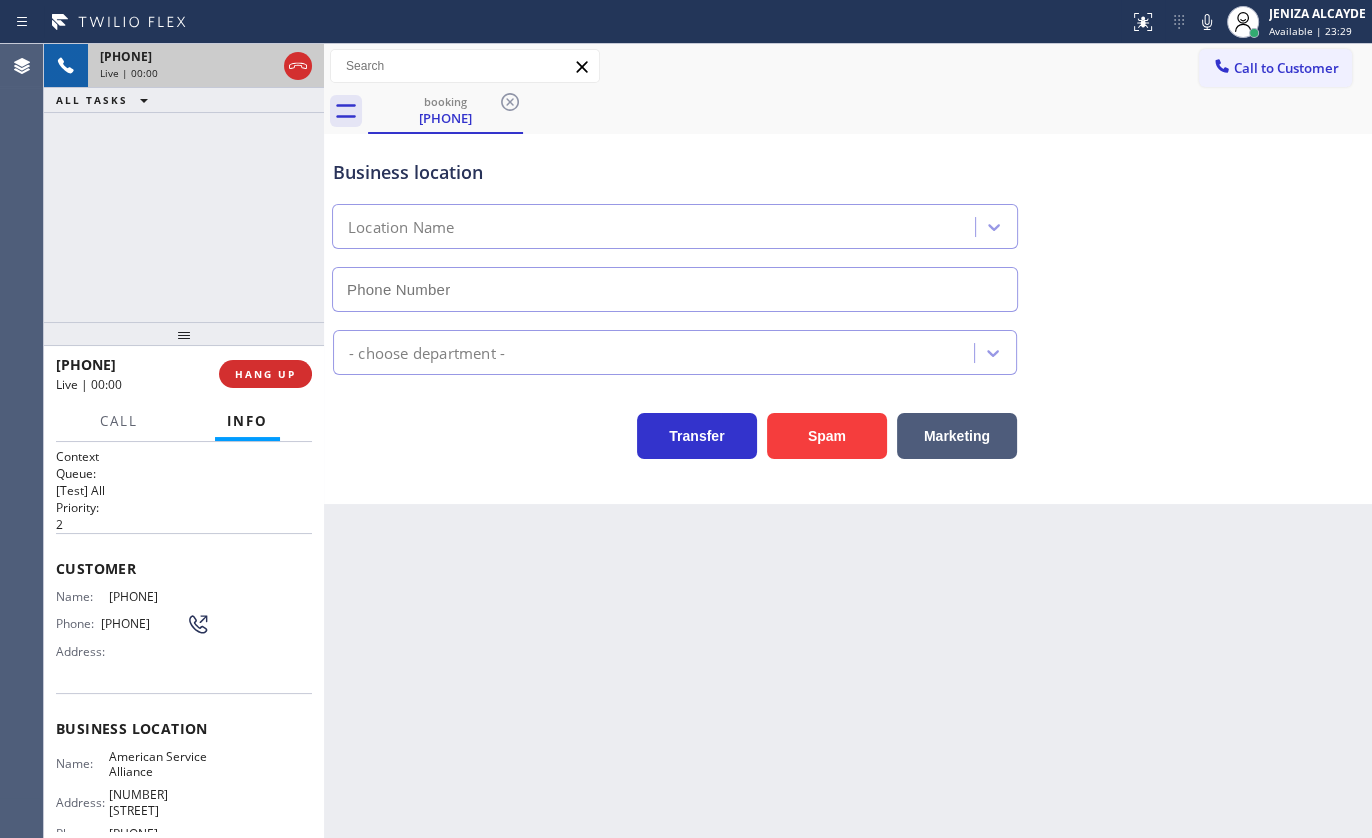 type on "(888) 859-4448" 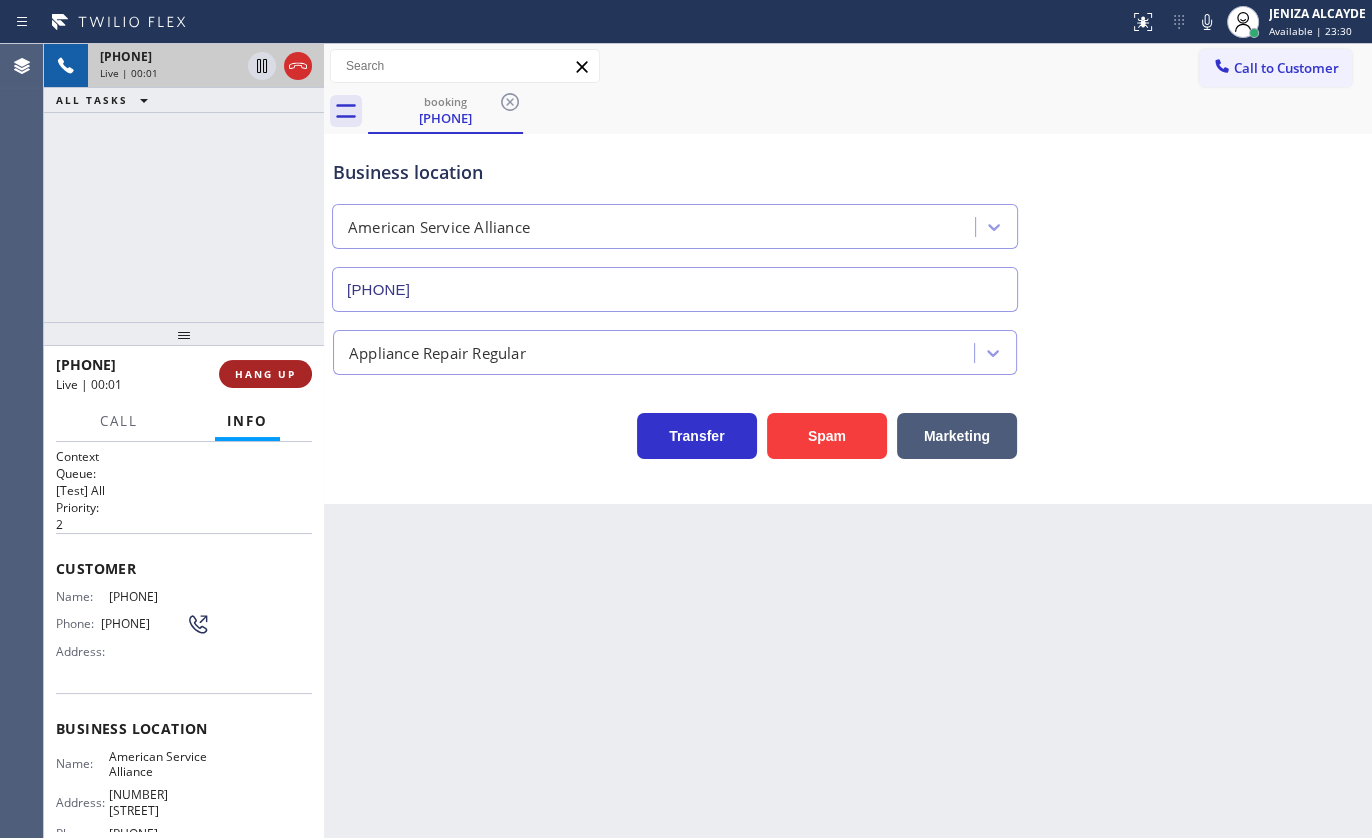 click on "HANG UP" at bounding box center [265, 374] 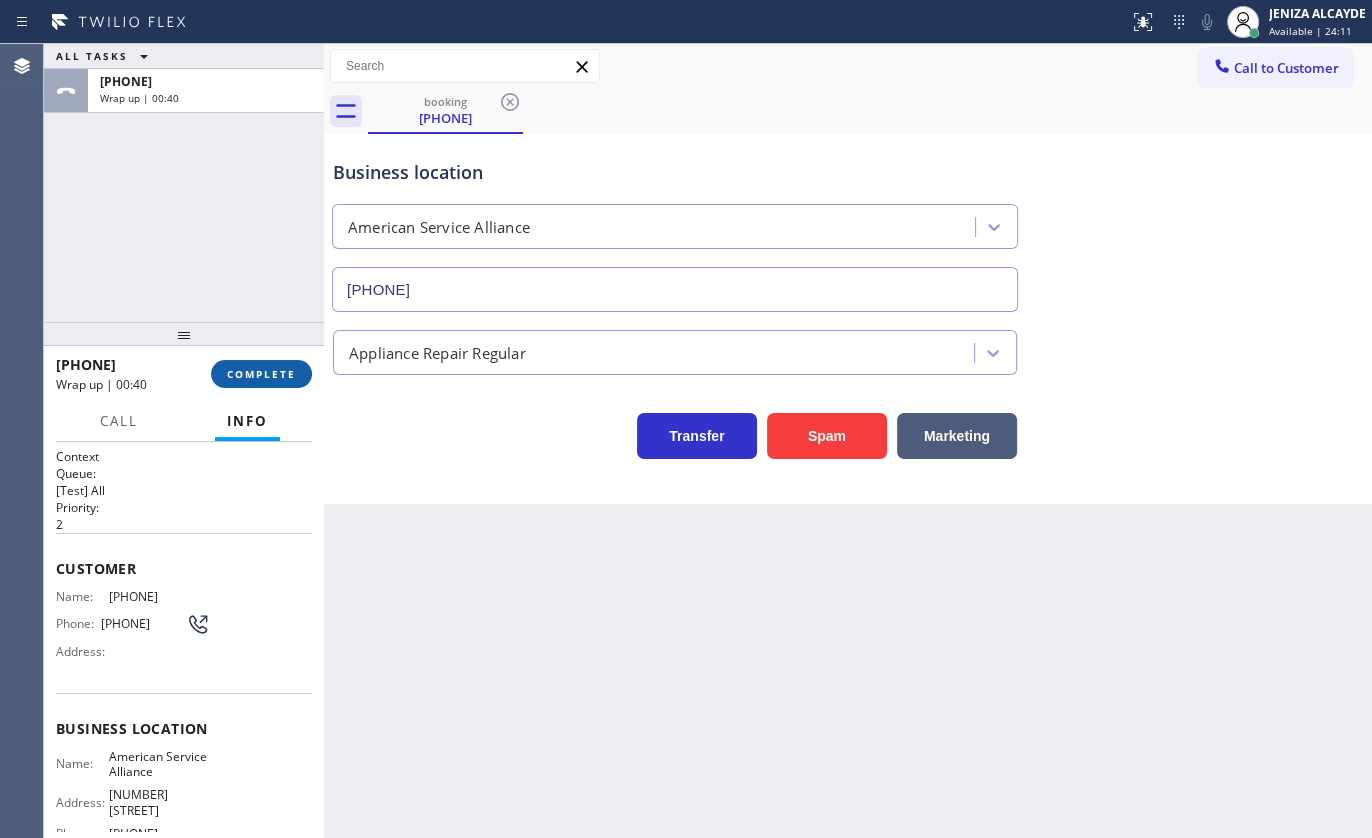 click on "COMPLETE" at bounding box center [261, 374] 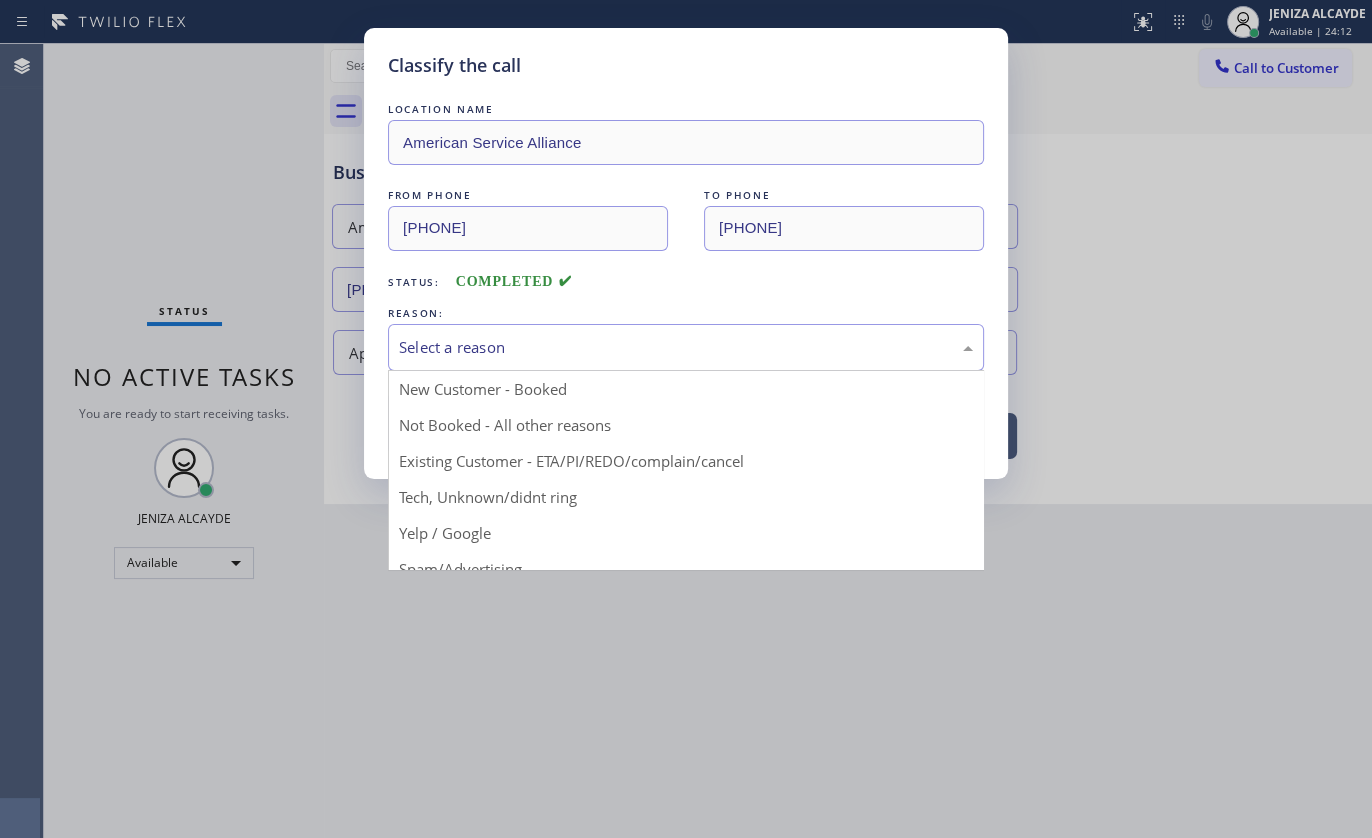 click on "Select a reason" at bounding box center [686, 347] 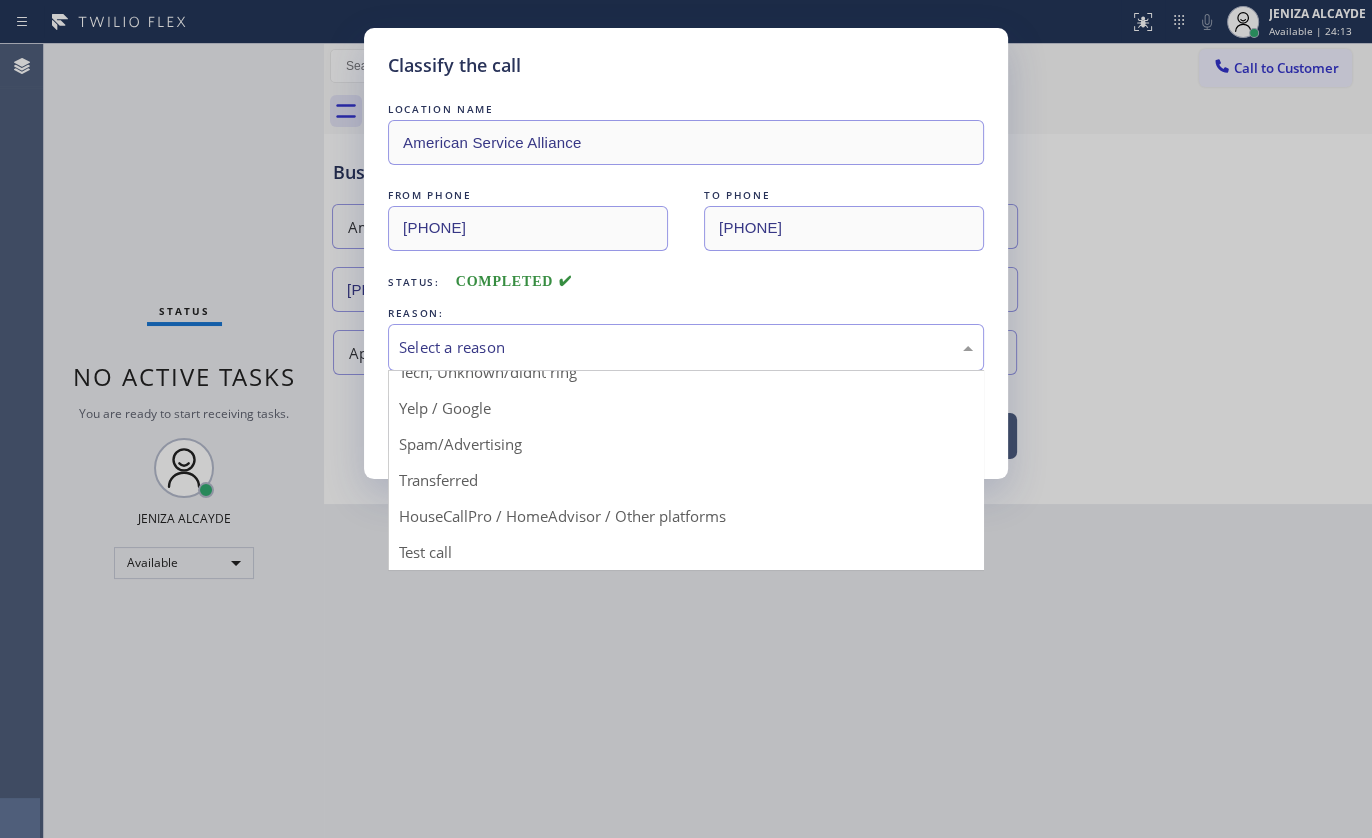 scroll, scrollTop: 133, scrollLeft: 0, axis: vertical 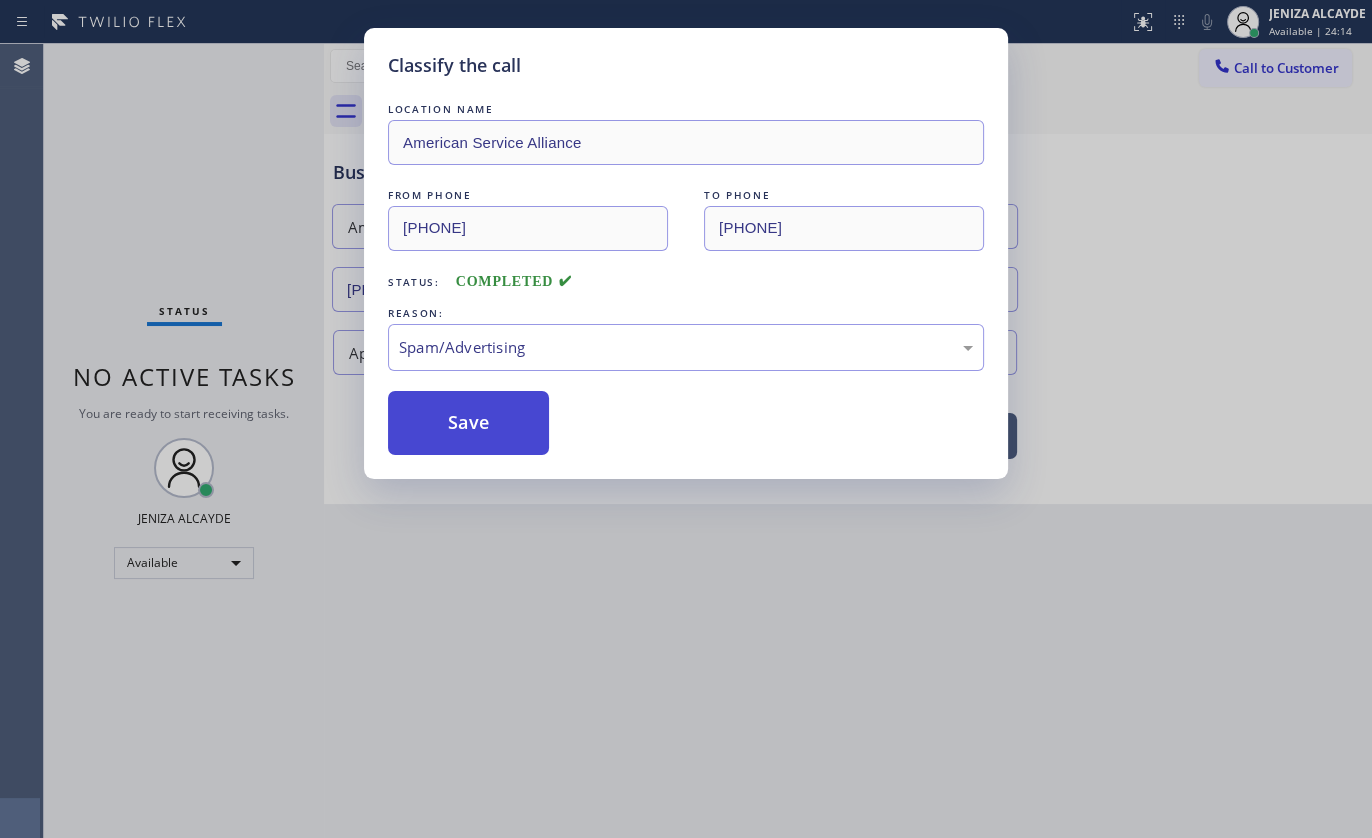 click on "Save" at bounding box center [468, 423] 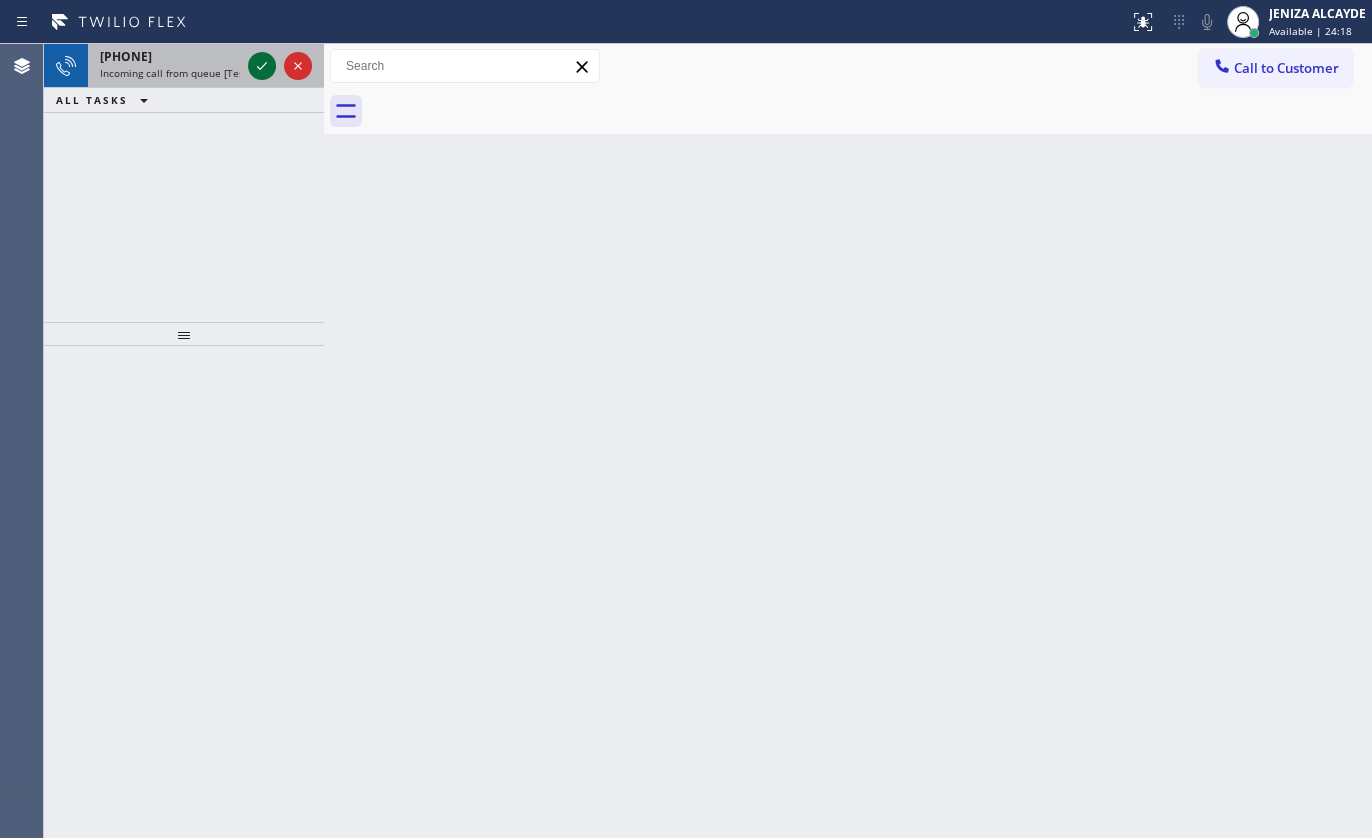 click 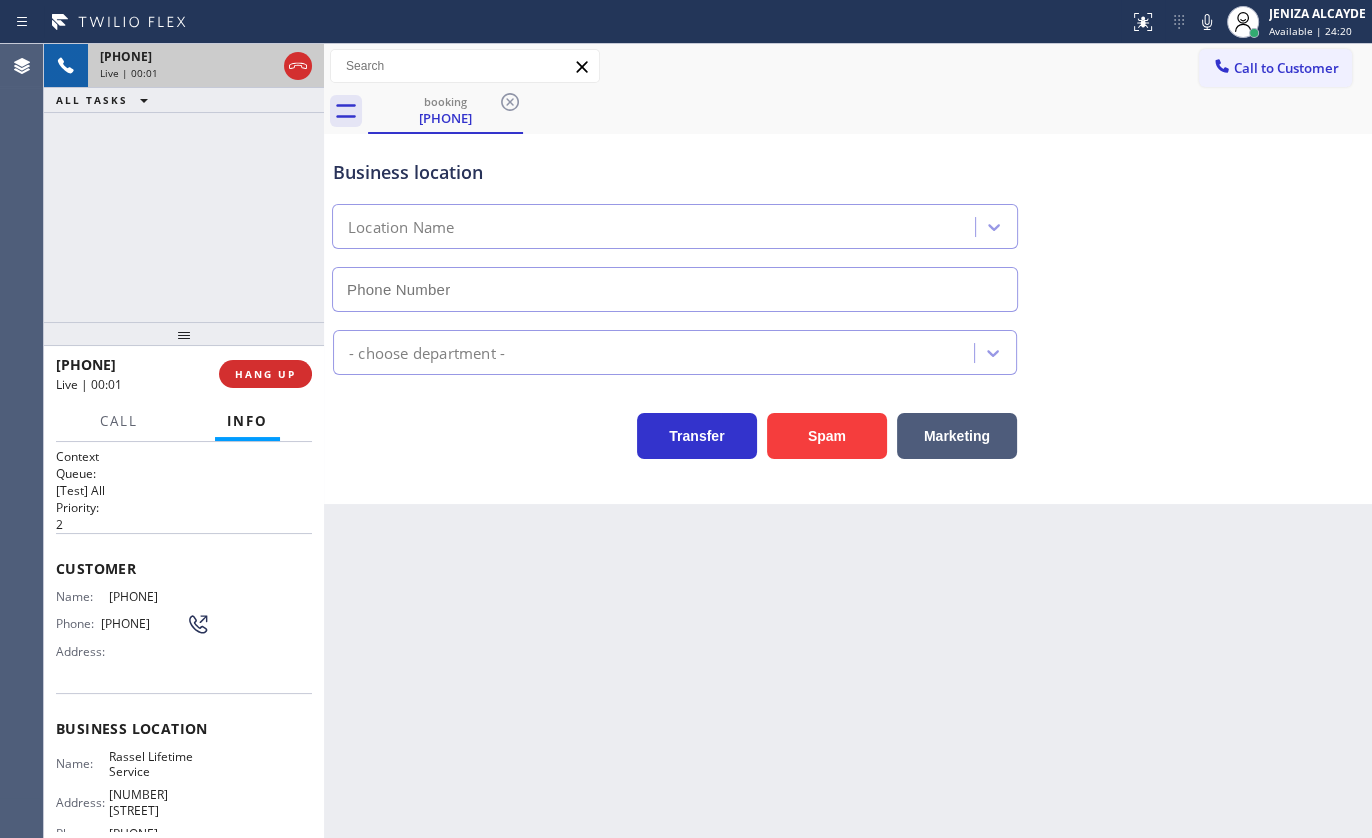 type on "(305) 547-8710" 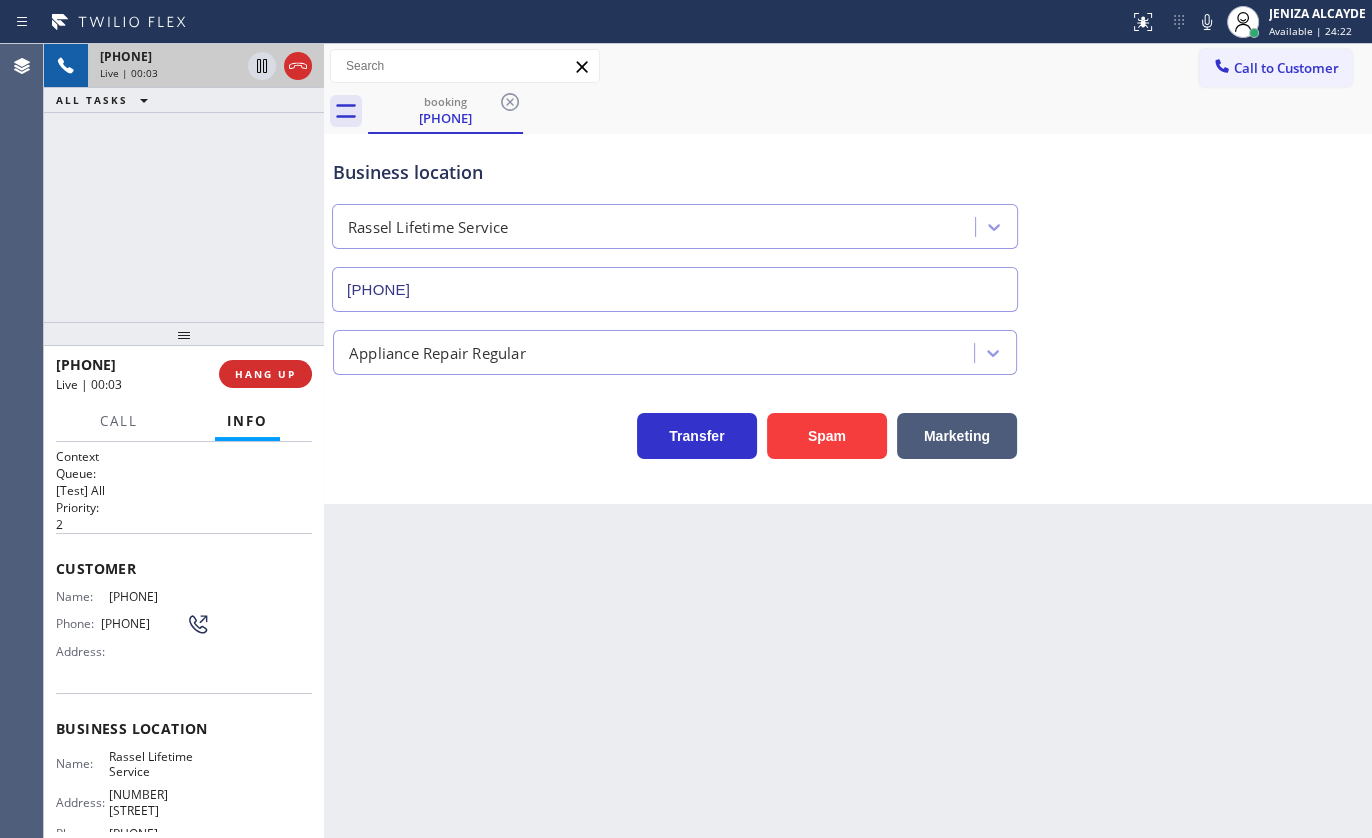 click on "Business location Rassel Lifetime Service (305) 547-8710" at bounding box center (848, 221) 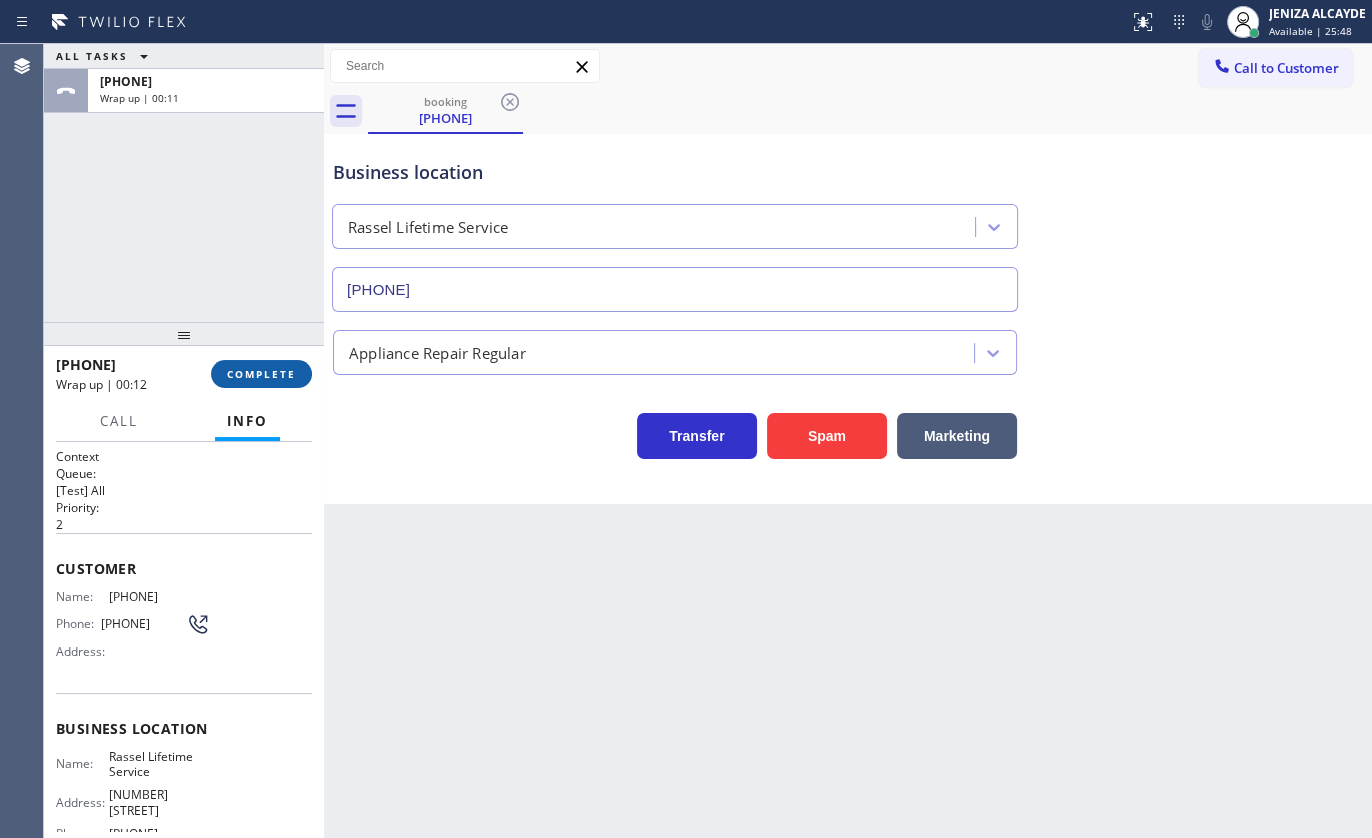 click on "COMPLETE" at bounding box center [261, 374] 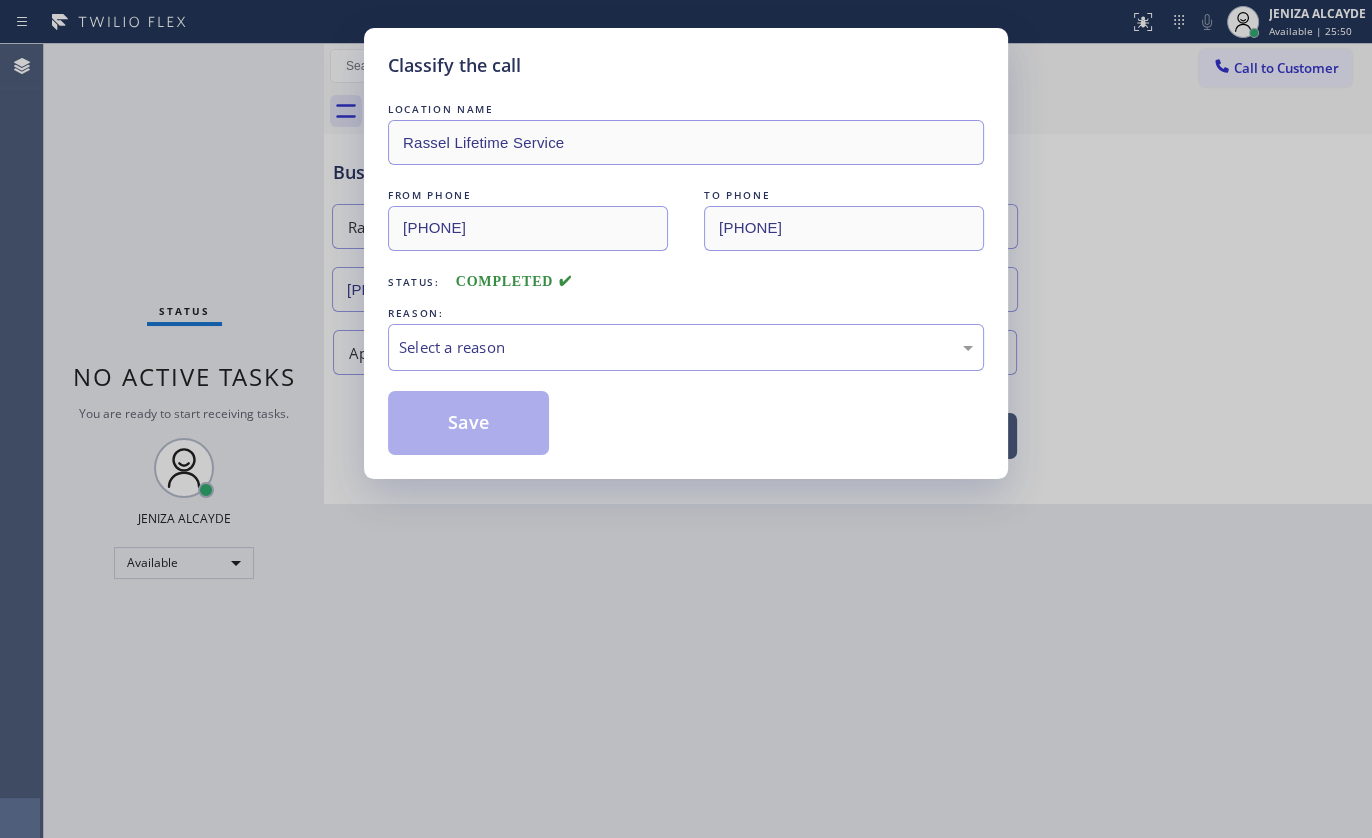 click on "REASON:" at bounding box center [686, 313] 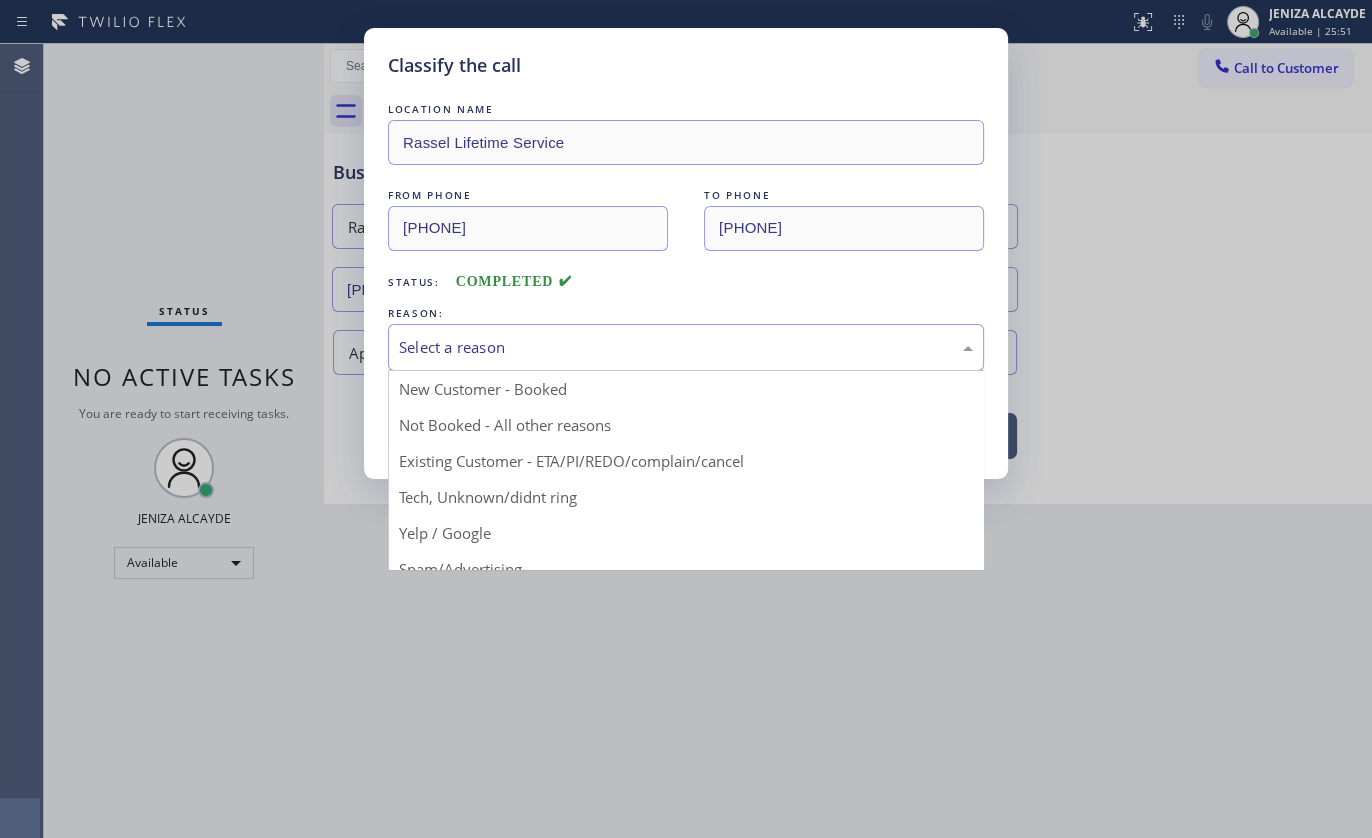 click on "Select a reason" at bounding box center (686, 347) 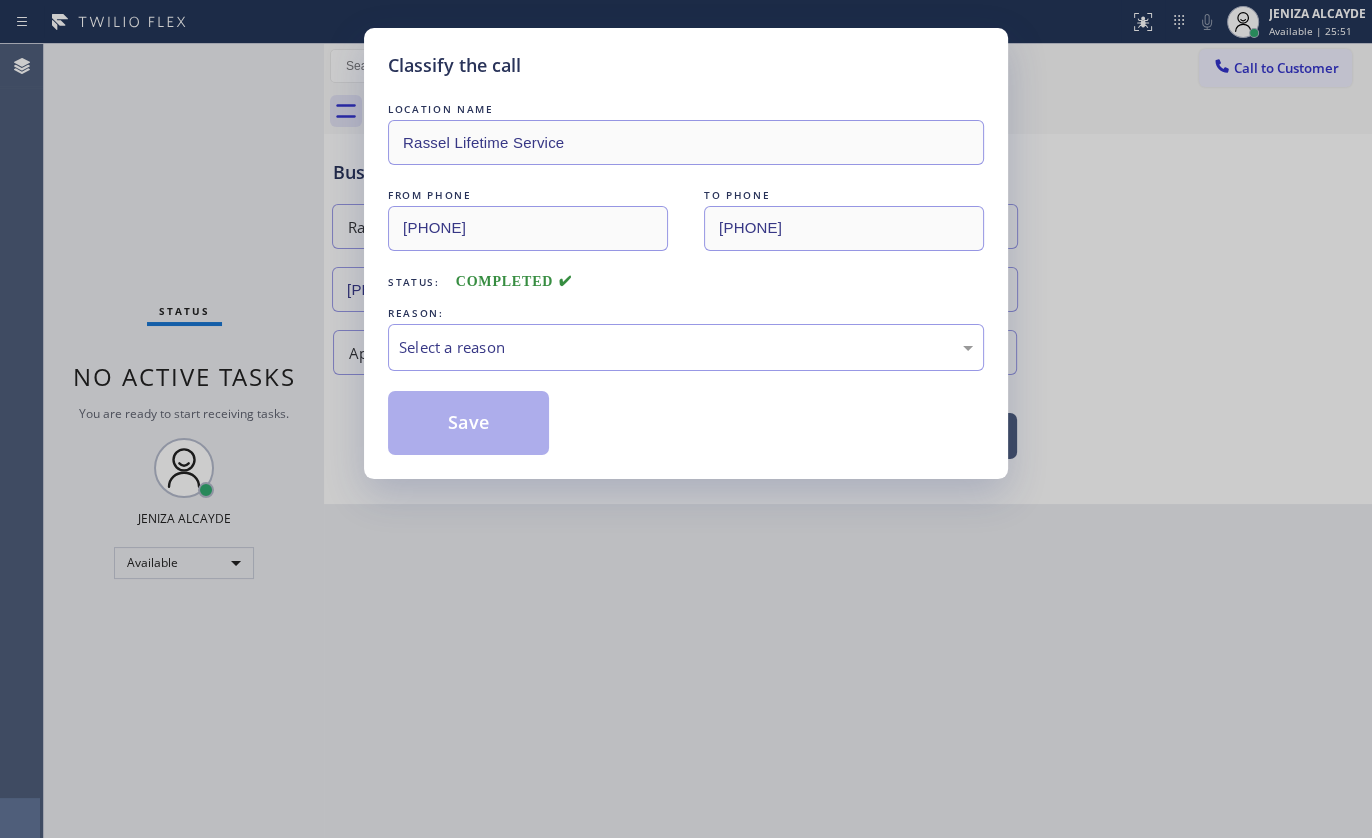 drag, startPoint x: 487, startPoint y: 359, endPoint x: 482, endPoint y: 395, distance: 36.345562 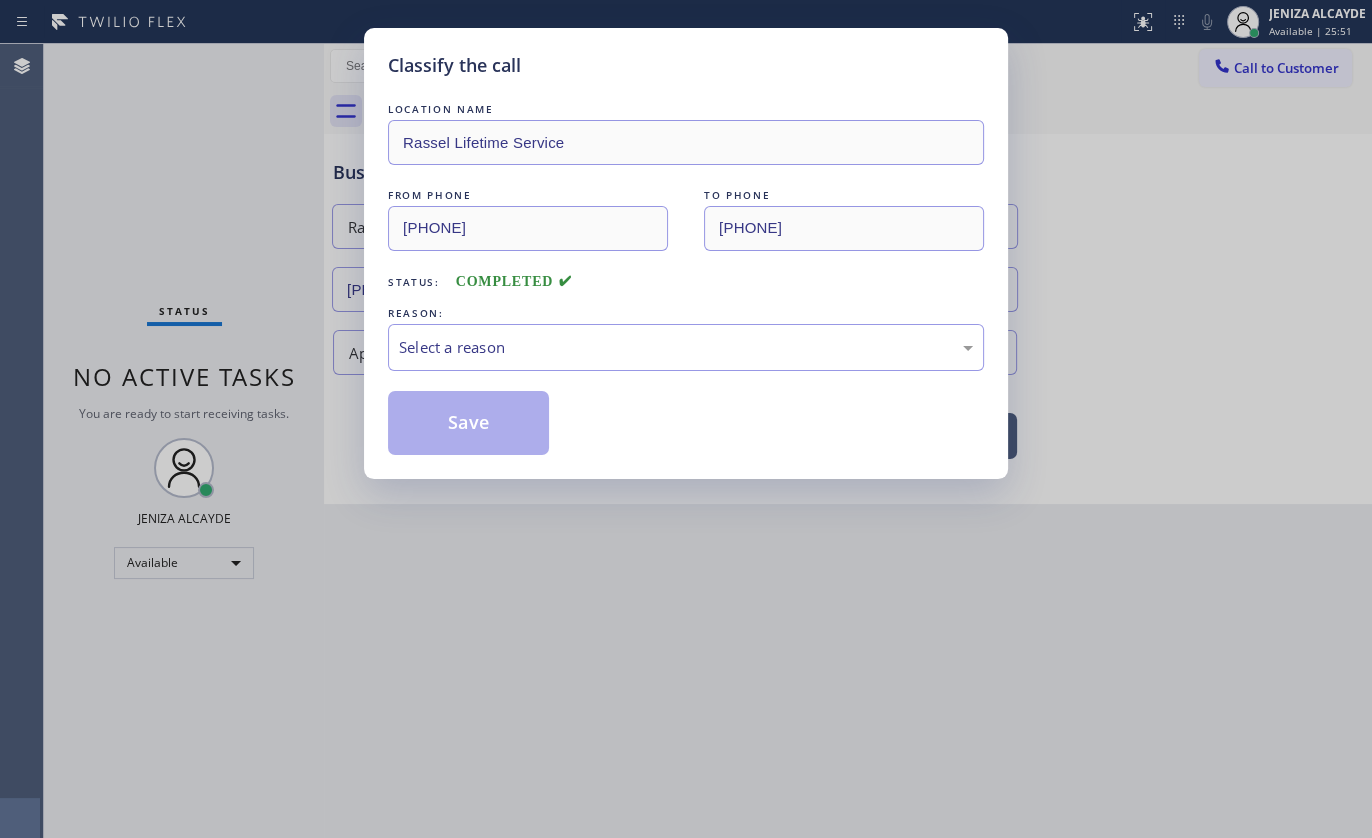 click on "LOCATION NAME Rassel Lifetime Service FROM PHONE (786) 280-8510 TO PHONE (305) 547-8710 Status: COMPLETED REASON: Select a reason Save" at bounding box center (686, 277) 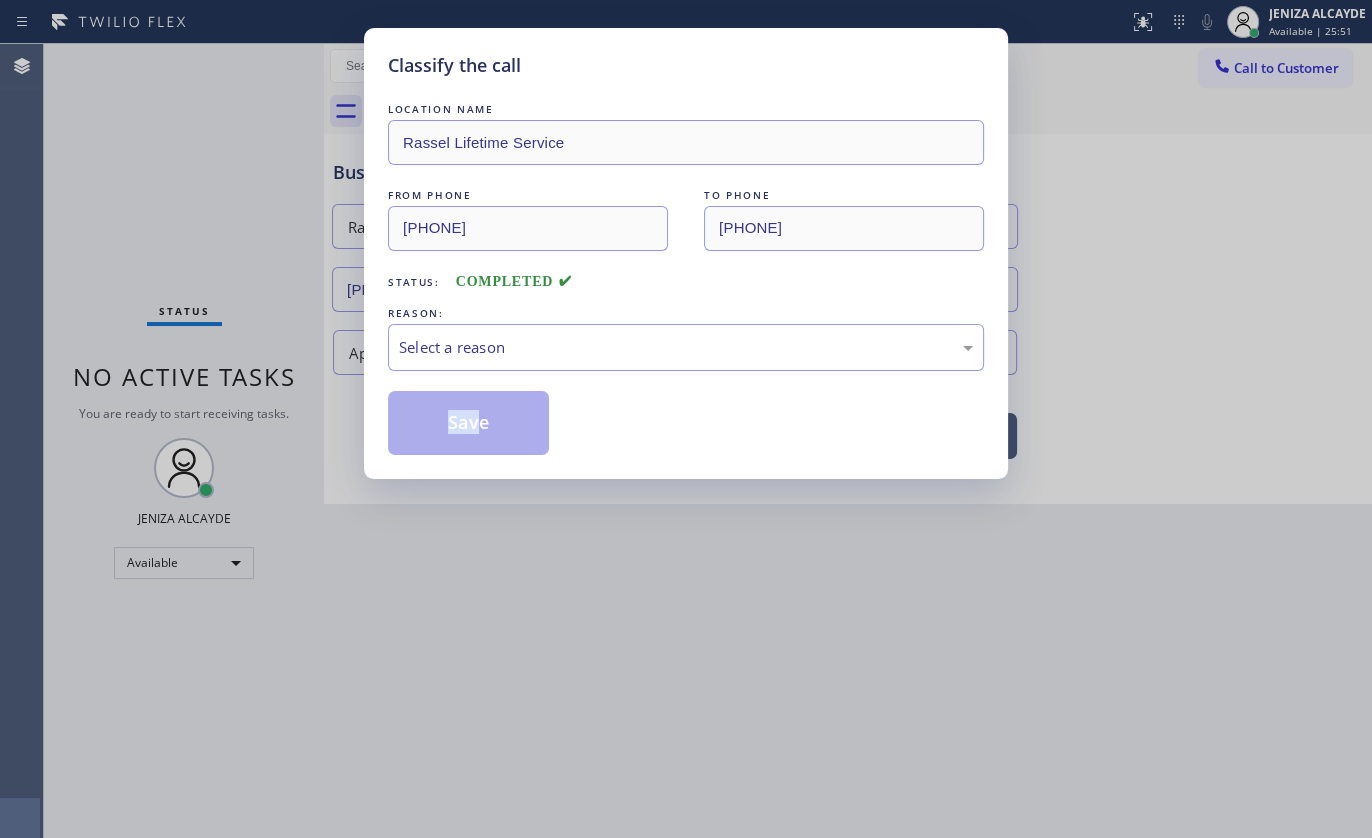 click on "LOCATION NAME Rassel Lifetime Service FROM PHONE (786) 280-8510 TO PHONE (305) 547-8710 Status: COMPLETED REASON: Select a reason Save" at bounding box center [686, 277] 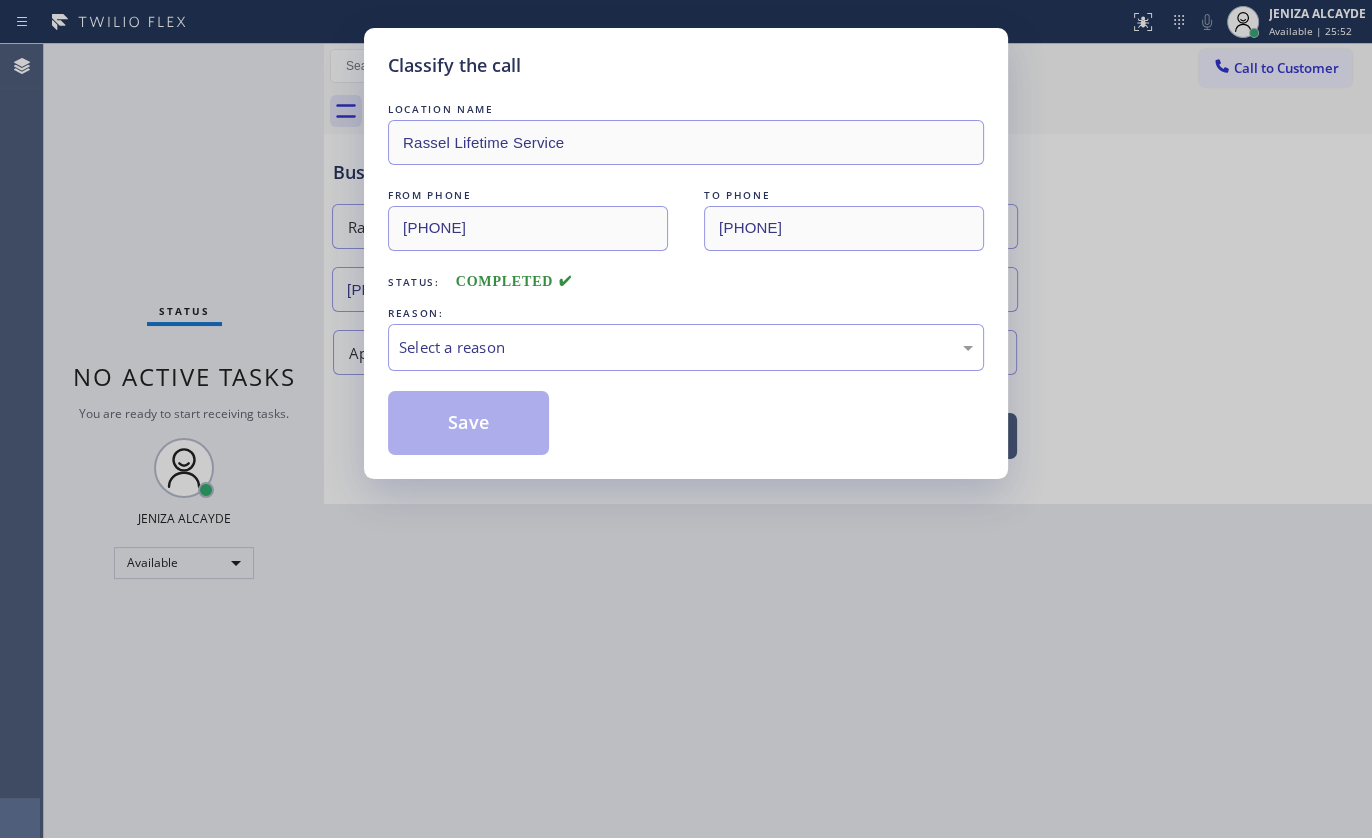 click on "LOCATION NAME Rassel Lifetime Service FROM PHONE (786) 280-8510 TO PHONE (305) 547-8710 Status: COMPLETED REASON: Select a reason Save" at bounding box center [686, 277] 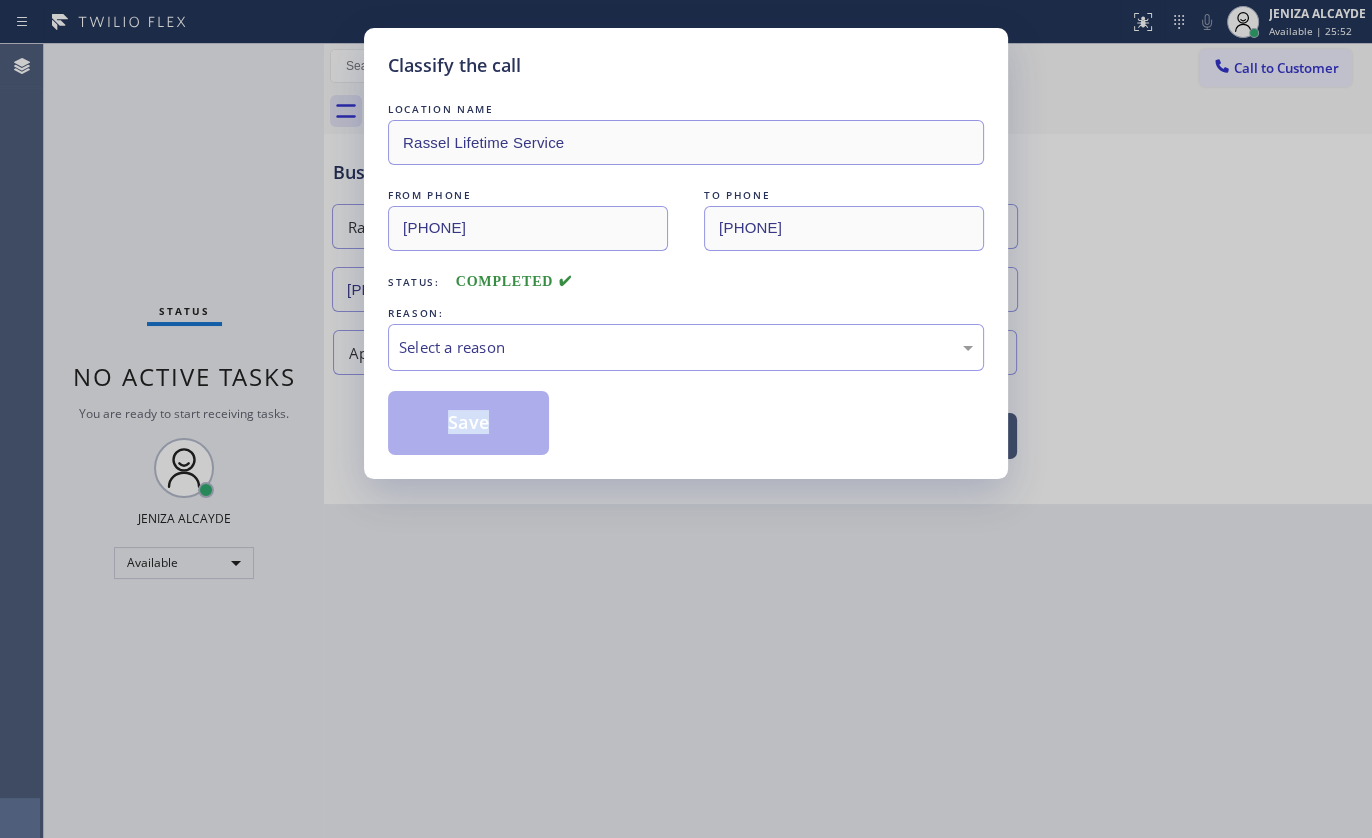 click on "LOCATION NAME Rassel Lifetime Service FROM PHONE (786) 280-8510 TO PHONE (305) 547-8710 Status: COMPLETED REASON: Select a reason Save" at bounding box center [686, 277] 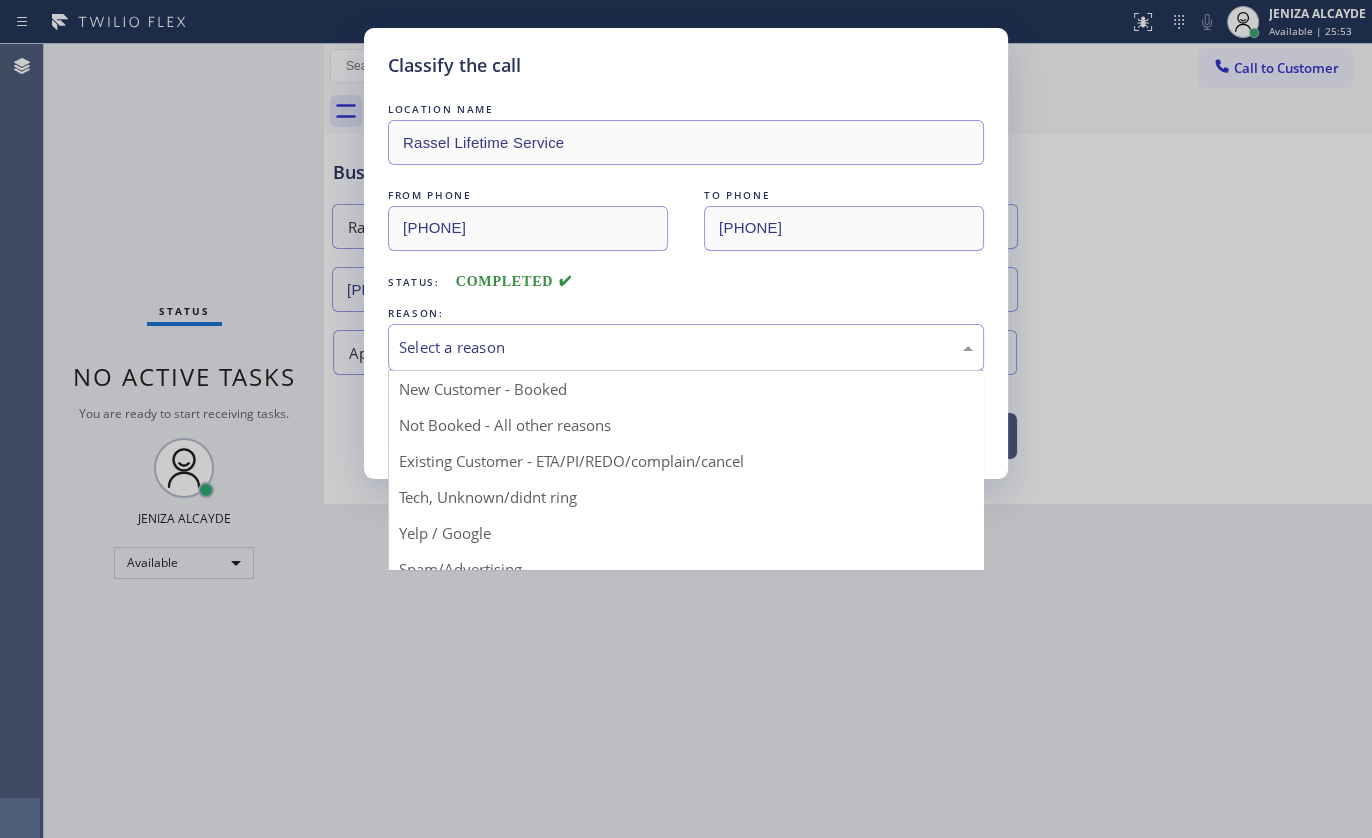 click on "Select a reason" at bounding box center (686, 347) 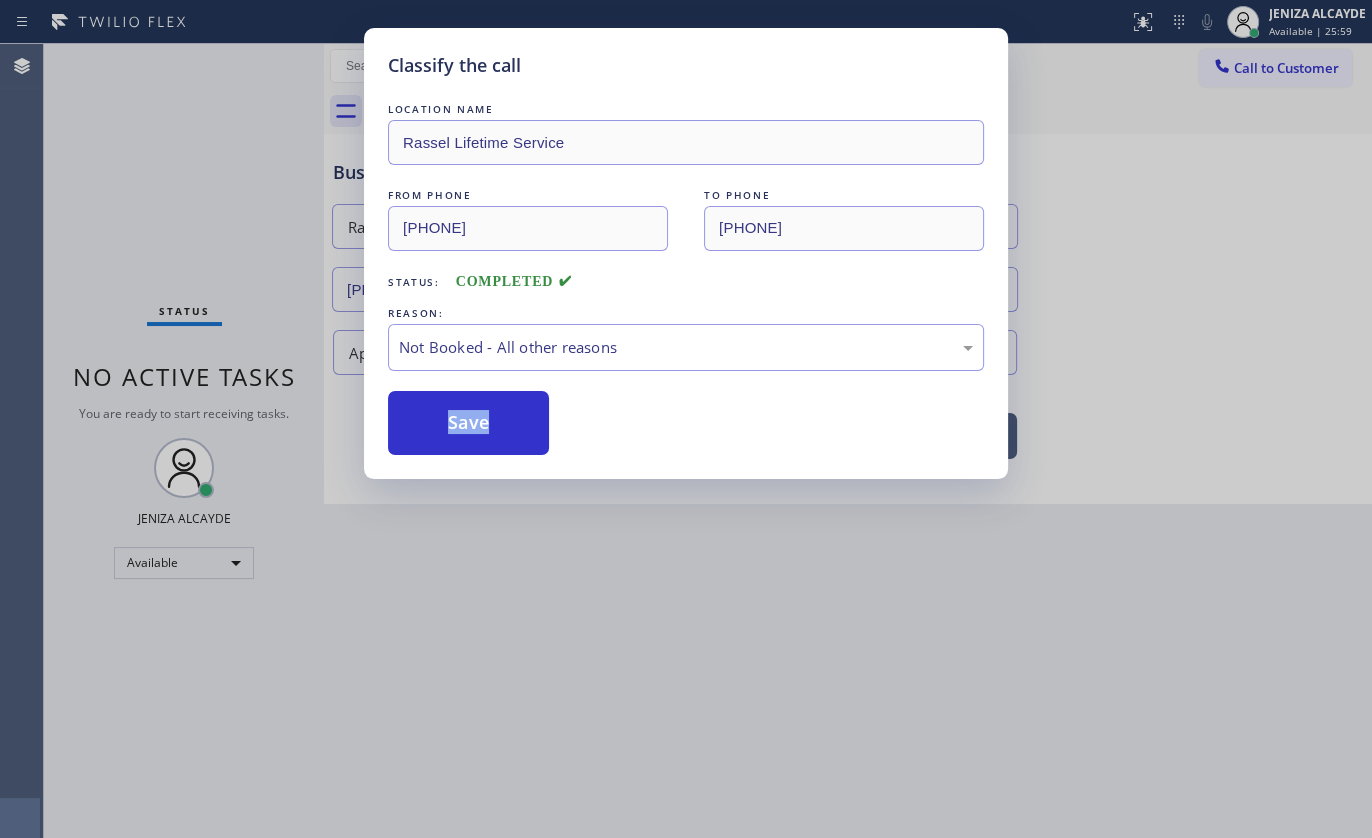 click on "Save" at bounding box center (468, 423) 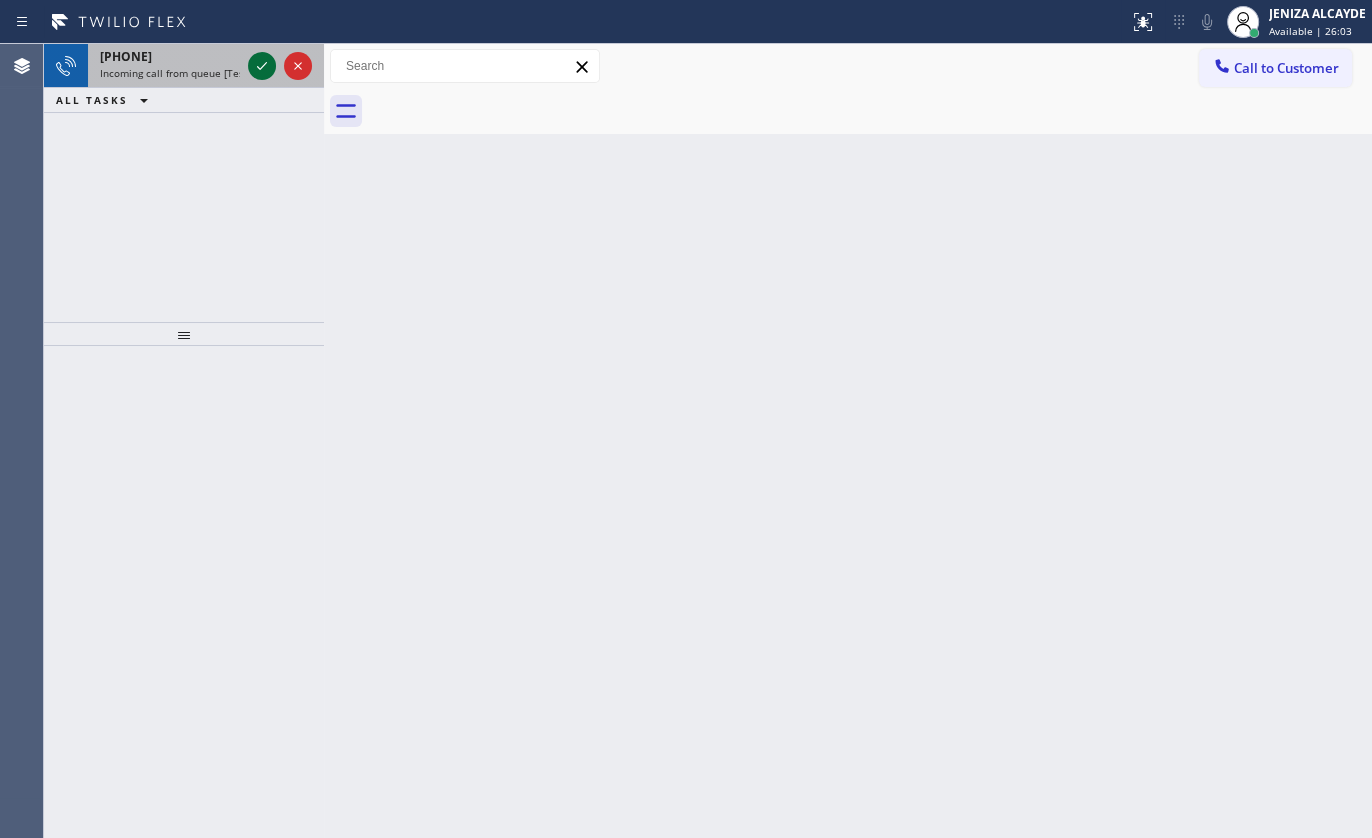 click 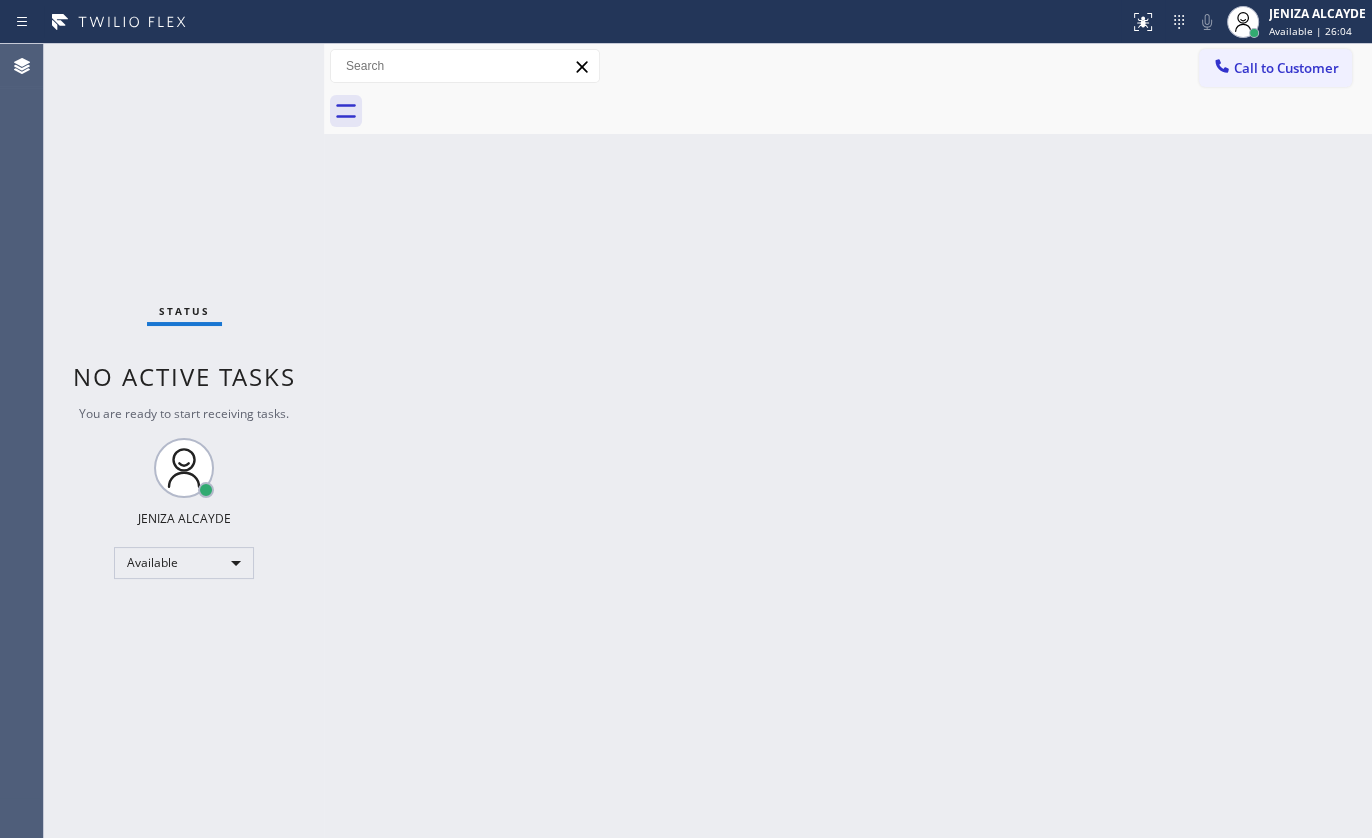 click on "Status   No active tasks     You are ready to start receiving tasks.   JENIZA ALCAYDE Available" at bounding box center (184, 441) 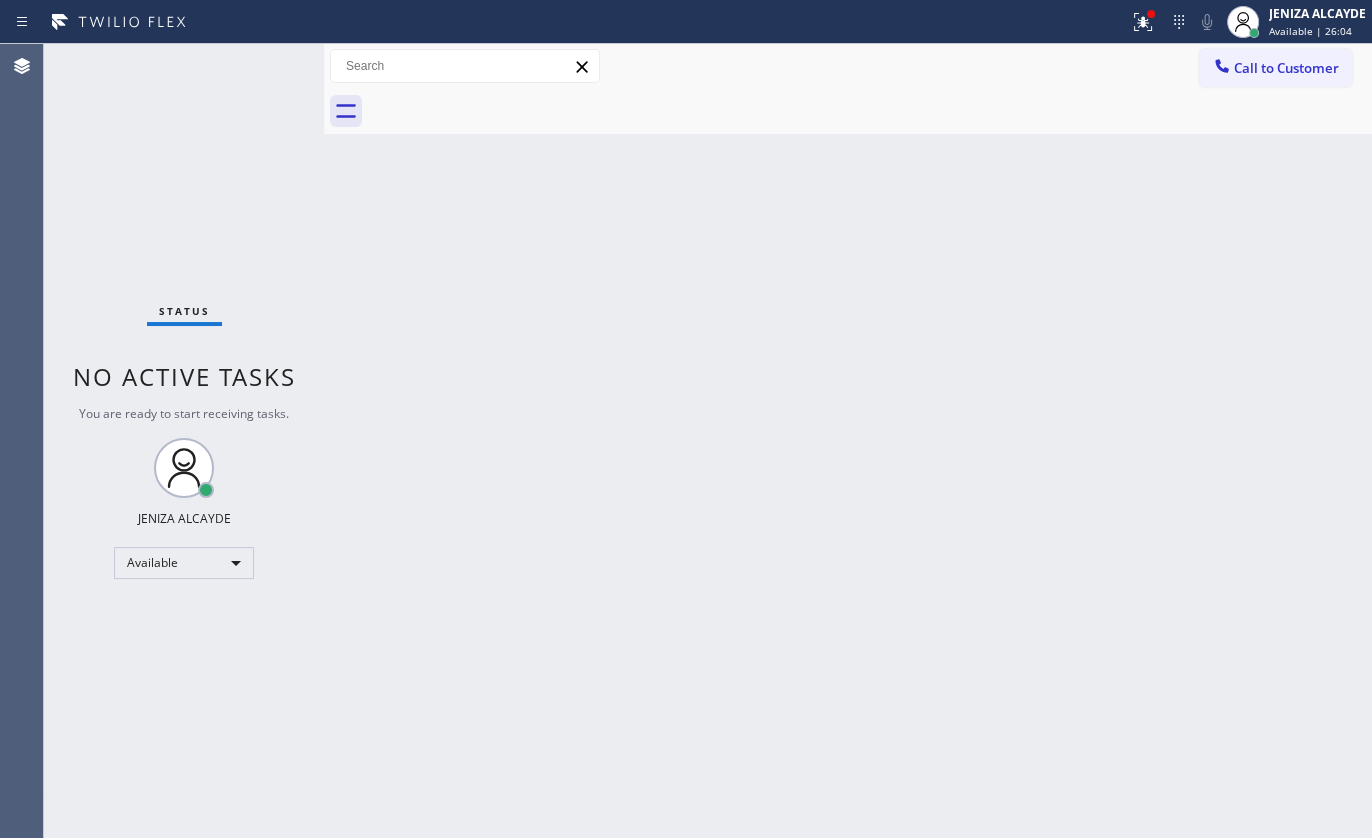 click on "Status   No active tasks     You are ready to start receiving tasks.   JENIZA ALCAYDE Available" at bounding box center (184, 441) 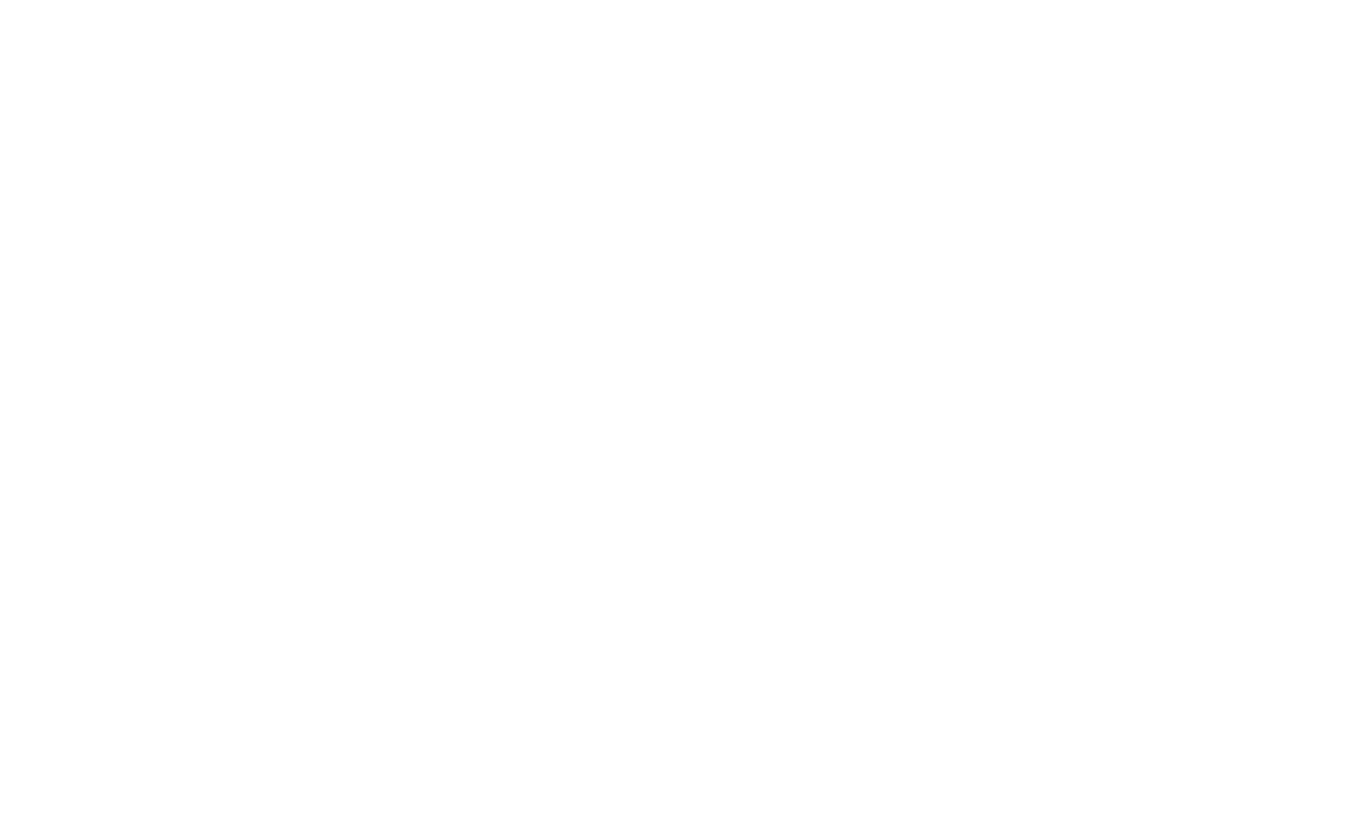 scroll, scrollTop: 0, scrollLeft: 0, axis: both 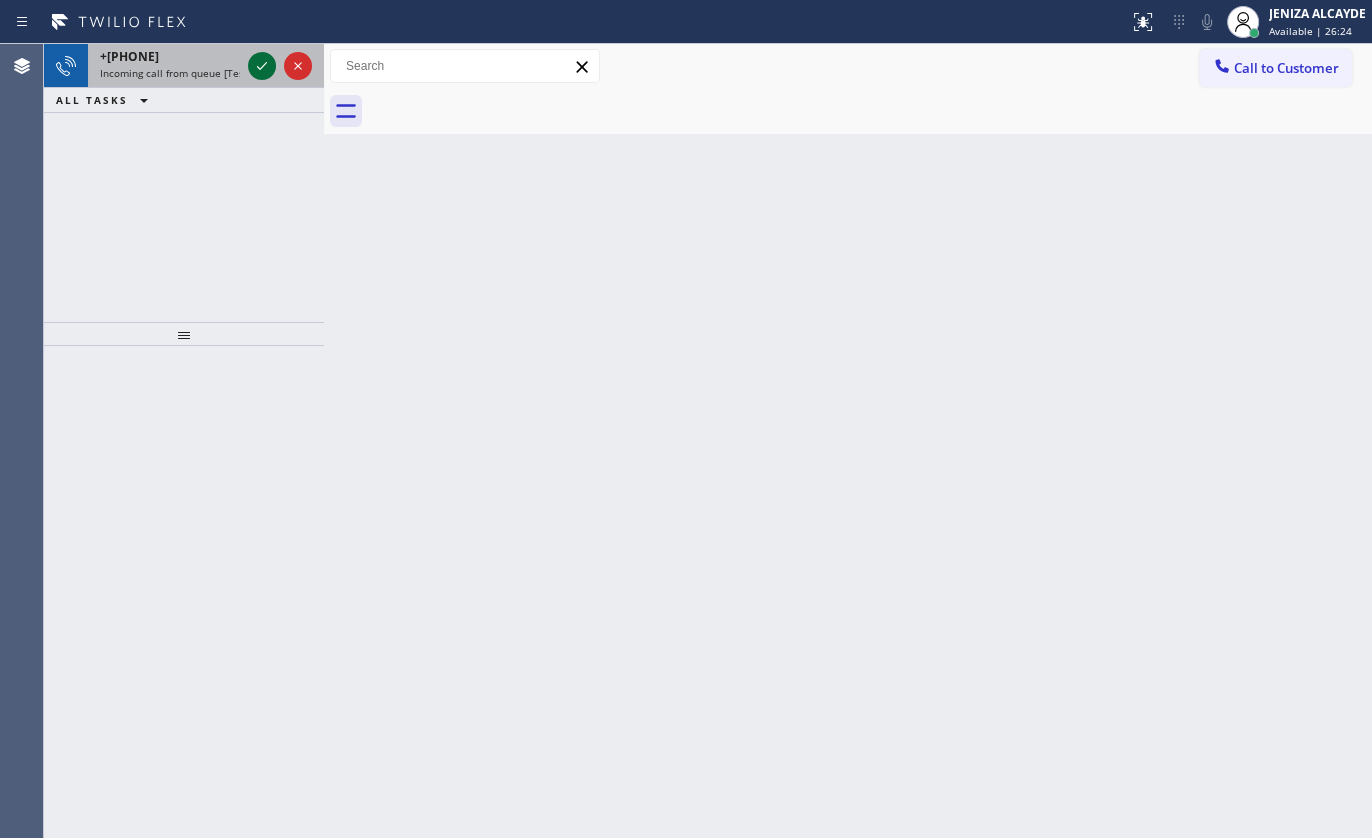 click 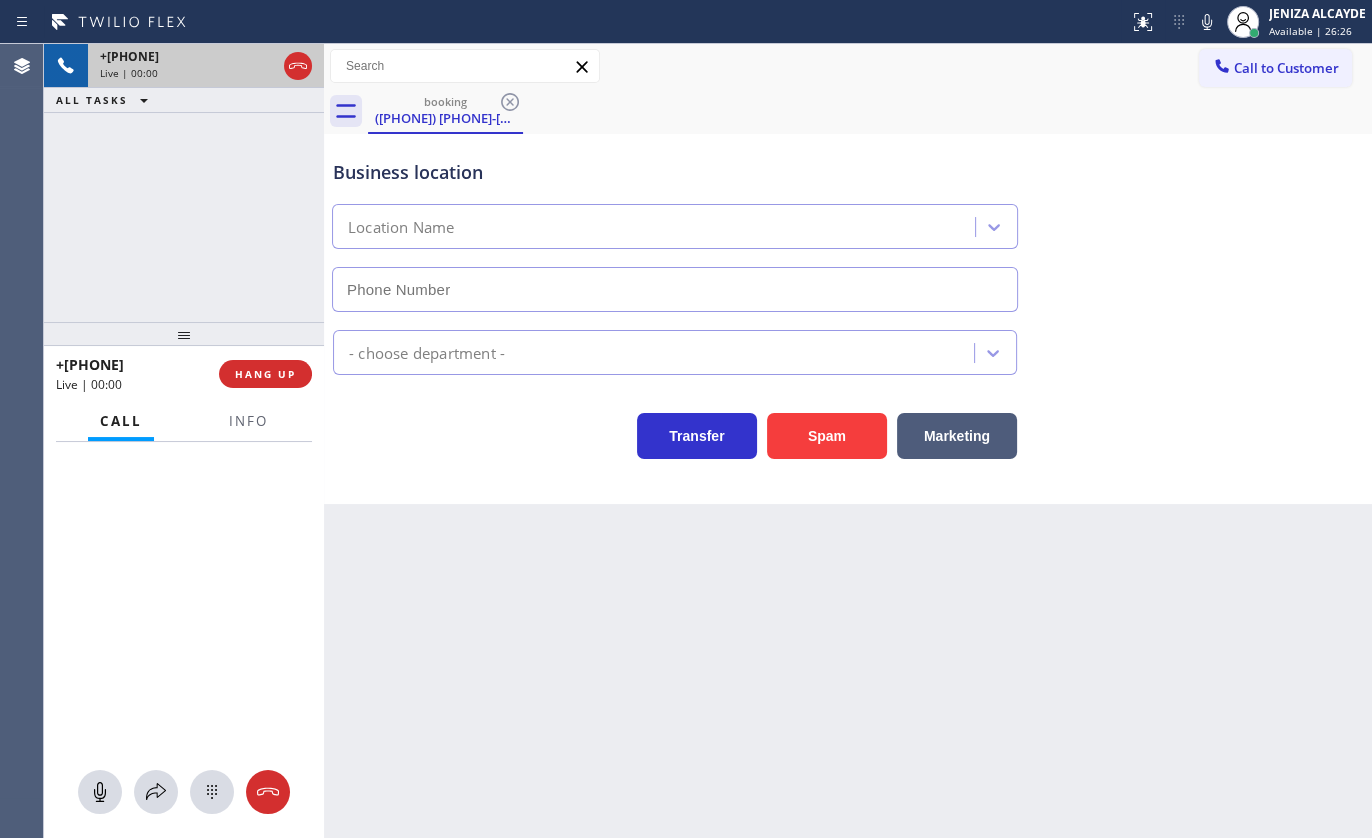 type on "(817) 482-5346" 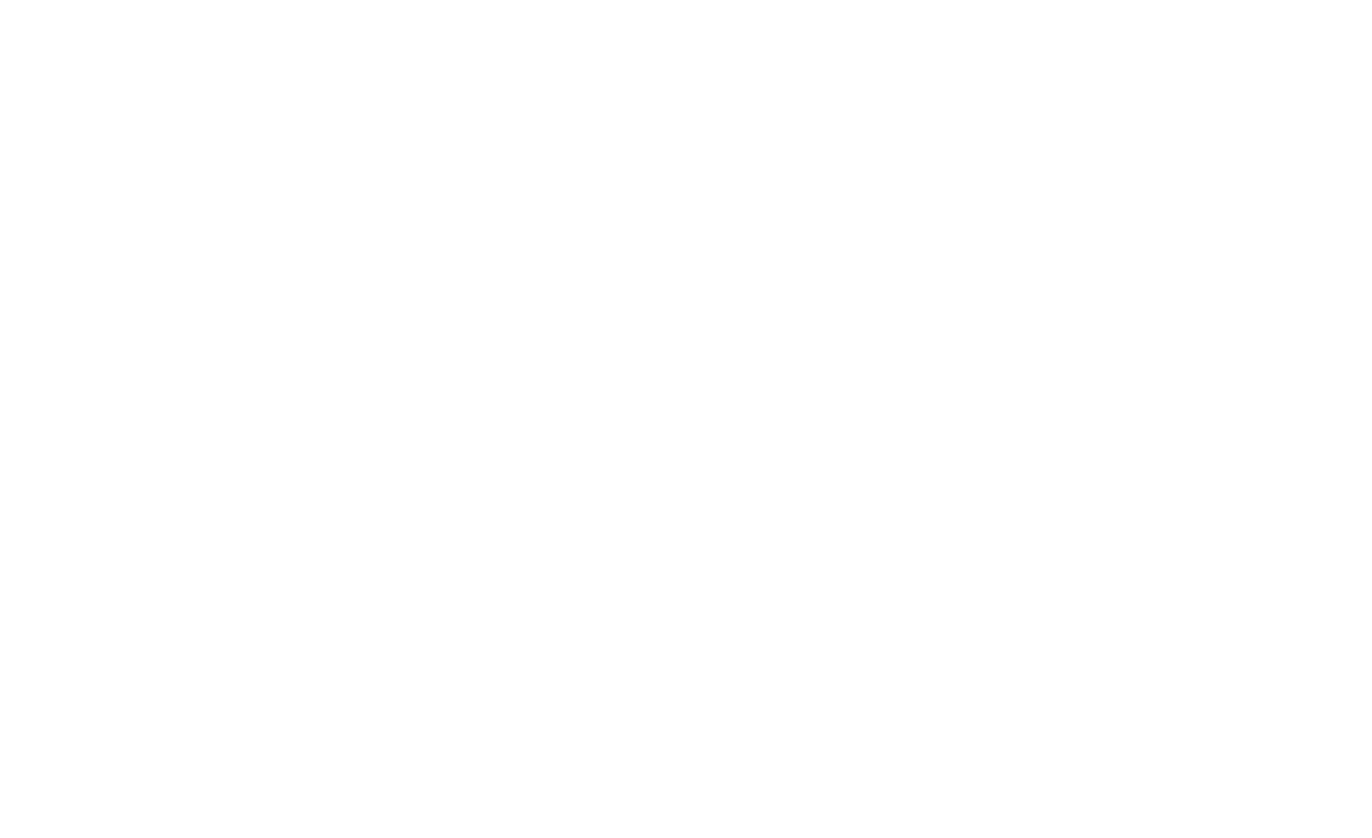 scroll, scrollTop: 0, scrollLeft: 0, axis: both 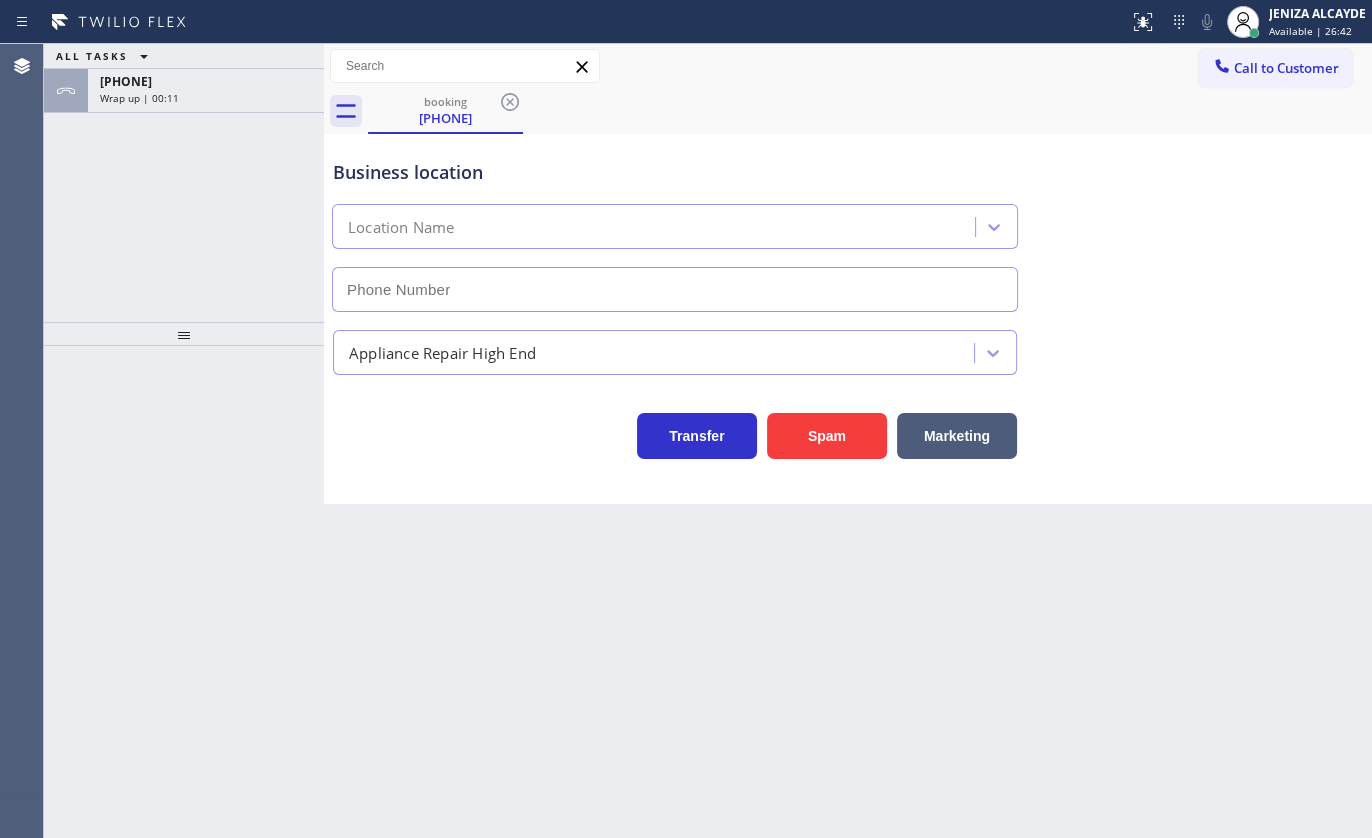 type on "[PHONE]" 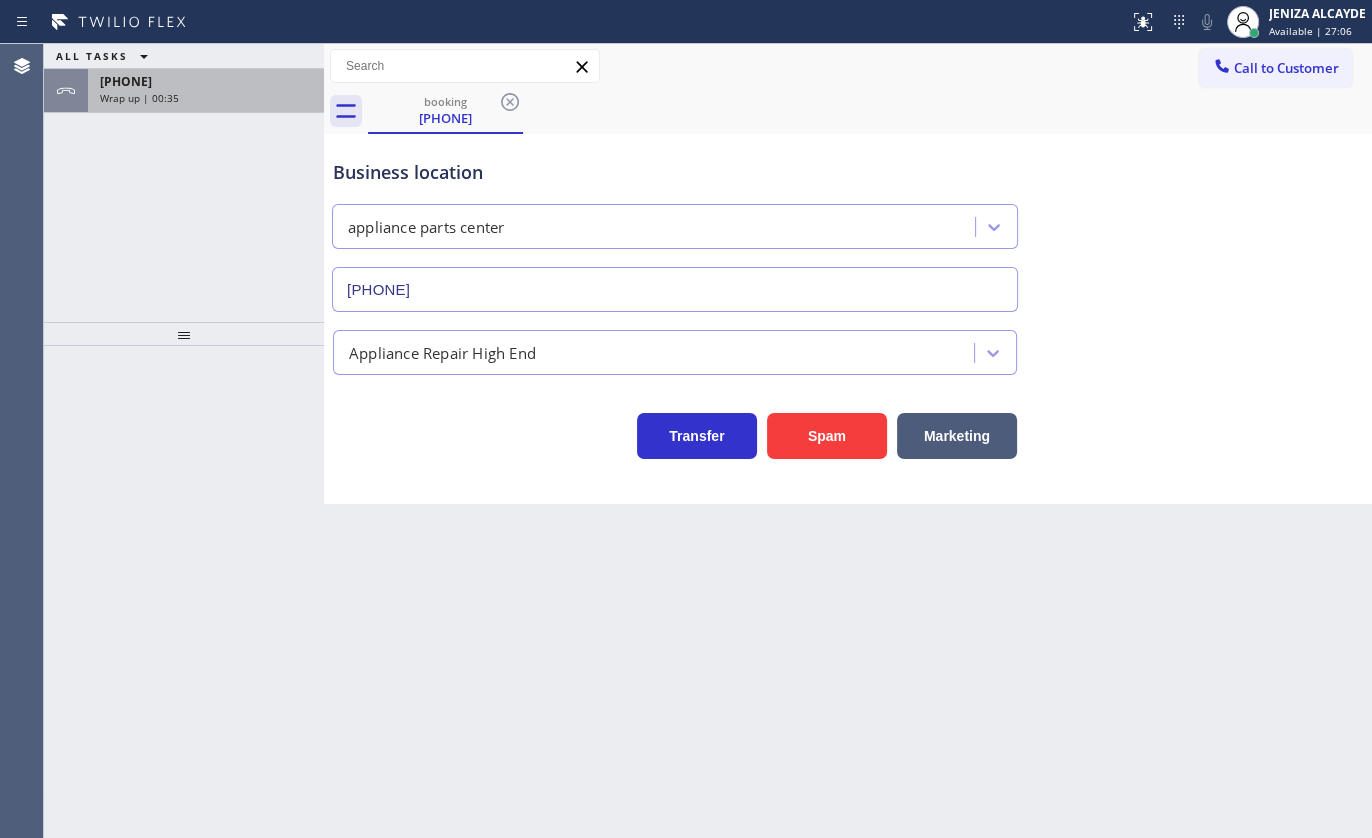 click on "Wrap up | 00:35" at bounding box center [139, 98] 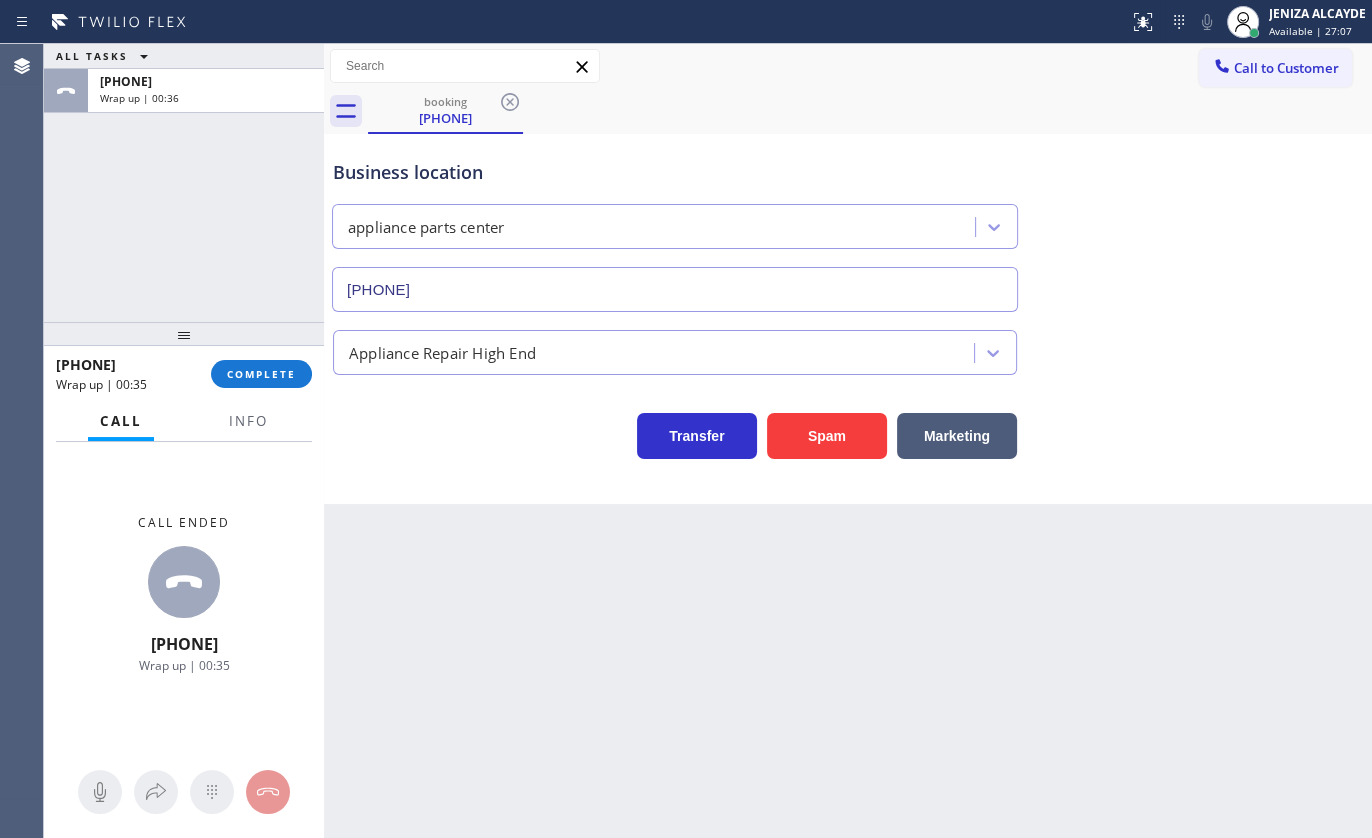 click on "[PHONE] Wrap up | 00:35 COMPLETE" at bounding box center [184, 374] 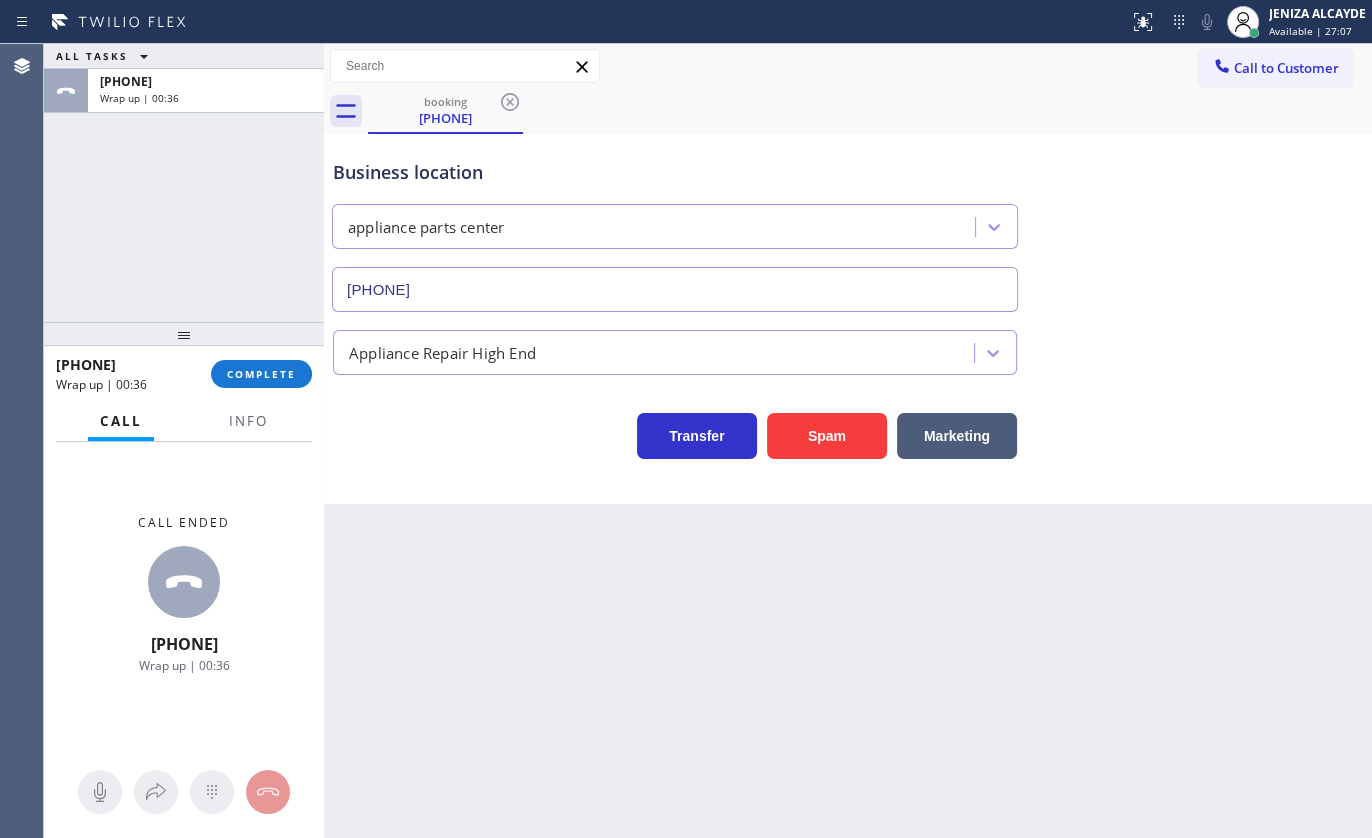 click on "[PHONE] Wrap up | 00:36 COMPLETE" at bounding box center [184, 374] 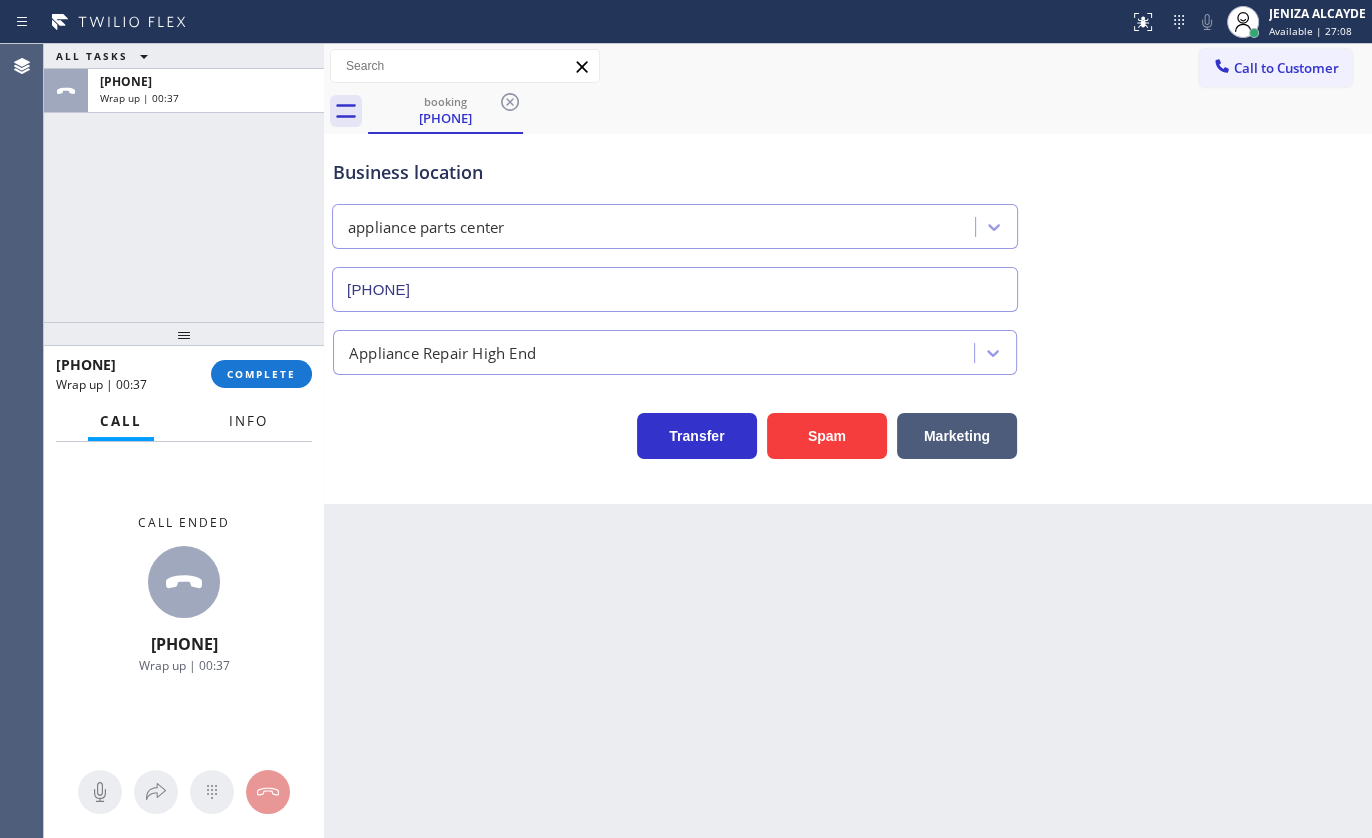 click on "Info" at bounding box center [248, 421] 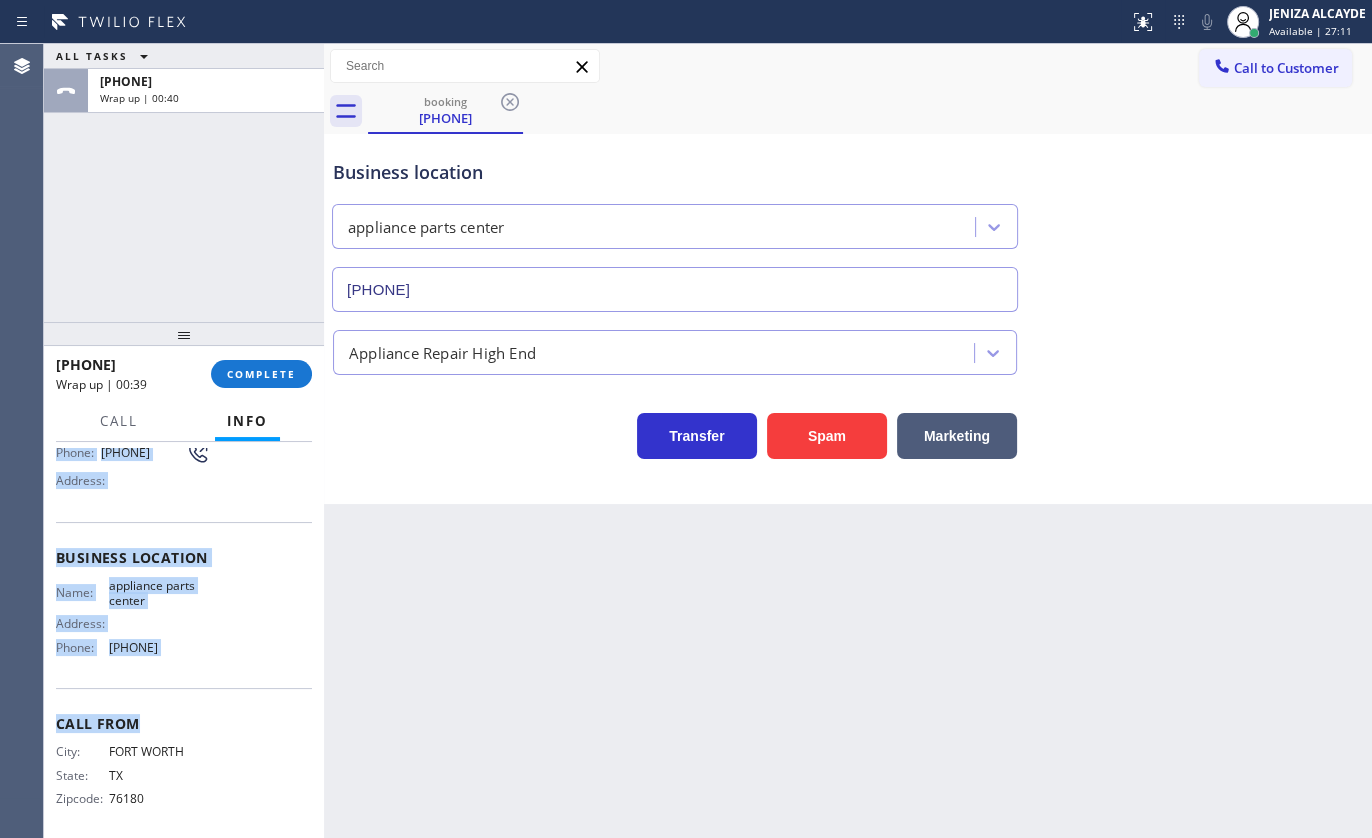 scroll, scrollTop: 182, scrollLeft: 0, axis: vertical 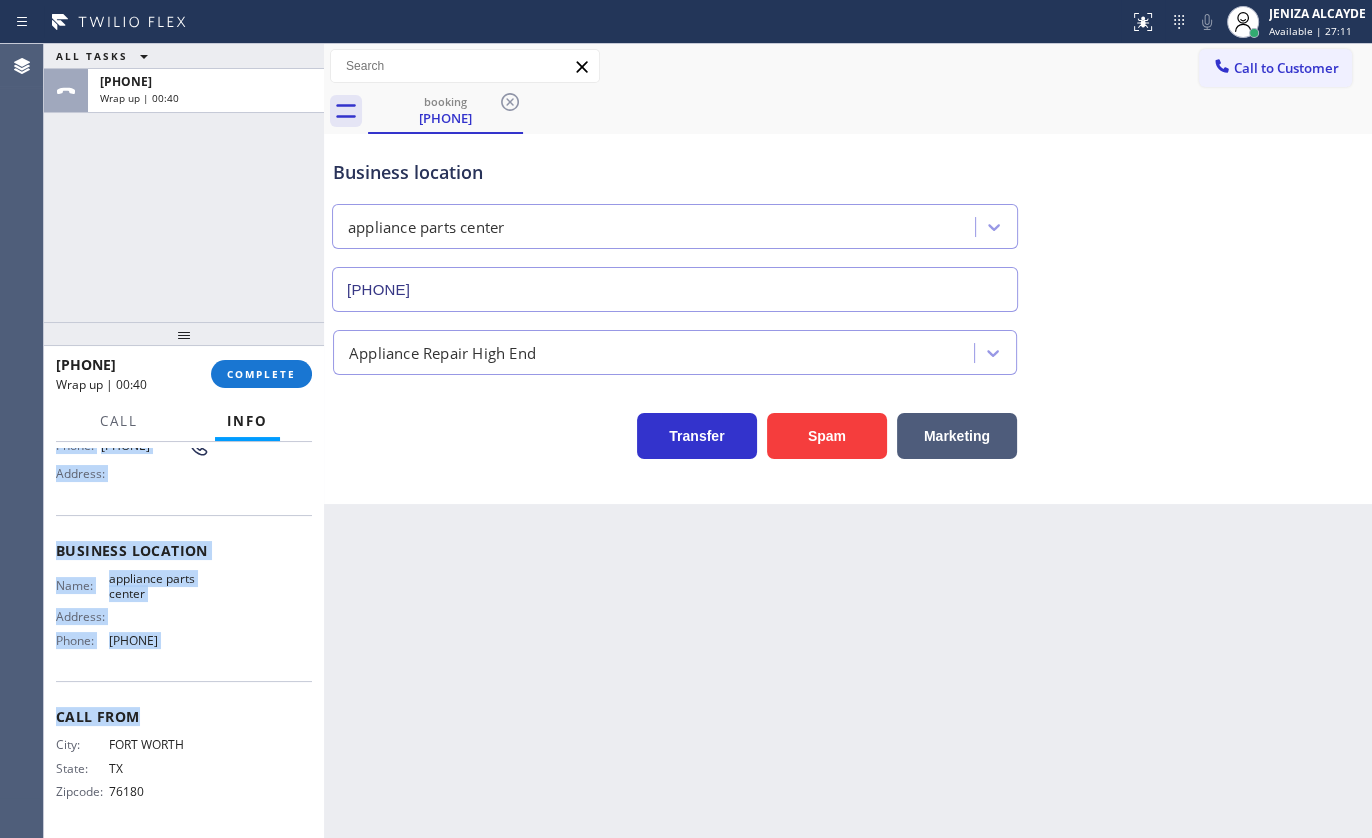 drag, startPoint x: 58, startPoint y: 543, endPoint x: 262, endPoint y: 641, distance: 226.31836 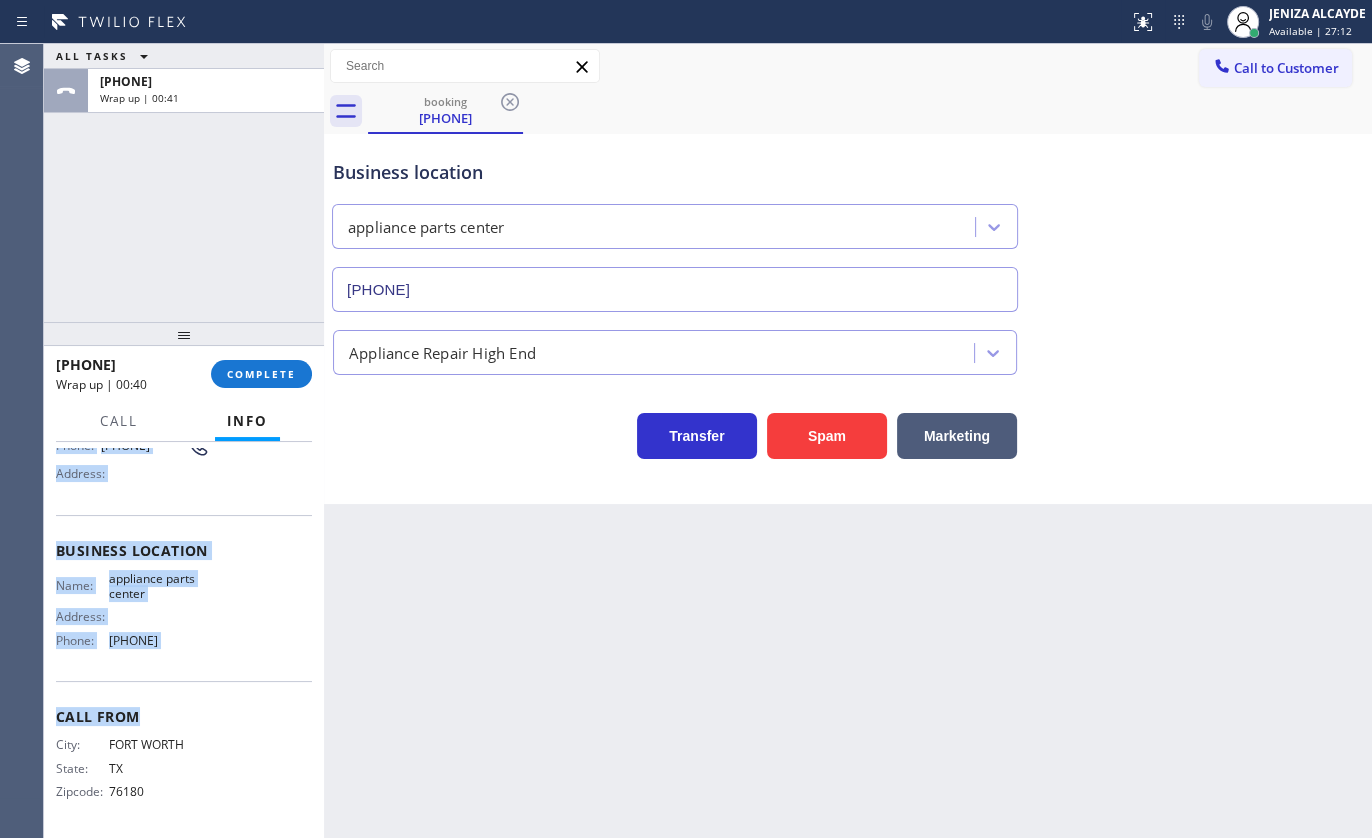 copy on "Customer Name: [PHONE] Phone: [PHONE] Address: Business location Name: appliance parts center Address:   Phone: [PHONE]" 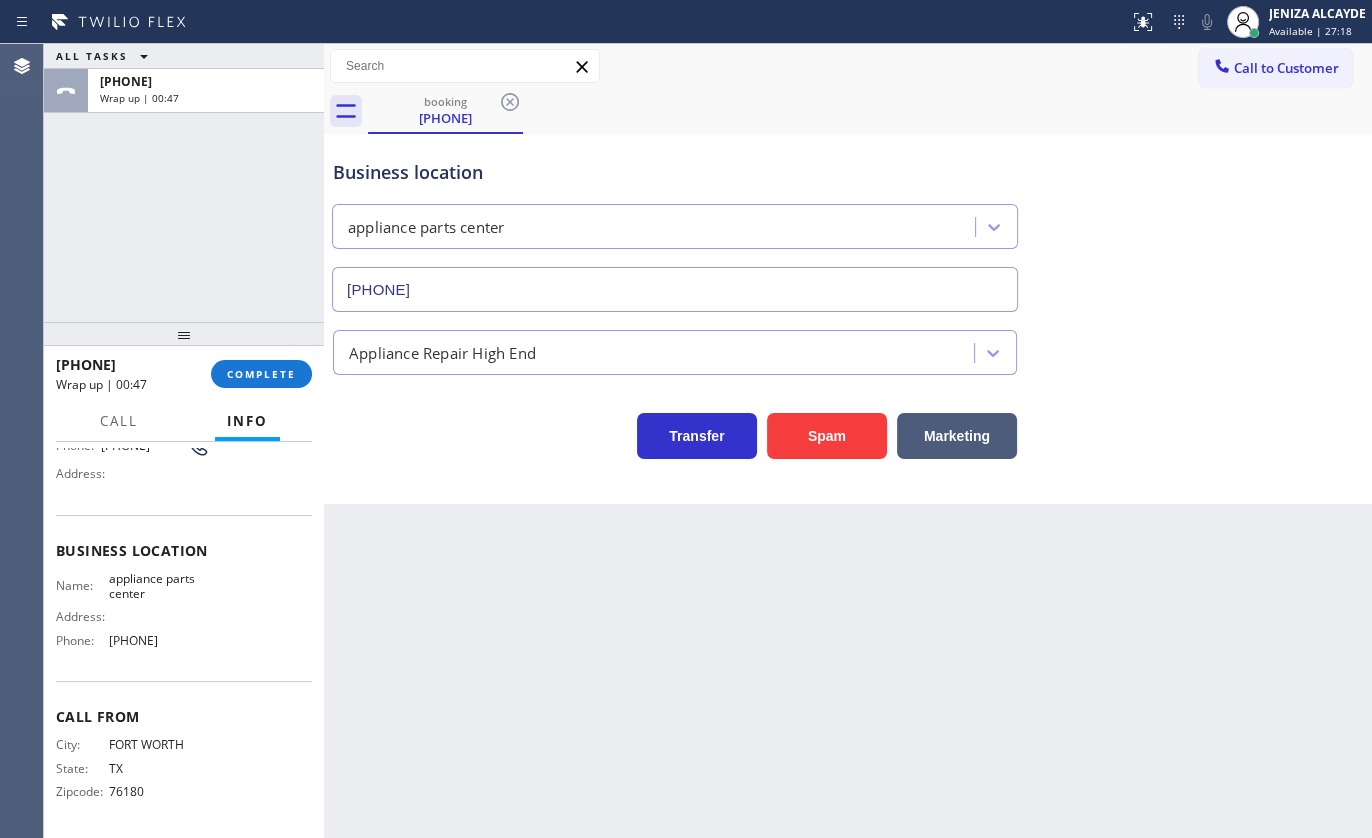 click on "[PHONE] Wrap up | 00:47 COMPLETE" at bounding box center (184, 374) 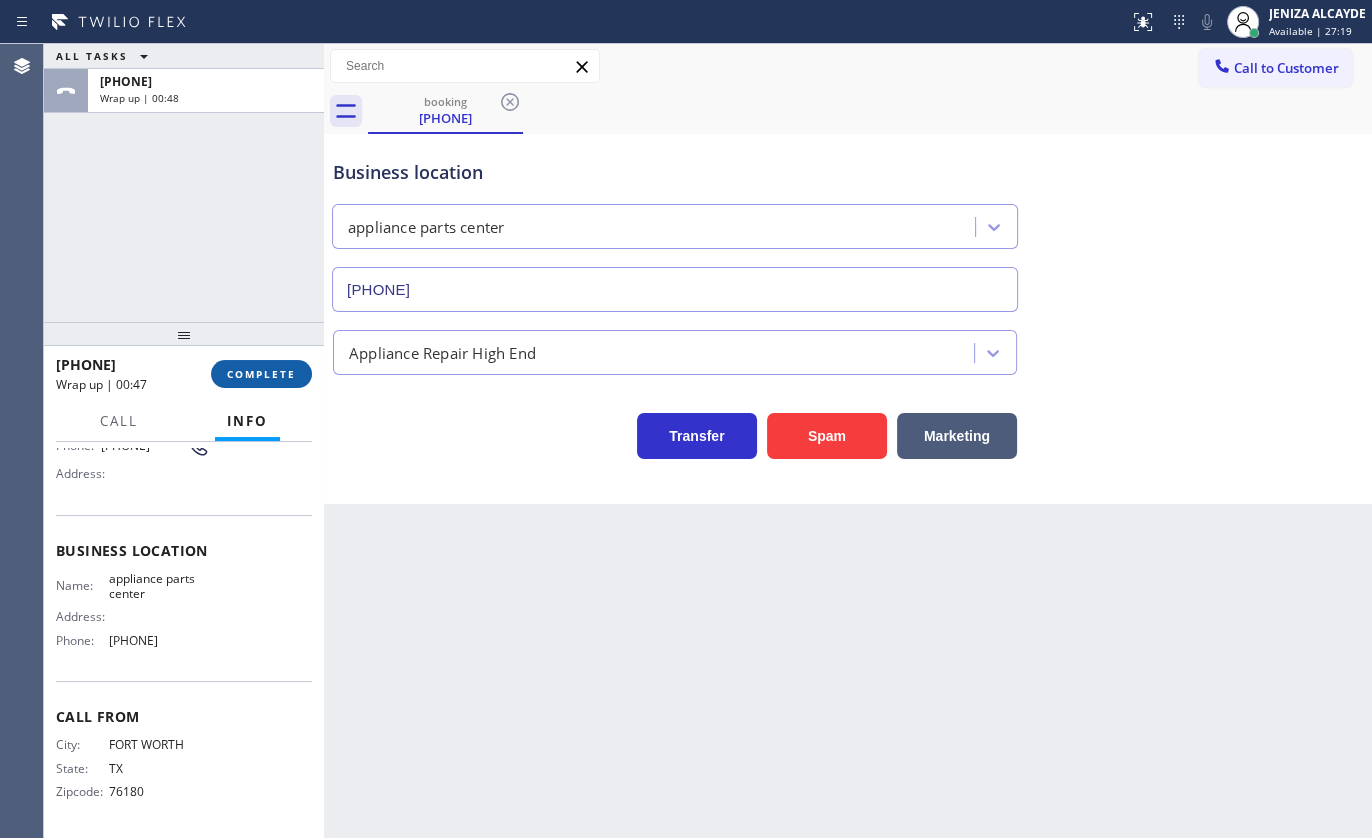 click on "COMPLETE" at bounding box center [261, 374] 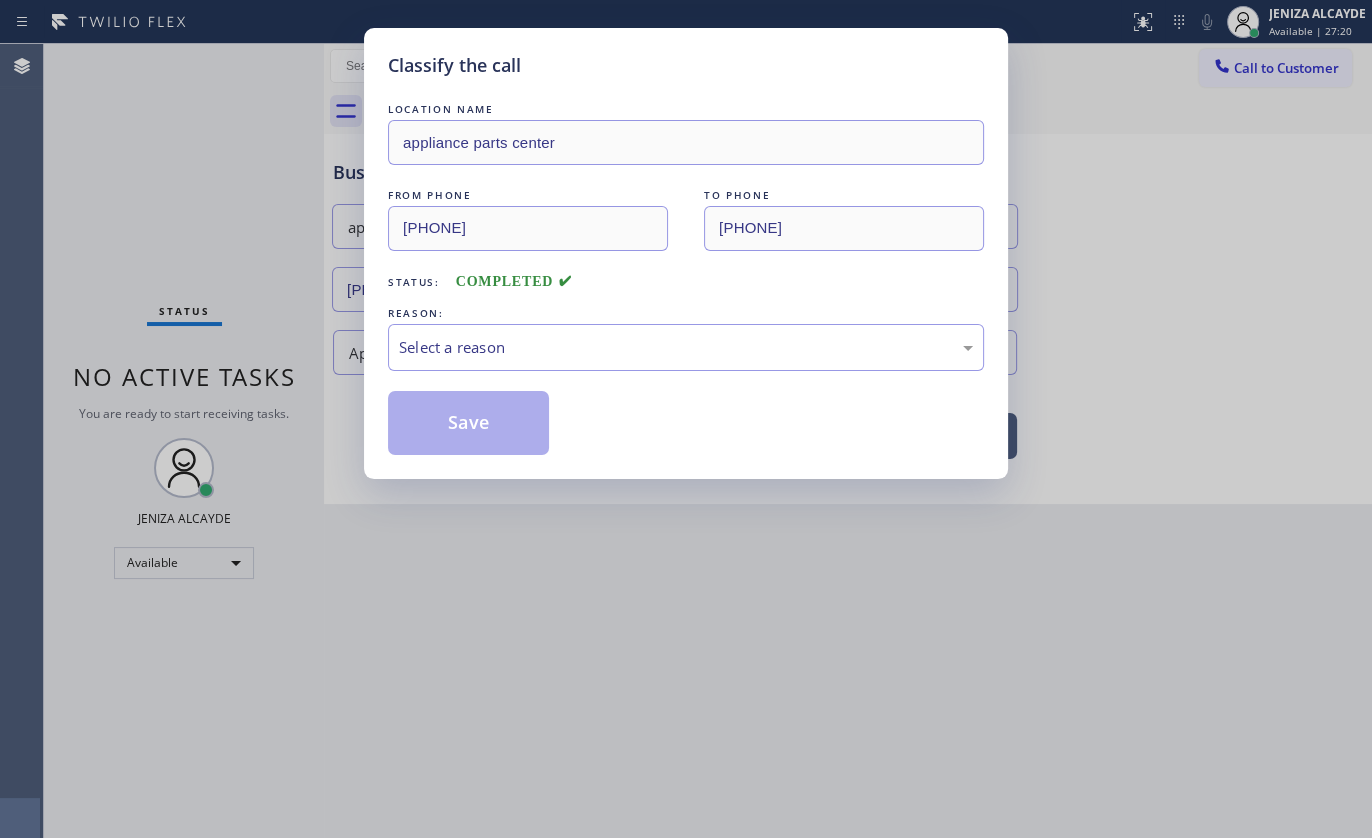 click on "REASON:" at bounding box center [686, 313] 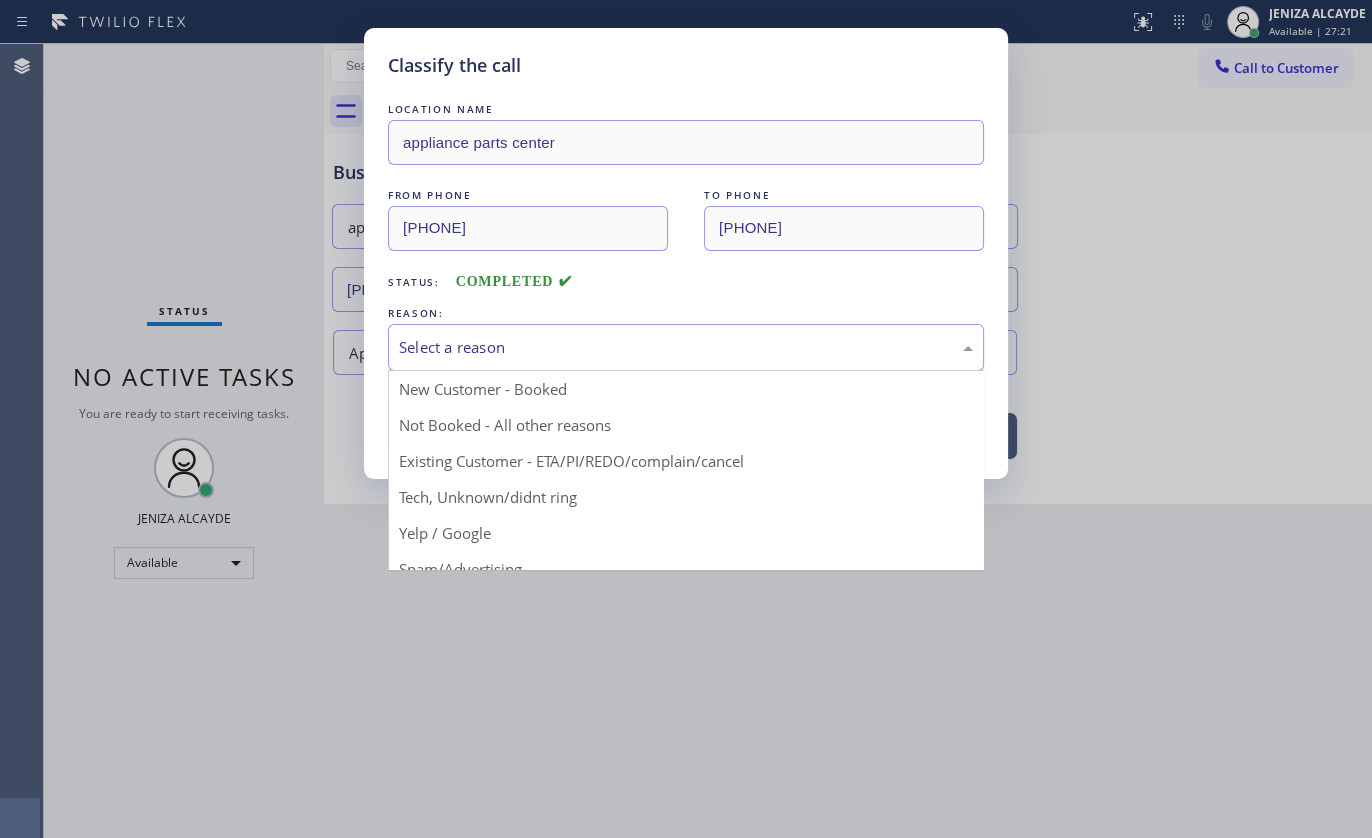 click on "Select a reason" at bounding box center (686, 347) 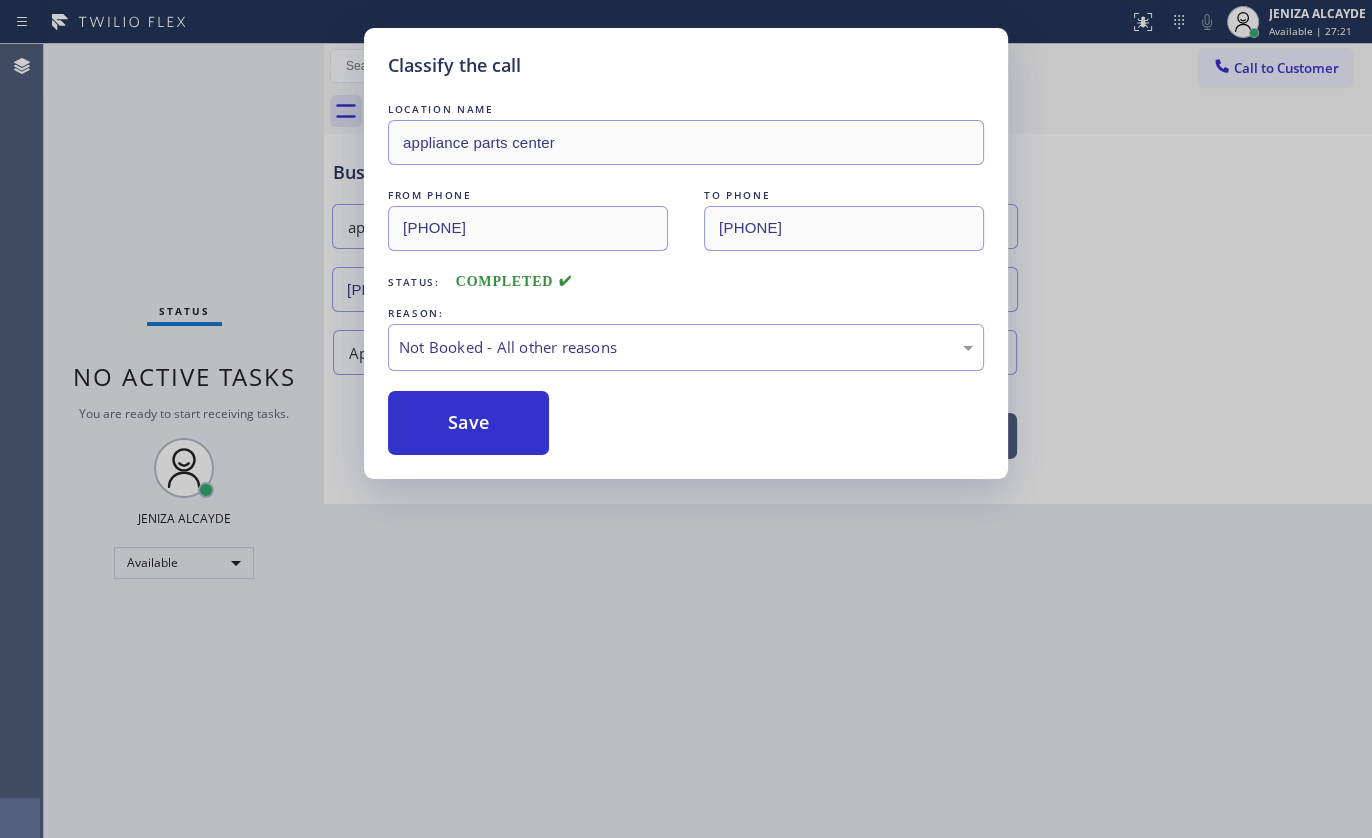 click on "Save" at bounding box center (468, 423) 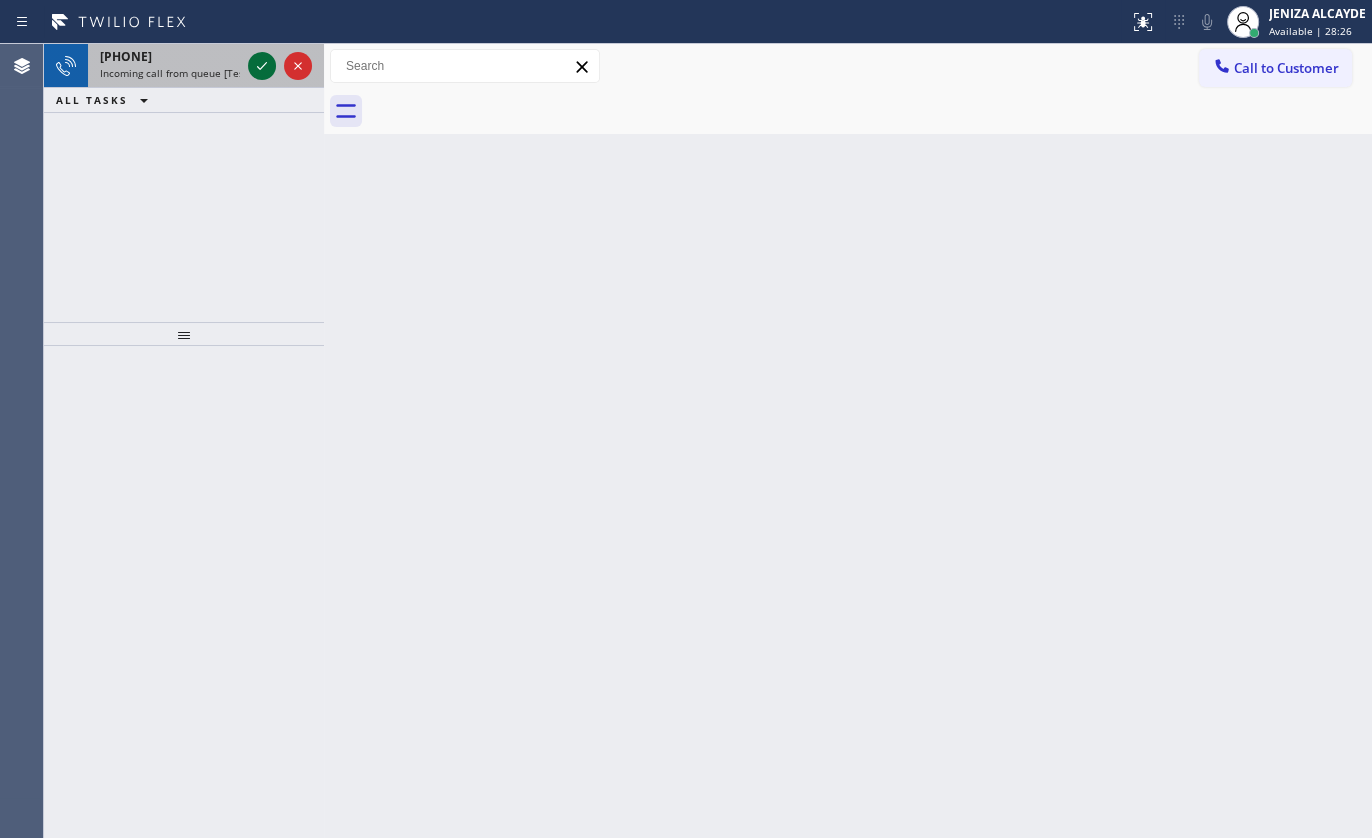drag, startPoint x: 255, startPoint y: 55, endPoint x: 256, endPoint y: 70, distance: 15.033297 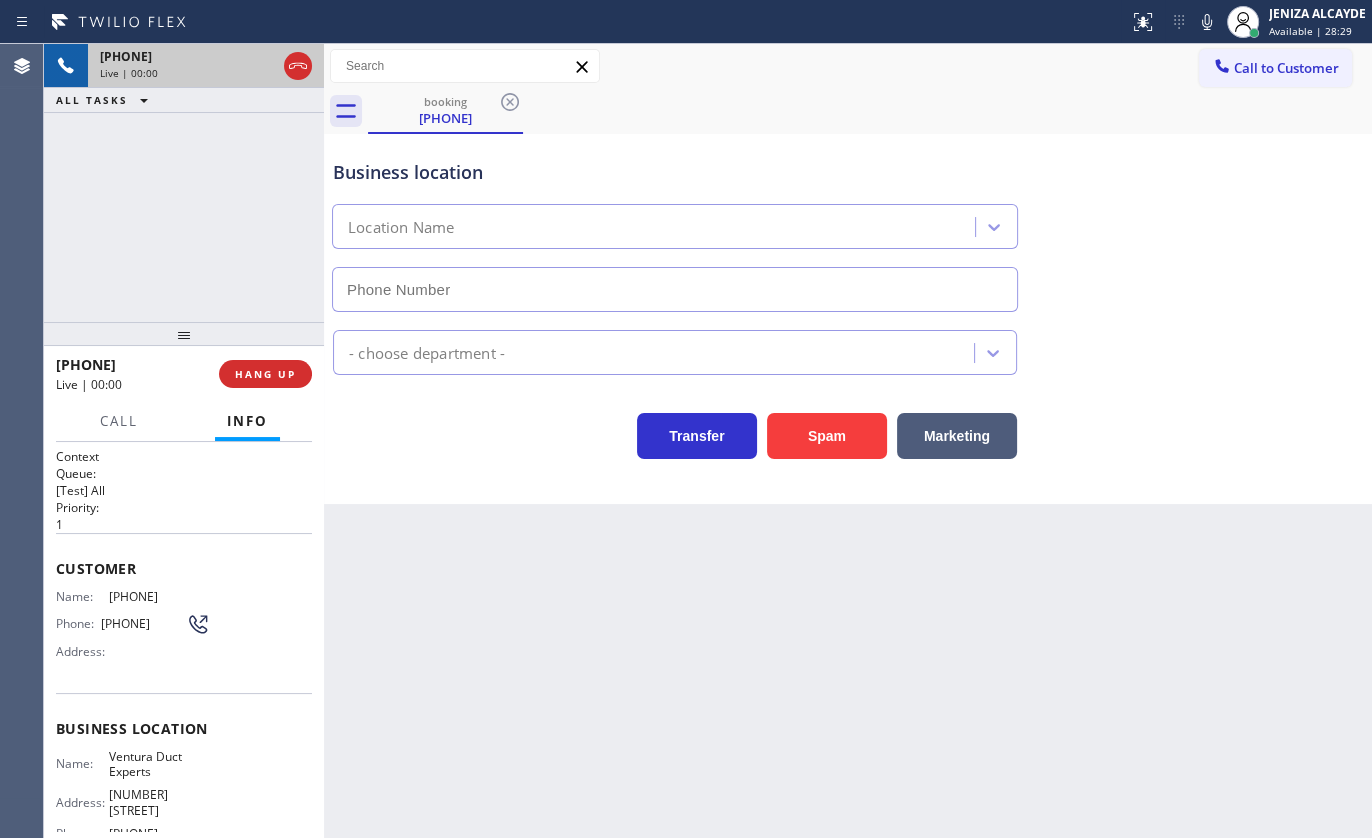 type on "[PHONE]" 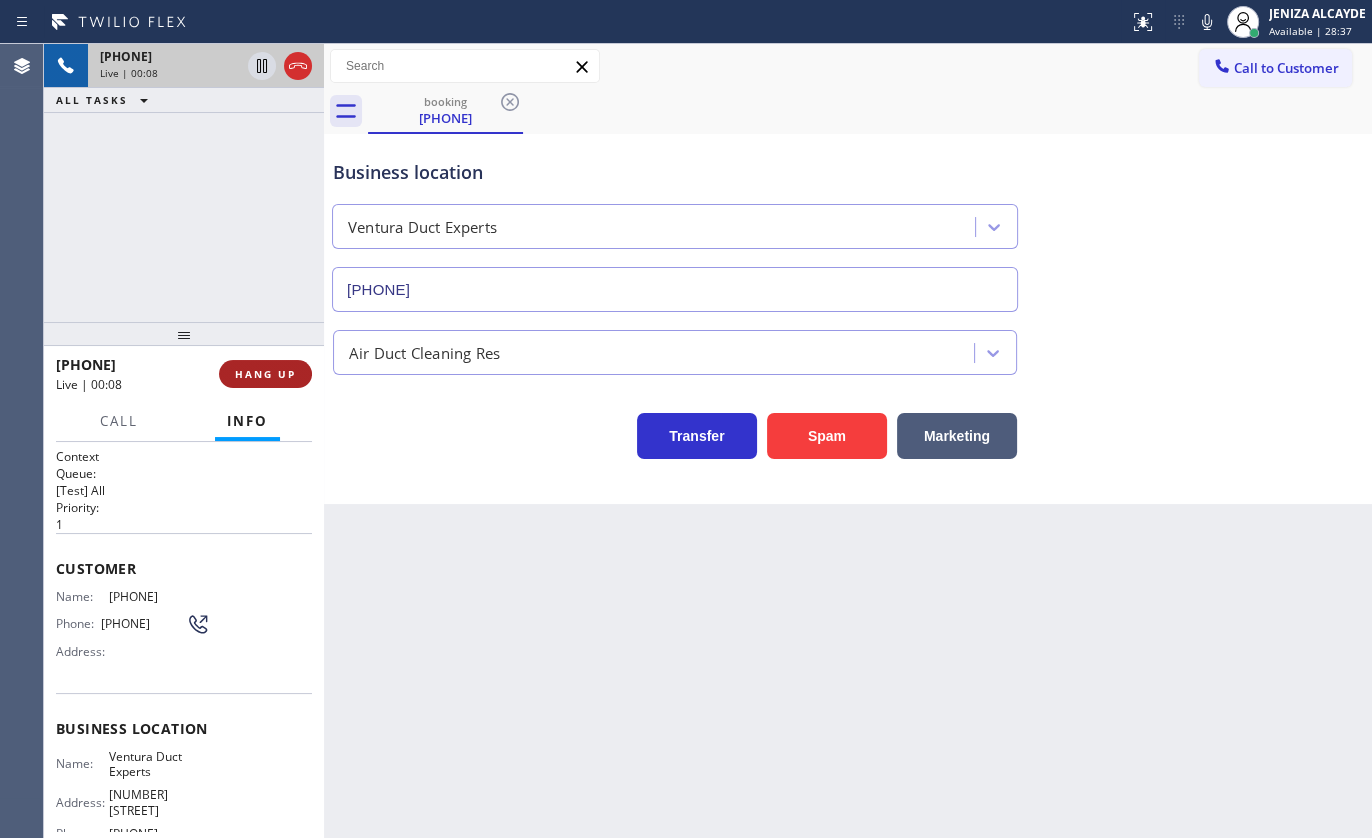 click on "HANG UP" at bounding box center (265, 374) 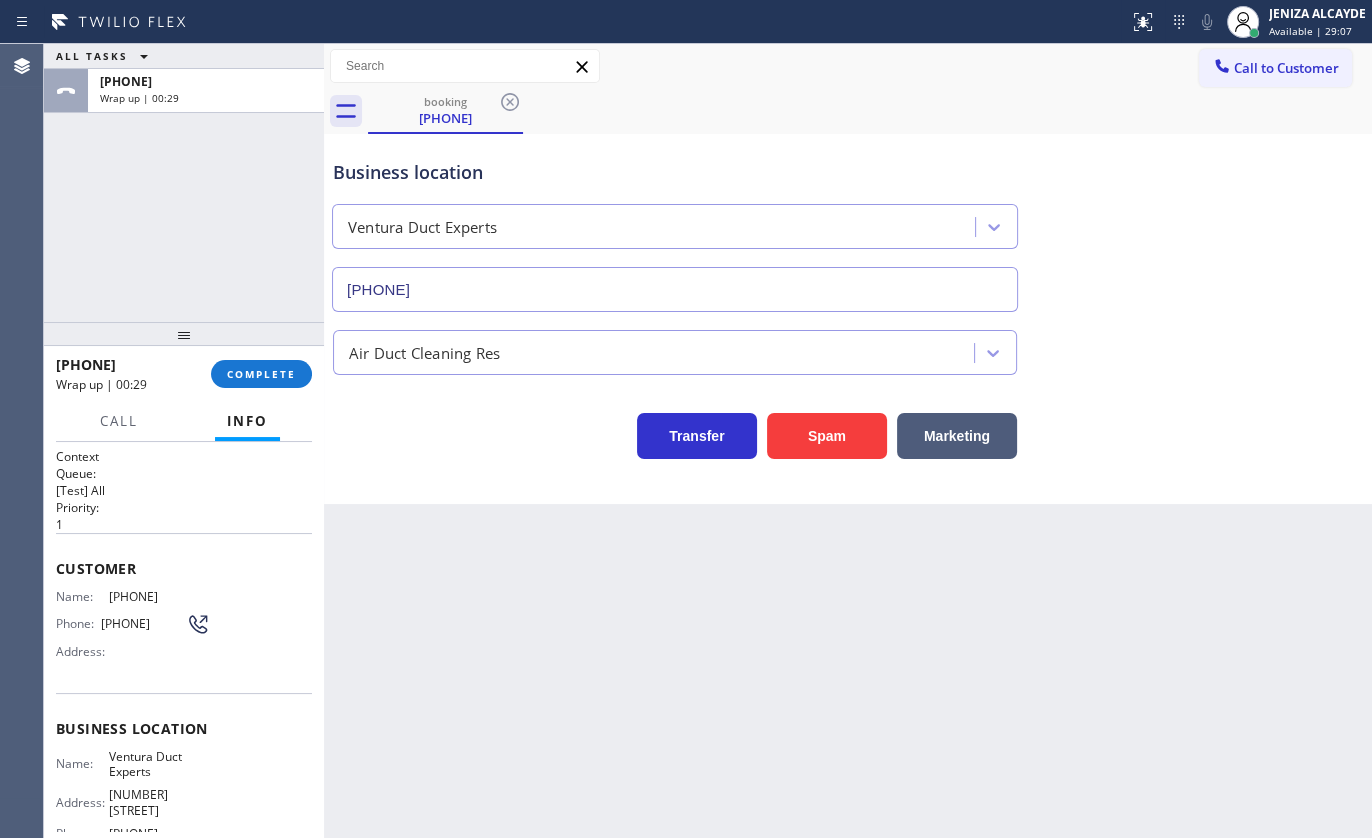 click at bounding box center (184, 334) 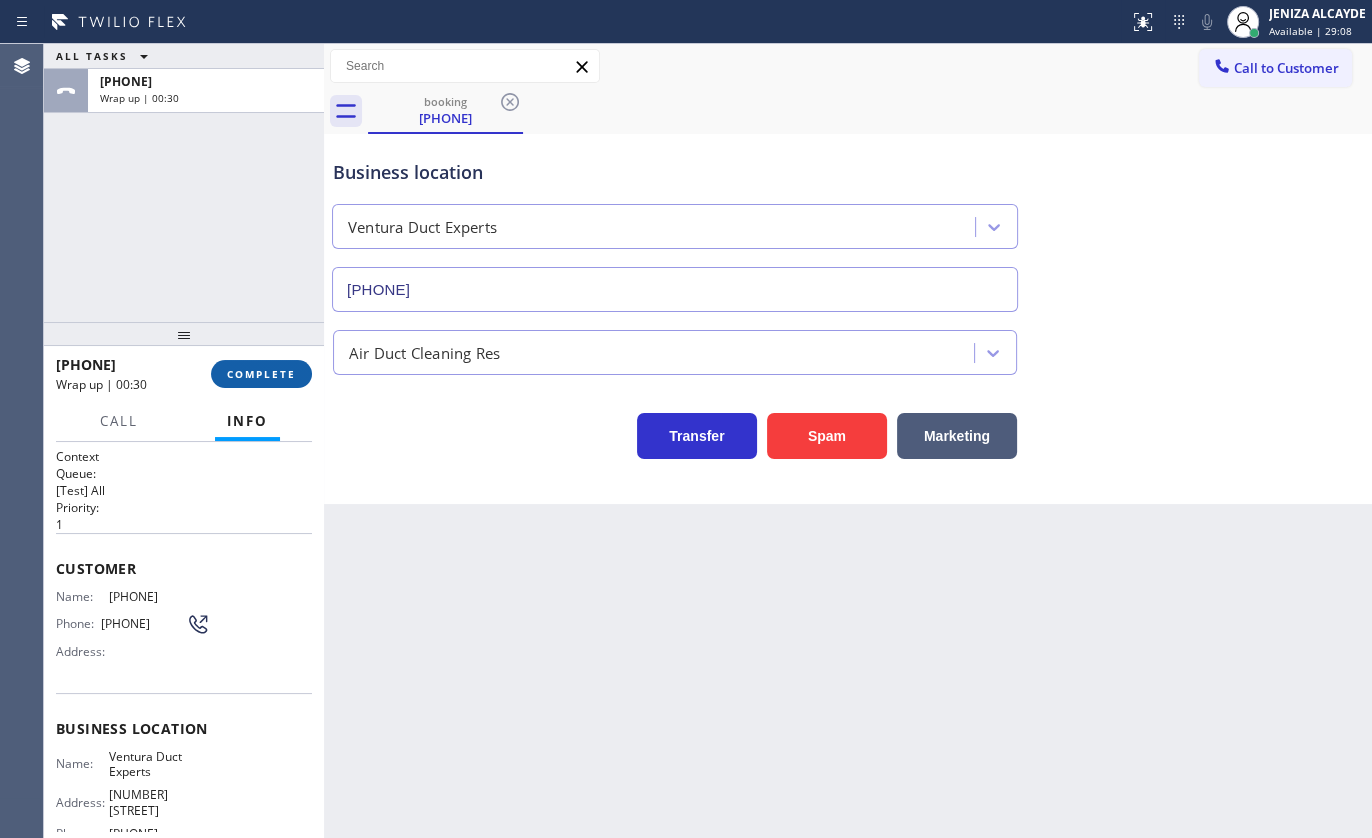 click on "COMPLETE" at bounding box center [261, 374] 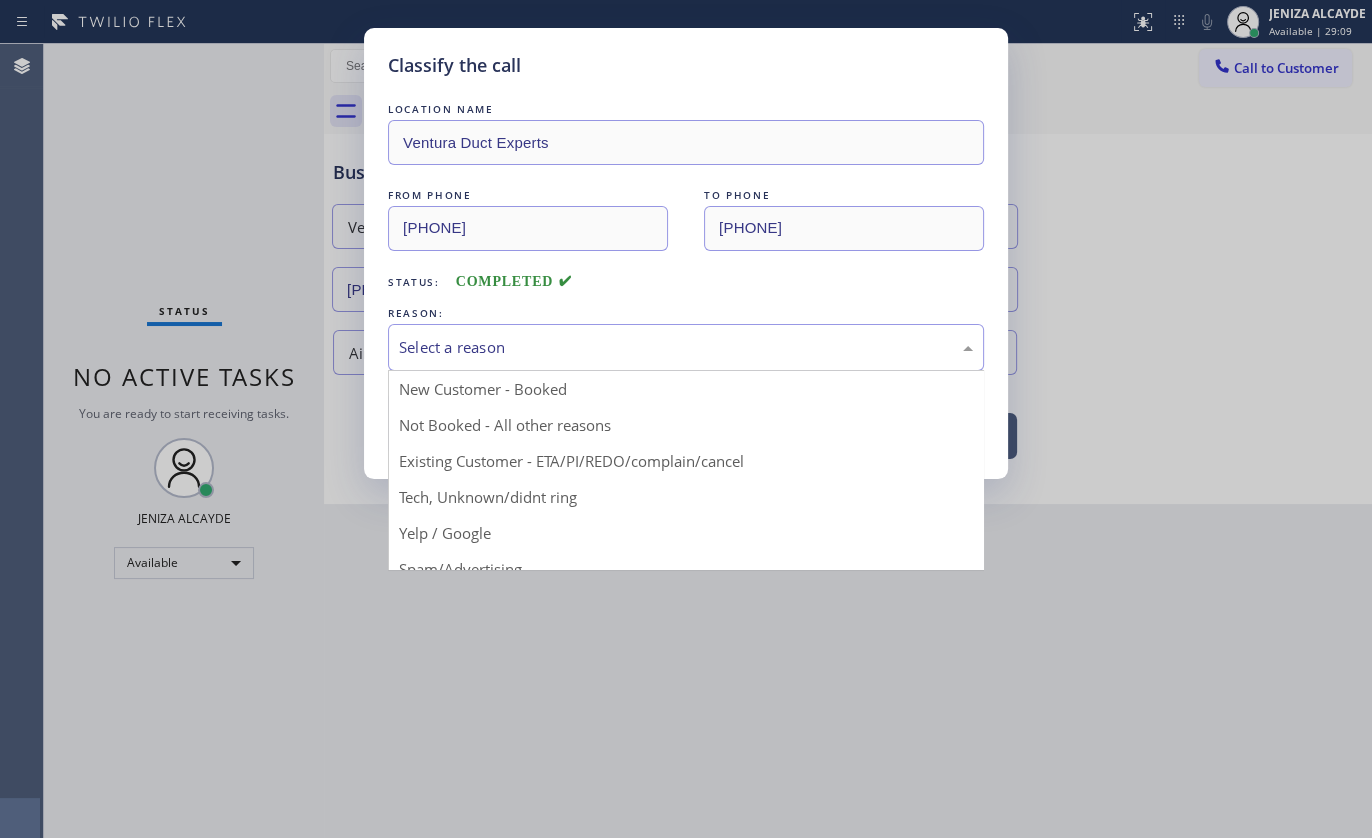 click on "Select a reason" at bounding box center [686, 347] 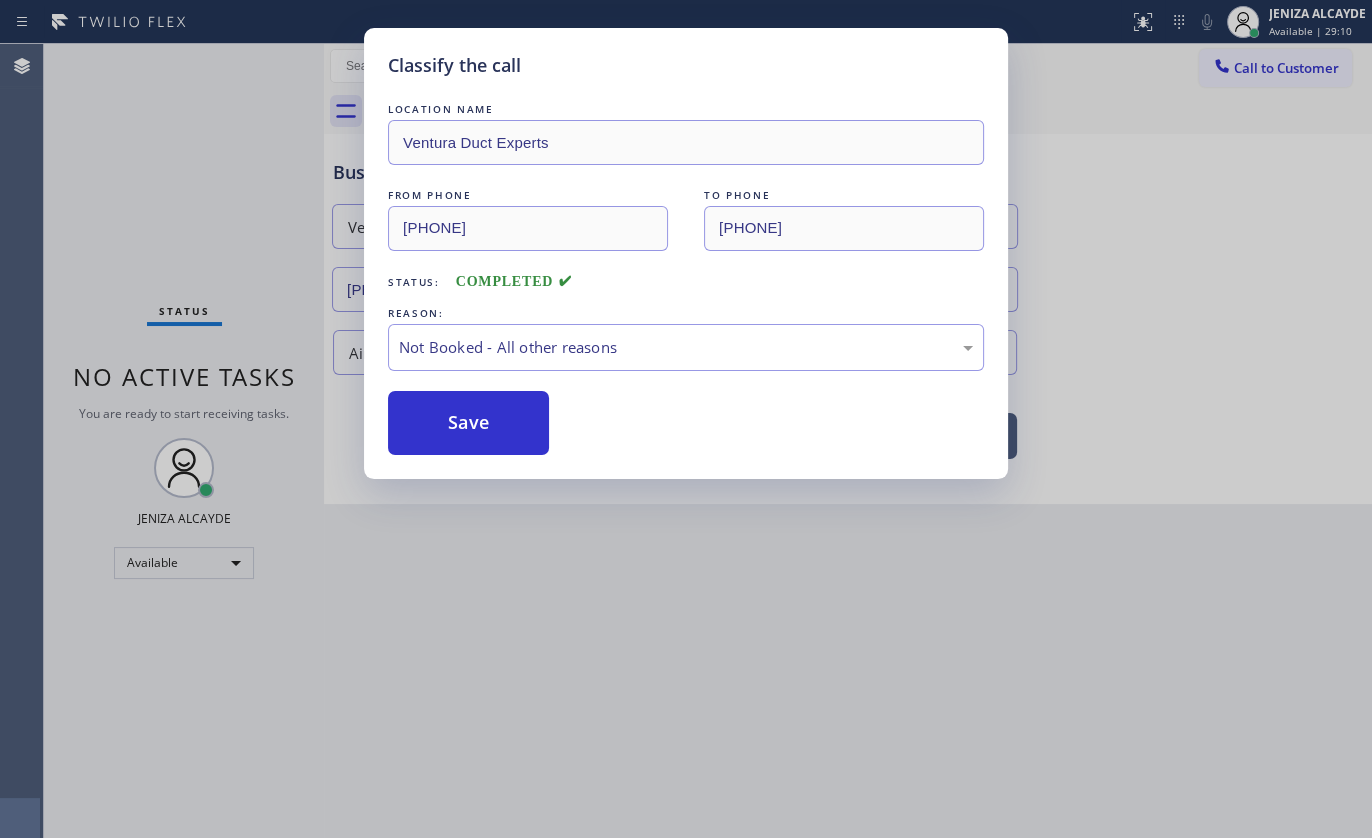 click on "Save" at bounding box center (468, 423) 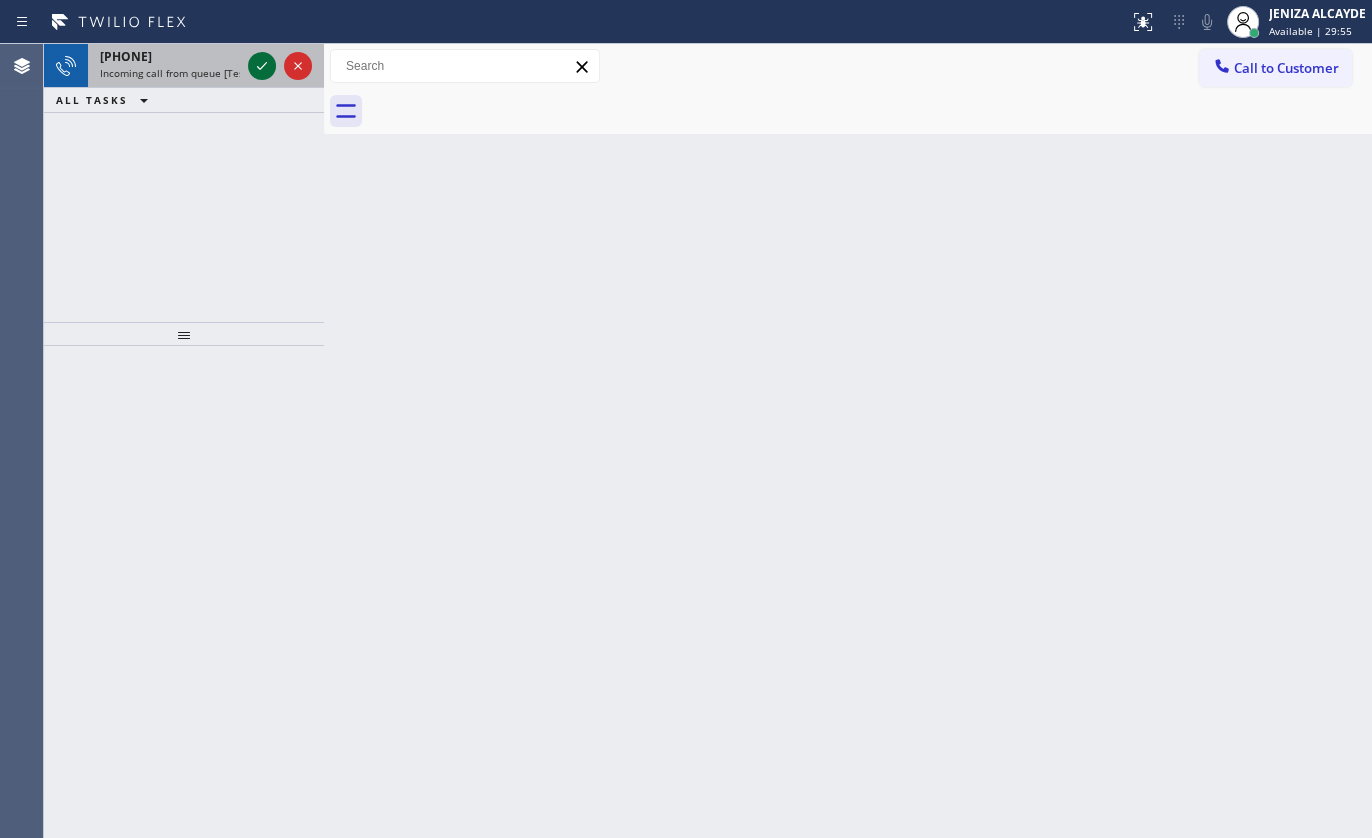 click 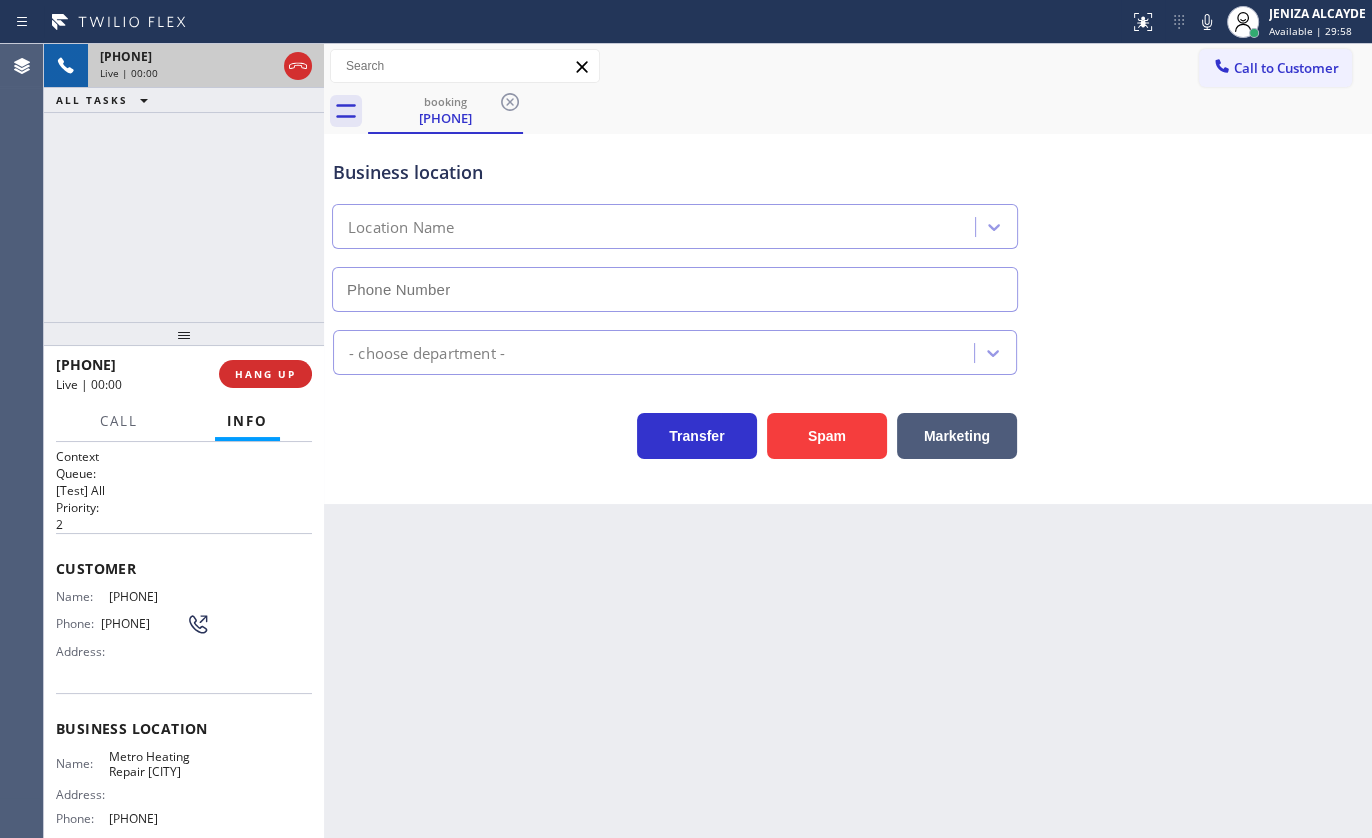 type on "[PHONE]" 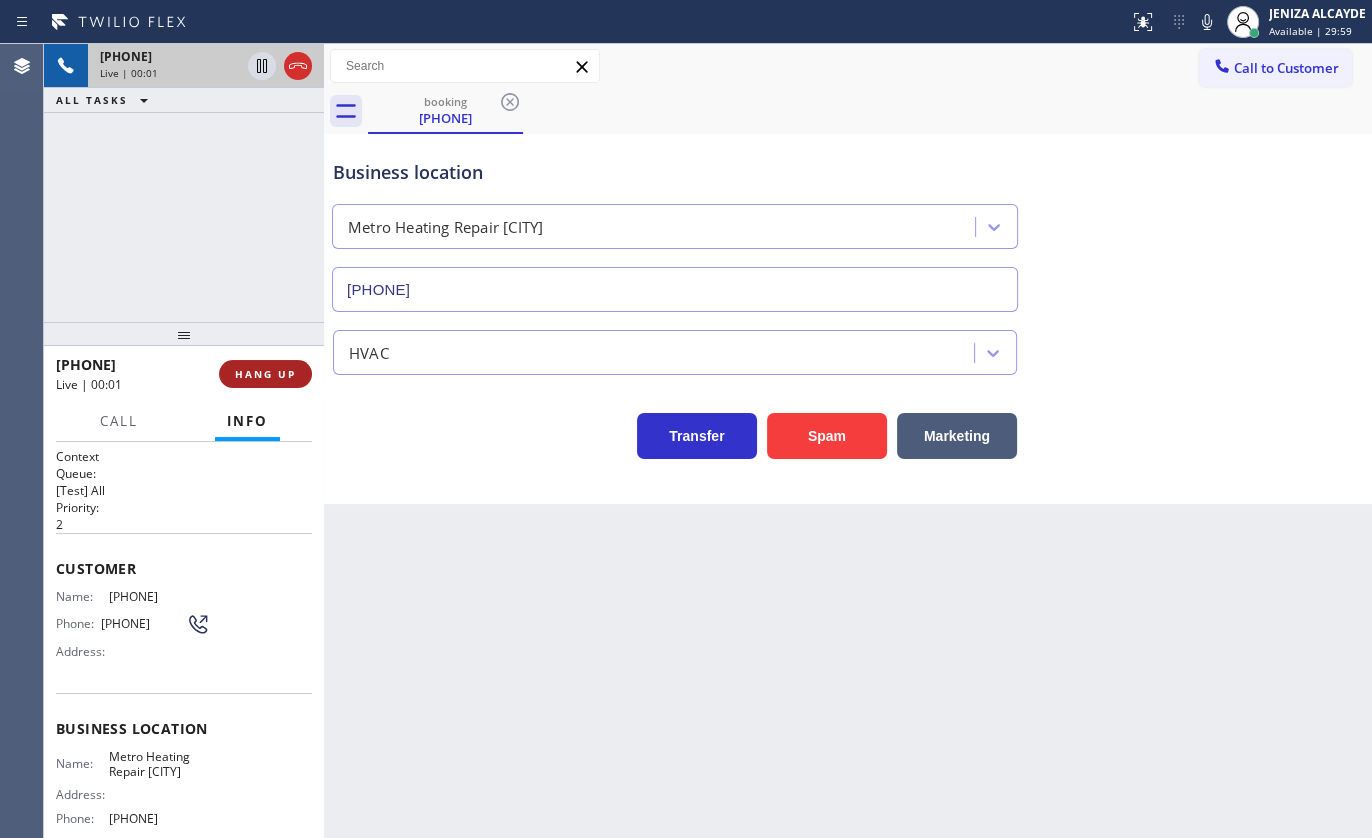 drag, startPoint x: 248, startPoint y: 382, endPoint x: 264, endPoint y: 363, distance: 24.839485 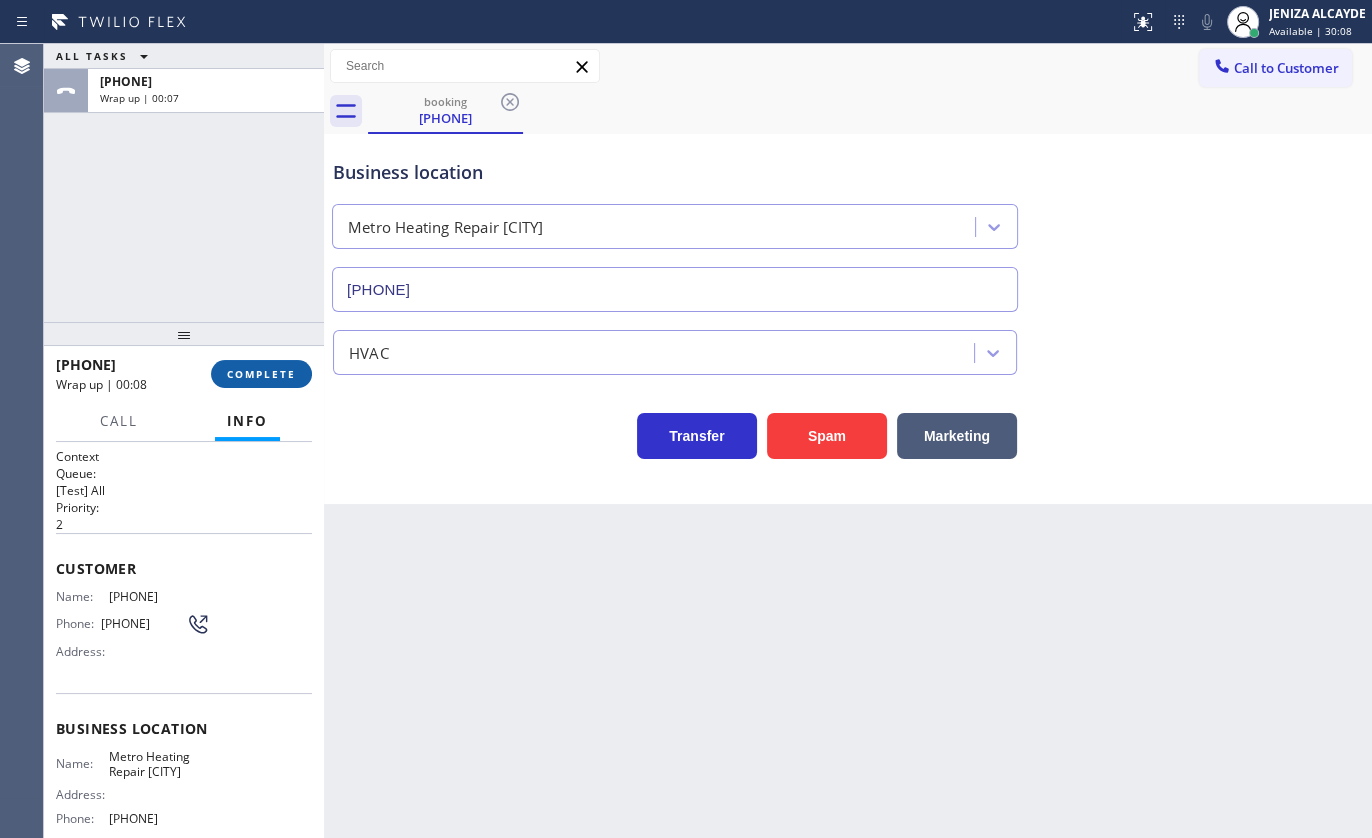 click on "COMPLETE" at bounding box center (261, 374) 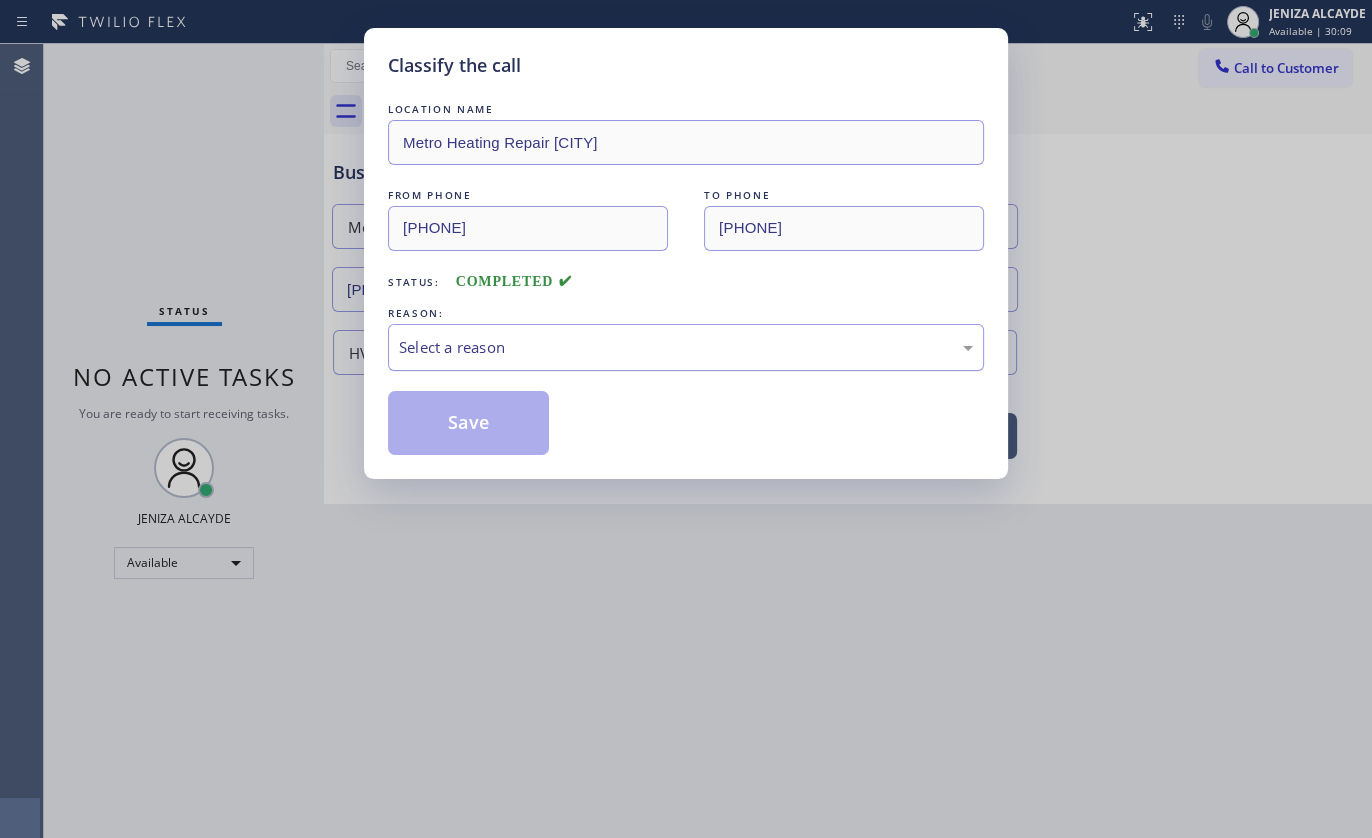click on "Select a reason" at bounding box center (686, 347) 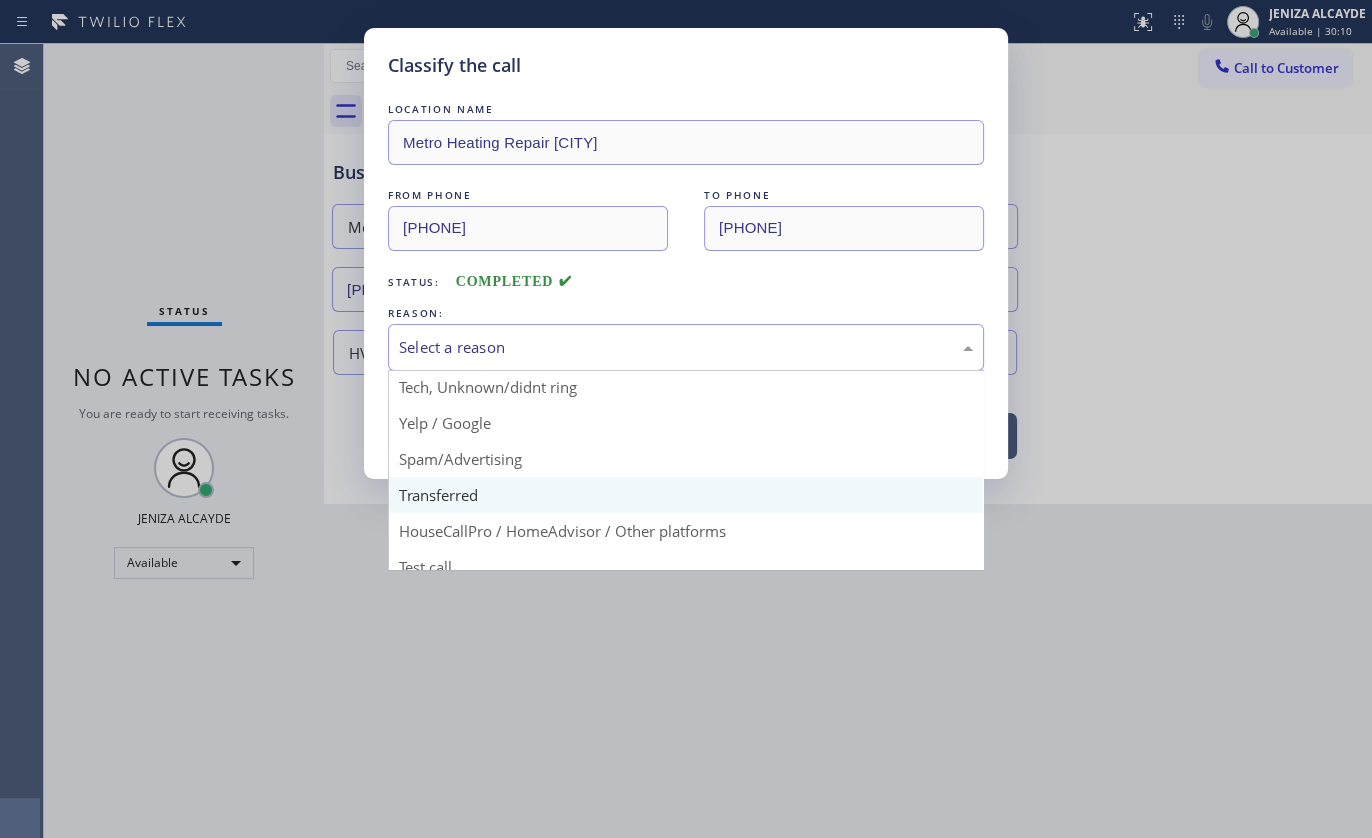 scroll, scrollTop: 133, scrollLeft: 0, axis: vertical 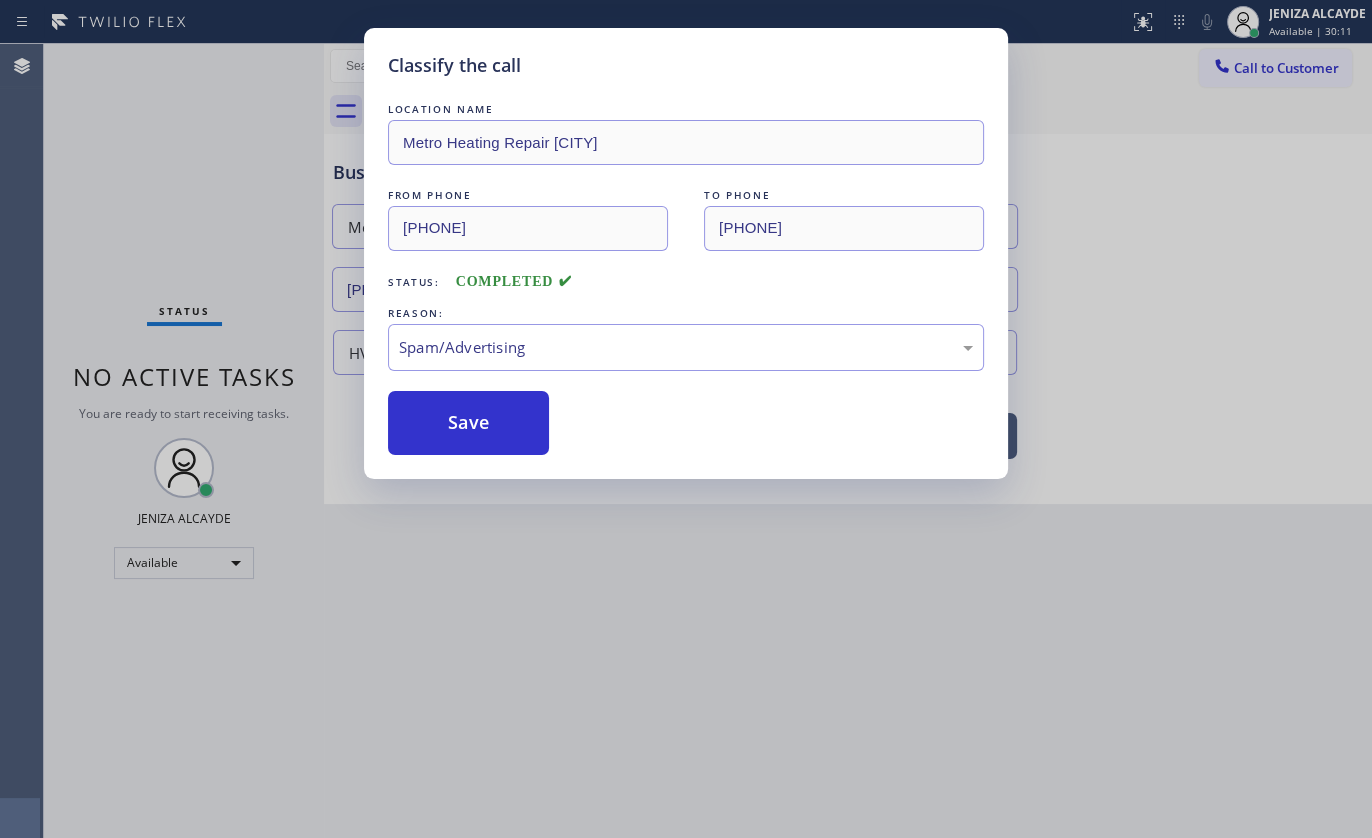 click on "Save" at bounding box center (468, 423) 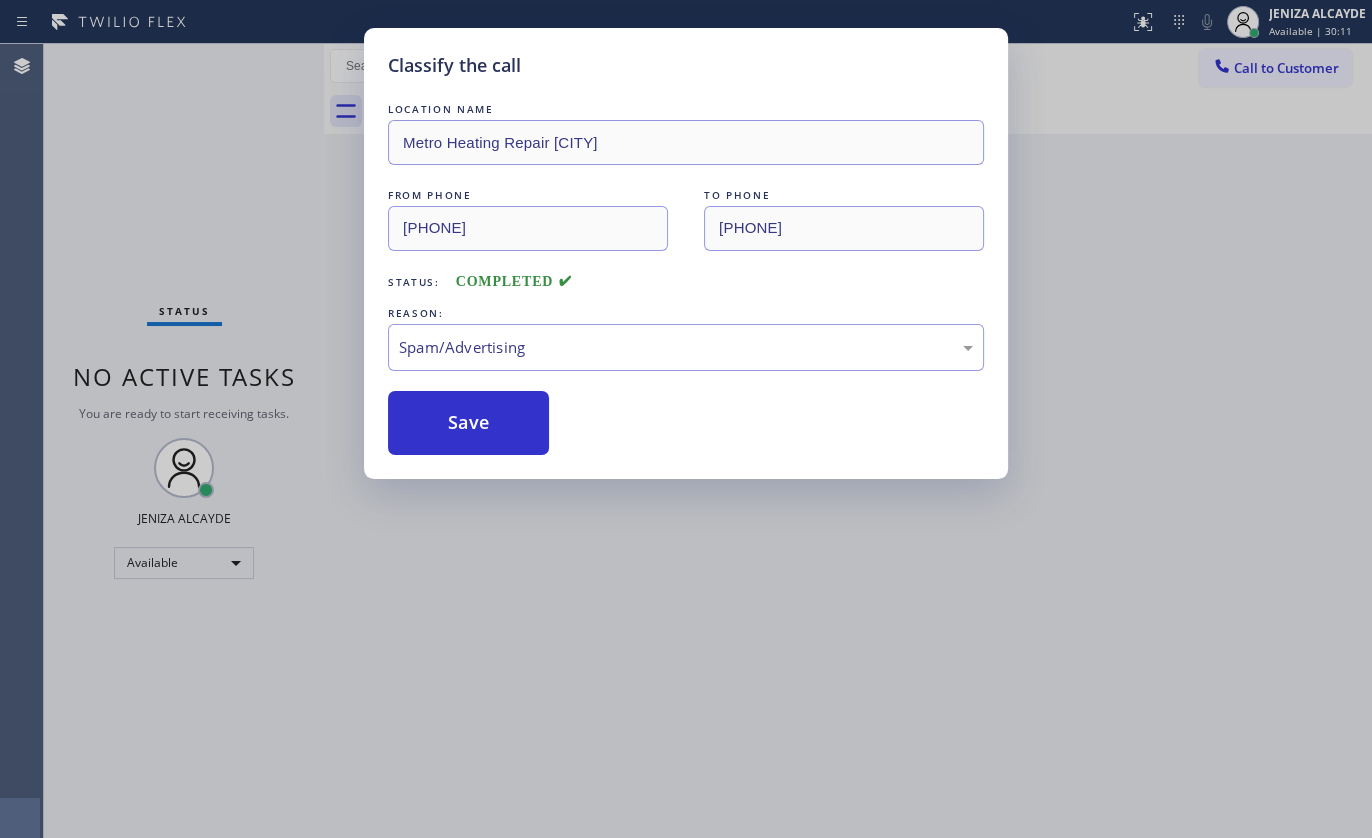 click on "Save" at bounding box center [468, 423] 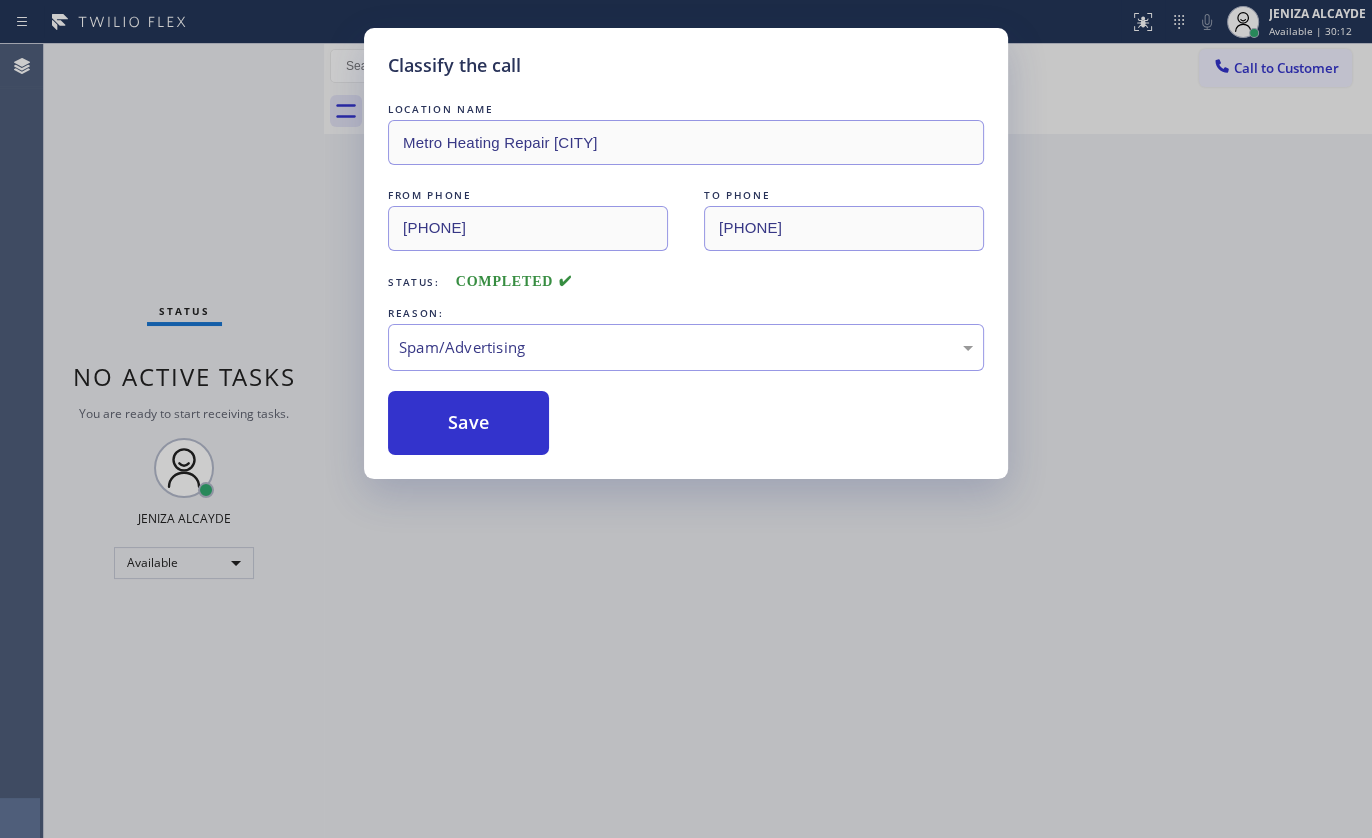 click on "Save" at bounding box center [468, 423] 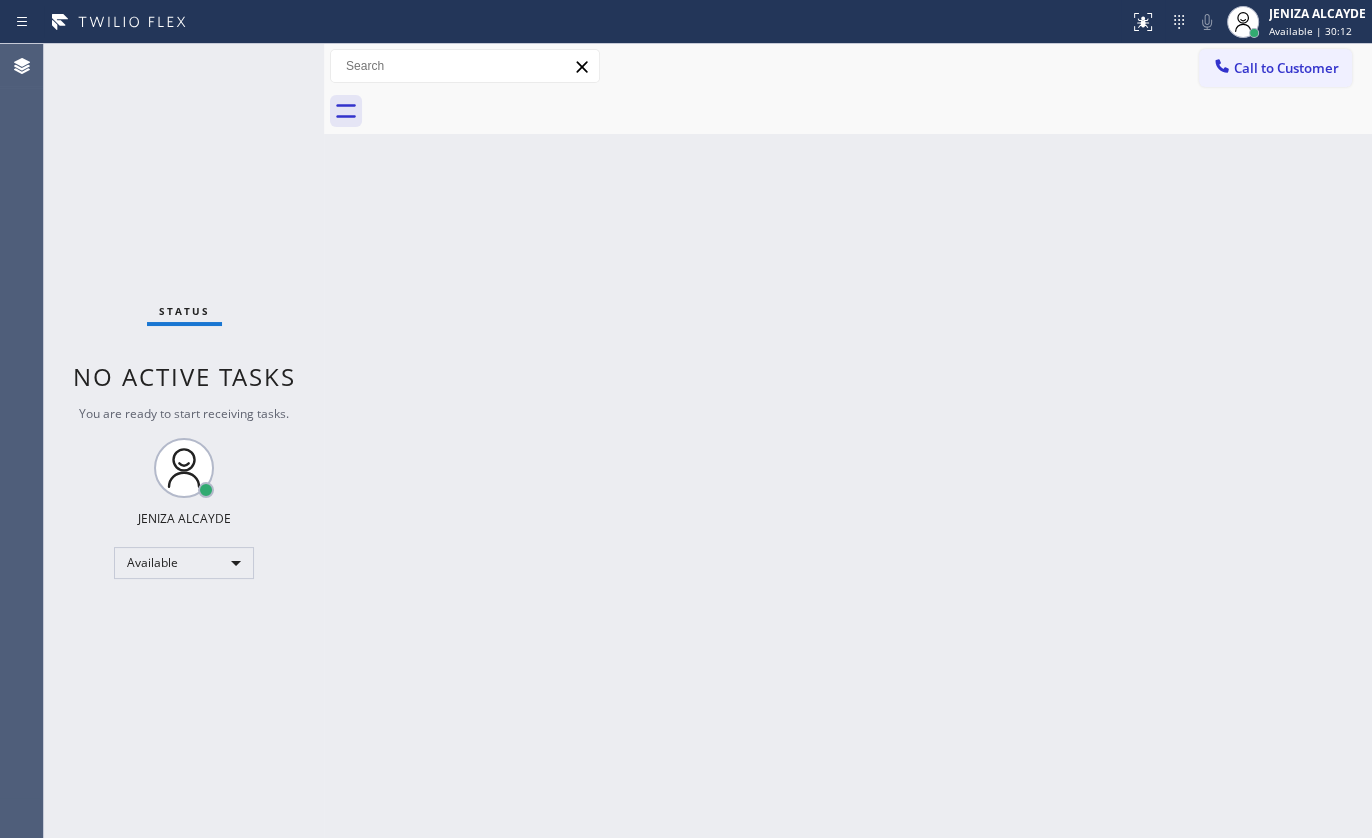 click on "Back to Dashboard Change Sender ID Customers Technicians Select a contact Outbound call Technician Search Technician Your caller id phone number Your caller id phone number Call Technician info Name   Phone none Address none Change Sender ID HVAC +18559994417 5 Star Appliance +18557314952 Appliance Repair +18554611149 Plumbing +18889090120 Air Duct Cleaning +18006865038  Electricians +18005688664 Cancel Change Check personal SMS Reset Change No tabs Call to Customer Outbound call Location Search location Your caller id phone number Customer number Call Outbound call Technician Search Technician Your caller id phone number Your caller id phone number Call" at bounding box center (848, 441) 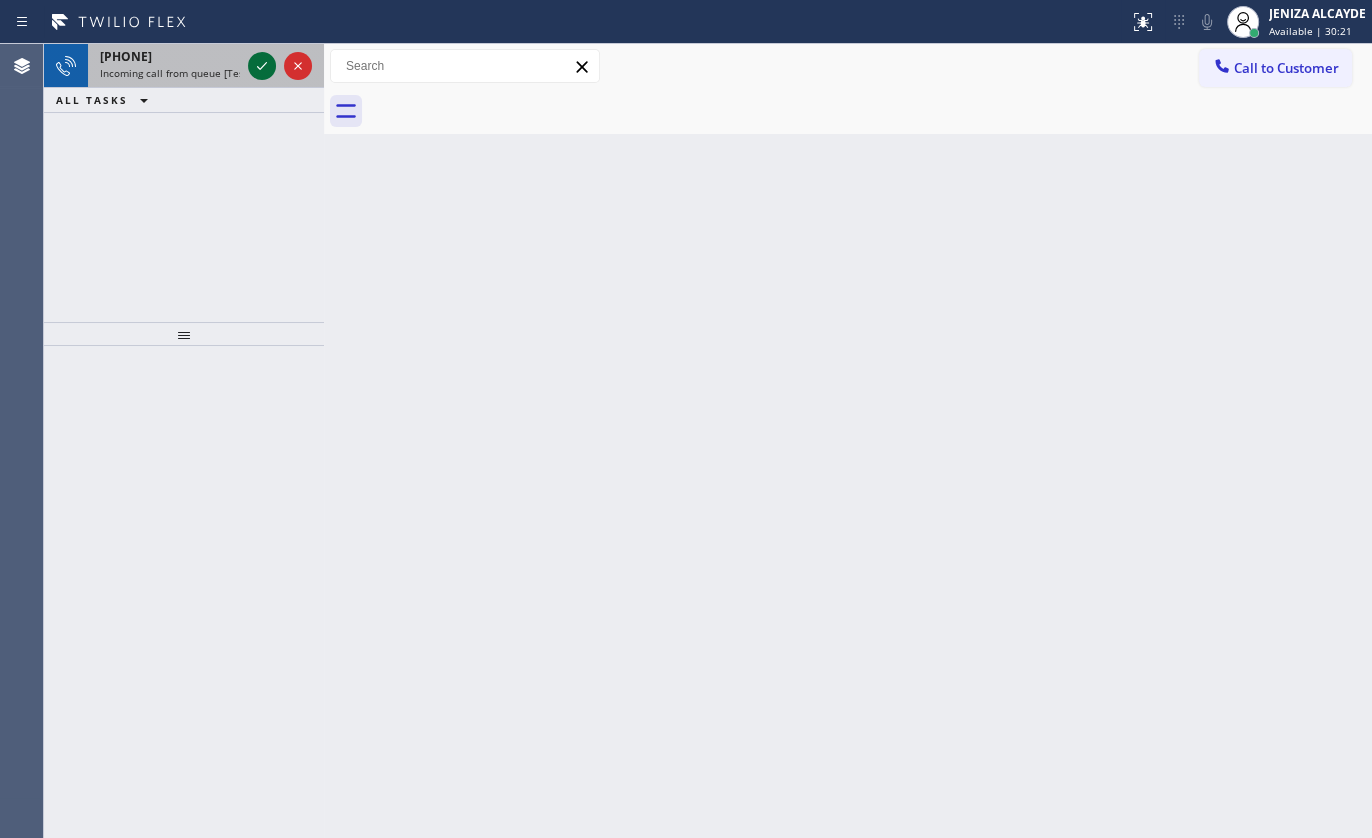 click 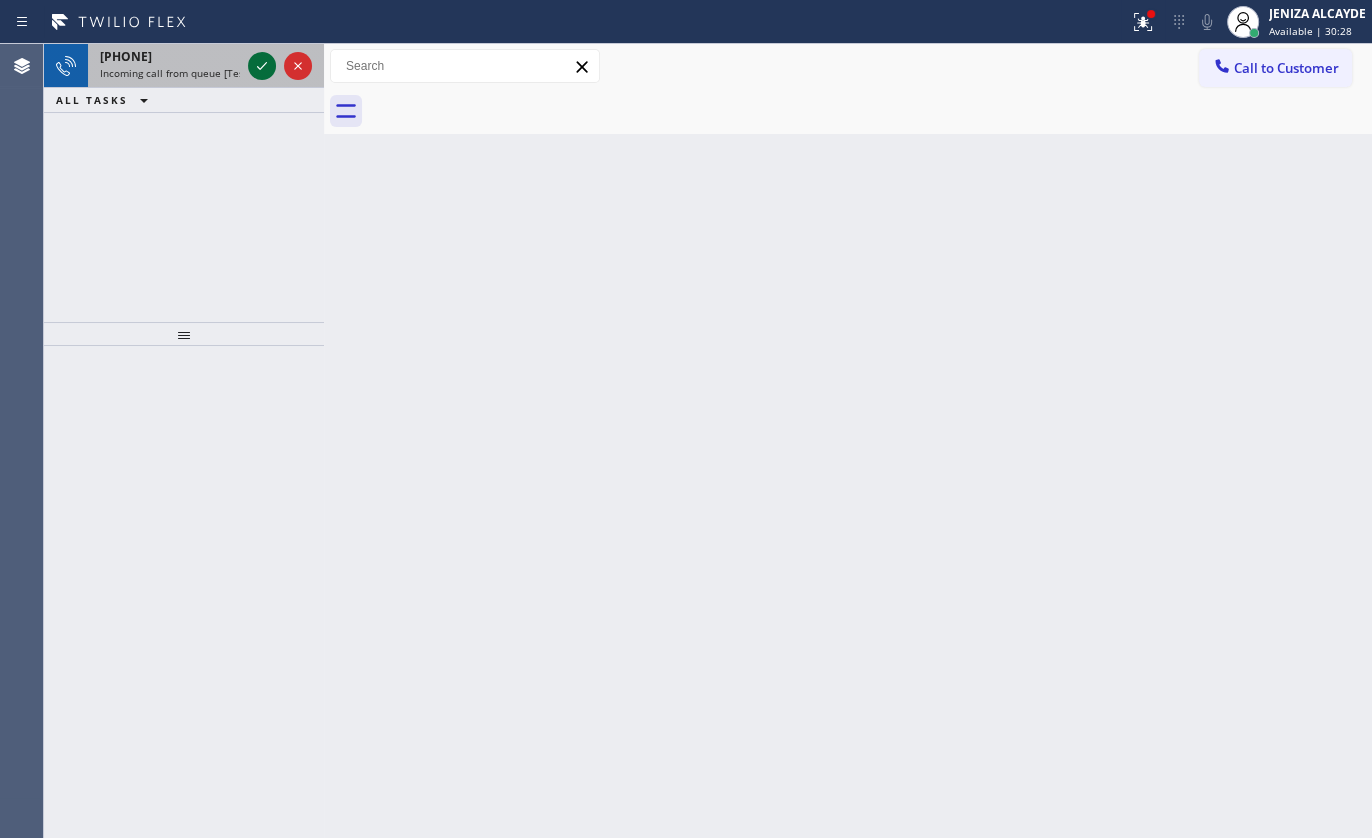 click 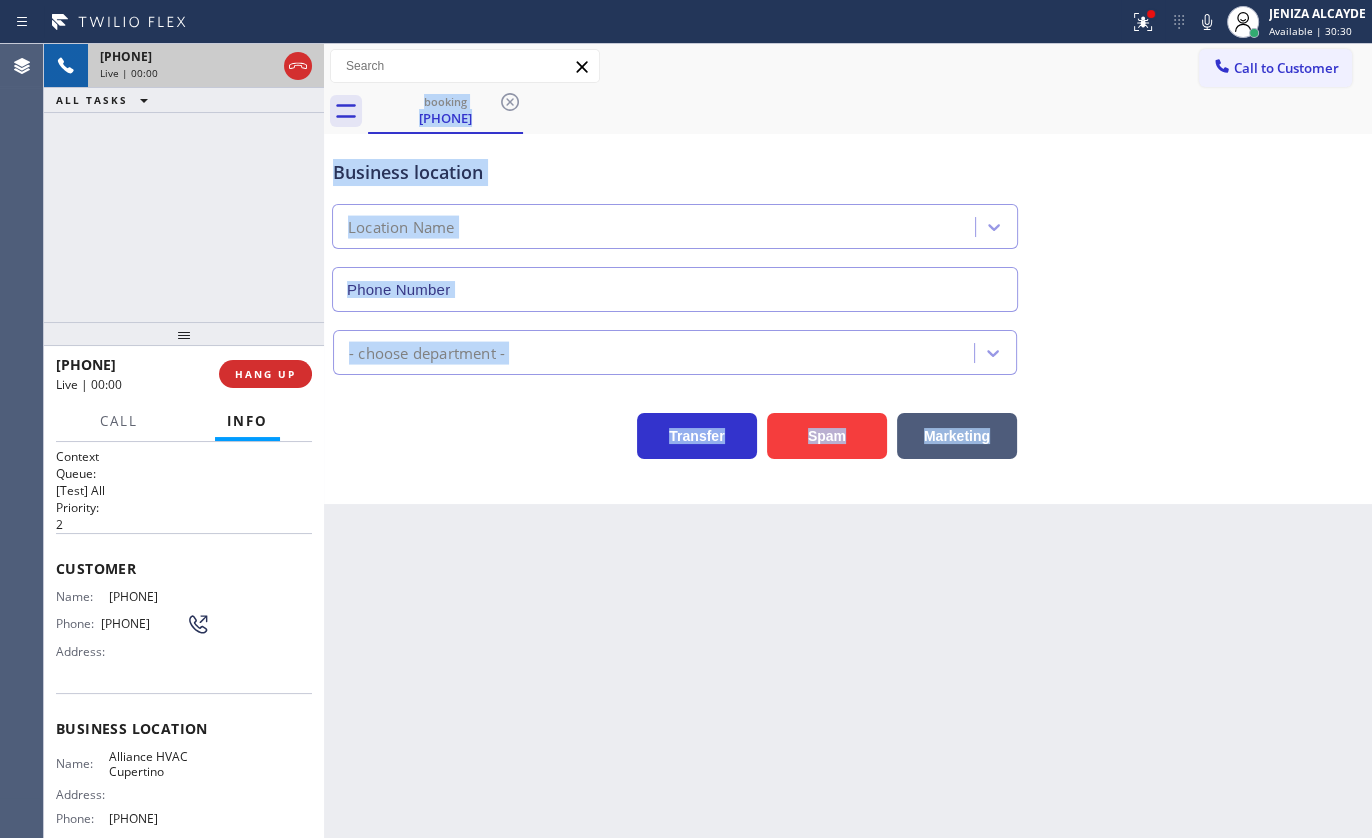 type on "[PHONE]" 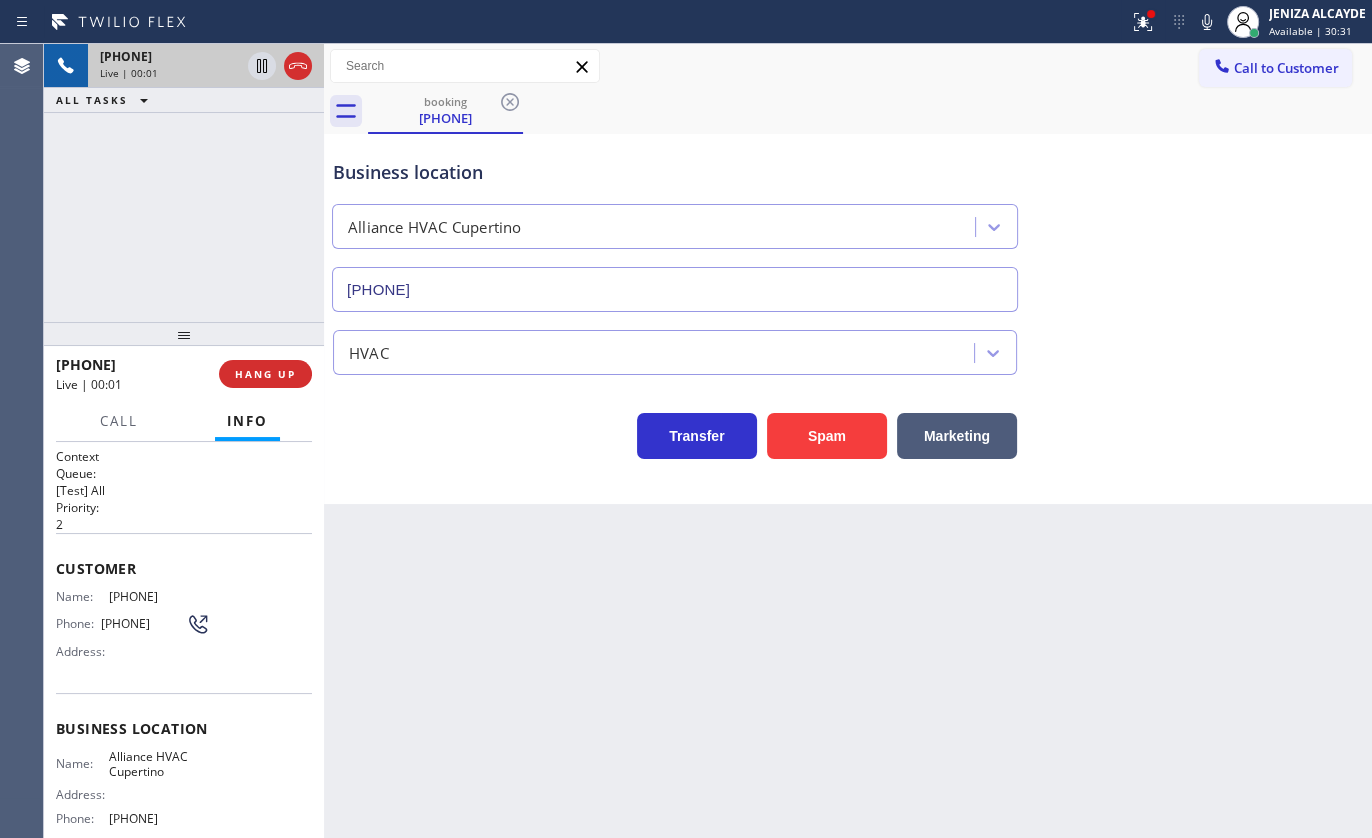 click on "[PHONE] Live | 00:01 ALL TASKS ALL TASKS ACTIVE TASKS TASKS IN WRAP UP" at bounding box center [184, 183] 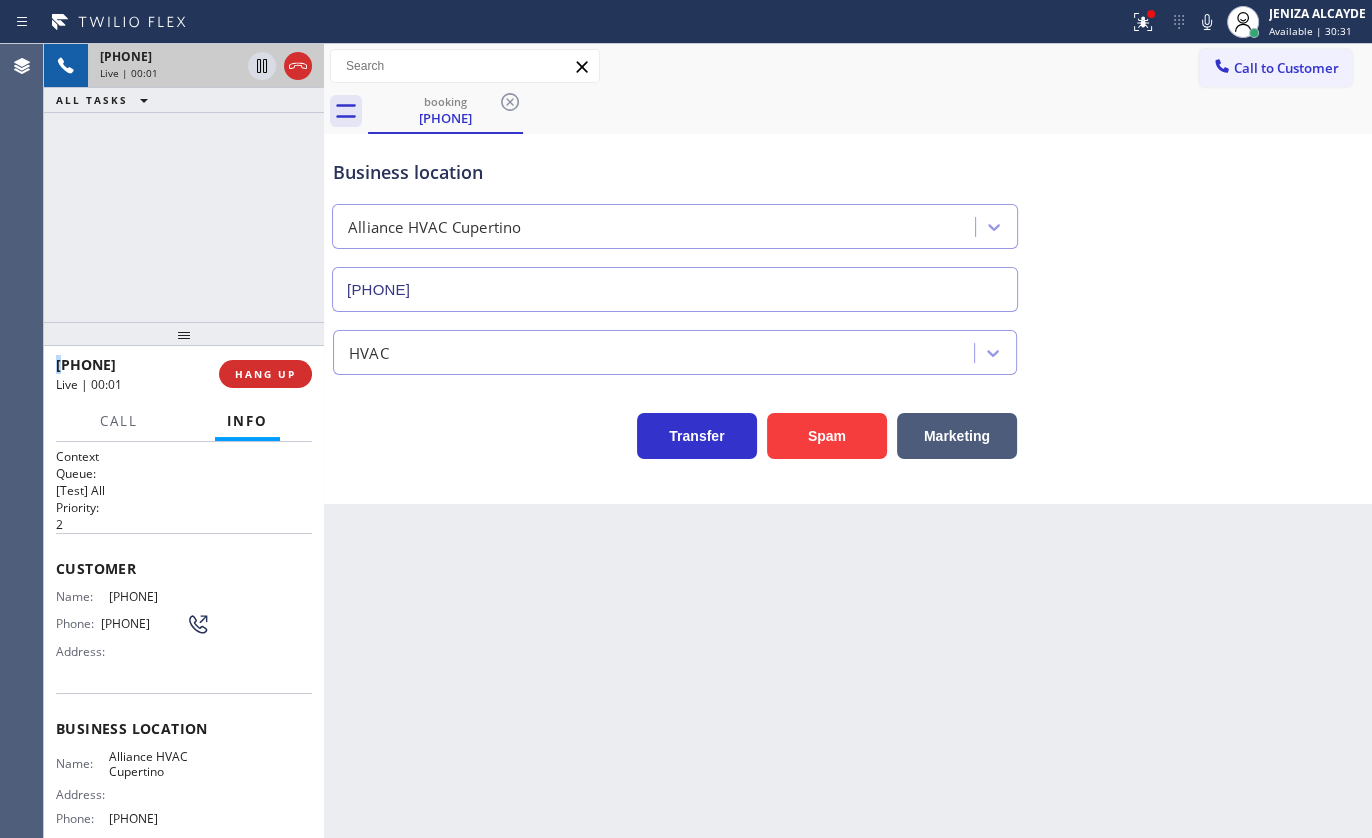 click on "[PHONE] Live | 00:01 ALL TASKS ALL TASKS ACTIVE TASKS TASKS IN WRAP UP" at bounding box center [184, 183] 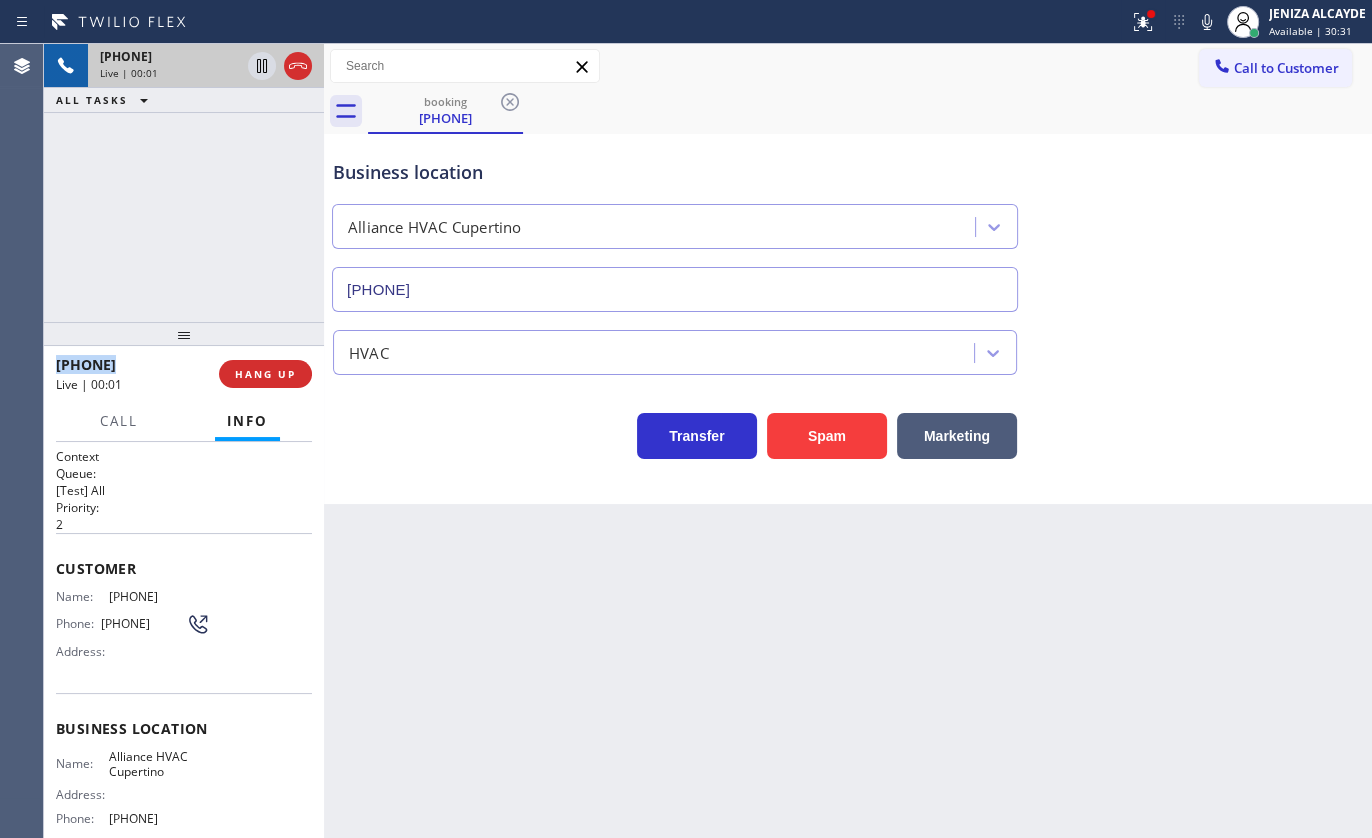 click on "[PHONE] Live | 00:01 ALL TASKS ALL TASKS ACTIVE TASKS TASKS IN WRAP UP" at bounding box center [184, 183] 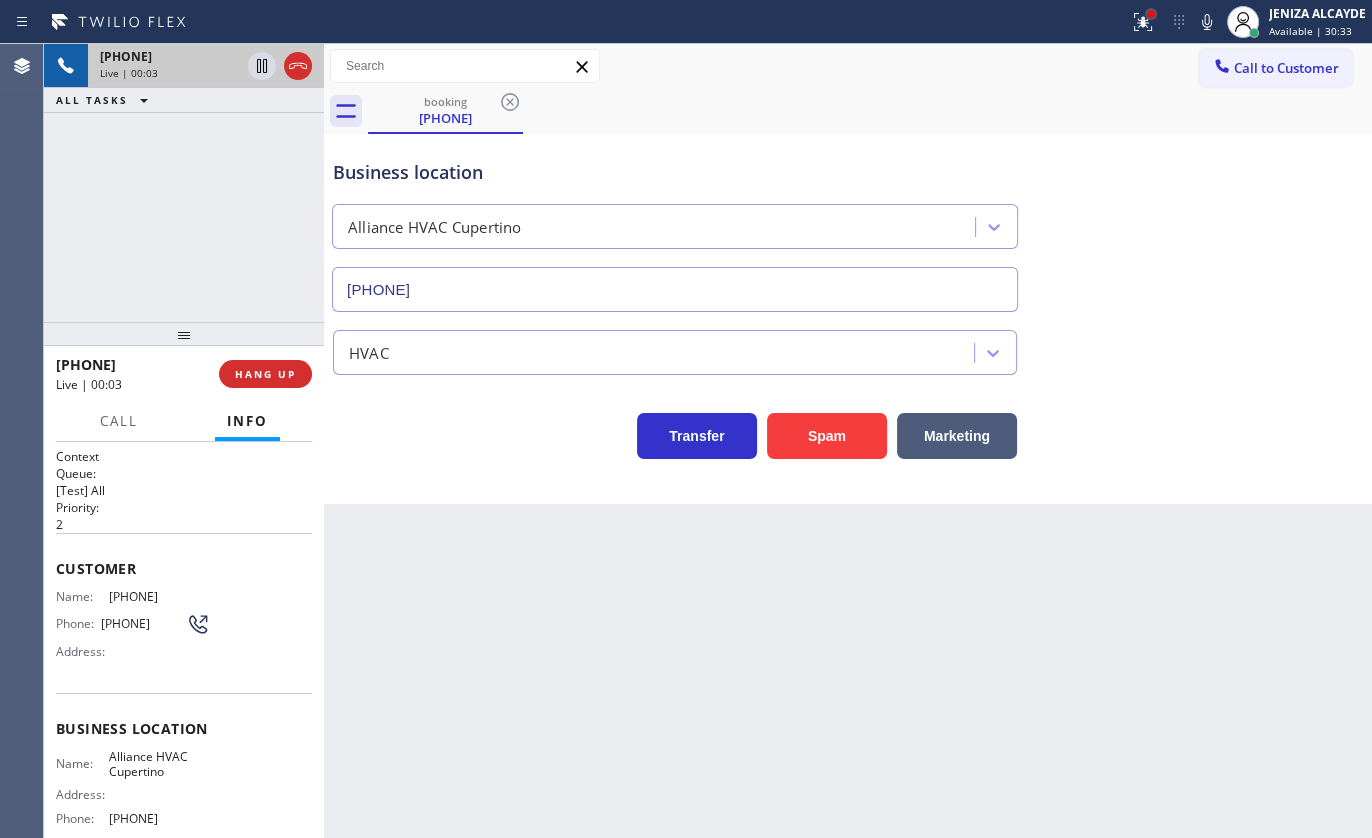 click at bounding box center [1151, 14] 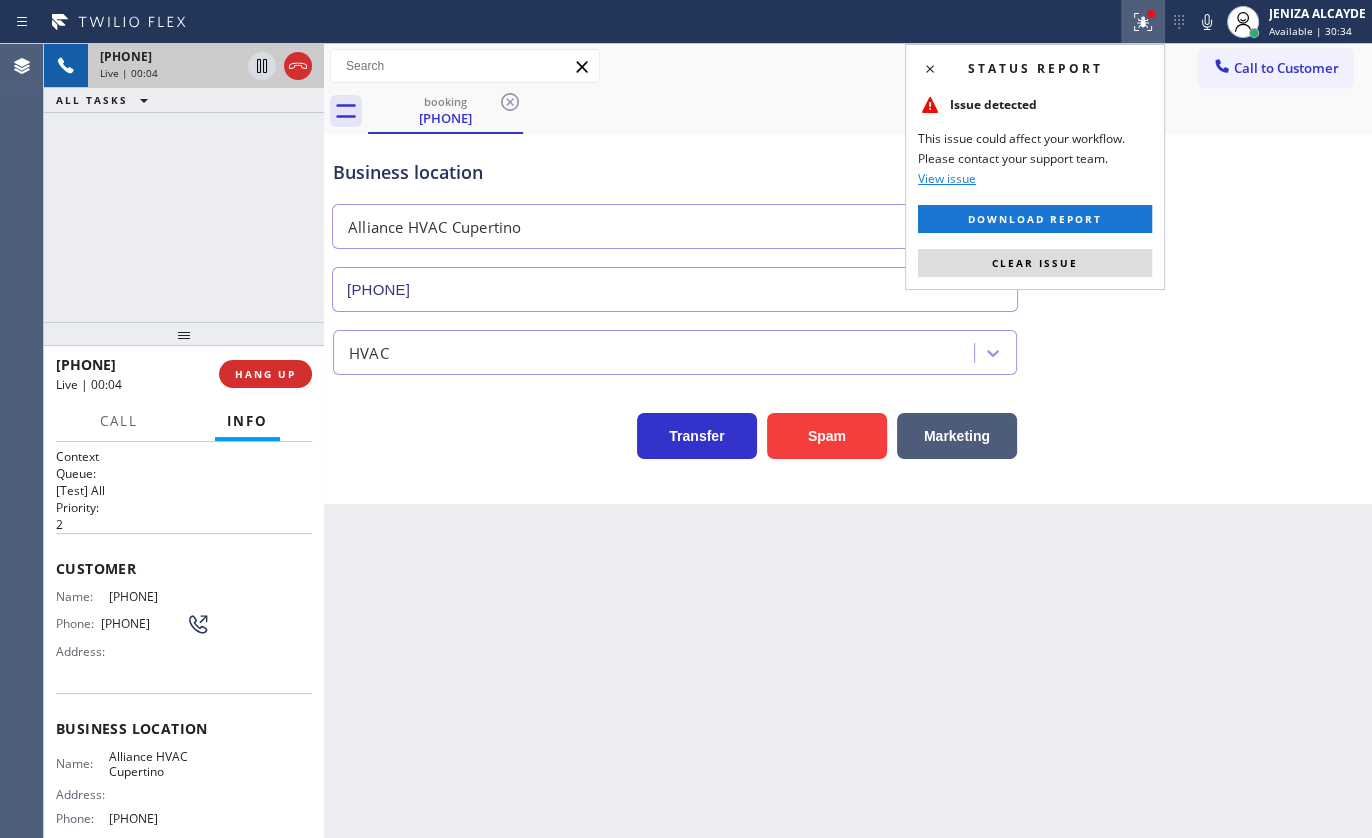 drag, startPoint x: 1078, startPoint y: 267, endPoint x: 1085, endPoint y: 234, distance: 33.734257 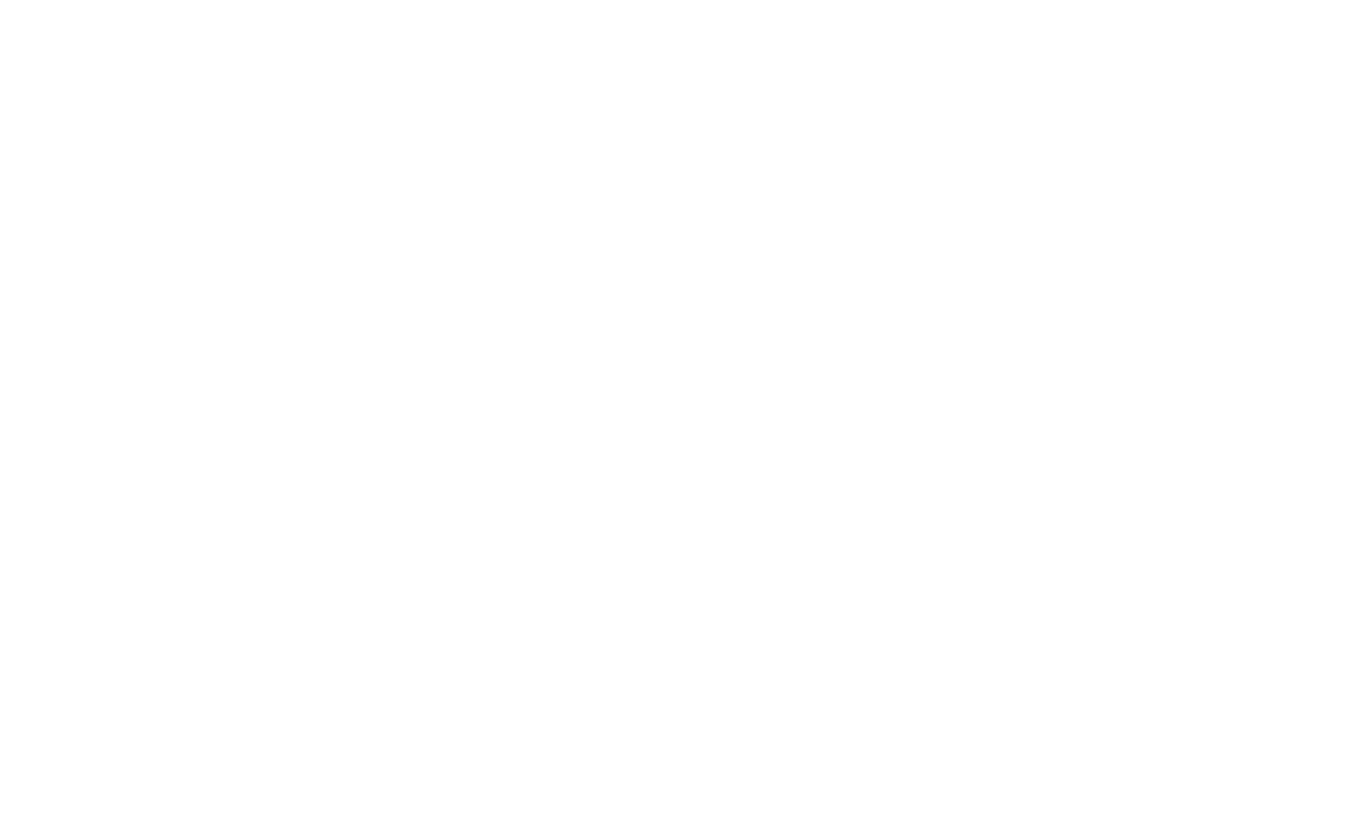 scroll, scrollTop: 0, scrollLeft: 0, axis: both 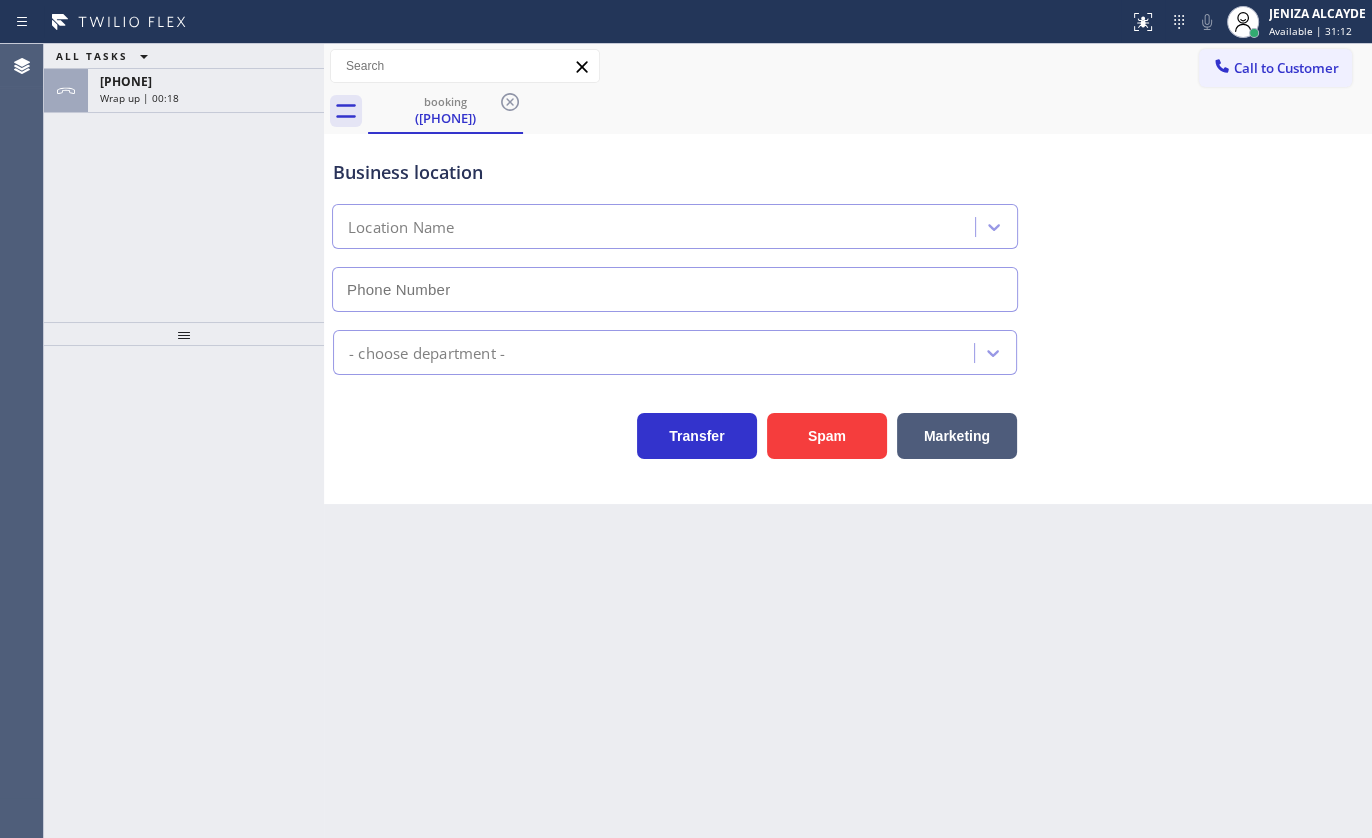 type on "([PHONE])" 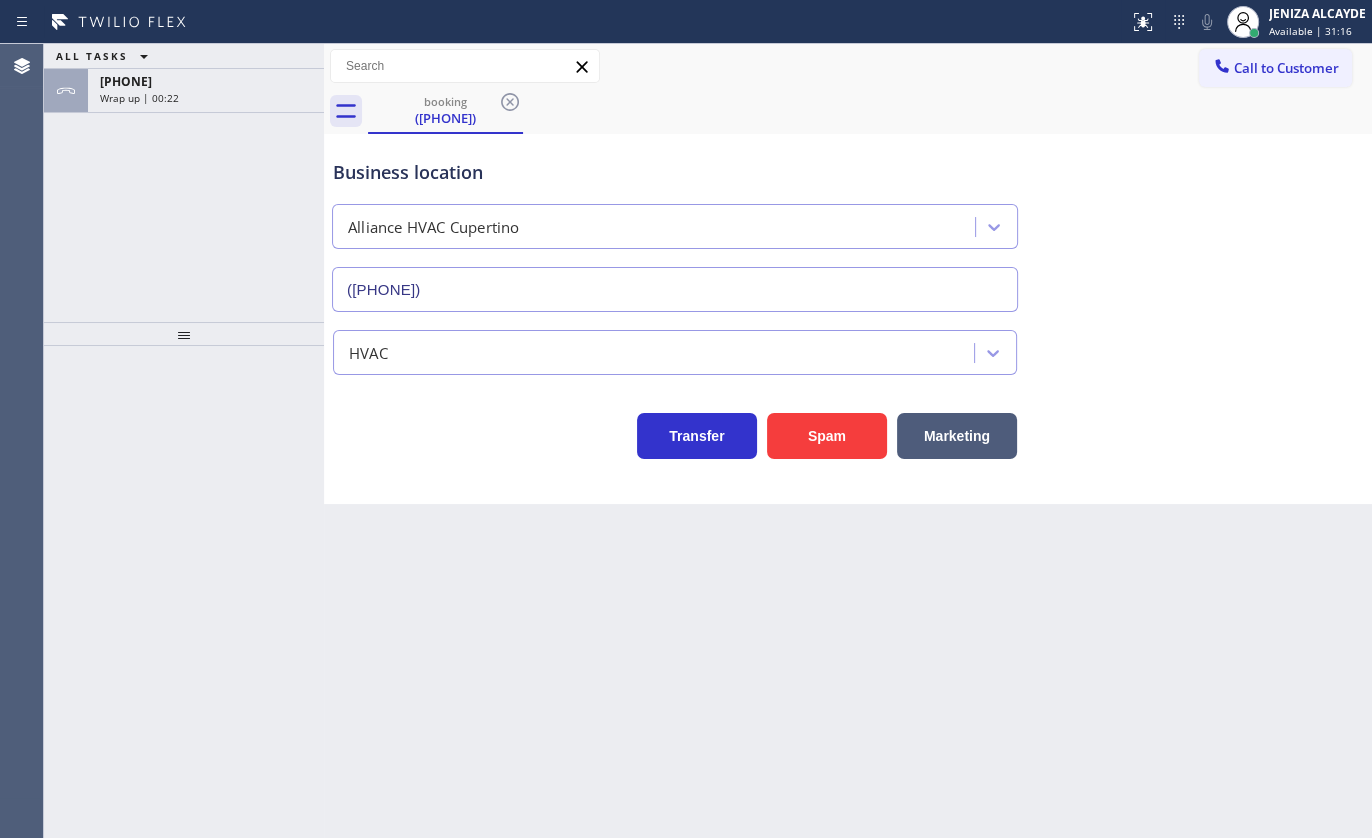 drag, startPoint x: 190, startPoint y: 99, endPoint x: 159, endPoint y: 143, distance: 53.823788 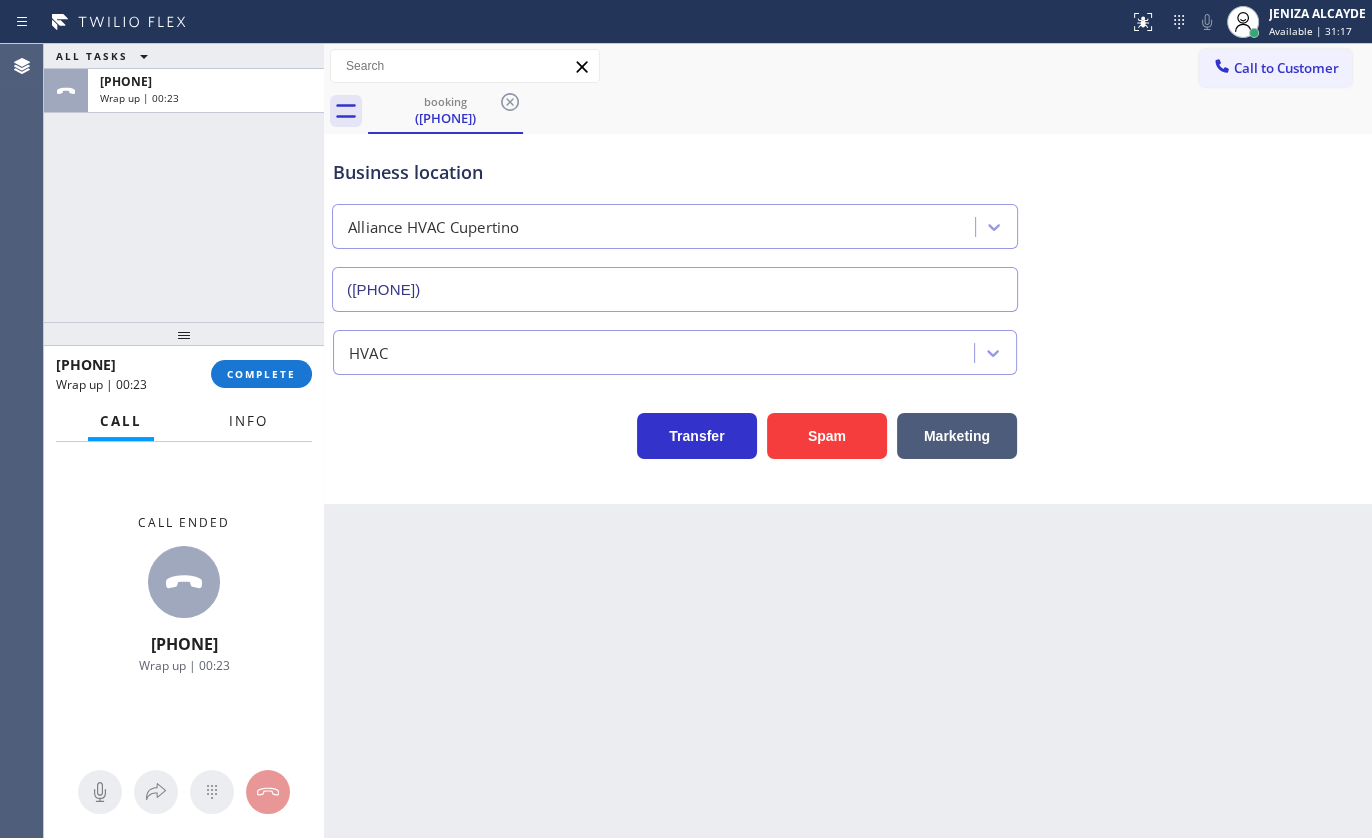 click on "Info" at bounding box center (248, 421) 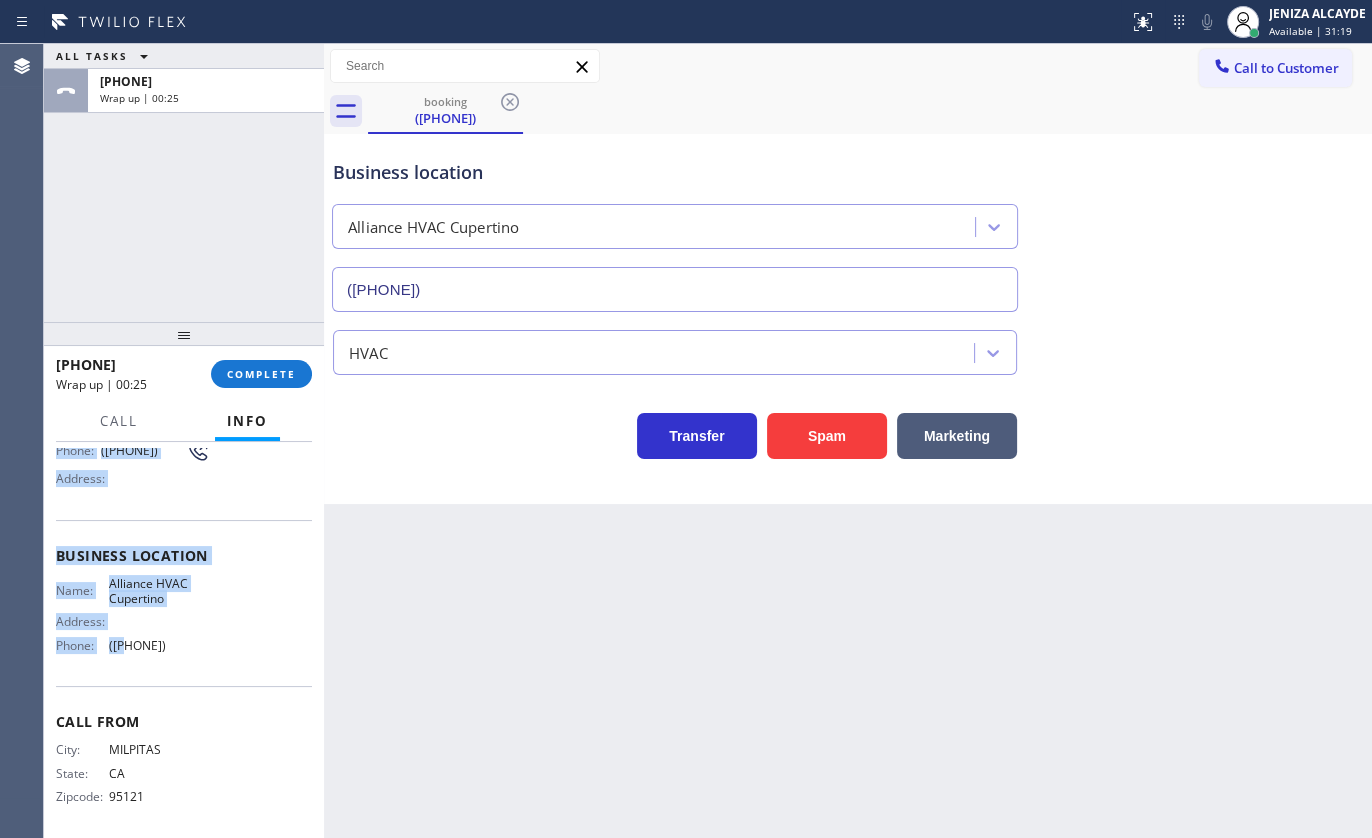 scroll, scrollTop: 182, scrollLeft: 0, axis: vertical 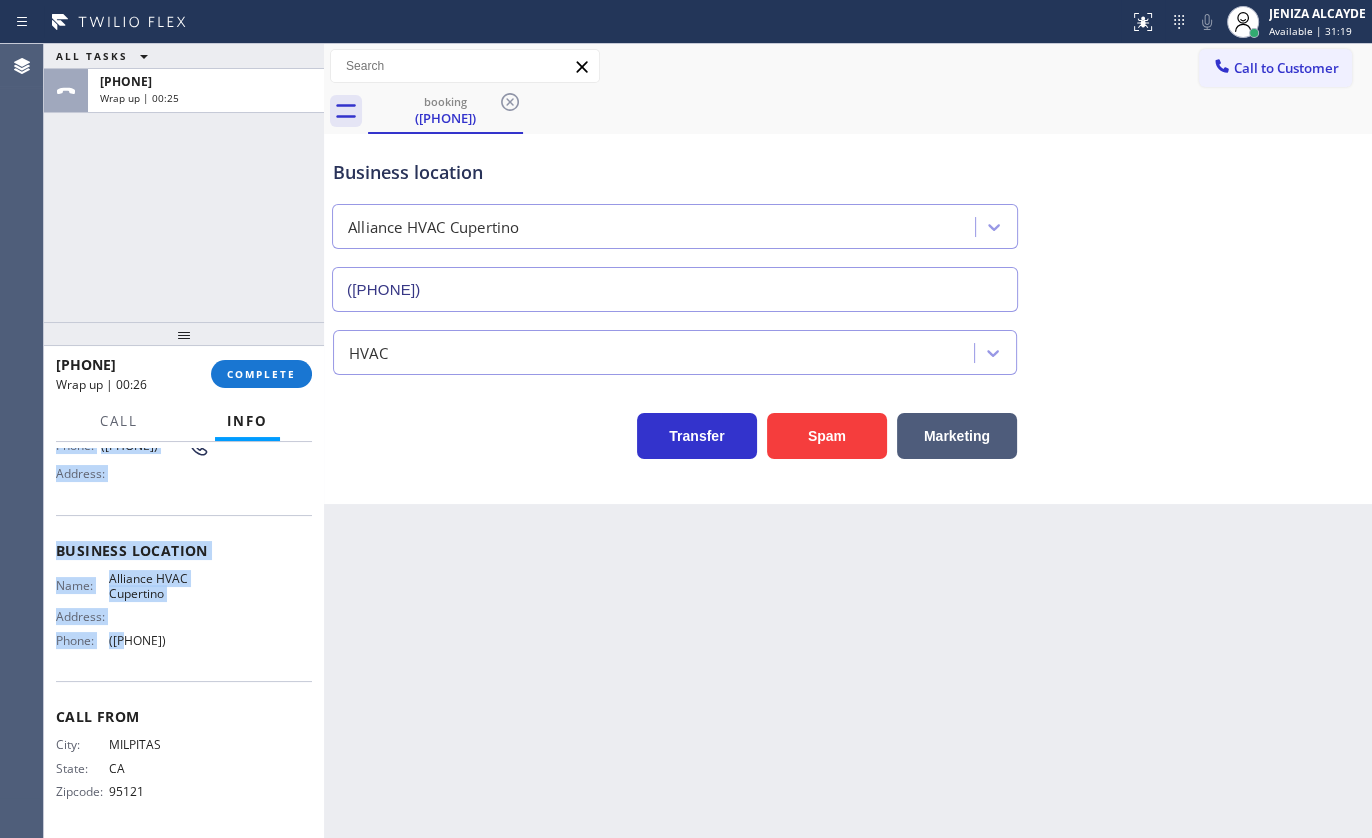 drag, startPoint x: 50, startPoint y: 547, endPoint x: 241, endPoint y: 649, distance: 216.52945 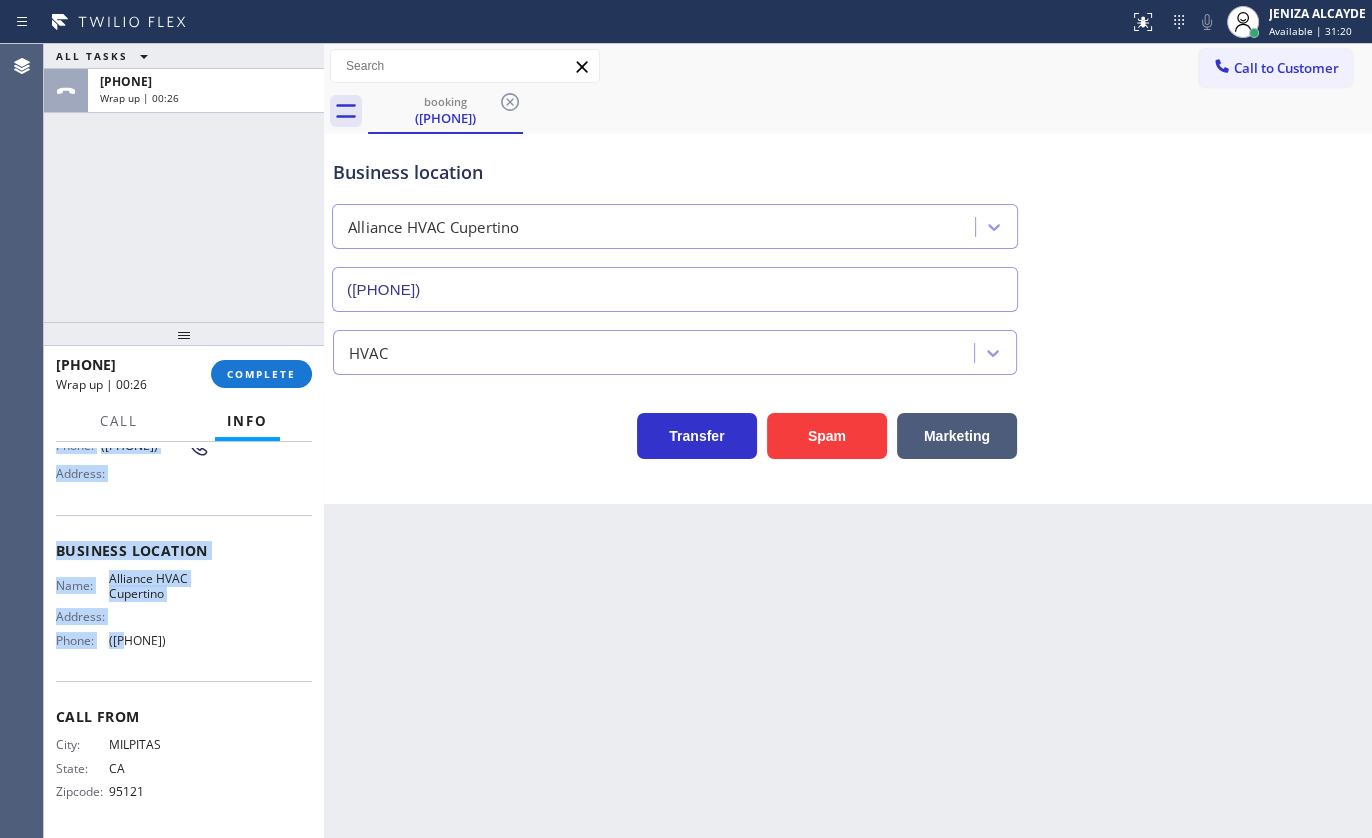 copy on "Customer Name: (408) 209-8705 Phone: (408) 209-8705 Address: Business location Name: Alliance HVAC Cupertino Address:   Phone: (408) 692-9424" 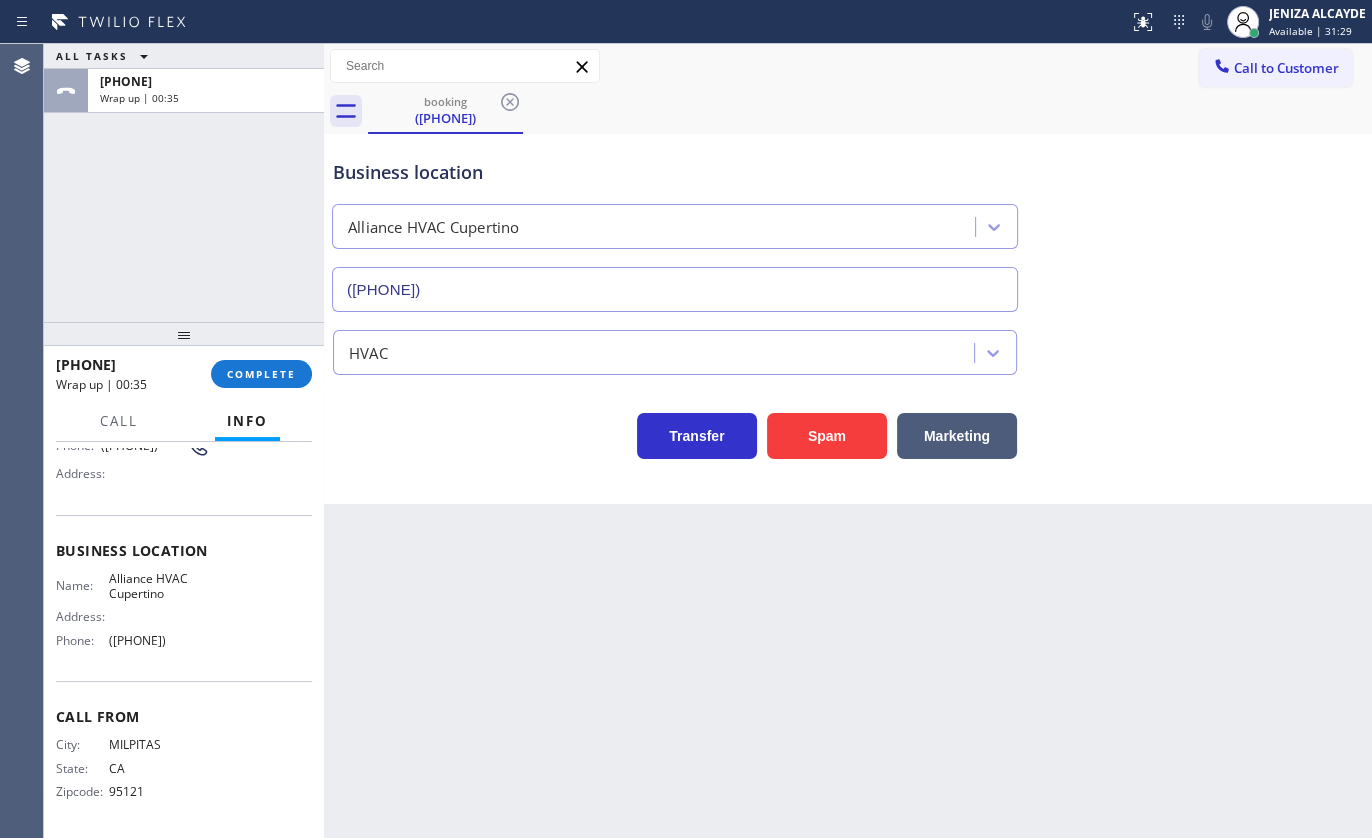 click on "+14082098705 Wrap up | 00:35 COMPLETE" at bounding box center (184, 374) 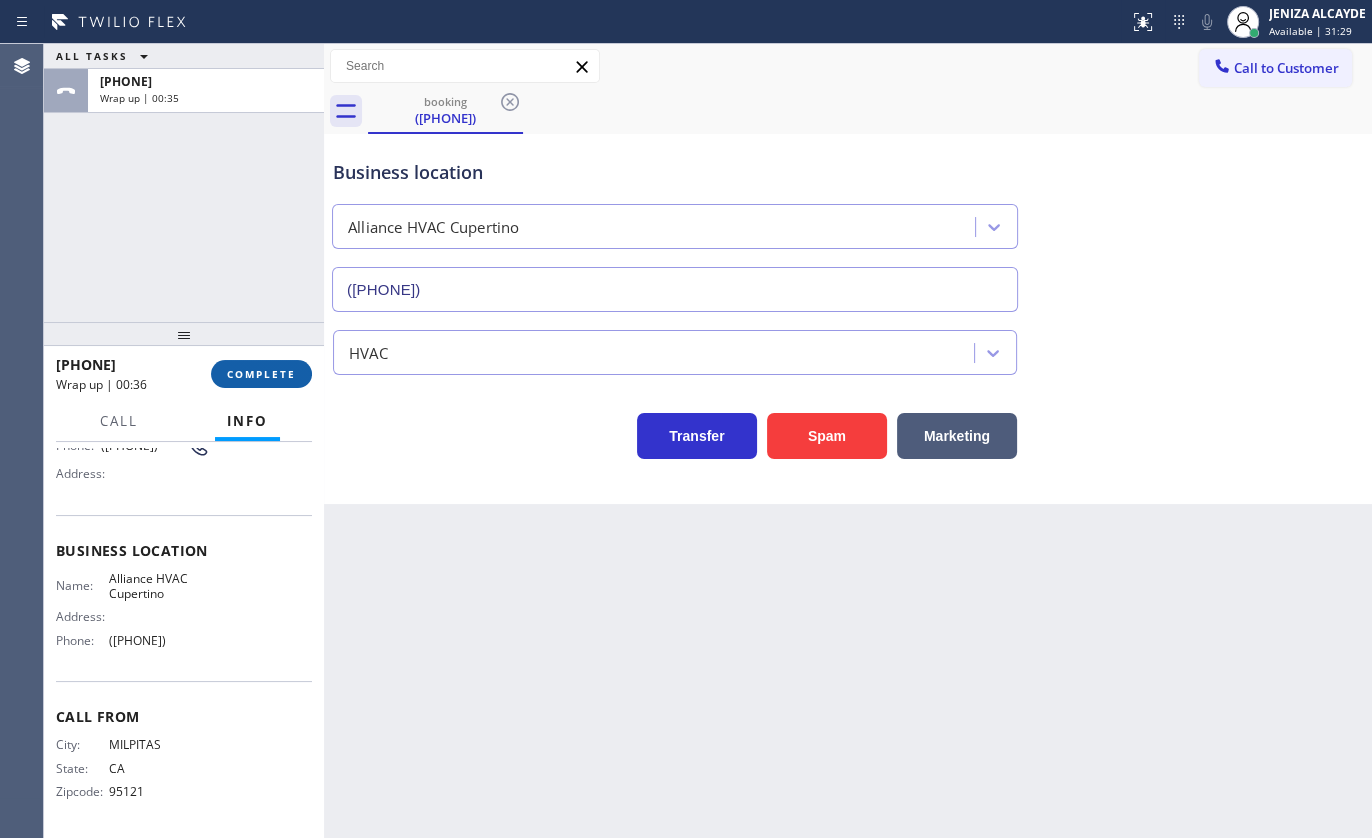 click on "COMPLETE" at bounding box center [261, 374] 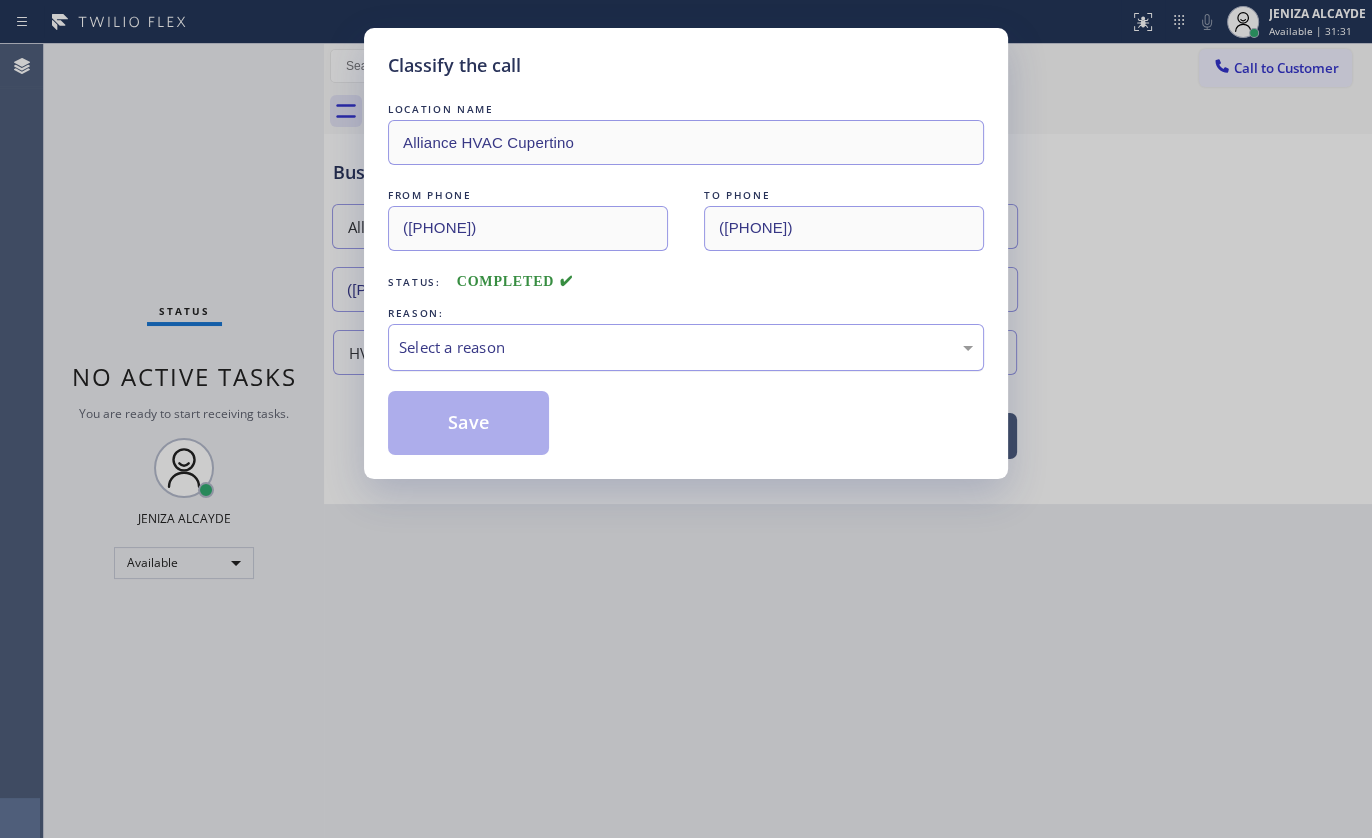 click on "Select a reason" at bounding box center [686, 347] 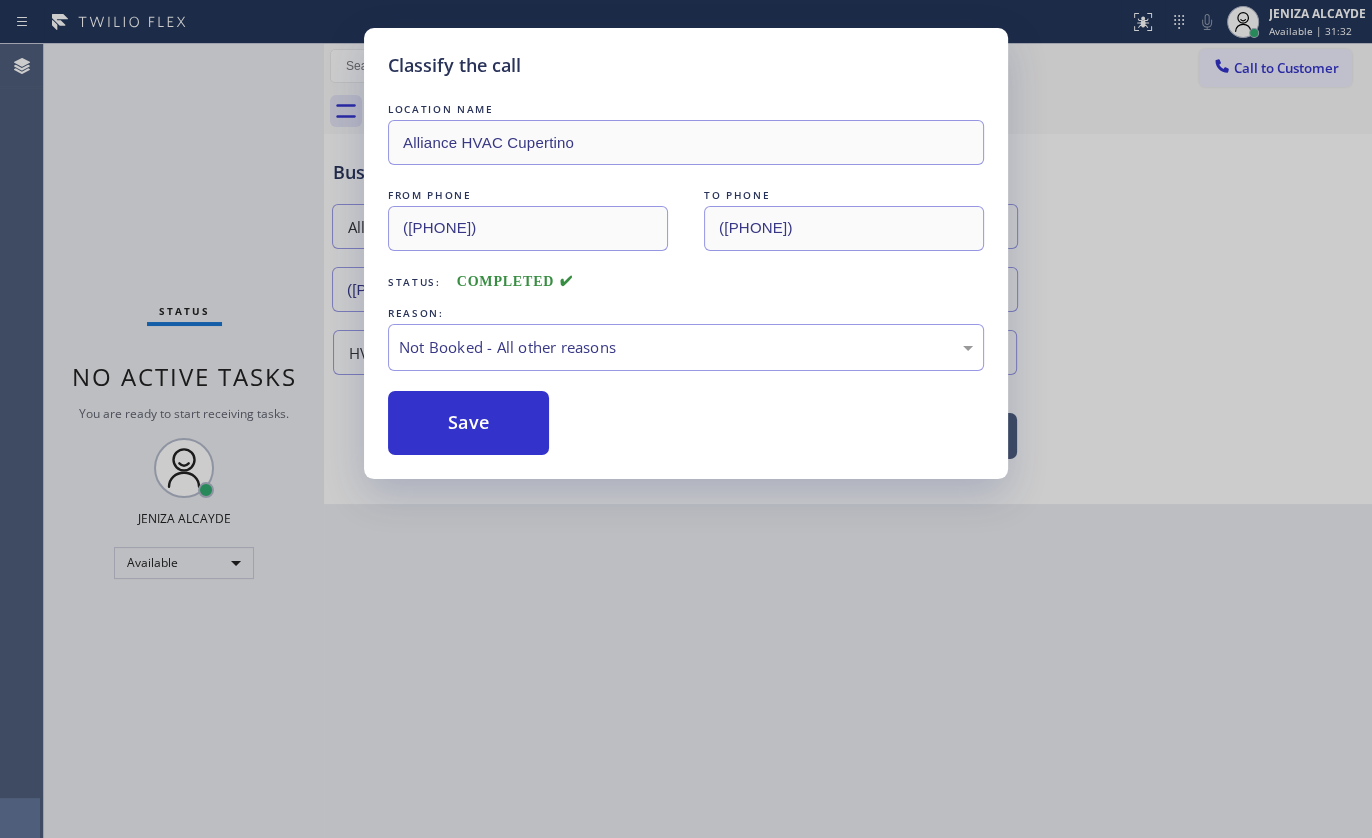click on "Save" at bounding box center (468, 423) 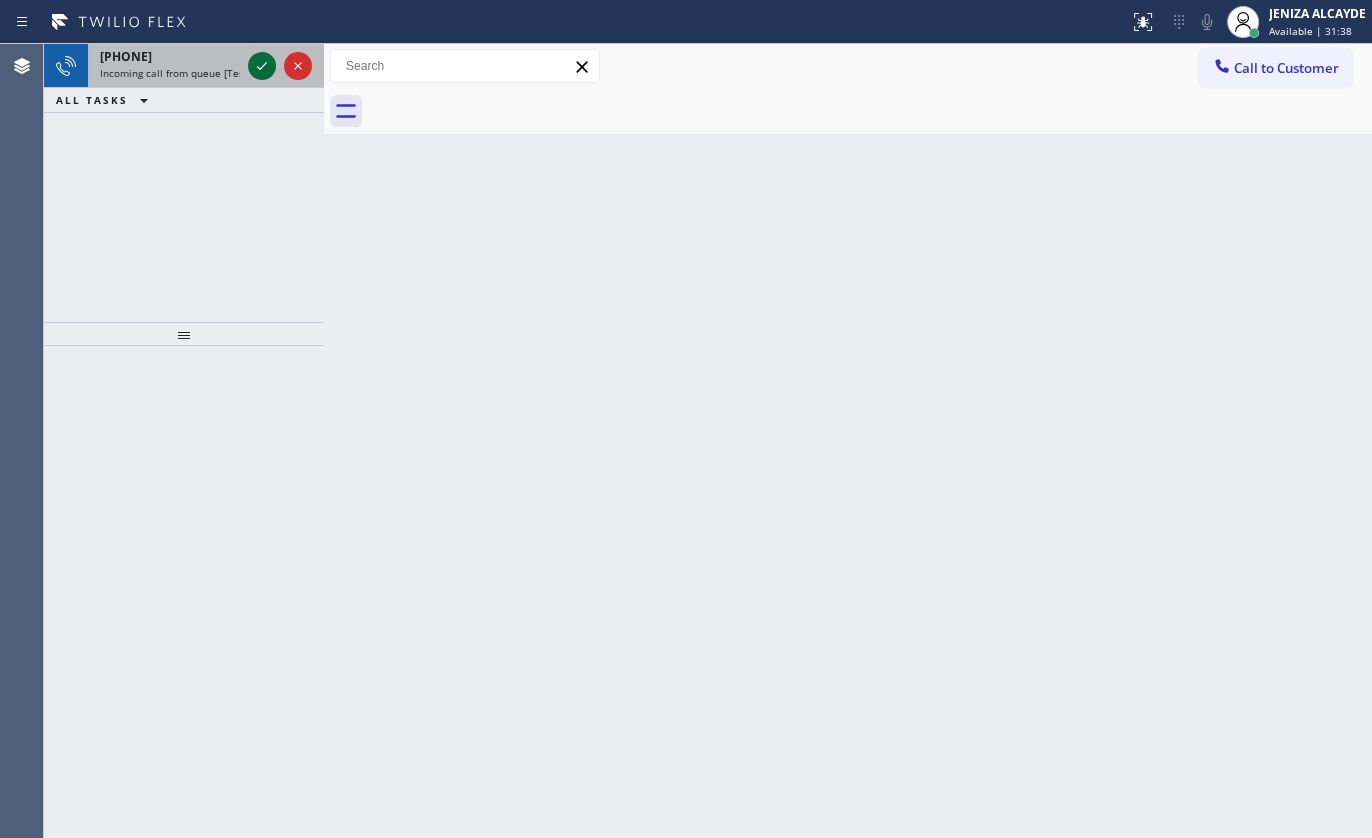 click 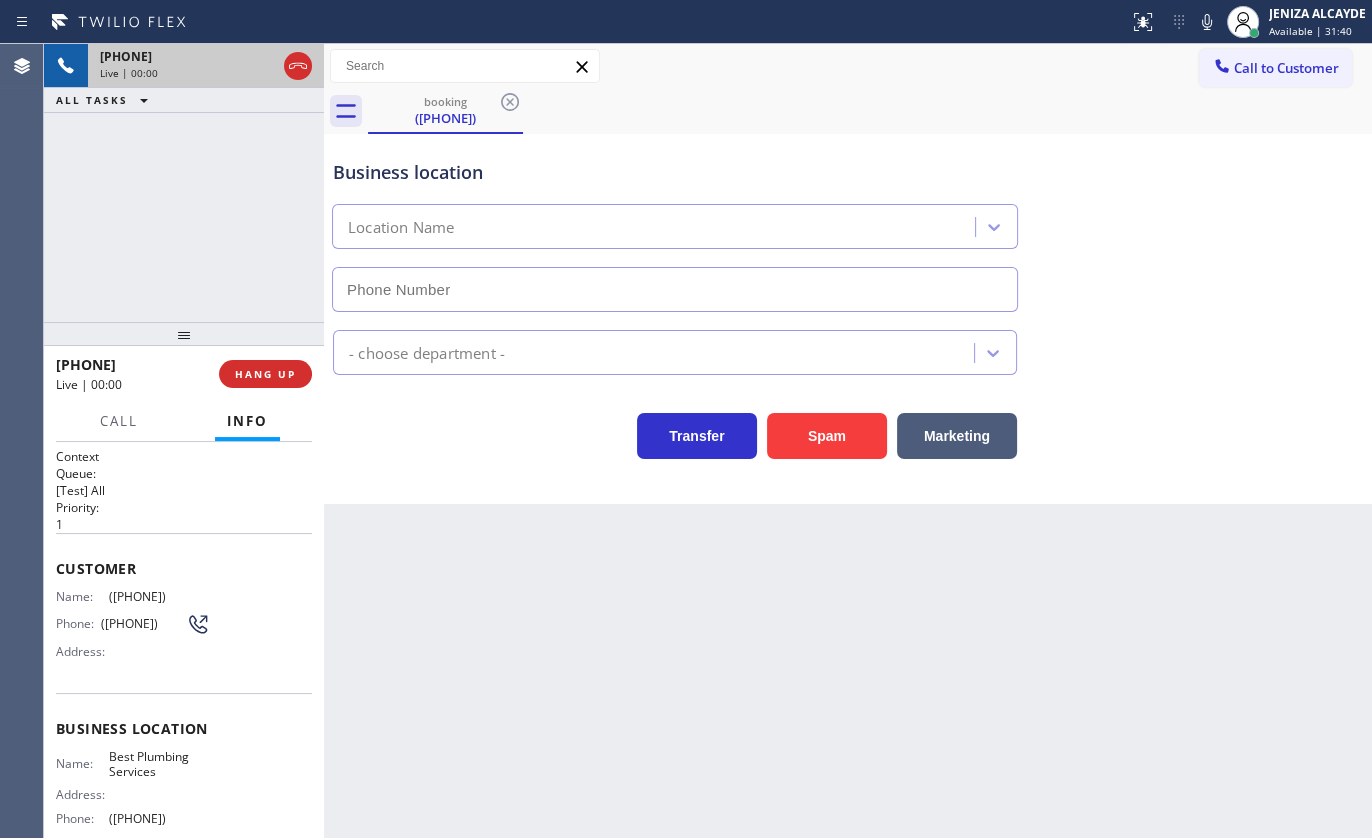 type on "(818) 686-5709" 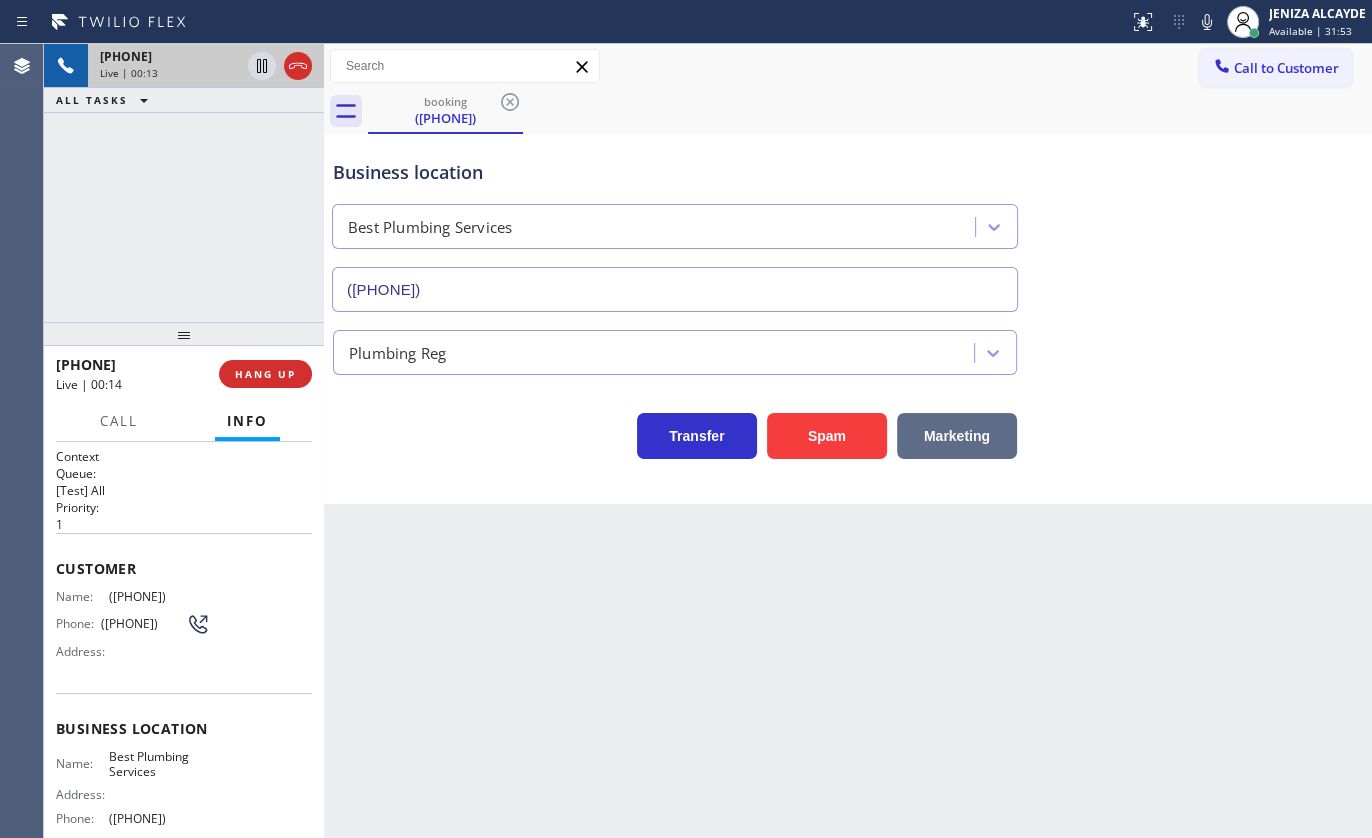 click on "Marketing" at bounding box center (957, 436) 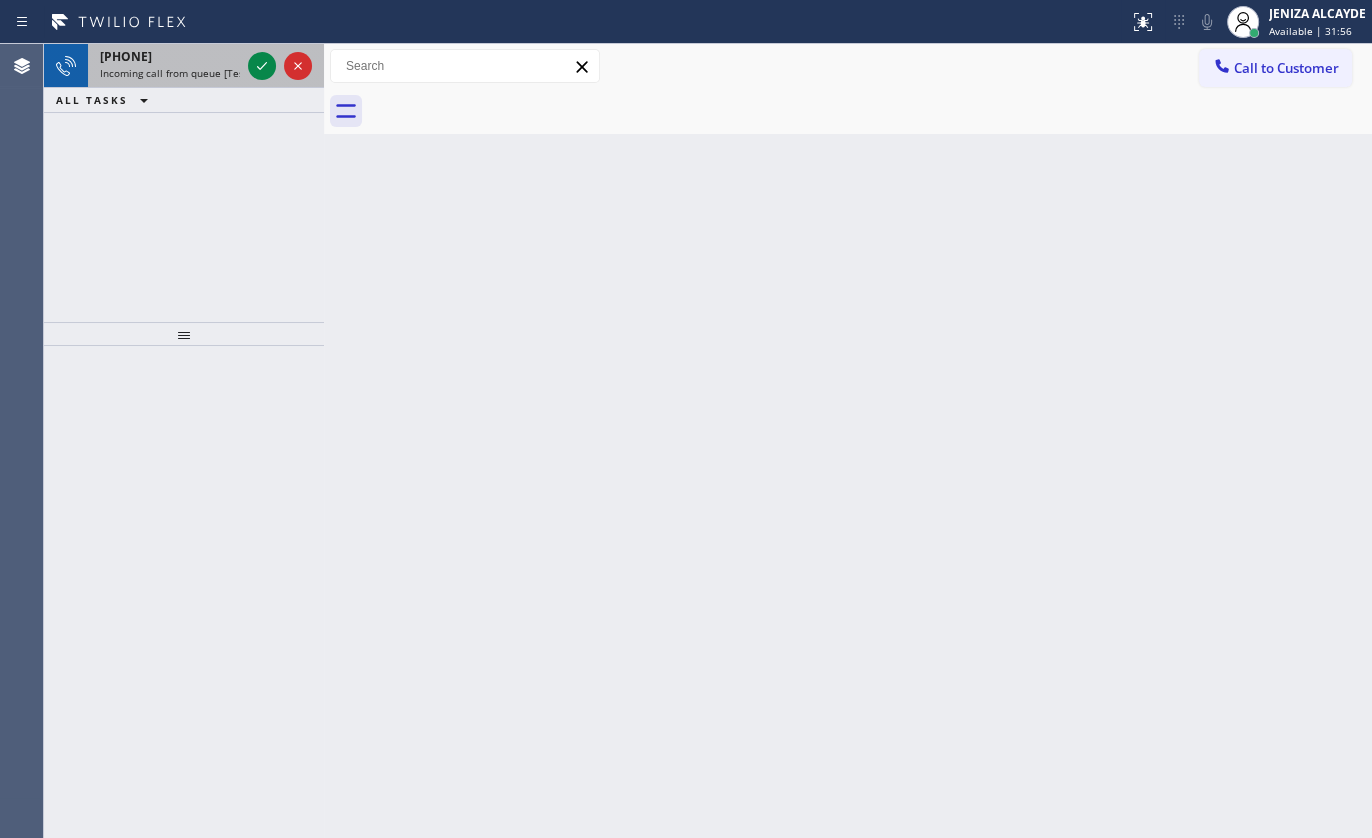 click on "+19724392037" at bounding box center [170, 56] 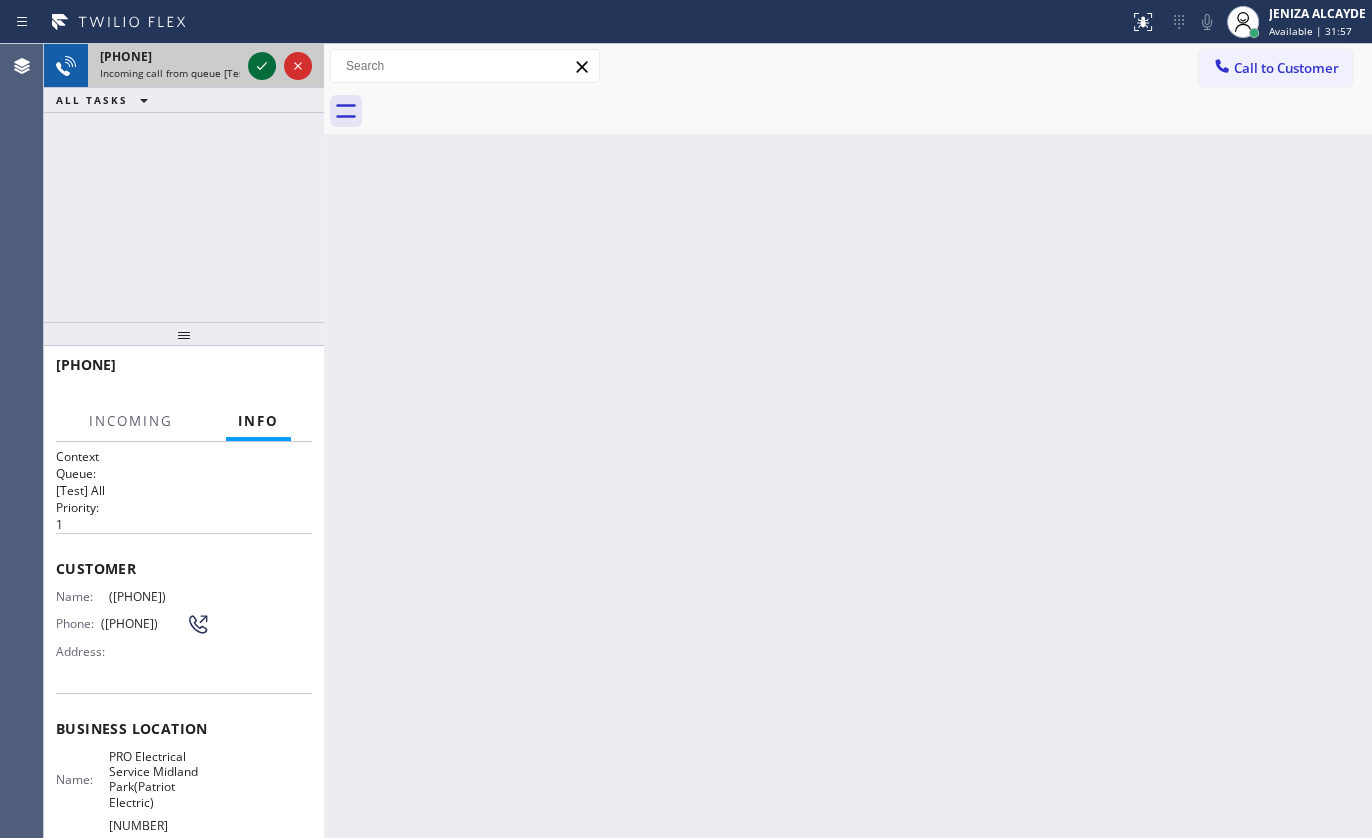 click 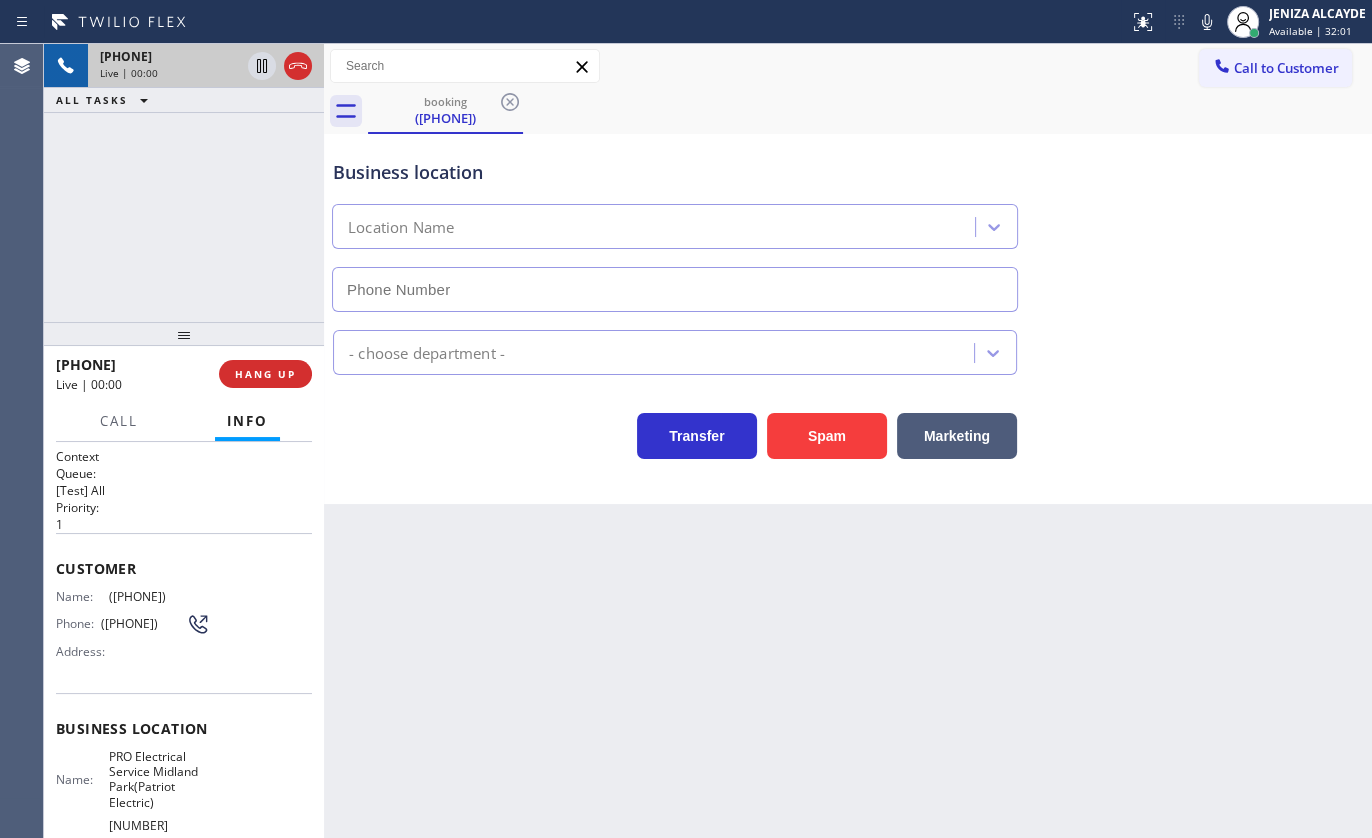 type on "(973) 798-1938" 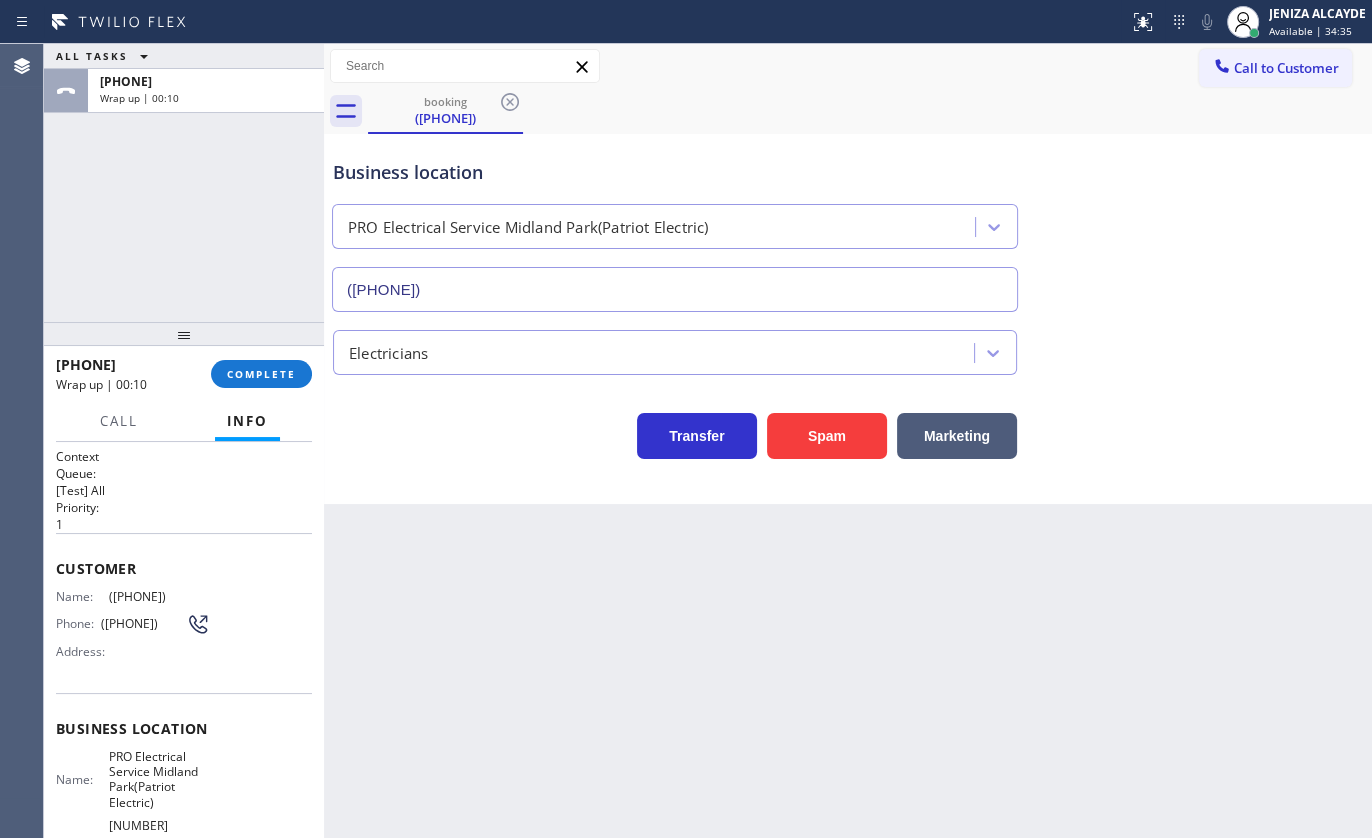 click on "Status report No issues detected If you experience an issue, please download the report and send it to your support team. Download report JENIZA ALCAYDE Available | 34:35 Set your status Offline Available Unavailable Break Log out Agent Desktop Classify the call LOCATION NAME Alliance HVAC Cupertino FROM PHONE (408) 209-8705 TO PHONE (408) 692-9424 Status: COMPLETED REASON: Not Booked - All other reasons Save ALL TASKS ALL TASKS ACTIVE TASKS TASKS IN WRAP UP +19724392037 Wrap up | 00:10 +19724392037 Wrap up | 00:10 COMPLETE Call Info Call ended +19724392037 Wrap up | 00:10 Context Queue: [Test] All Priority: 1 Customer Name: (972) 439-2037 Phone: (972) 439-2037 Address: Business location Name: PRO Electrical Service Midland Park(Patriot Electric) Address: 140 Greenwood Ave #2b, Midland Park, NJ 07432  Phone: (973) 798-1938 Call From City: MC KINNEY State: TX Zipcode: 75006 Outbound call Location PRO Electrical Service Midland Park(Patriot Electric) Your caller id phone number (973) 798-1938 Customer number" at bounding box center (686, 419) 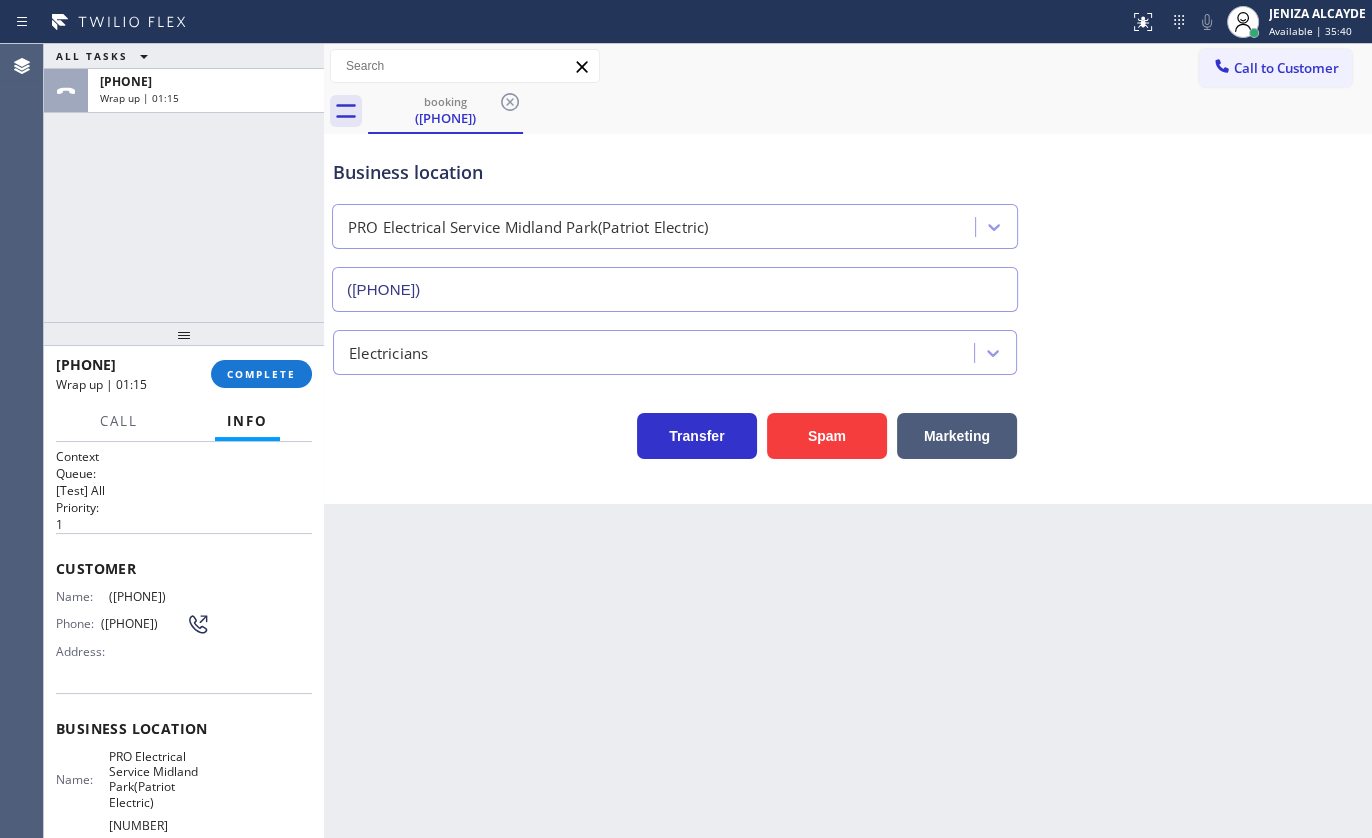 drag, startPoint x: 305, startPoint y: 205, endPoint x: 272, endPoint y: 15, distance: 192.8445 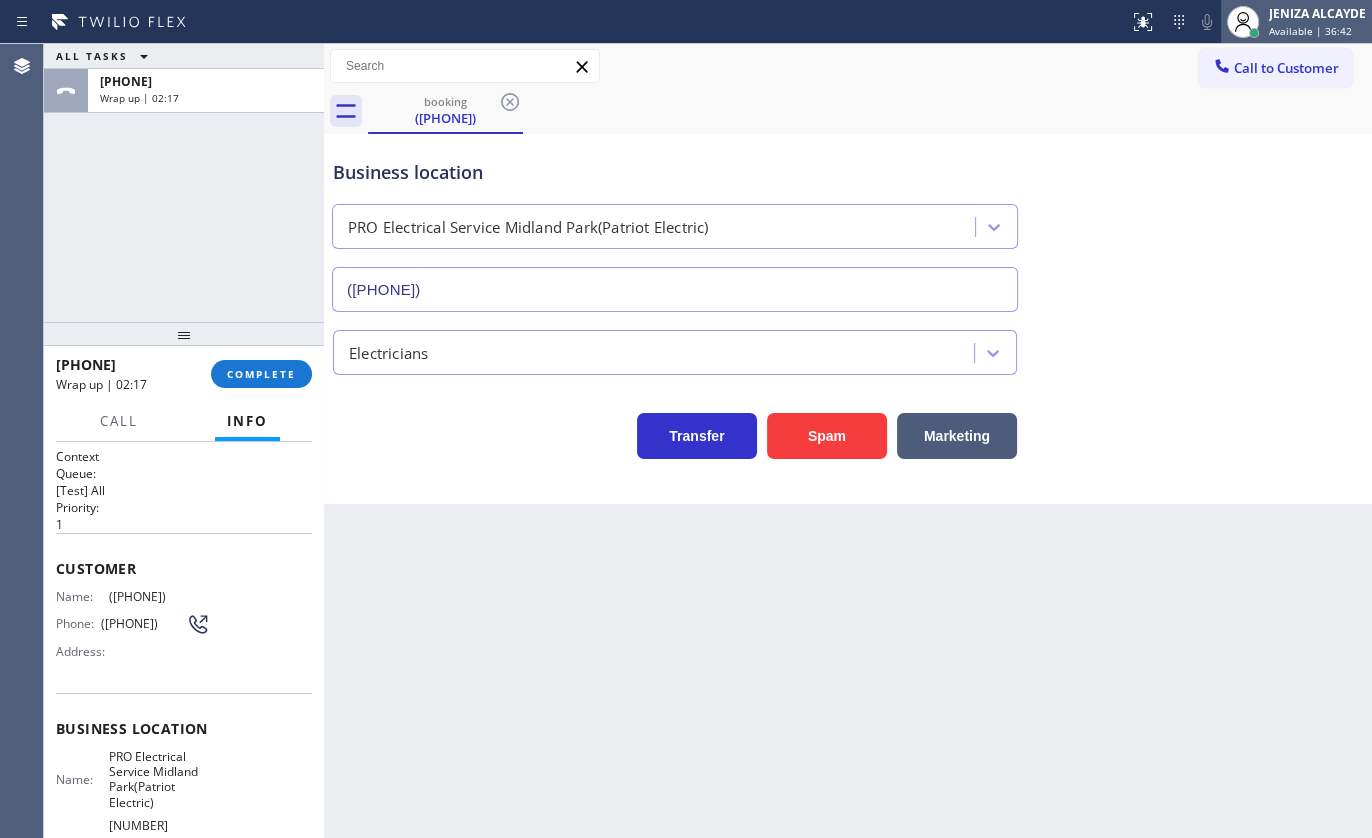 click on "JENIZA ALCAYDE" at bounding box center (1317, 13) 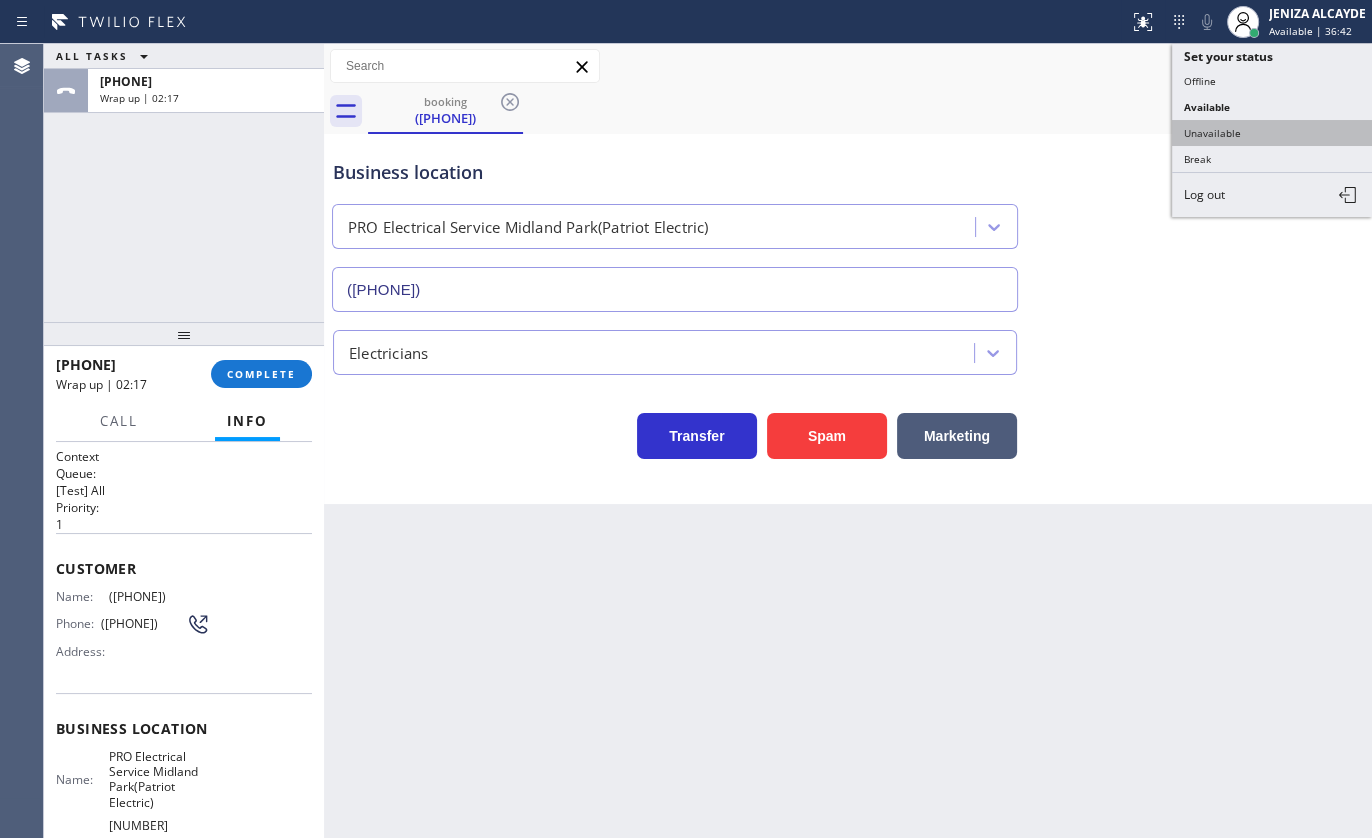 click on "Unavailable" at bounding box center (1272, 133) 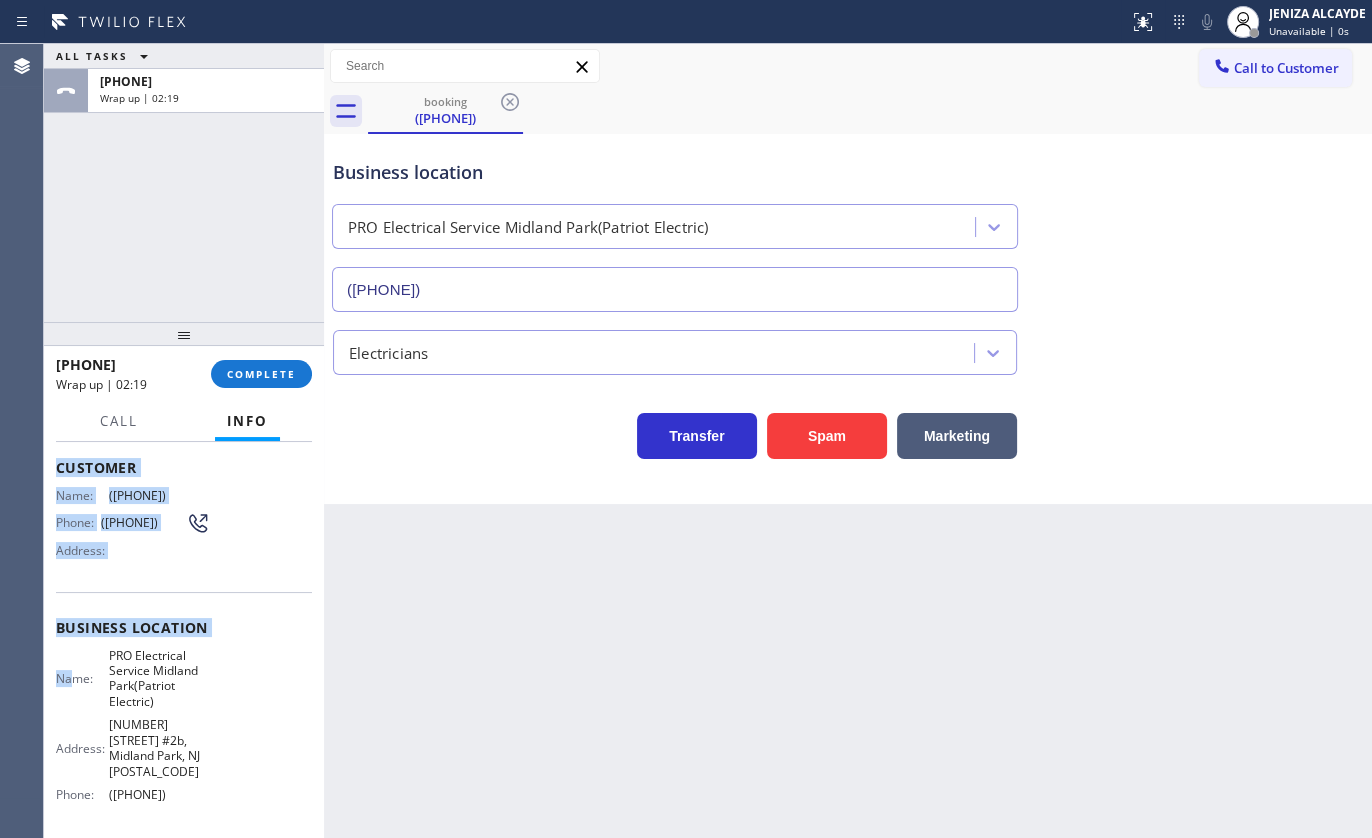 scroll, scrollTop: 260, scrollLeft: 0, axis: vertical 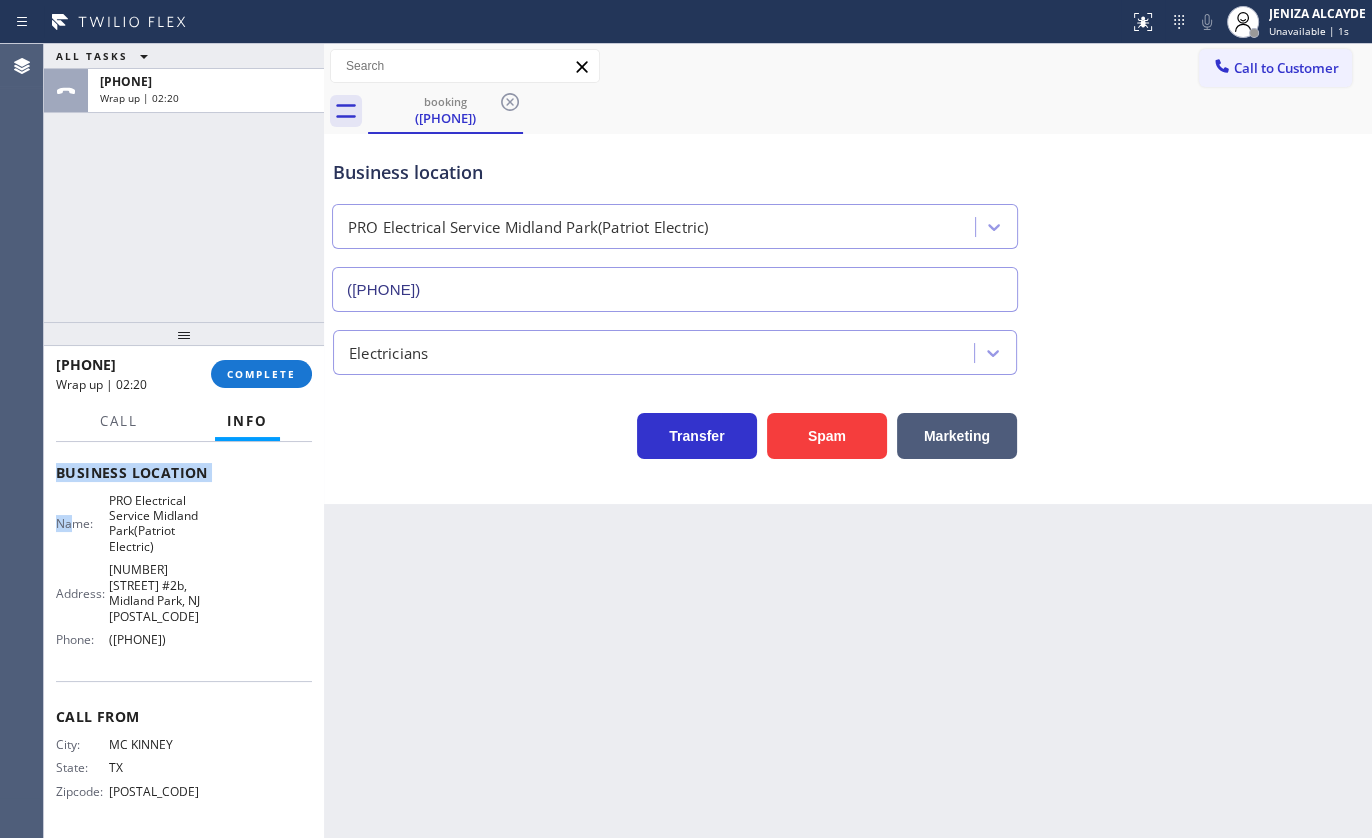 drag, startPoint x: 59, startPoint y: 540, endPoint x: 250, endPoint y: 675, distance: 233.89314 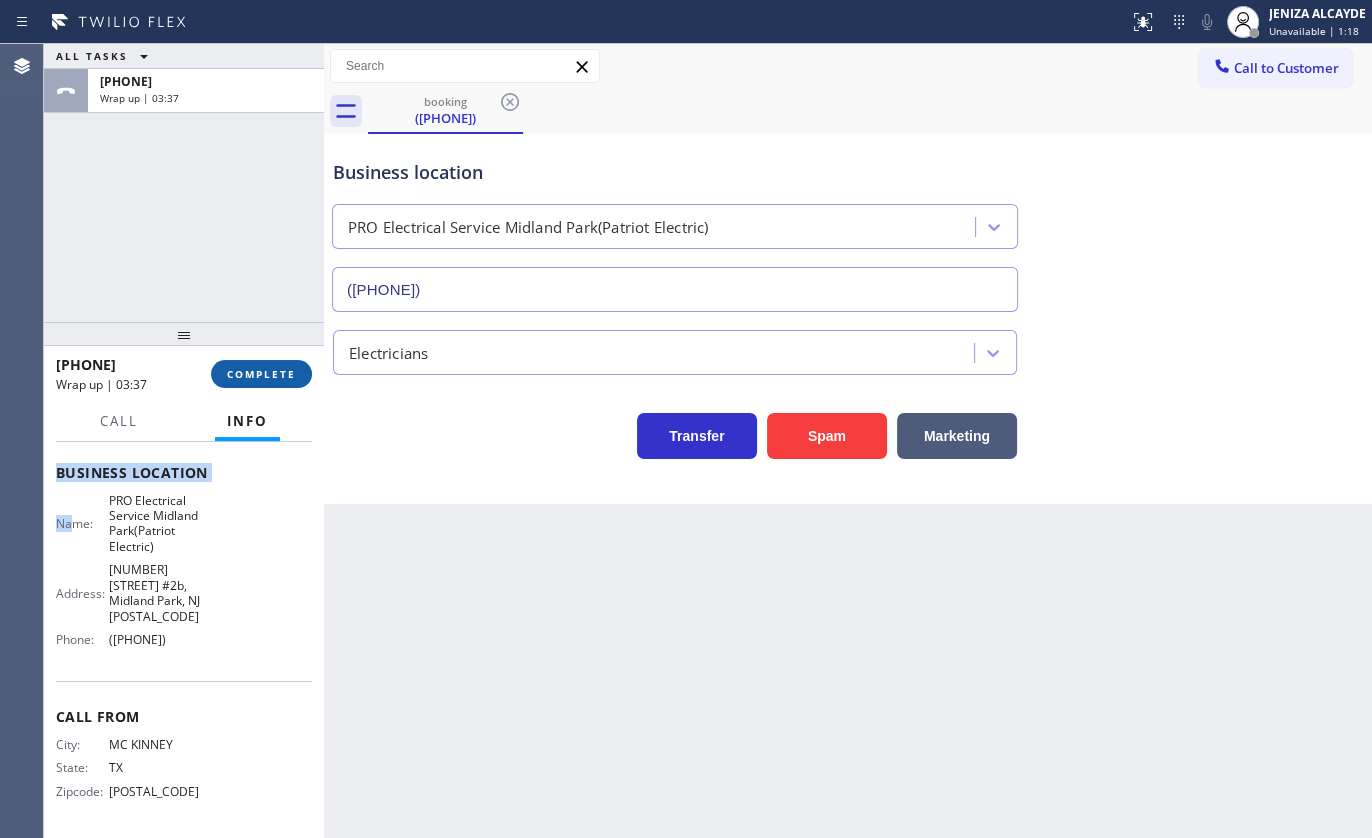 click on "COMPLETE" at bounding box center (261, 374) 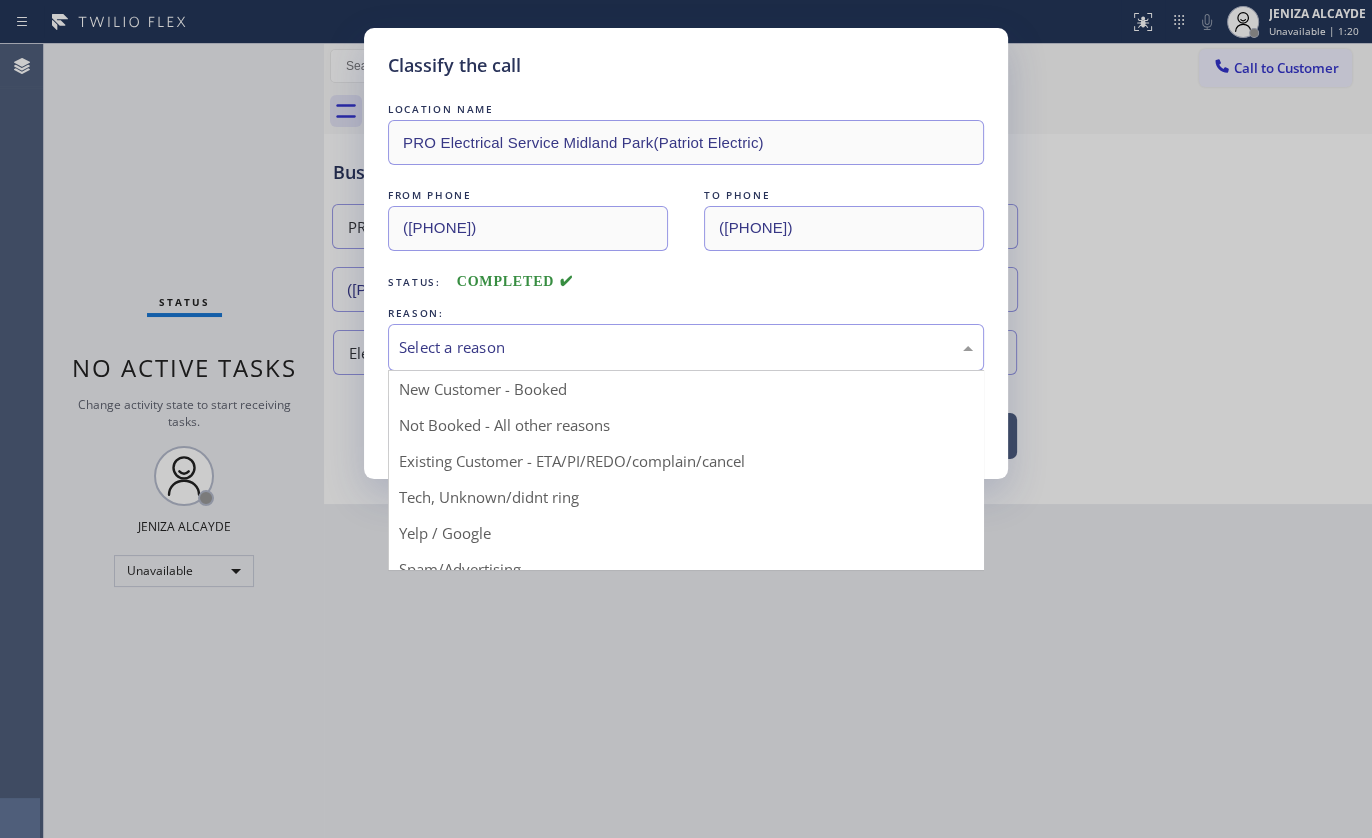 click on "Select a reason" at bounding box center (686, 347) 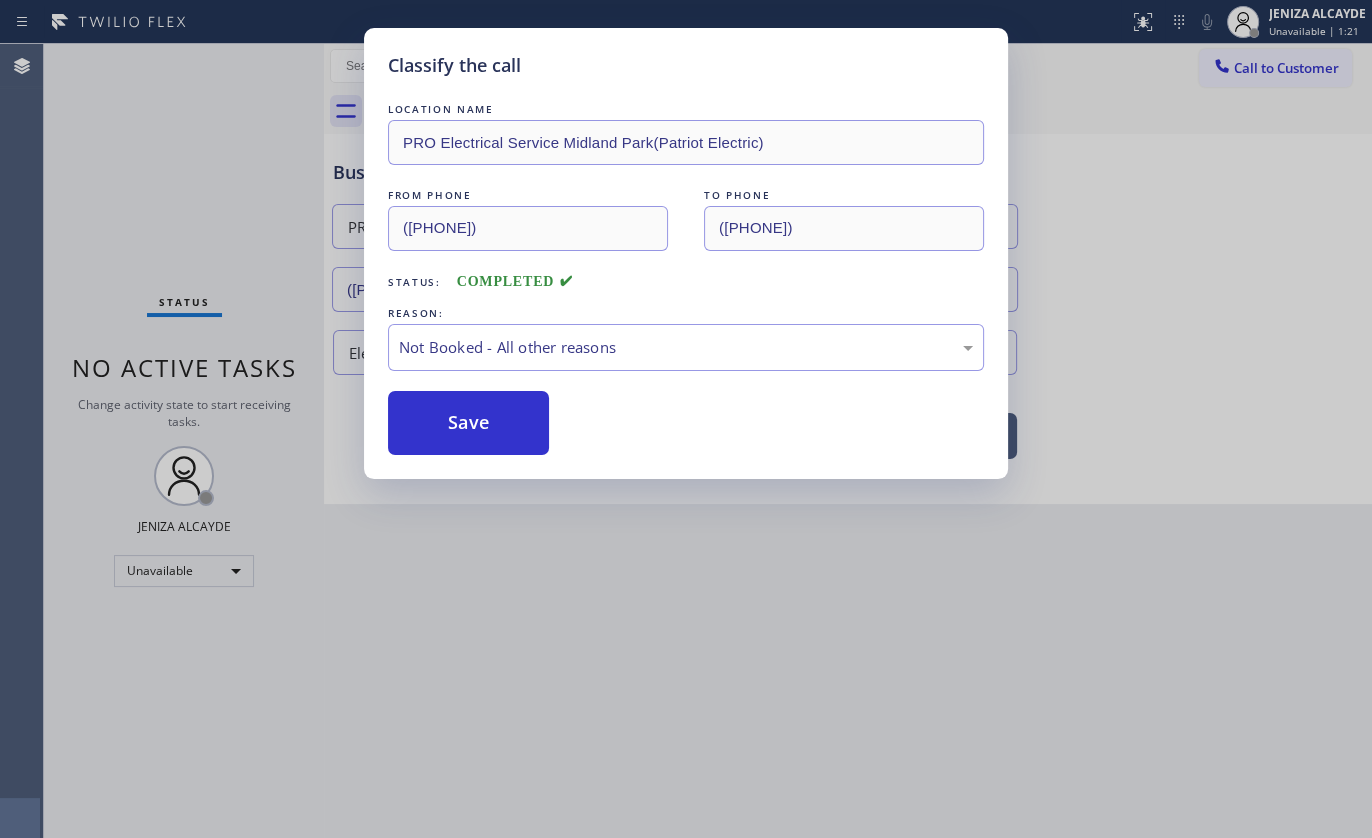 click on "Save" at bounding box center (468, 423) 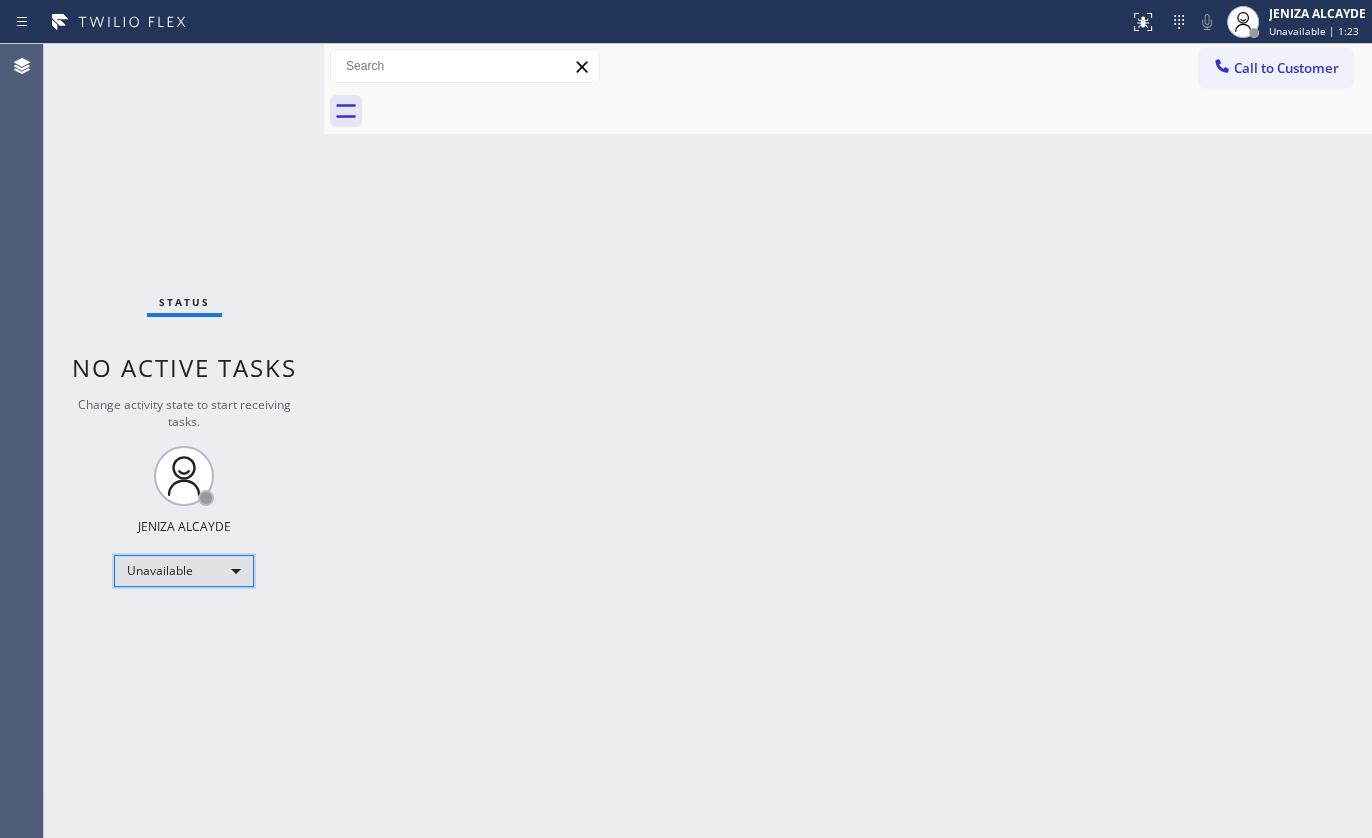 click on "Unavailable" at bounding box center (184, 571) 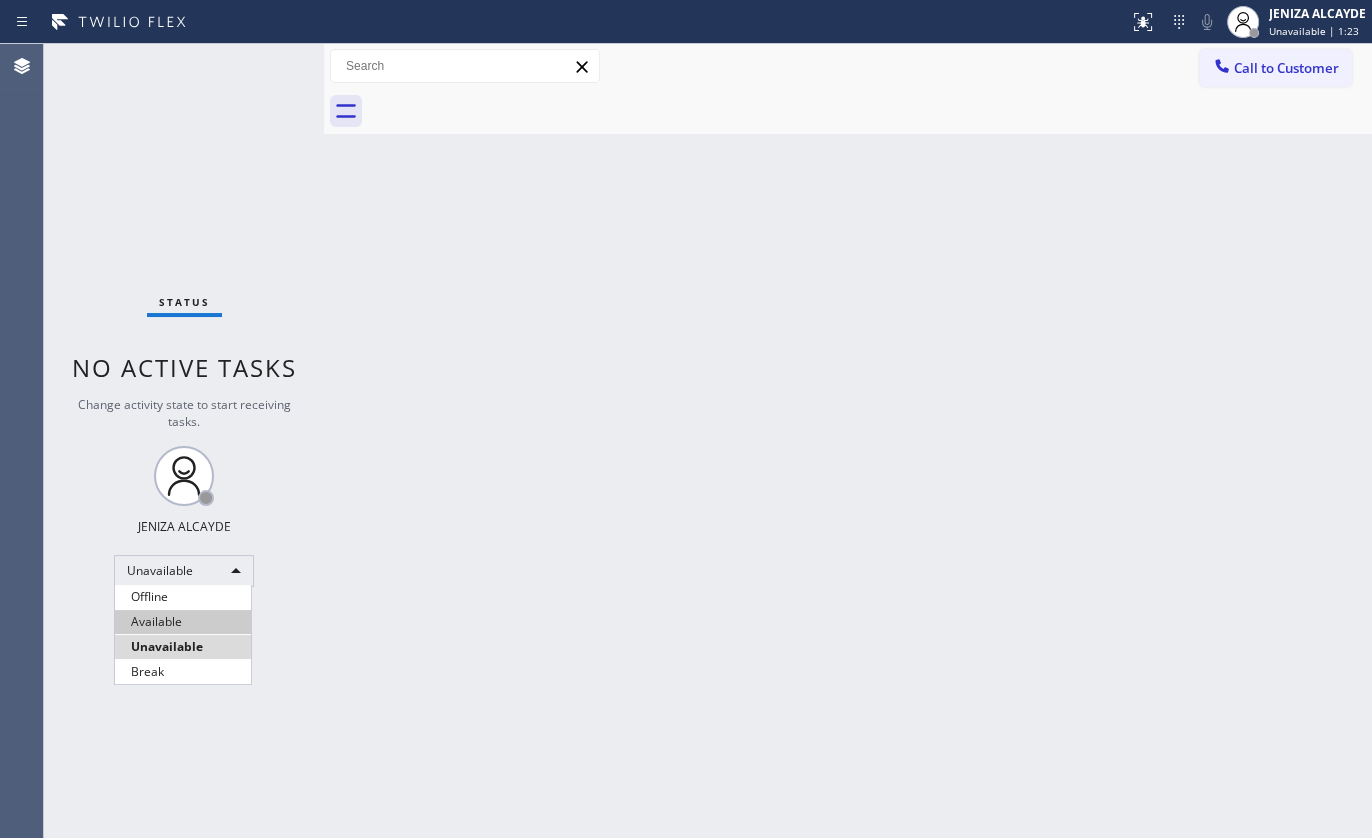 click on "Available" at bounding box center (183, 622) 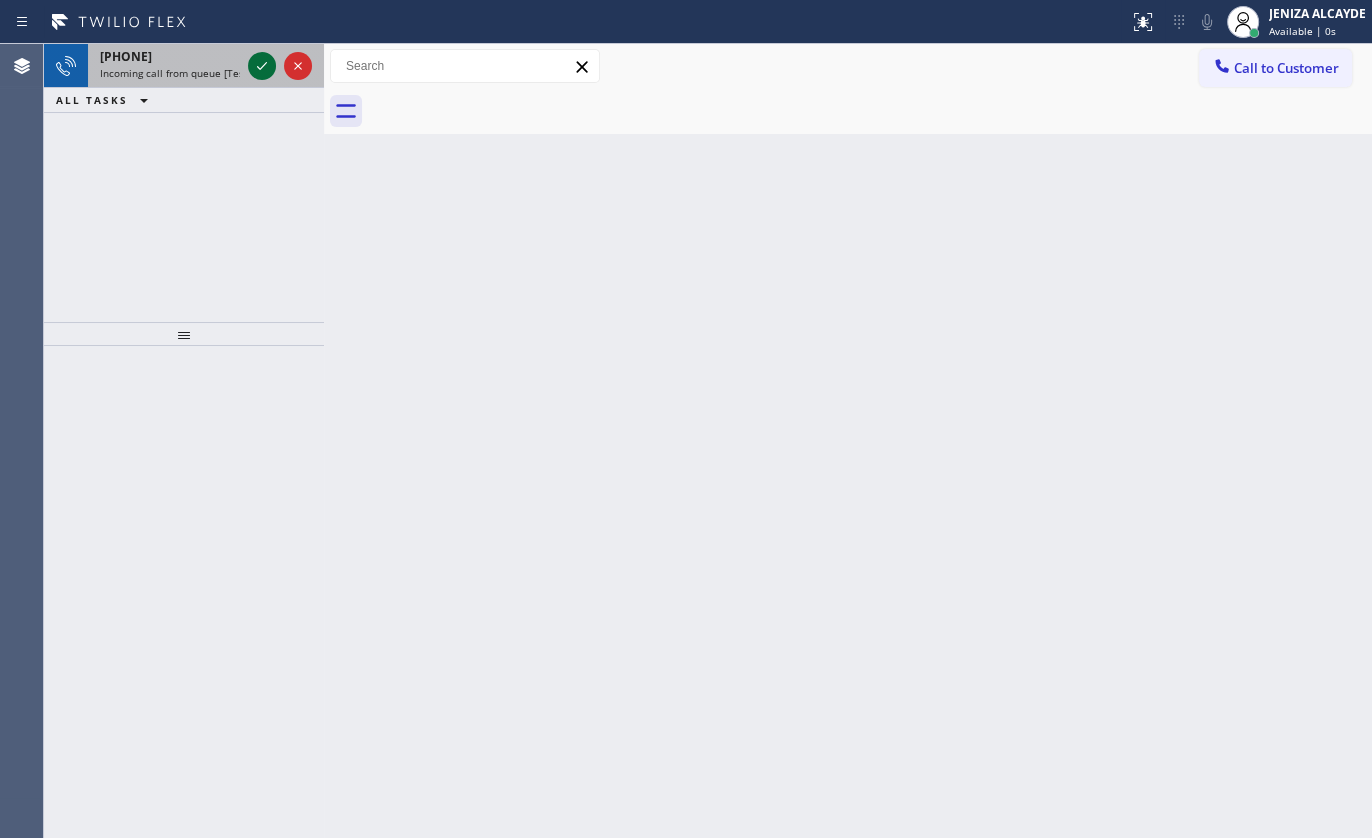 click 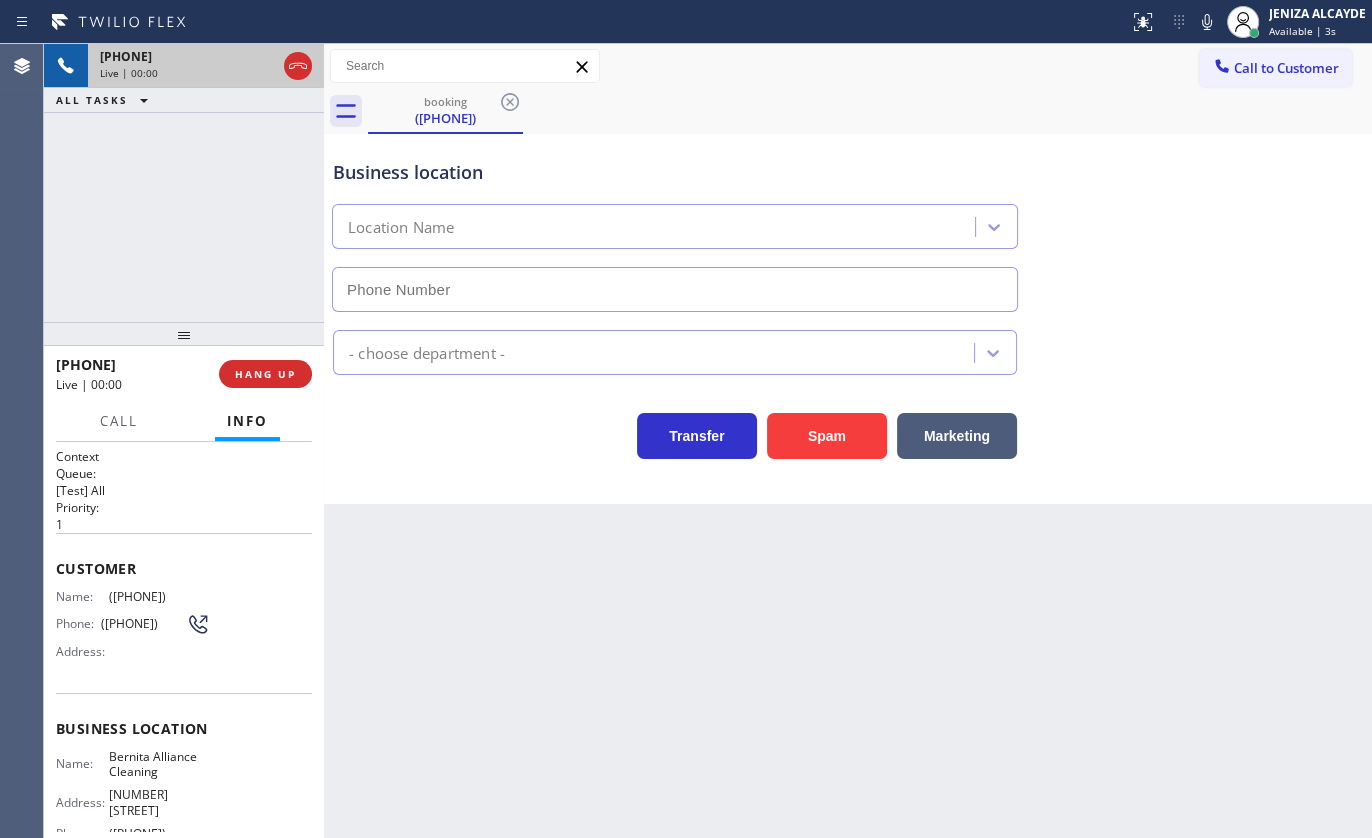 type on "(415) 818-1893" 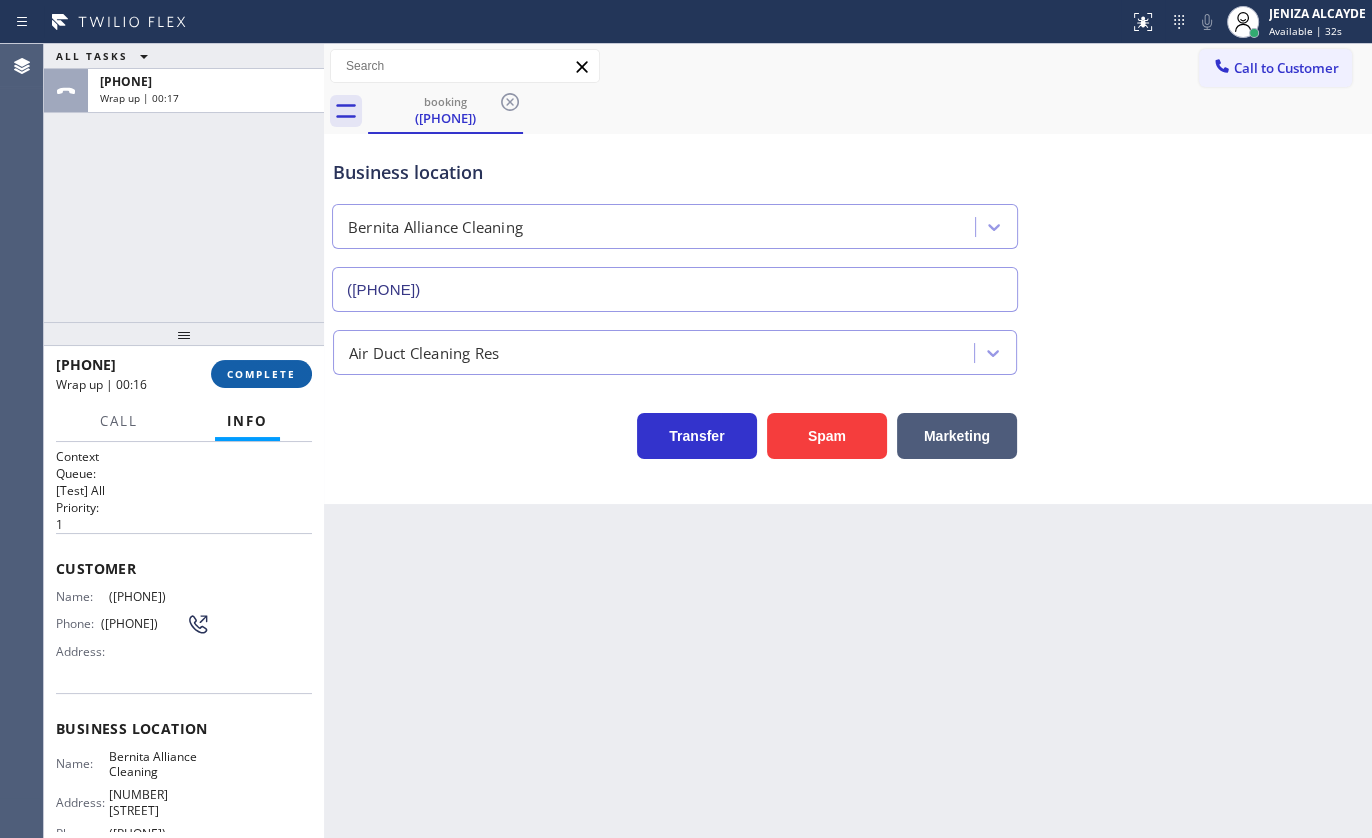 click on "COMPLETE" at bounding box center [261, 374] 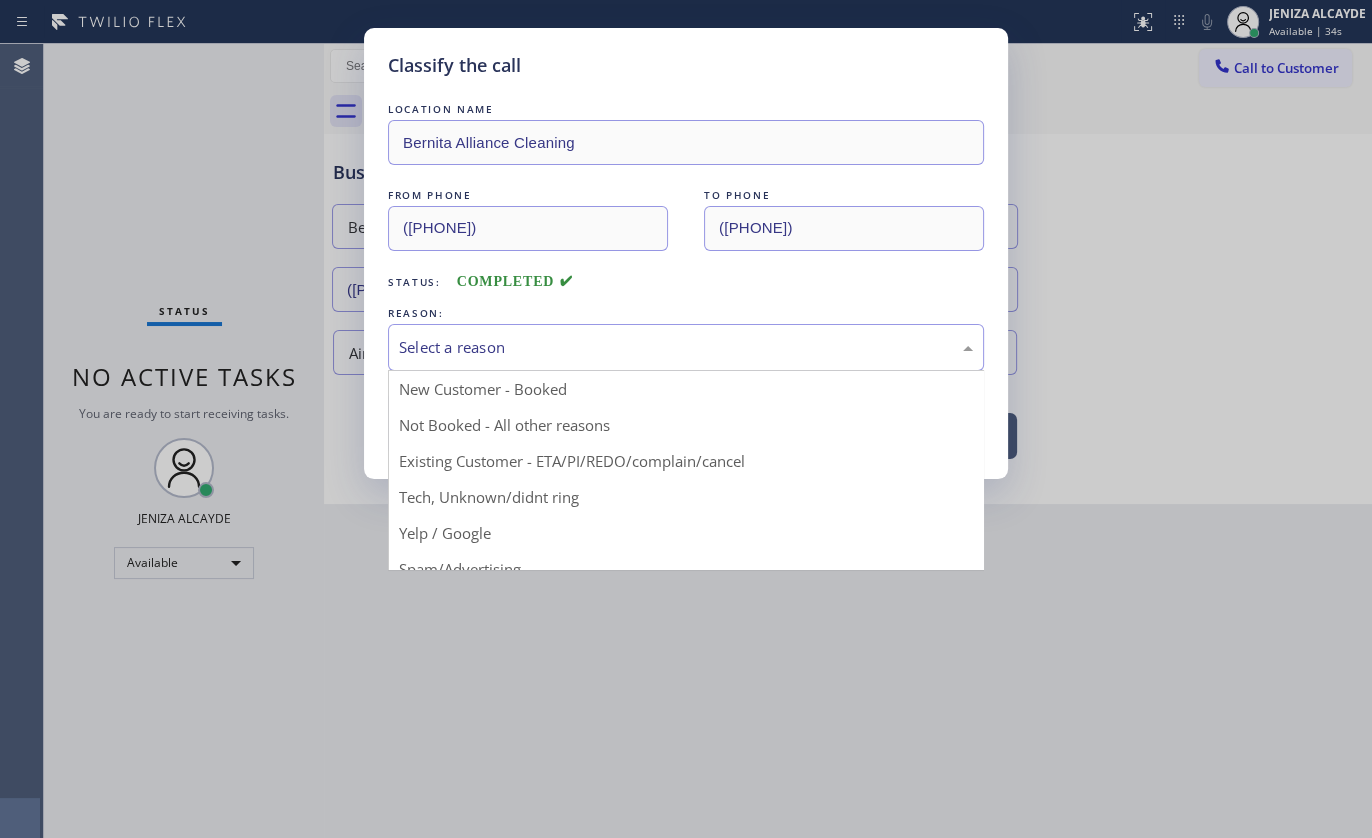 click on "Select a reason" at bounding box center [686, 347] 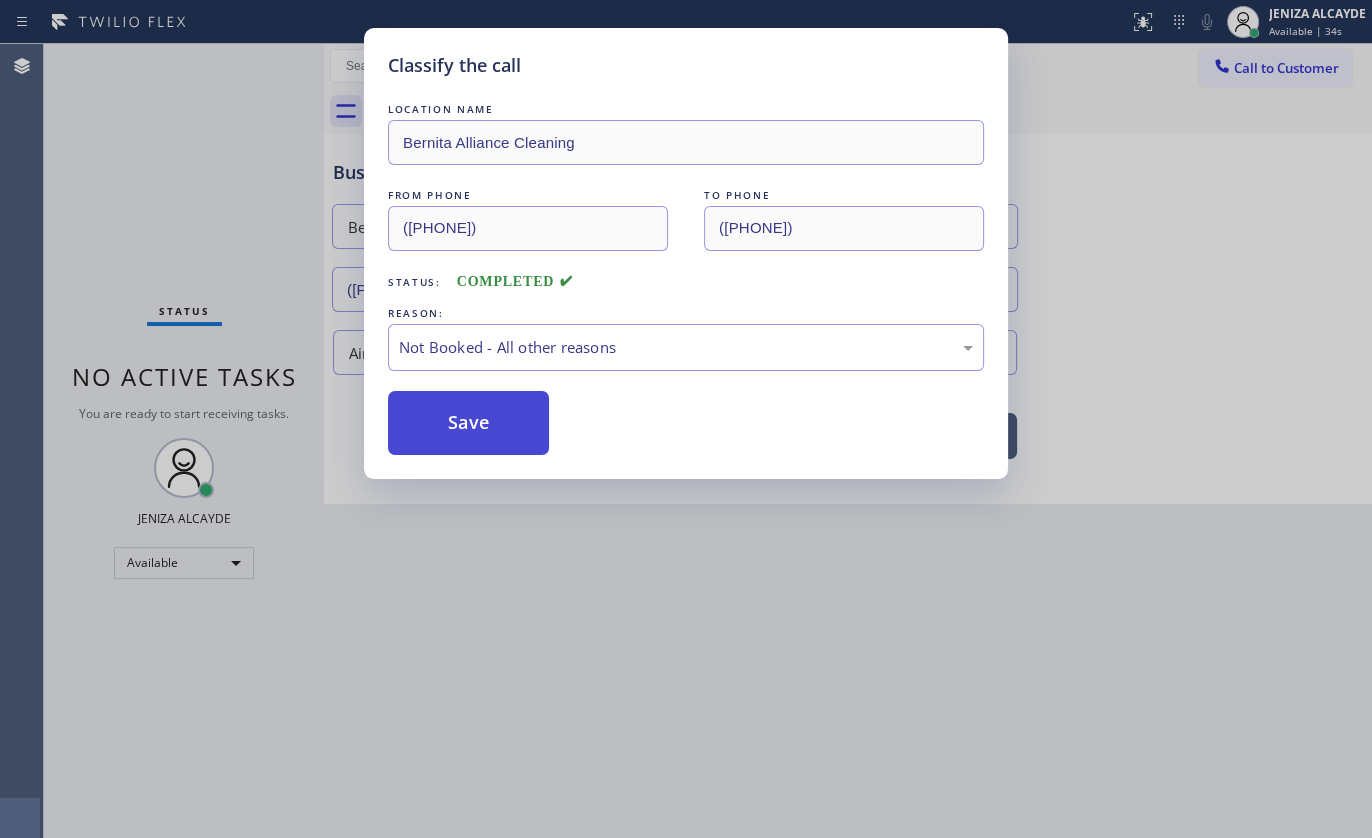 click on "Save" at bounding box center (468, 423) 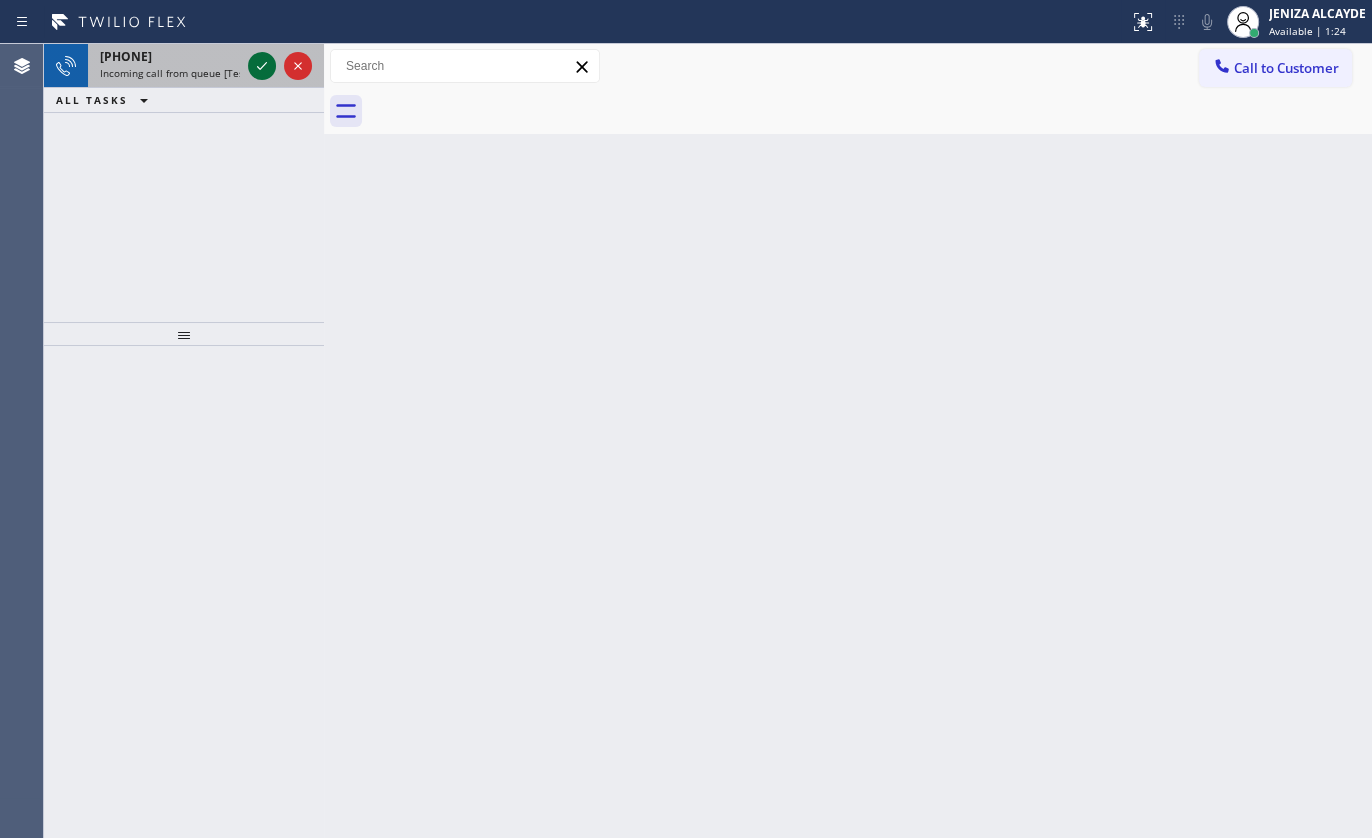 drag, startPoint x: 254, startPoint y: 40, endPoint x: 254, endPoint y: 69, distance: 29 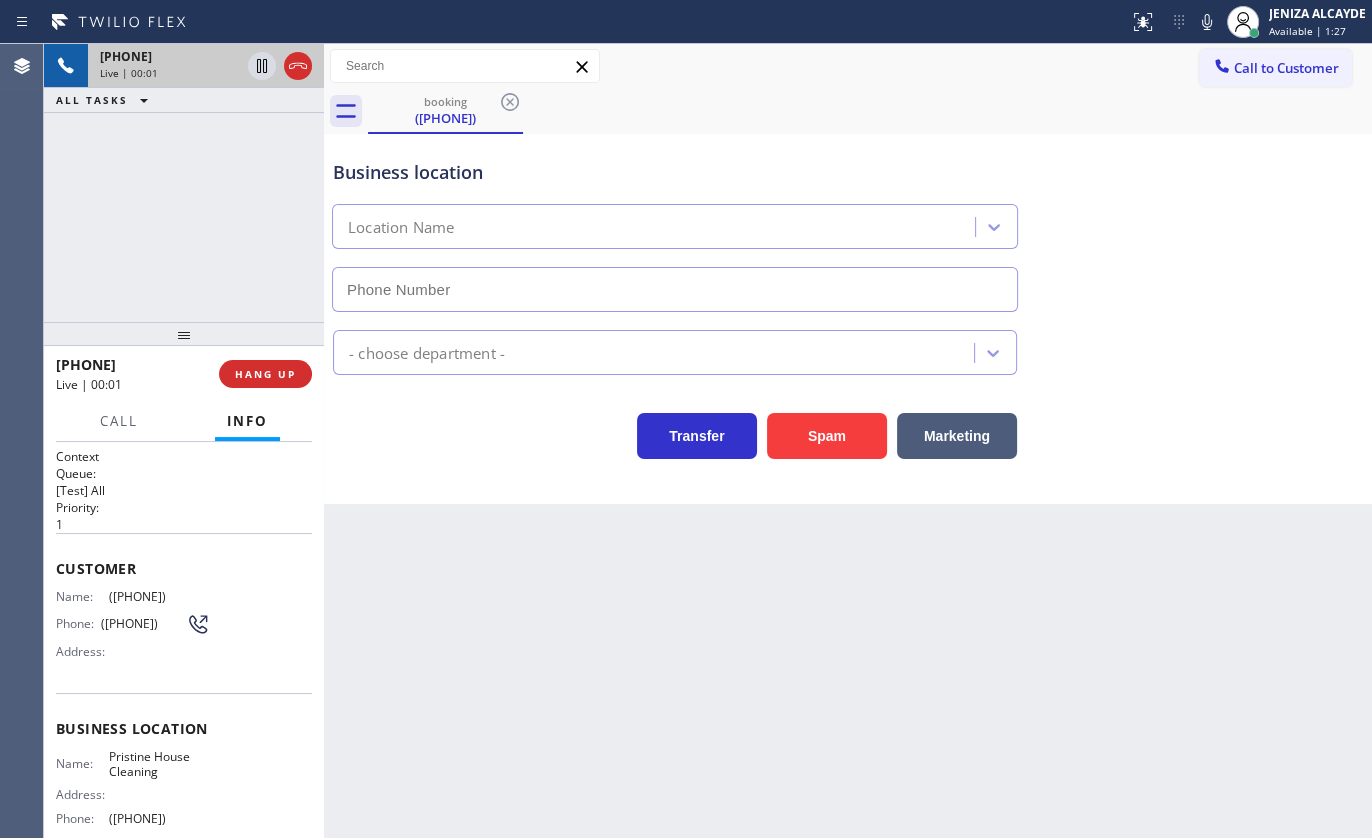 type on "(626) 548-3326" 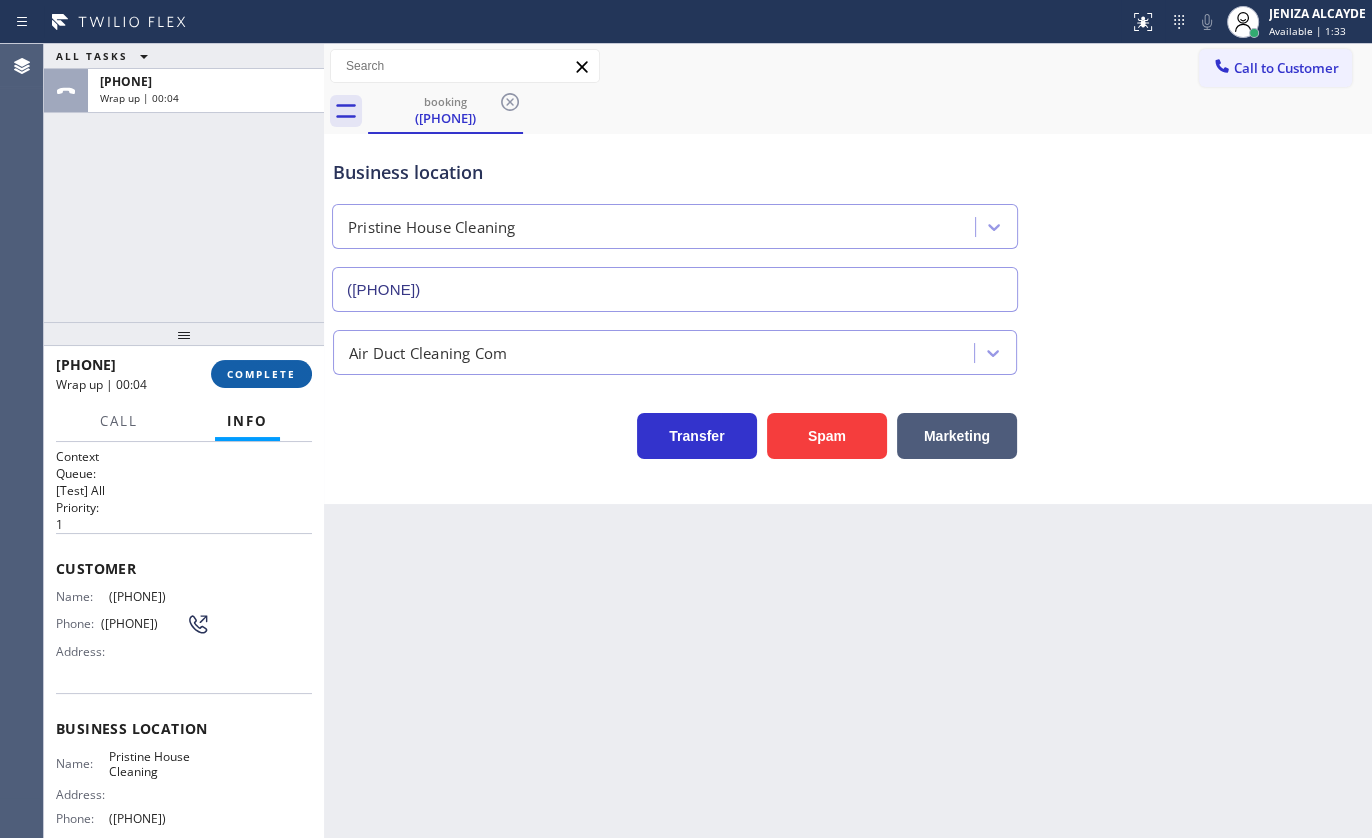 click on "COMPLETE" at bounding box center (261, 374) 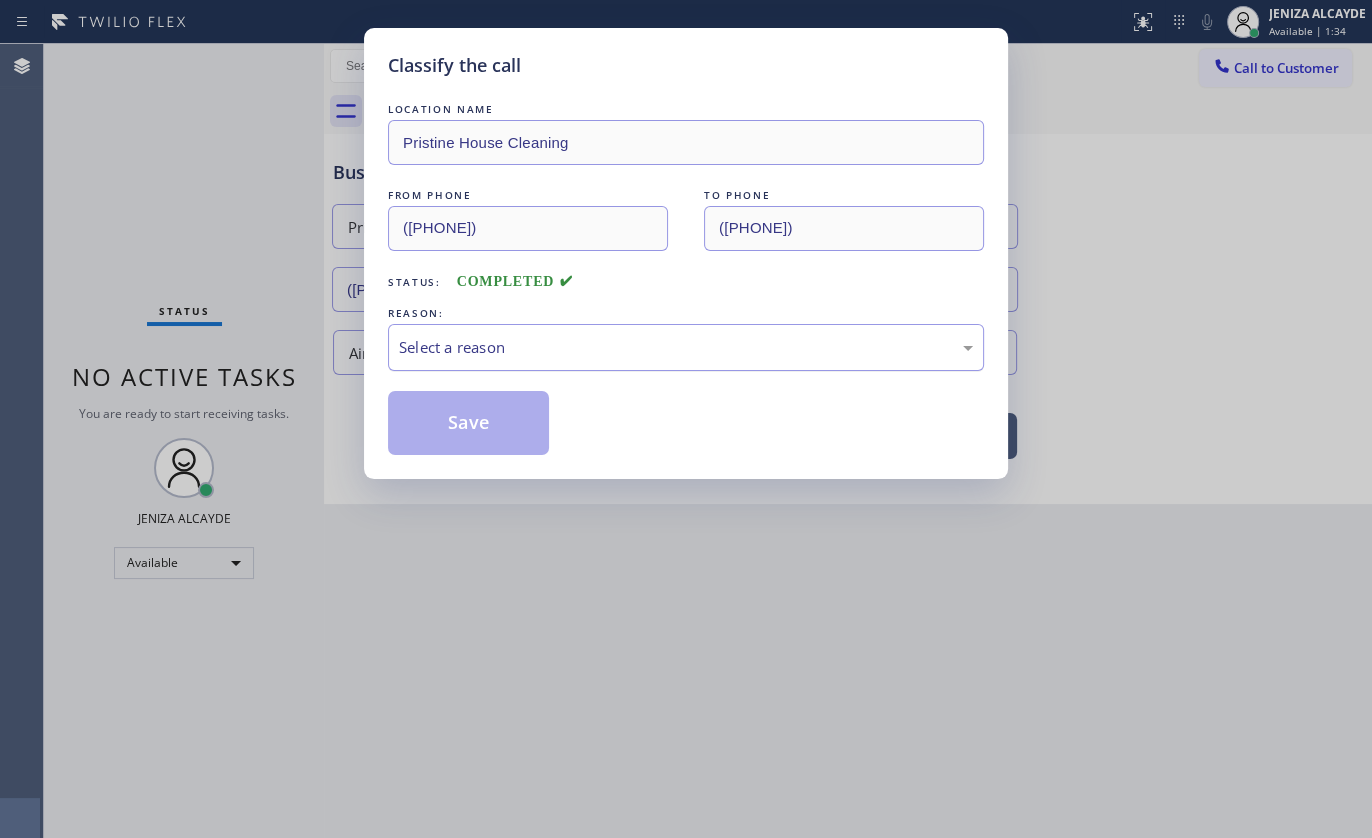click on "Select a reason" at bounding box center (686, 347) 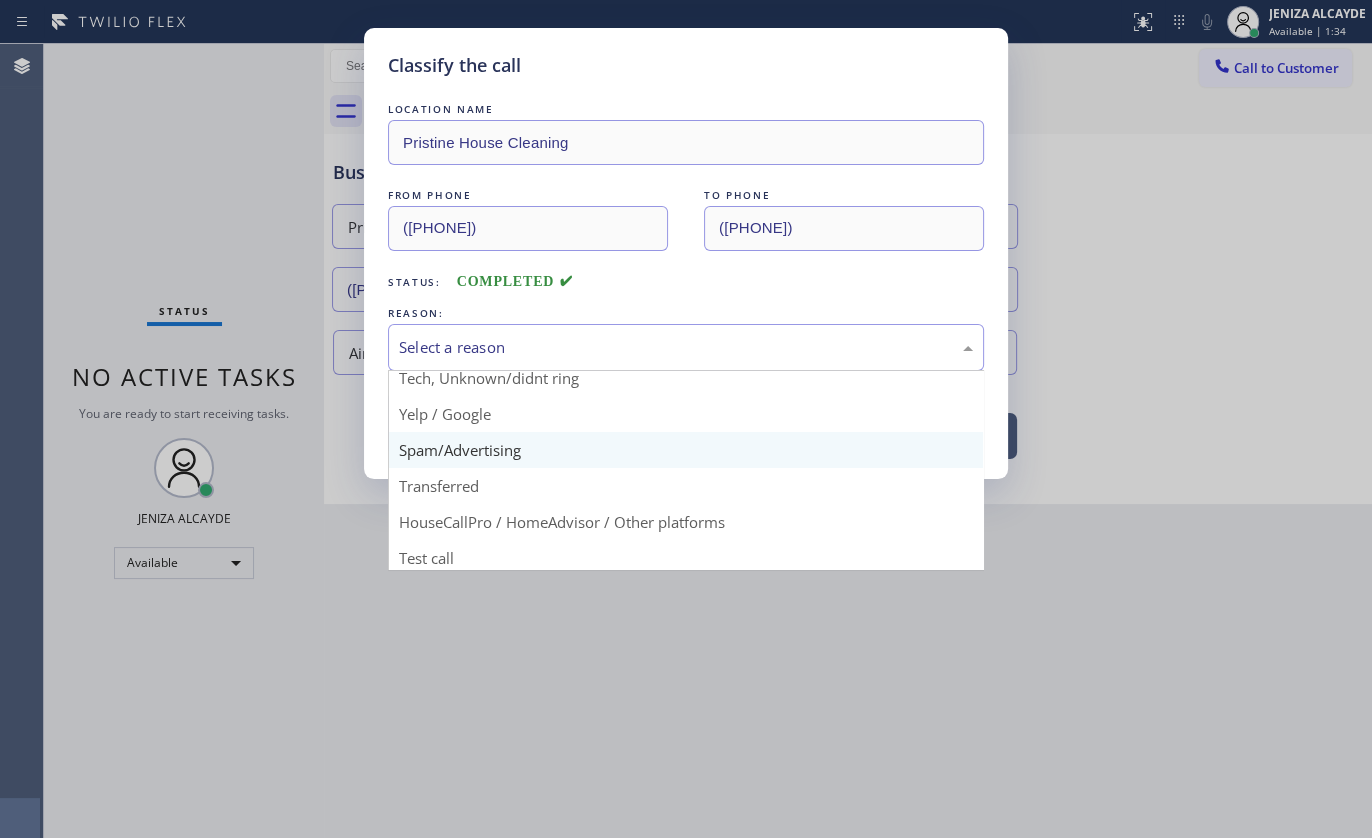scroll, scrollTop: 133, scrollLeft: 0, axis: vertical 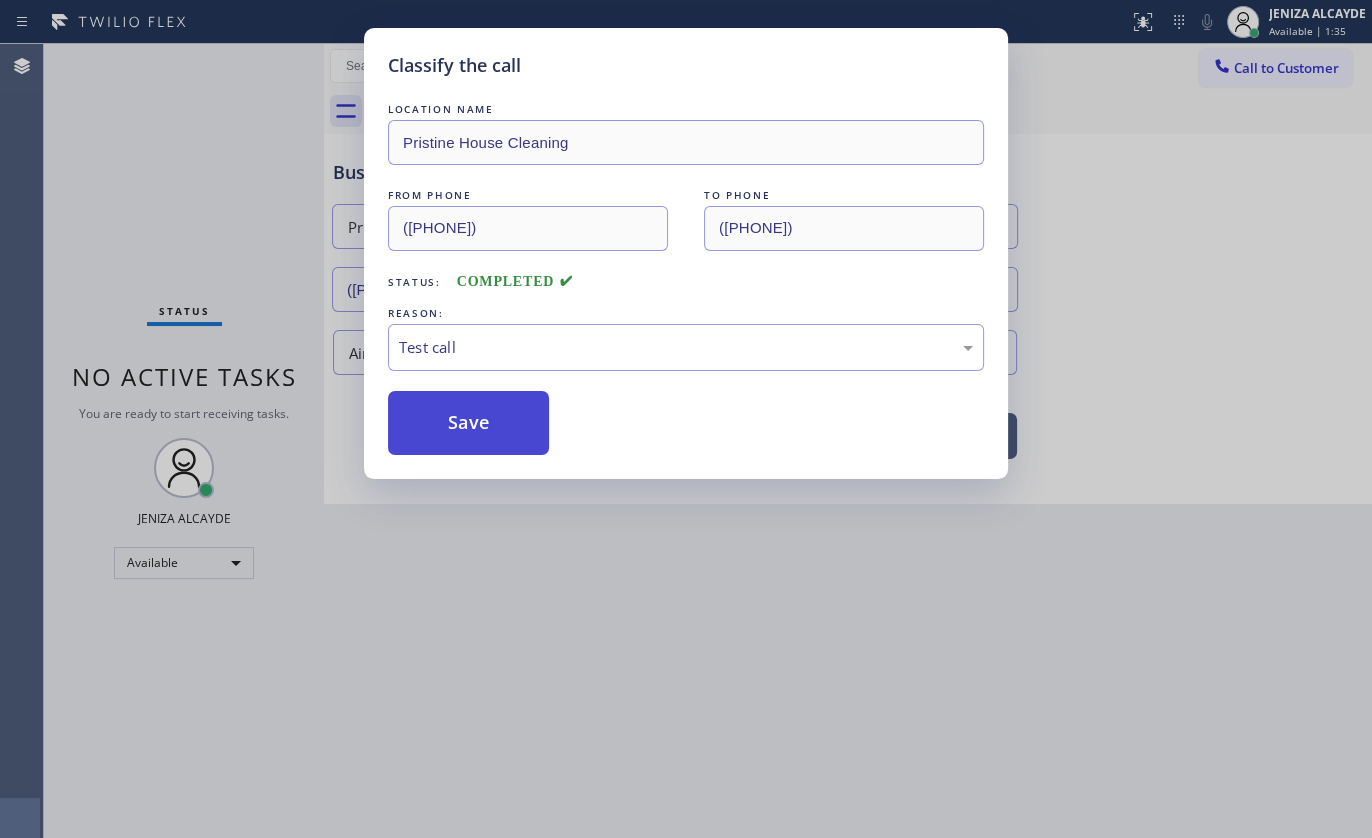 click on "Save" at bounding box center (468, 423) 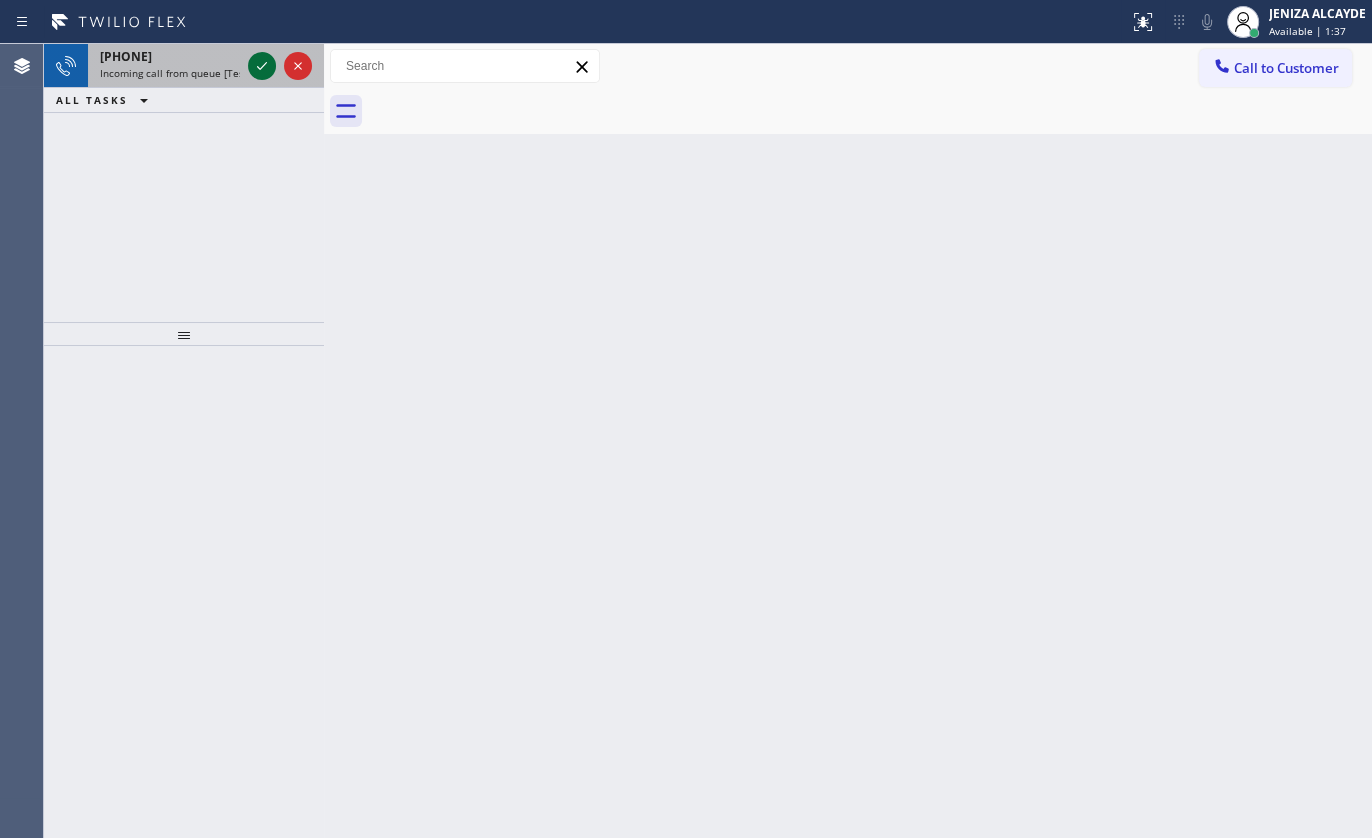 click 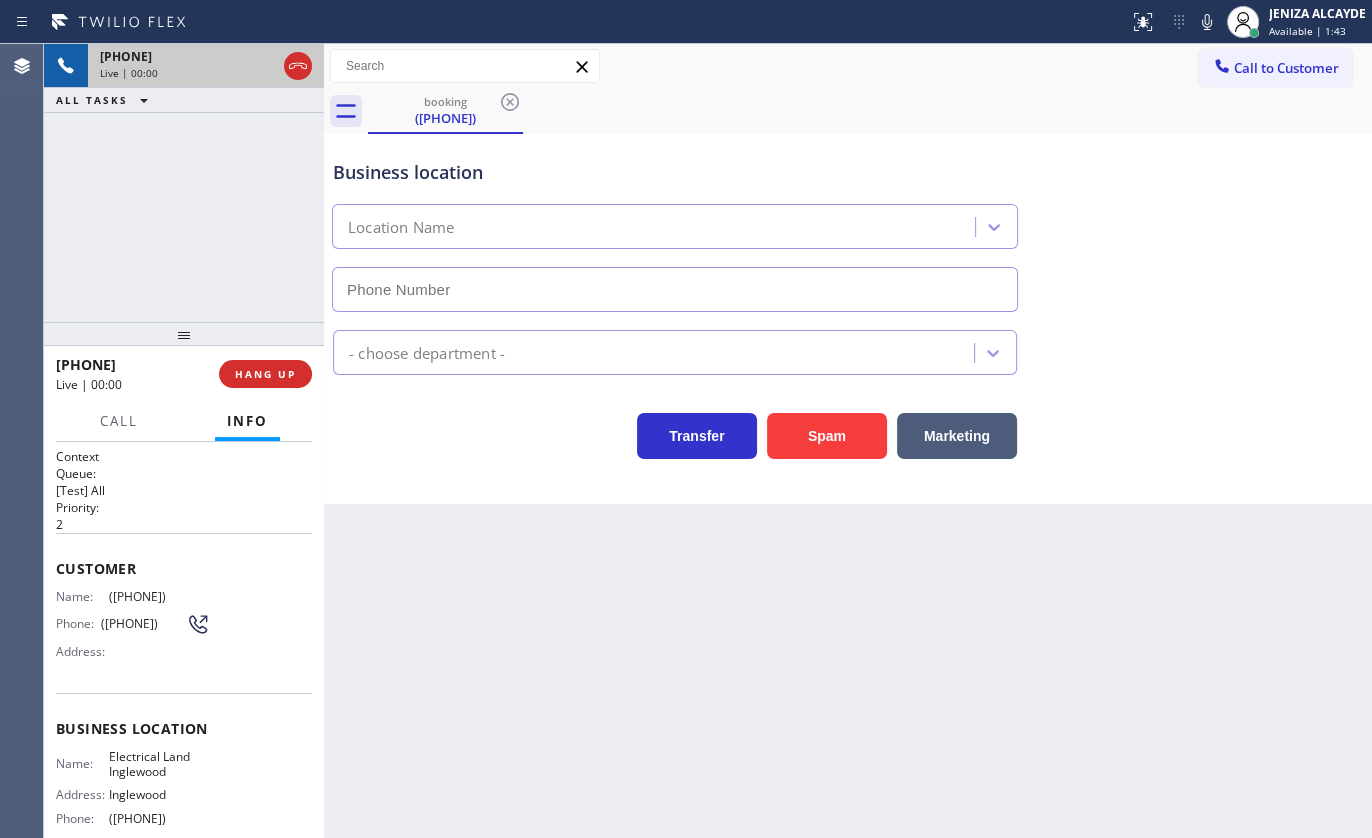 type on "(310) 409-4493" 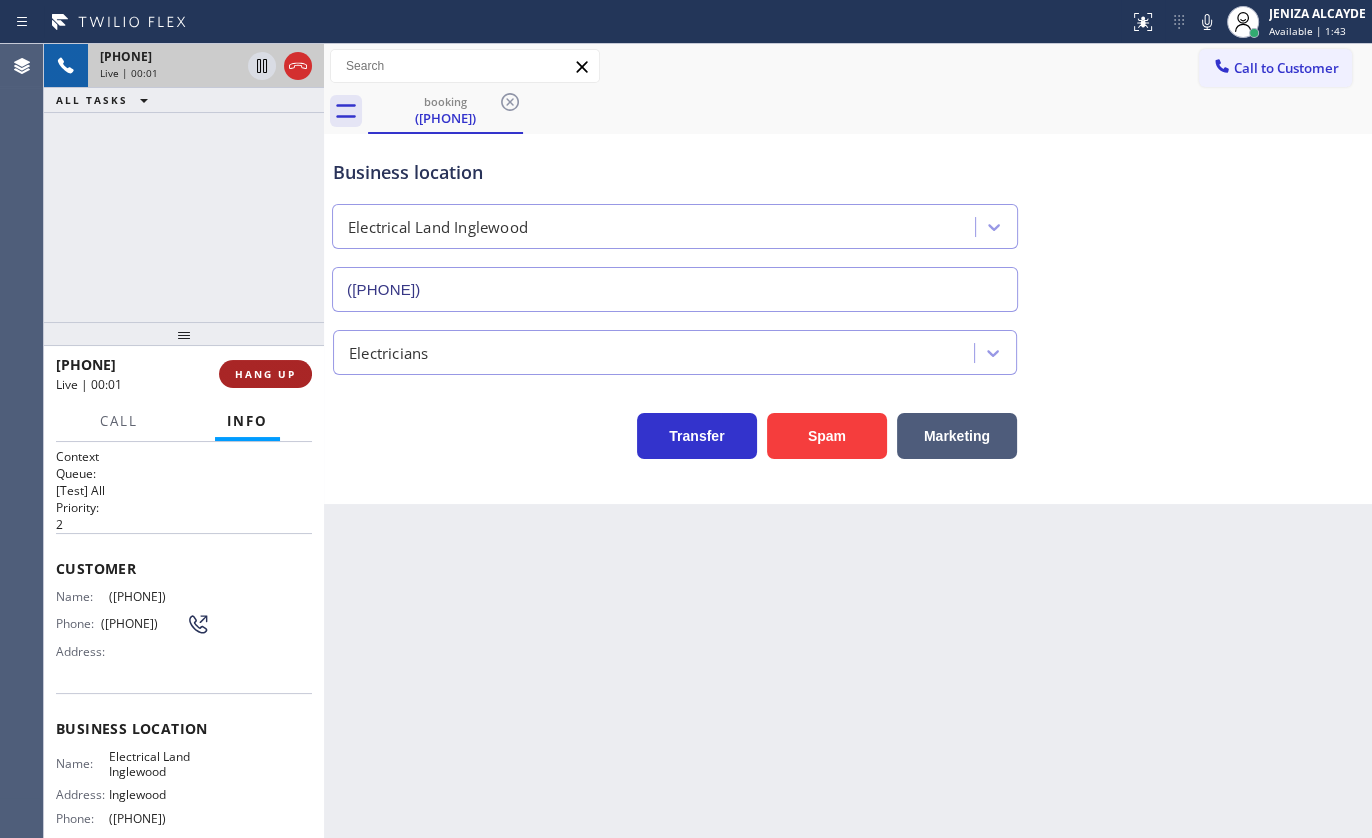drag, startPoint x: 280, startPoint y: 377, endPoint x: 321, endPoint y: 402, distance: 48.02083 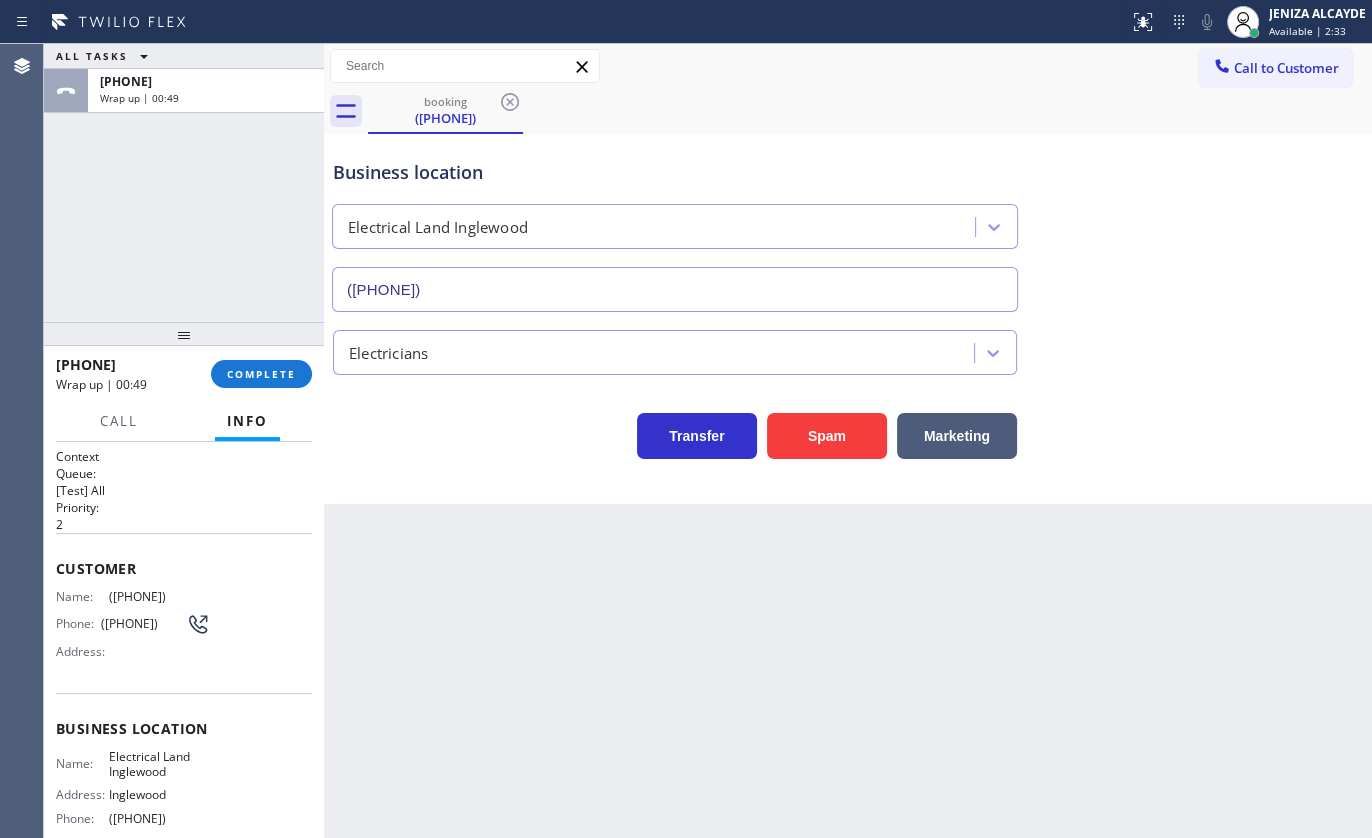 click on "ALL TASKS ALL TASKS ACTIVE TASKS TASKS IN WRAP UP +13109530757 Wrap up | 00:49" at bounding box center [184, 183] 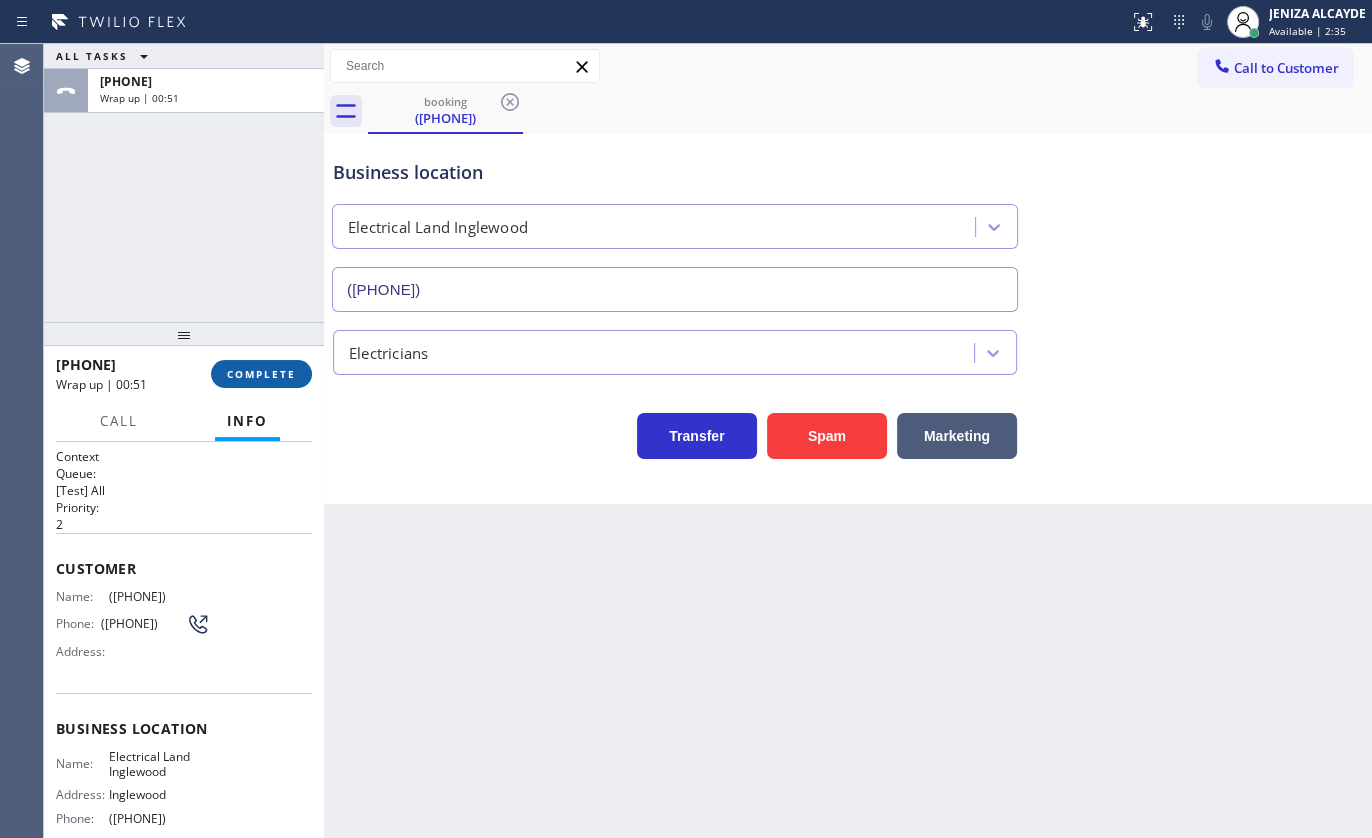 click on "COMPLETE" at bounding box center [261, 374] 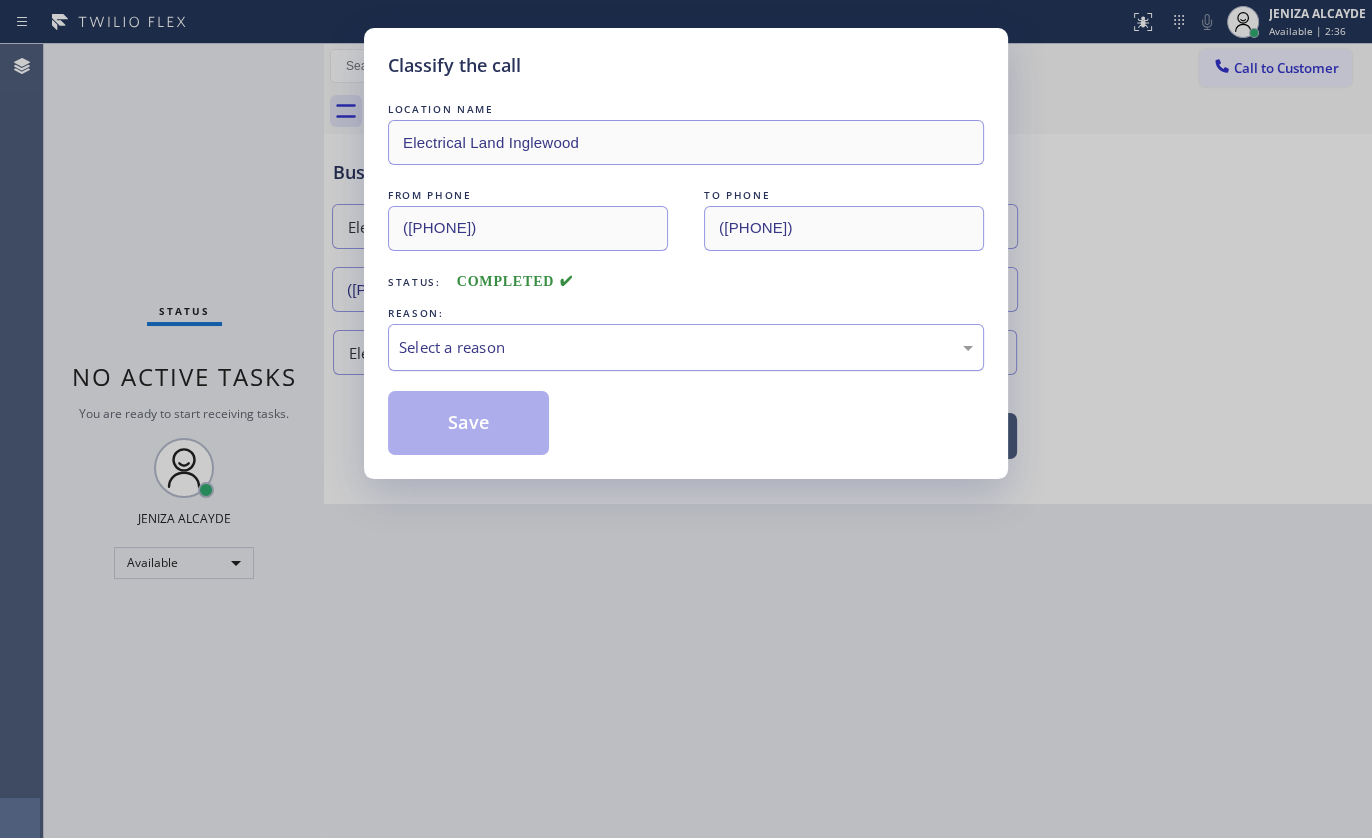 click on "Select a reason" at bounding box center [686, 347] 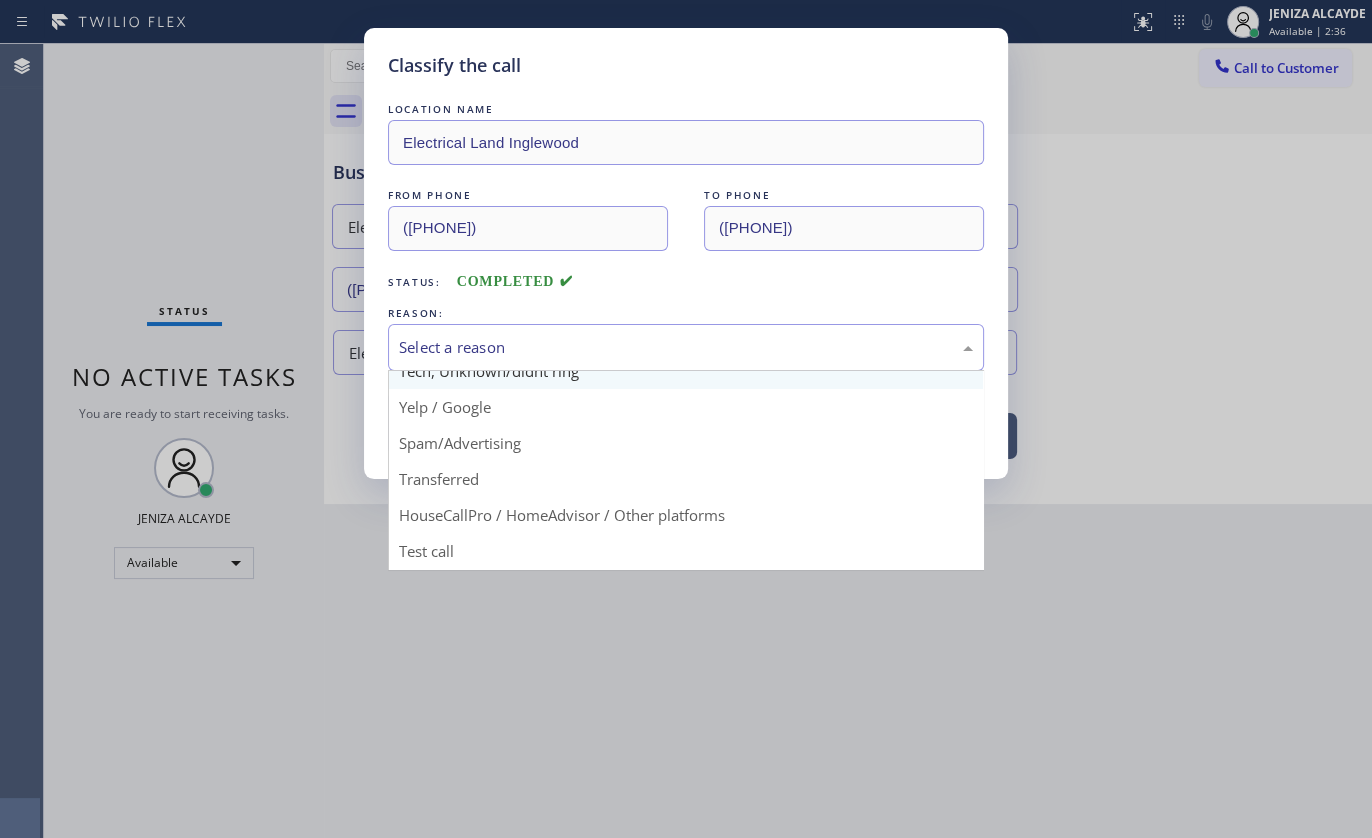 scroll, scrollTop: 133, scrollLeft: 0, axis: vertical 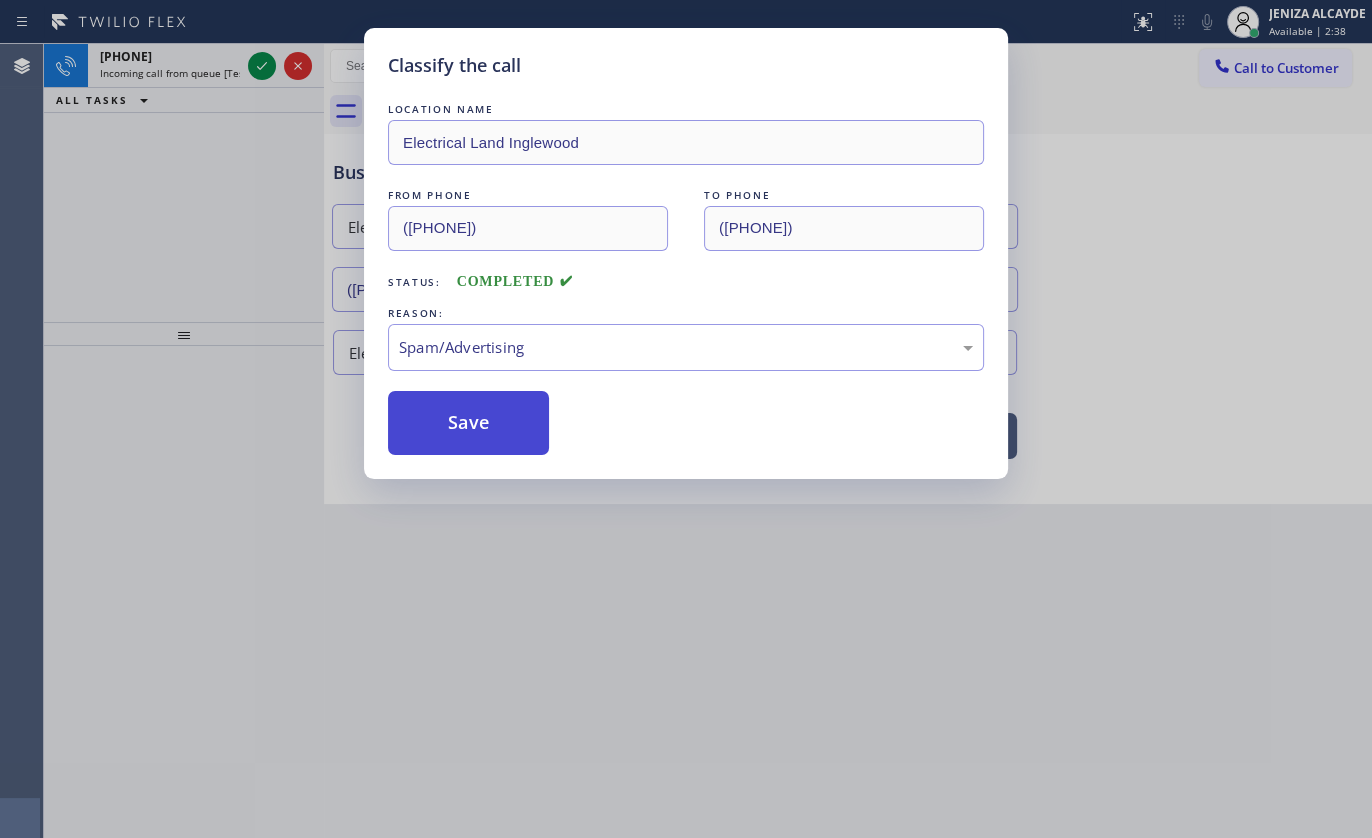 click on "Save" at bounding box center (468, 423) 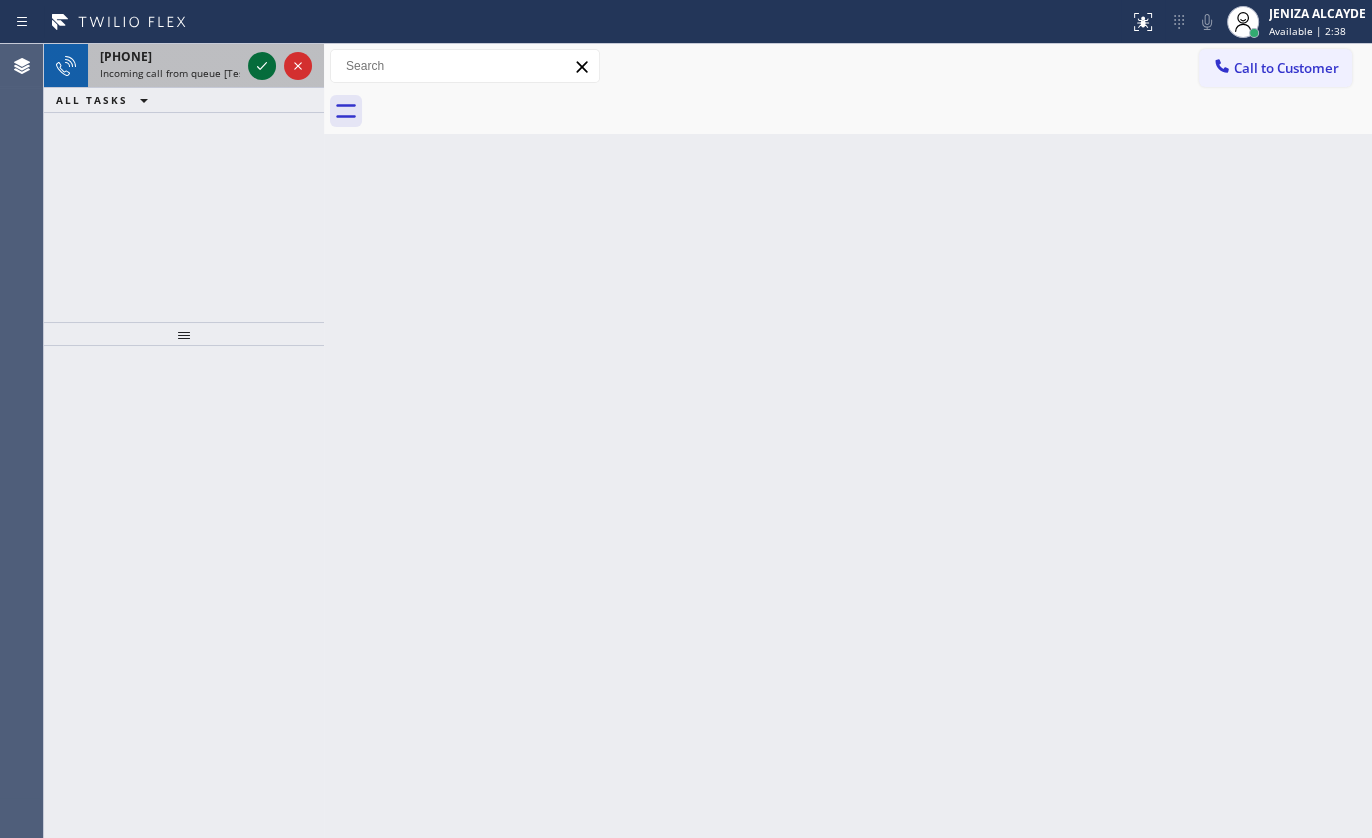 click 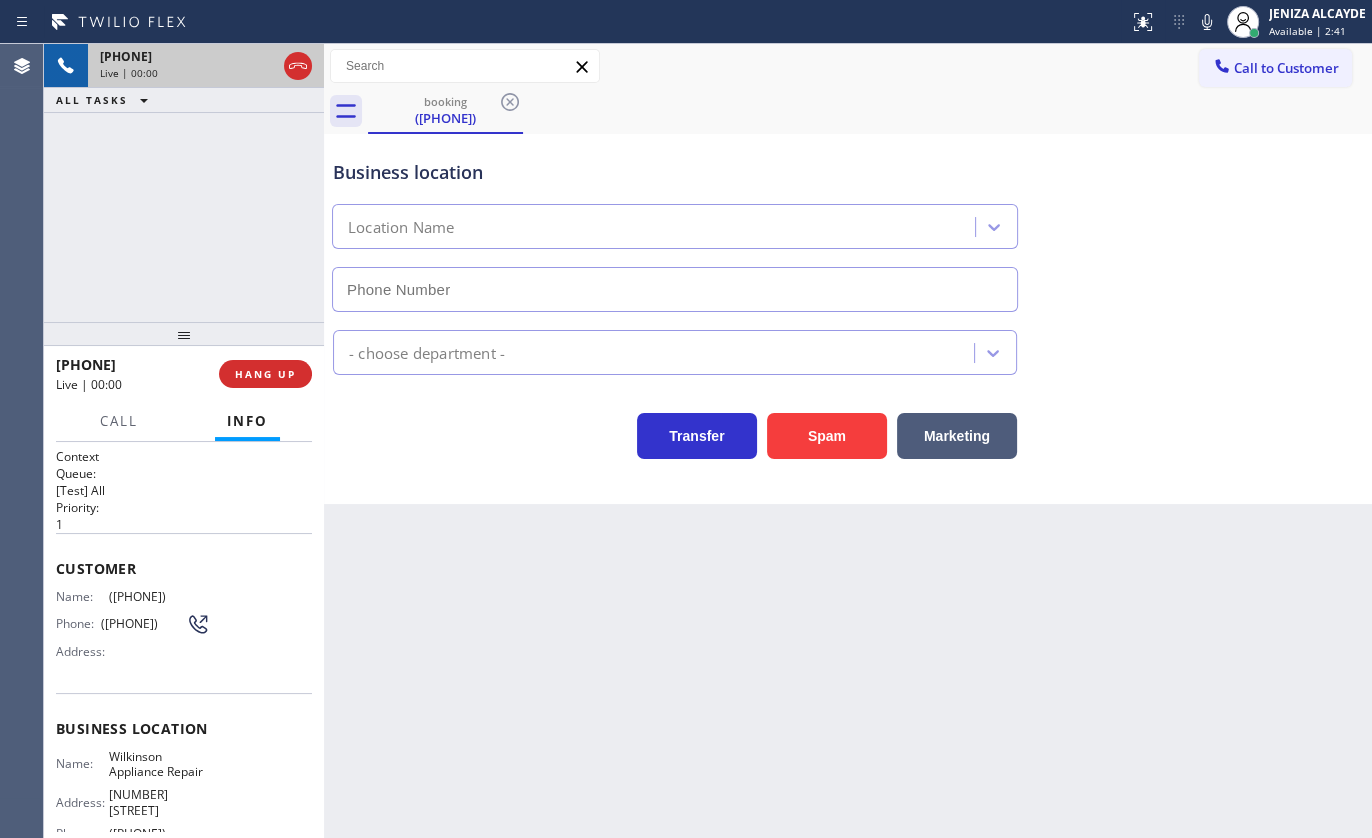type on "(310) 896-4962" 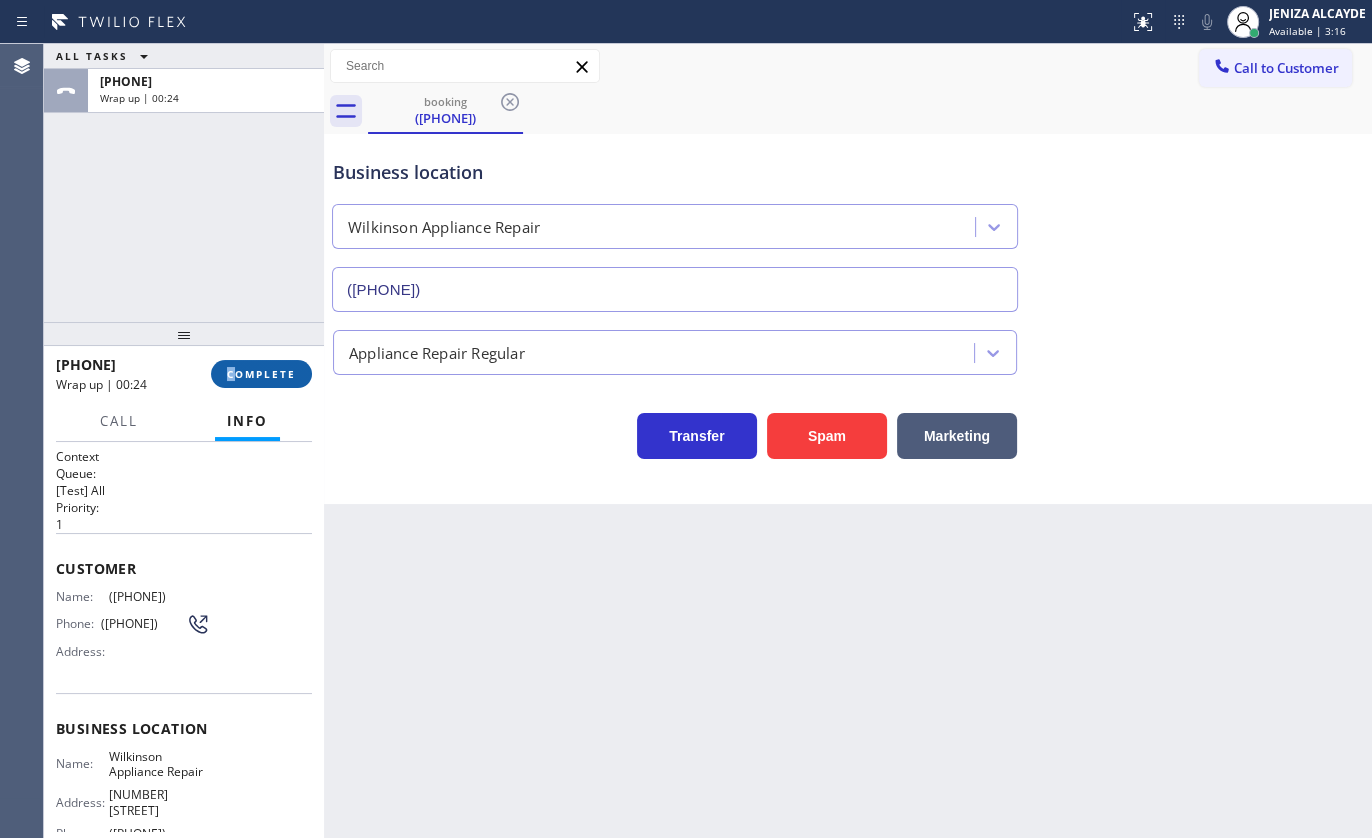 click on "+17046507494 Wrap up | 00:24 COMPLETE" at bounding box center [184, 374] 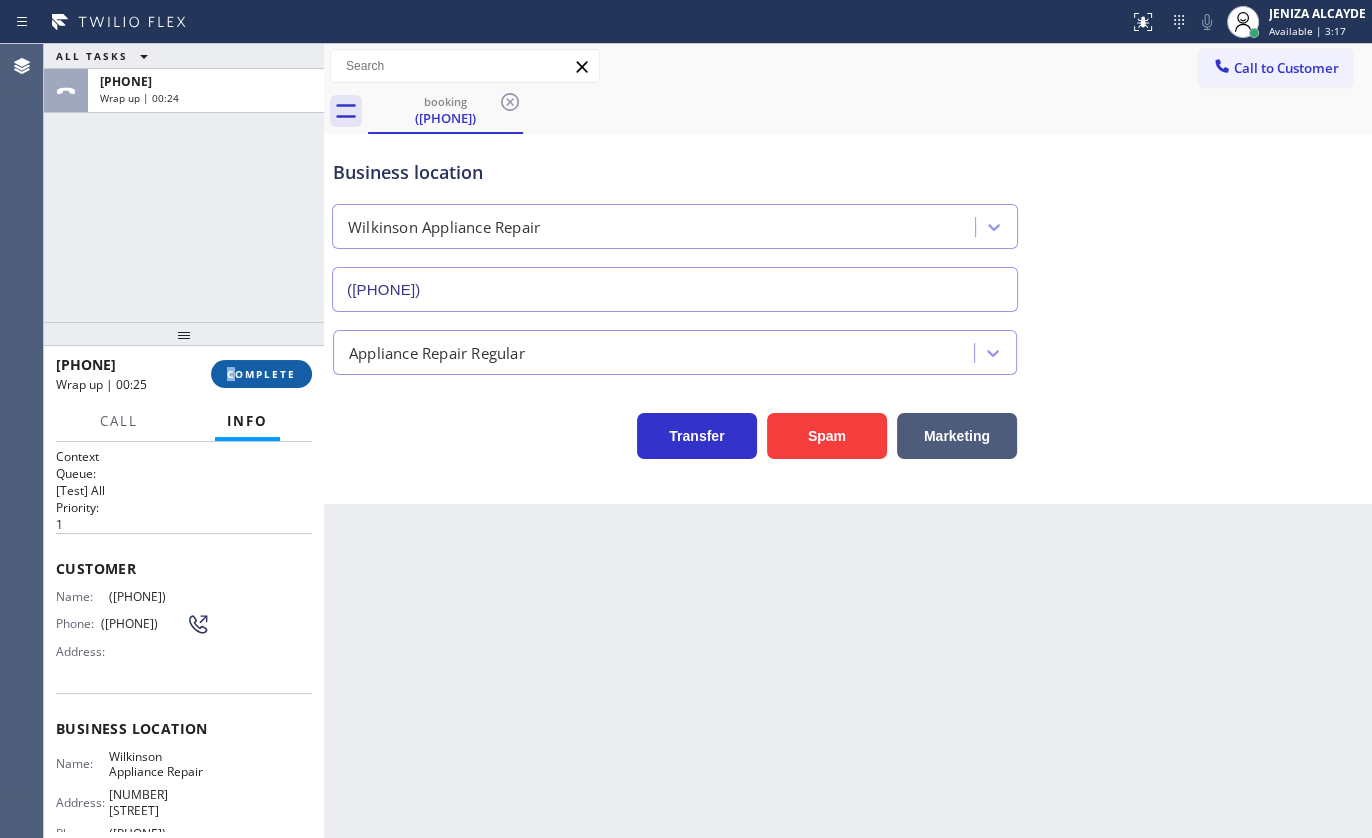 click on "COMPLETE" at bounding box center (261, 374) 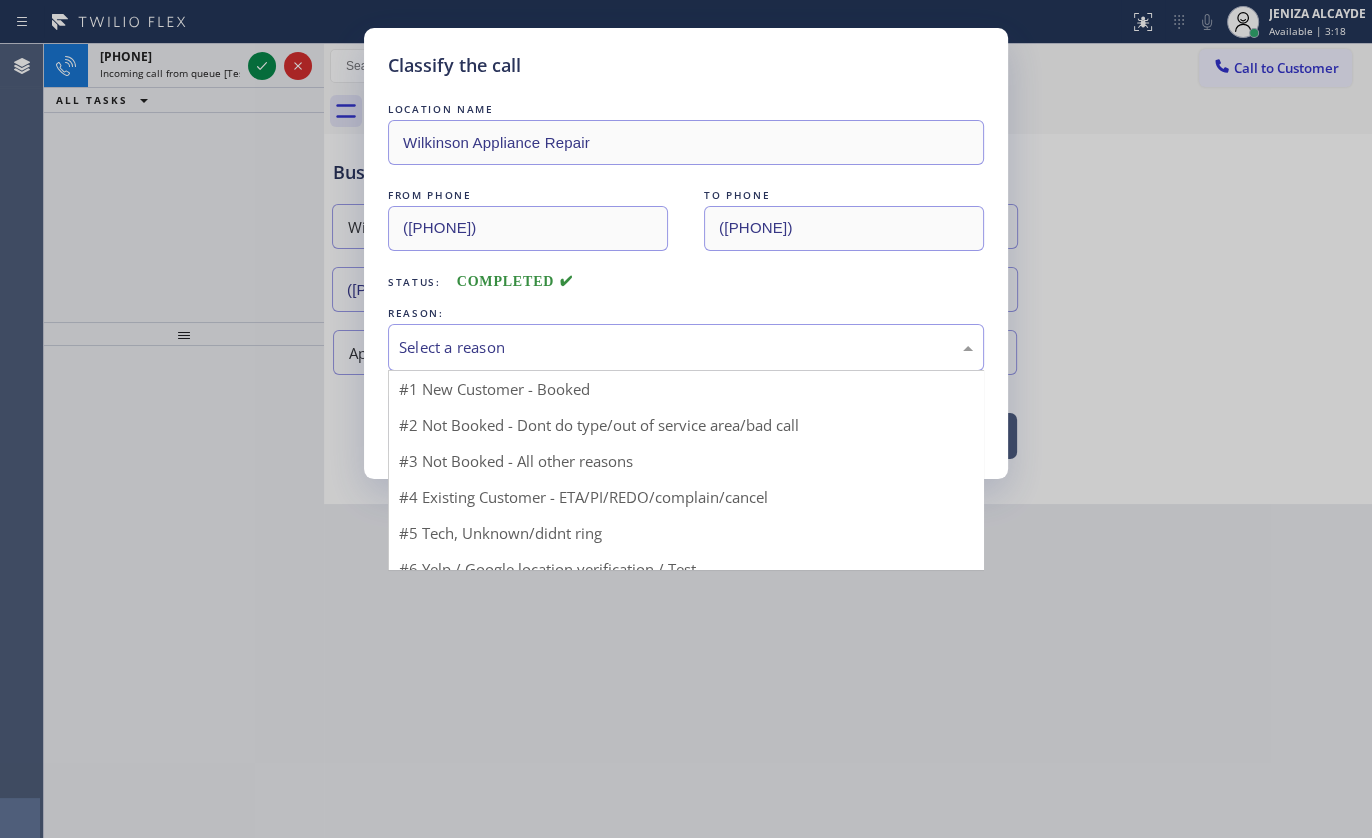 click on "Select a reason" at bounding box center (686, 347) 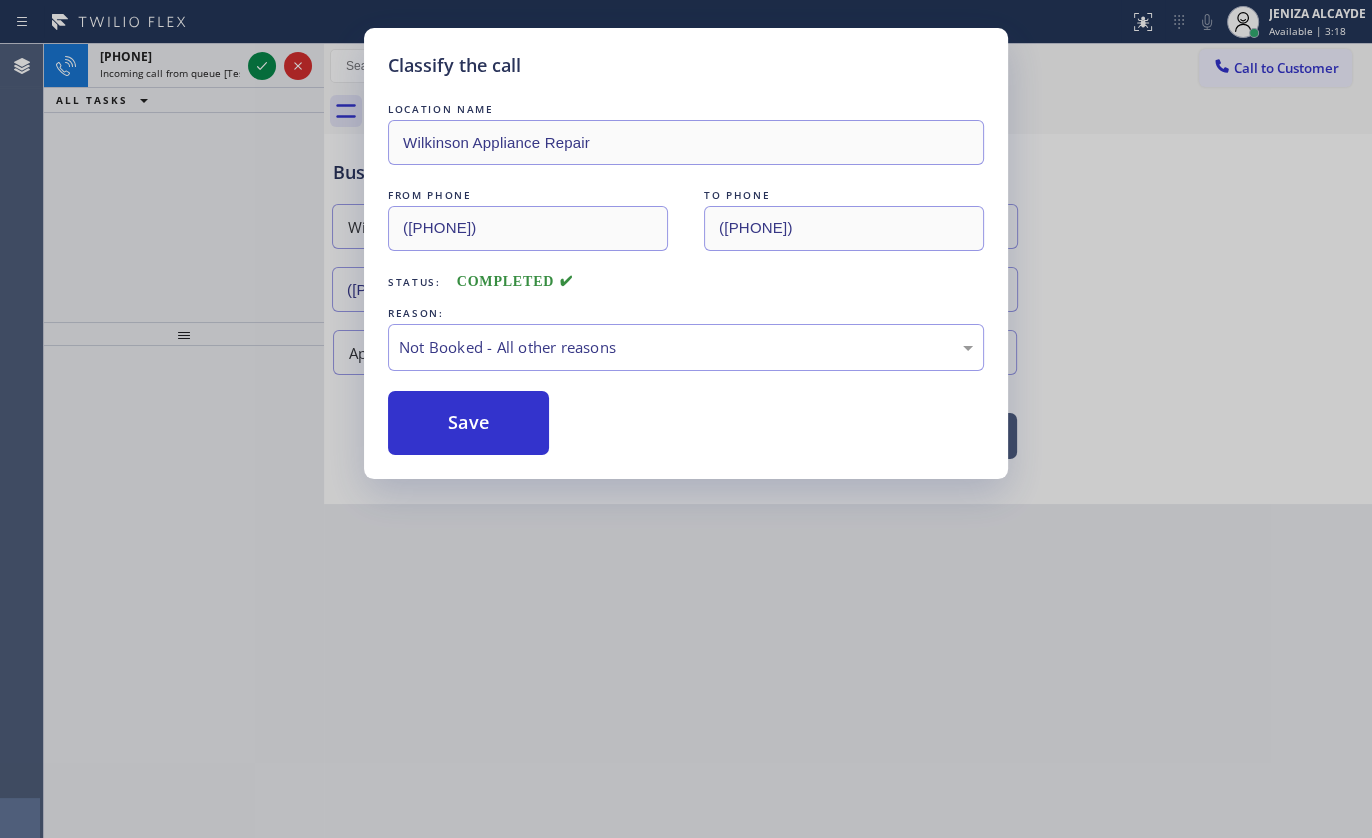 click on "Save" at bounding box center (468, 423) 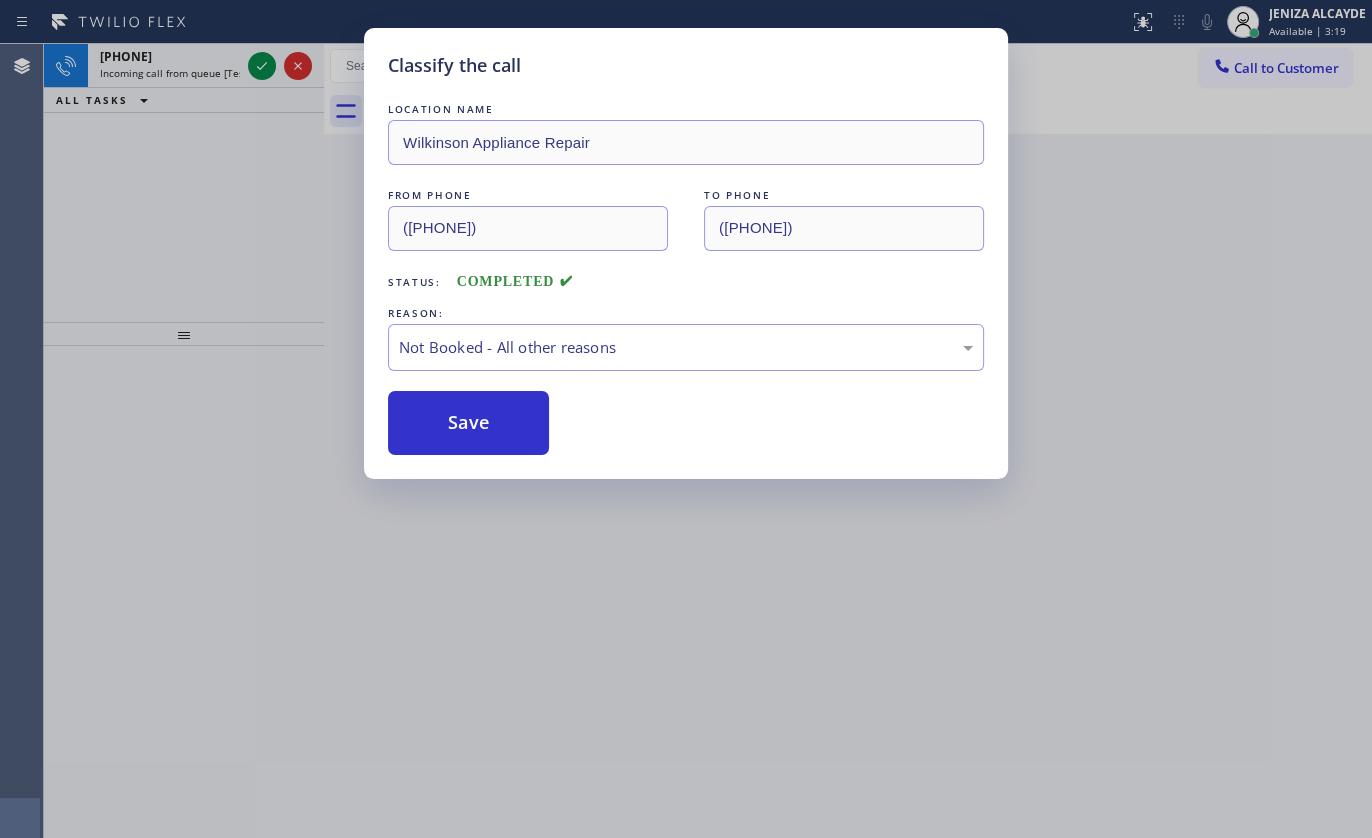 click on "Save" at bounding box center (468, 423) 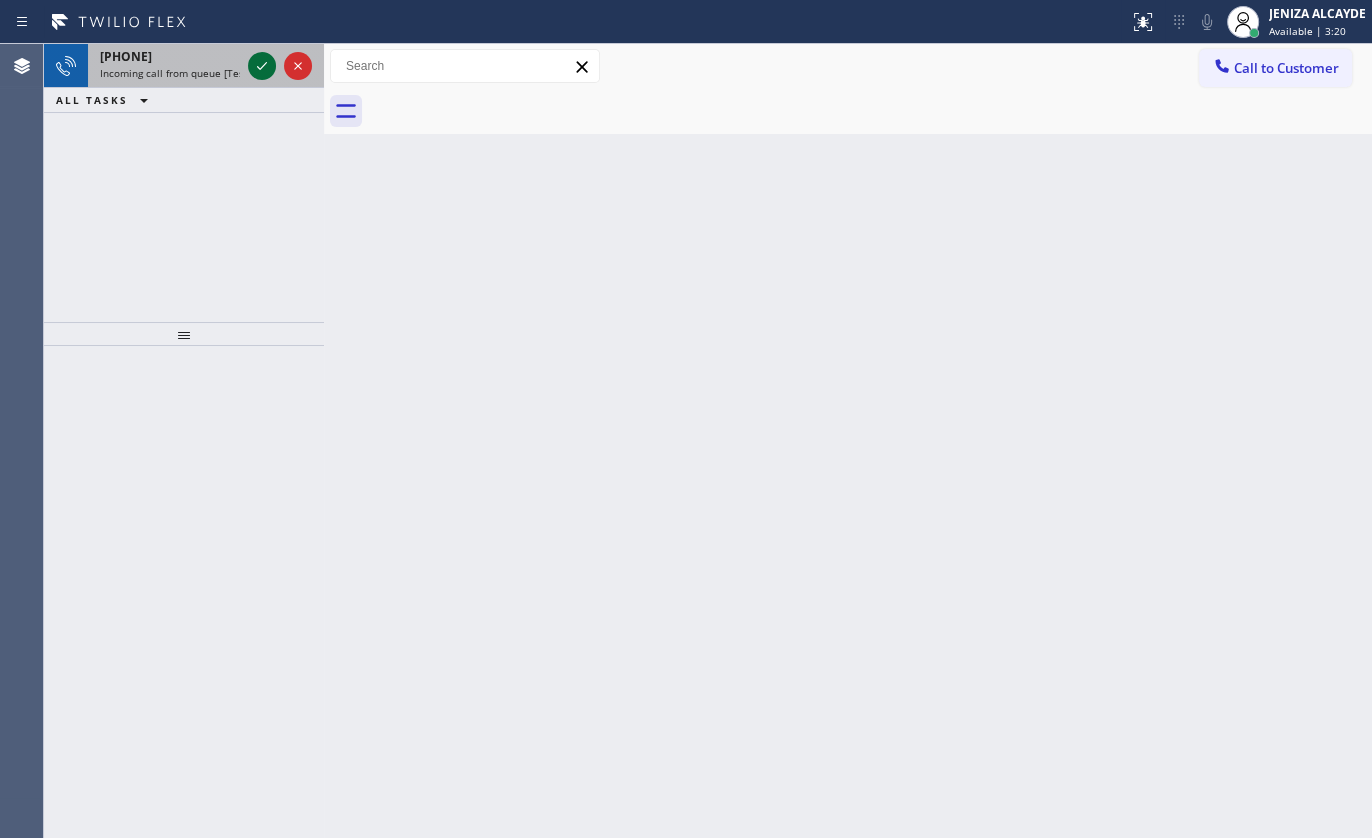 click 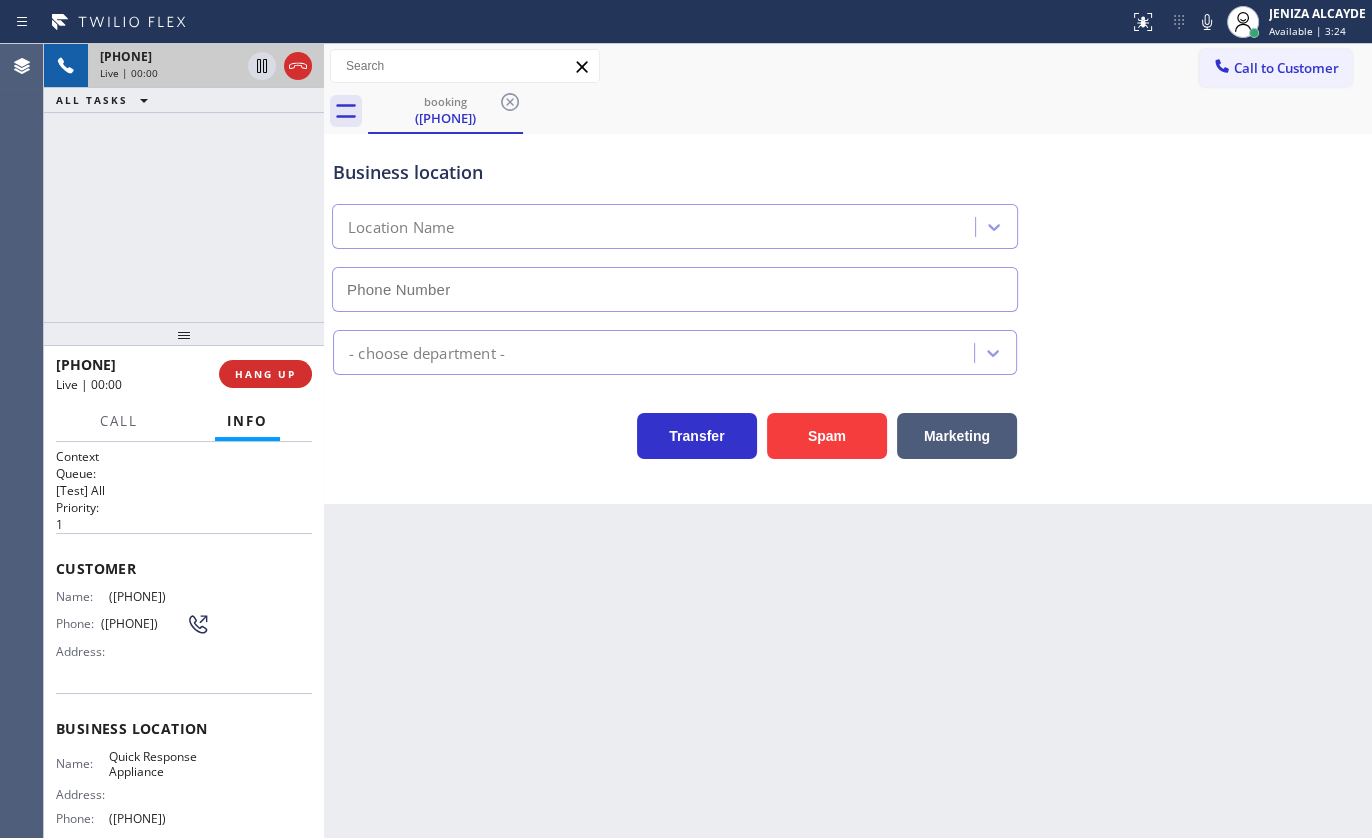 type on "(760) 332-0528" 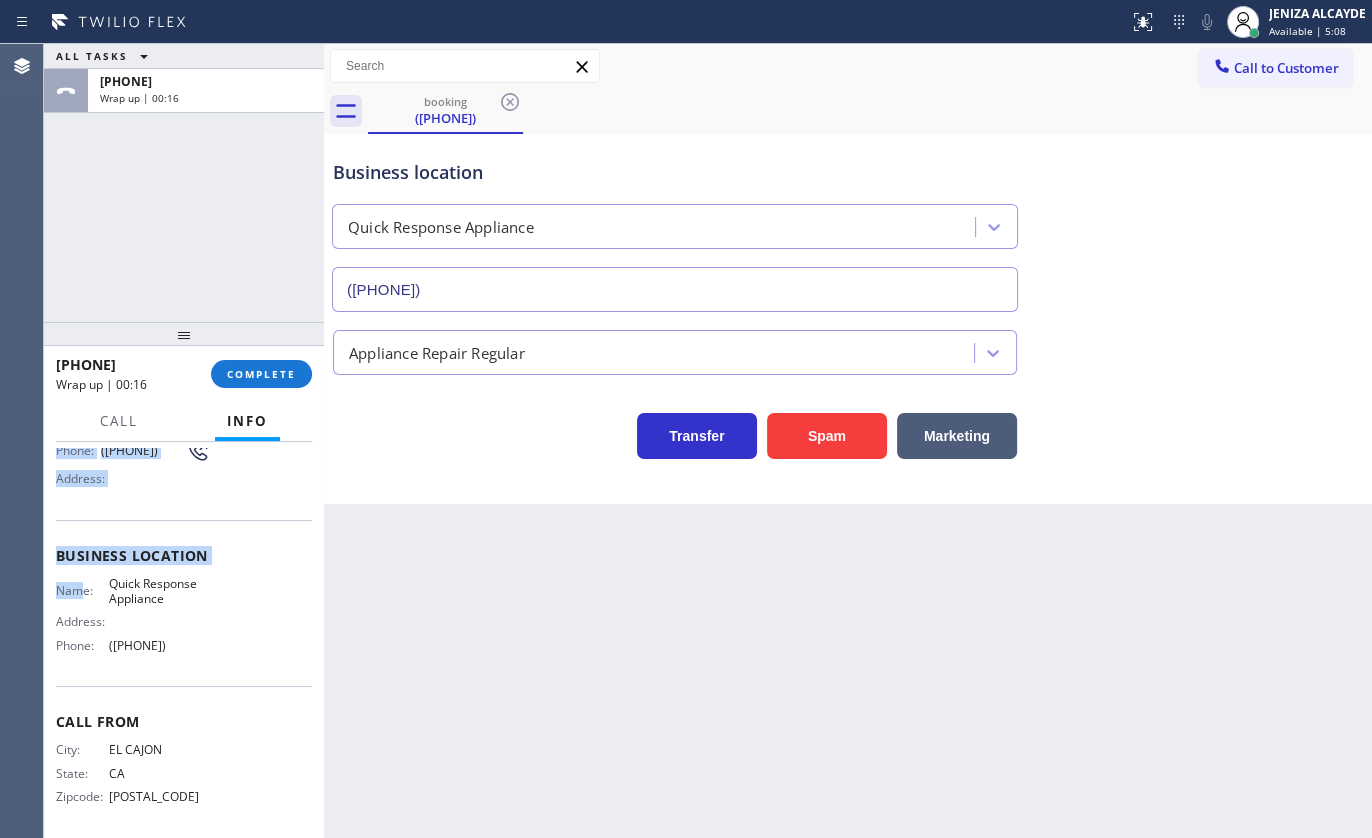 scroll, scrollTop: 182, scrollLeft: 0, axis: vertical 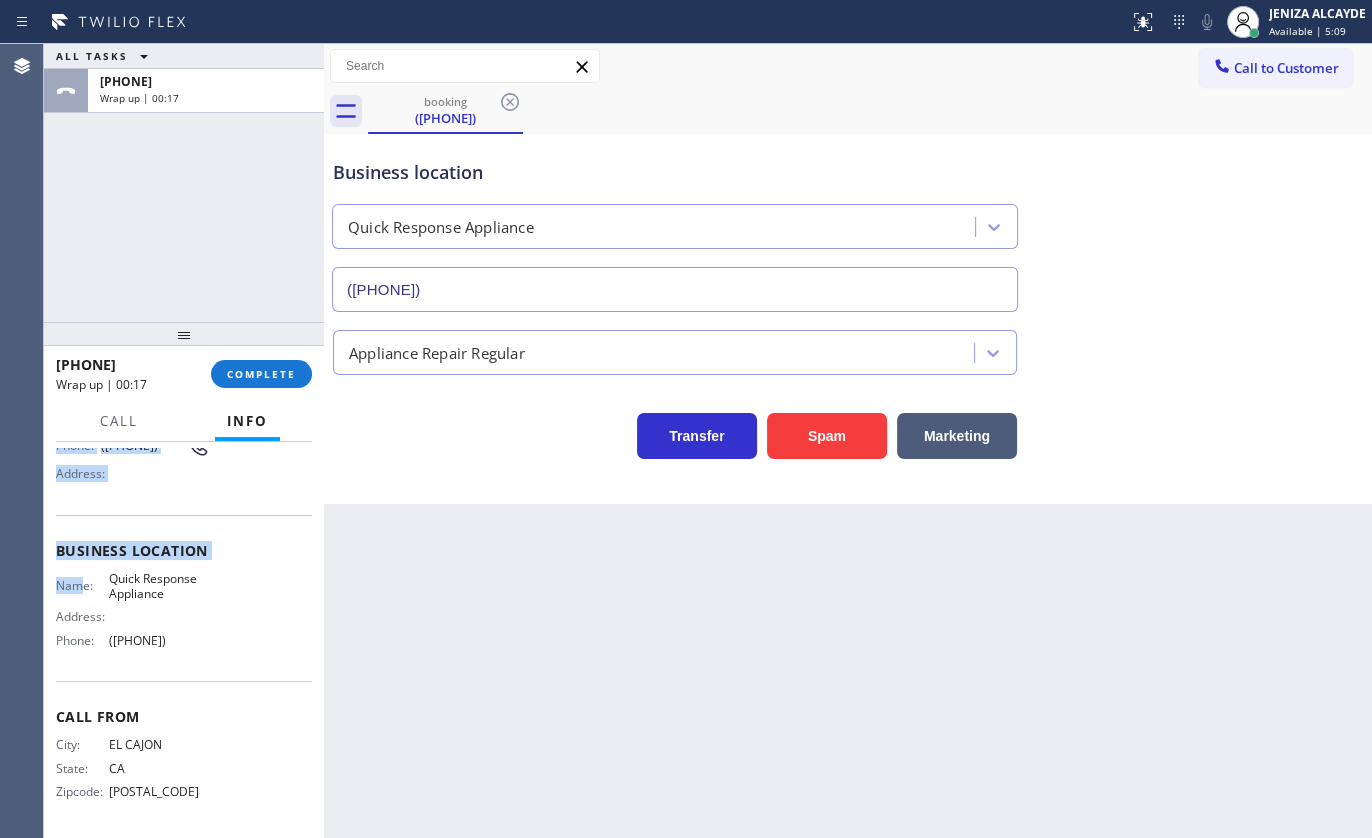 drag, startPoint x: 51, startPoint y: 551, endPoint x: 239, endPoint y: 656, distance: 215.33463 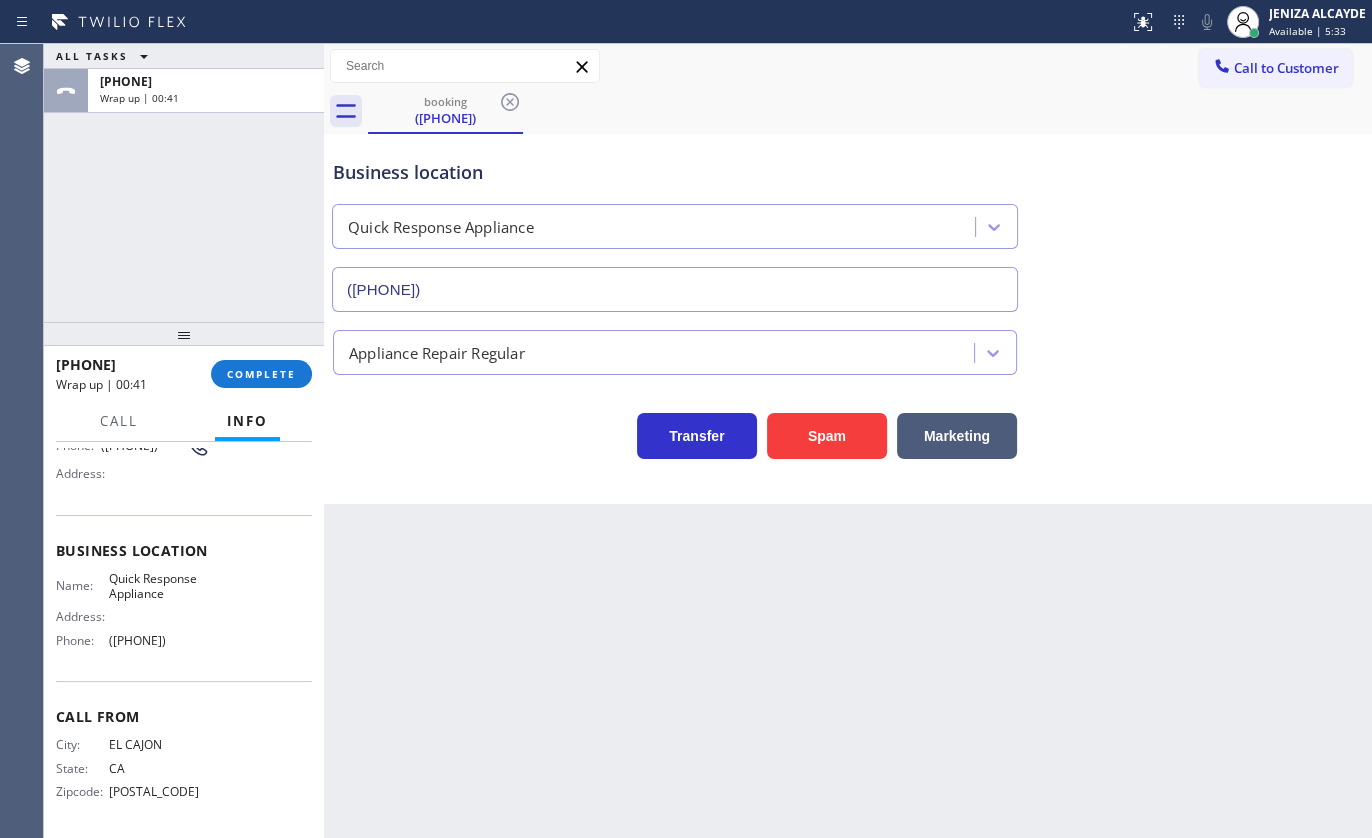 click on "ALL TASKS ALL TASKS ACTIVE TASKS TASKS IN WRAP UP +16195047123 Wrap up | 00:41" at bounding box center (184, 183) 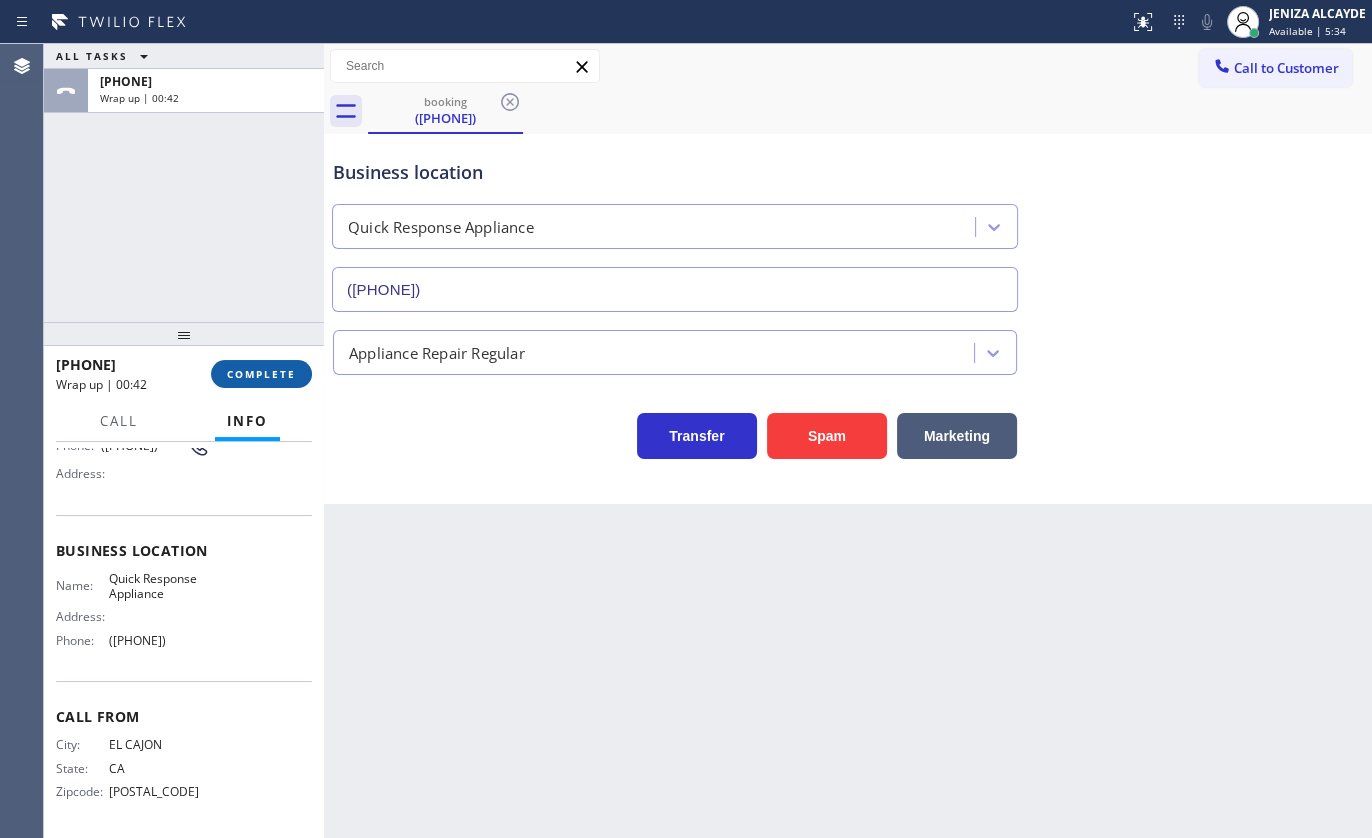 click on "COMPLETE" at bounding box center [261, 374] 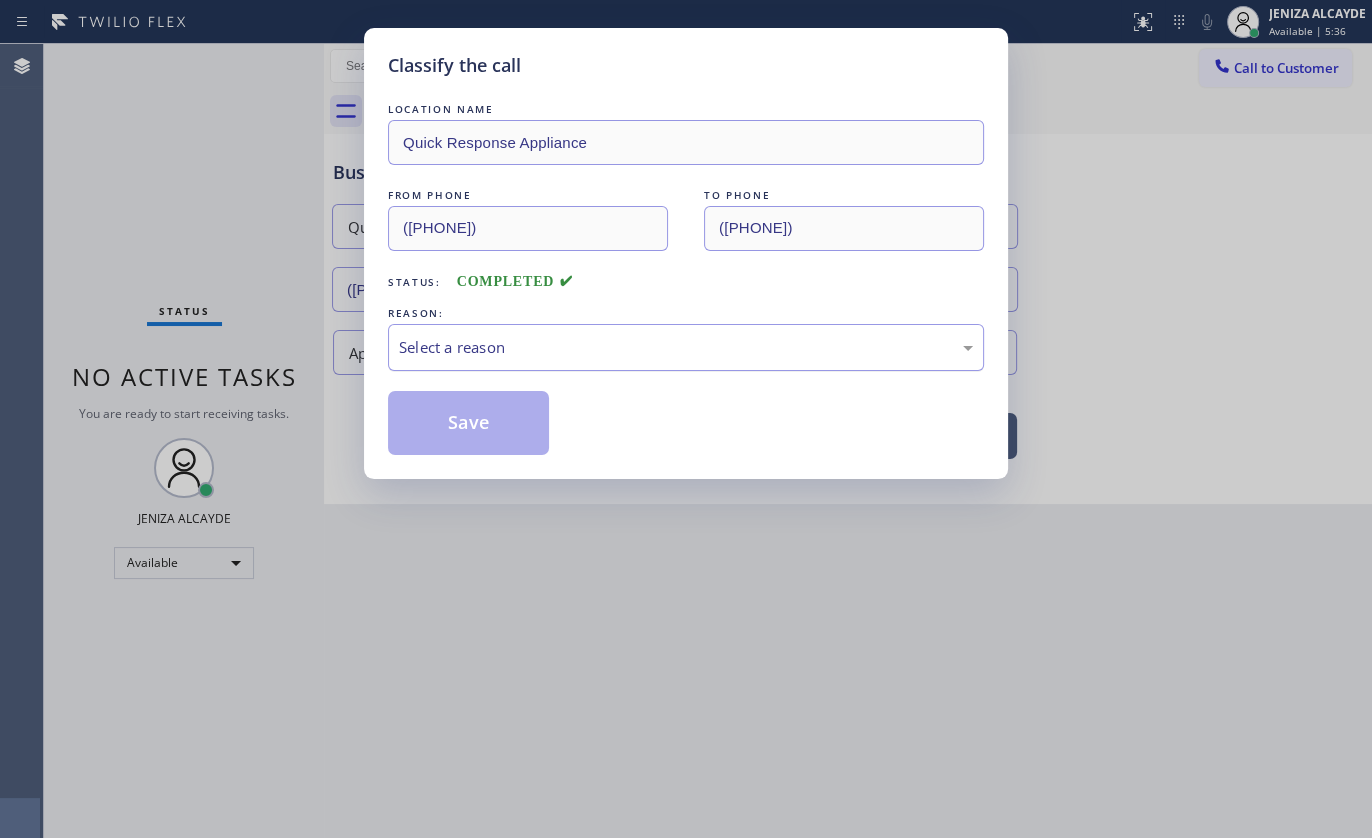 click on "Select a reason" at bounding box center (686, 347) 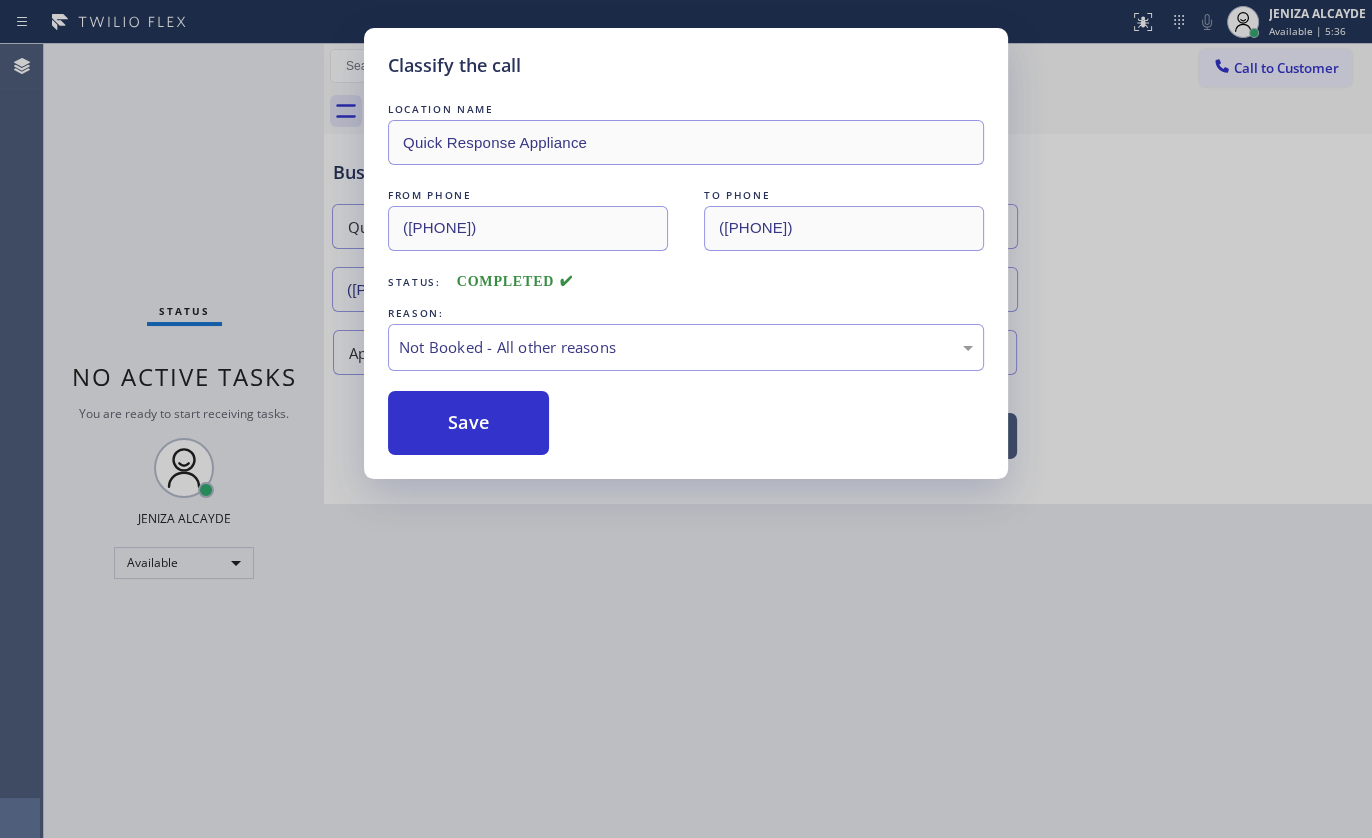 click on "Save" at bounding box center [468, 423] 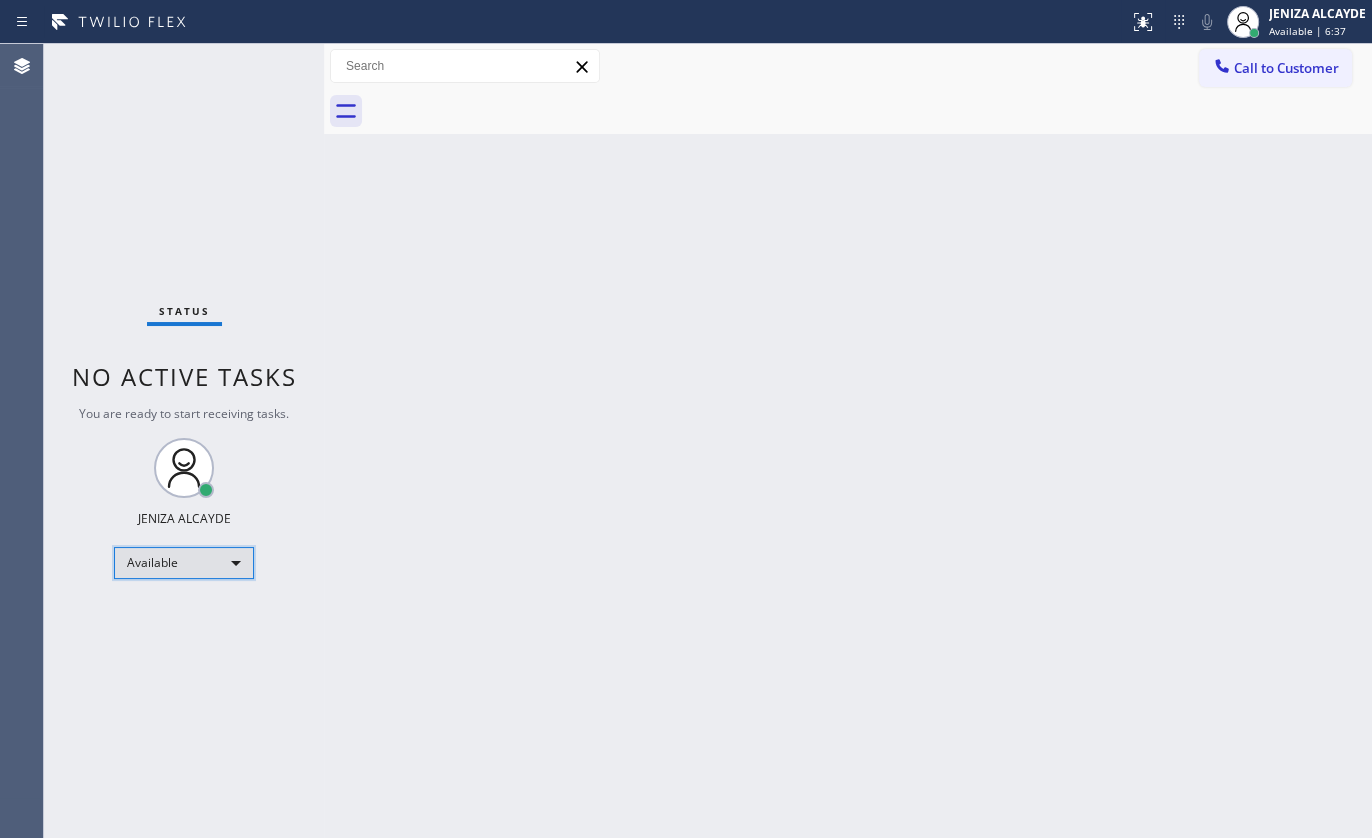 click on "Available" at bounding box center [184, 563] 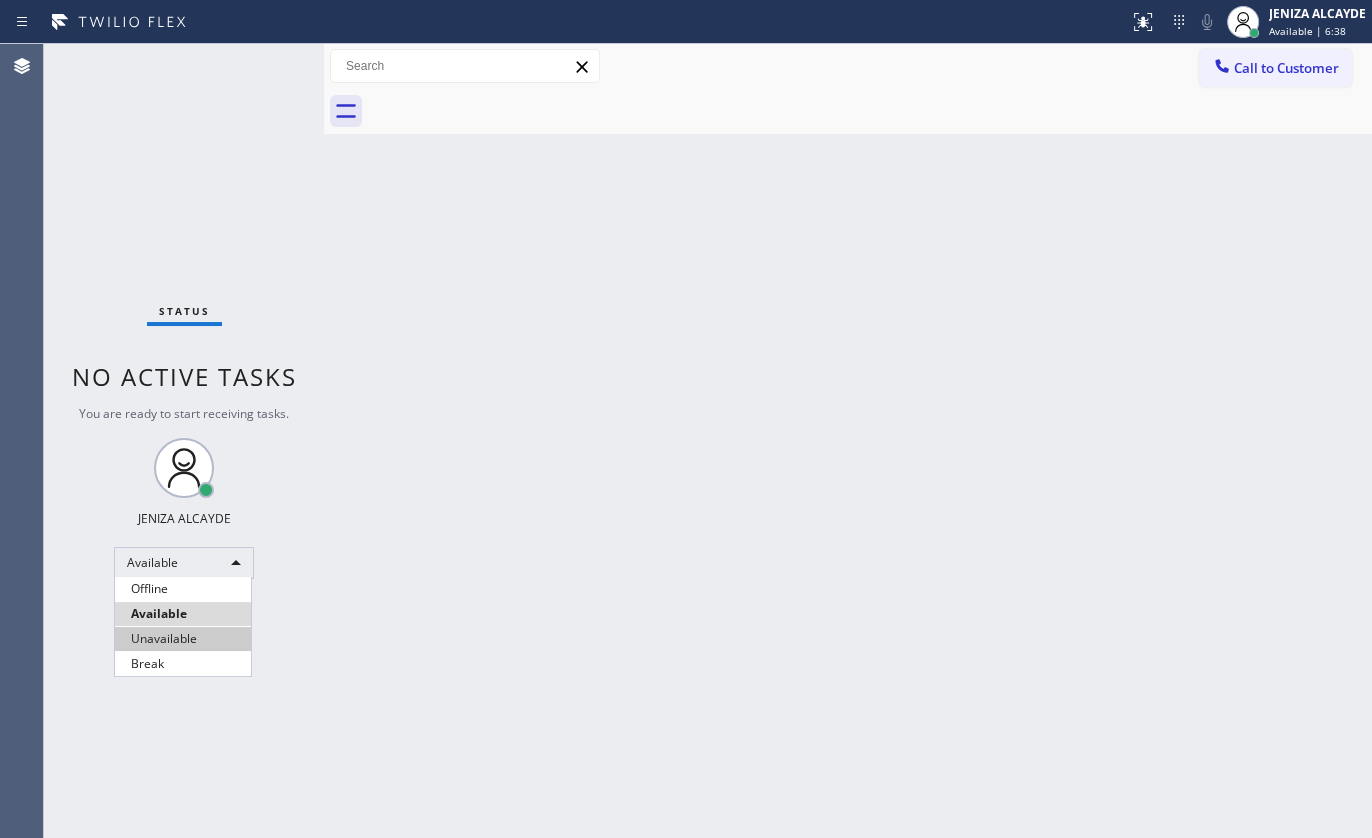click on "Unavailable" at bounding box center (183, 639) 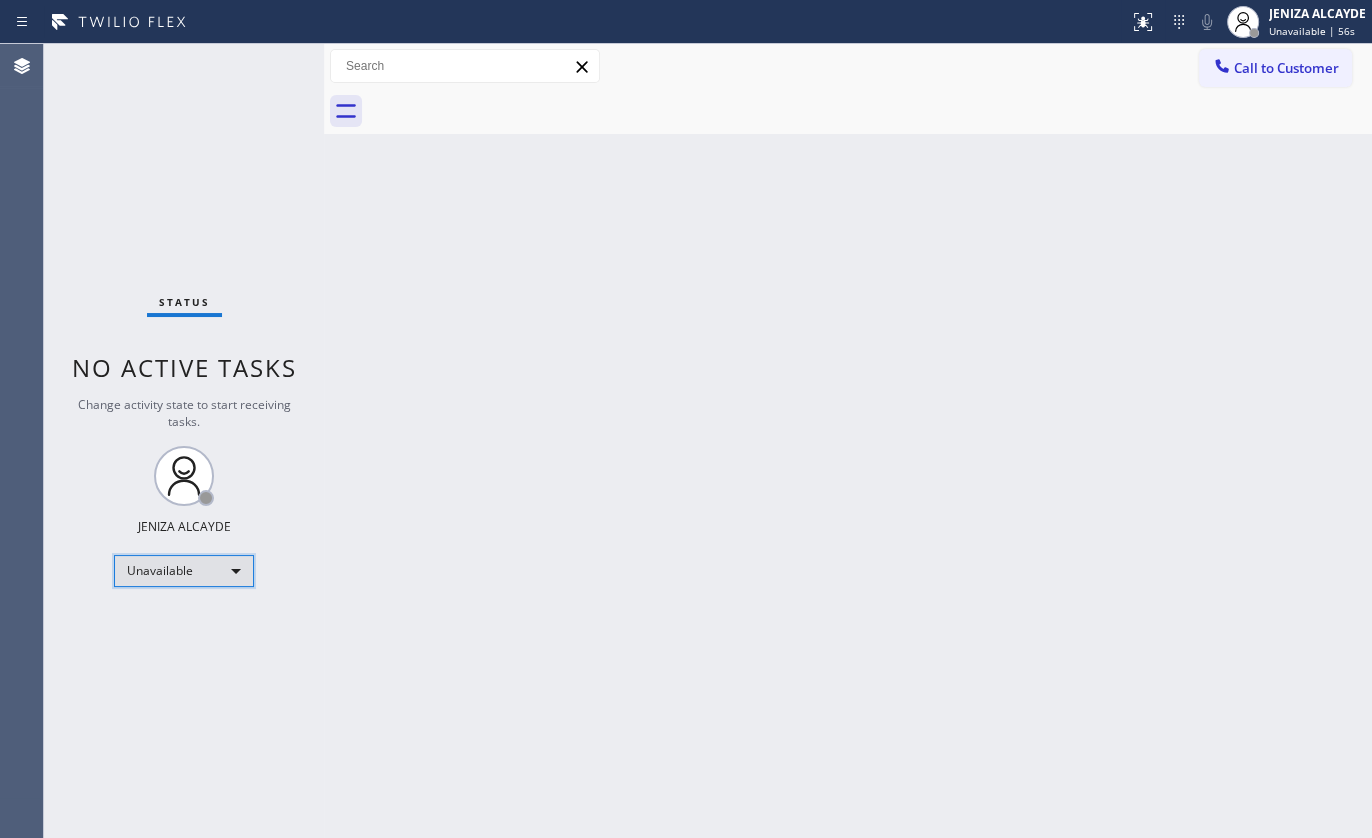 click on "Unavailable" at bounding box center [184, 571] 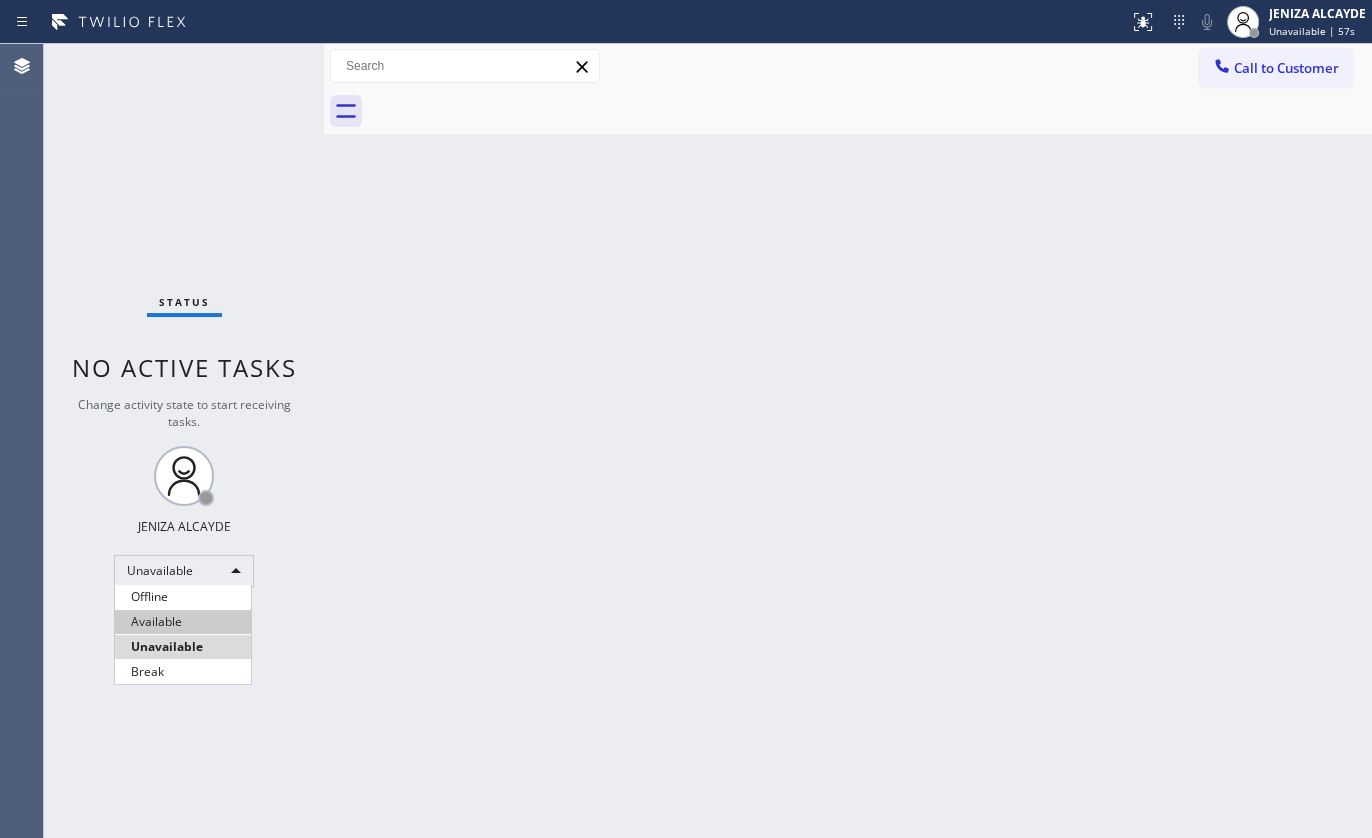 click on "Available" at bounding box center (183, 622) 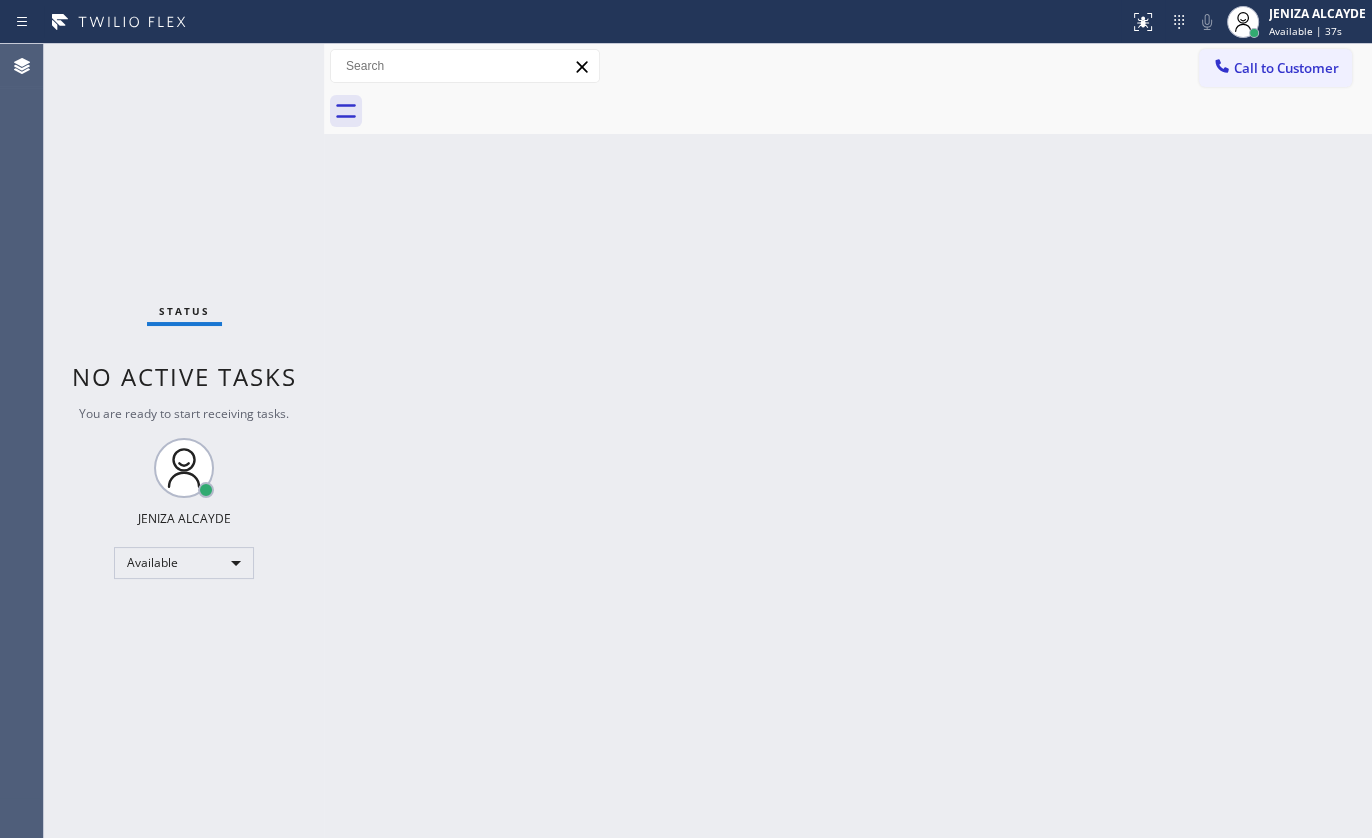 click at bounding box center [324, 441] 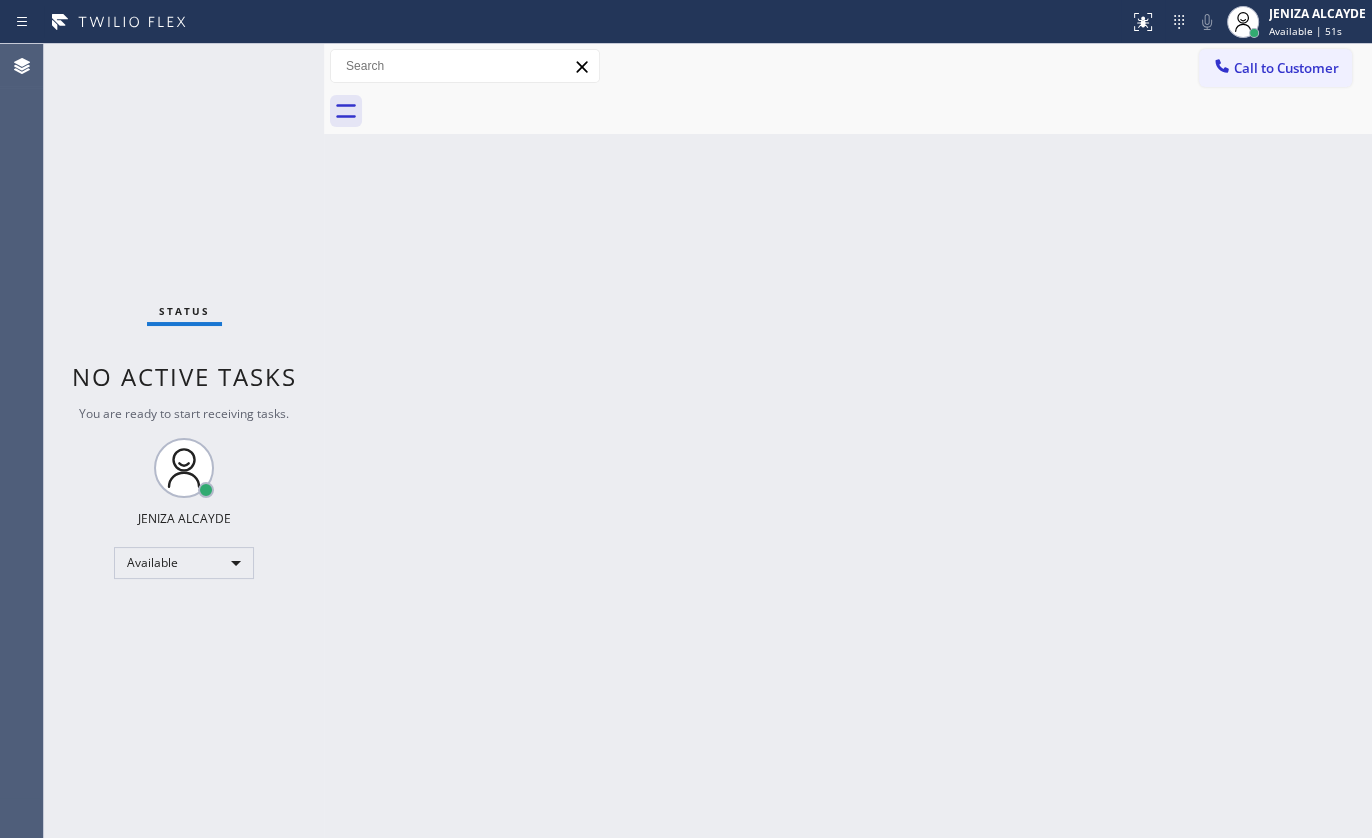 click on "Back to Dashboard Change Sender ID Customers Technicians Select a contact Outbound call Technician Search Technician Your caller id phone number Your caller id phone number Call Technician info Name   Phone none Address none Change Sender ID HVAC +18559994417 5 Star Appliance +18557314952 Appliance Repair +18554611149 Plumbing +18889090120 Air Duct Cleaning +18006865038  Electricians +18005688664 Cancel Change Check personal SMS Reset Change No tabs Call to Customer Outbound call Location Search location Your caller id phone number Customer number Call Outbound call Technician Search Technician Your caller id phone number Your caller id phone number Call" at bounding box center (848, 441) 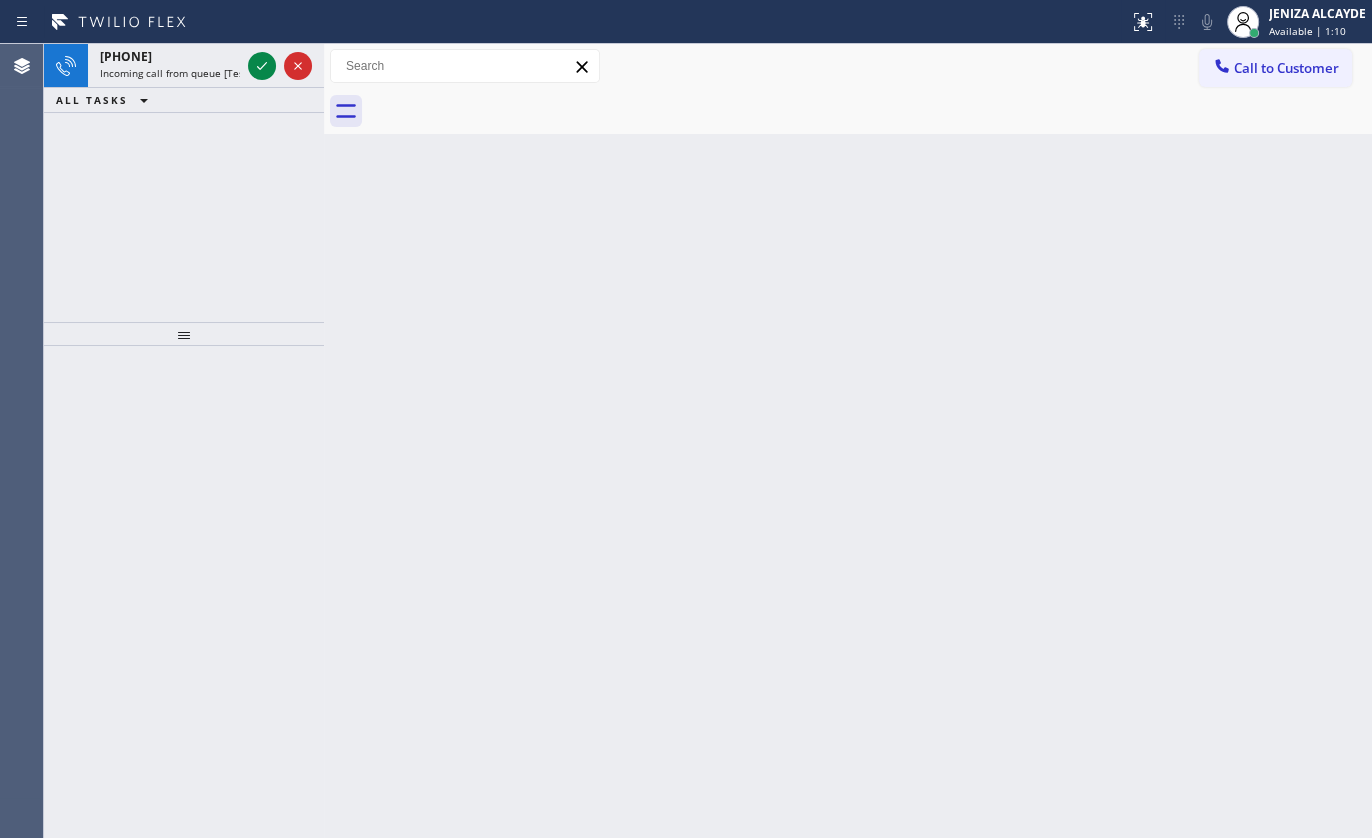 click 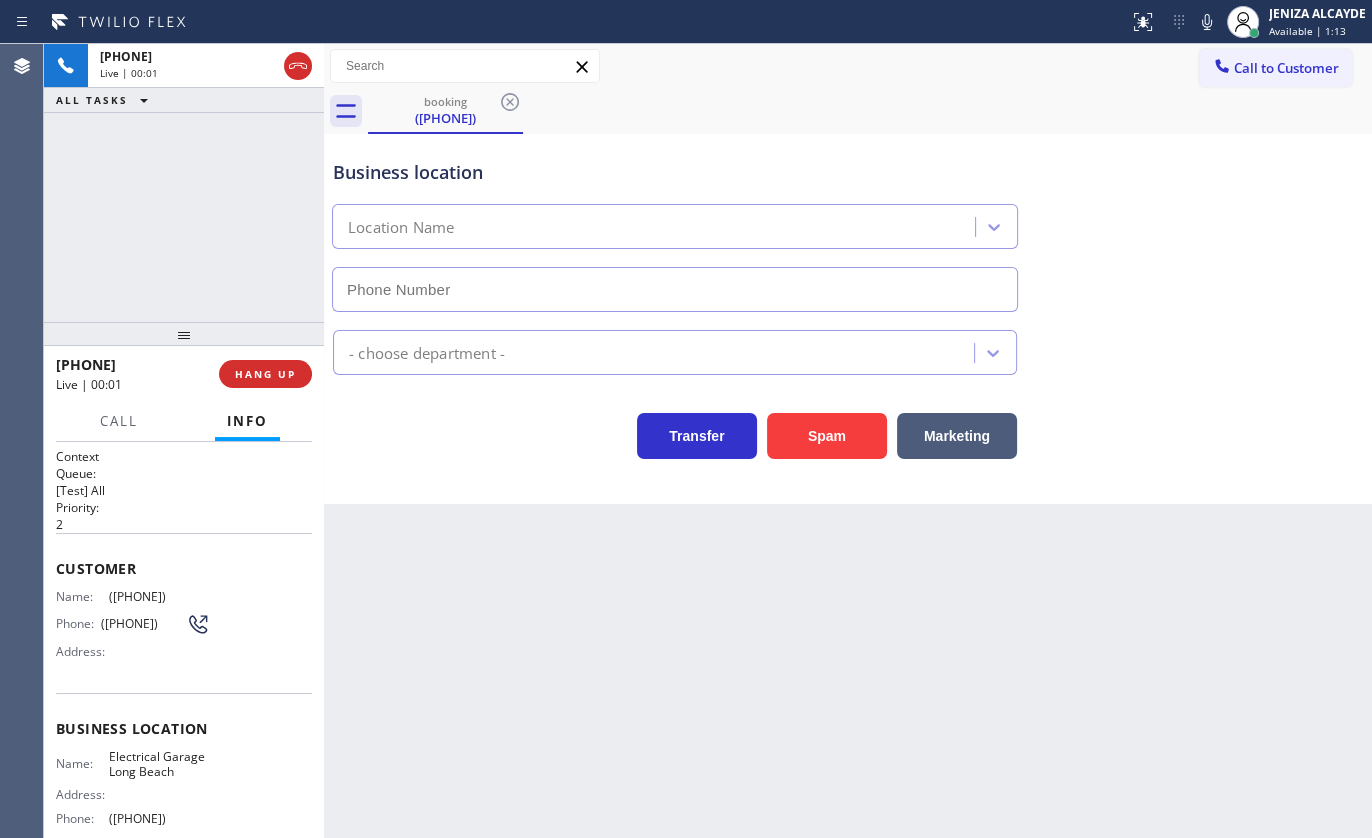 type on "(562) 372-6501" 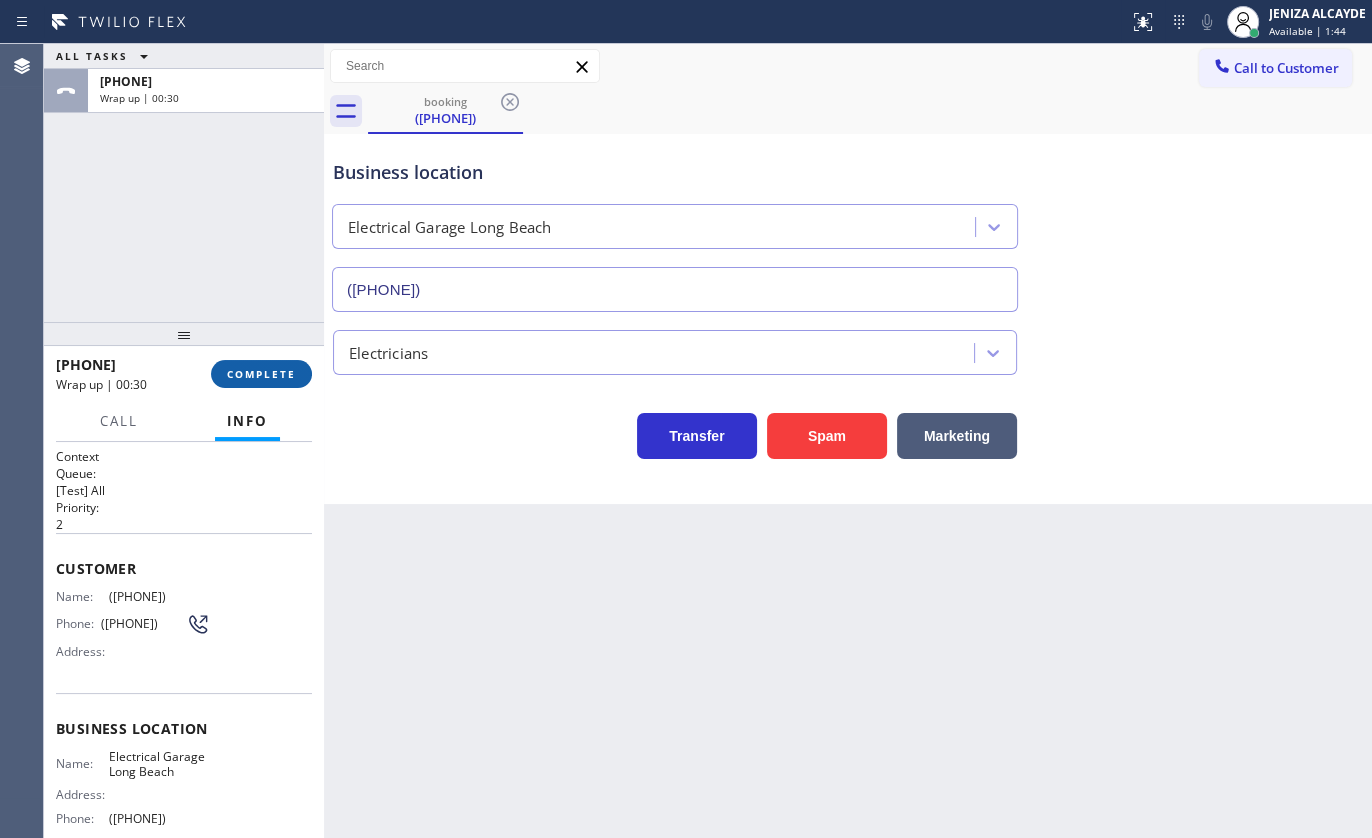 click on "COMPLETE" at bounding box center [261, 374] 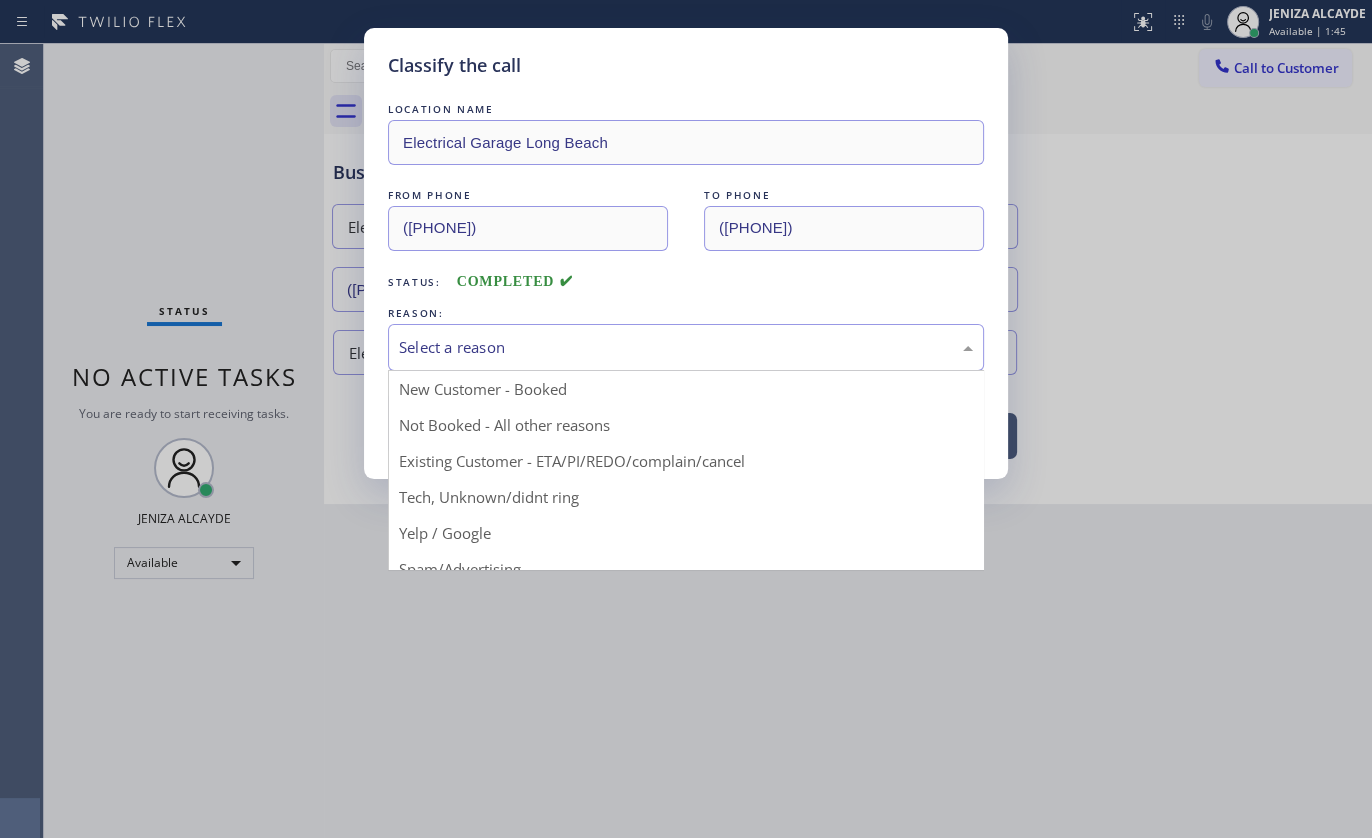 click on "Select a reason" at bounding box center [686, 347] 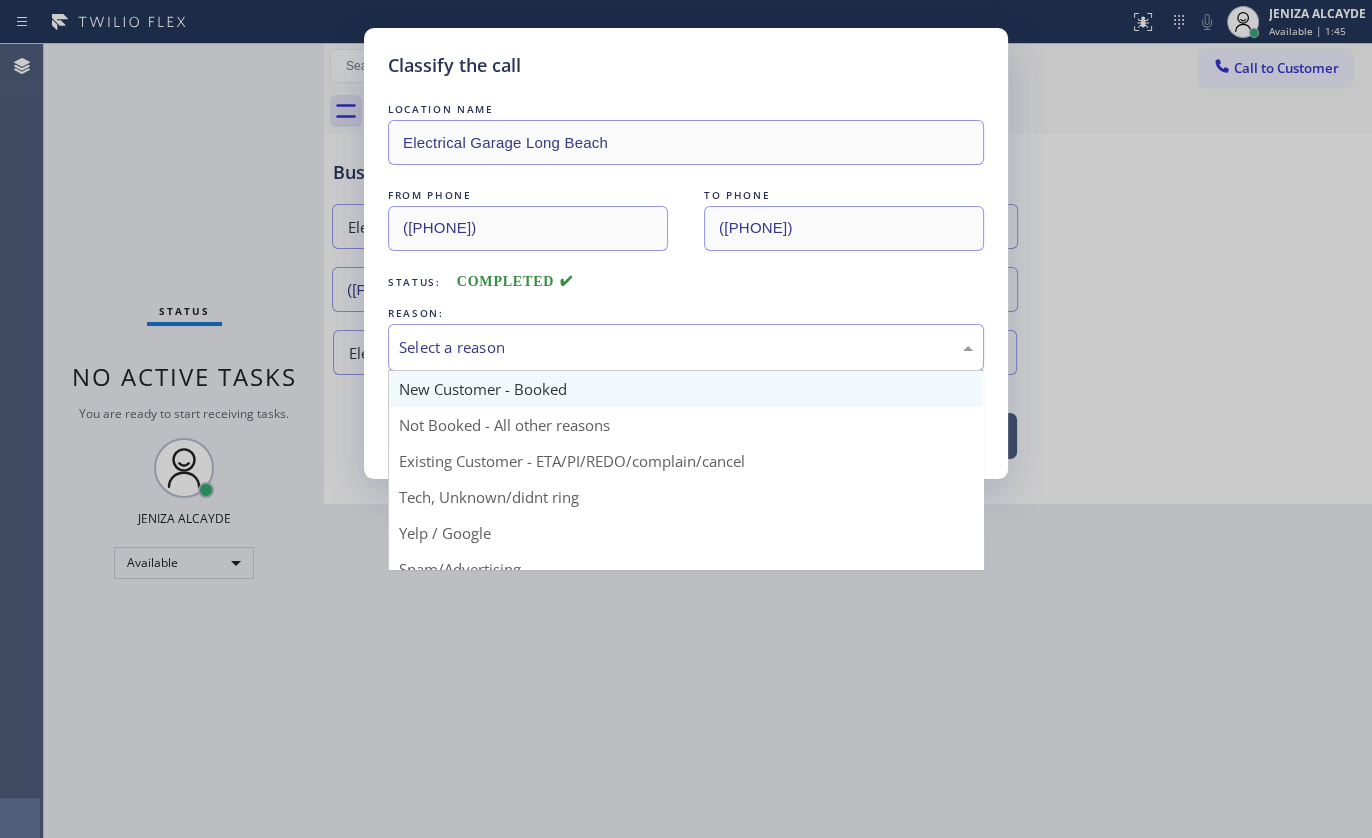 scroll, scrollTop: 90, scrollLeft: 0, axis: vertical 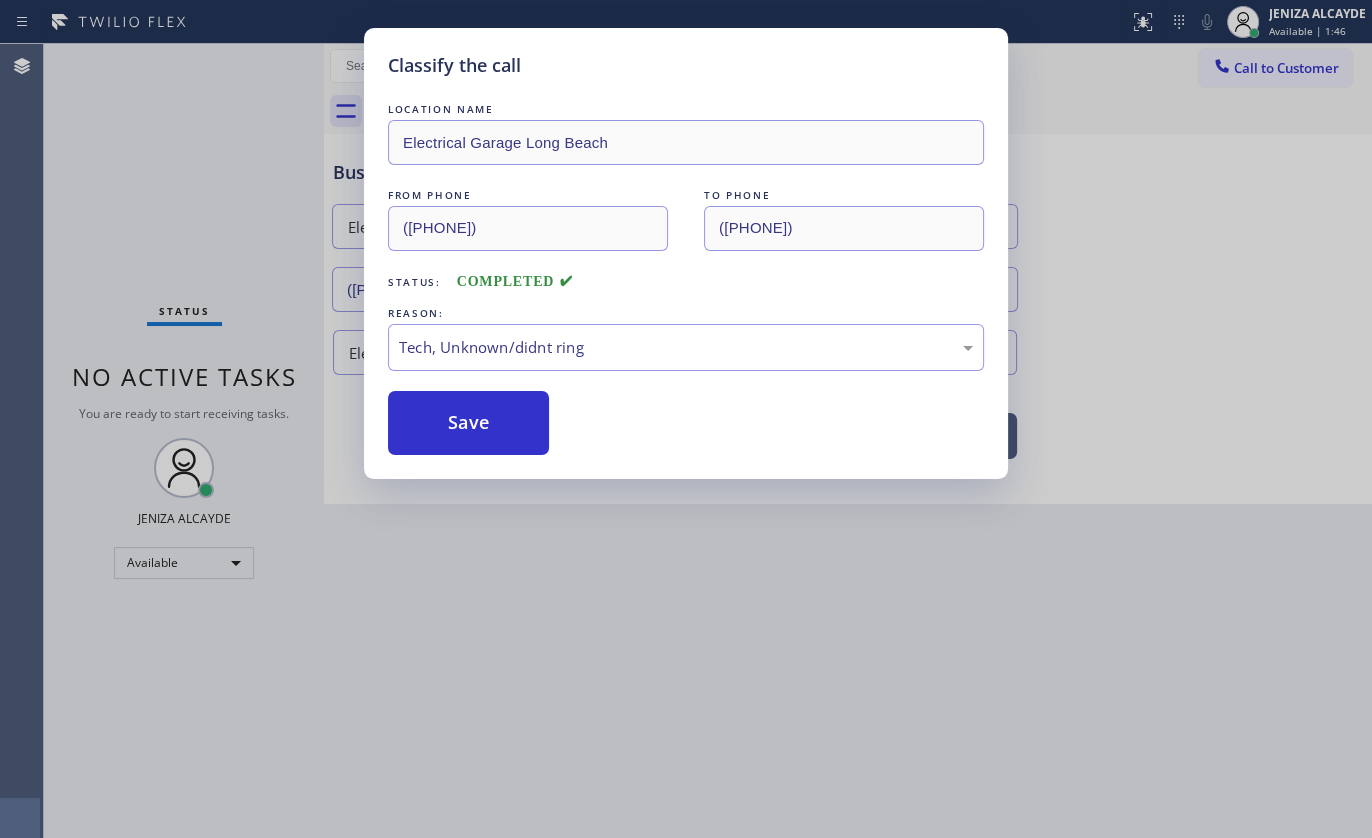 click on "LOCATION NAME Electrical Garage Long Beach FROM PHONE (562) 373-1056 TO PHONE (562) 372-6501 Status: COMPLETED REASON: Tech, Unknown/didnt ring Save" at bounding box center [686, 277] 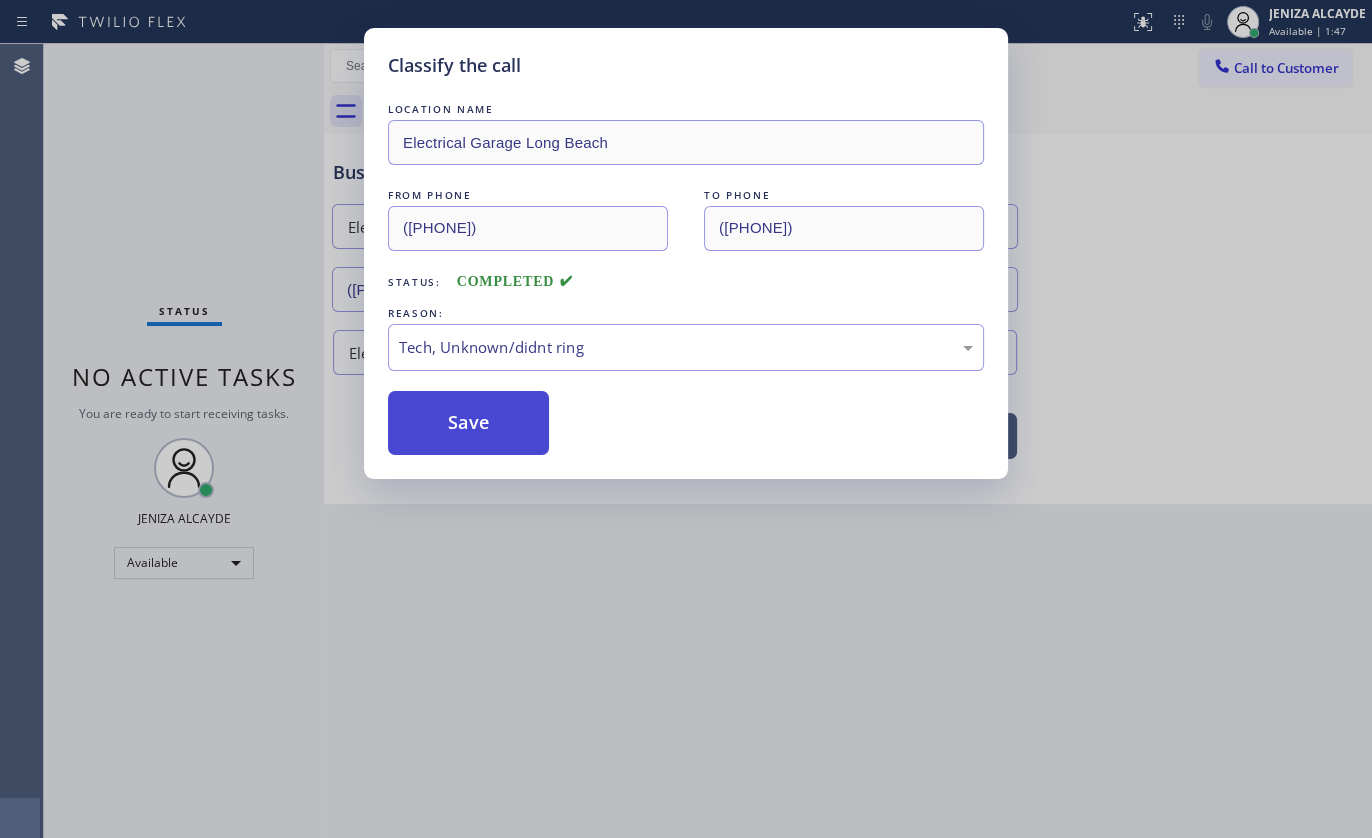 click on "Save" at bounding box center (468, 423) 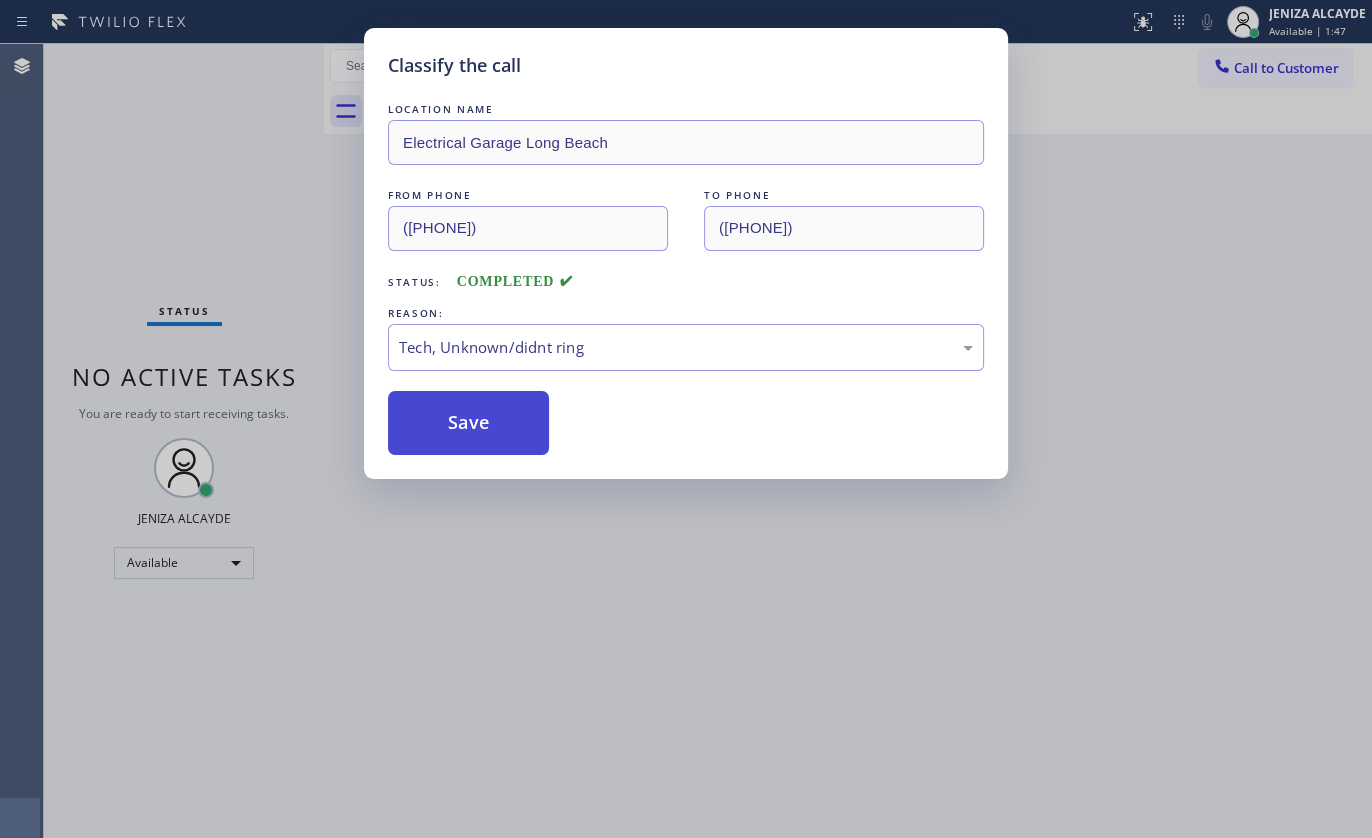 click on "Save" at bounding box center (468, 423) 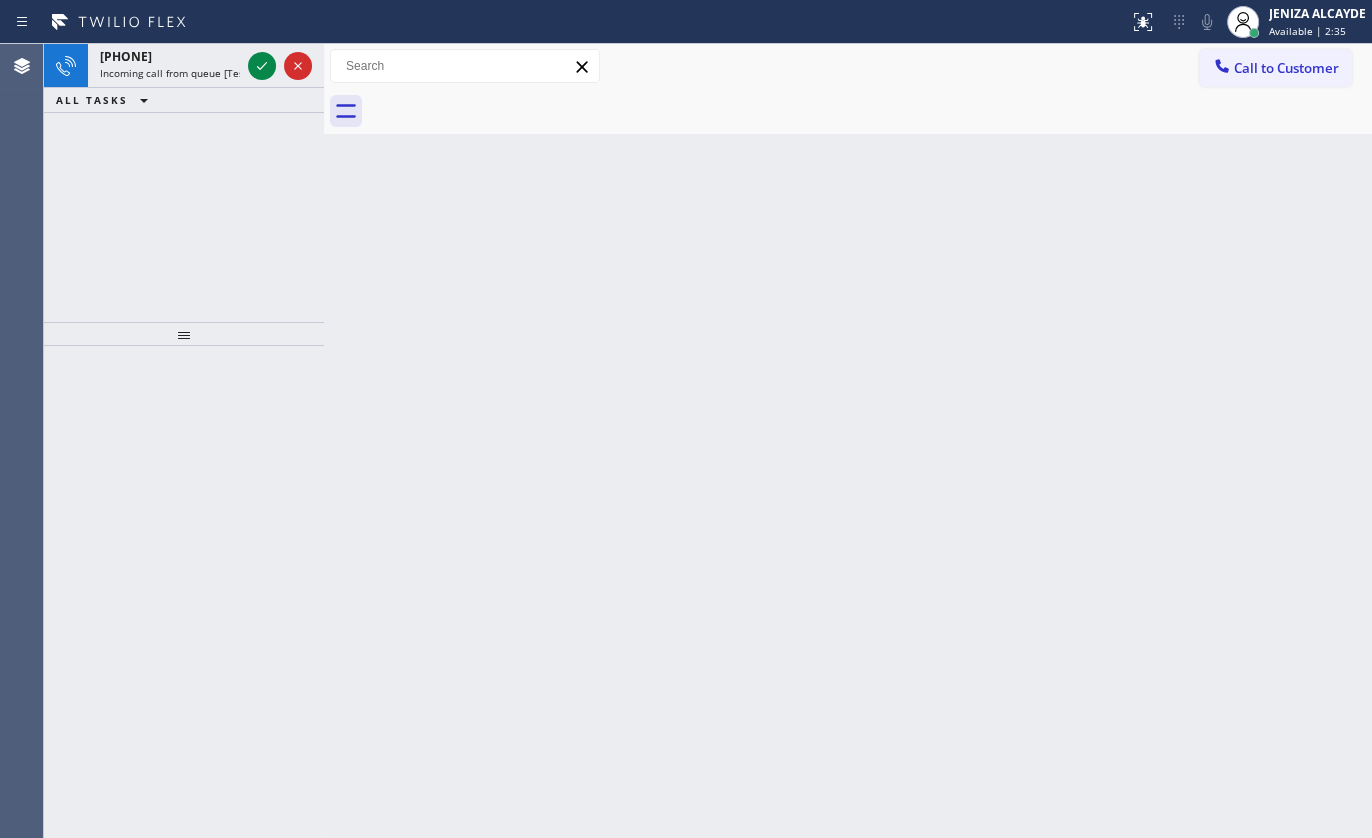 drag, startPoint x: 200, startPoint y: 214, endPoint x: 209, endPoint y: 149, distance: 65.62012 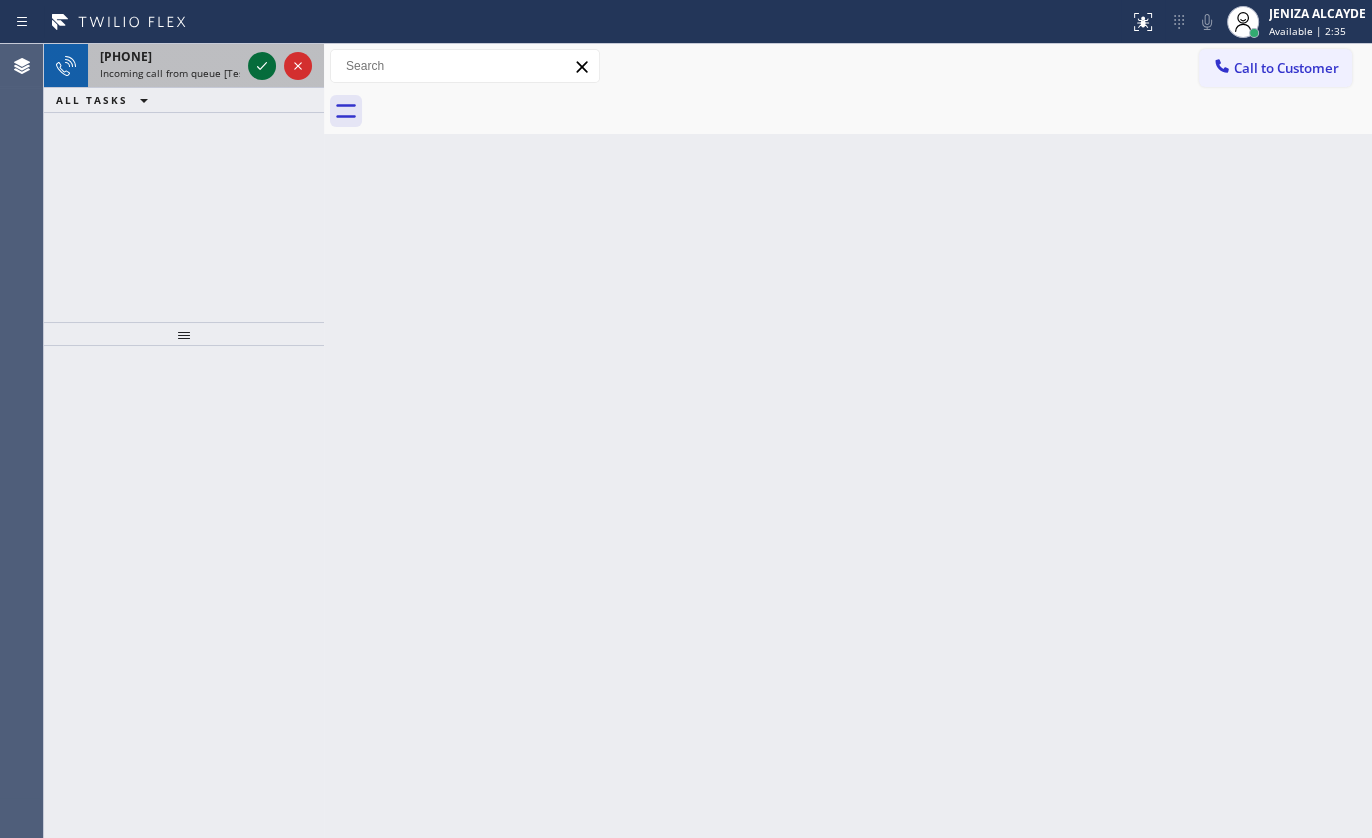 click 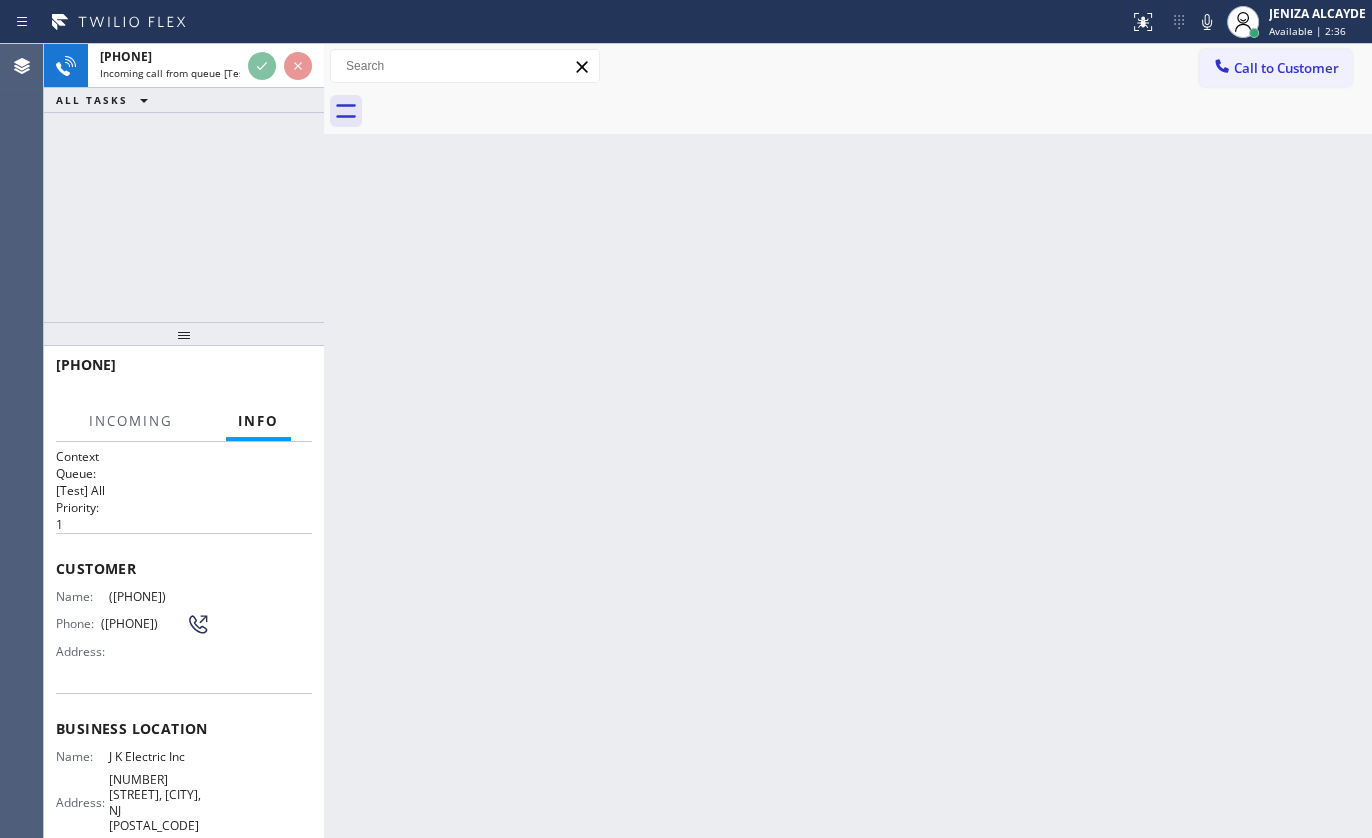 click on "+19739345630 Incoming call from queue [Test] All ALL TASKS ALL TASKS ACTIVE TASKS TASKS IN WRAP UP" at bounding box center [184, 183] 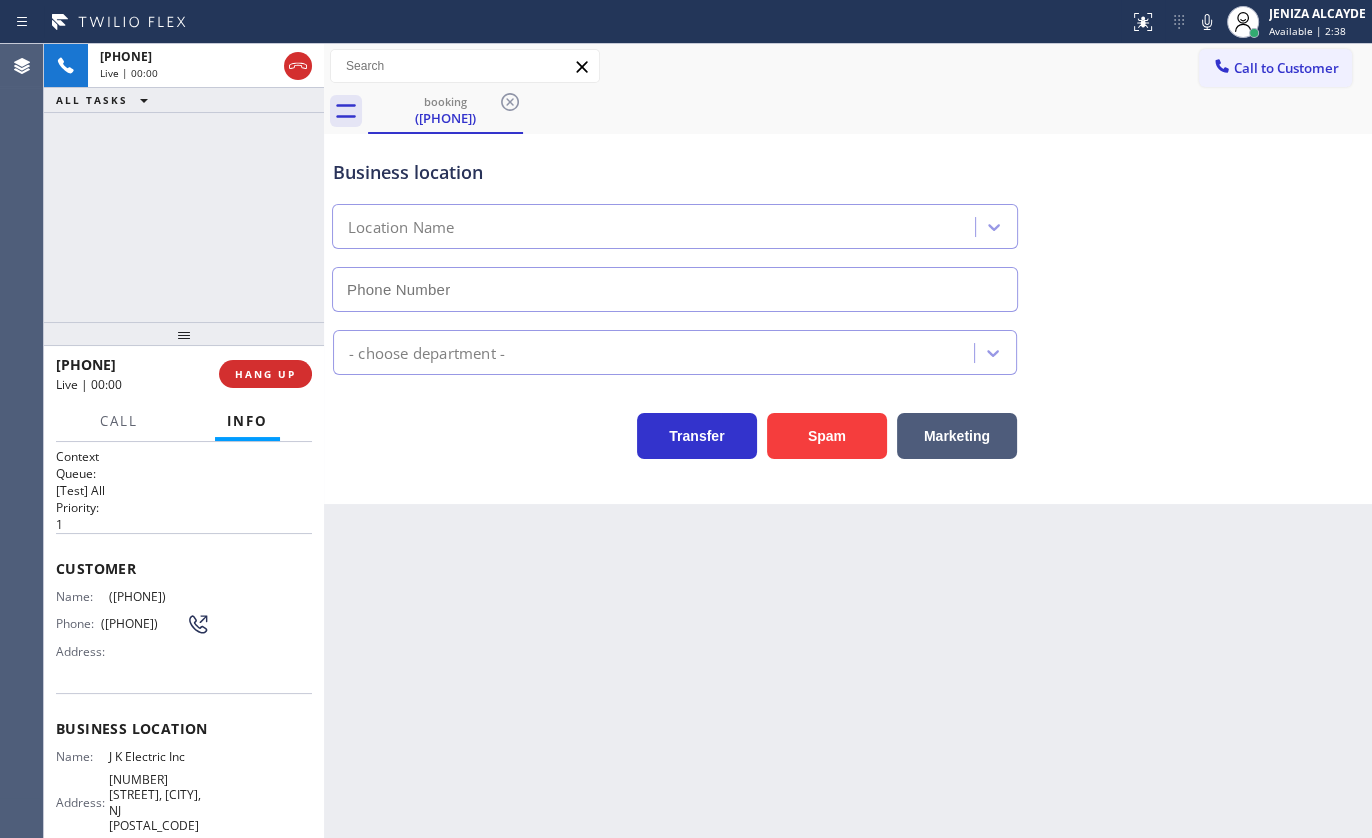 type on "(908) 388-4709" 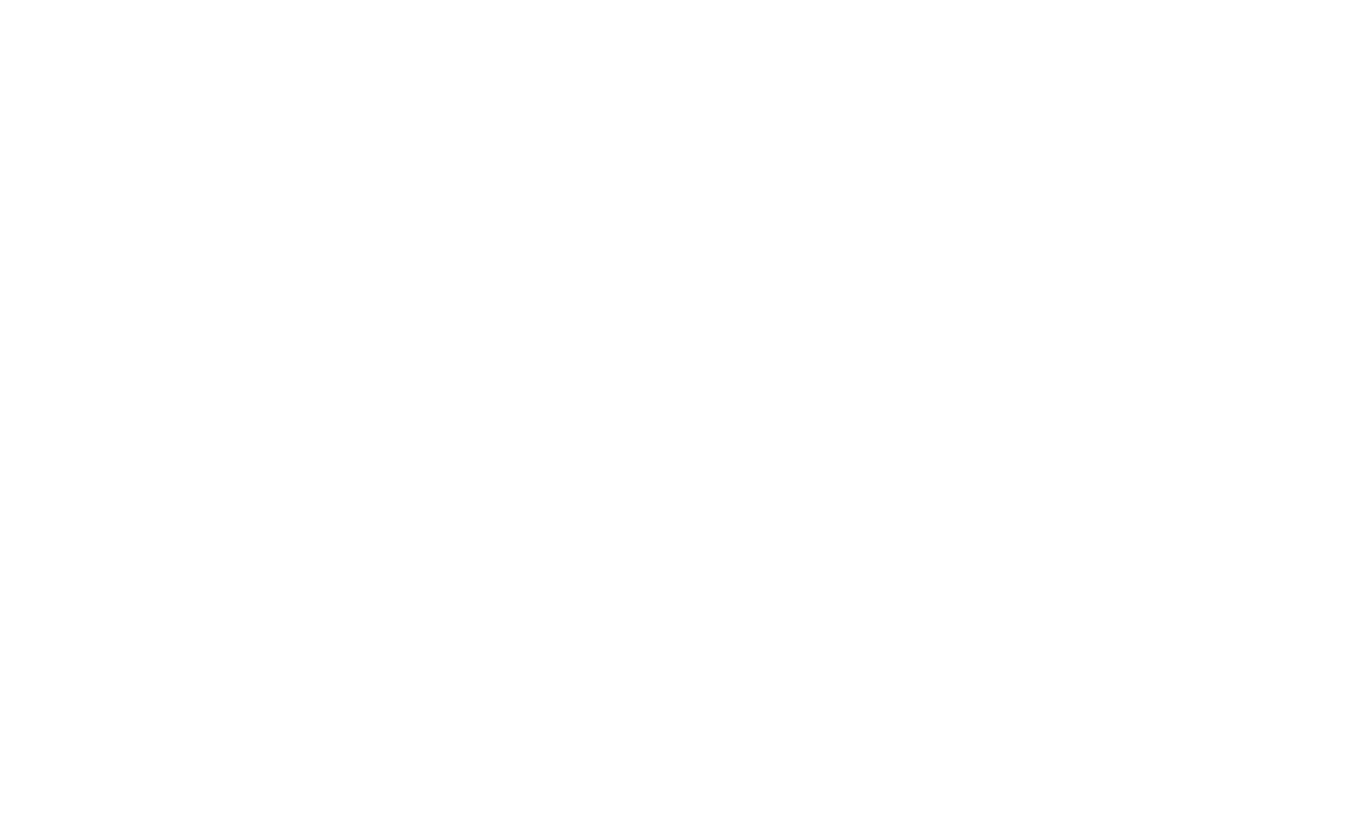 scroll, scrollTop: 0, scrollLeft: 0, axis: both 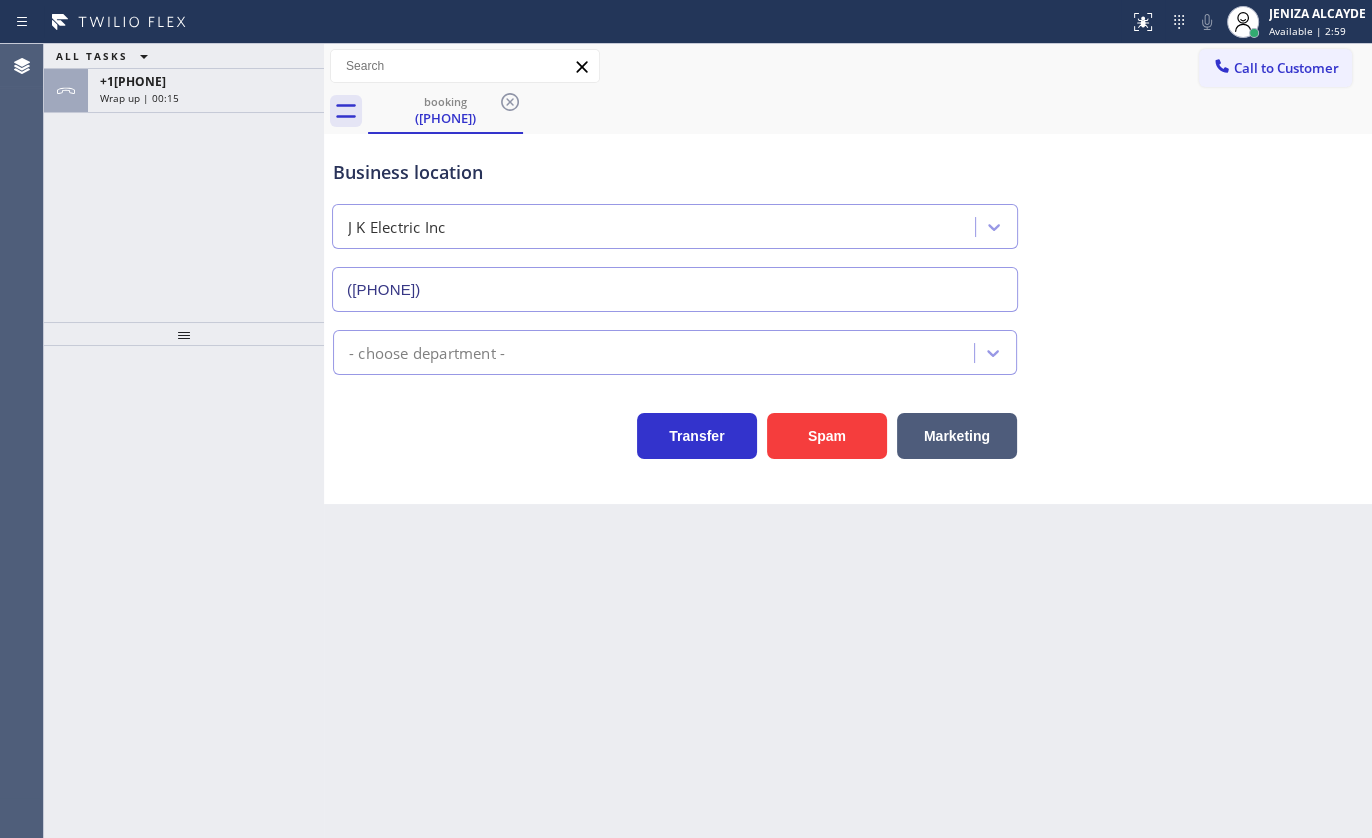 type on "([PHONE])" 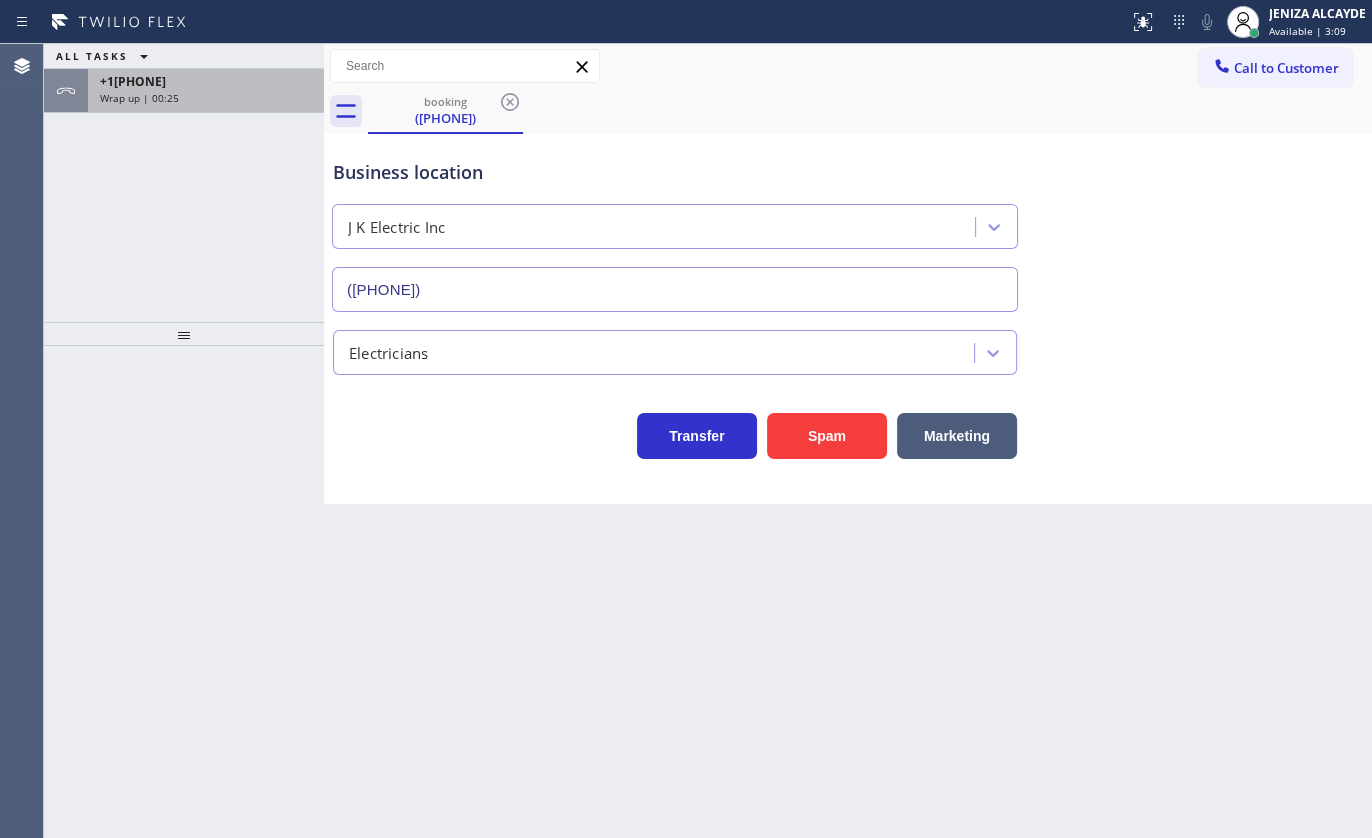 click on "[PHONE]" at bounding box center (206, 81) 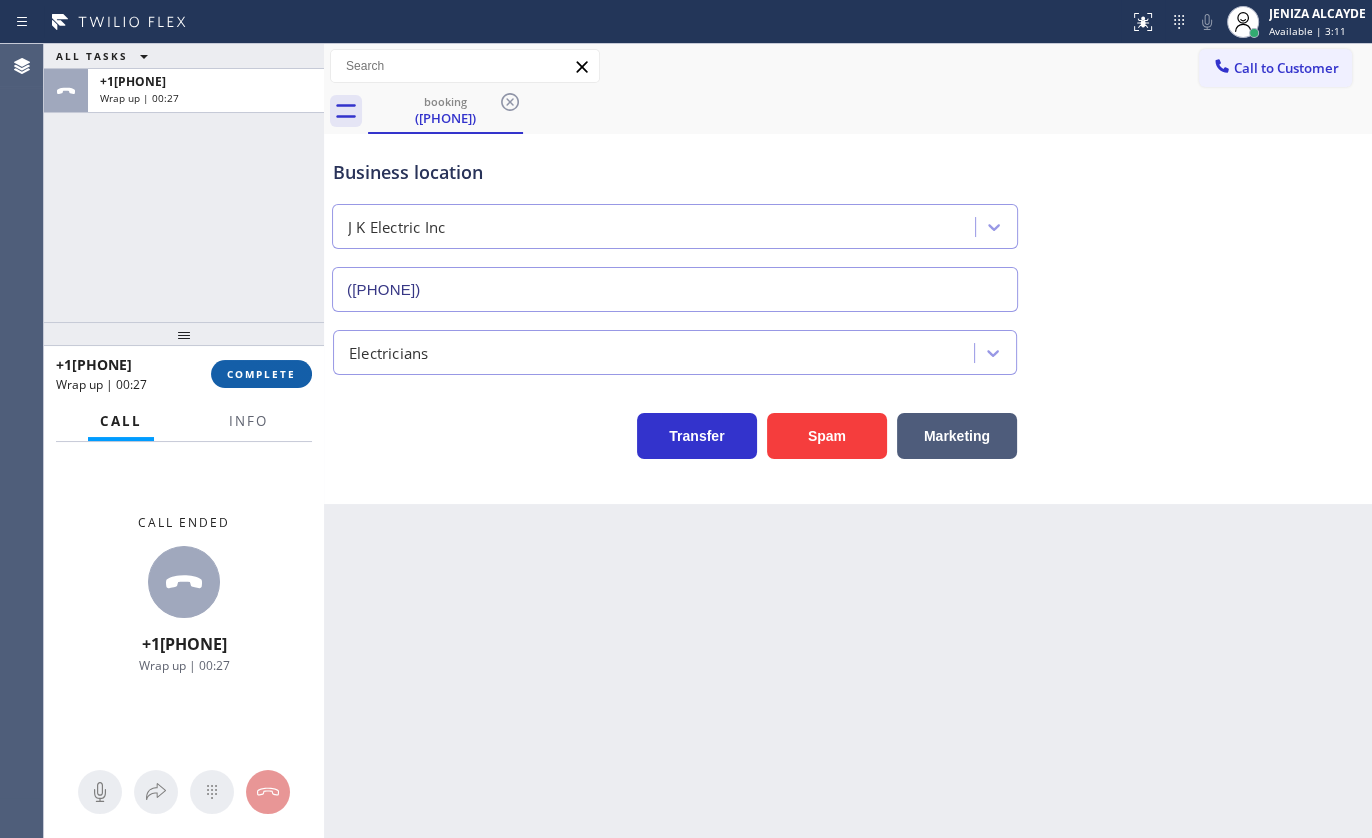 click on "COMPLETE" at bounding box center (261, 374) 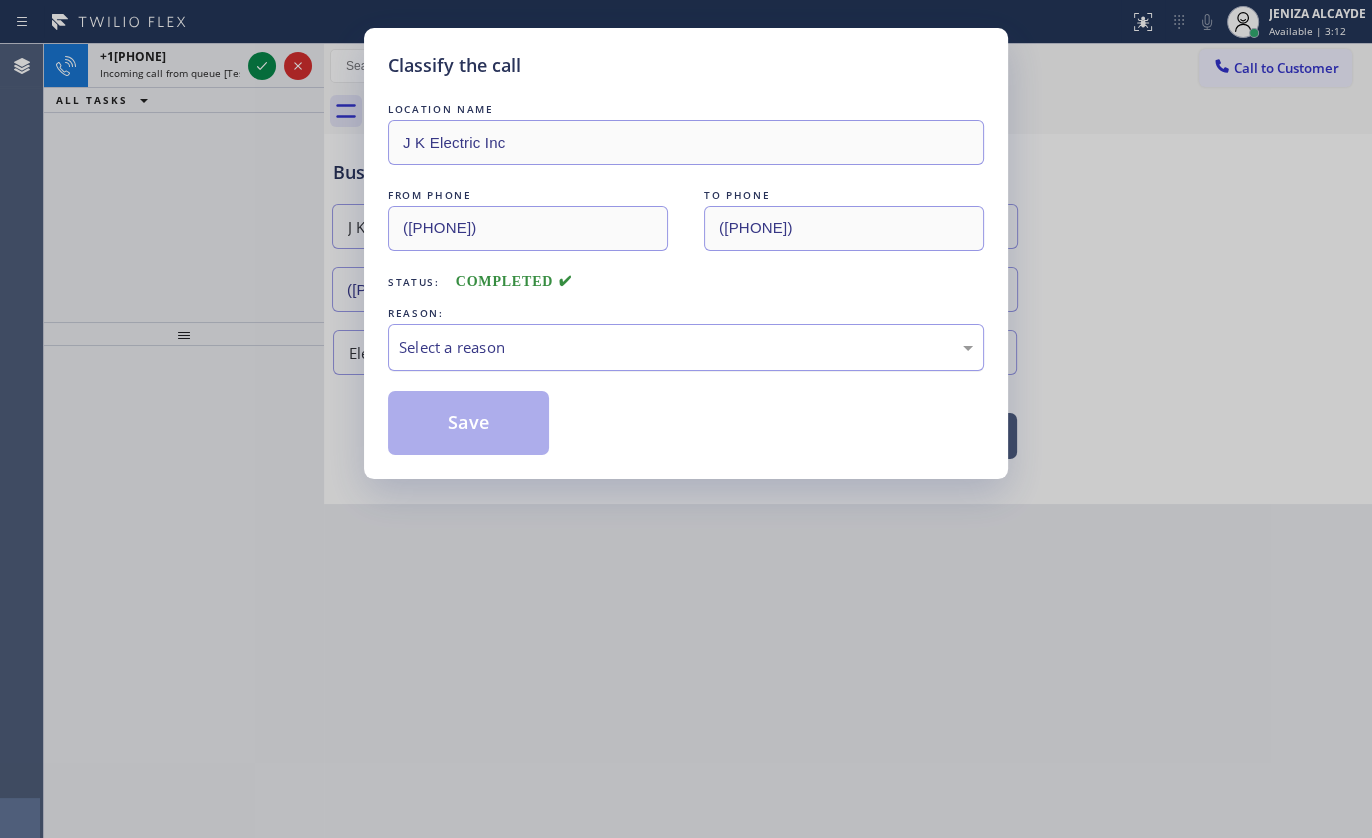 click on "Select a reason" at bounding box center [686, 347] 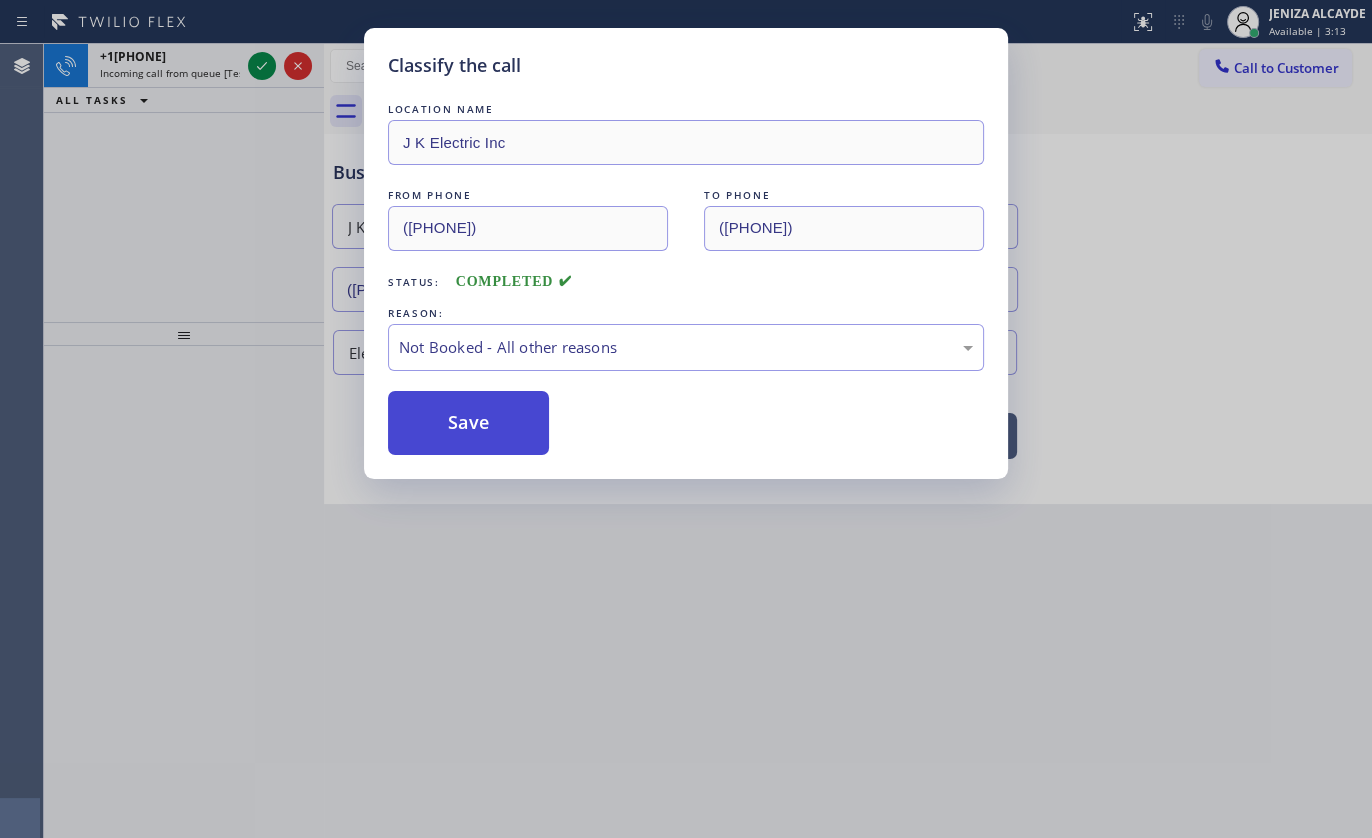 click on "Save" at bounding box center (468, 423) 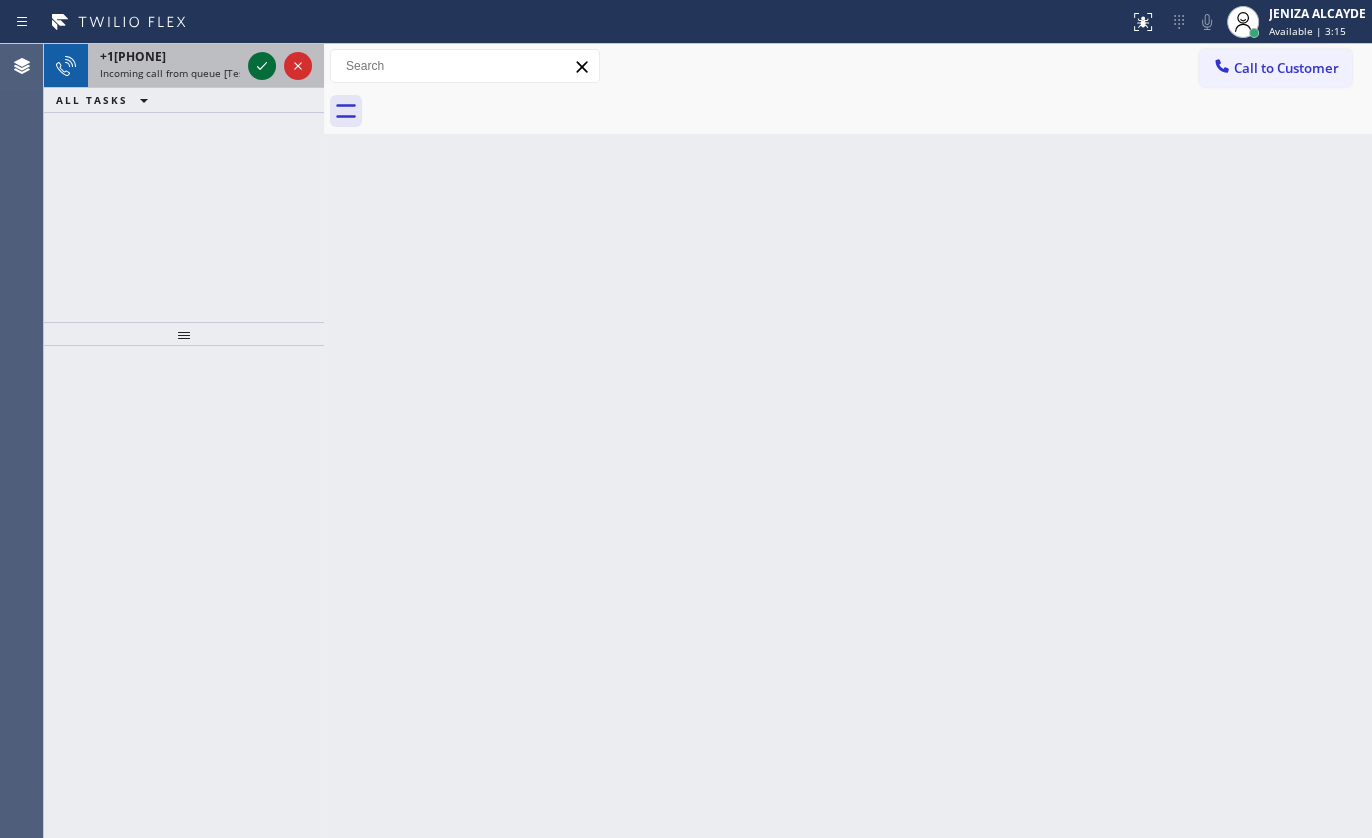 click 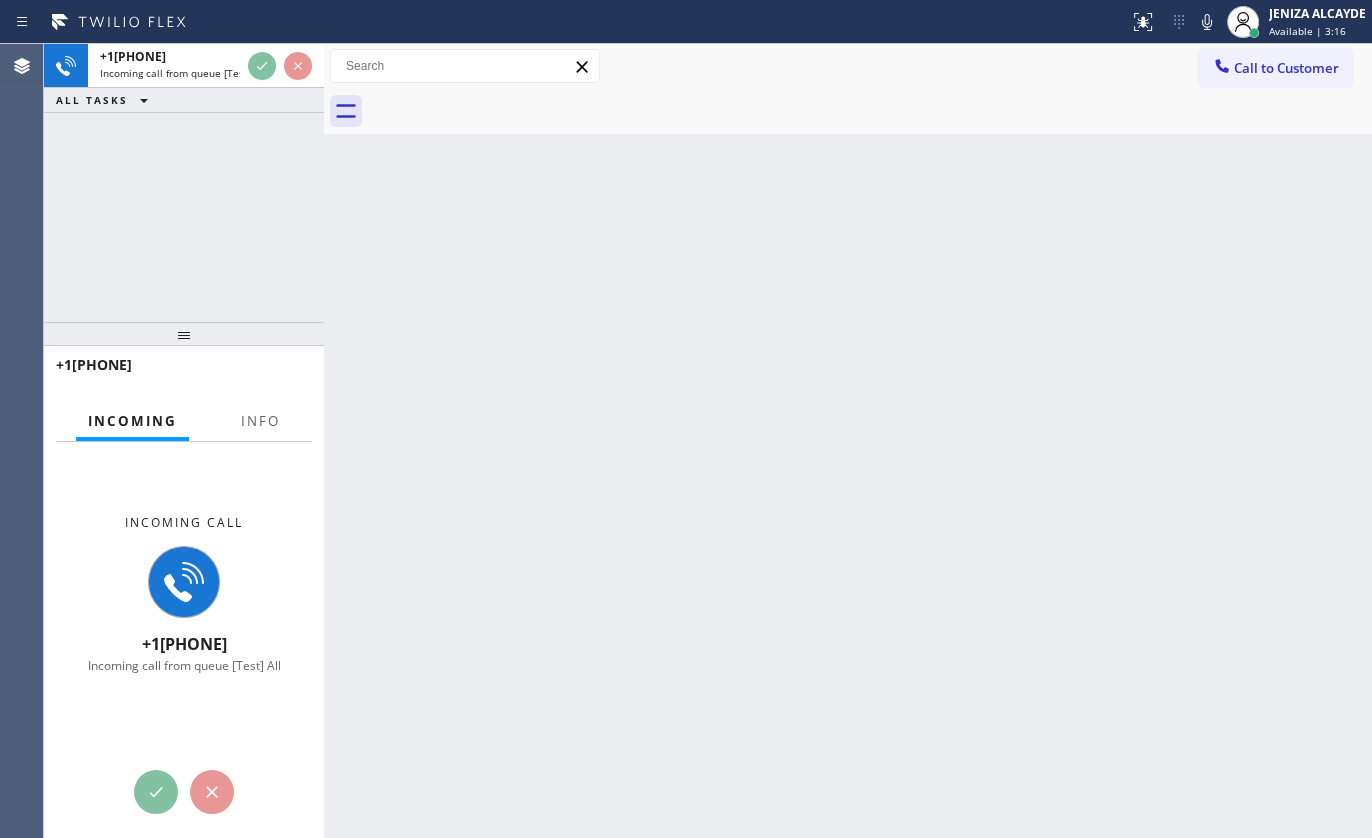 click at bounding box center (260, 439) 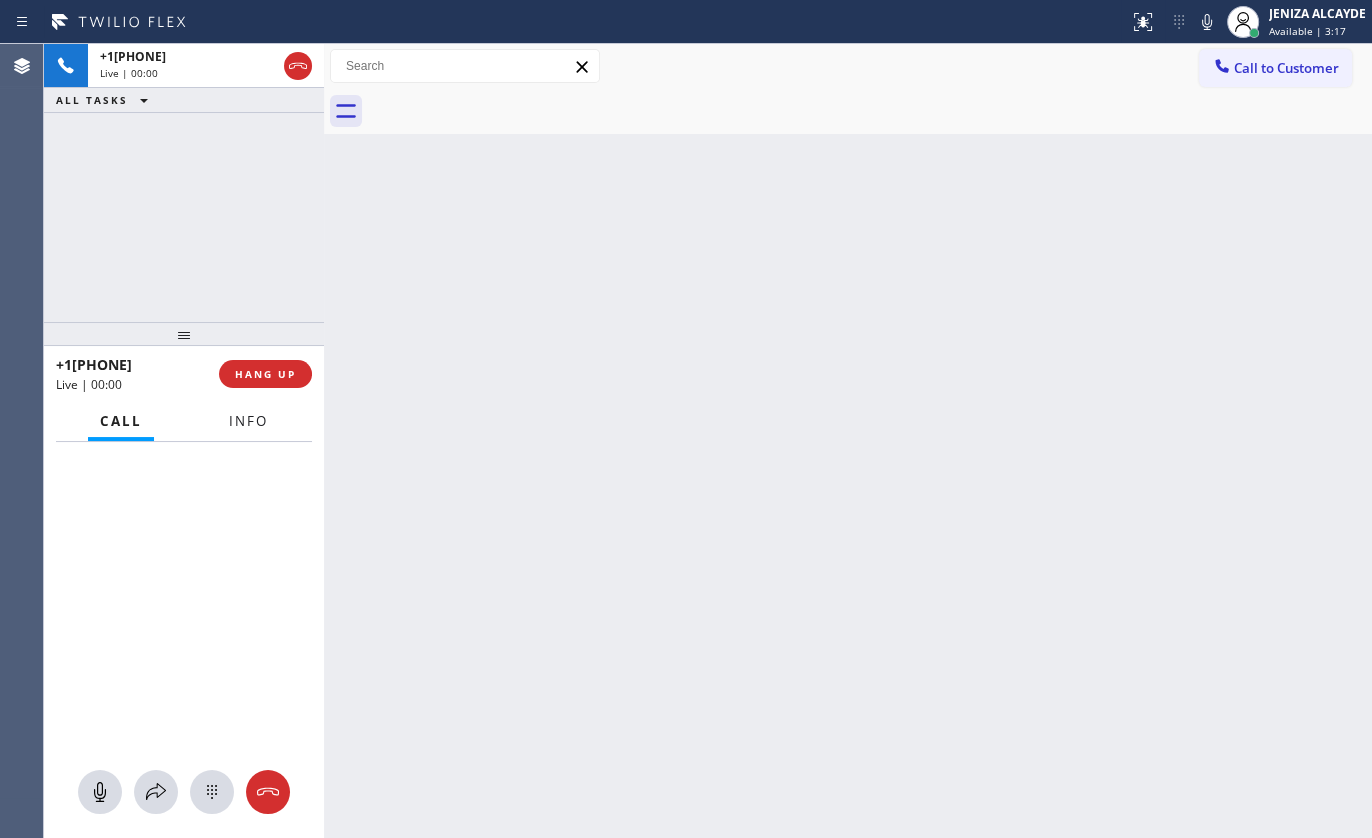 drag, startPoint x: 272, startPoint y: 399, endPoint x: 254, endPoint y: 429, distance: 34.98571 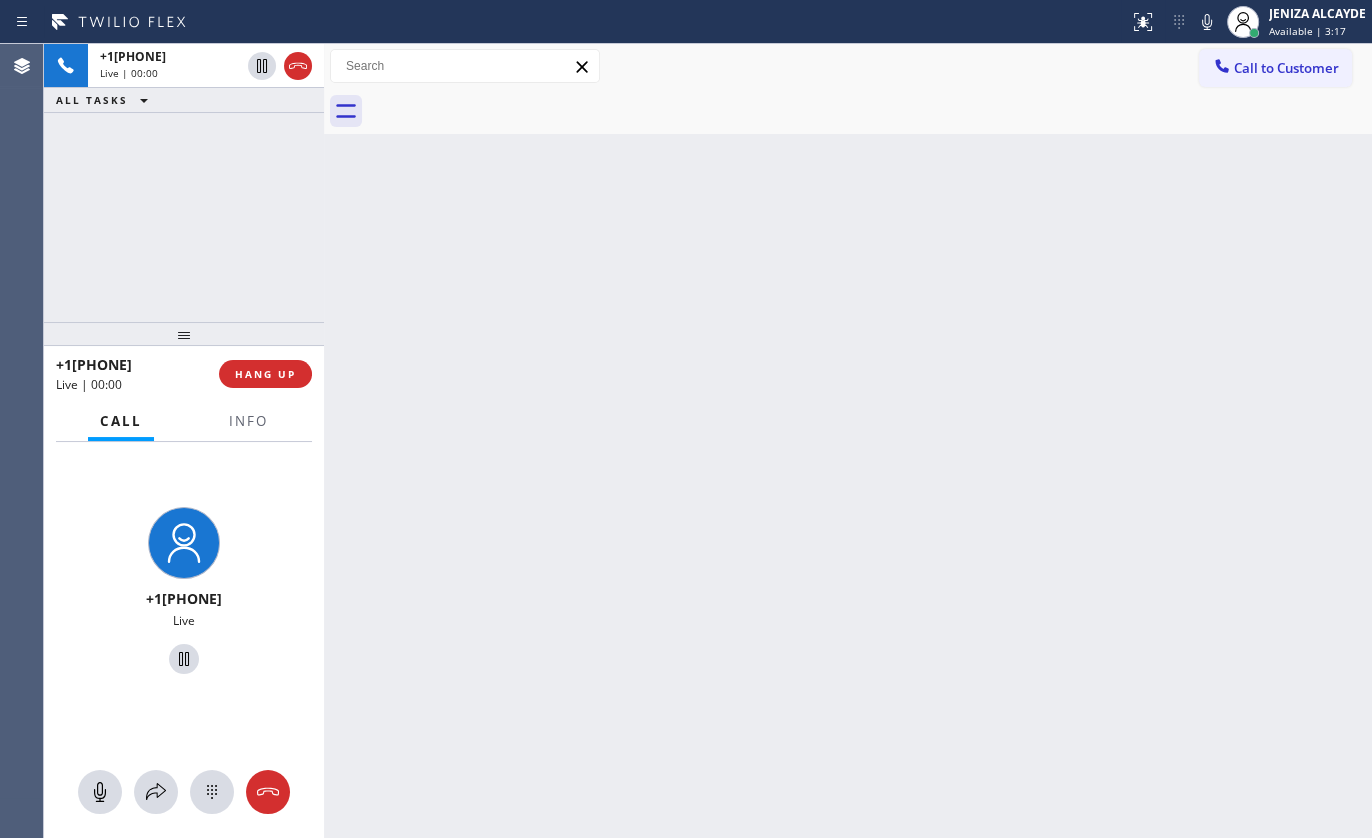 click on "+12132922519   Live" at bounding box center (184, 594) 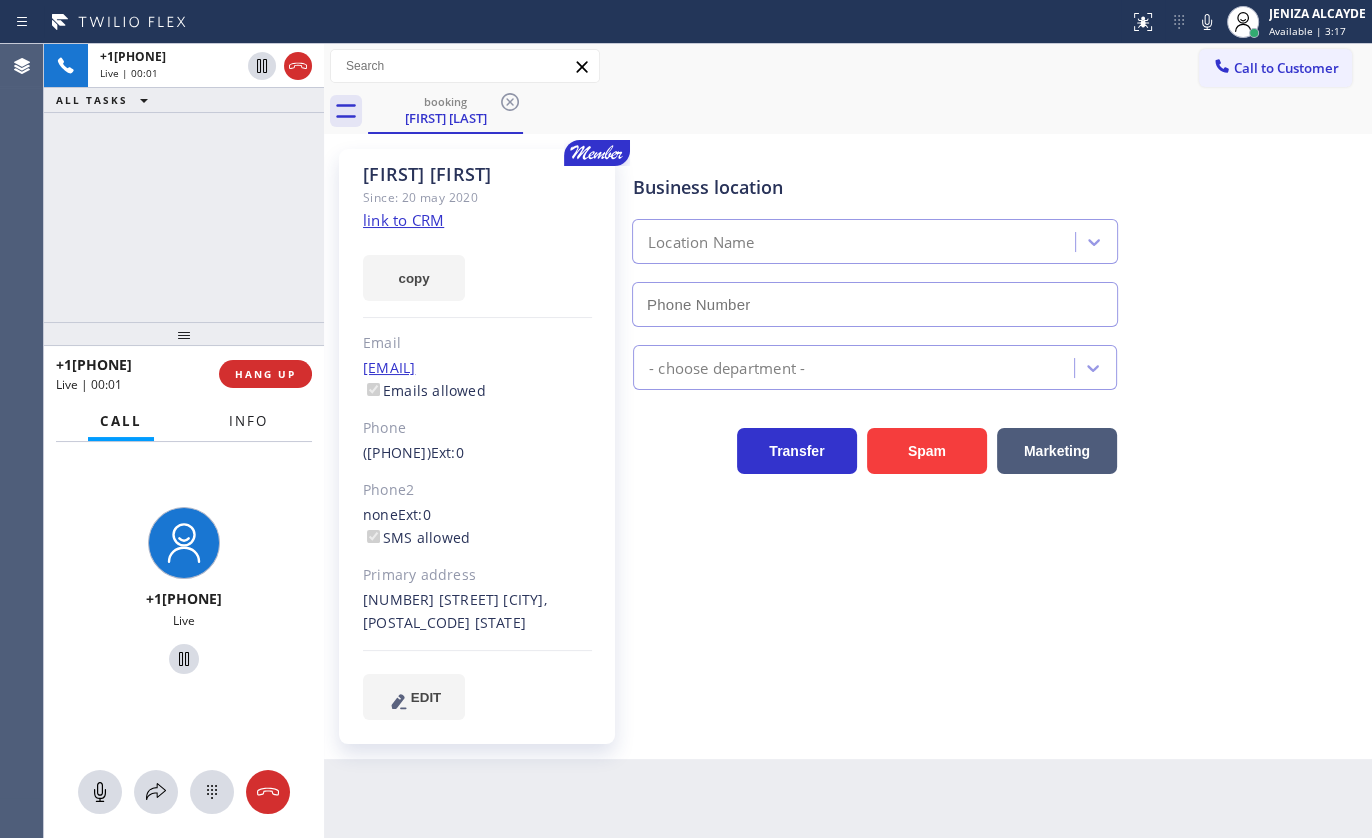 type on "(818) 798-9808" 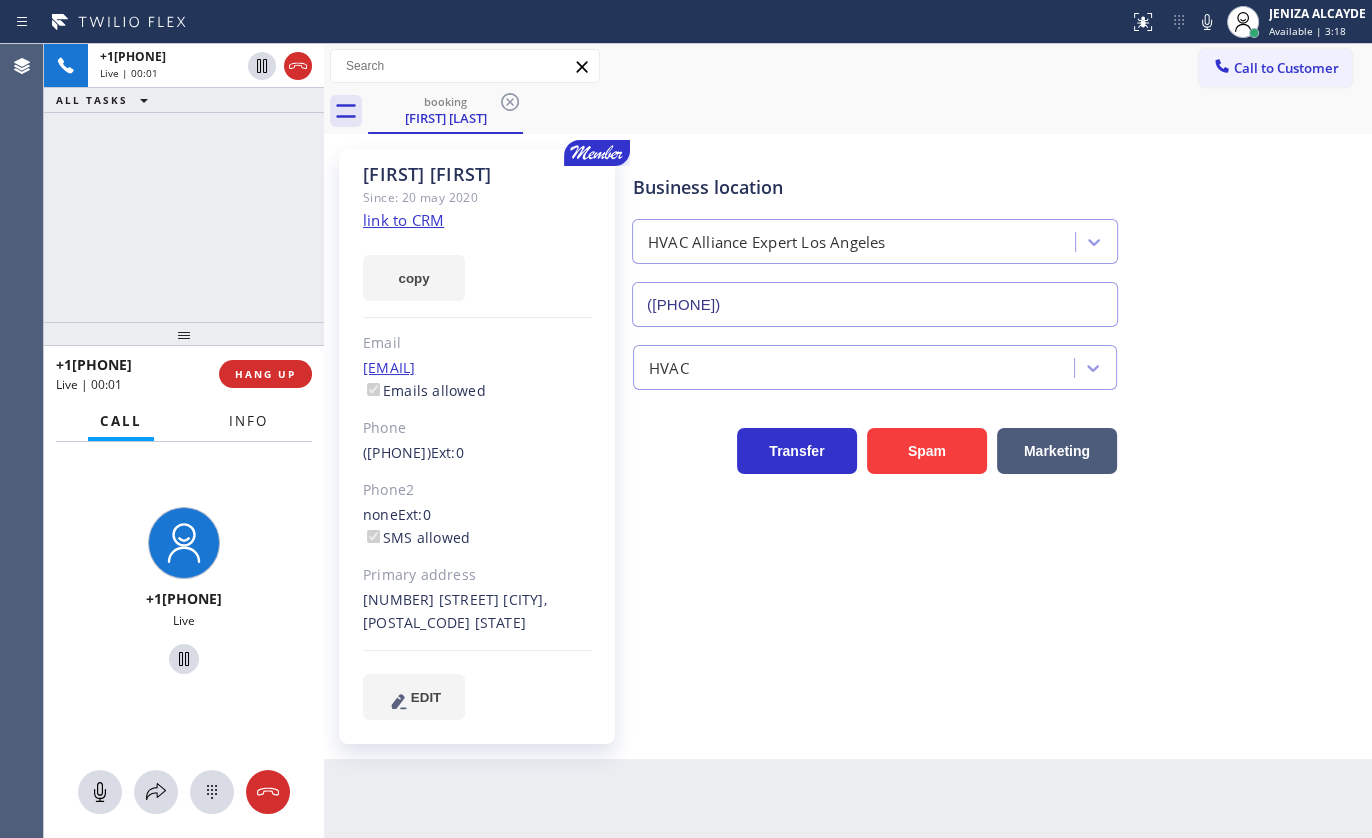 click on "Info" at bounding box center [248, 421] 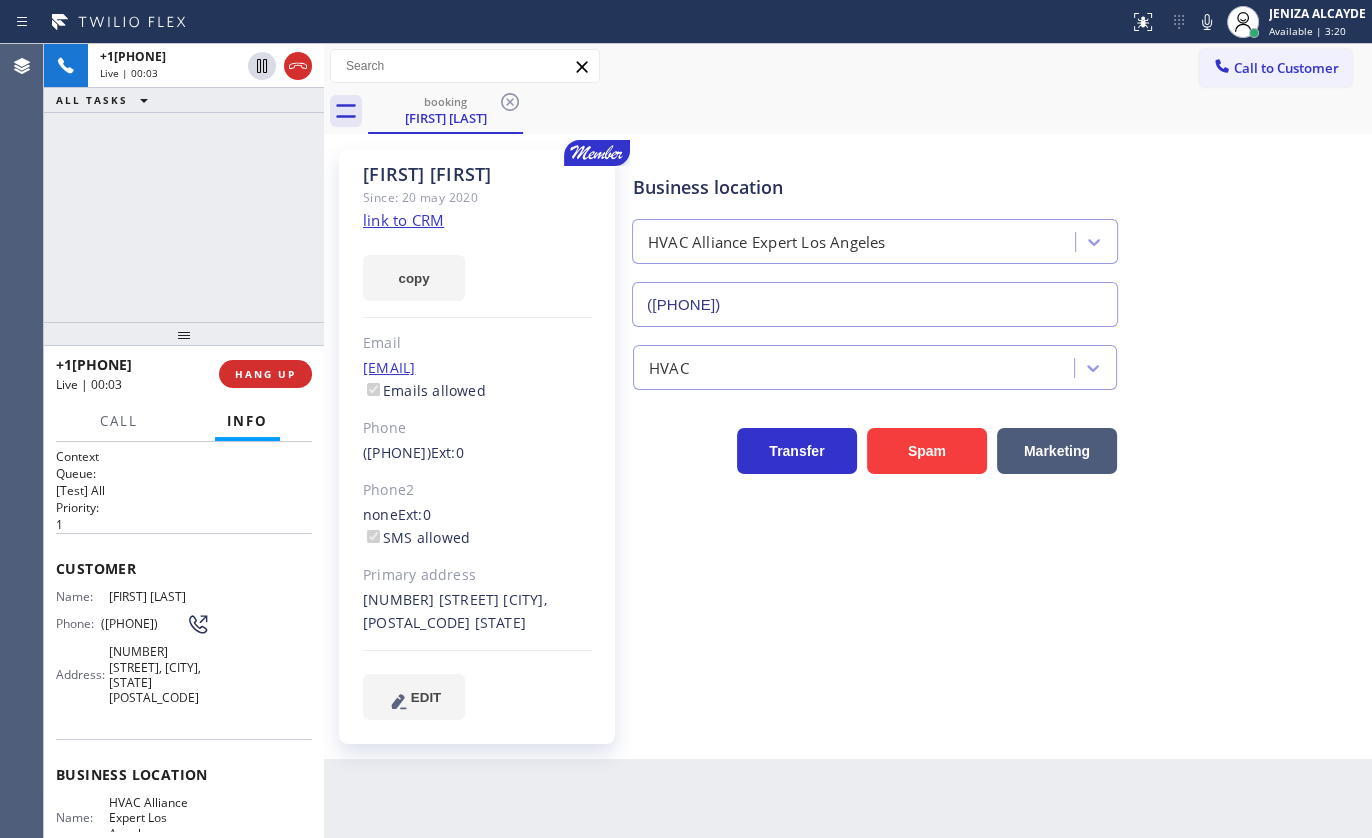 click on "link to CRM" at bounding box center [403, 220] 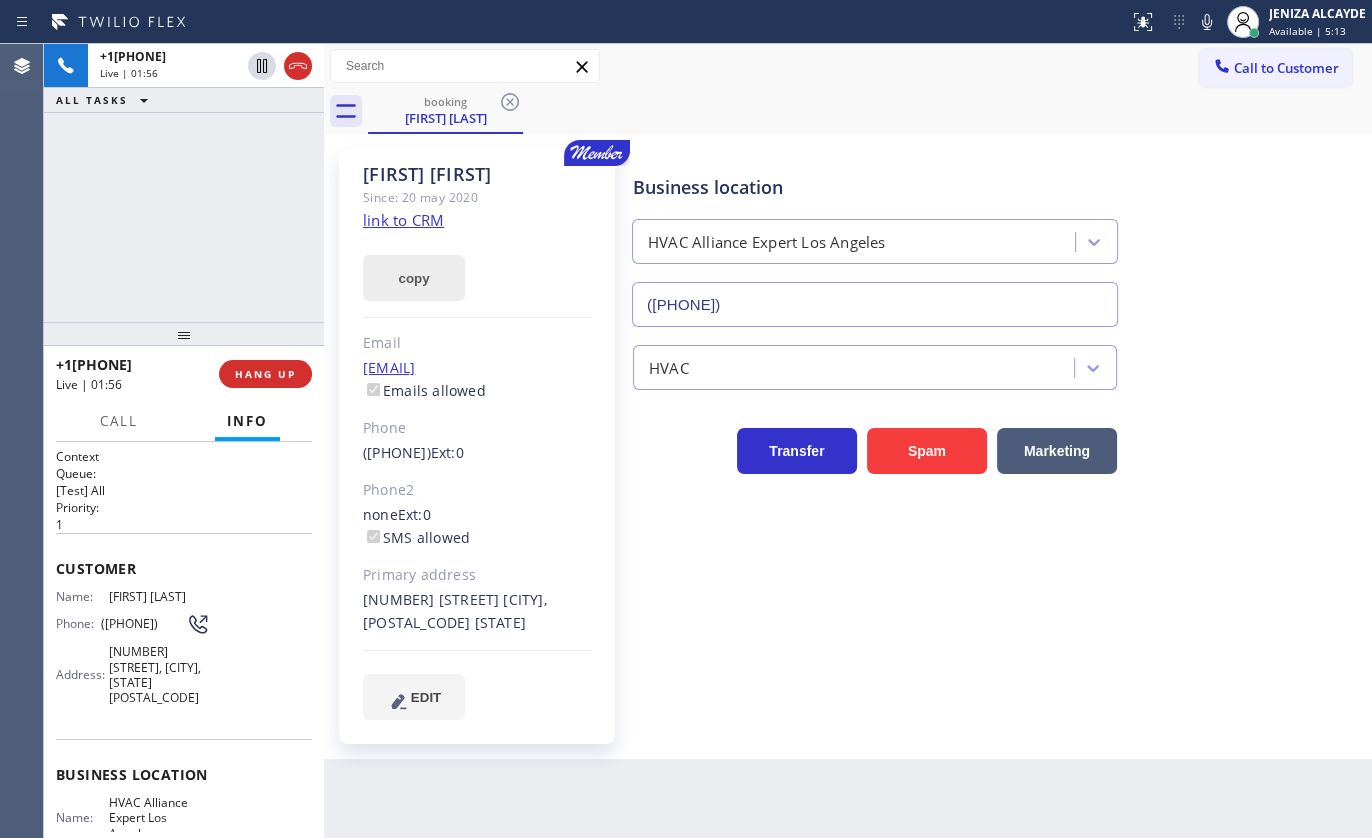 click on "copy" at bounding box center [414, 278] 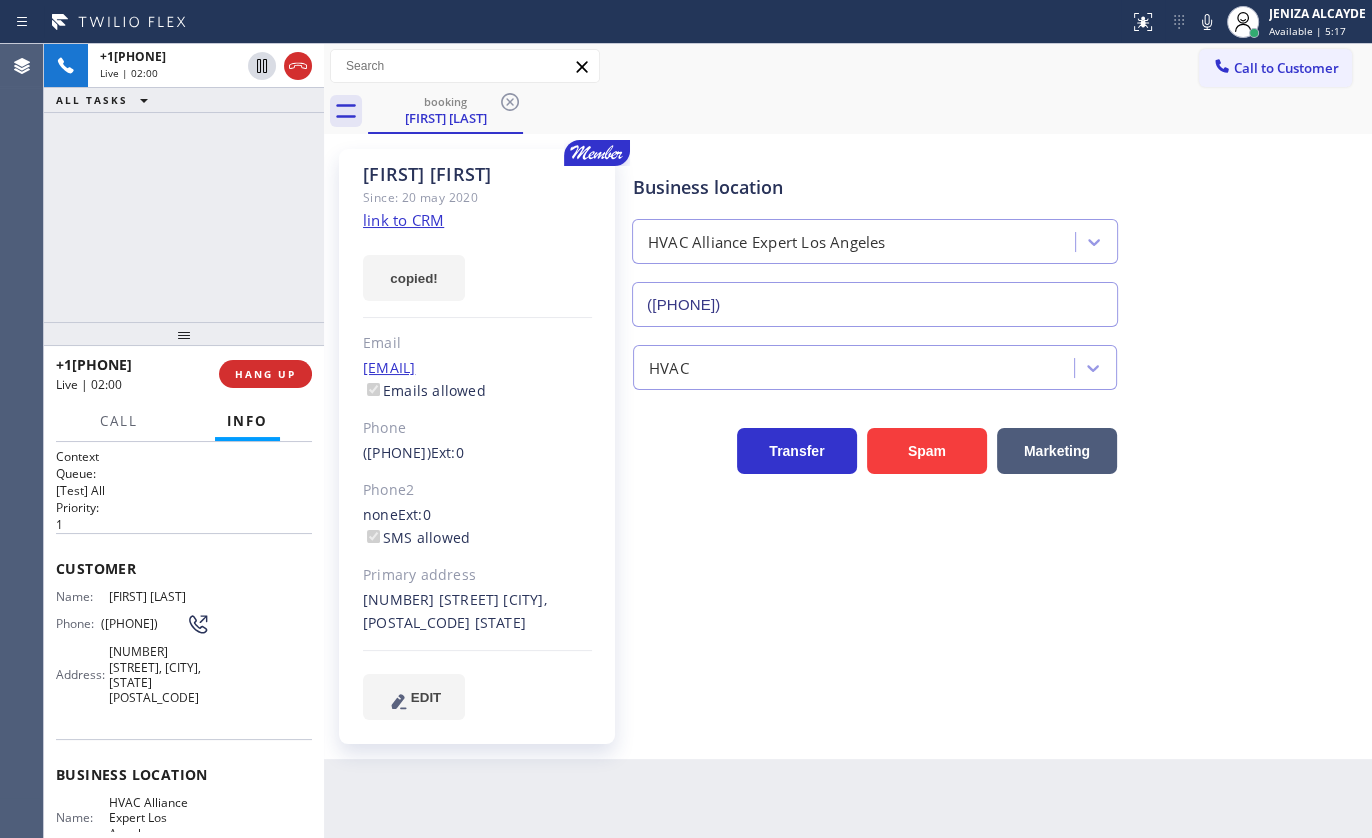 click on "link to CRM" at bounding box center [403, 220] 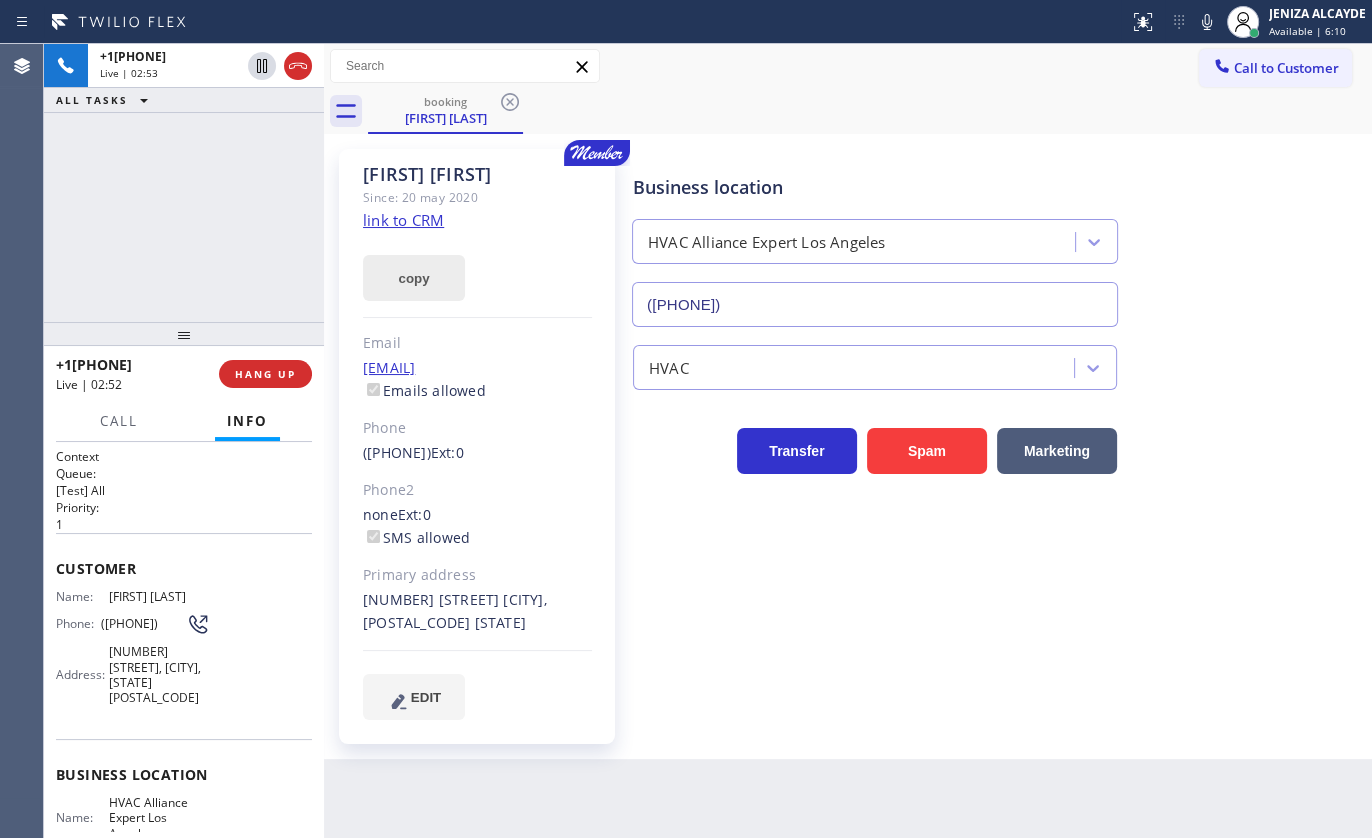 click on "copy" at bounding box center (414, 278) 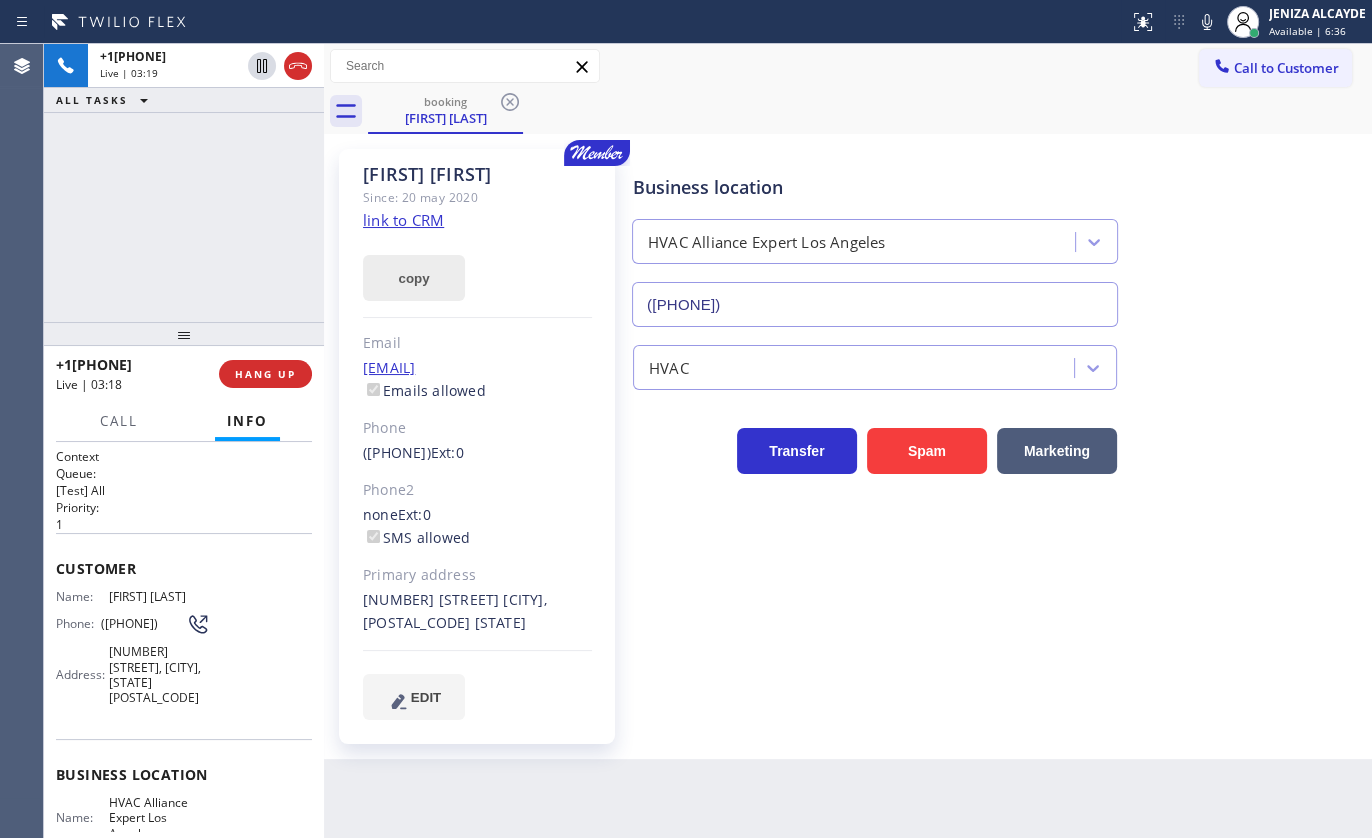 click on "copy" at bounding box center [414, 278] 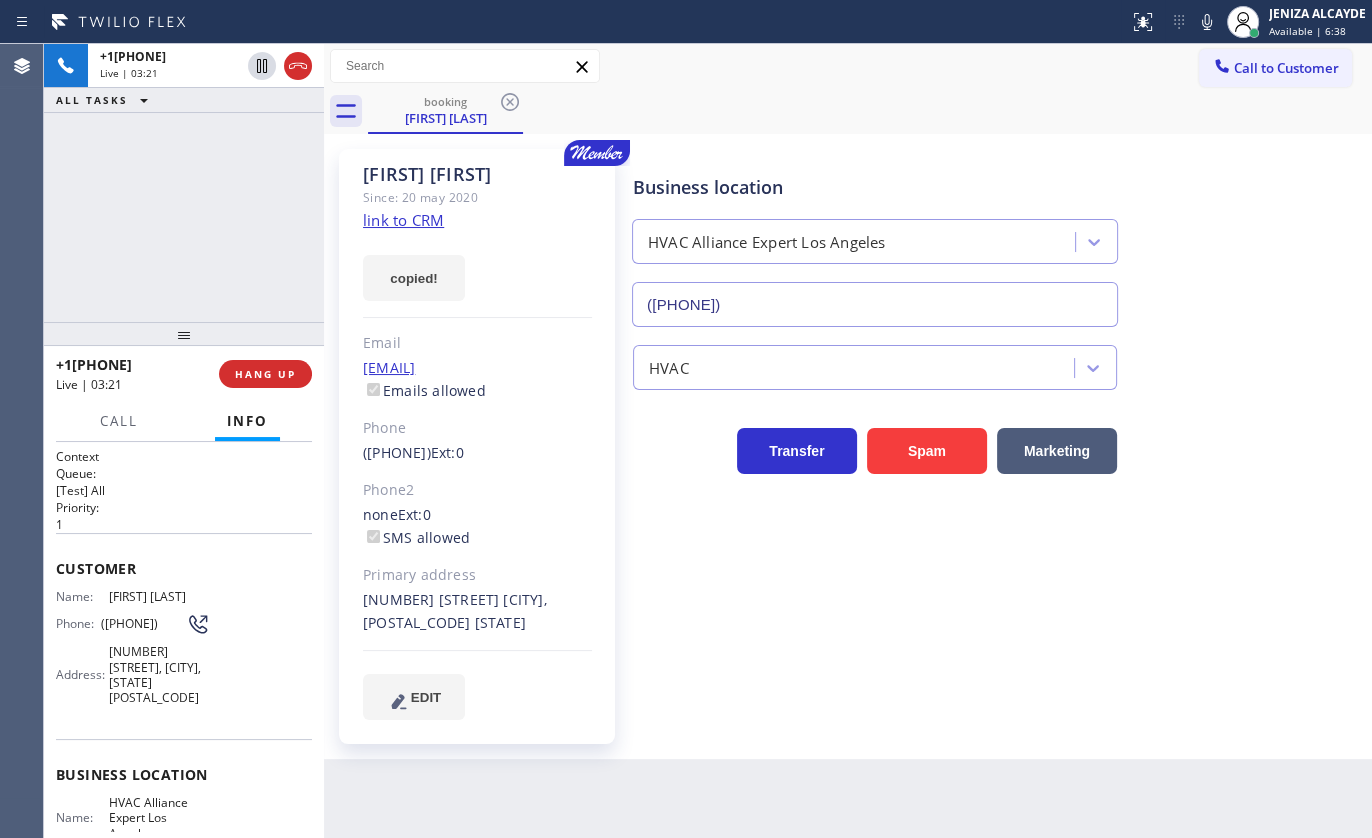 drag, startPoint x: 226, startPoint y: 219, endPoint x: 978, endPoint y: 83, distance: 764.1989 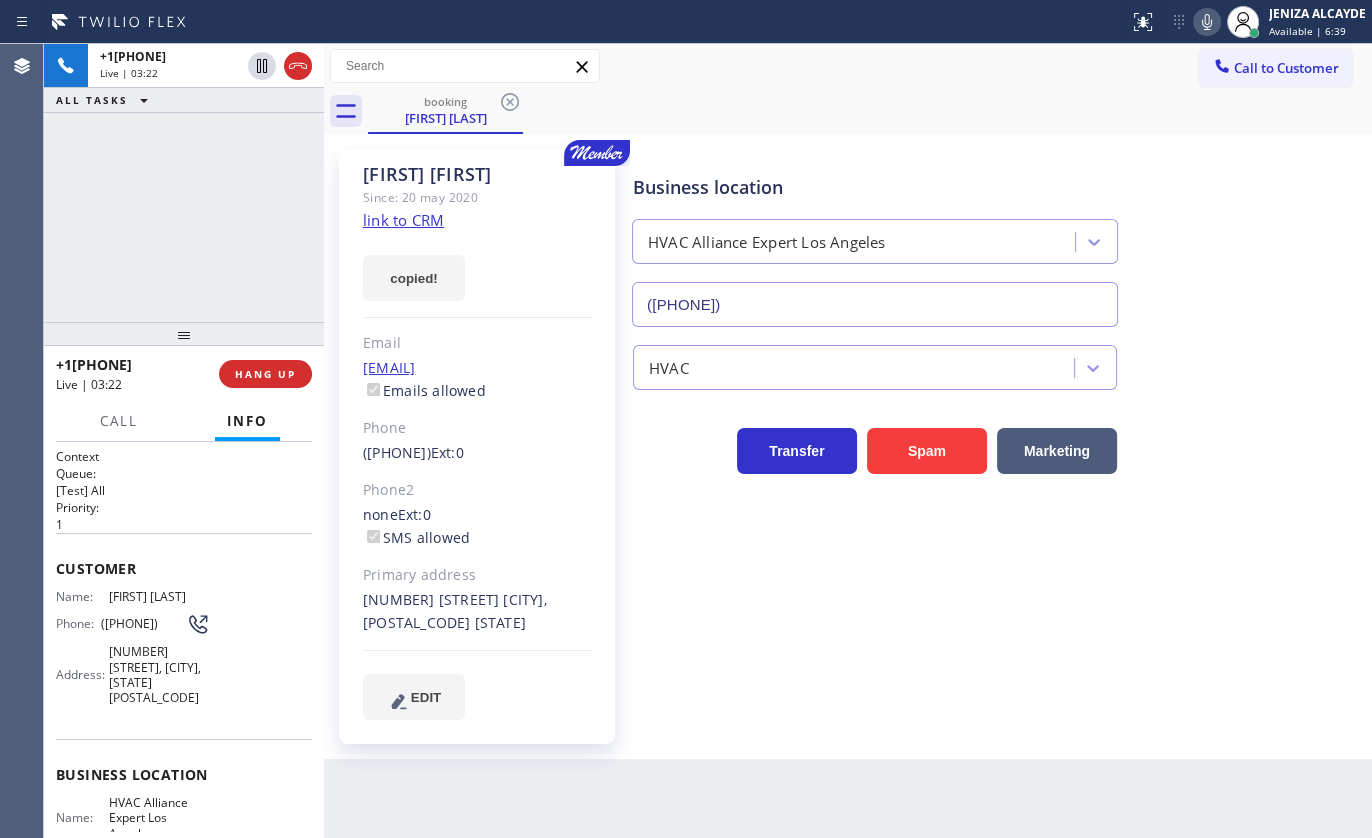 click 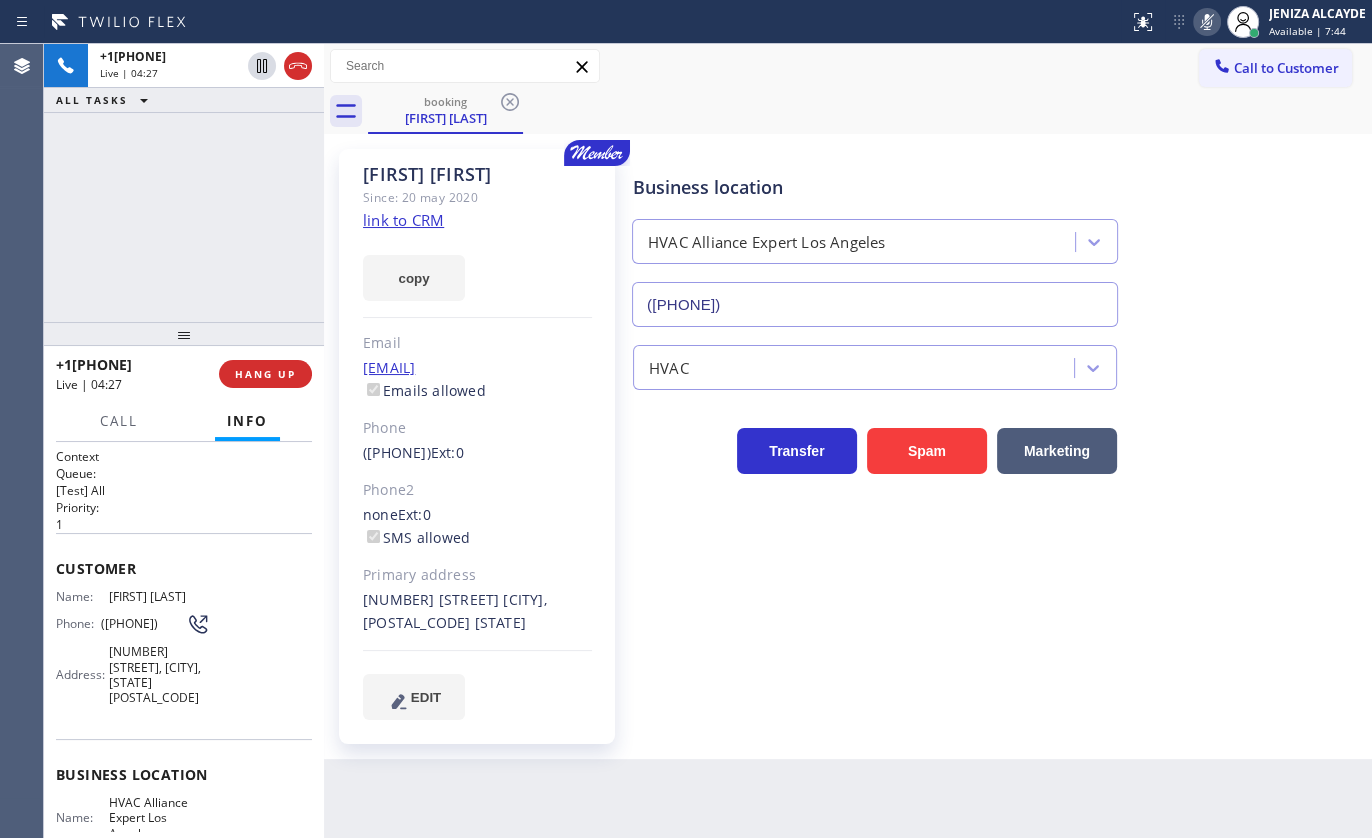 click on "+12132922519 Live | 04:27 ALL TASKS ALL TASKS ACTIVE TASKS TASKS IN WRAP UP" at bounding box center (184, 183) 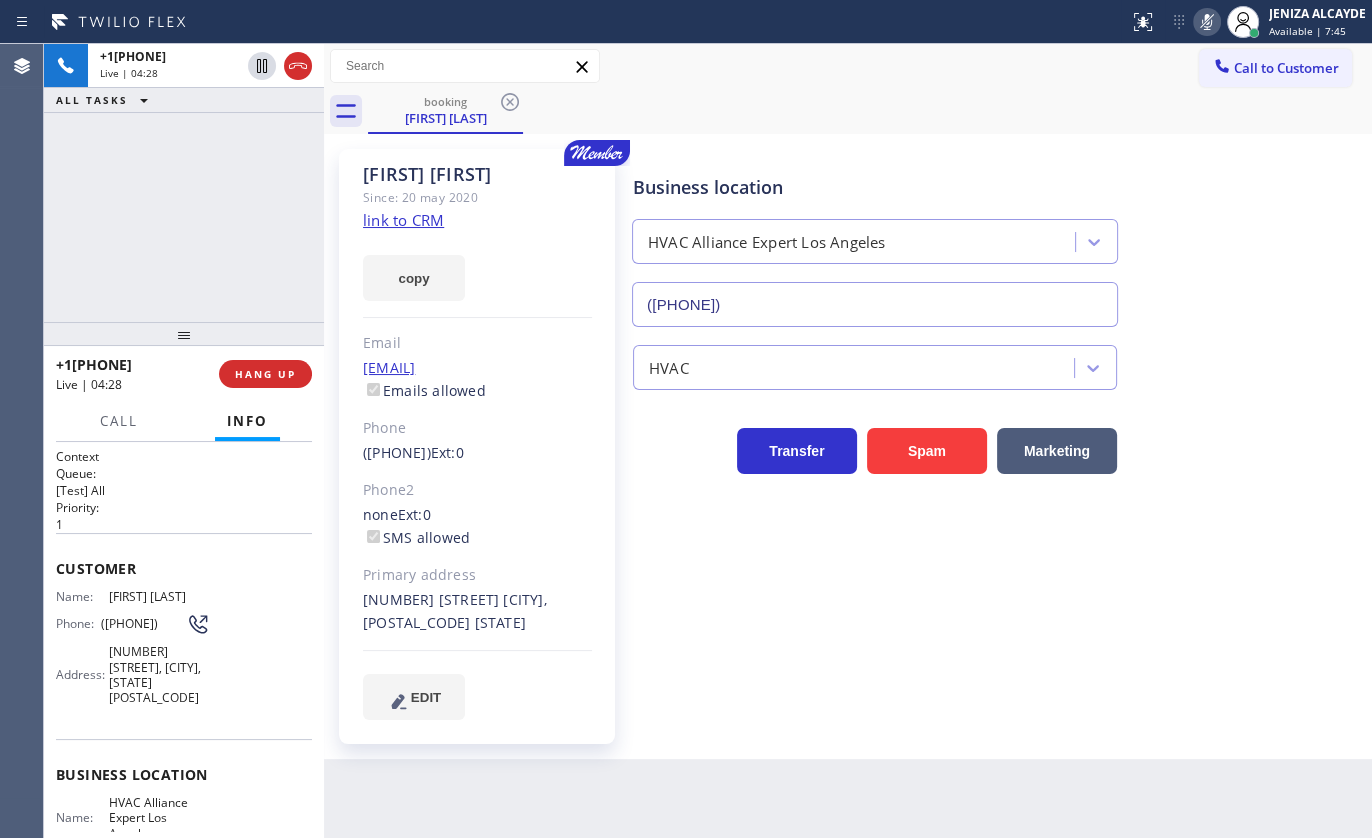 click 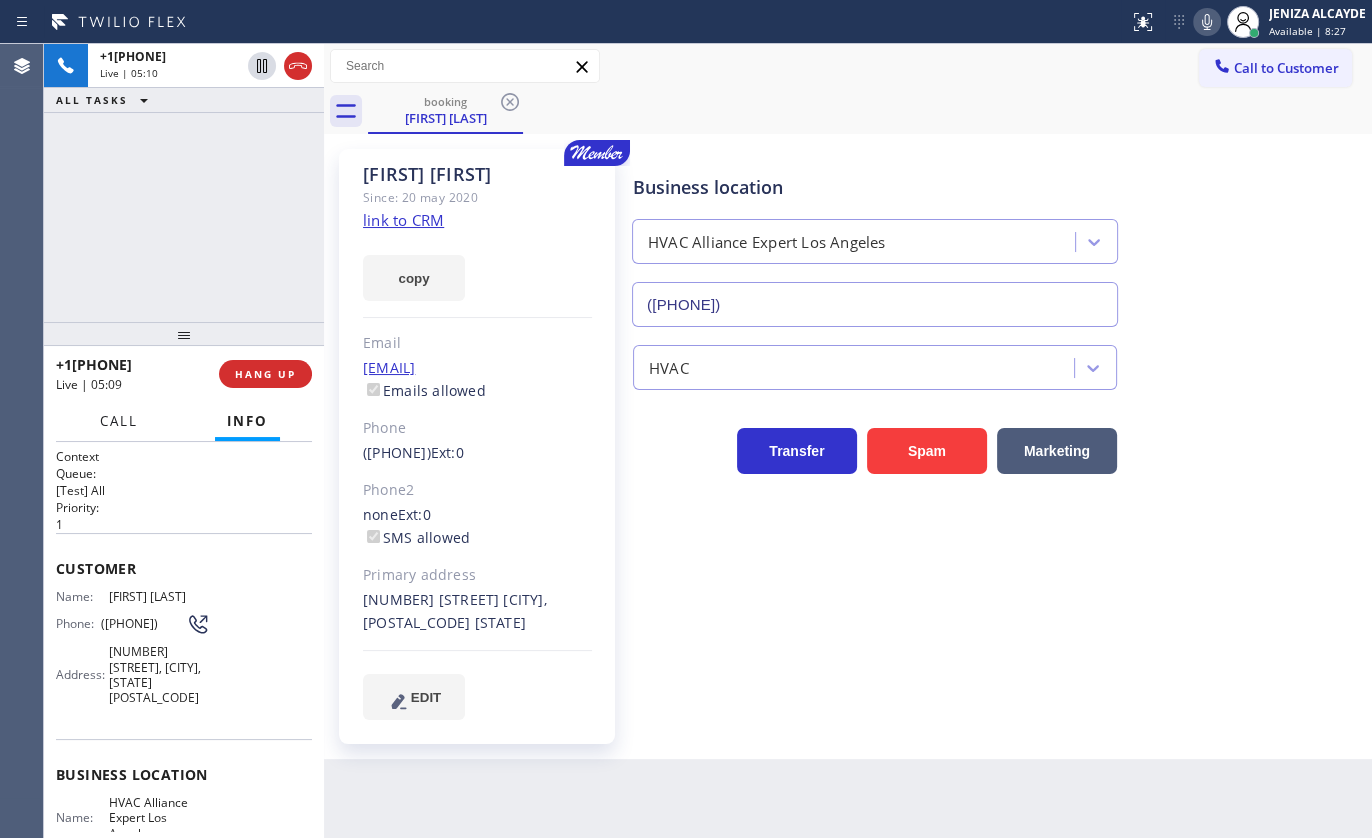 click on "Call" at bounding box center (119, 421) 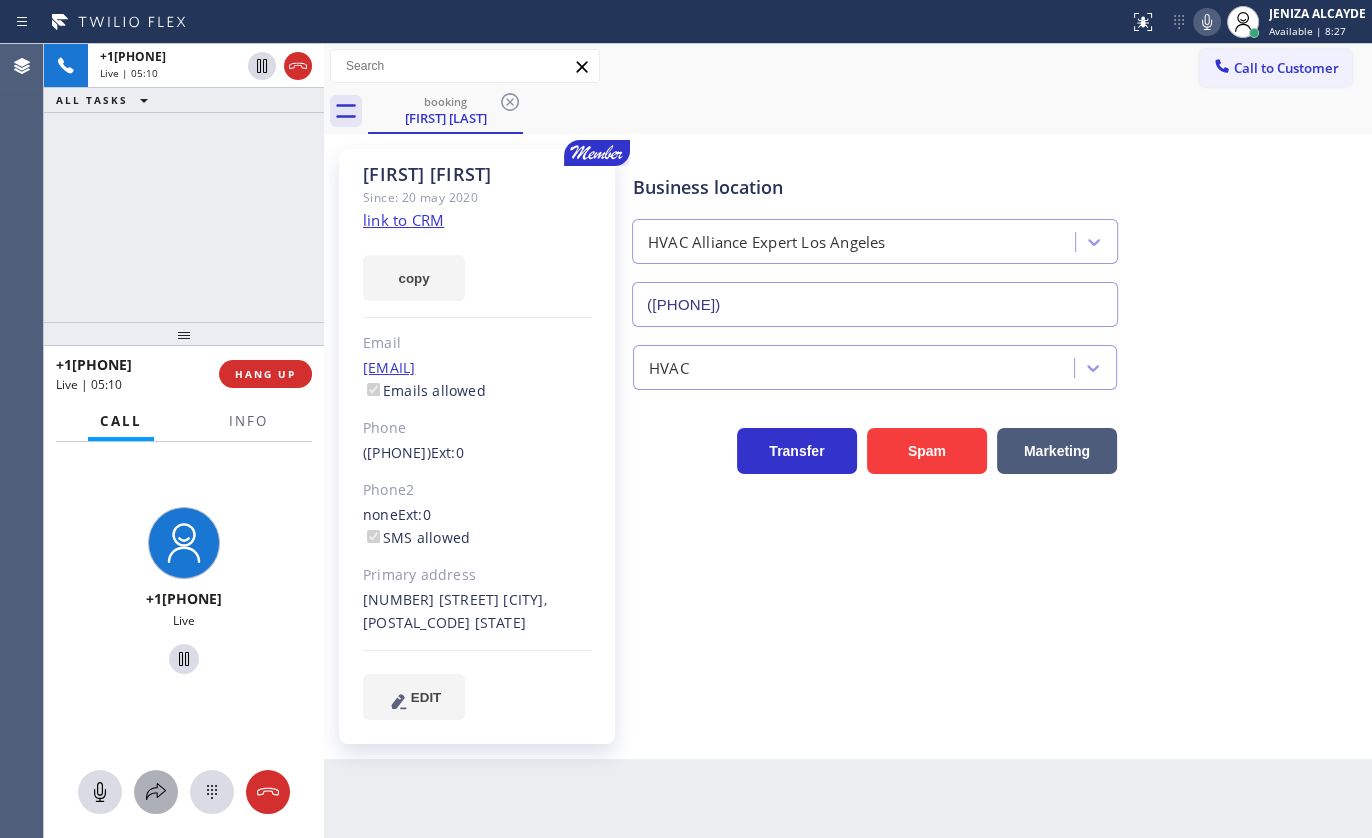 click at bounding box center [156, 792] 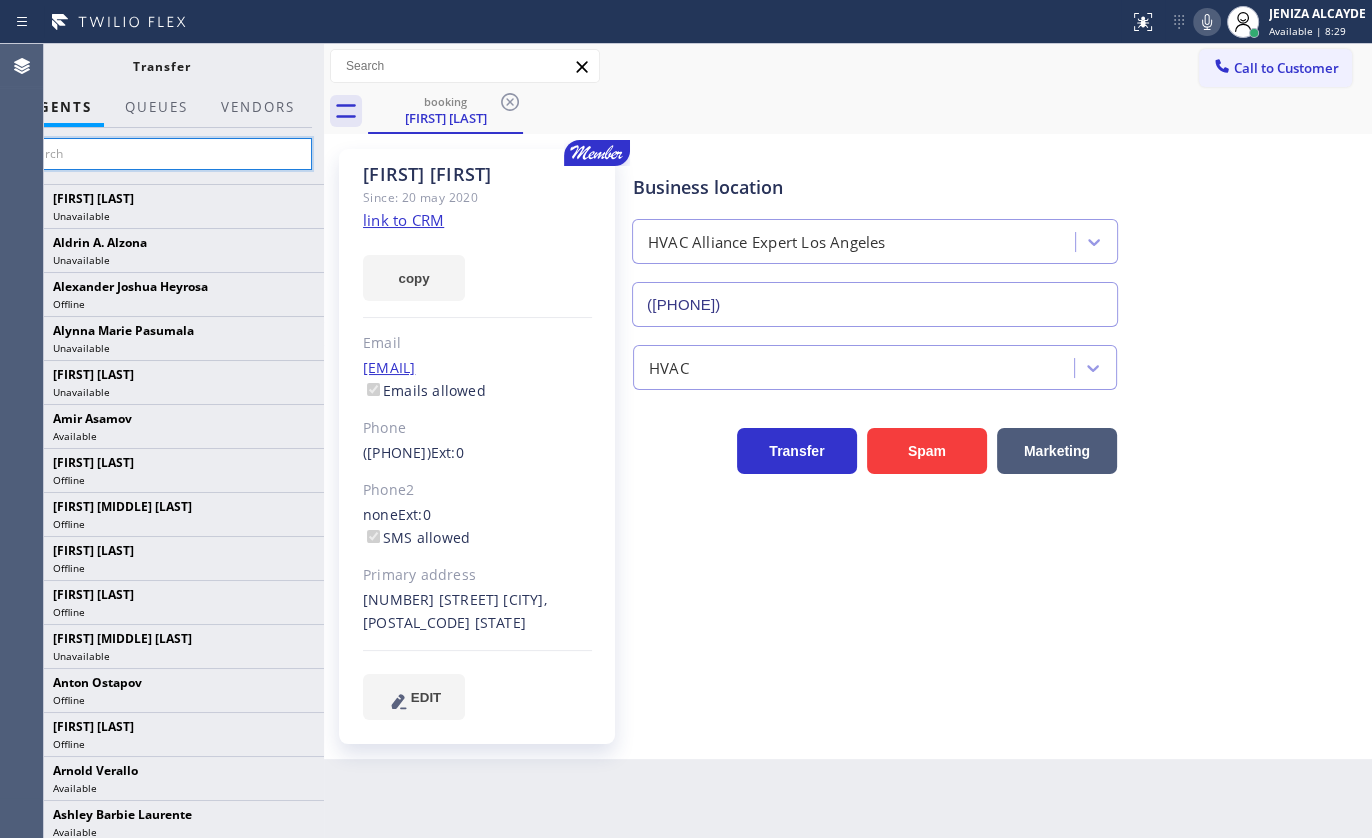 click at bounding box center (161, 154) 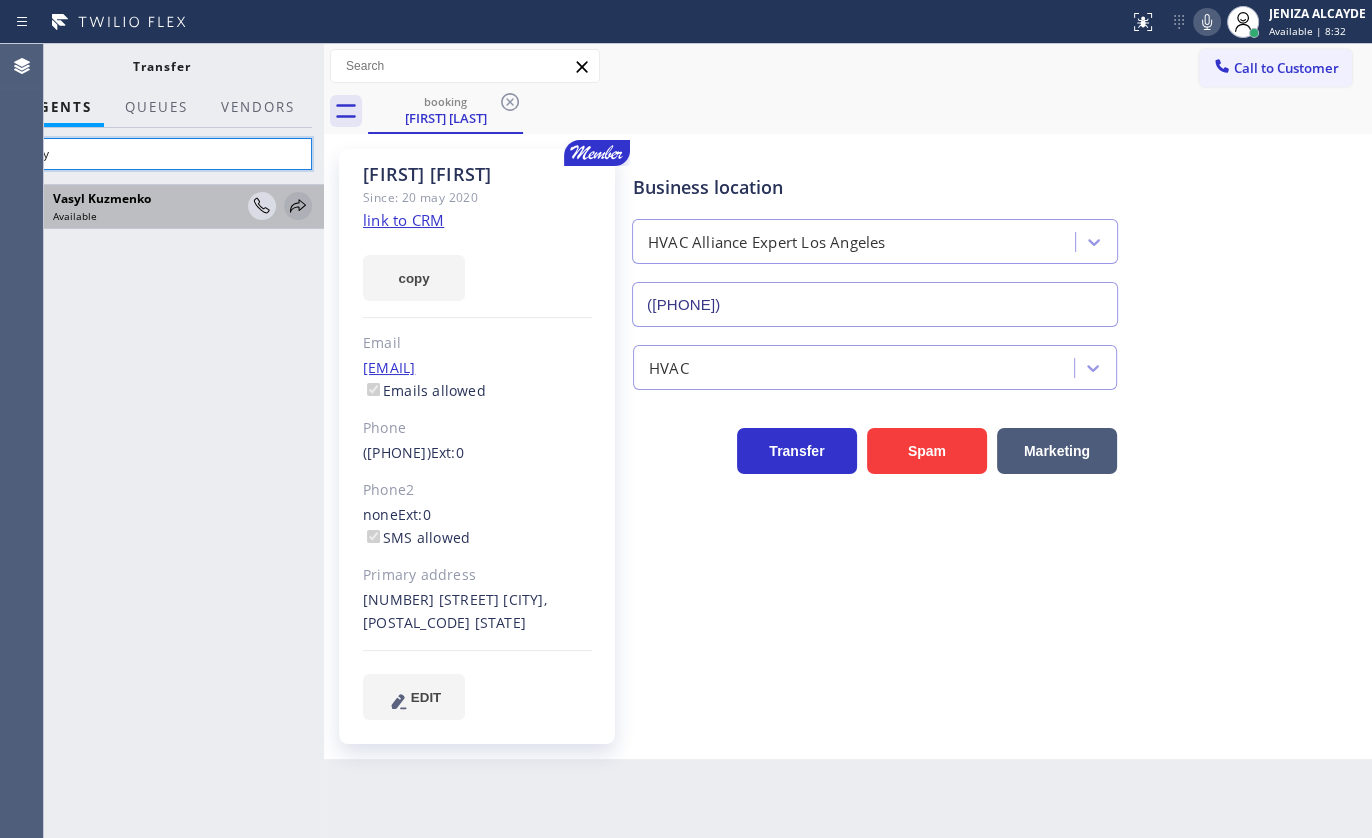 type on "vasy" 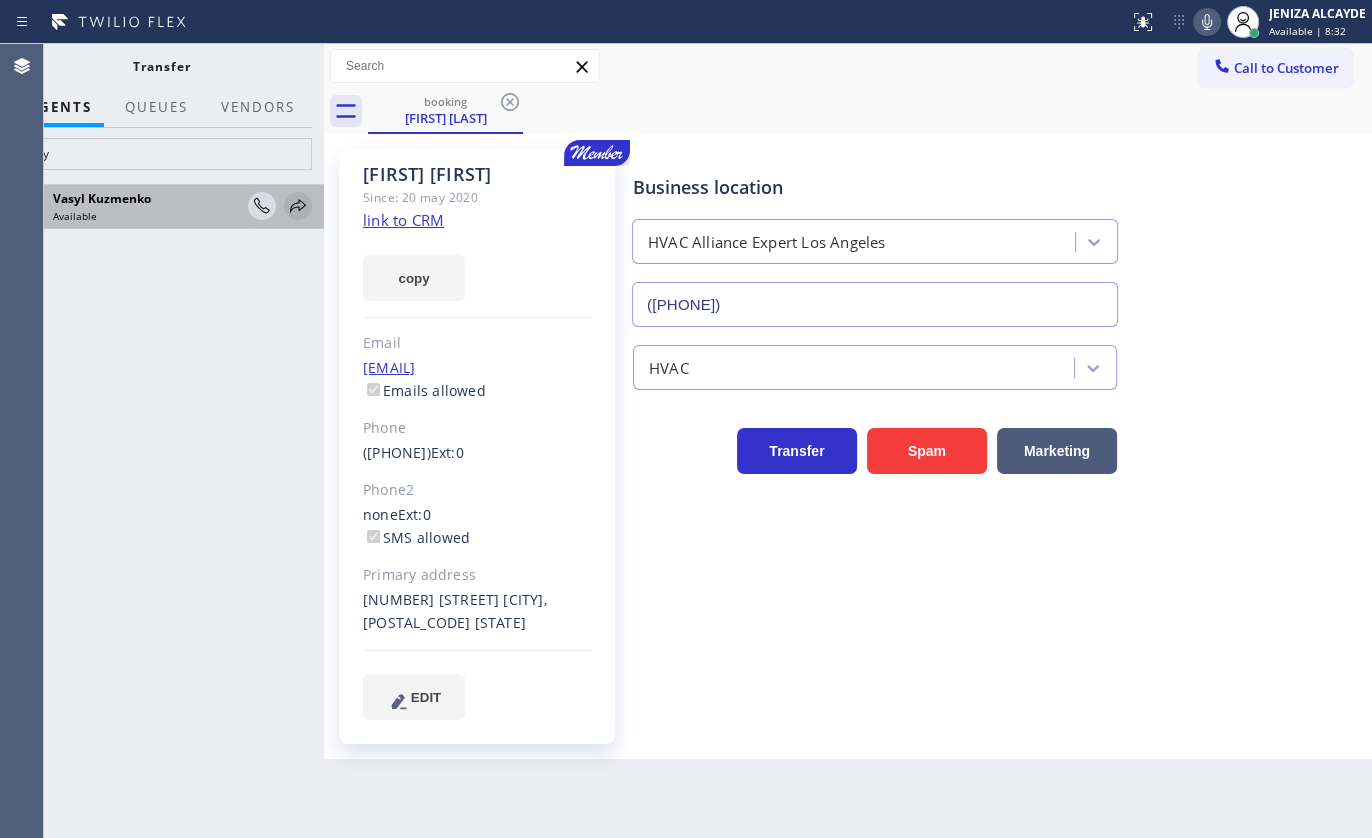 click 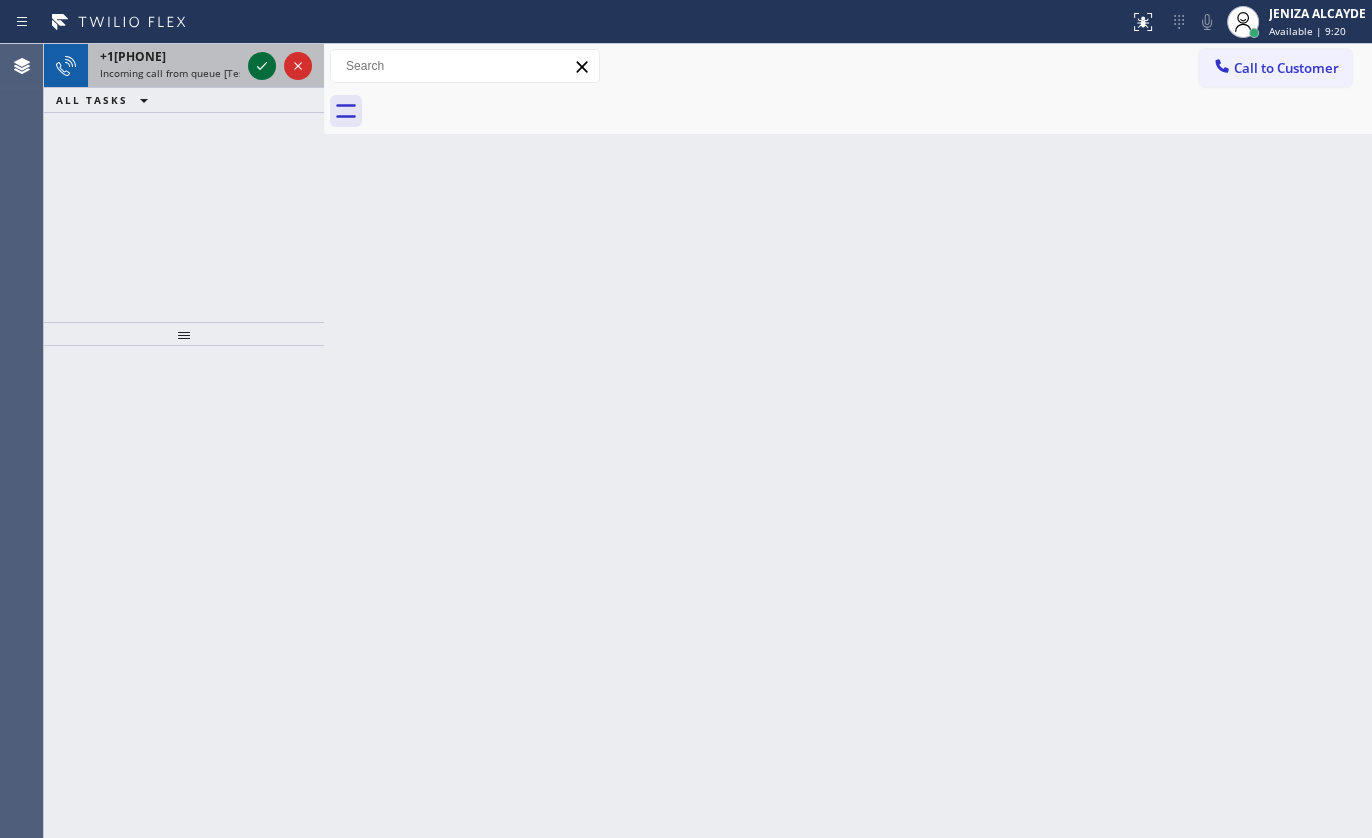 click 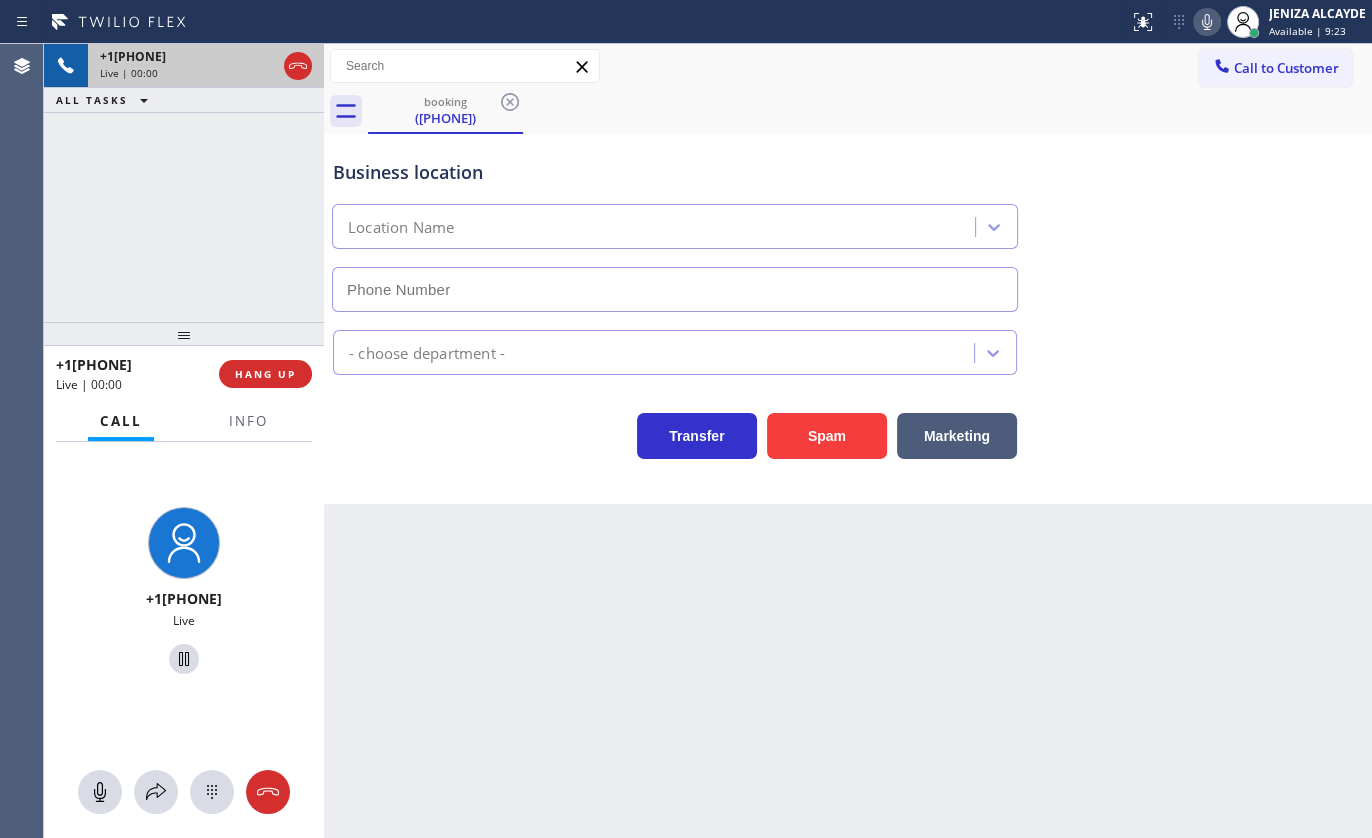 type on "(714) 942-5816" 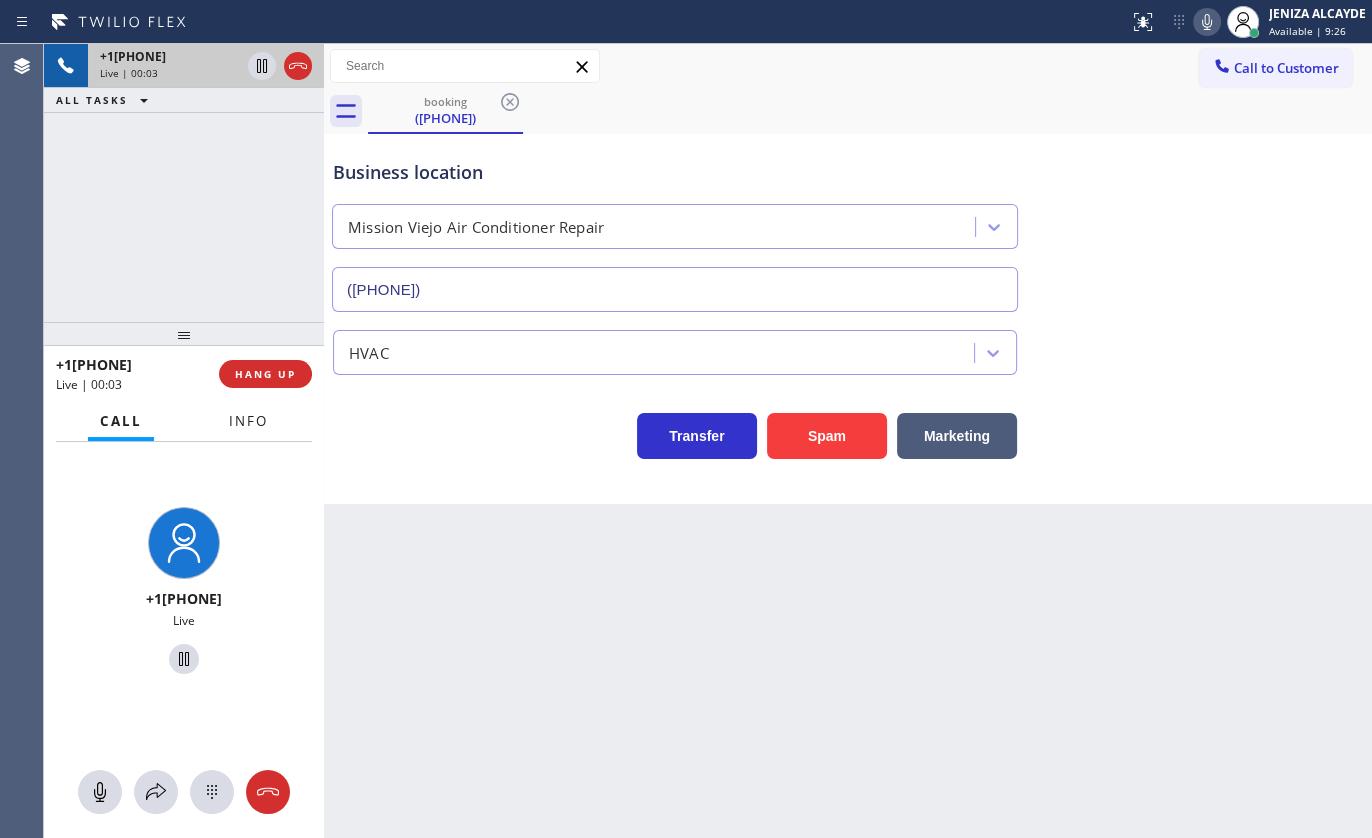 click on "+19498991564 Live | 00:03 HANG UP Call Info +19498991564   Live Context Queue: [Test] All Priority: 1 Customer Name: (949) 899-1564 Phone: (949) 899-1564 Address: Business location Name: Mission Viejo Air Conditioner Repair Address: 26441 Vía Gaviota  Phone: (714) 942-5816 Call From City: State: CA Zipcode: Outbound call Location Mission Viejo Air Conditioner Repair Your caller id phone number (714) 942-5816 Customer number (949) 899-1564 Call" at bounding box center (184, 592) 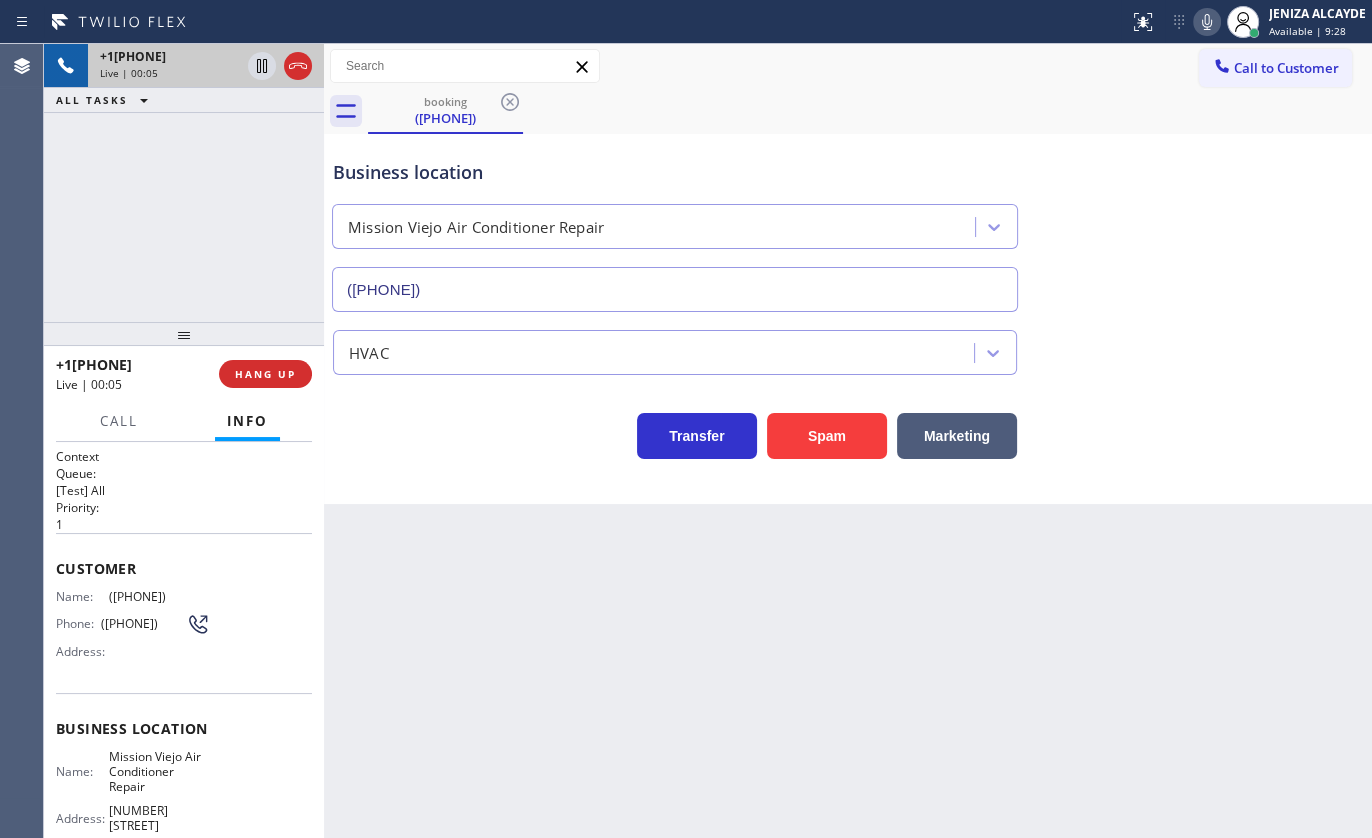 click 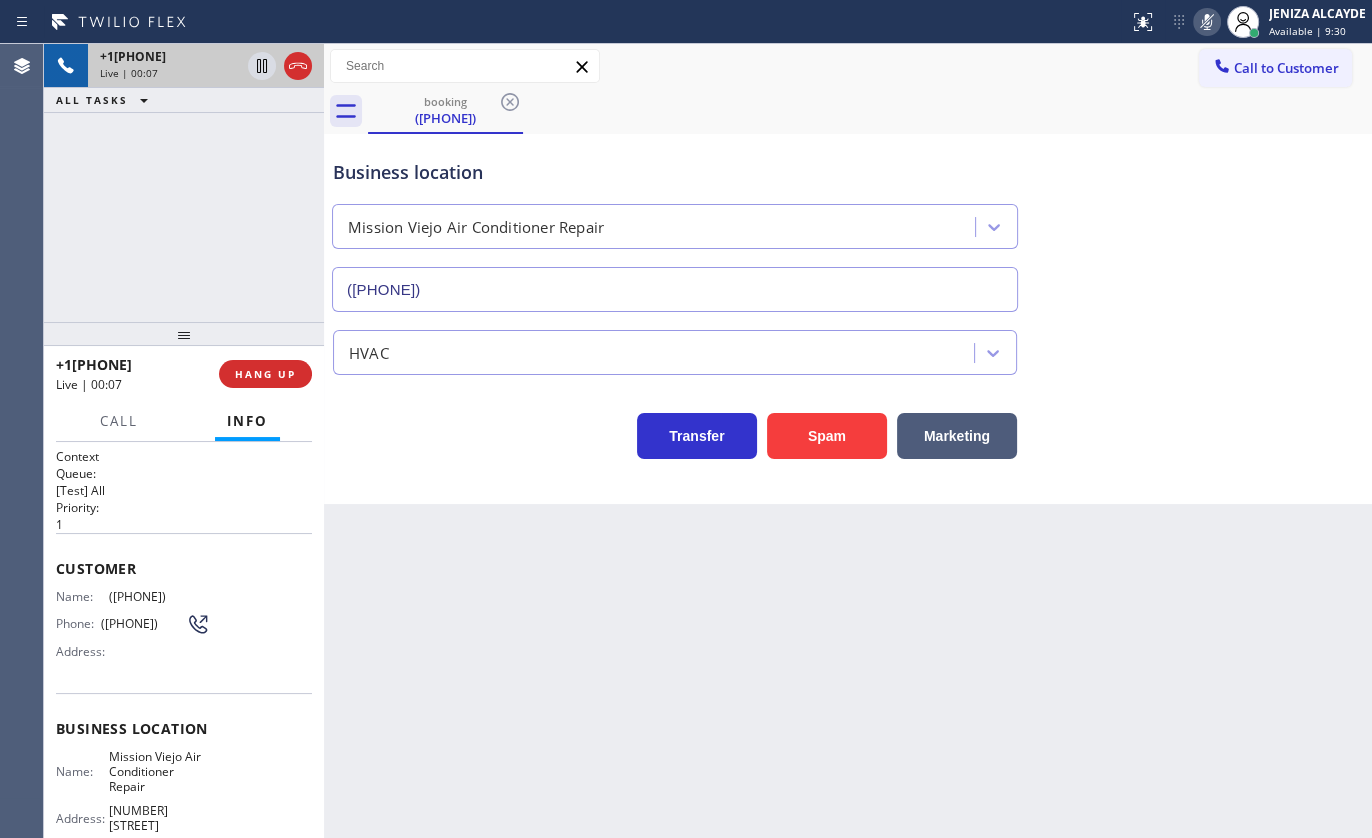 click 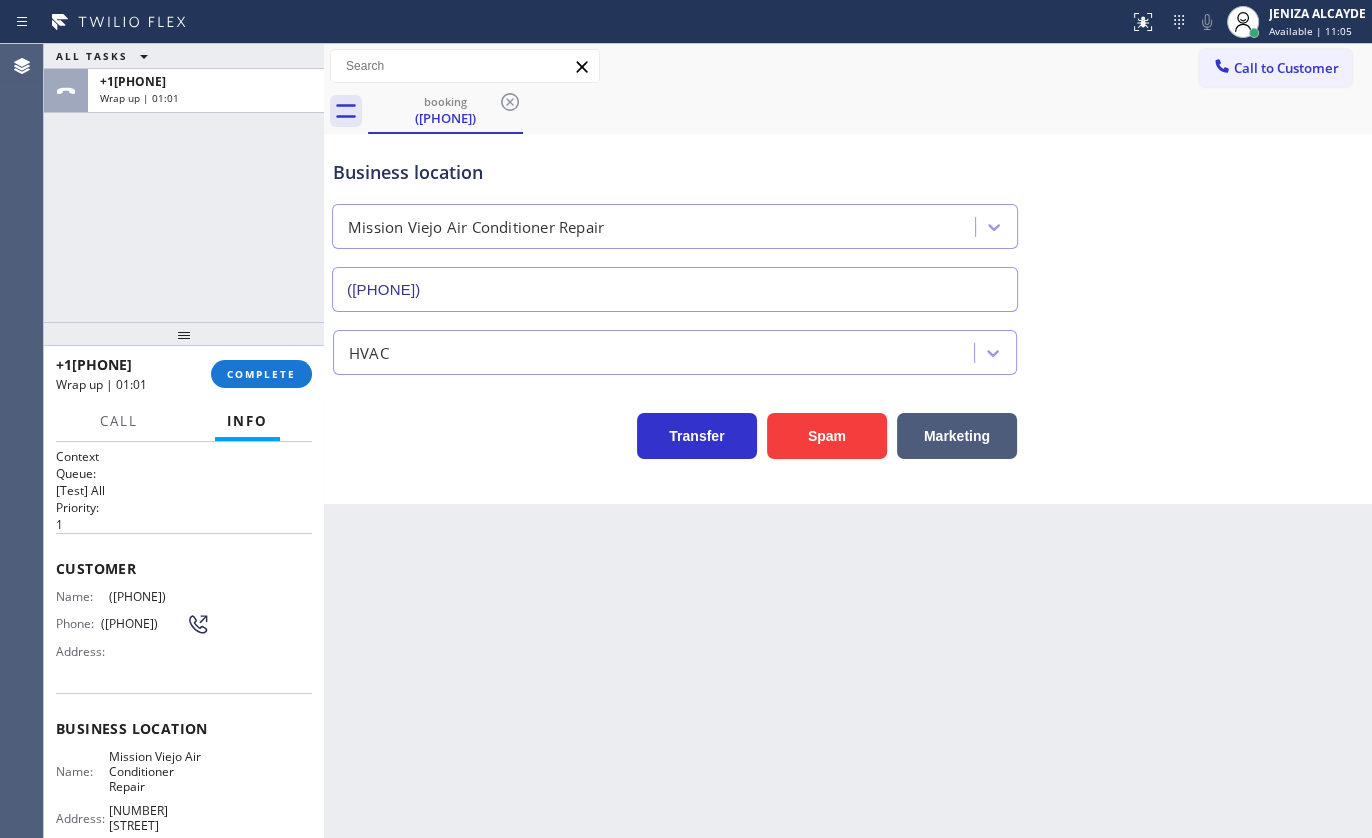 click at bounding box center (324, 441) 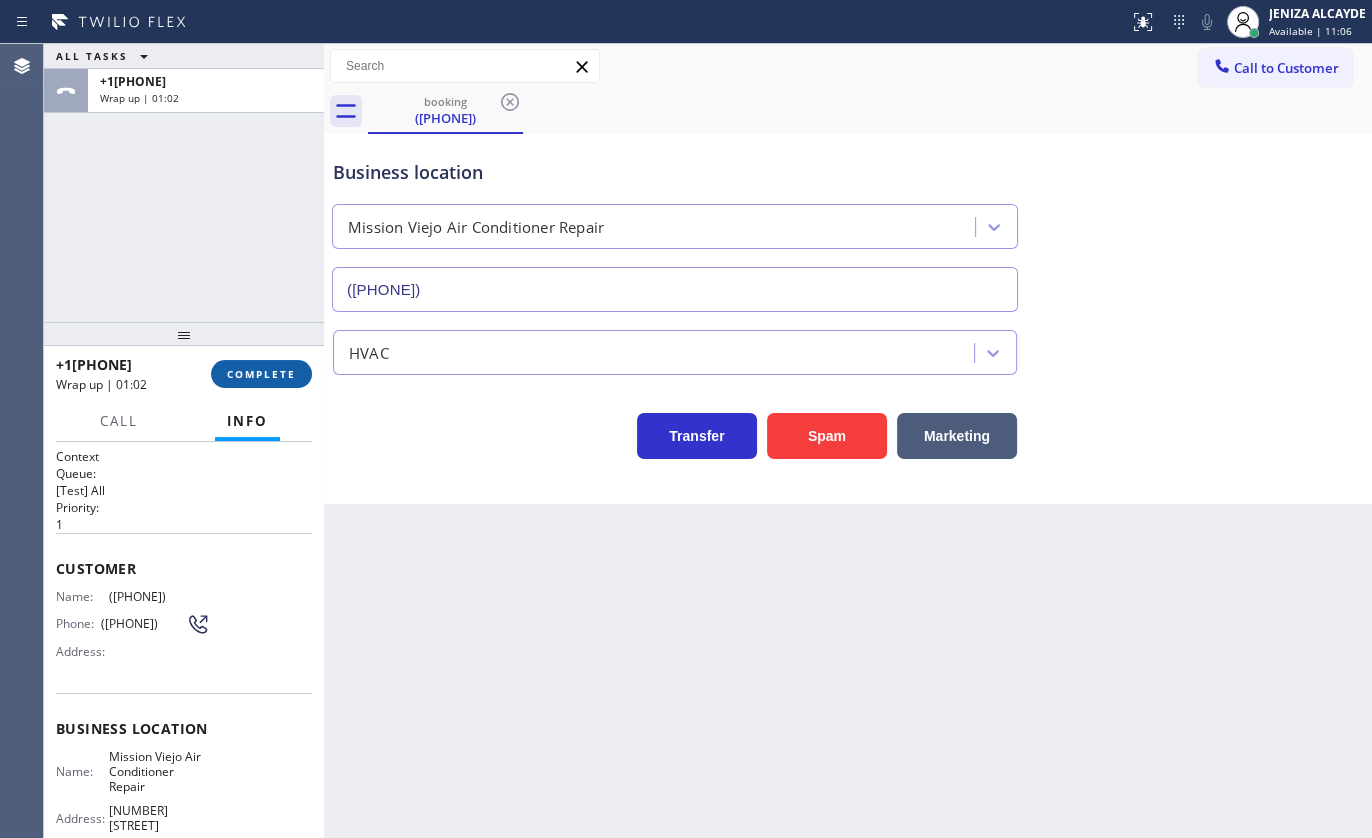 click on "COMPLETE" at bounding box center (261, 374) 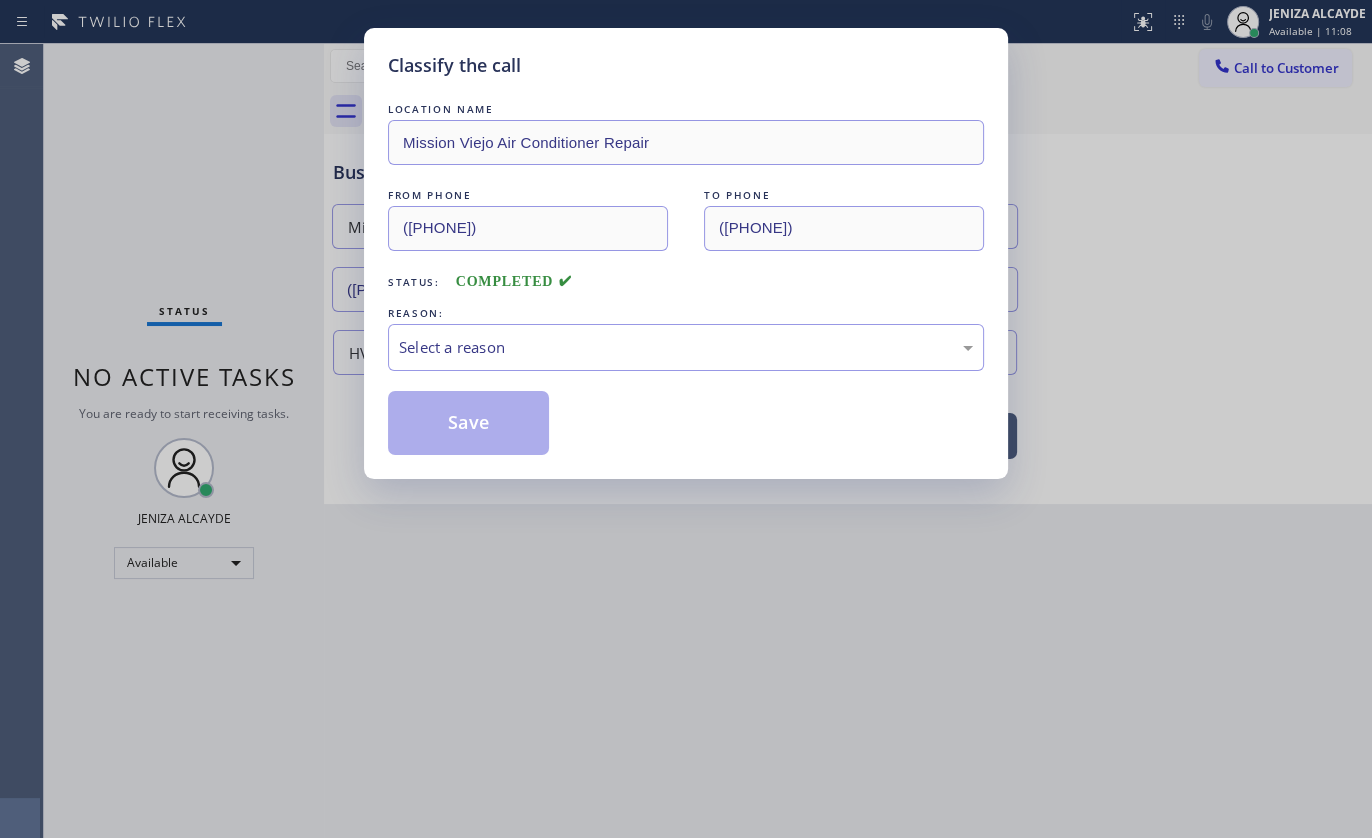 drag, startPoint x: 451, startPoint y: 286, endPoint x: 444, endPoint y: 306, distance: 21.189621 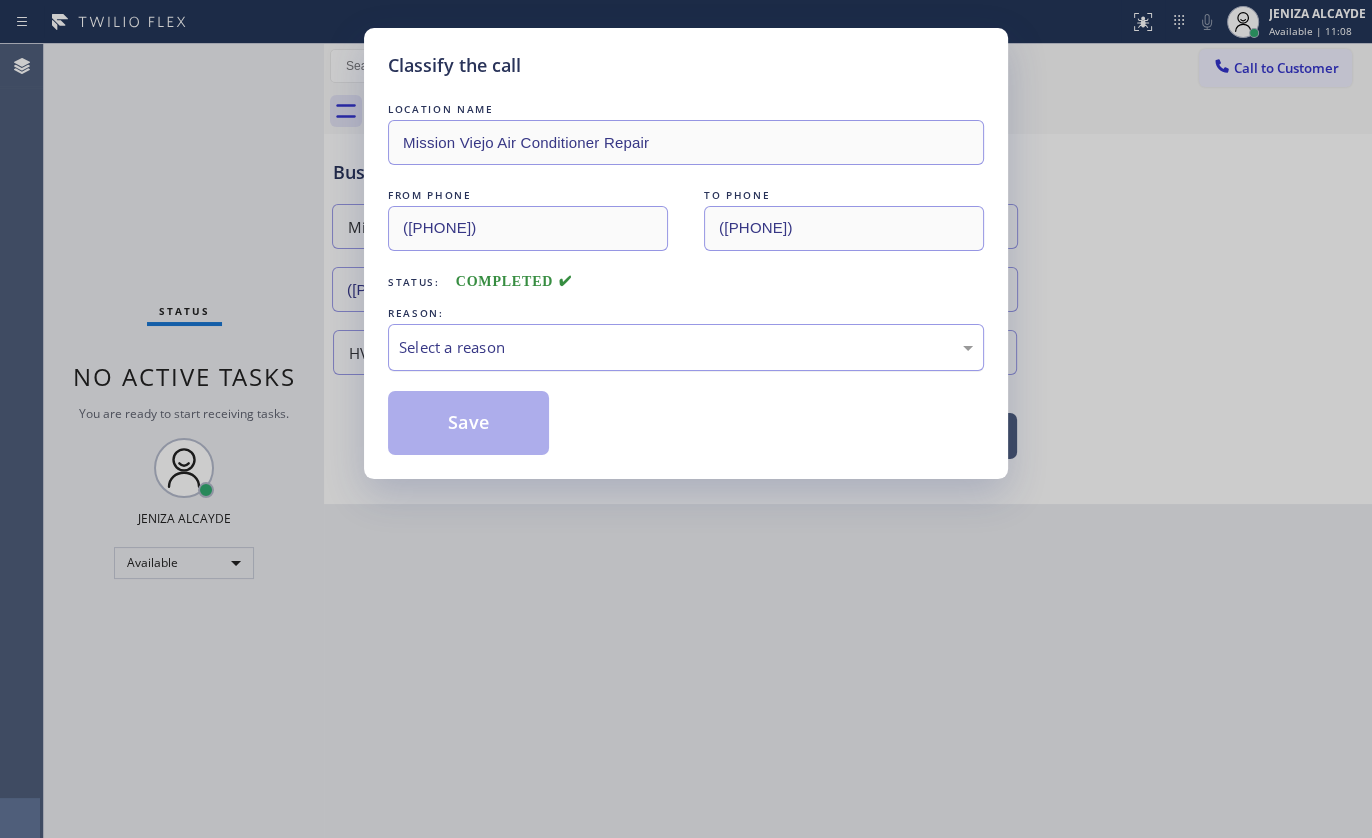 click on "Select a reason" at bounding box center (686, 347) 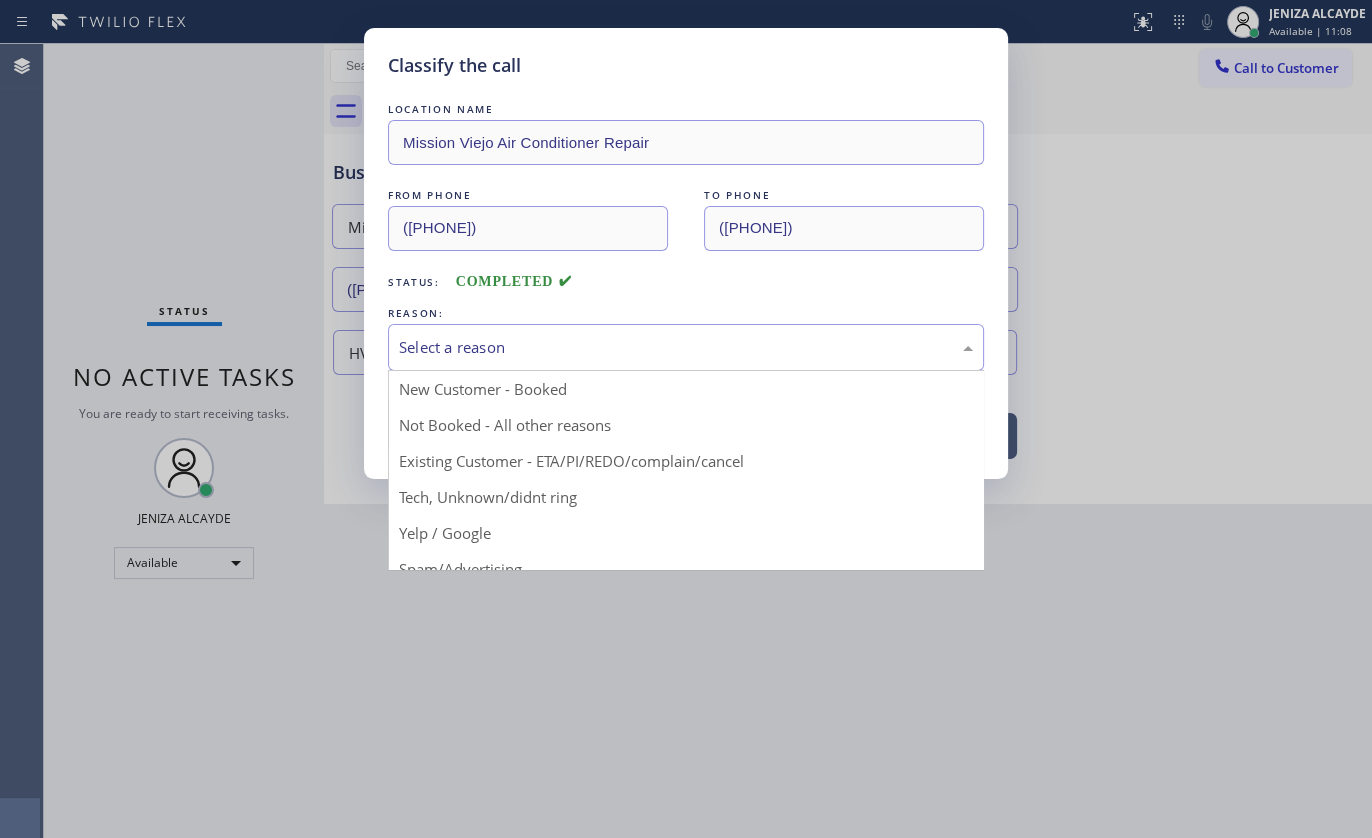 drag, startPoint x: 437, startPoint y: 415, endPoint x: 436, endPoint y: 426, distance: 11.045361 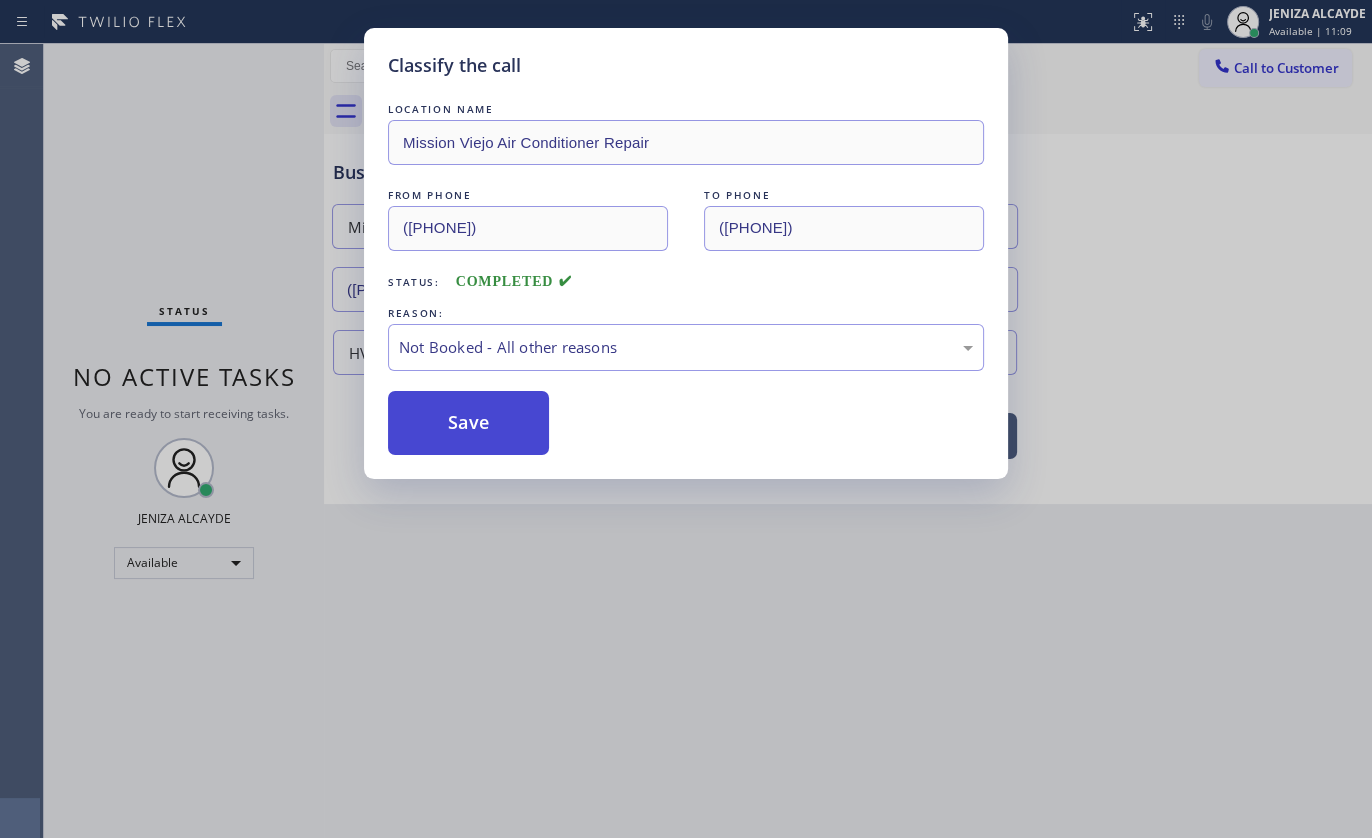 click on "Save" at bounding box center [468, 423] 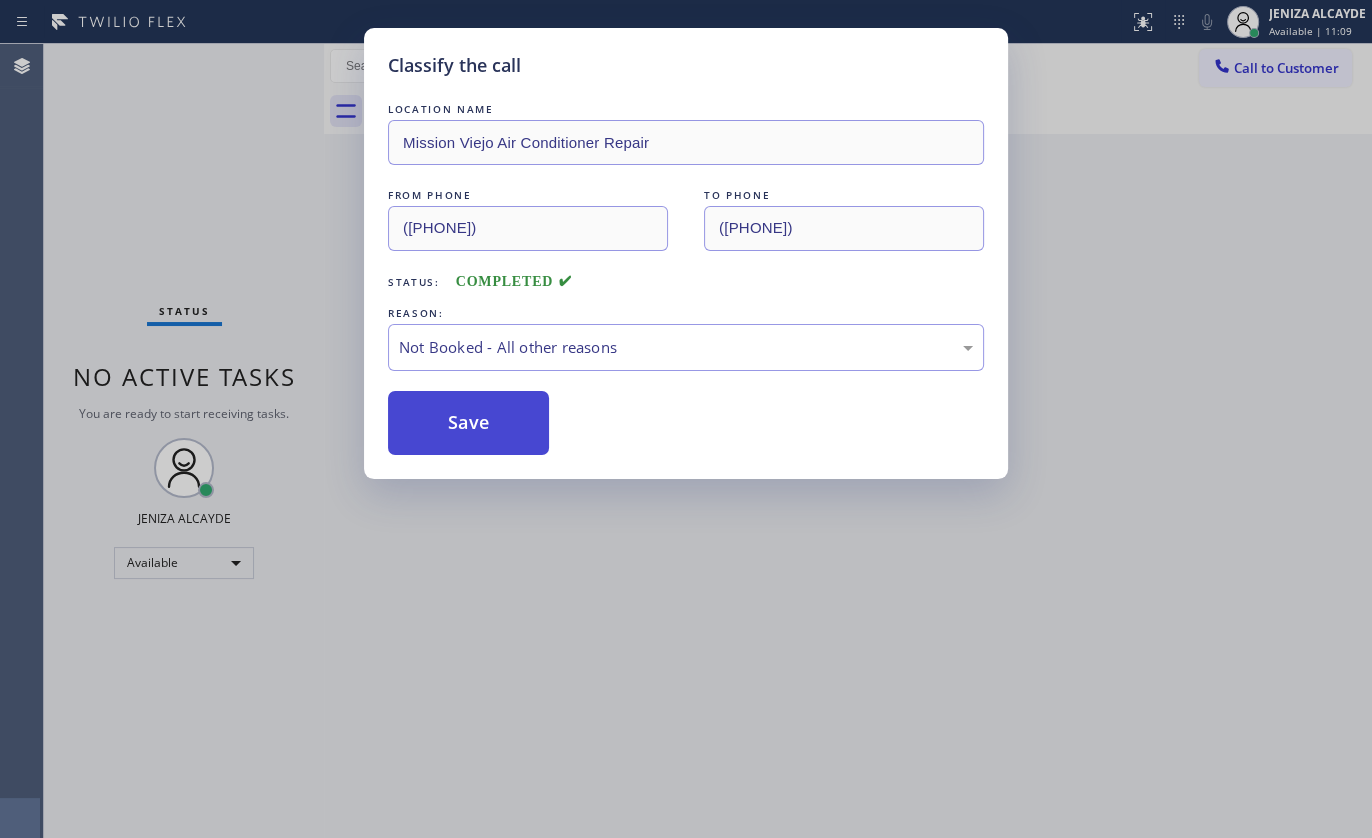 click on "Save" at bounding box center (468, 423) 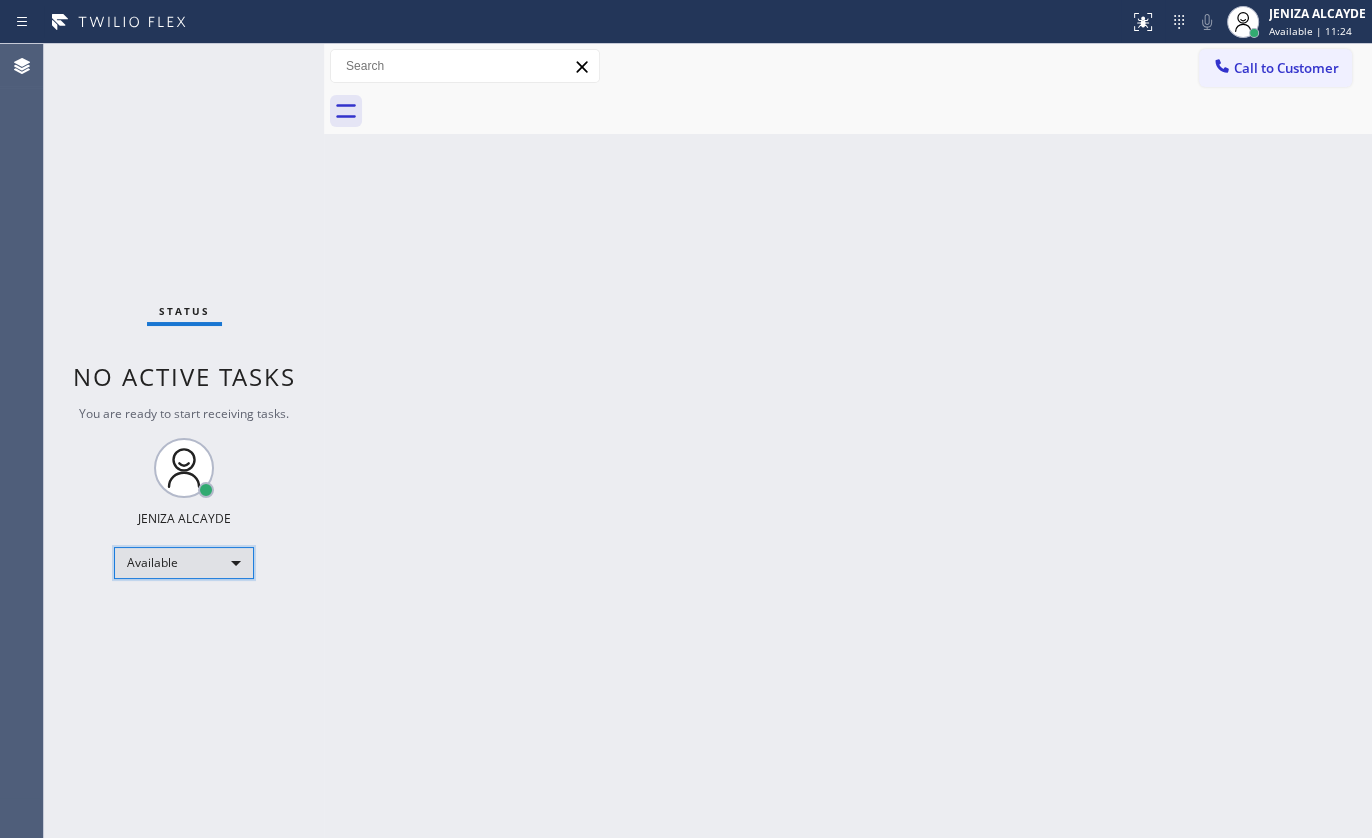 click on "Available" at bounding box center (184, 563) 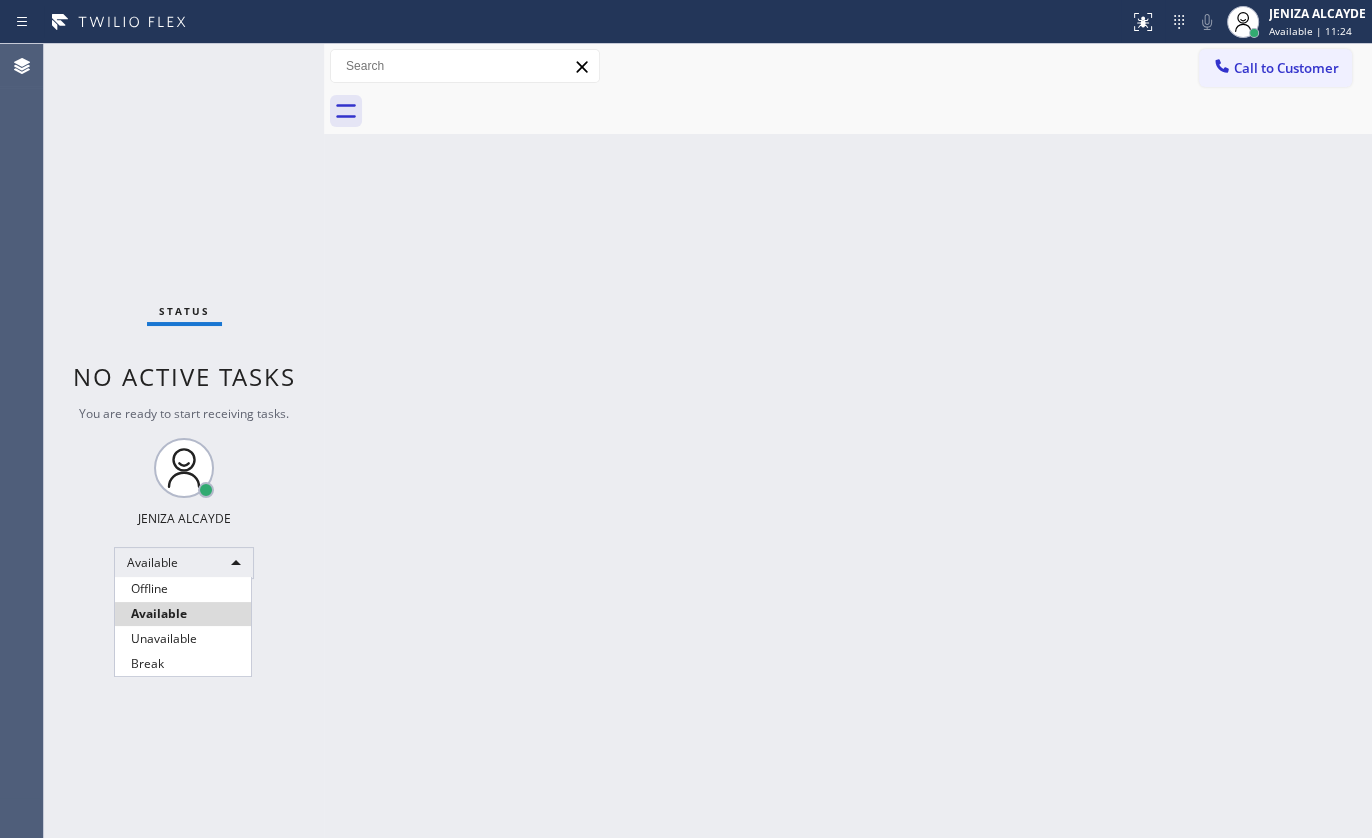 click at bounding box center [686, 419] 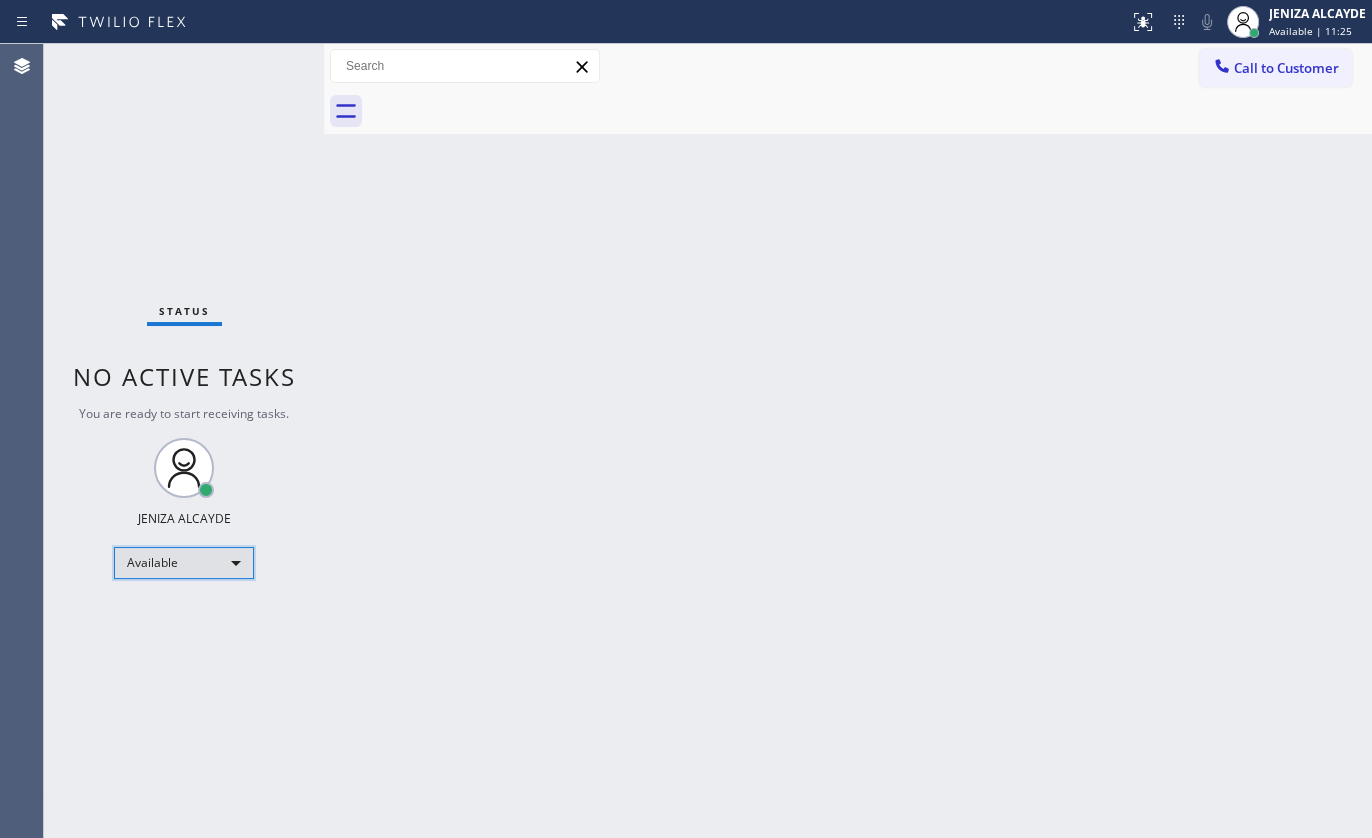 click on "Available" at bounding box center [184, 563] 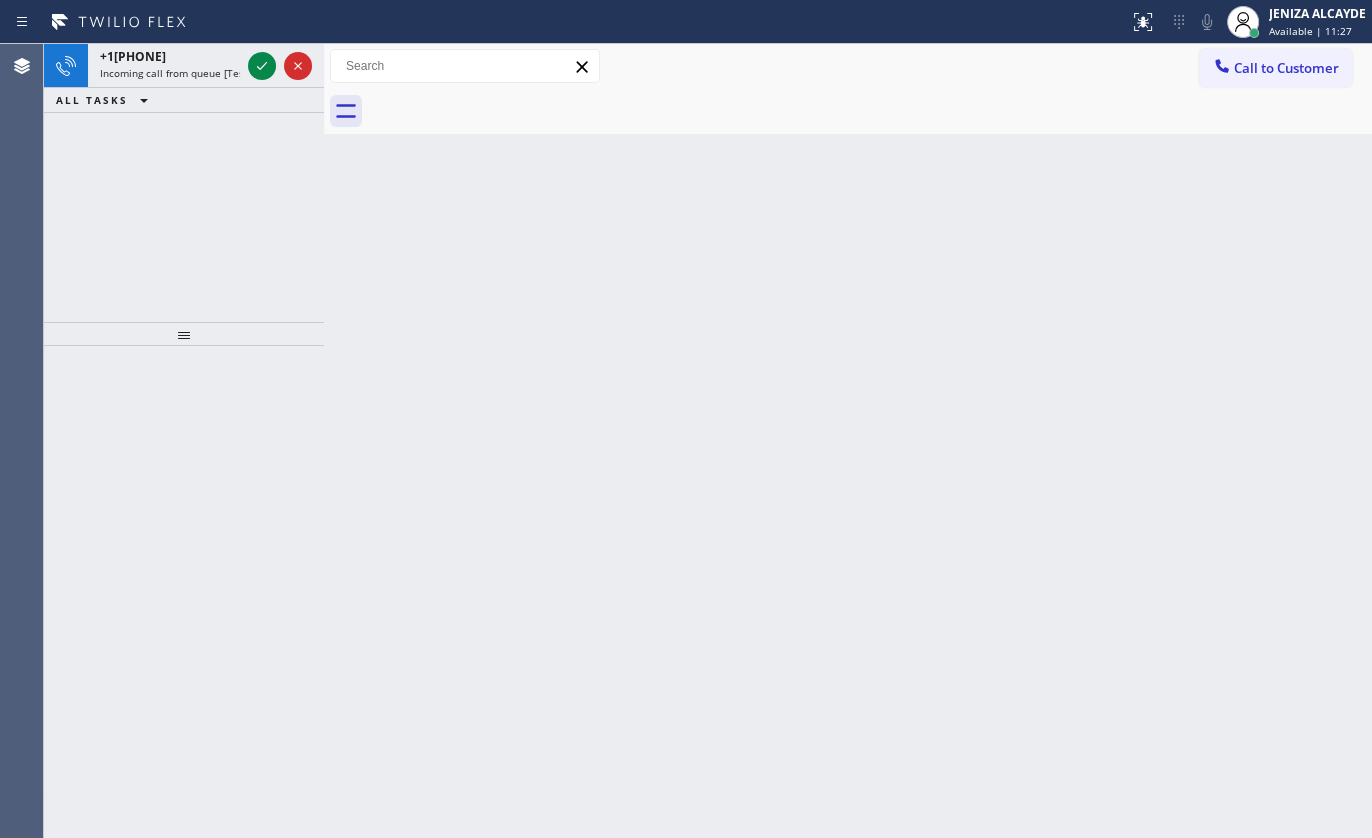 click at bounding box center [184, 592] 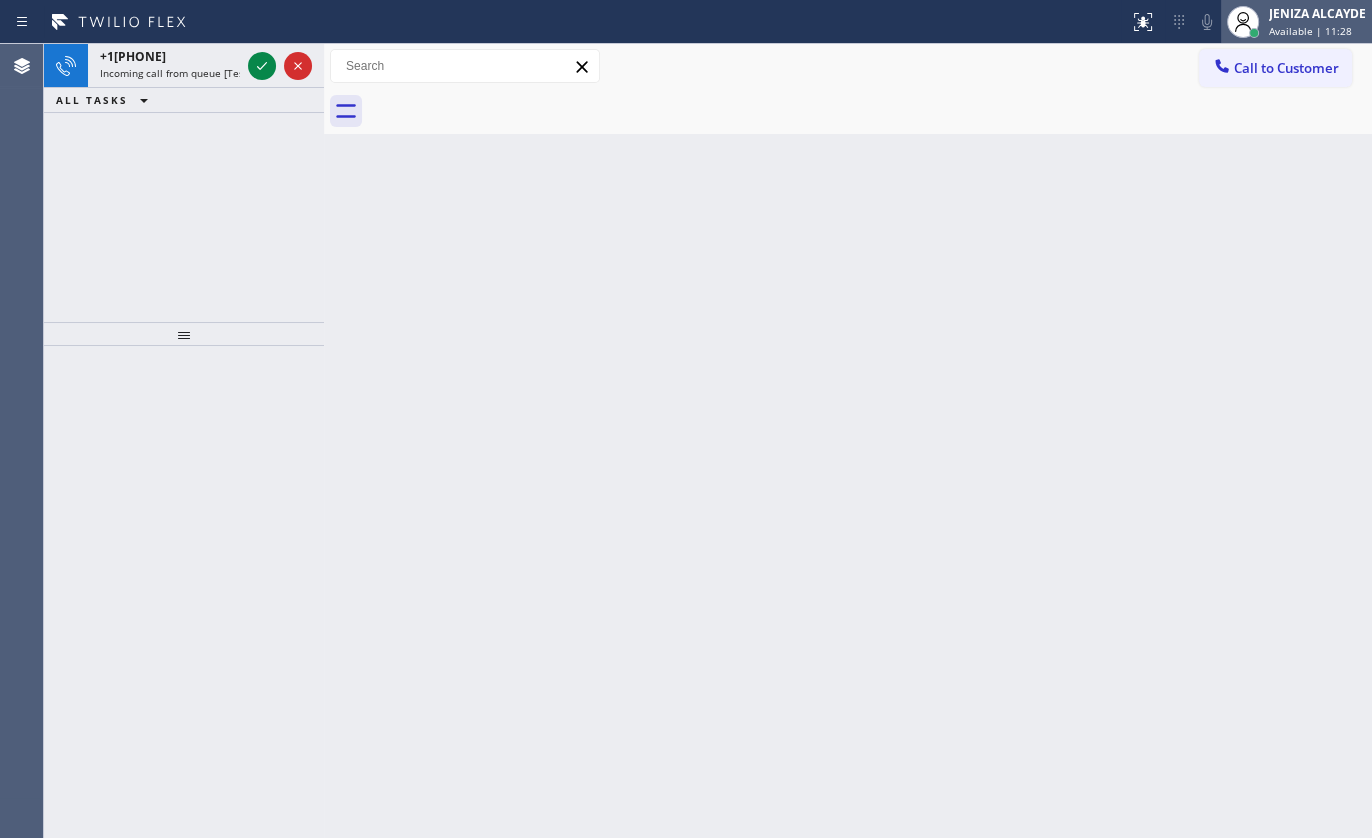 click 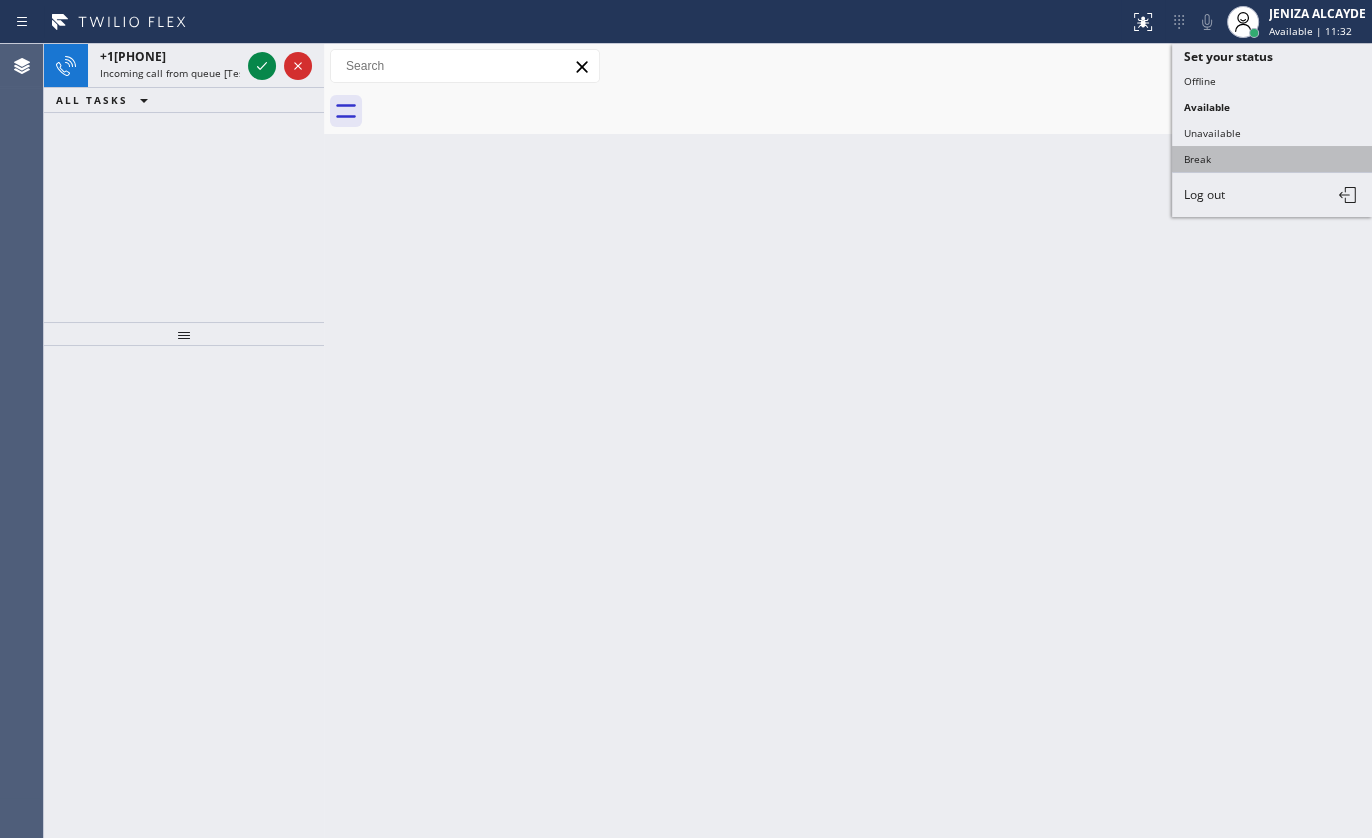 click on "Break" at bounding box center [1272, 159] 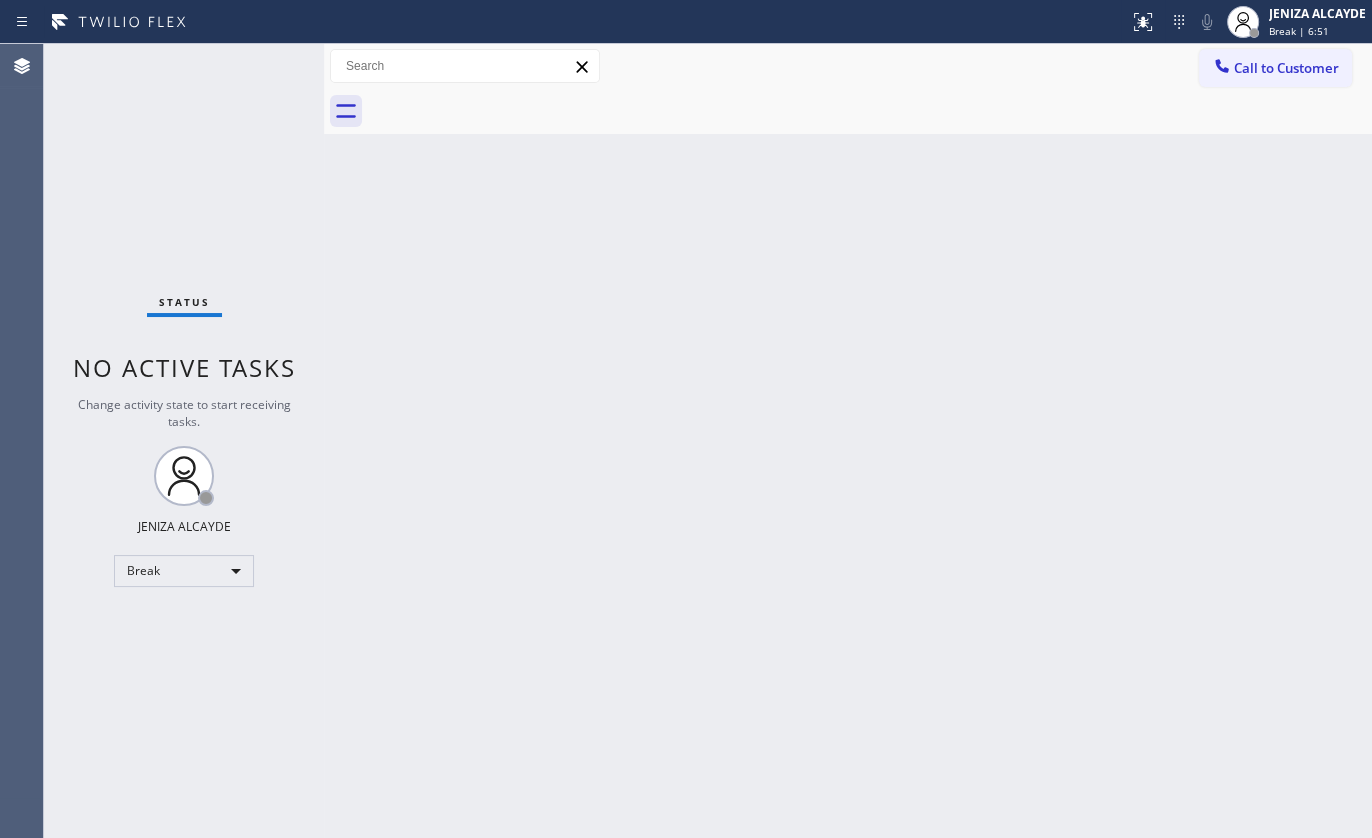 click on "Back to Dashboard Change Sender ID Customers Technicians Select a contact Outbound call Technician Search Technician Your caller id phone number Your caller id phone number Call Technician info Name   Phone none Address none Change Sender ID HVAC +18559994417 5 Star Appliance +18557314952 Appliance Repair +18554611149 Plumbing +18889090120 Air Duct Cleaning +18006865038  Electricians +18005688664 Cancel Change Check personal SMS Reset Change No tabs Call to Customer Outbound call Location Search location Your caller id phone number Customer number Call Outbound call Technician Search Technician Your caller id phone number Your caller id phone number Call" at bounding box center [848, 441] 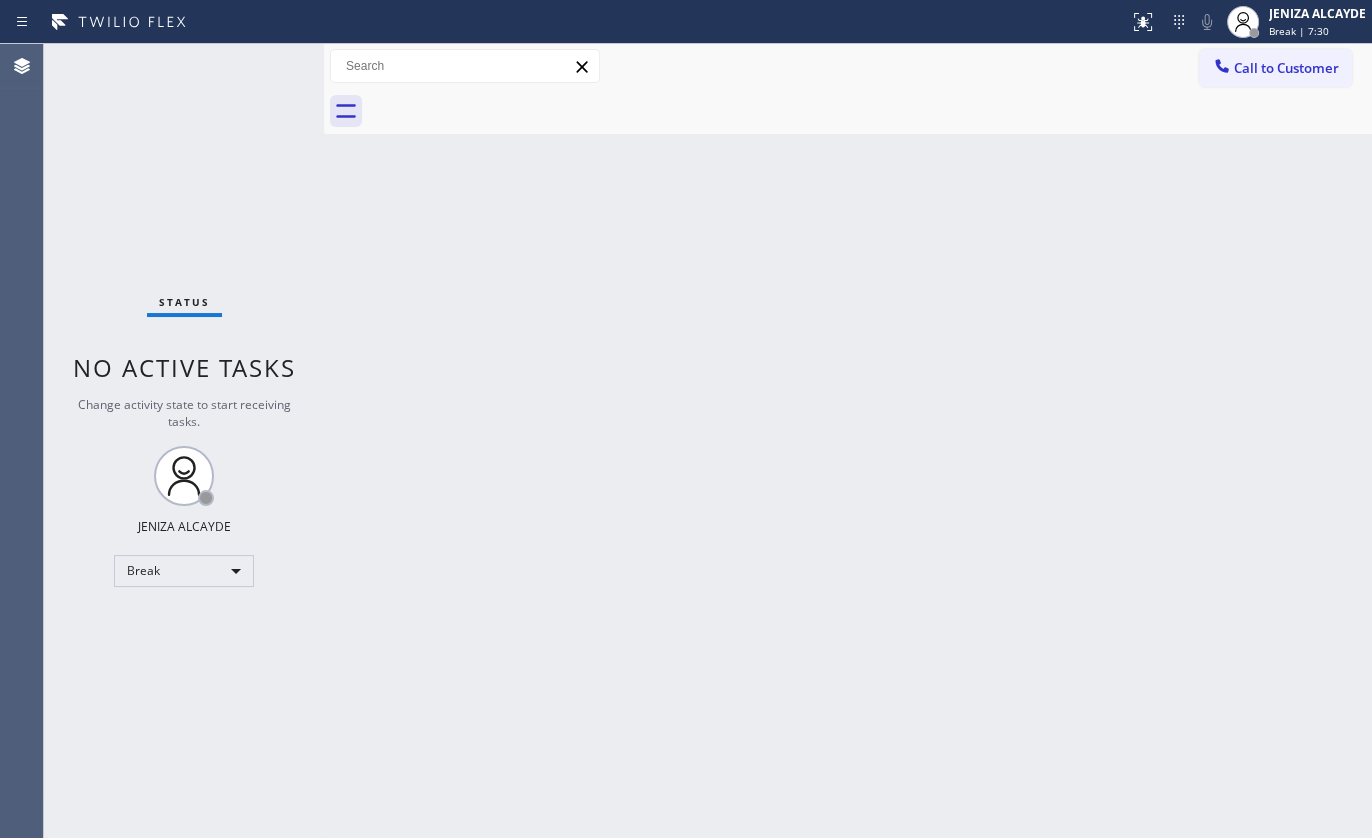 click on "Back to Dashboard Change Sender ID Customers Technicians Select a contact Outbound call Technician Search Technician Your caller id phone number Your caller id phone number Call Technician info Name   Phone none Address none Change Sender ID HVAC +18559994417 5 Star Appliance +18557314952 Appliance Repair +18554611149 Plumbing +18889090120 Air Duct Cleaning +18006865038  Electricians +18005688664 Cancel Change Check personal SMS Reset Change No tabs Call to Customer Outbound call Location Search location Your caller id phone number Customer number Call Outbound call Technician Search Technician Your caller id phone number Your caller id phone number Call" at bounding box center (848, 441) 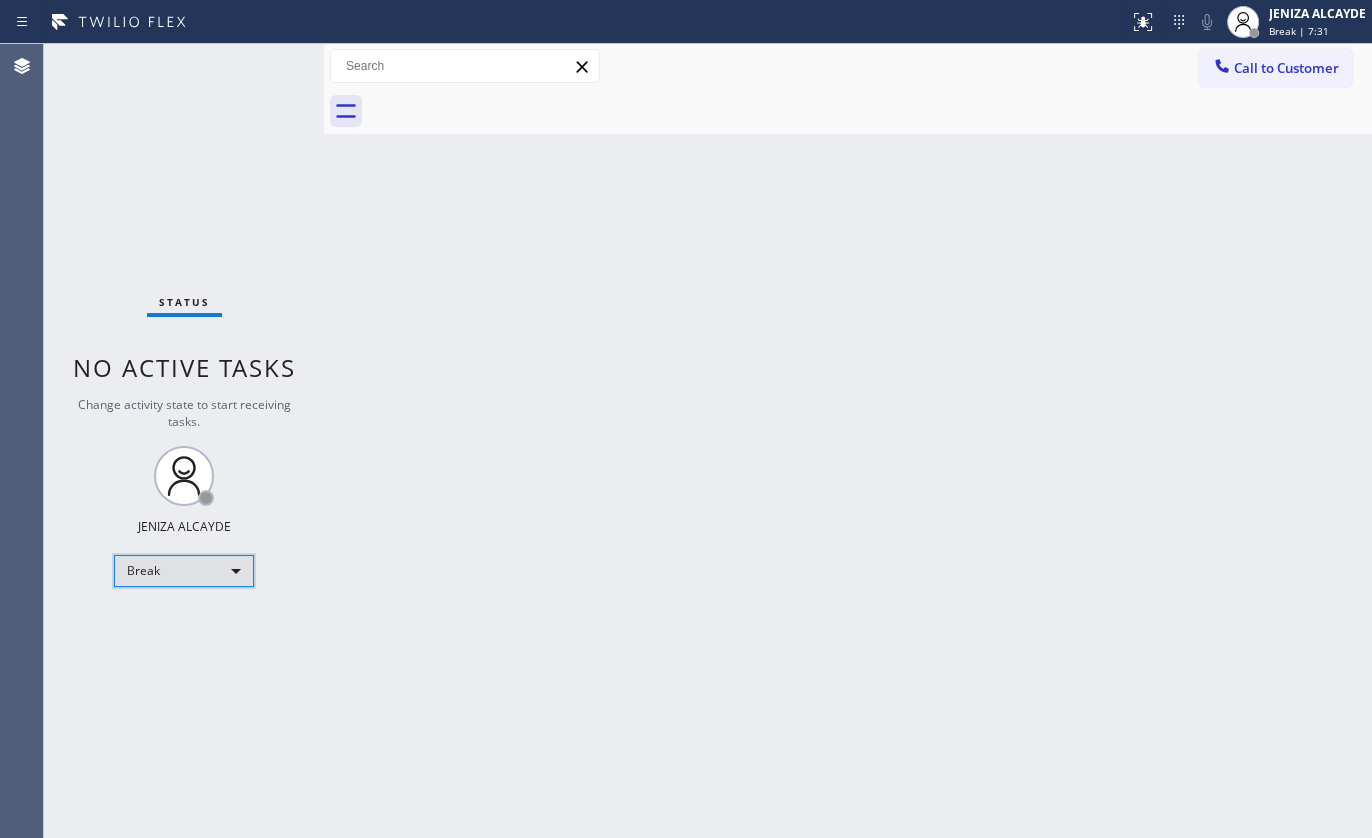 click on "Break" at bounding box center (184, 571) 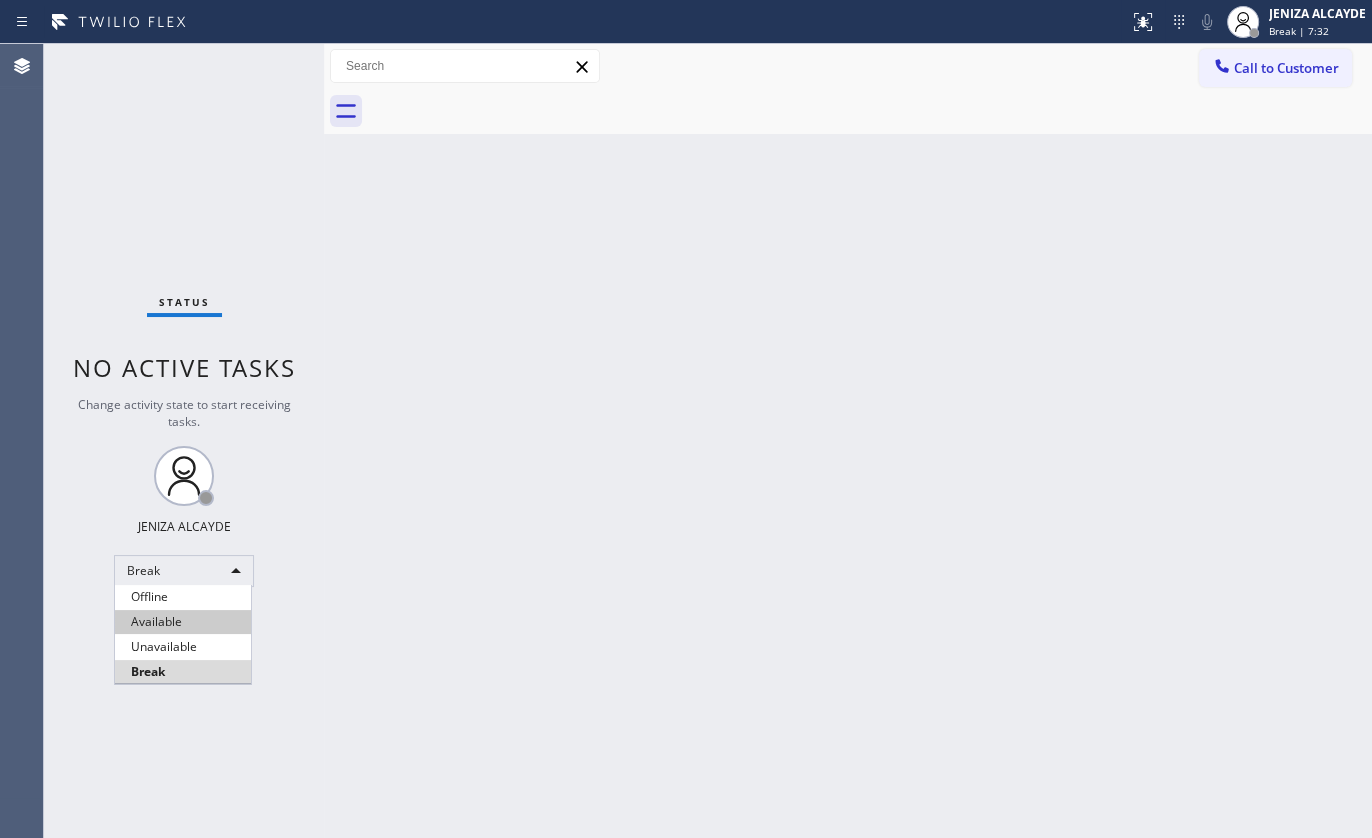 click on "Available" at bounding box center [183, 622] 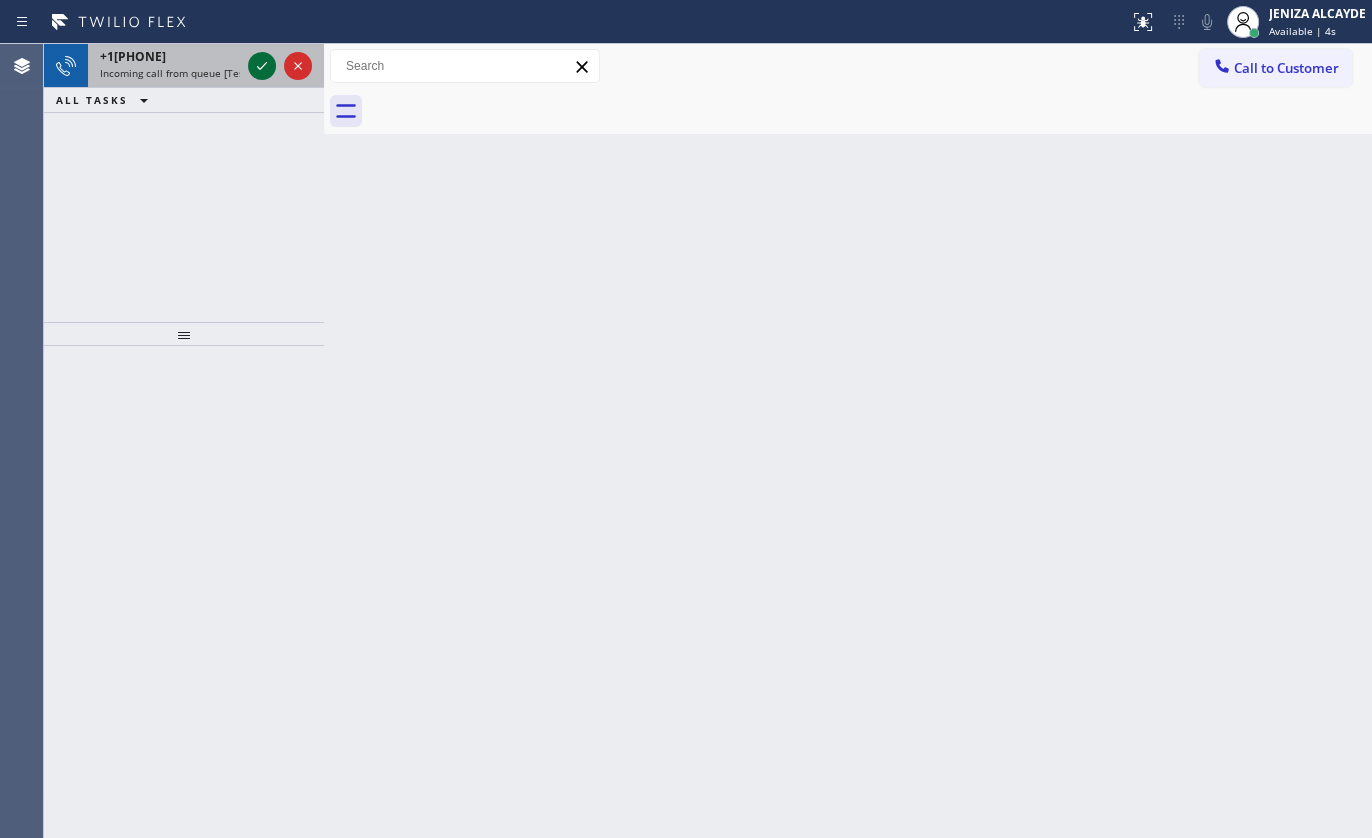 click 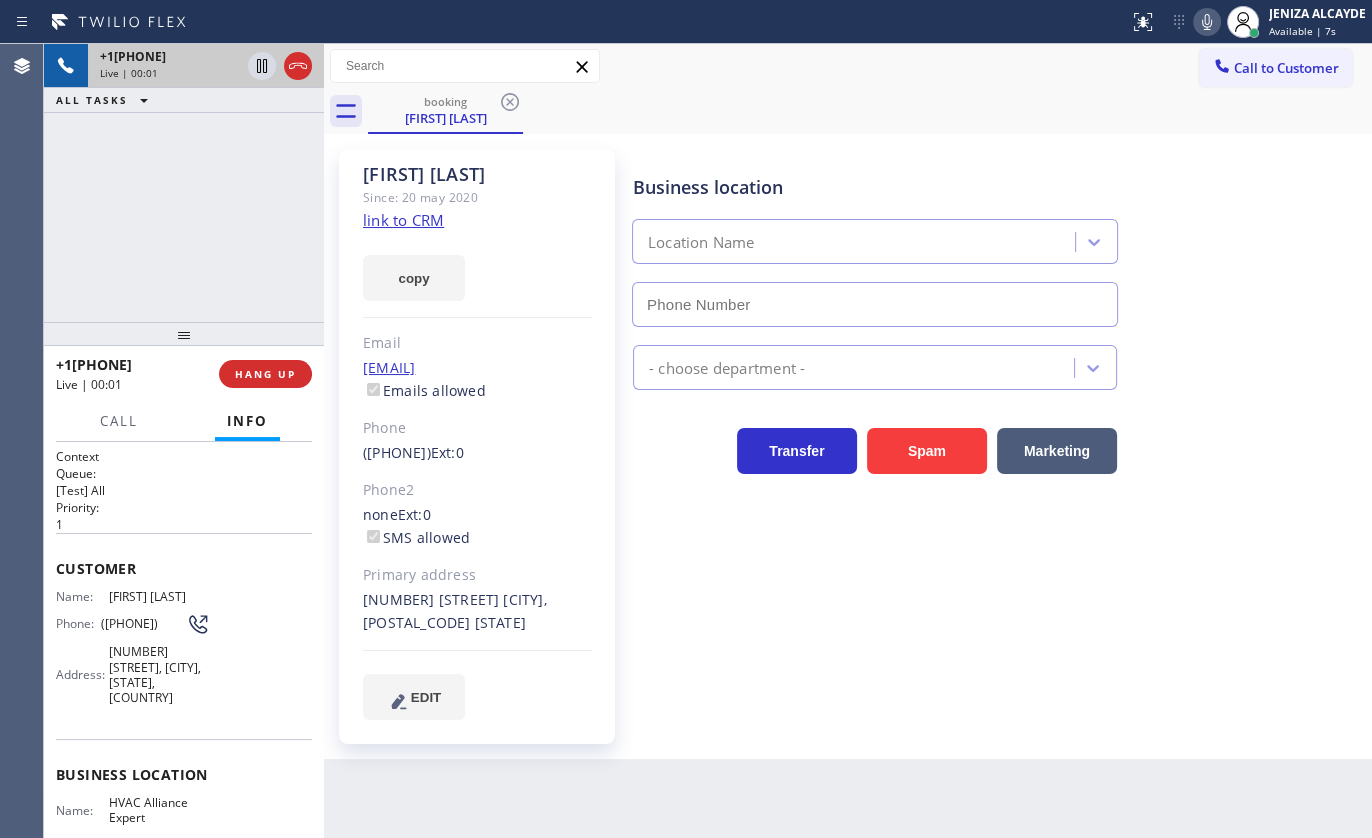 type on "(855) 999-4417" 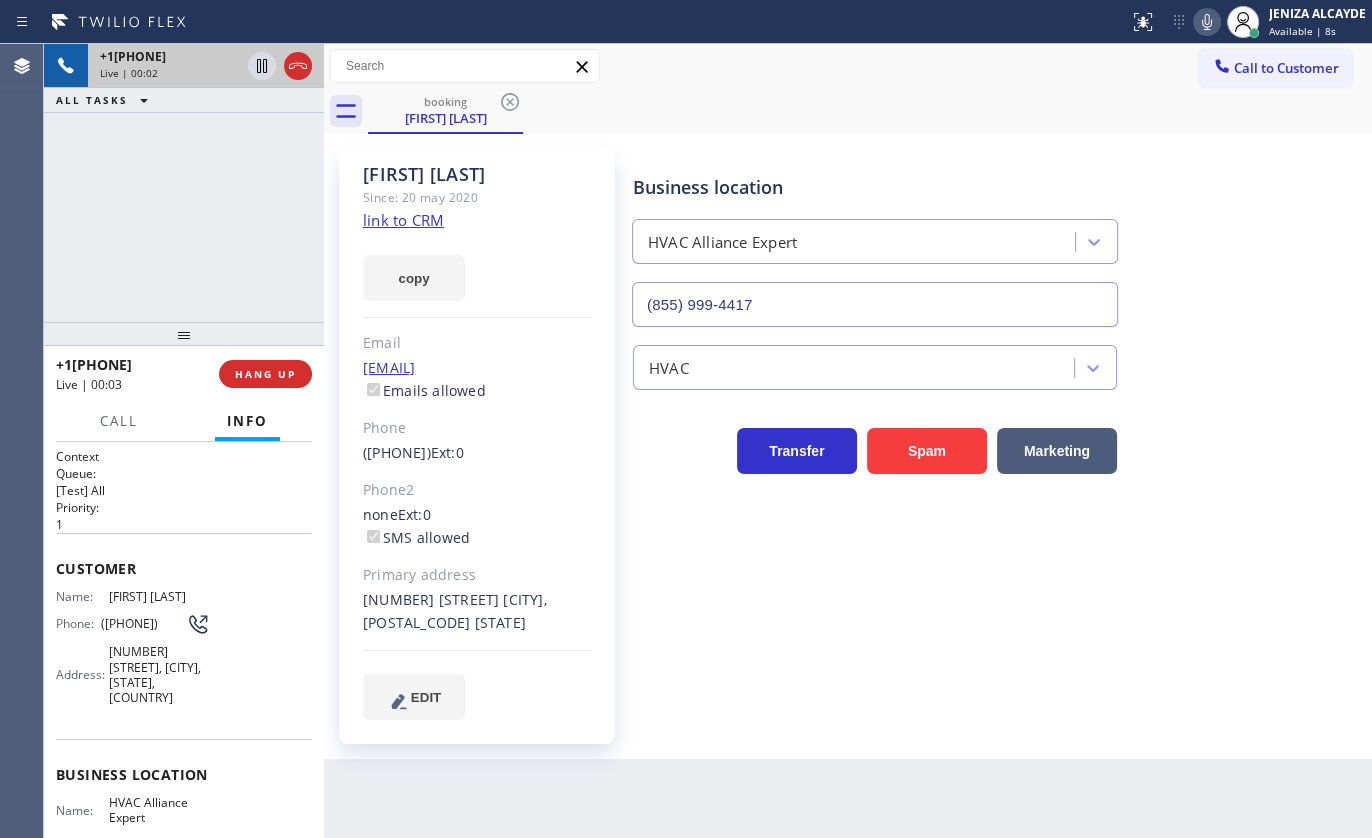 click on "link to CRM" 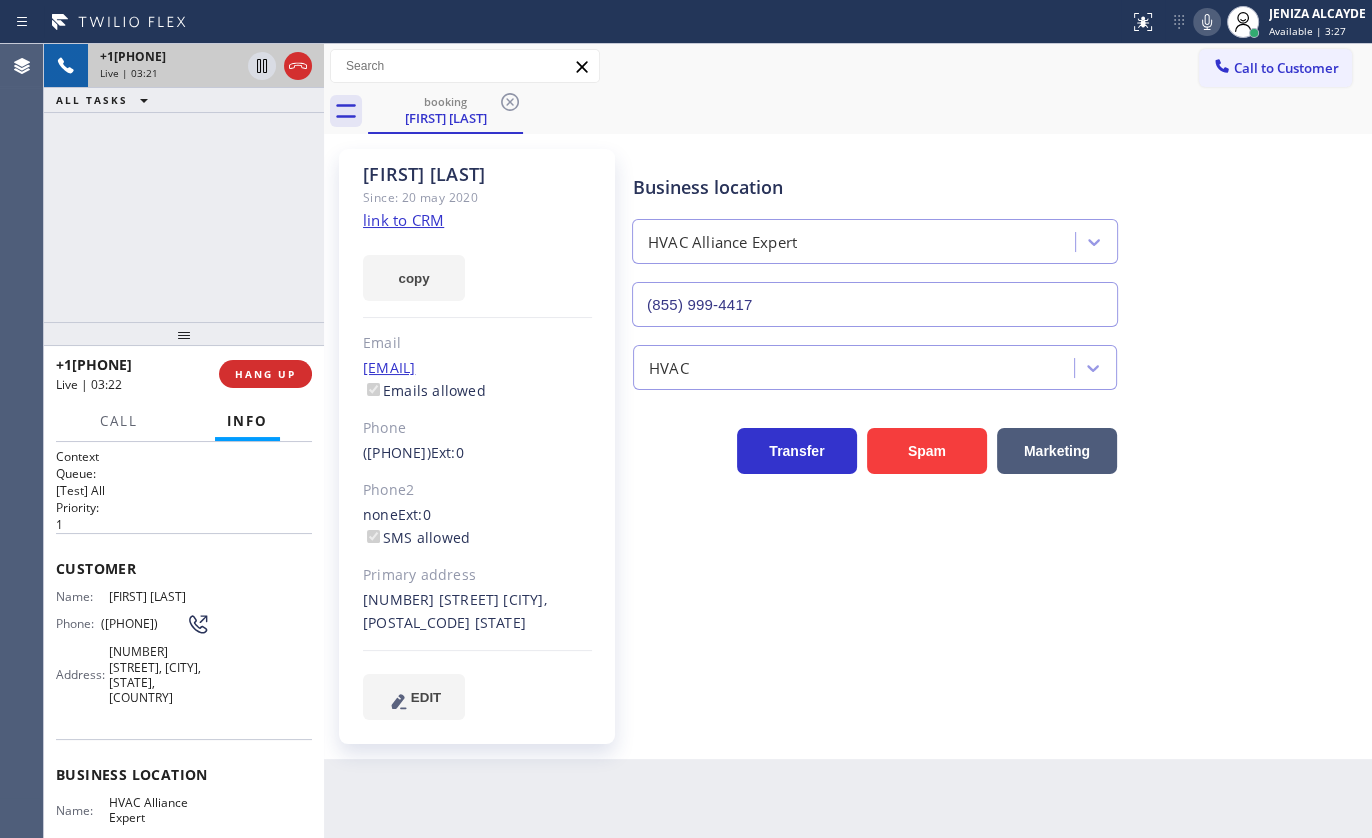 click on "+16502931917 Live | 03:21 ALL TASKS ALL TASKS ACTIVE TASKS TASKS IN WRAP UP" at bounding box center [184, 183] 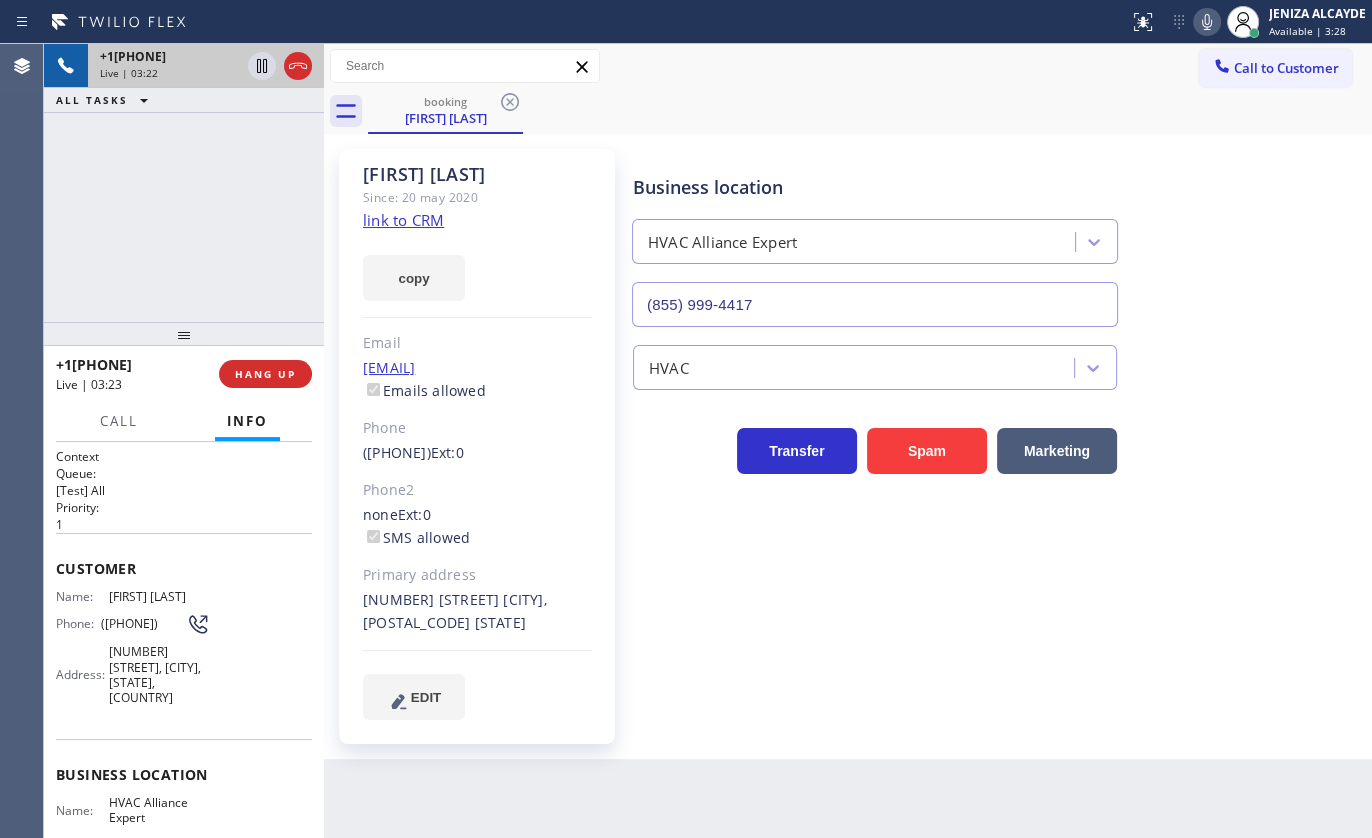 click 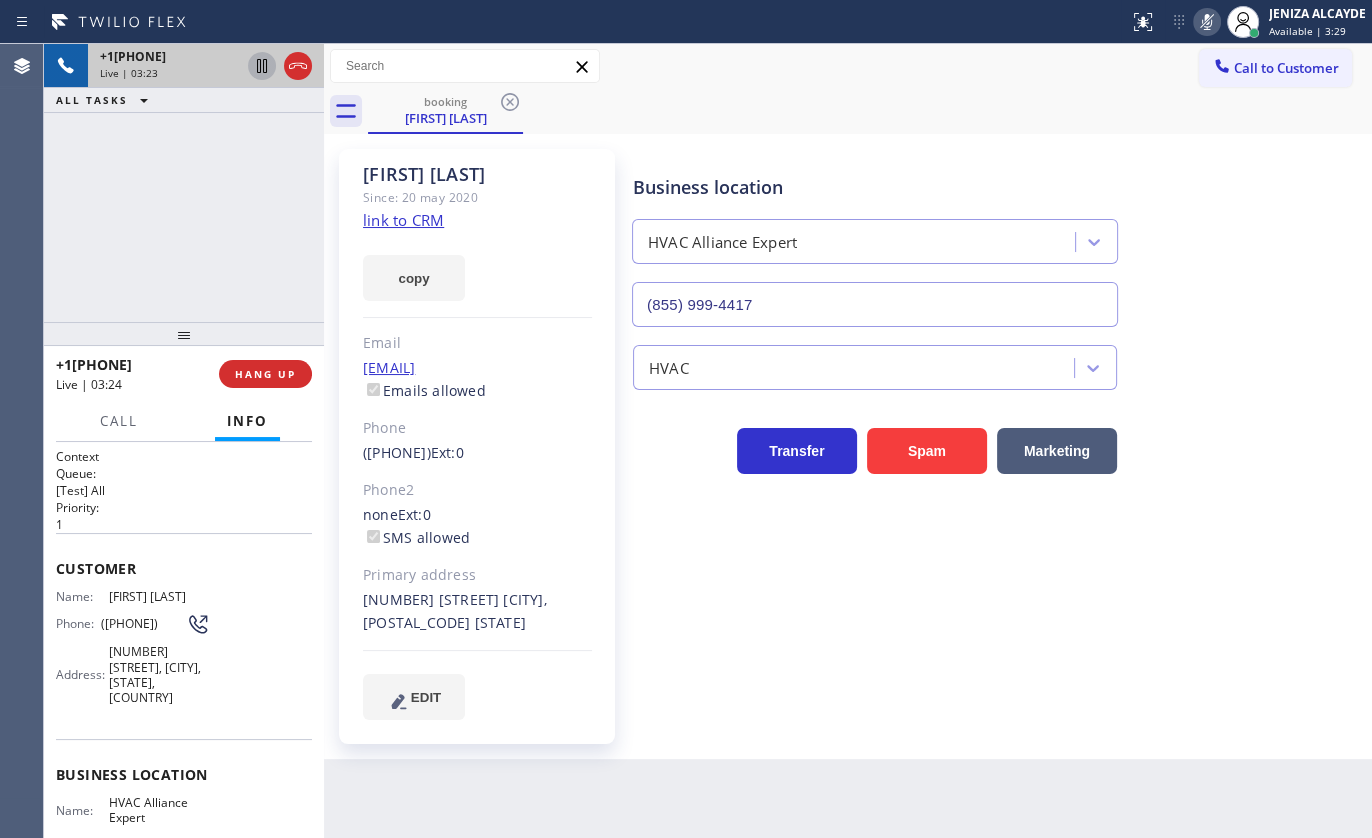 click 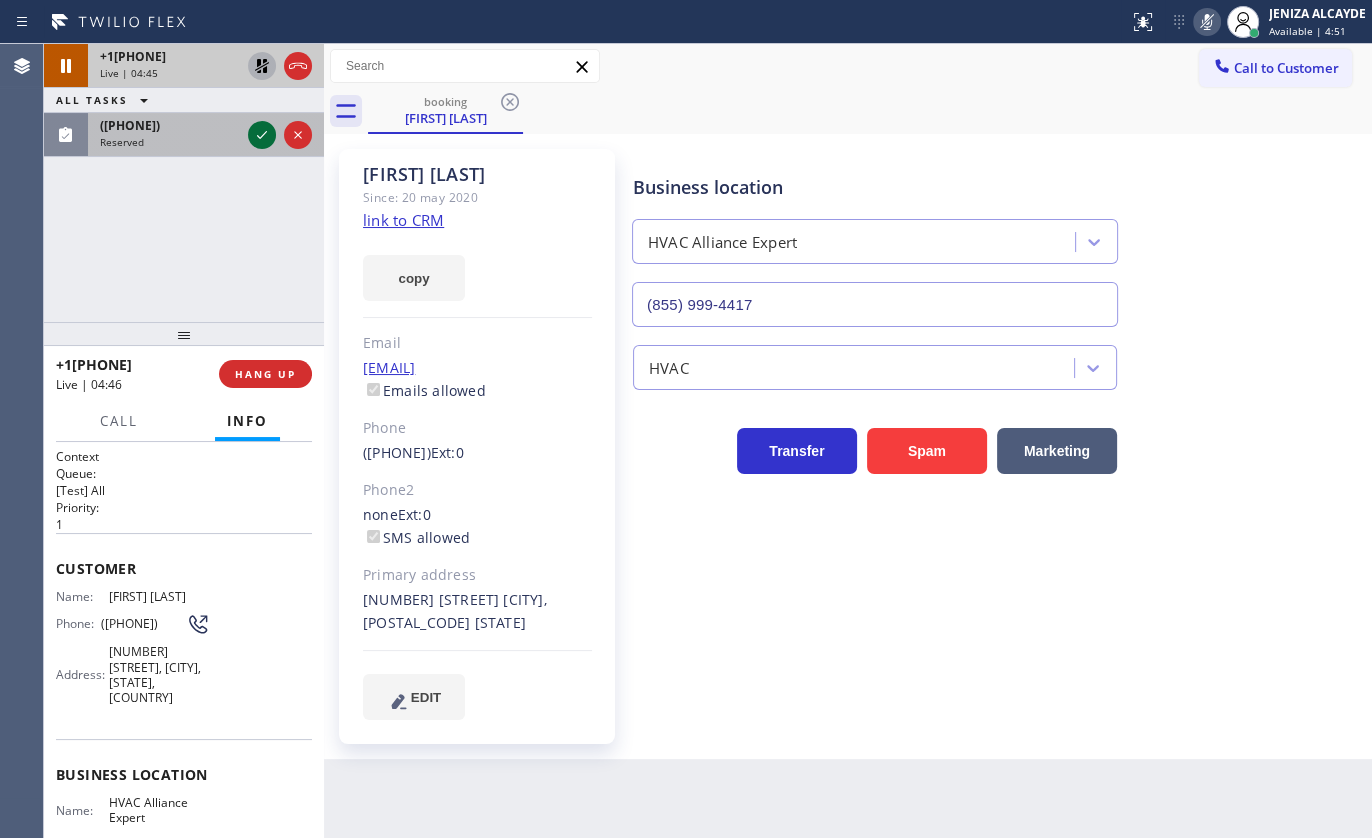 click 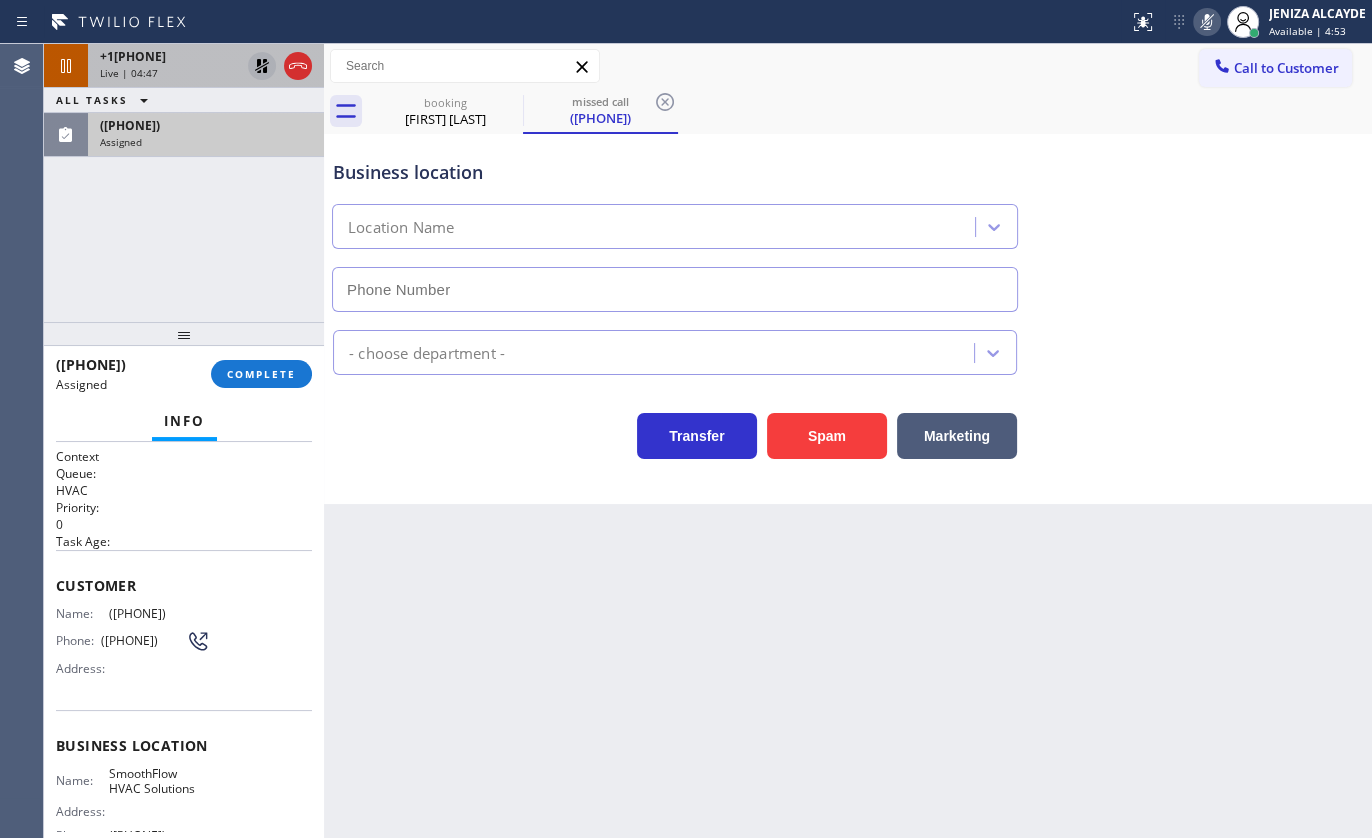 type on "(747) 588-6921" 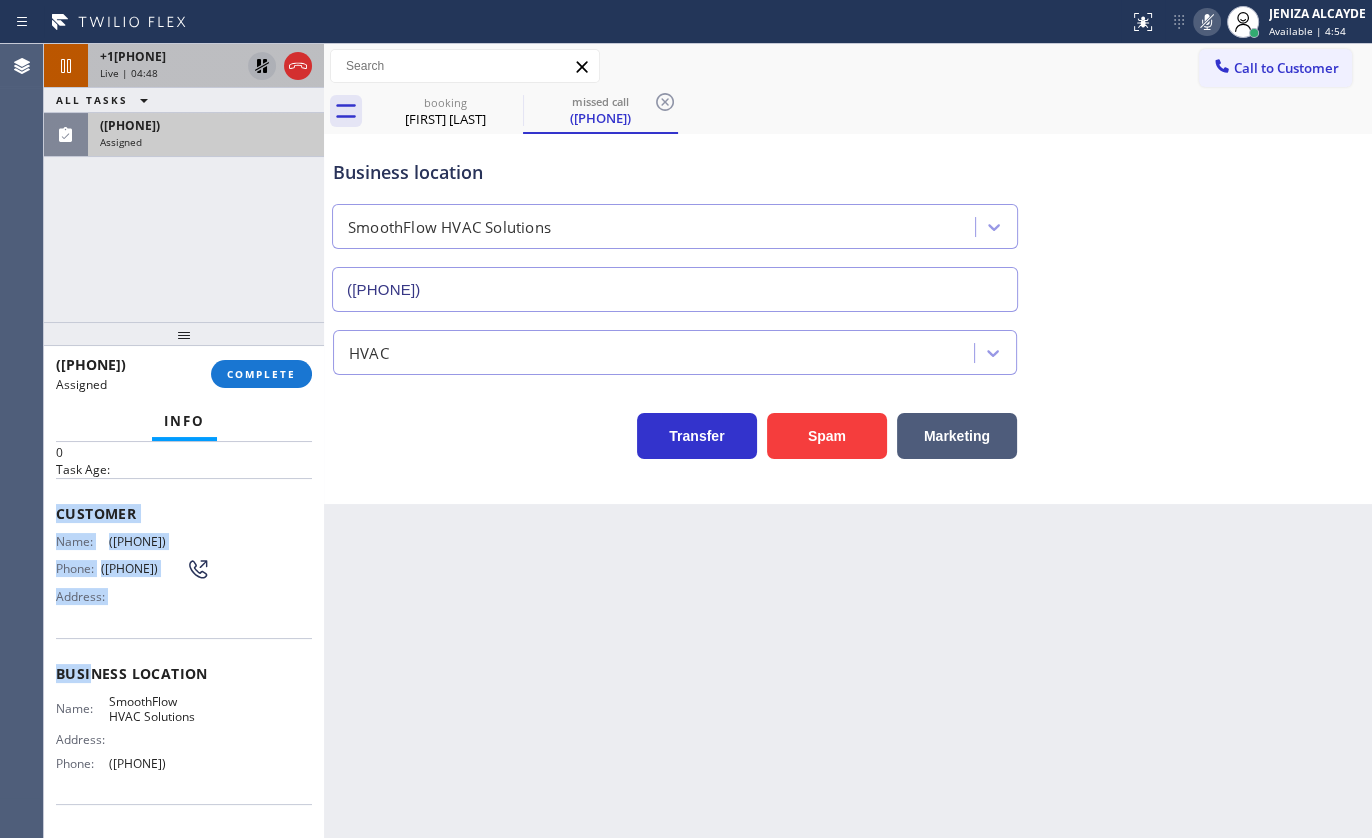 scroll, scrollTop: 199, scrollLeft: 0, axis: vertical 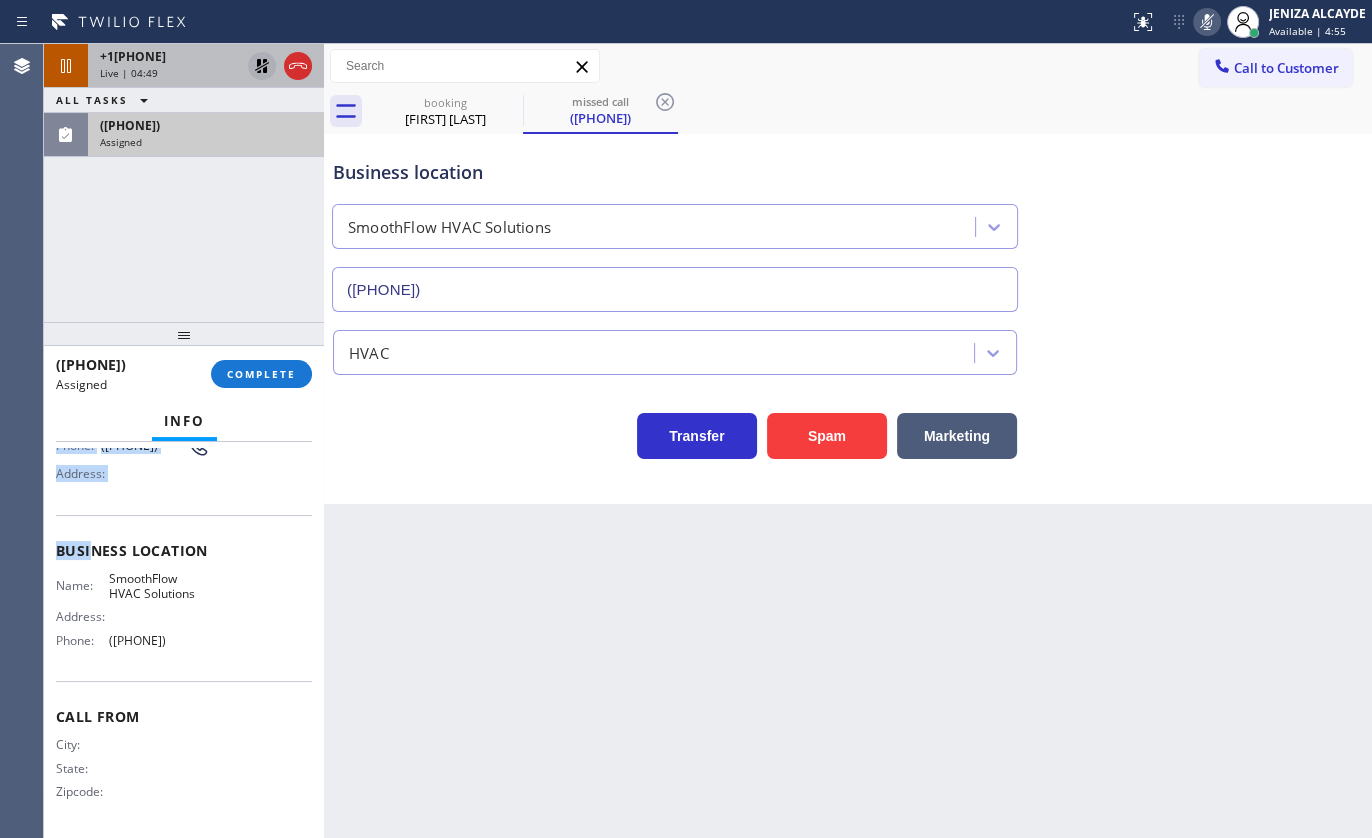 drag, startPoint x: 54, startPoint y: 577, endPoint x: 226, endPoint y: 672, distance: 196.49173 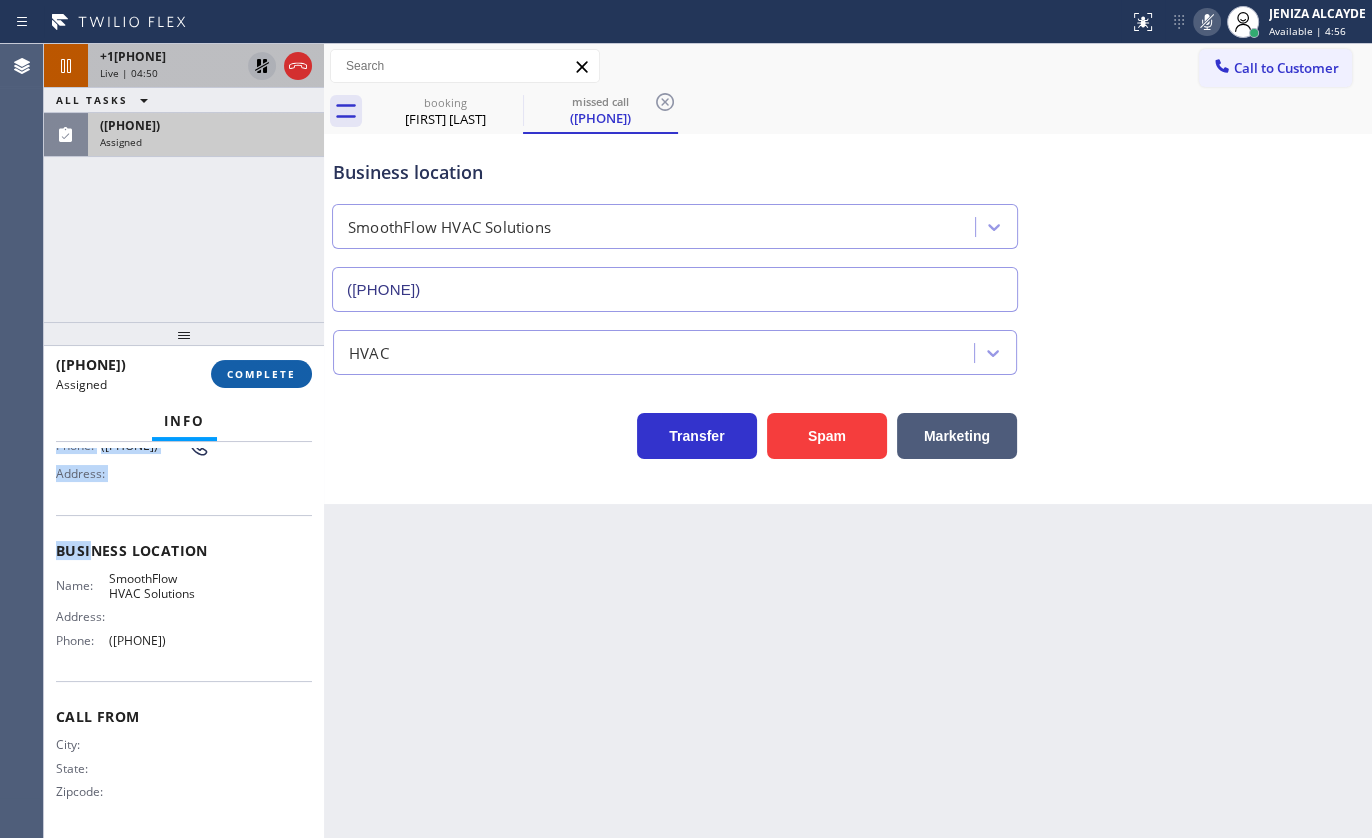 click on "COMPLETE" at bounding box center [261, 374] 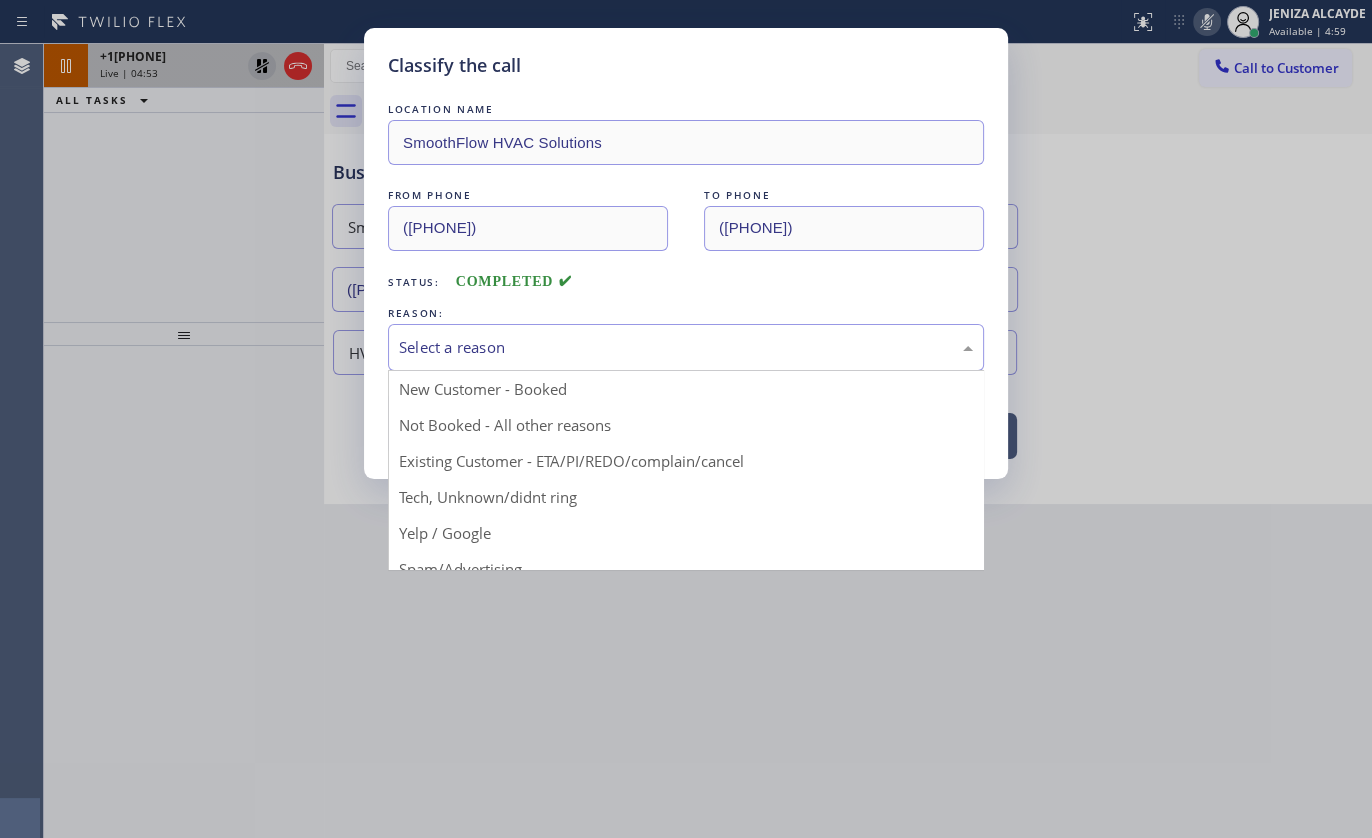 click on "Select a reason" at bounding box center (686, 347) 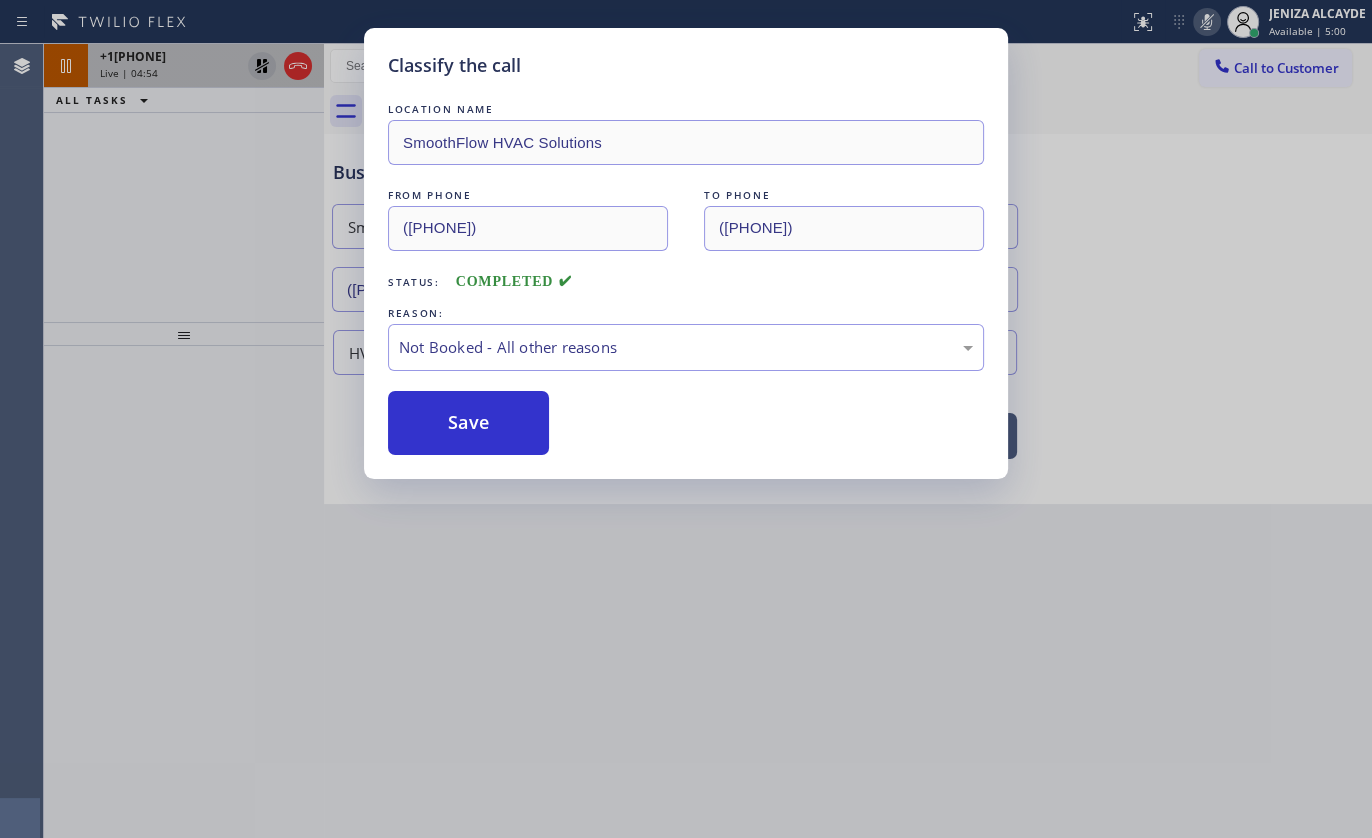 click on "Save" at bounding box center [468, 423] 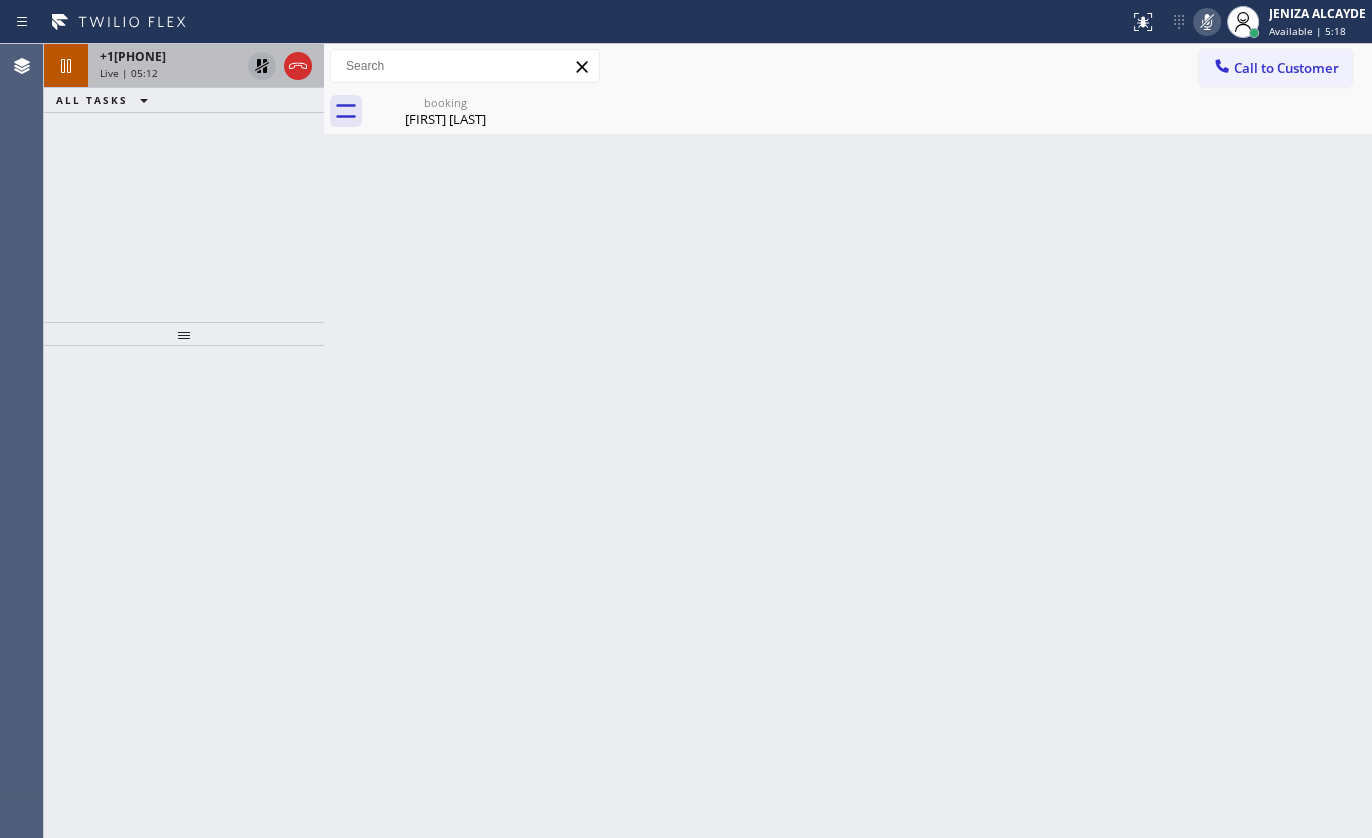 click 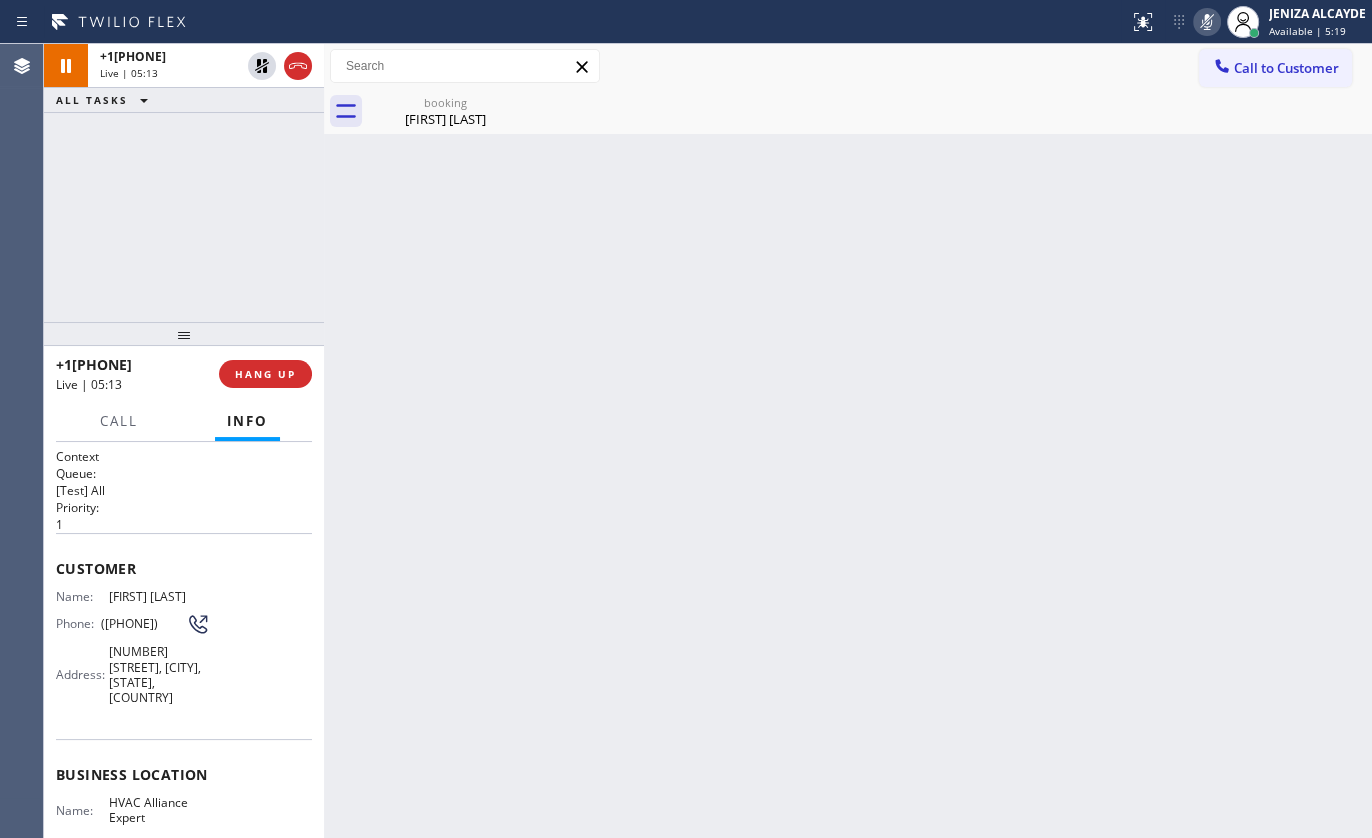 click 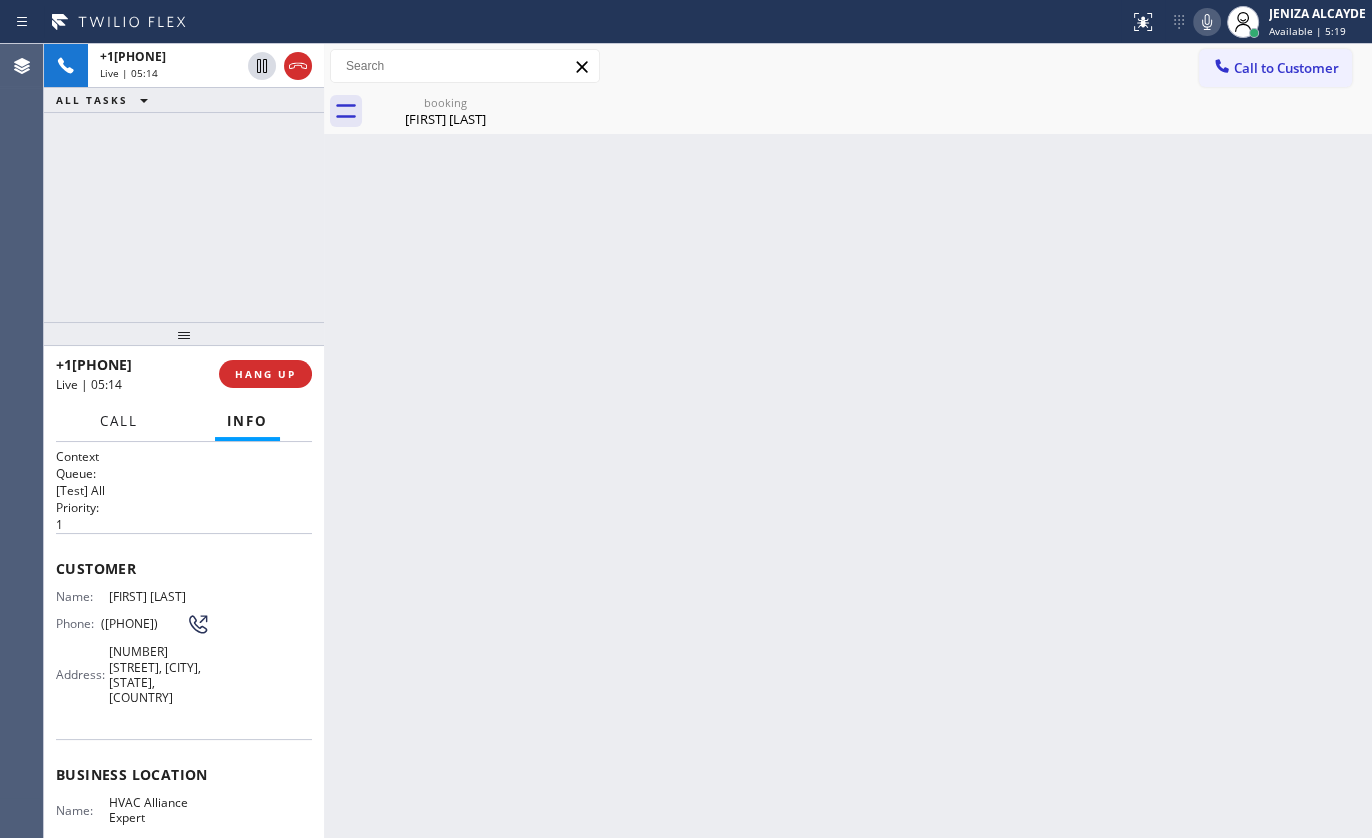 click on "Call" at bounding box center [119, 421] 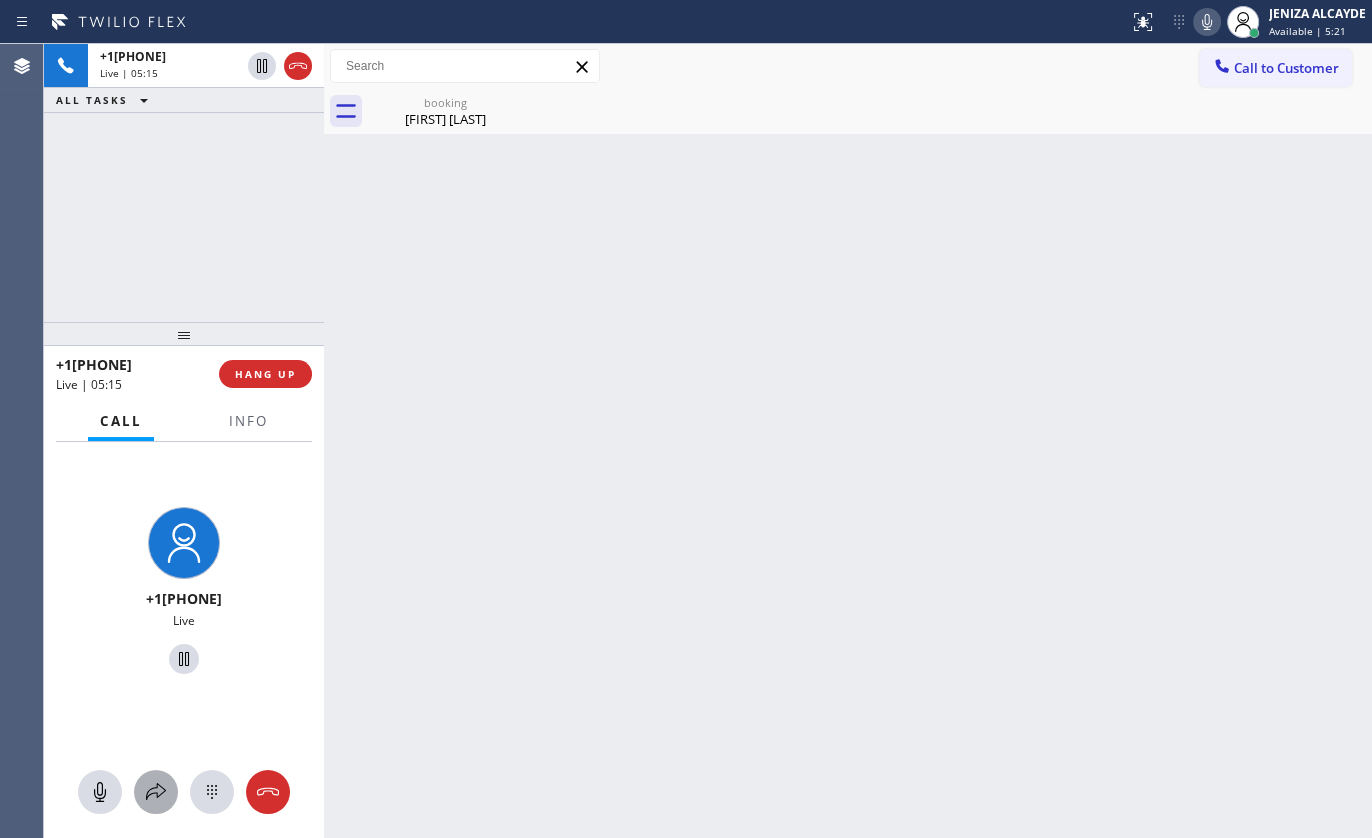click 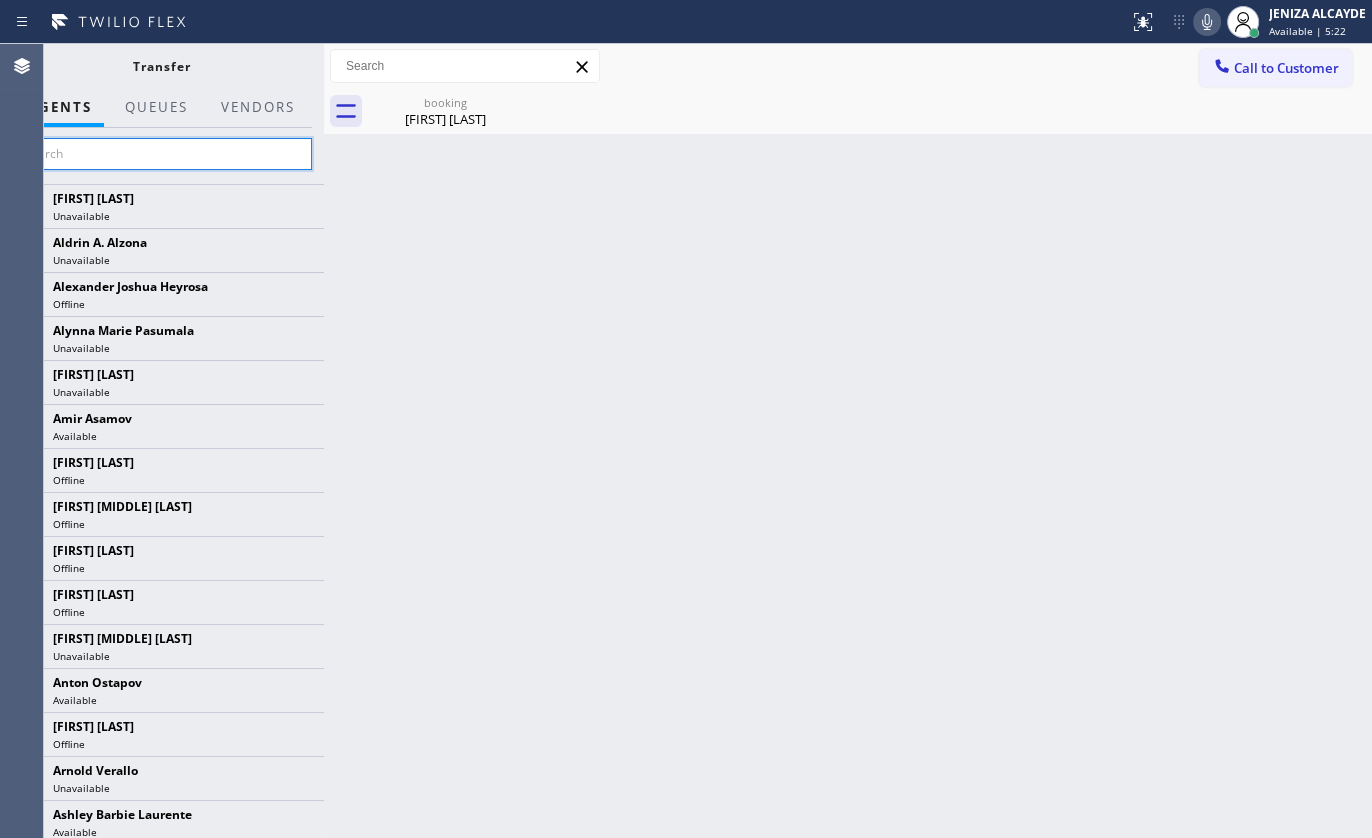 click at bounding box center [161, 154] 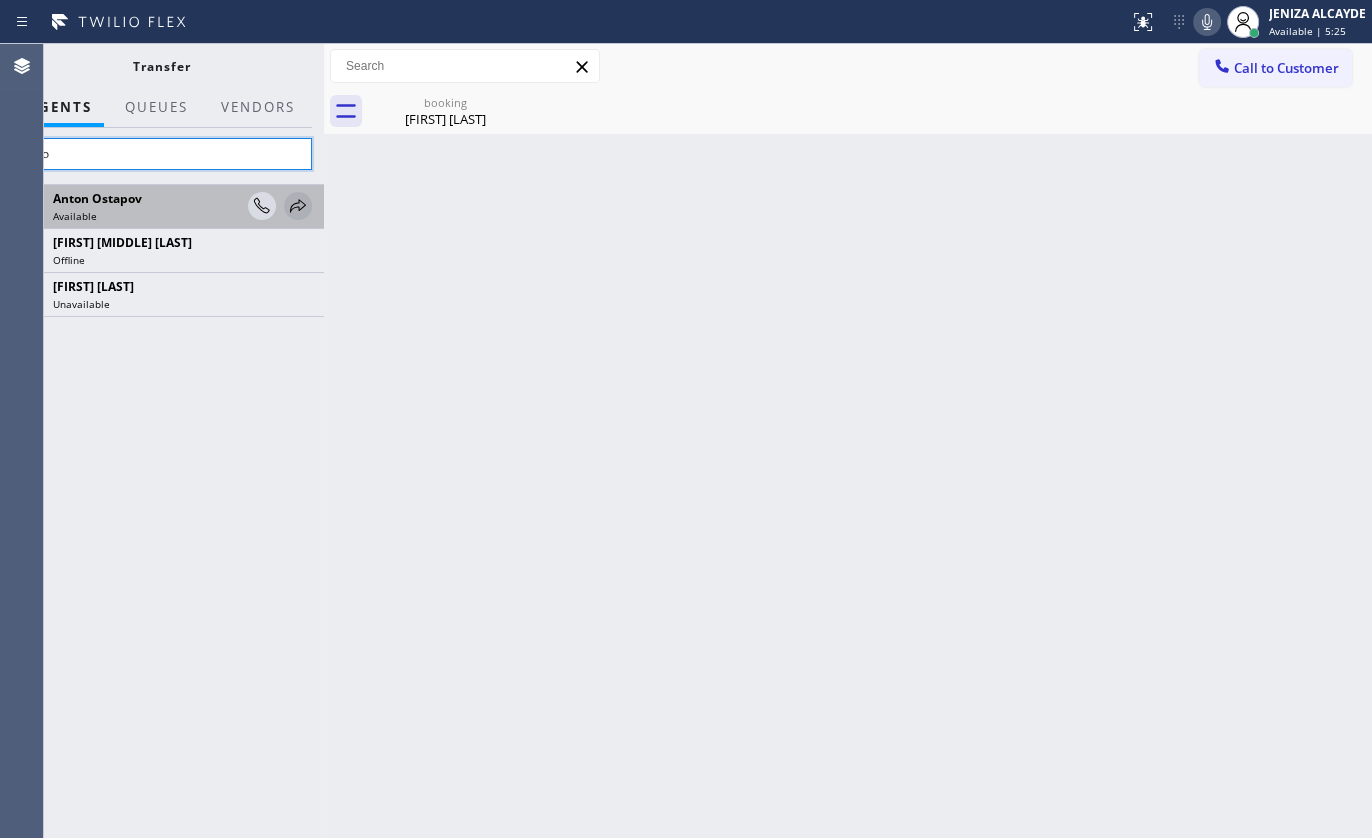type on "anto" 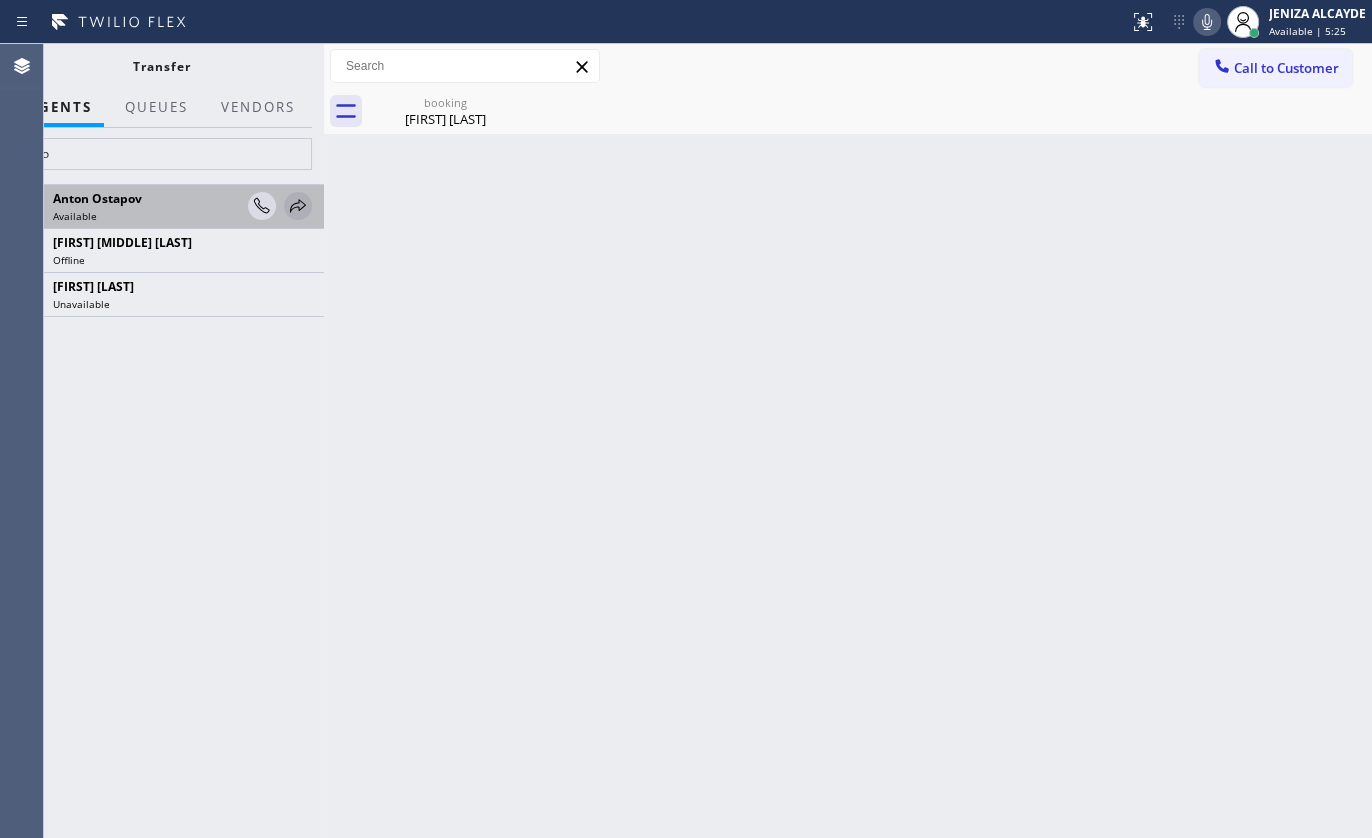 click 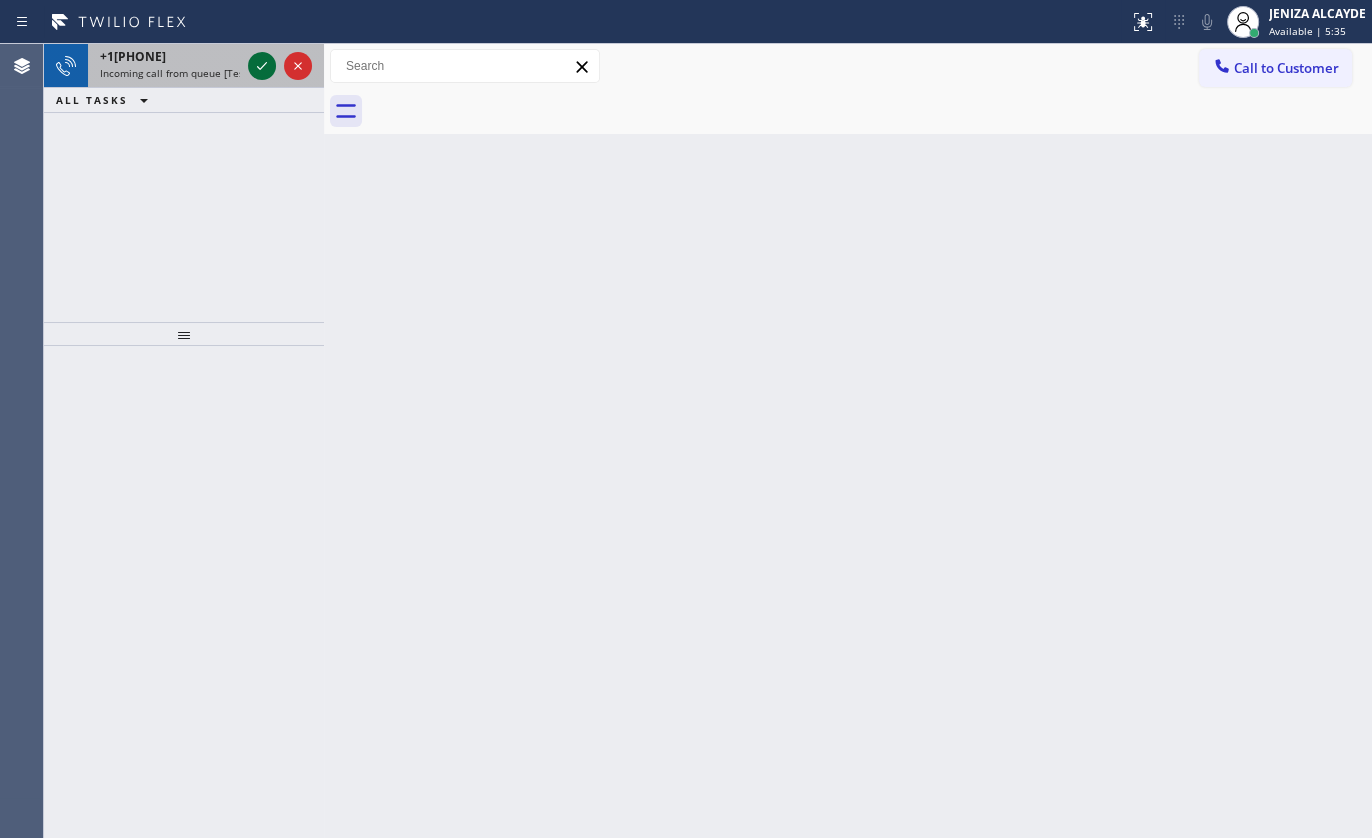 click 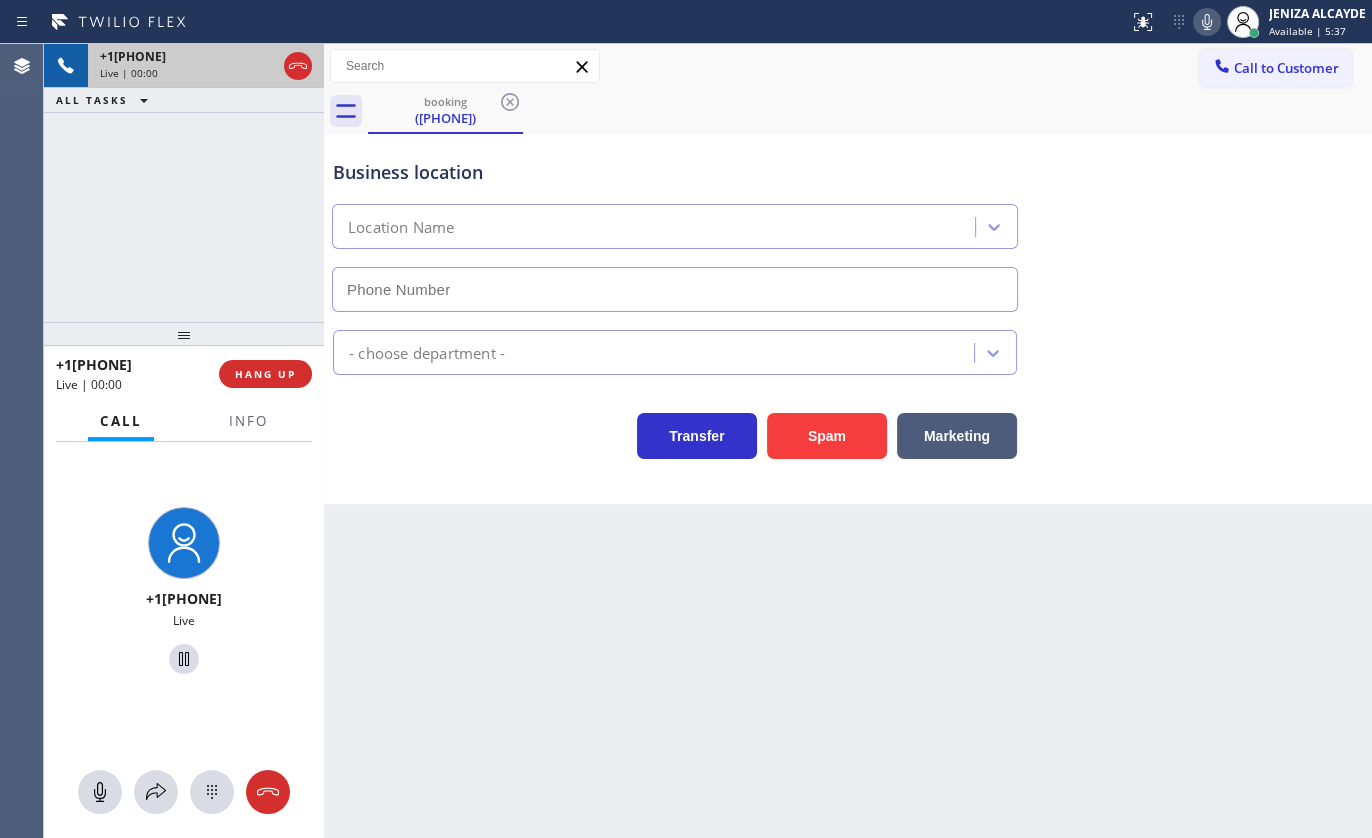 type on "(815) 335-9233" 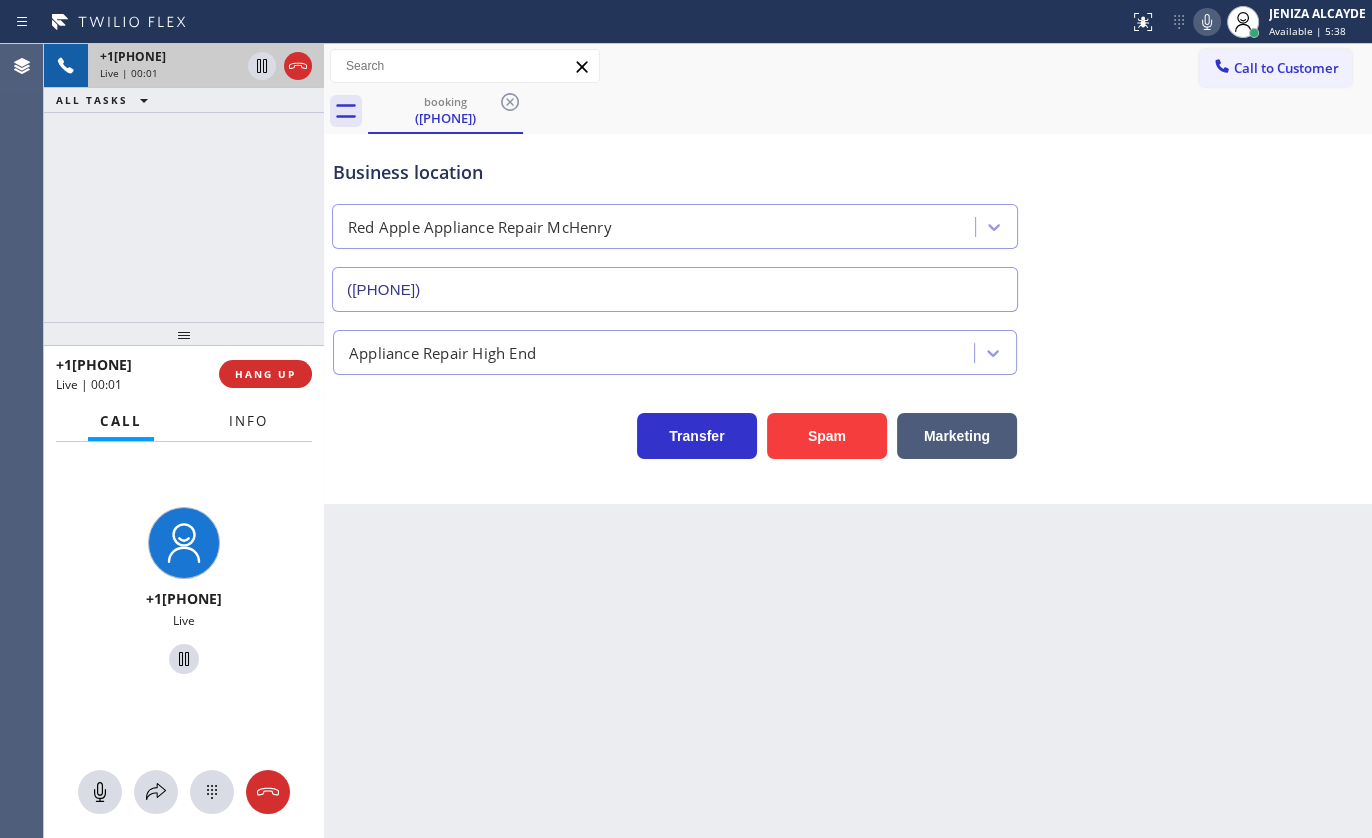 click on "Info" at bounding box center [248, 421] 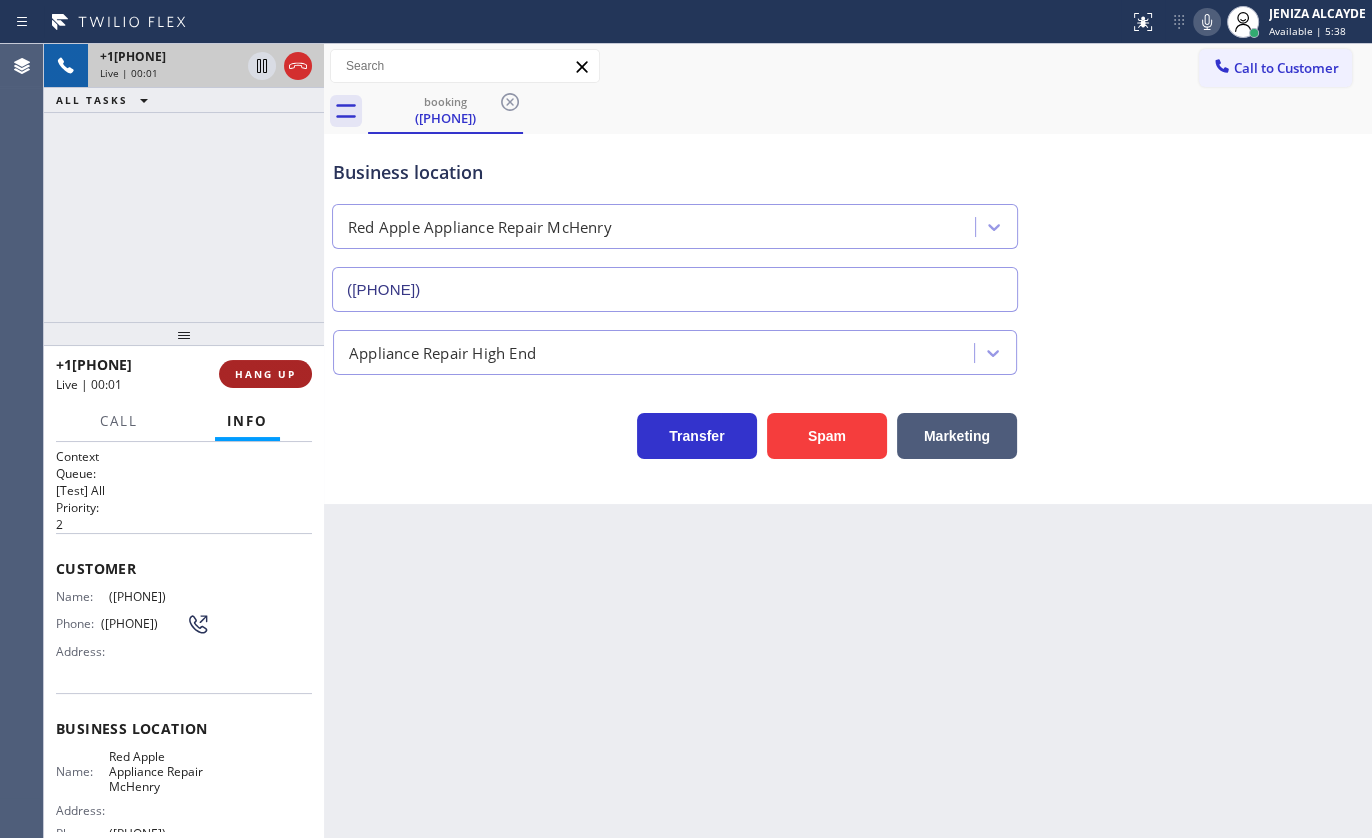 click on "HANG UP" at bounding box center (265, 374) 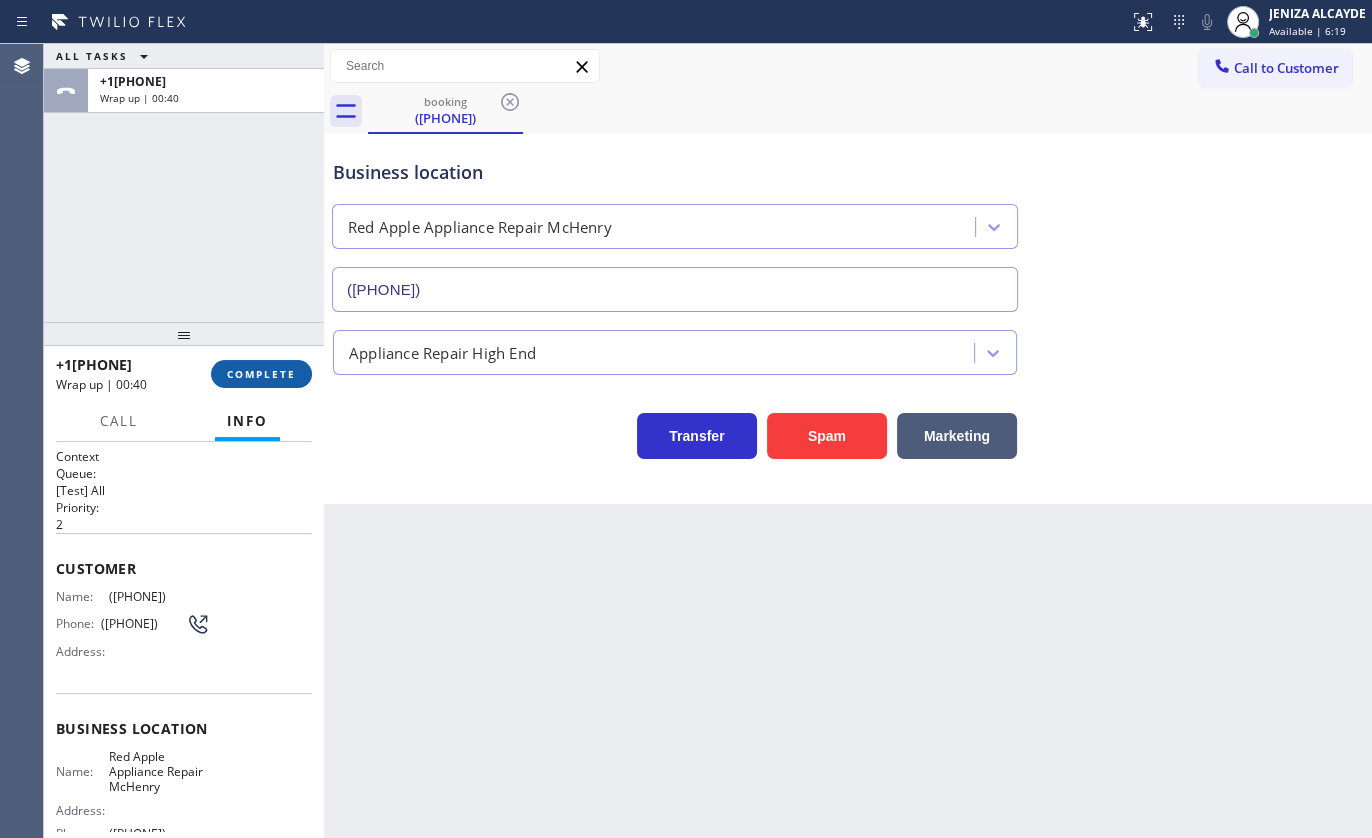 click on "COMPLETE" at bounding box center [261, 374] 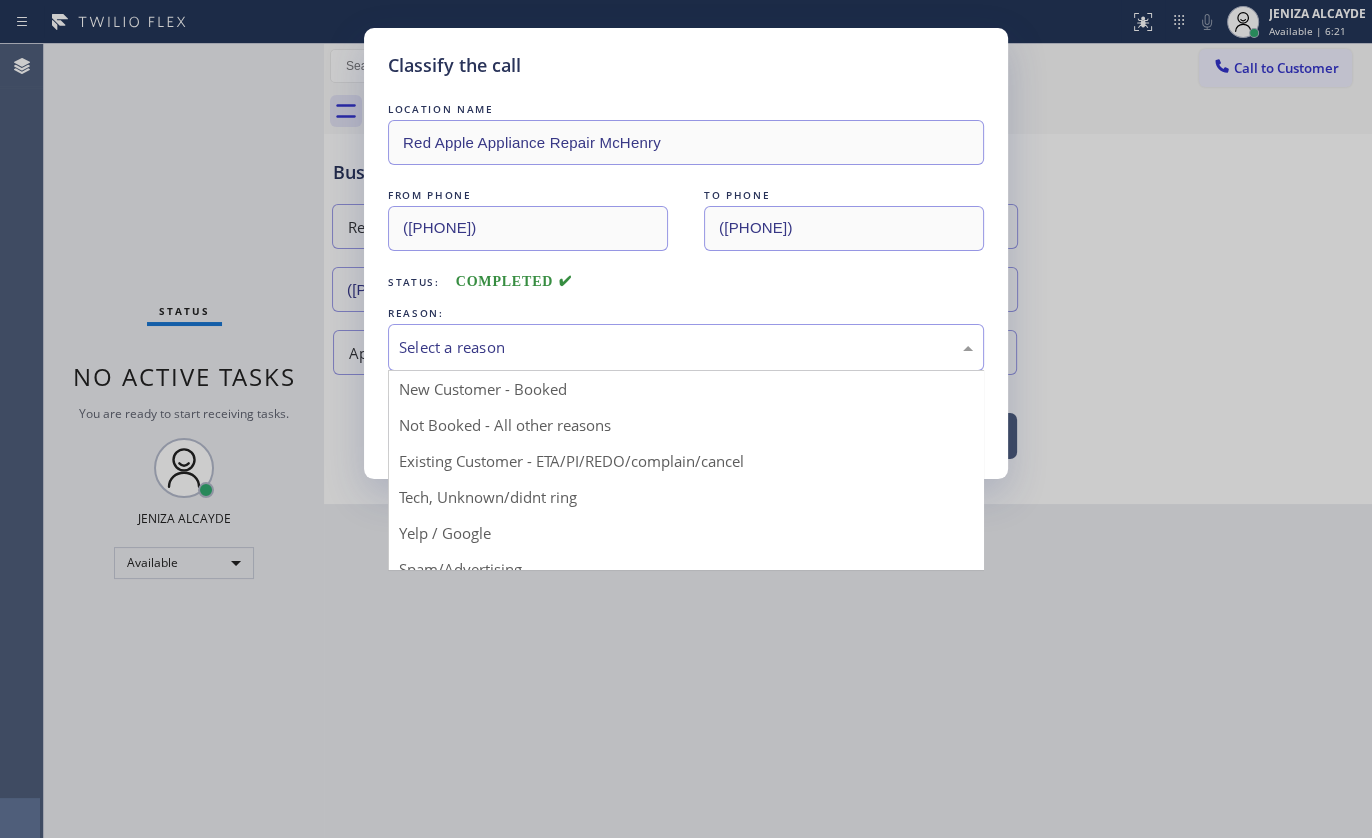 click on "Select a reason" at bounding box center [686, 347] 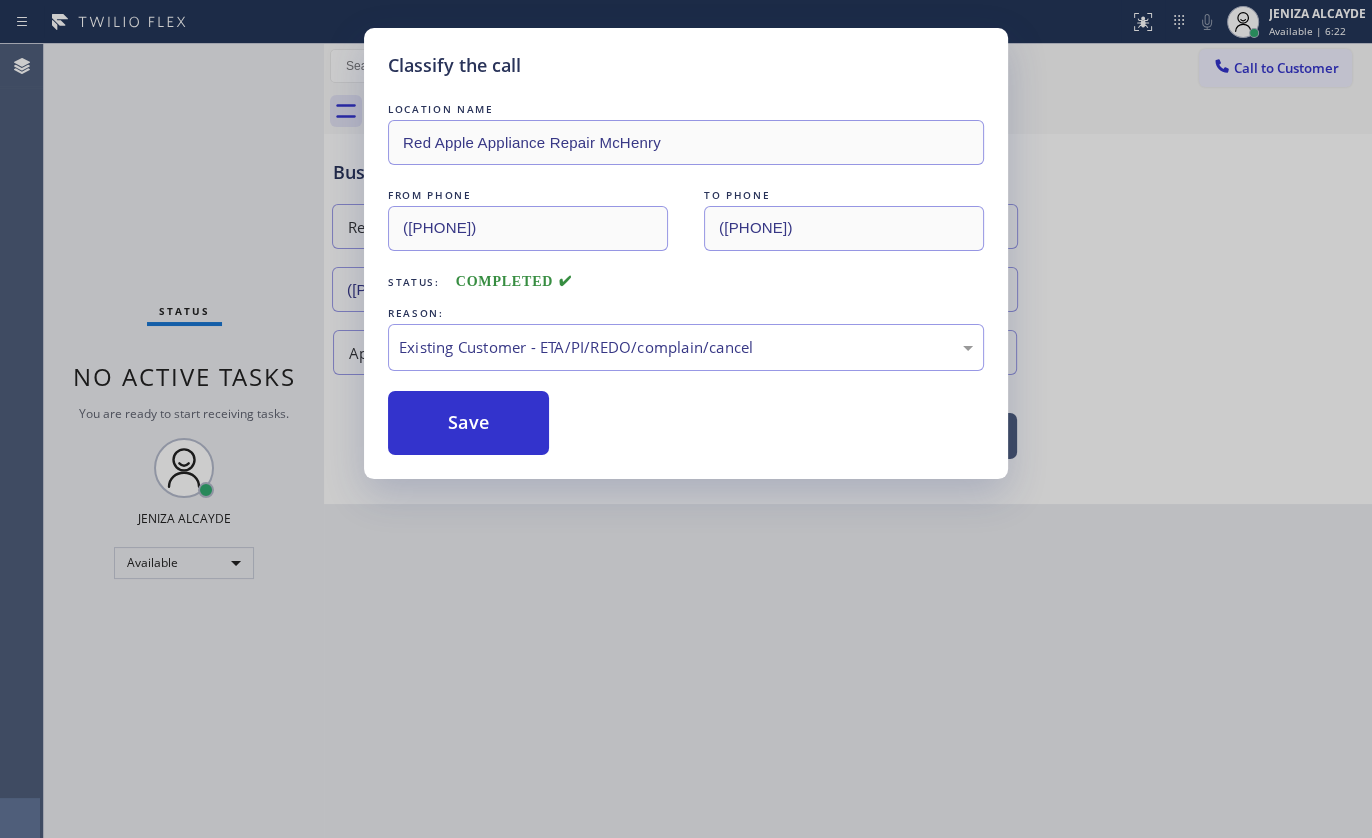 drag, startPoint x: 453, startPoint y: 470, endPoint x: 449, endPoint y: 451, distance: 19.416489 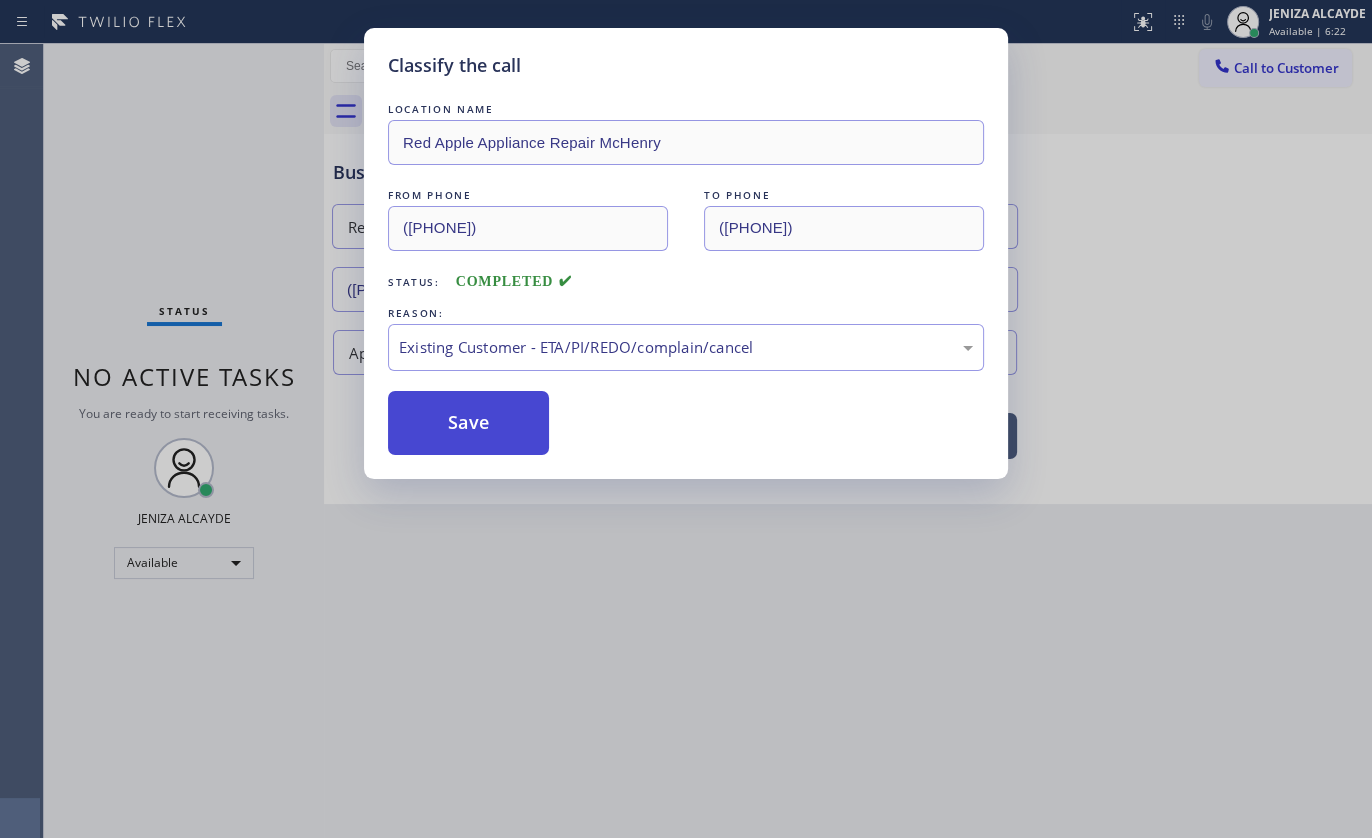 click on "Save" at bounding box center [468, 423] 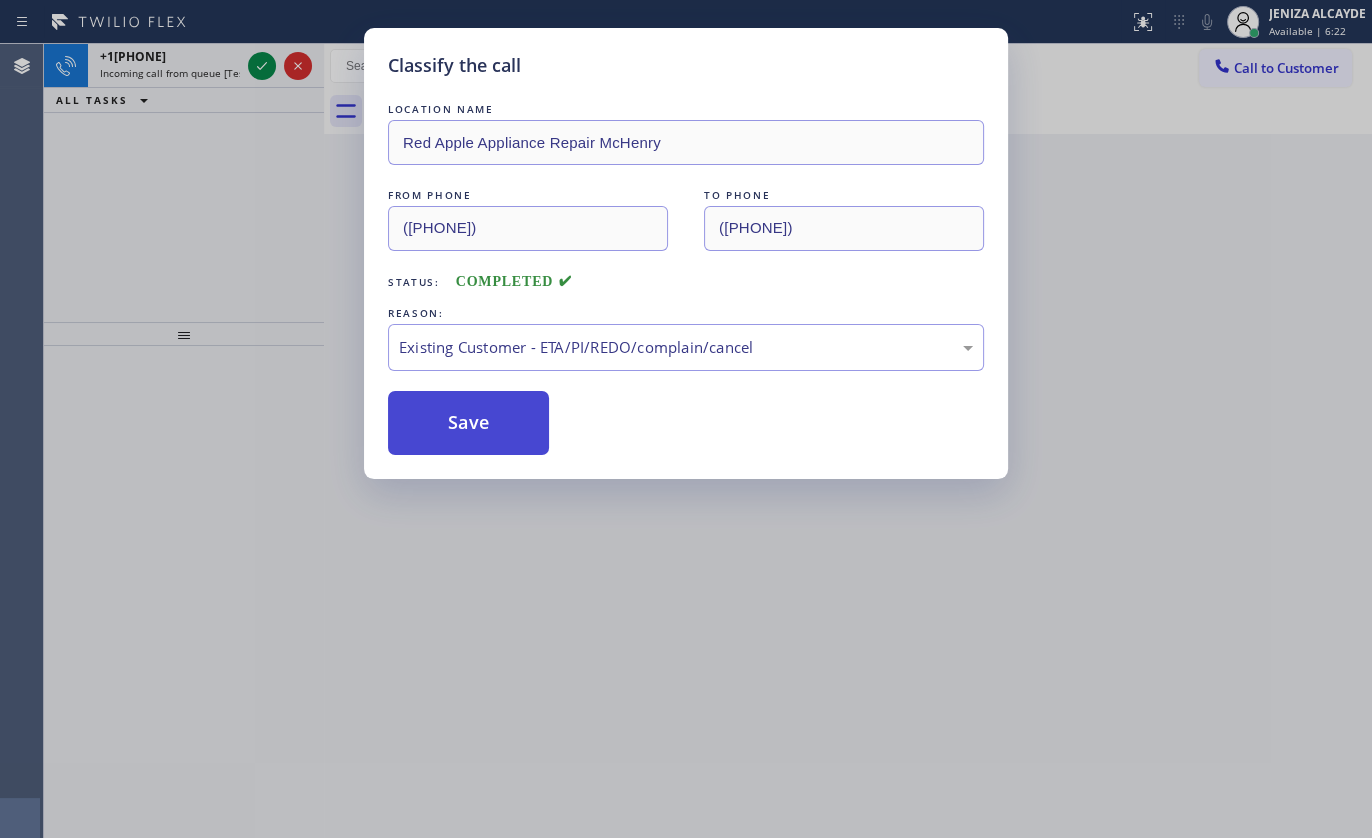 click on "Save" at bounding box center (468, 423) 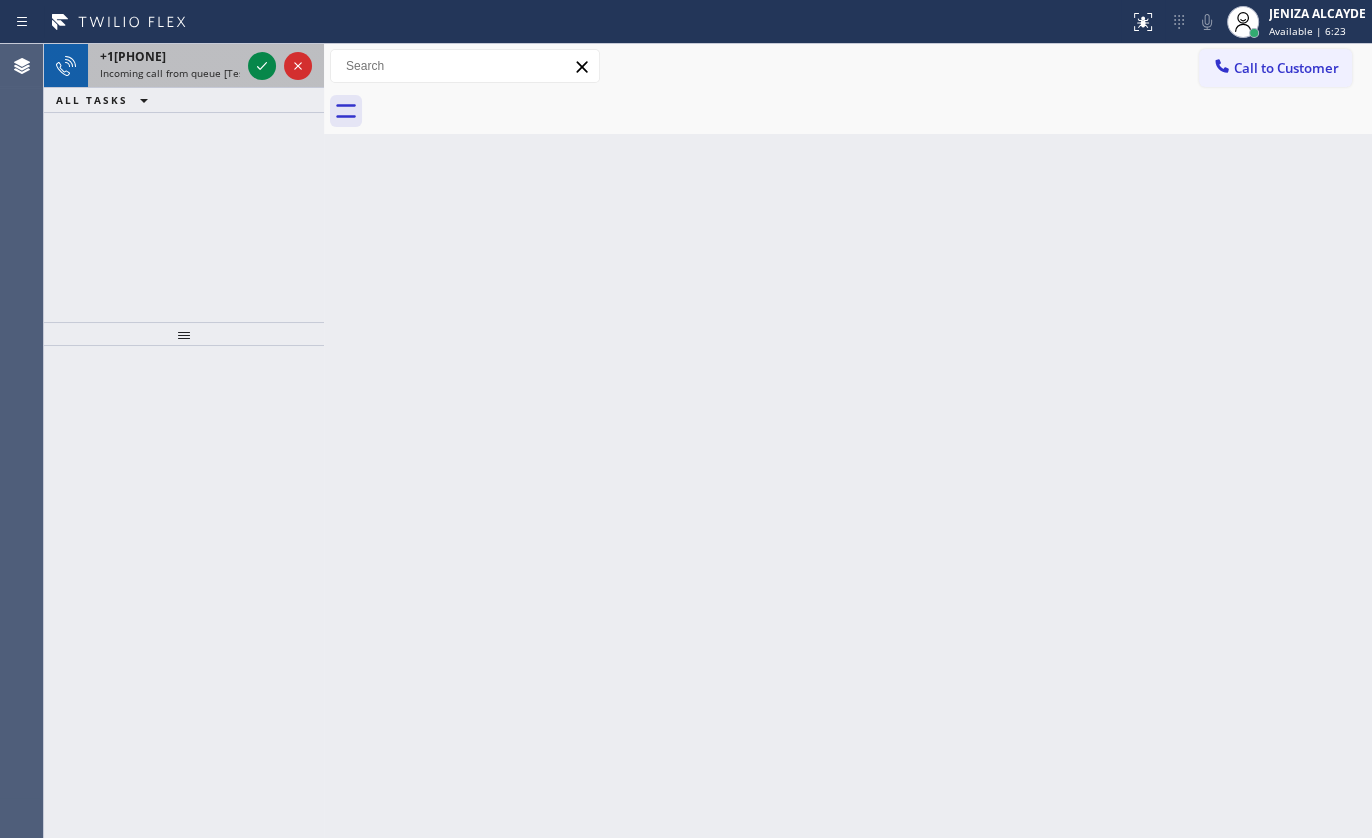 click on "+16507197190 Incoming call from queue [Test] All" at bounding box center (166, 66) 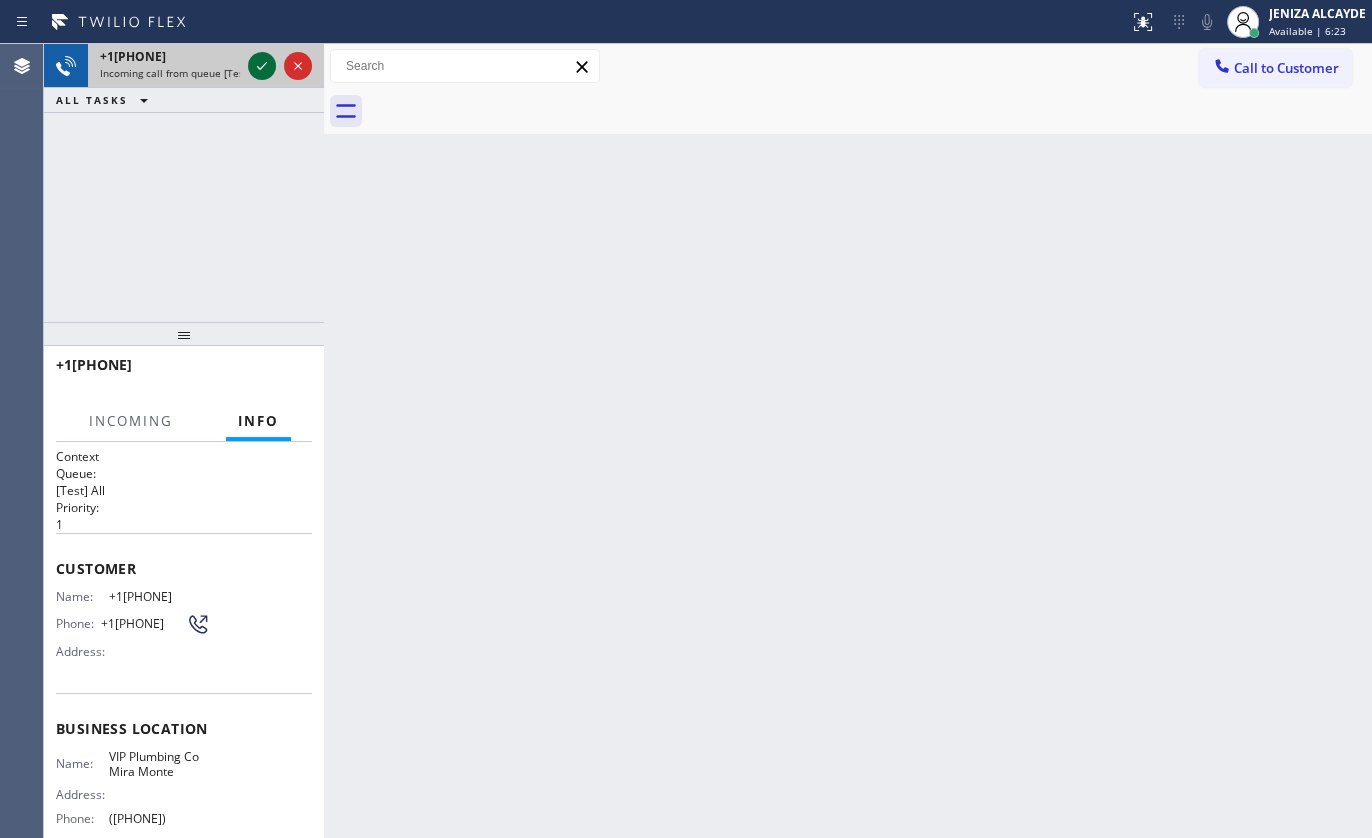 click 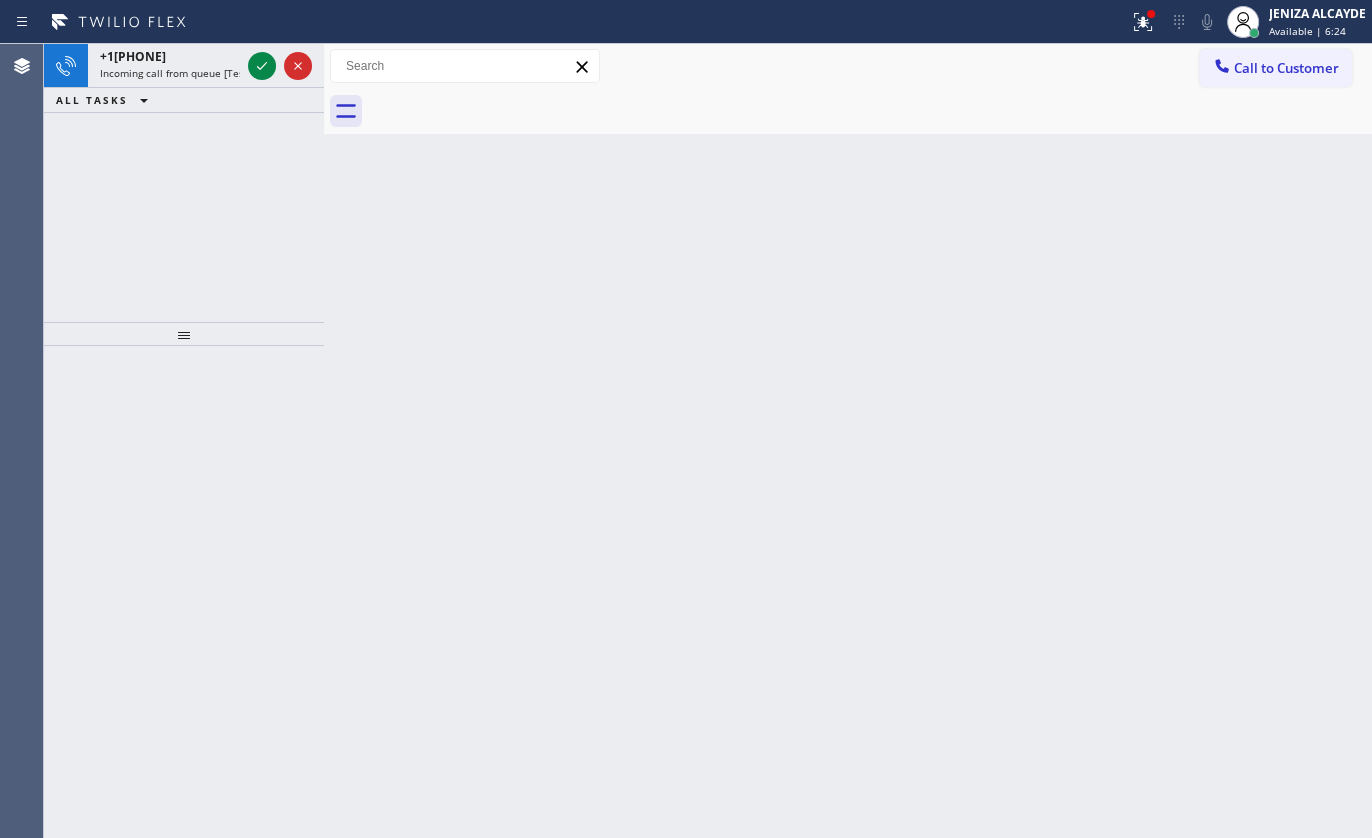 click 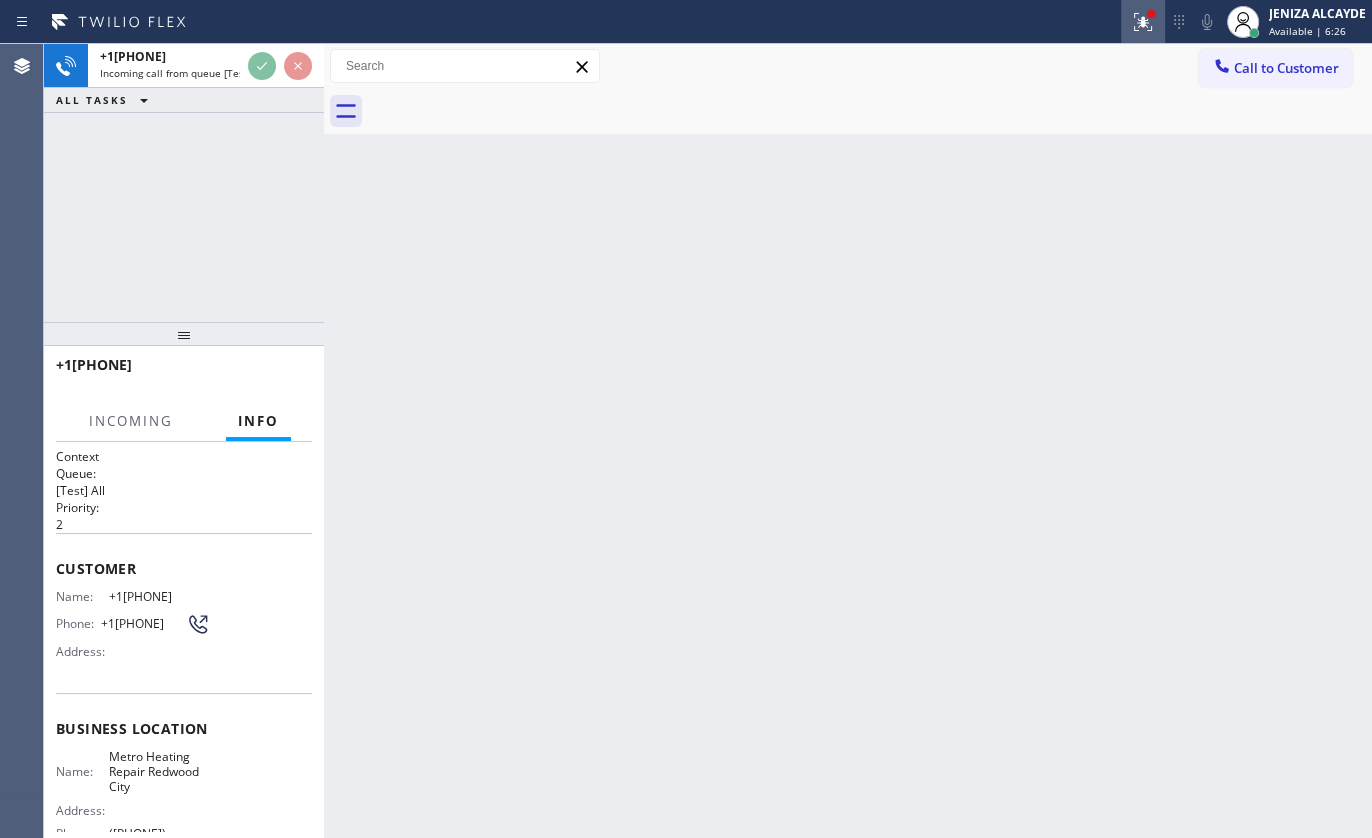 click 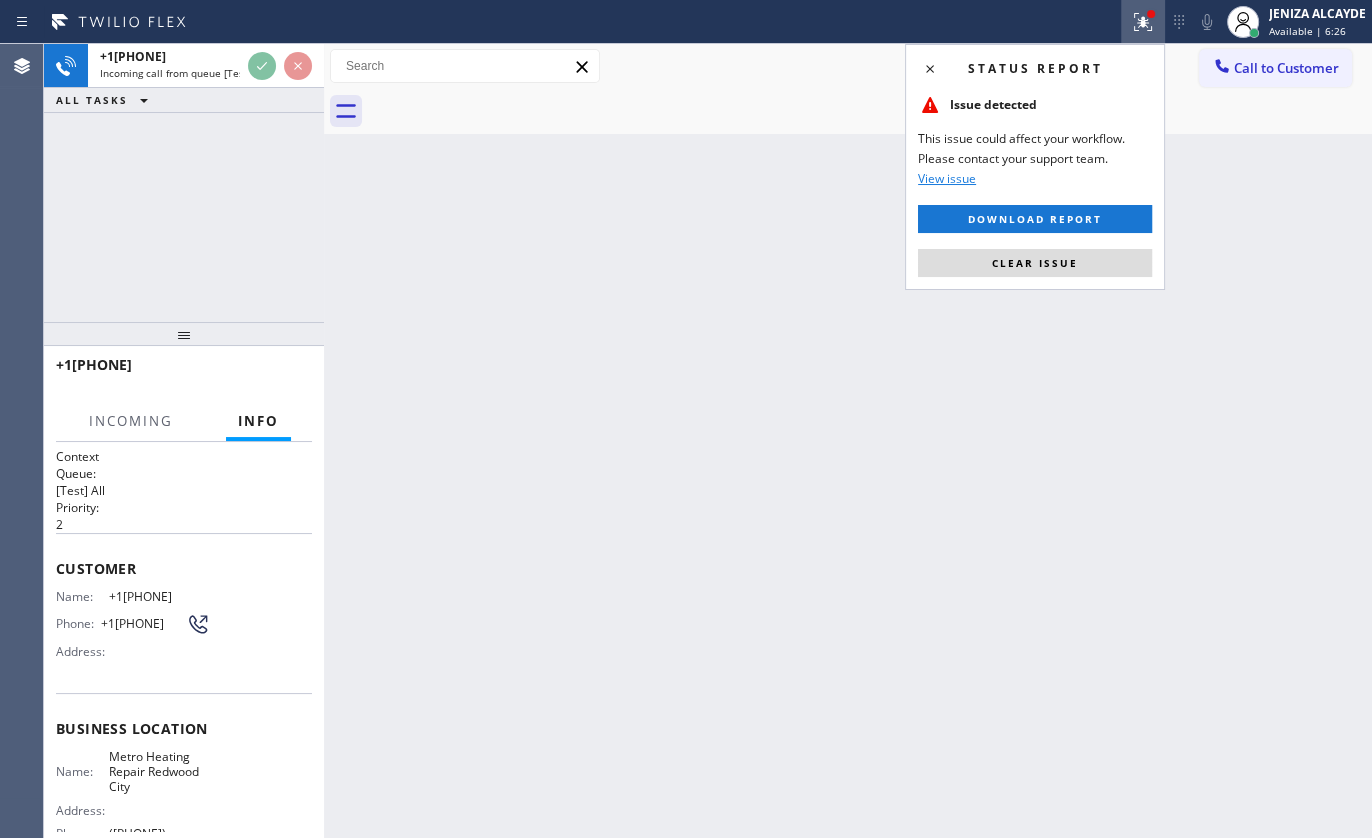 click on "Status report Issue detected This issue could affect your workflow. Please contact your support team. View issue Download report Clear issue" at bounding box center [1035, 167] 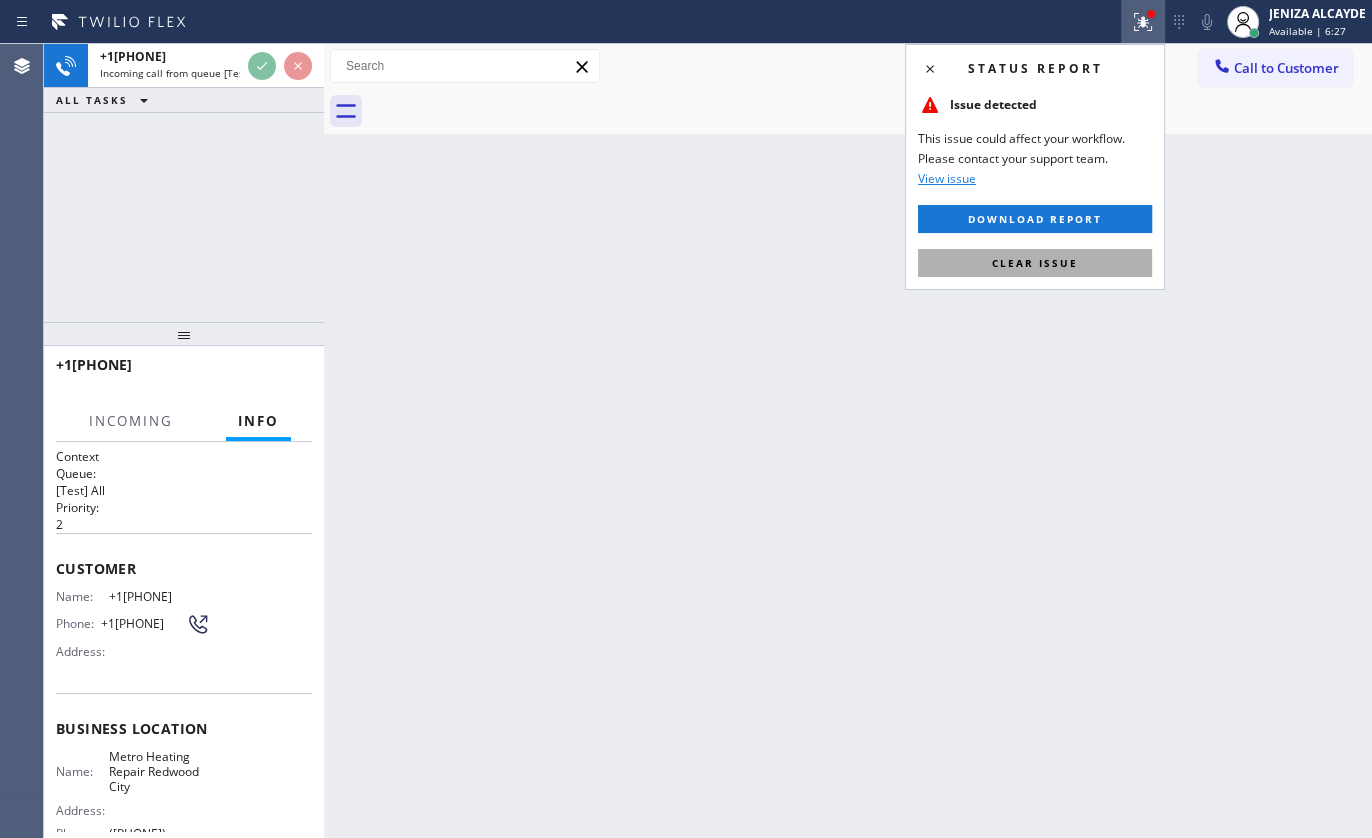 click on "Clear issue" at bounding box center [1035, 263] 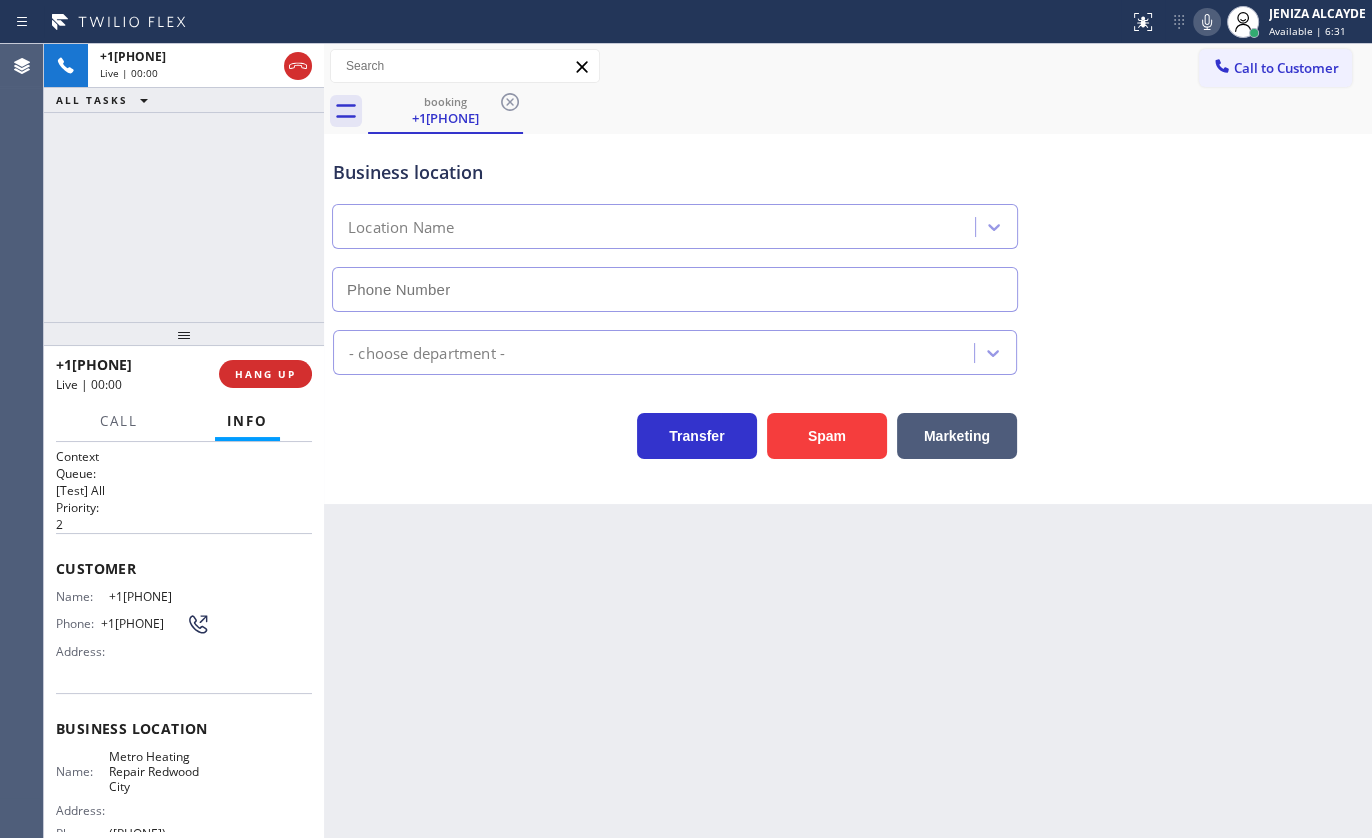 type on "(650) 800-8078" 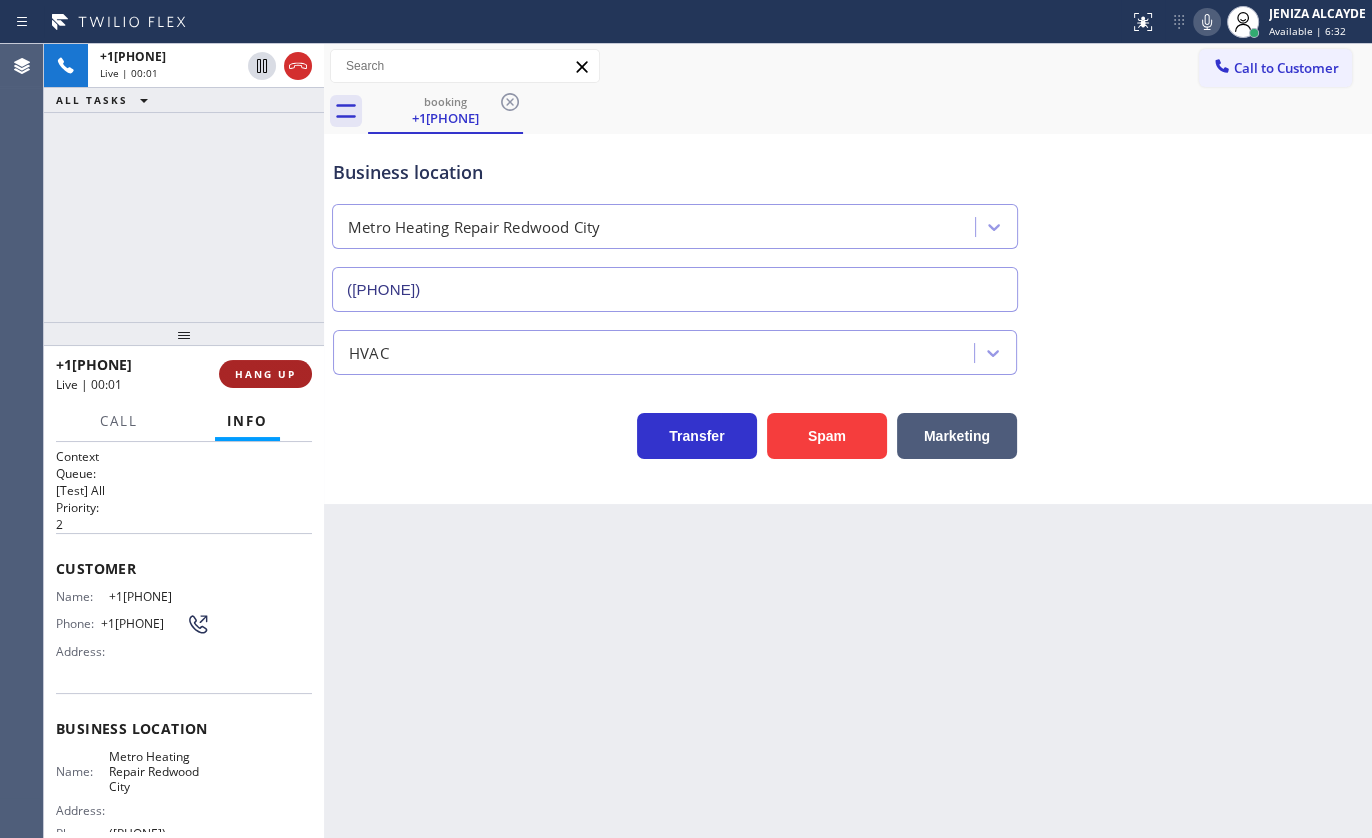 click on "HANG UP" at bounding box center (265, 374) 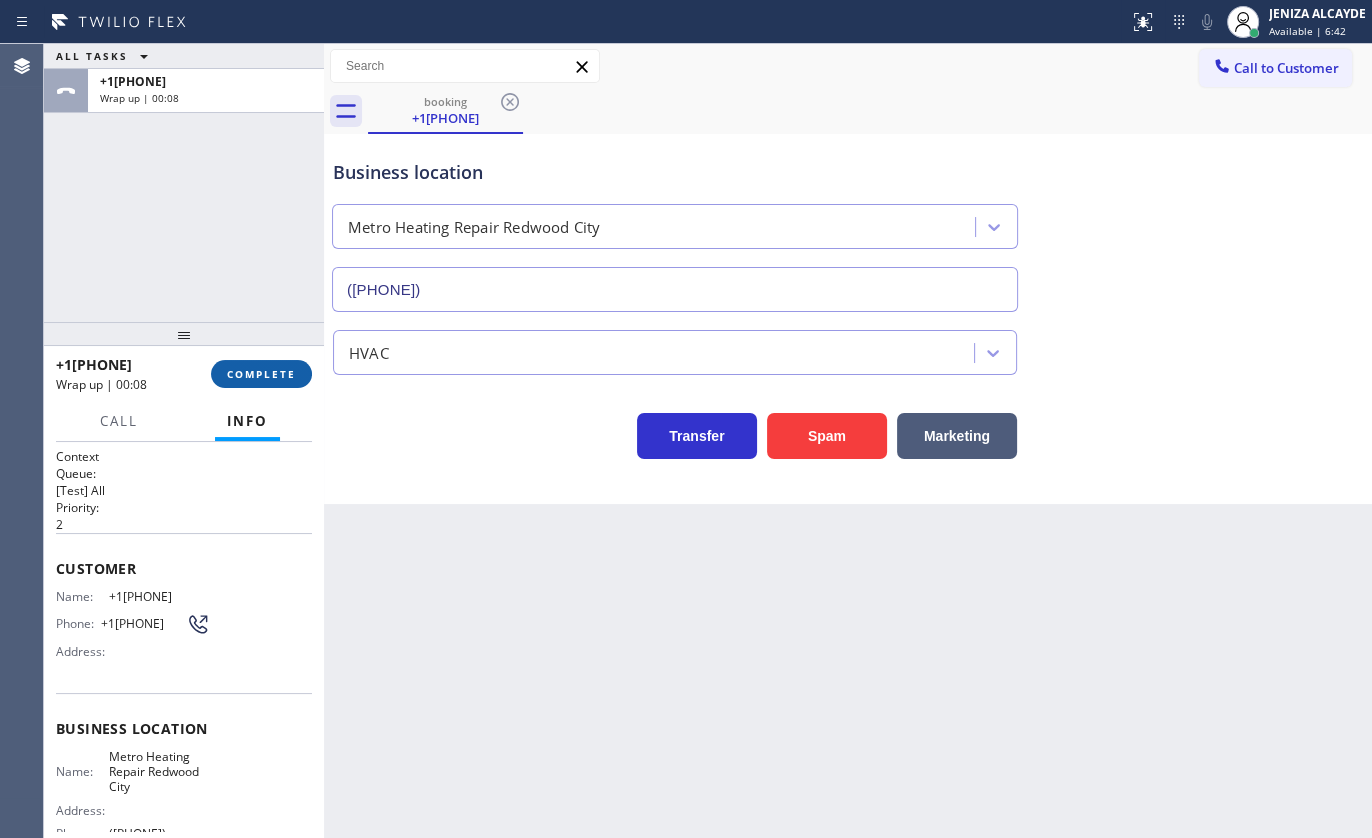 click on "COMPLETE" at bounding box center (261, 374) 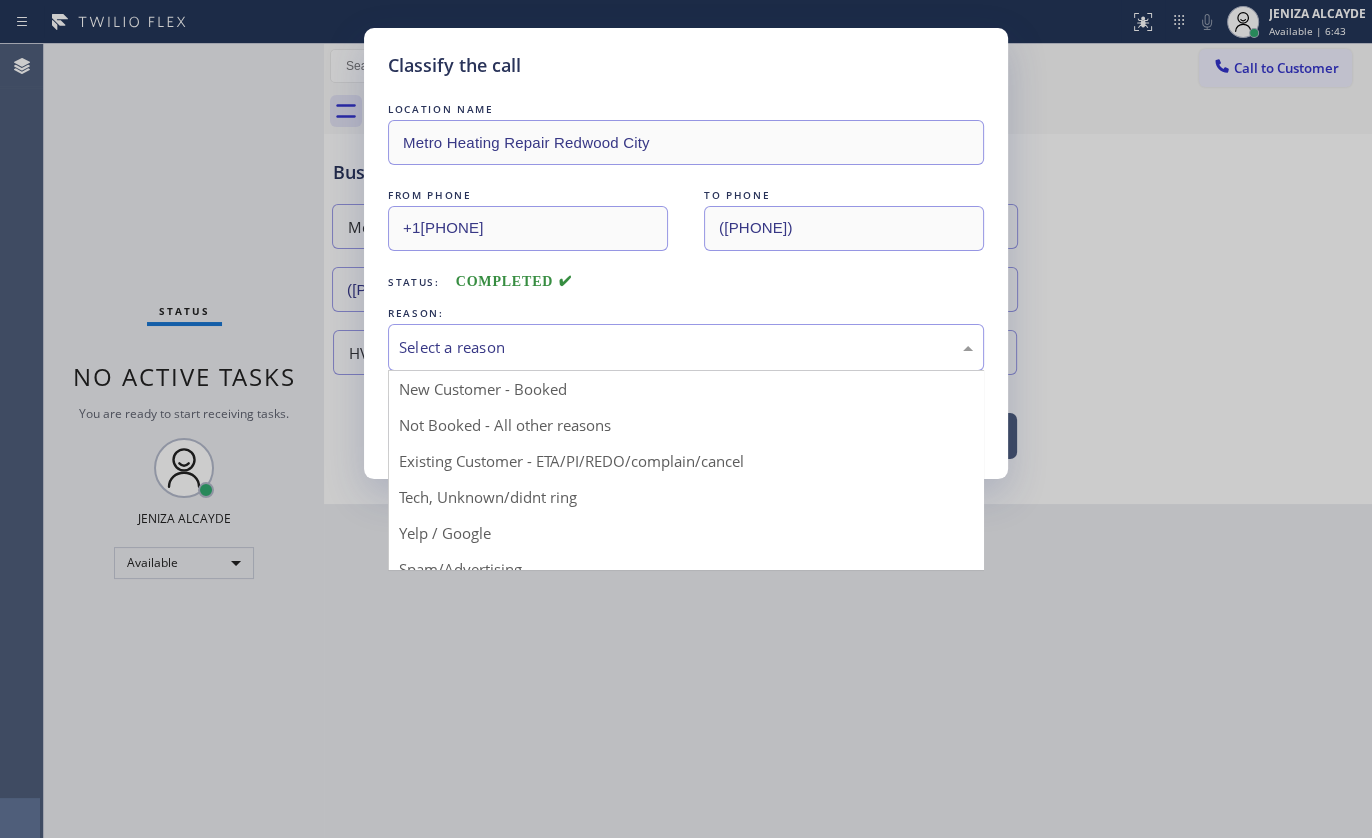click on "Select a reason" at bounding box center [686, 347] 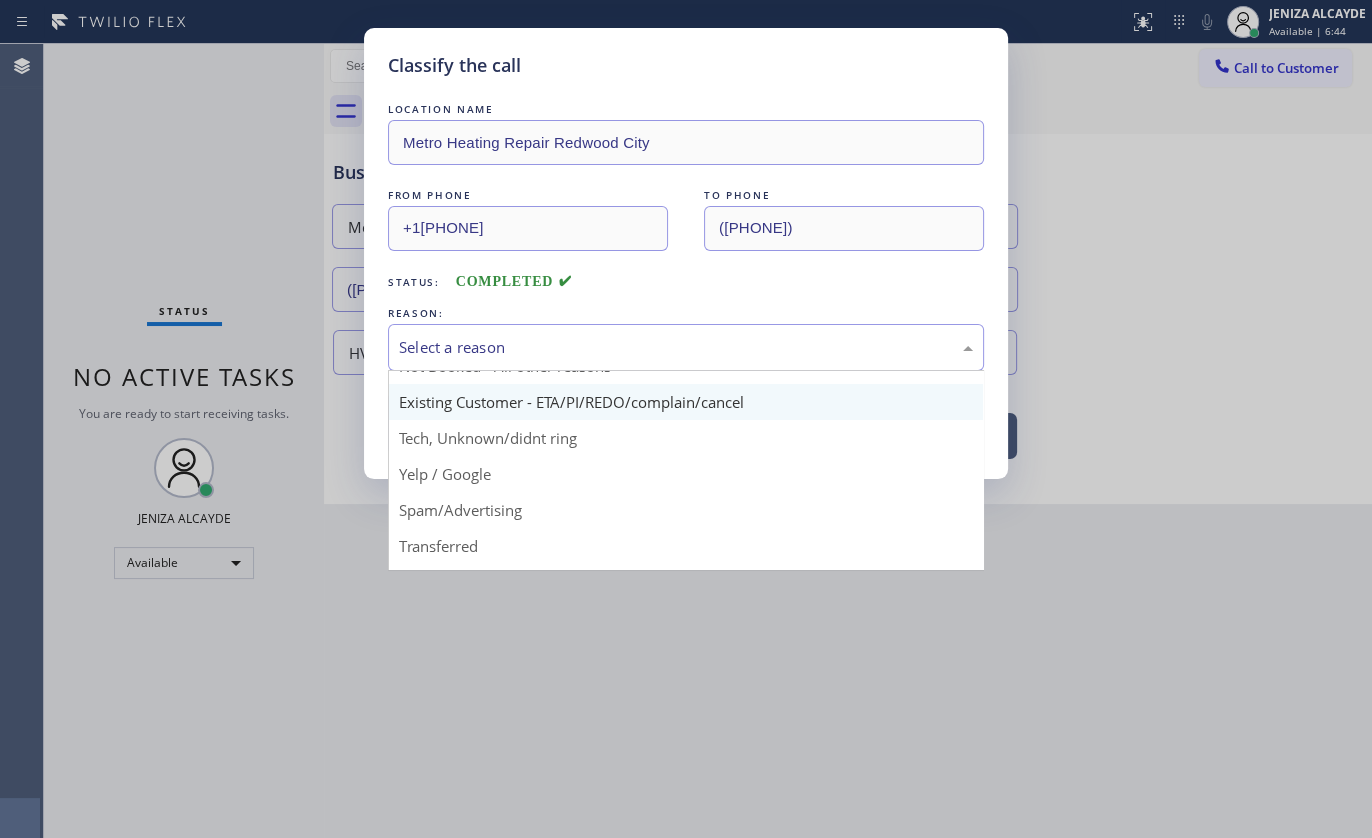 scroll, scrollTop: 90, scrollLeft: 0, axis: vertical 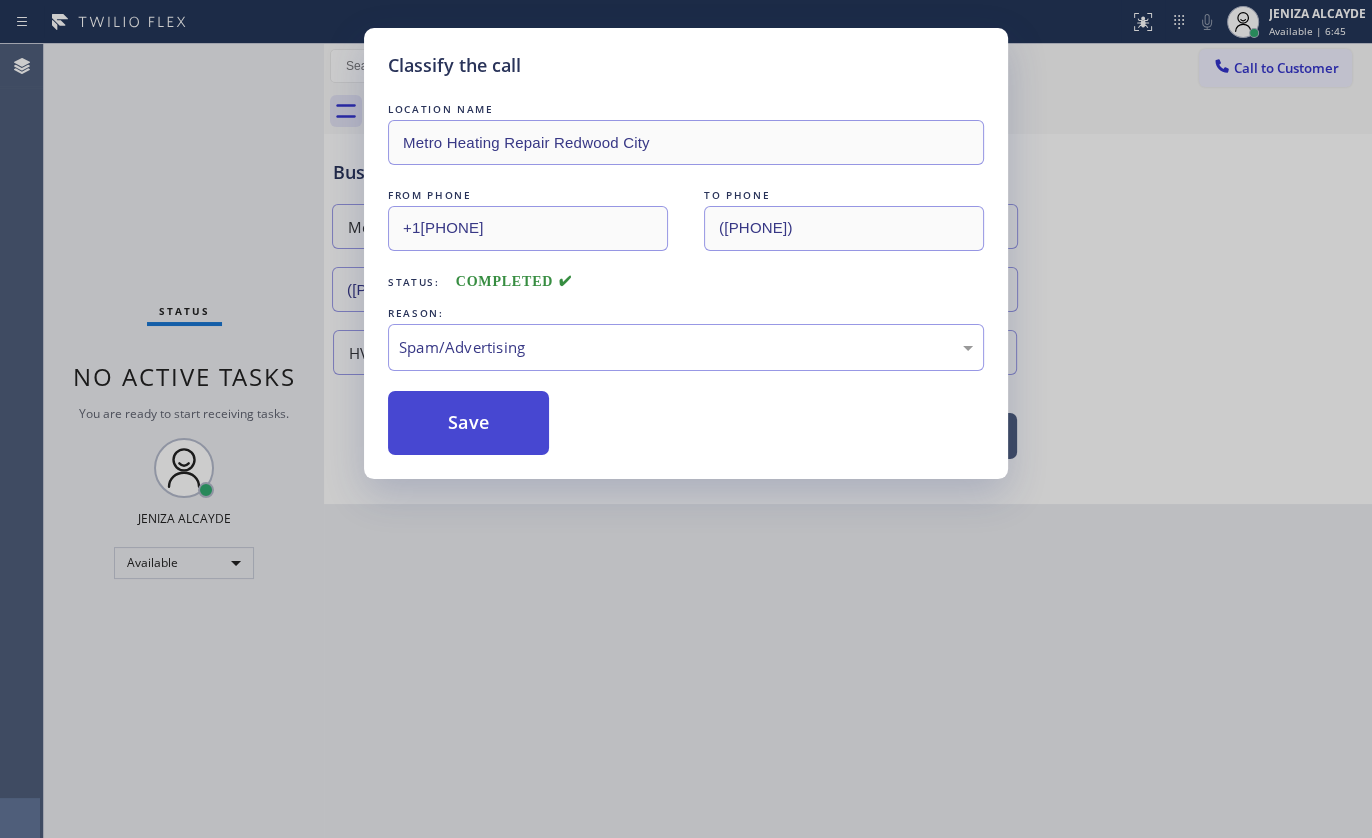 click on "Save" at bounding box center (468, 423) 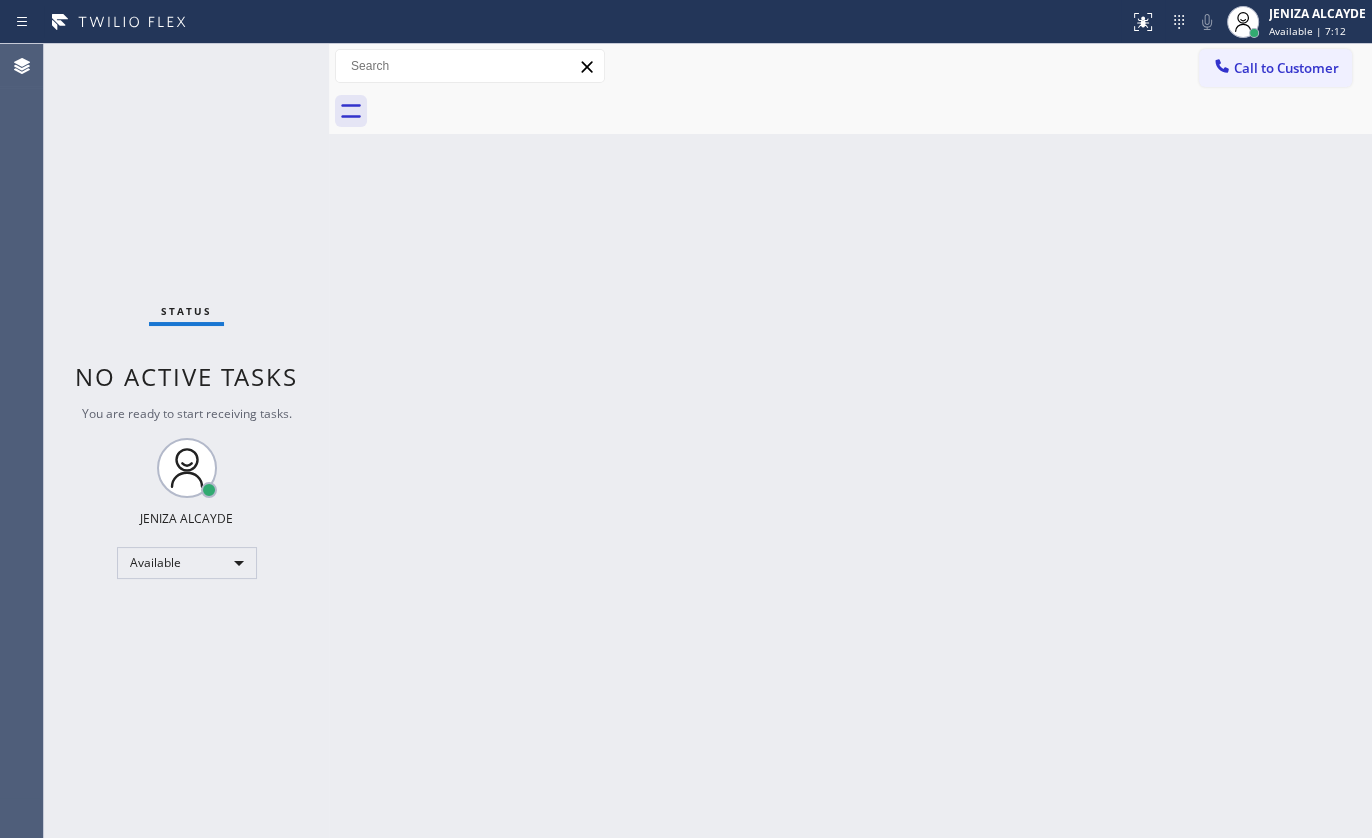 drag, startPoint x: 325, startPoint y: 657, endPoint x: 384, endPoint y: 585, distance: 93.08598 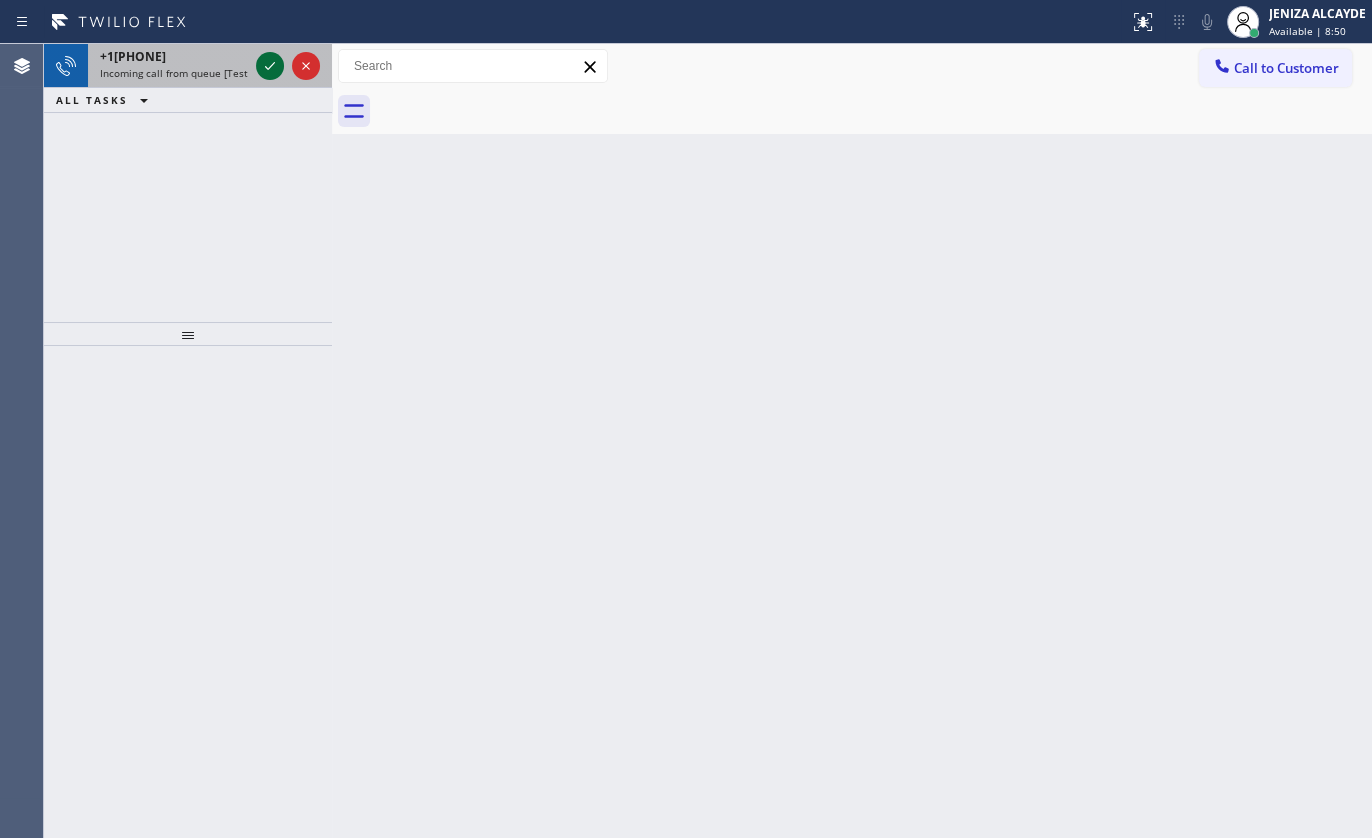 click 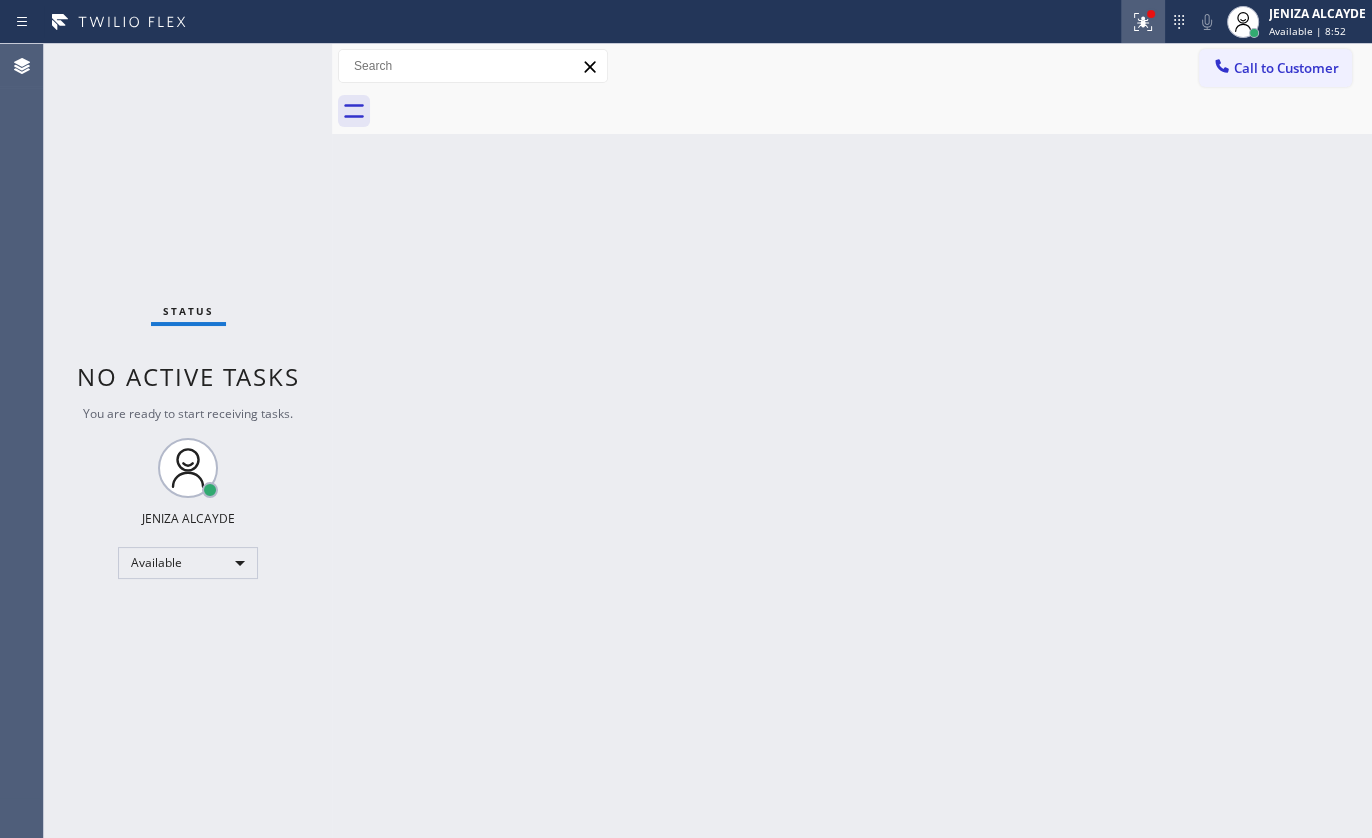 click 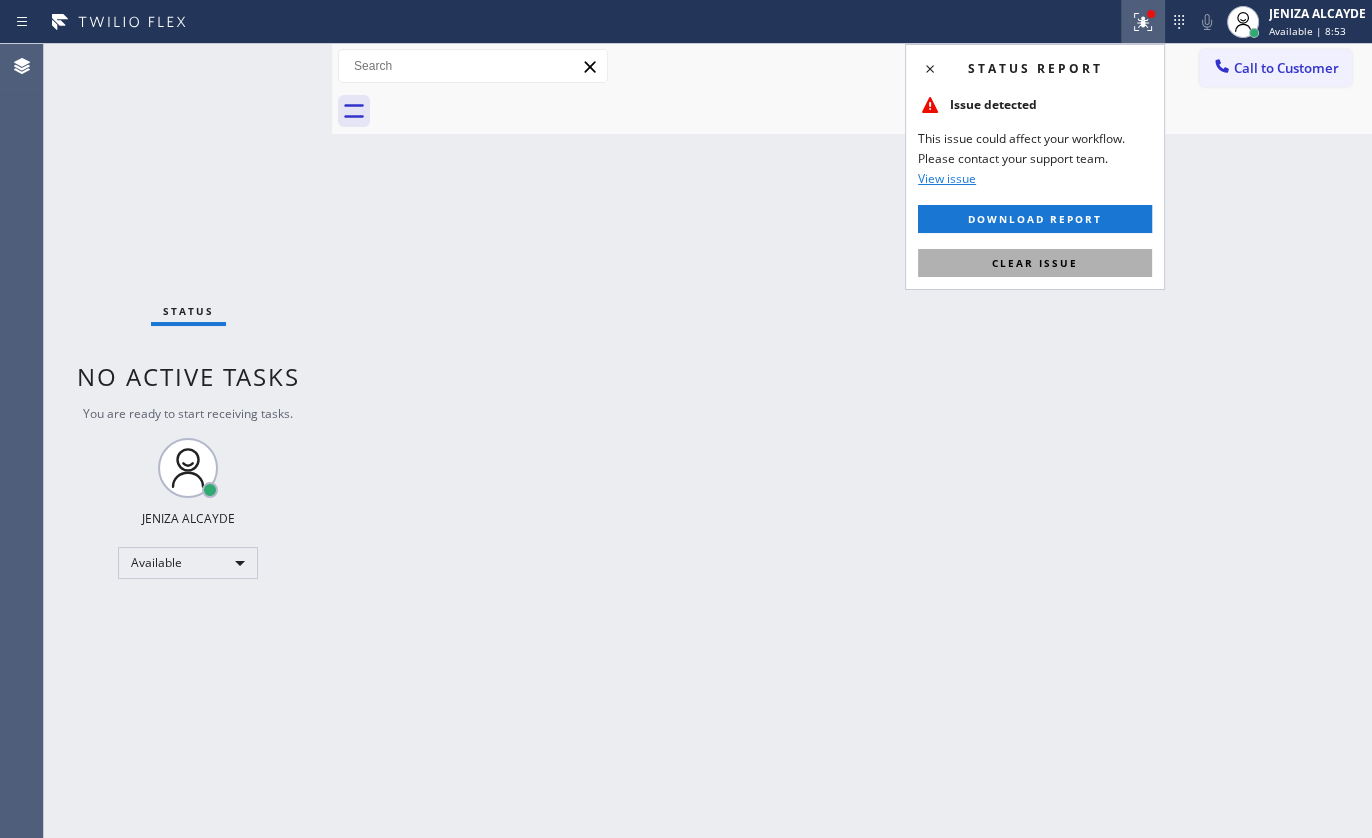 click on "Clear issue" at bounding box center (1035, 263) 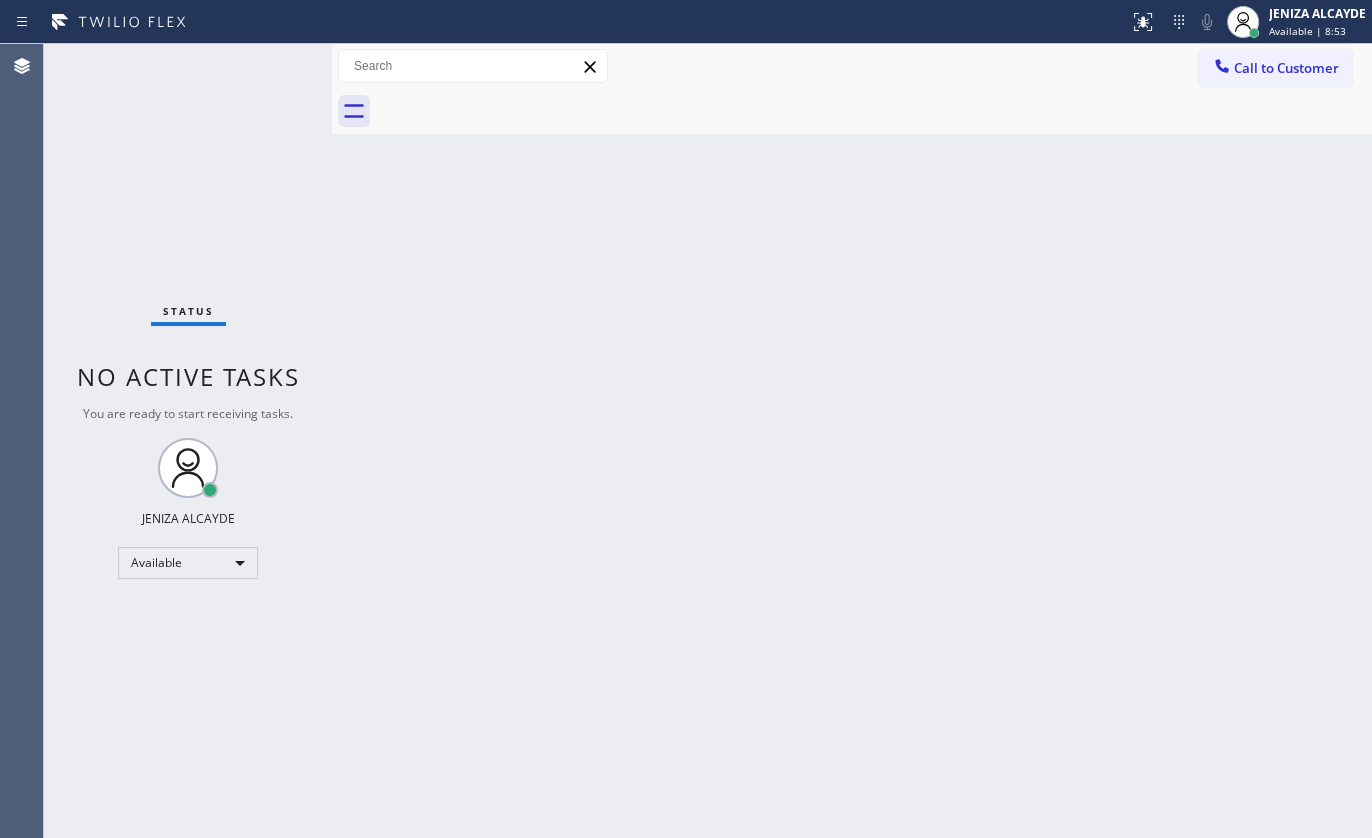 click on "Back to Dashboard Change Sender ID Customers Technicians Select a contact Outbound call Technician Search Technician Your caller id phone number Your caller id phone number Call Technician info Name   Phone none Address none Change Sender ID HVAC +18559994417 5 Star Appliance +18557314952 Appliance Repair +18554611149 Plumbing +18889090120 Air Duct Cleaning +18006865038  Electricians +18005688664 Cancel Change Check personal SMS Reset Change No tabs Call to Customer Outbound call Location Search location Your caller id phone number Customer number Call Outbound call Technician Search Technician Your caller id phone number Your caller id phone number Call" at bounding box center (852, 441) 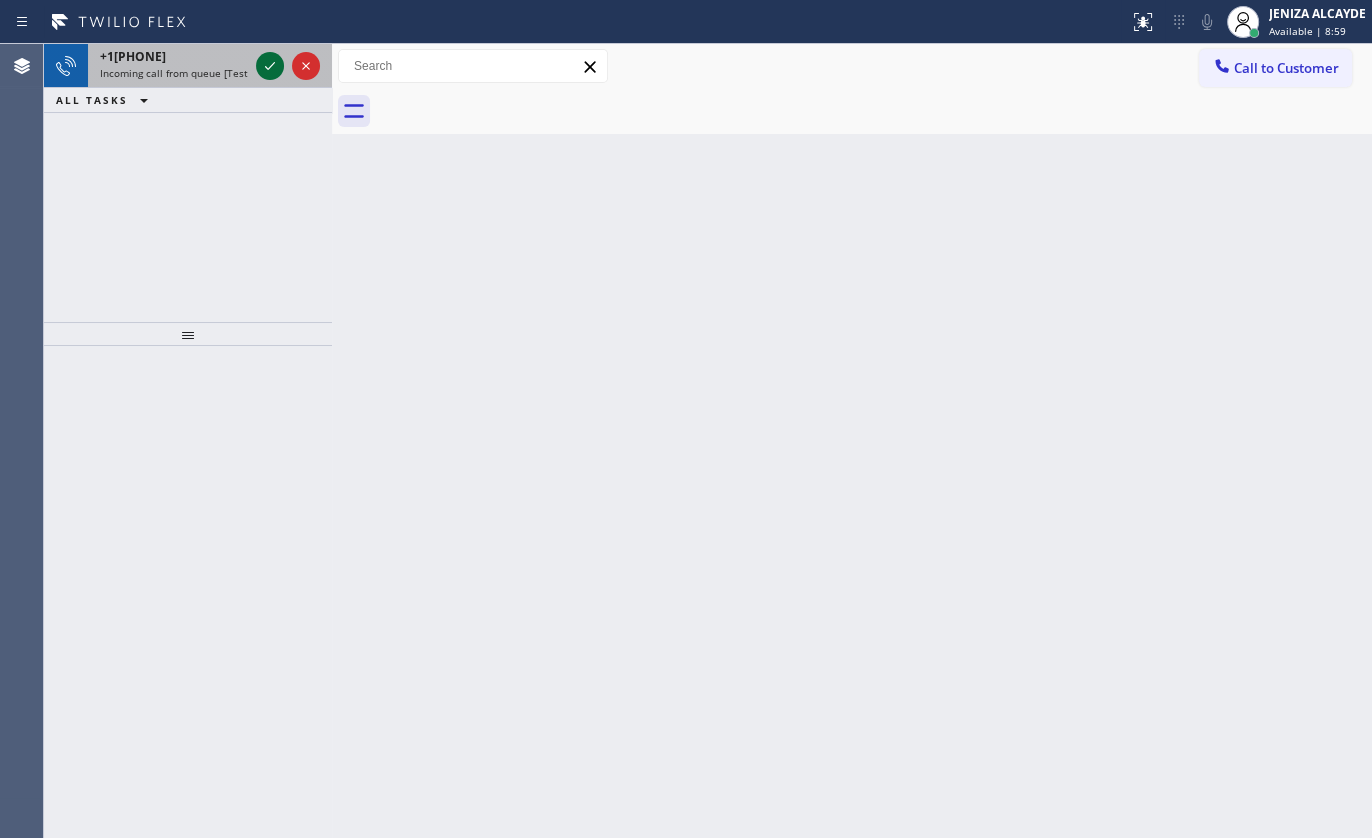 click 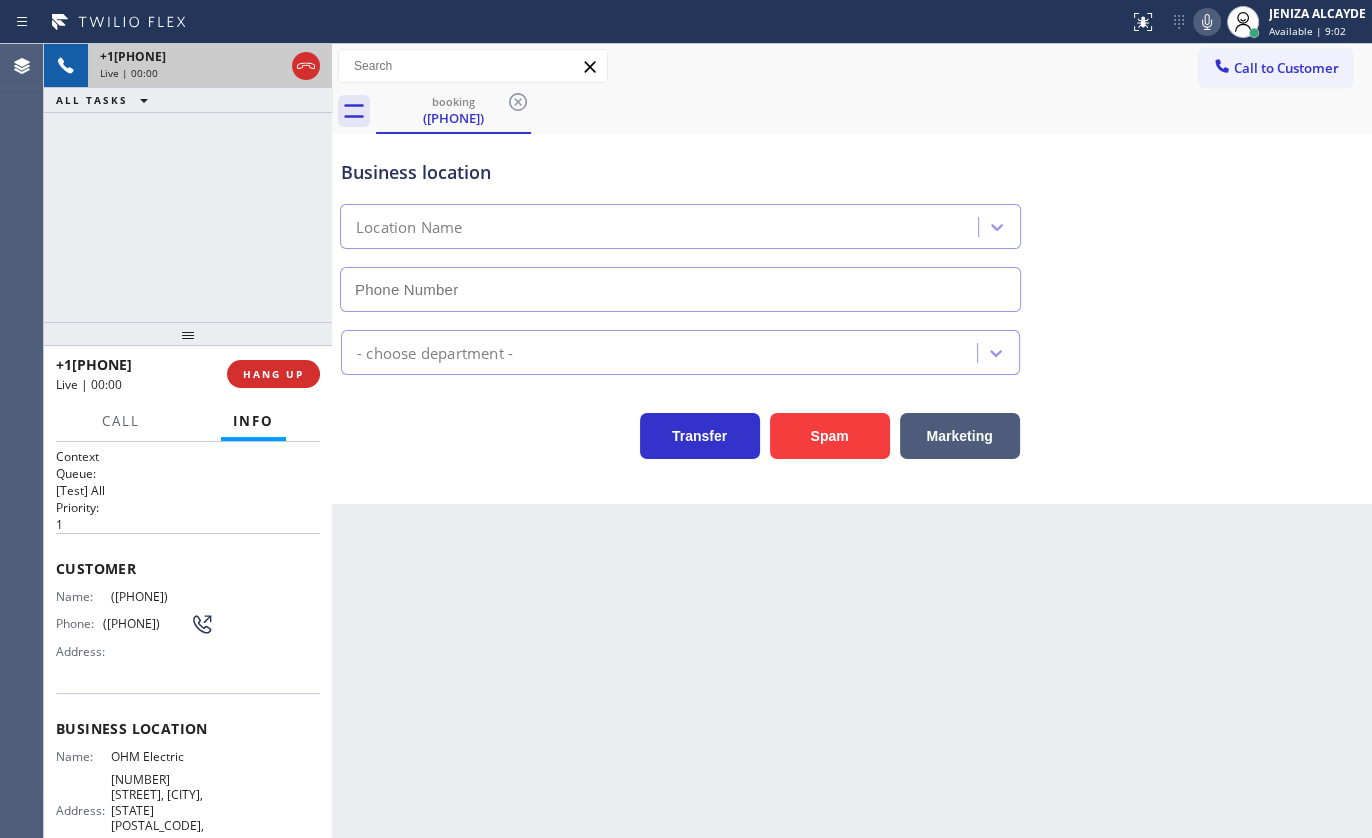 type on "(640) 205-5726" 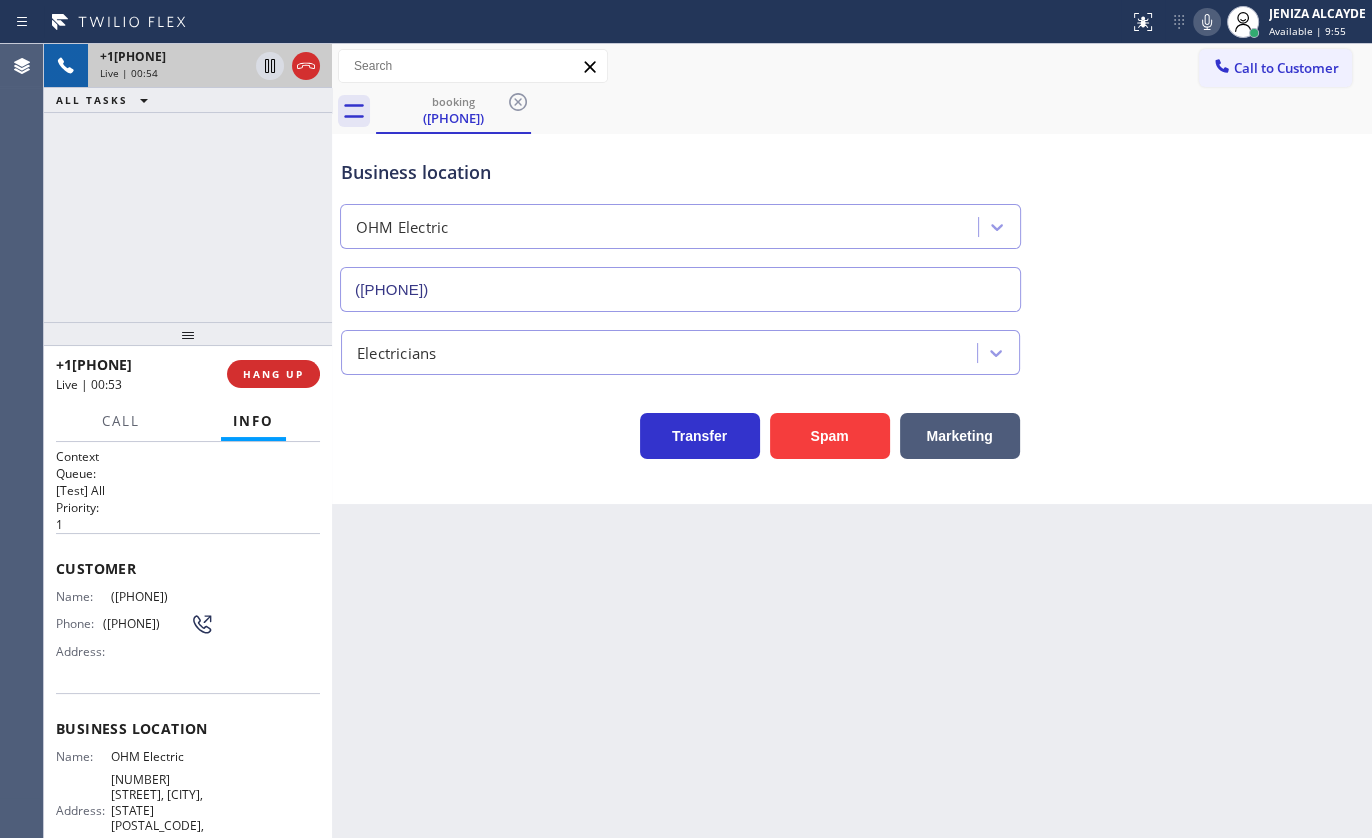 click on "+18586528513 Live | 00:54 ALL TASKS ALL TASKS ACTIVE TASKS TASKS IN WRAP UP" at bounding box center (188, 183) 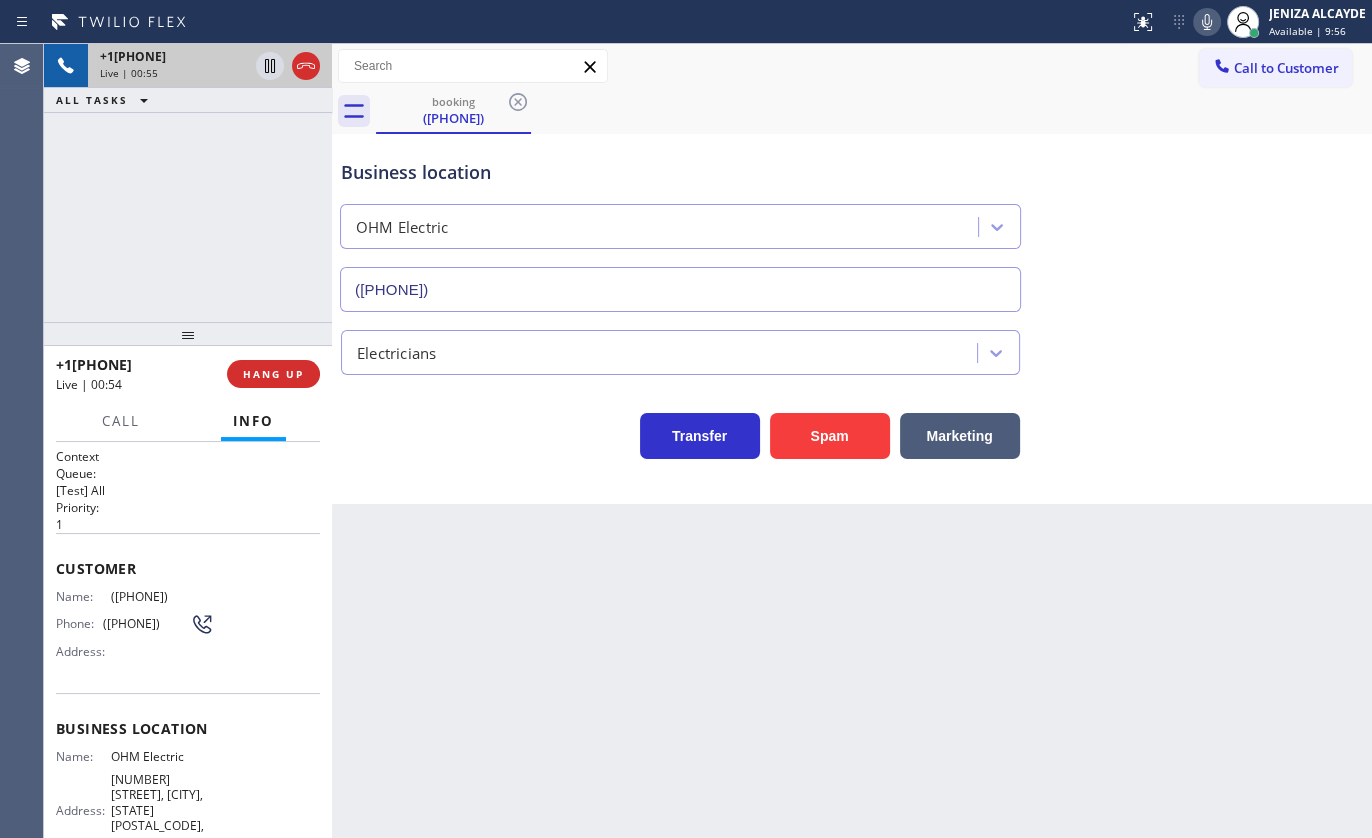 click 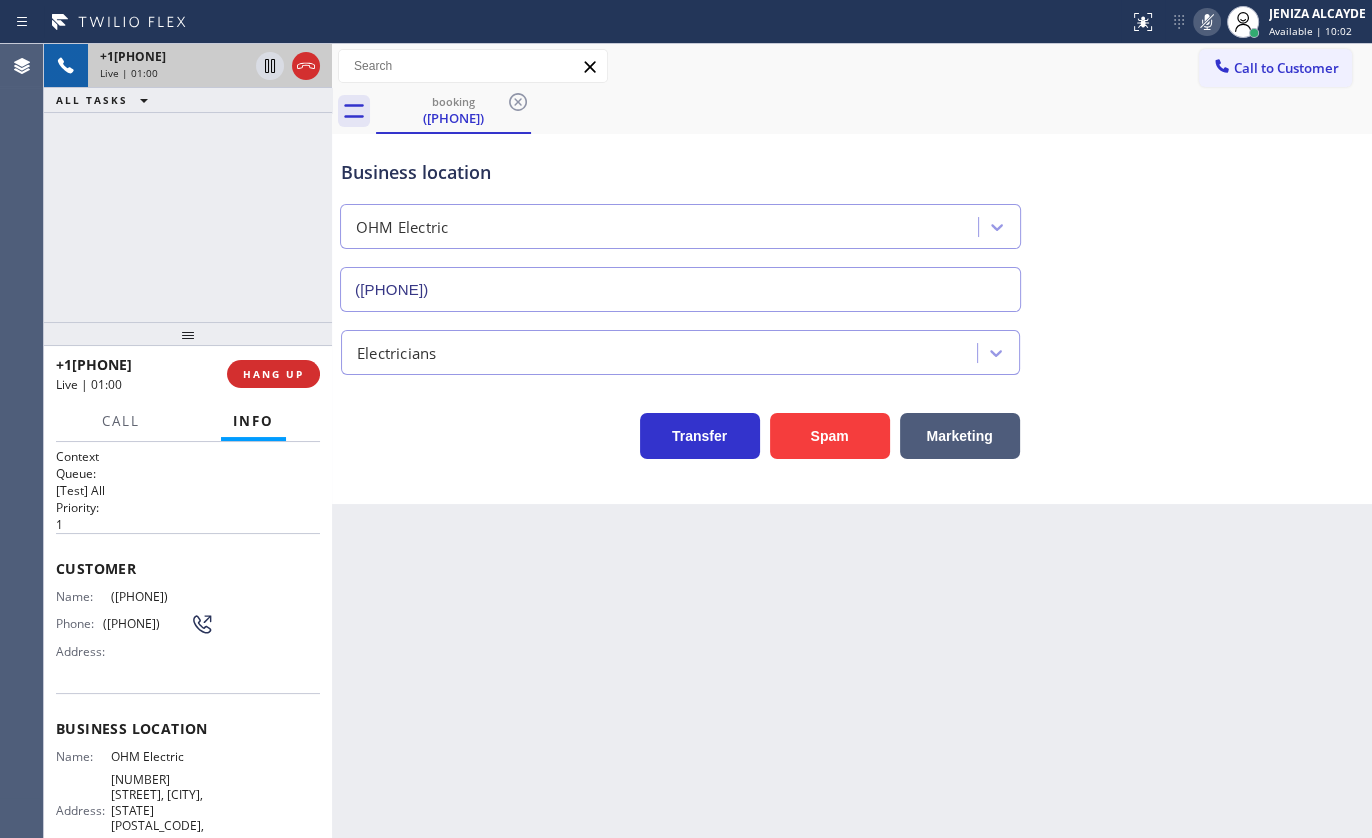 click 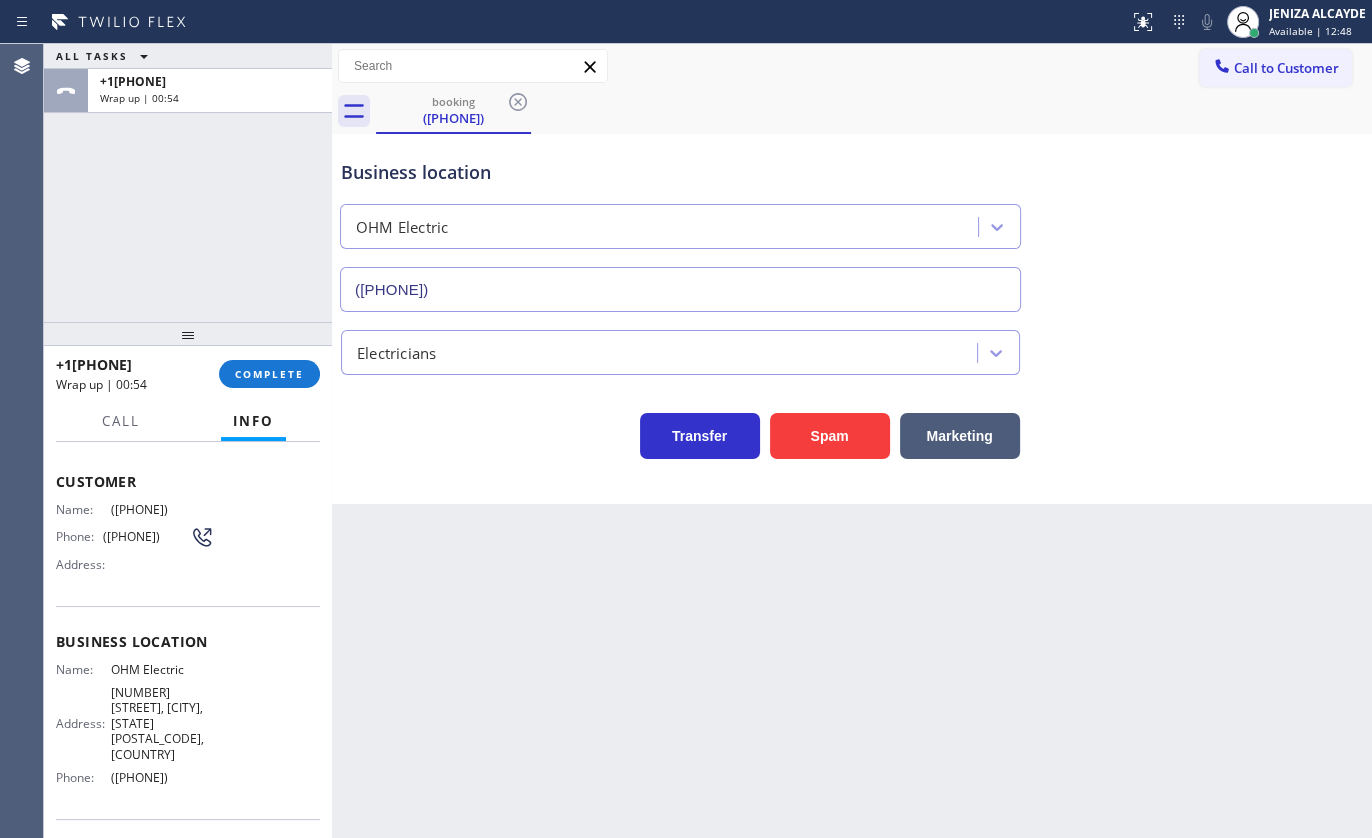 scroll, scrollTop: 0, scrollLeft: 0, axis: both 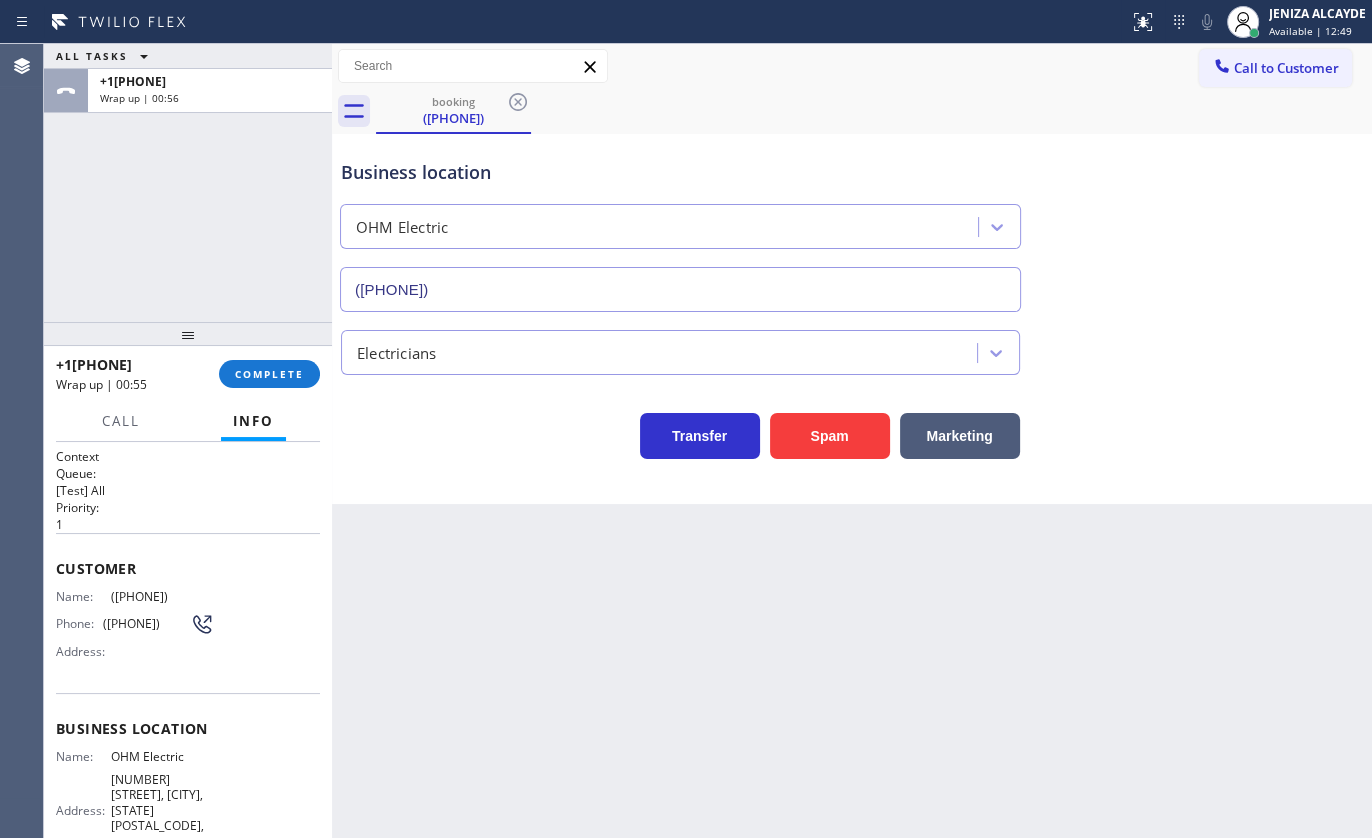drag, startPoint x: 100, startPoint y: 590, endPoint x: 246, endPoint y: 592, distance: 146.0137 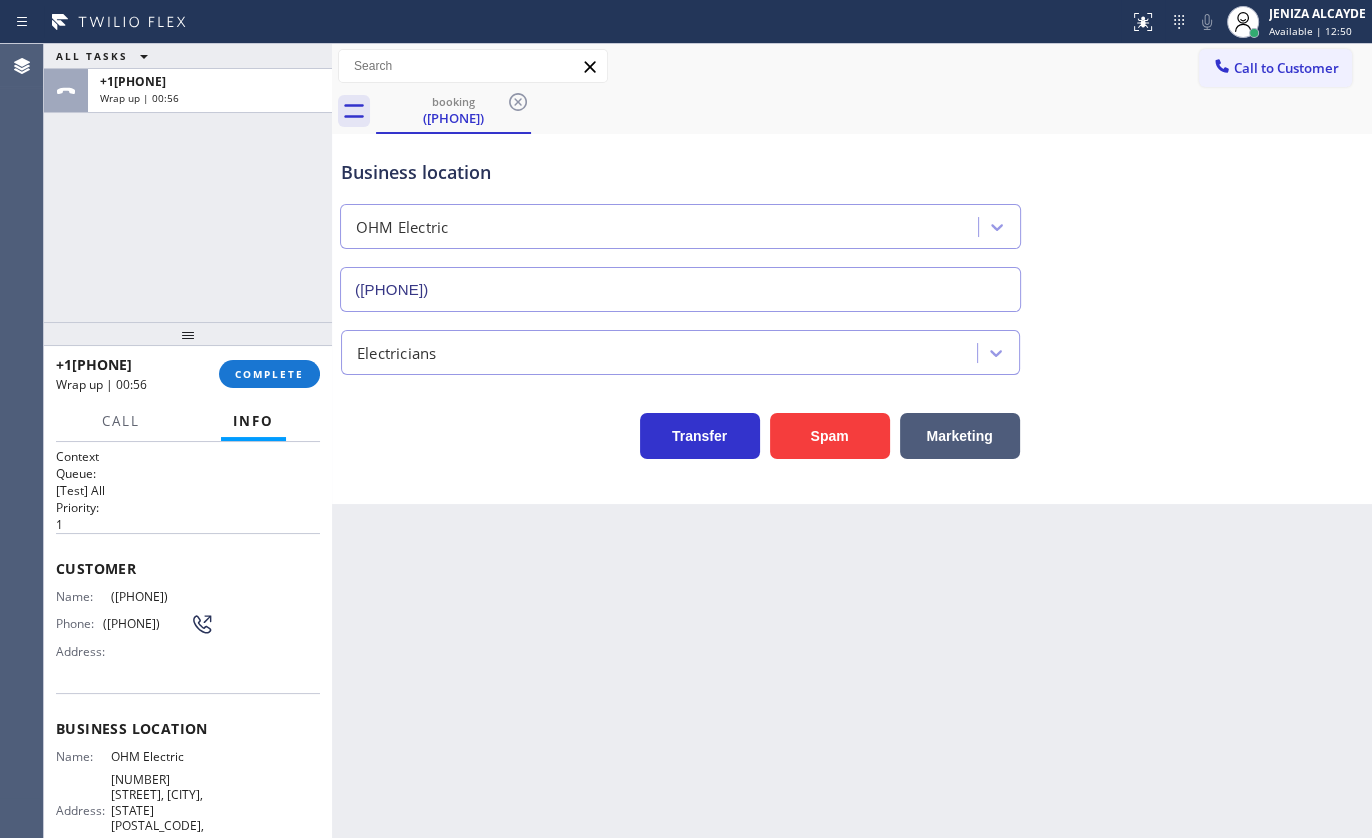 copy on "([PHONE])" 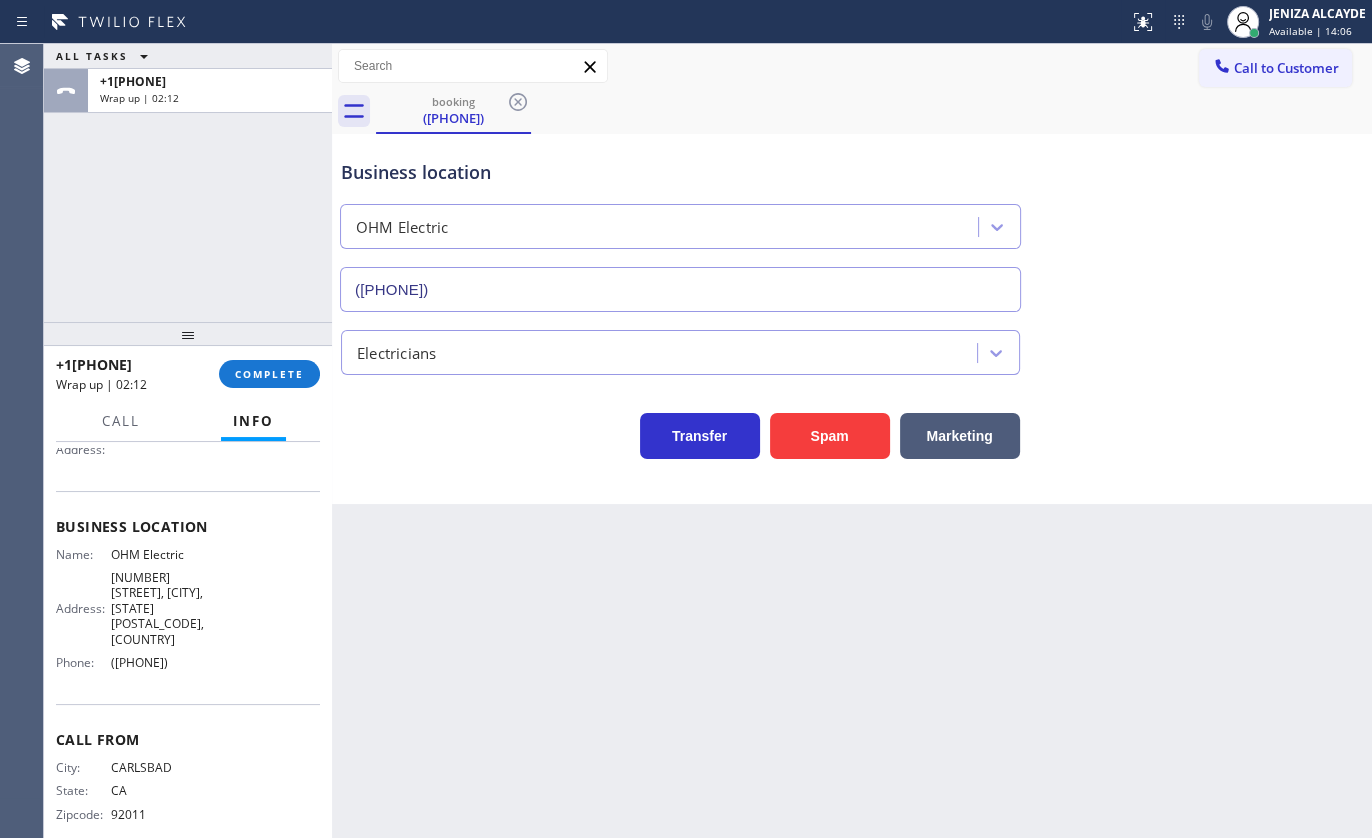 scroll, scrollTop: 213, scrollLeft: 0, axis: vertical 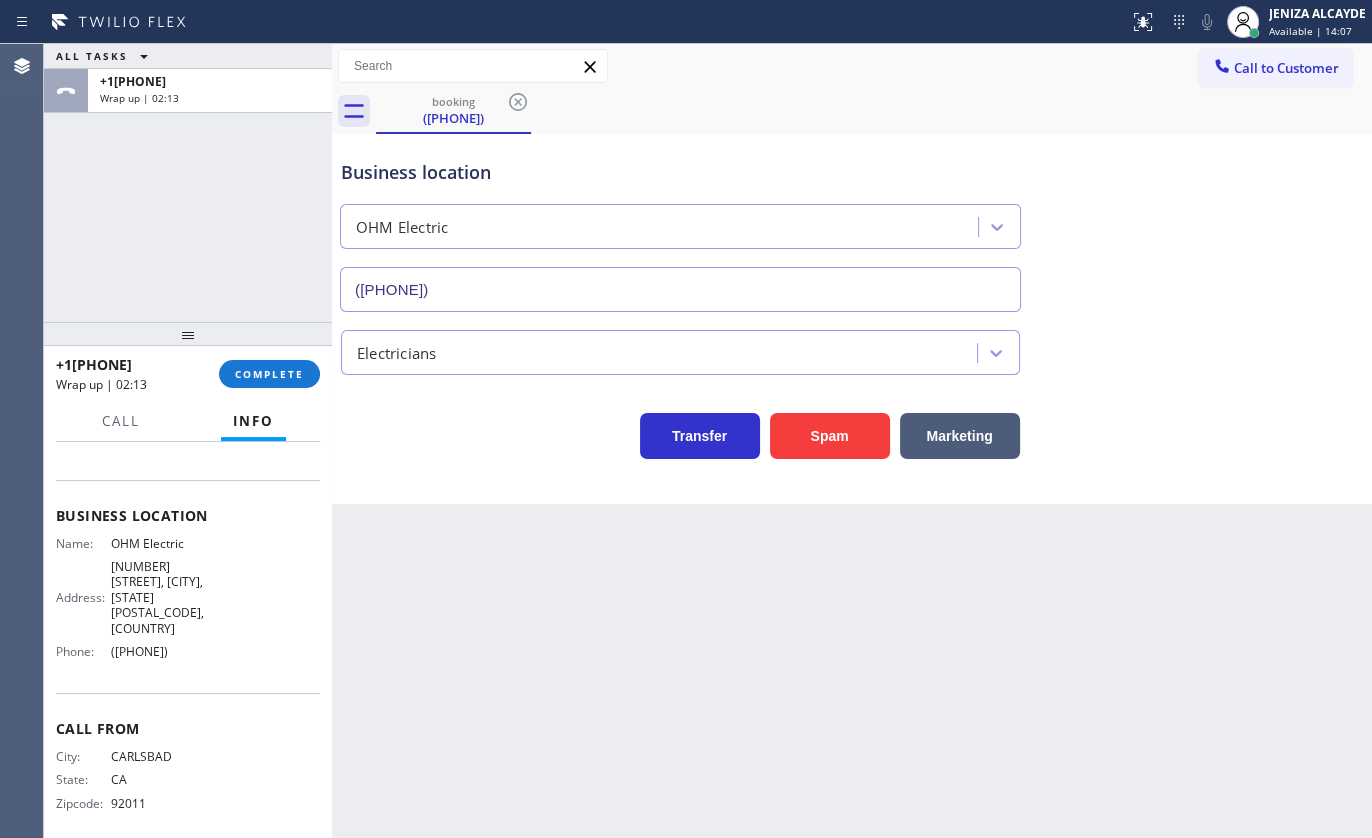 drag, startPoint x: 106, startPoint y: 644, endPoint x: 228, endPoint y: 656, distance: 122.588745 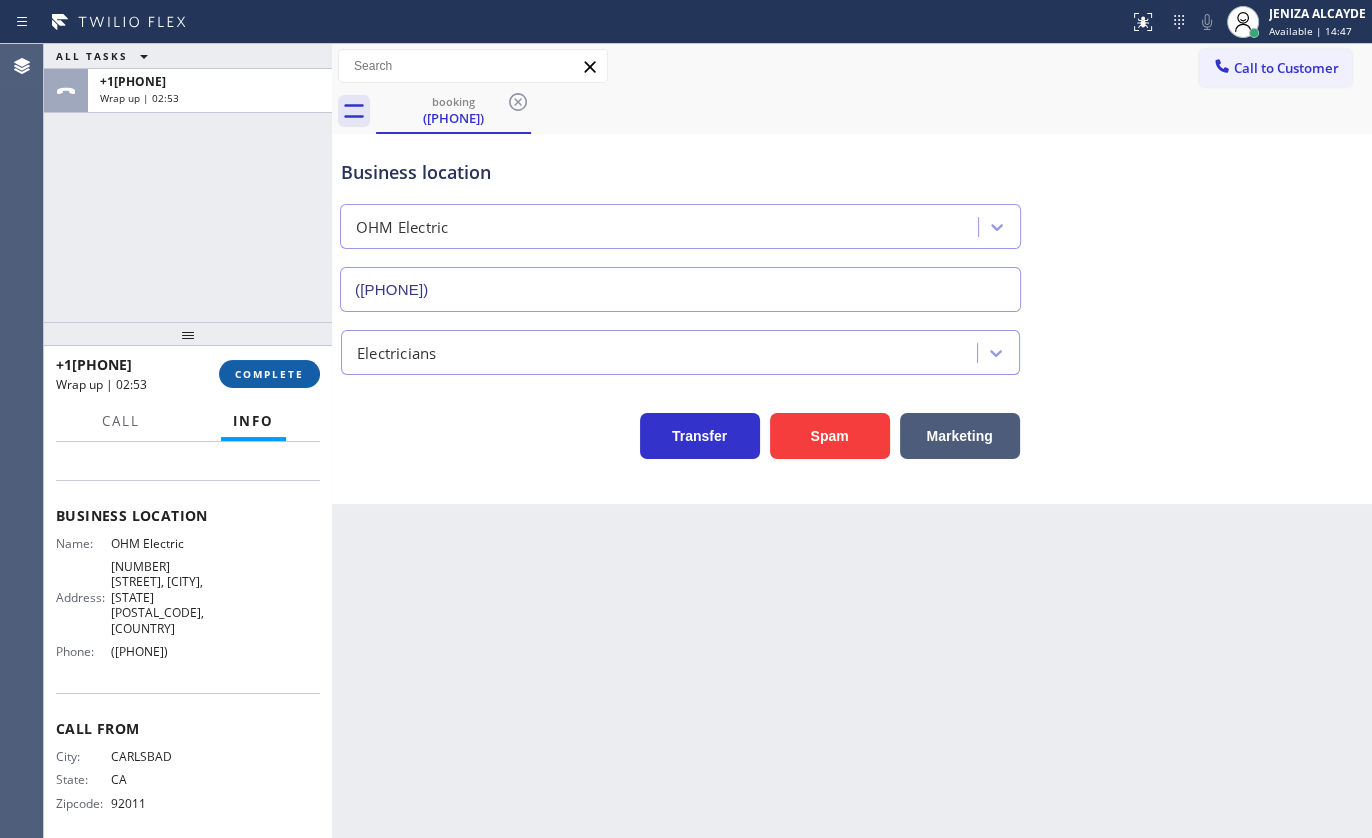 click on "COMPLETE" at bounding box center [269, 374] 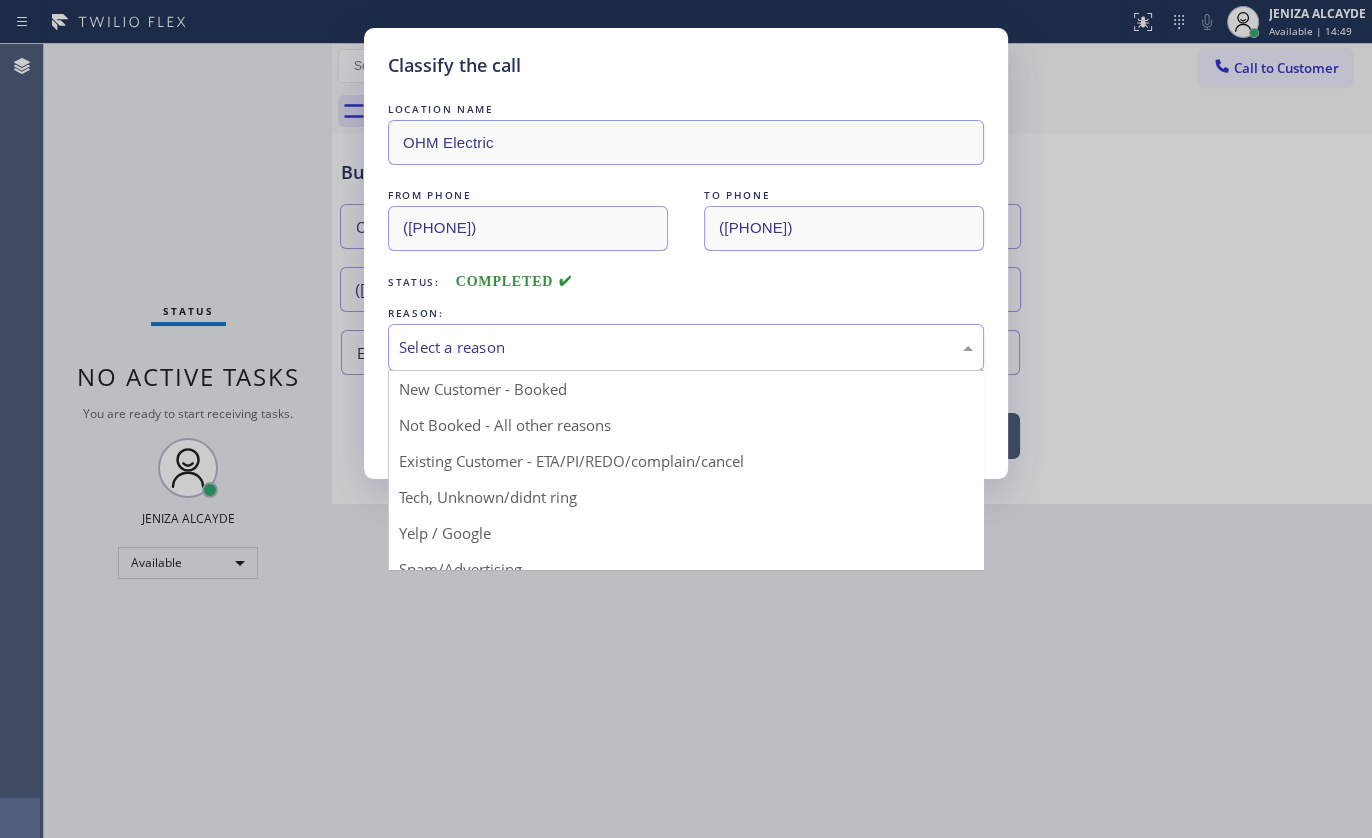 click on "Select a reason" at bounding box center [686, 347] 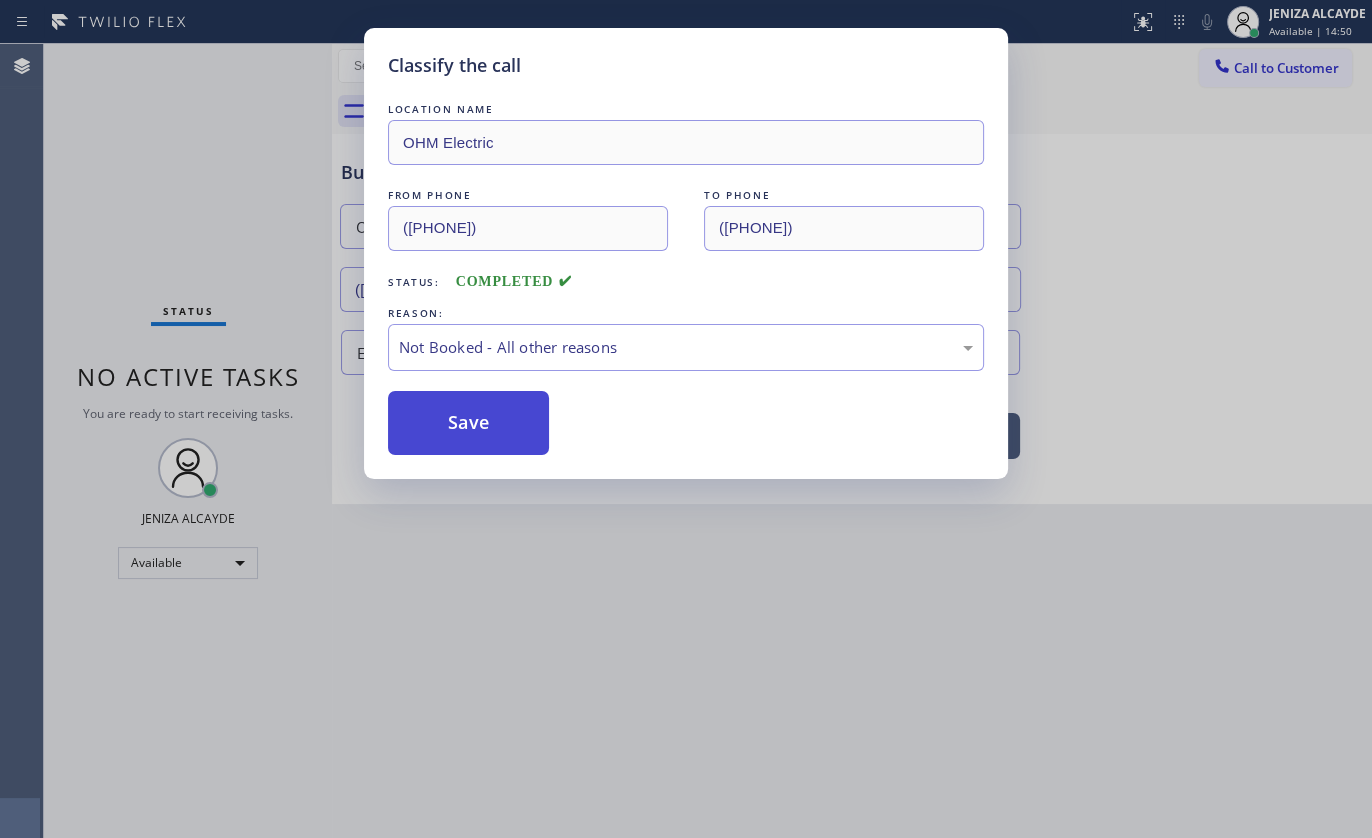 click on "Save" at bounding box center [468, 423] 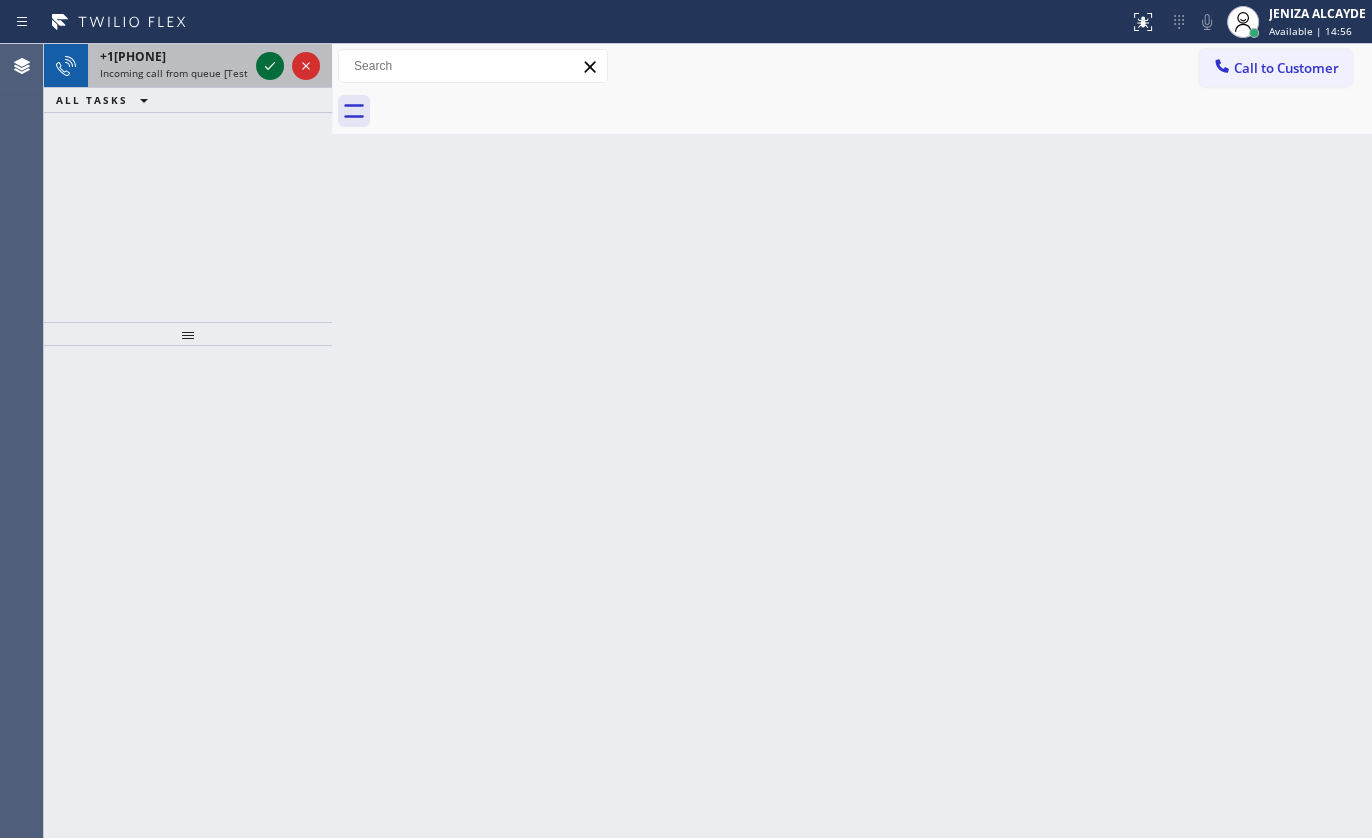 drag, startPoint x: 282, startPoint y: 73, endPoint x: 271, endPoint y: 69, distance: 11.7046995 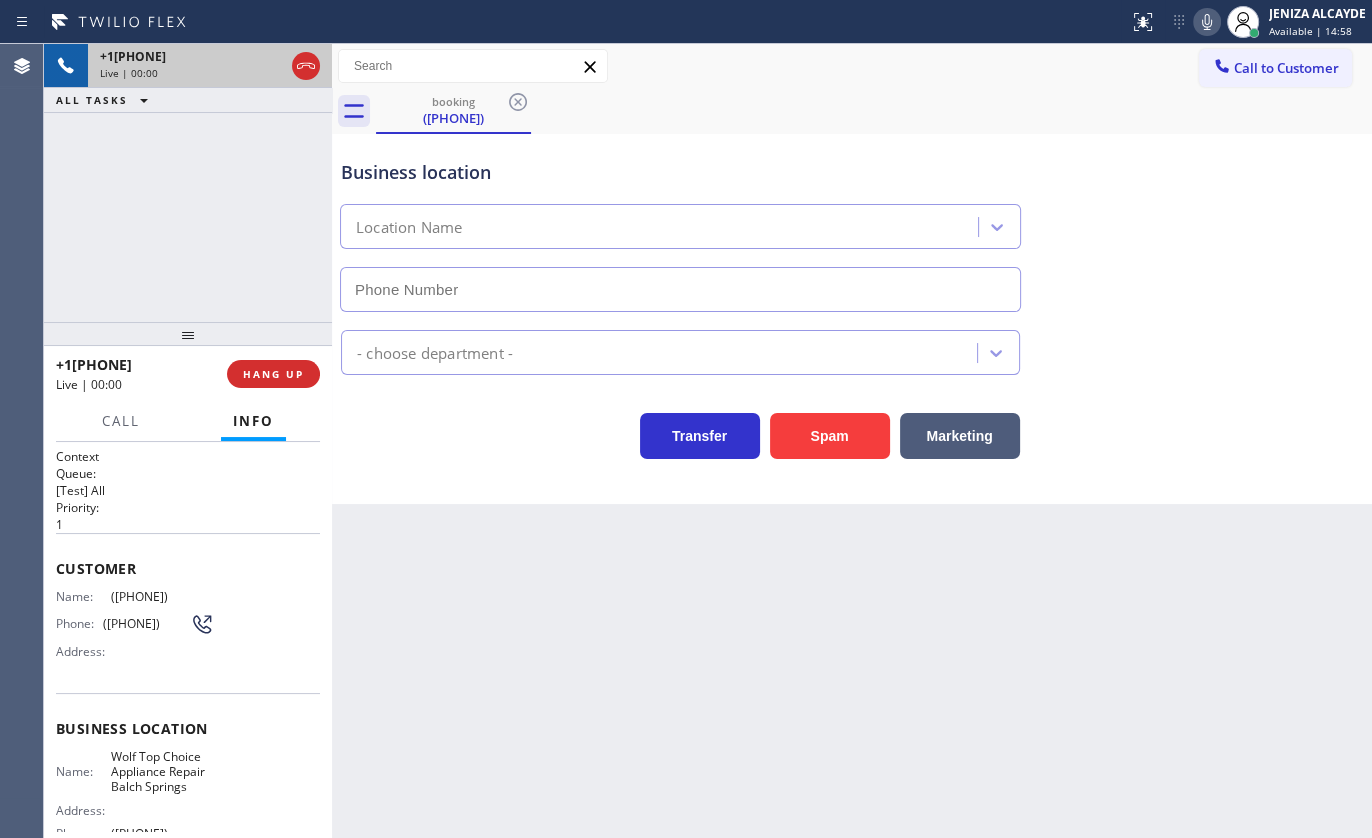 type on "(972) 779-6113" 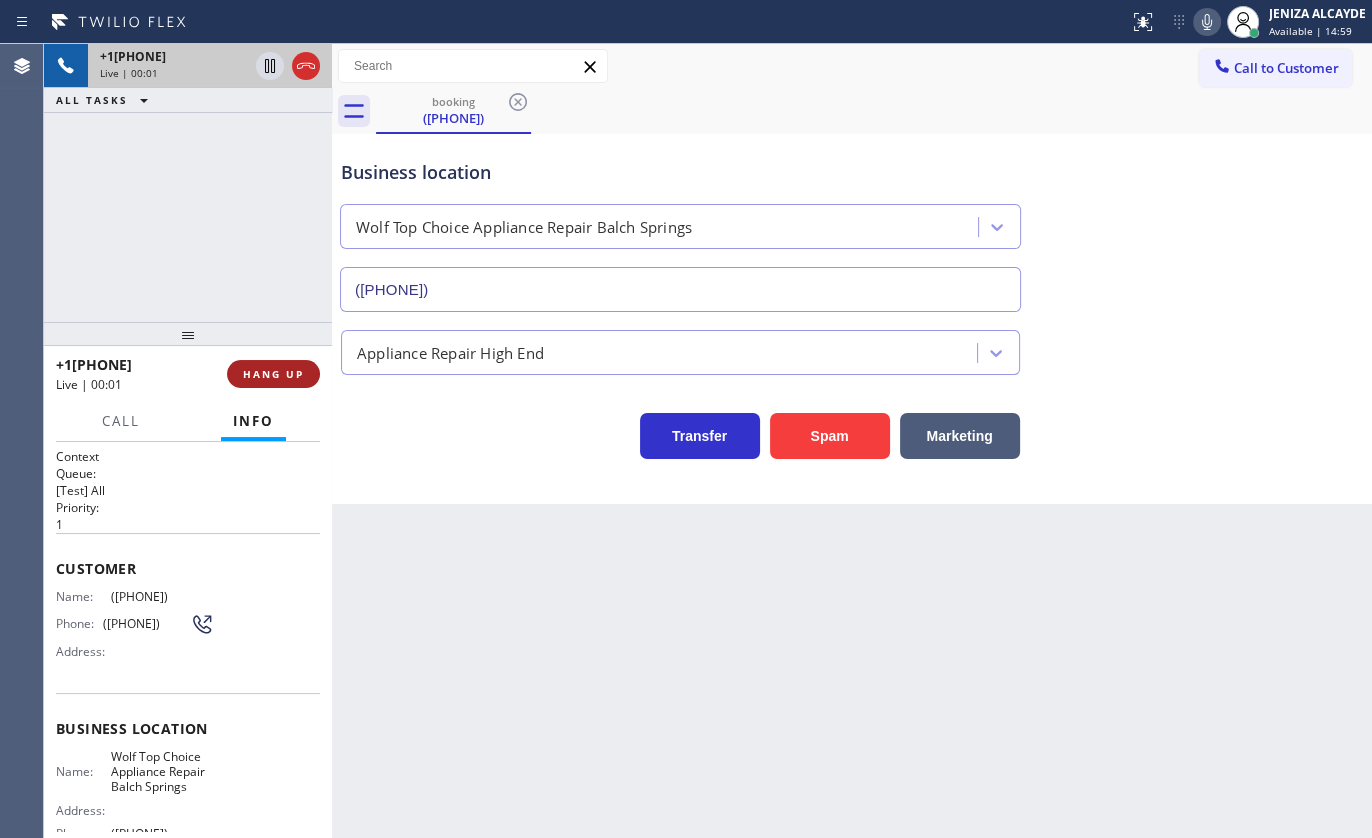 click on "HANG UP" at bounding box center (273, 374) 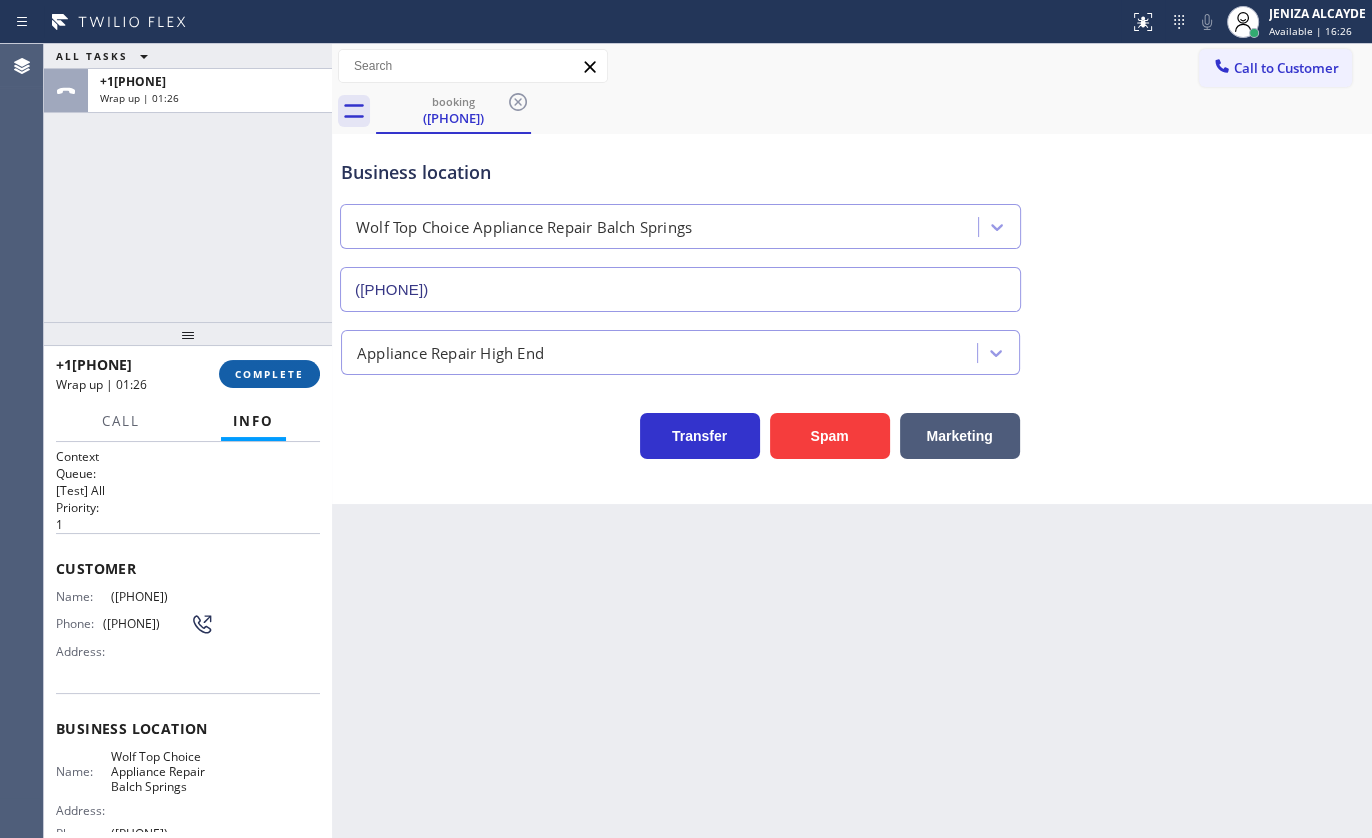 click on "COMPLETE" at bounding box center [269, 374] 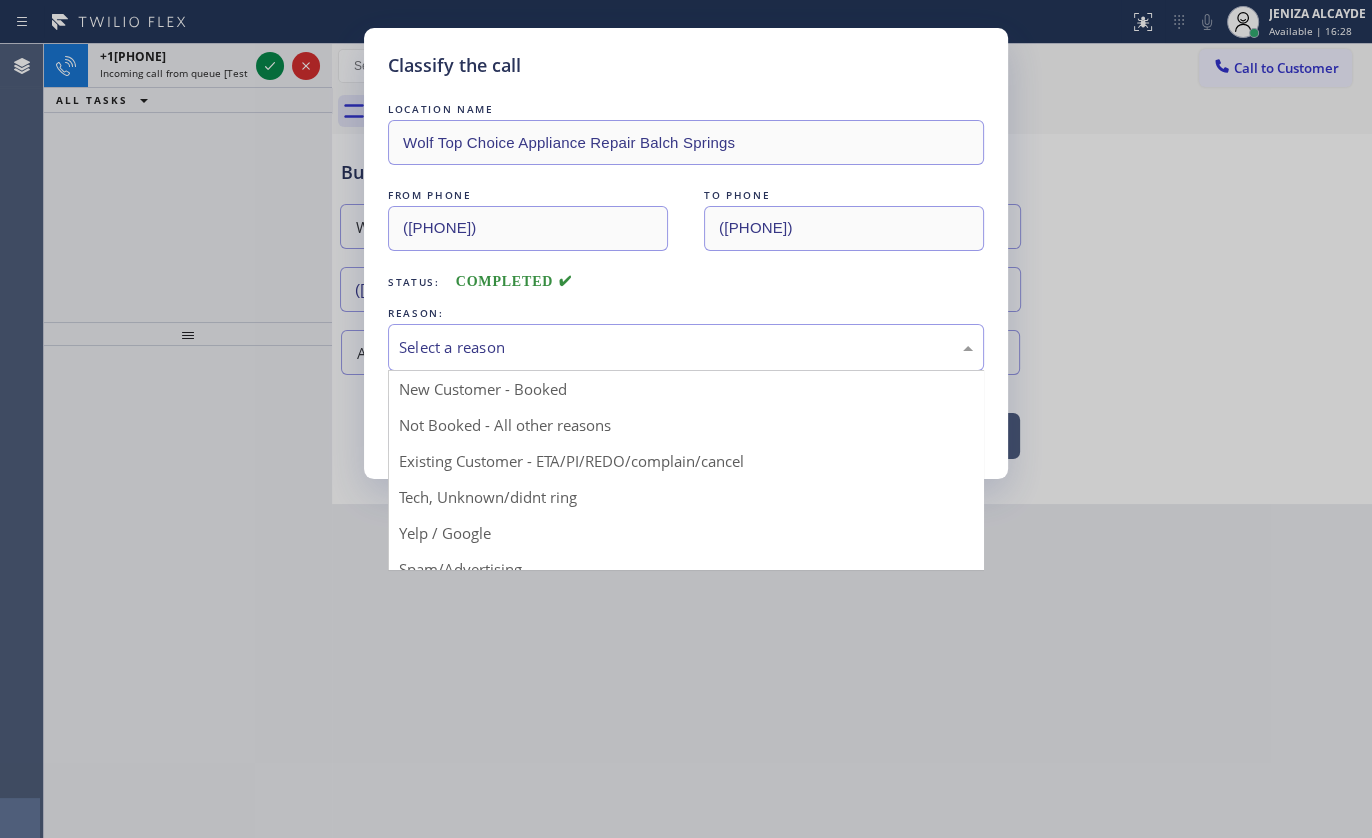 click on "Select a reason" at bounding box center (686, 347) 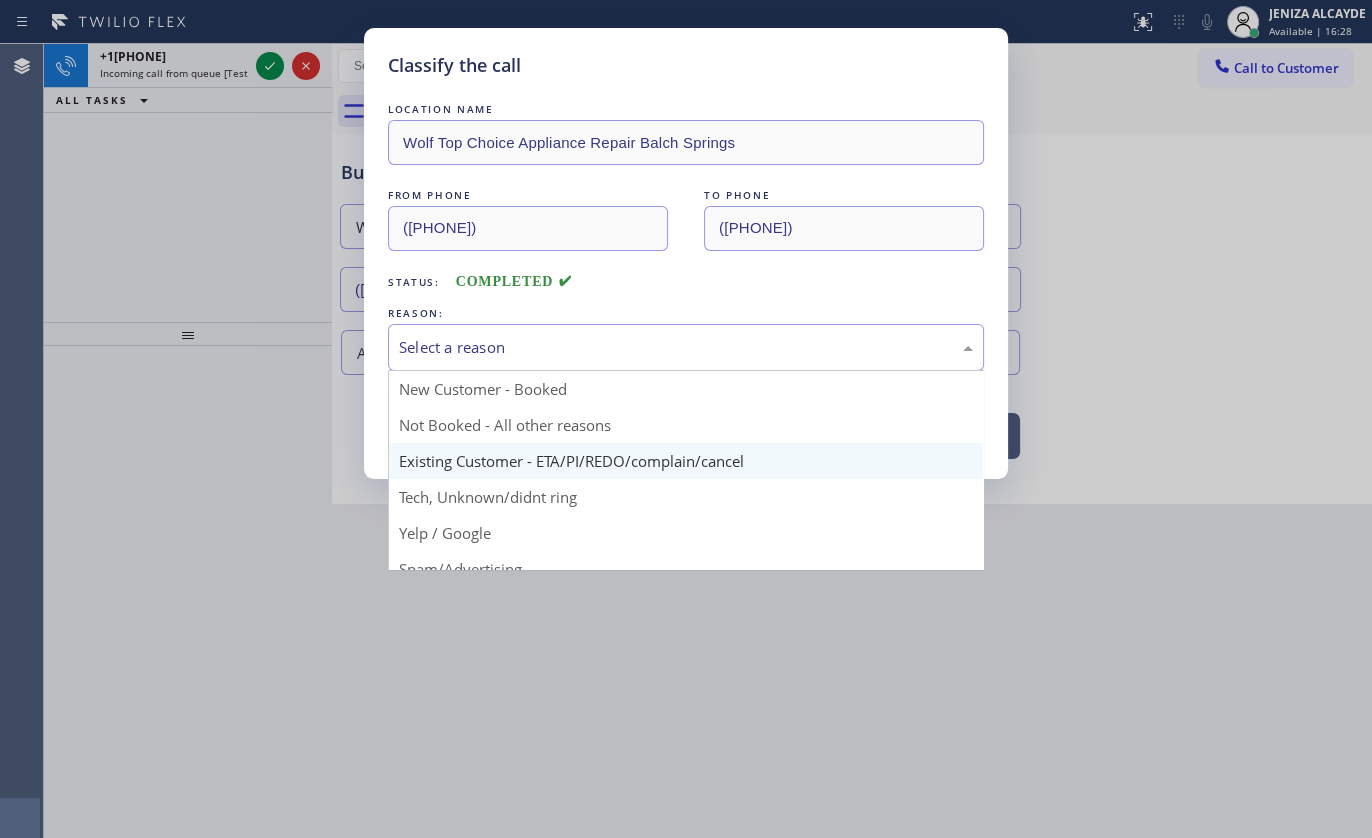 scroll, scrollTop: 90, scrollLeft: 0, axis: vertical 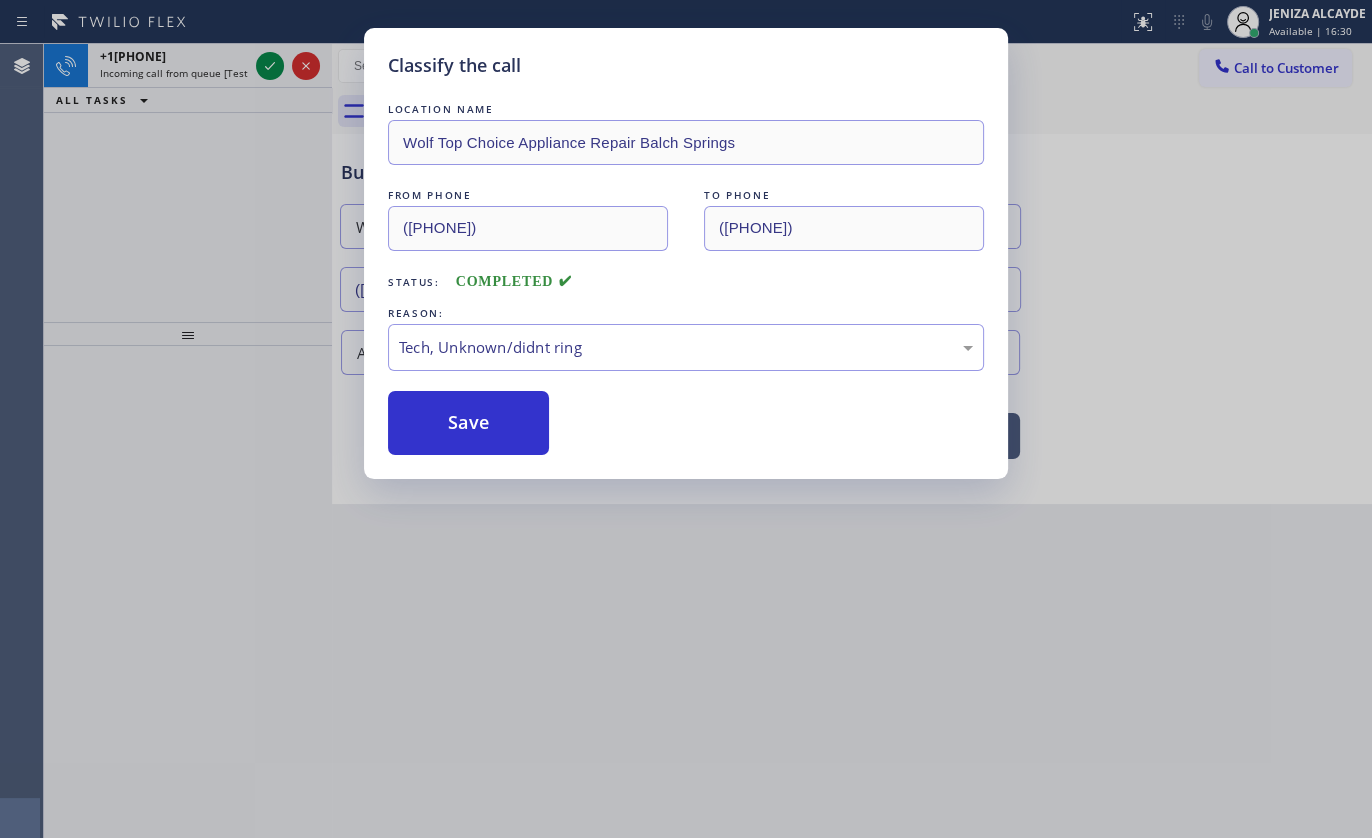 click on "Save" at bounding box center [468, 423] 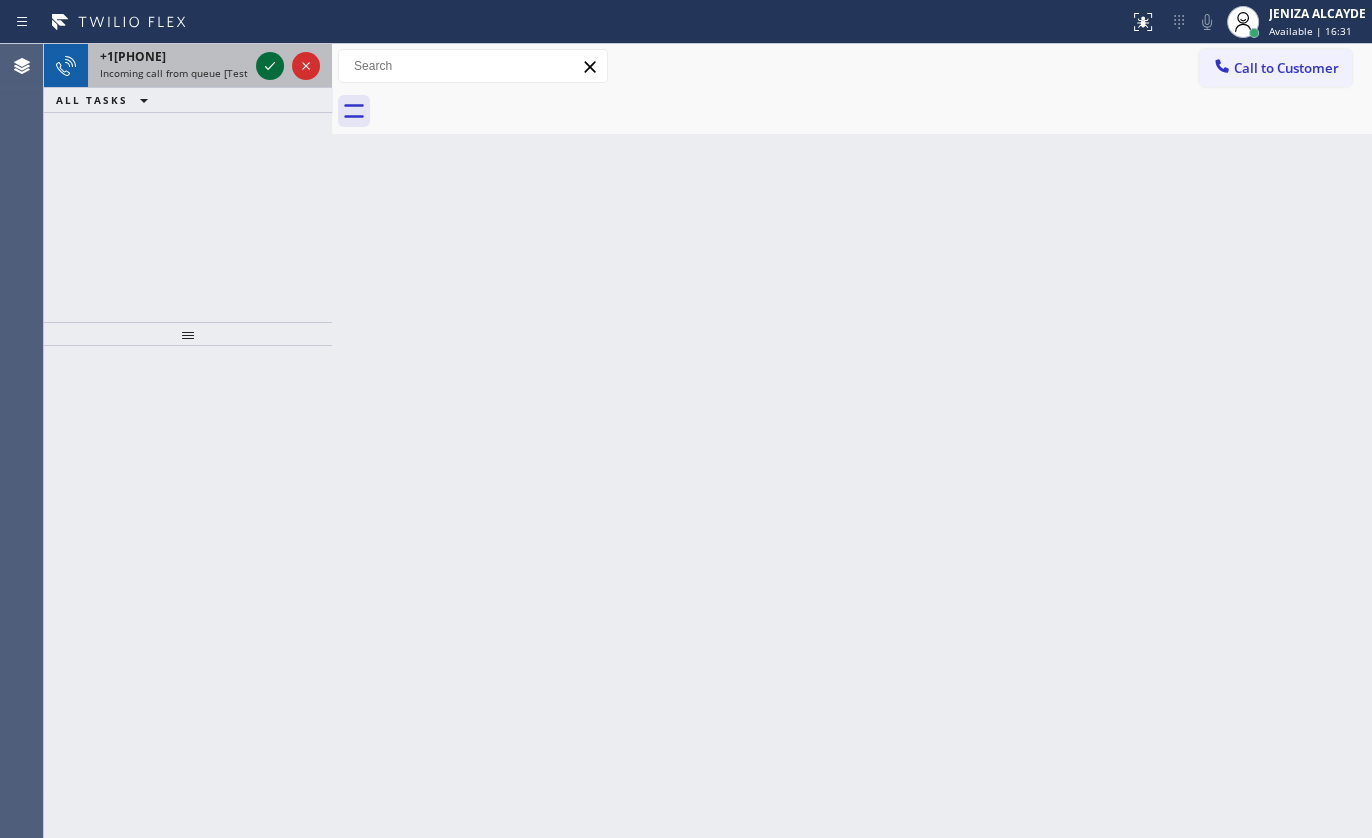 click 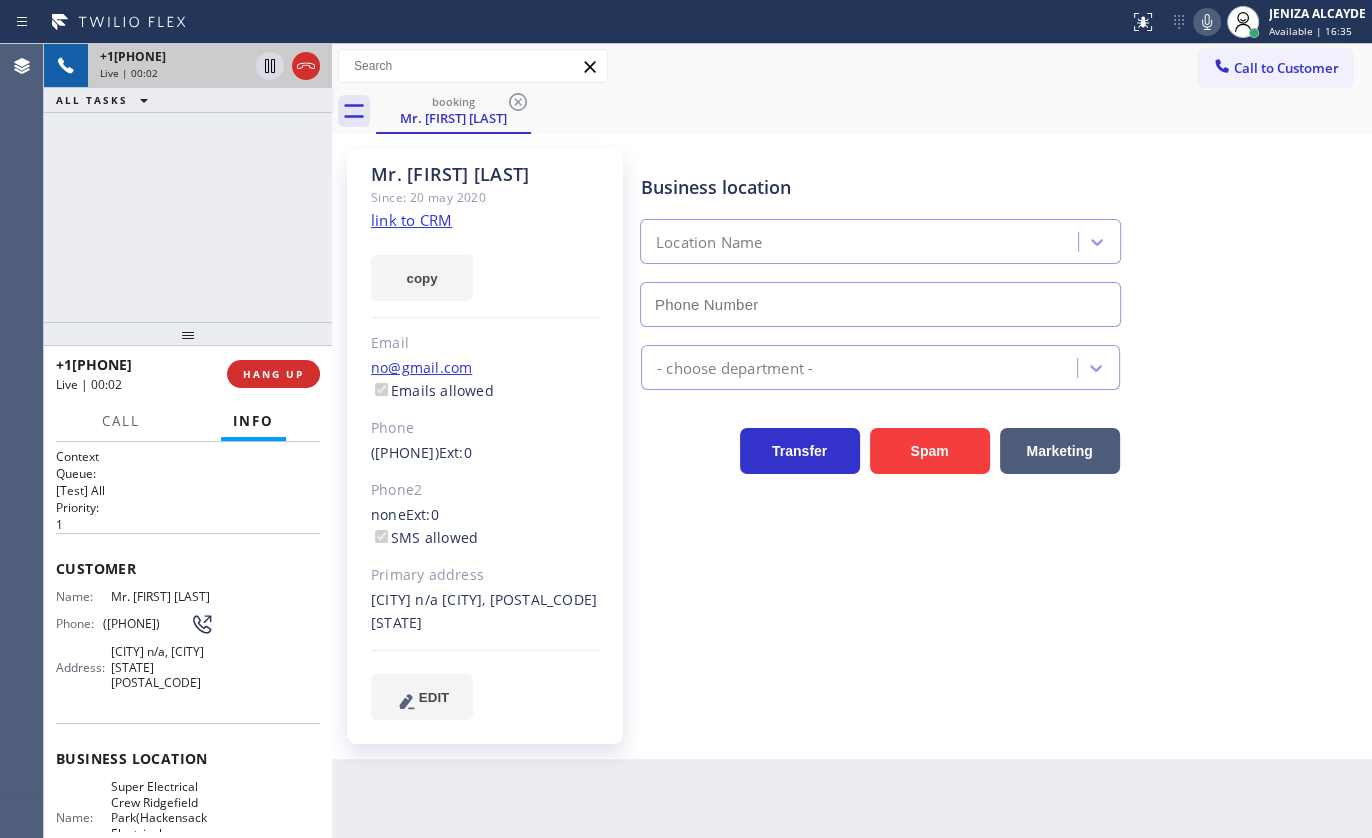 scroll, scrollTop: 90, scrollLeft: 0, axis: vertical 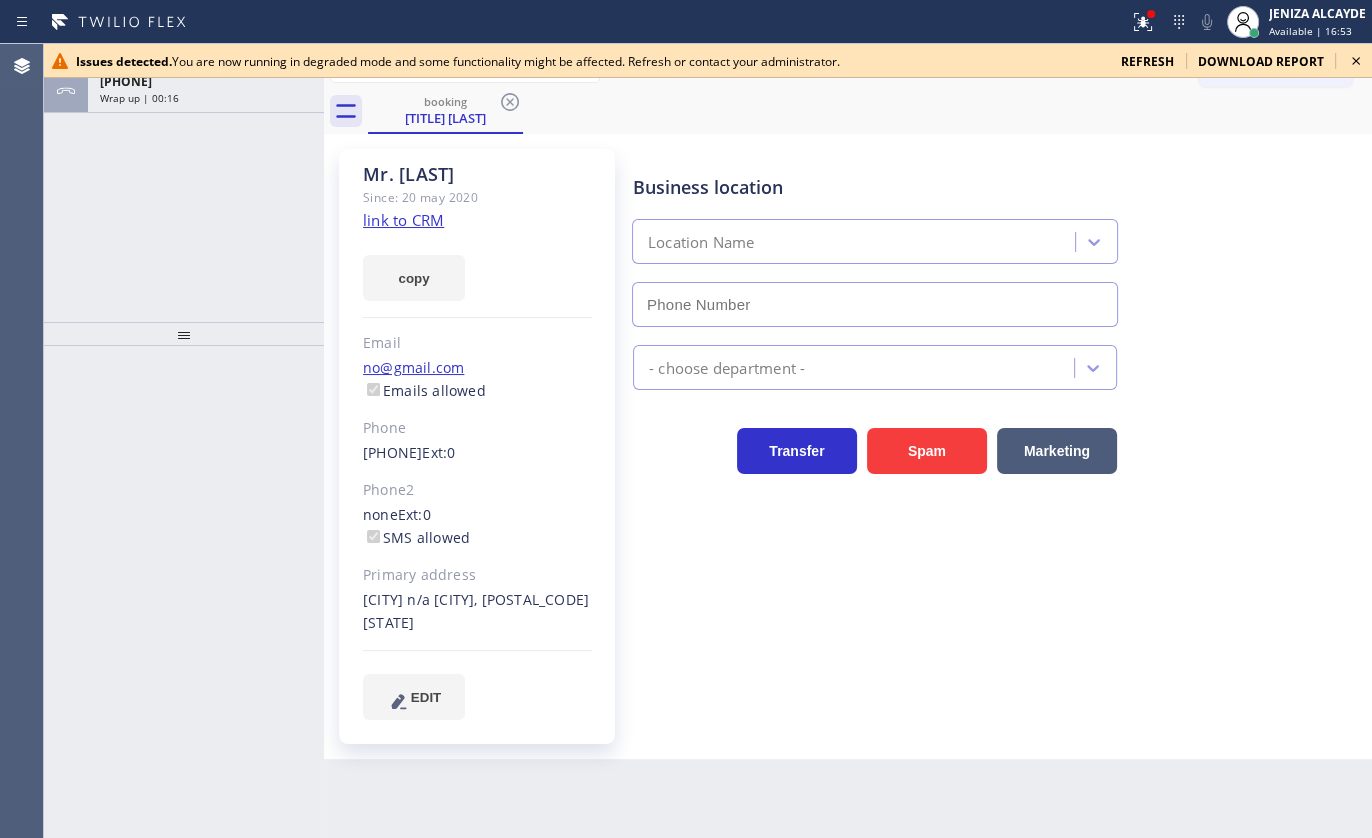 type on "[PHONE]" 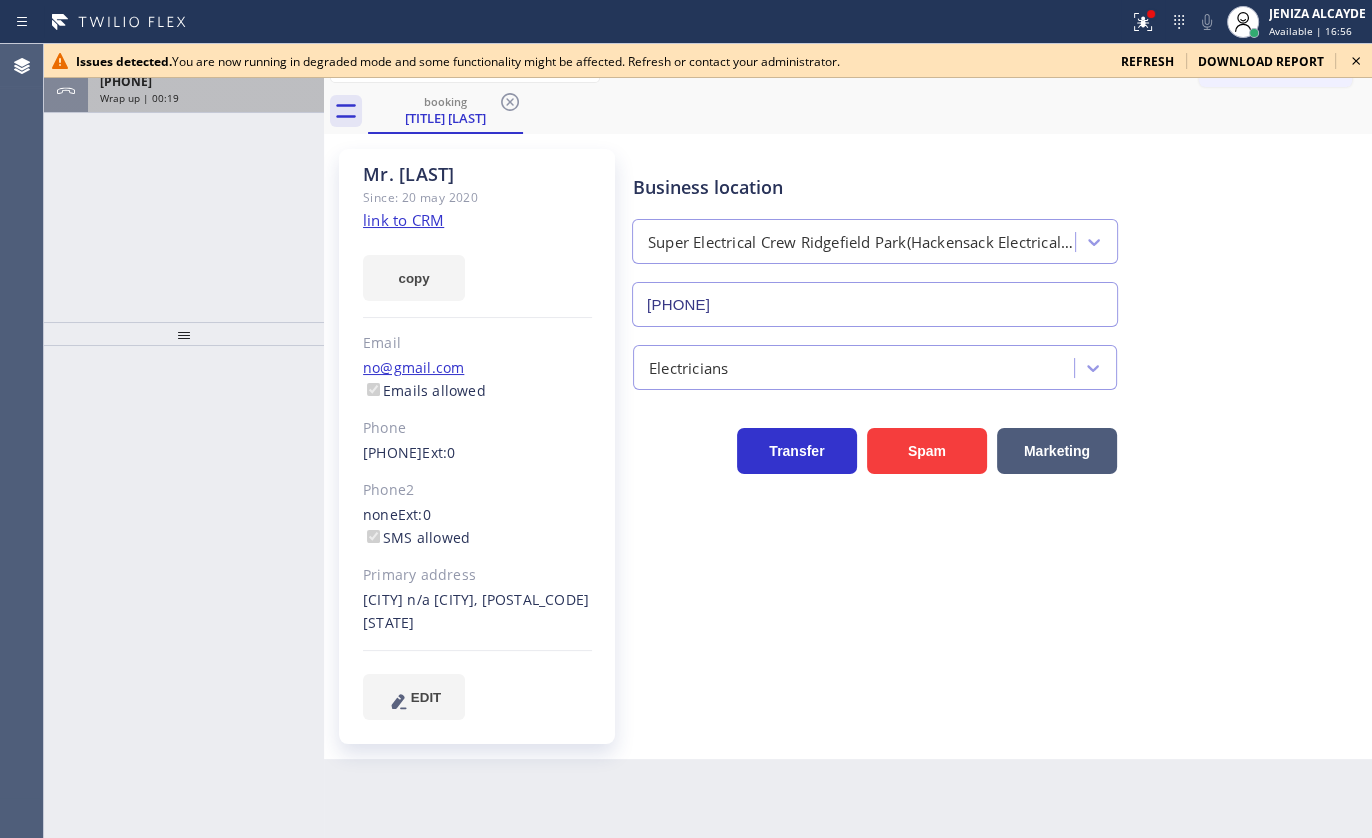 click on "[PHONE] Wrap up | 00:19" at bounding box center (202, 91) 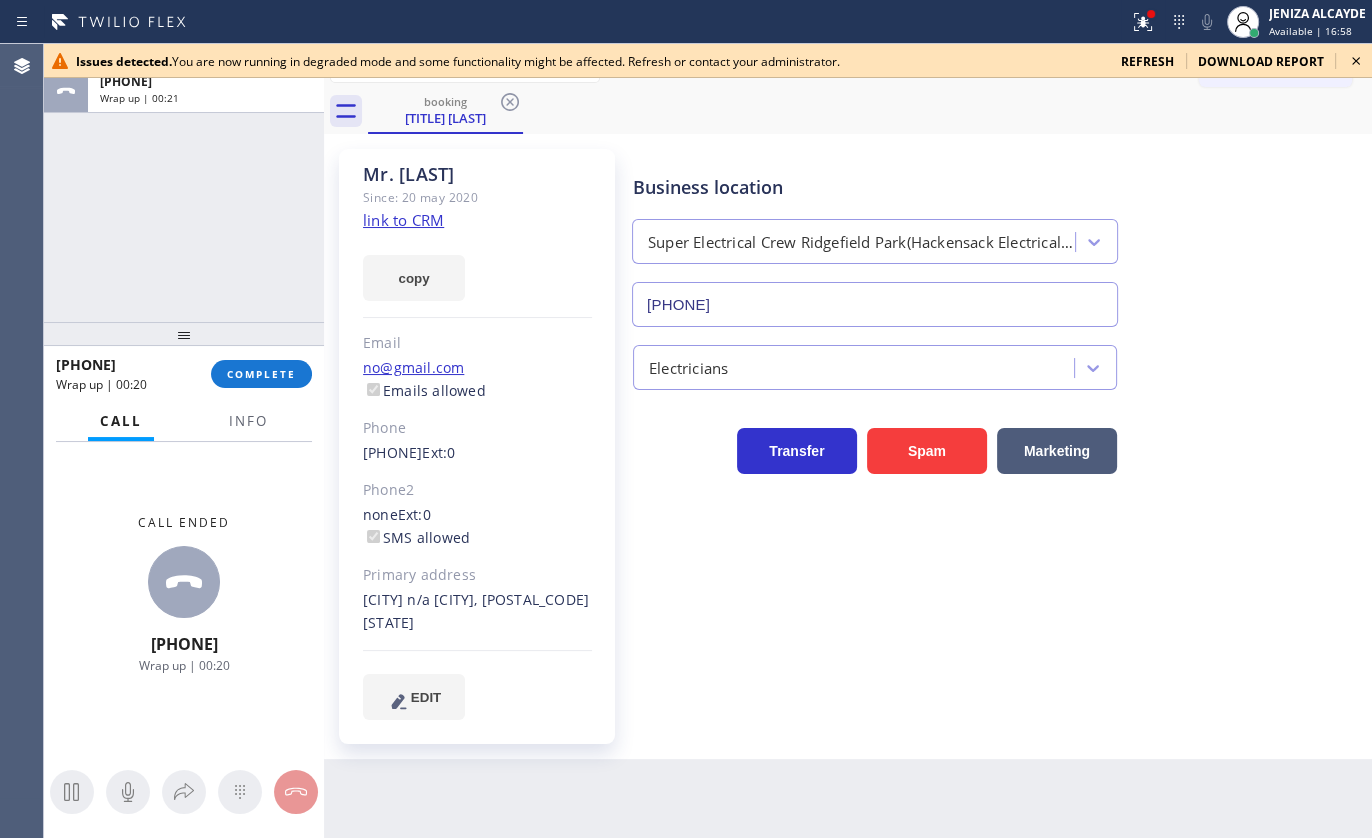 click on "refresh" at bounding box center [1147, 61] 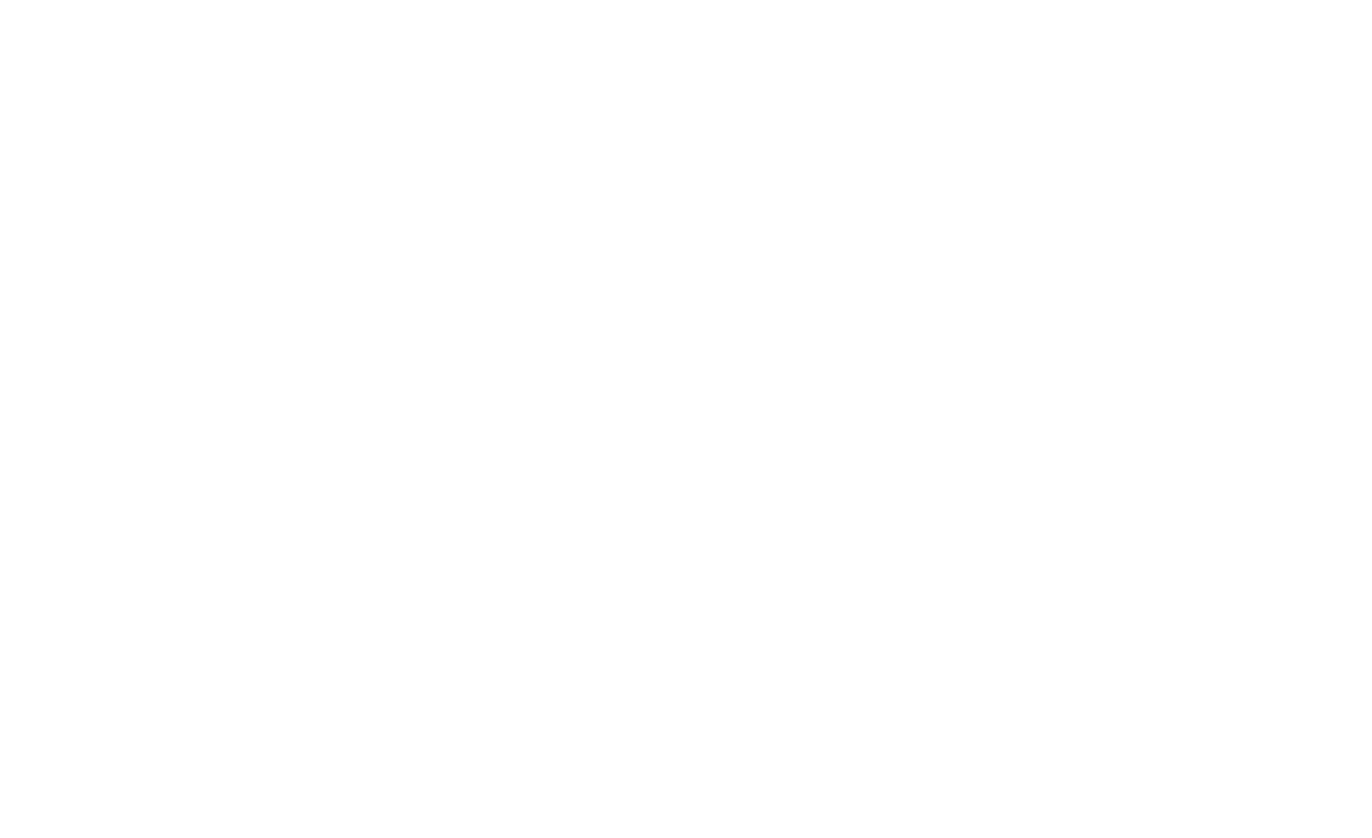 scroll, scrollTop: 0, scrollLeft: 0, axis: both 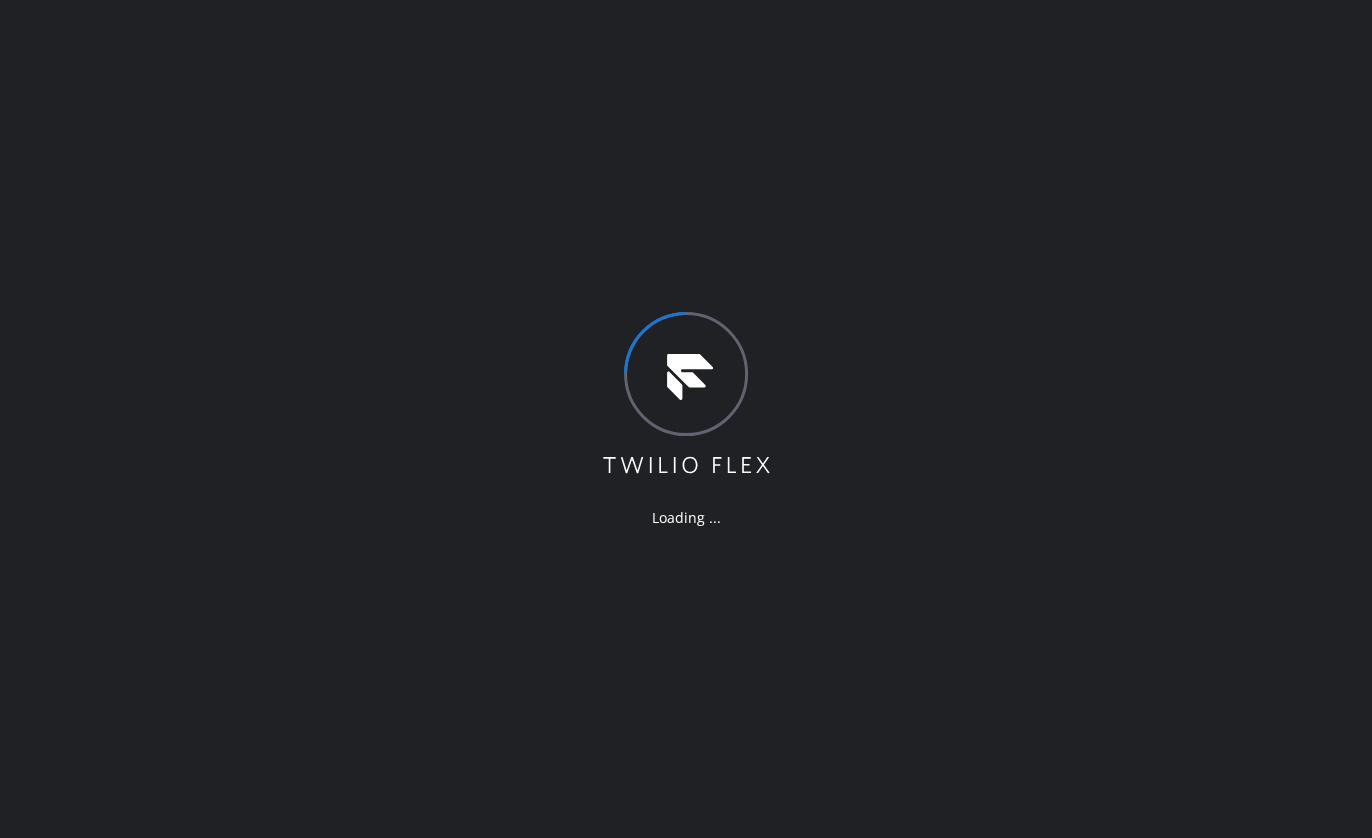 click on "Loading ..." at bounding box center [686, 419] 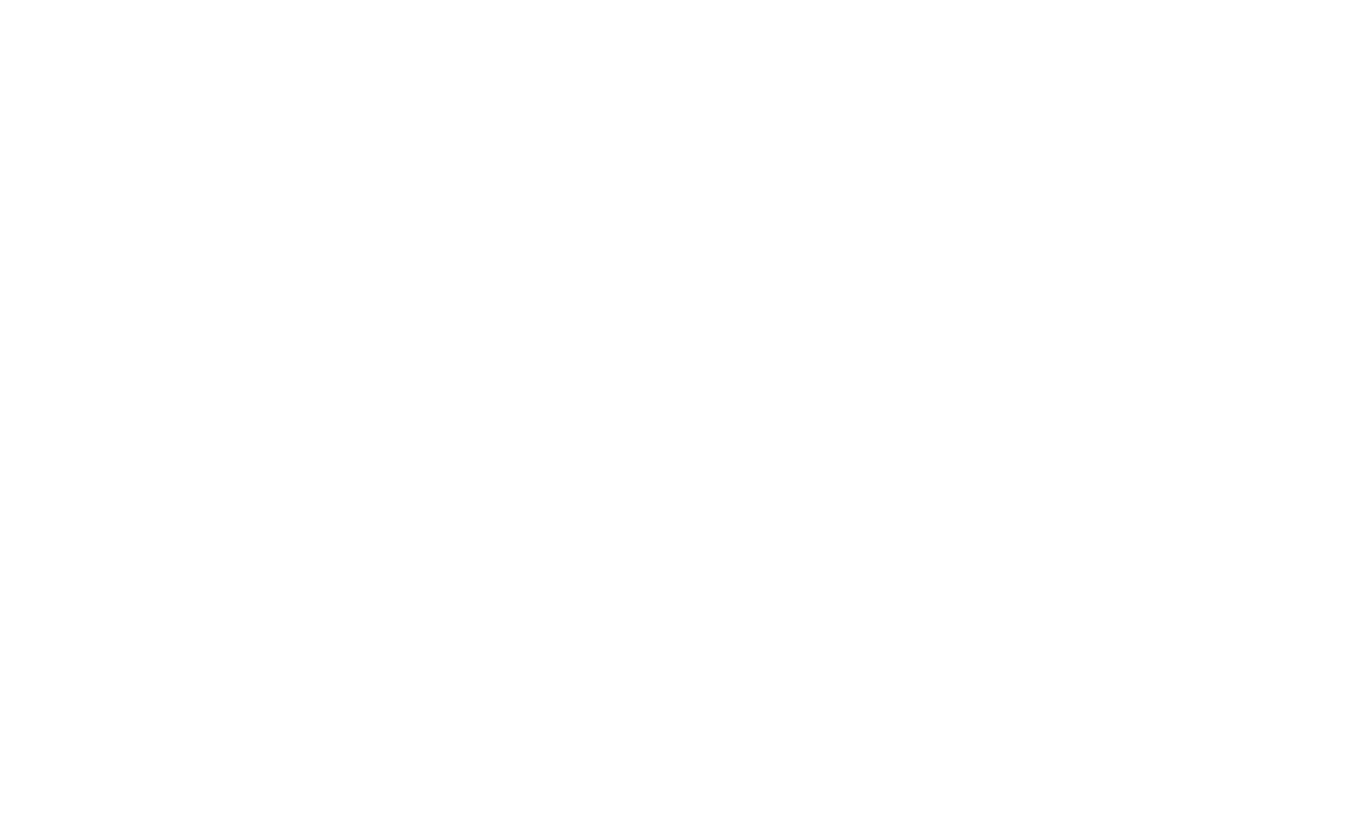 scroll, scrollTop: 0, scrollLeft: 0, axis: both 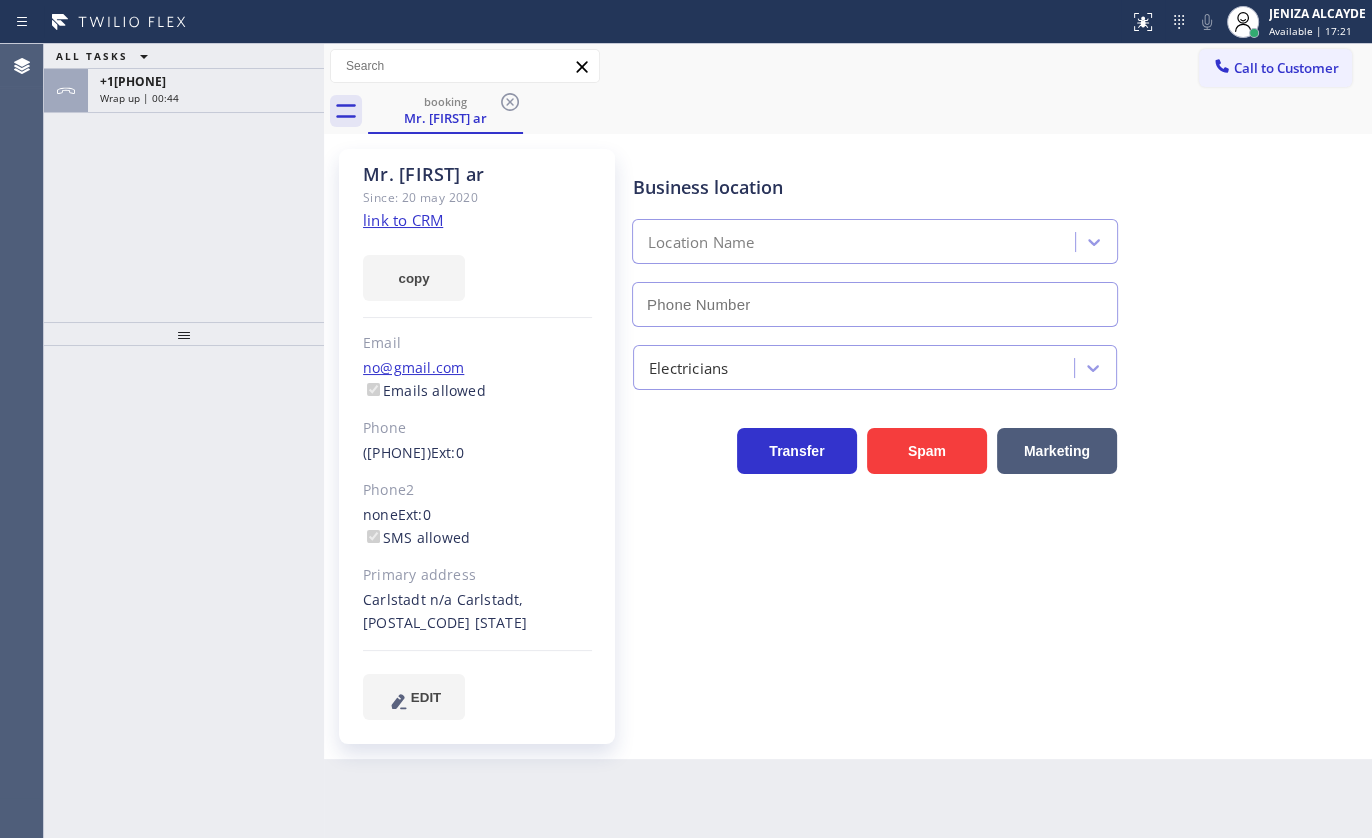 type on "([PHONE])" 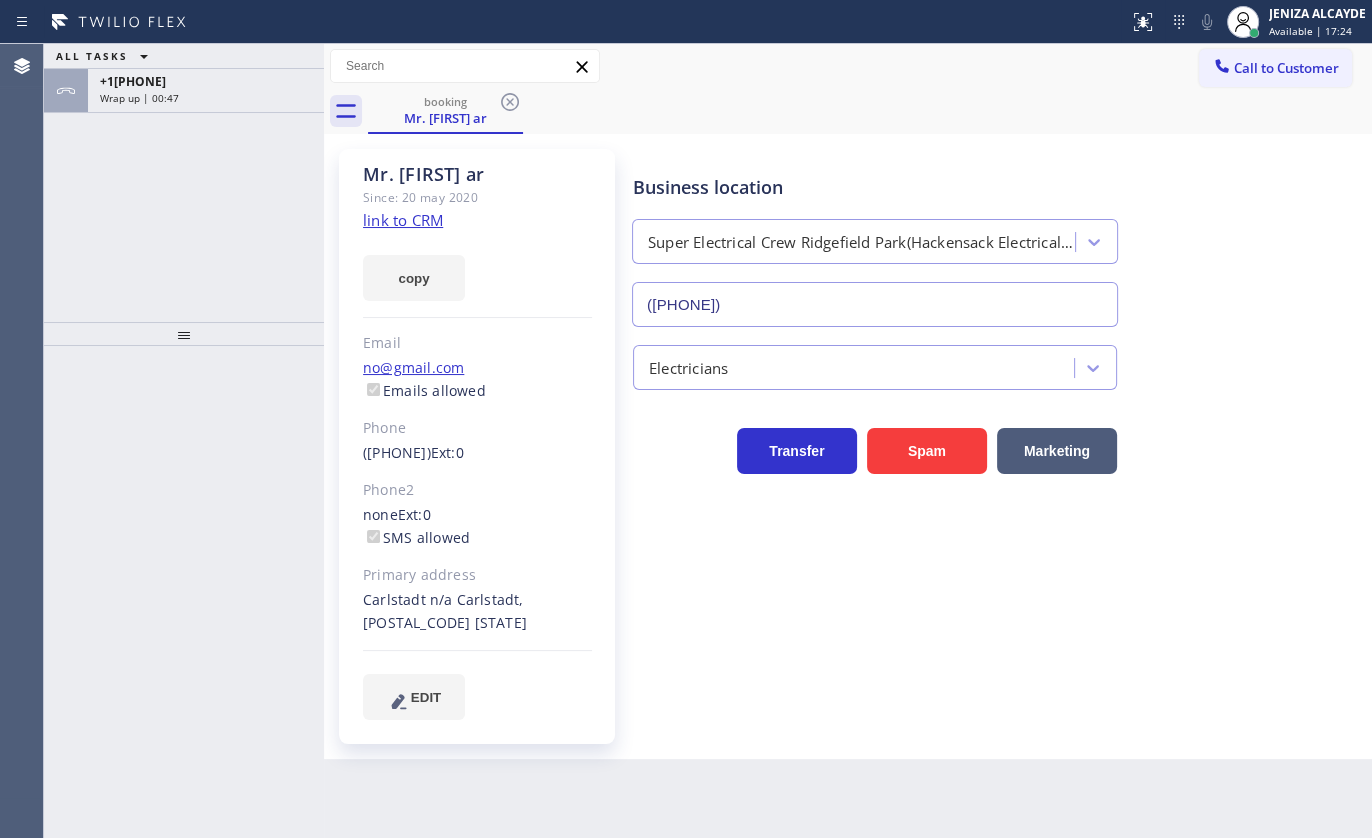 click on "ALL TASKS ALL TASKS ACTIVE TASKS TASKS IN WRAP UP +1[PHONE] Wrap up | 00:47" at bounding box center [184, 183] 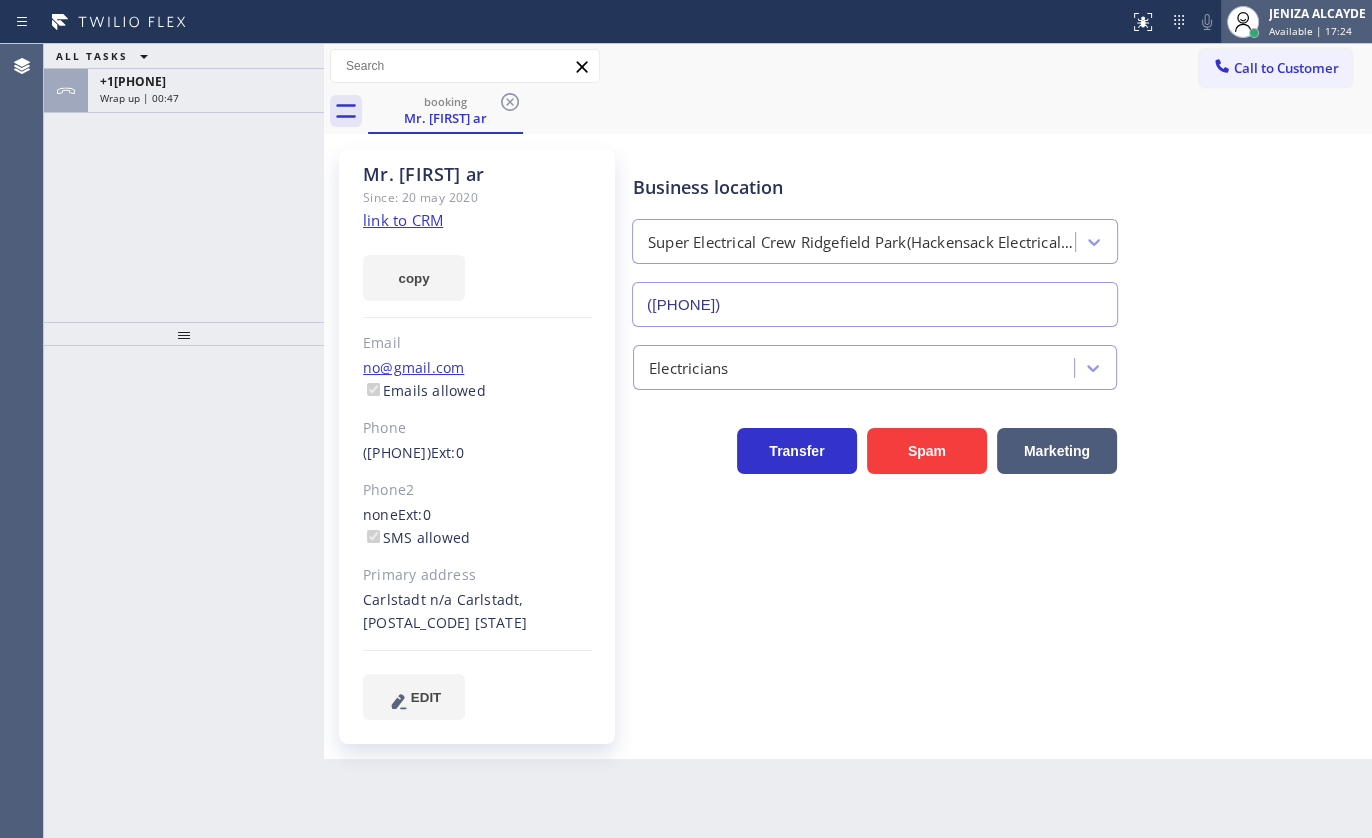 click on "Available | 17:24" at bounding box center (1310, 31) 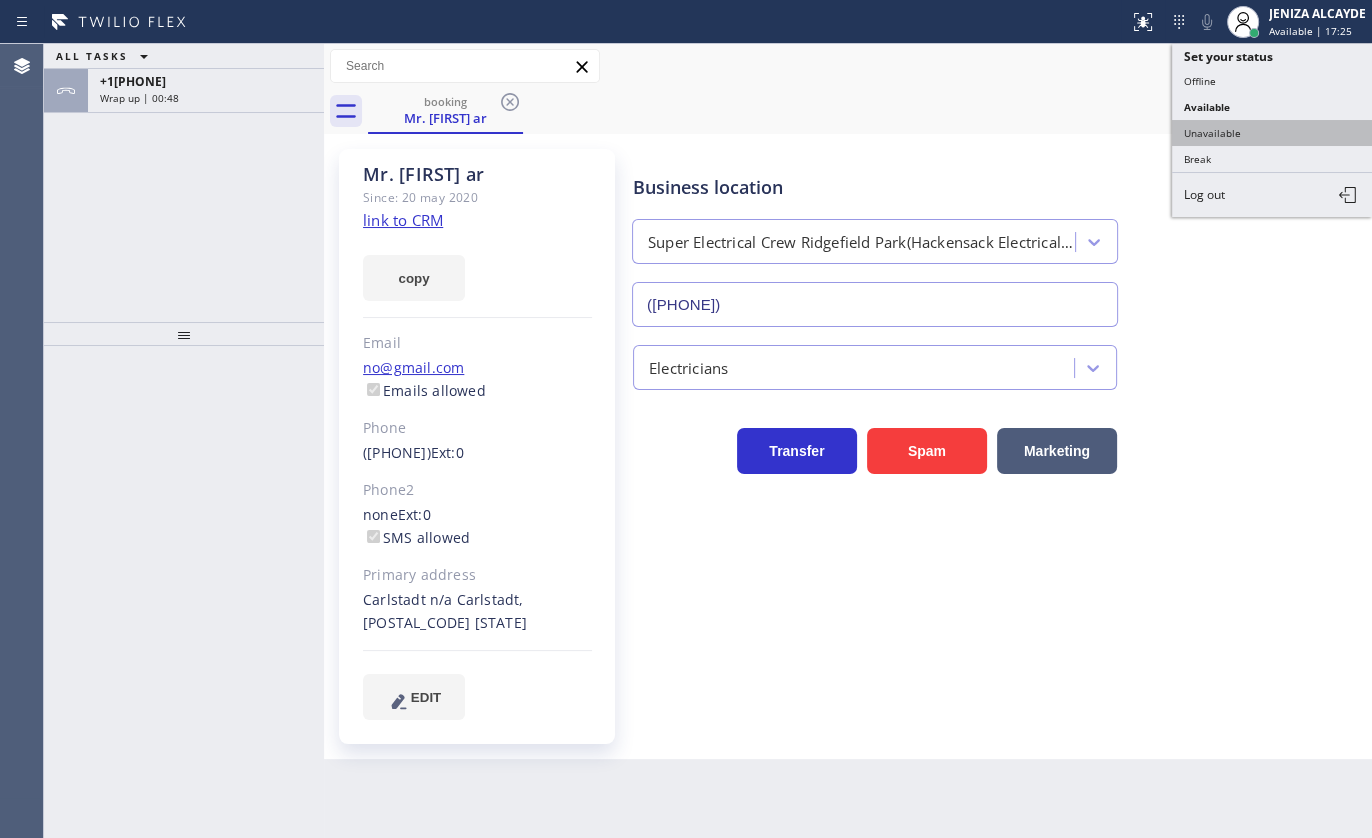 click on "Unavailable" at bounding box center (1272, 133) 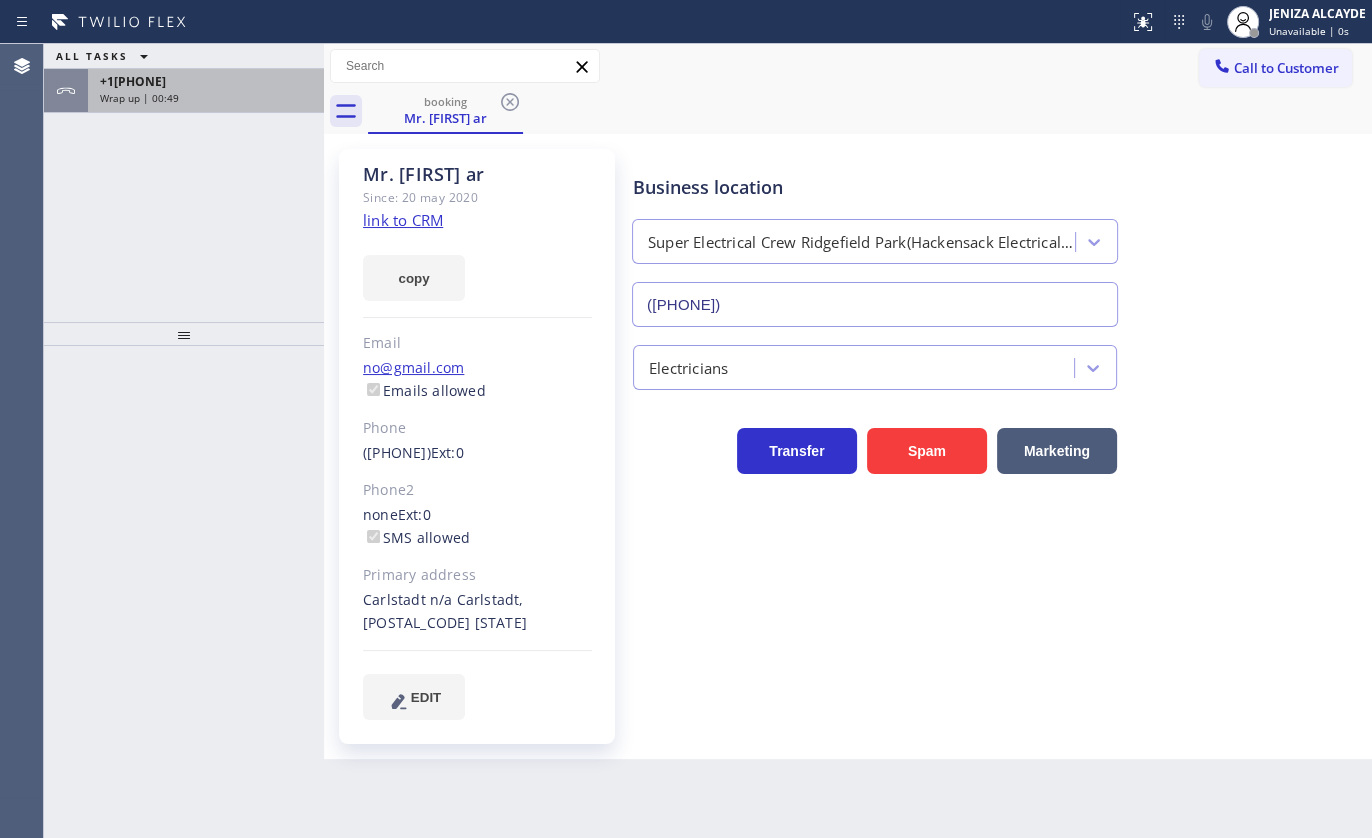 click on "+1[PHONE]" at bounding box center (133, 81) 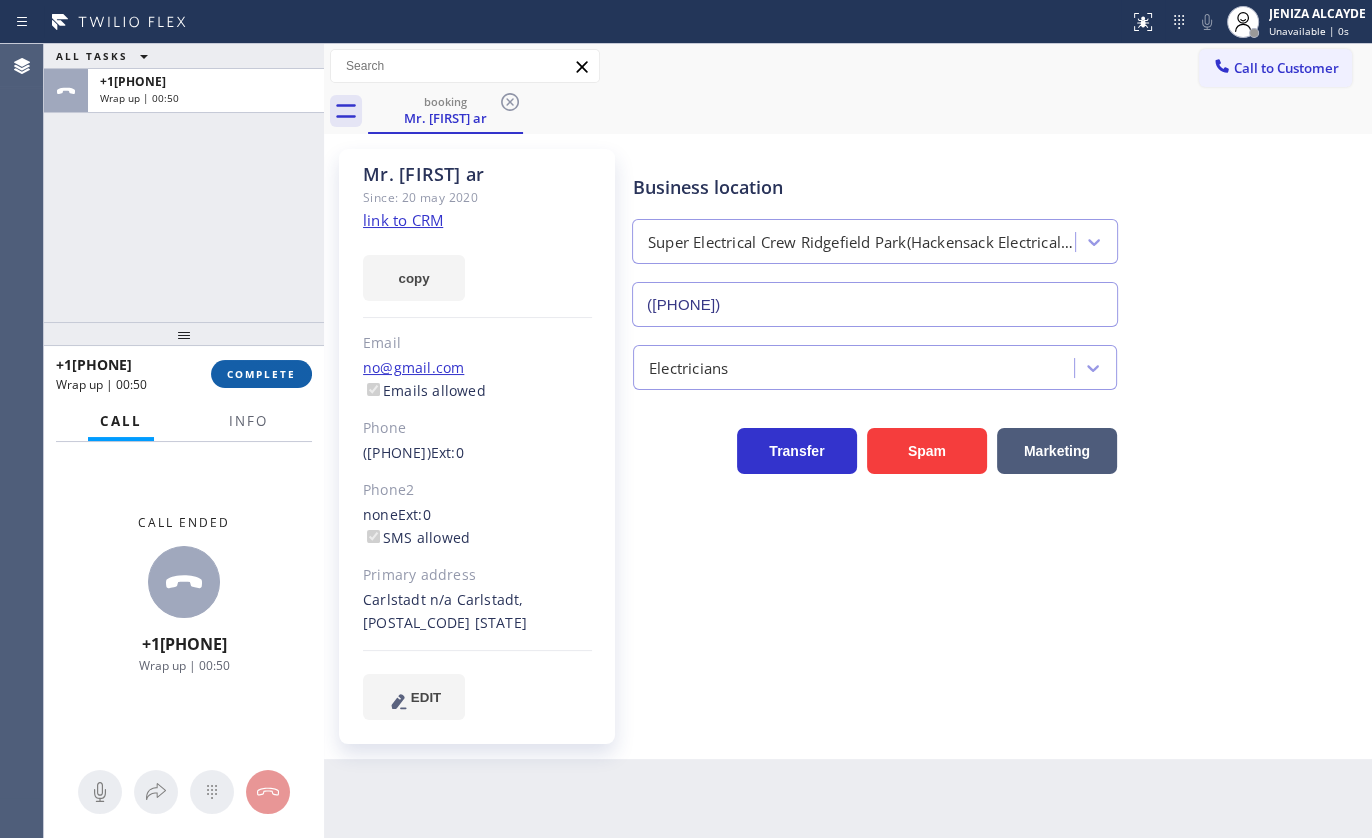 click on "COMPLETE" at bounding box center (261, 374) 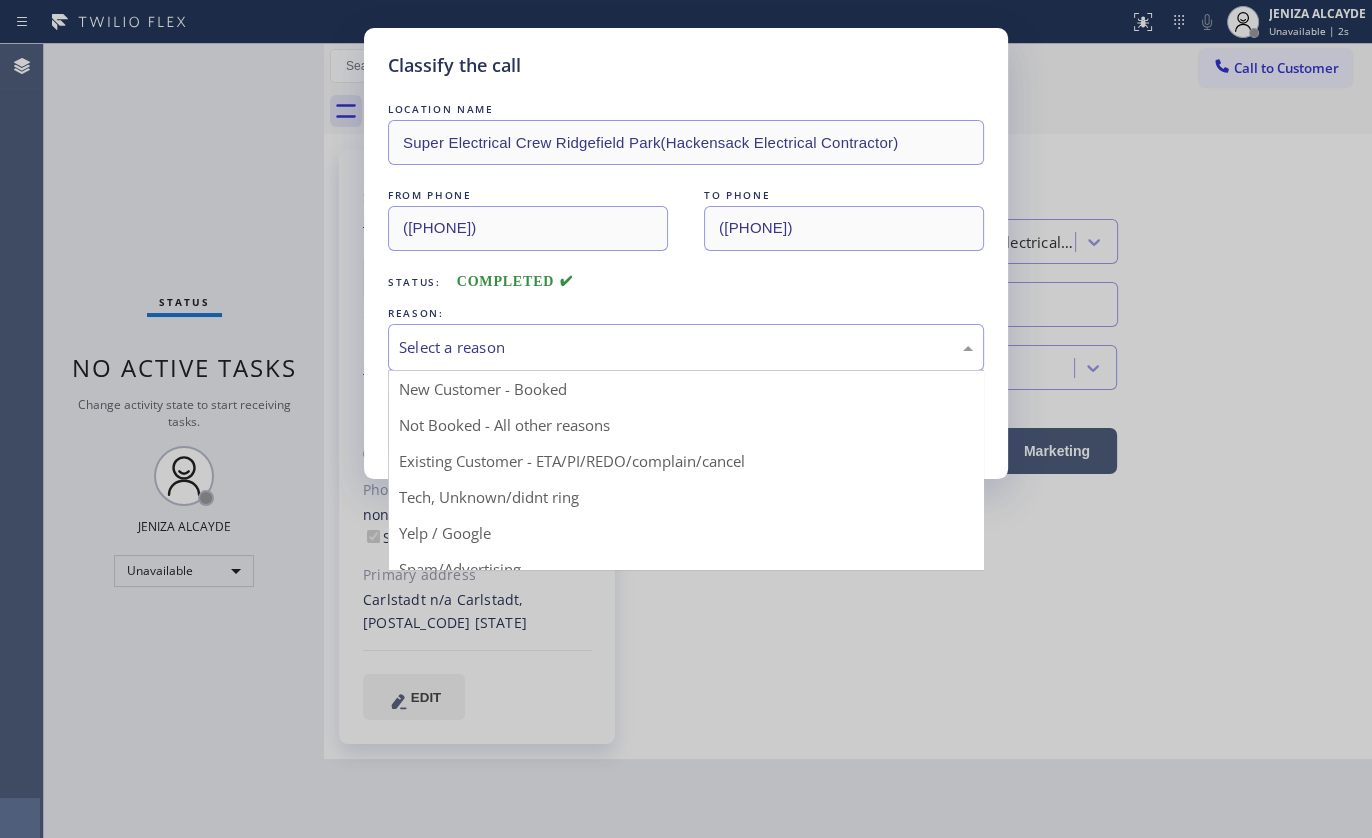 click on "Select a reason" at bounding box center (686, 347) 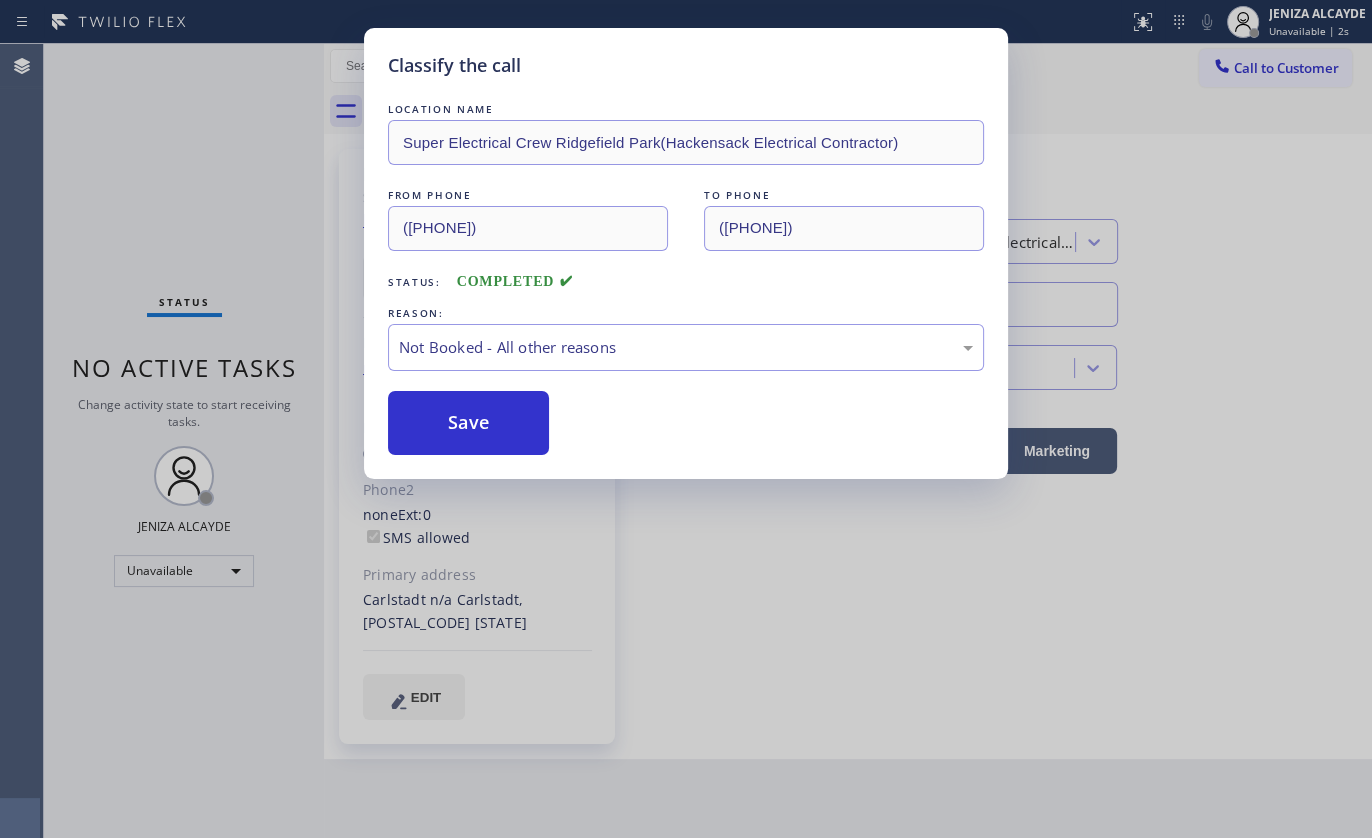 click on "Save" at bounding box center (468, 423) 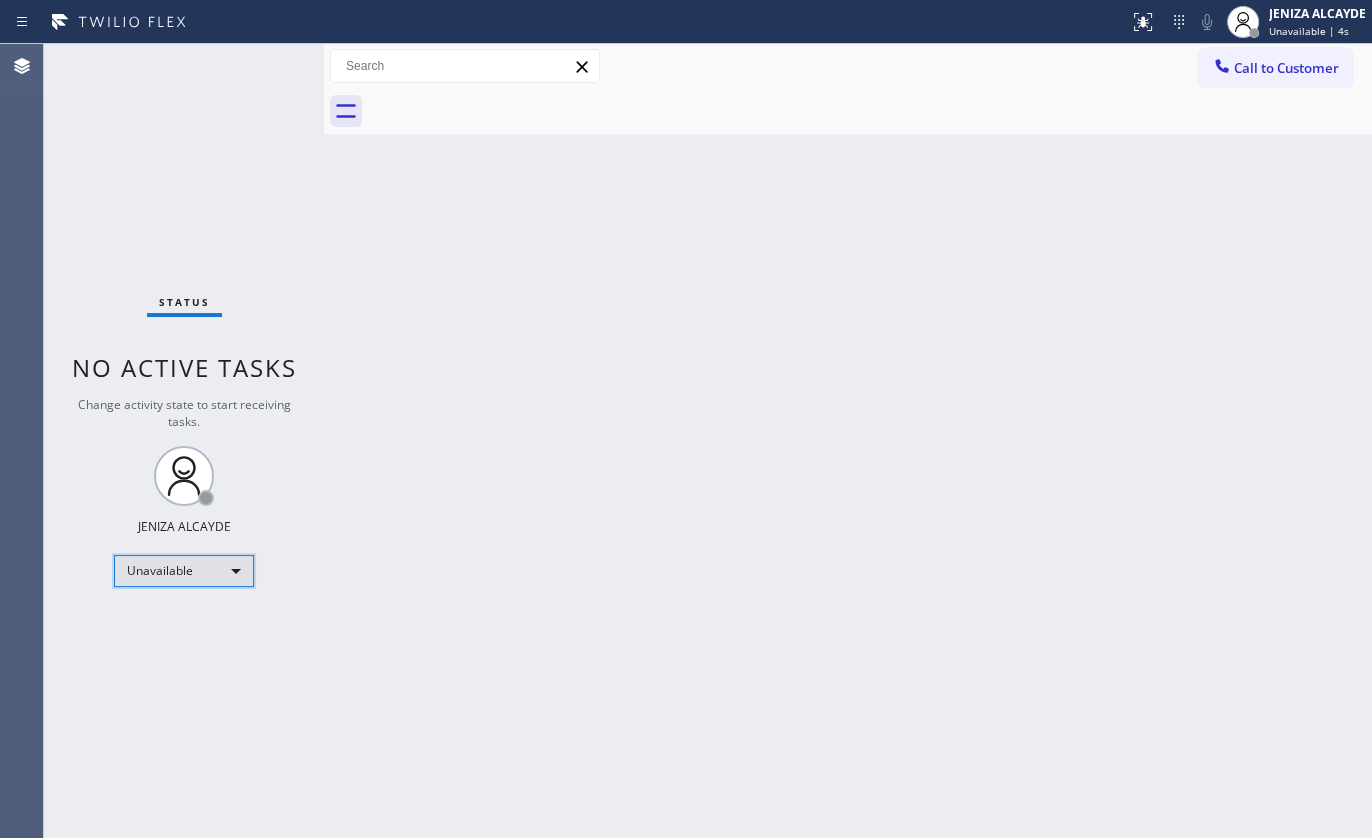 click on "Unavailable" at bounding box center (184, 571) 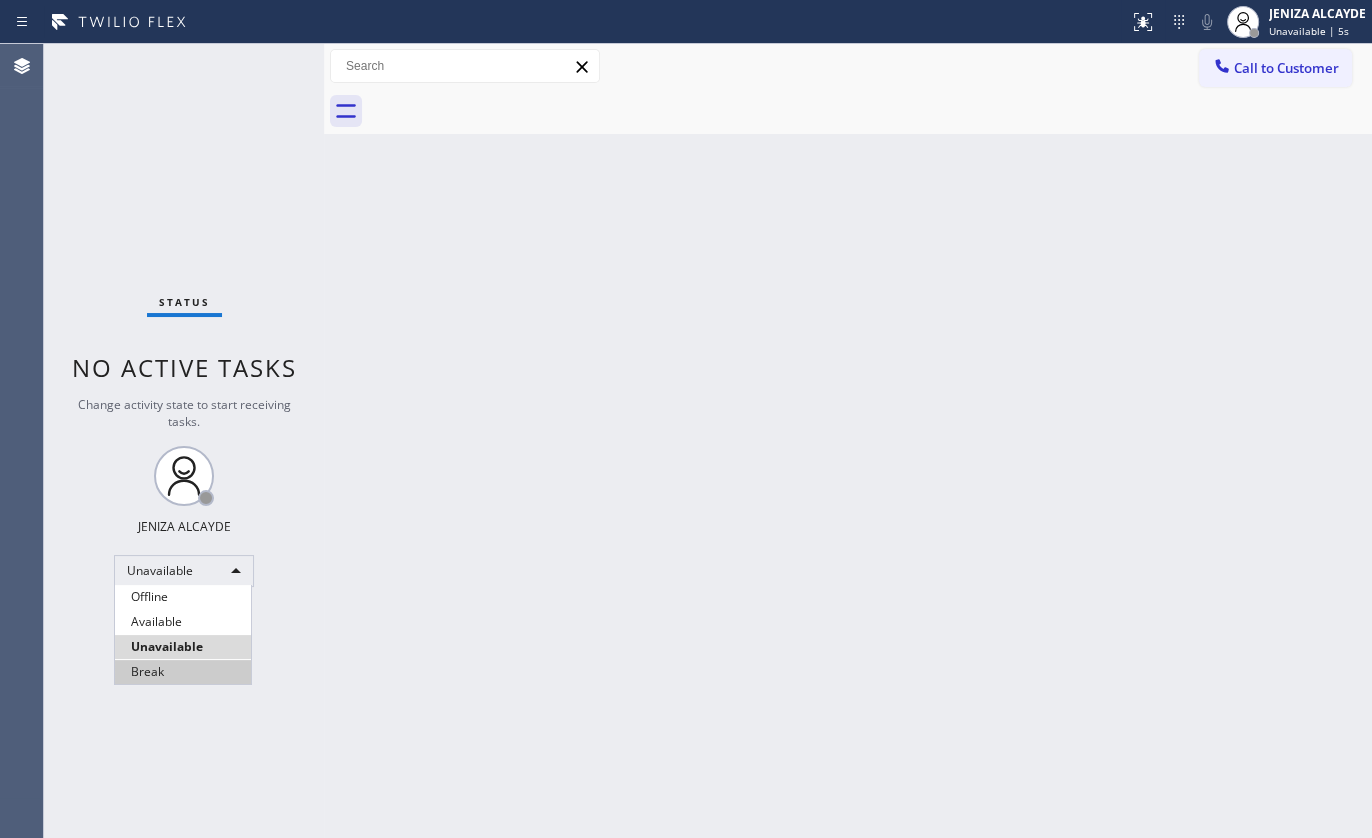 click on "Break" at bounding box center (183, 672) 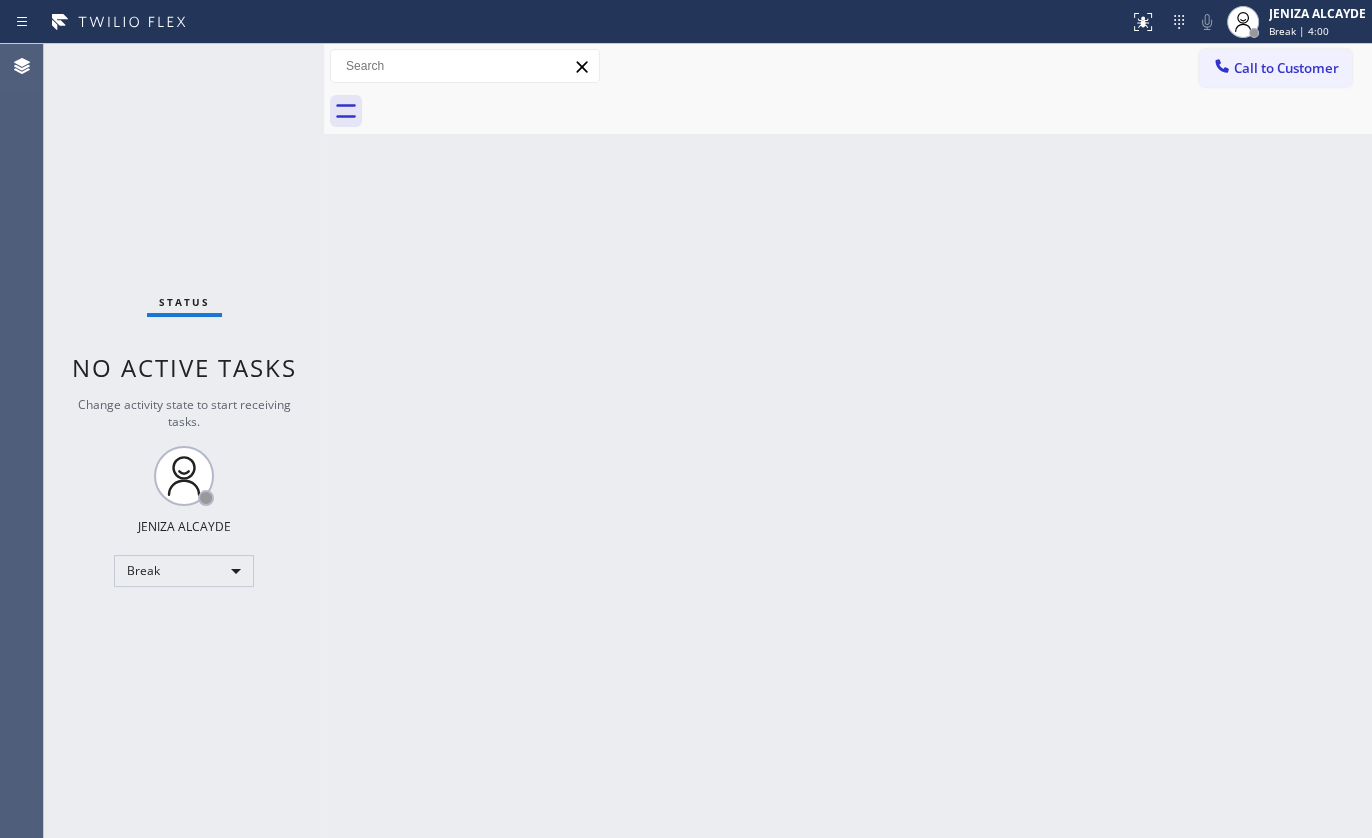 click on "Status   No active tasks     Change activity state to start receiving tasks.   JENIZA ALCAYDE Break" at bounding box center [184, 441] 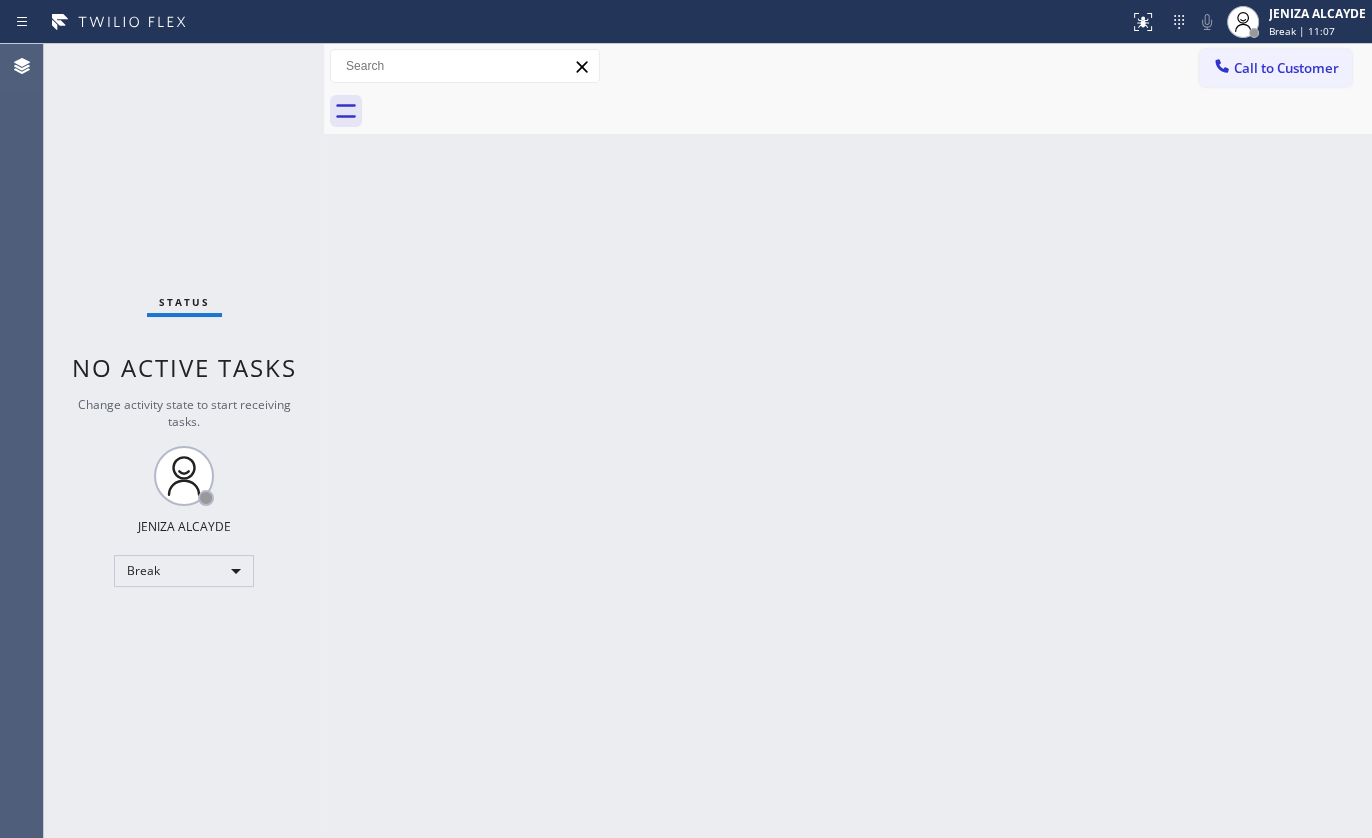 click on "Status   No active tasks     Change activity state to start receiving tasks.   JENIZA ALCAYDE Break" at bounding box center [184, 441] 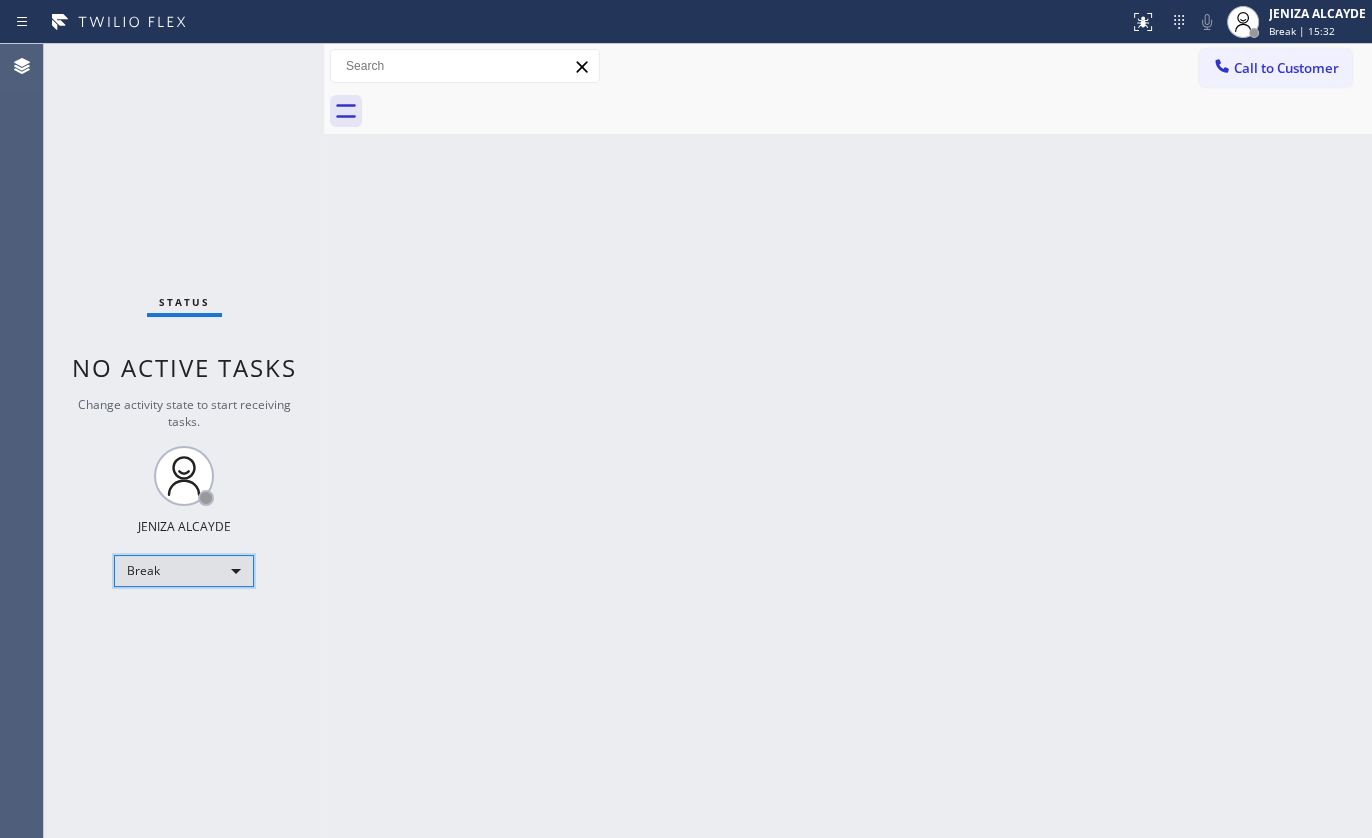 click on "Break" at bounding box center [184, 571] 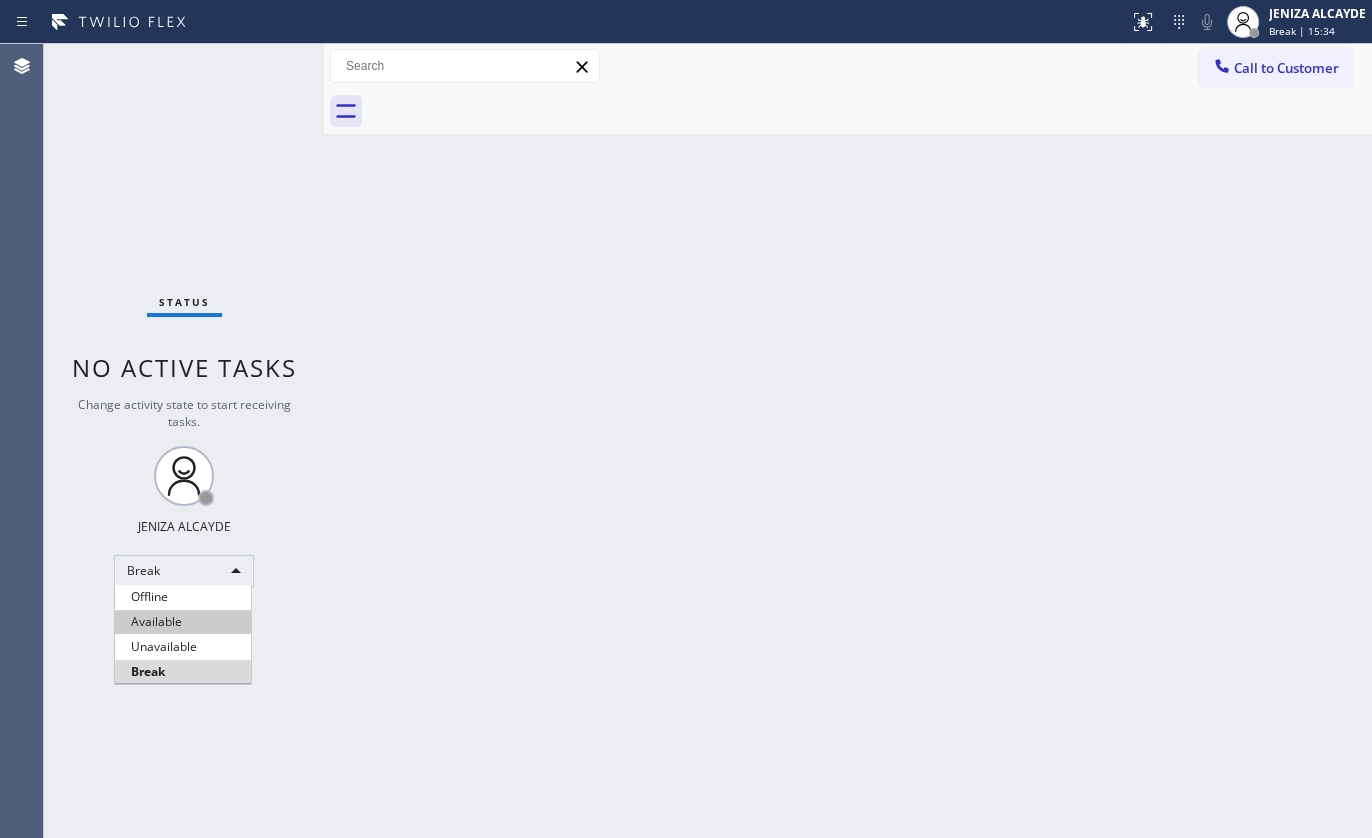 click on "Available" at bounding box center (183, 622) 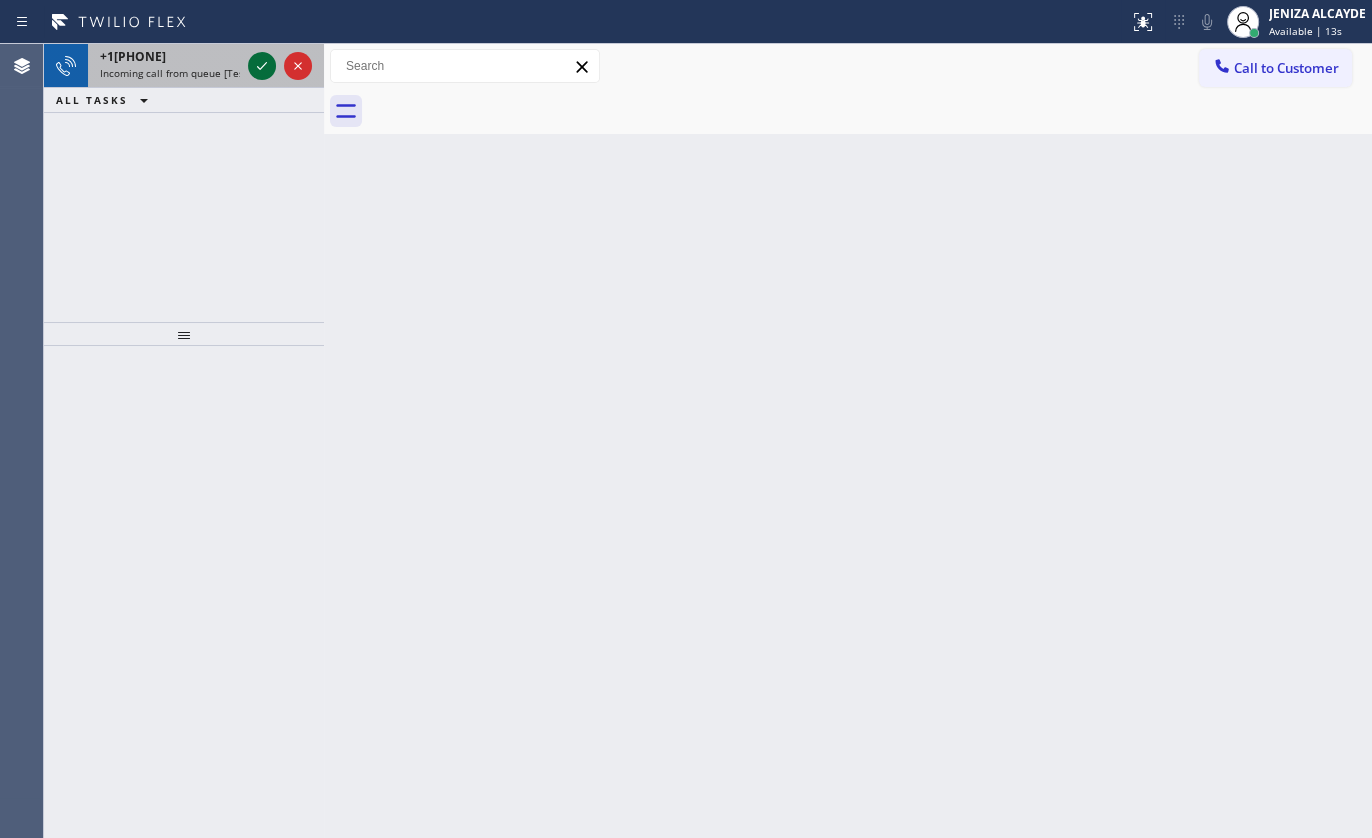 click at bounding box center (262, 66) 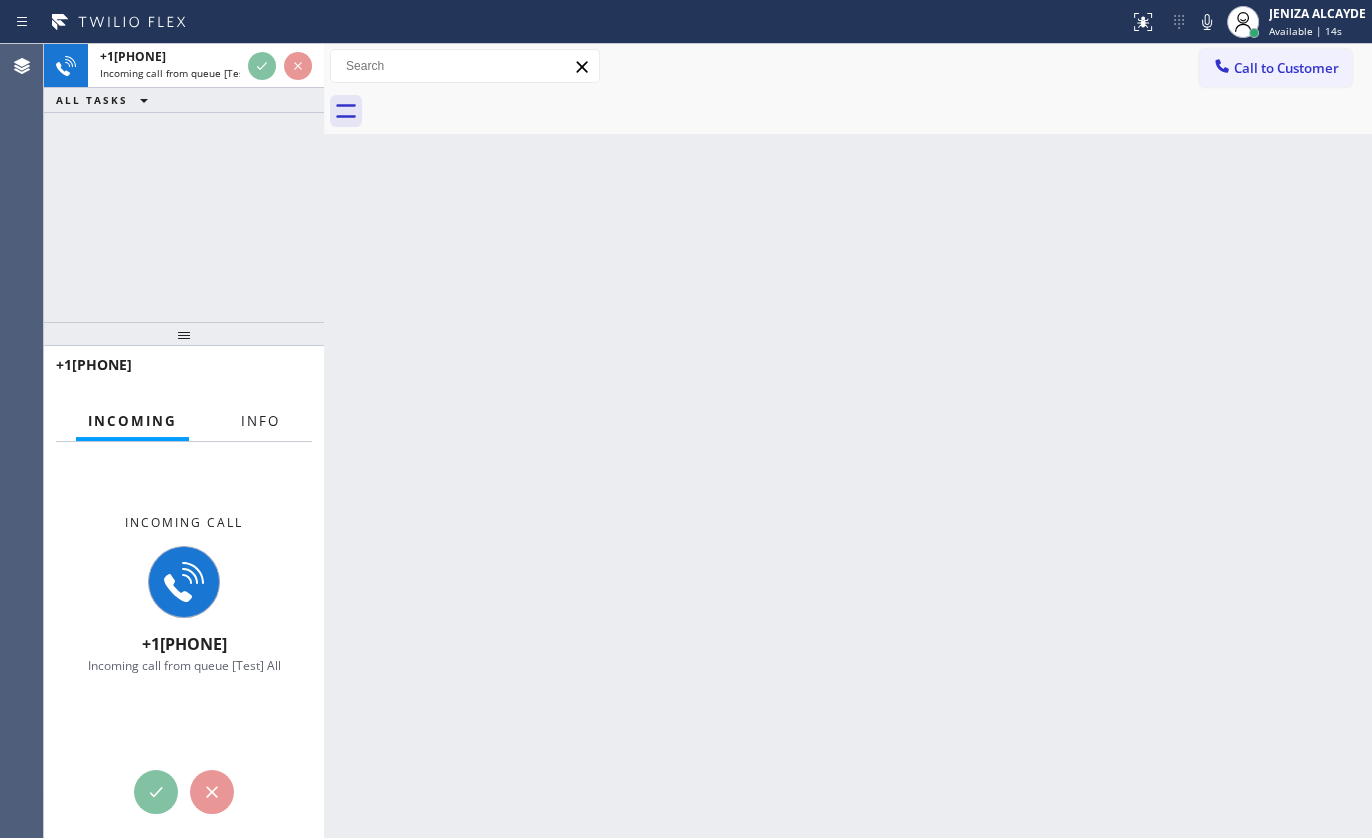 click on "Info" at bounding box center [260, 421] 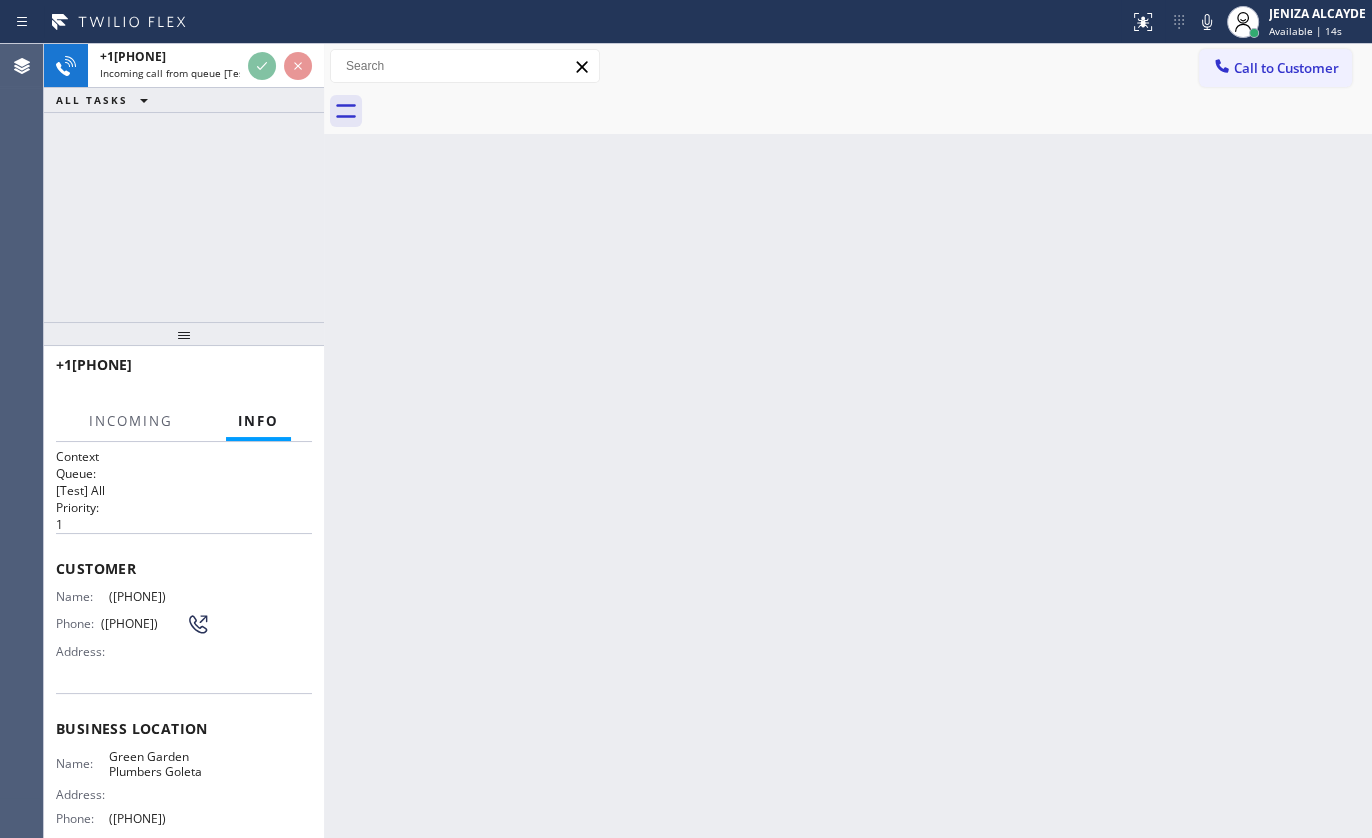 click on "Info" at bounding box center (258, 421) 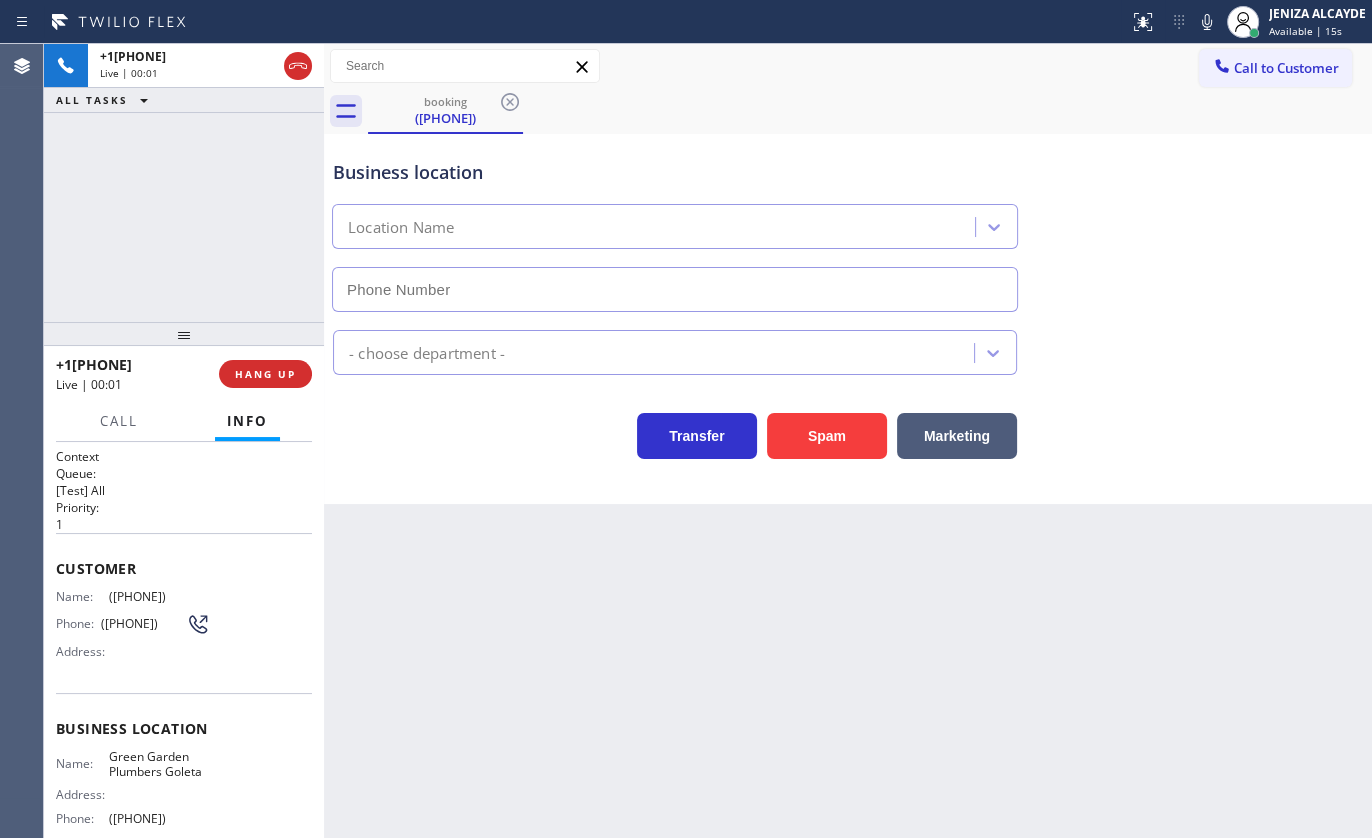 type on "([PHONE])" 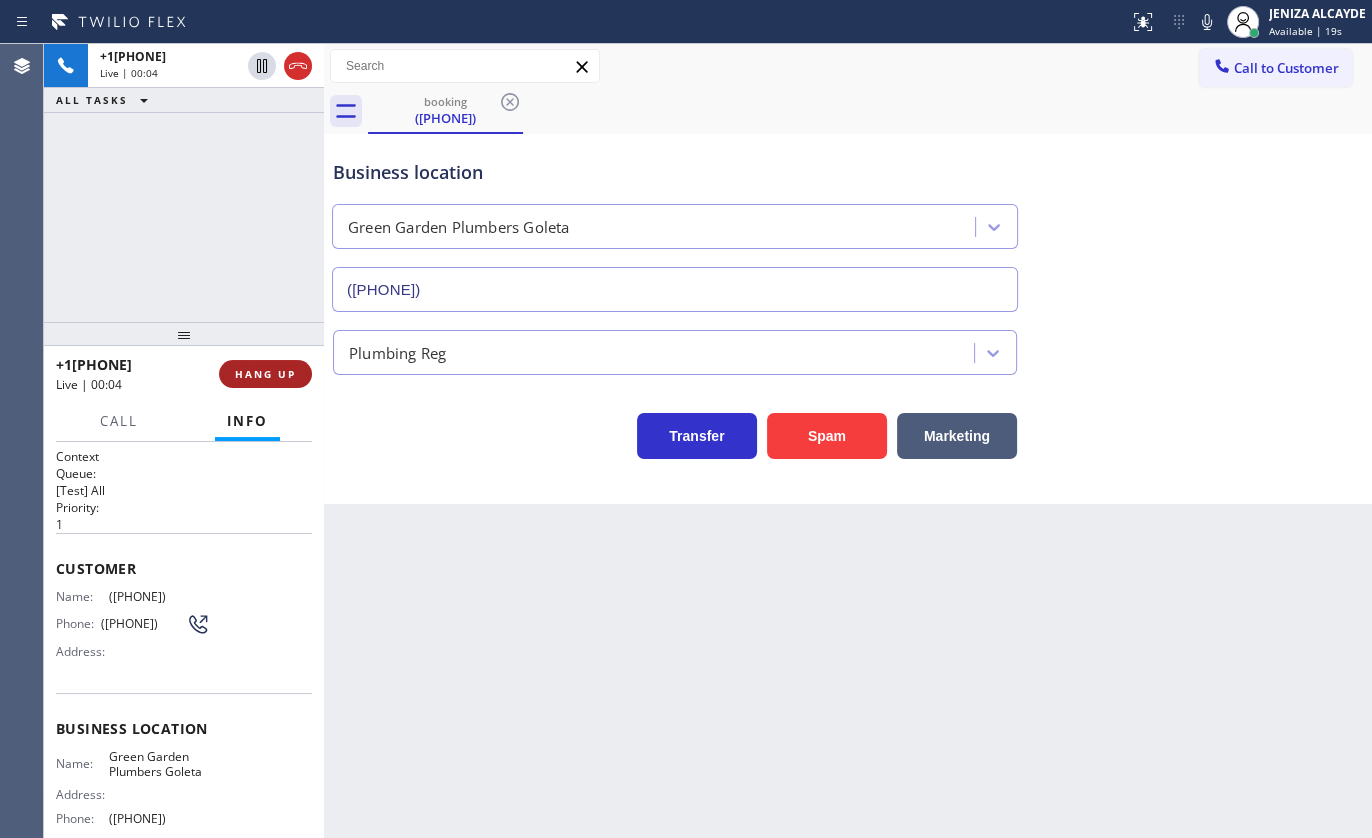 click on "HANG UP" at bounding box center [265, 374] 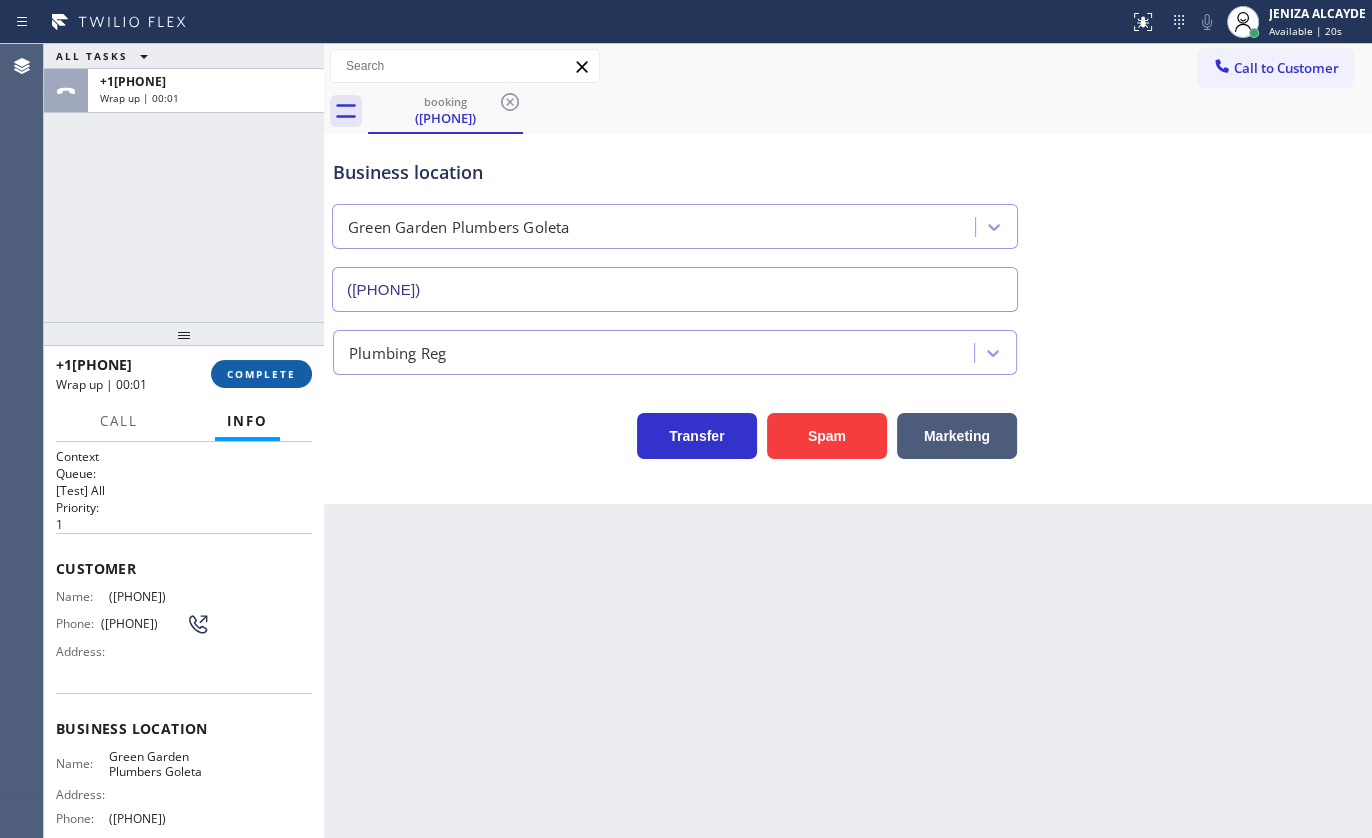 click on "COMPLETE" at bounding box center (261, 374) 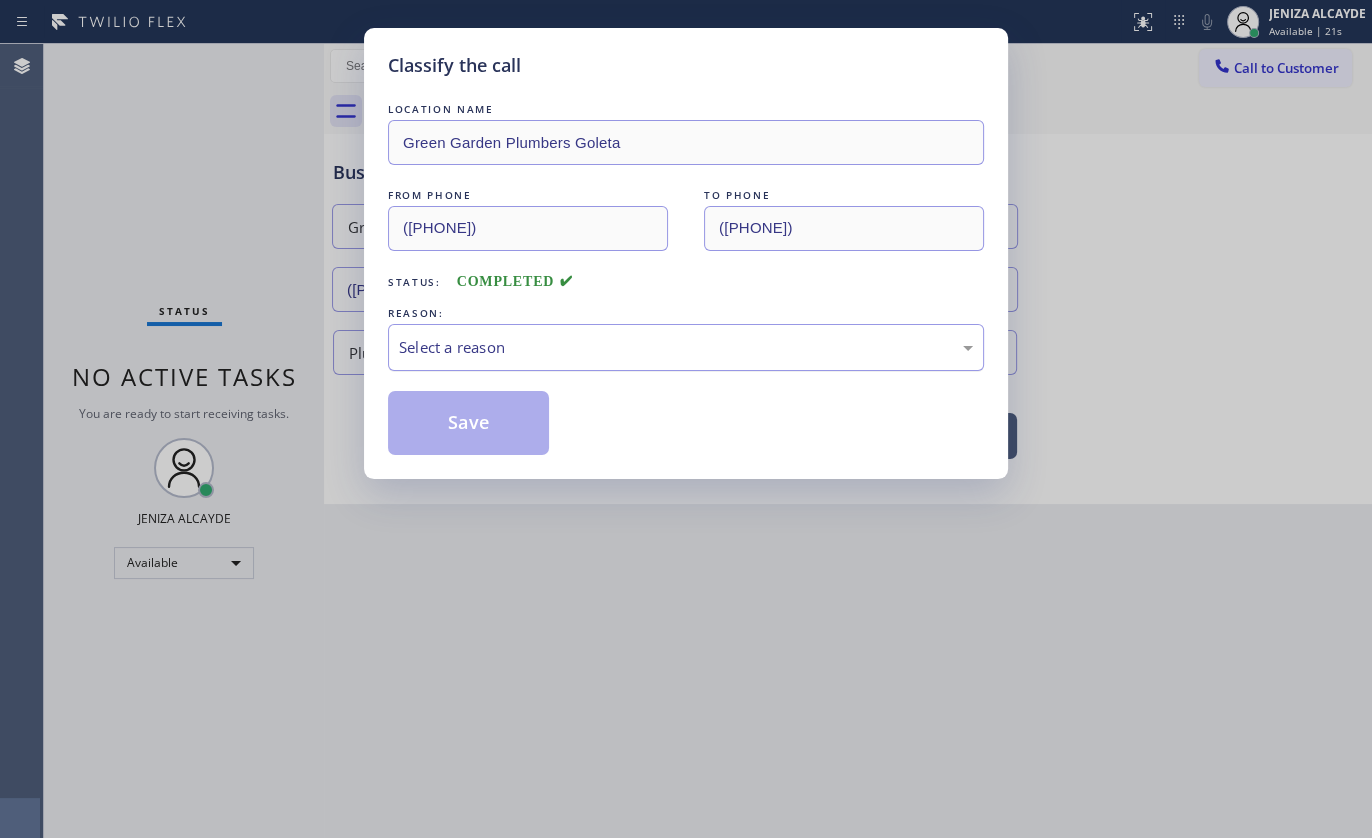 click on "Select a reason" at bounding box center [686, 347] 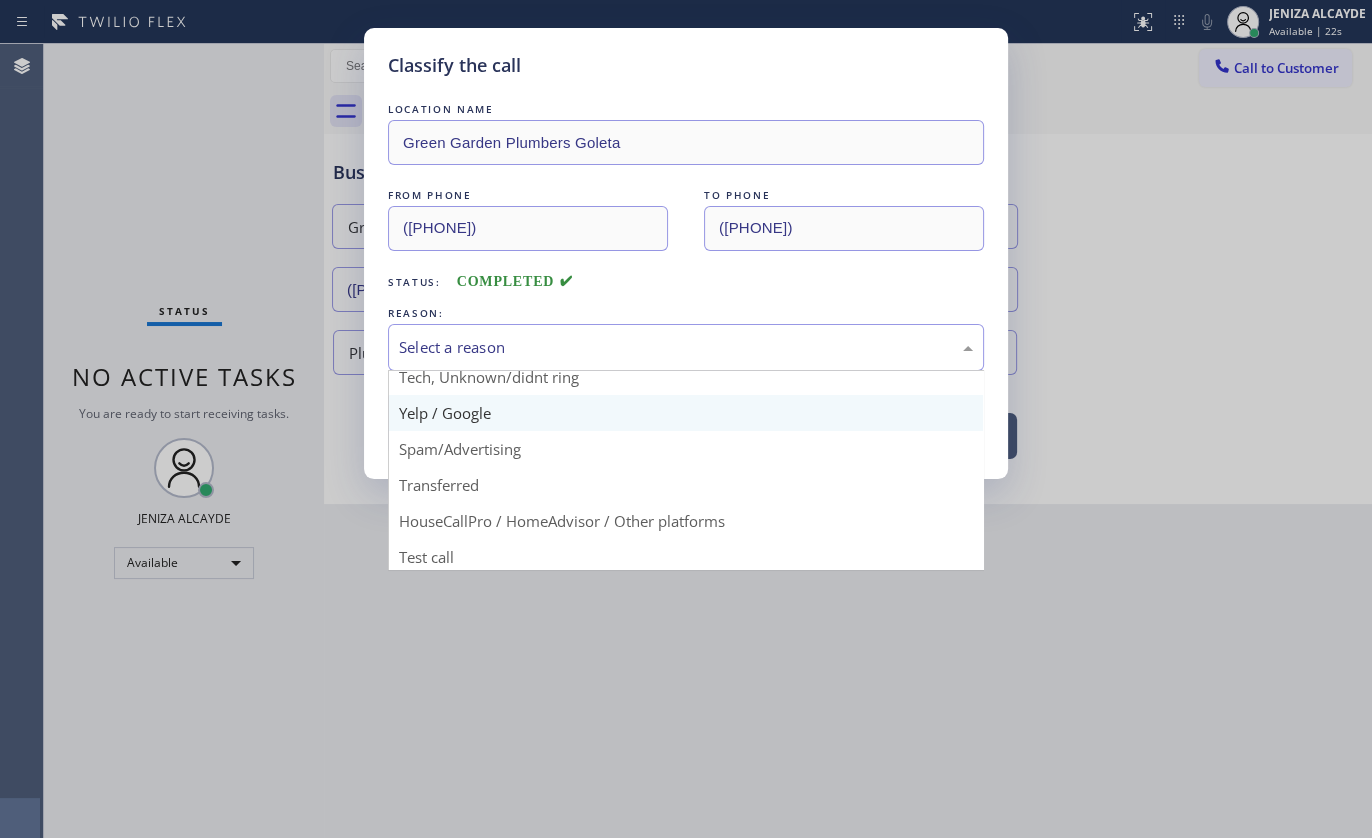 scroll, scrollTop: 133, scrollLeft: 0, axis: vertical 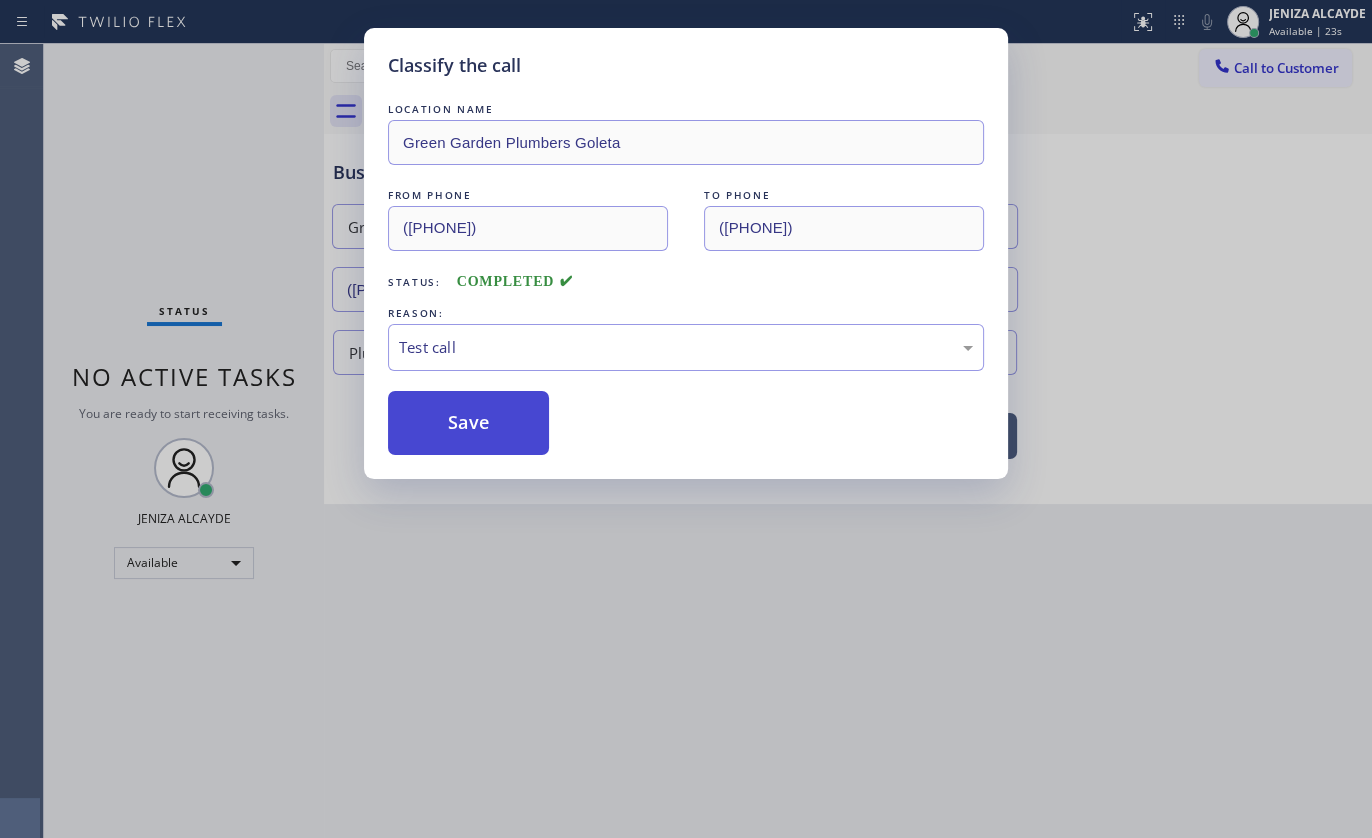 click on "Save" at bounding box center (468, 423) 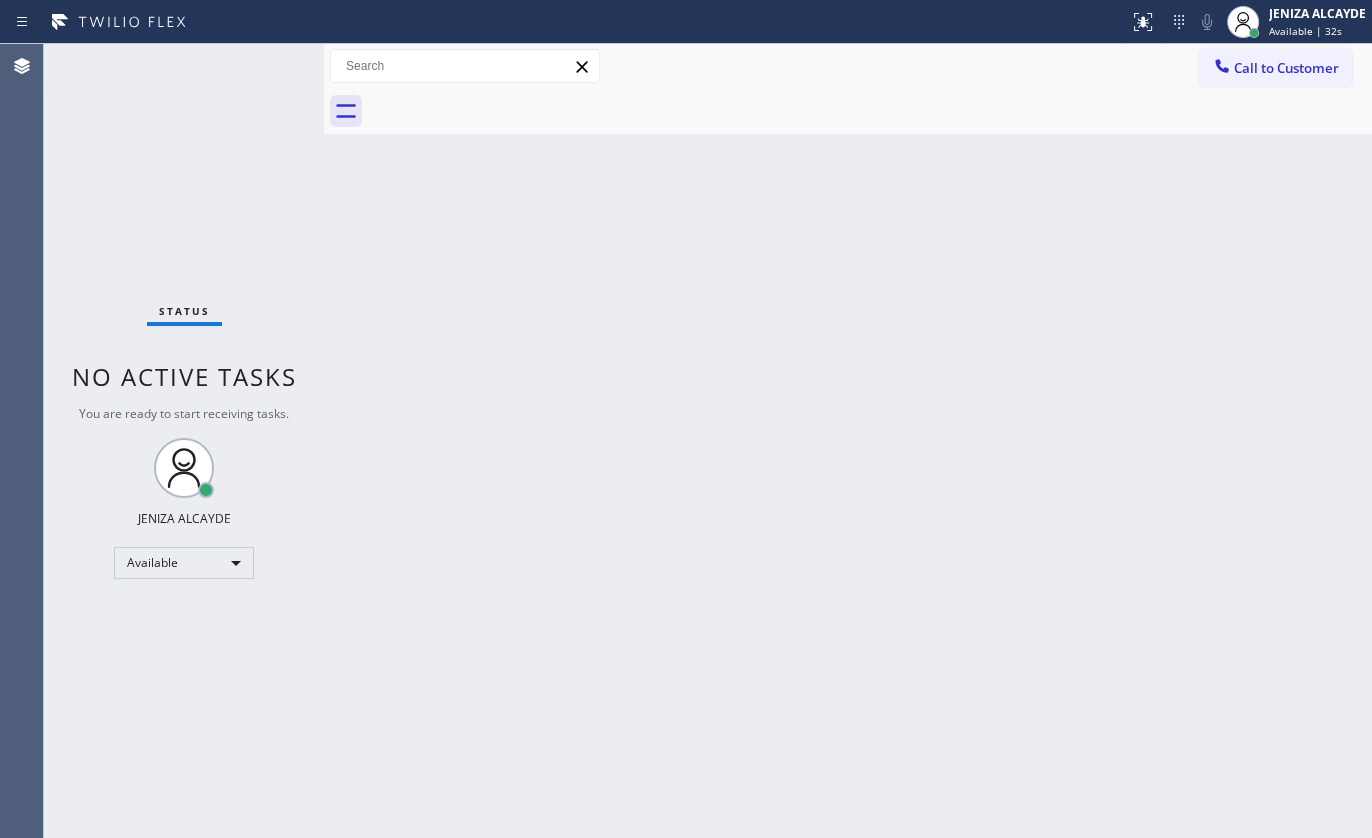 click on "Back to Dashboard Change Sender ID Customers Technicians Select a contact Outbound call Technician Search Technician Your caller id phone number Your caller id phone number Call Technician info Name   Phone none Address none Change Sender ID HVAC +18559994417 5 Star Appliance +18557314952 Appliance Repair +18554611149 Plumbing +18889090120 Air Duct Cleaning +18006865038  Electricians +18005688664 Cancel Change Check personal SMS Reset Change No tabs Call to Customer Outbound call Location Search location Your caller id phone number Customer number Call Outbound call Technician Search Technician Your caller id phone number Your caller id phone number Call" at bounding box center (848, 441) 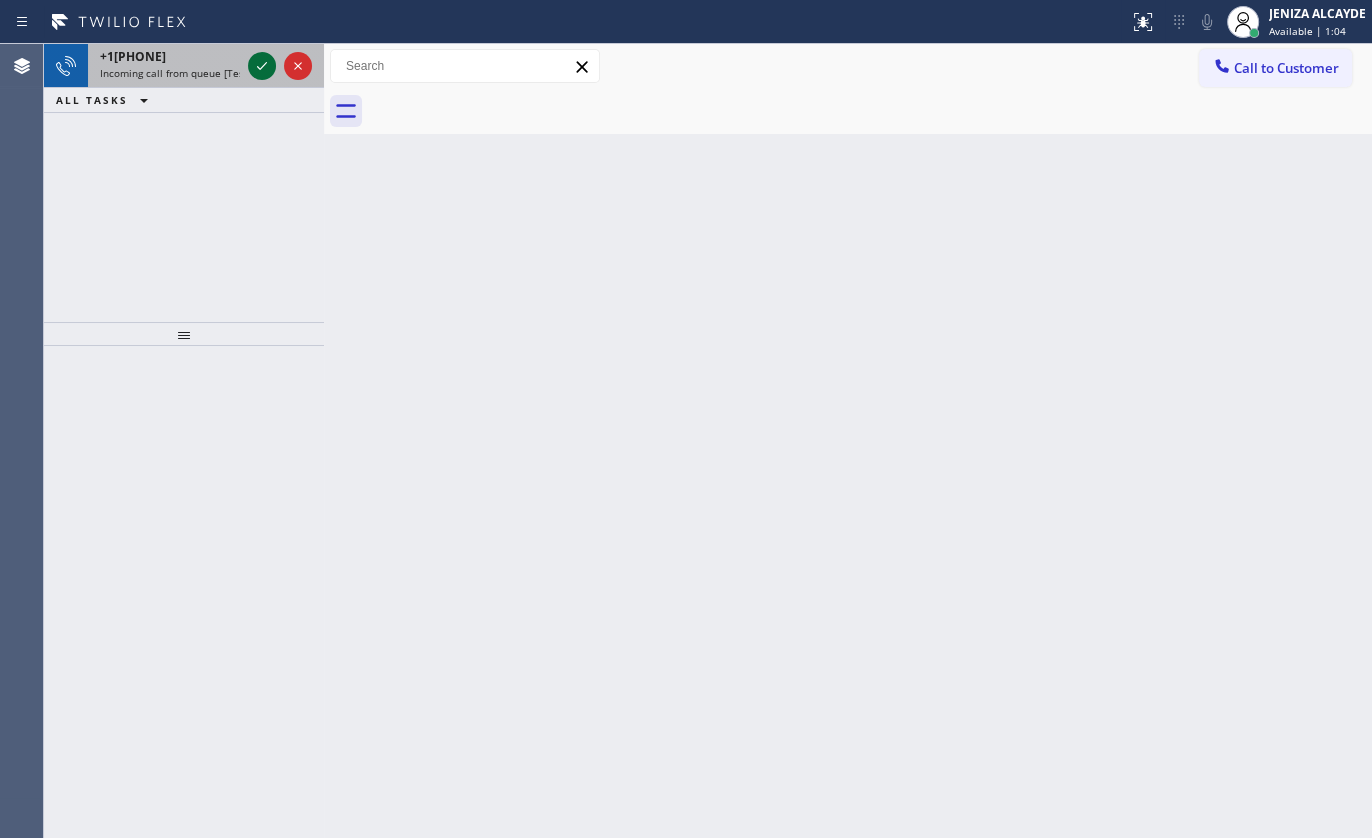 click 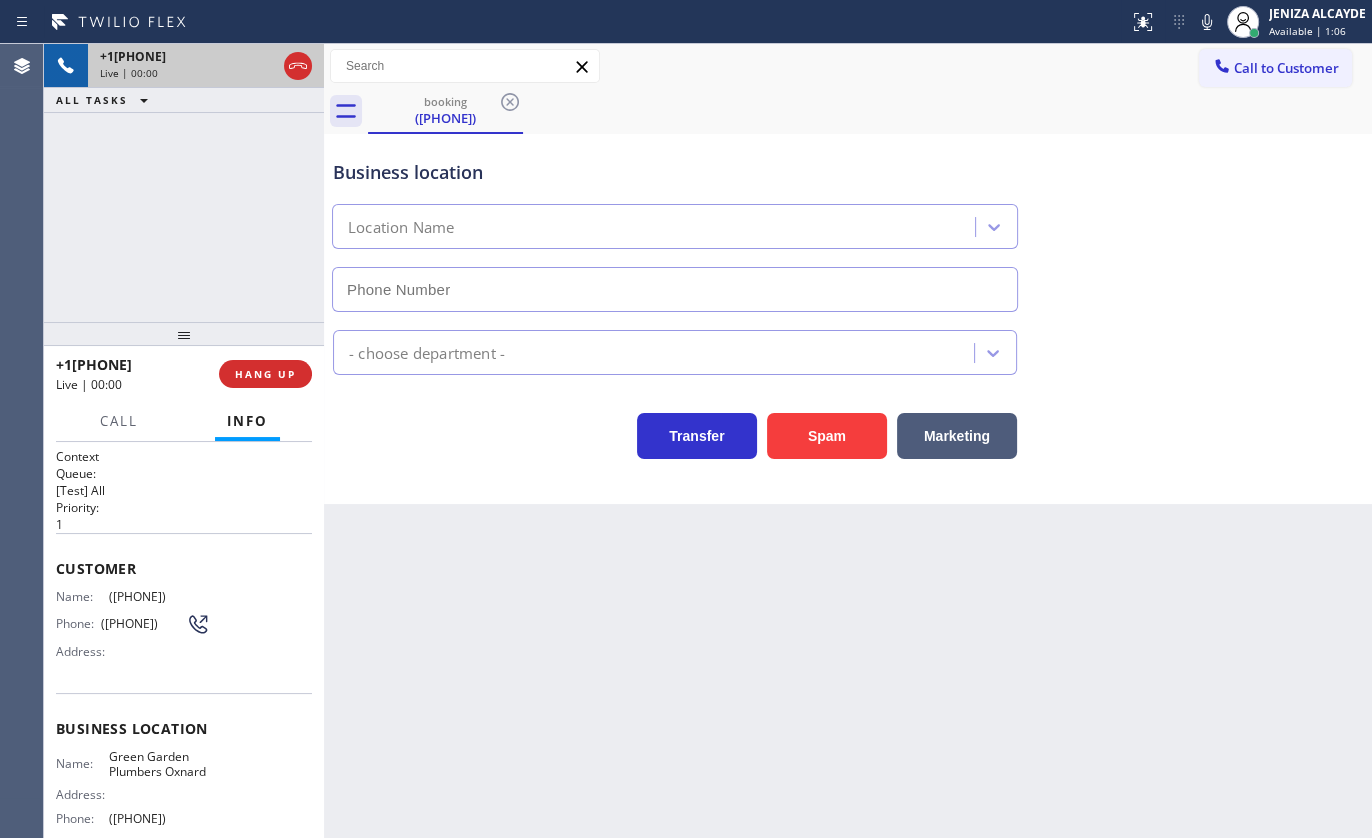 type on "([PHONE])" 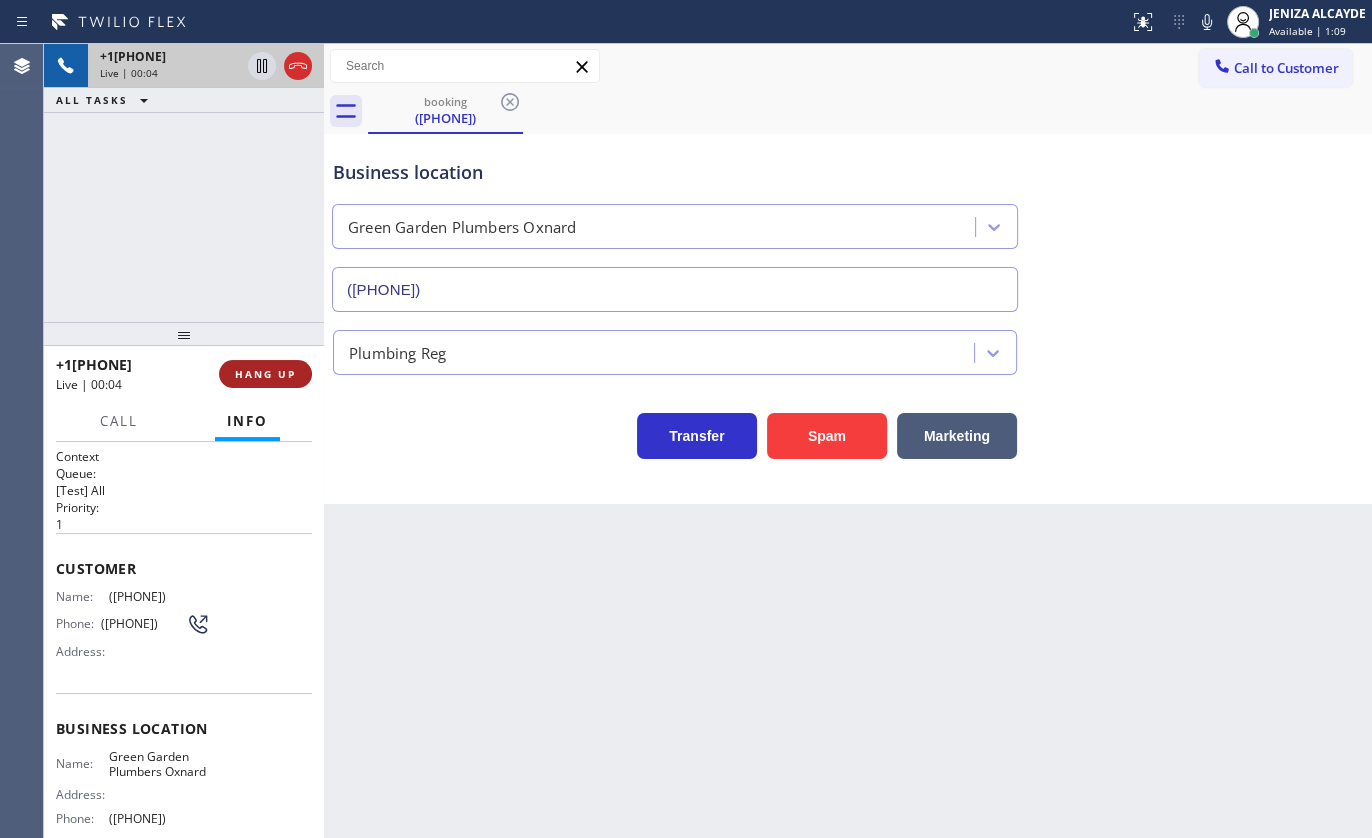 click on "HANG UP" at bounding box center [265, 374] 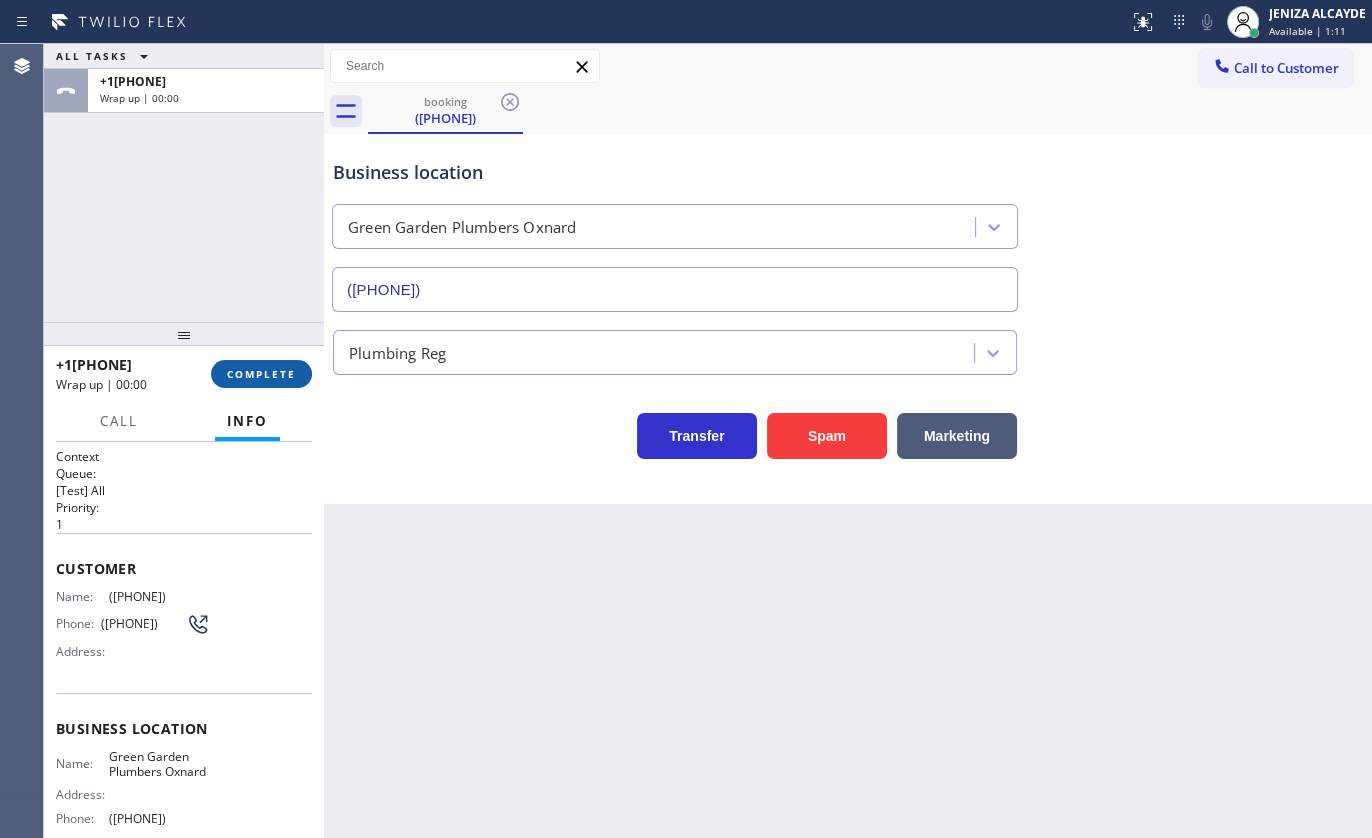 click on "COMPLETE" at bounding box center [261, 374] 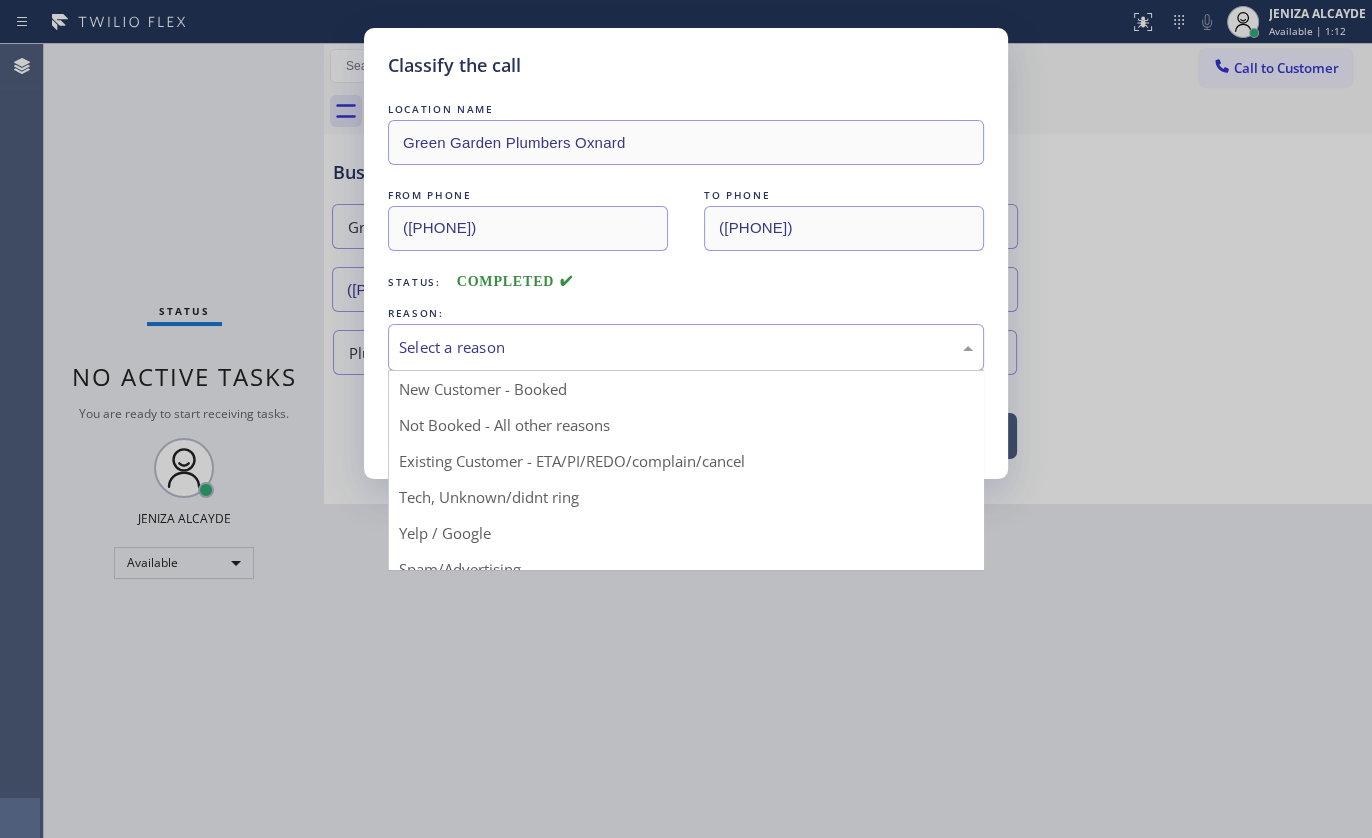 click on "Select a reason" at bounding box center (686, 347) 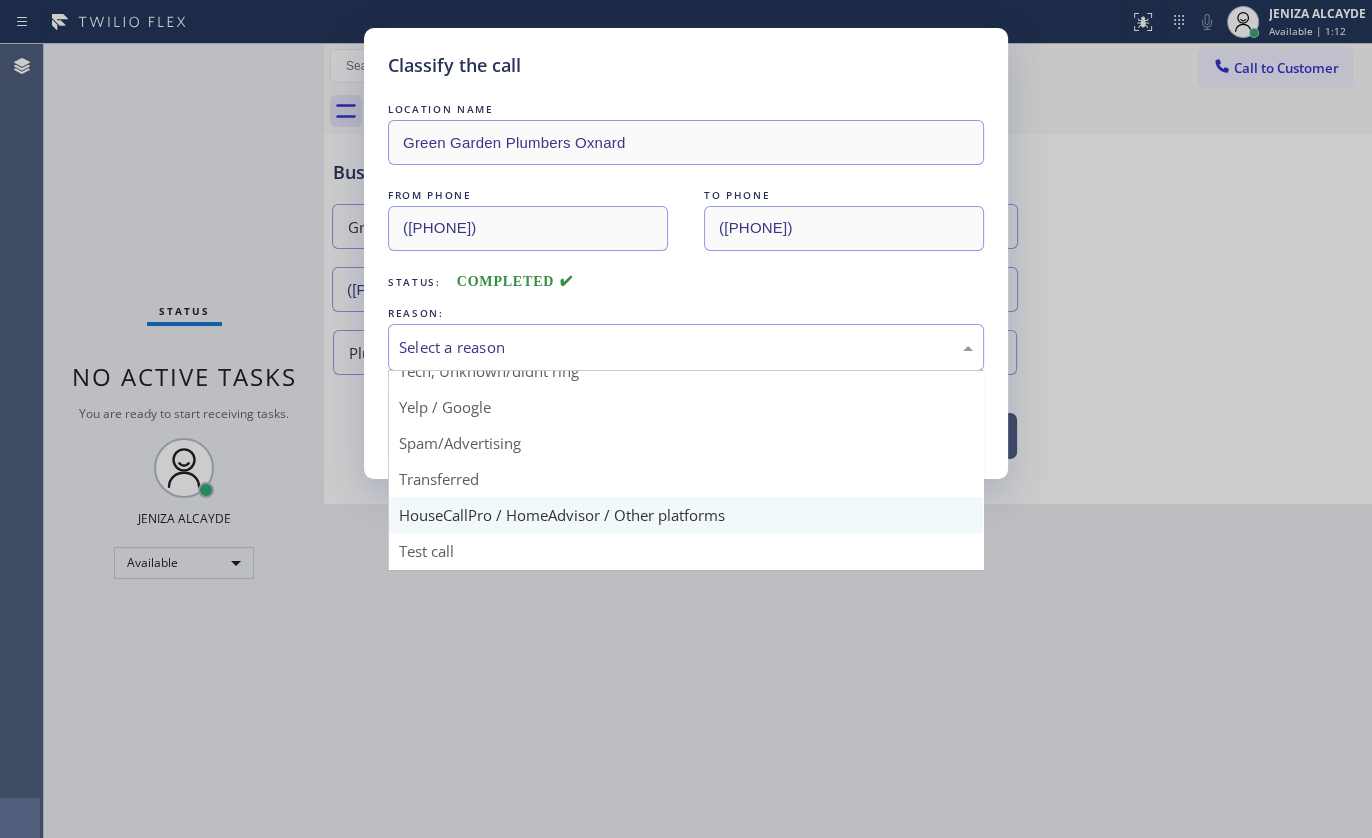 scroll, scrollTop: 133, scrollLeft: 0, axis: vertical 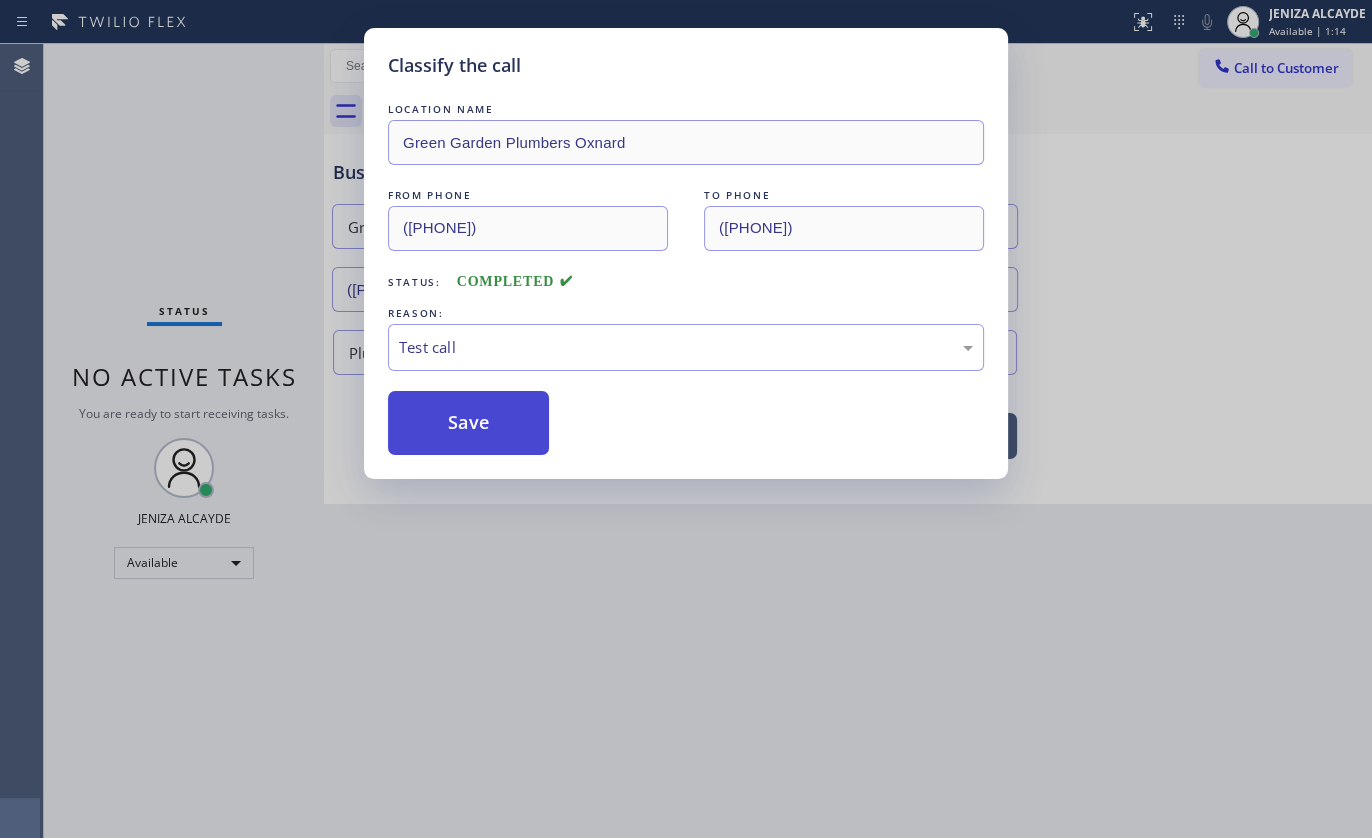 click on "Save" at bounding box center [468, 423] 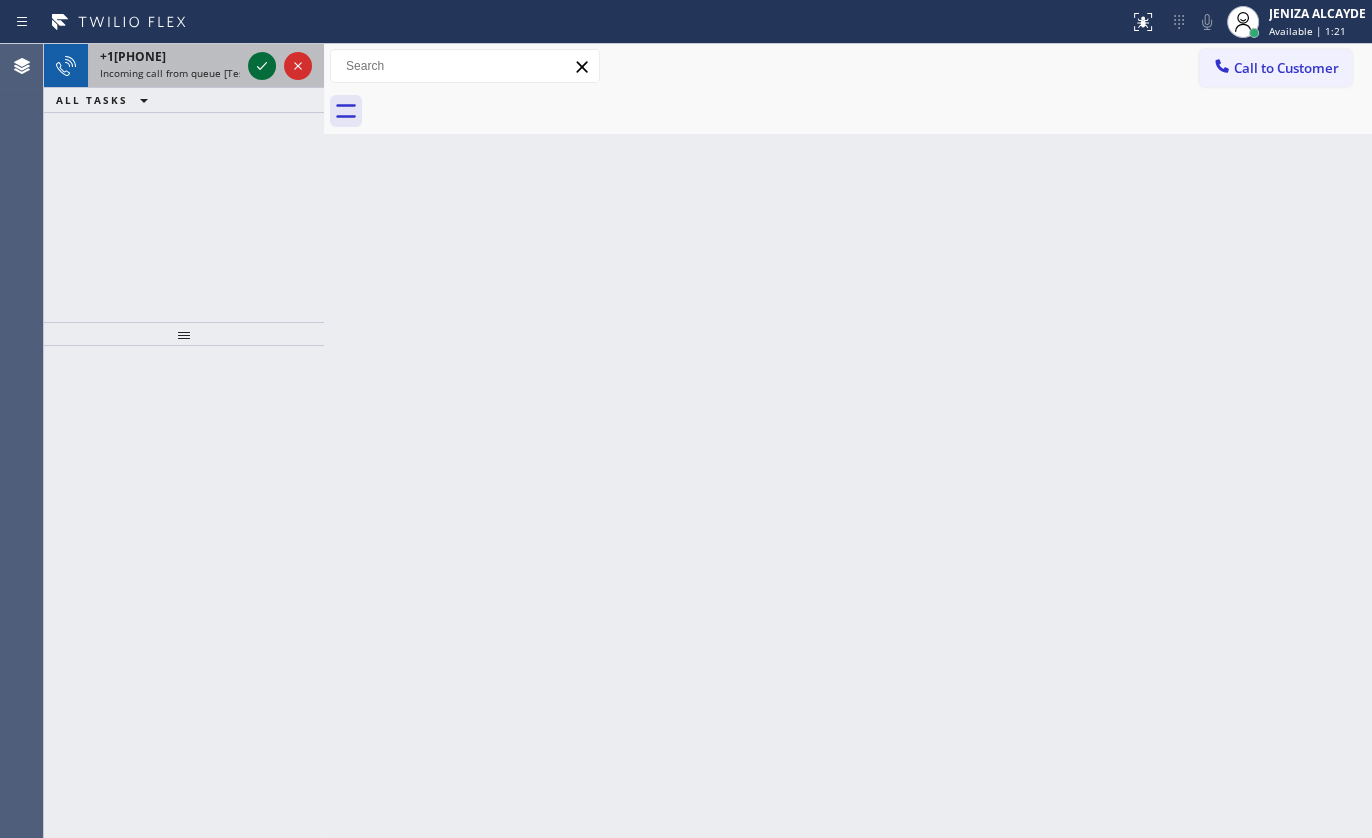 click 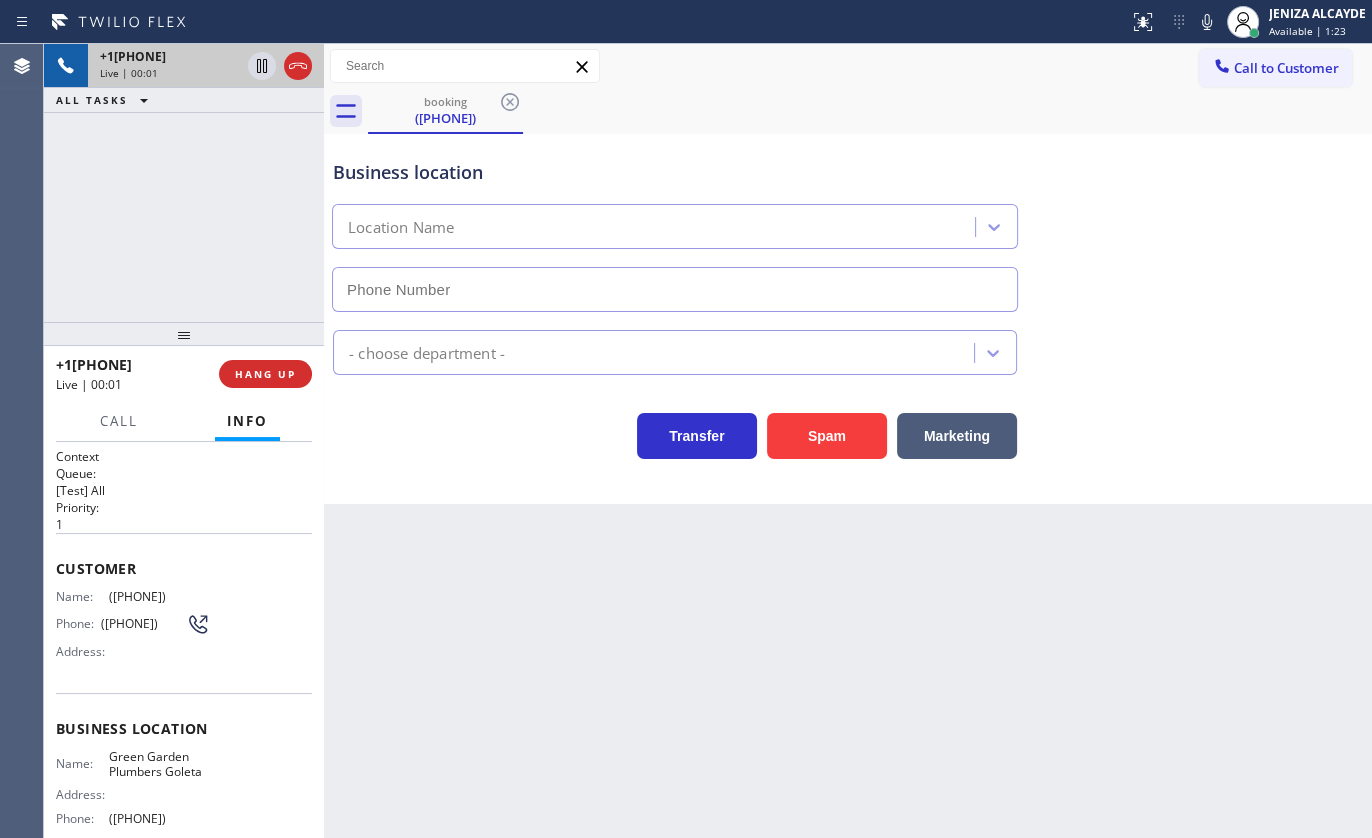 type on "([PHONE])" 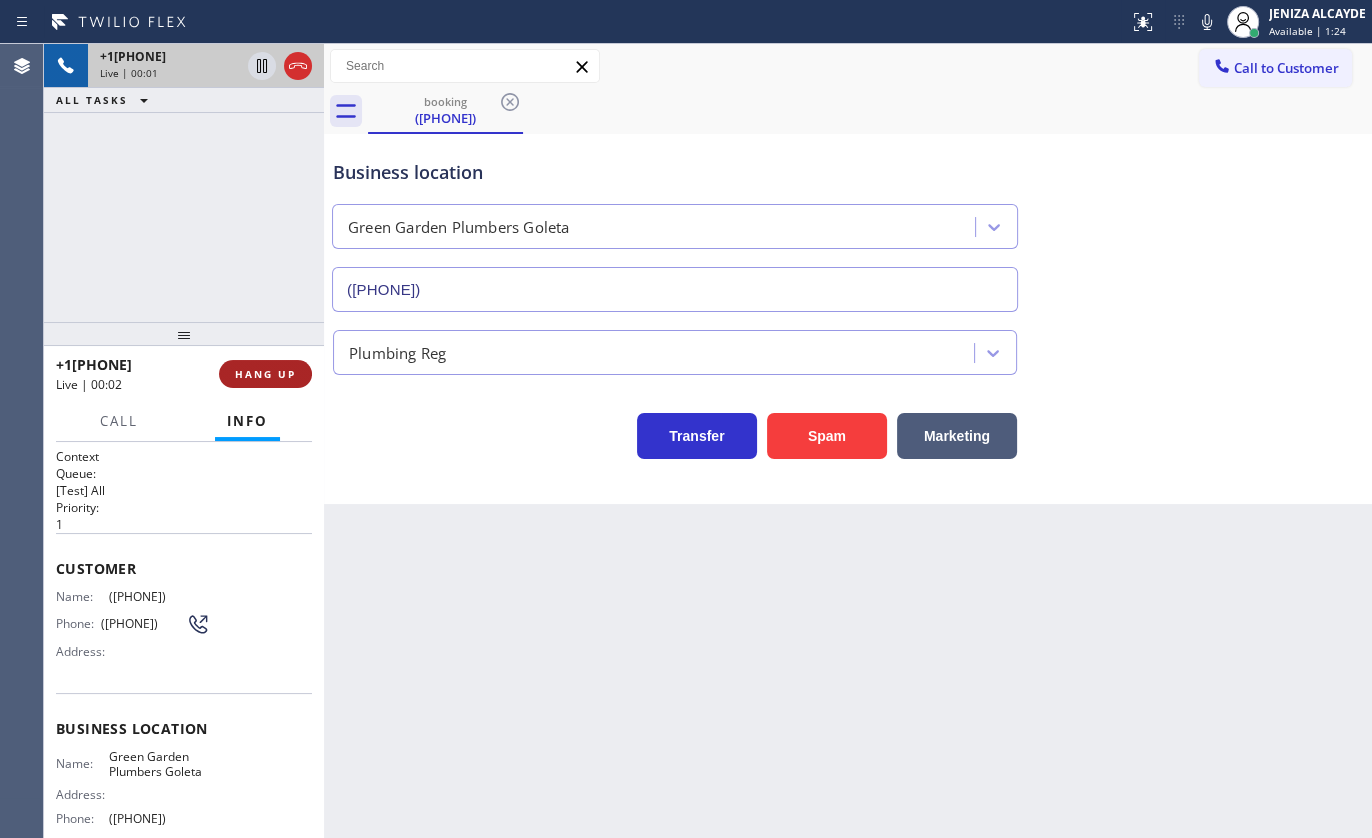 click on "HANG UP" at bounding box center (265, 374) 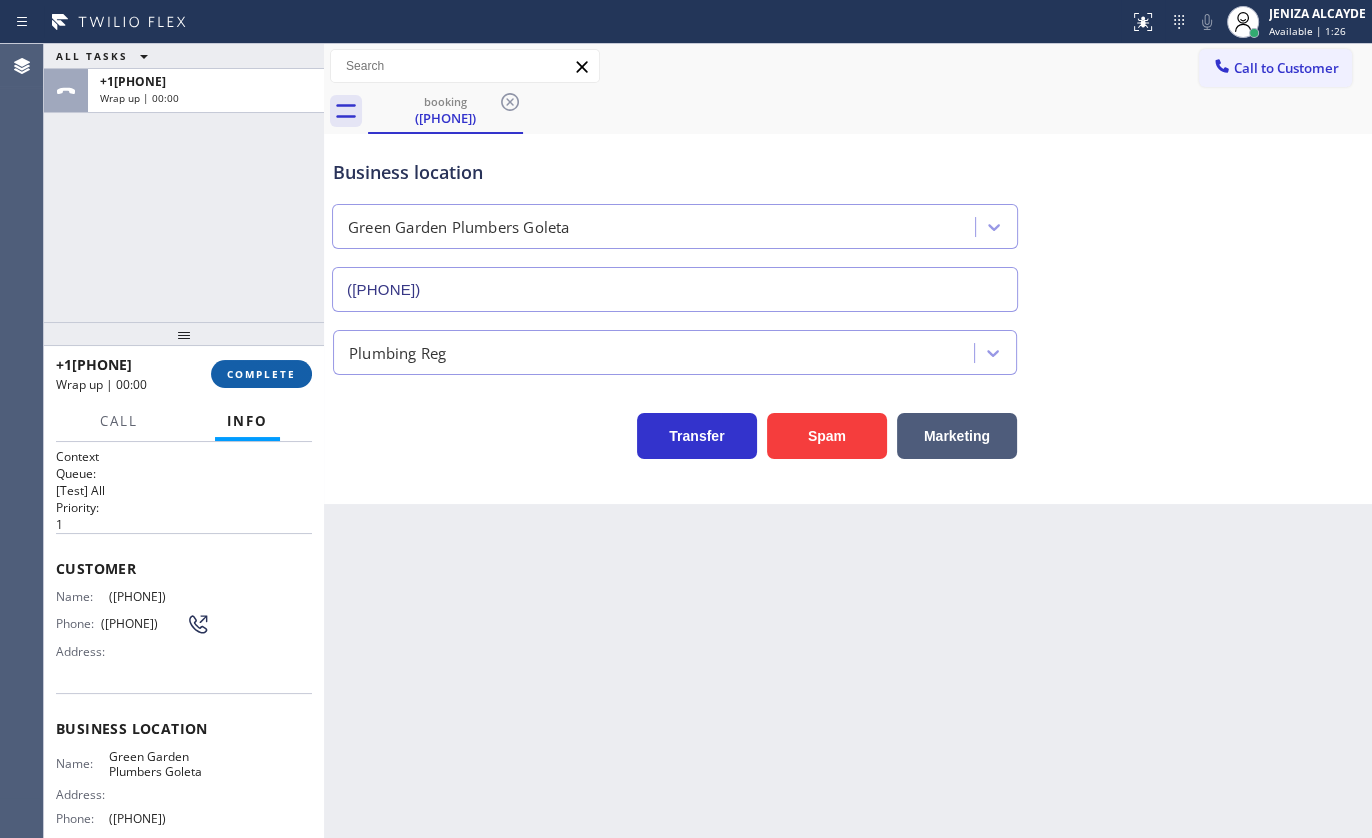 click on "COMPLETE" at bounding box center [261, 374] 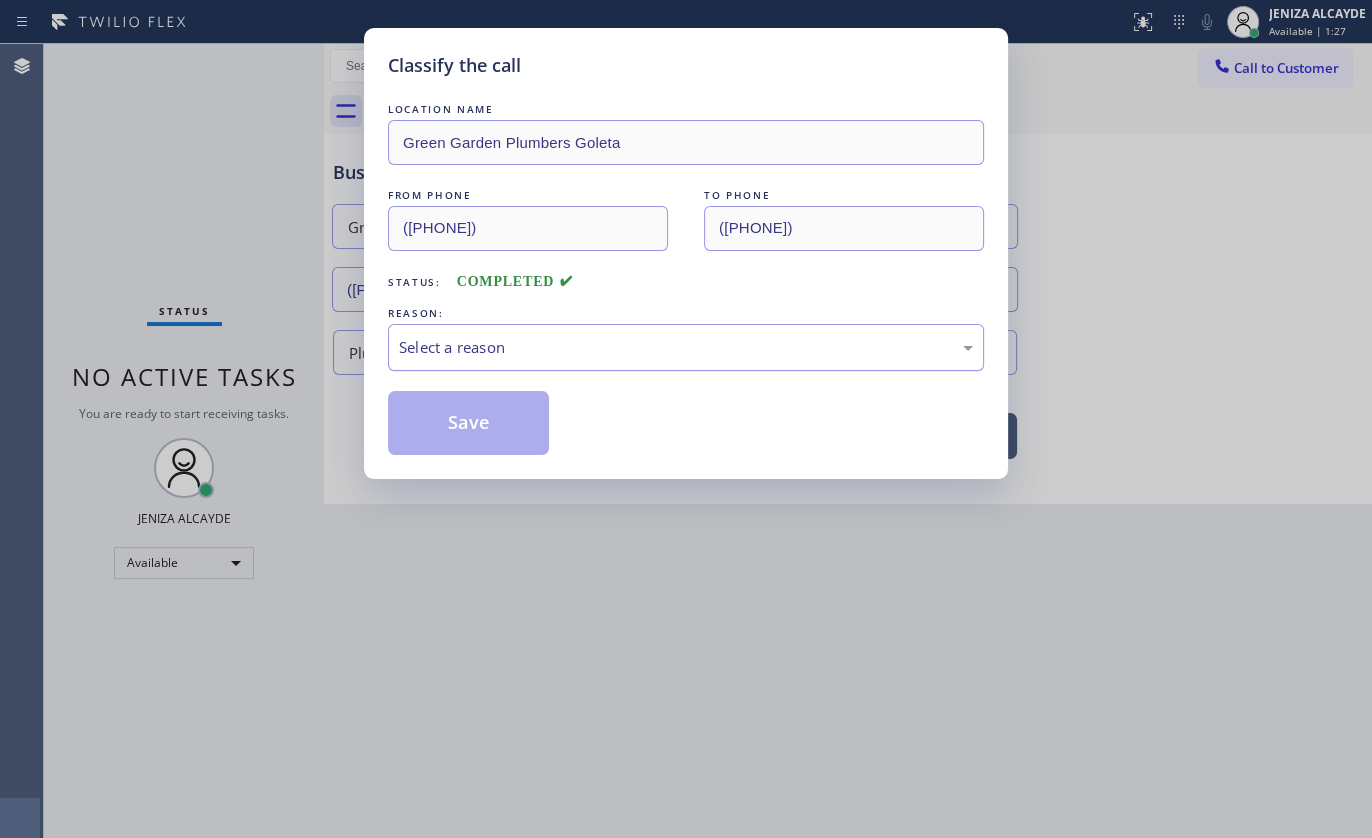 click on "Select a reason" at bounding box center (686, 347) 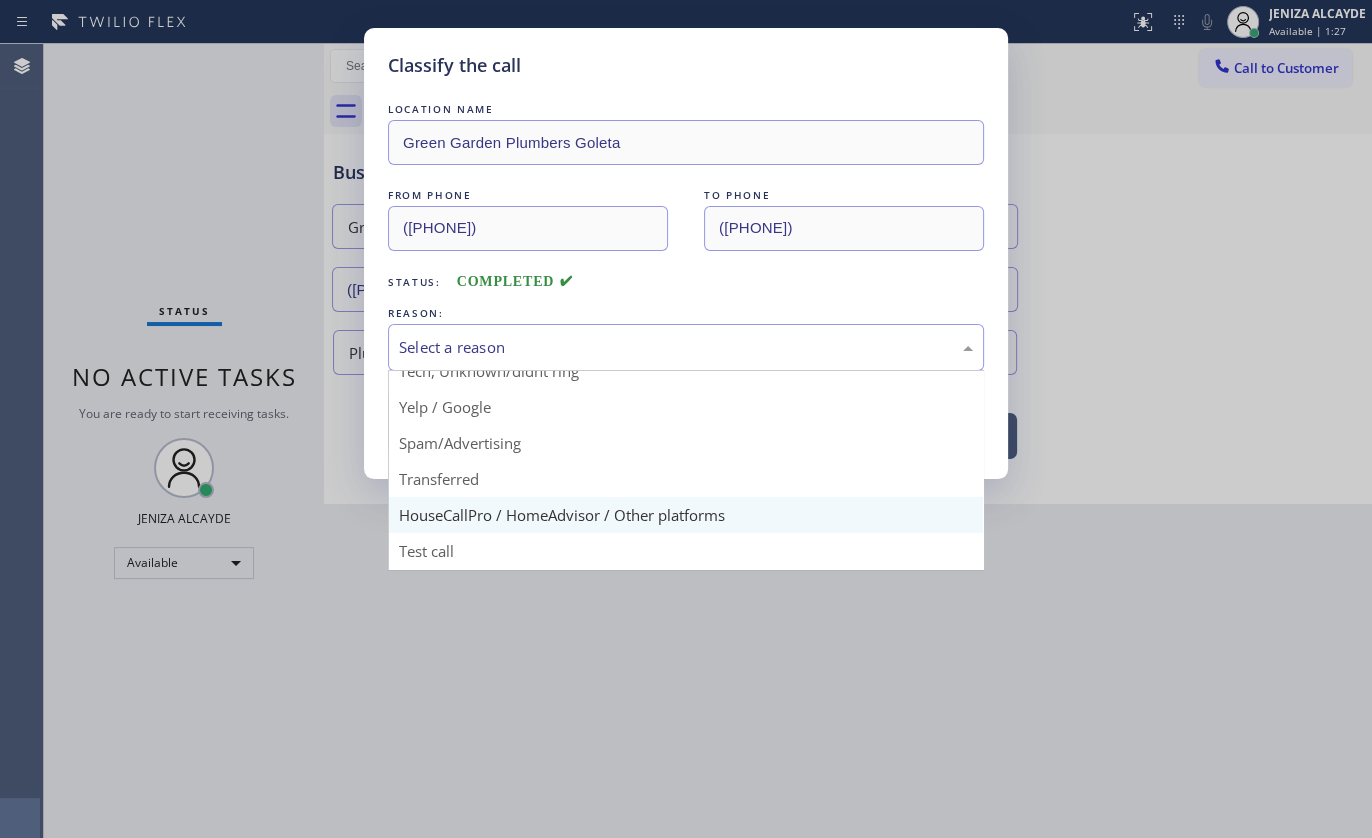 scroll, scrollTop: 133, scrollLeft: 0, axis: vertical 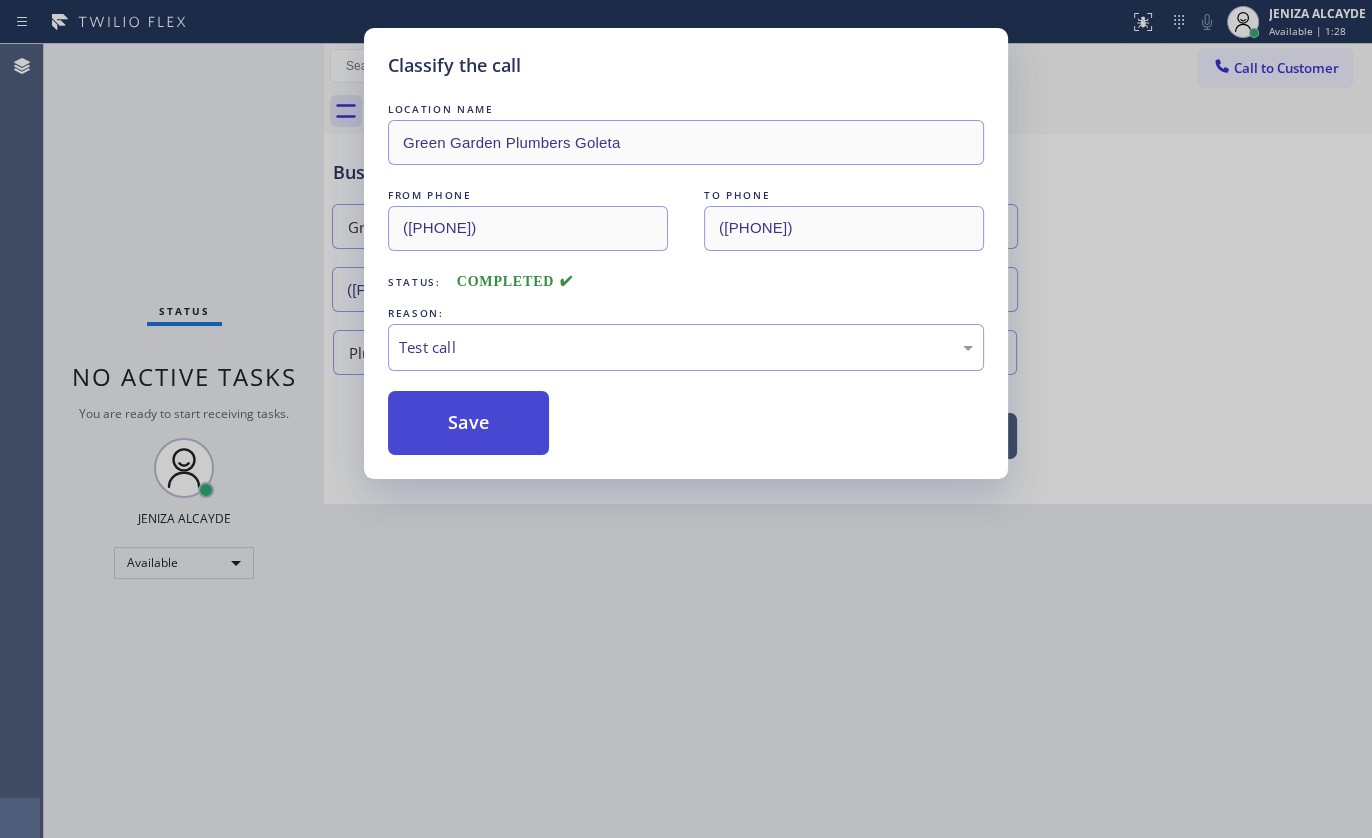 click on "Save" at bounding box center (468, 423) 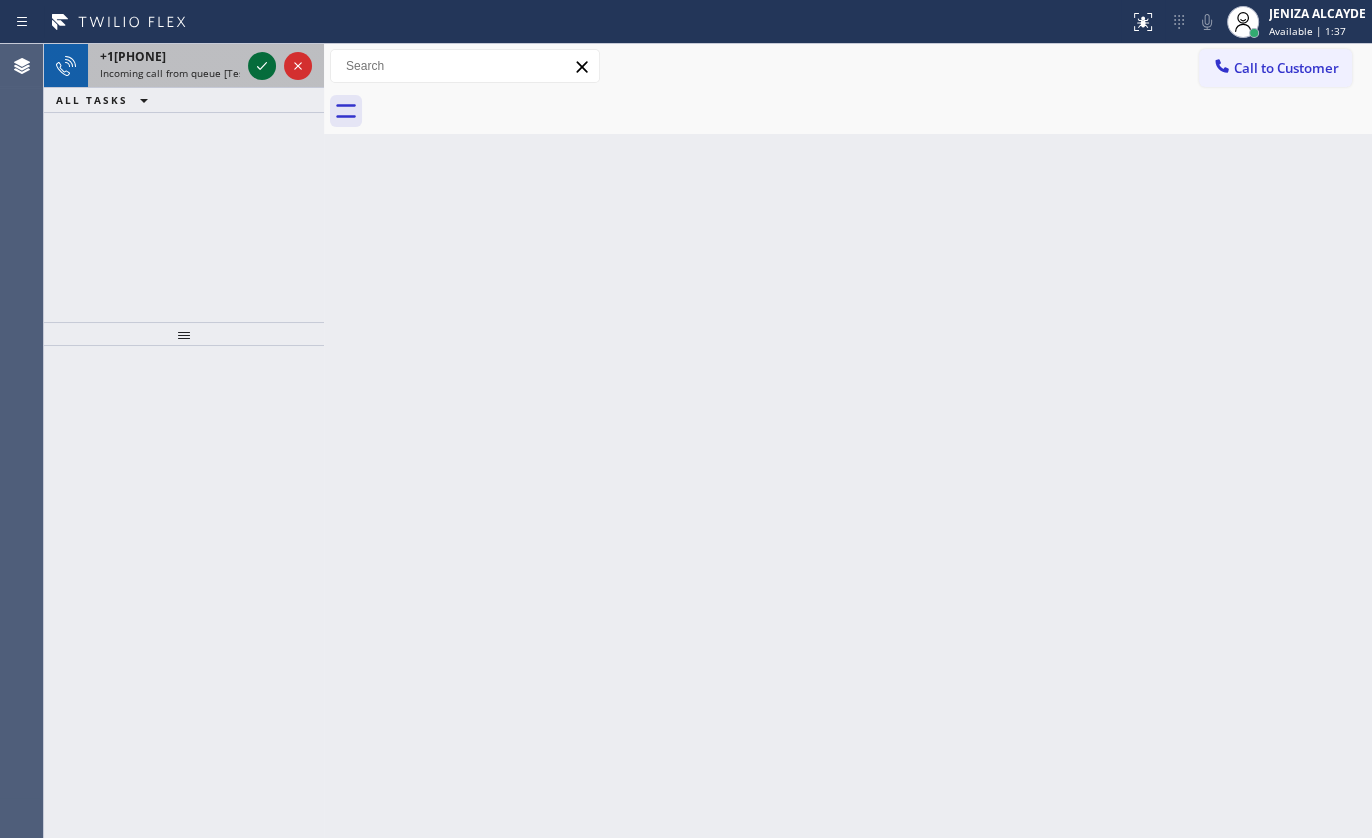 click 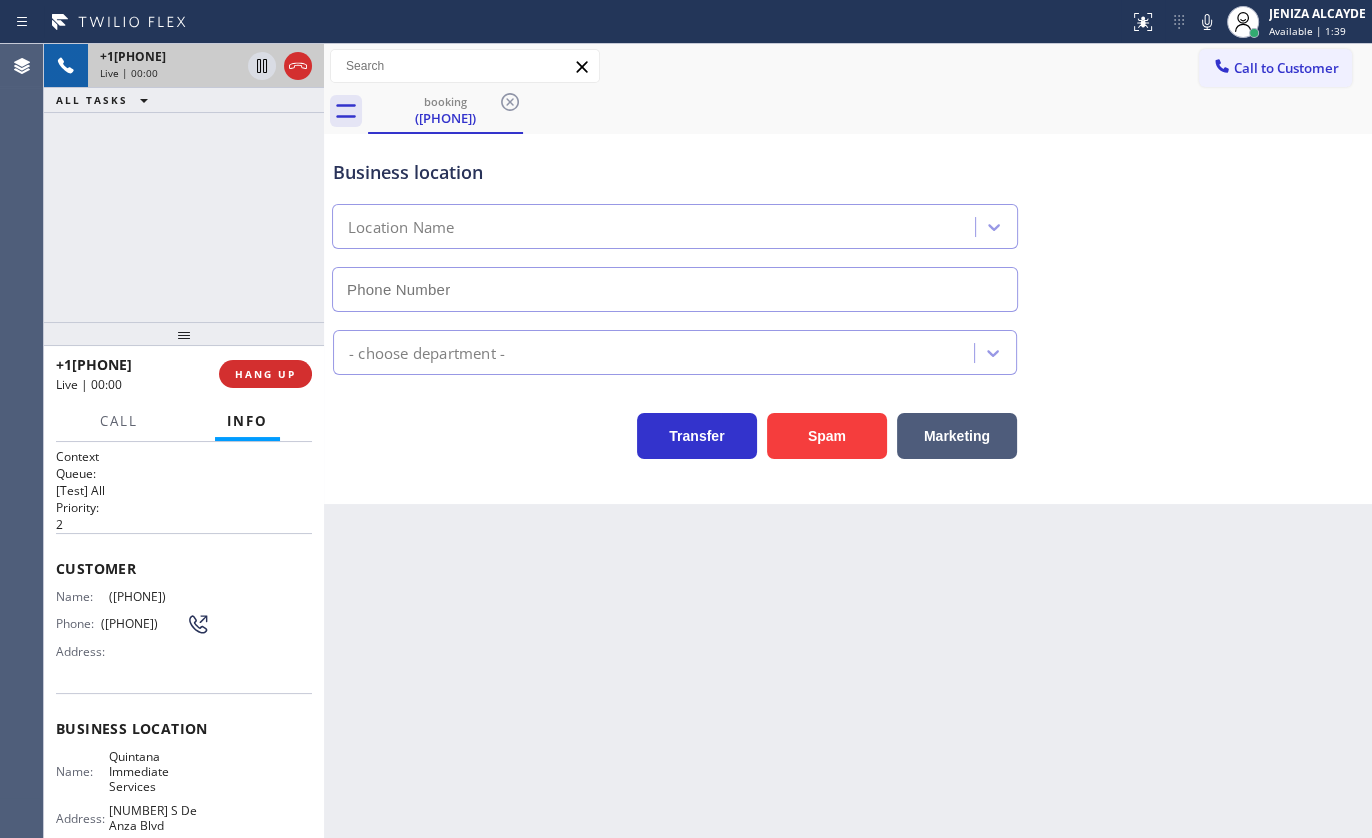 type on "([PHONE])" 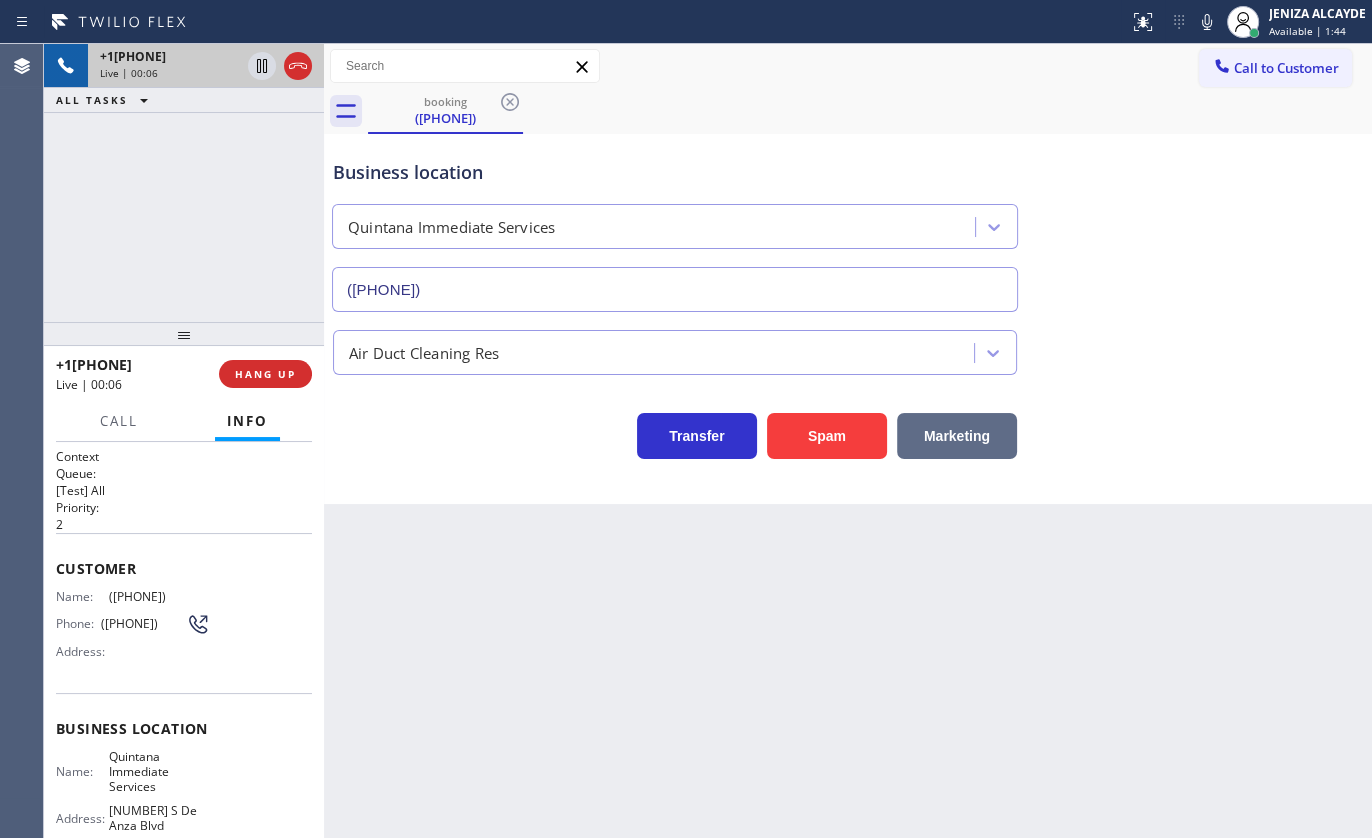 click on "Marketing" at bounding box center [957, 436] 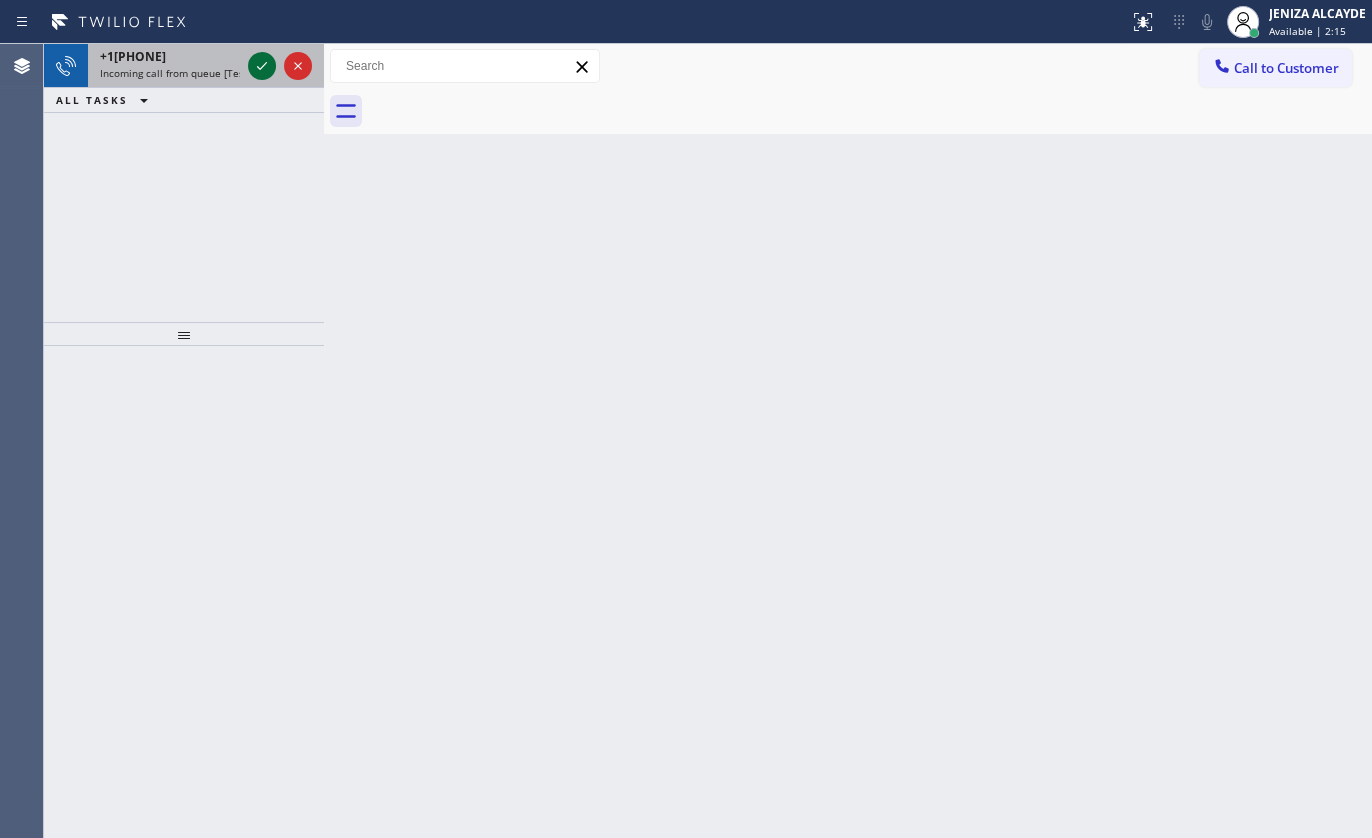 click 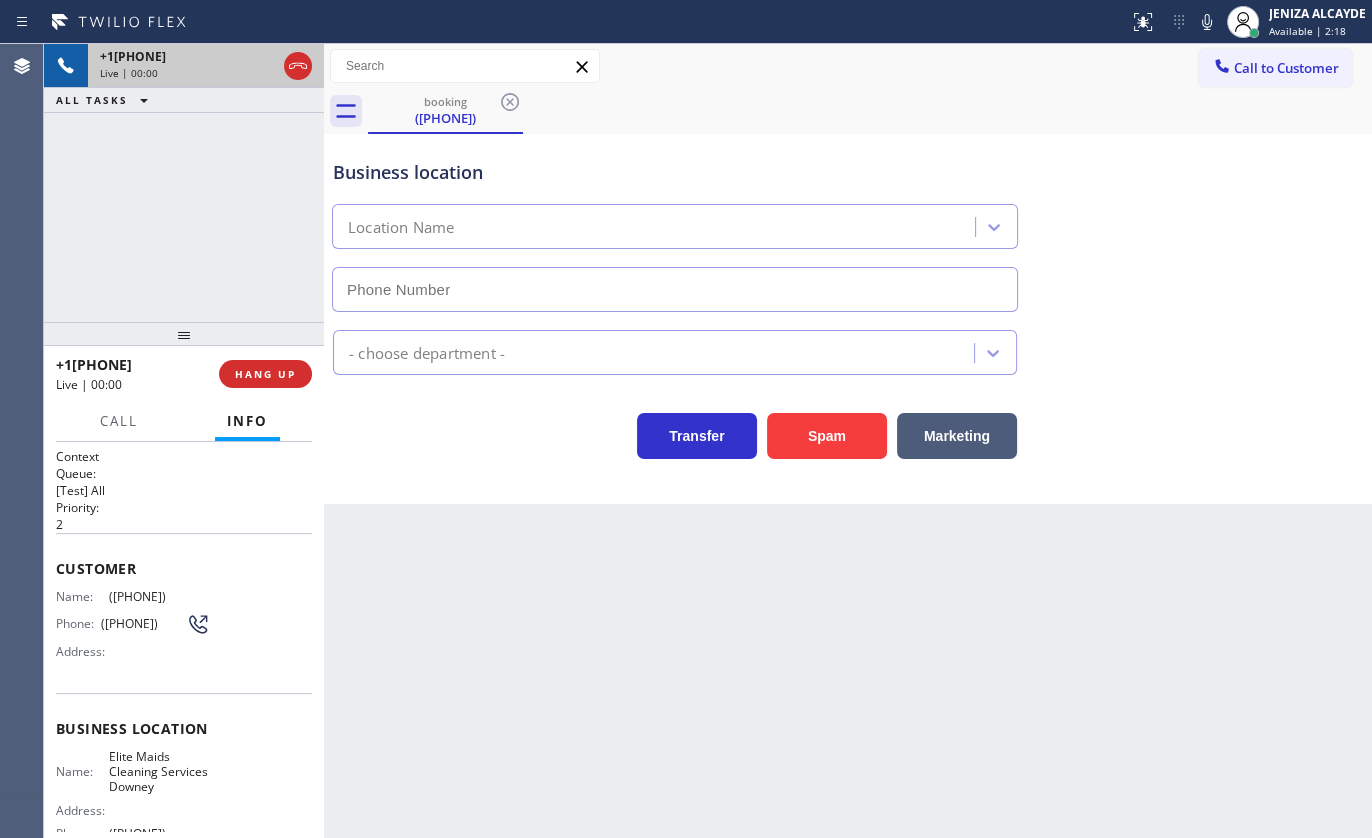 type on "([PHONE])" 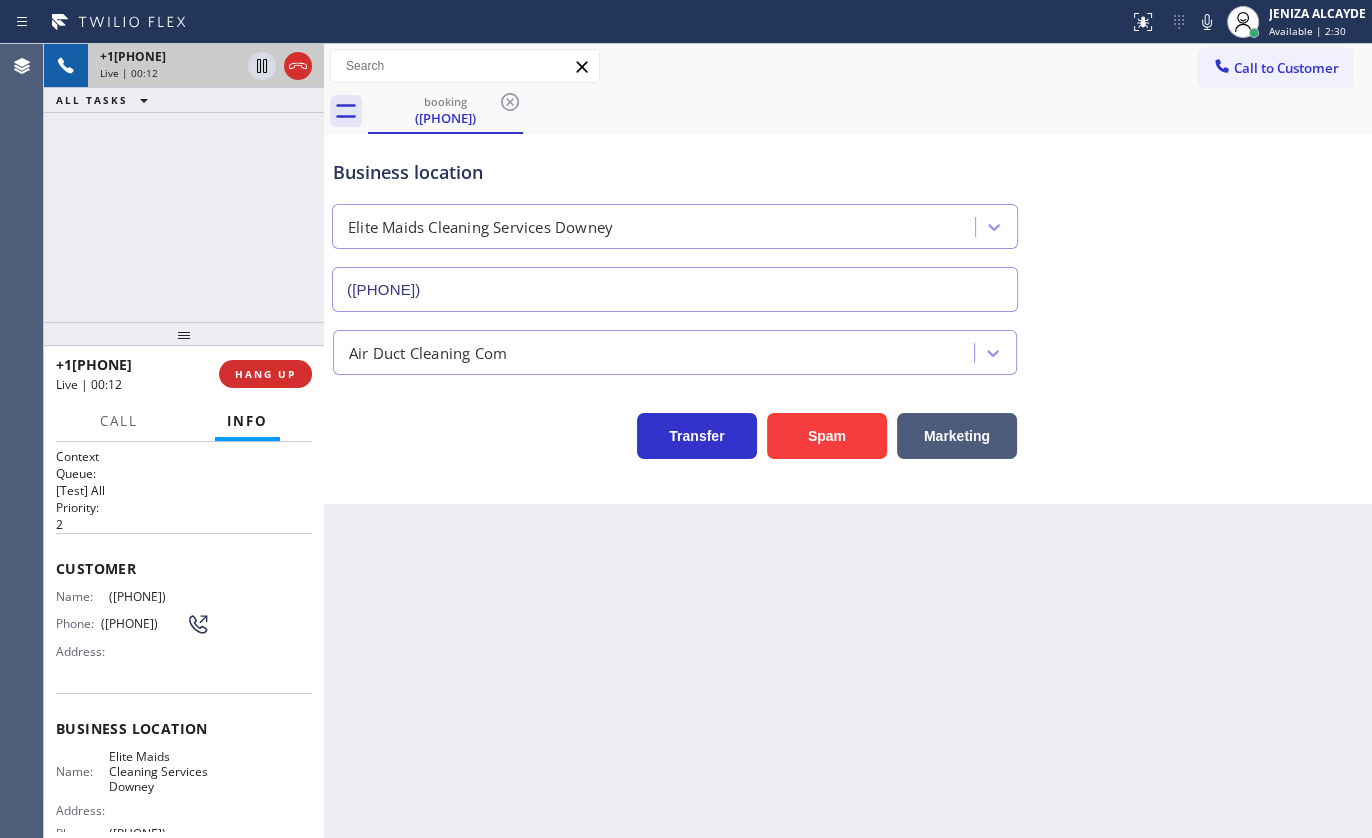 click on "+1[PHONE] Live | 00:12 ALL TASKS ALL TASKS ACTIVE TASKS TASKS IN WRAP UP" at bounding box center [184, 183] 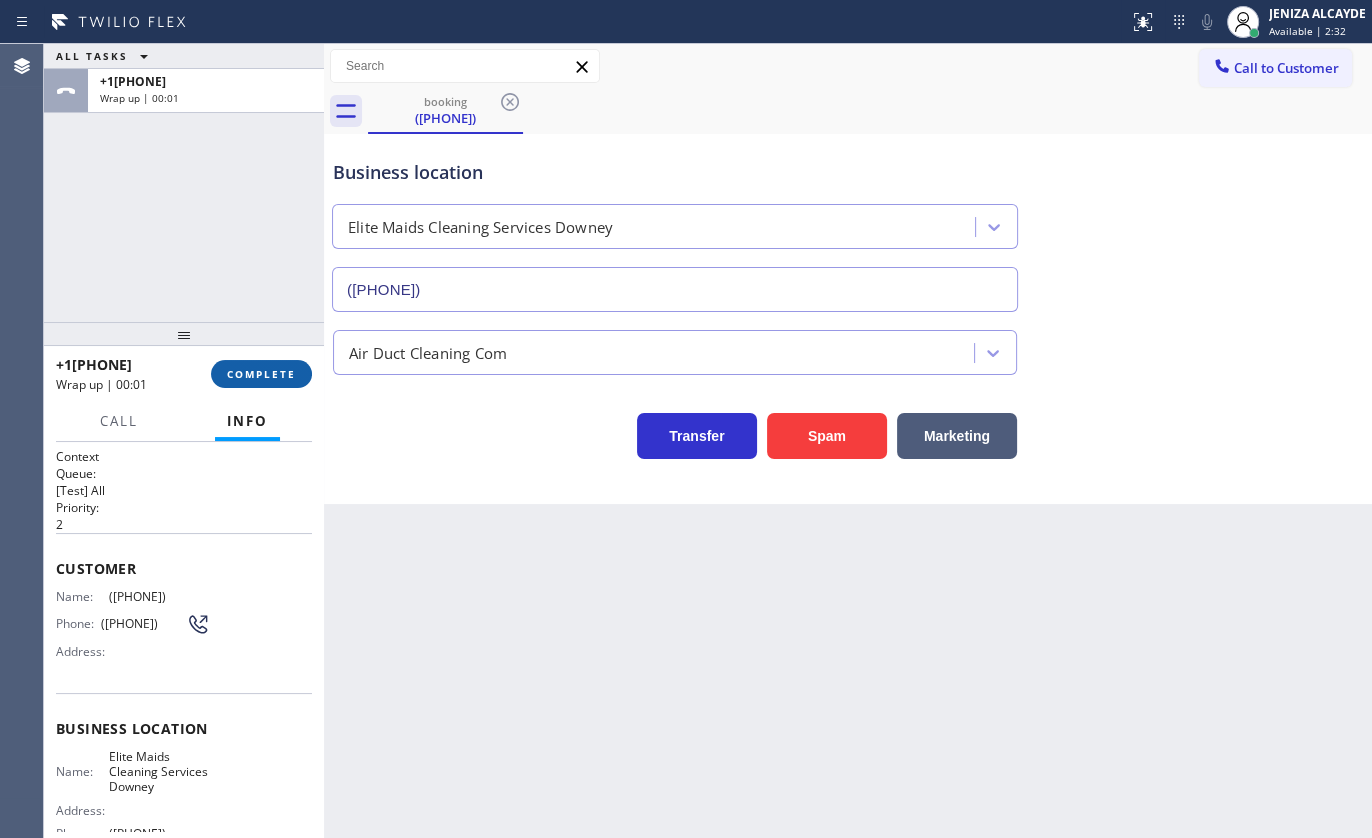 click on "COMPLETE" at bounding box center [261, 374] 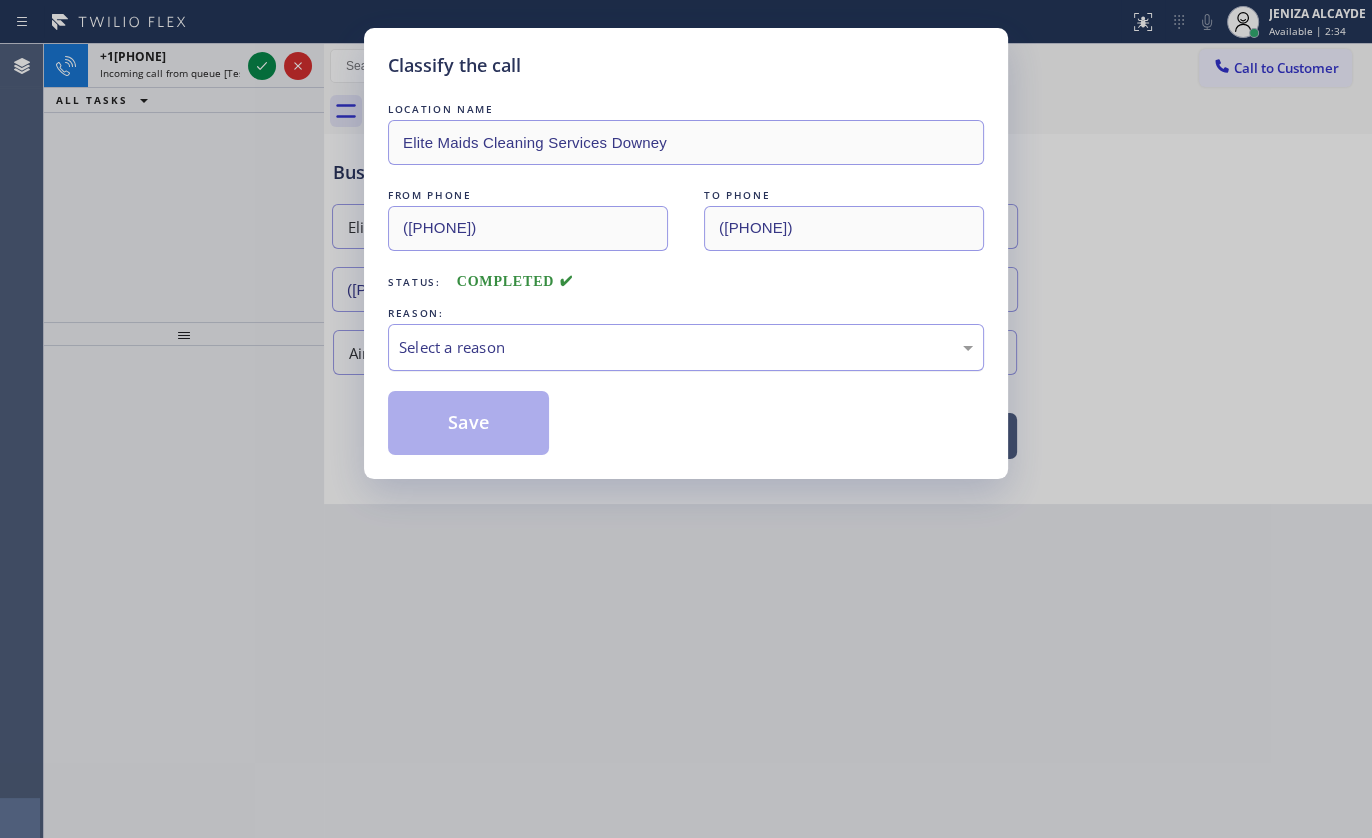 click on "Select a reason" at bounding box center [686, 347] 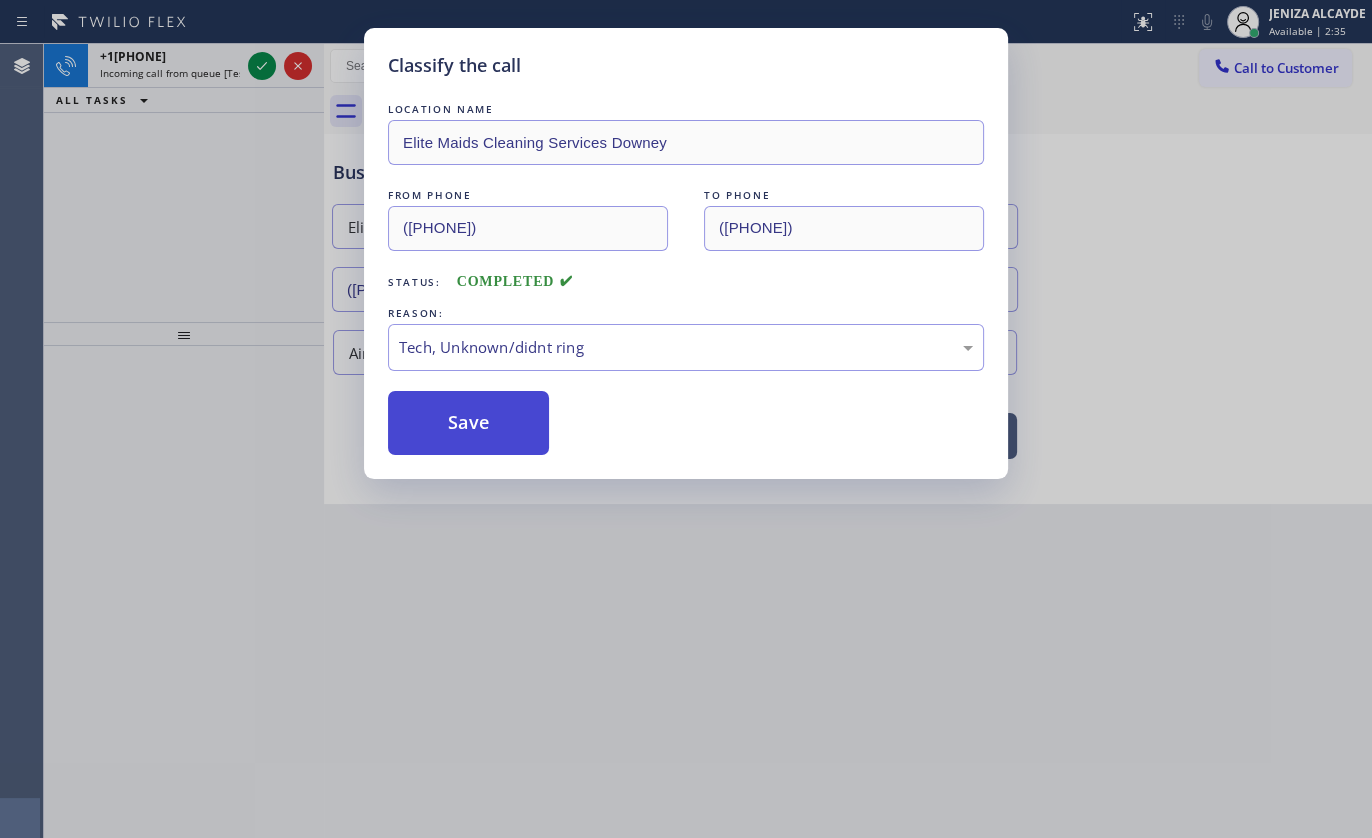 click on "Save" at bounding box center [468, 423] 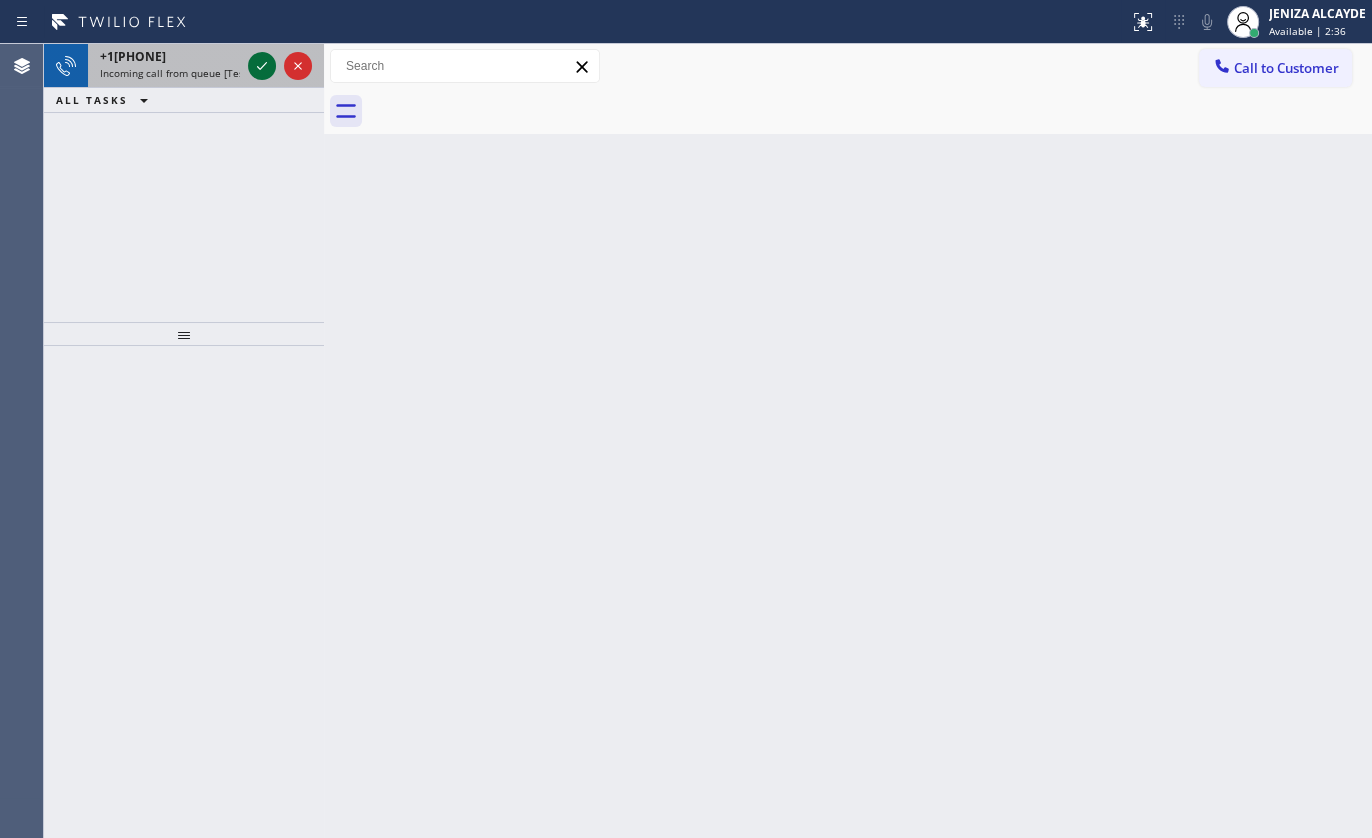 click 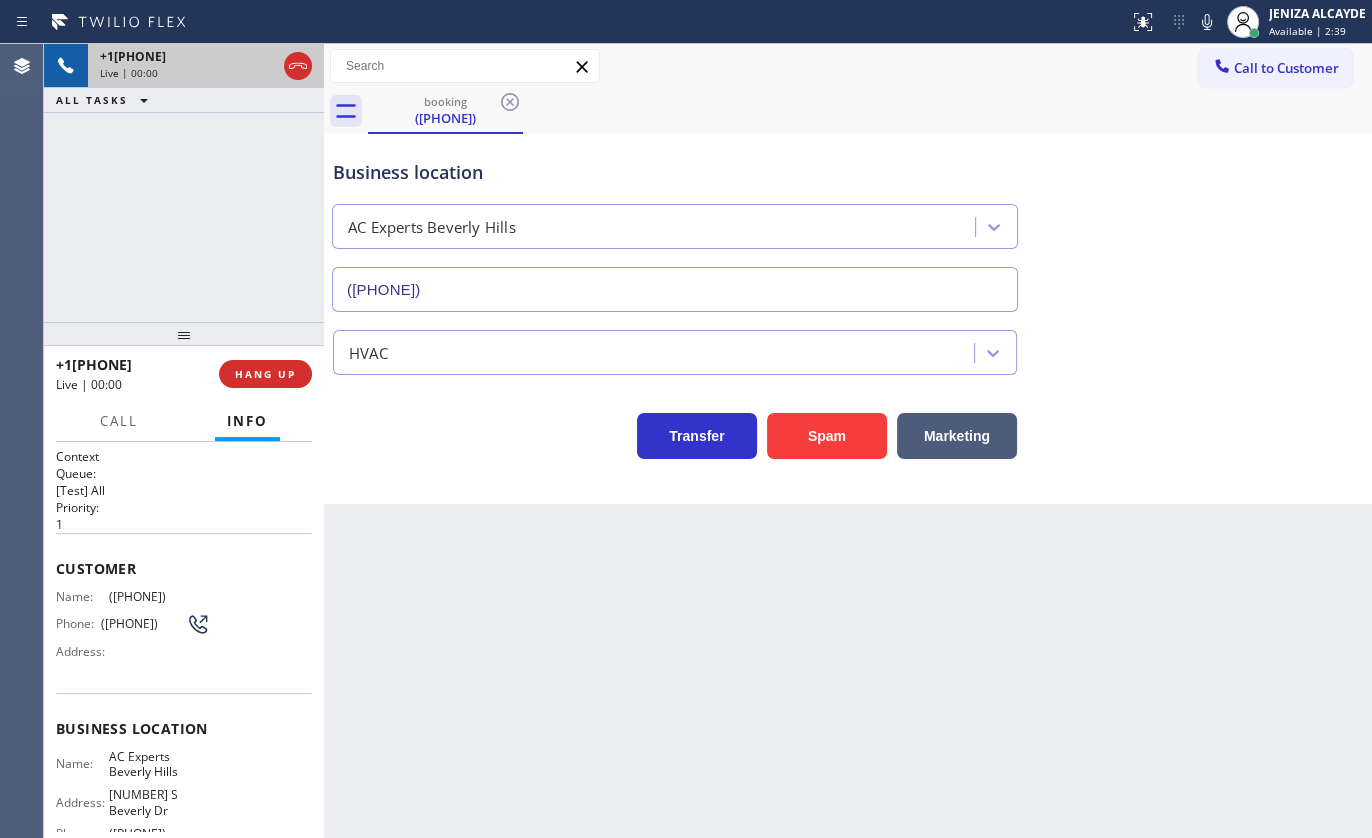 type on "([PHONE])" 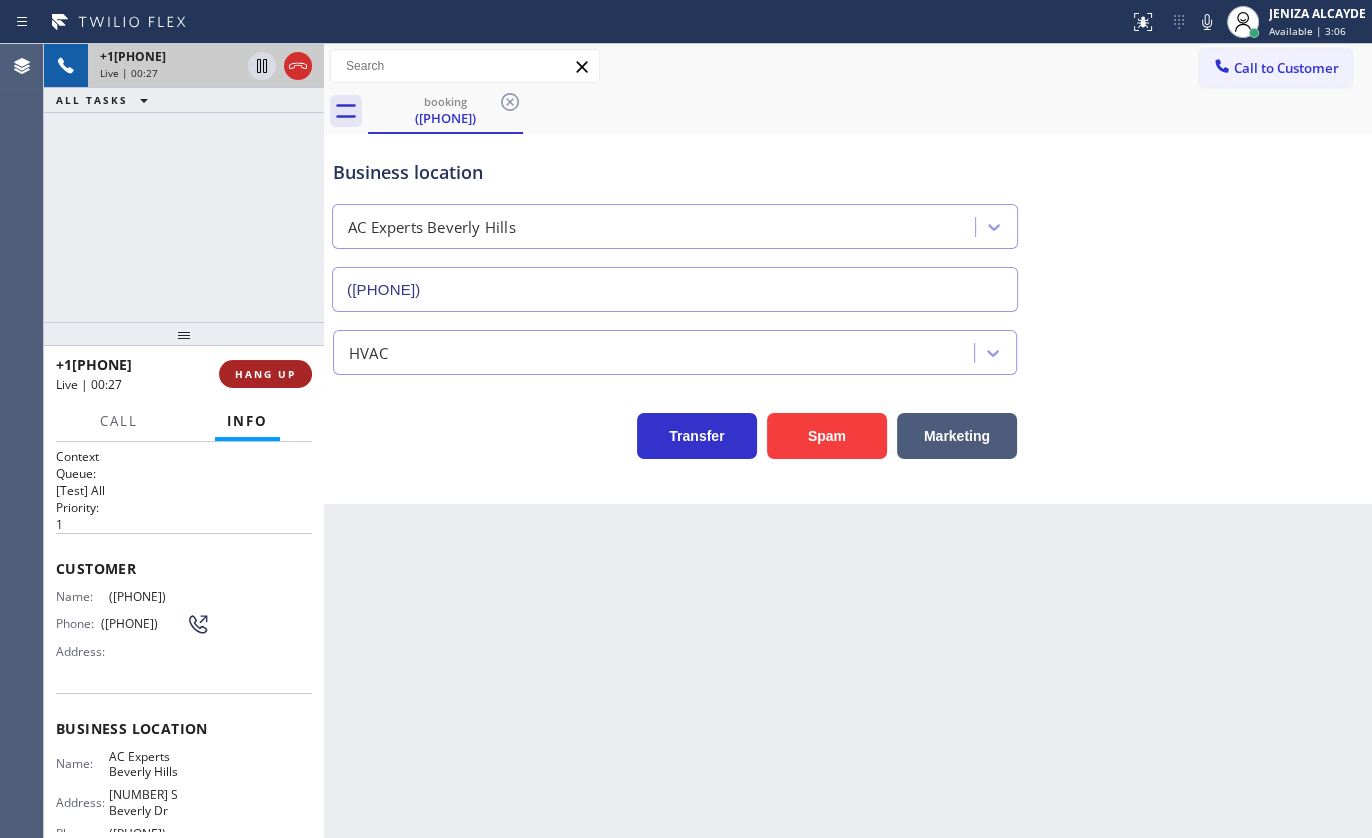 click on "HANG UP" at bounding box center [265, 374] 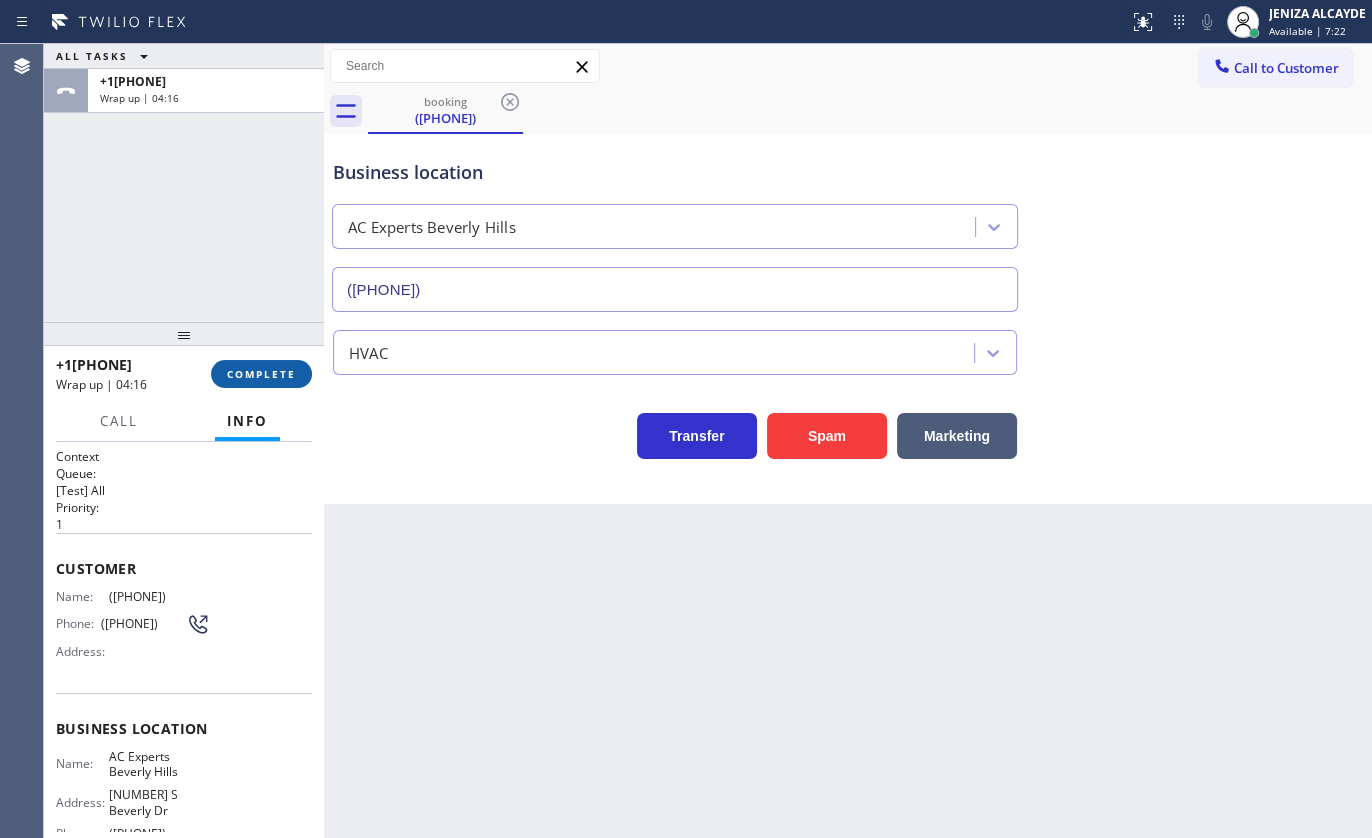 click on "COMPLETE" at bounding box center [261, 374] 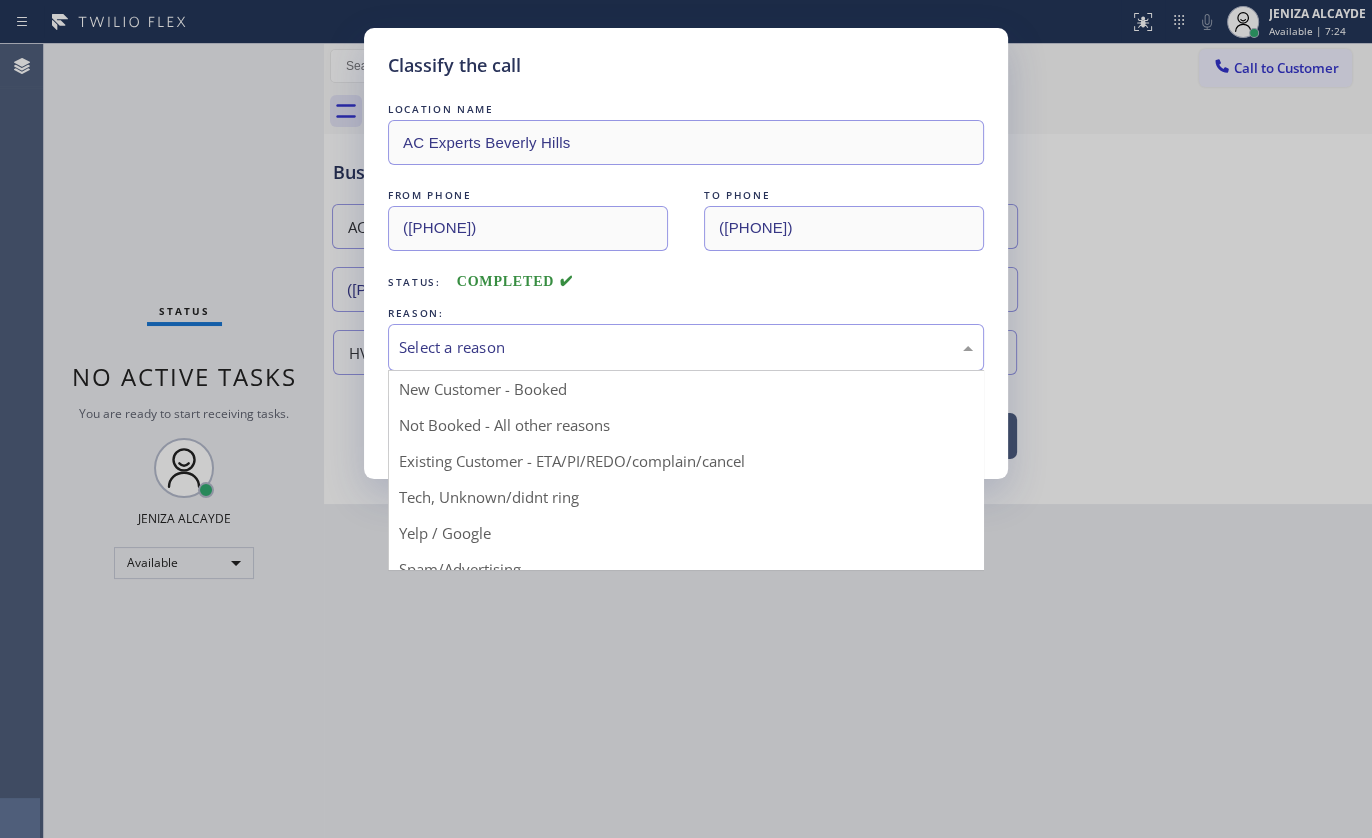 click on "Select a reason" at bounding box center [686, 347] 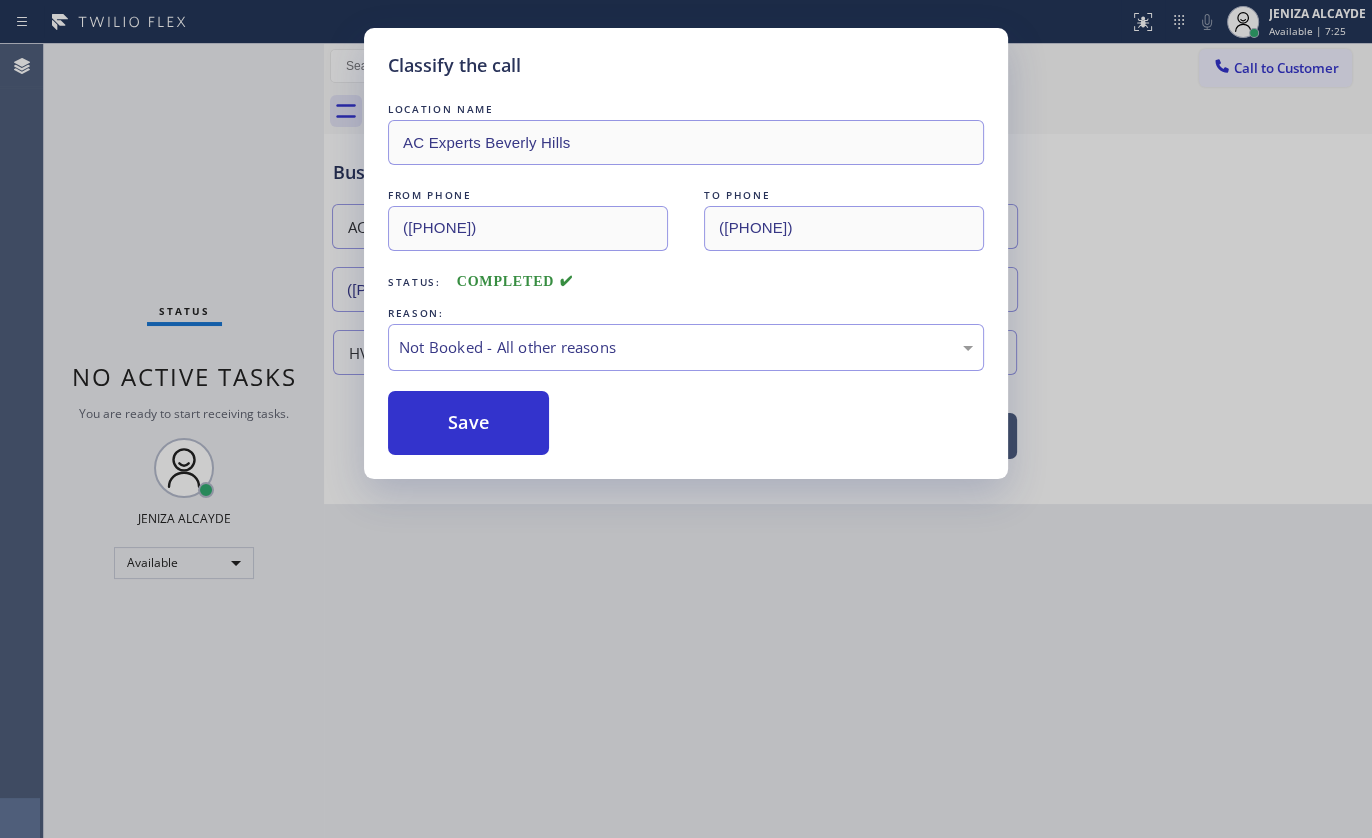 click on "Save" at bounding box center [468, 423] 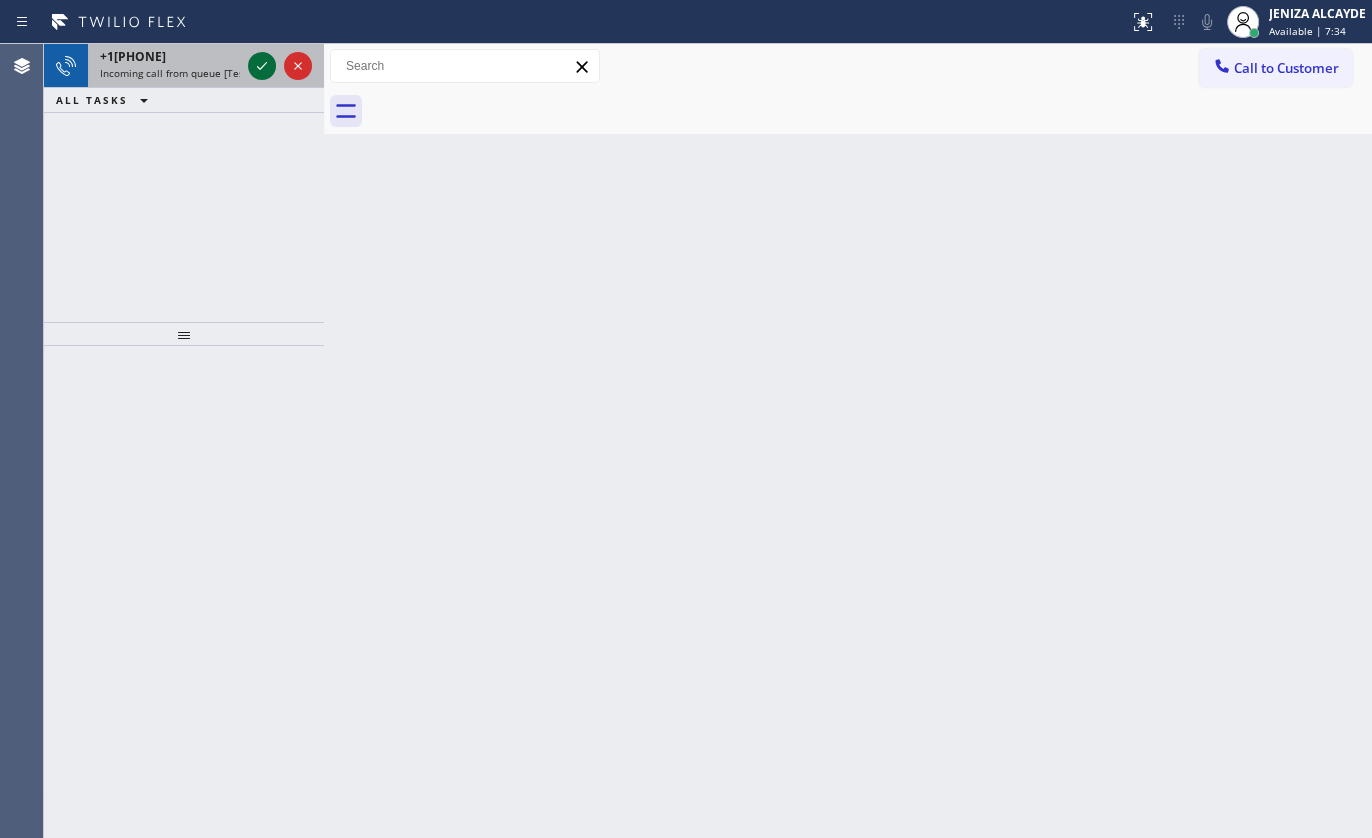 click 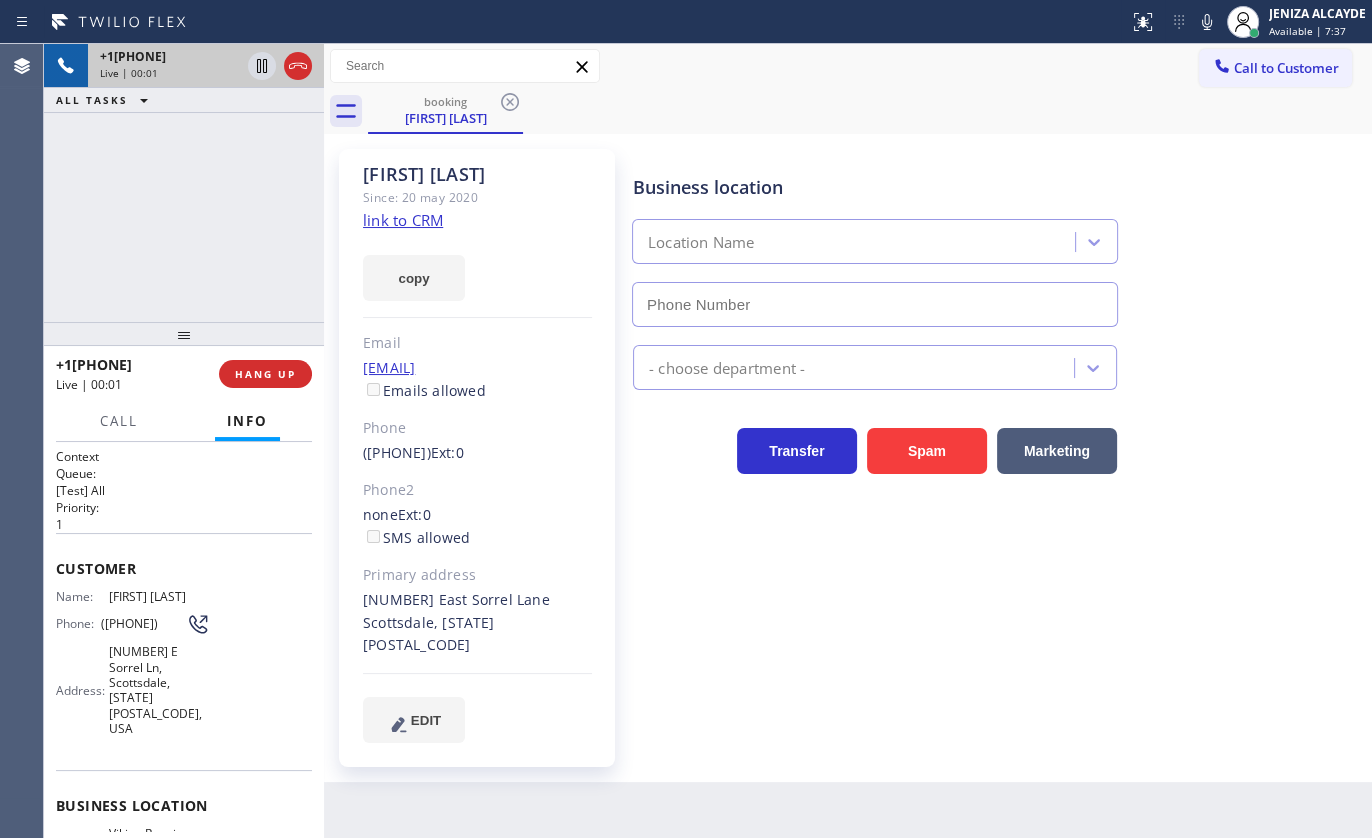 type on "([PHONE])" 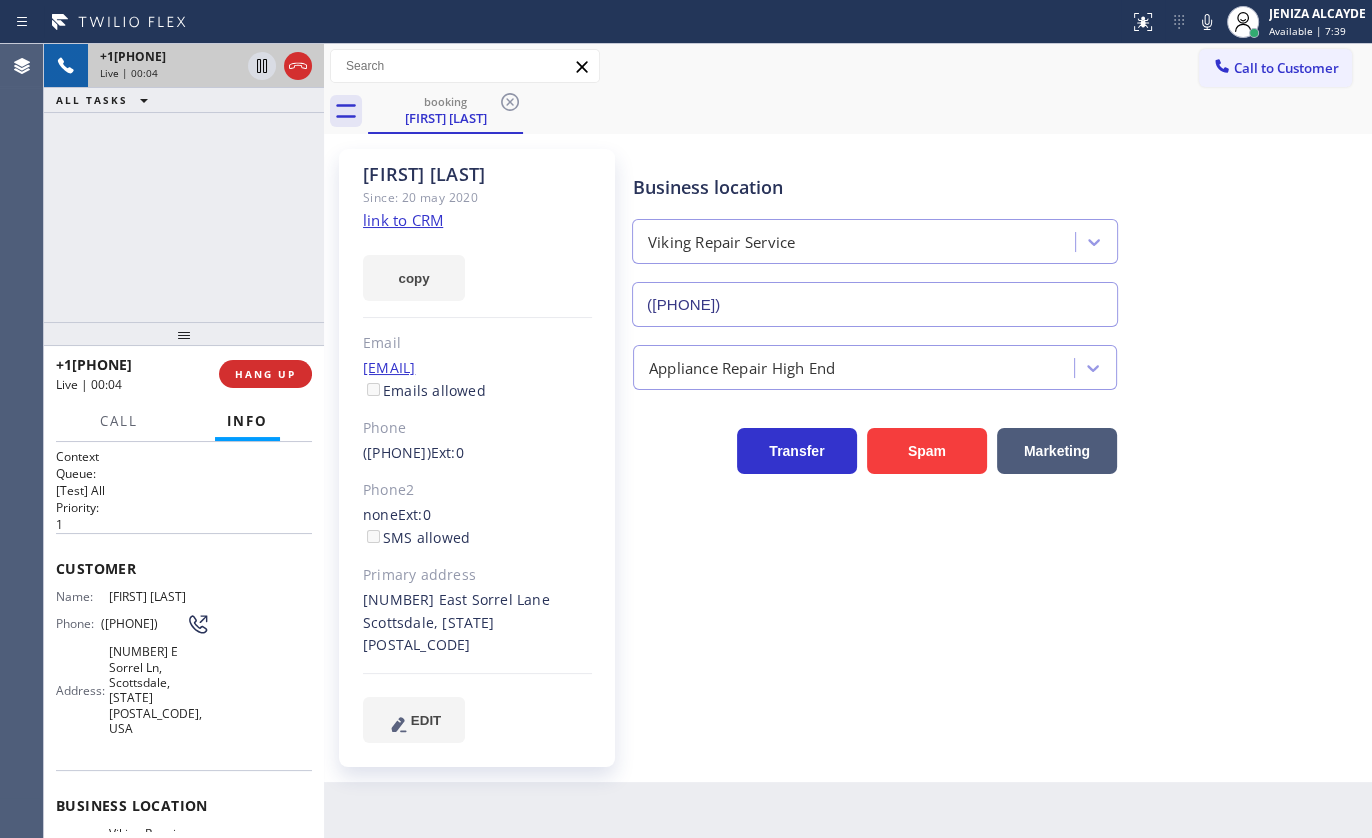 click on "link to CRM" 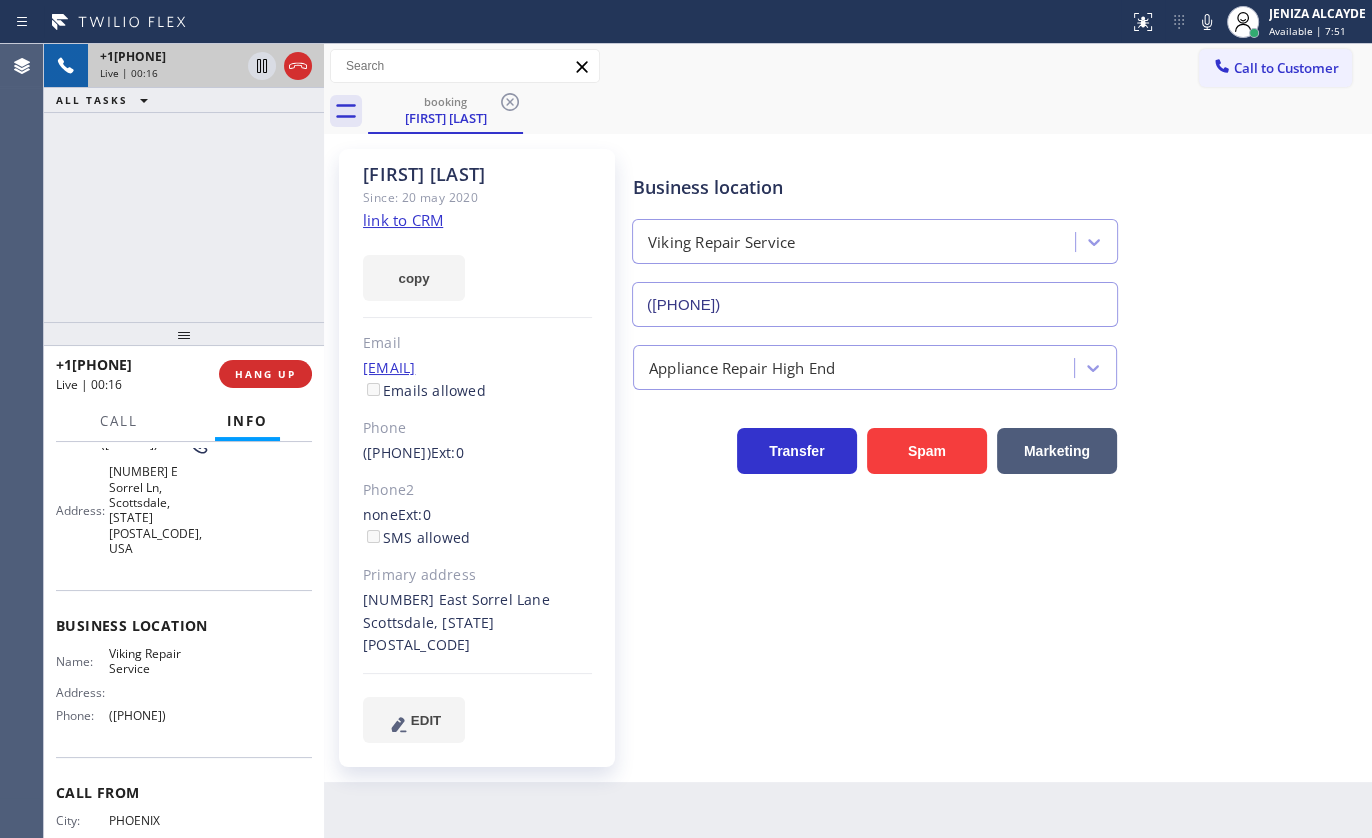 scroll, scrollTop: 181, scrollLeft: 0, axis: vertical 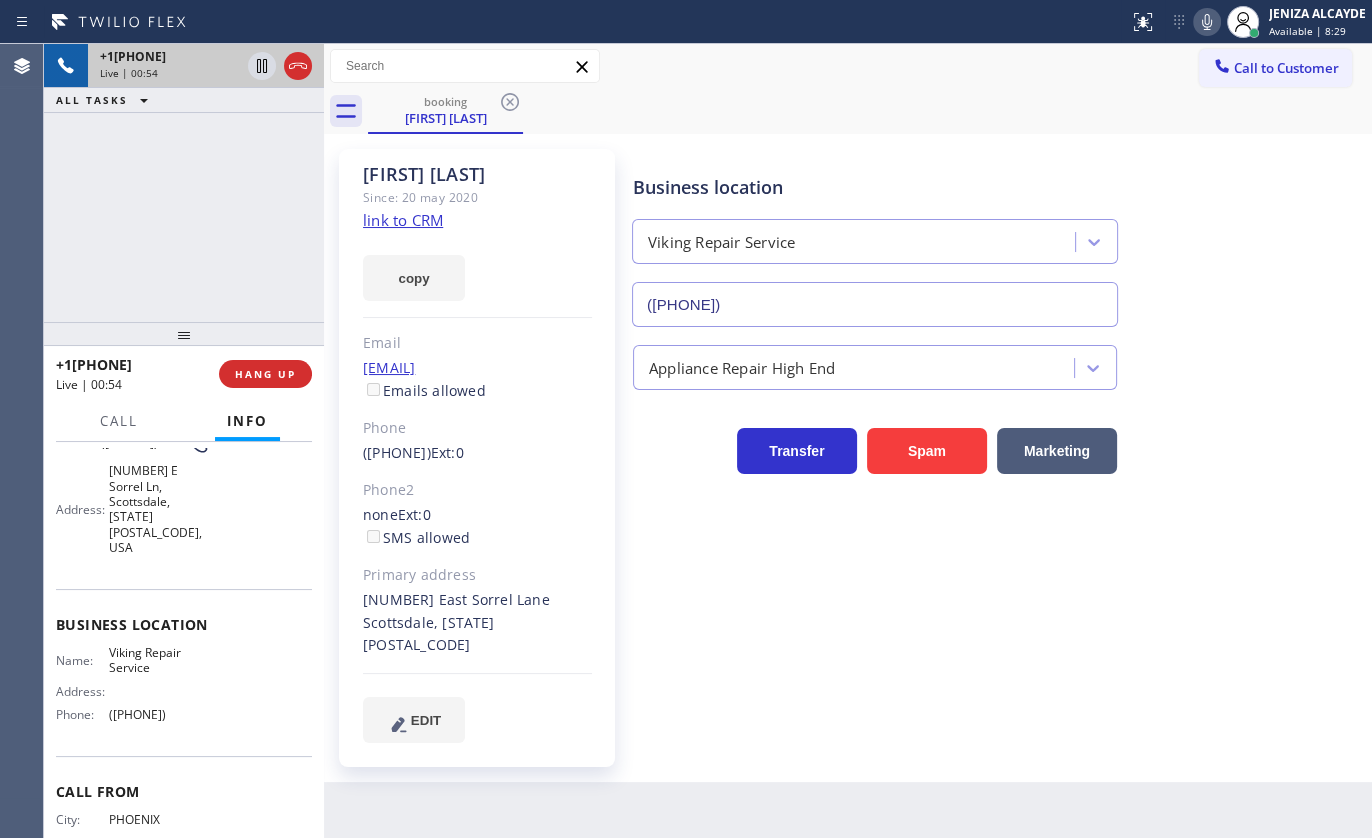 click at bounding box center [1207, 22] 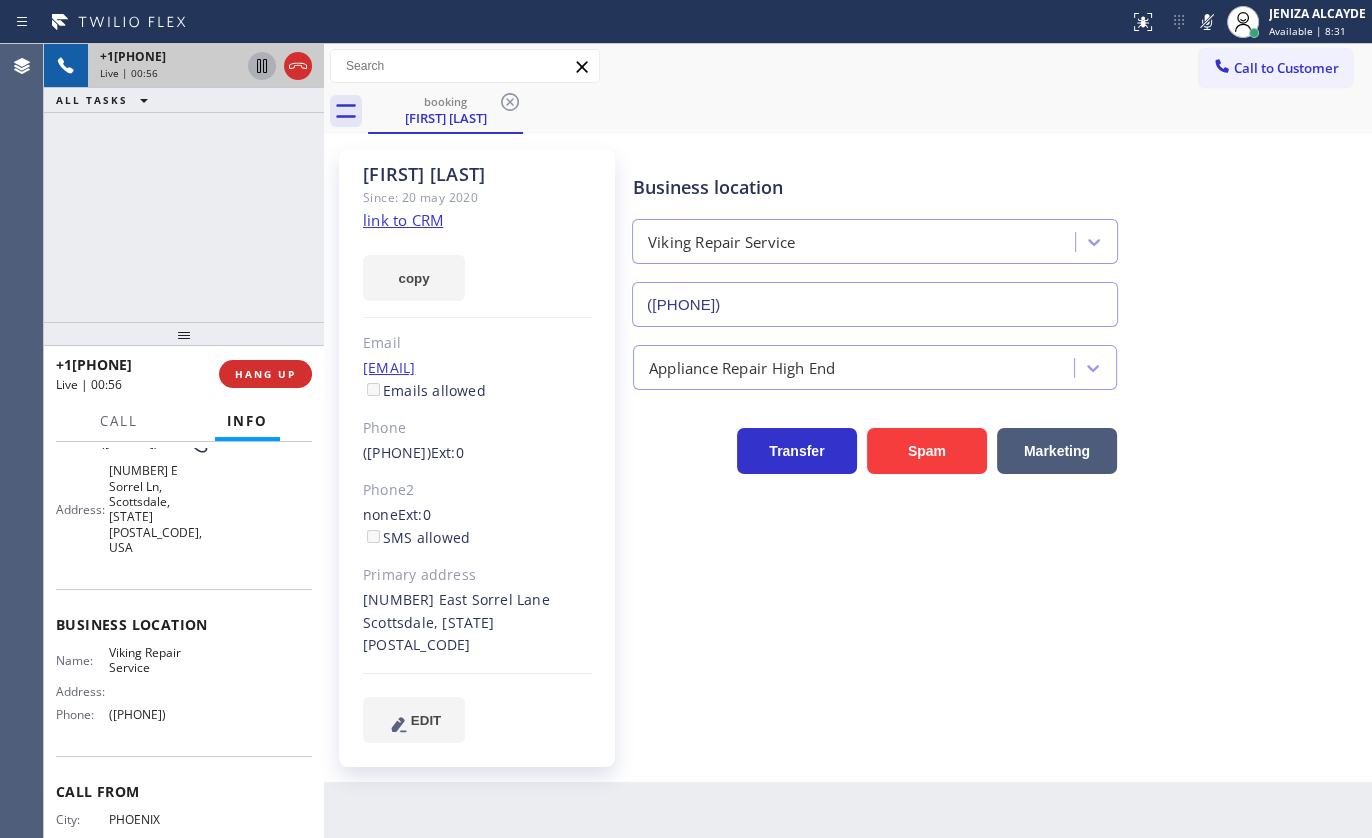 click 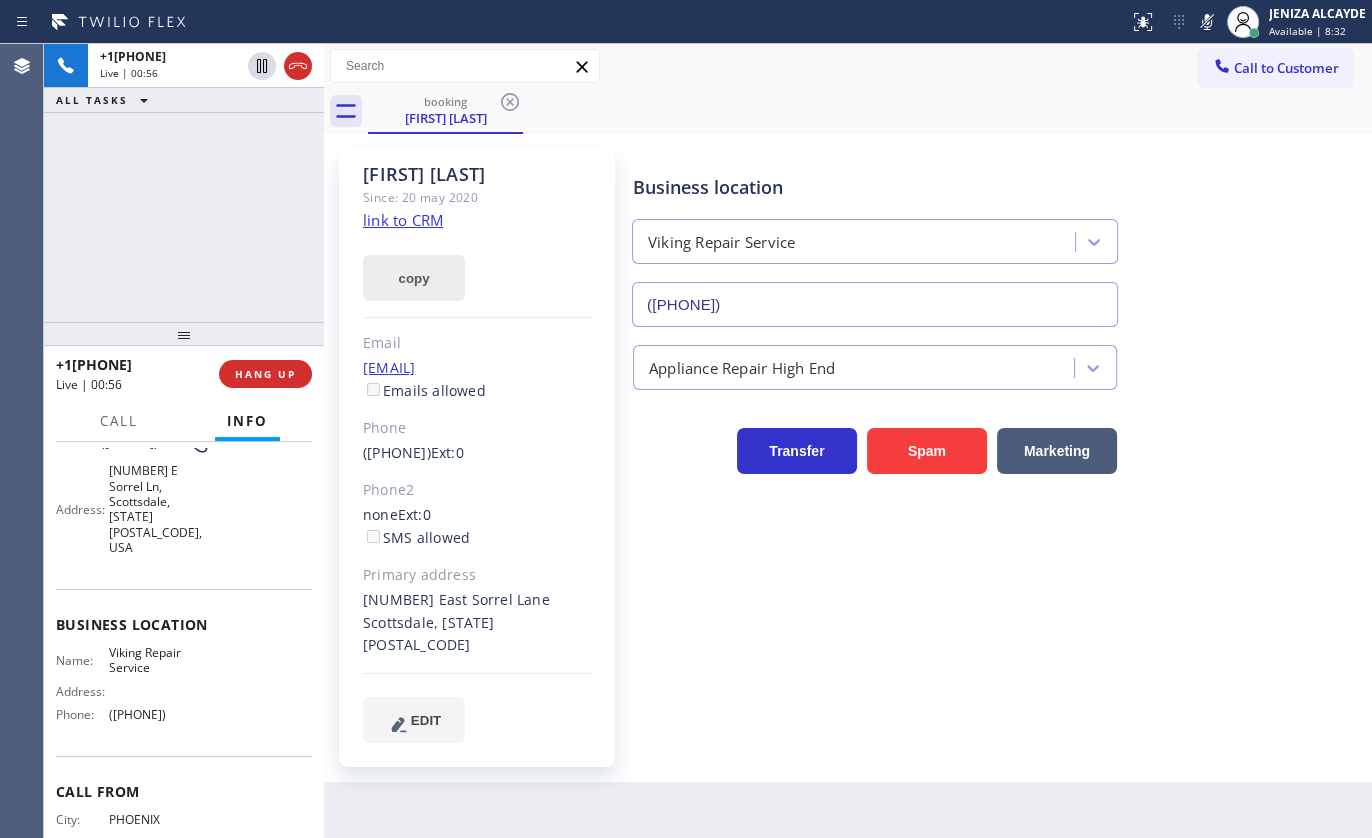 click on "copy" at bounding box center [414, 278] 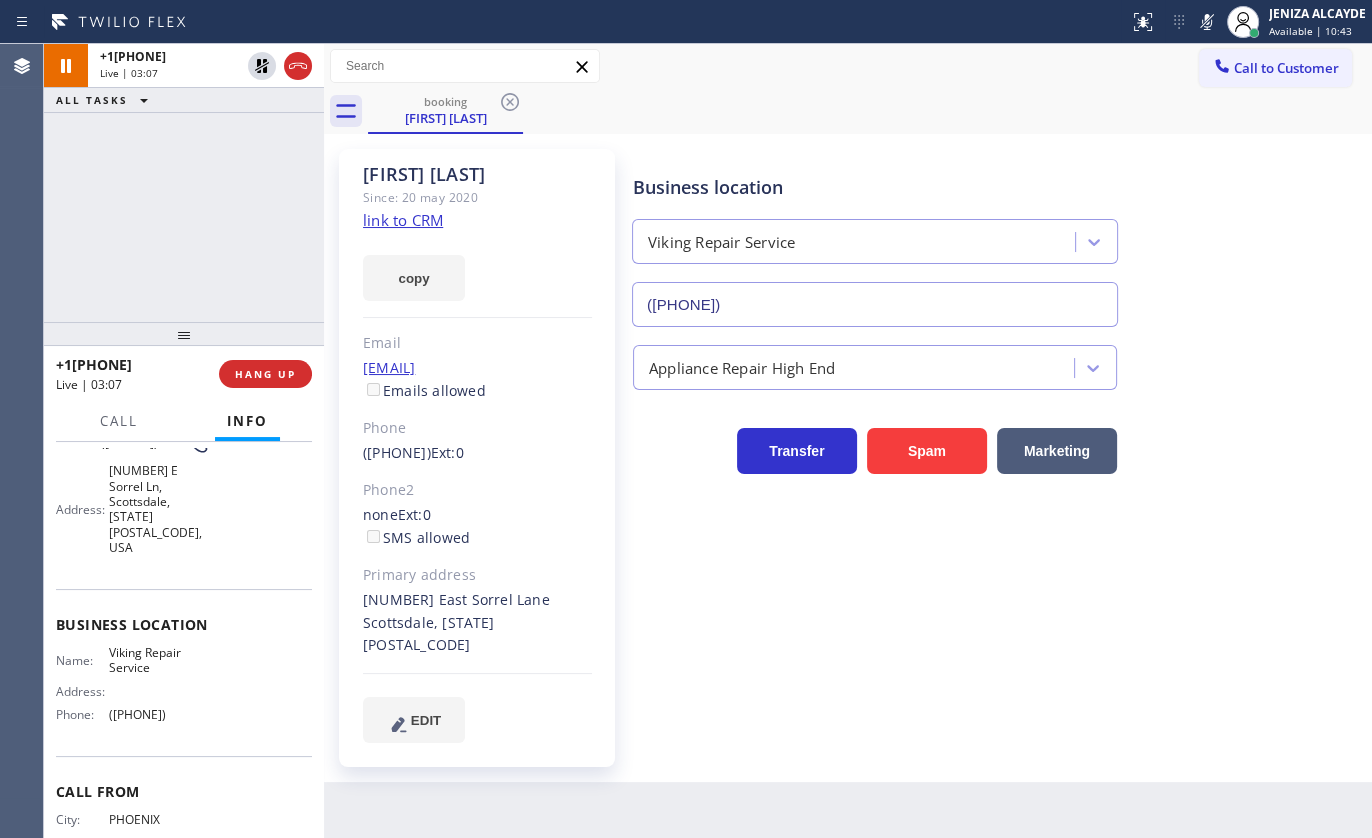 drag, startPoint x: 164, startPoint y: 195, endPoint x: 167, endPoint y: 237, distance: 42.107006 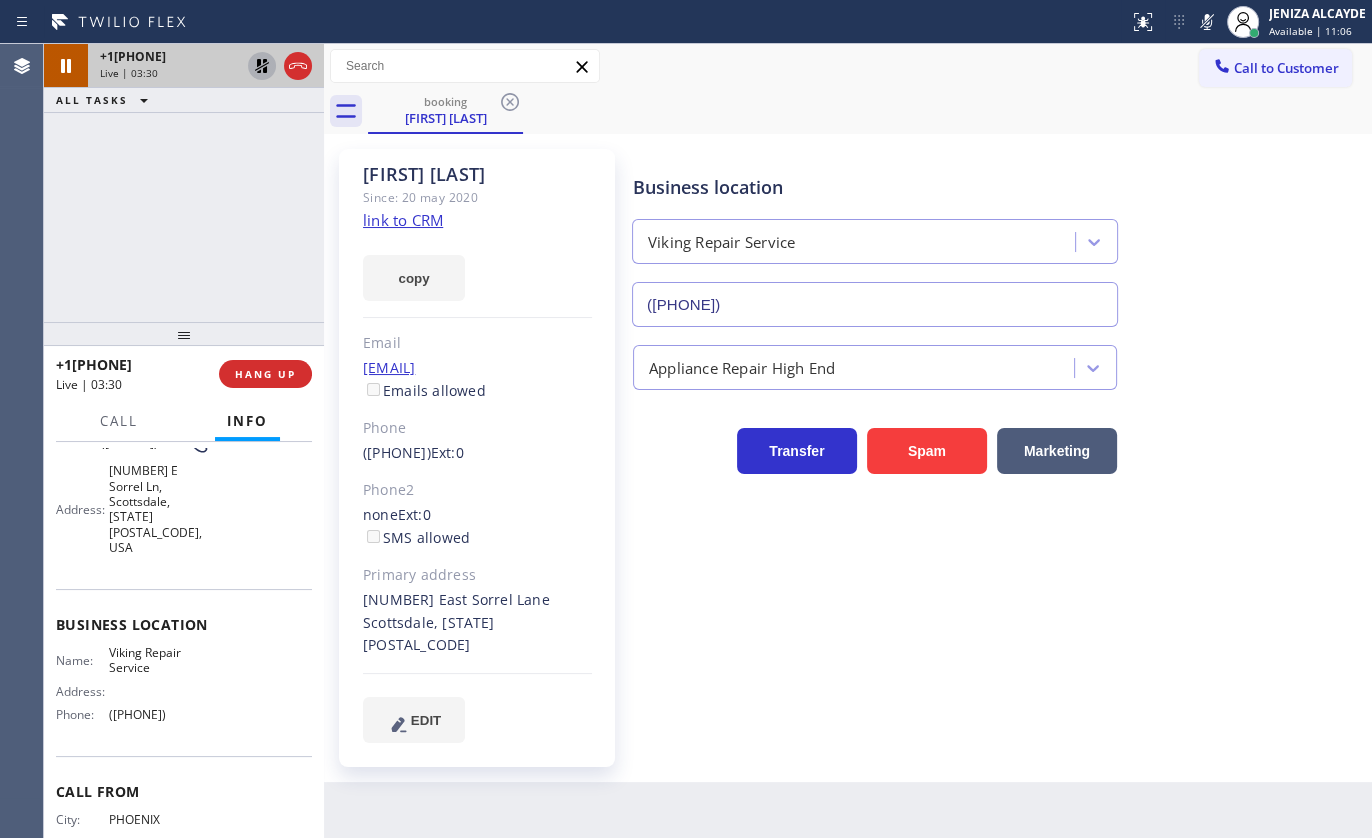 click 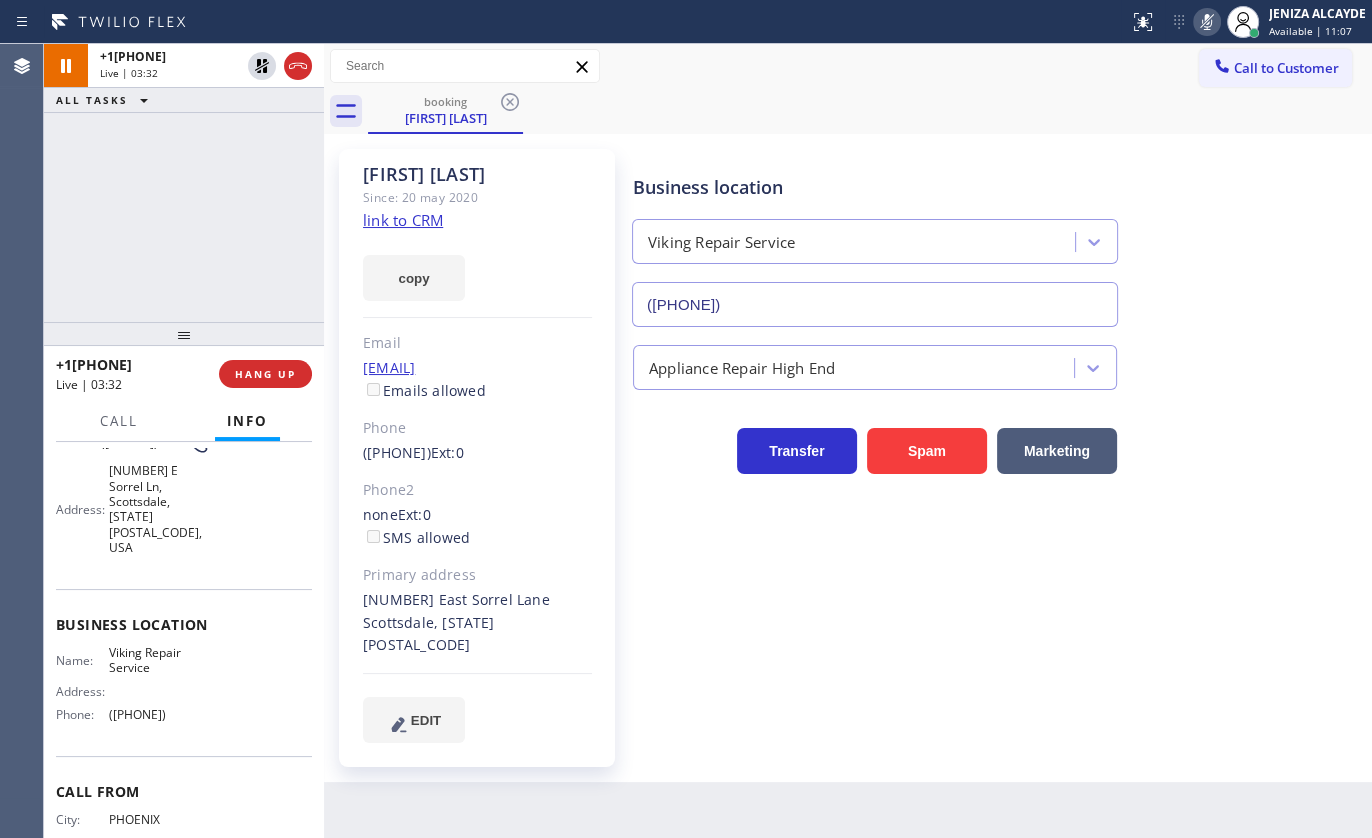 click 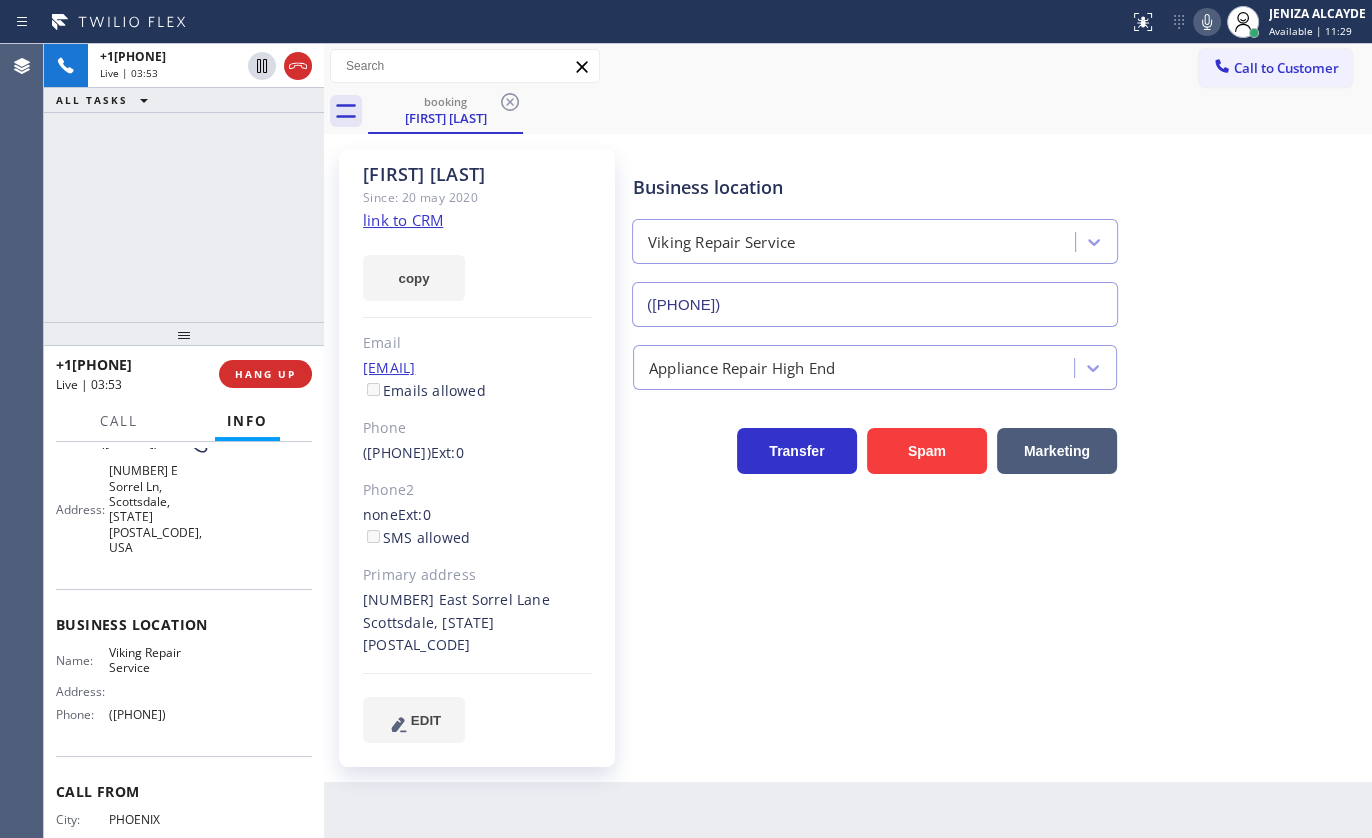 click on "+1[PHONE] Live | 03:53 ALL TASKS ALL TASKS ACTIVE TASKS TASKS IN WRAP UP" at bounding box center [184, 183] 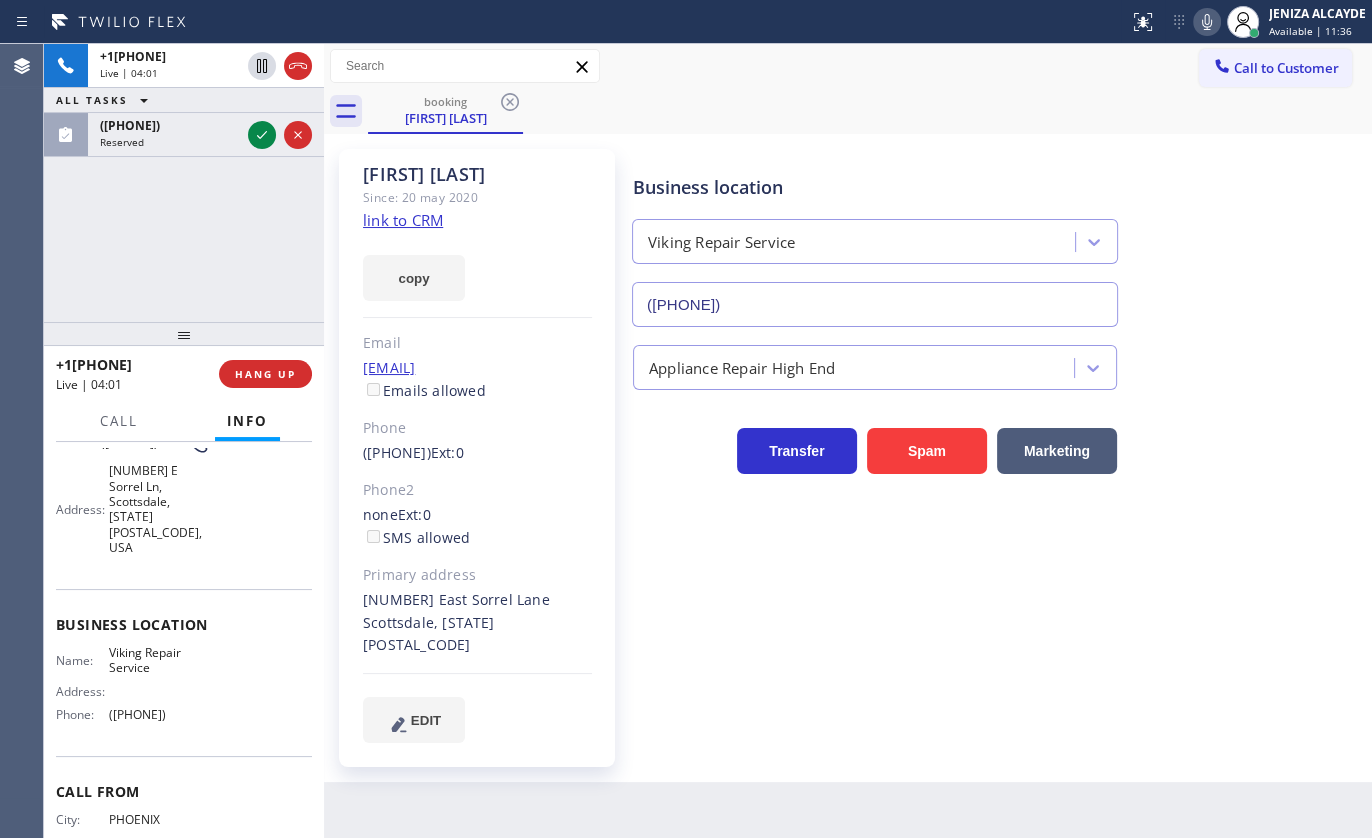 drag, startPoint x: 224, startPoint y: 251, endPoint x: 219, endPoint y: 168, distance: 83.15047 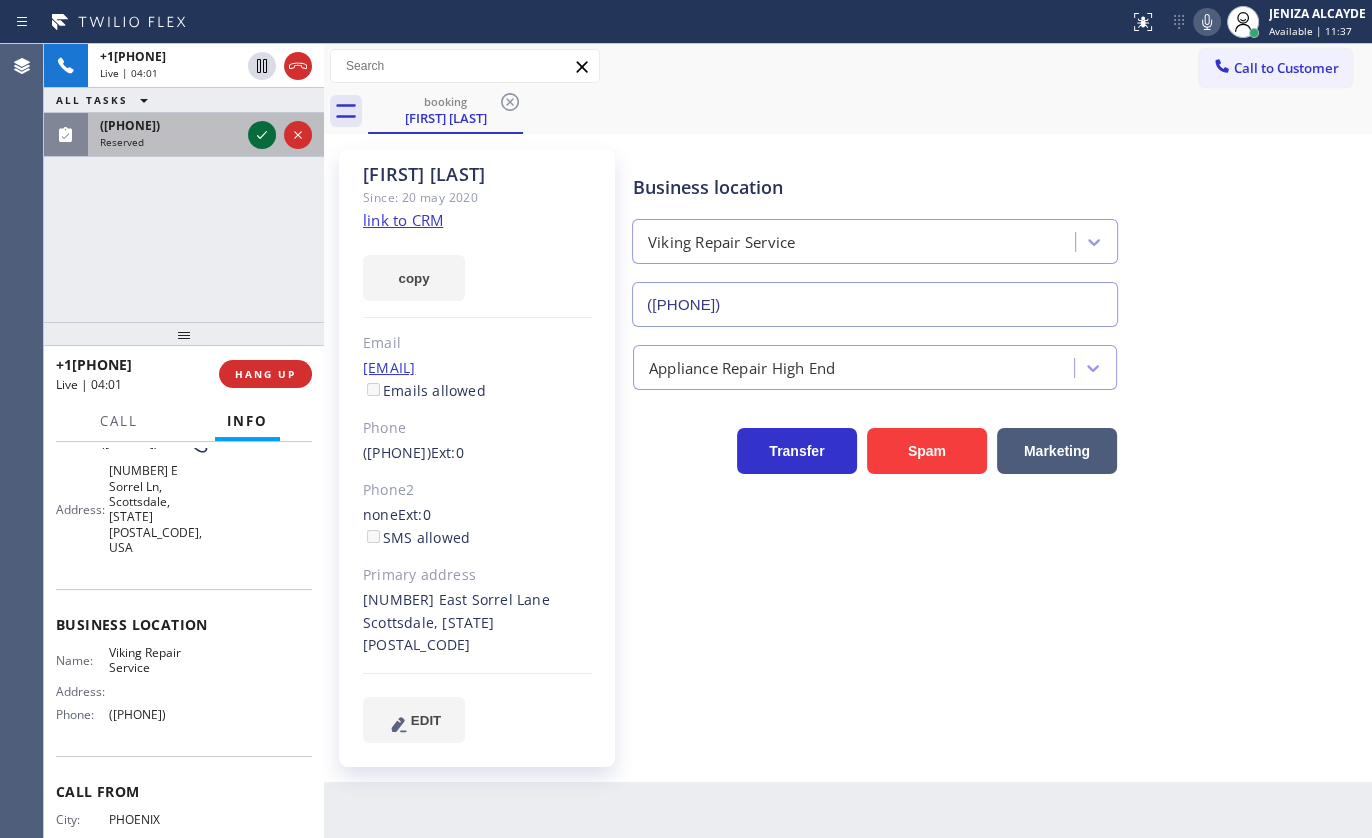 click 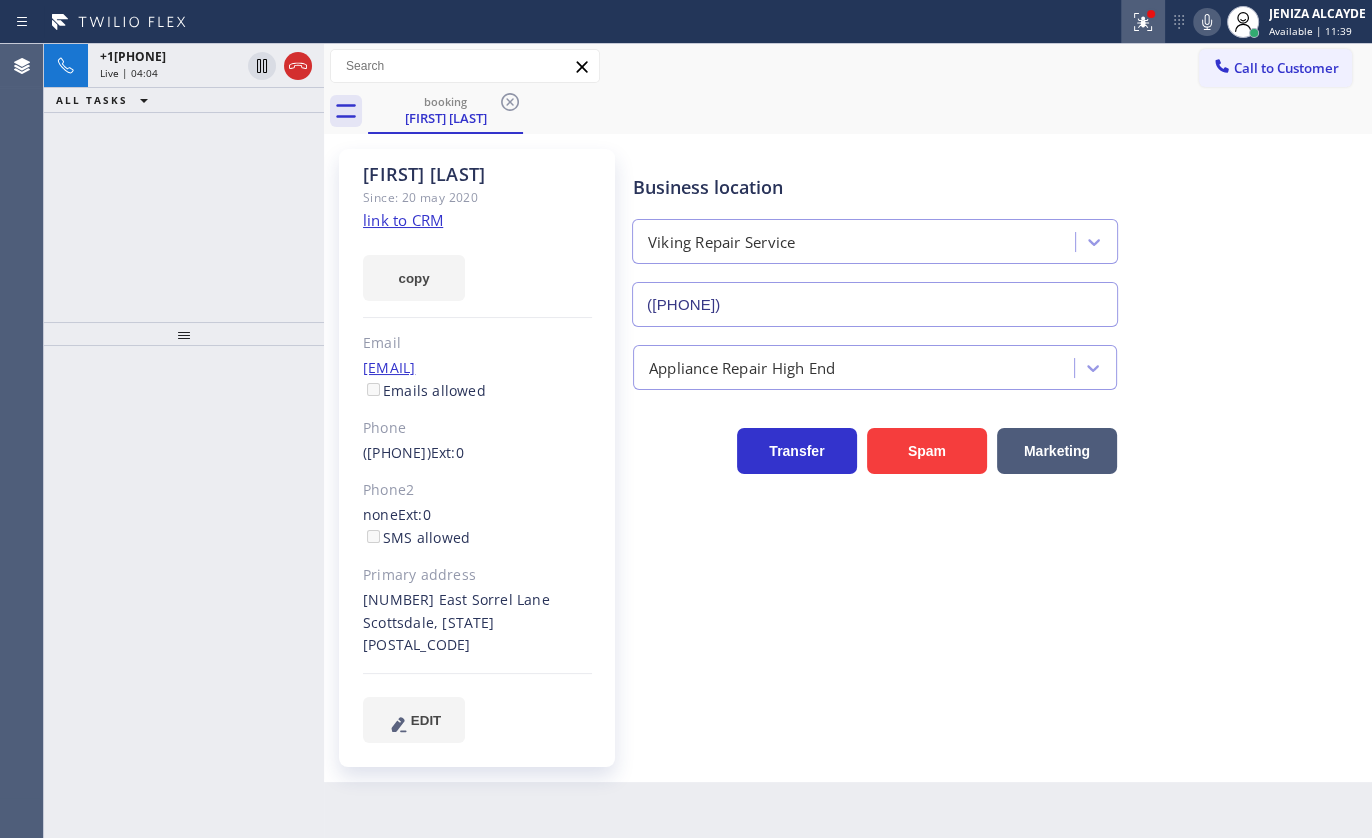 click at bounding box center (1143, 22) 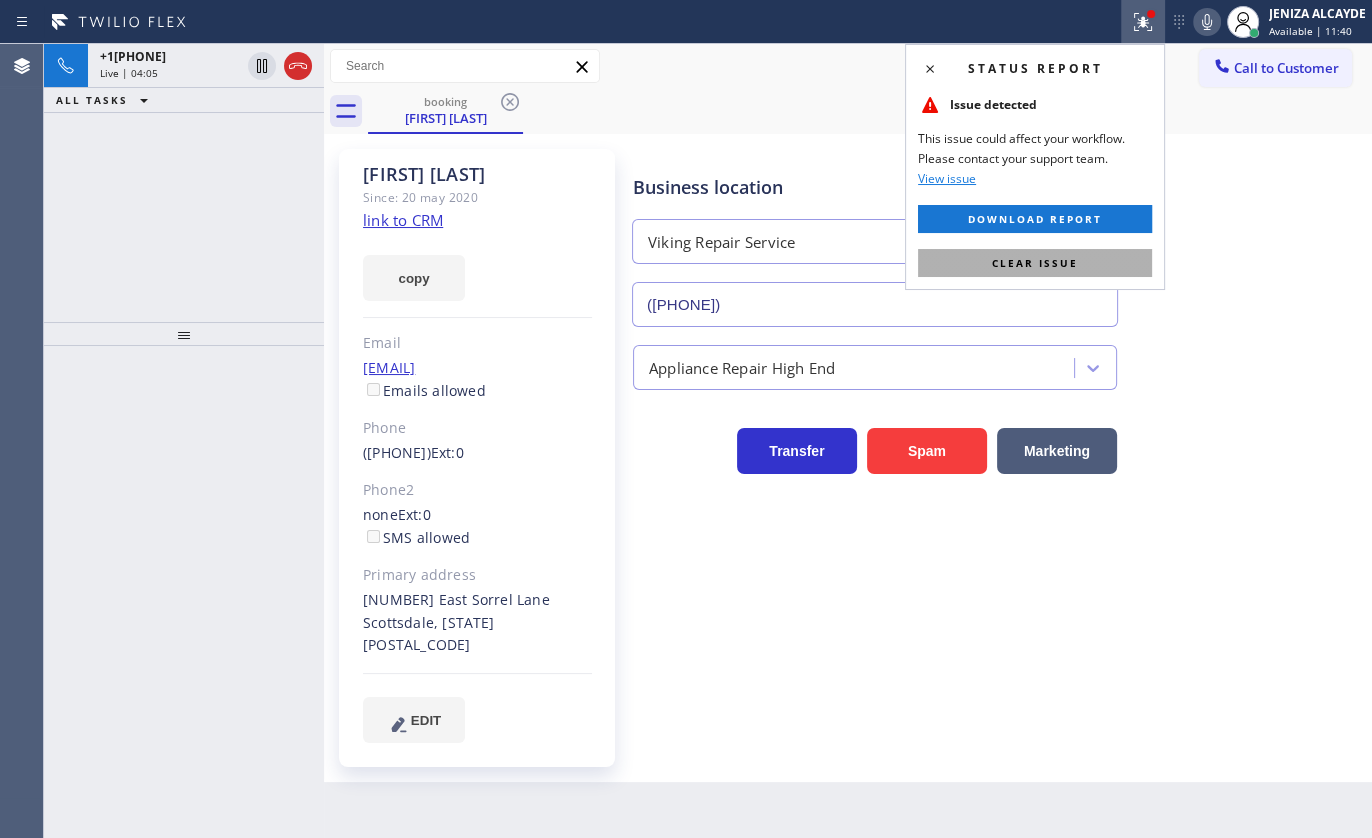 click on "Clear issue" at bounding box center (1035, 263) 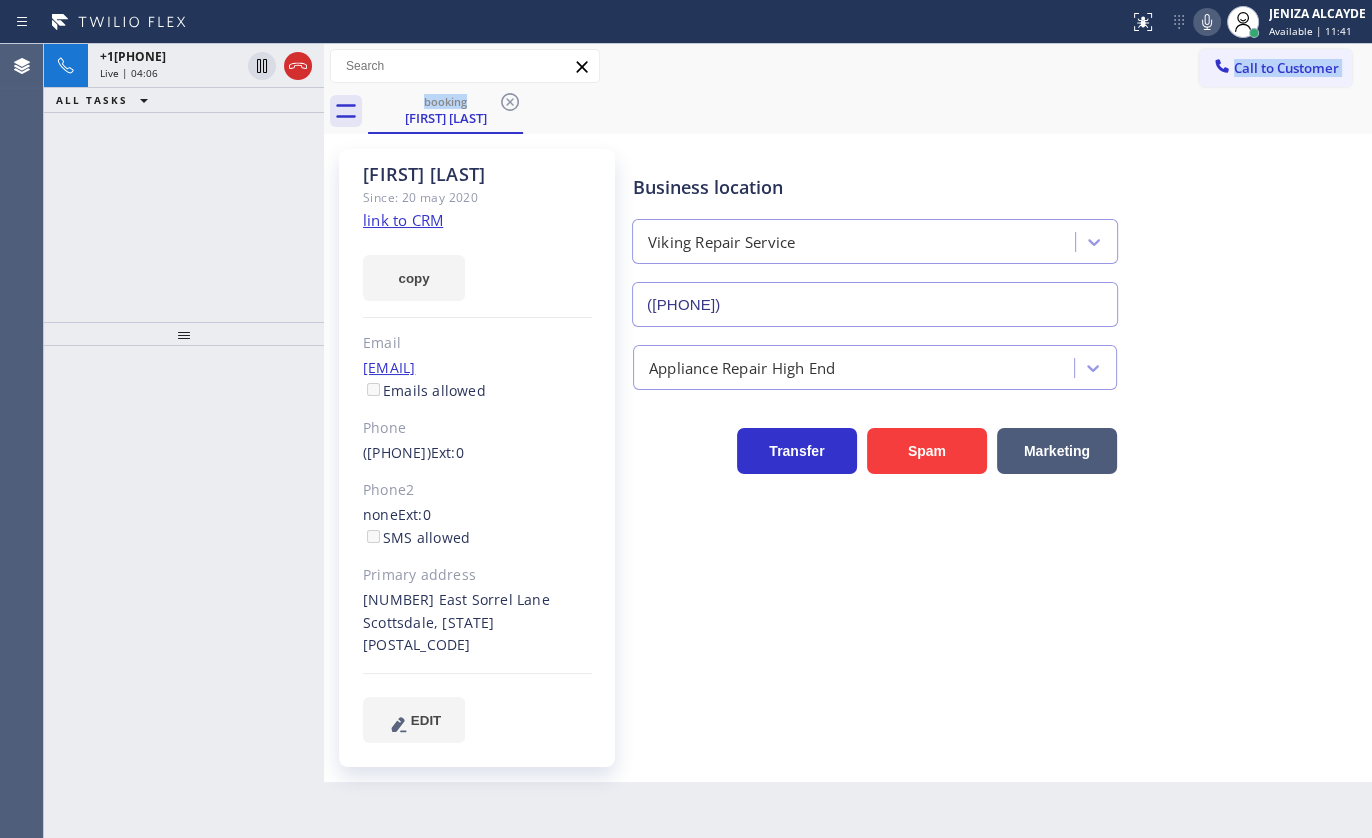 click on "Call to Customer Outbound call Location Search location Your caller id phone number Customer number Call Outbound call Technician Search Technician Your caller id phone number Your caller id phone number Call booking [FIRST] [LAST]" at bounding box center [848, 89] 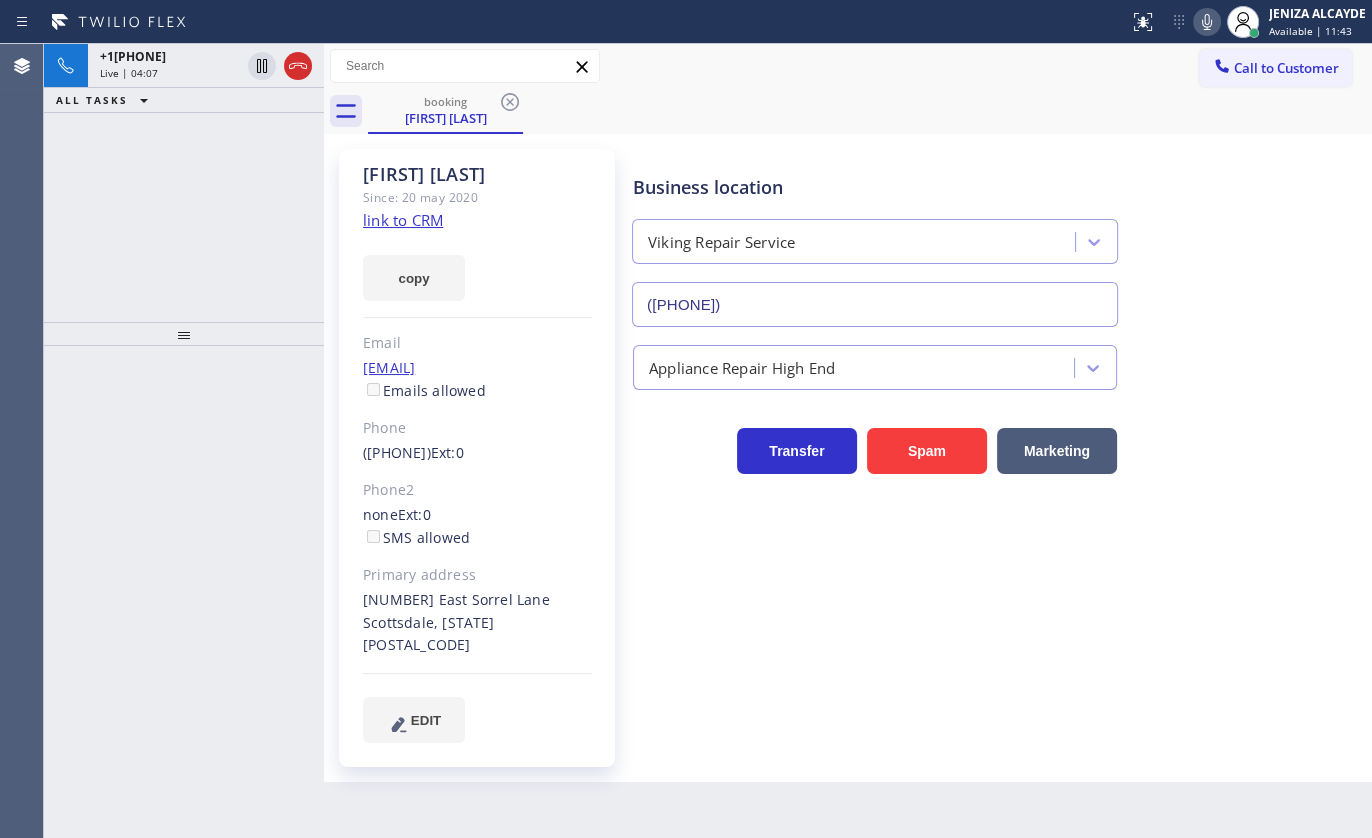 drag, startPoint x: 40, startPoint y: 228, endPoint x: 53, endPoint y: 215, distance: 18.384777 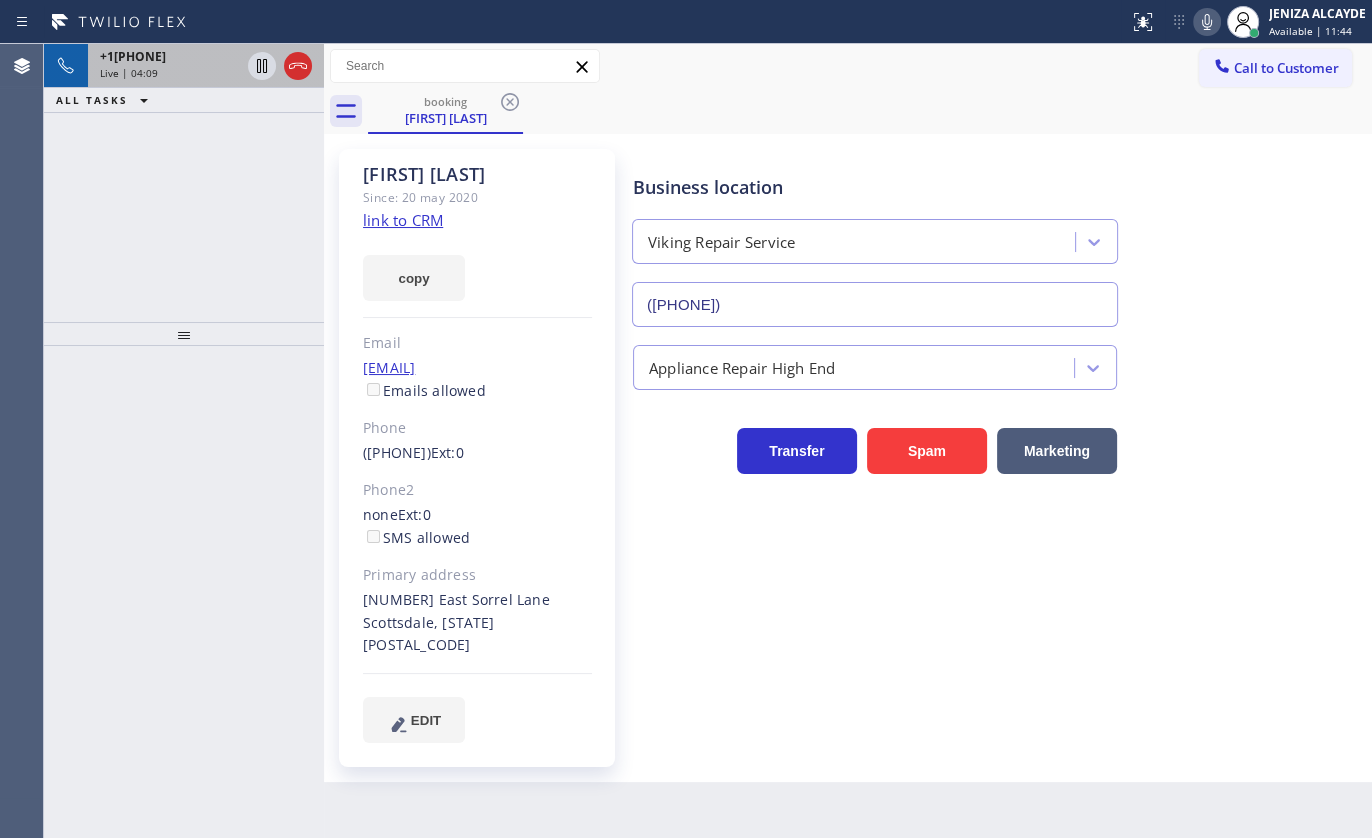 click on "+1[PHONE]" at bounding box center (133, 56) 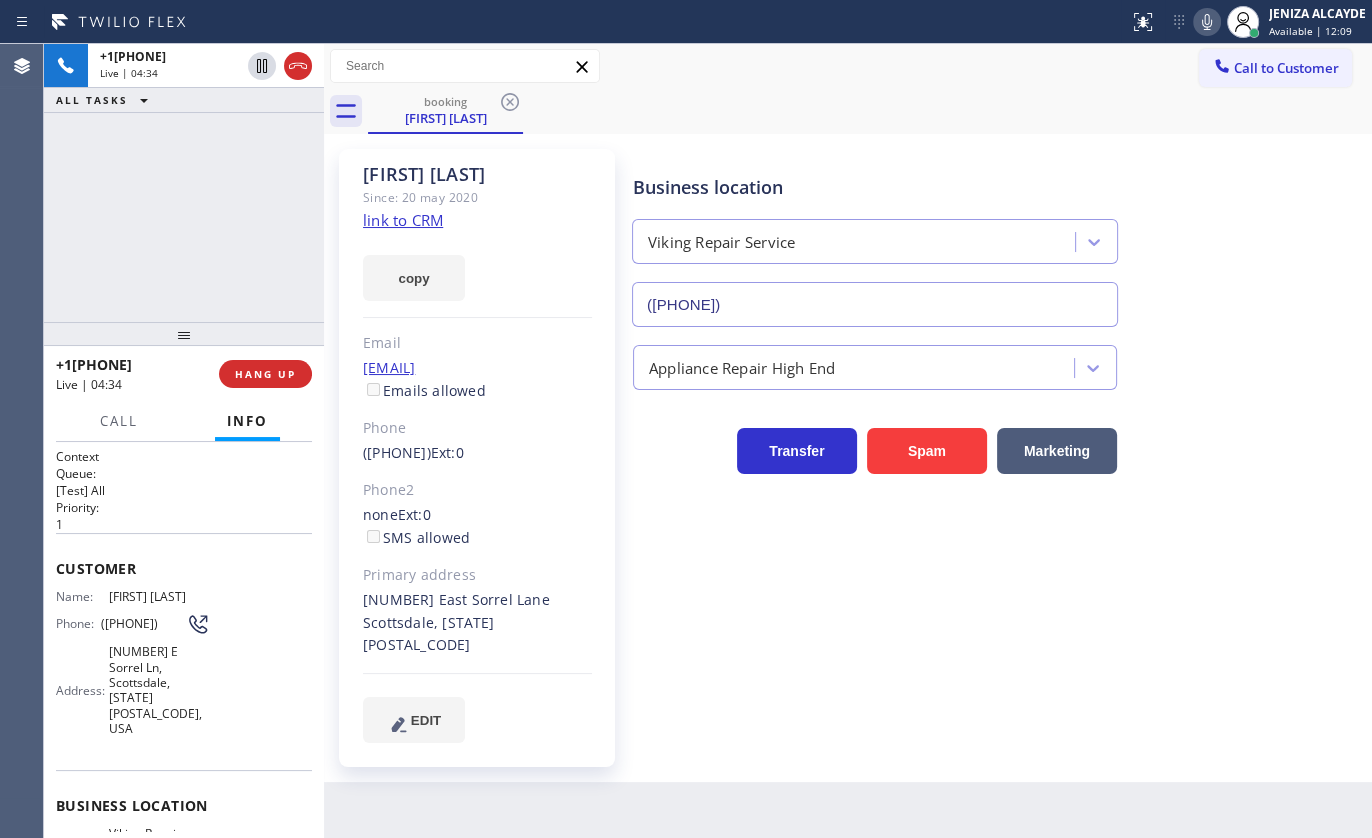 click on "+1[PHONE] Live | 04:34 ALL TASKS ALL TASKS ACTIVE TASKS TASKS IN WRAP UP" at bounding box center [184, 183] 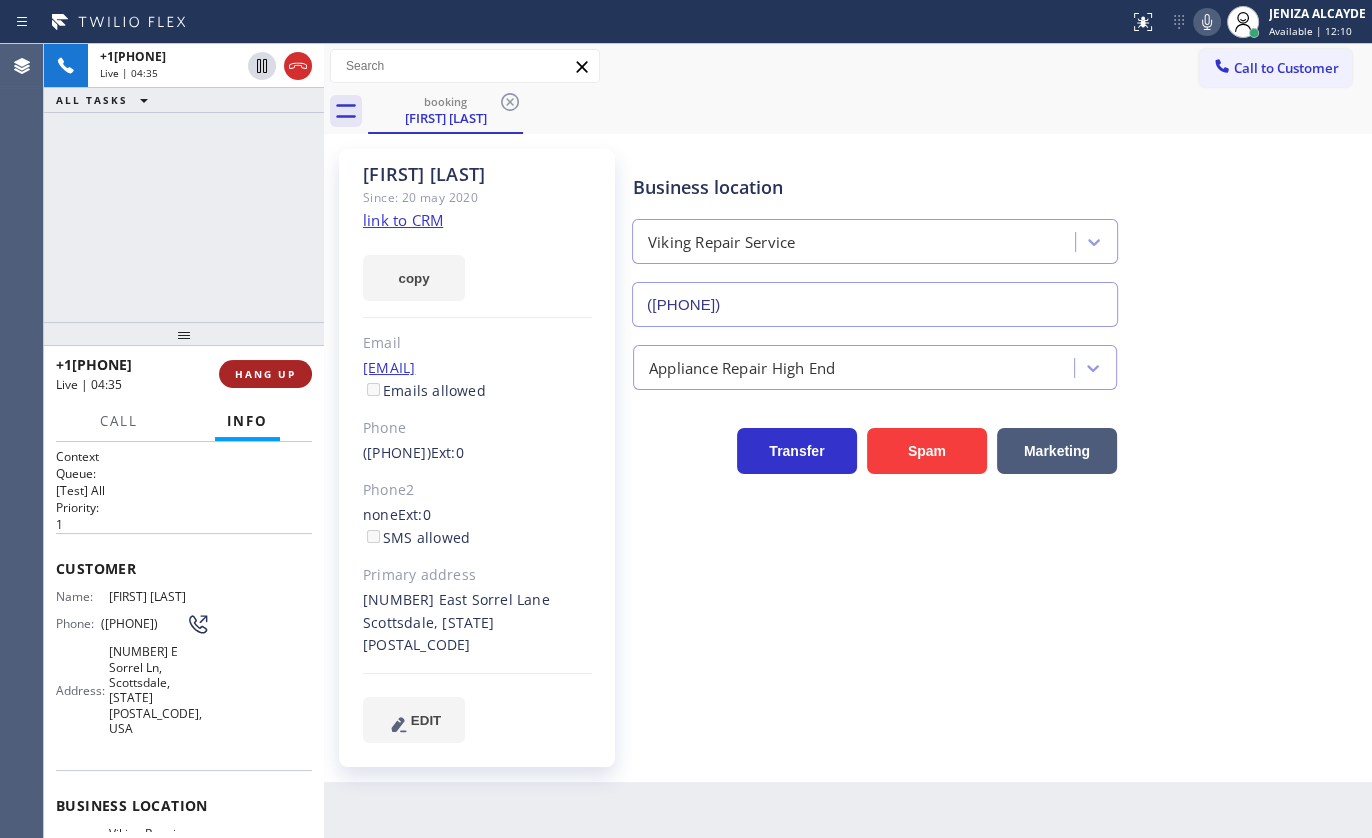 click on "HANG UP" at bounding box center [265, 374] 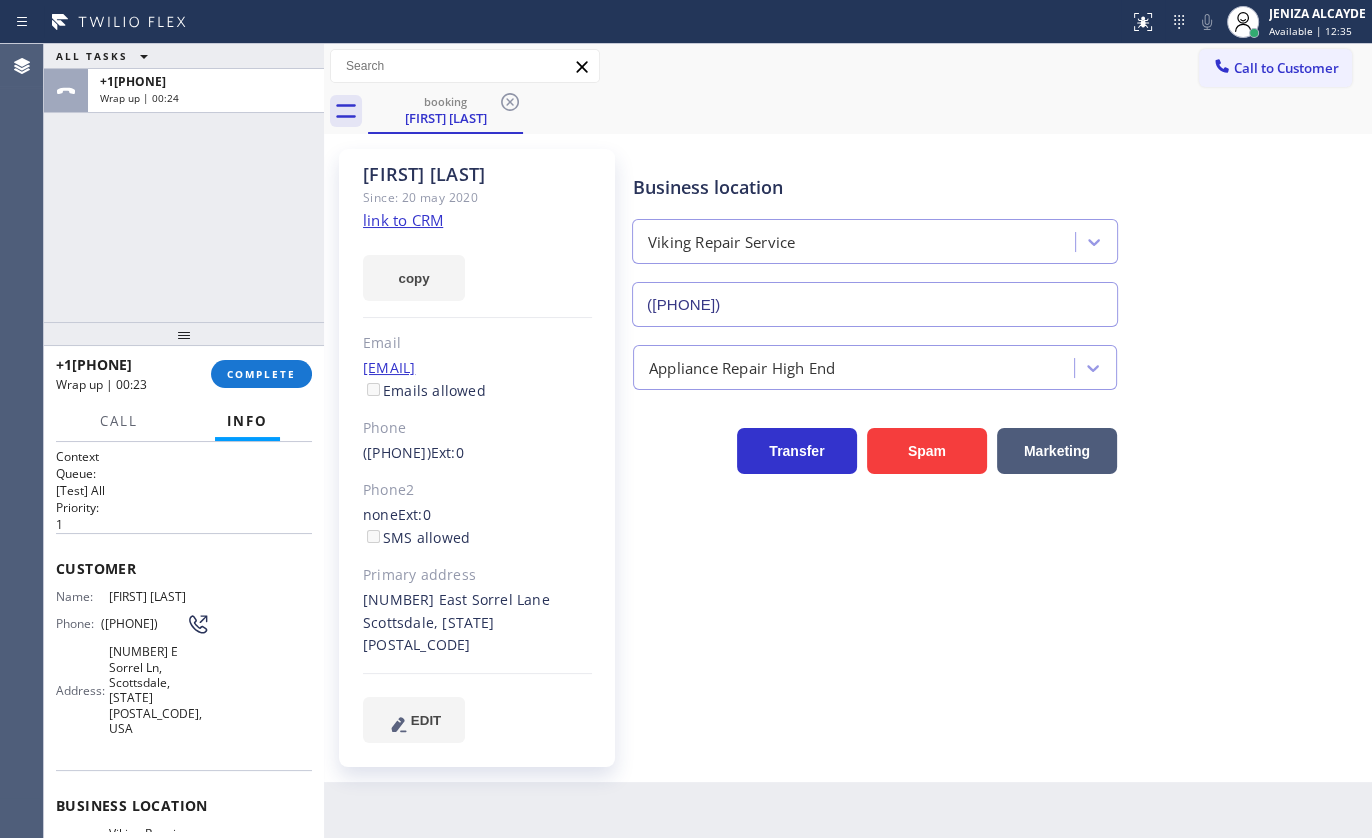 click on "ALL TASKS ALL TASKS ACTIVE TASKS TASKS IN WRAP UP +1[PHONE] Wrap up | 00:24" at bounding box center (184, 183) 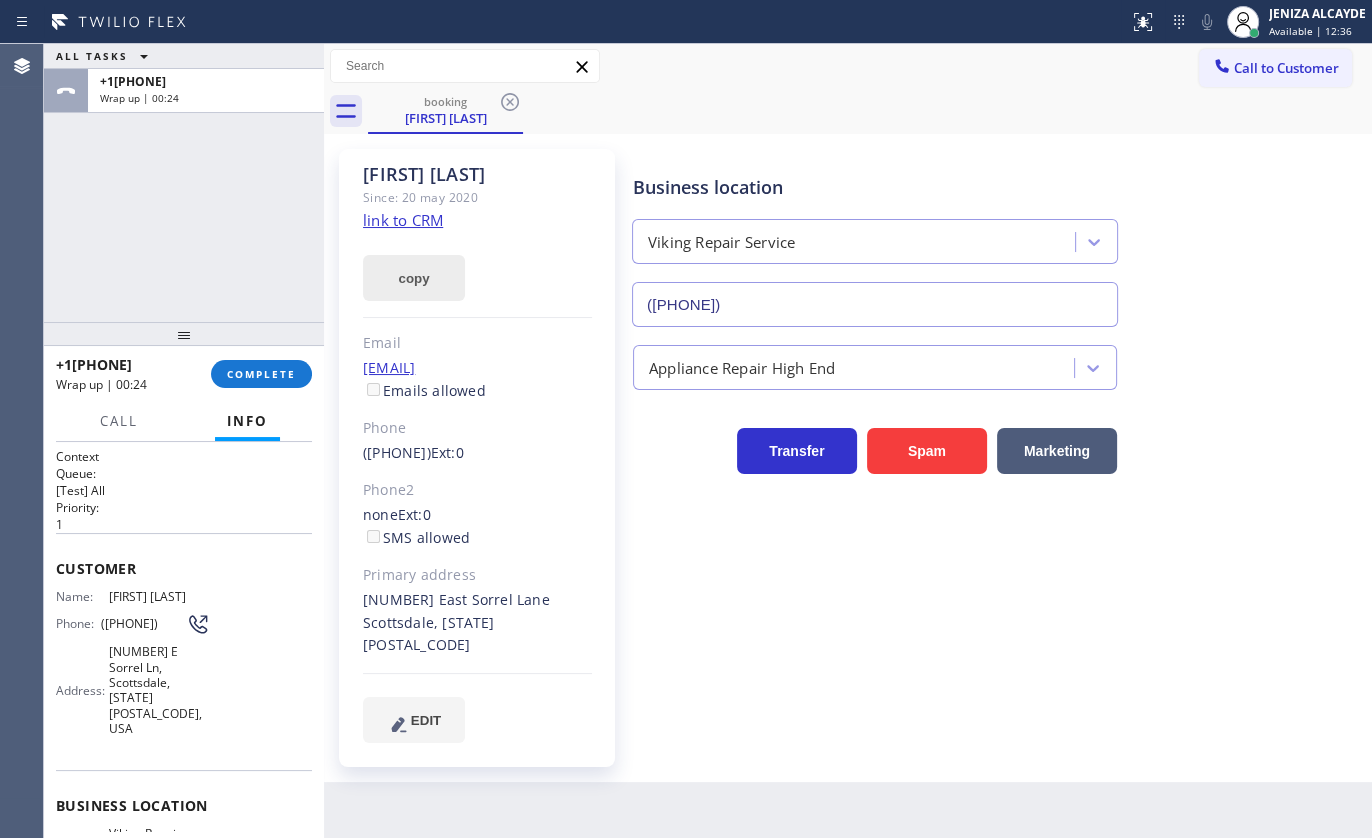 click on "copy" at bounding box center (414, 278) 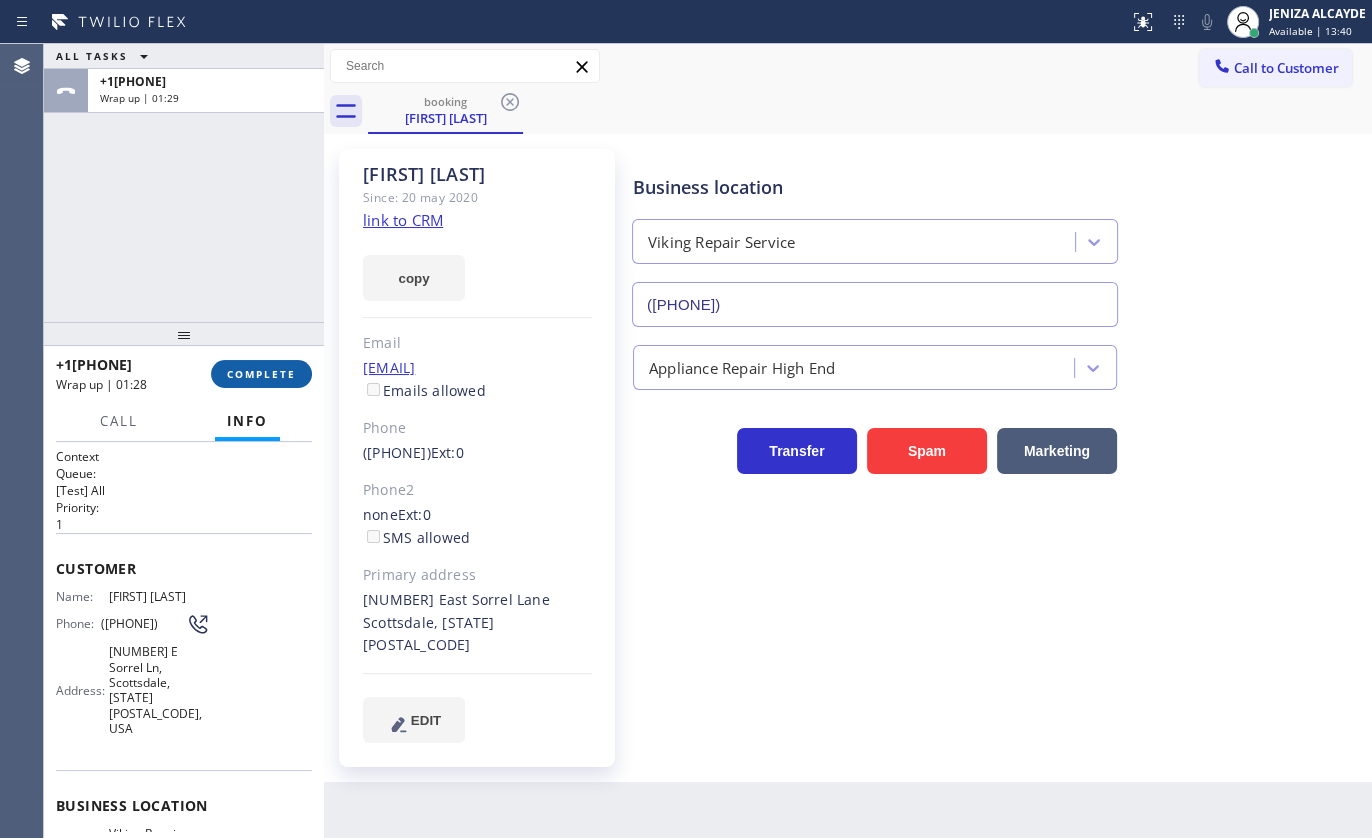 click on "COMPLETE" at bounding box center (261, 374) 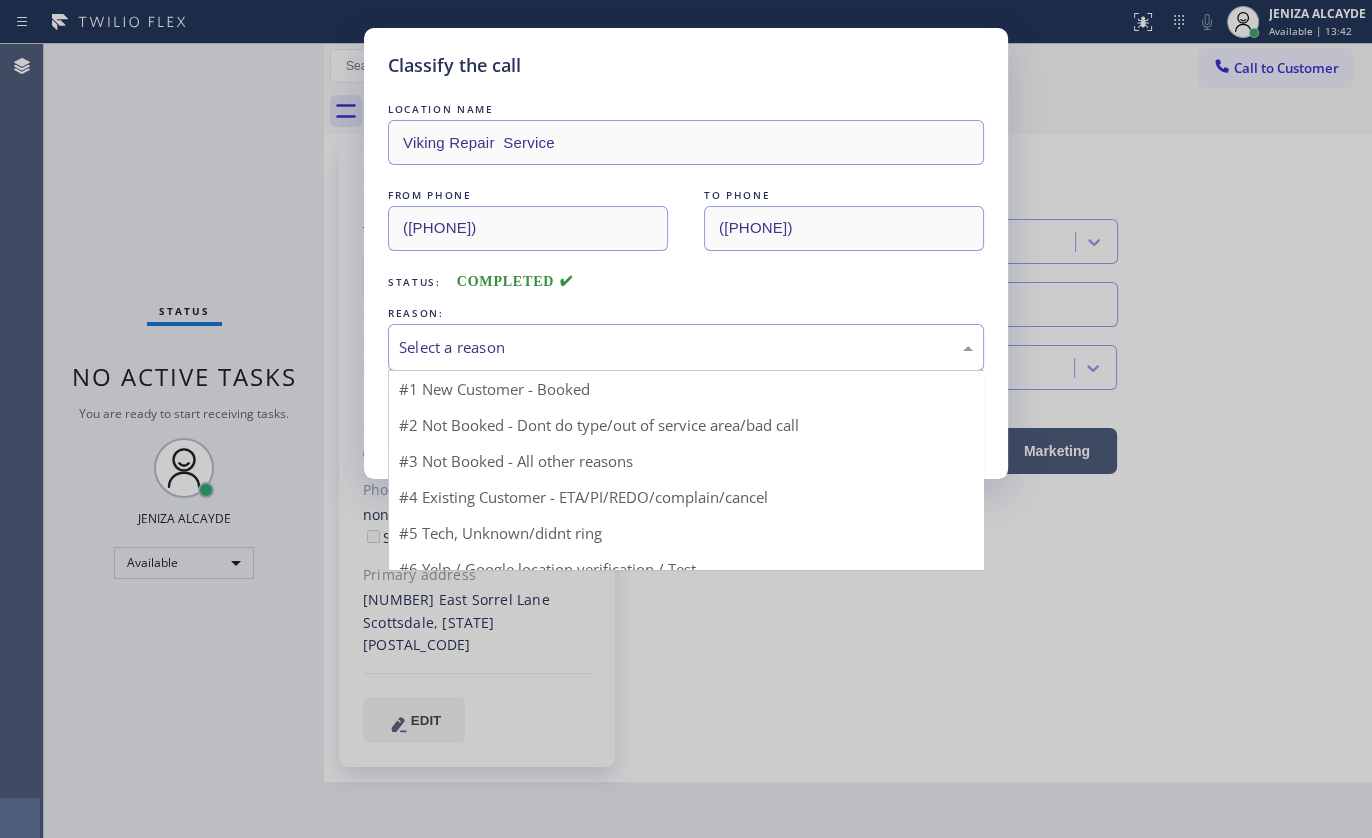 click on "Select a reason" at bounding box center (686, 347) 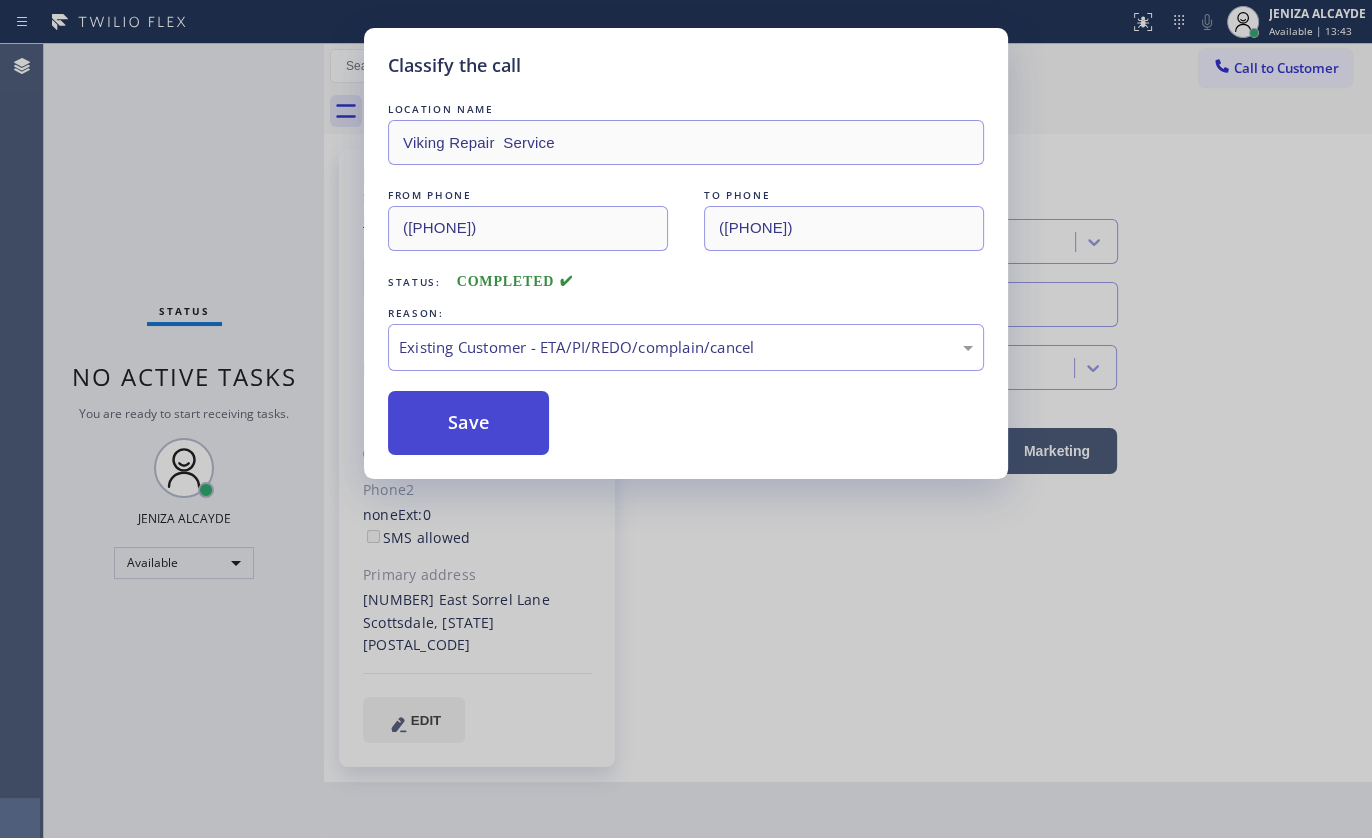 drag, startPoint x: 449, startPoint y: 418, endPoint x: 379, endPoint y: 326, distance: 115.60277 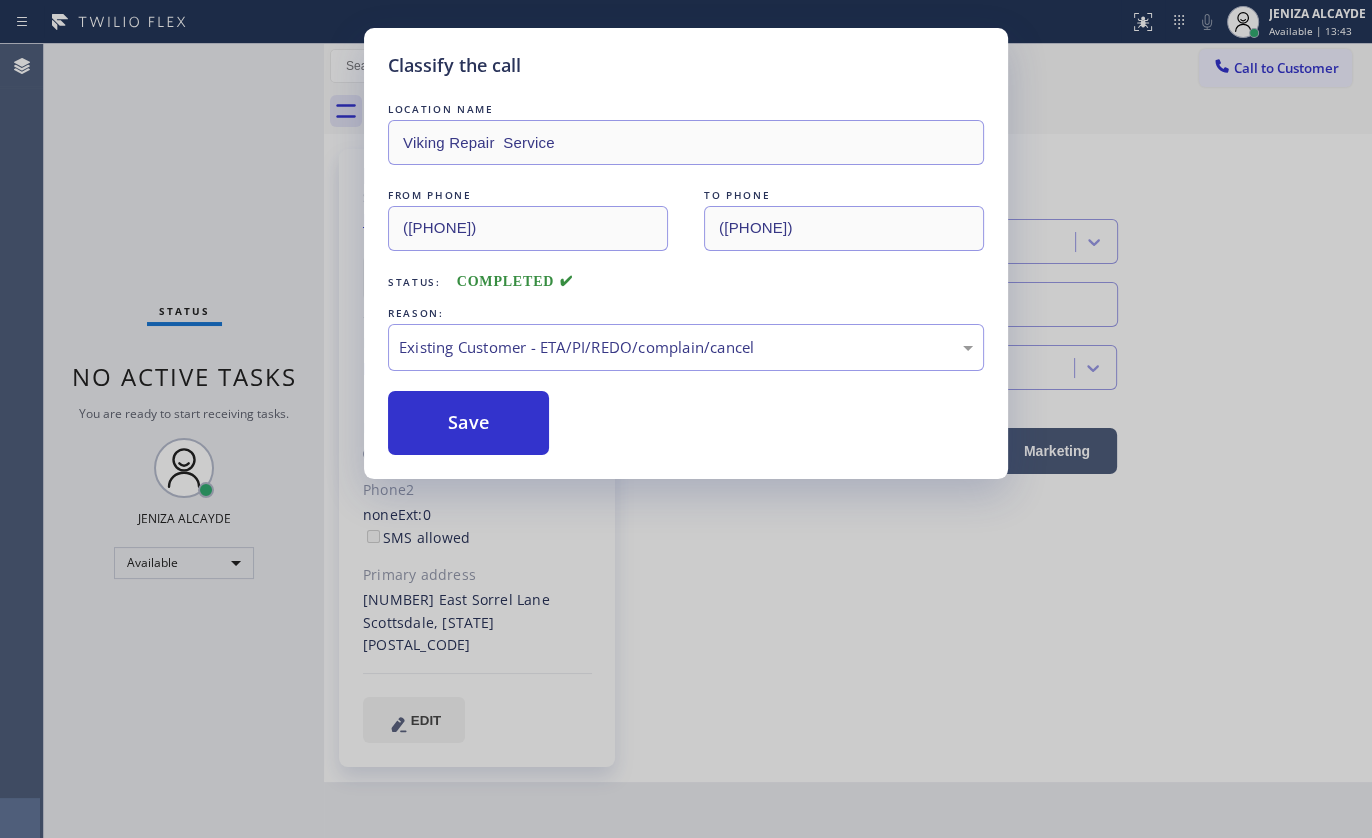 click on "Save" at bounding box center (468, 423) 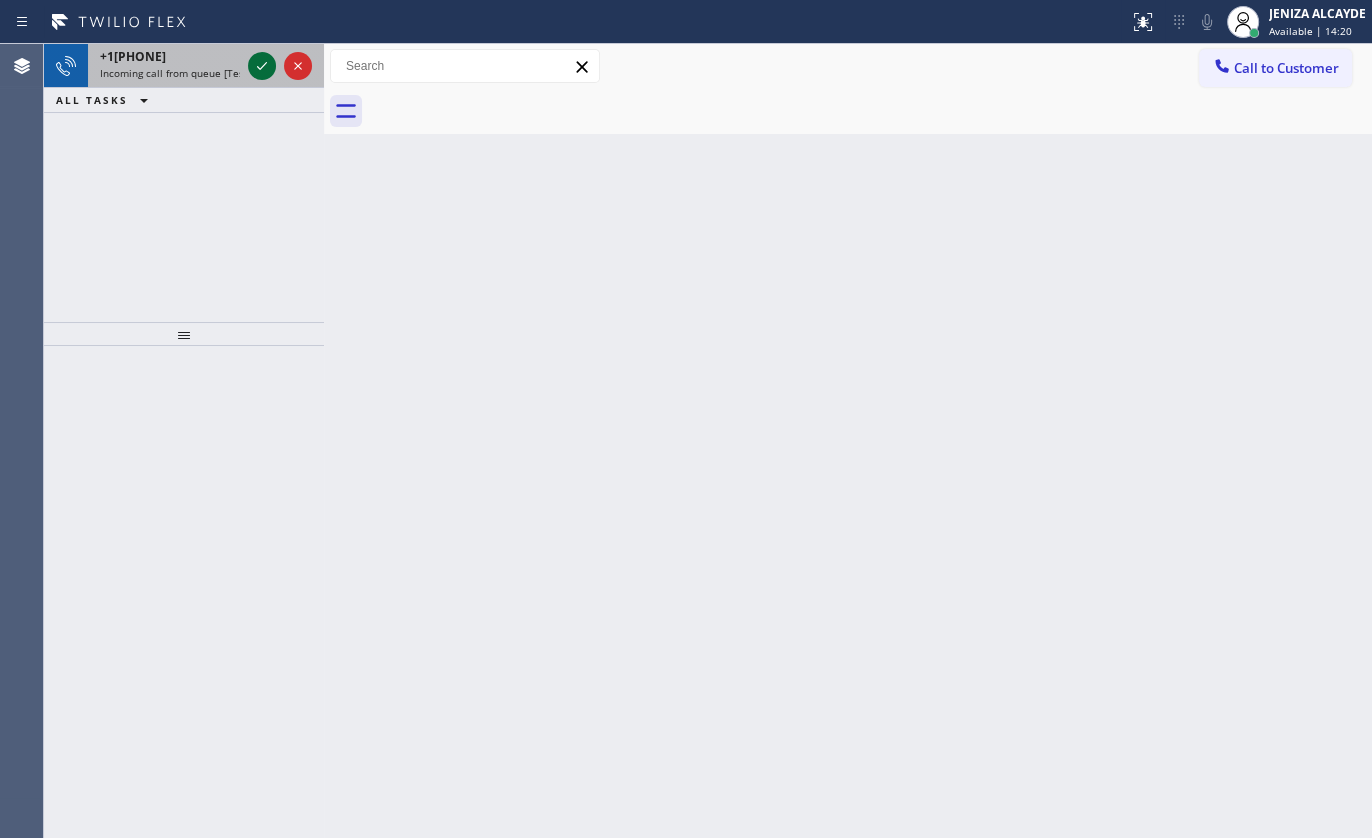 click 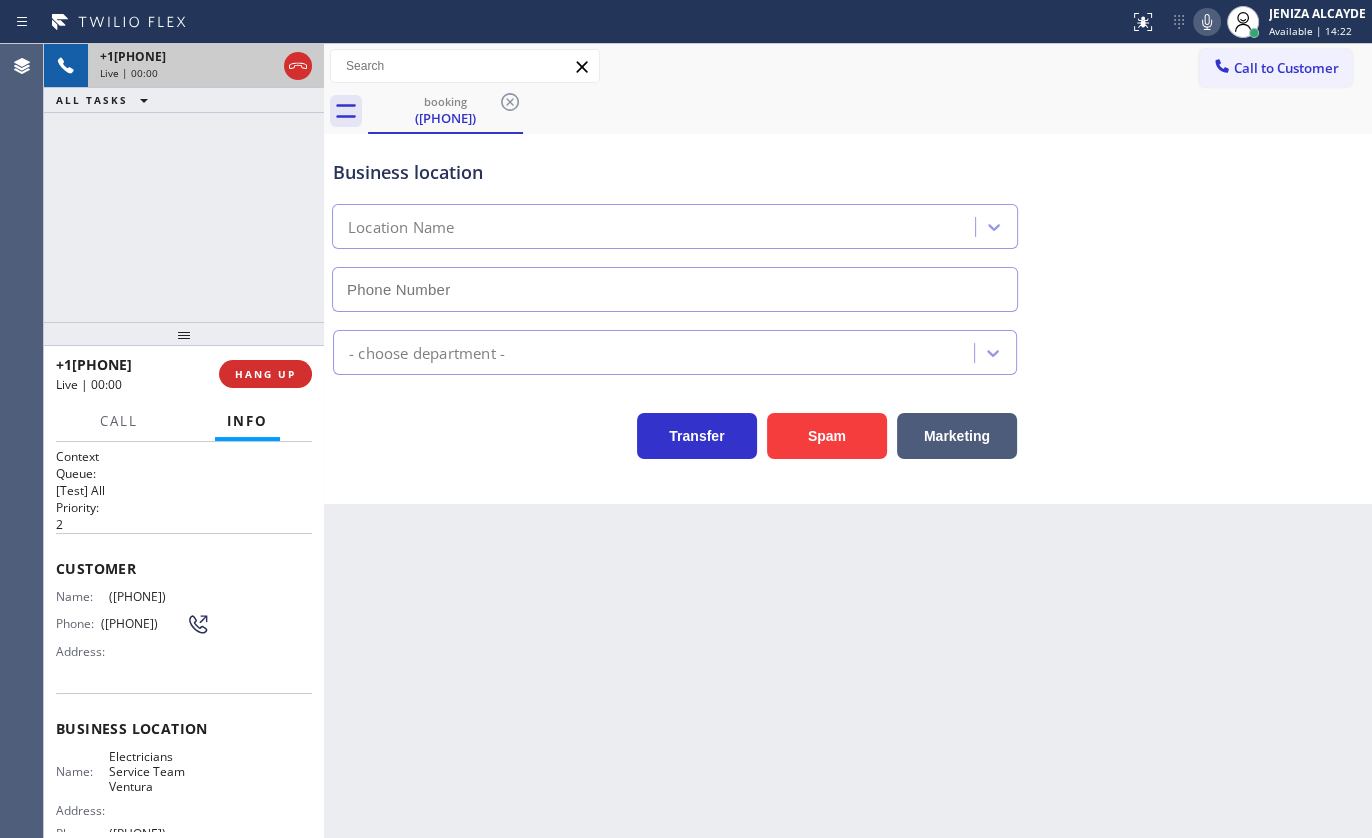 type on "([PHONE])" 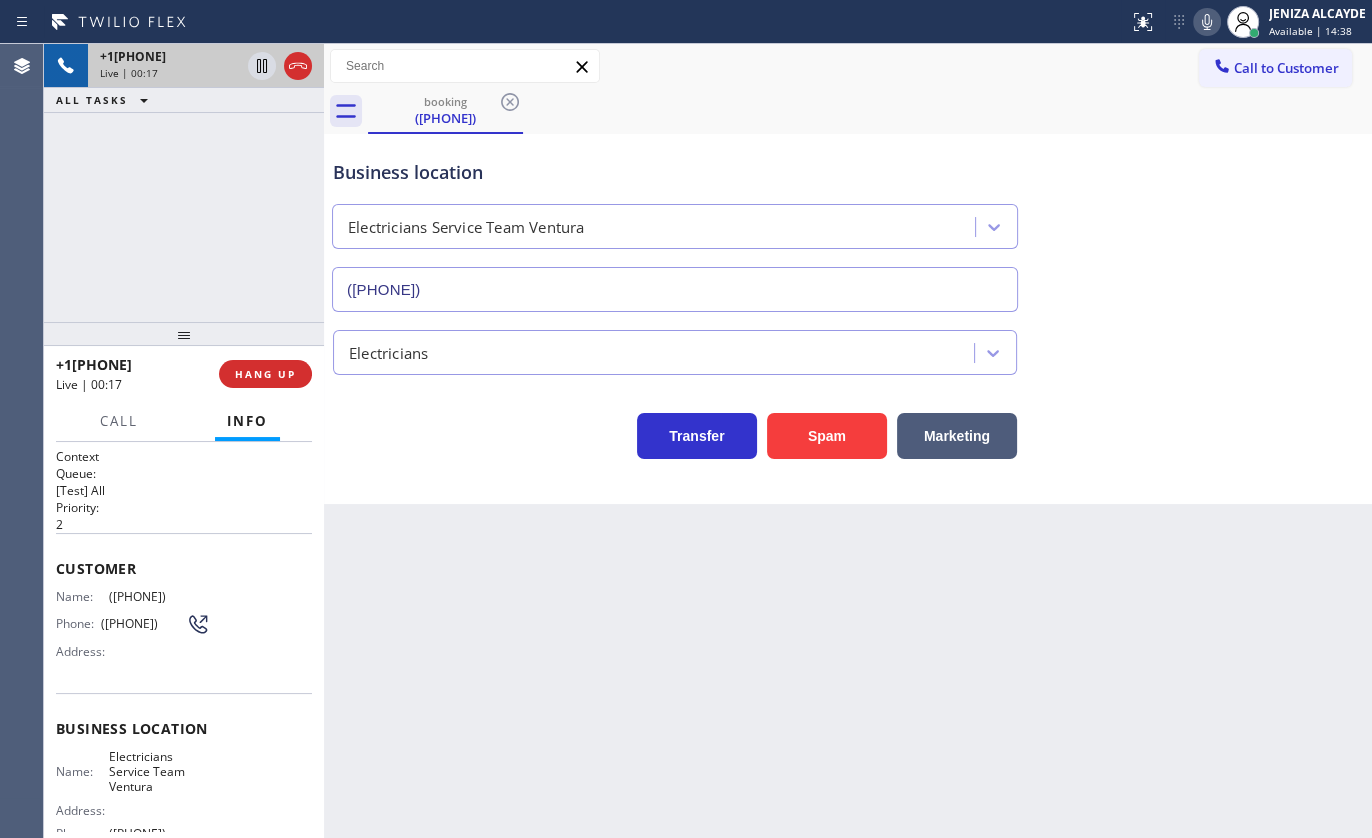 drag, startPoint x: 108, startPoint y: 236, endPoint x: 107, endPoint y: 191, distance: 45.01111 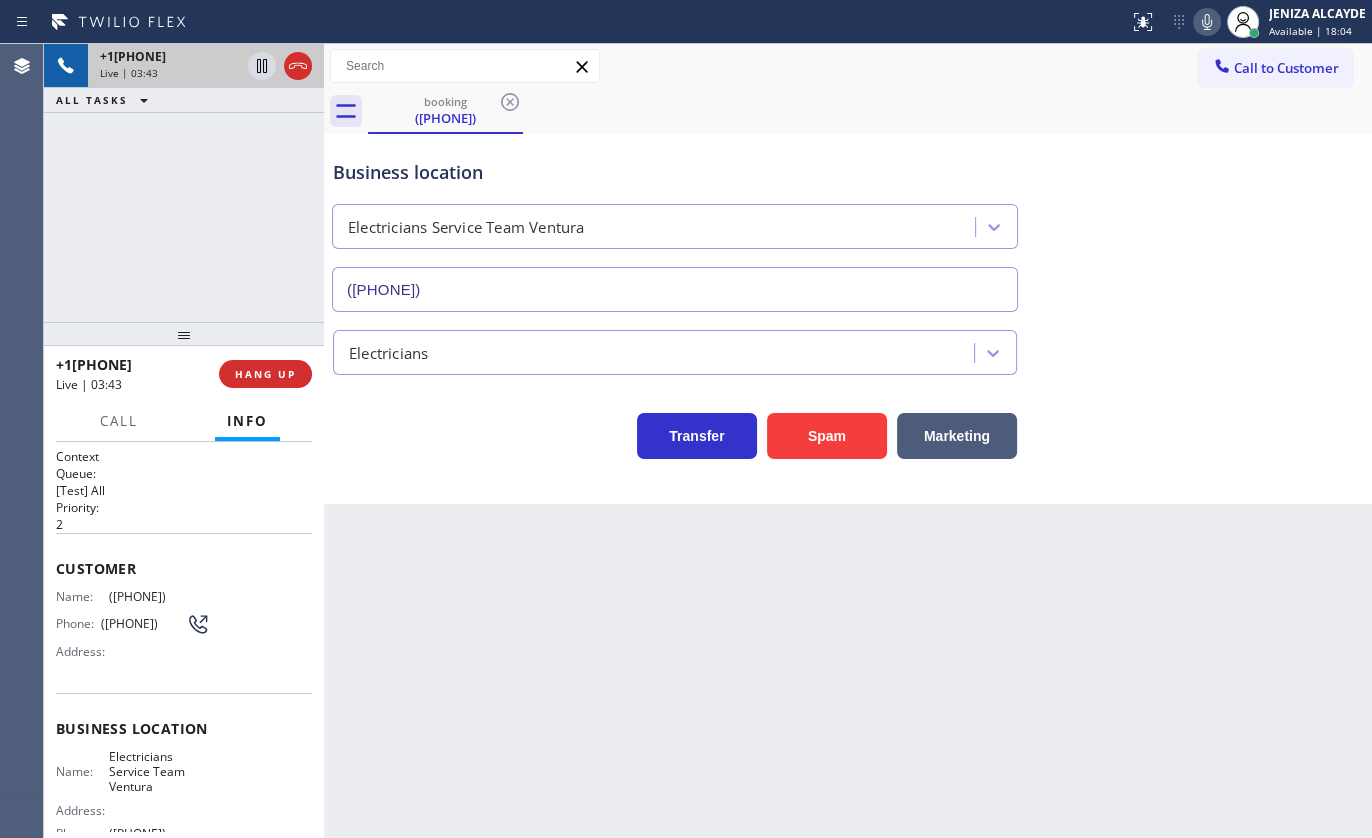 click 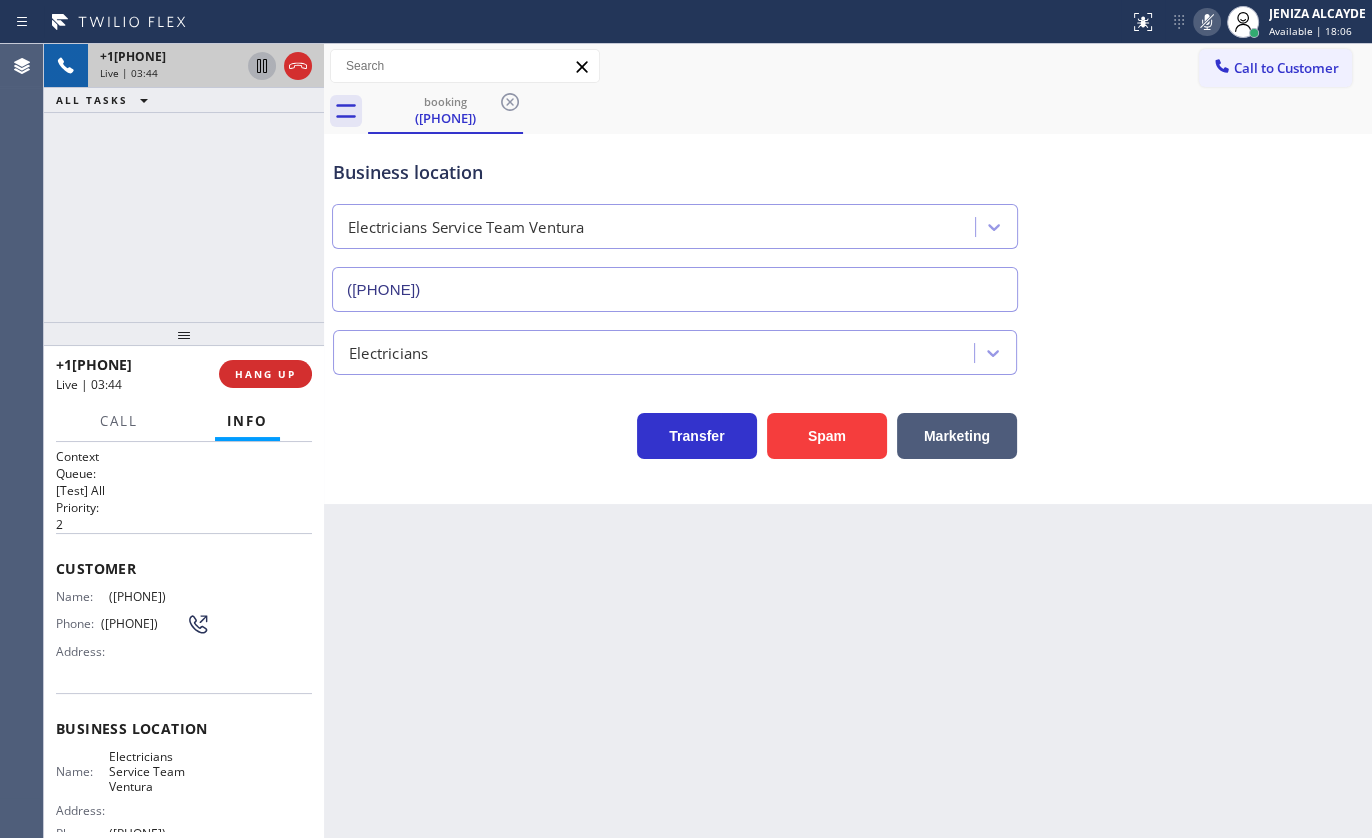 click 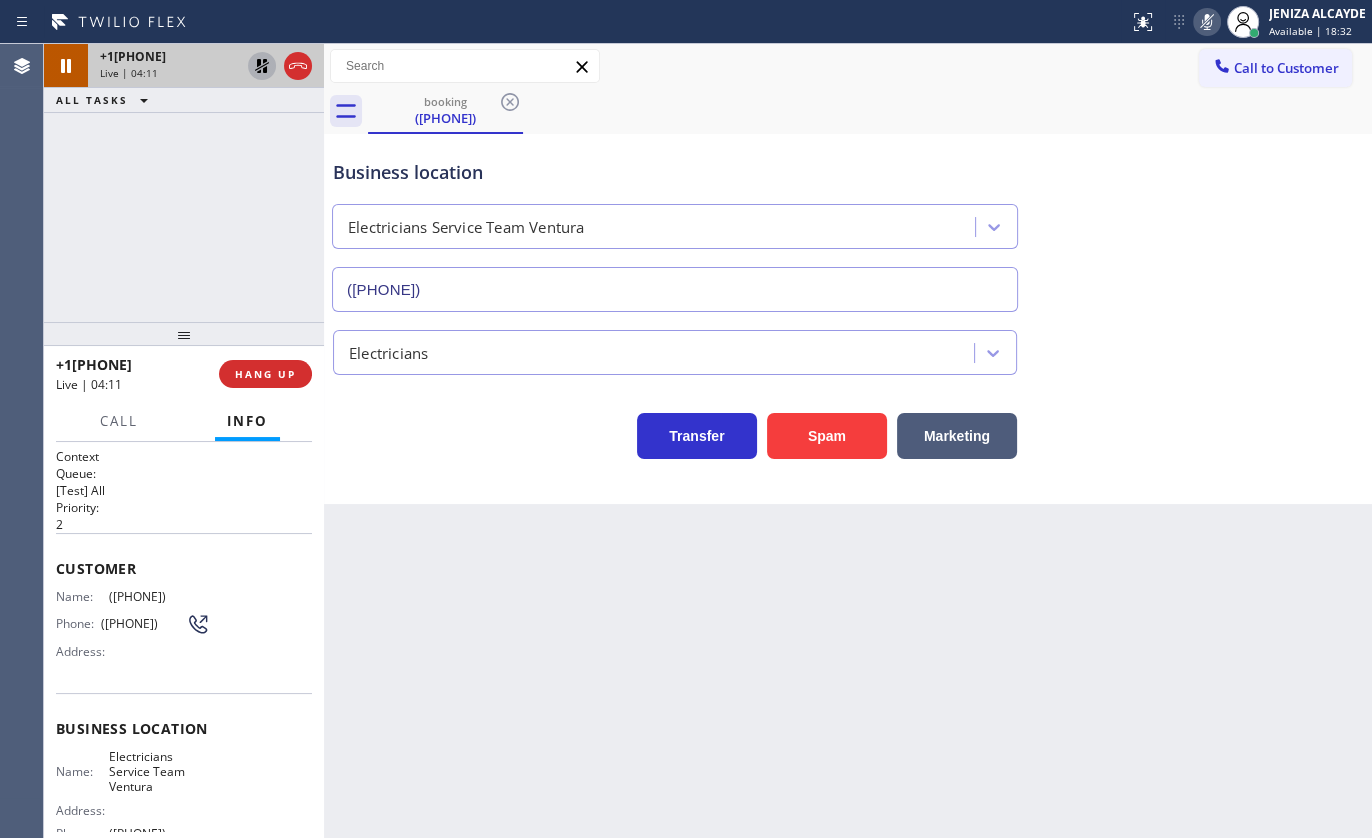 drag, startPoint x: 106, startPoint y: 596, endPoint x: 200, endPoint y: 590, distance: 94.19129 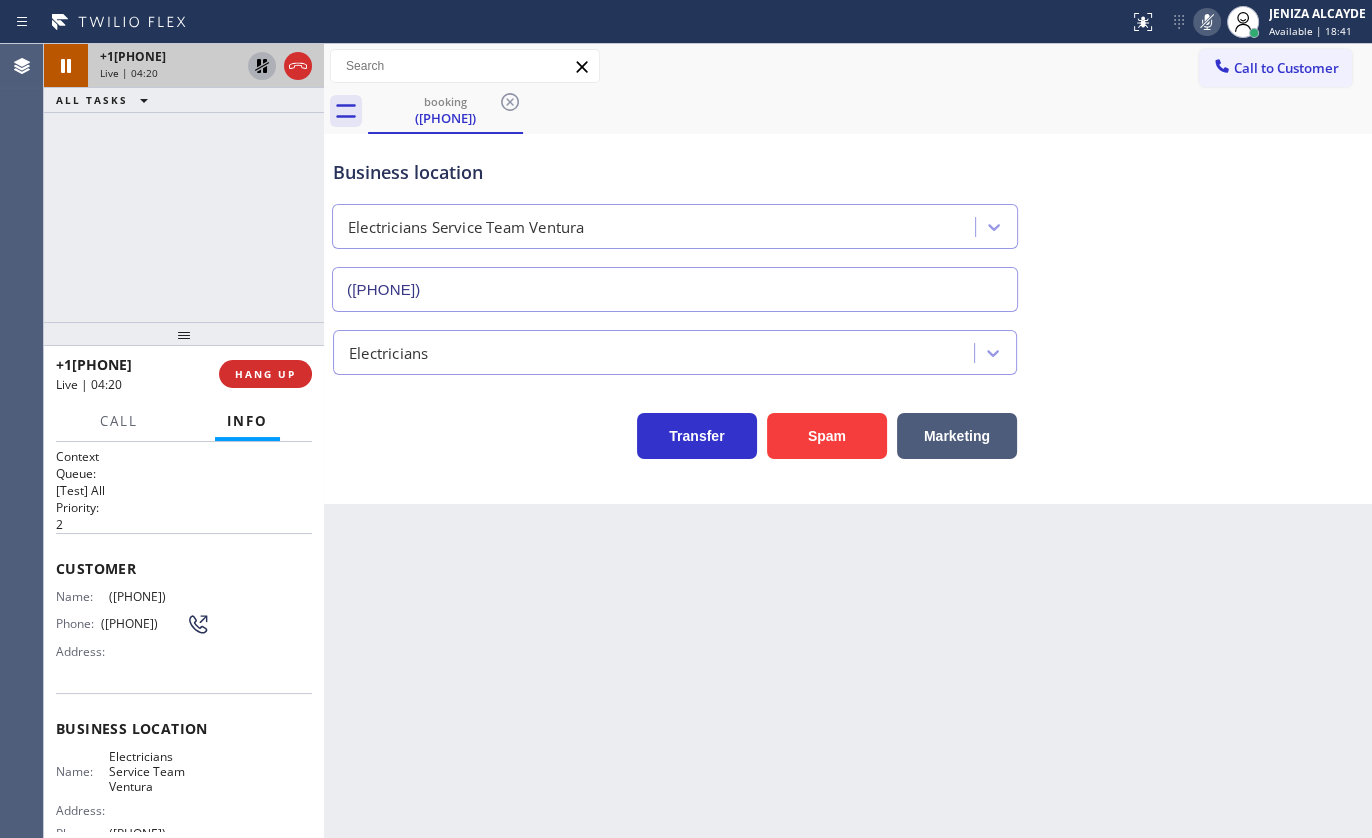 drag, startPoint x: 101, startPoint y: 597, endPoint x: 209, endPoint y: 601, distance: 108.07405 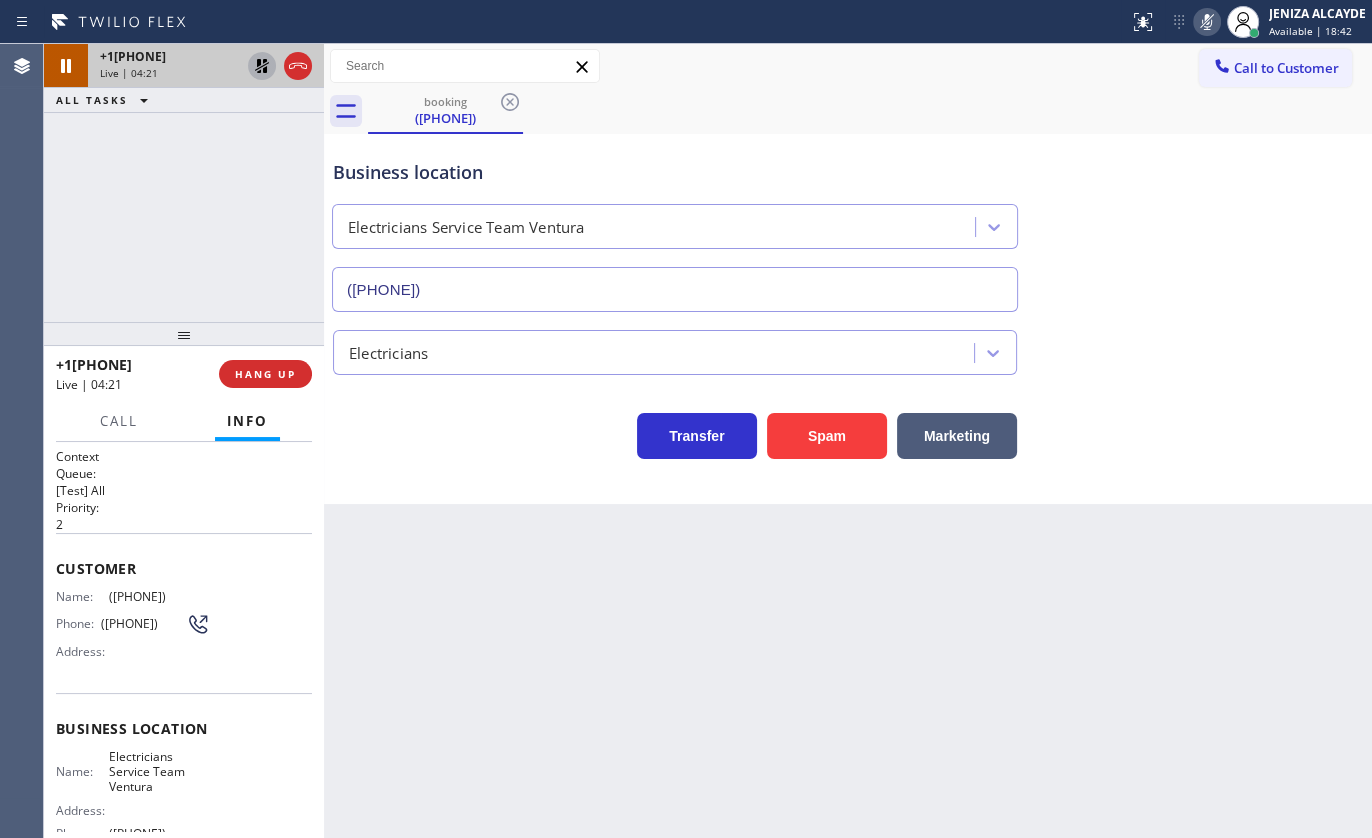 copy on "([PHONE])" 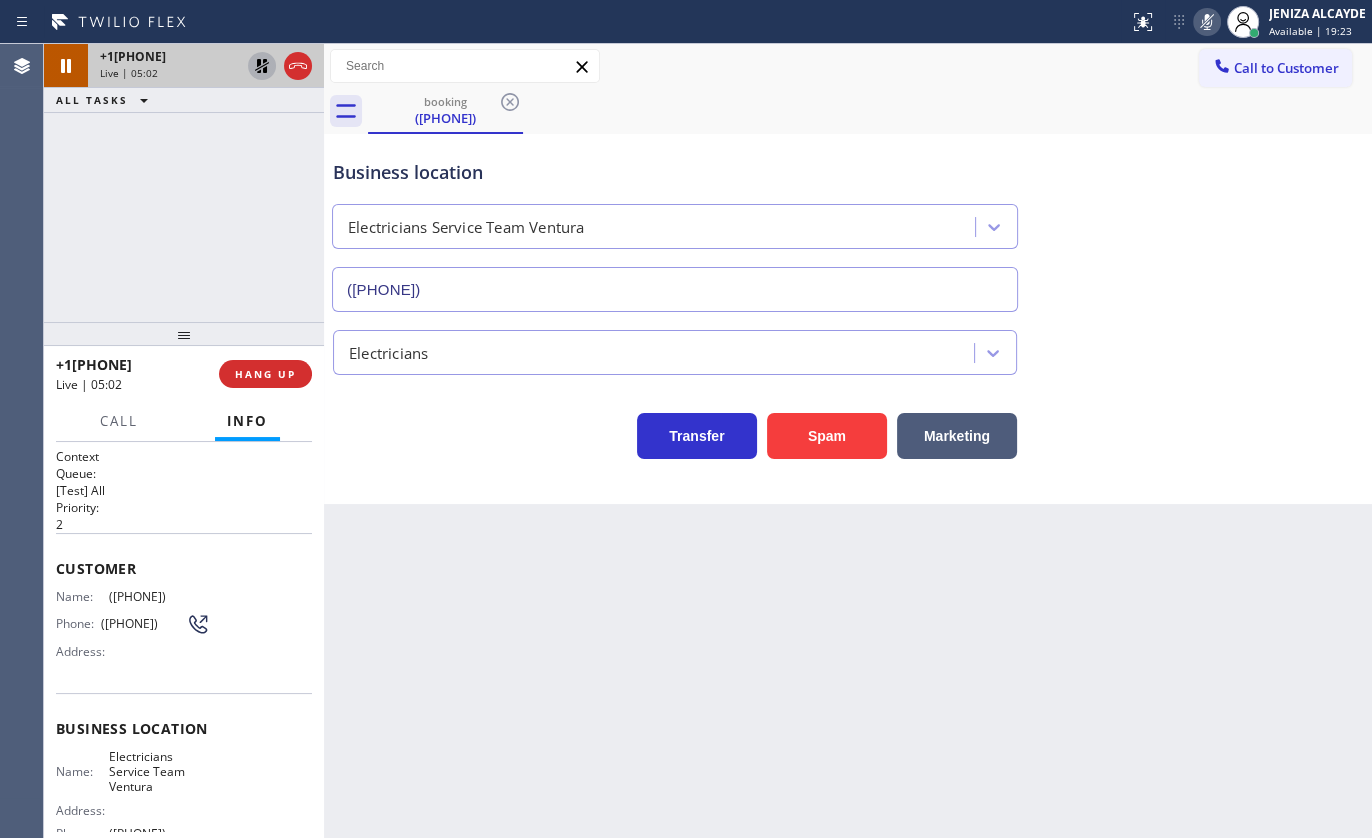 click 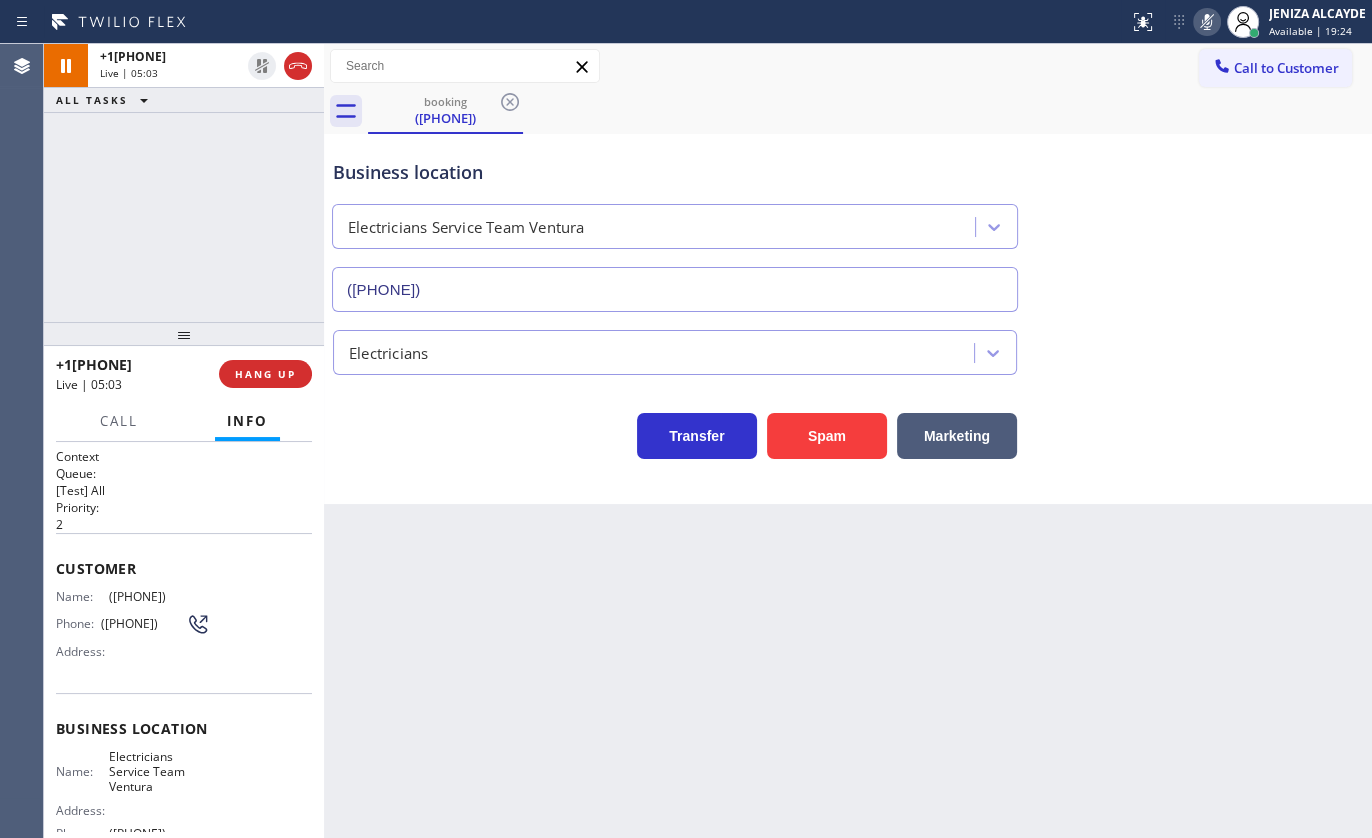 click 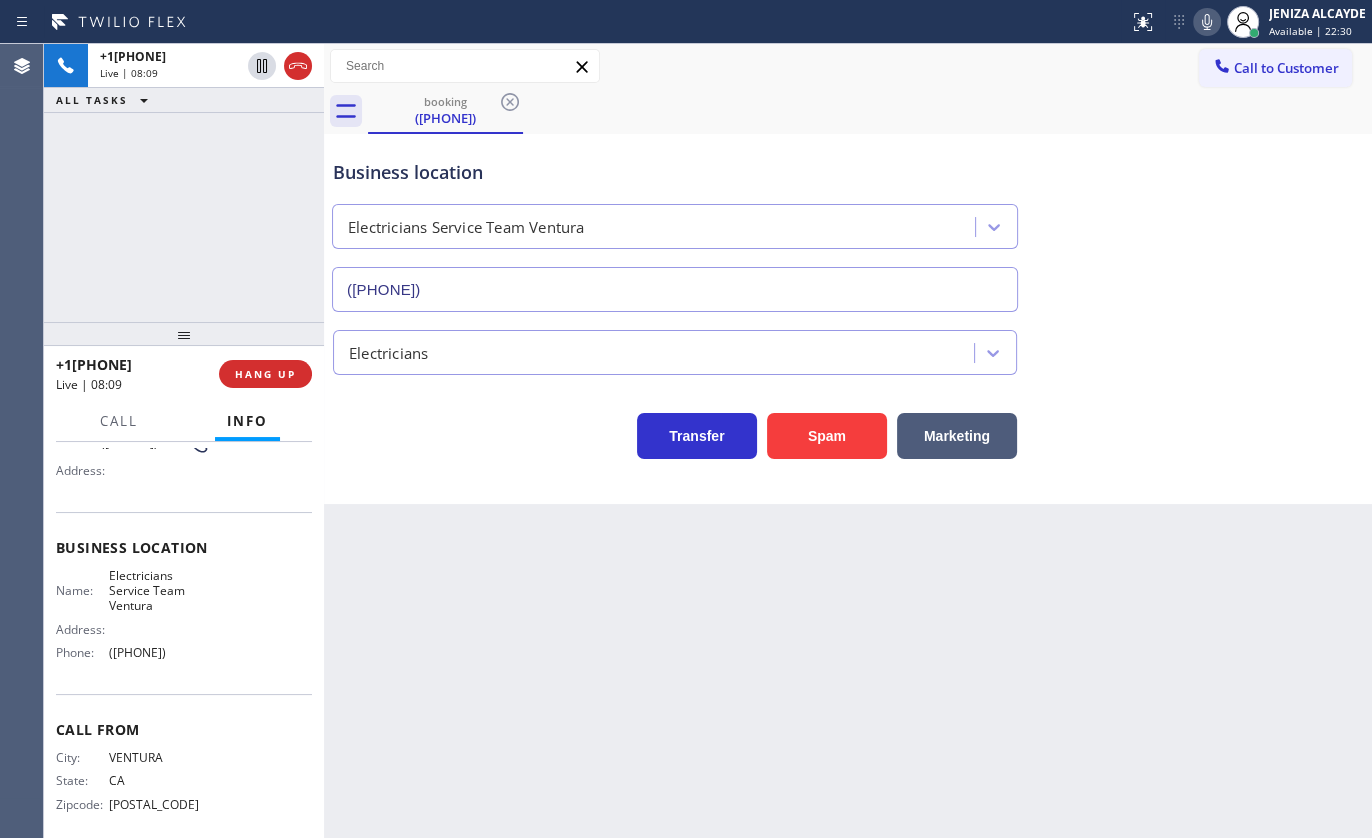 scroll, scrollTop: 198, scrollLeft: 0, axis: vertical 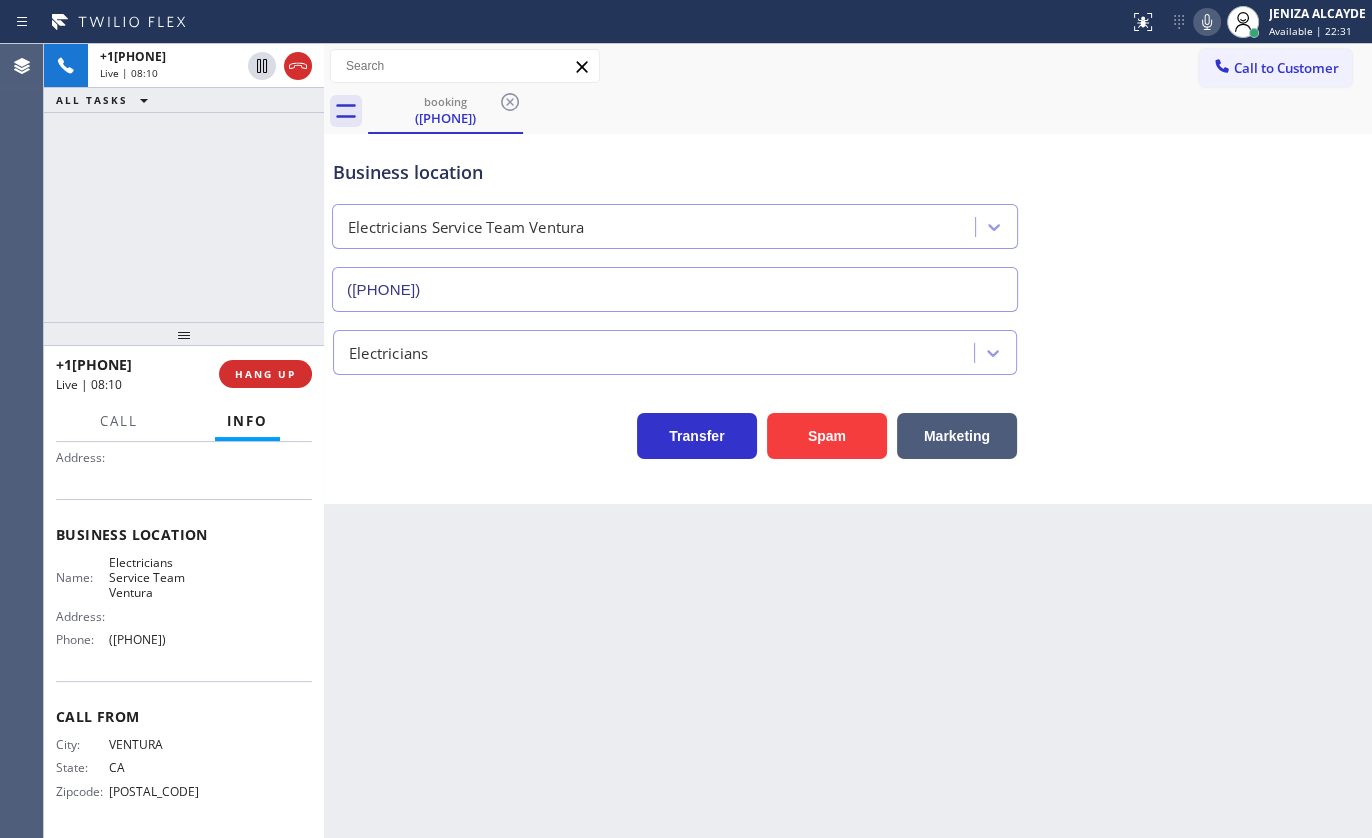 drag, startPoint x: 103, startPoint y: 643, endPoint x: 195, endPoint y: 660, distance: 93.55747 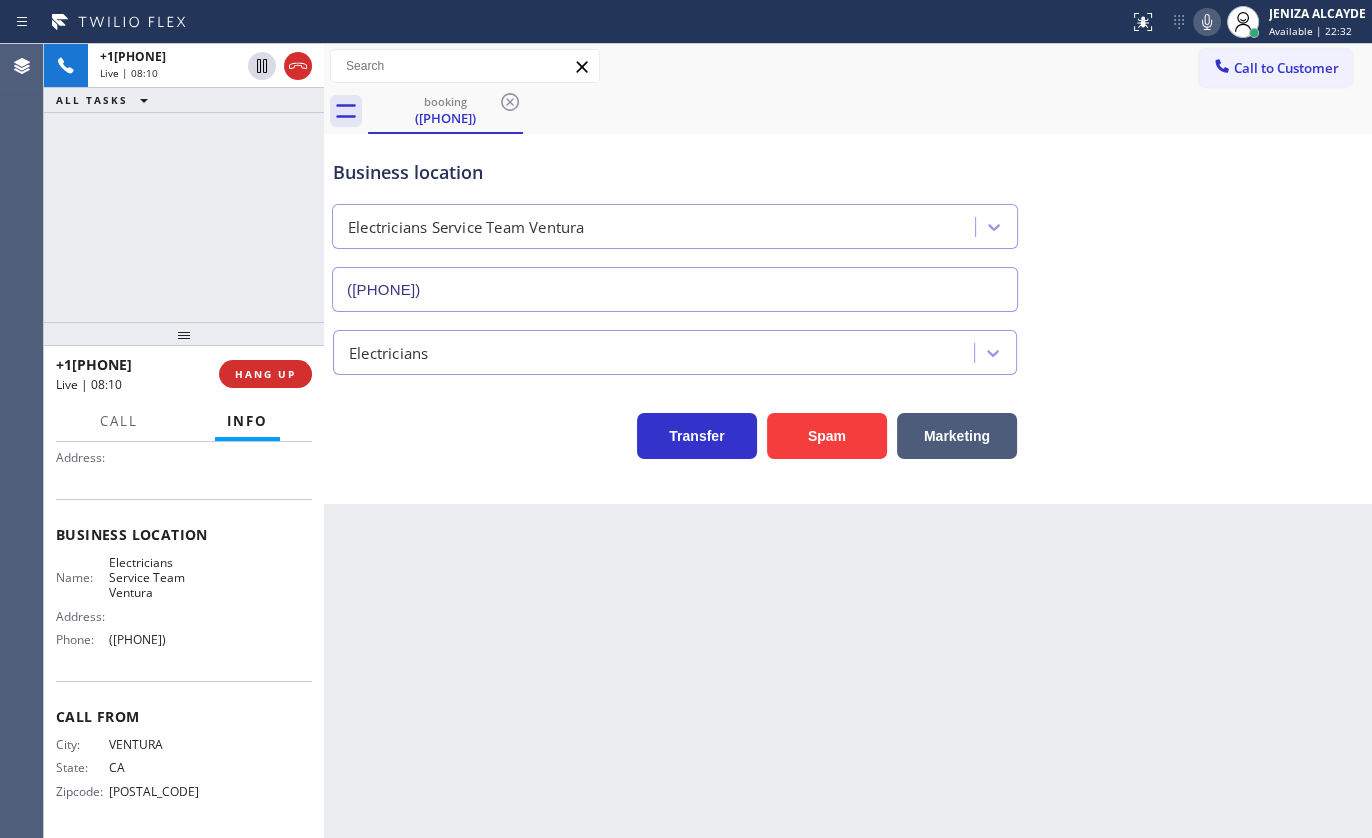 copy on "([PHONE])" 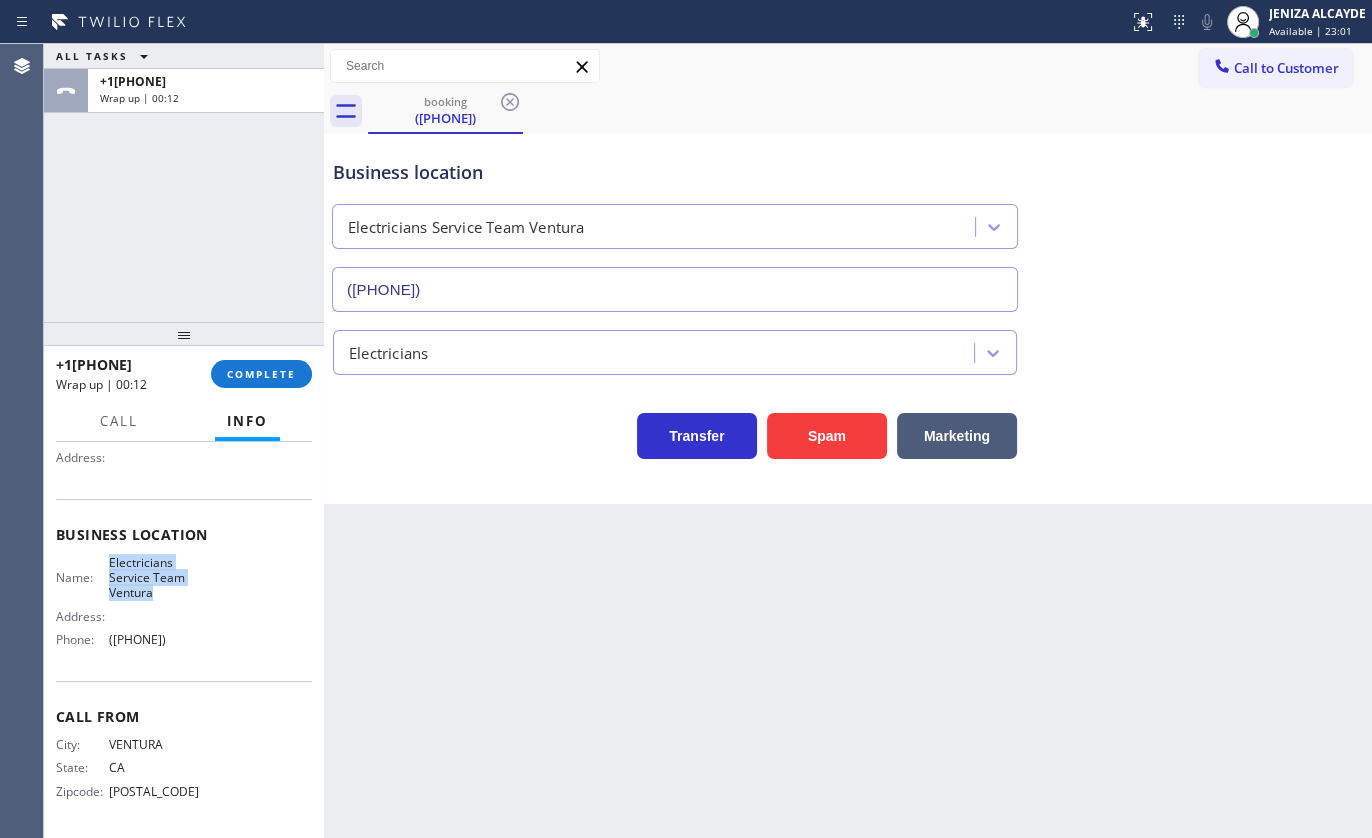 drag, startPoint x: 104, startPoint y: 560, endPoint x: 164, endPoint y: 592, distance: 68 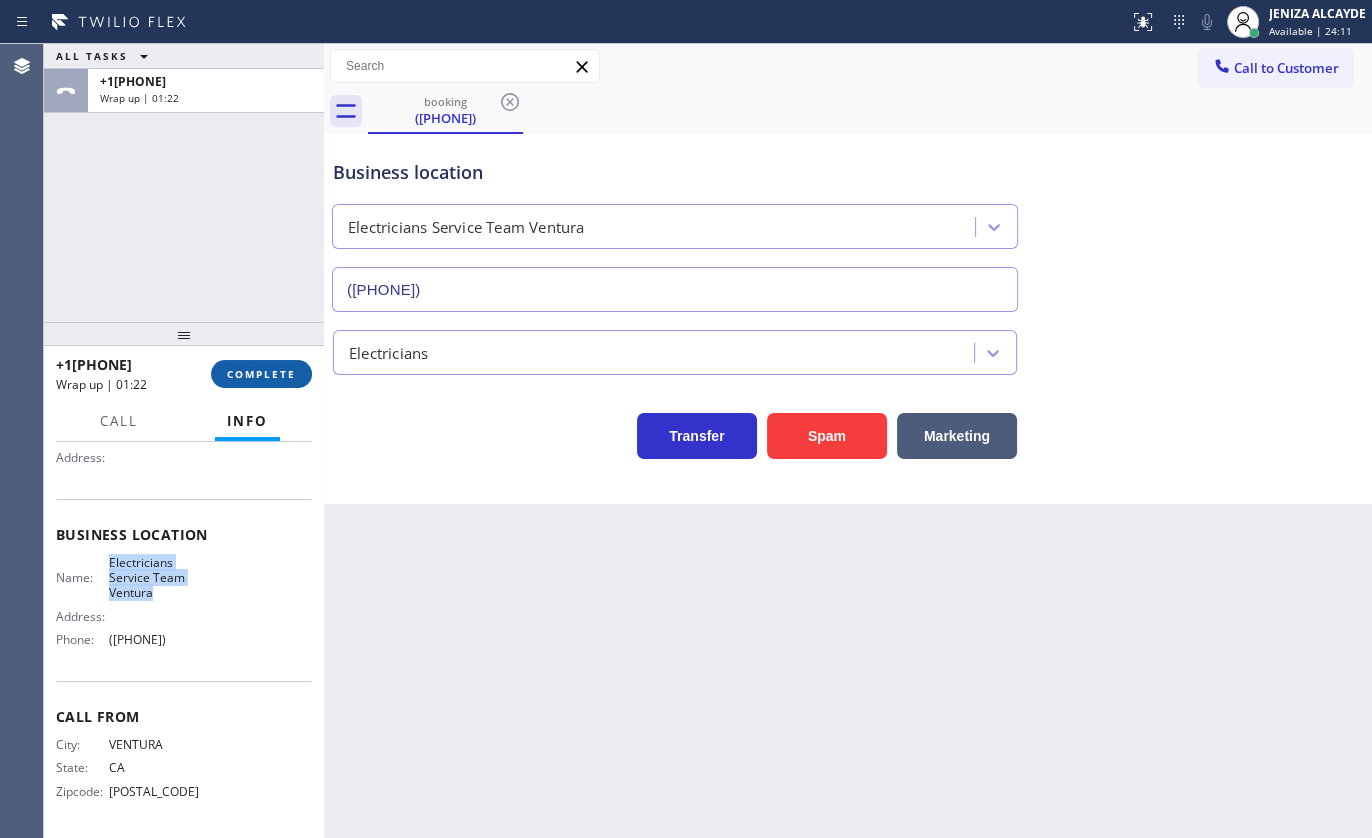 click on "COMPLETE" at bounding box center (261, 374) 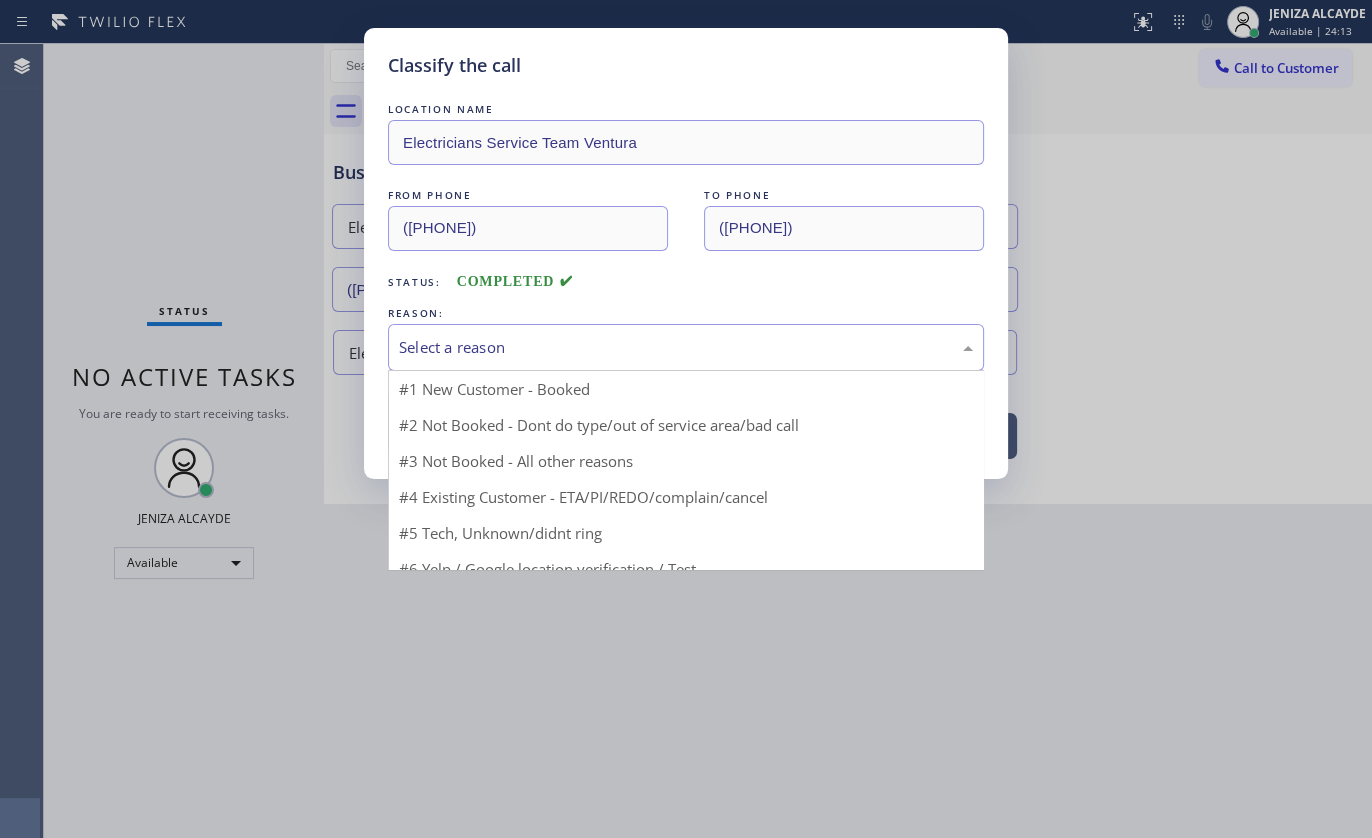 click on "Select a reason" at bounding box center [686, 347] 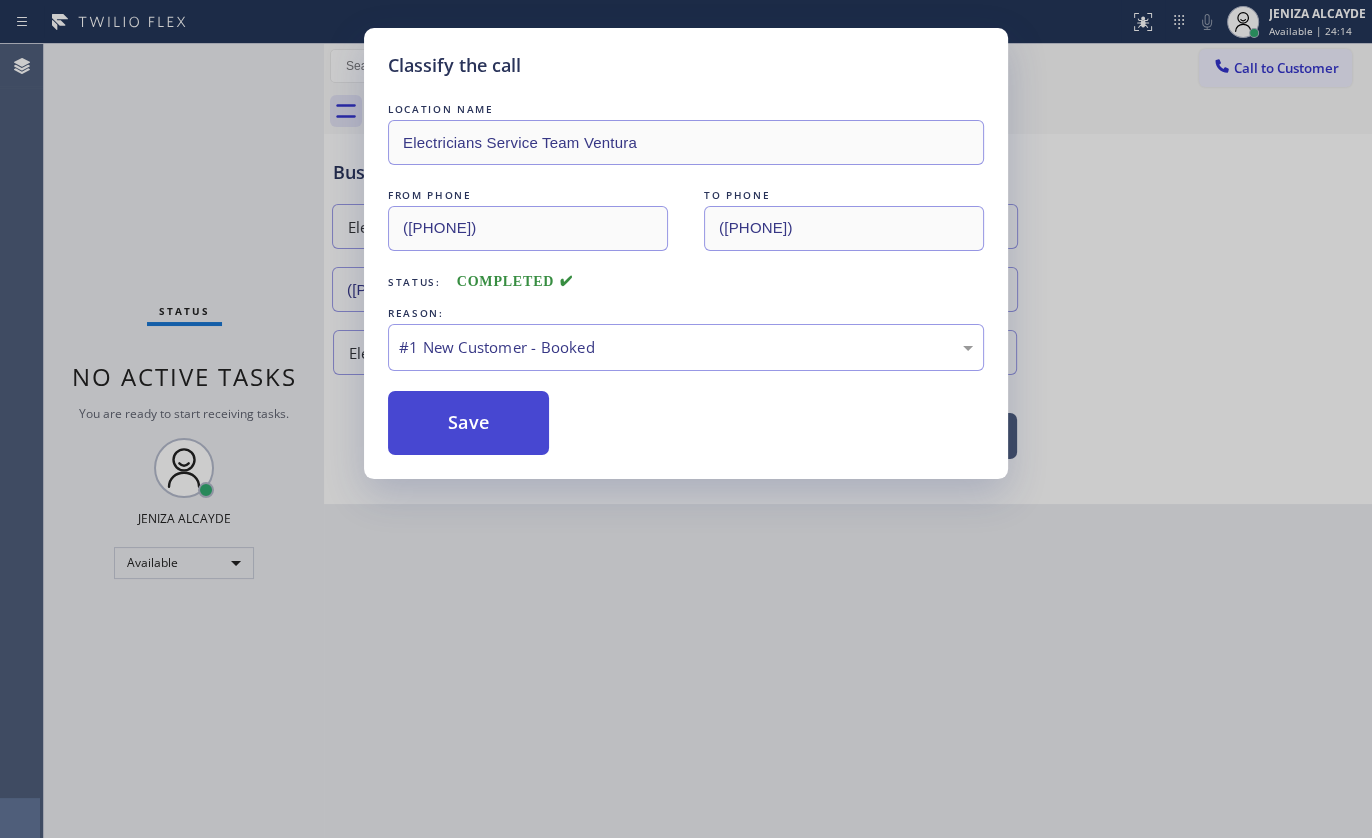 click on "Save" at bounding box center [468, 423] 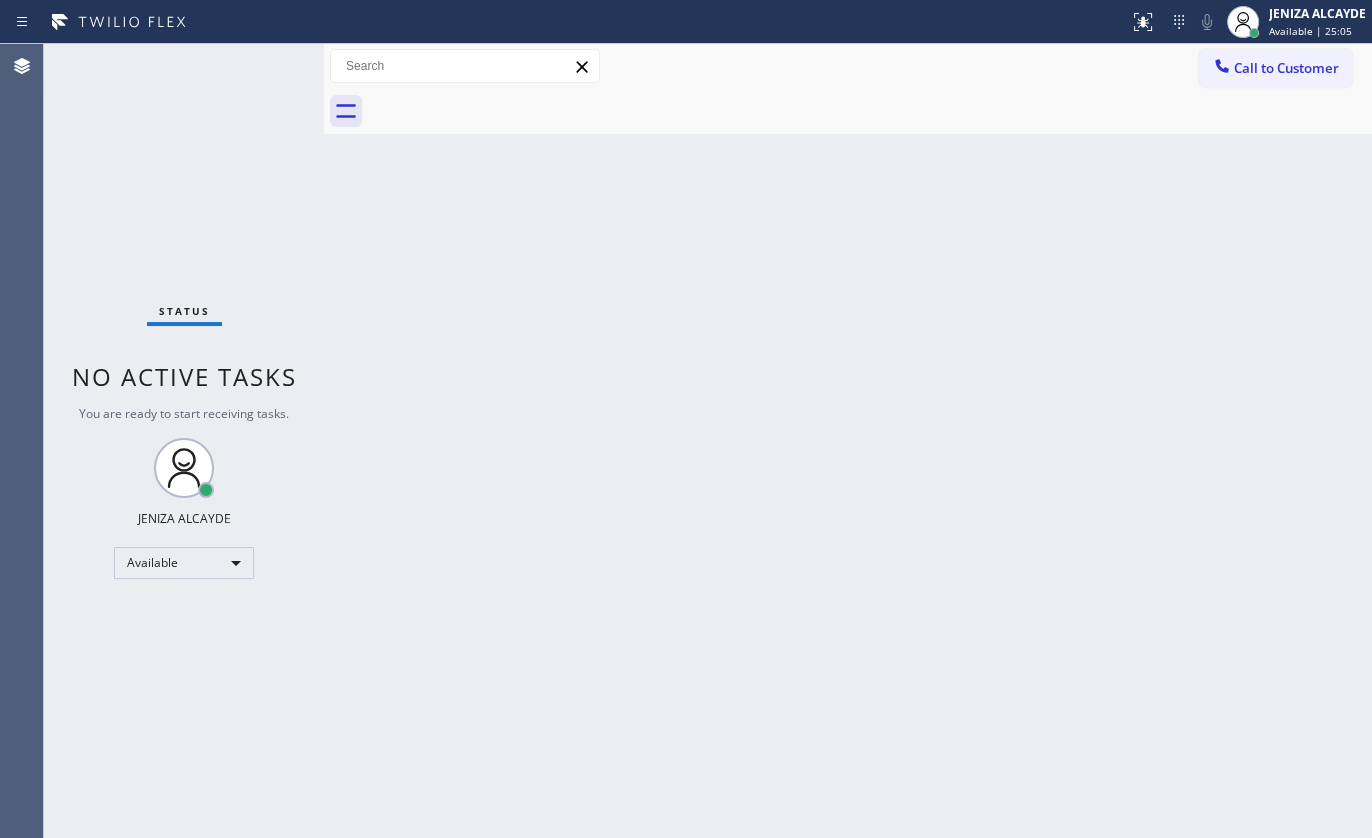 drag, startPoint x: 190, startPoint y: 140, endPoint x: 240, endPoint y: 107, distance: 59.908264 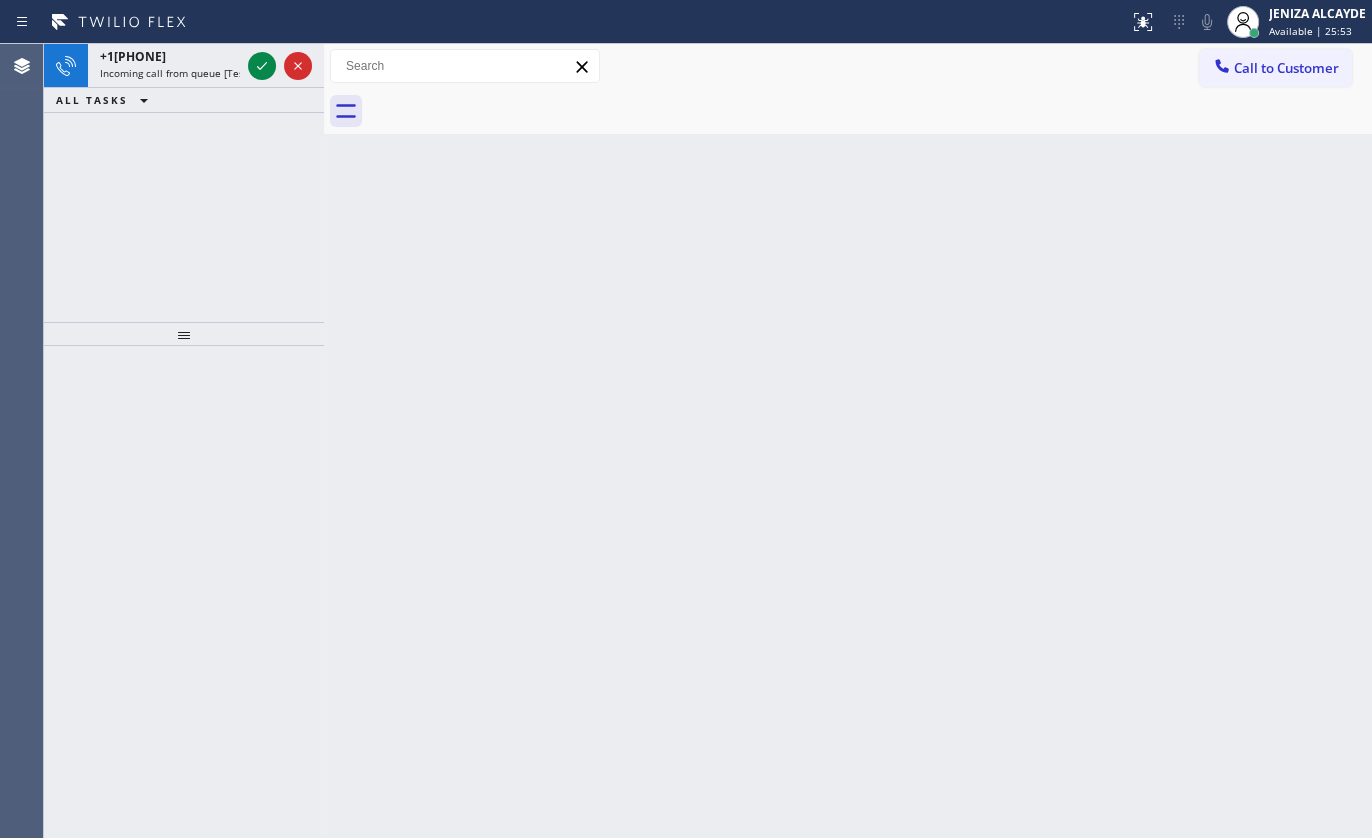 click at bounding box center [184, 592] 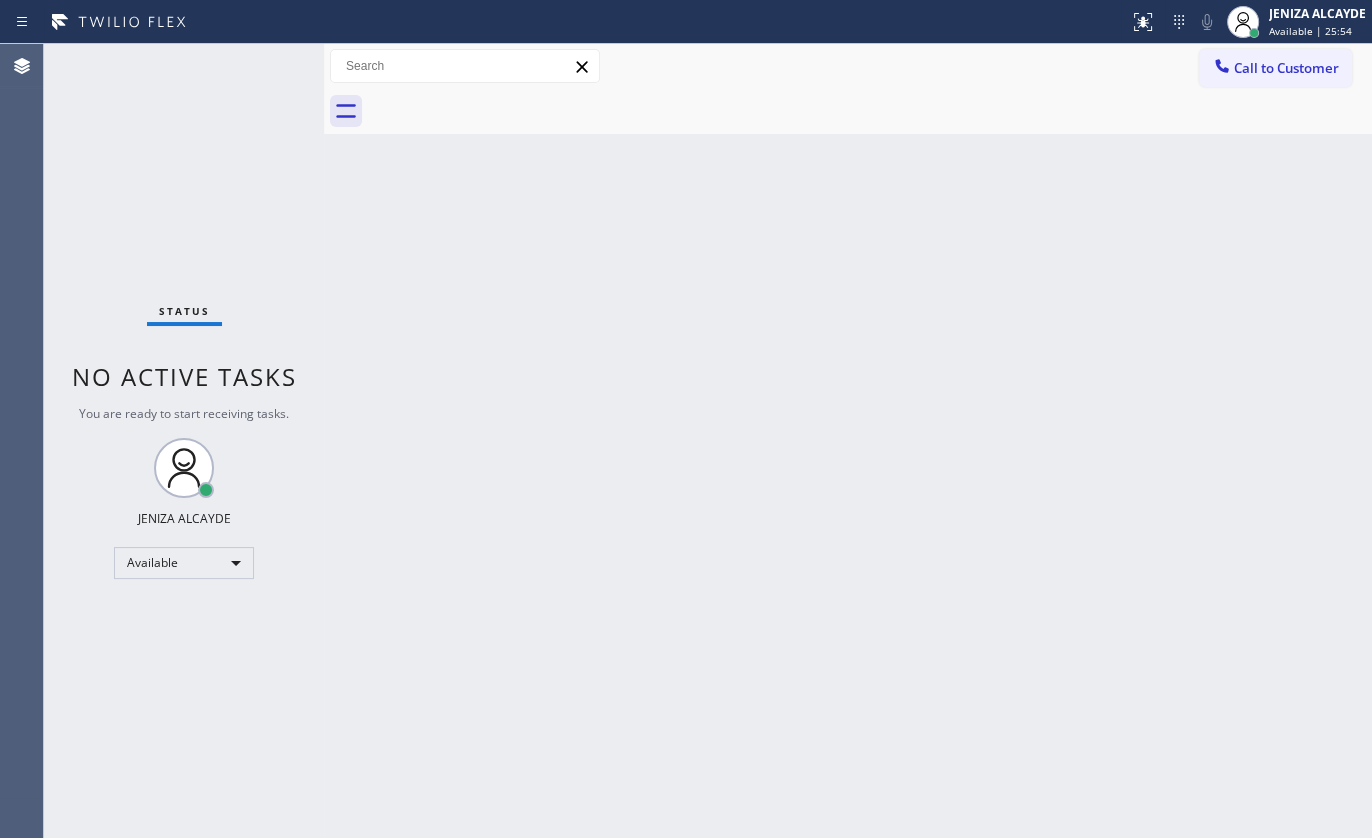 click on "Status   No active tasks     You are ready to start receiving tasks.   JENIZA ALCAYDE Available" at bounding box center (184, 441) 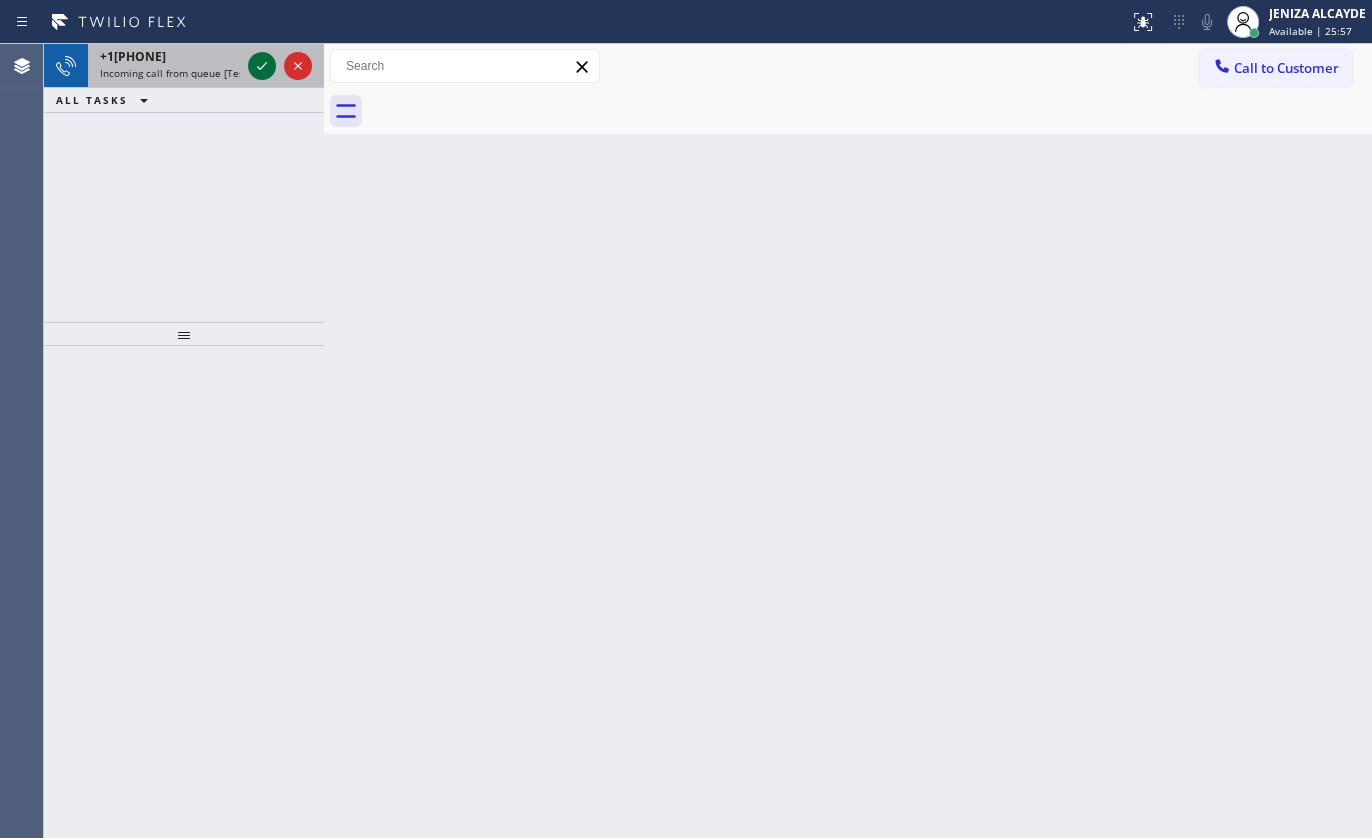 click 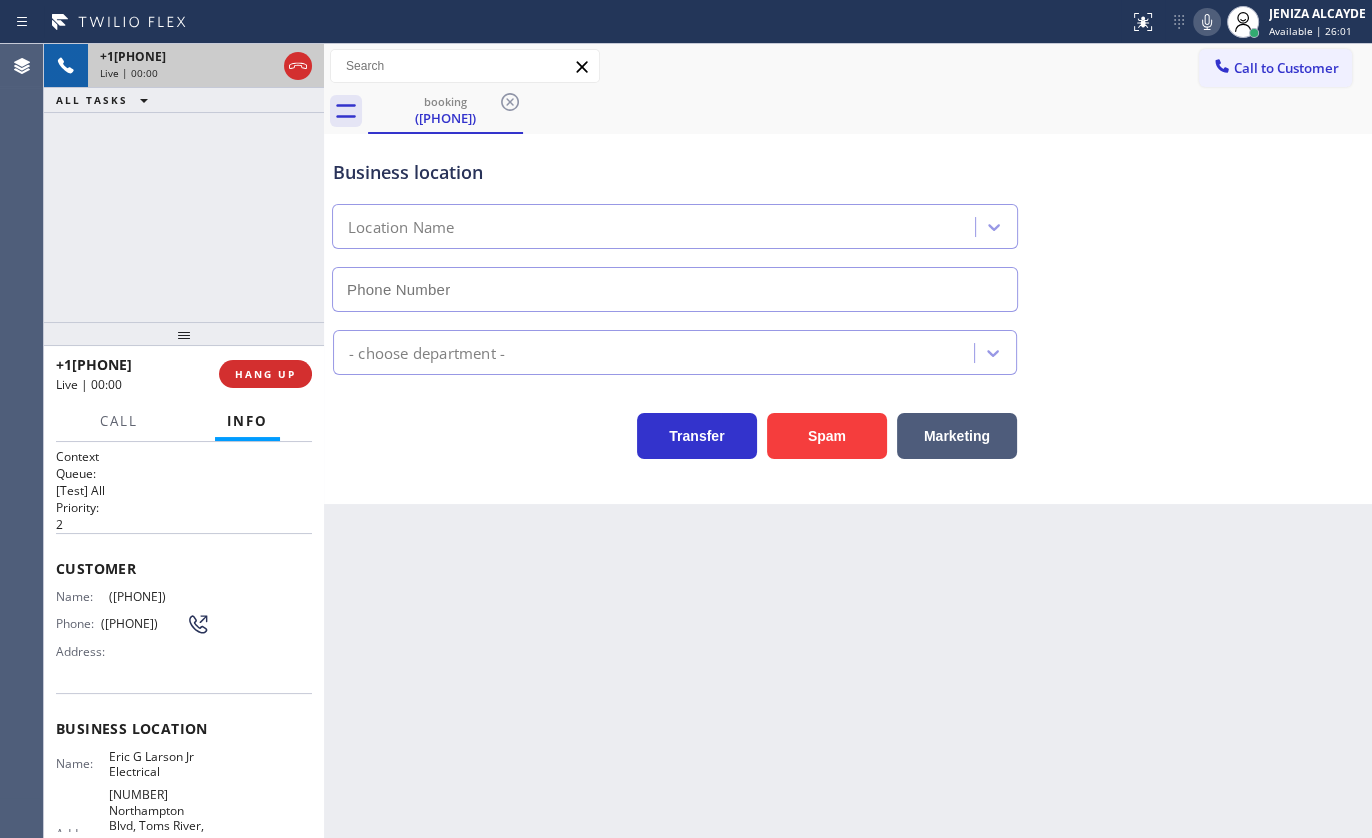 type on "([PHONE])" 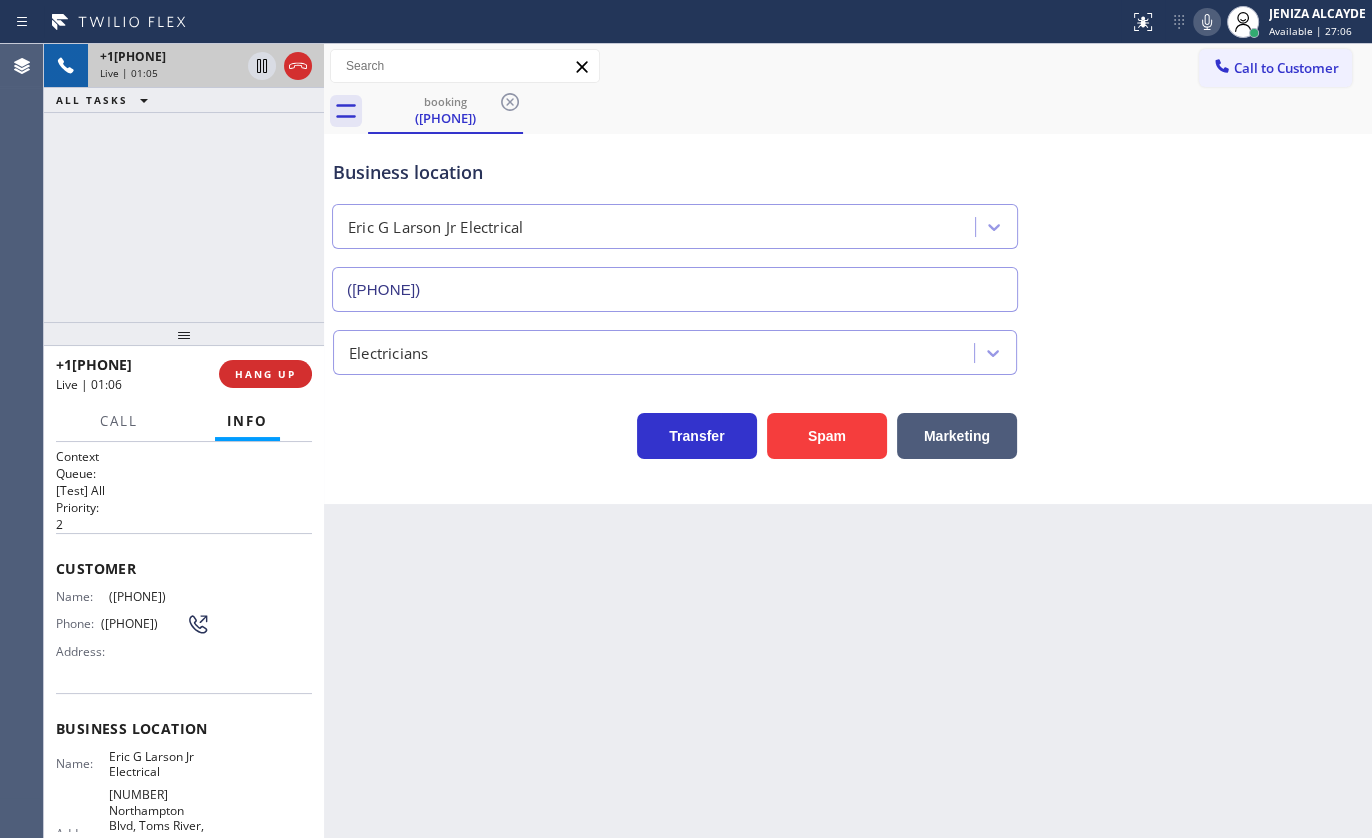 drag, startPoint x: 223, startPoint y: 253, endPoint x: 171, endPoint y: 112, distance: 150.28307 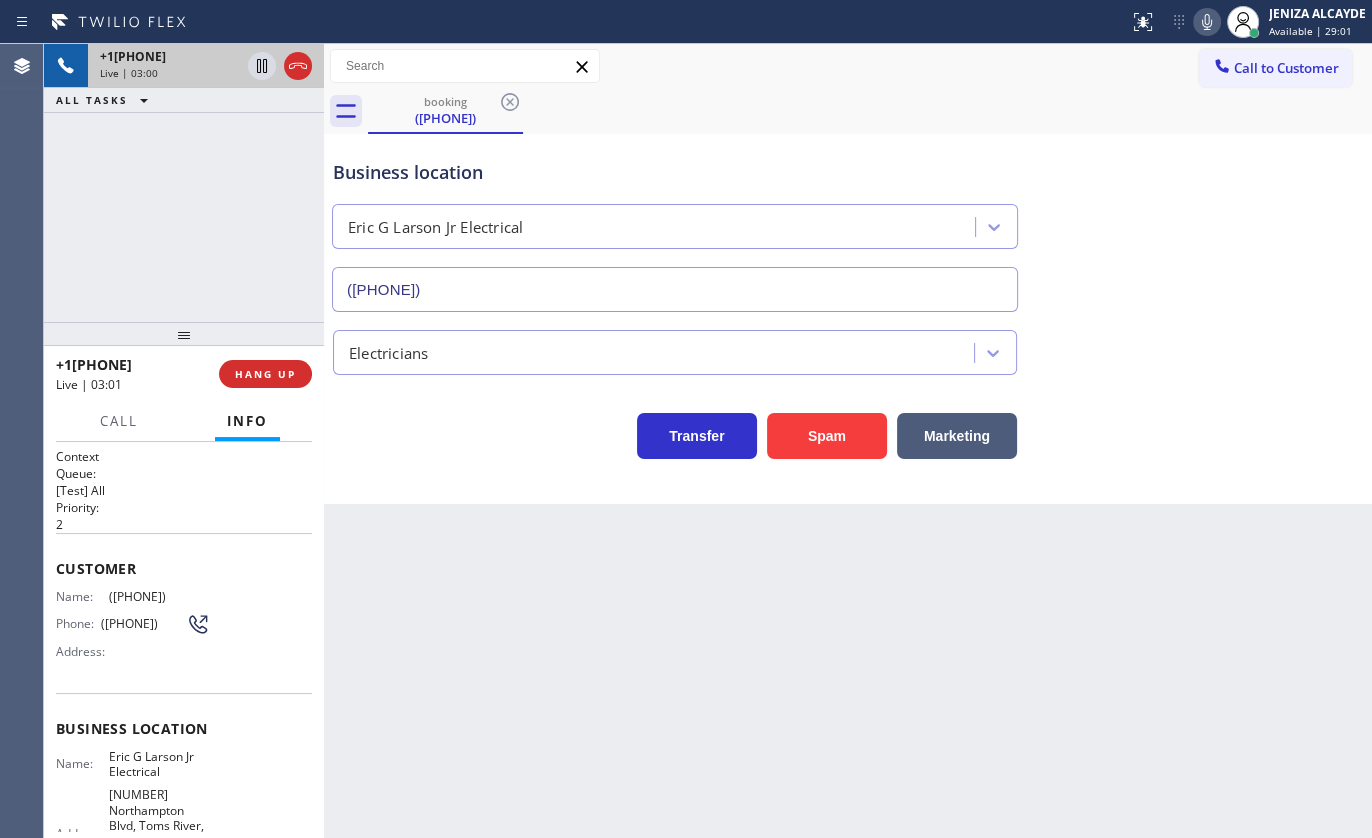 drag, startPoint x: 106, startPoint y: 587, endPoint x: 213, endPoint y: 588, distance: 107.00467 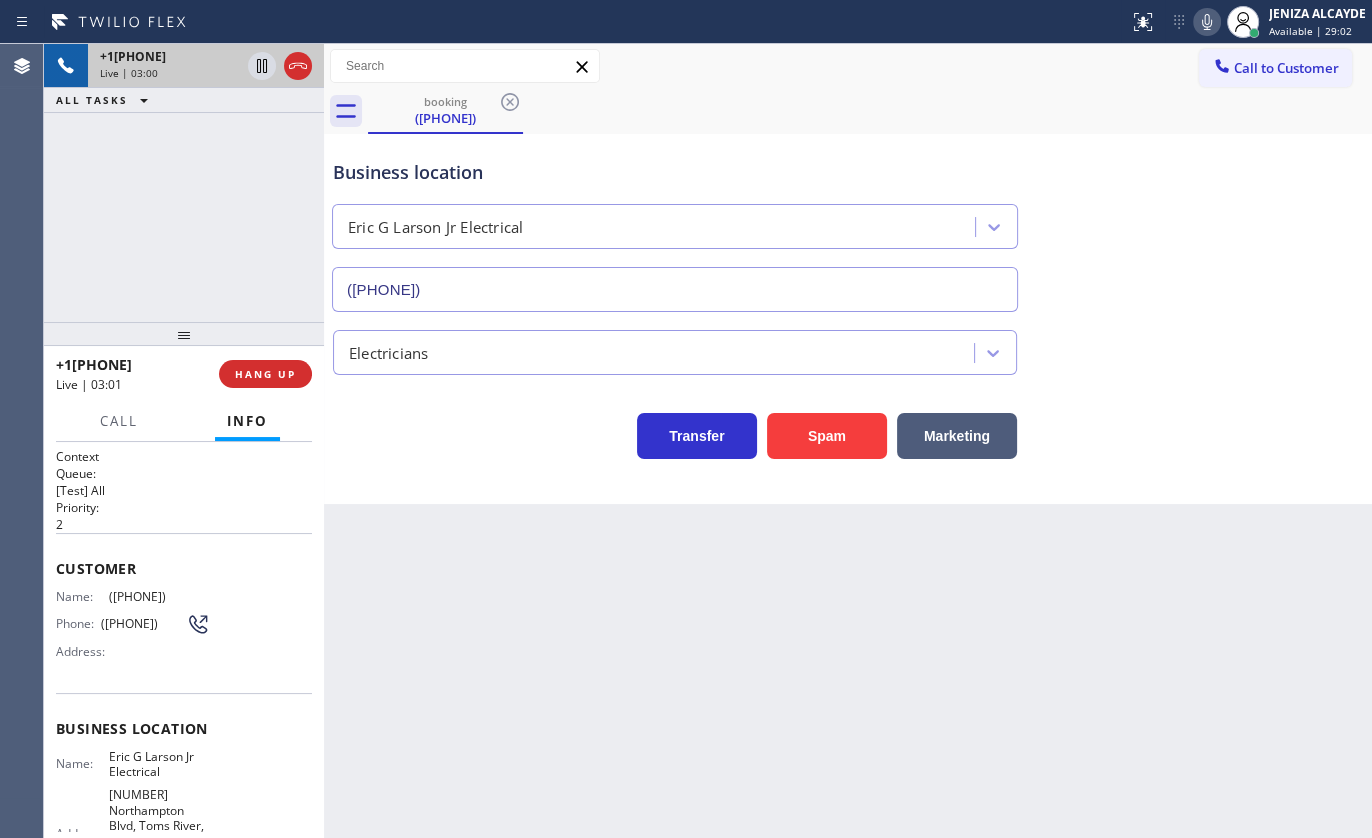 copy on "([PHONE])" 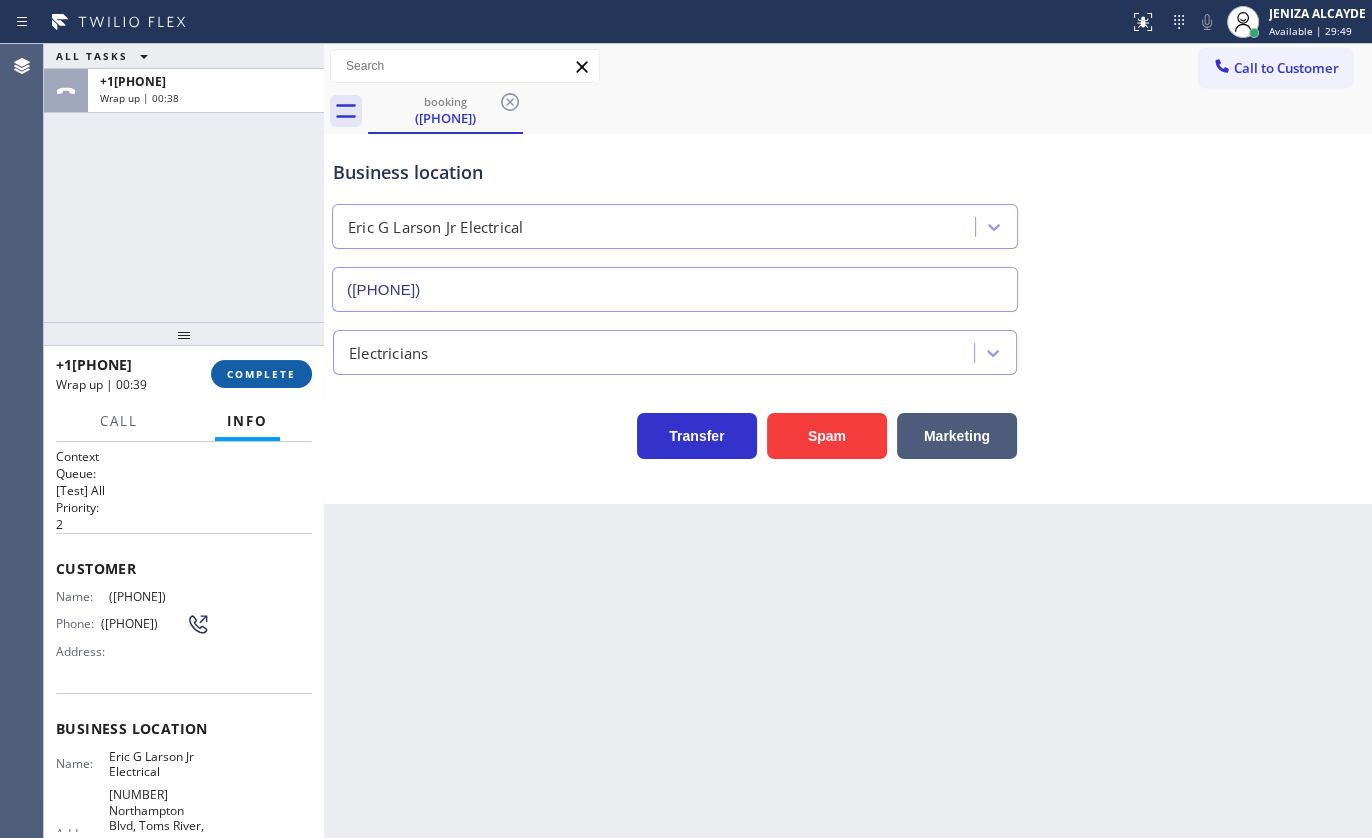 click on "COMPLETE" at bounding box center (261, 374) 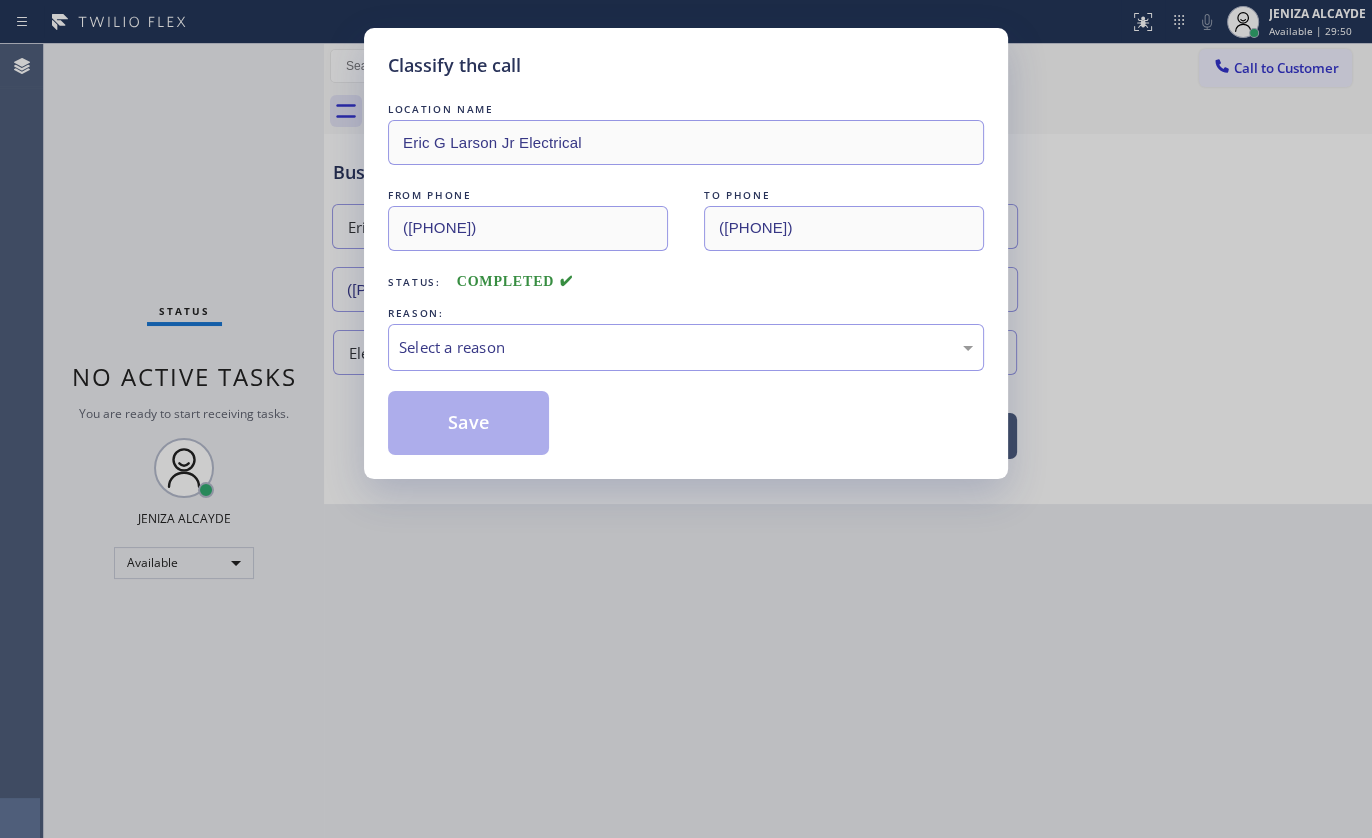 click on "REASON:" at bounding box center (686, 313) 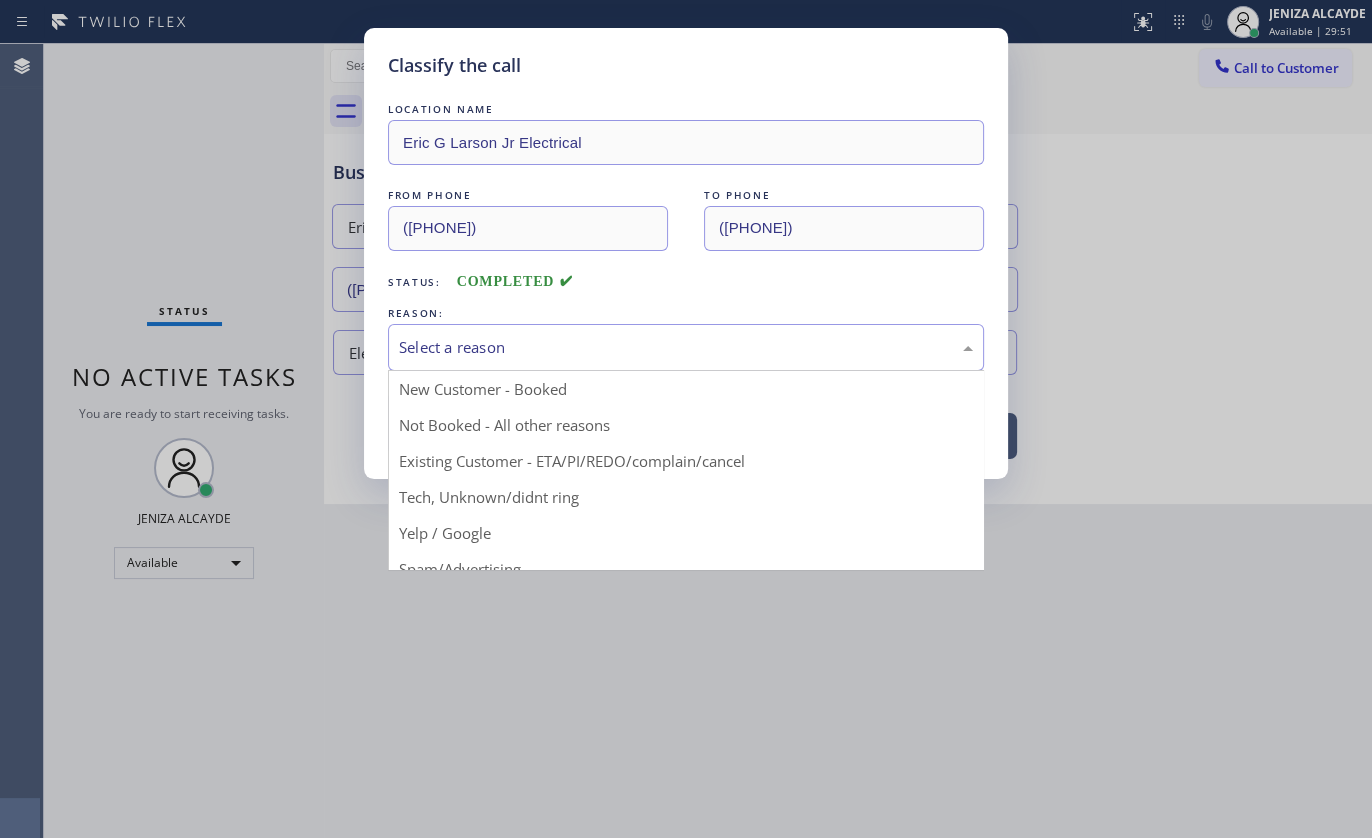 click on "Select a reason" at bounding box center (686, 347) 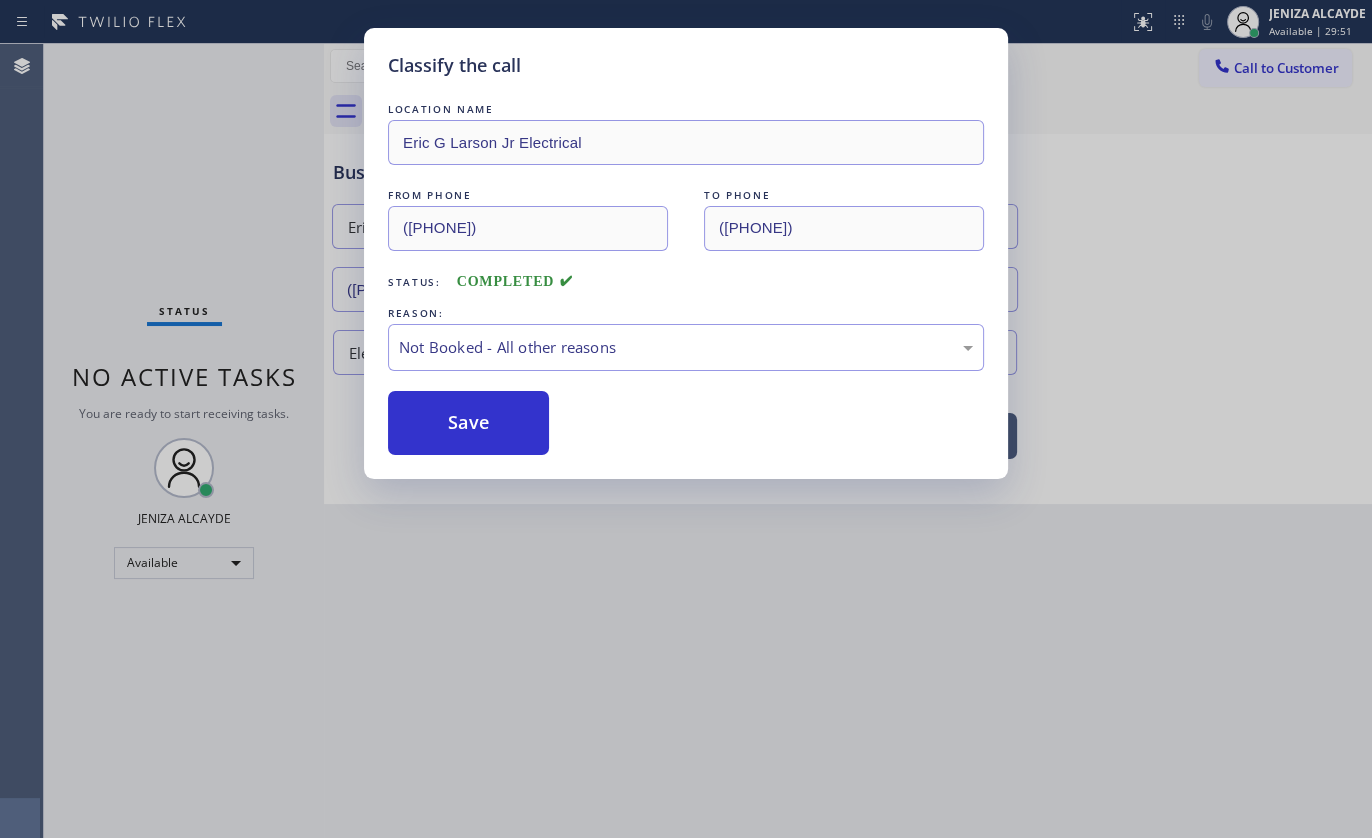 click on "Save" at bounding box center [468, 423] 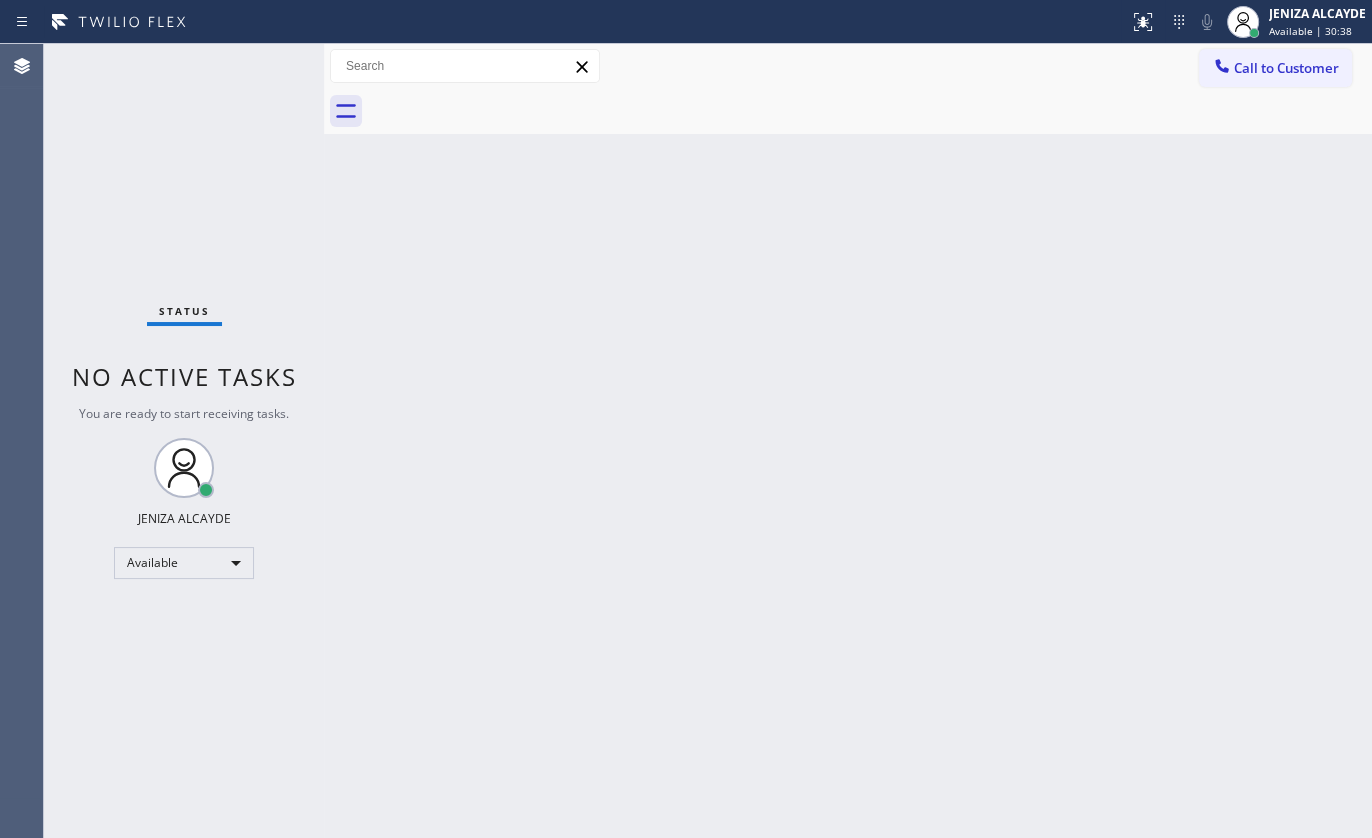 click on "Status   No active tasks     You are ready to start receiving tasks.   JENIZA ALCAYDE Available" at bounding box center (184, 441) 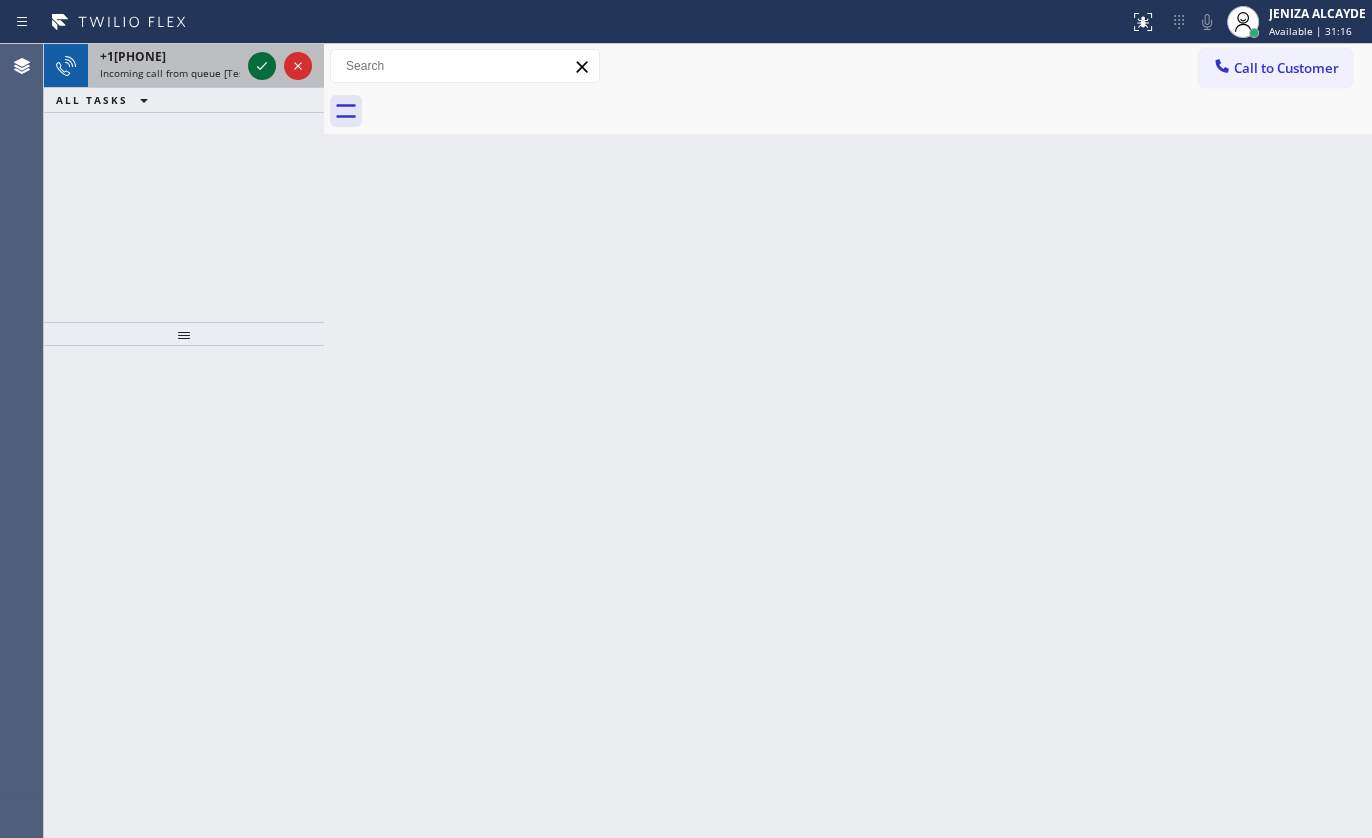 click 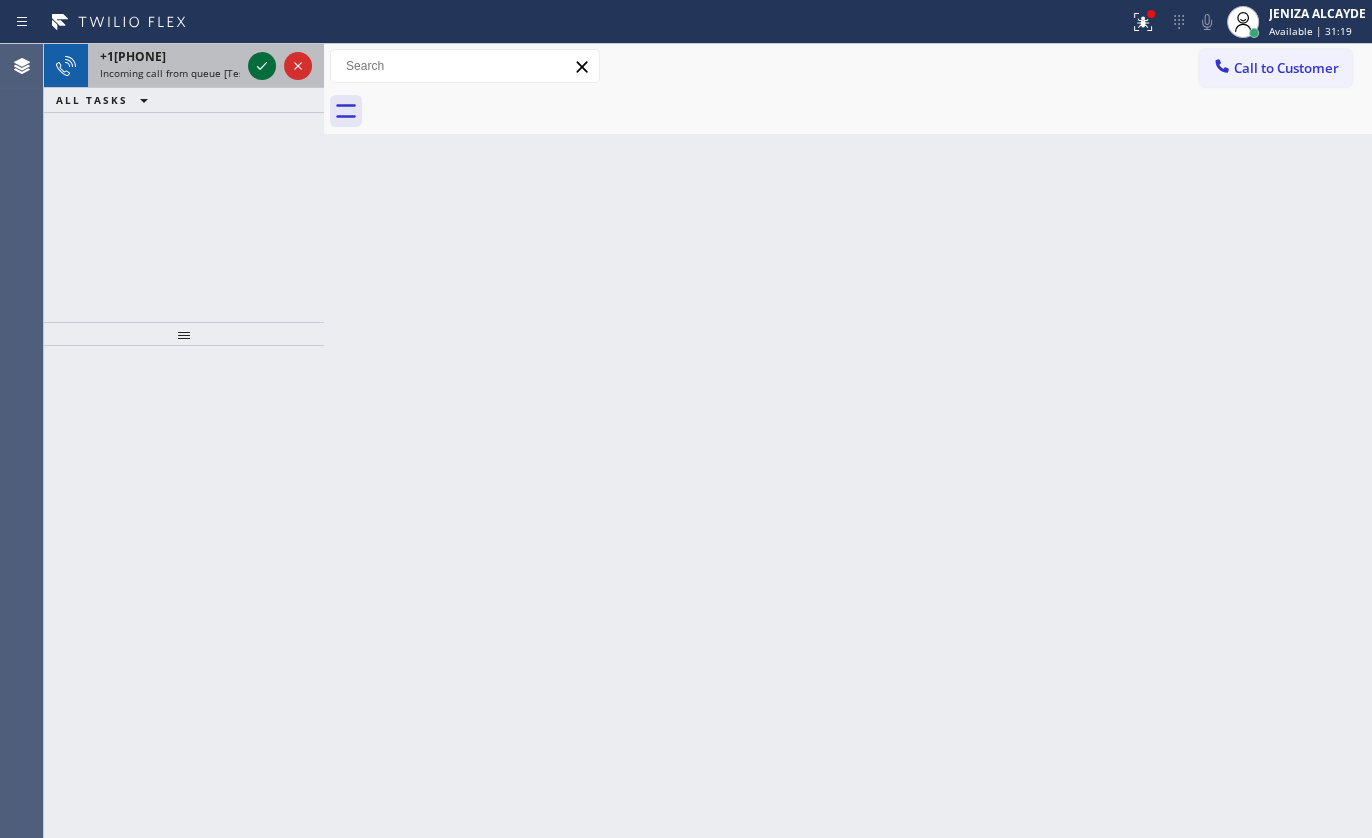 click 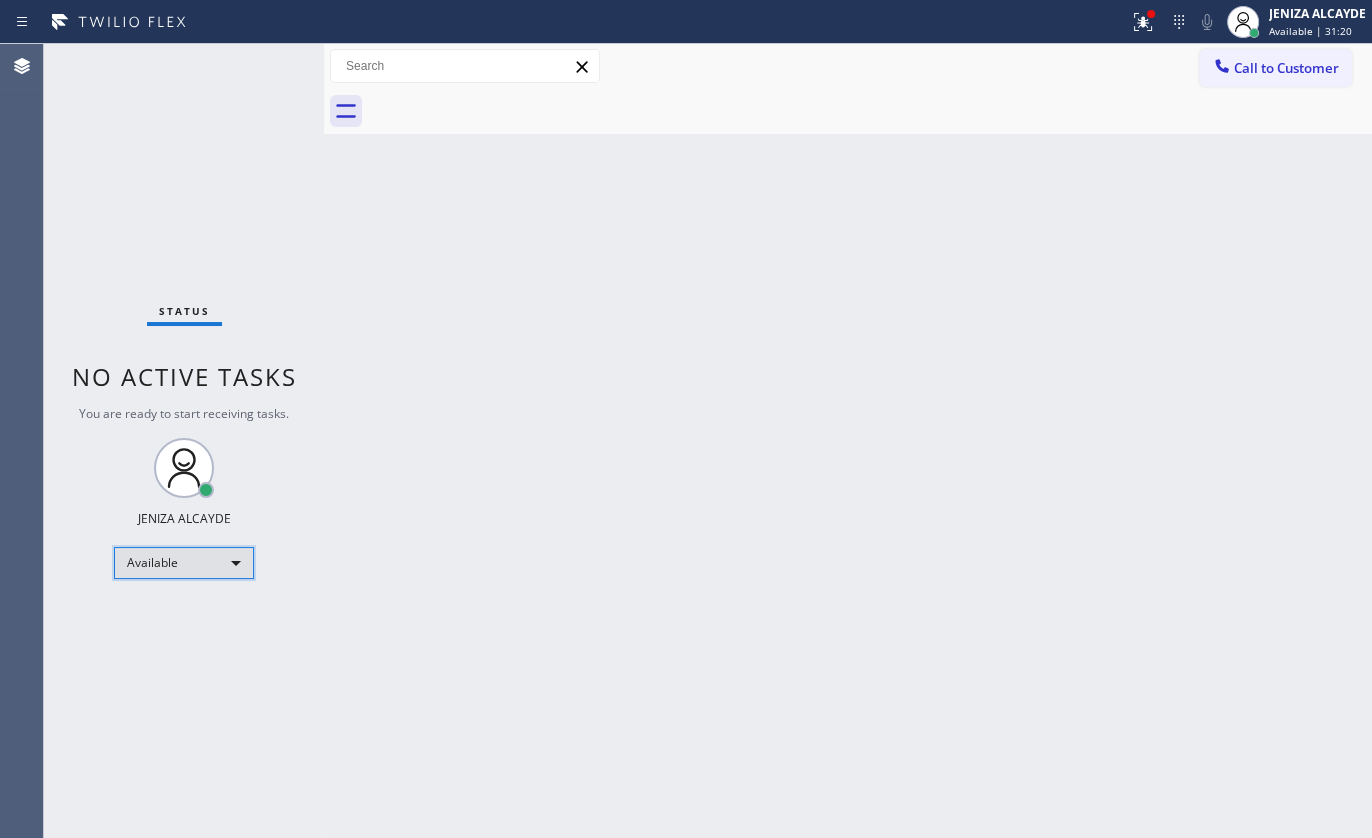 click on "Available" at bounding box center (184, 563) 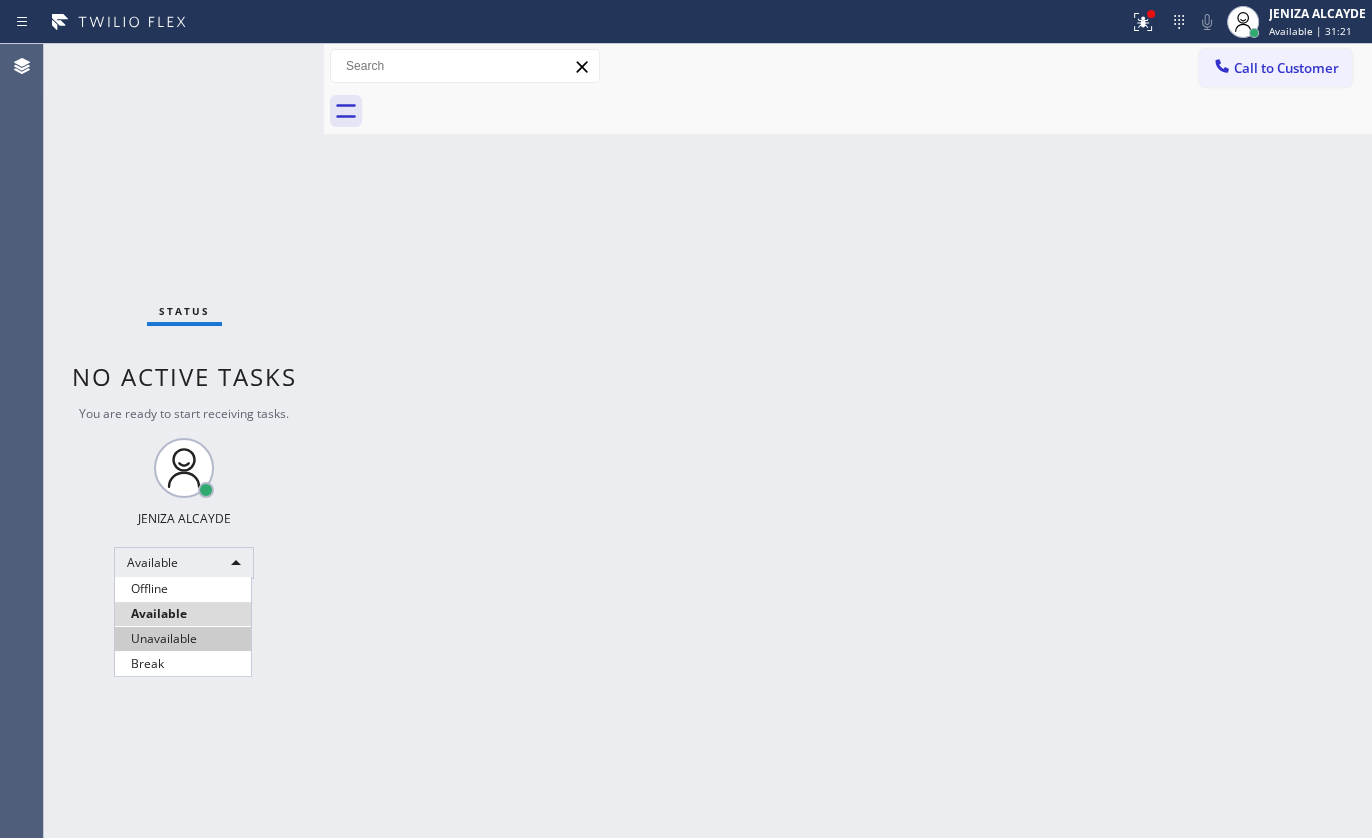 click on "Unavailable" at bounding box center (183, 639) 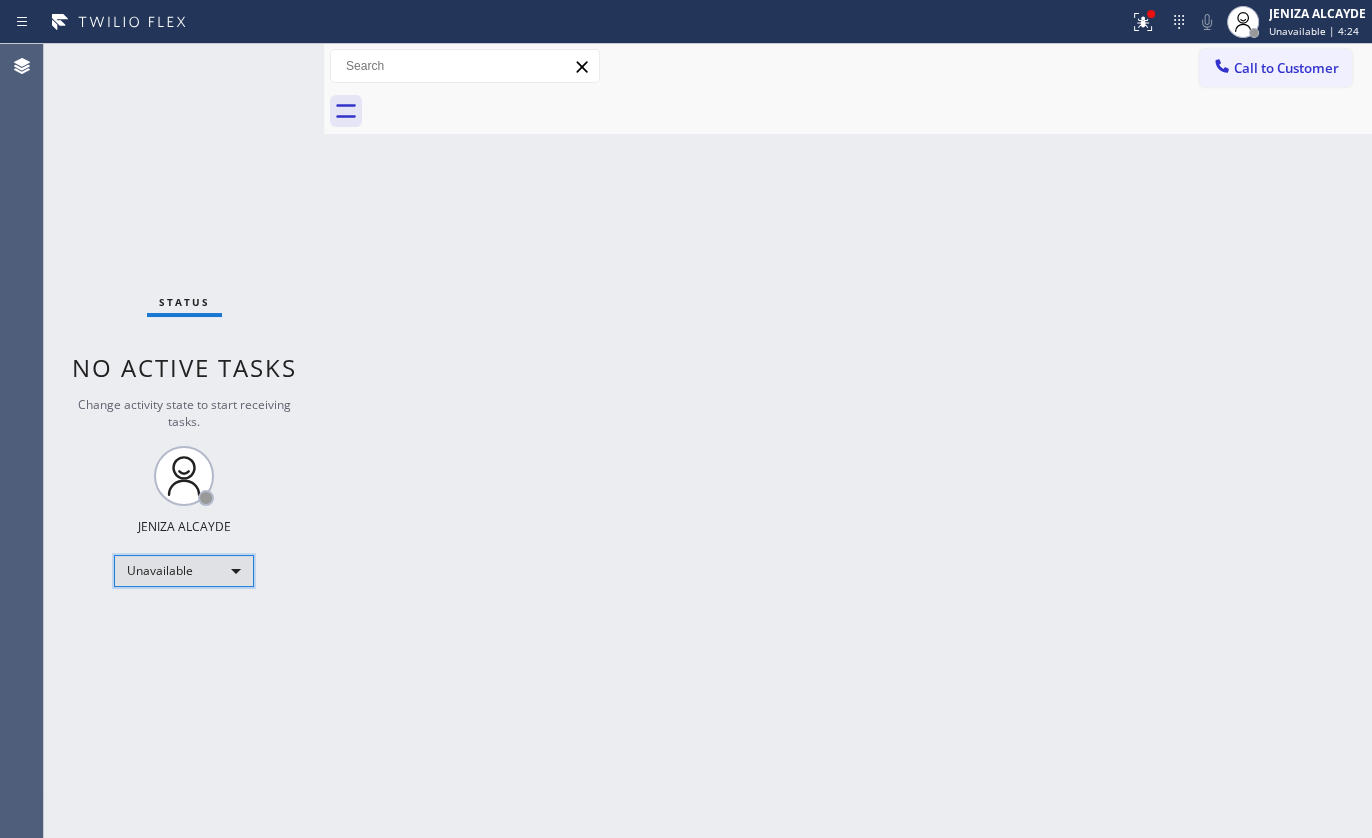 click on "Unavailable" at bounding box center (184, 571) 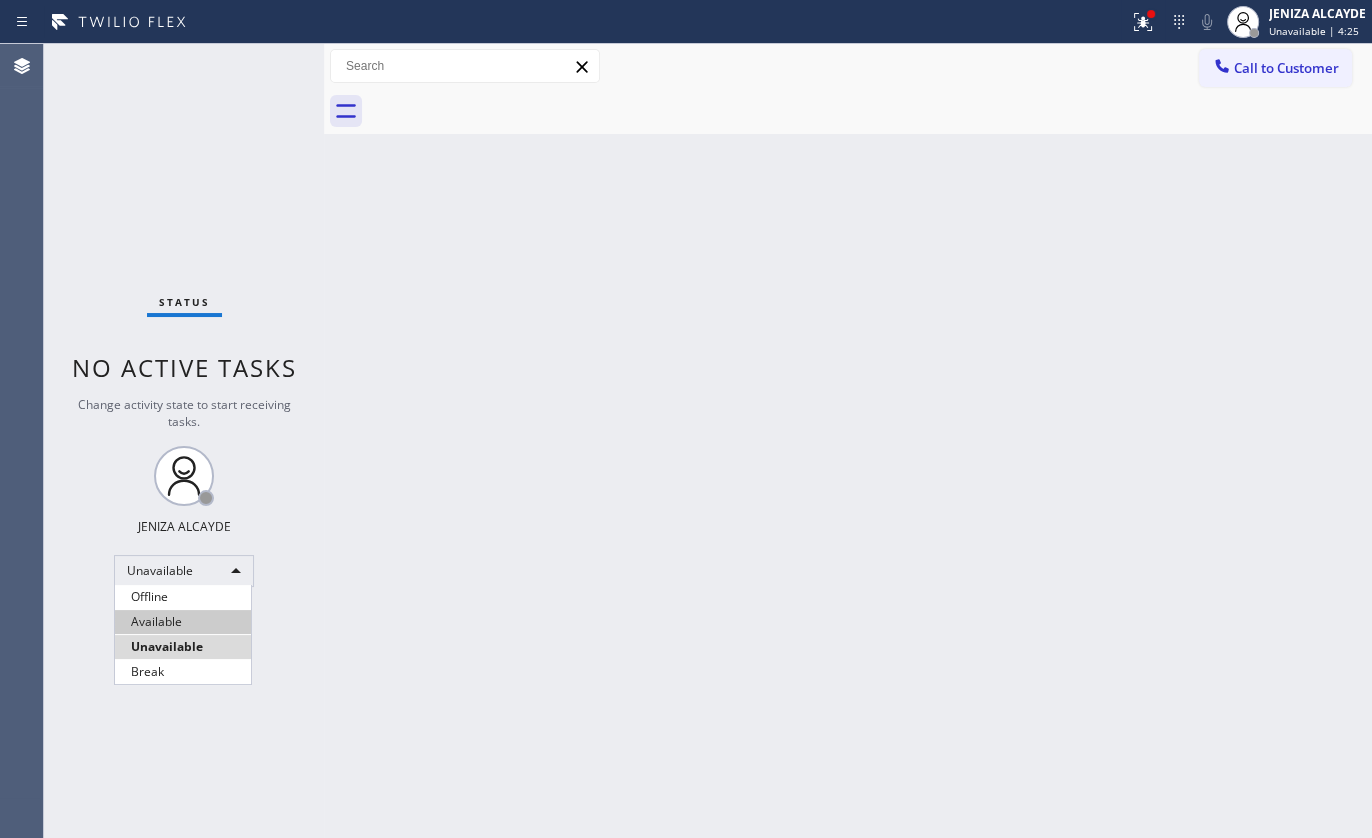 click on "Available" at bounding box center [183, 622] 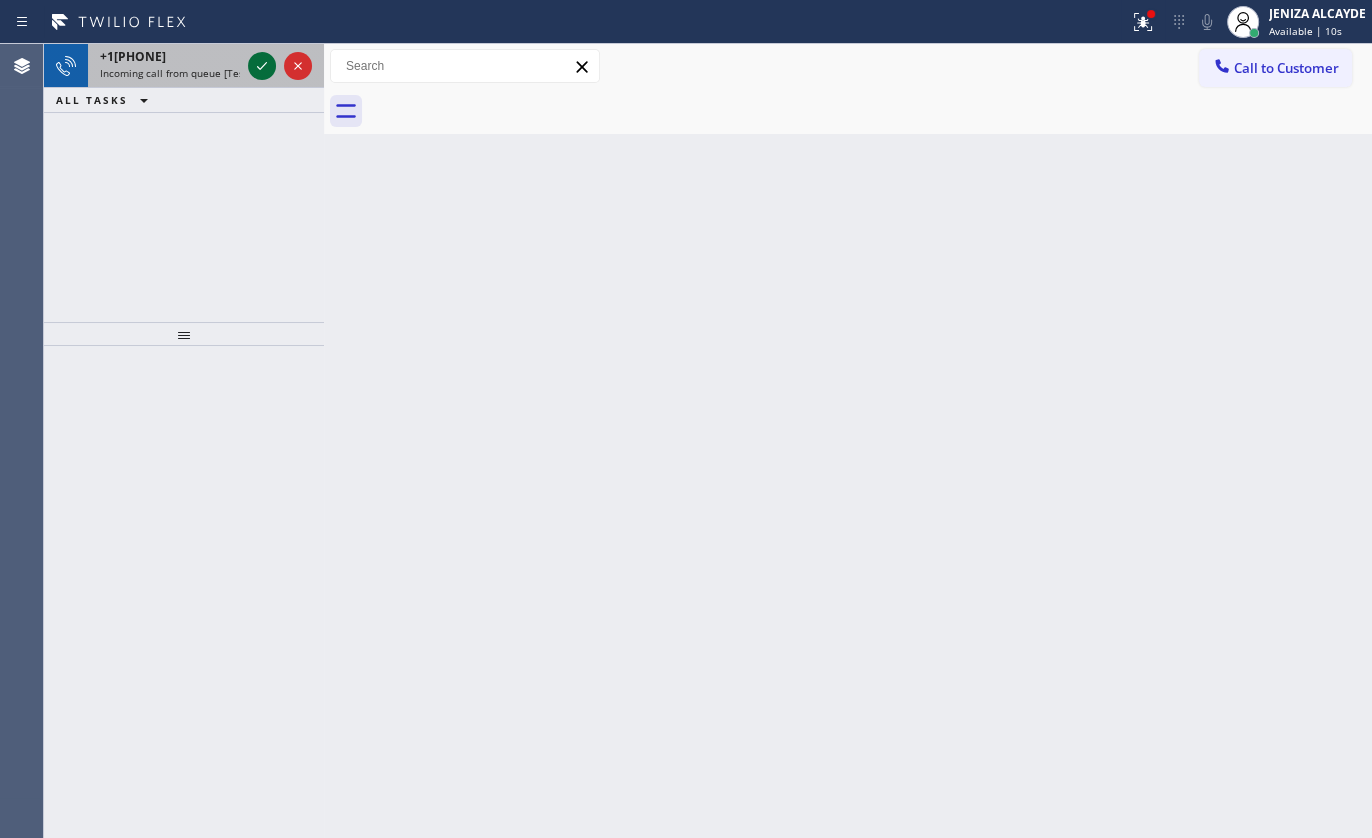click 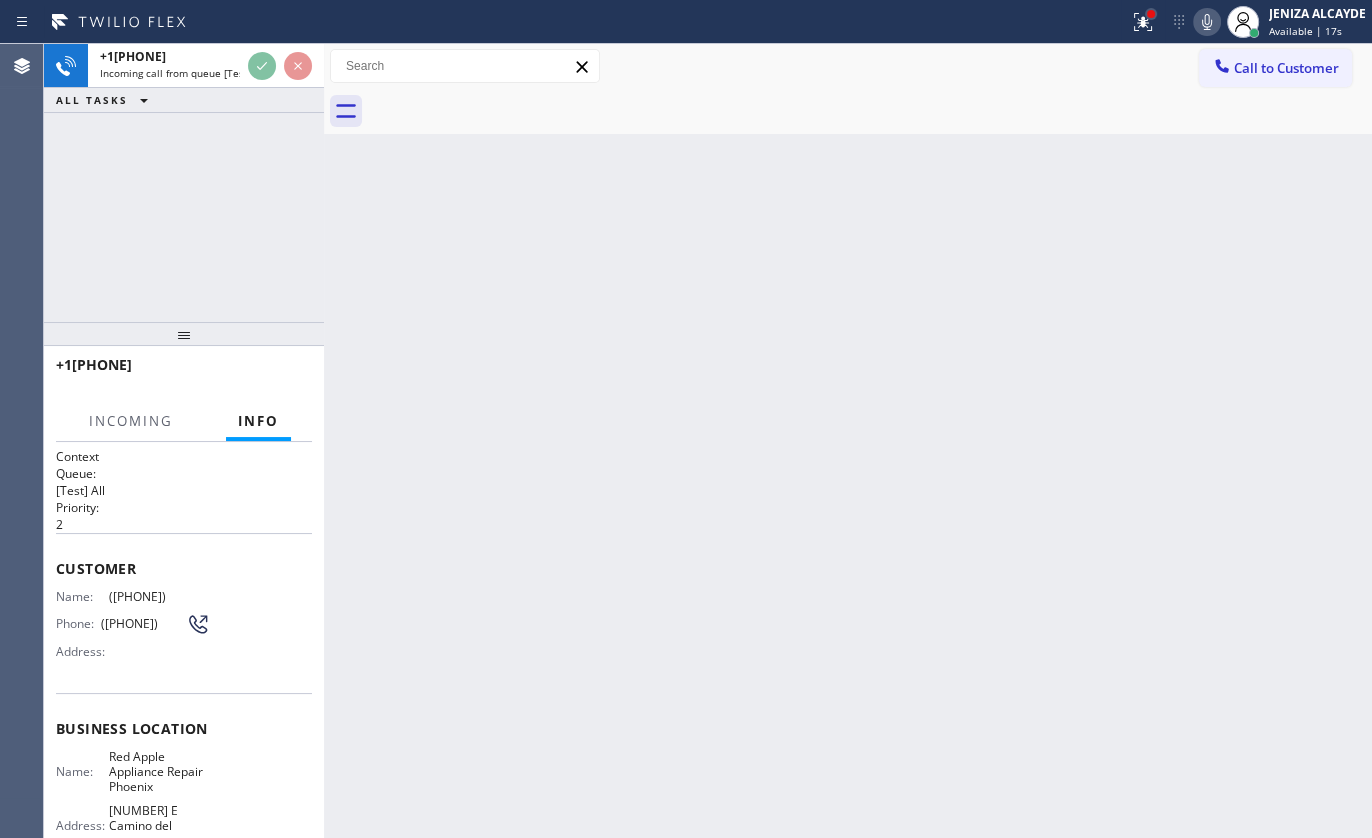 click at bounding box center [1151, 14] 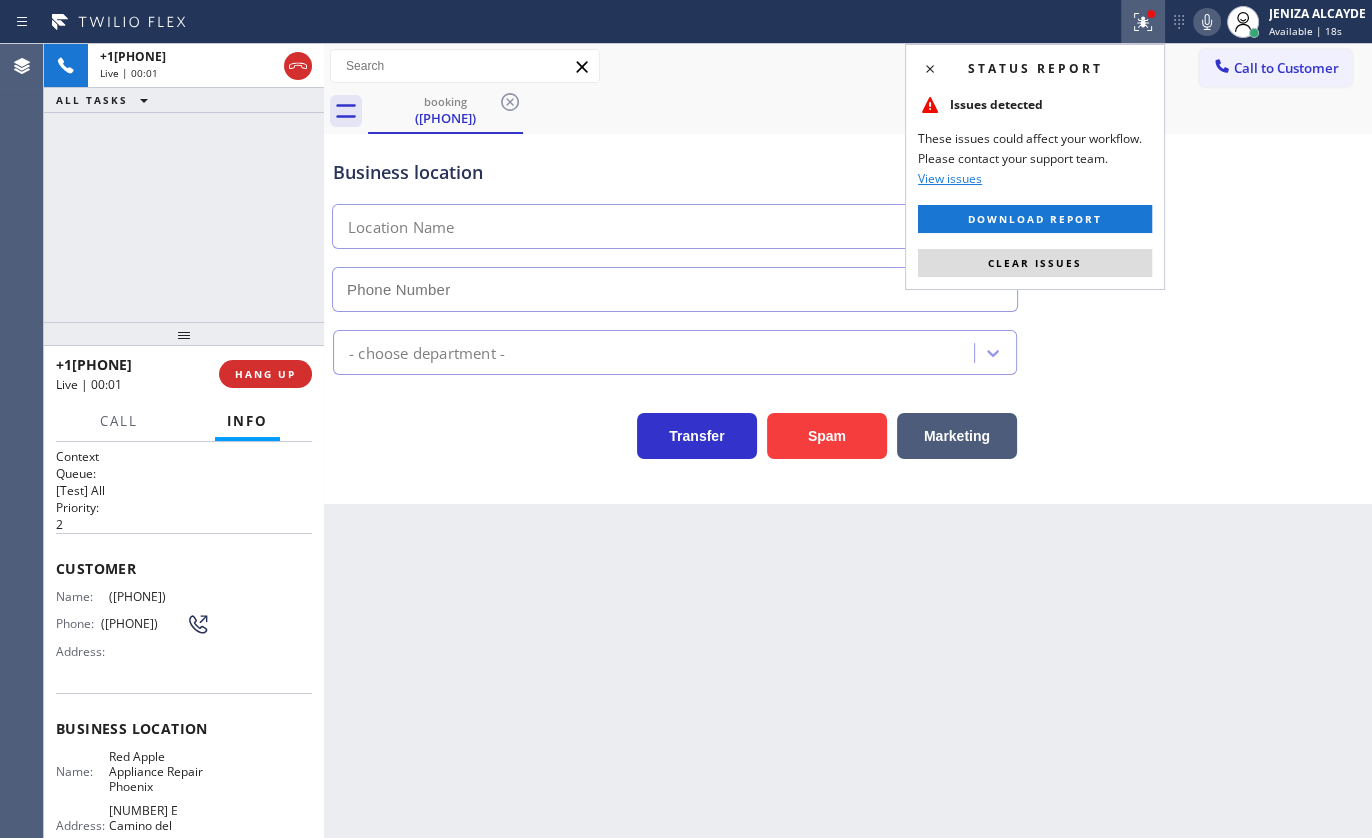 click on "Clear issues" at bounding box center (1035, 263) 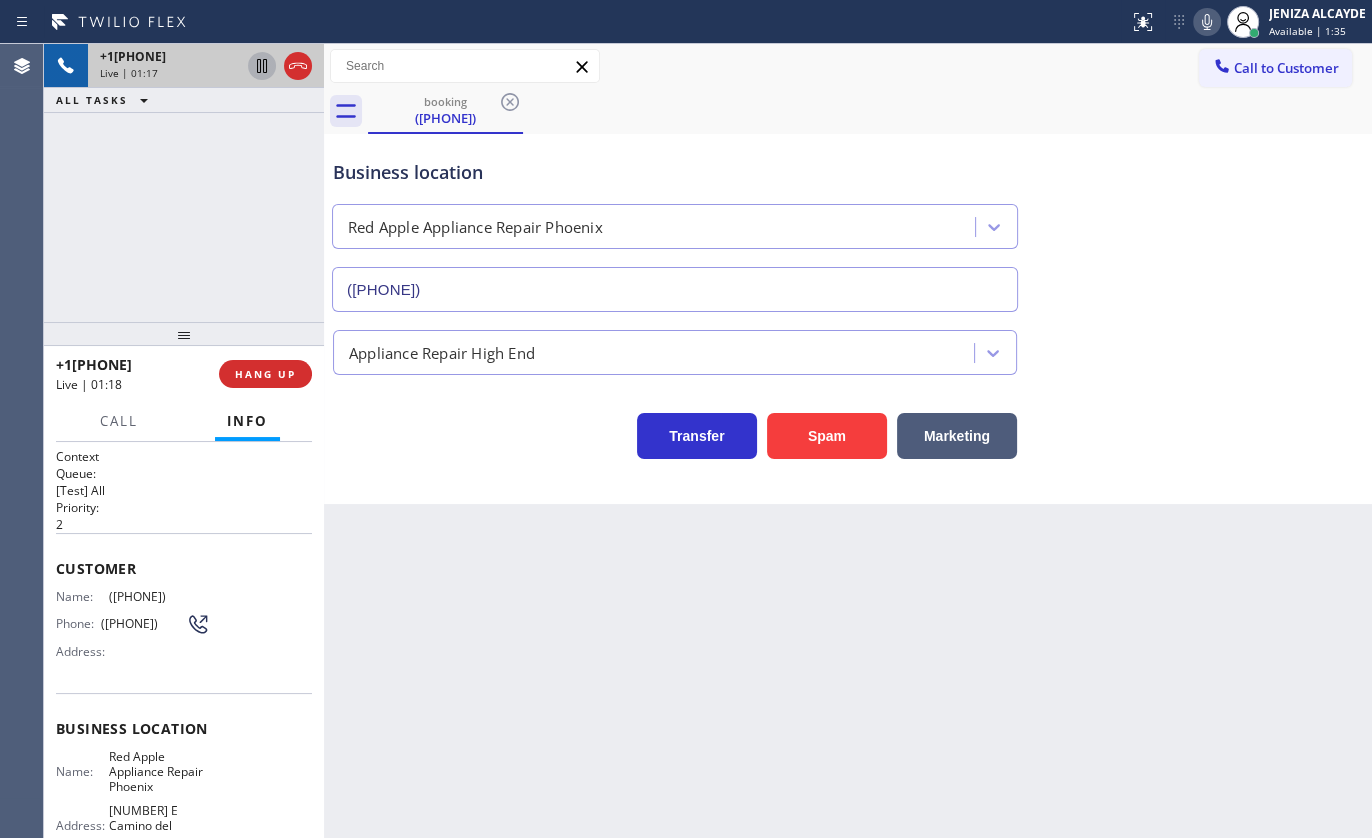click 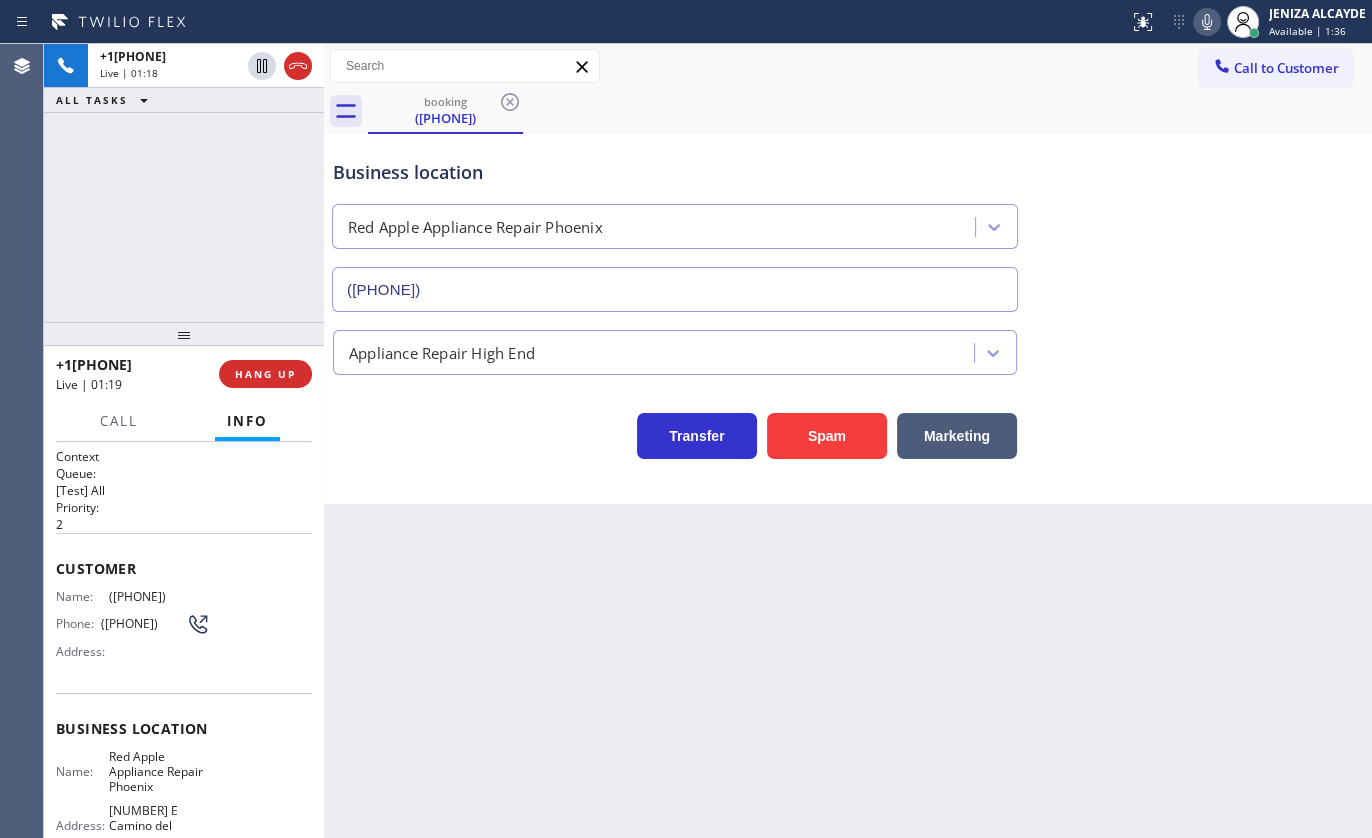 click 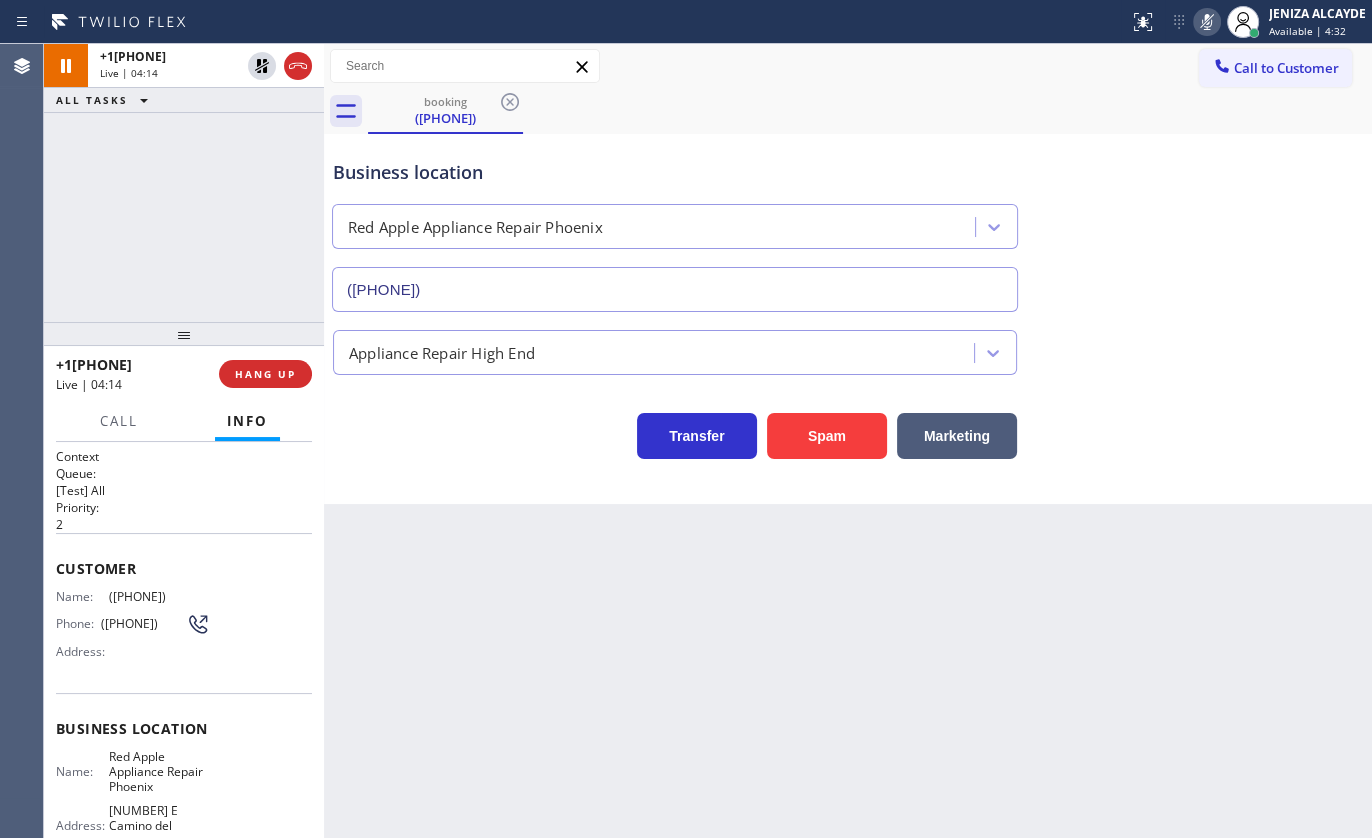 click on "+1[PHONE] Live | 04:14 ALL TASKS ALL TASKS ACTIVE TASKS TASKS IN WRAP UP" at bounding box center [184, 183] 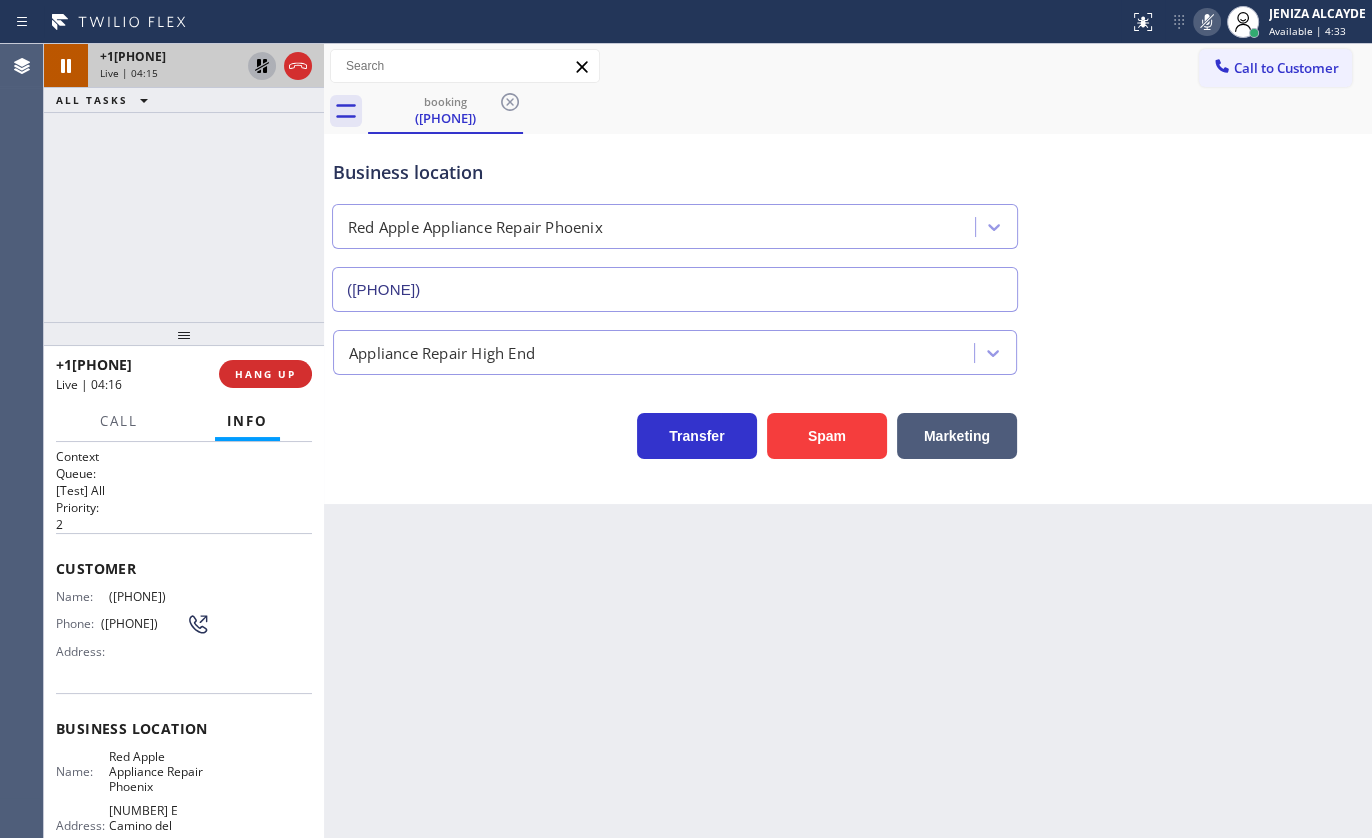 click 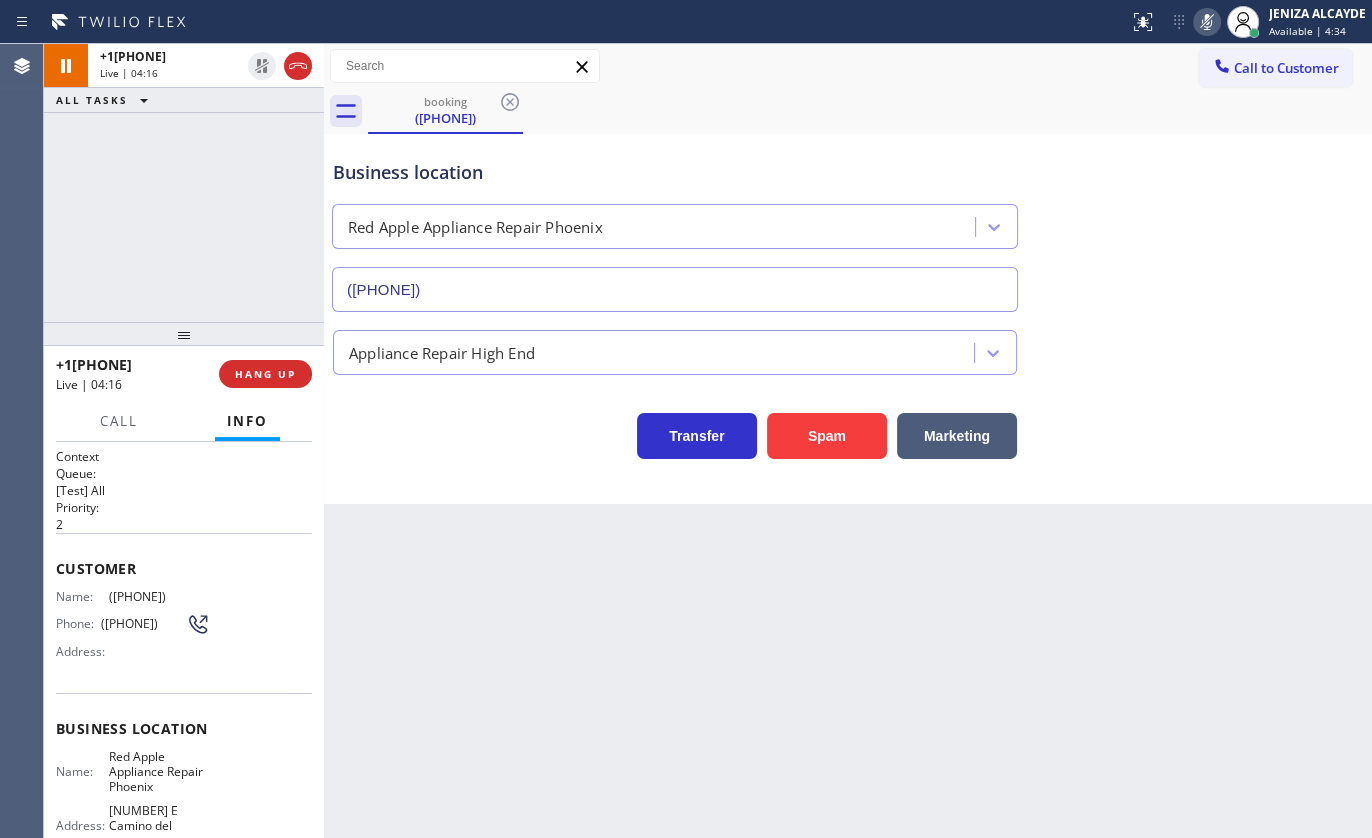 click 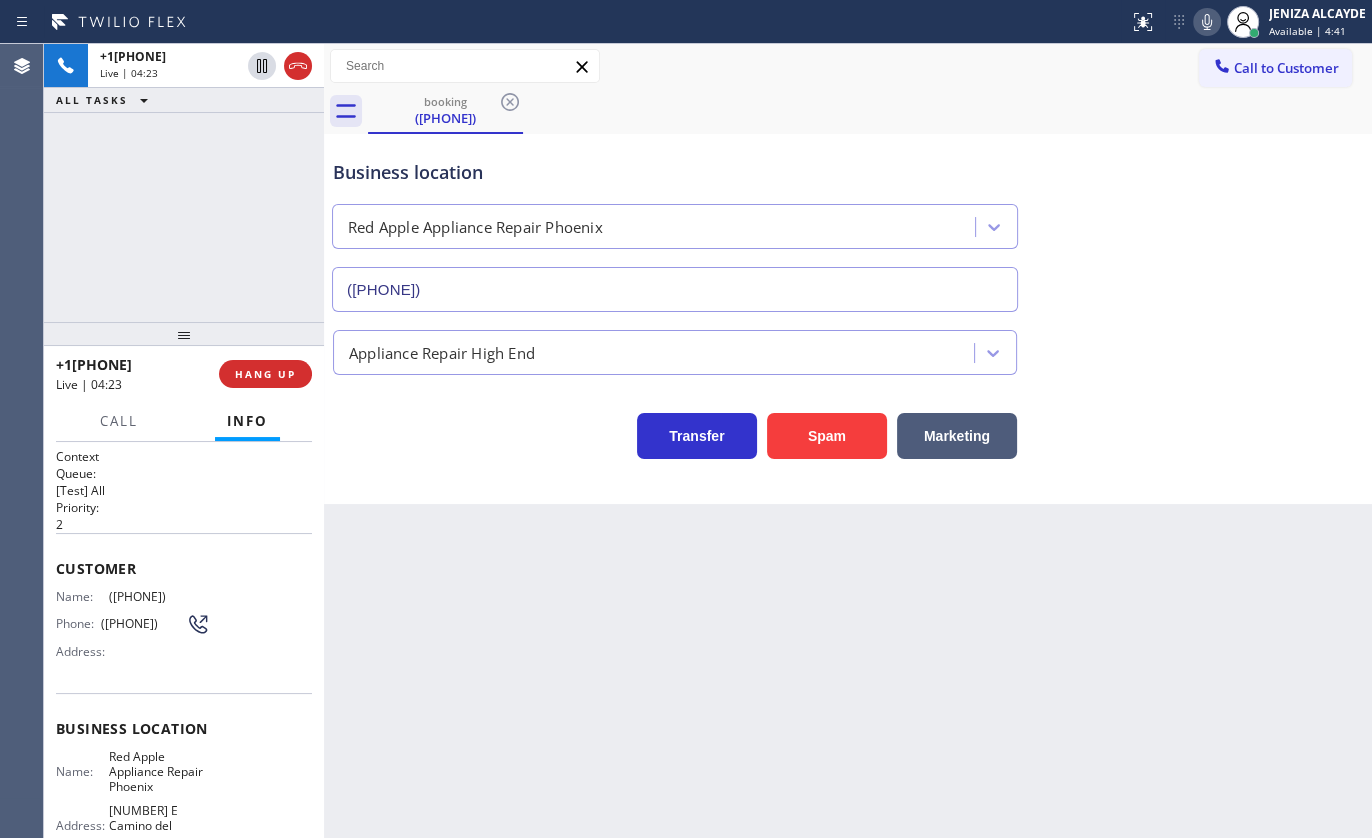 click on "+1[PHONE] Live | 04:23 ALL TASKS ALL TASKS ACTIVE TASKS TASKS IN WRAP UP" at bounding box center [184, 183] 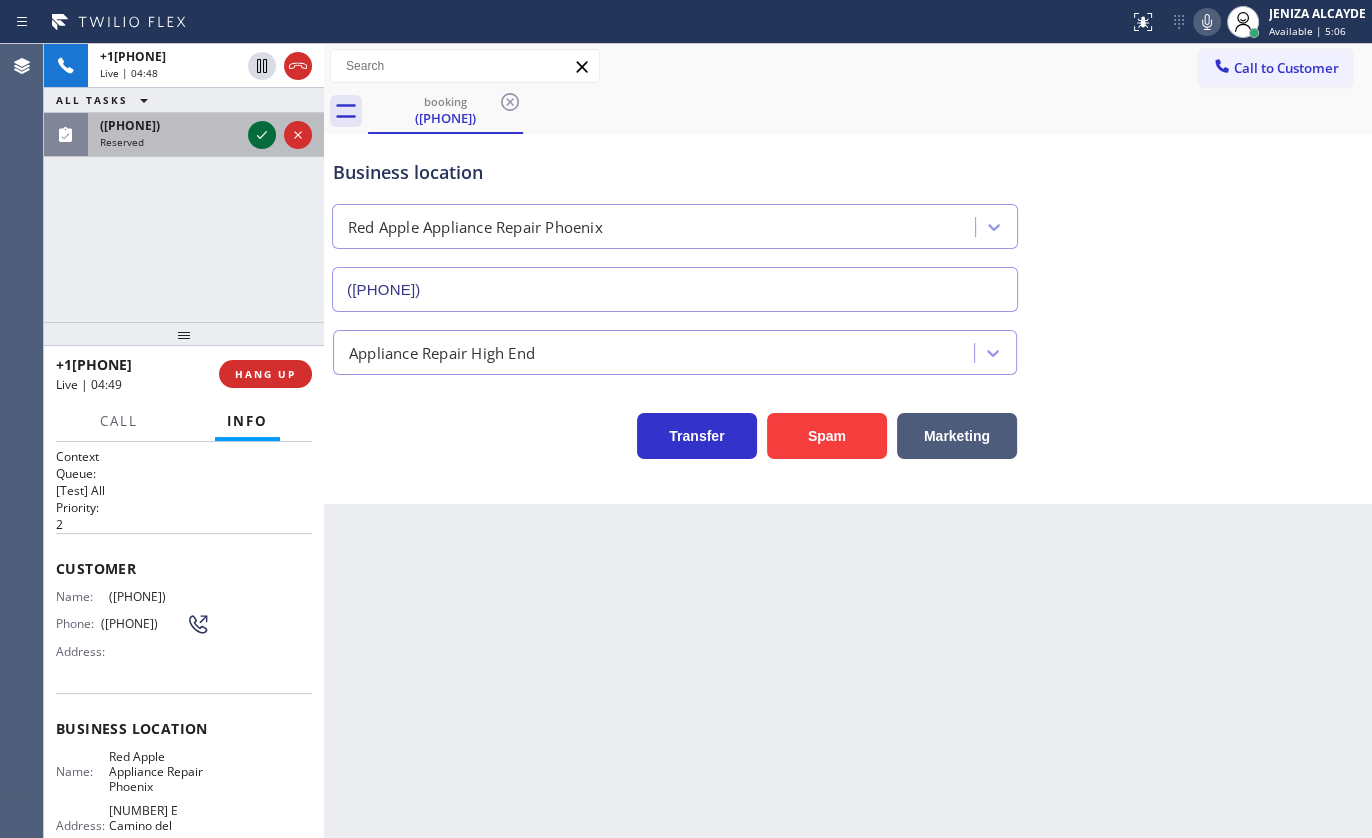 click 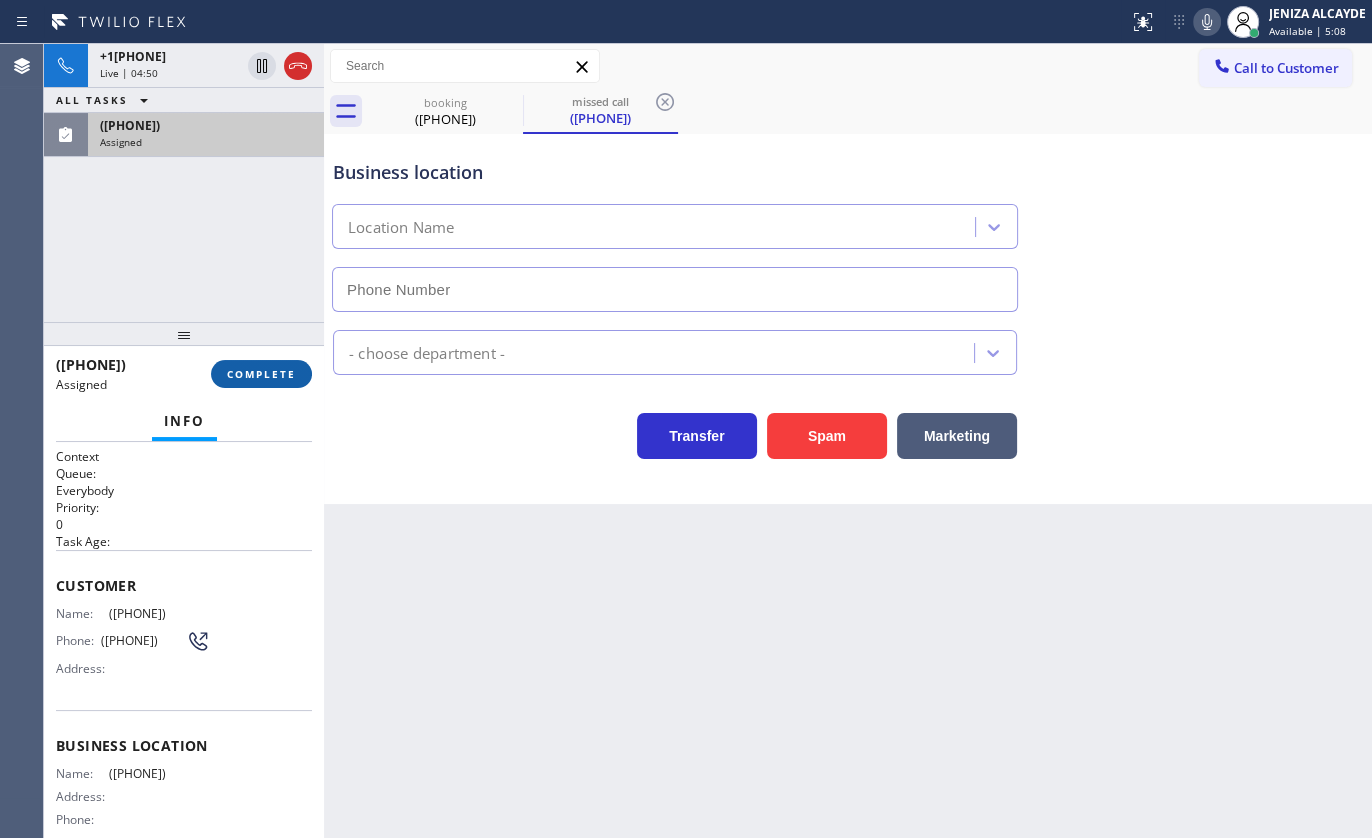 click on "COMPLETE" at bounding box center (261, 374) 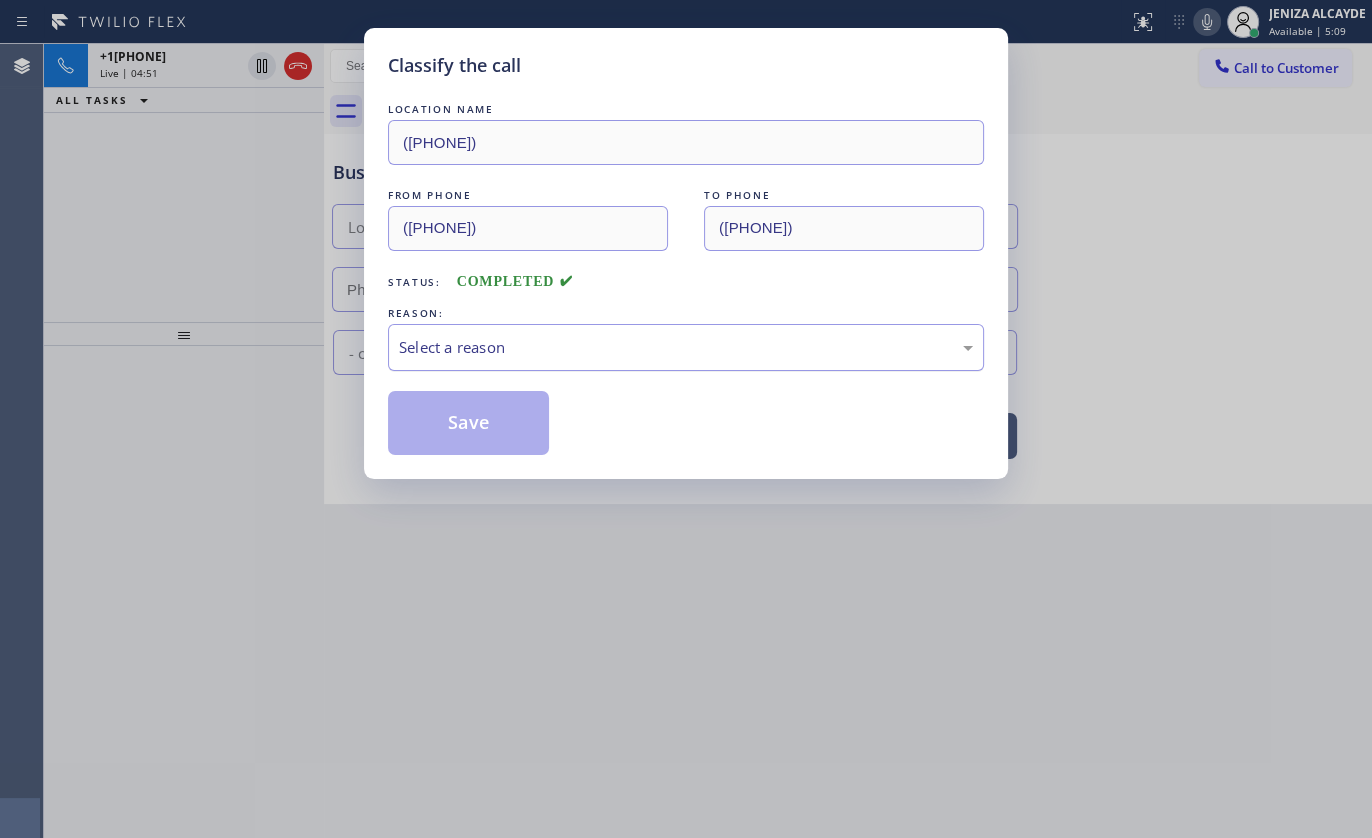 drag, startPoint x: 477, startPoint y: 337, endPoint x: 469, endPoint y: 353, distance: 17.888544 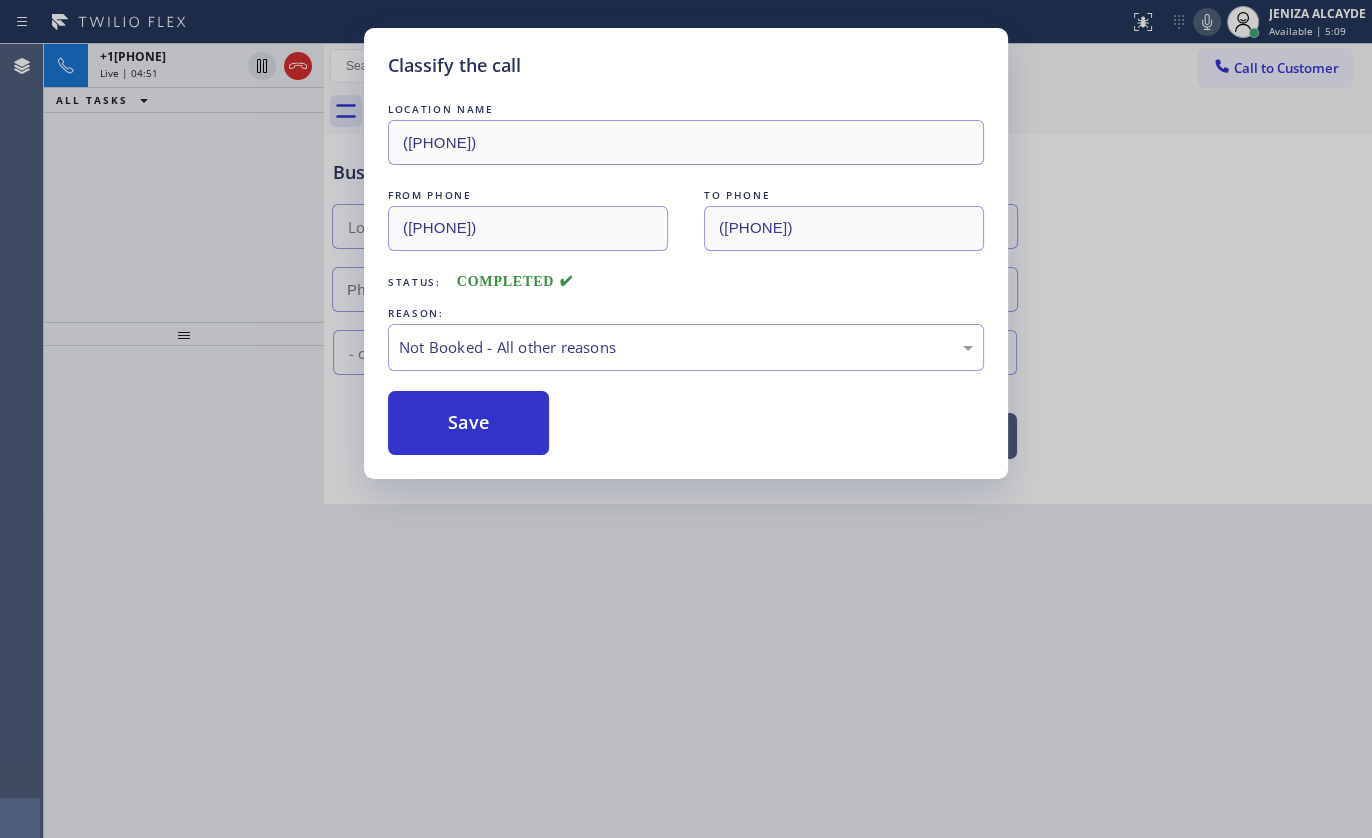 click on "Save" at bounding box center (468, 423) 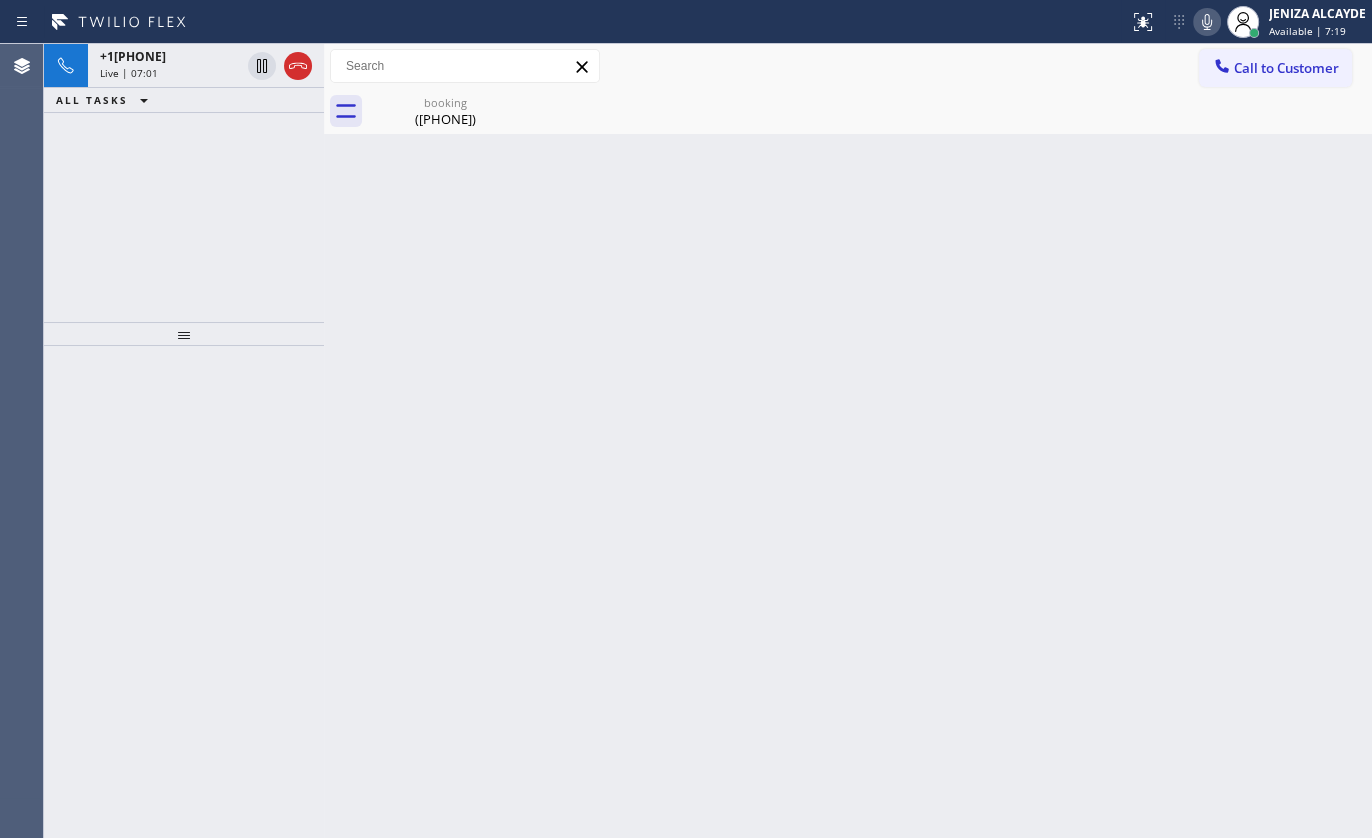 click 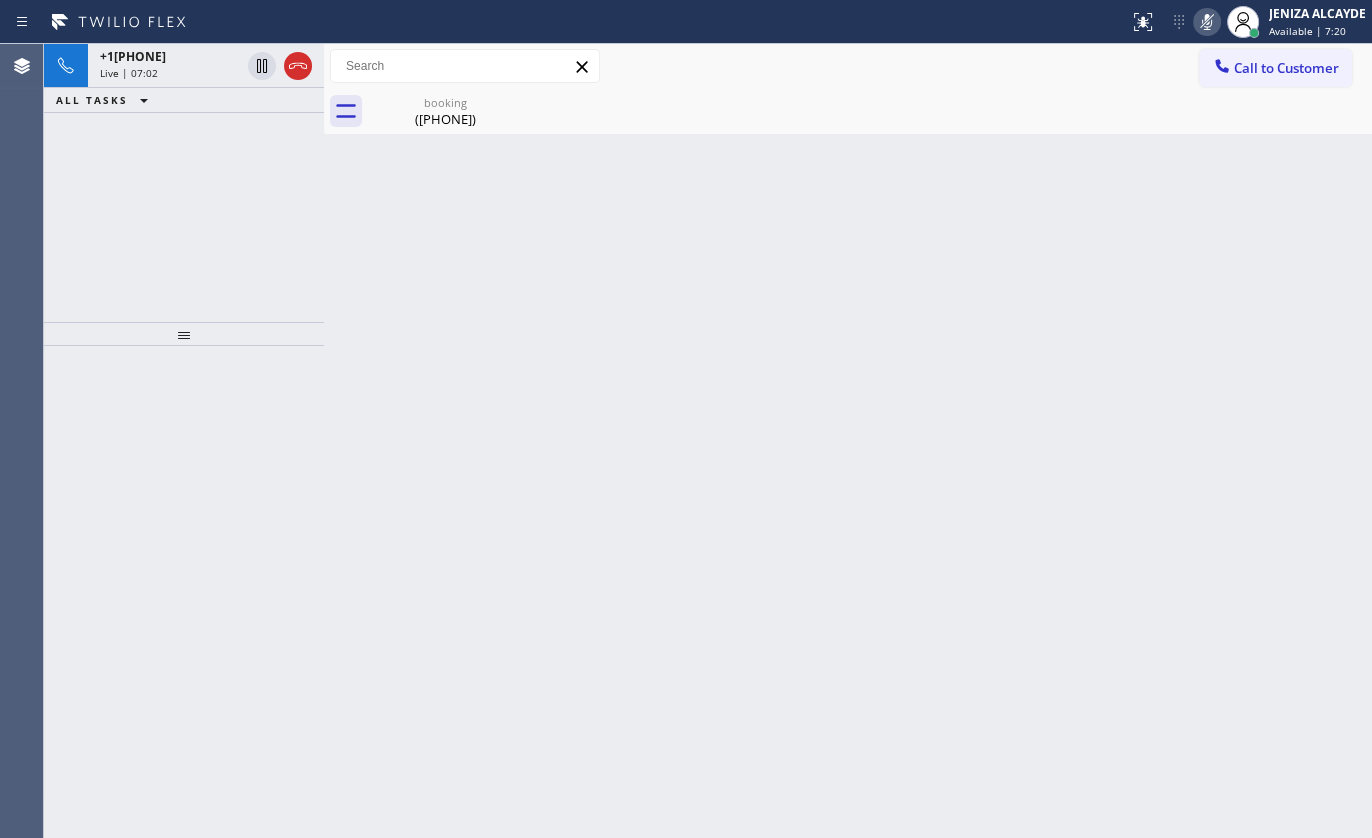 click on "Back to Dashboard Change Sender ID Customers Technicians Select a contact Outbound call Technician Search Technician Your caller id phone number Your caller id phone number Call Technician info Name   Phone none Address none Change Sender ID HVAC +1[PHONE] 5 Star Appliance +1[PHONE] Appliance Repair +1[PHONE] Plumbing +1[PHONE] Air Duct Cleaning +1[PHONE]  Electricians +1[PHONE]  Cancel Change Check personal SMS Reset Change booking ([PHONE]) Call to Customer Outbound call Location Search location Your caller id phone number ([PHONE]) Customer number Call Outbound call Technician Search Technician Your caller id phone number Your caller id phone number Call booking ([PHONE]) Business location Red Apple Appliance Repair Phoenix ([PHONE]) Appliance Repair High End Transfer Spam Marketing" at bounding box center (848, 441) 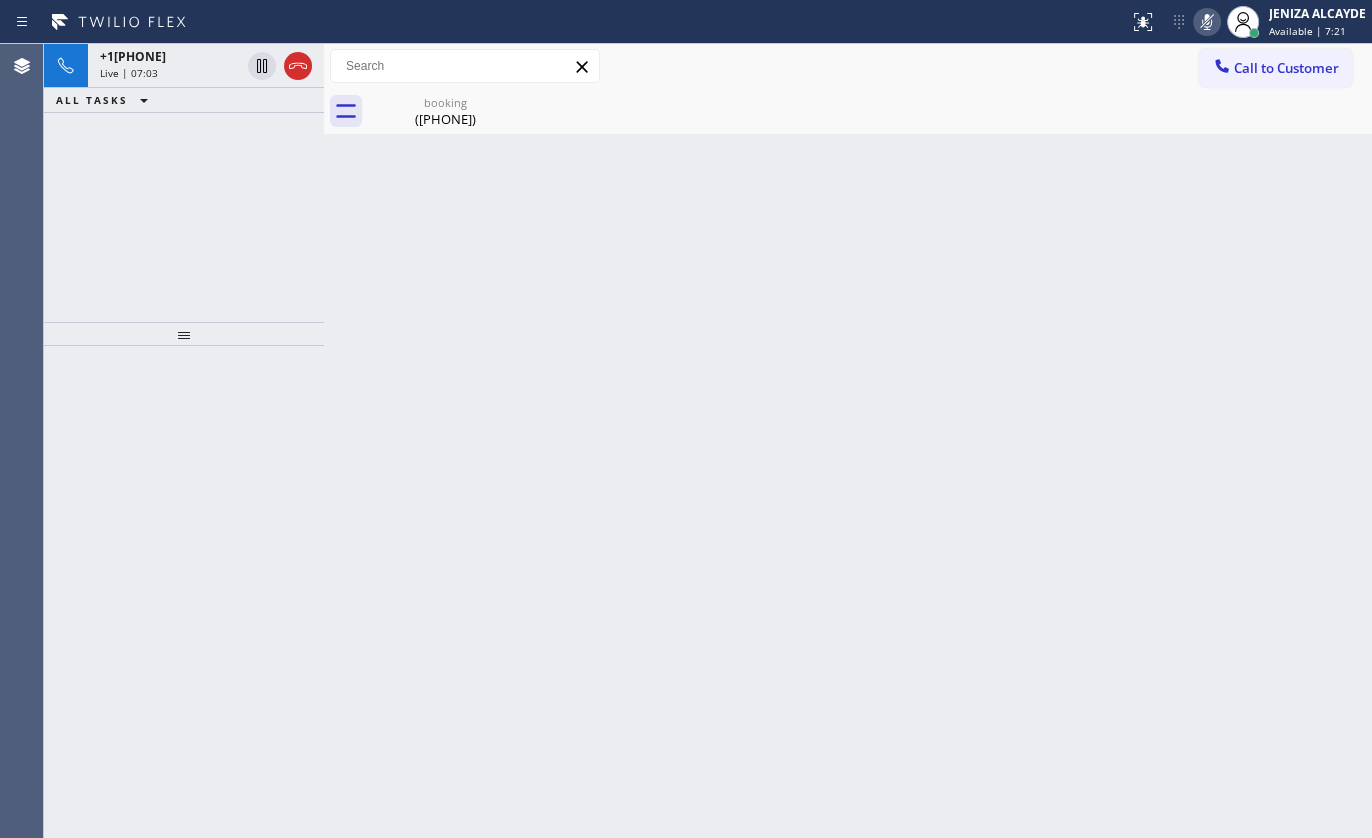 drag, startPoint x: 267, startPoint y: 212, endPoint x: 277, endPoint y: 202, distance: 14.142136 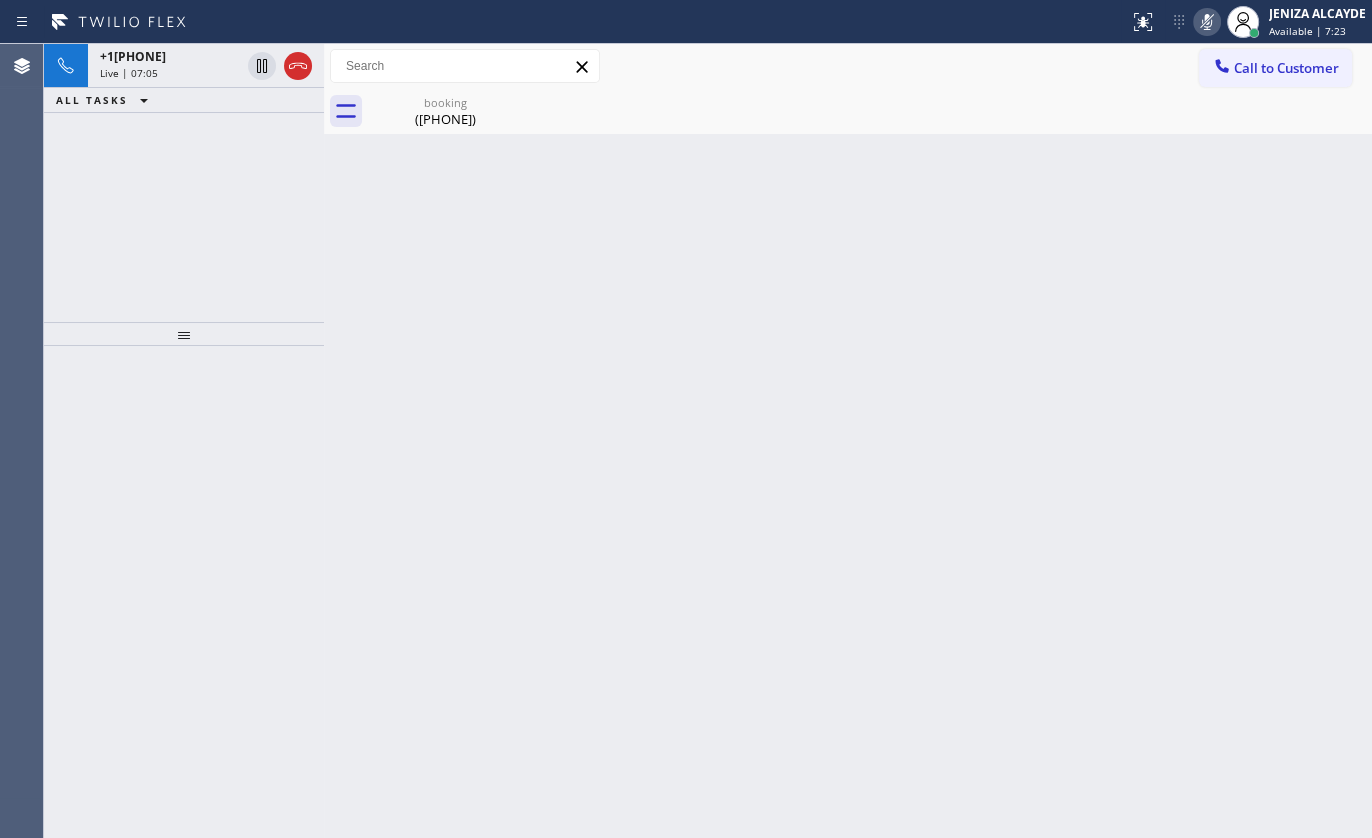 click 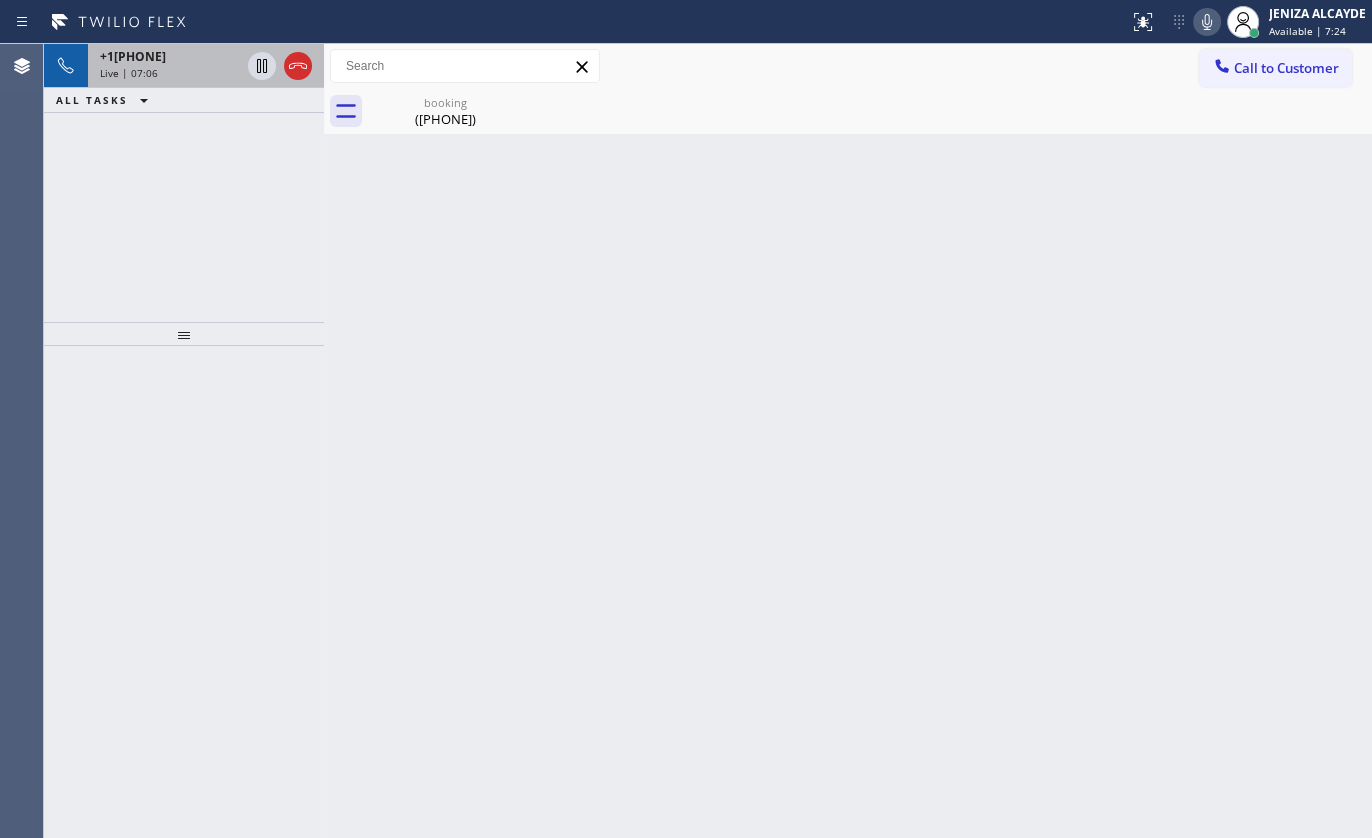 click on "Live | 07:06" at bounding box center (129, 73) 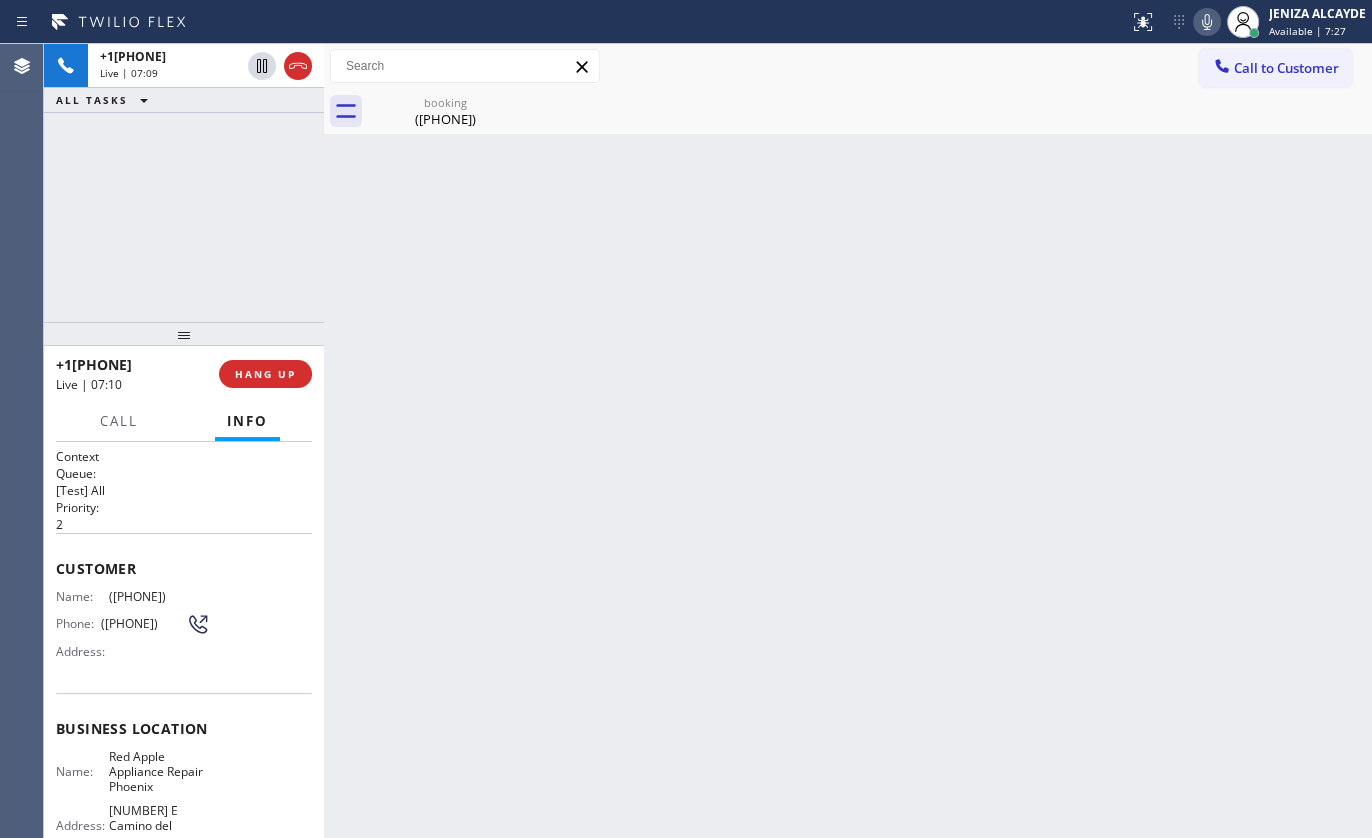 drag, startPoint x: 104, startPoint y: 586, endPoint x: 191, endPoint y: 591, distance: 87.14356 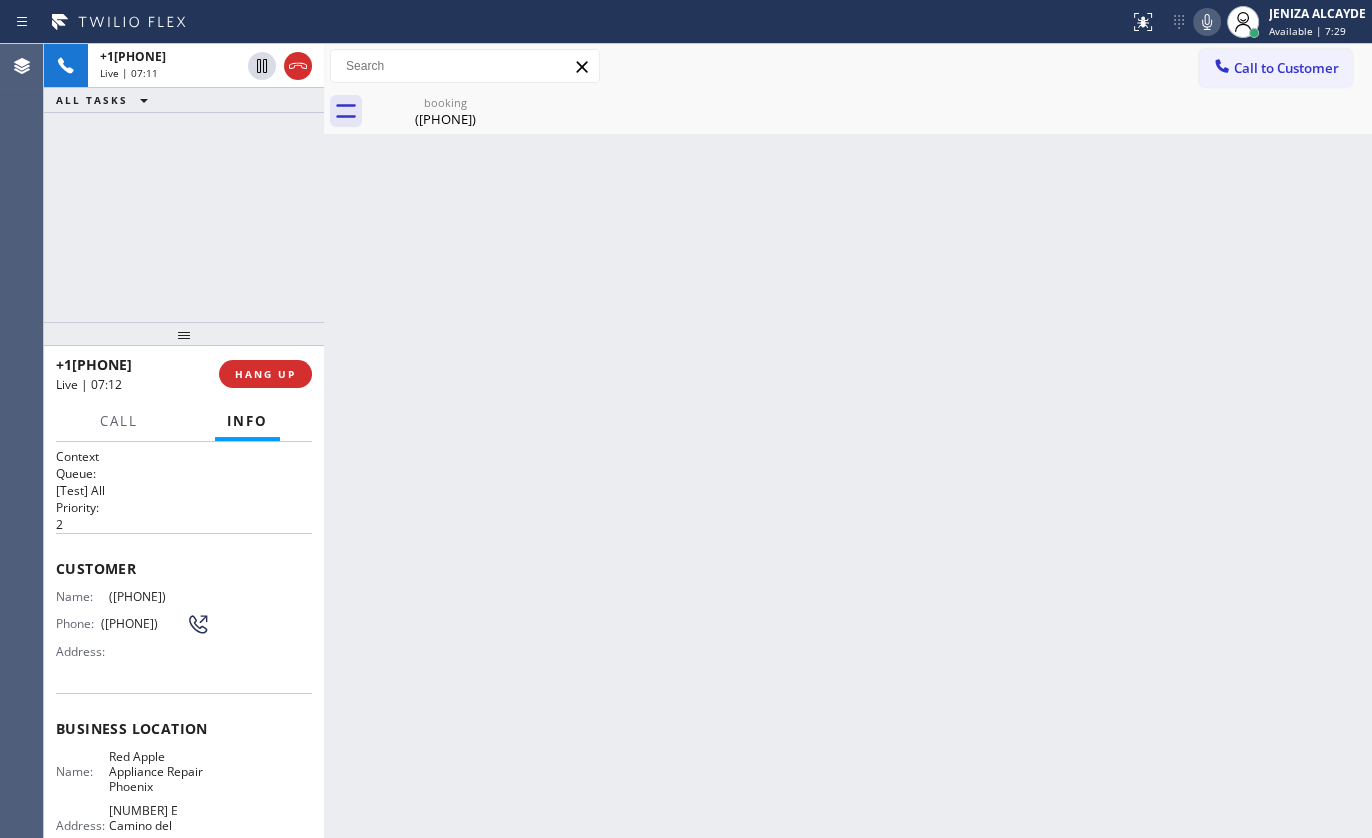 copy on "([PHONE])" 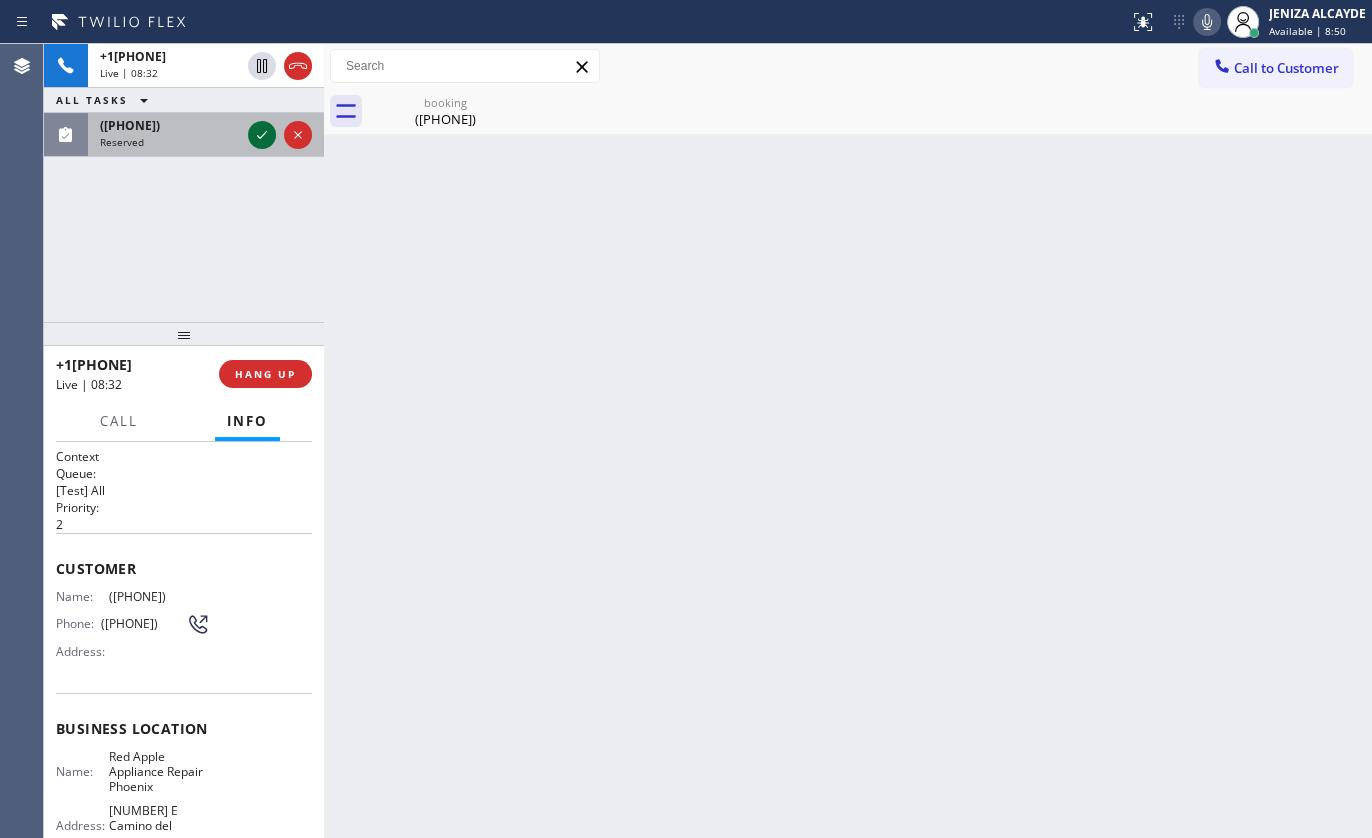 click 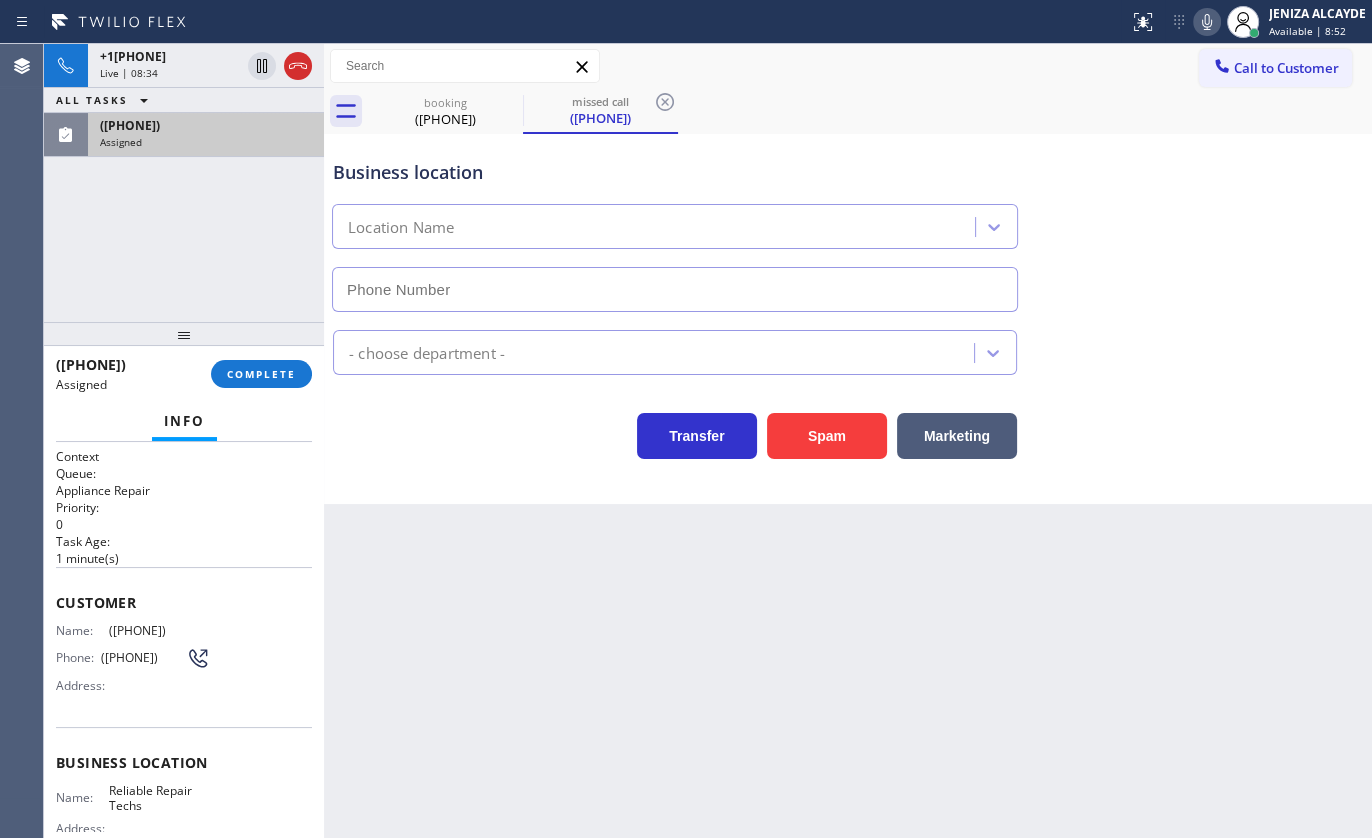 type on "(516) 549-0061" 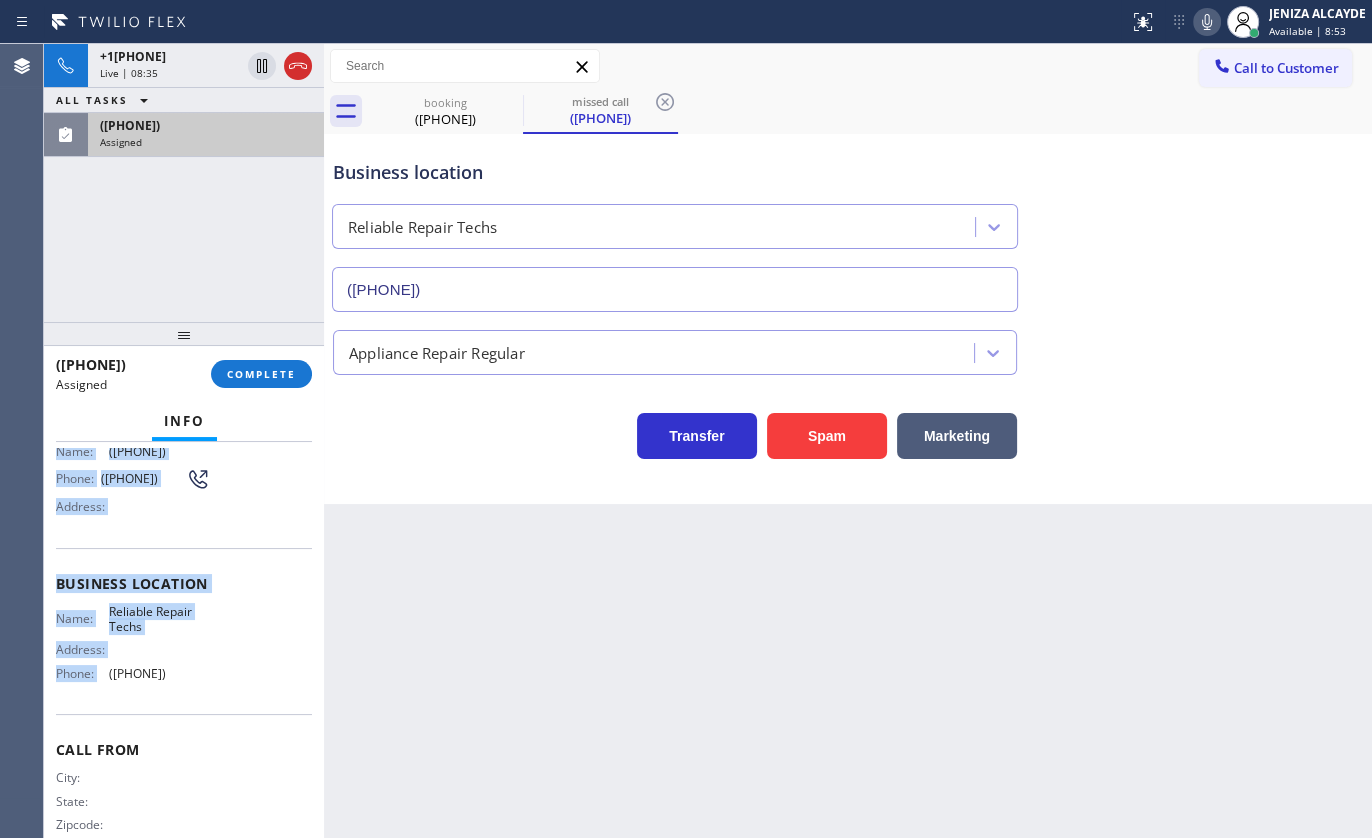 scroll, scrollTop: 215, scrollLeft: 0, axis: vertical 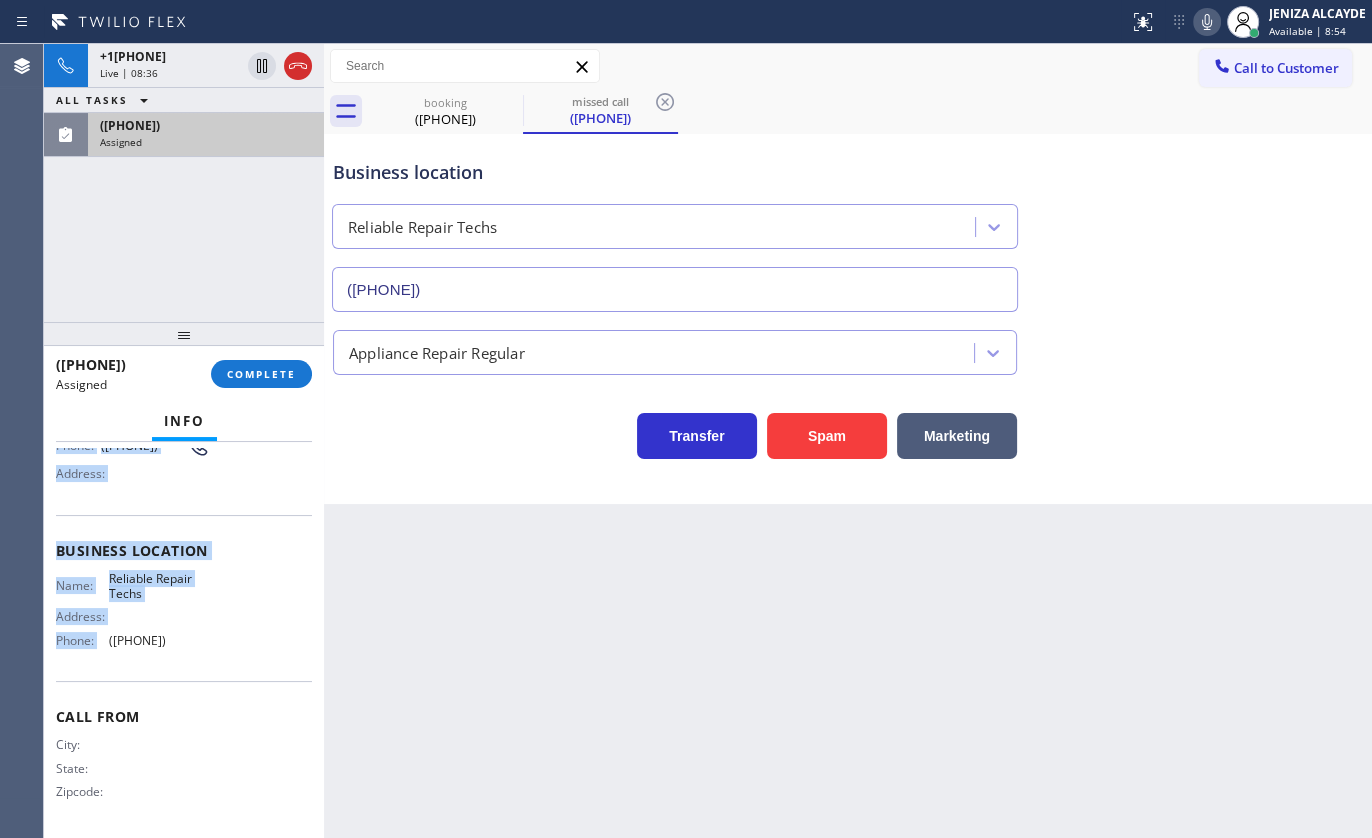 drag, startPoint x: 54, startPoint y: 576, endPoint x: 260, endPoint y: 665, distance: 224.40366 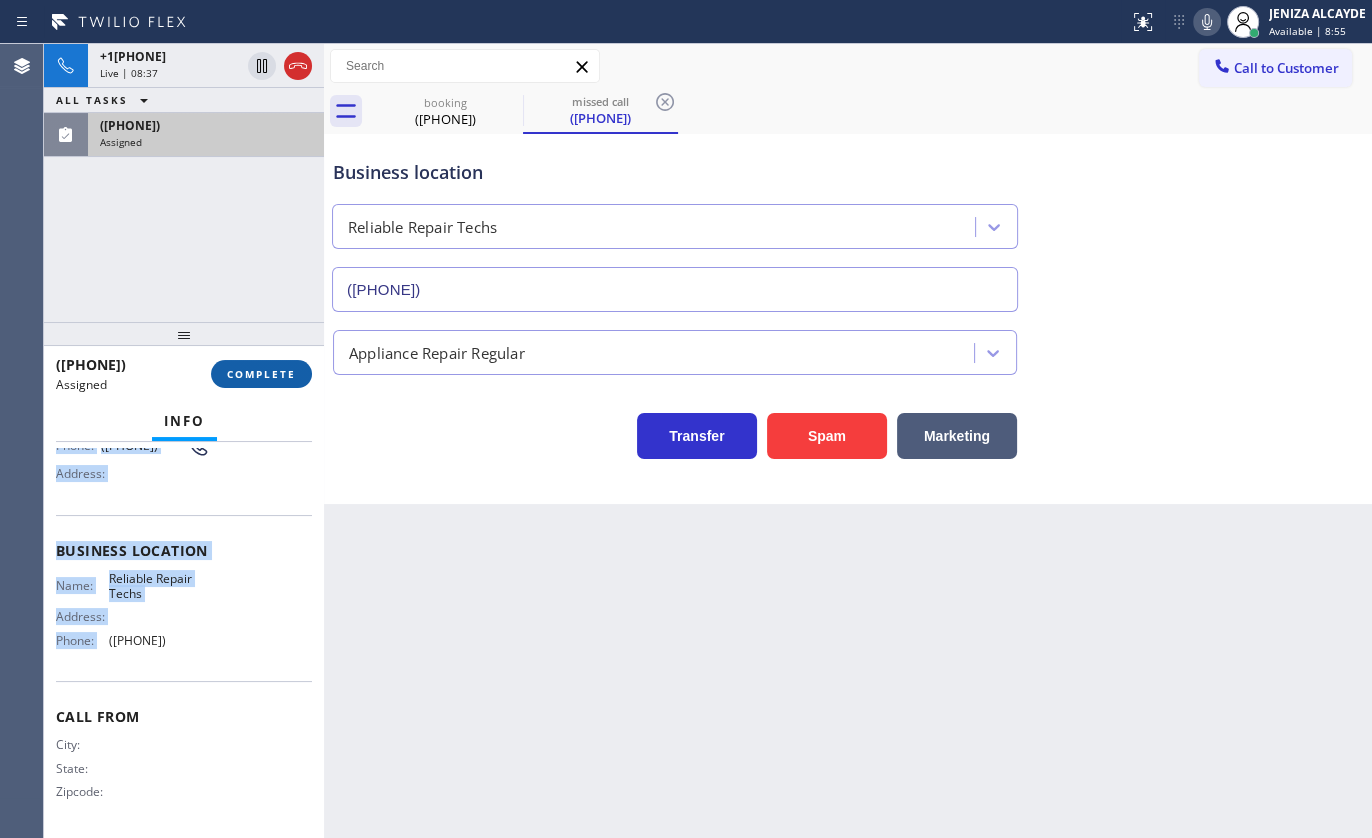 click on "COMPLETE" at bounding box center (261, 374) 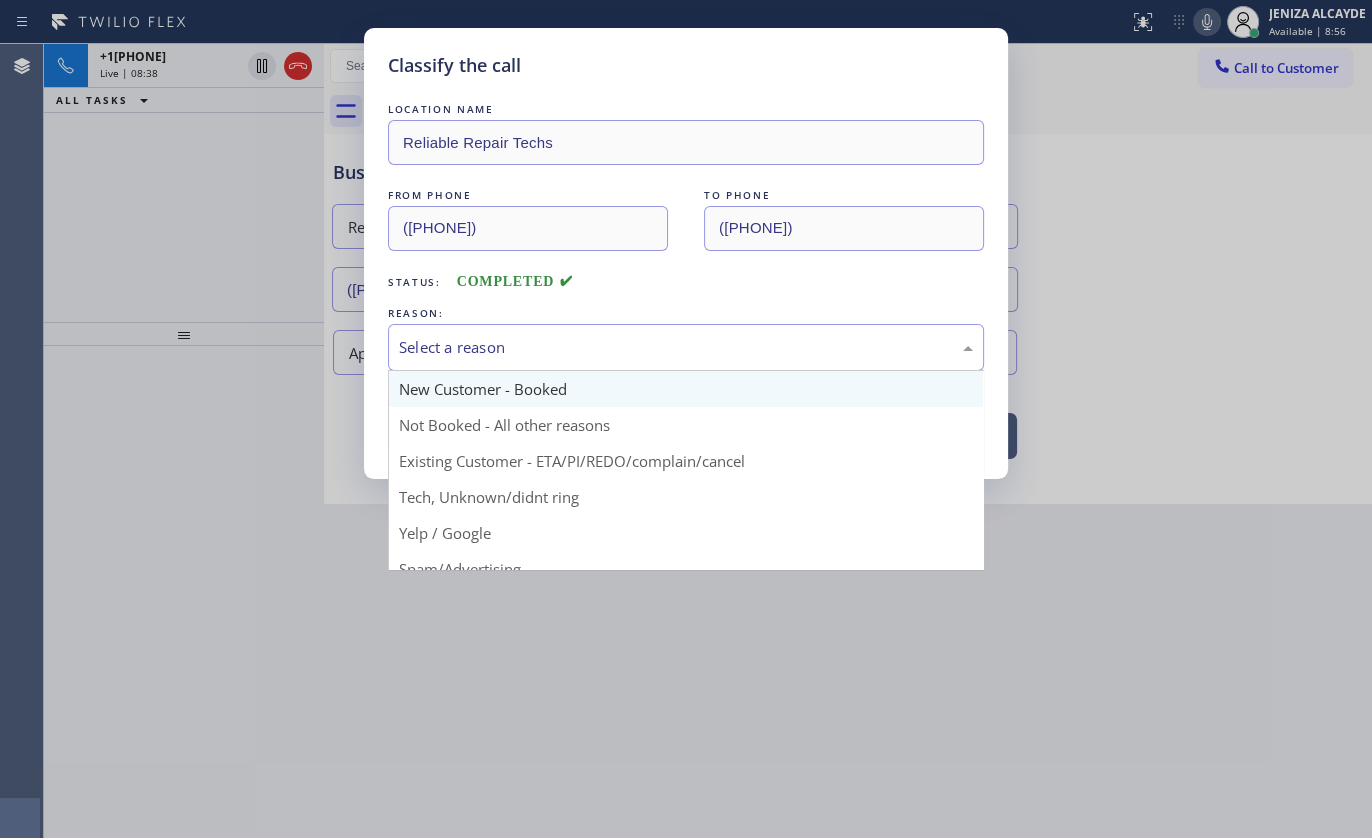 drag, startPoint x: 433, startPoint y: 350, endPoint x: 424, endPoint y: 401, distance: 51.78803 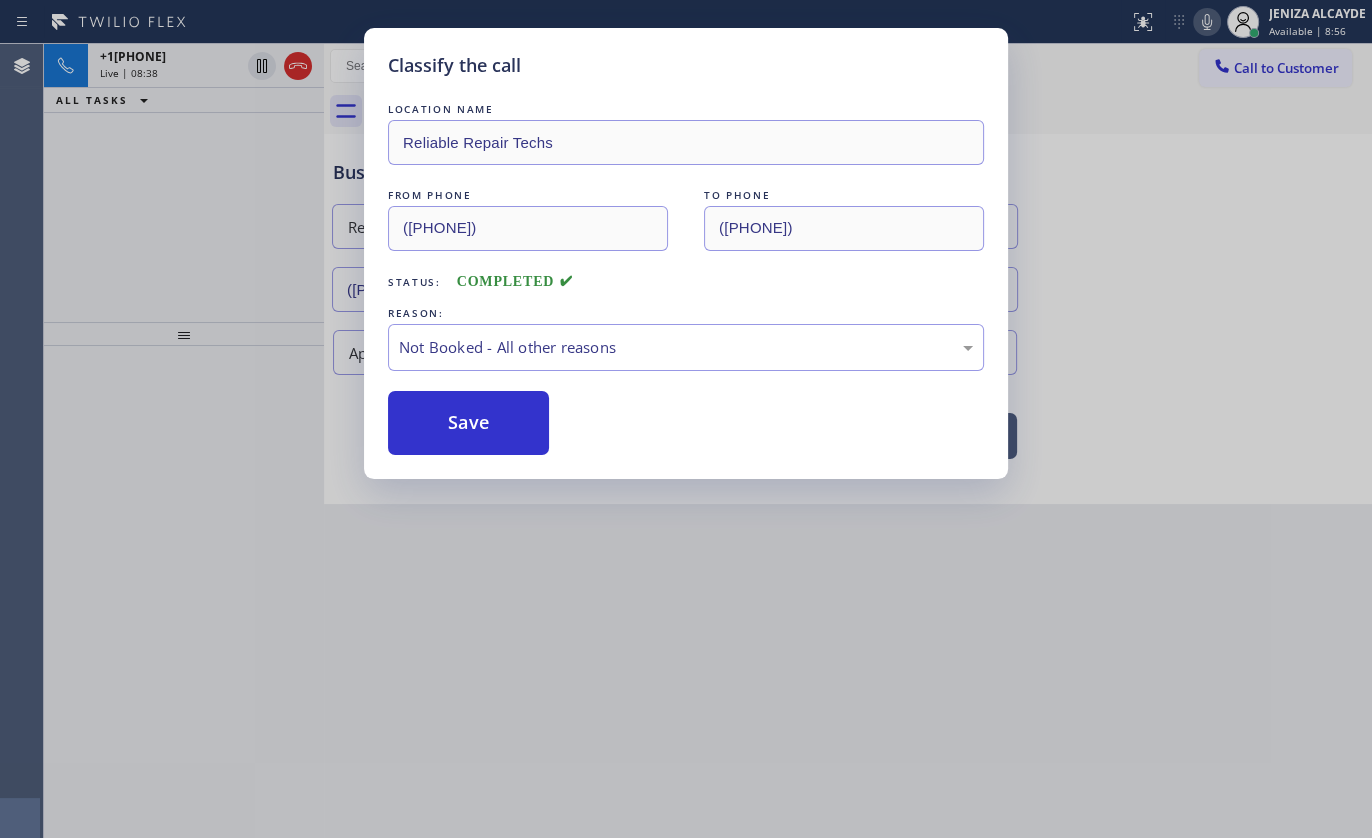 click on "Save" at bounding box center (468, 423) 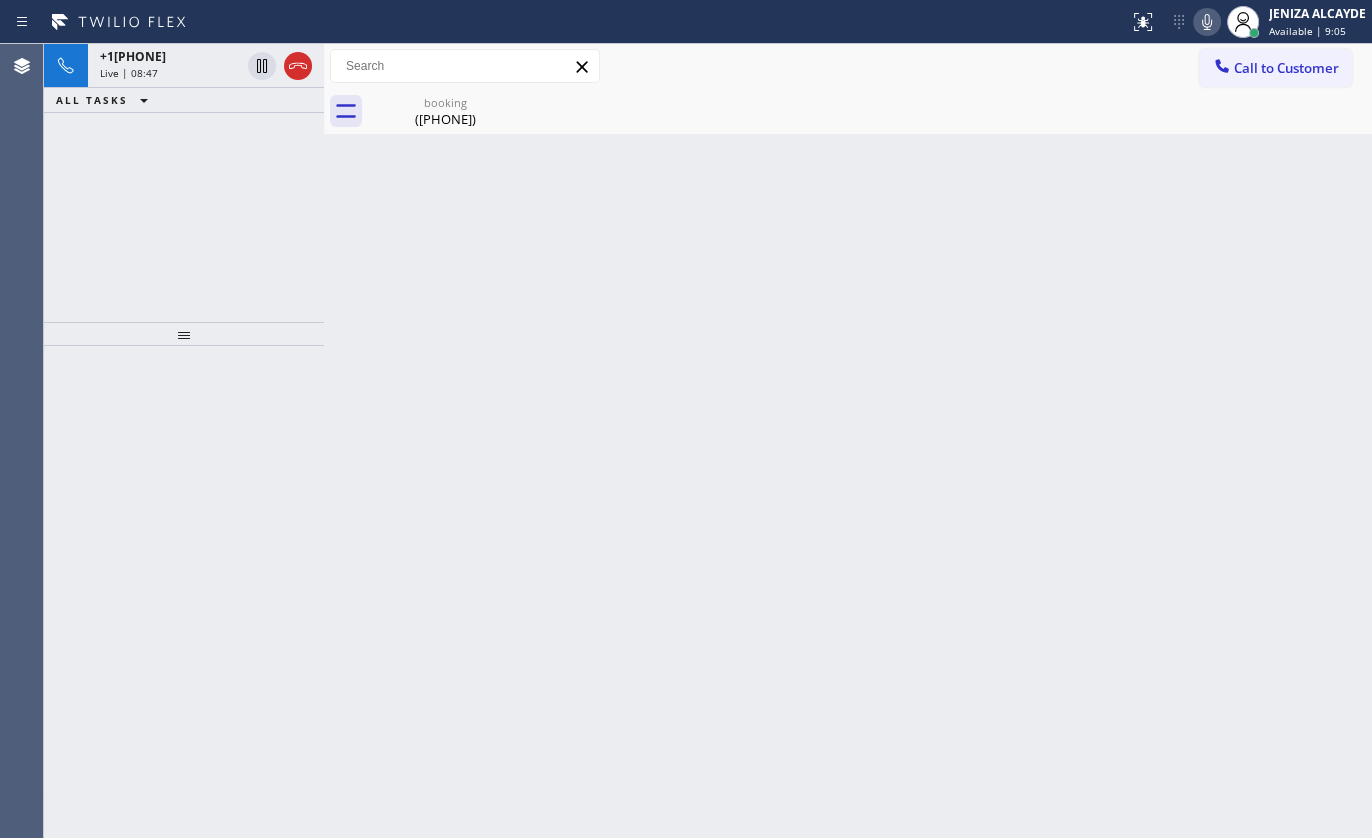 click on "+16023736670 Live | 08:47 ALL TASKS ALL TASKS ACTIVE TASKS TASKS IN WRAP UP" at bounding box center (184, 183) 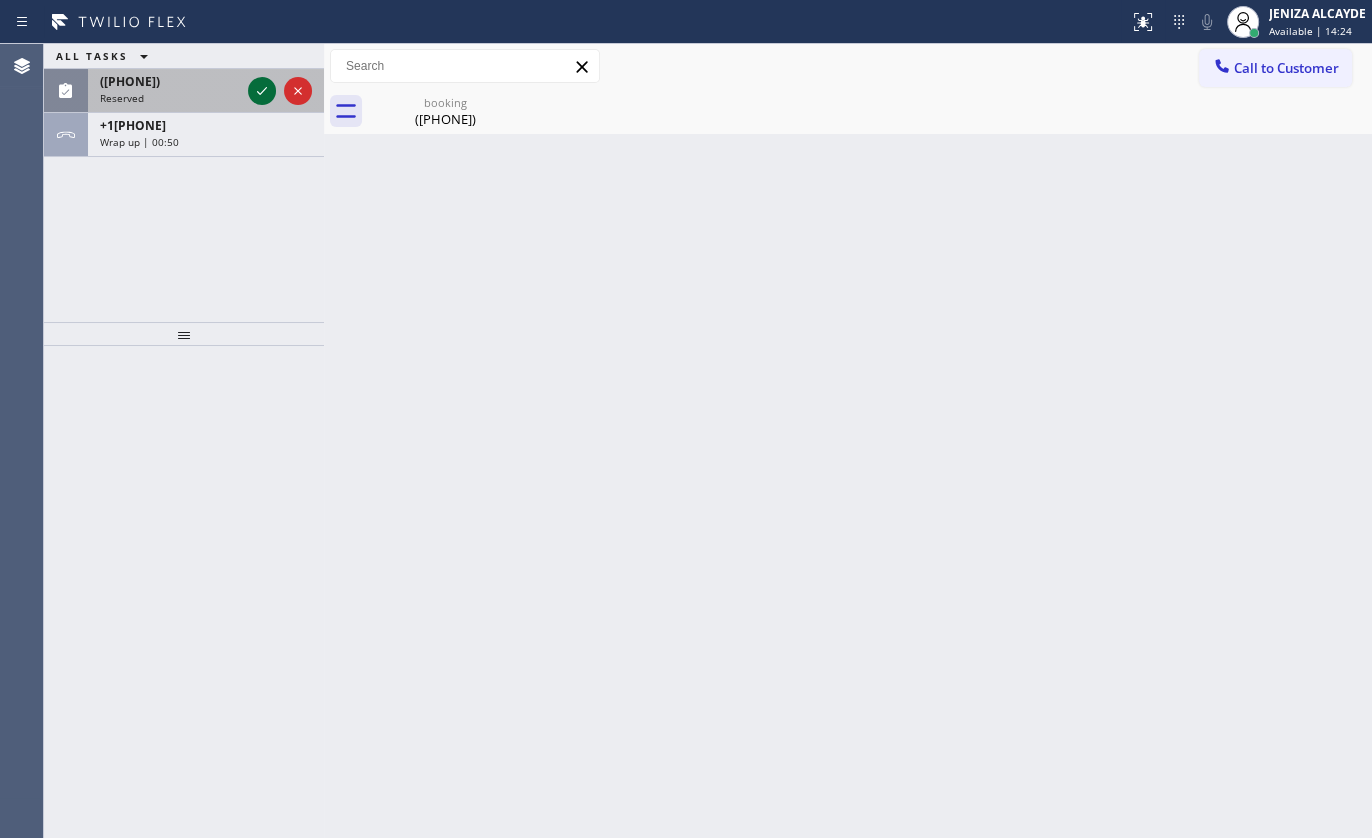 click 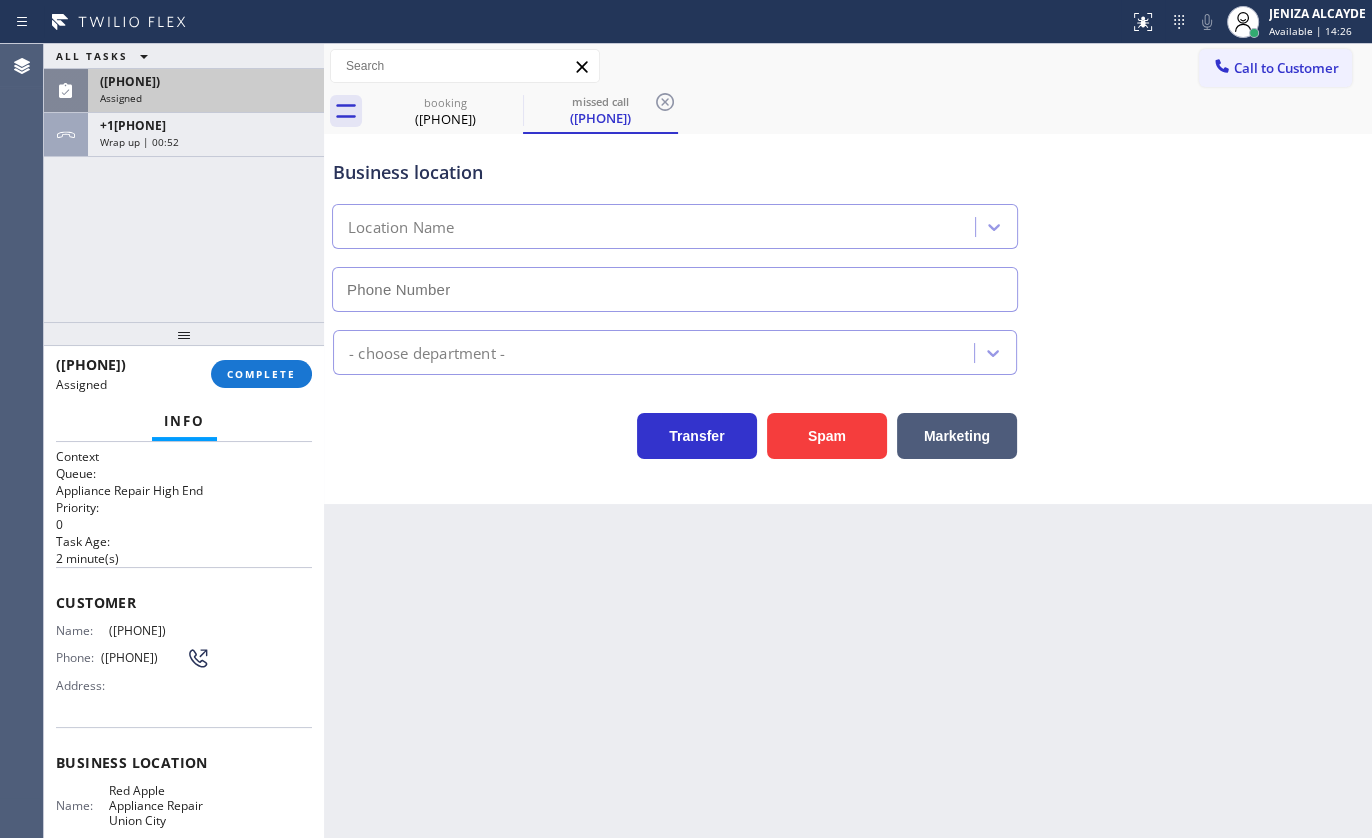 type on "(510) 681-0304" 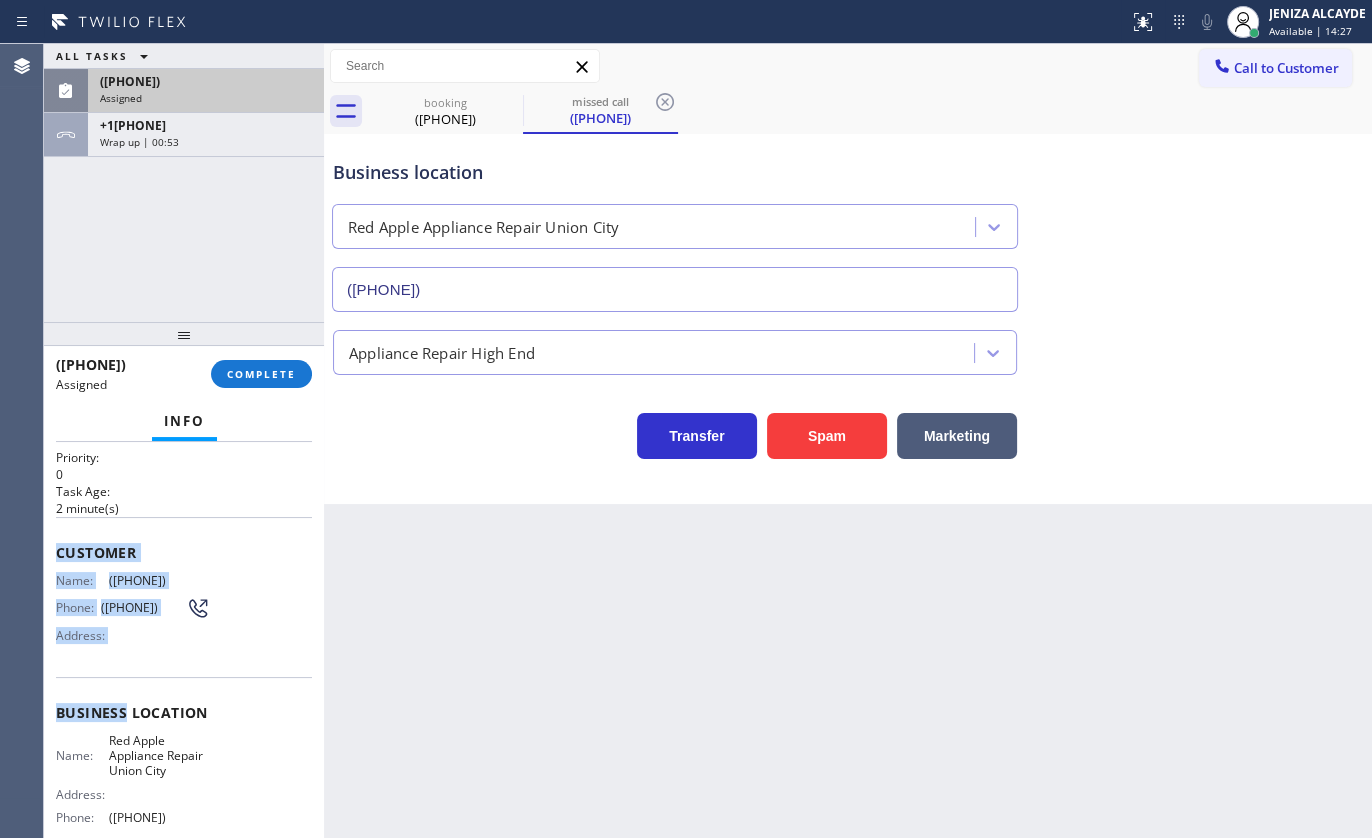 scroll, scrollTop: 90, scrollLeft: 0, axis: vertical 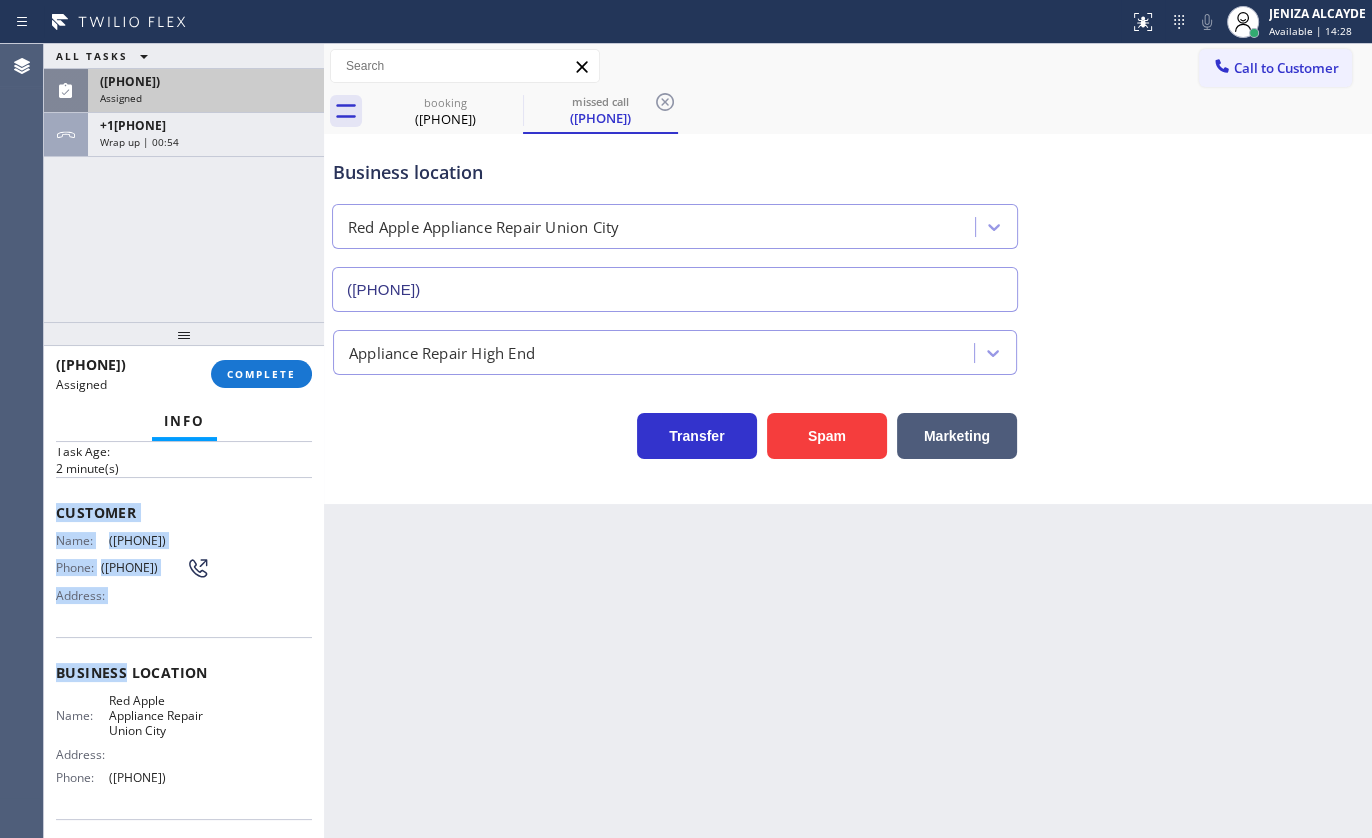 drag, startPoint x: 55, startPoint y: 572, endPoint x: 261, endPoint y: 791, distance: 300.66095 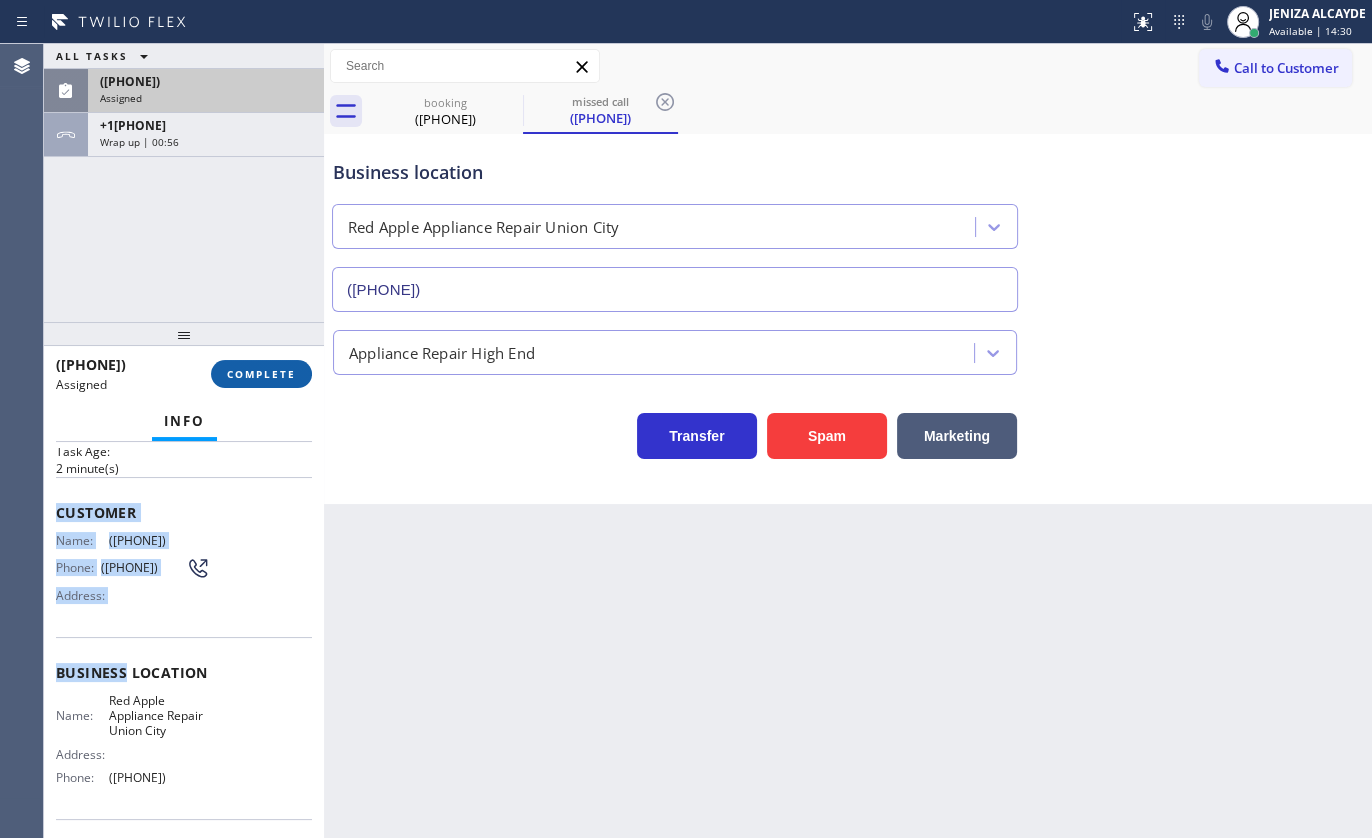 click on "COMPLETE" at bounding box center [261, 374] 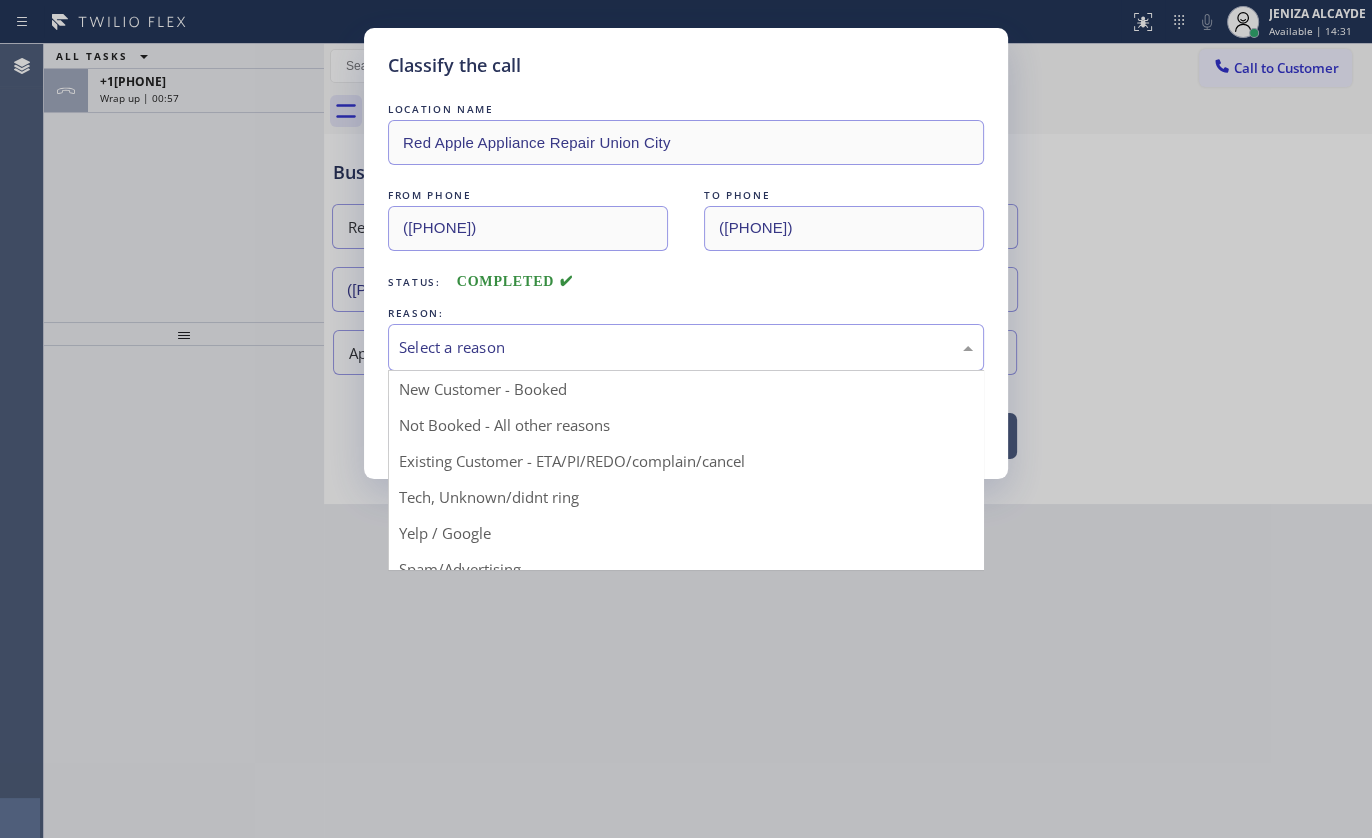 click on "Select a reason" at bounding box center [686, 347] 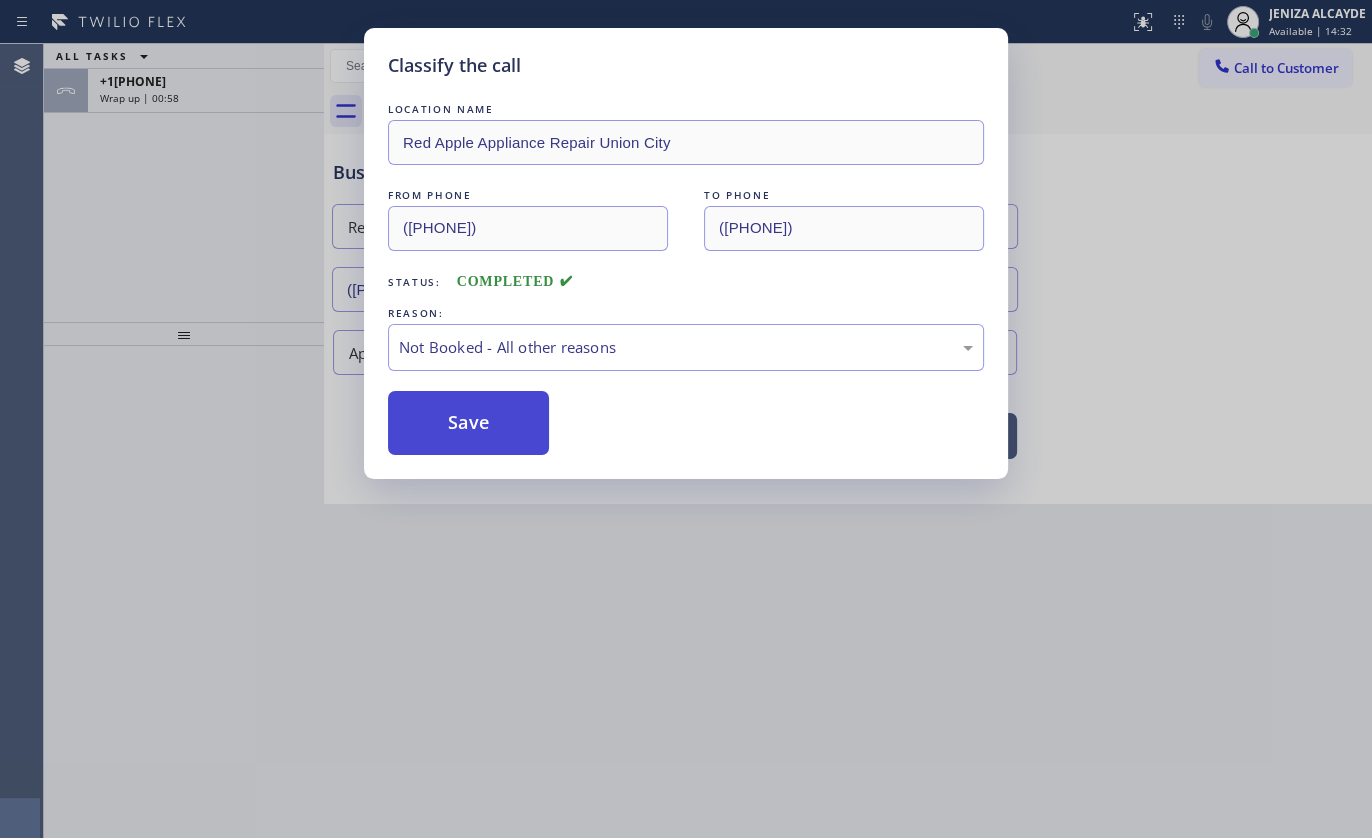 click on "Save" at bounding box center (468, 423) 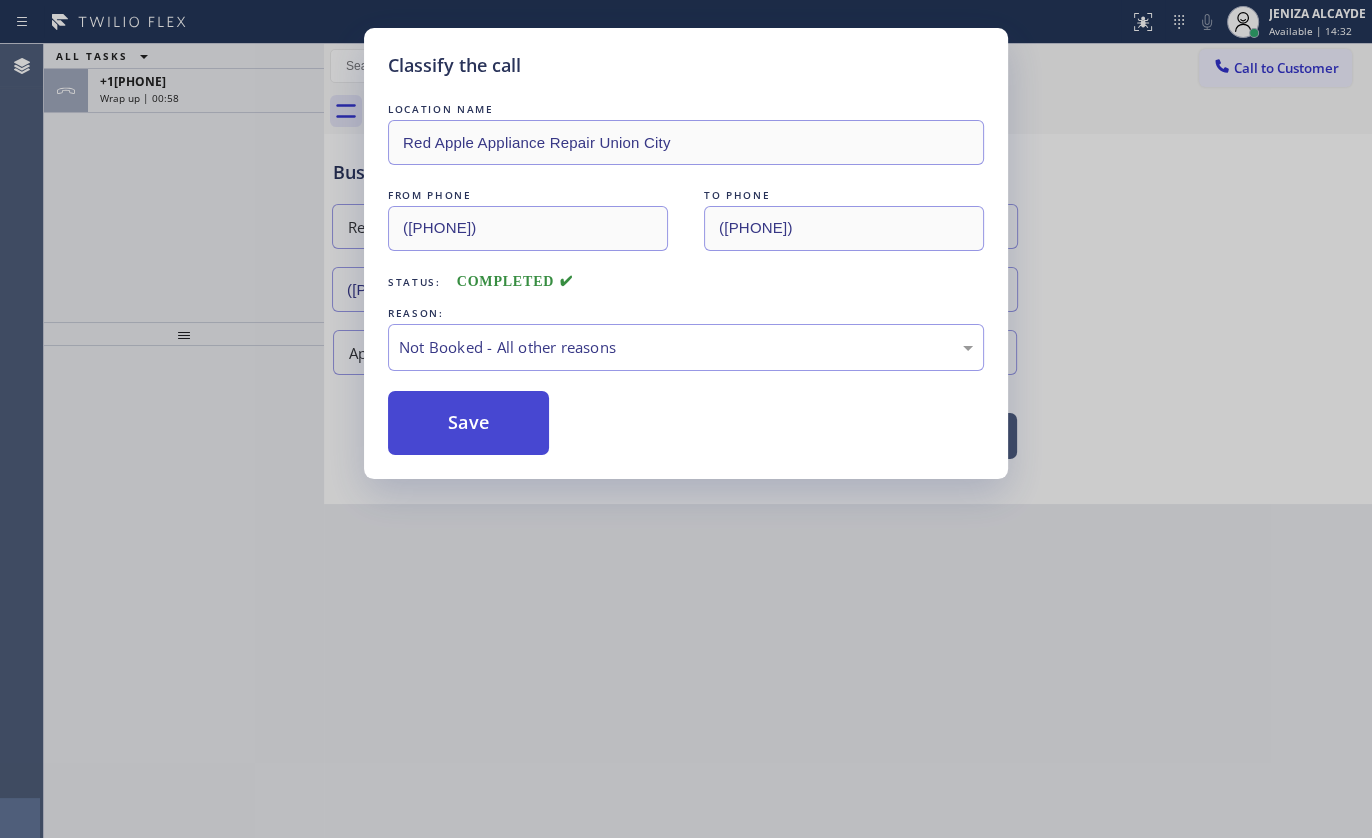click on "Save" at bounding box center (468, 423) 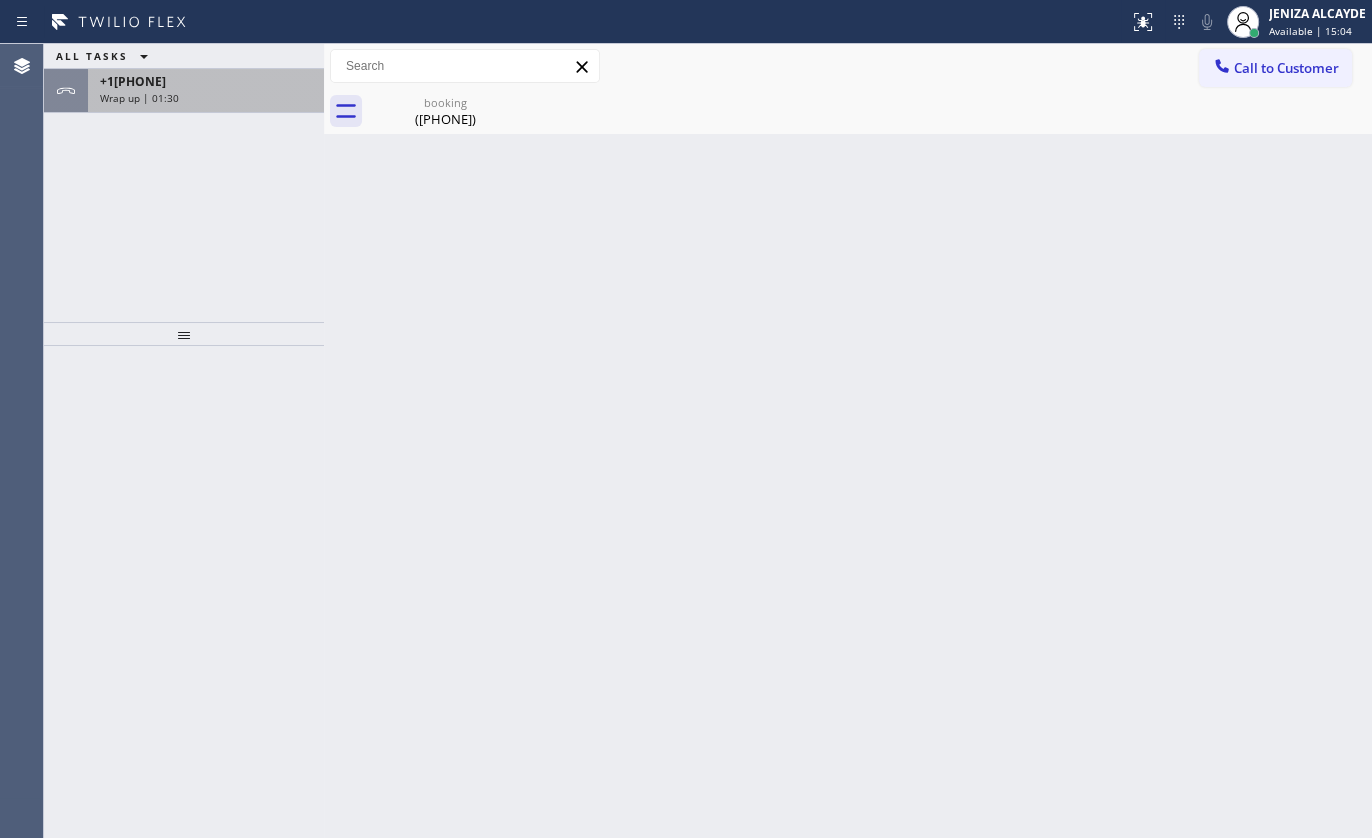 click on "+16023736670" at bounding box center (206, 81) 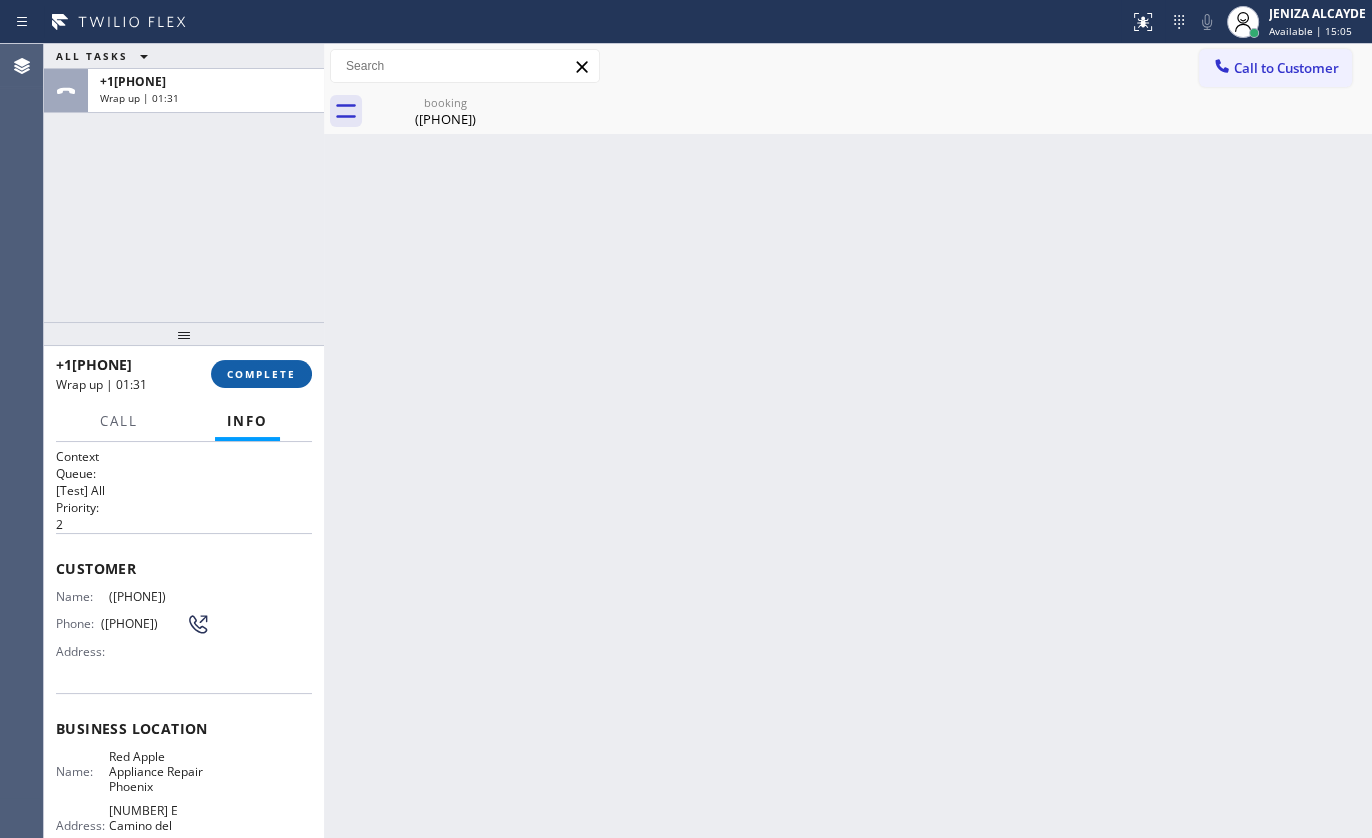 click on "COMPLETE" at bounding box center [261, 374] 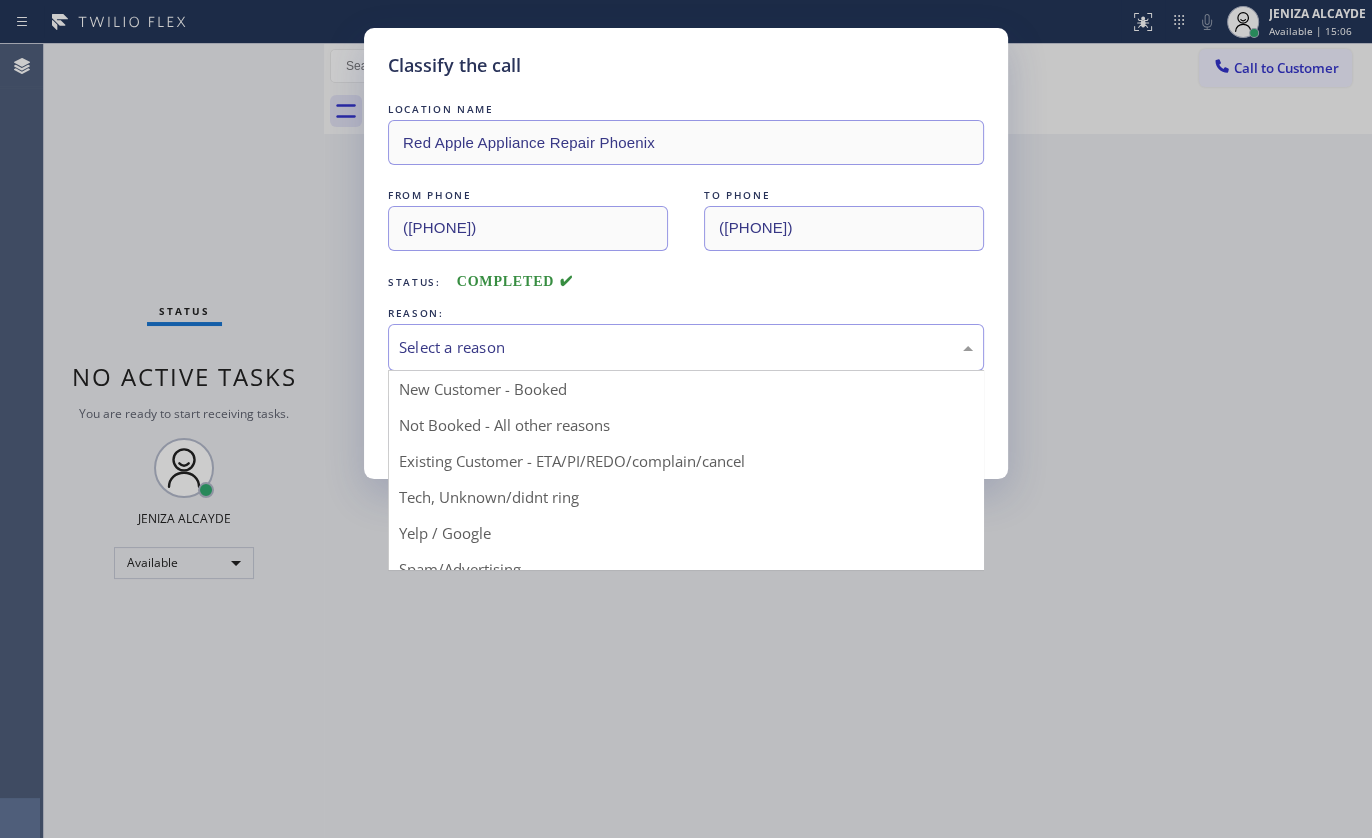 click on "Select a reason" at bounding box center [686, 347] 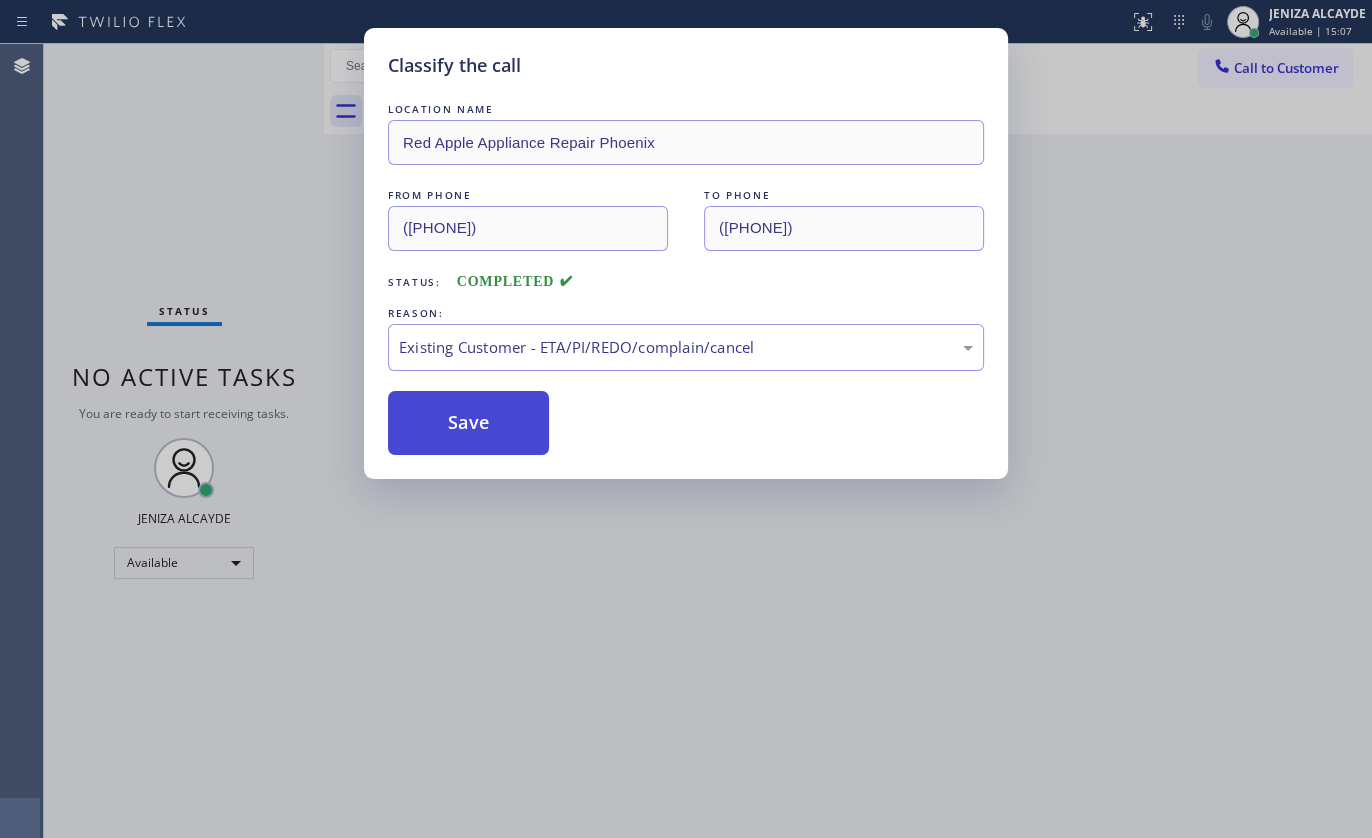 click on "Save" at bounding box center [468, 423] 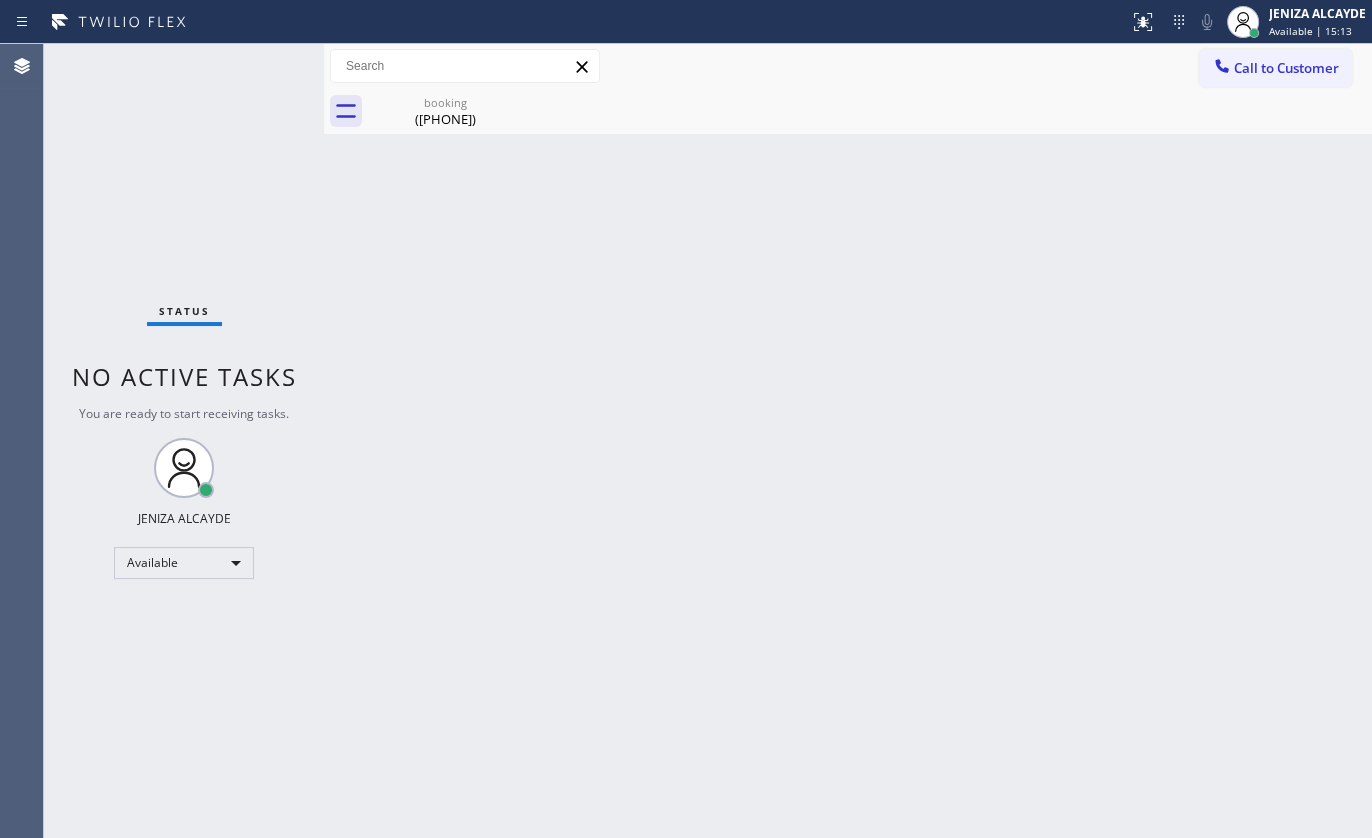 click on "Back to Dashboard Change Sender ID Customers Technicians Select a contact Outbound call Technician Search Technician Your caller id phone number Your caller id phone number Call Technician info Name   Phone none Address none Change Sender ID HVAC +18559994417 5 Star Appliance +18557314952 Appliance Repair +18554611149 Plumbing +18889090120 Air Duct Cleaning +18006865038  Electricians +18005688664 Cancel Change Check personal SMS Reset Change booking (602) 373-6670 Call to Customer Outbound call Location Search location Your caller id phone number (818) 210-4855 Customer number Call Outbound call Technician Search Technician Your caller id phone number Your caller id phone number Call booking (602) 373-6670" at bounding box center [848, 441] 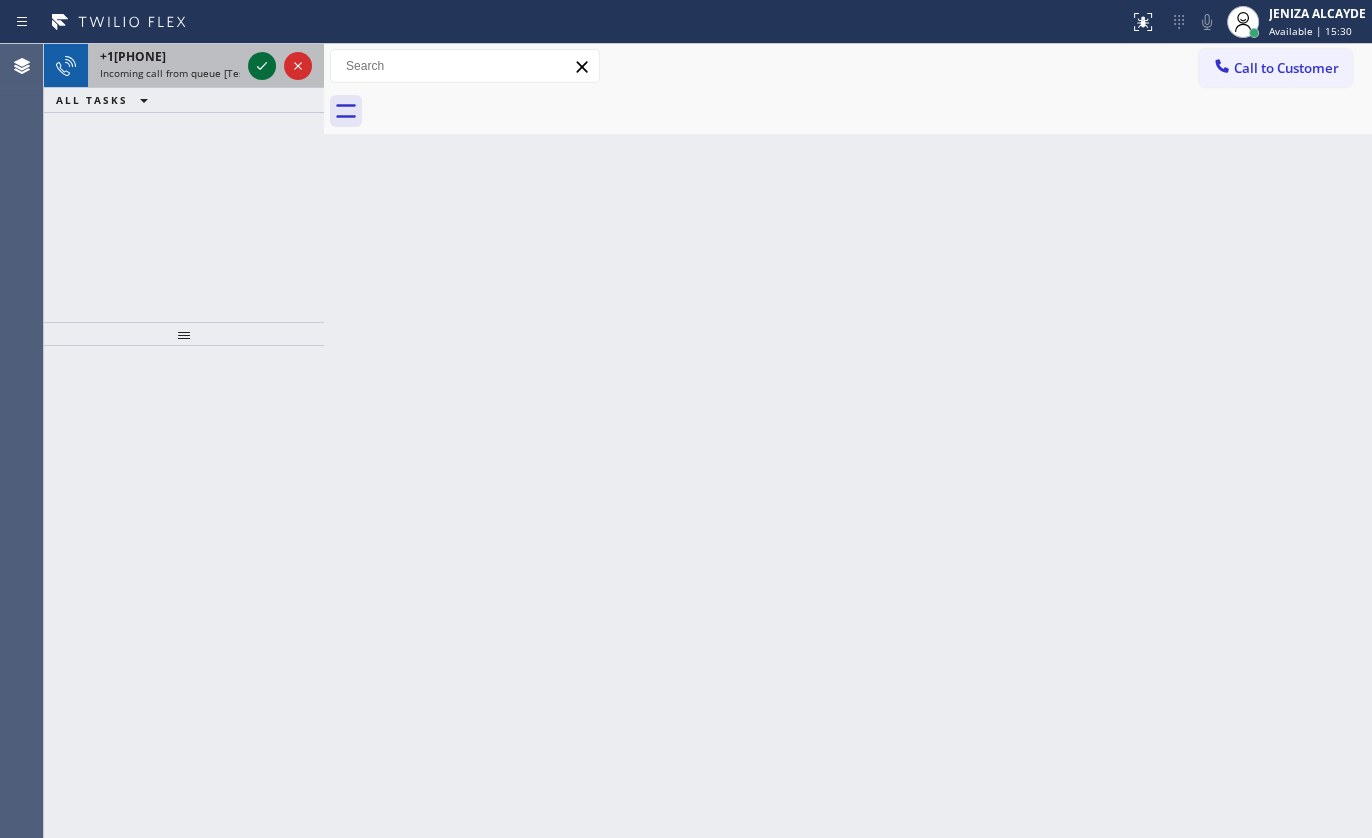 click at bounding box center [280, 66] 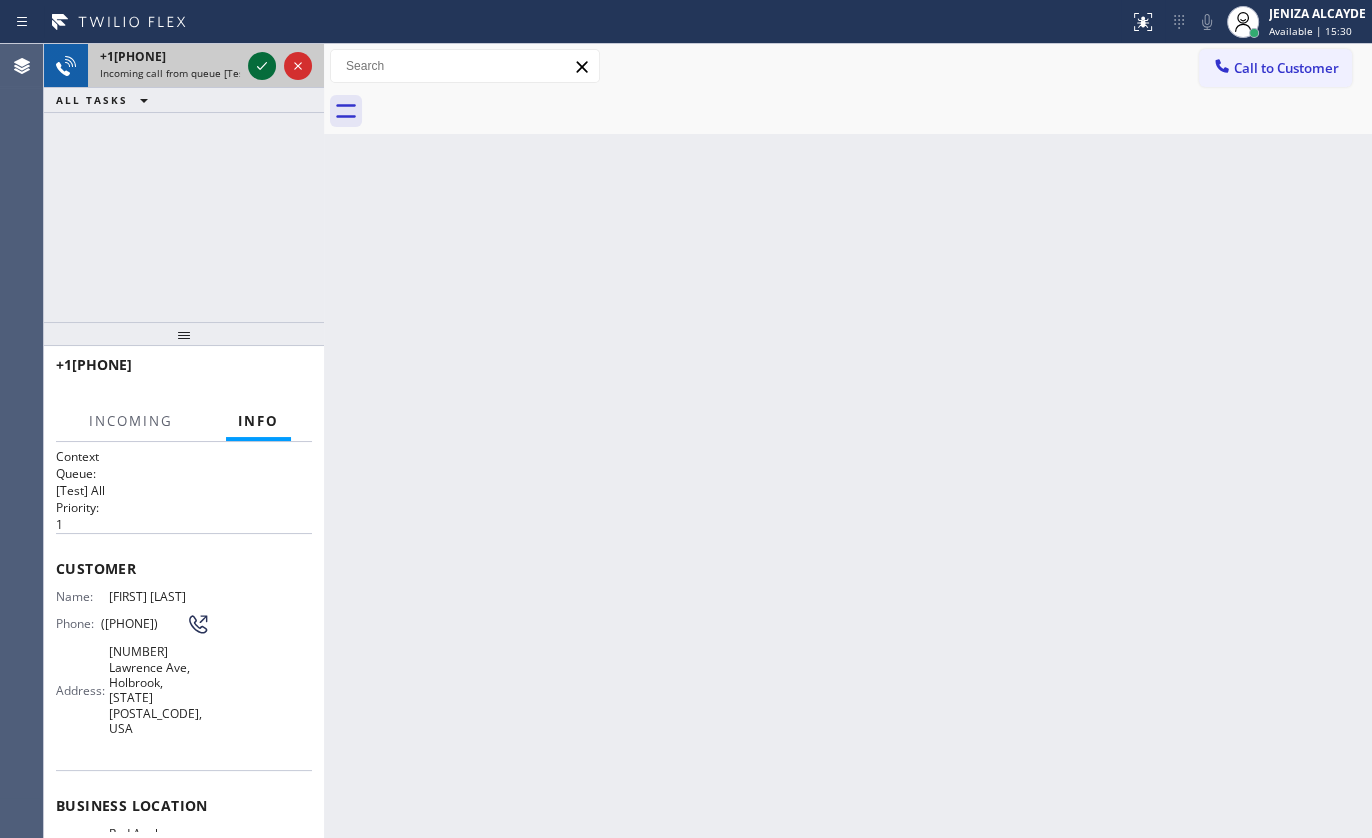 click 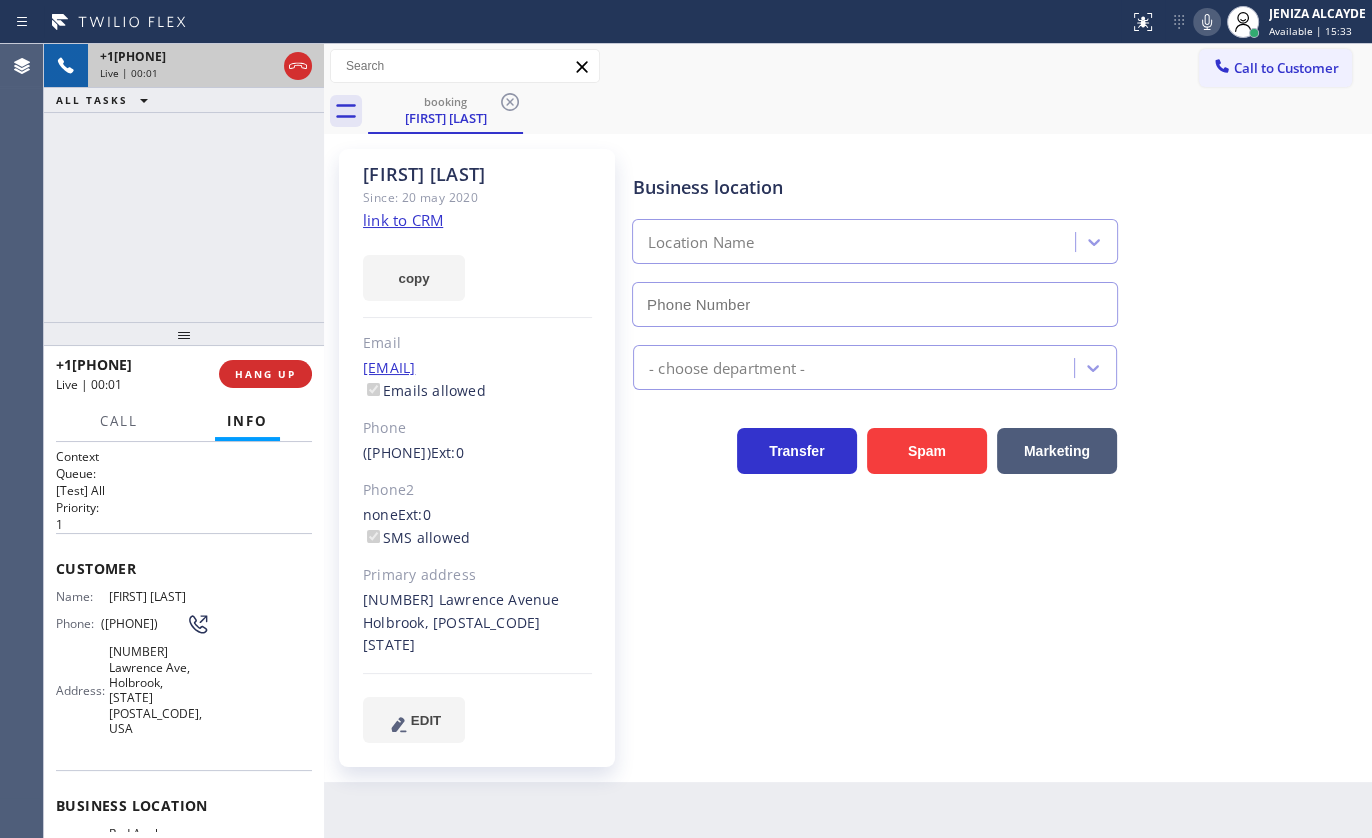 scroll, scrollTop: 181, scrollLeft: 0, axis: vertical 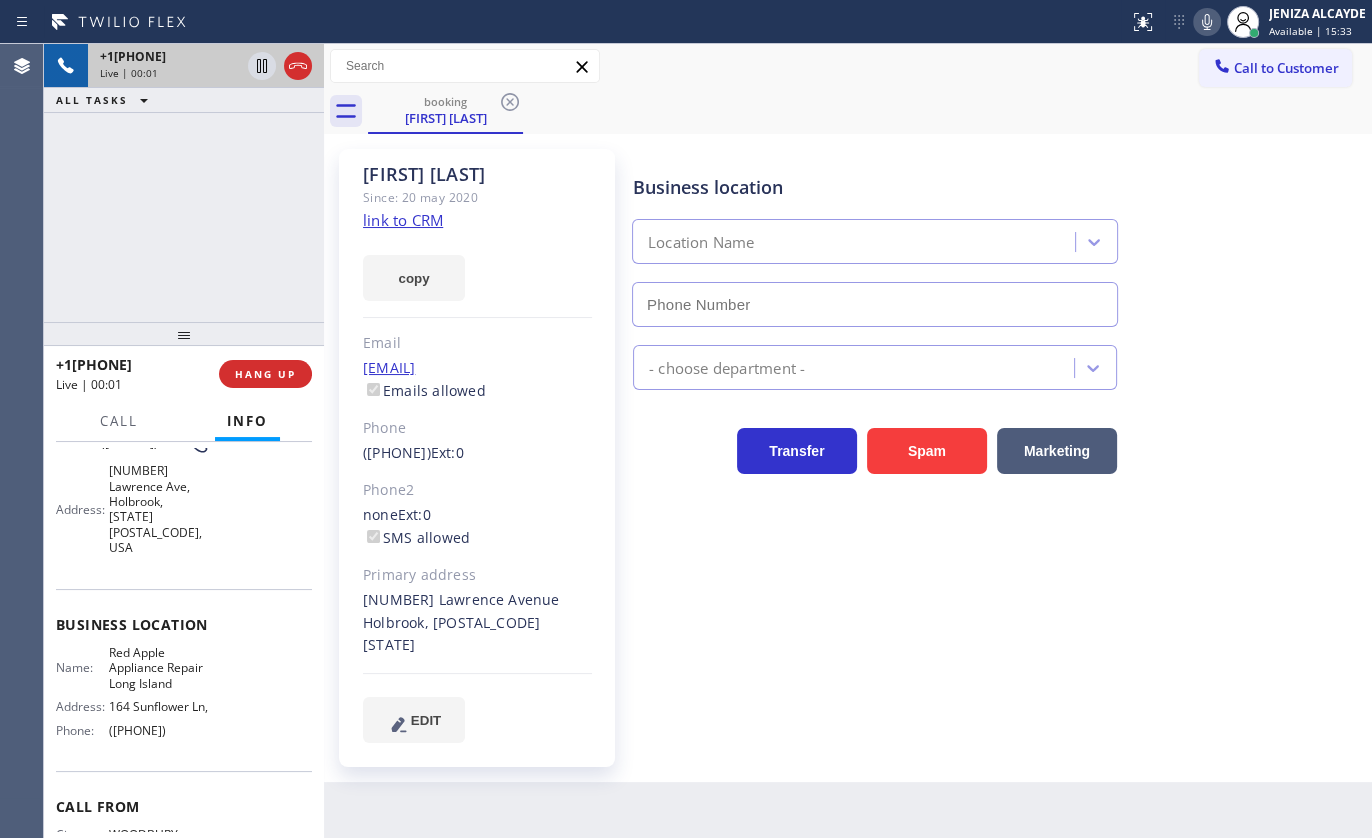 type on "(631) 402-9345" 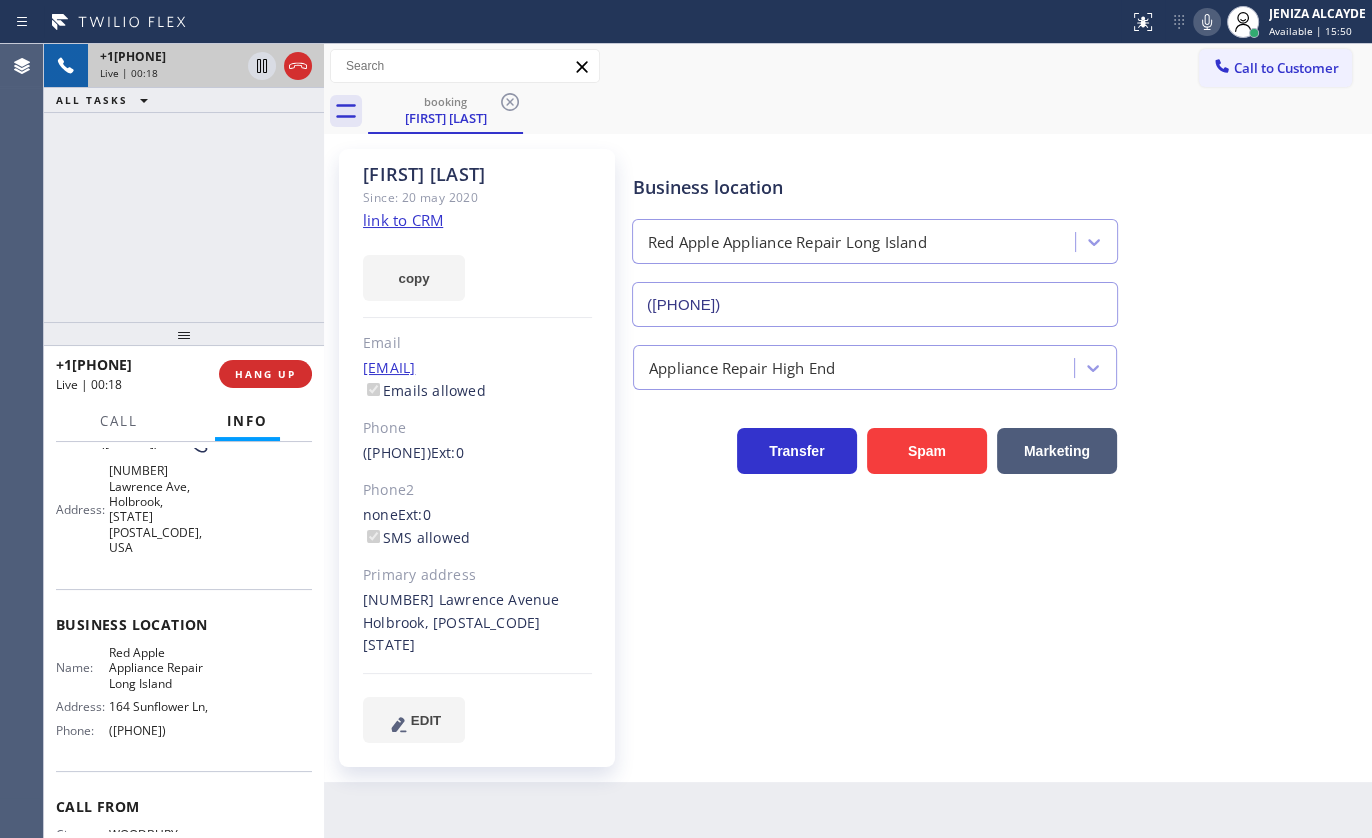 click on "link to CRM" 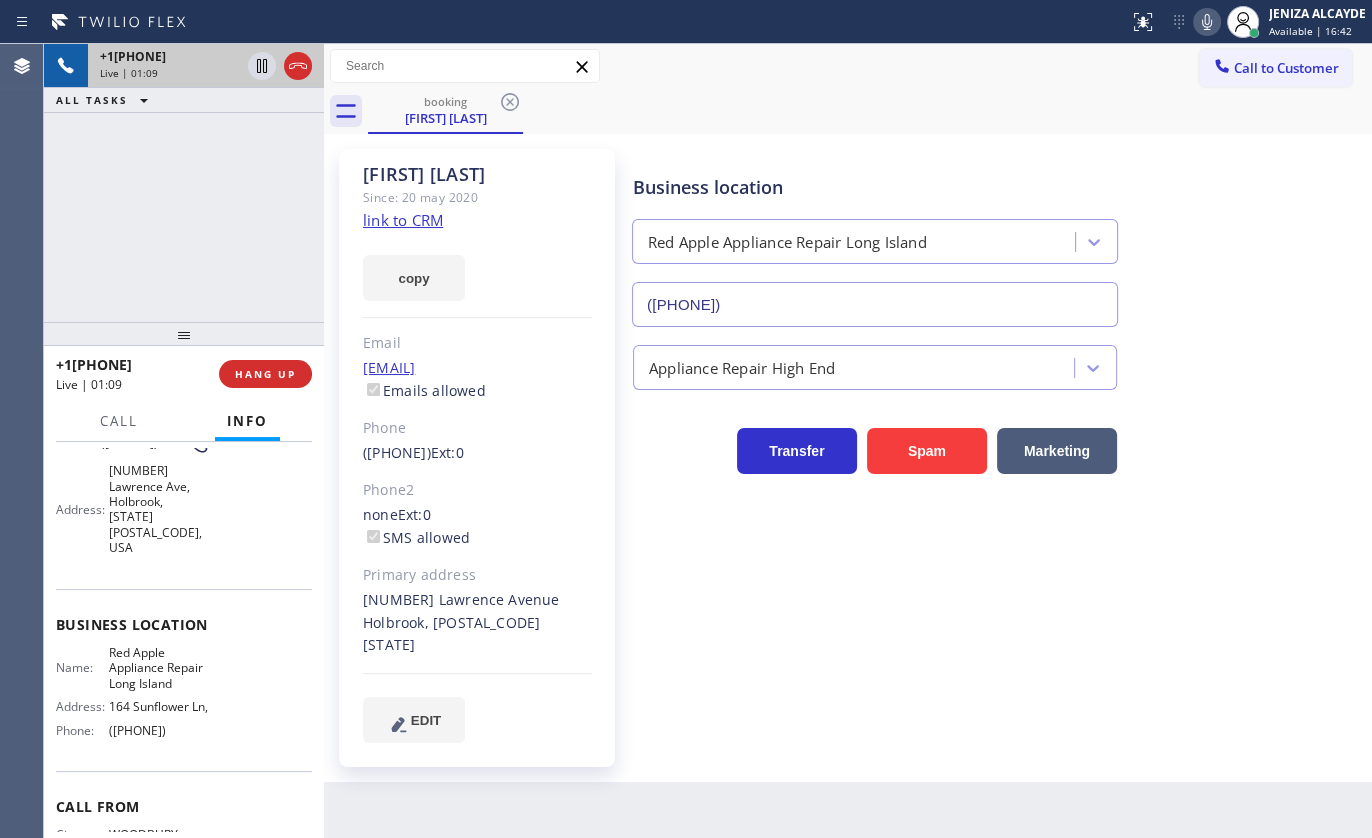 click 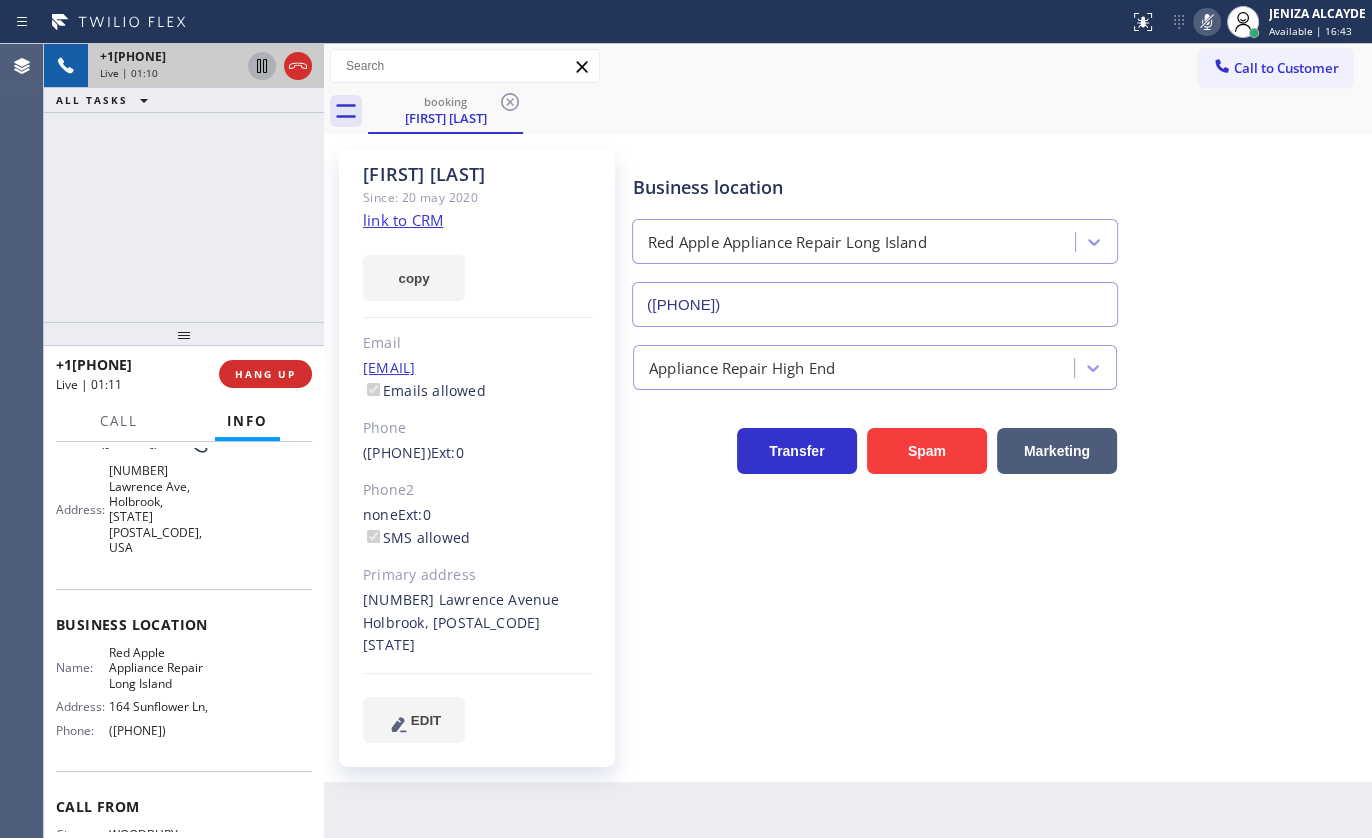 click 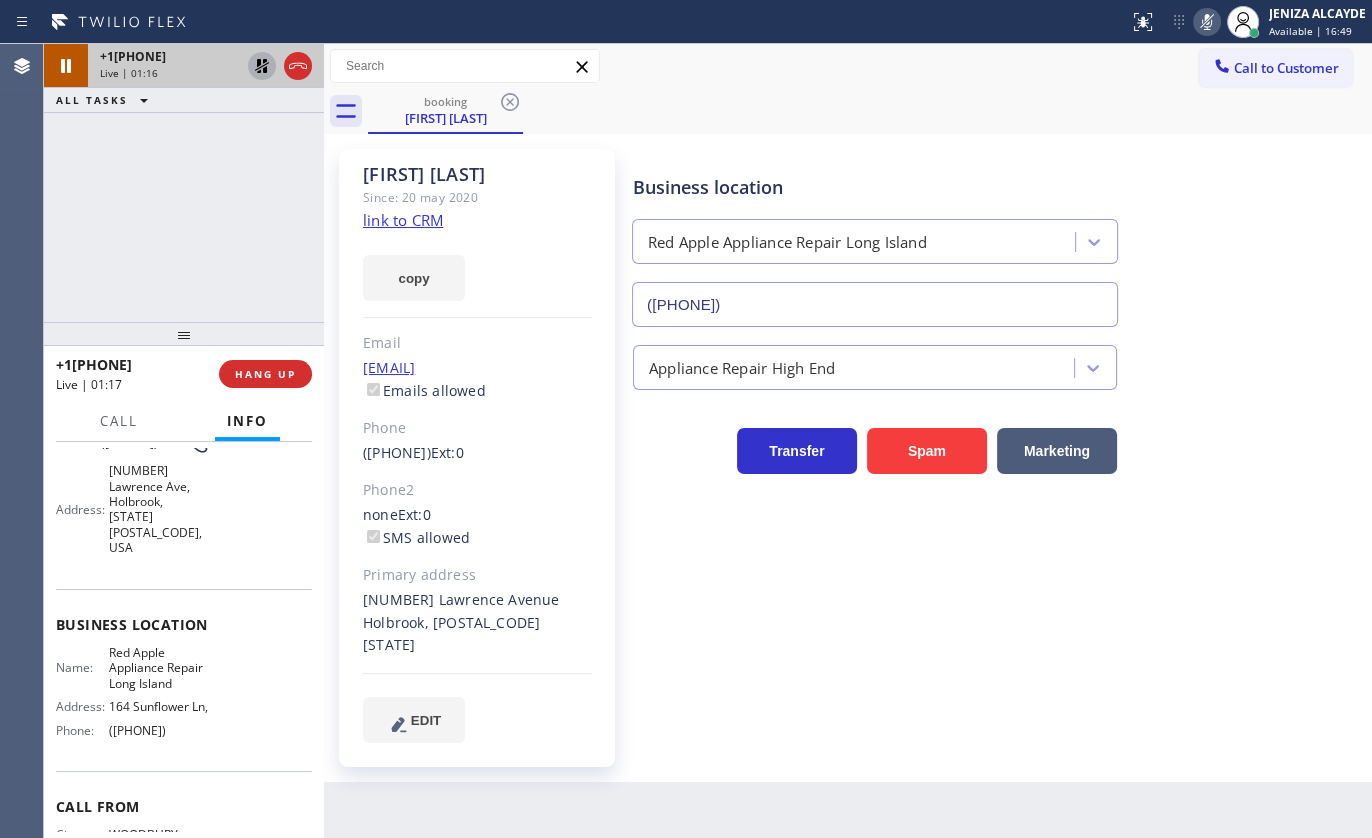 click on "+15167687779 Live | 01:16 ALL TASKS ALL TASKS ACTIVE TASKS TASKS IN WRAP UP" at bounding box center [184, 183] 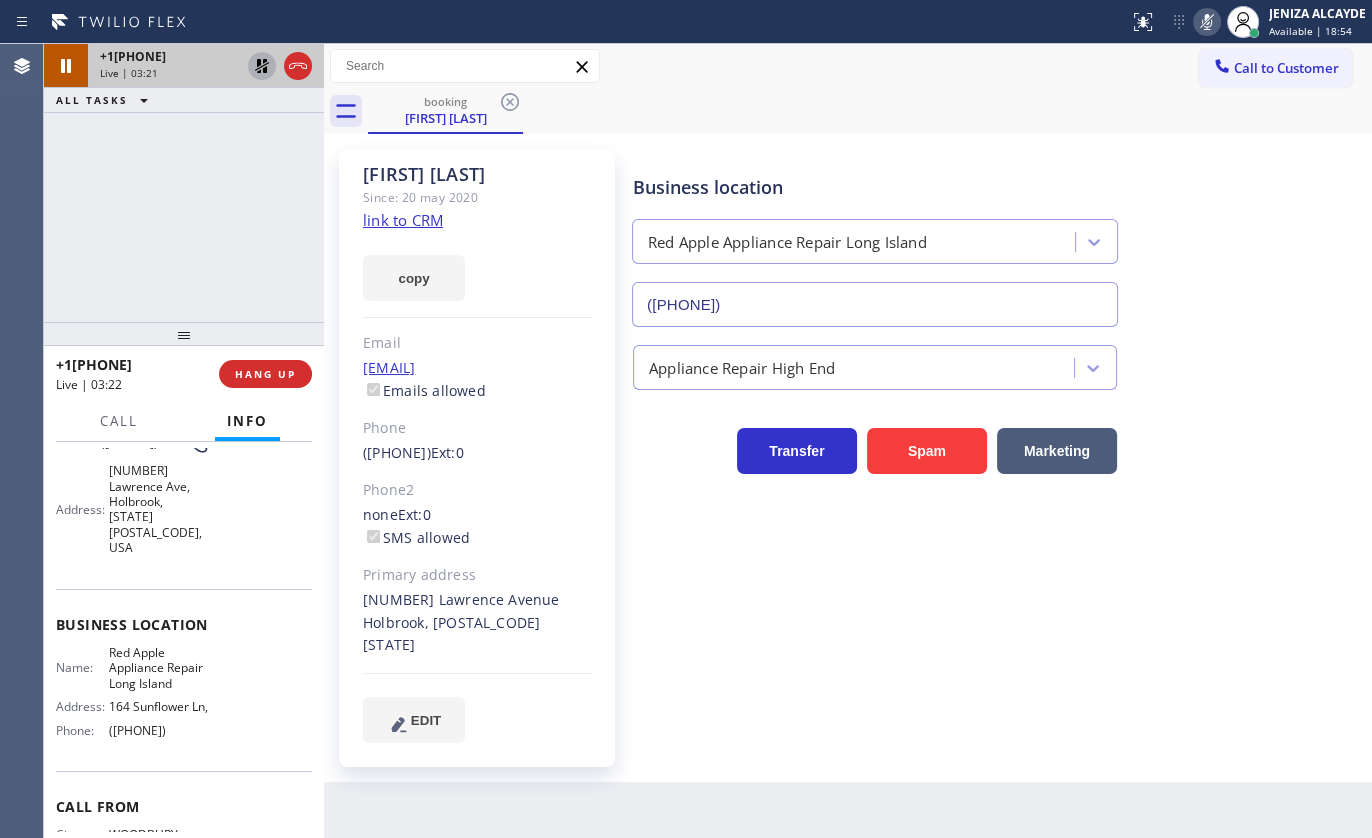 click 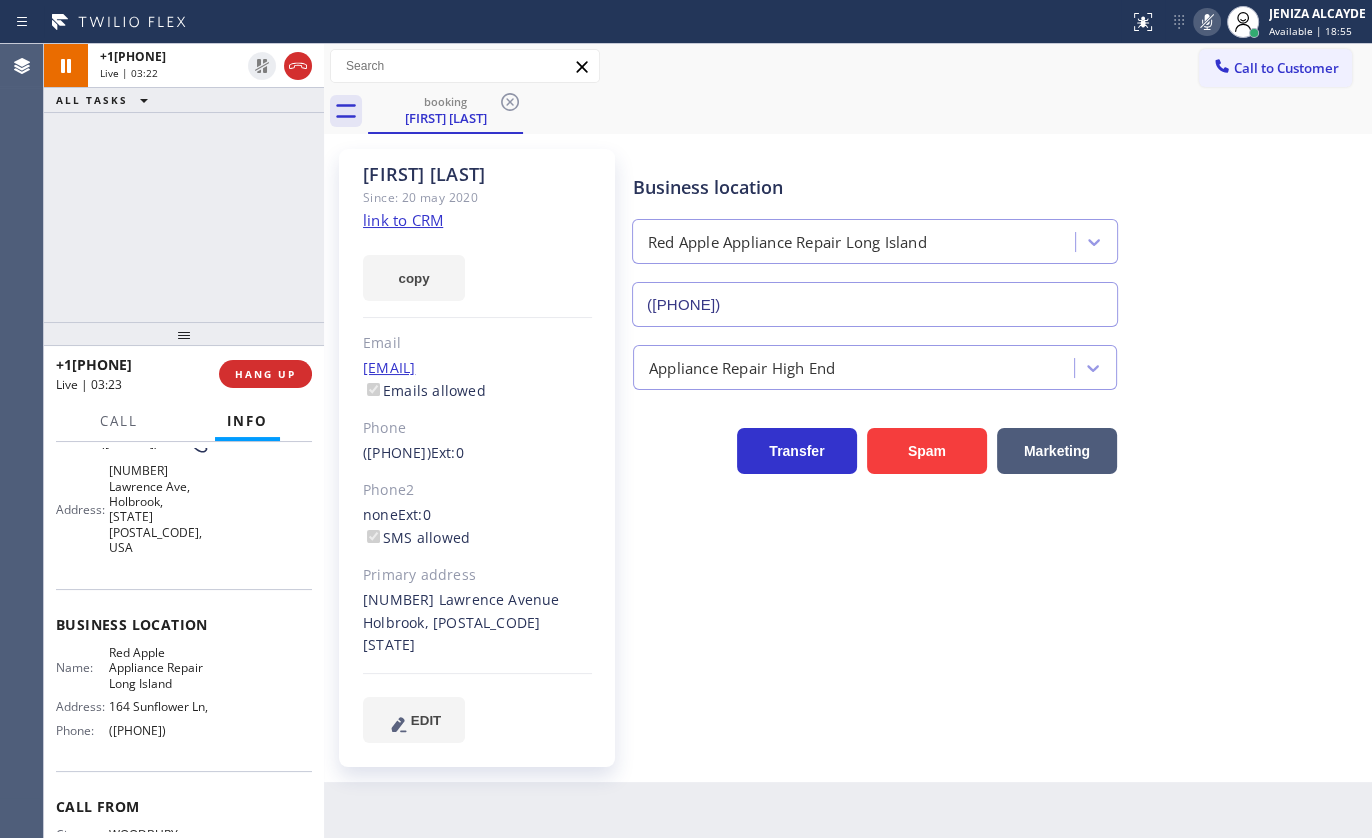 click 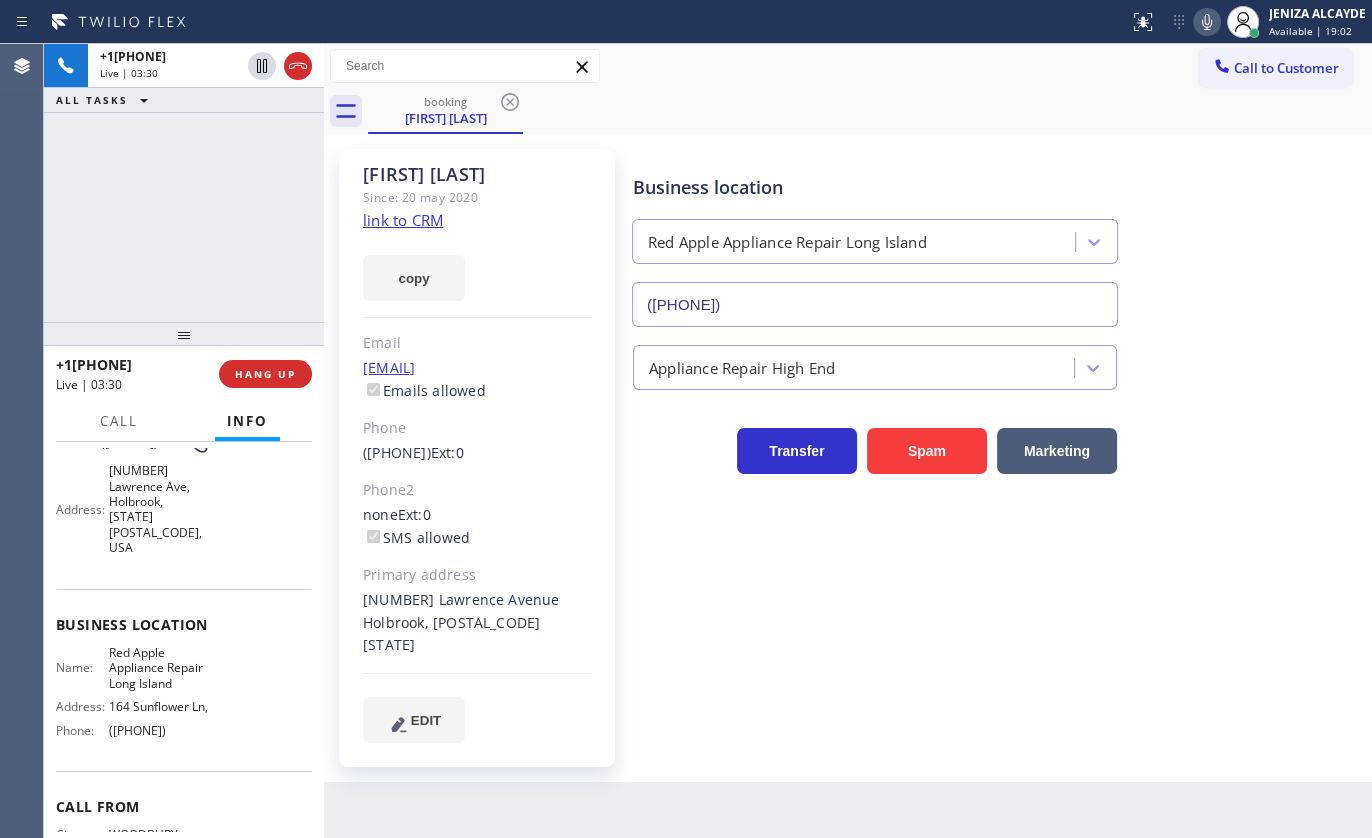 click on "+15167687779 Live | 03:30 ALL TASKS ALL TASKS ACTIVE TASKS TASKS IN WRAP UP" at bounding box center (184, 183) 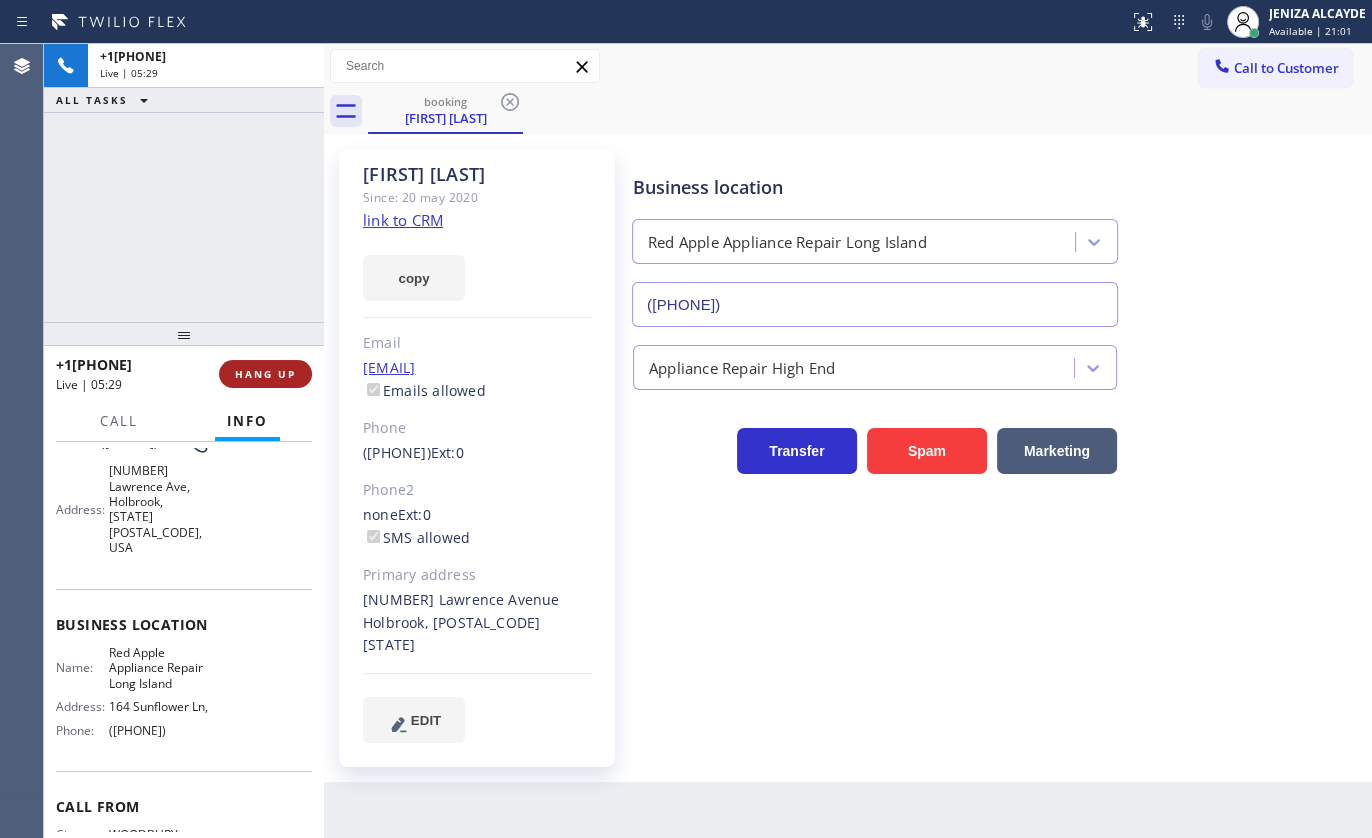 click on "HANG UP" at bounding box center (265, 374) 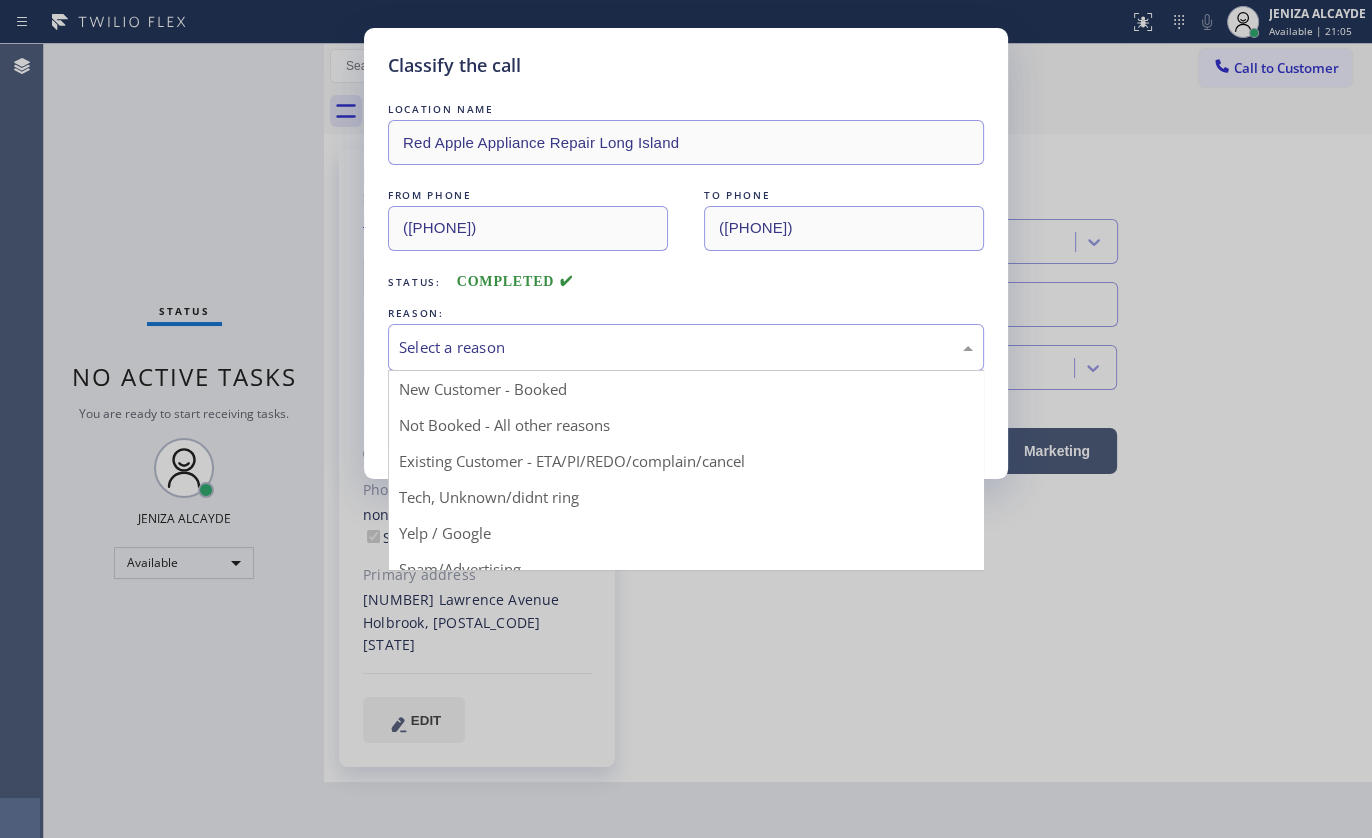 click on "Select a reason" at bounding box center (686, 347) 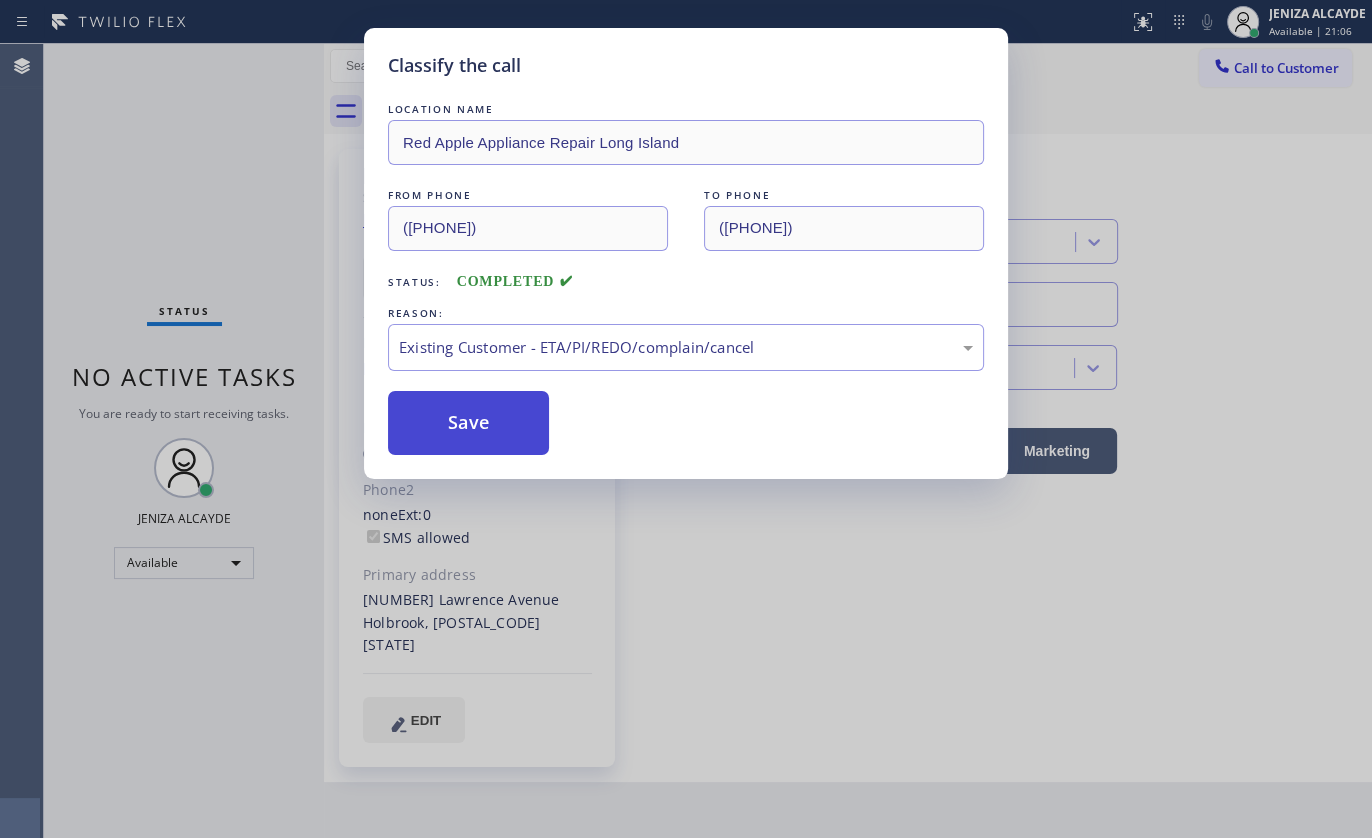click on "Save" at bounding box center (468, 423) 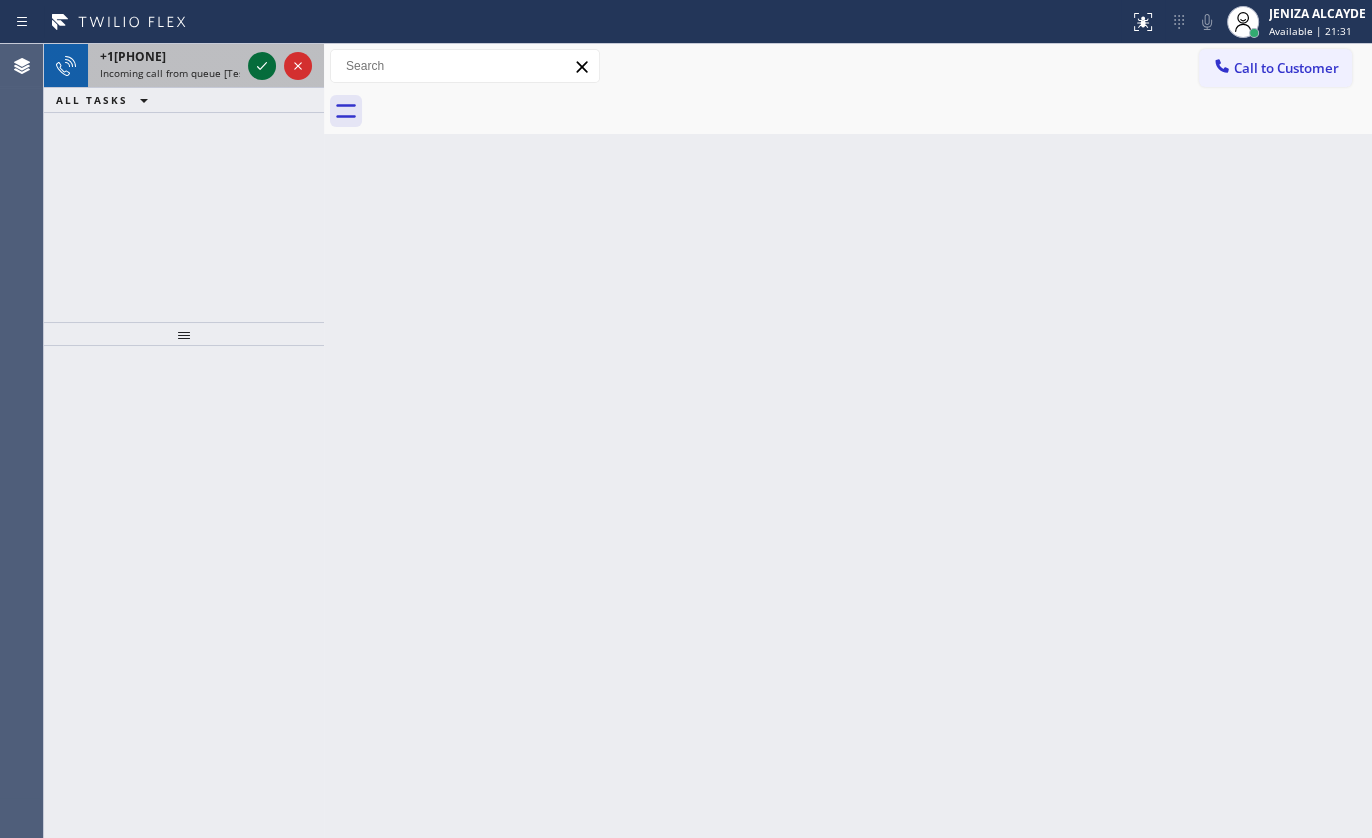 click 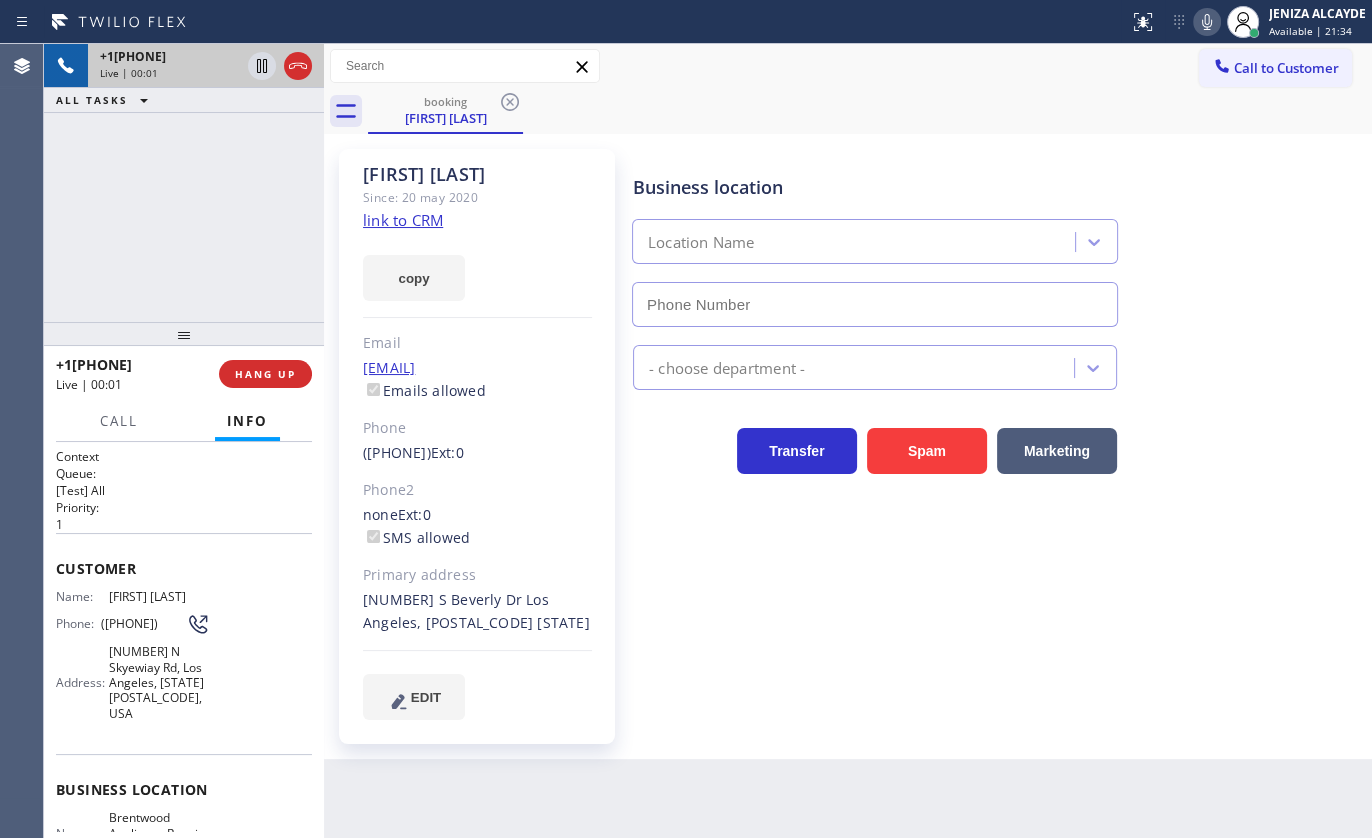 type on "(310) 340-7214" 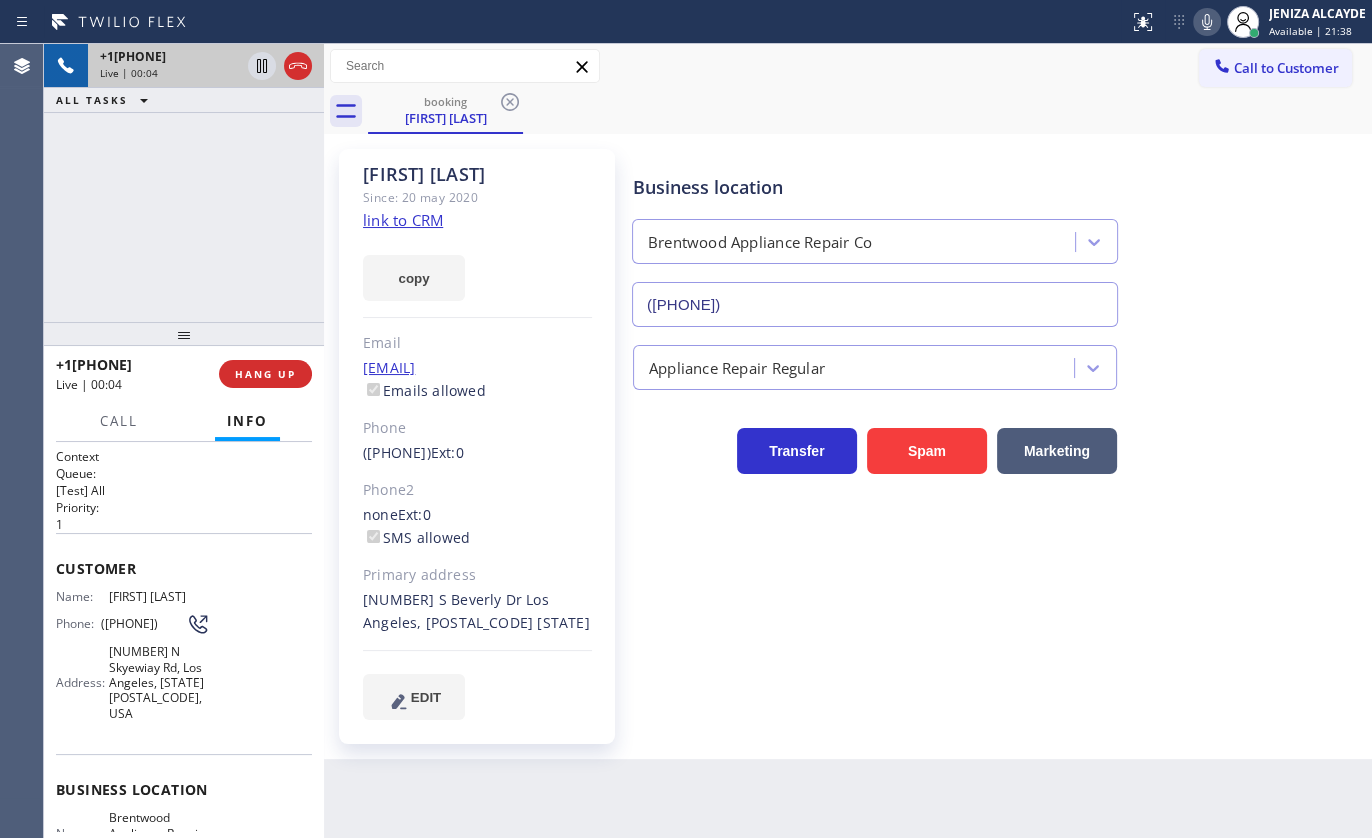 click on "link to CRM" 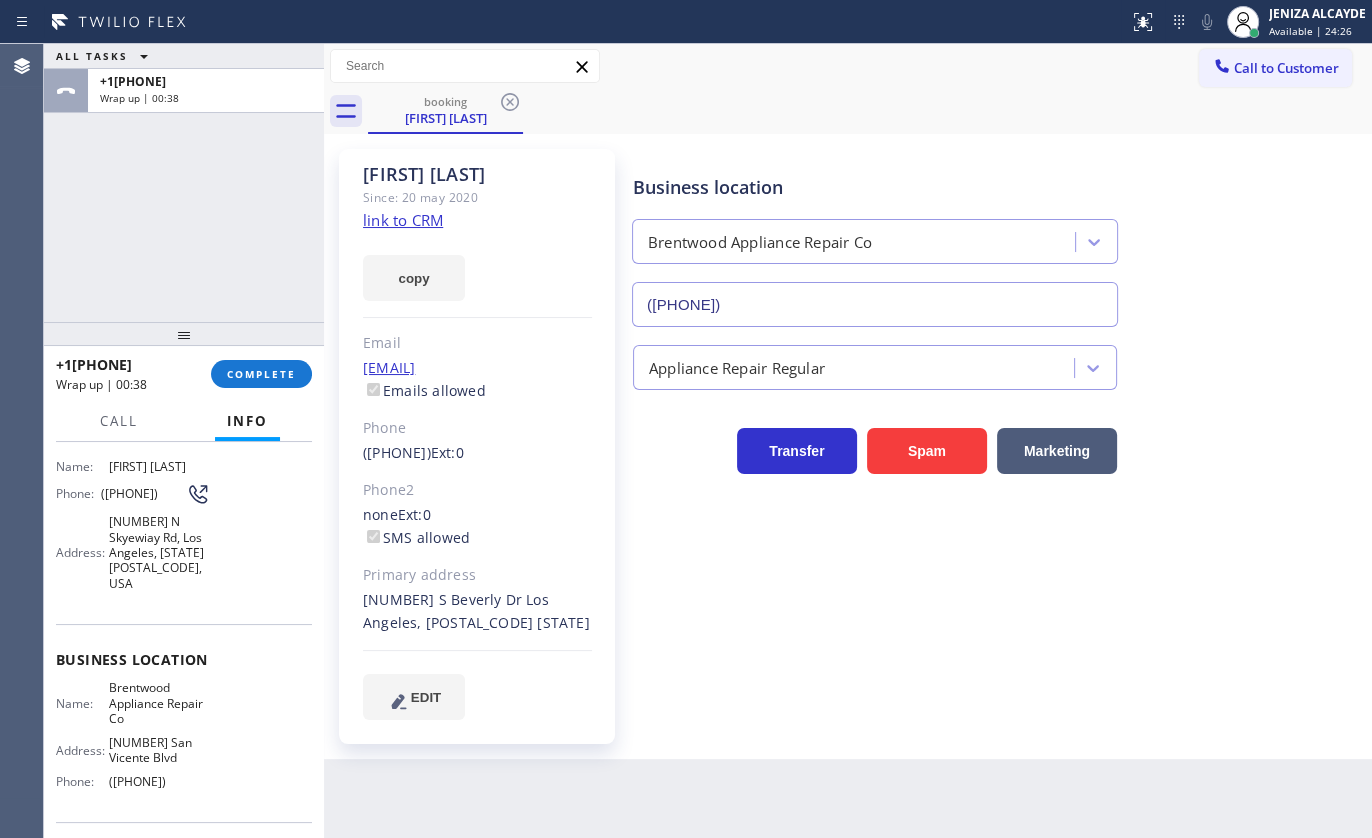 scroll, scrollTop: 244, scrollLeft: 0, axis: vertical 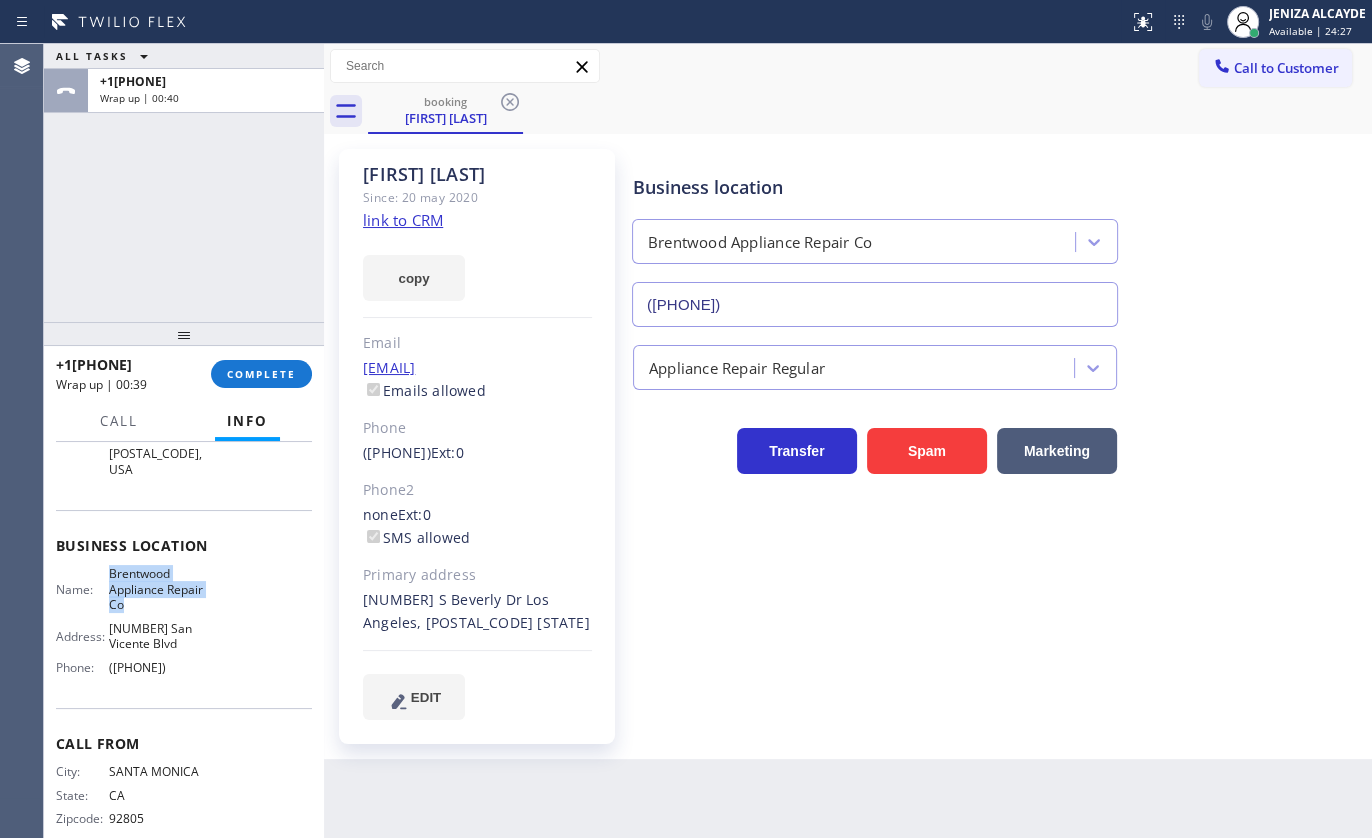 drag, startPoint x: 108, startPoint y: 537, endPoint x: 123, endPoint y: 582, distance: 47.434166 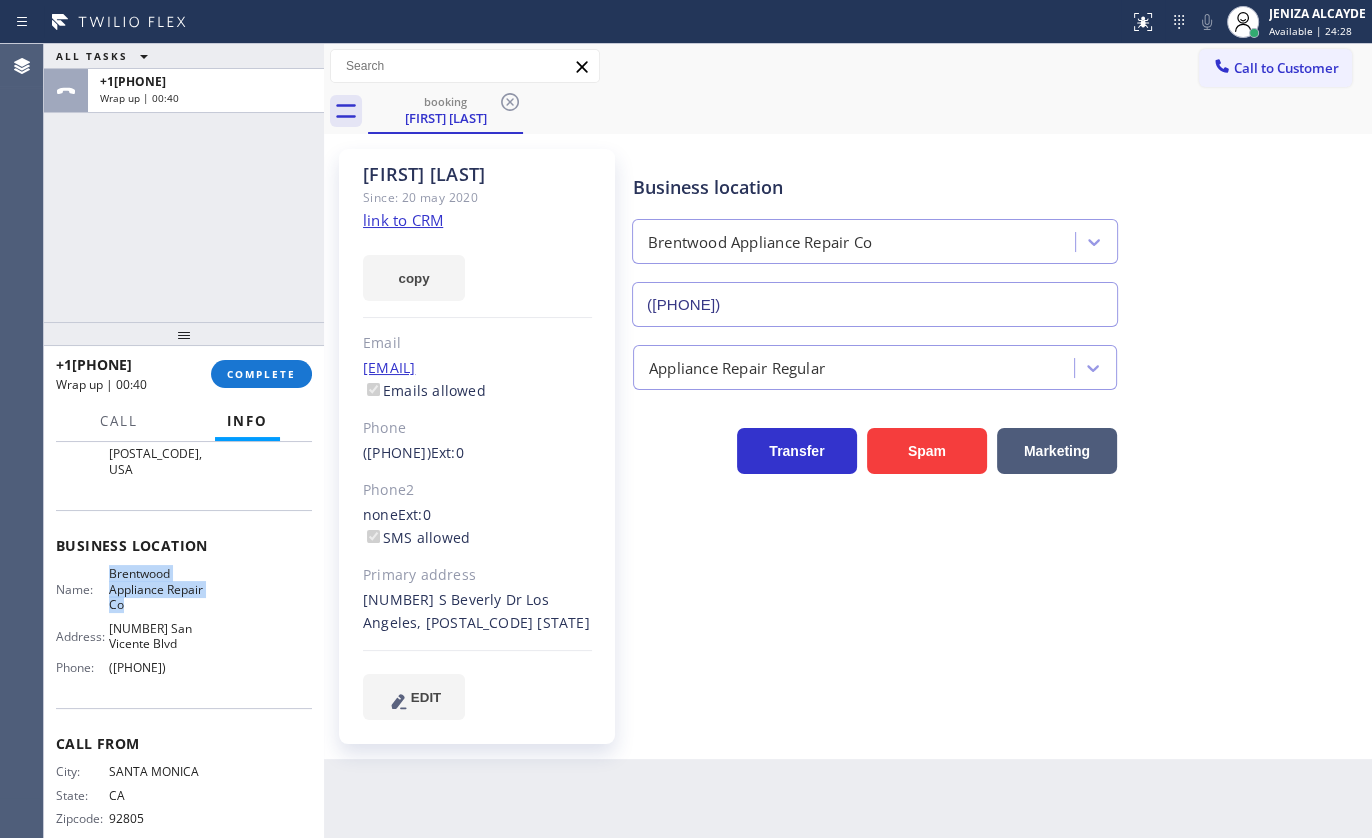 copy on "Brentwood Appliance Repair Co" 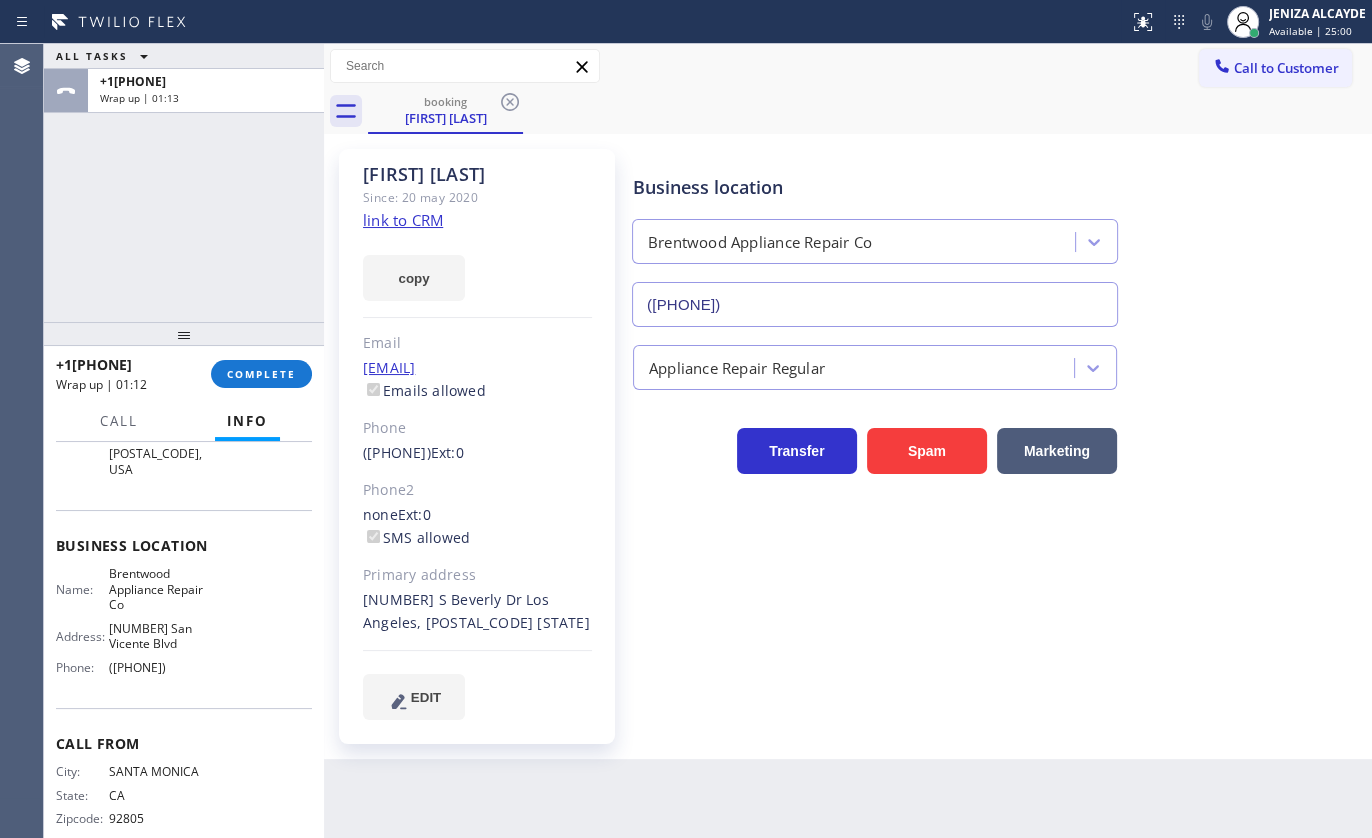 click on "Name: Brentwood Appliance Repair Co Address: 11762 San Vicente Blvd  Phone: (310) 340-7214" at bounding box center (133, 624) 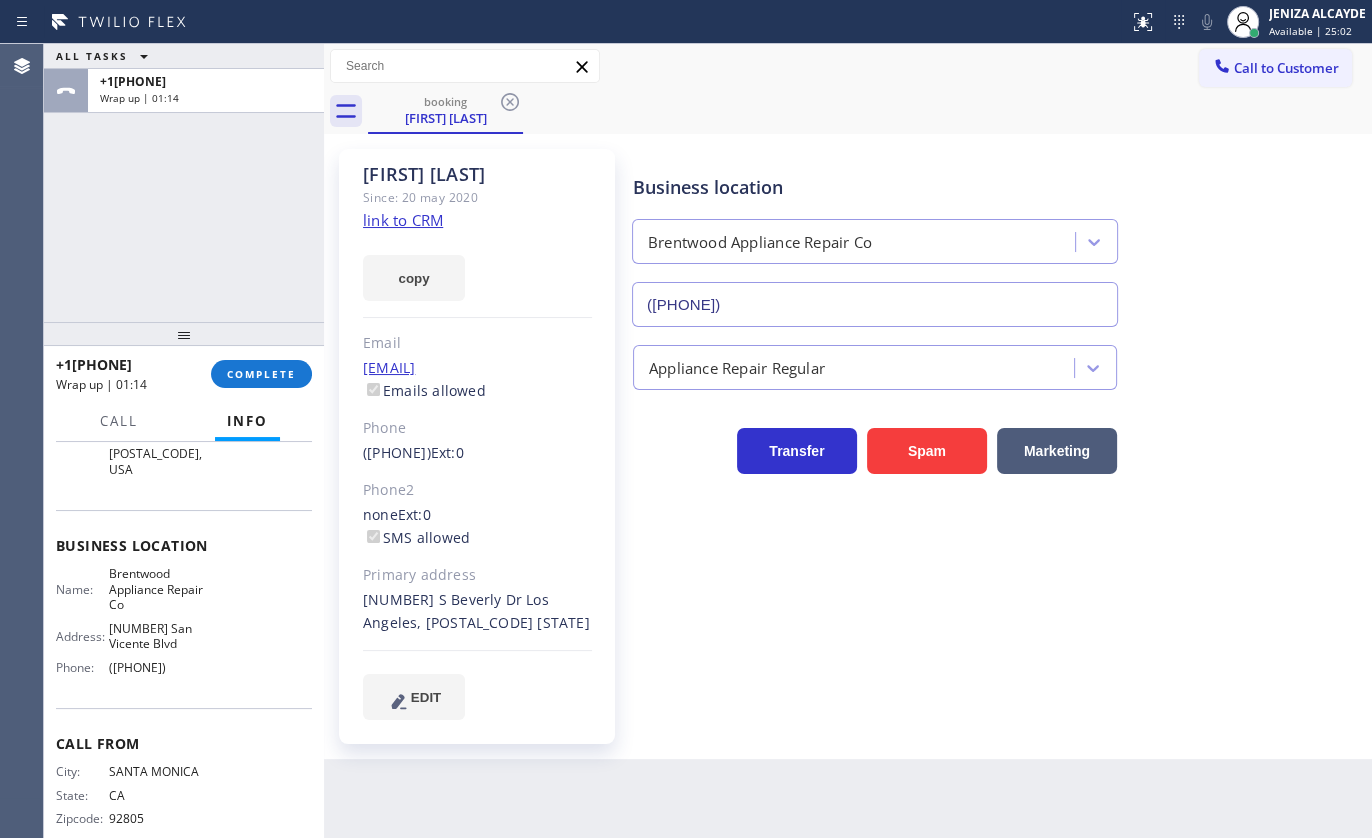 drag, startPoint x: 110, startPoint y: 633, endPoint x: 223, endPoint y: 645, distance: 113.63538 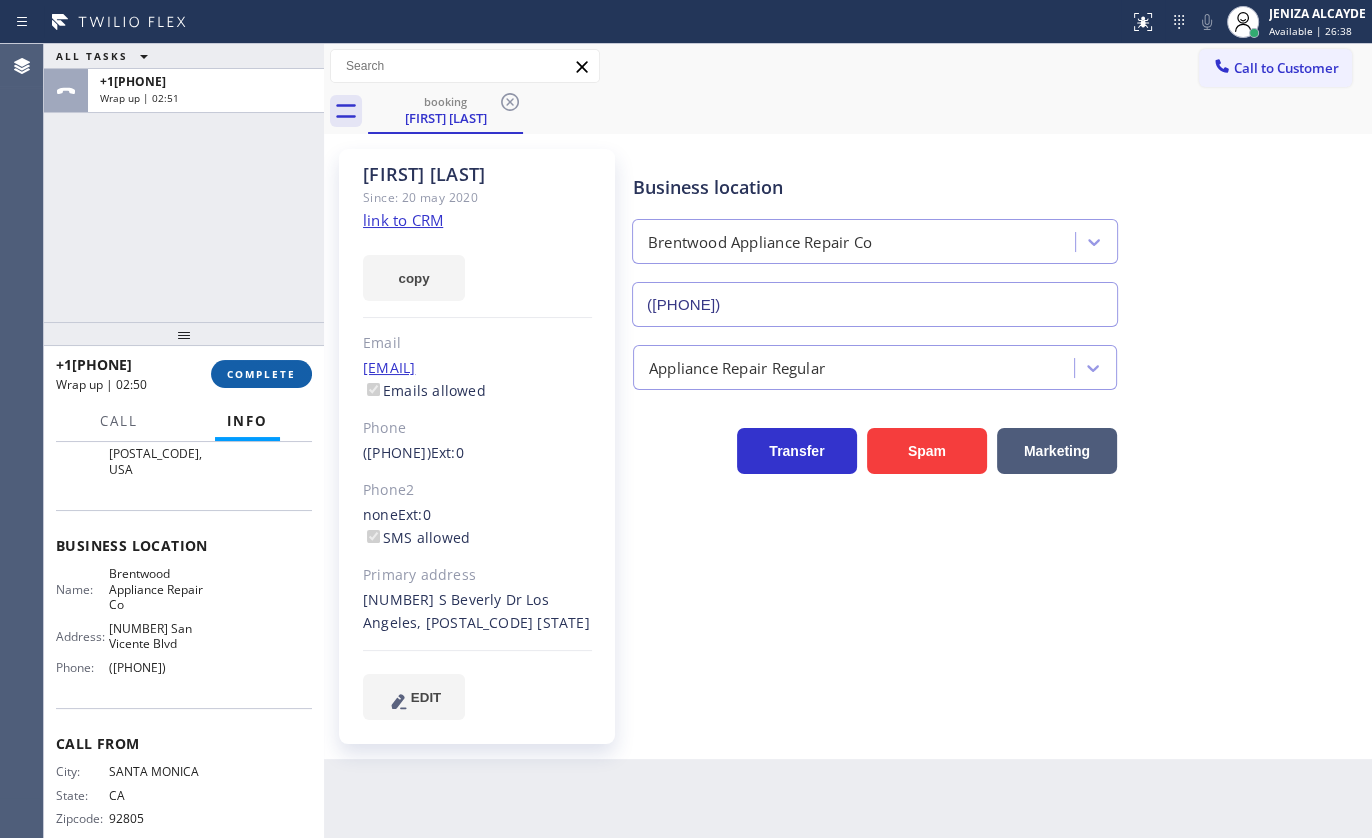 click on "COMPLETE" at bounding box center (261, 374) 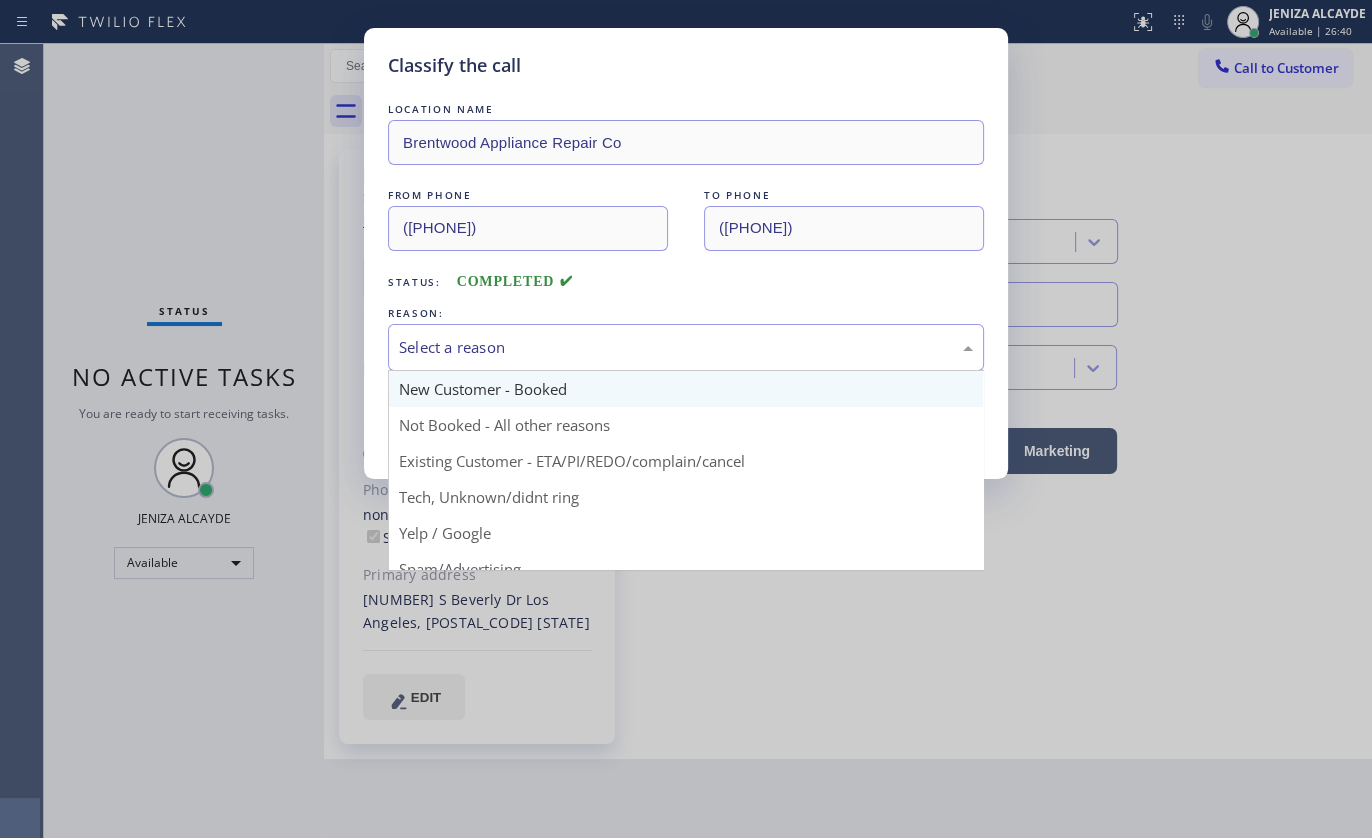 drag, startPoint x: 471, startPoint y: 347, endPoint x: 467, endPoint y: 384, distance: 37.215588 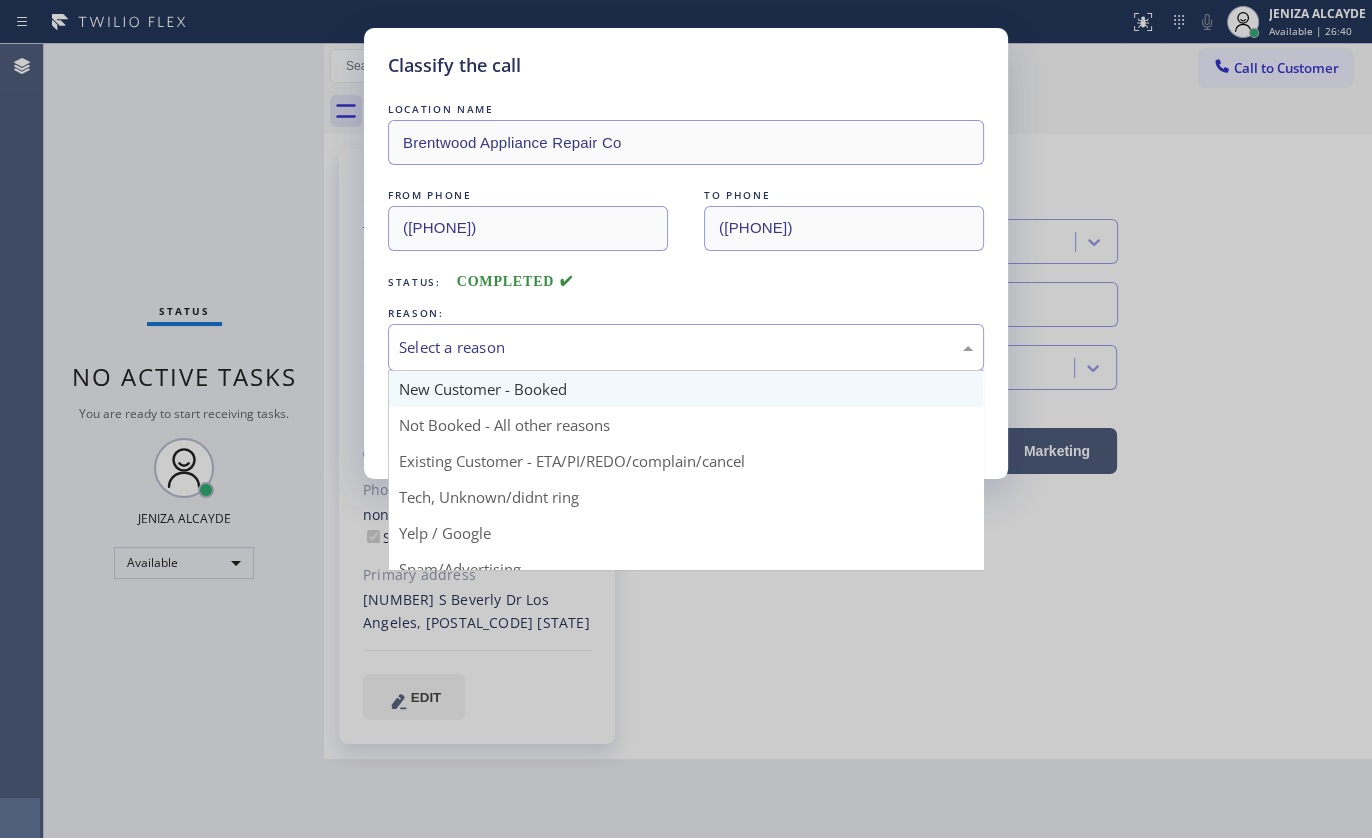 click on "Select a reason" at bounding box center [686, 347] 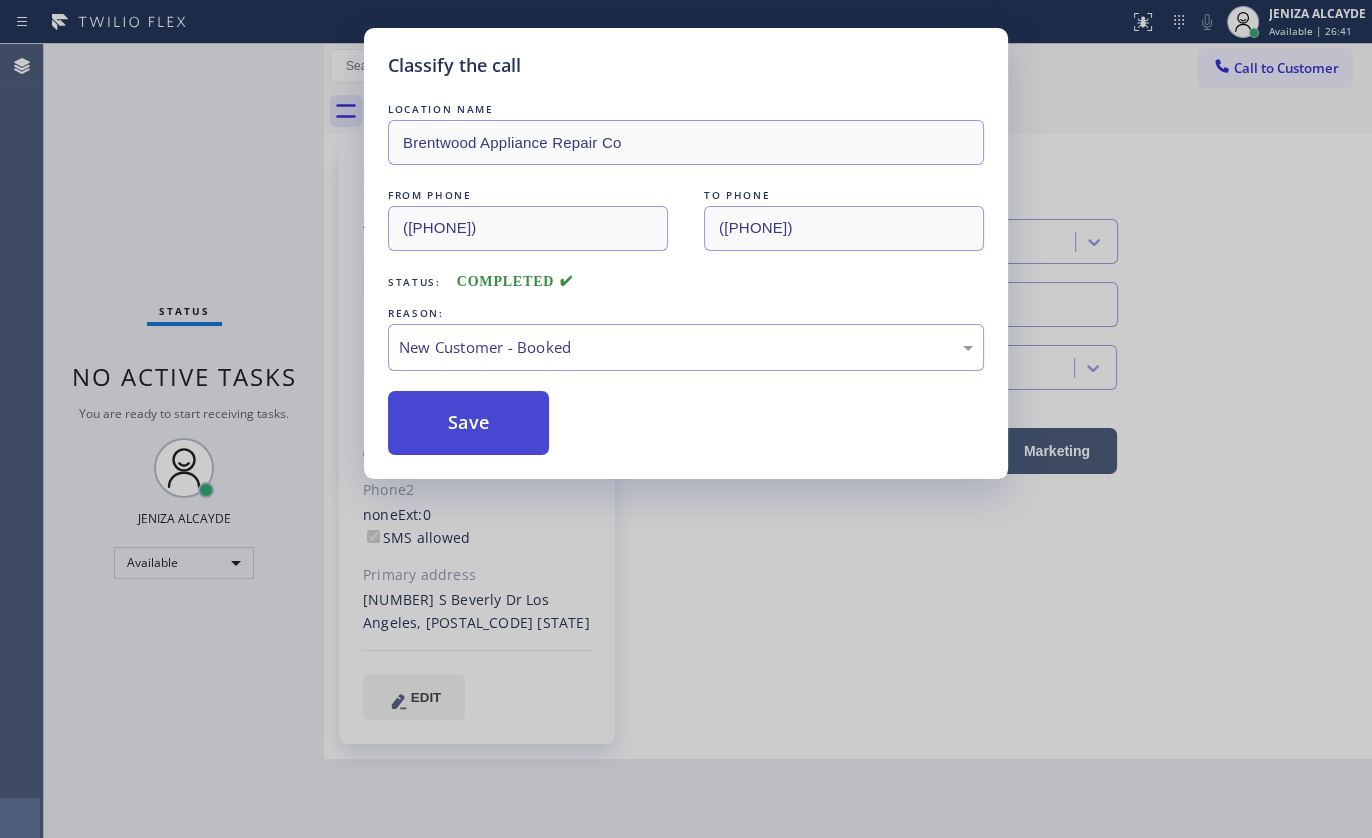 click on "Save" at bounding box center (468, 423) 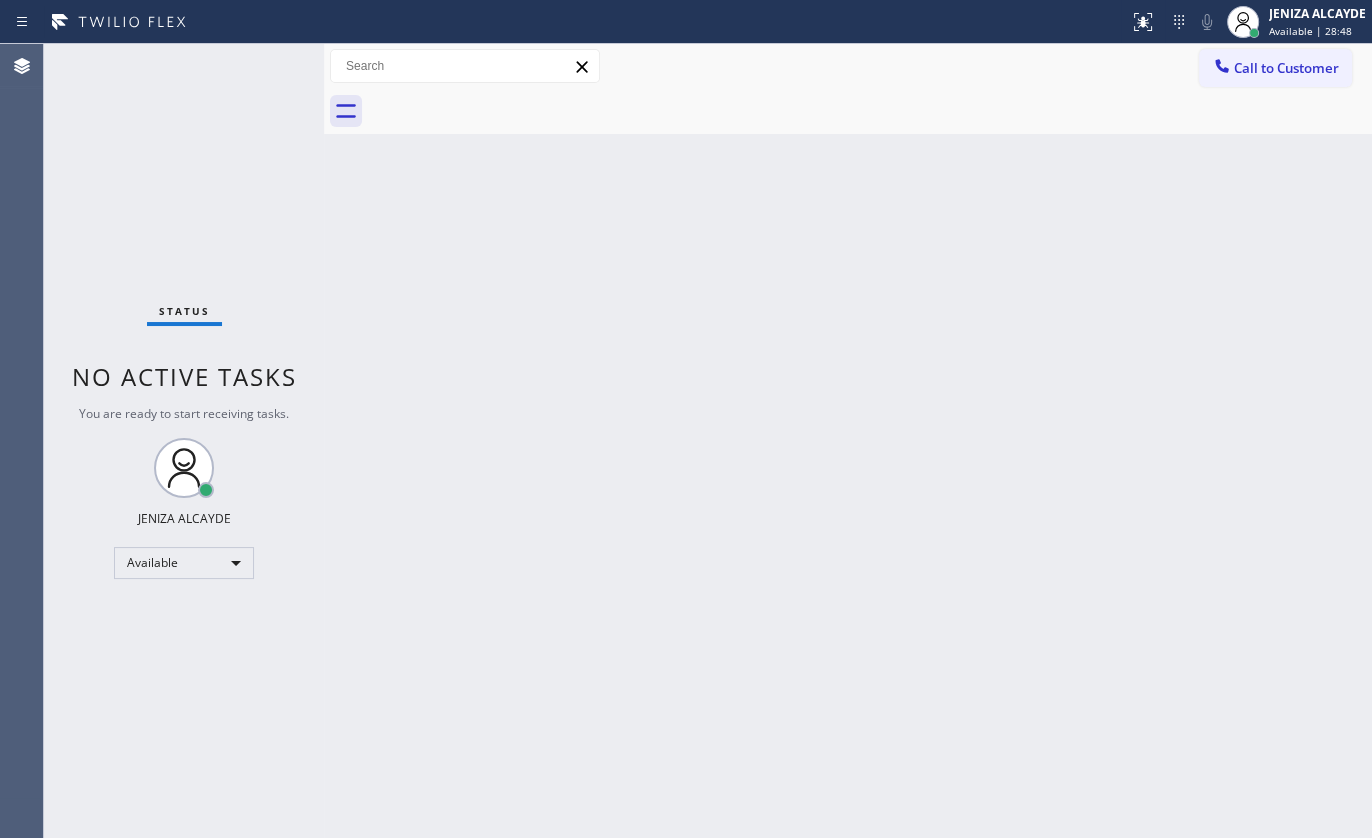 click on "Status   No active tasks     You are ready to start receiving tasks.   JENIZA ALCAYDE Available" at bounding box center [184, 441] 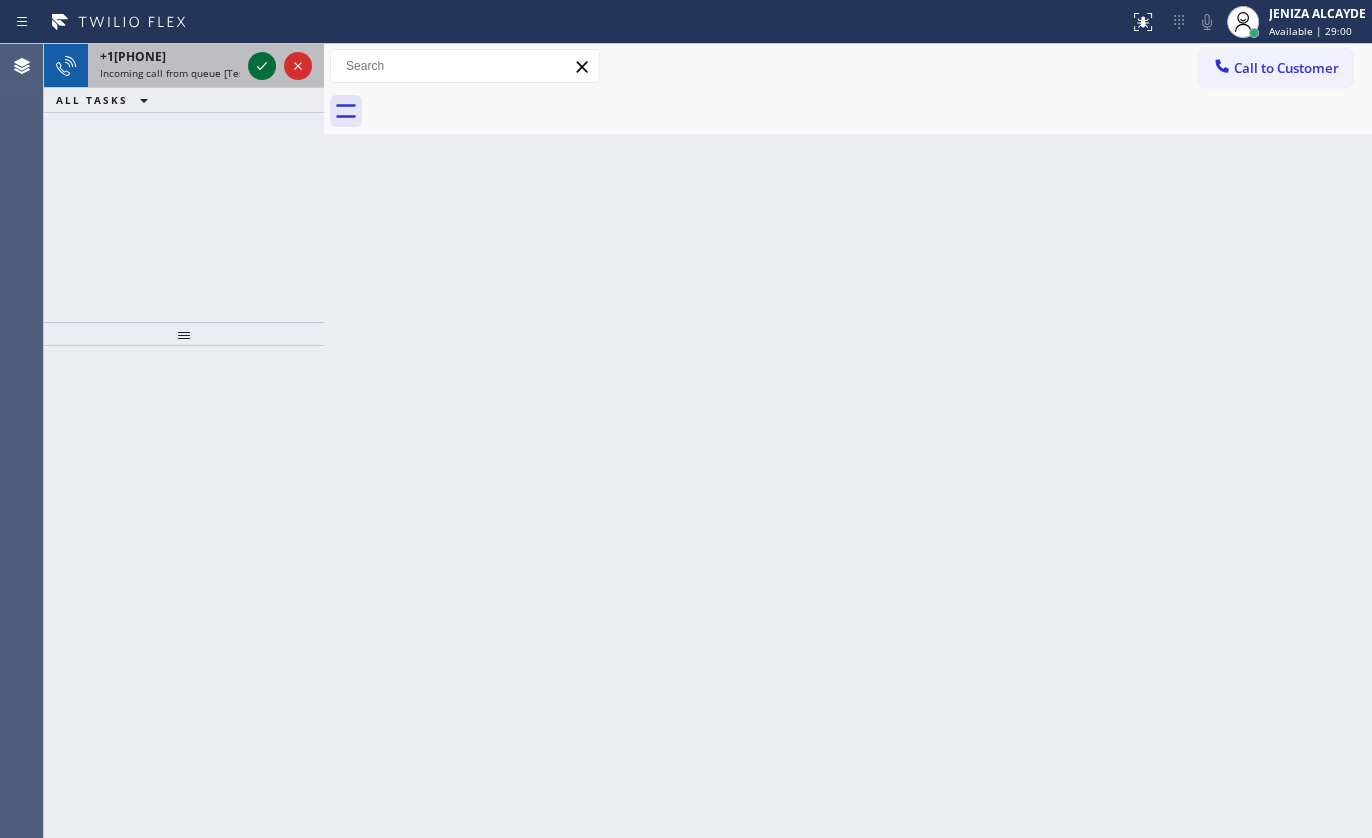 click 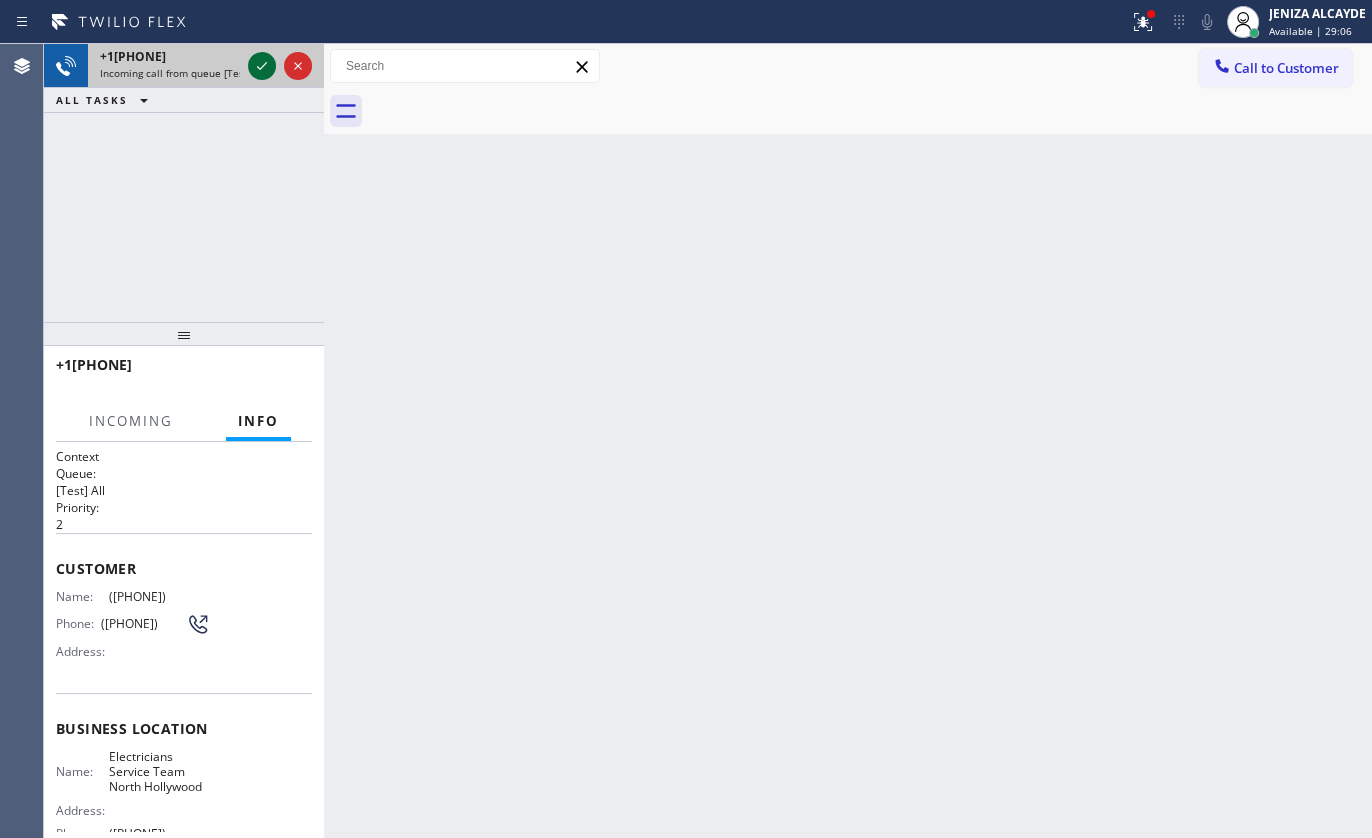 click 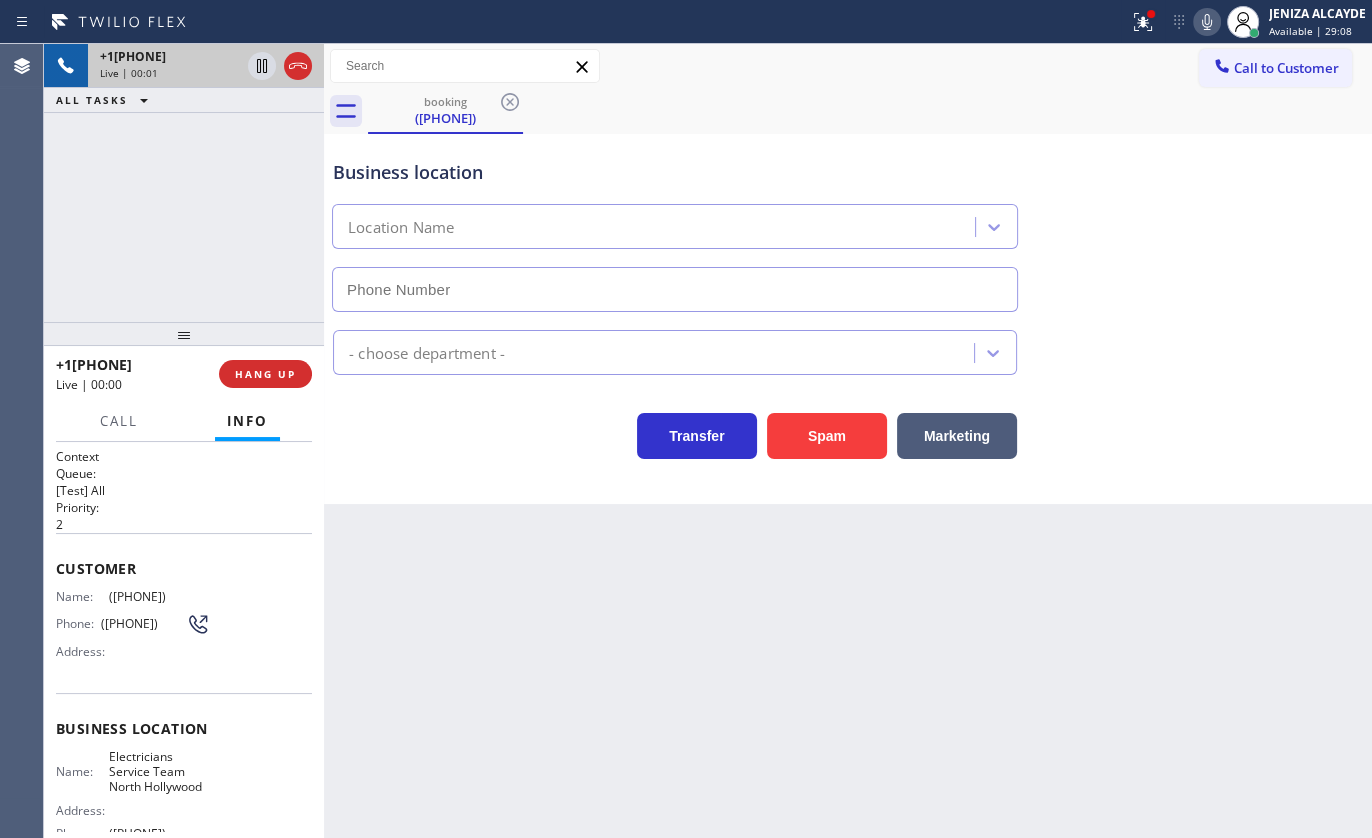 type on "(818) 938-8113" 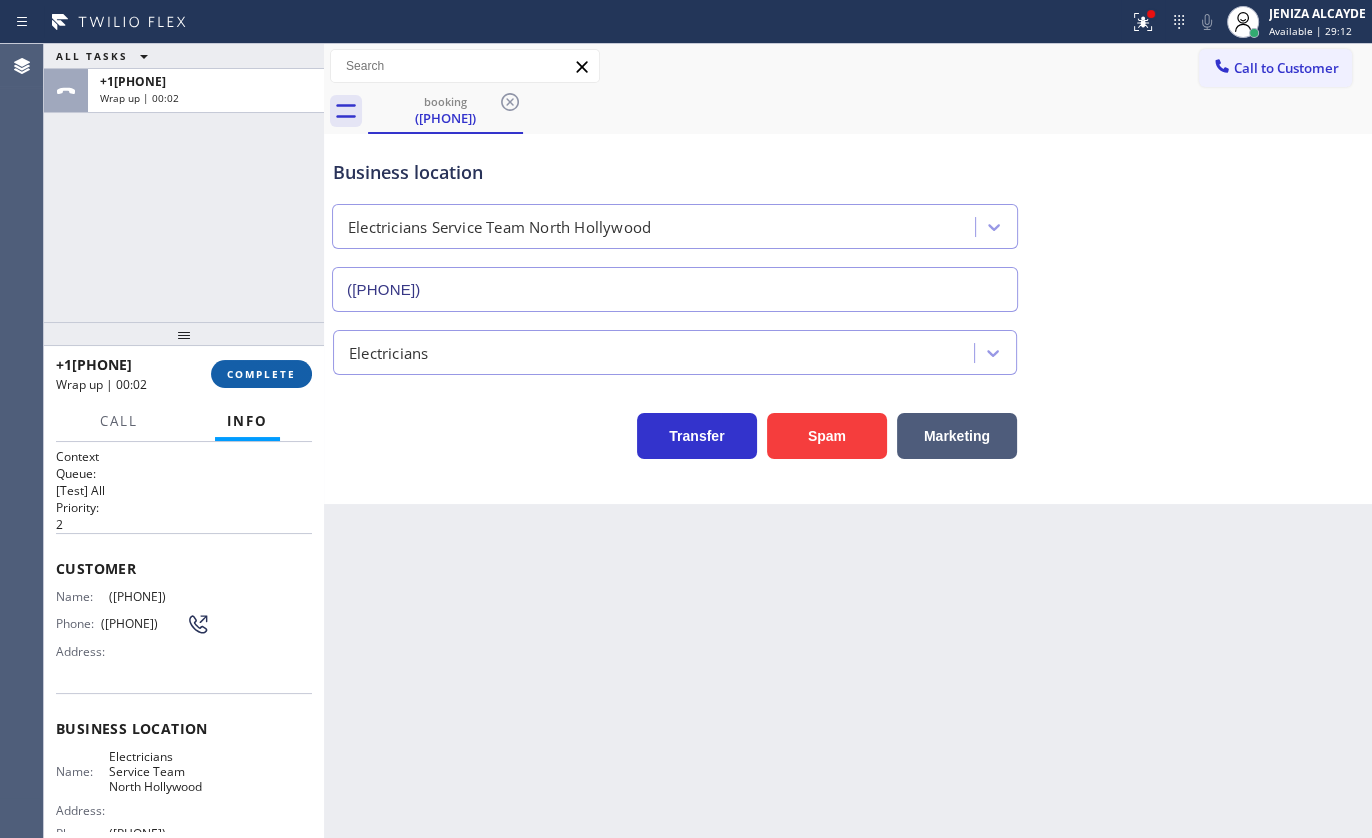 click on "COMPLETE" at bounding box center [261, 374] 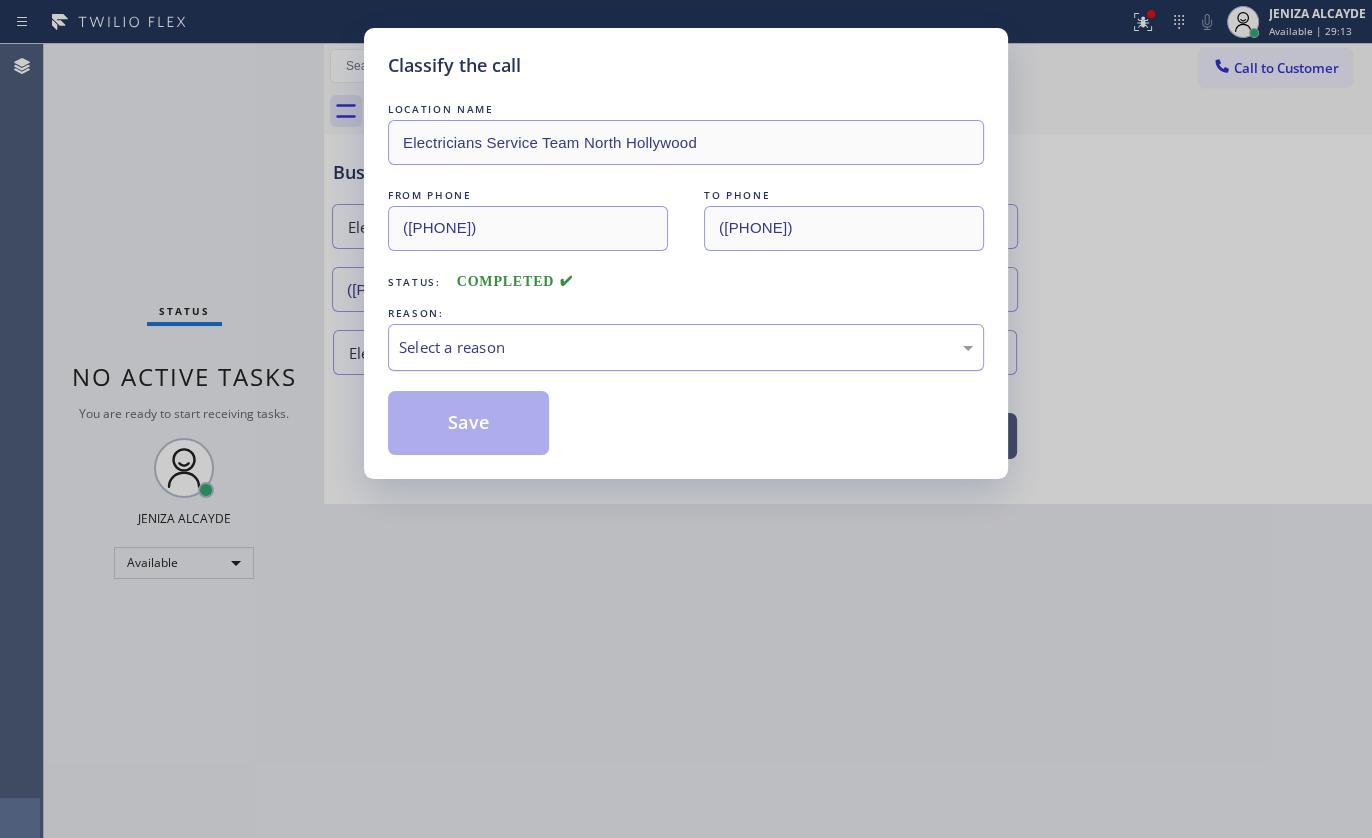 click on "Select a reason" at bounding box center (686, 347) 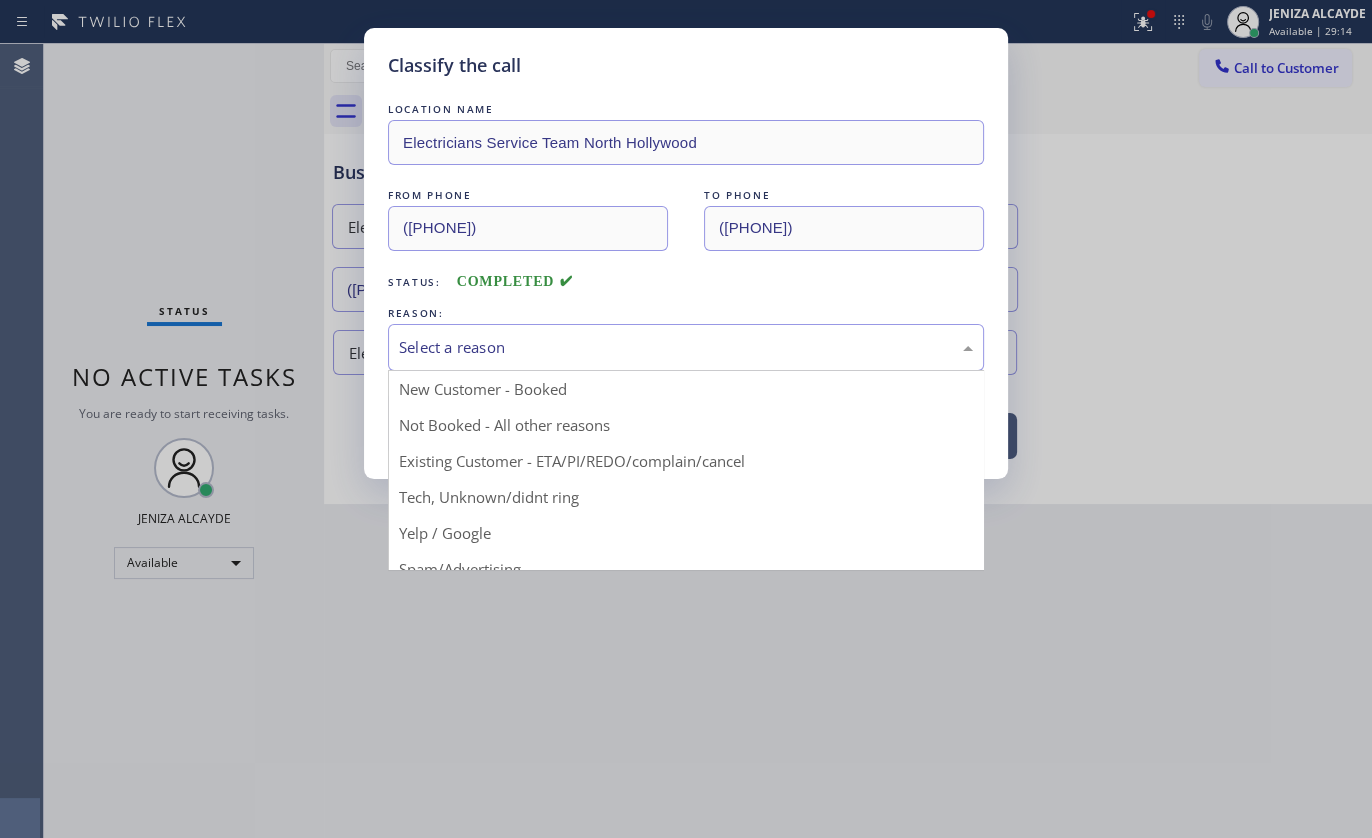 click on "Select a reason" at bounding box center (686, 347) 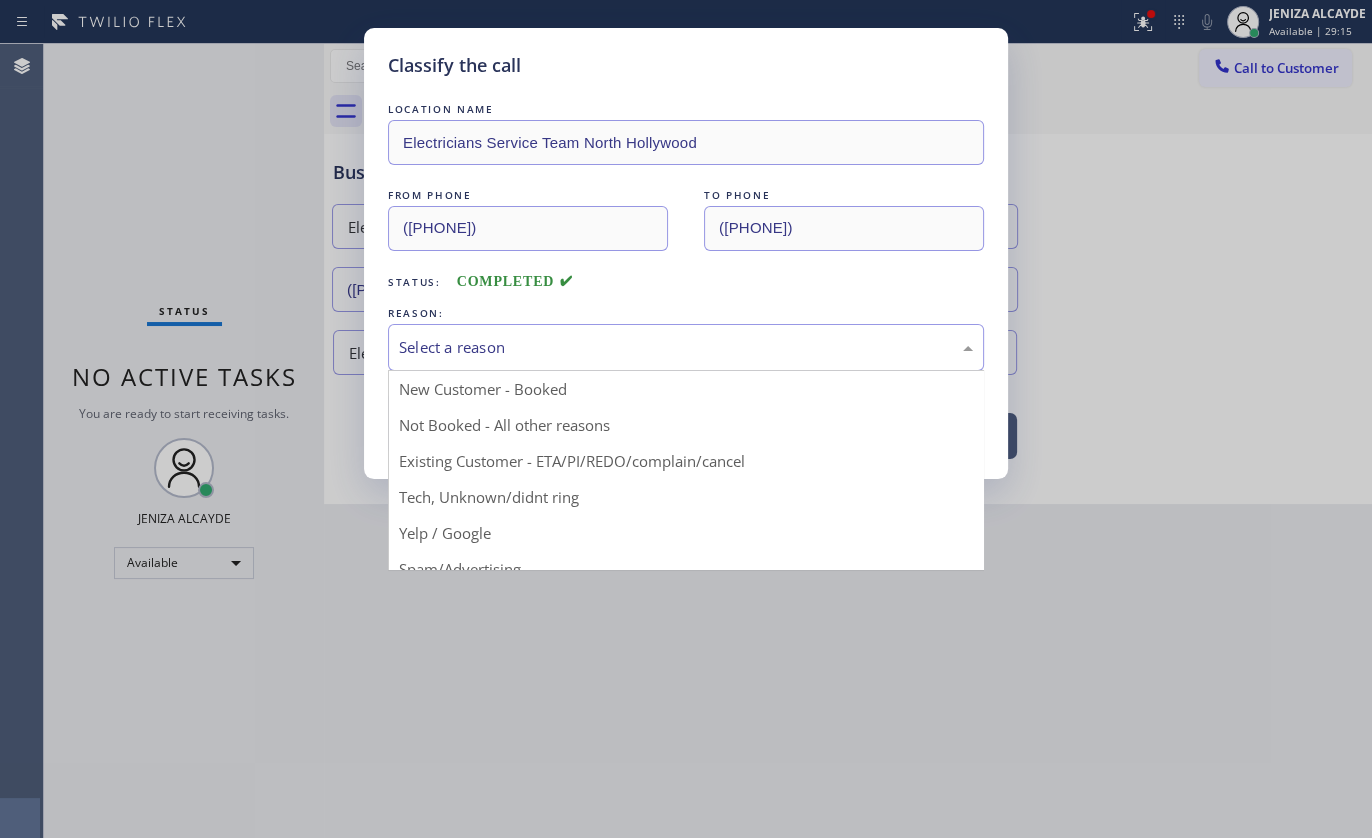 click on "Select a reason" at bounding box center (686, 347) 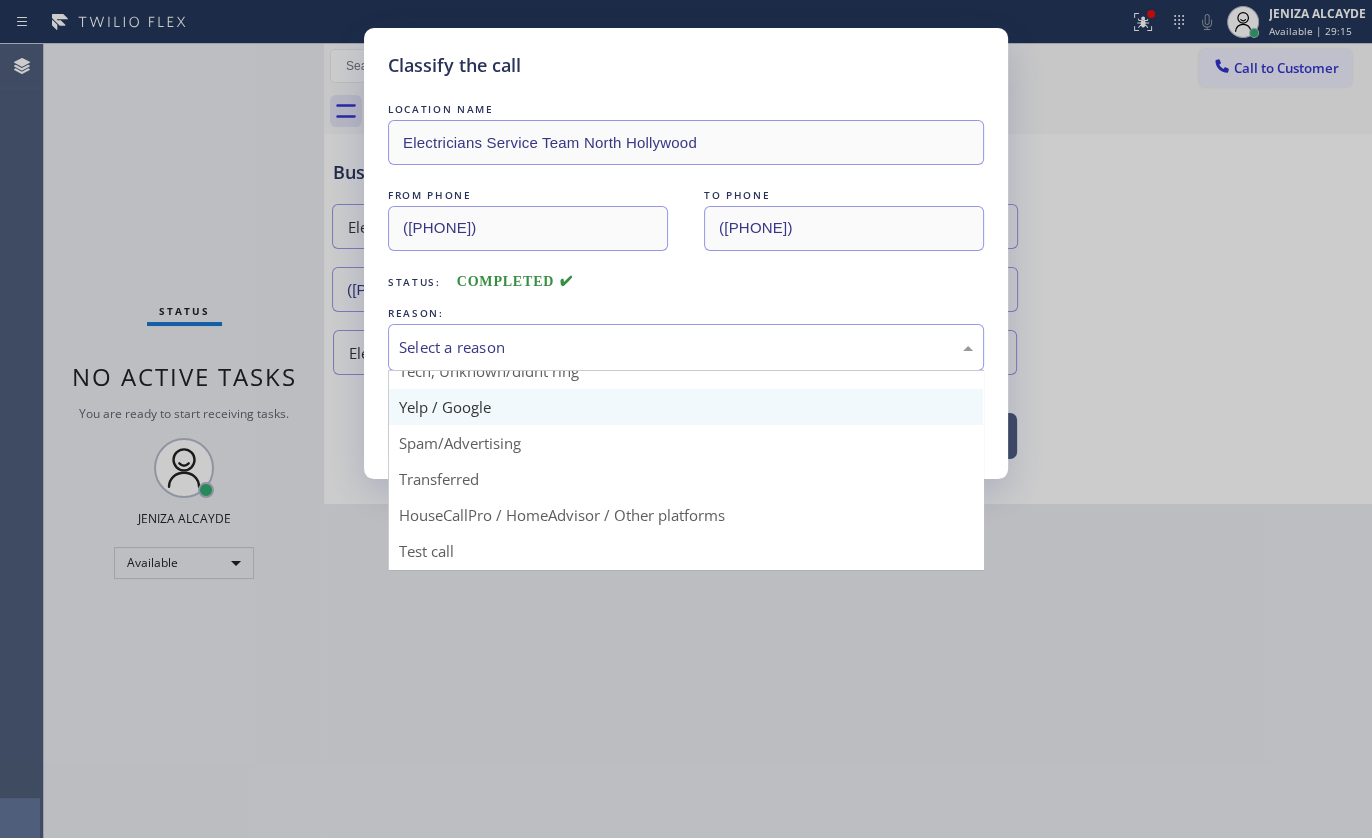 scroll, scrollTop: 133, scrollLeft: 0, axis: vertical 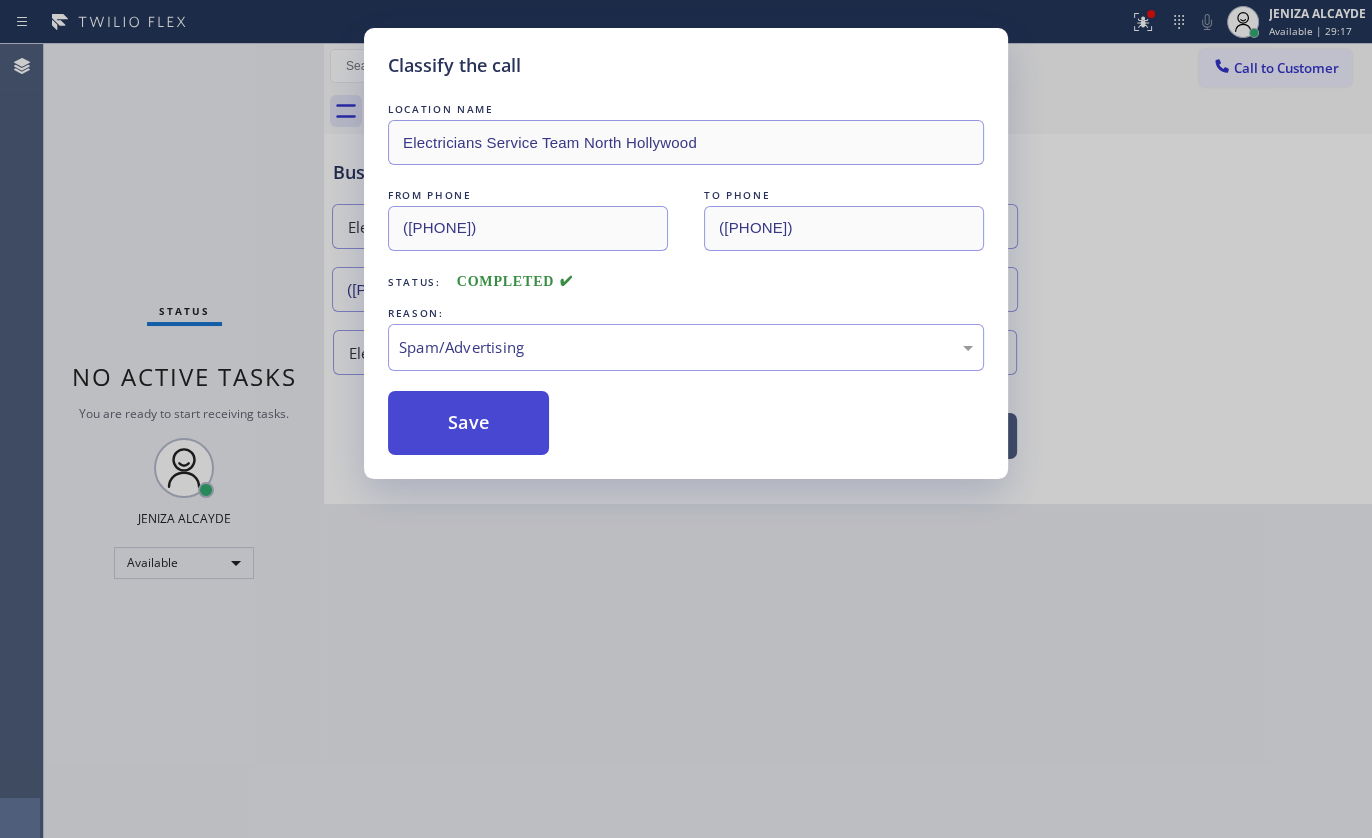 click on "Save" at bounding box center [468, 423] 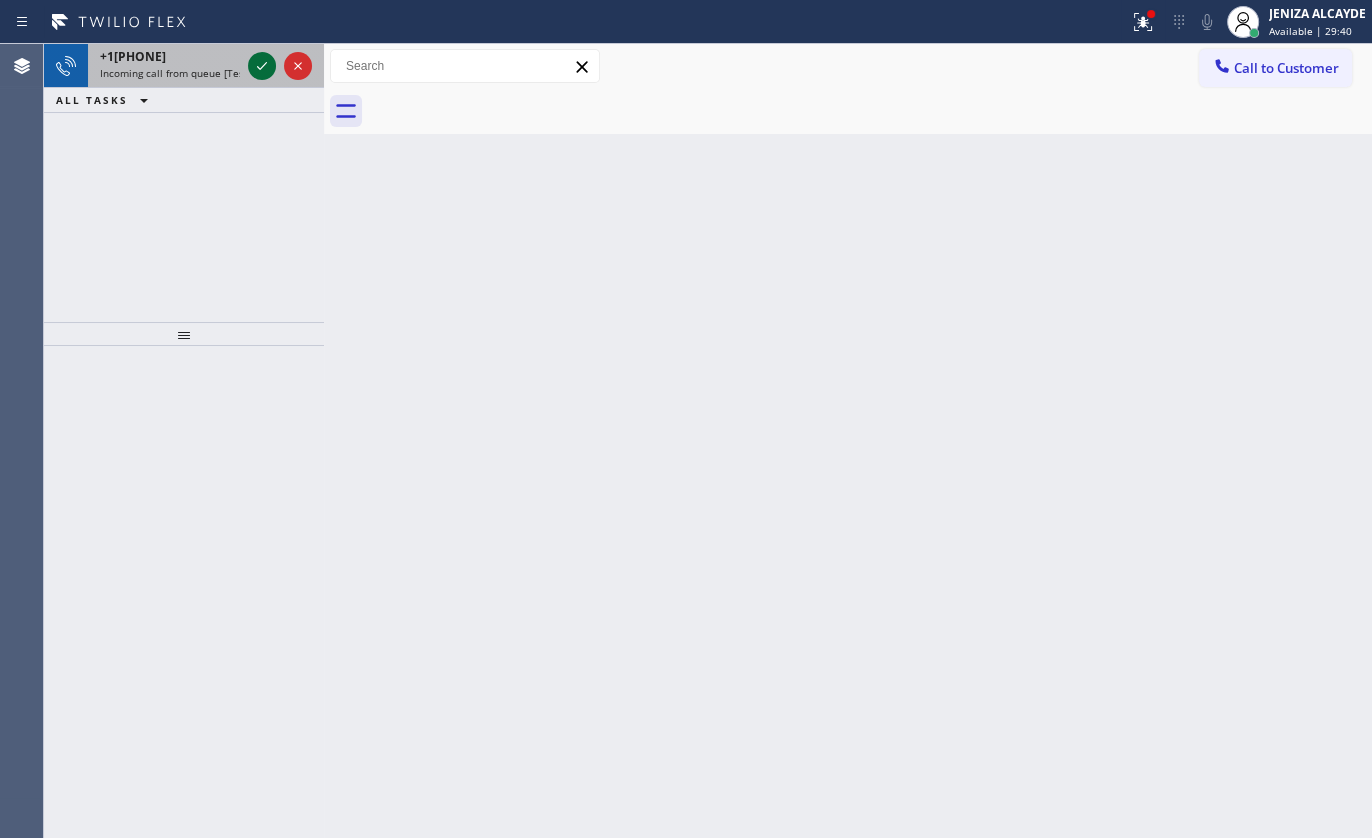 click 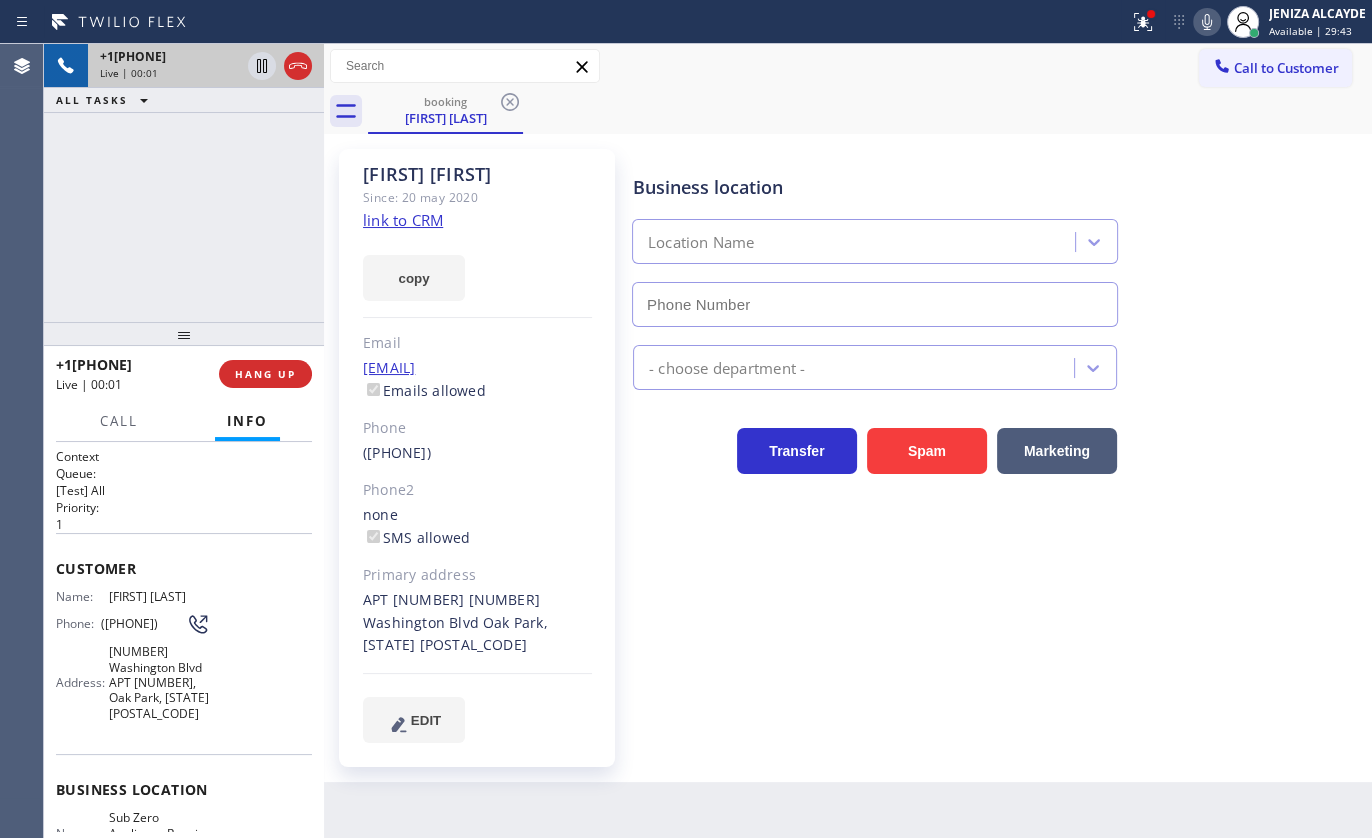 type on "(708) 316-0603" 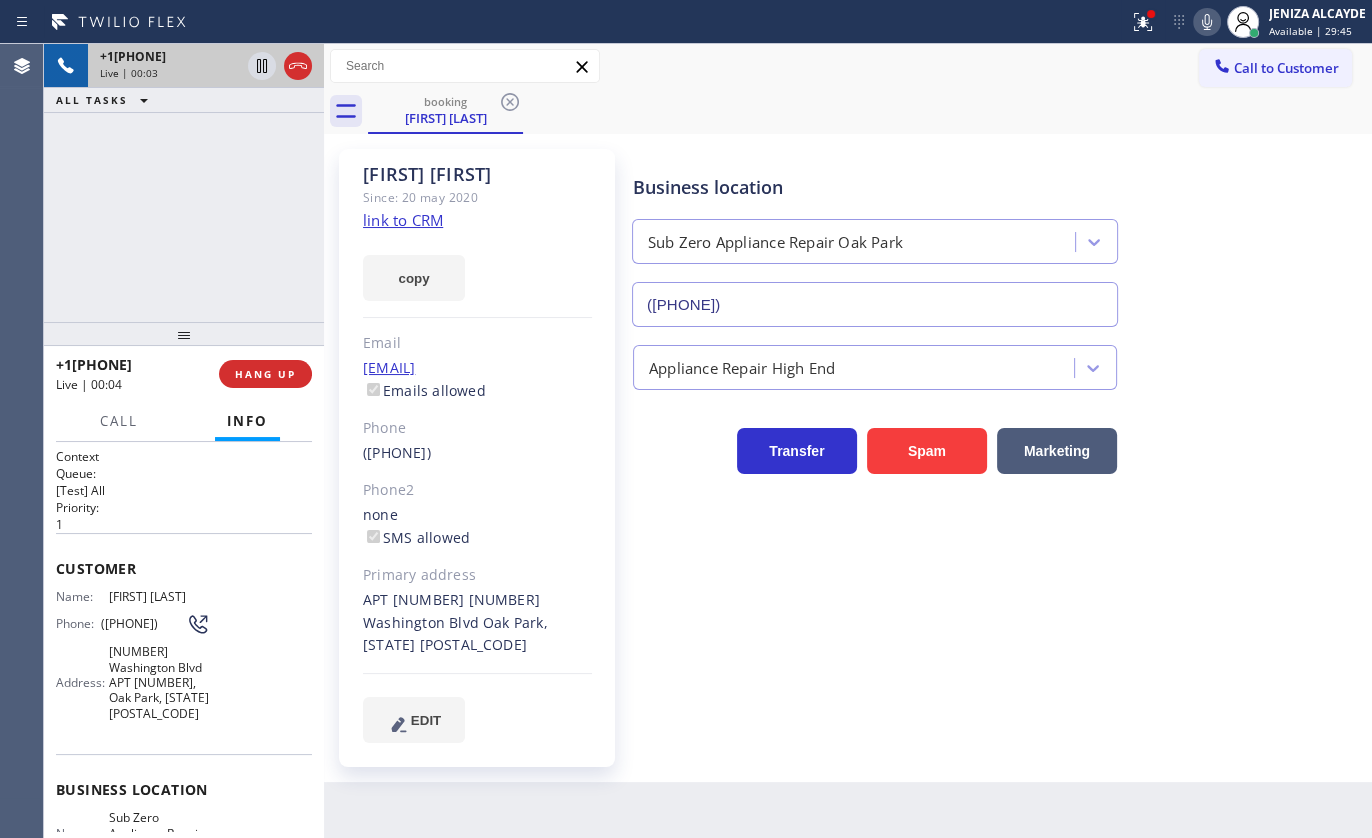 click on "link to CRM" 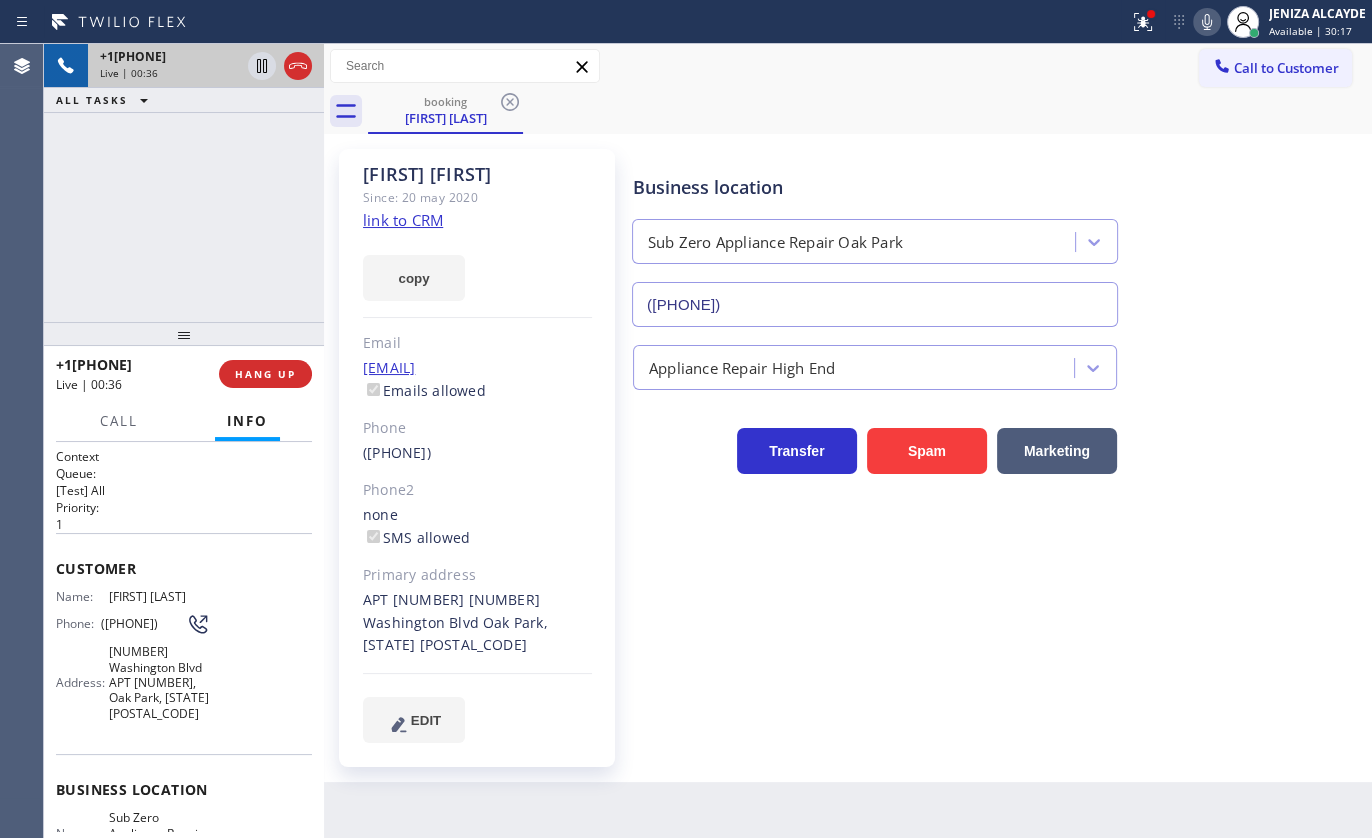 click 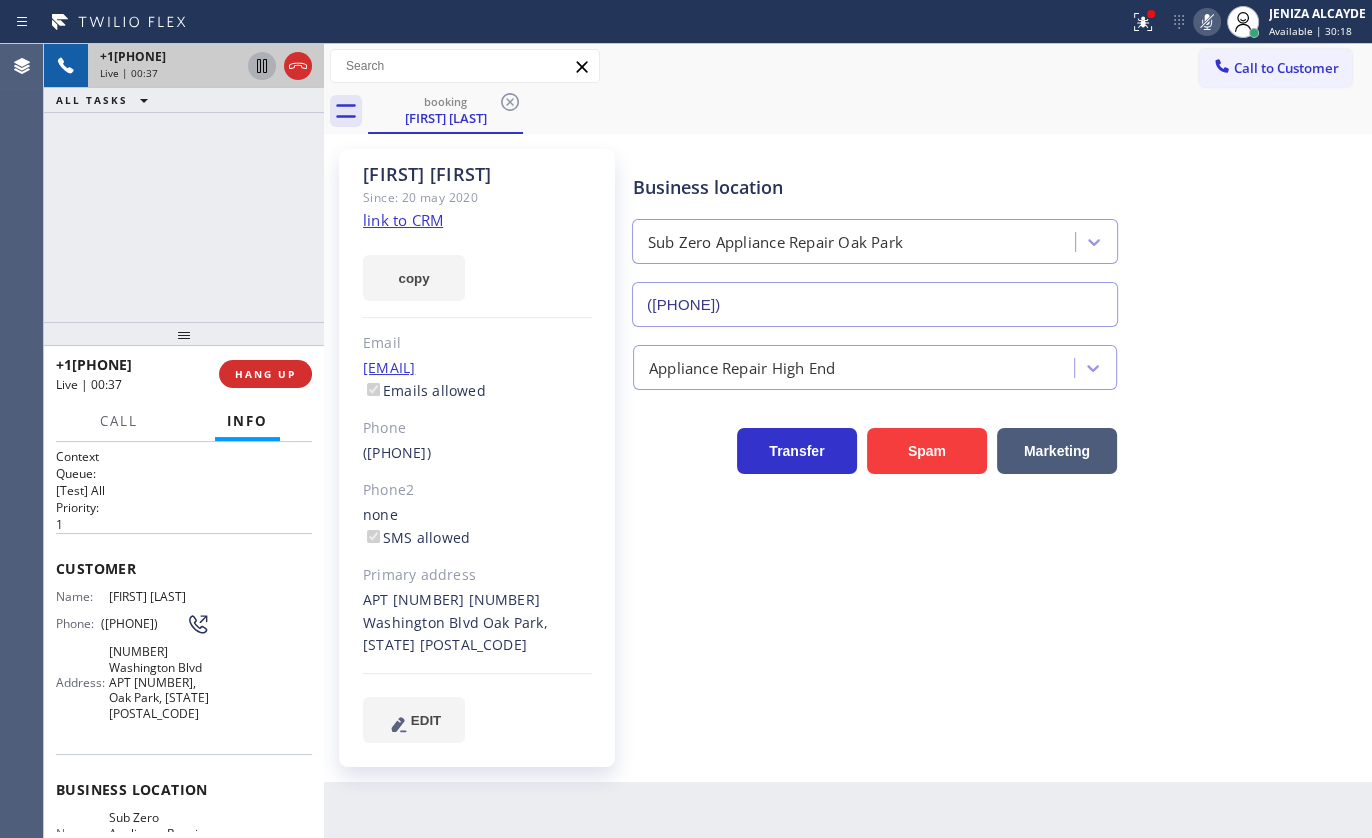 click 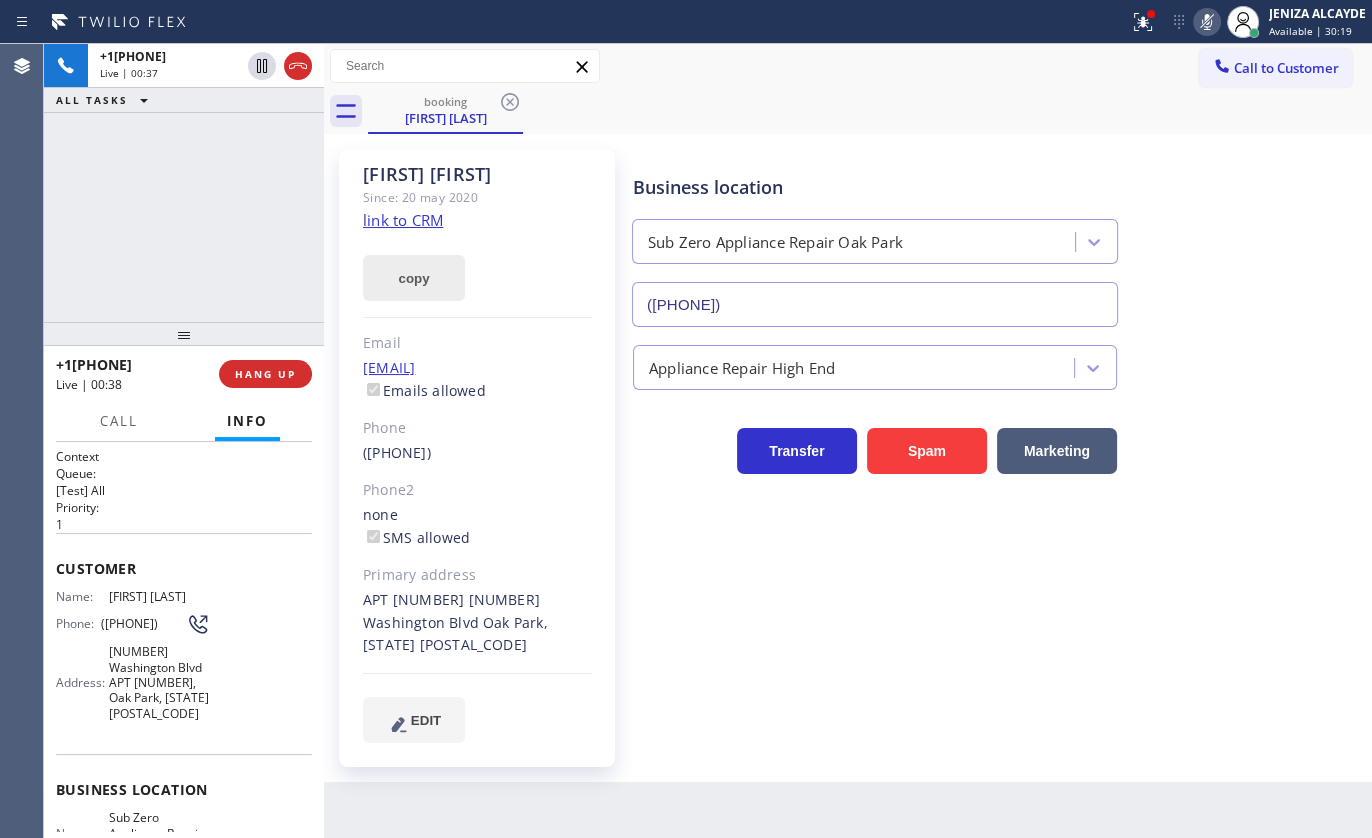 click on "copy" at bounding box center [414, 278] 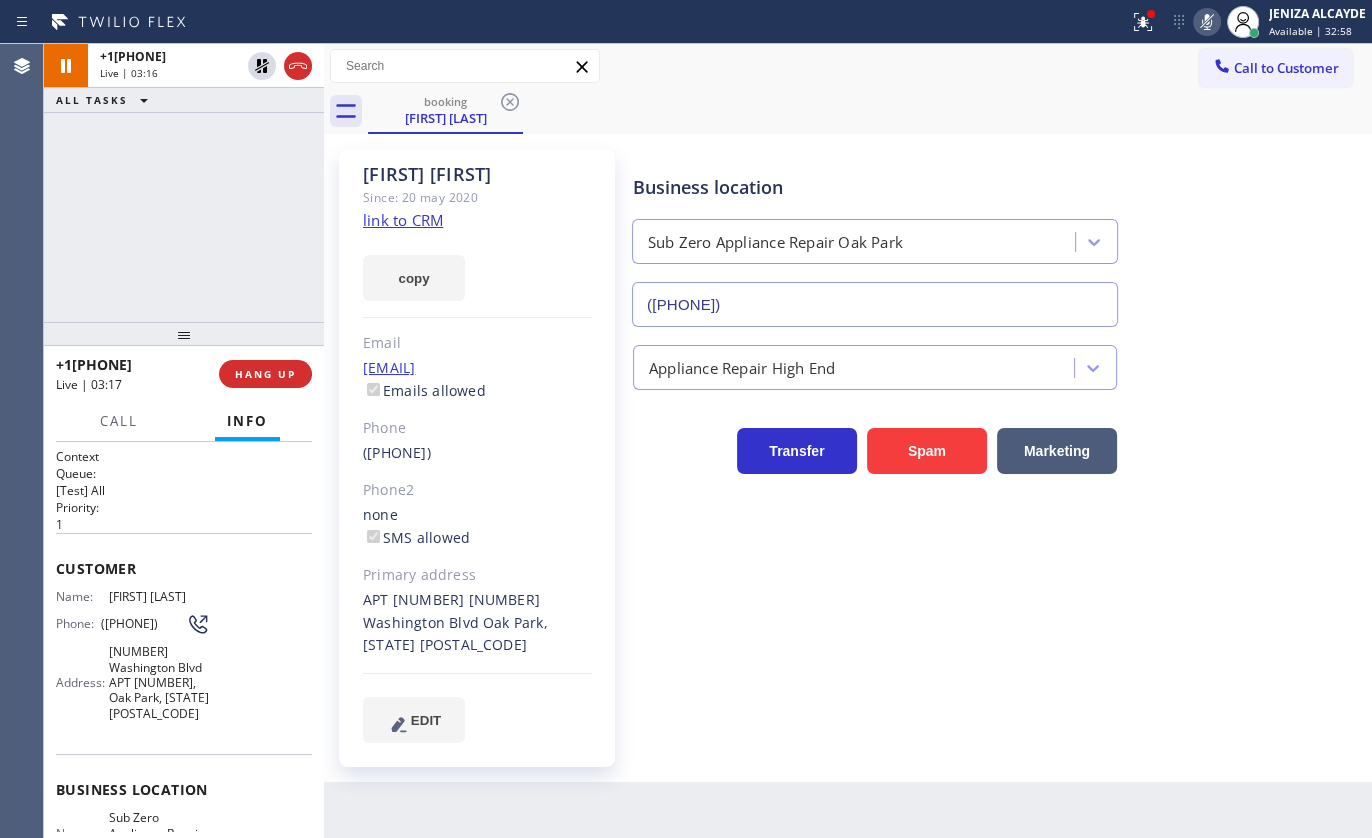 drag, startPoint x: 195, startPoint y: 131, endPoint x: 223, endPoint y: 103, distance: 39.59798 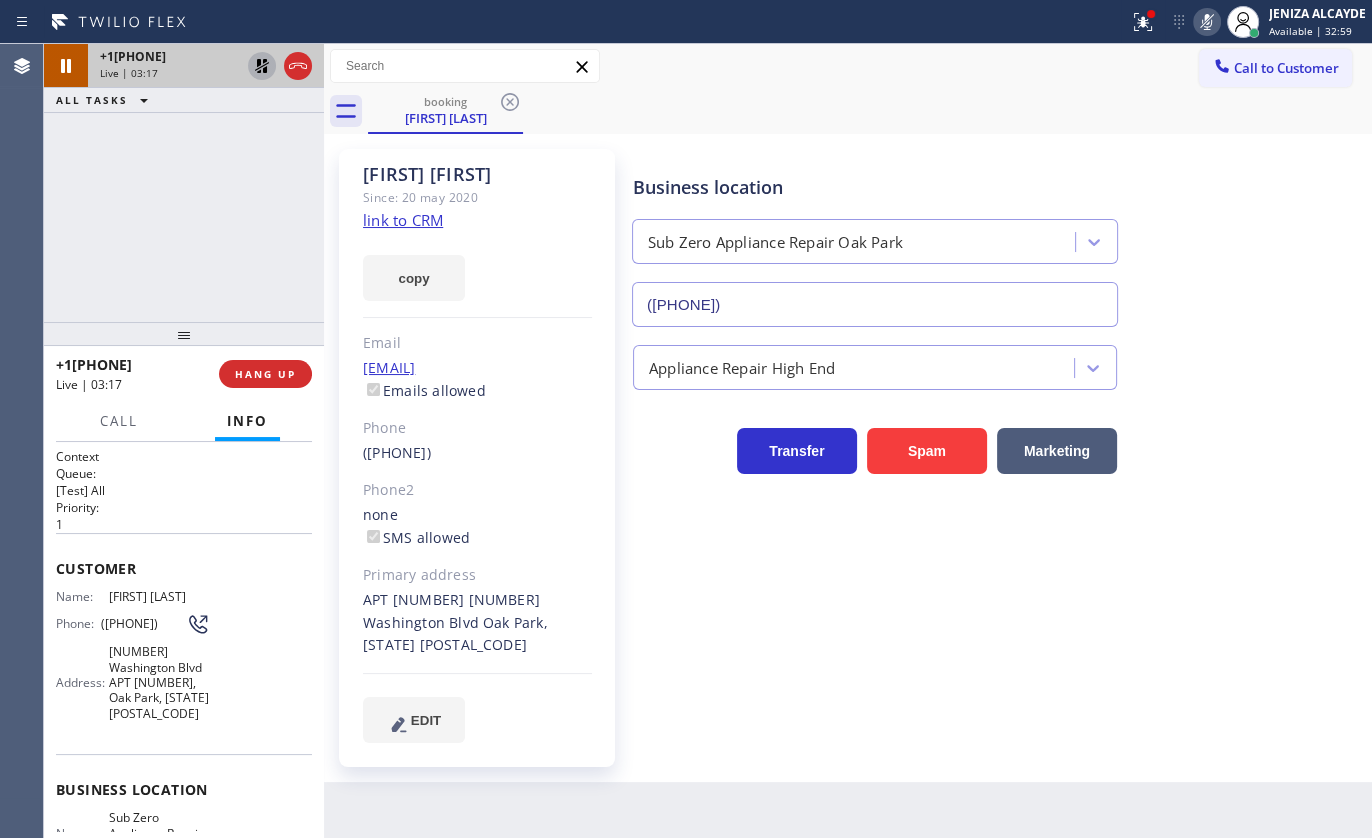 click 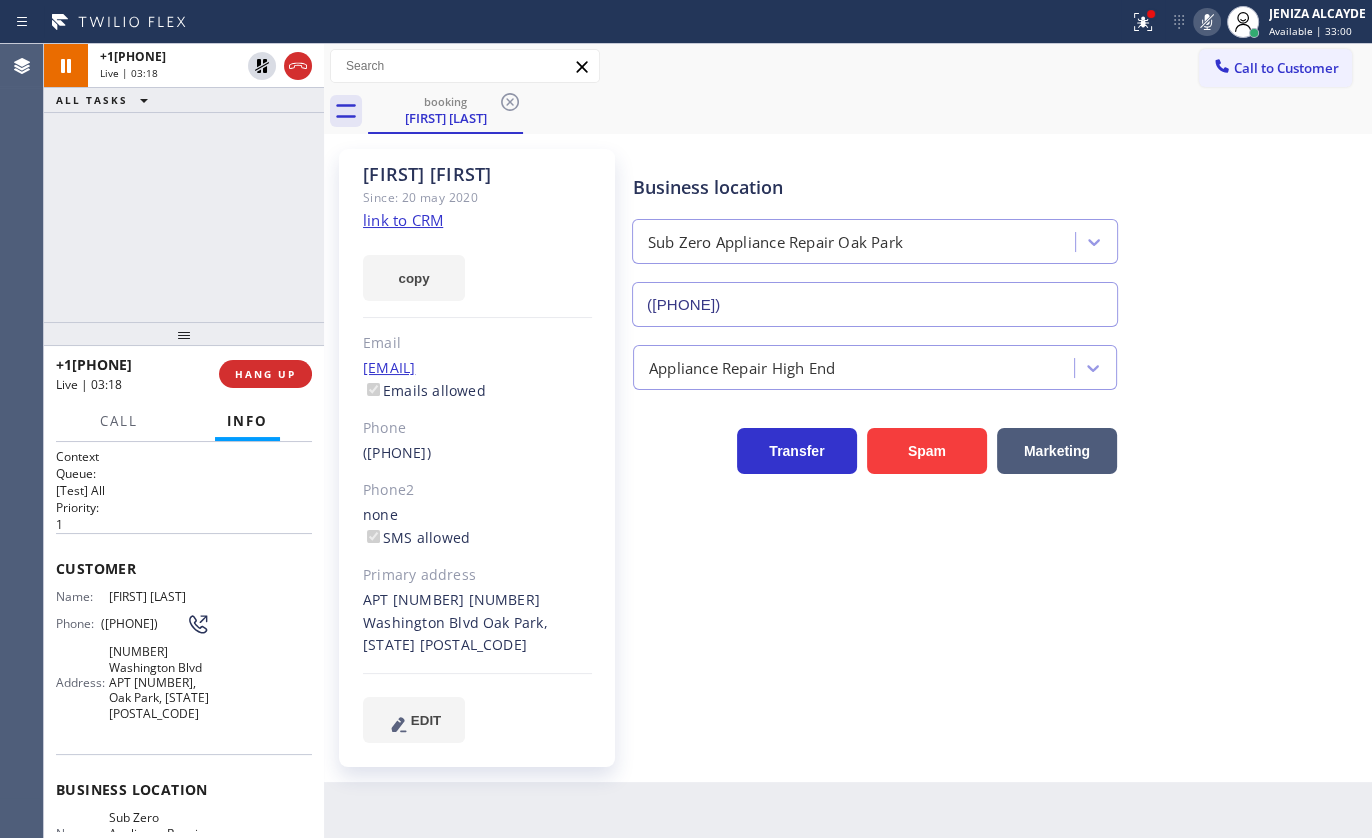 click 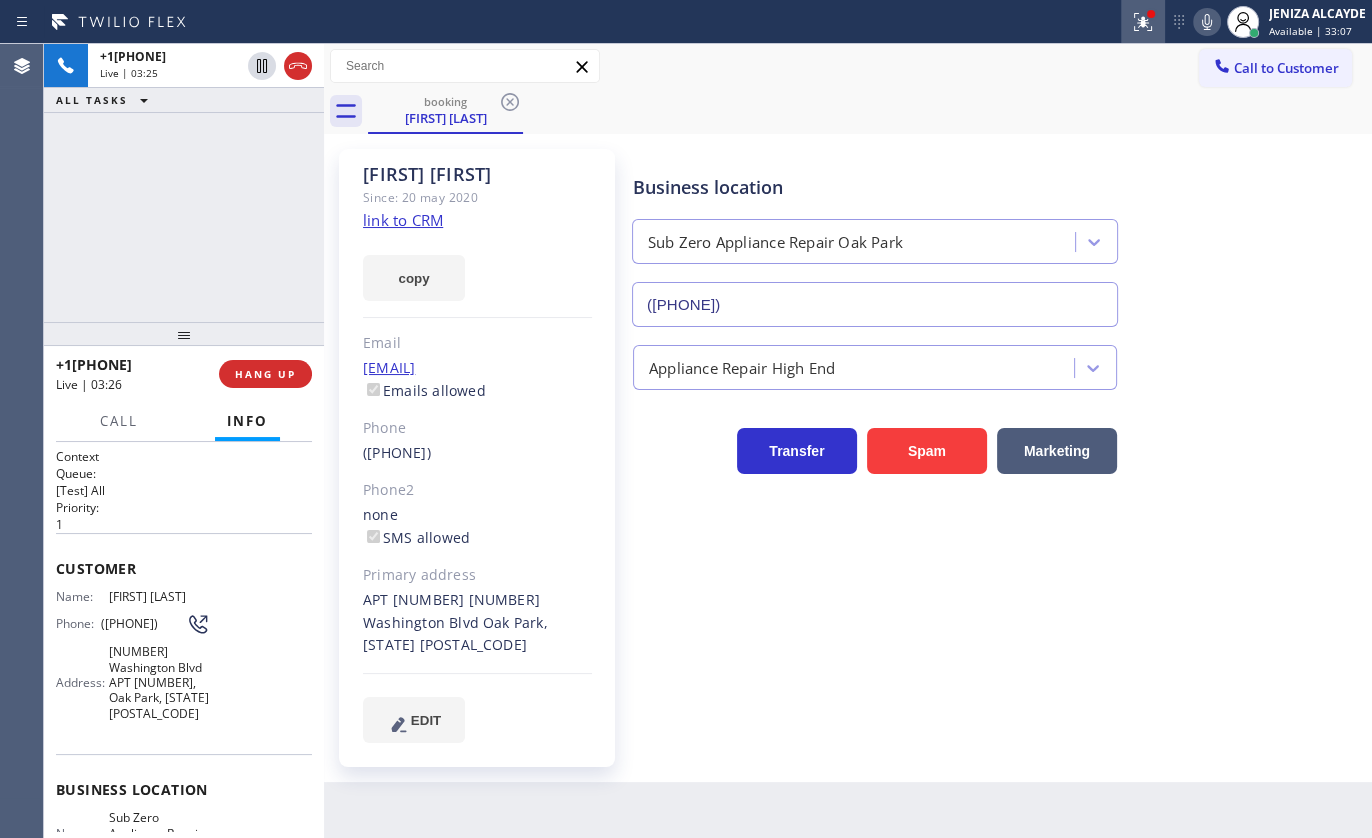 click 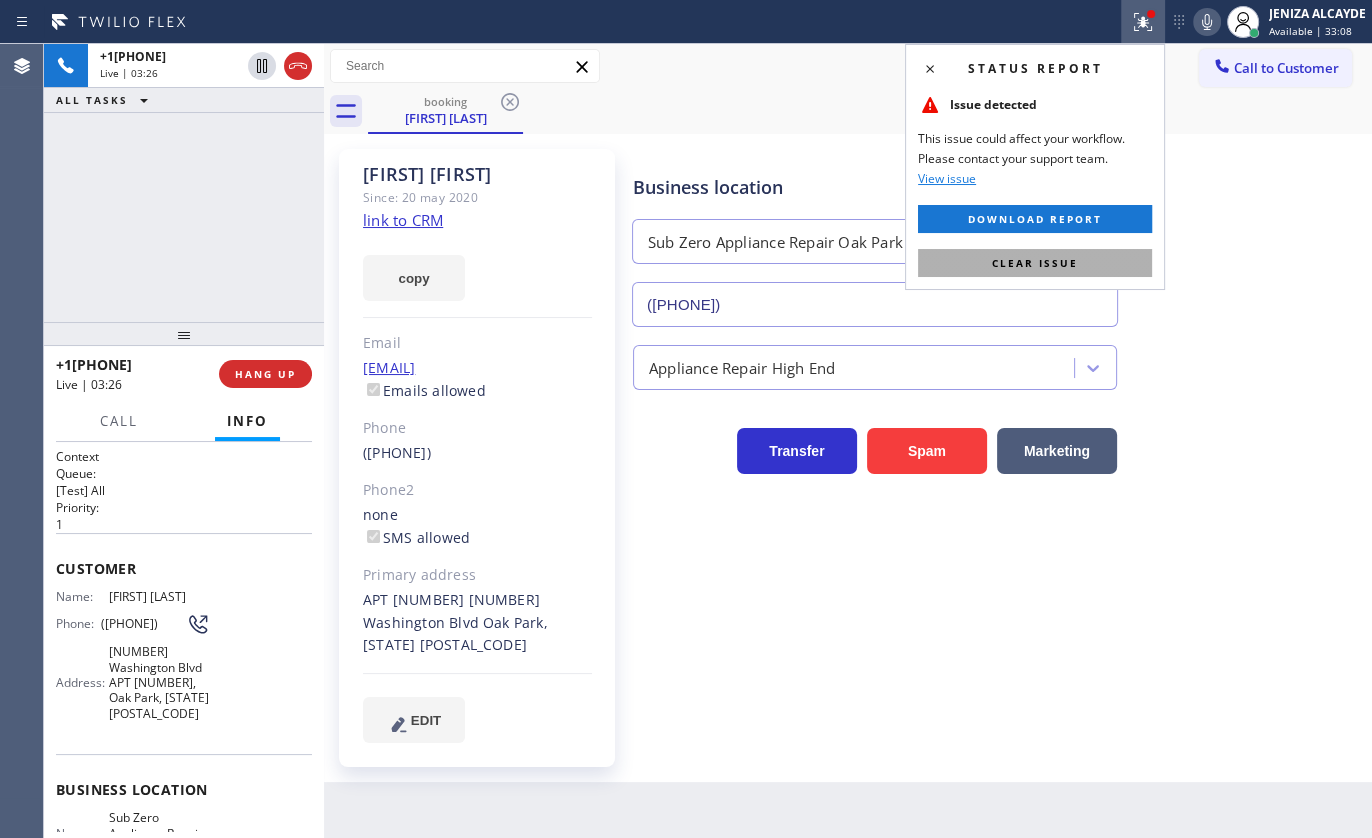 click on "Clear issue" at bounding box center [1035, 263] 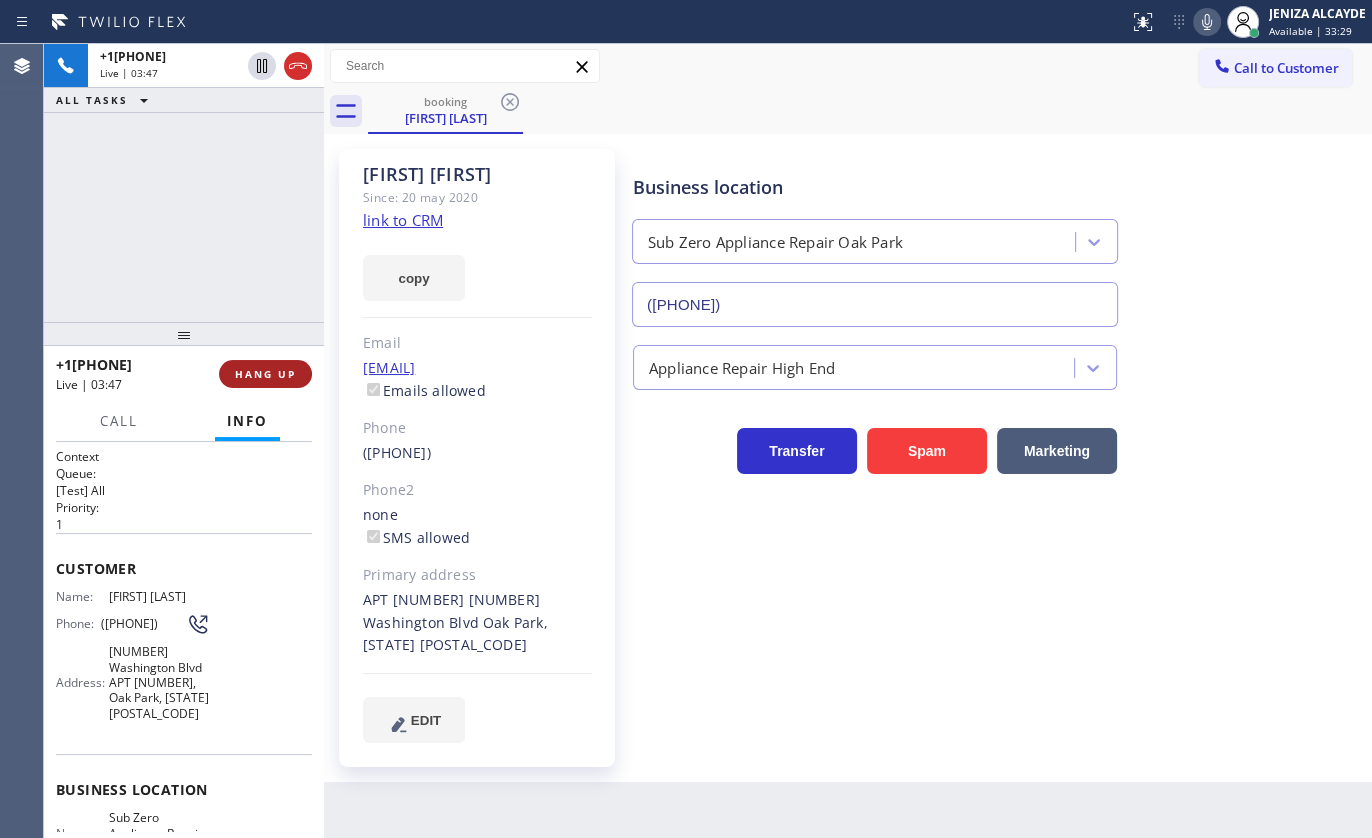 click on "HANG UP" at bounding box center [265, 374] 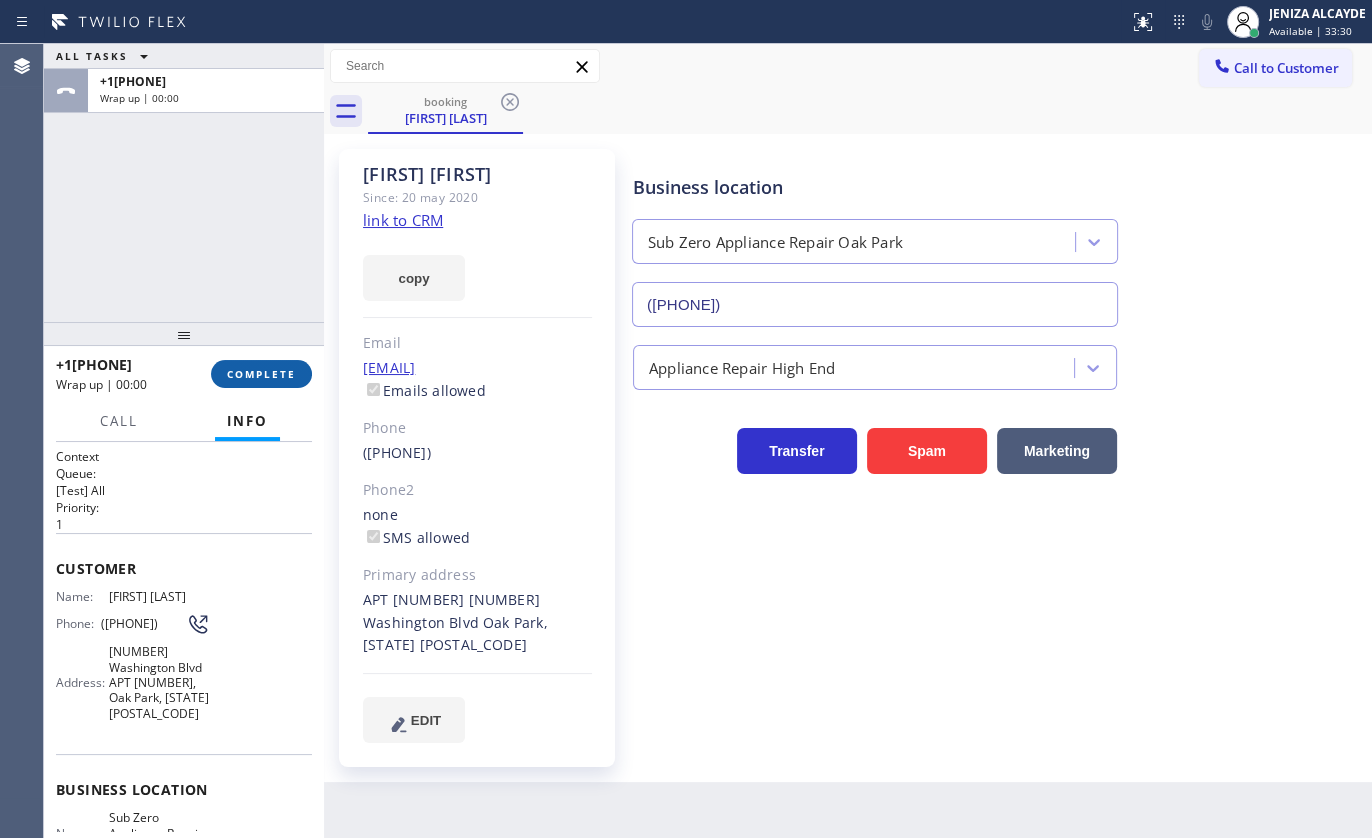 click on "COMPLETE" at bounding box center [261, 374] 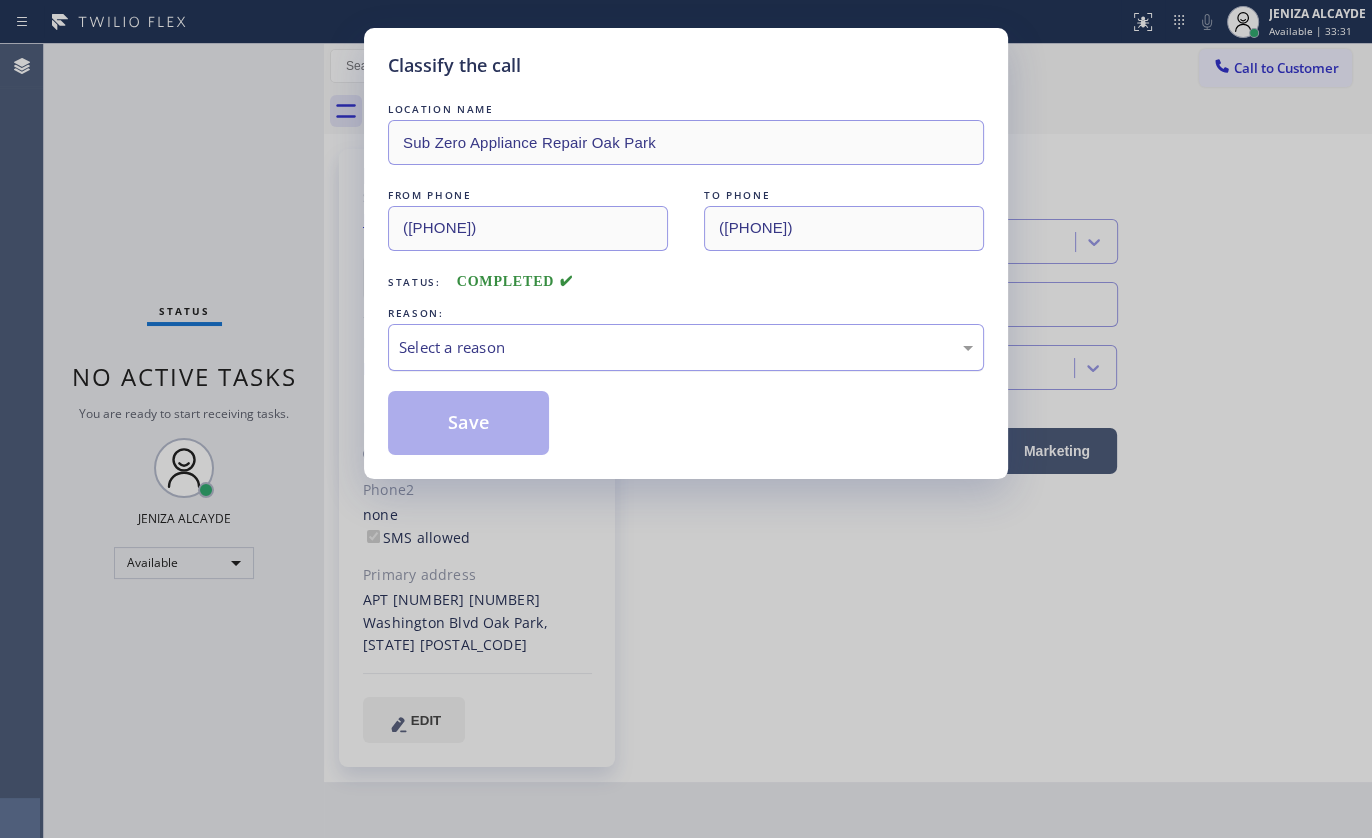 click on "Select a reason" at bounding box center (686, 347) 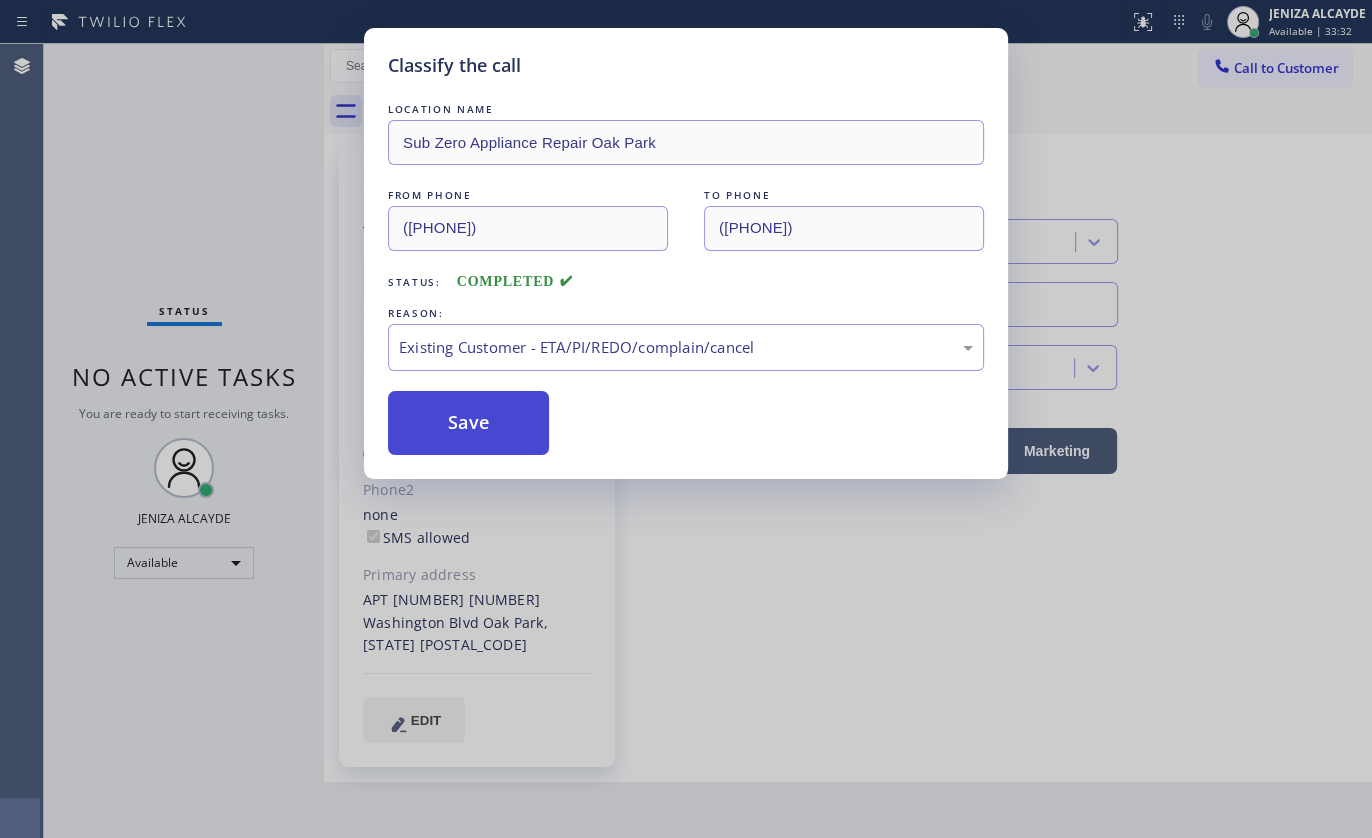 click on "Save" at bounding box center [468, 423] 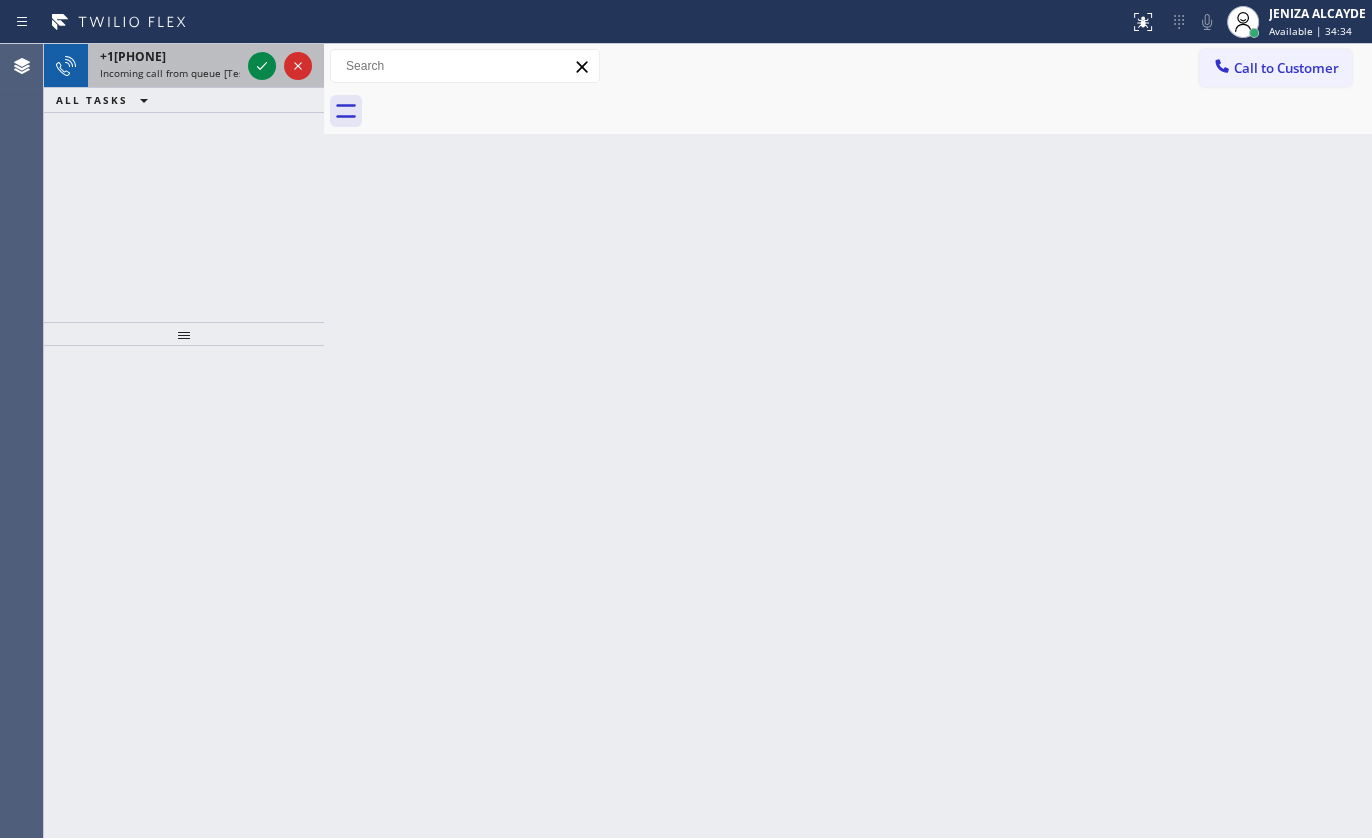 click at bounding box center (280, 66) 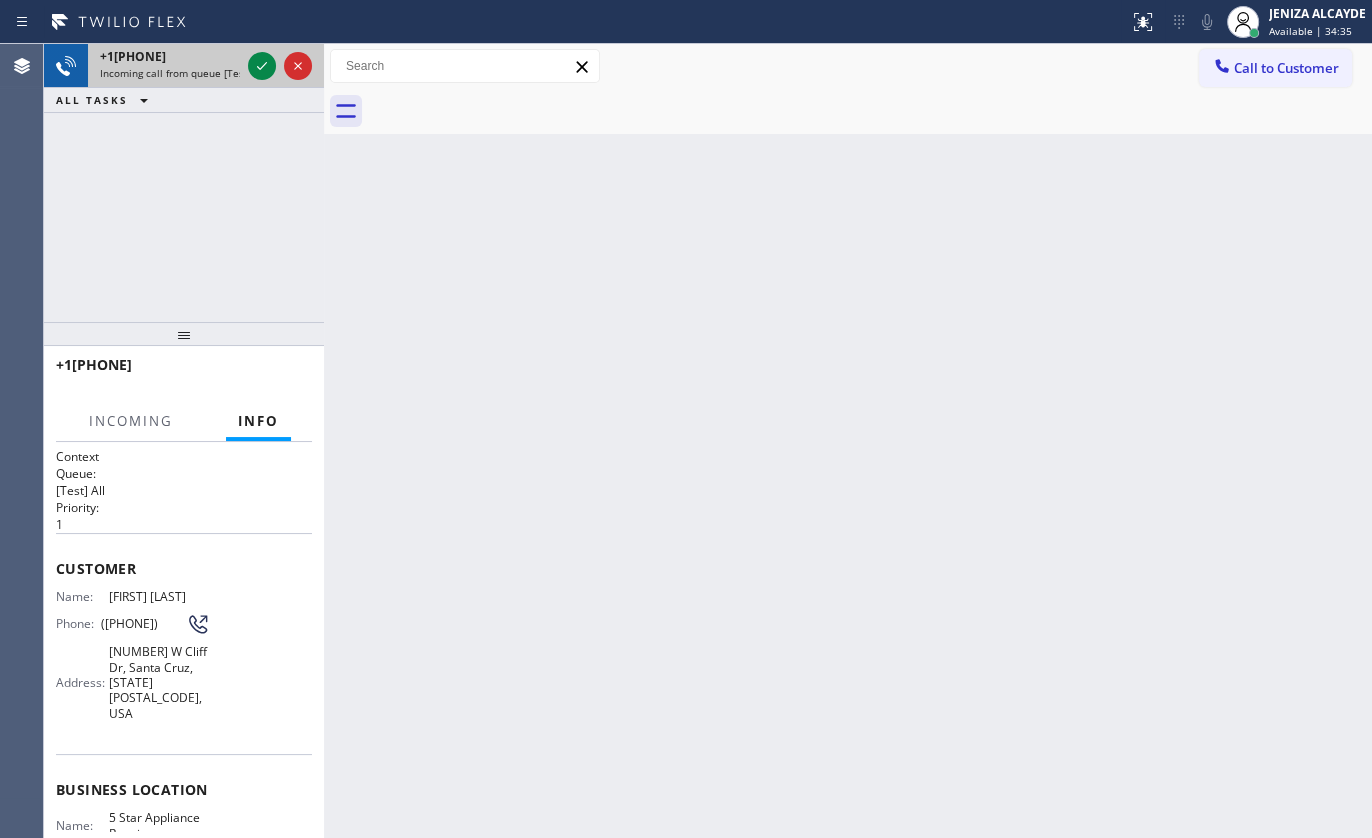 click at bounding box center [280, 66] 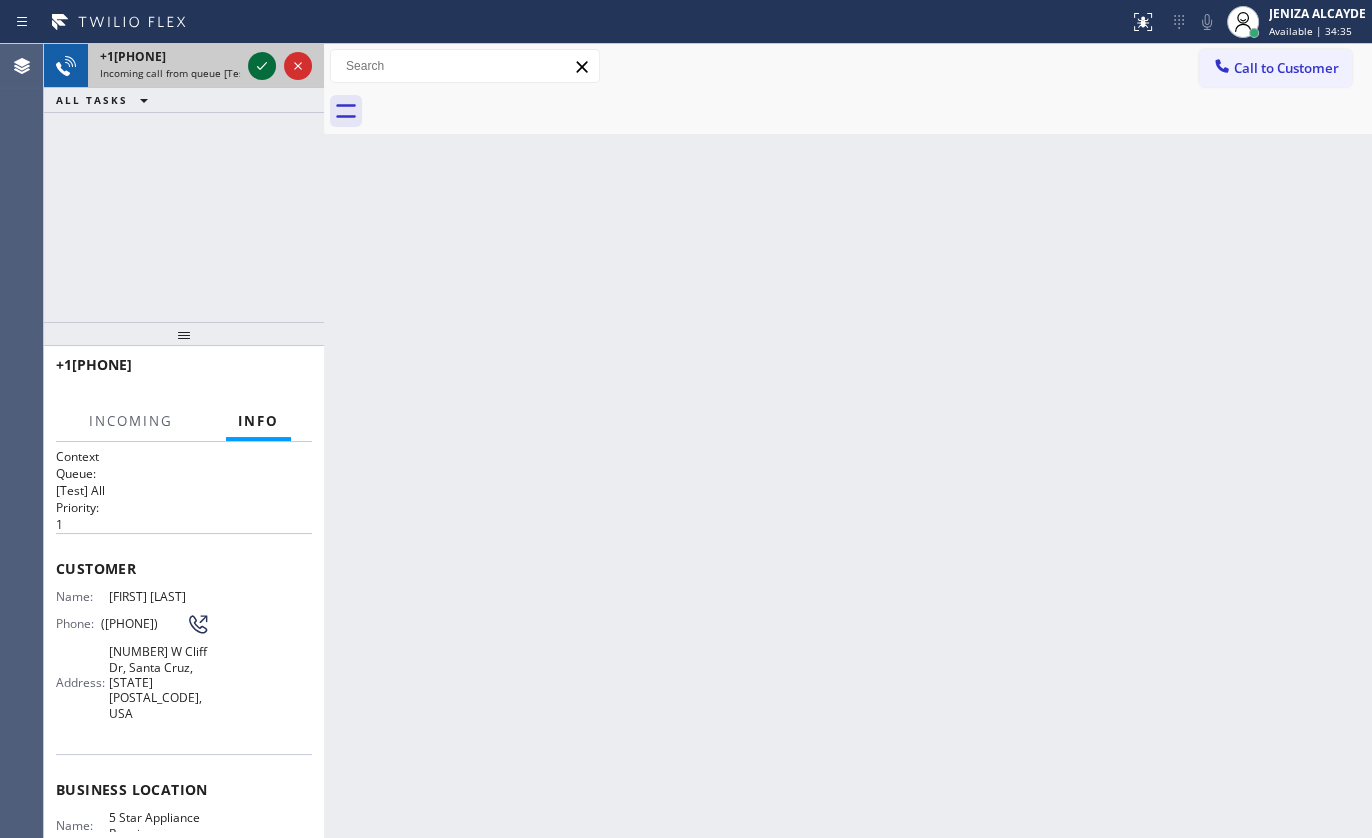 click 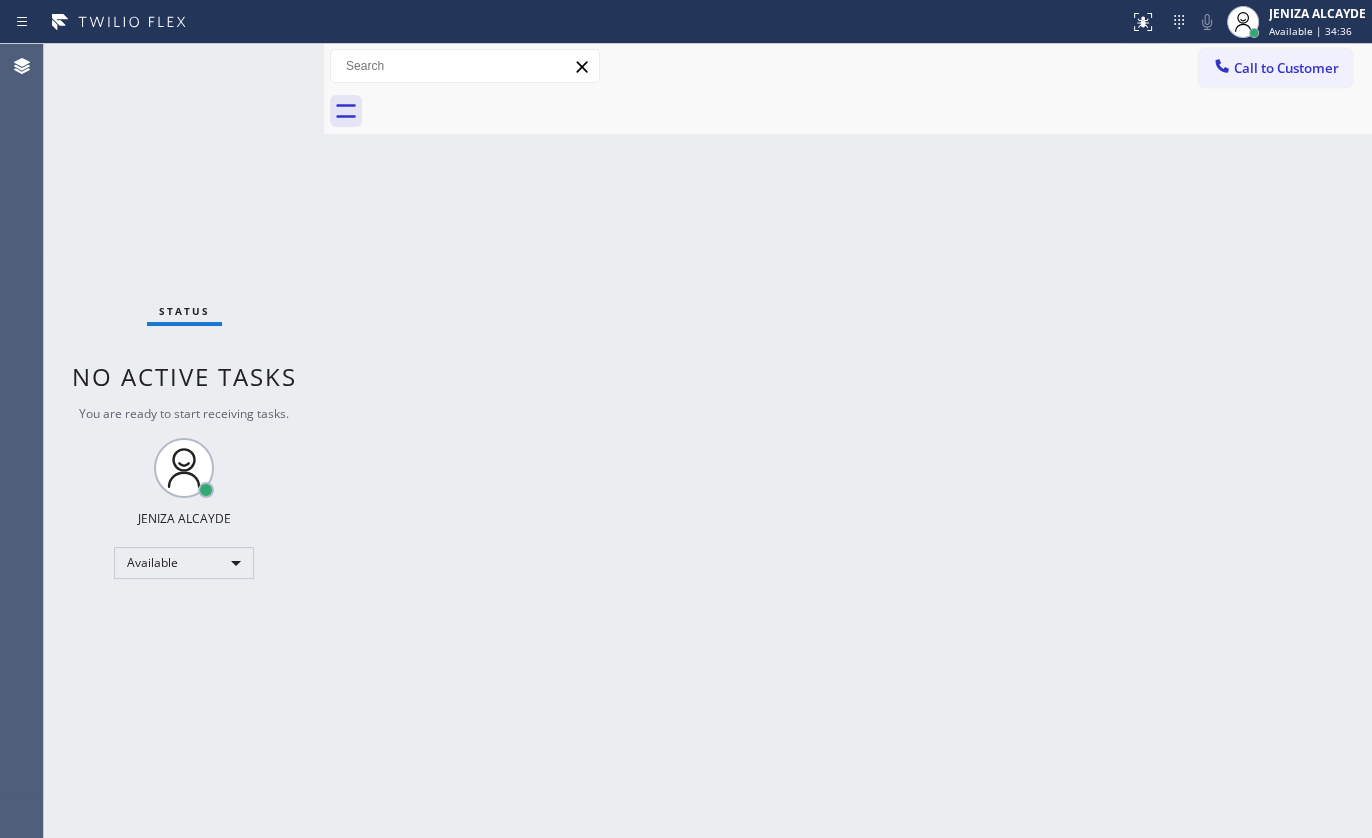 click on "Status   No active tasks     You are ready to start receiving tasks.   JENIZA ALCAYDE Available" at bounding box center [184, 441] 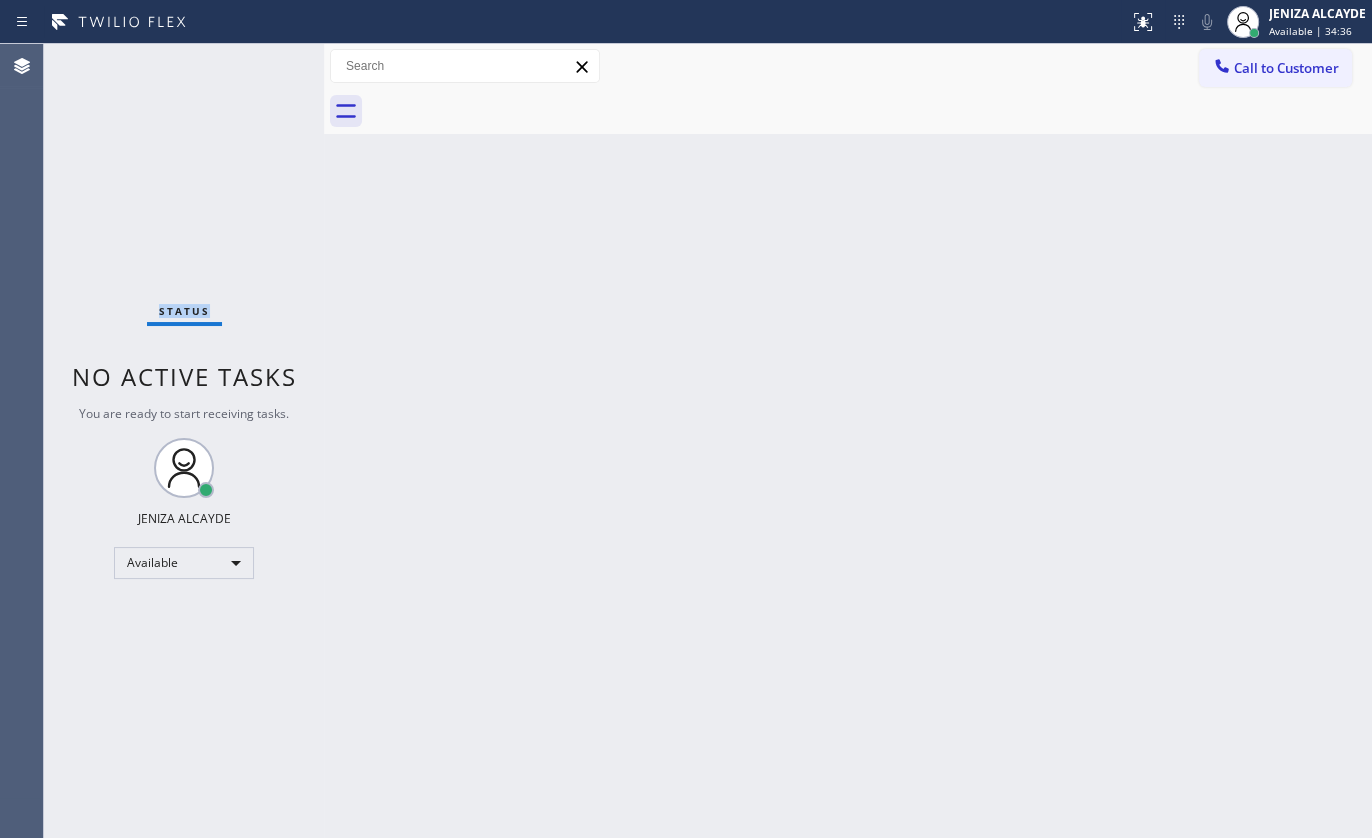 click on "Status   No active tasks     You are ready to start receiving tasks.   JENIZA ALCAYDE Available" at bounding box center (184, 441) 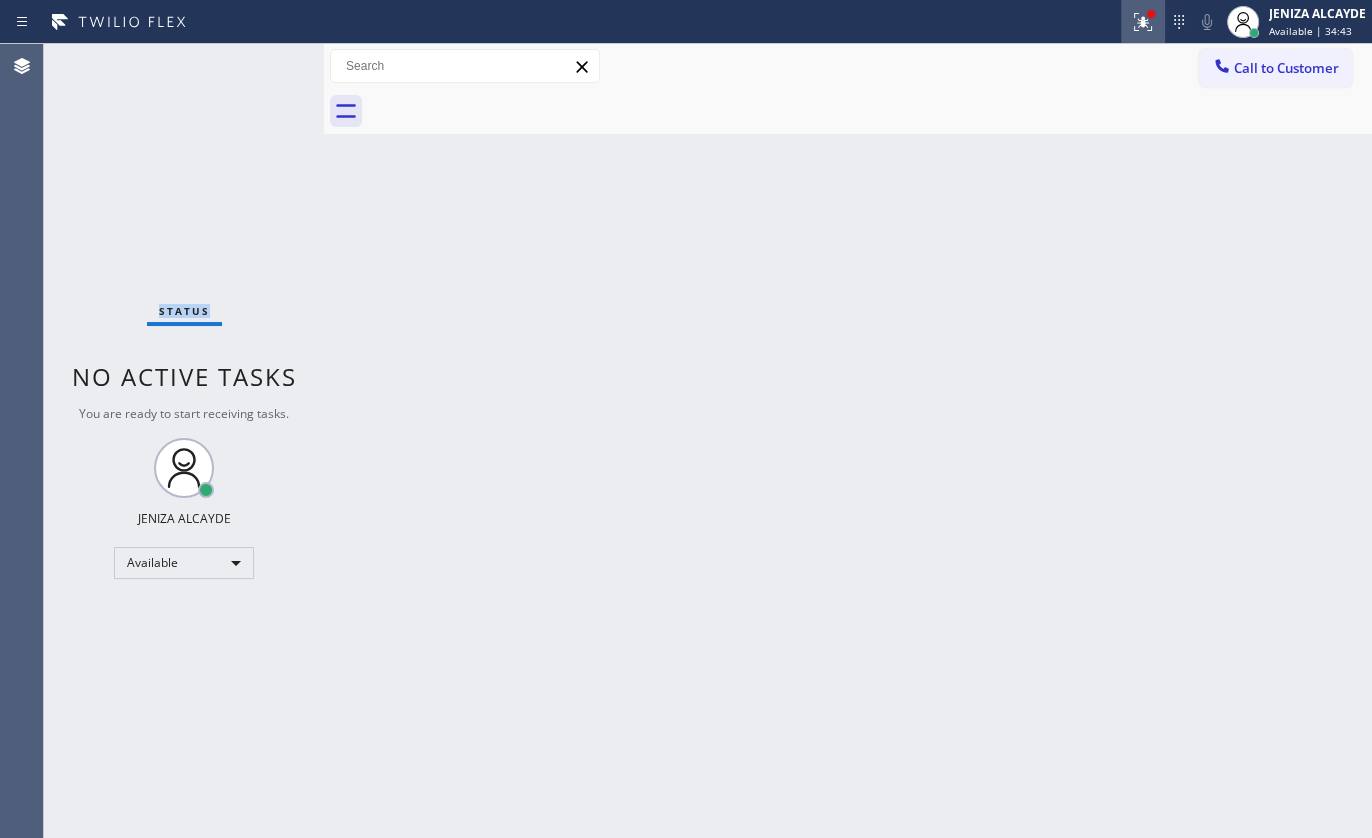 click 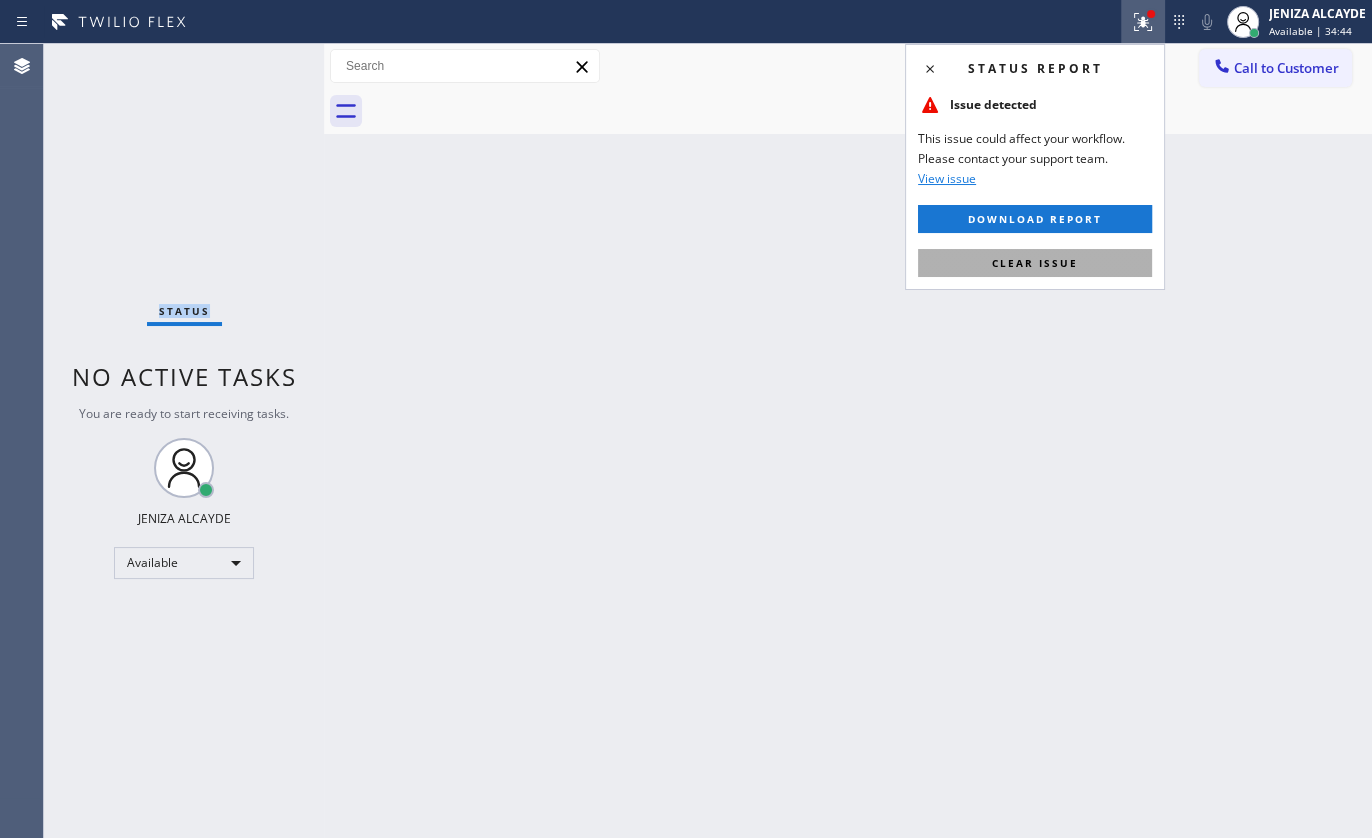 click on "Clear issue" at bounding box center [1035, 263] 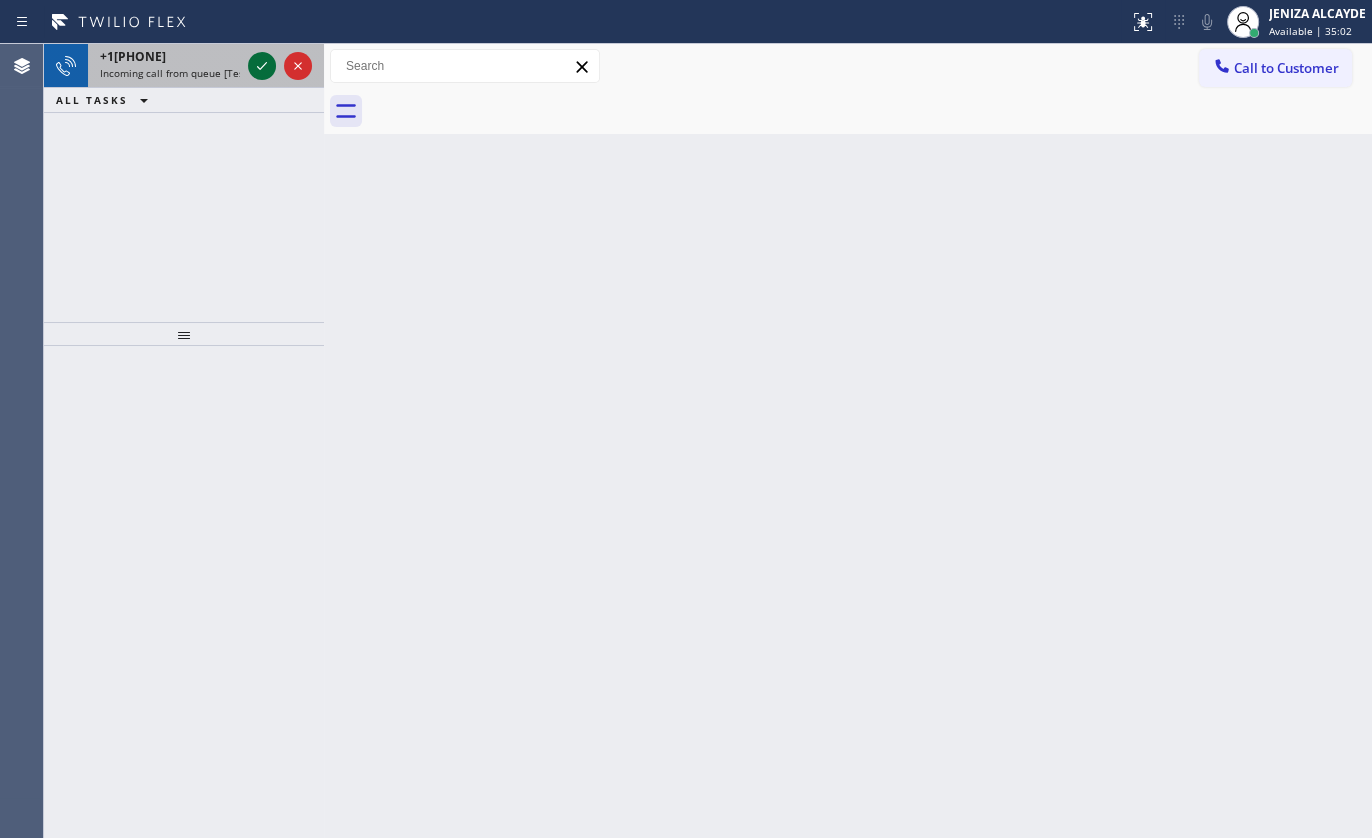 click at bounding box center [280, 66] 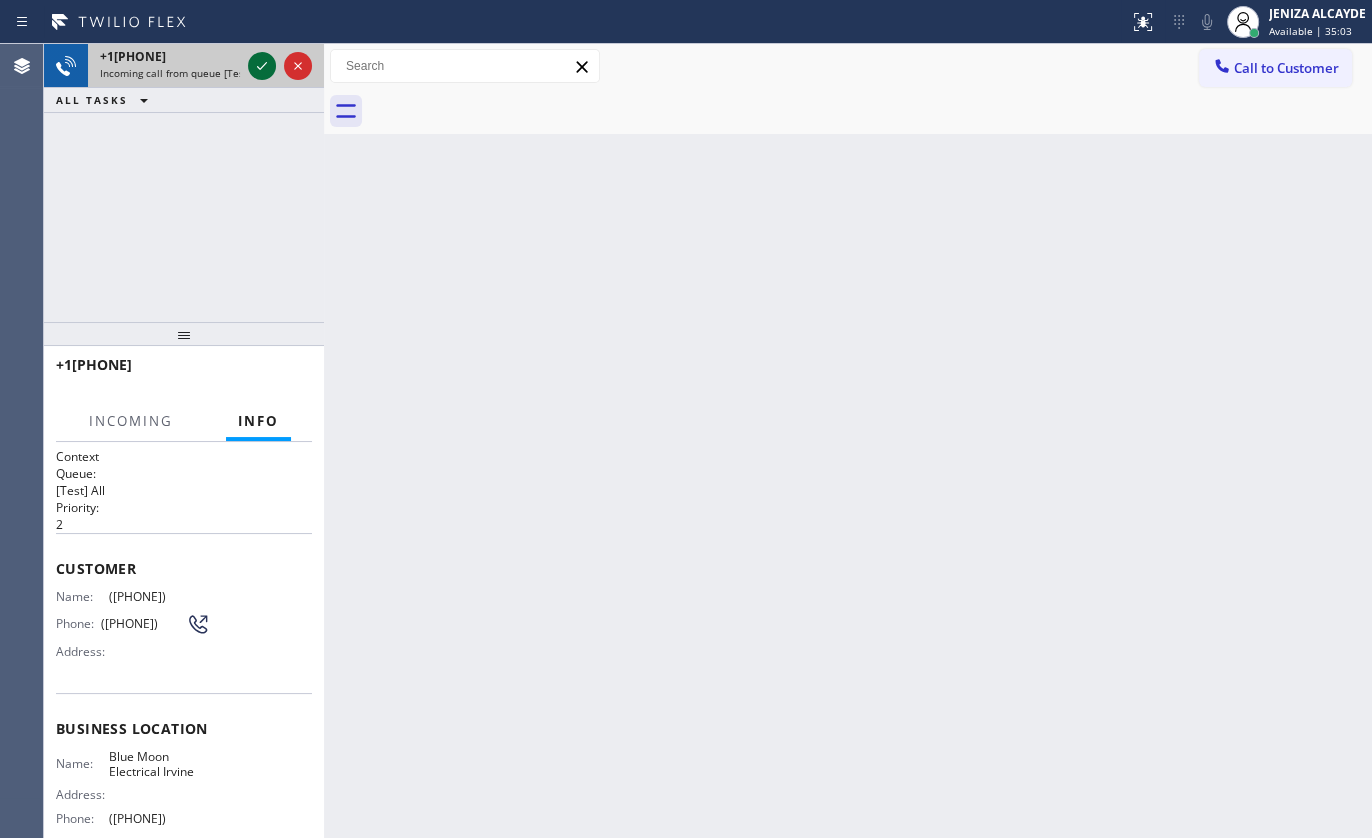 click at bounding box center [262, 66] 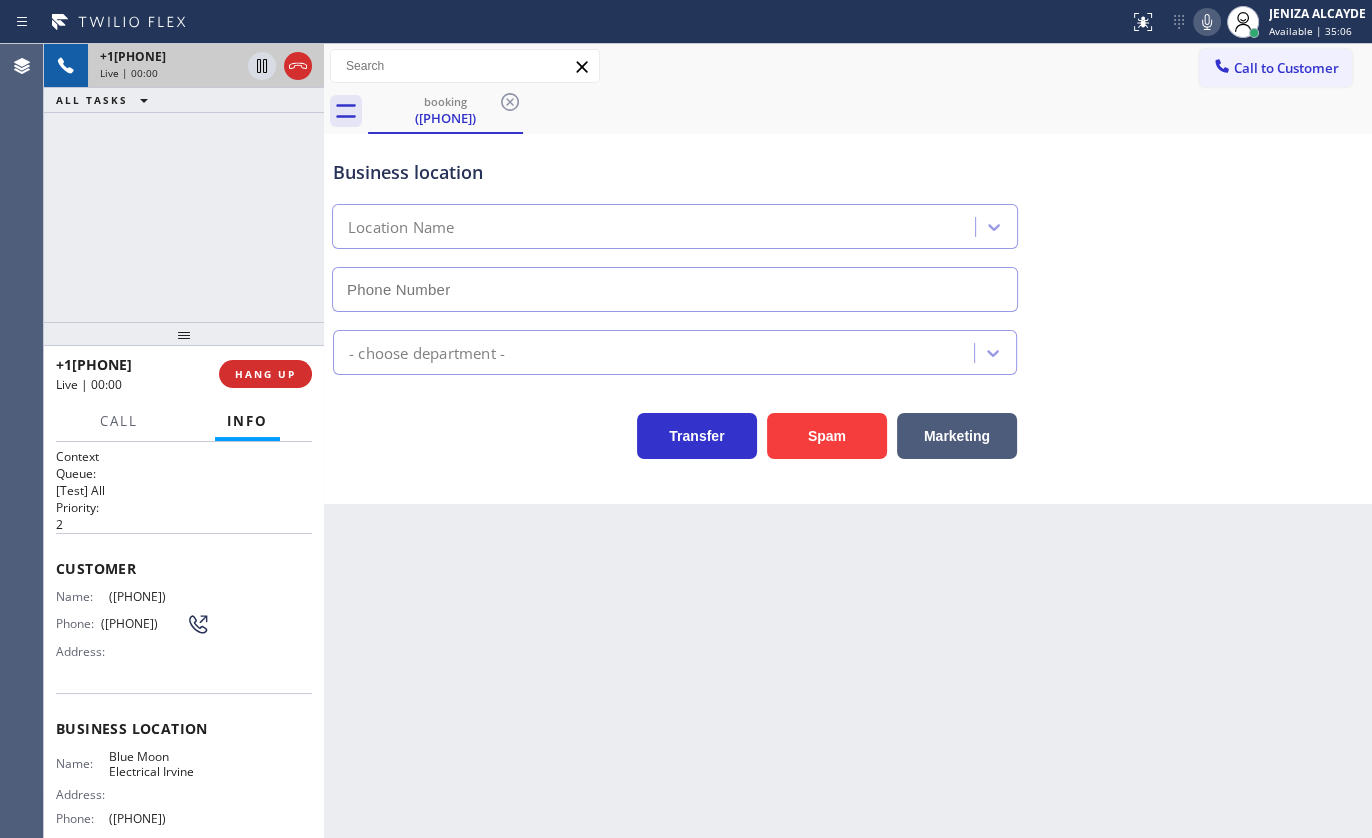 type on "(949) 438-5263" 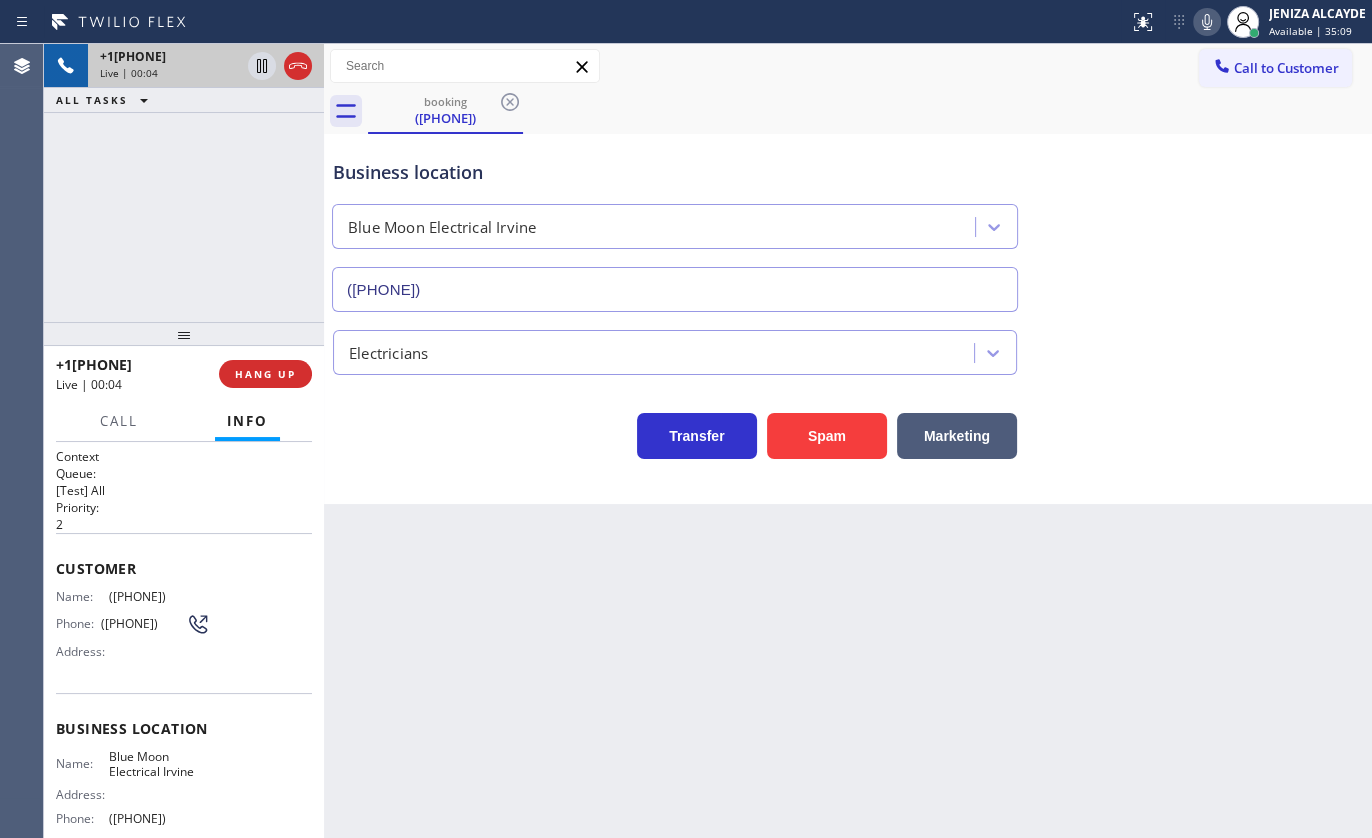 click 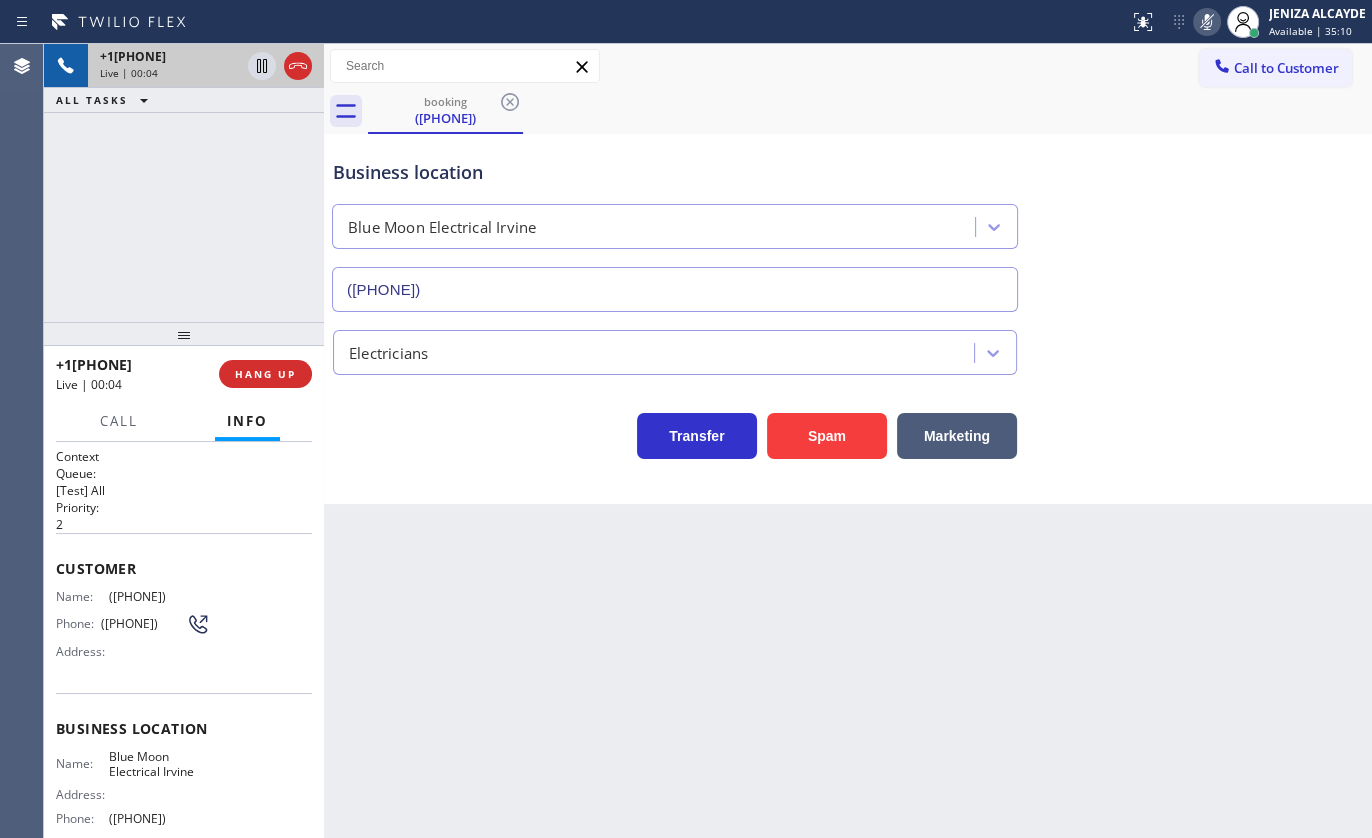 click 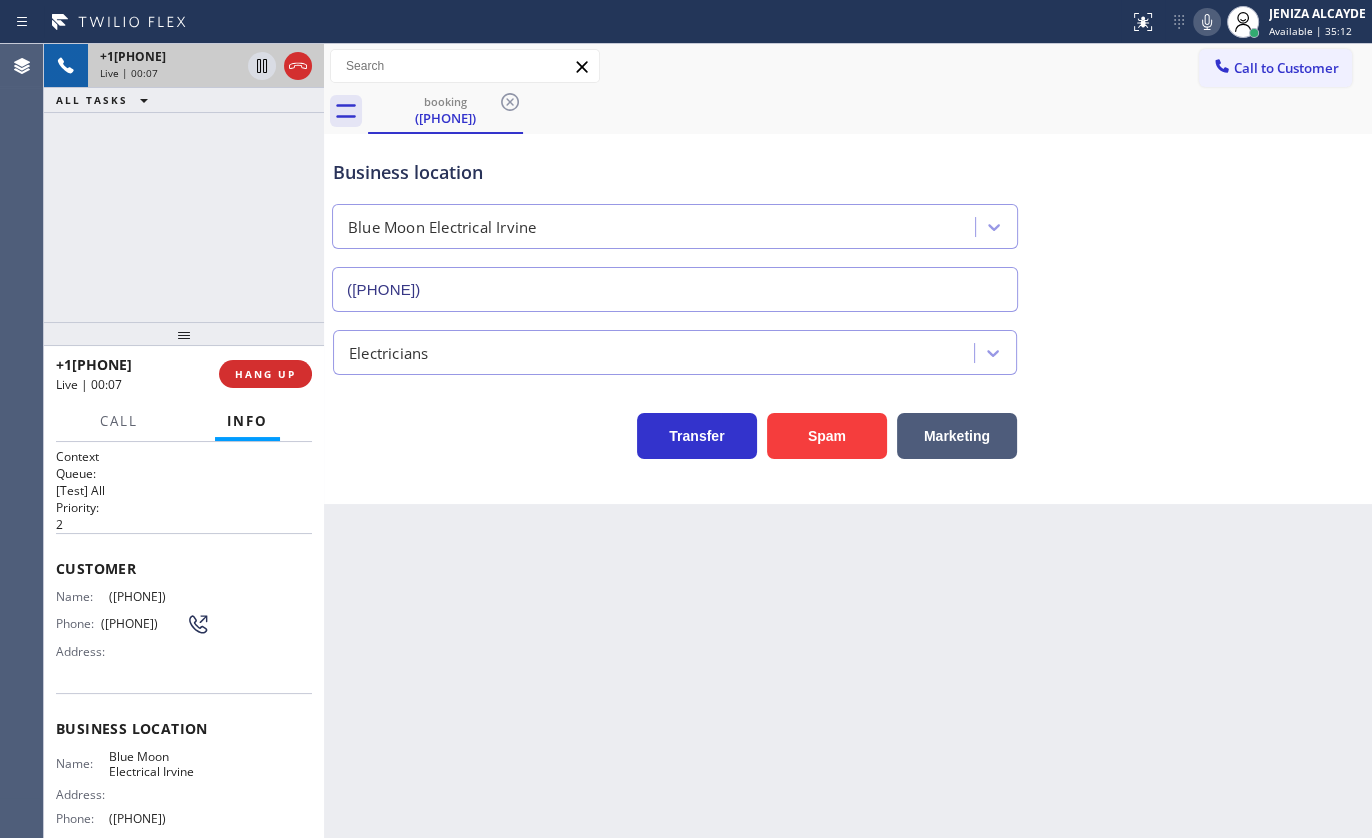 click on "Transfer Spam Marketing" at bounding box center (848, 427) 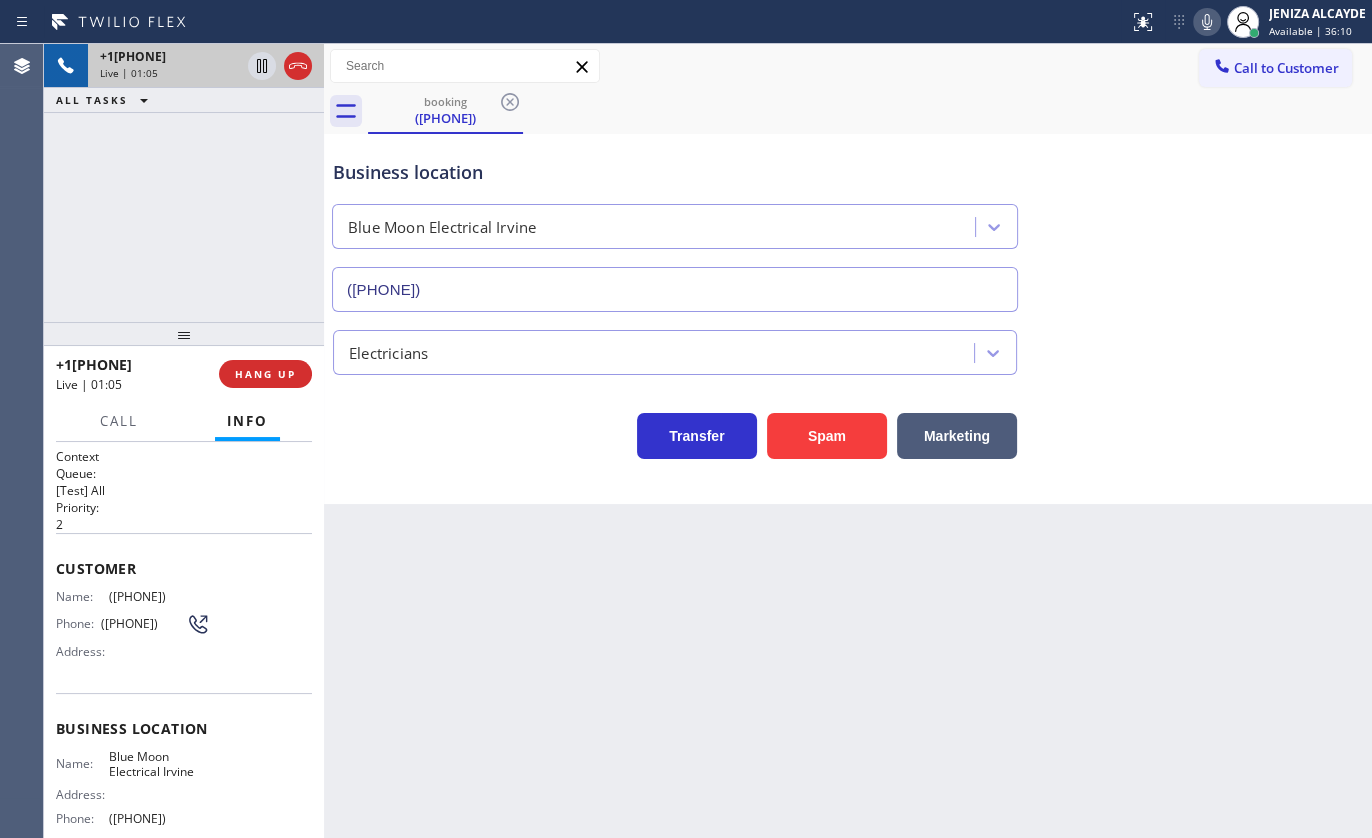 click on "+19499230723 Live | 01:05 ALL TASKS ALL TASKS ACTIVE TASKS TASKS IN WRAP UP" at bounding box center [184, 183] 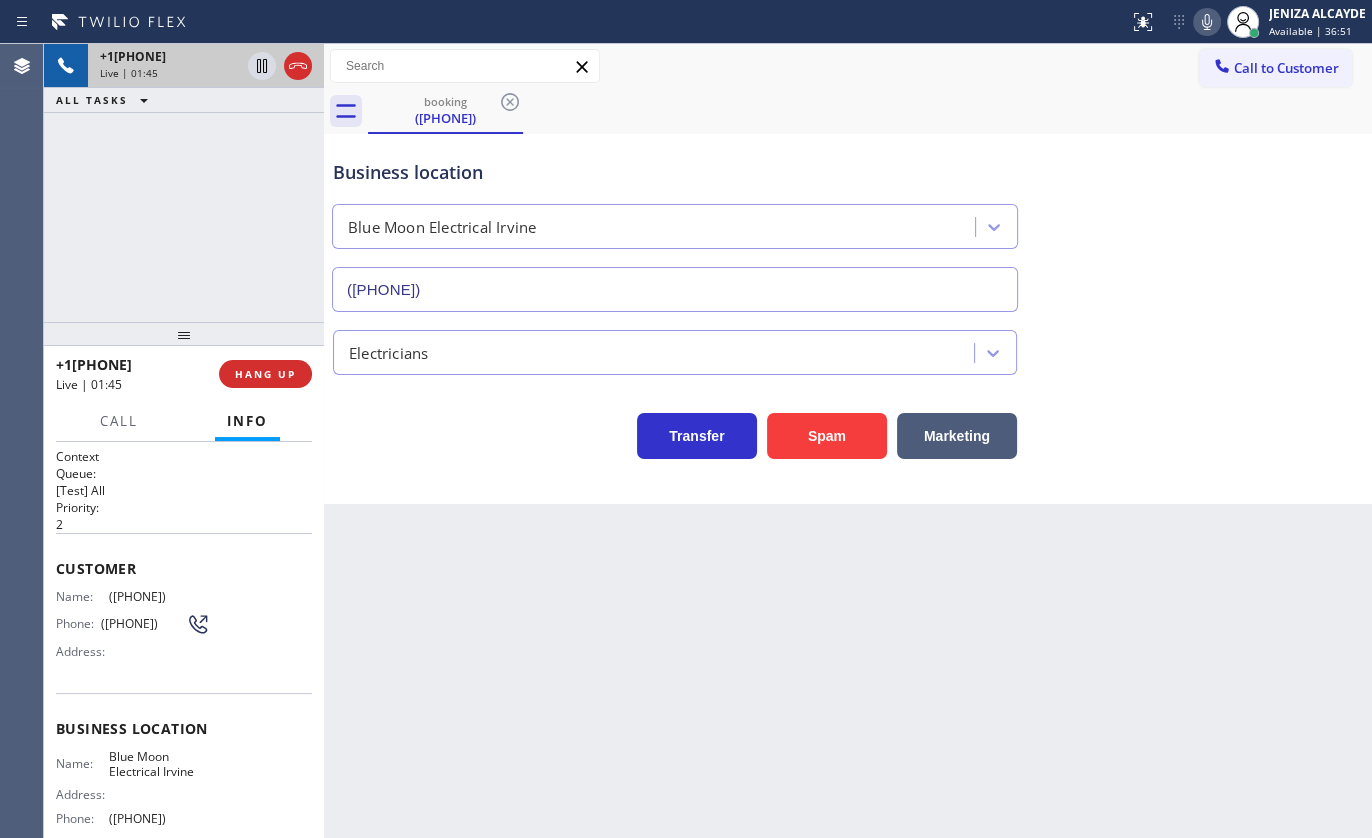 drag, startPoint x: 104, startPoint y: 594, endPoint x: 202, endPoint y: 589, distance: 98.12747 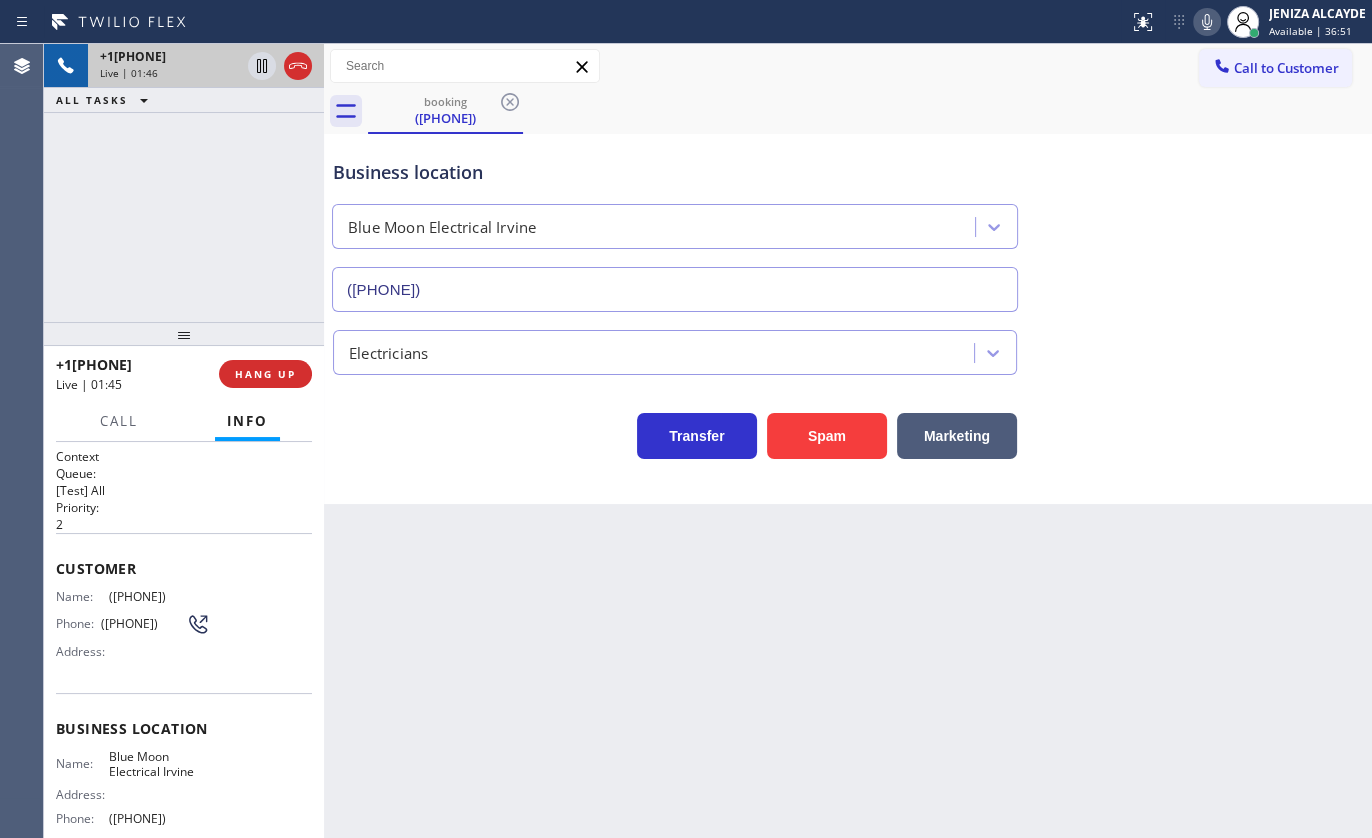 copy on "(949) 923-0723" 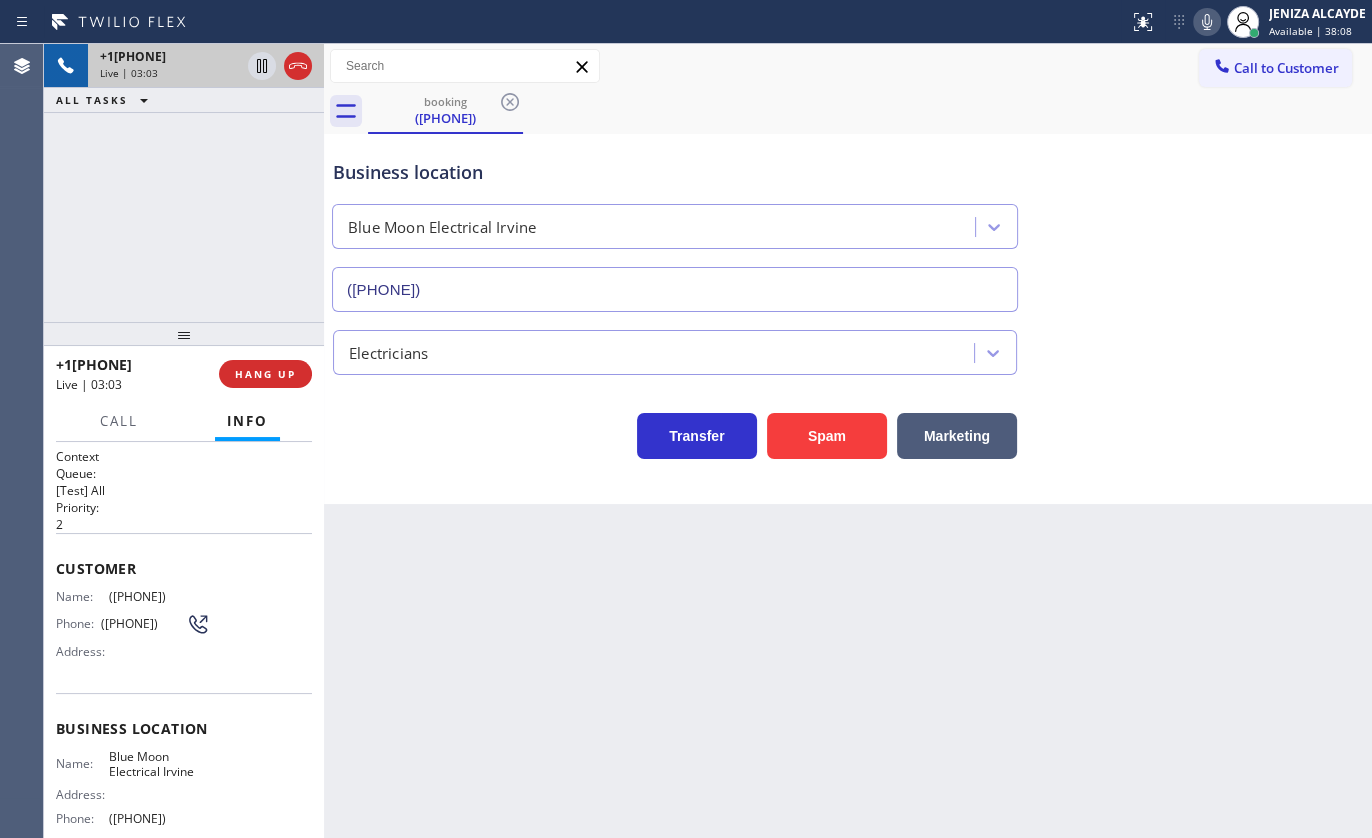 click on "+19499230723 Live | 03:03 ALL TASKS ALL TASKS ACTIVE TASKS TASKS IN WRAP UP" at bounding box center (184, 183) 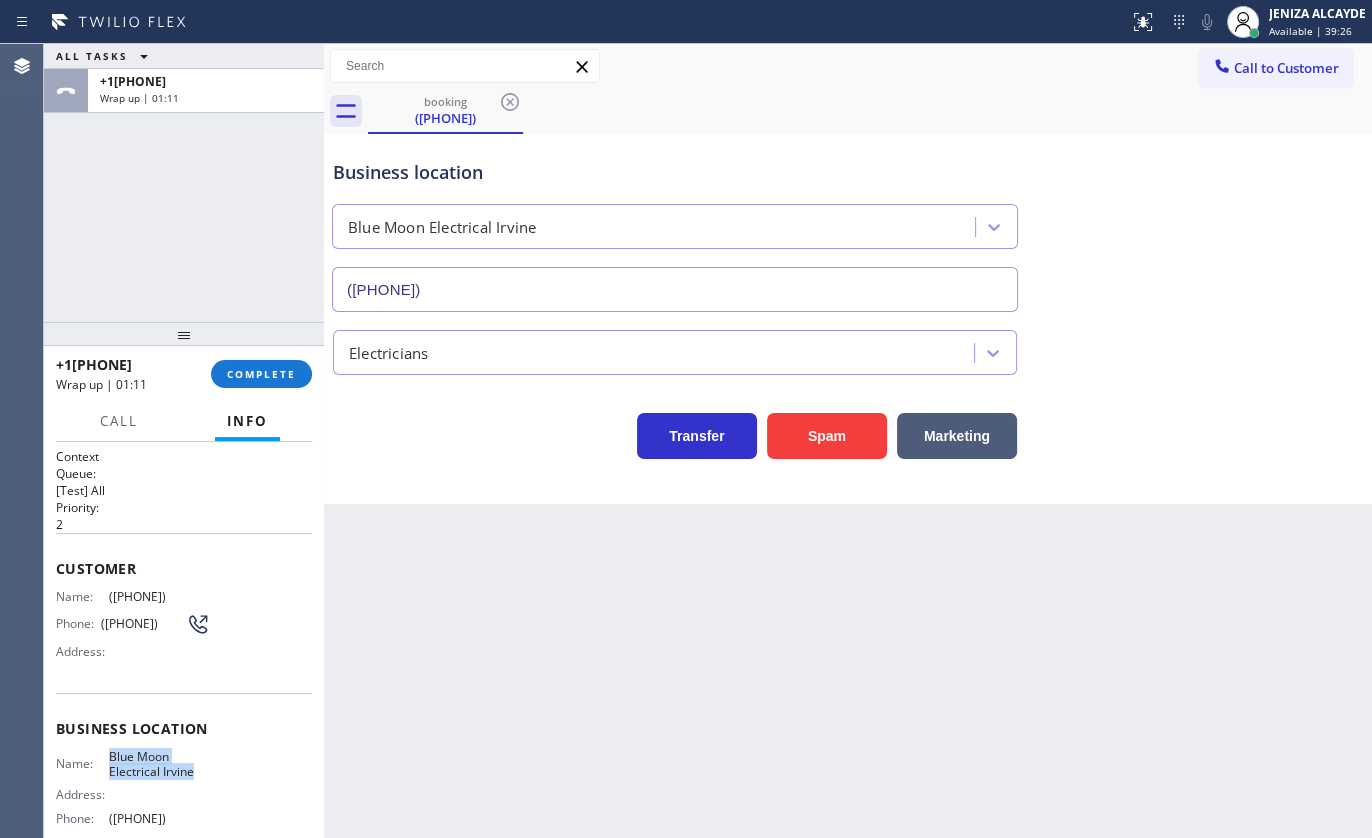 drag, startPoint x: 97, startPoint y: 754, endPoint x: 215, endPoint y: 775, distance: 119.85408 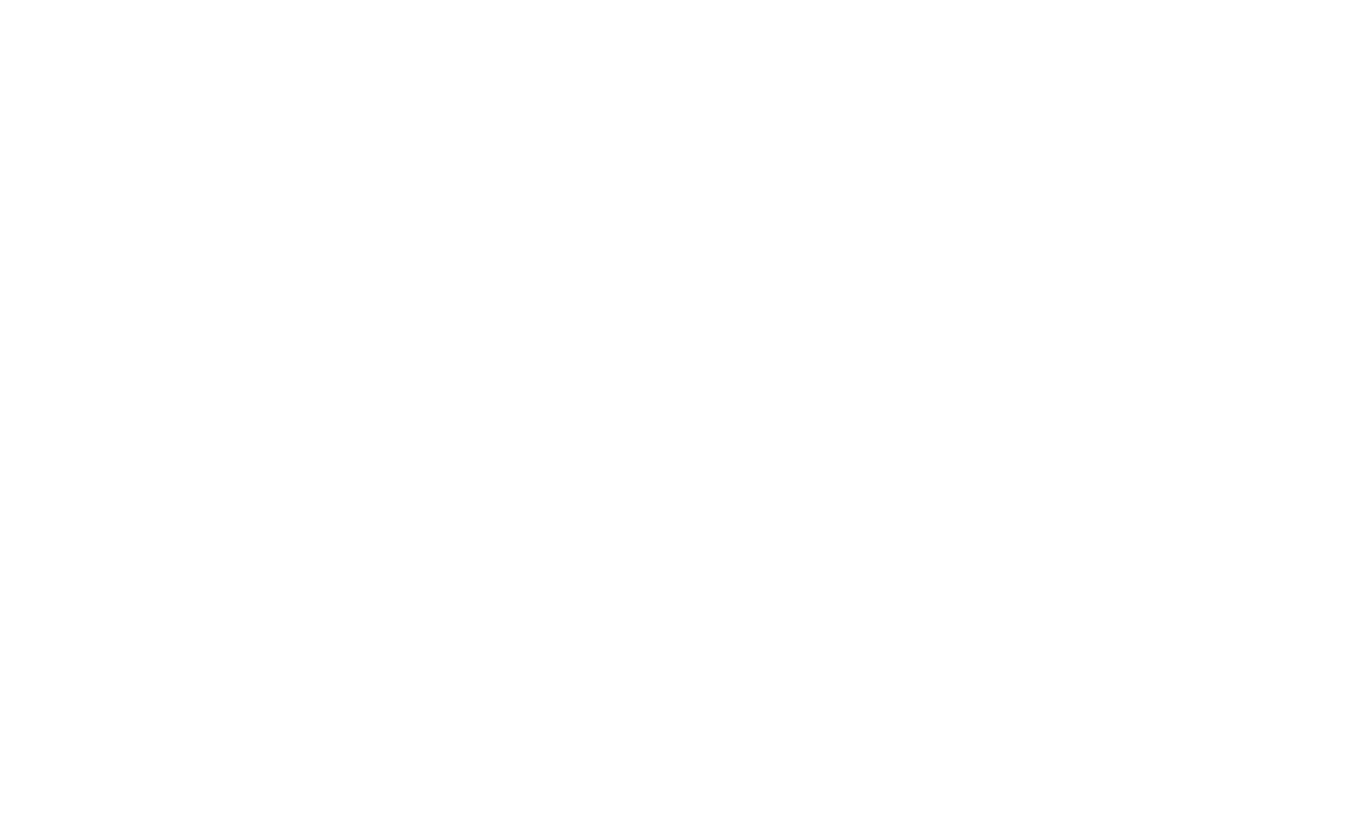 scroll, scrollTop: 0, scrollLeft: 0, axis: both 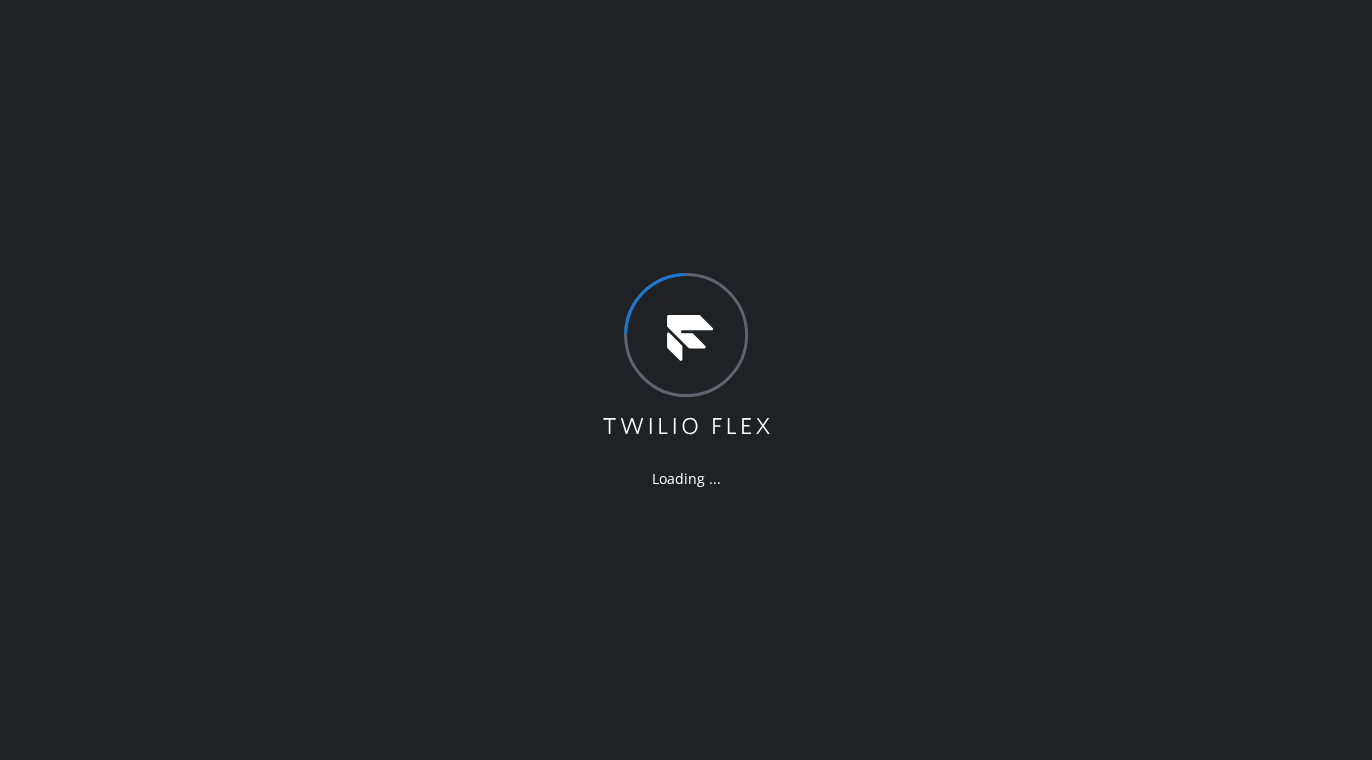 drag, startPoint x: 1136, startPoint y: 196, endPoint x: 1179, endPoint y: 75, distance: 128.41339 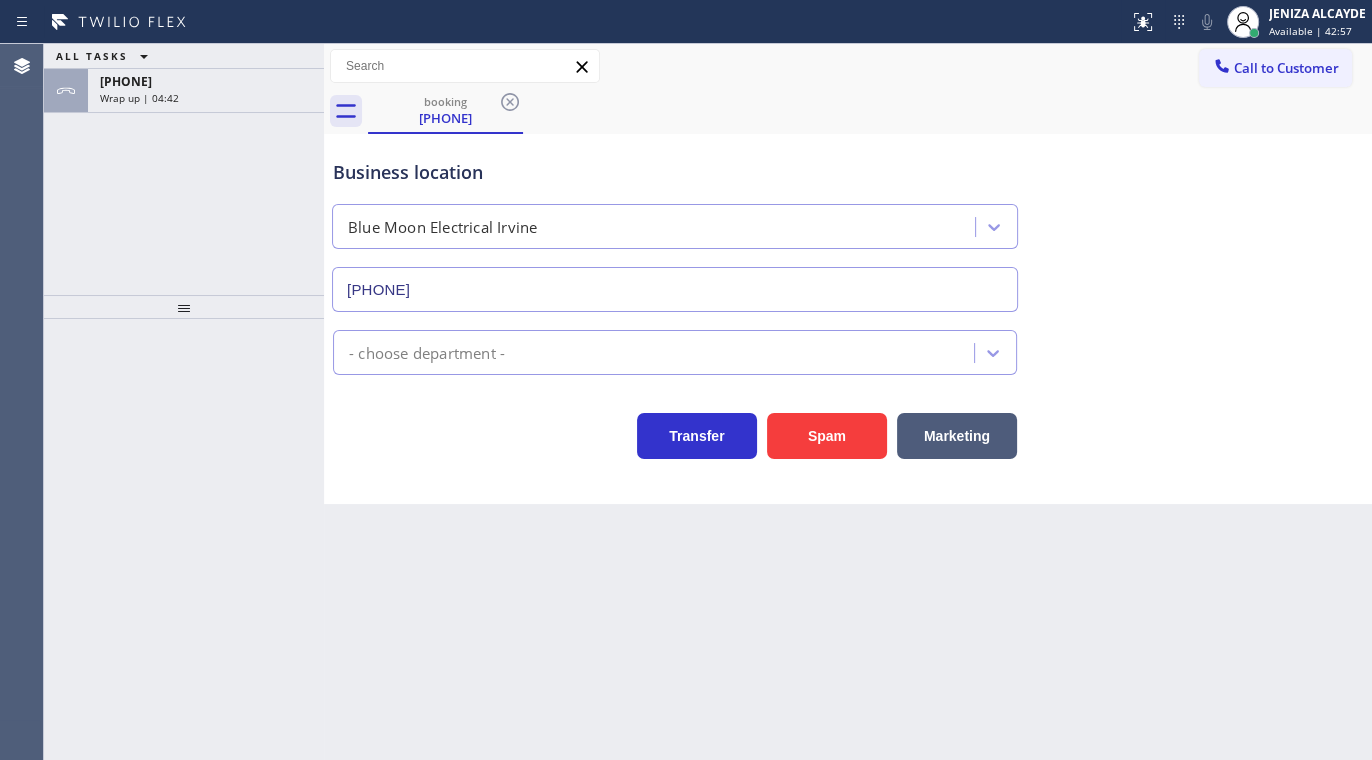 type on "[PHONE]" 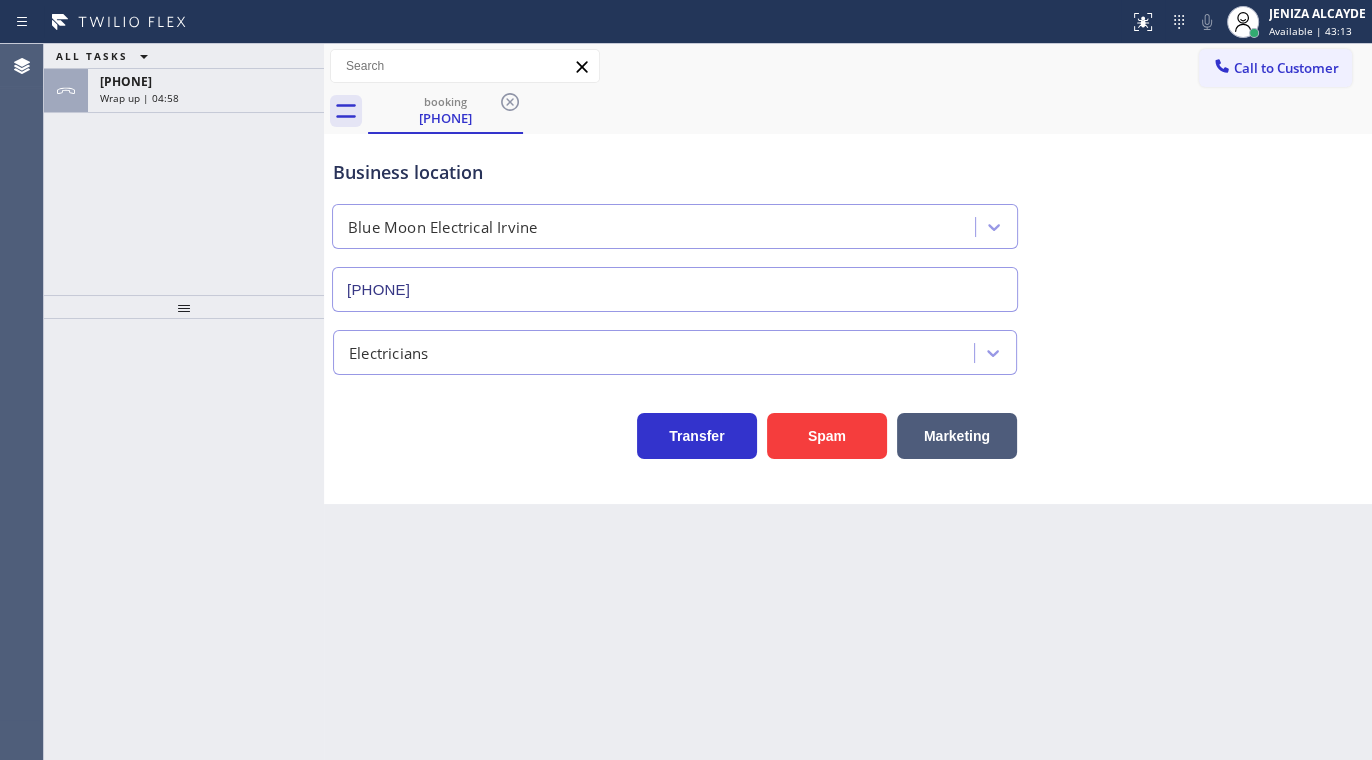 drag, startPoint x: 1124, startPoint y: 137, endPoint x: 649, endPoint y: 26, distance: 487.7971 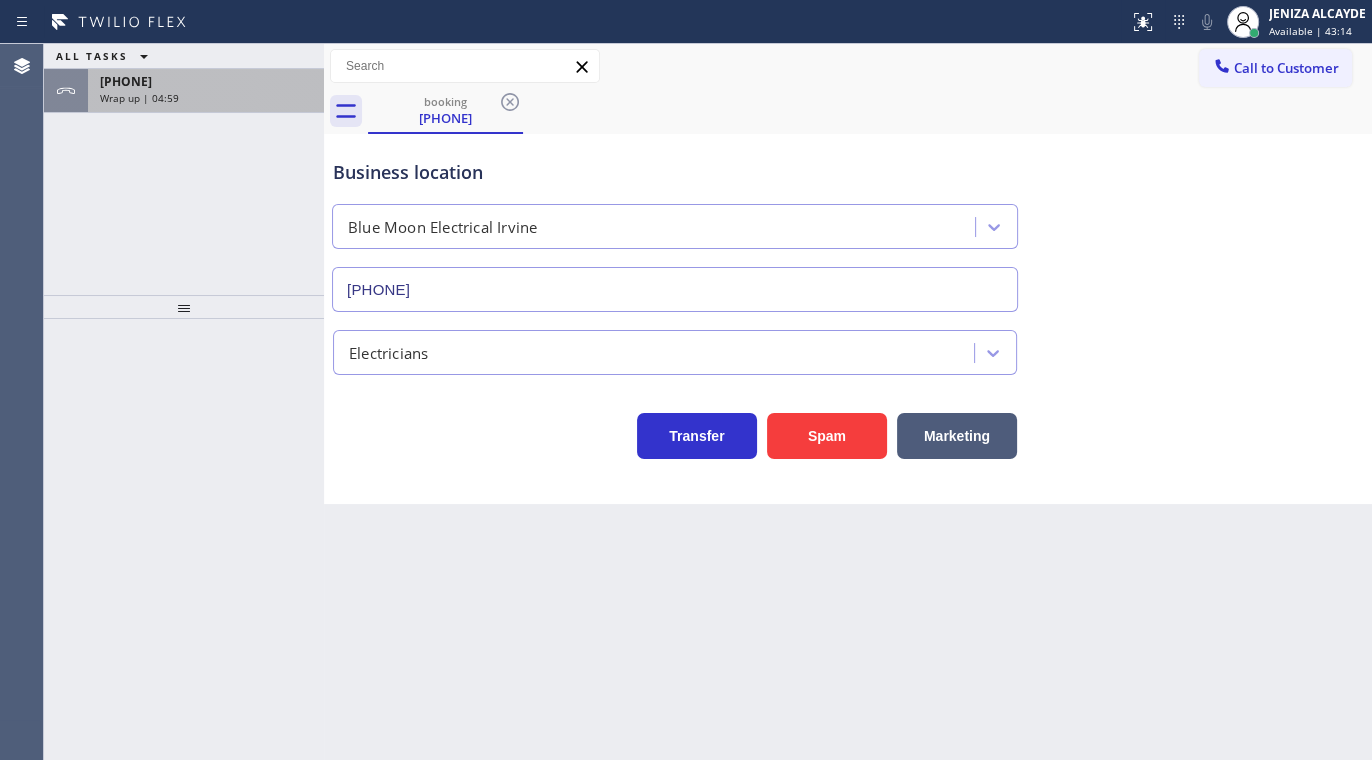 click on "[PHONE]" at bounding box center [206, 81] 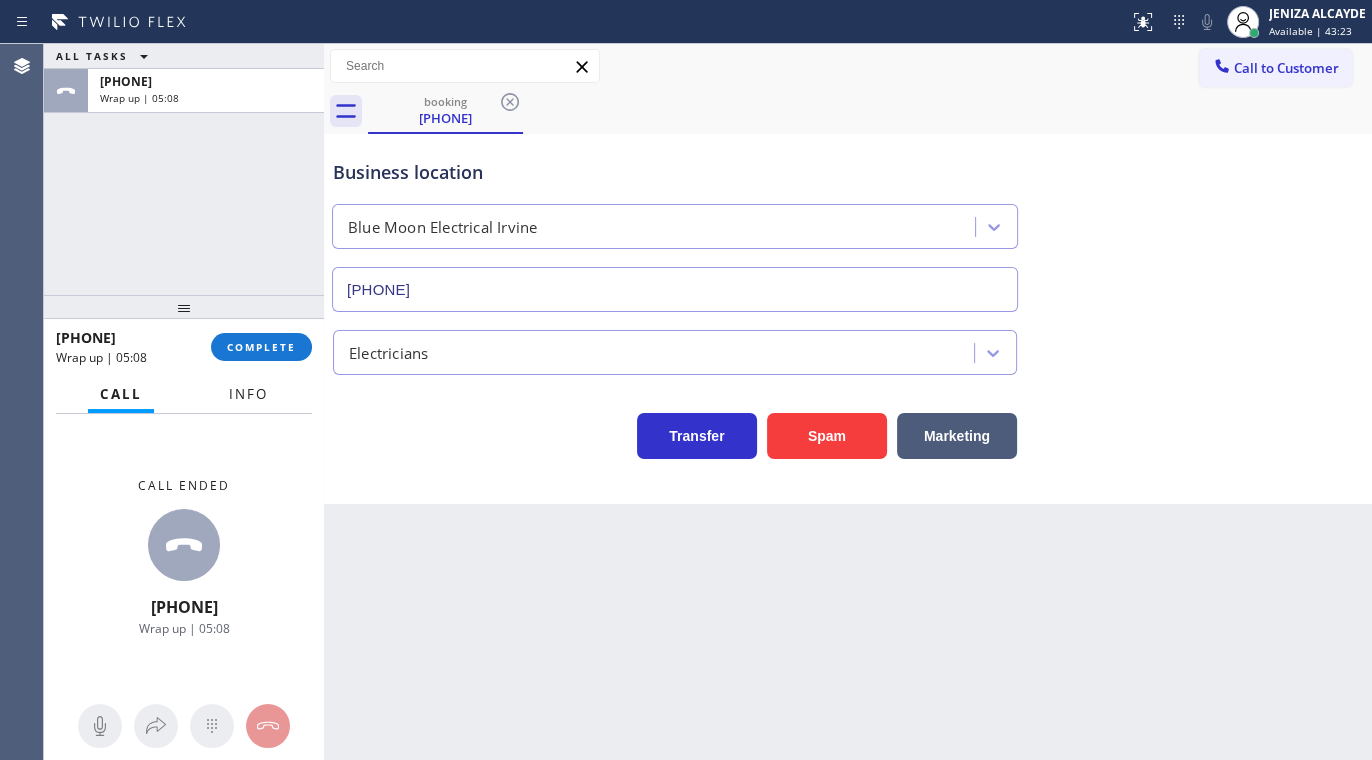 click on "Info" at bounding box center [248, 394] 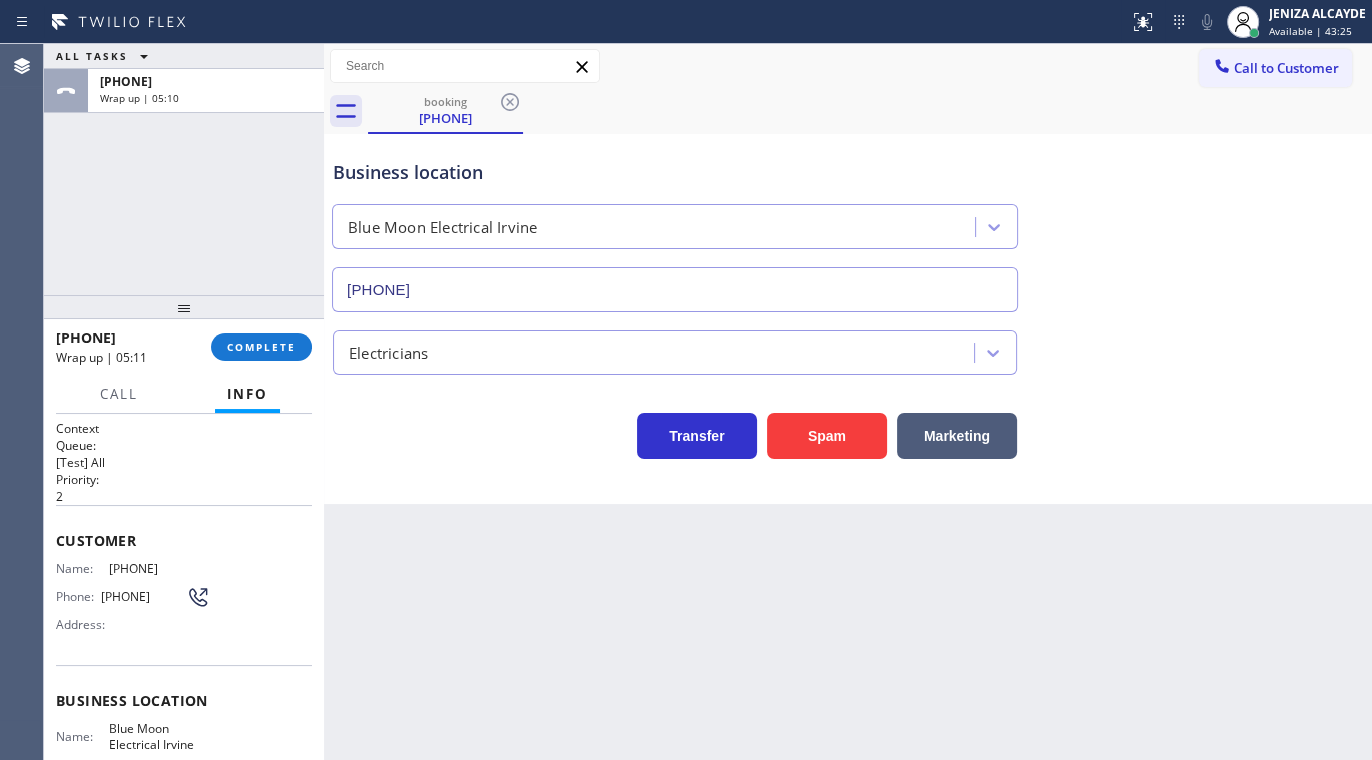 drag, startPoint x: 101, startPoint y: 568, endPoint x: 227, endPoint y: 573, distance: 126.09917 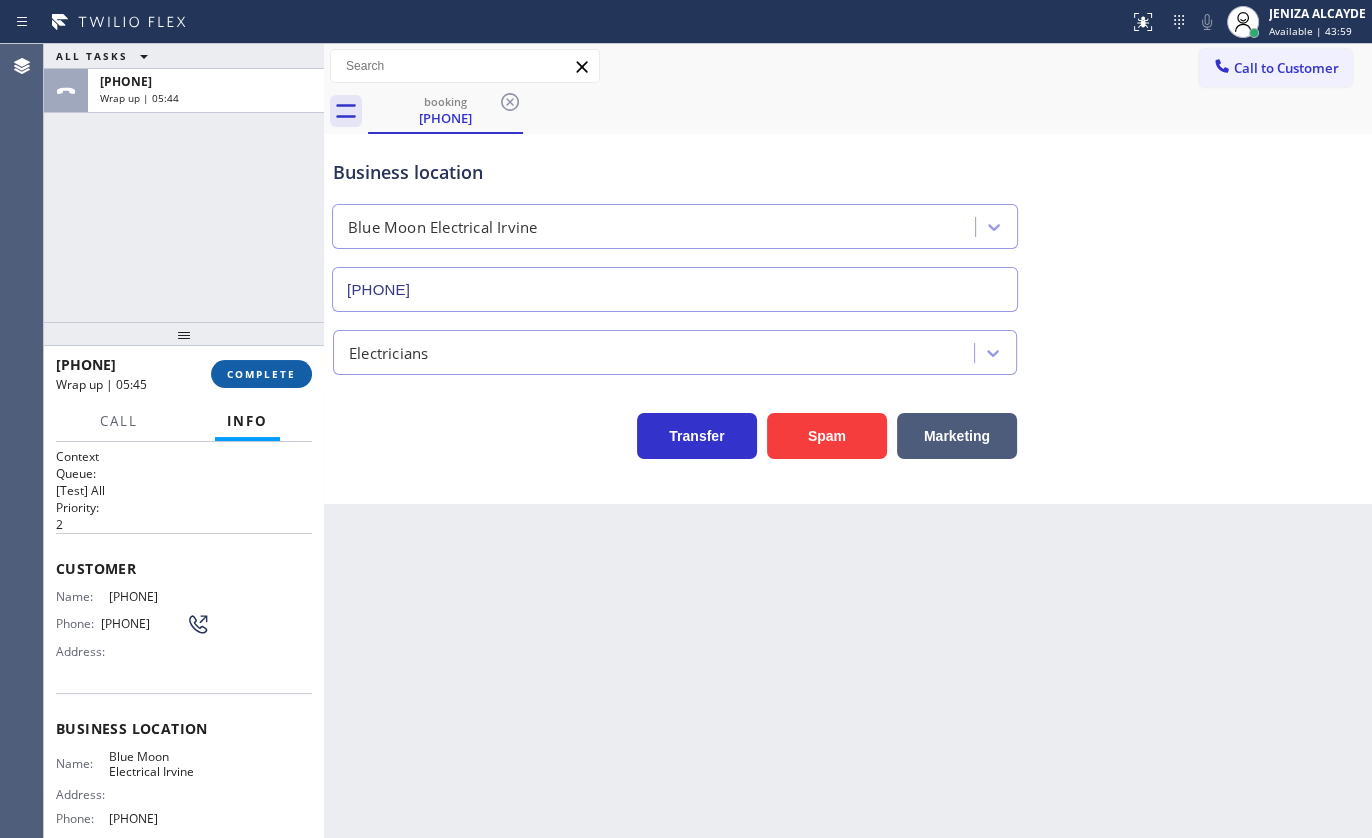 click on "COMPLETE" at bounding box center (261, 374) 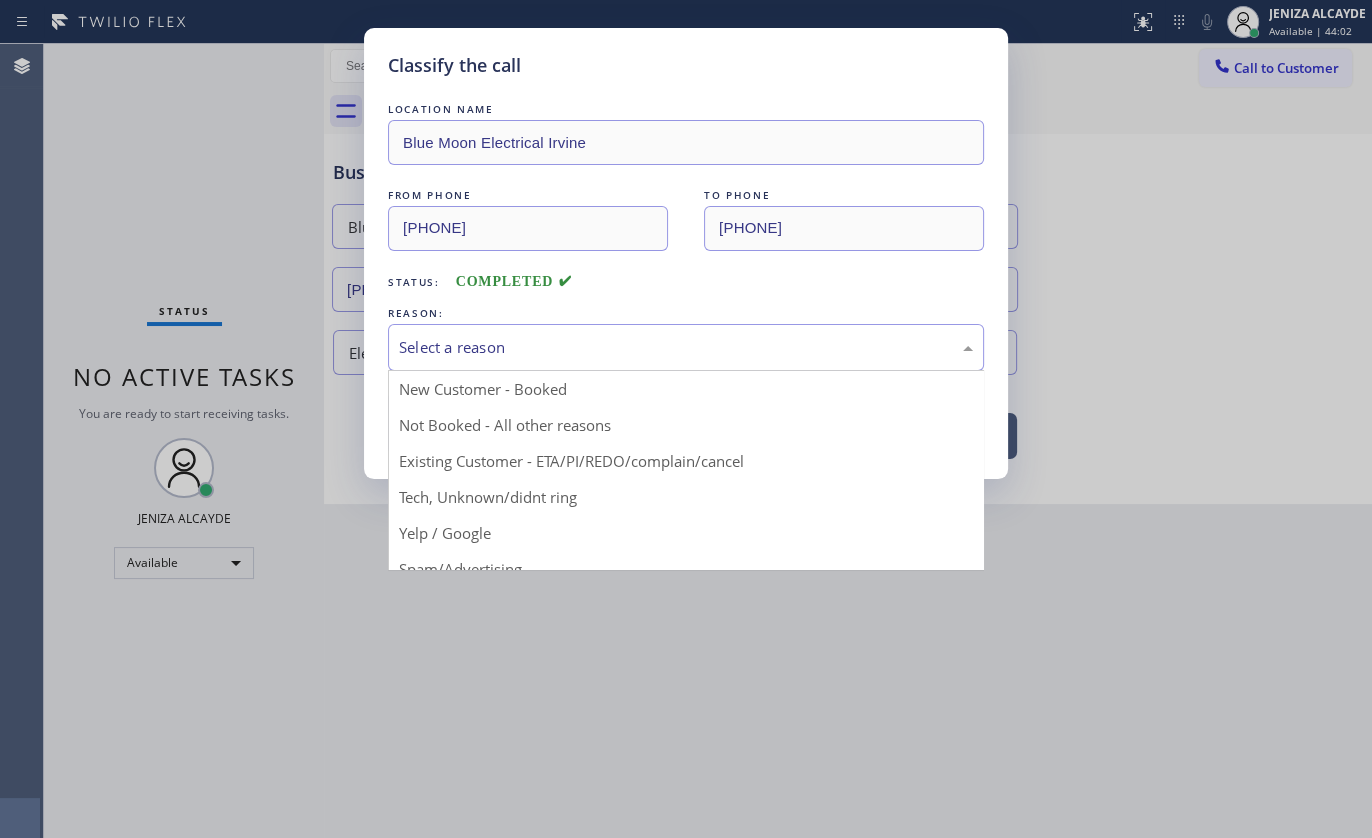 click on "Select a reason" at bounding box center [686, 347] 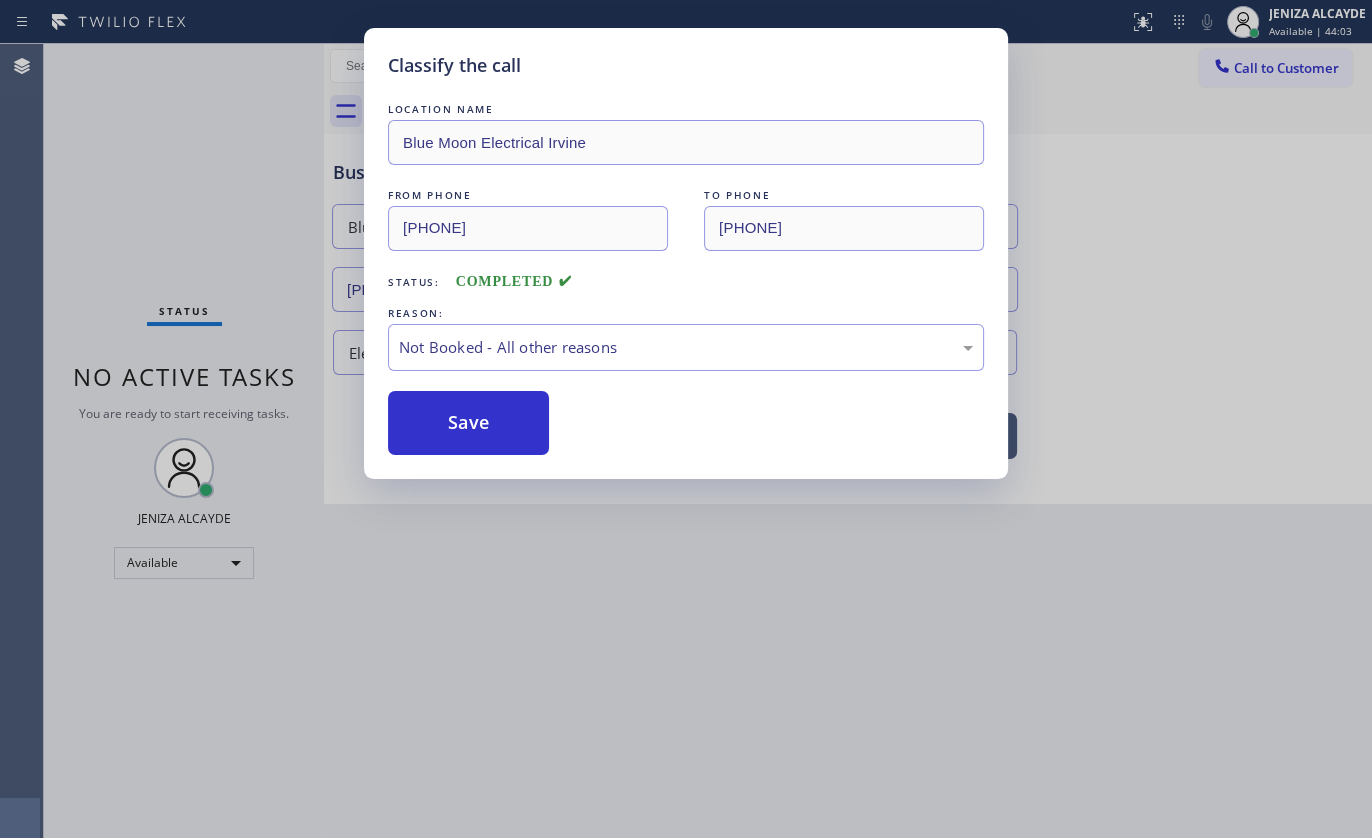 click on "Save" at bounding box center [468, 423] 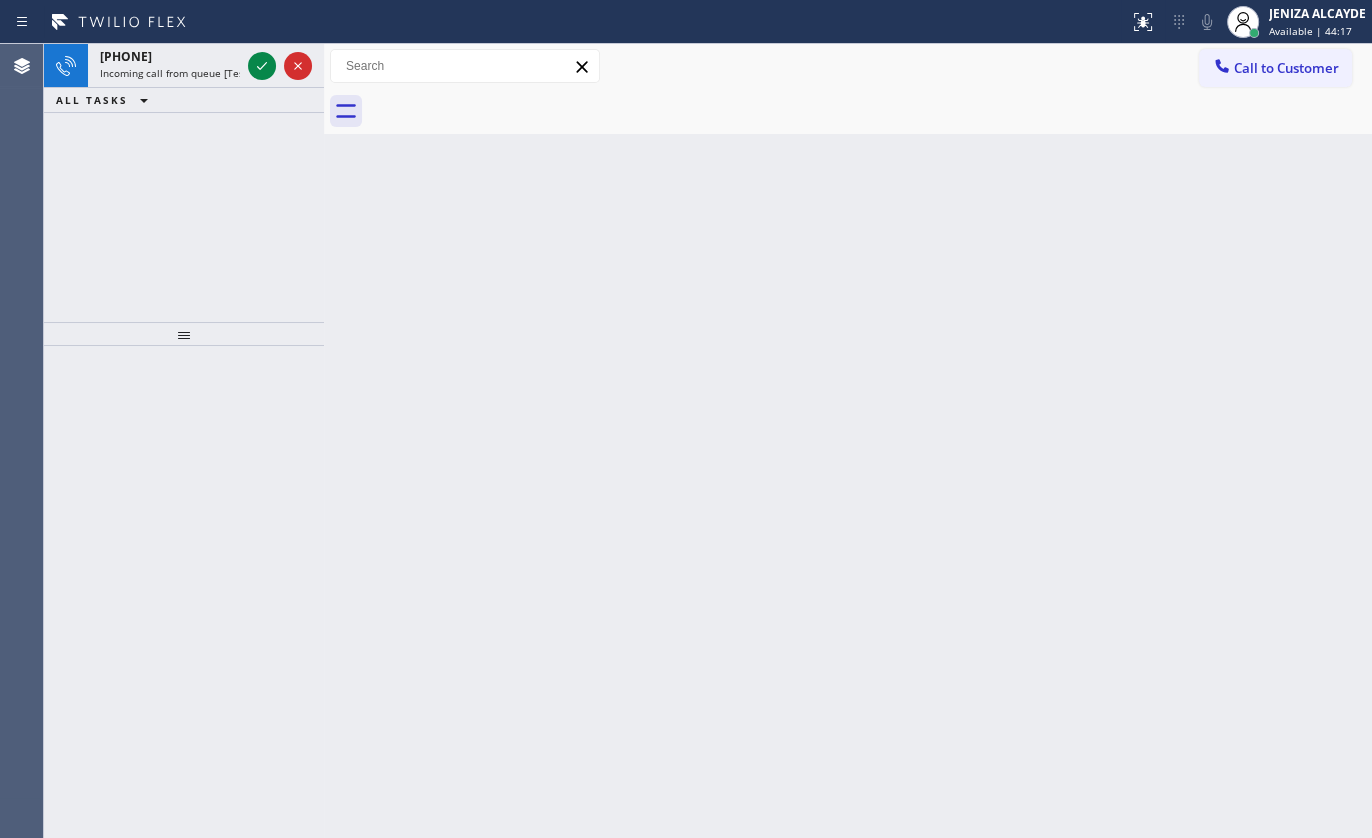 drag, startPoint x: 633, startPoint y: 335, endPoint x: 557, endPoint y: 217, distance: 140.35669 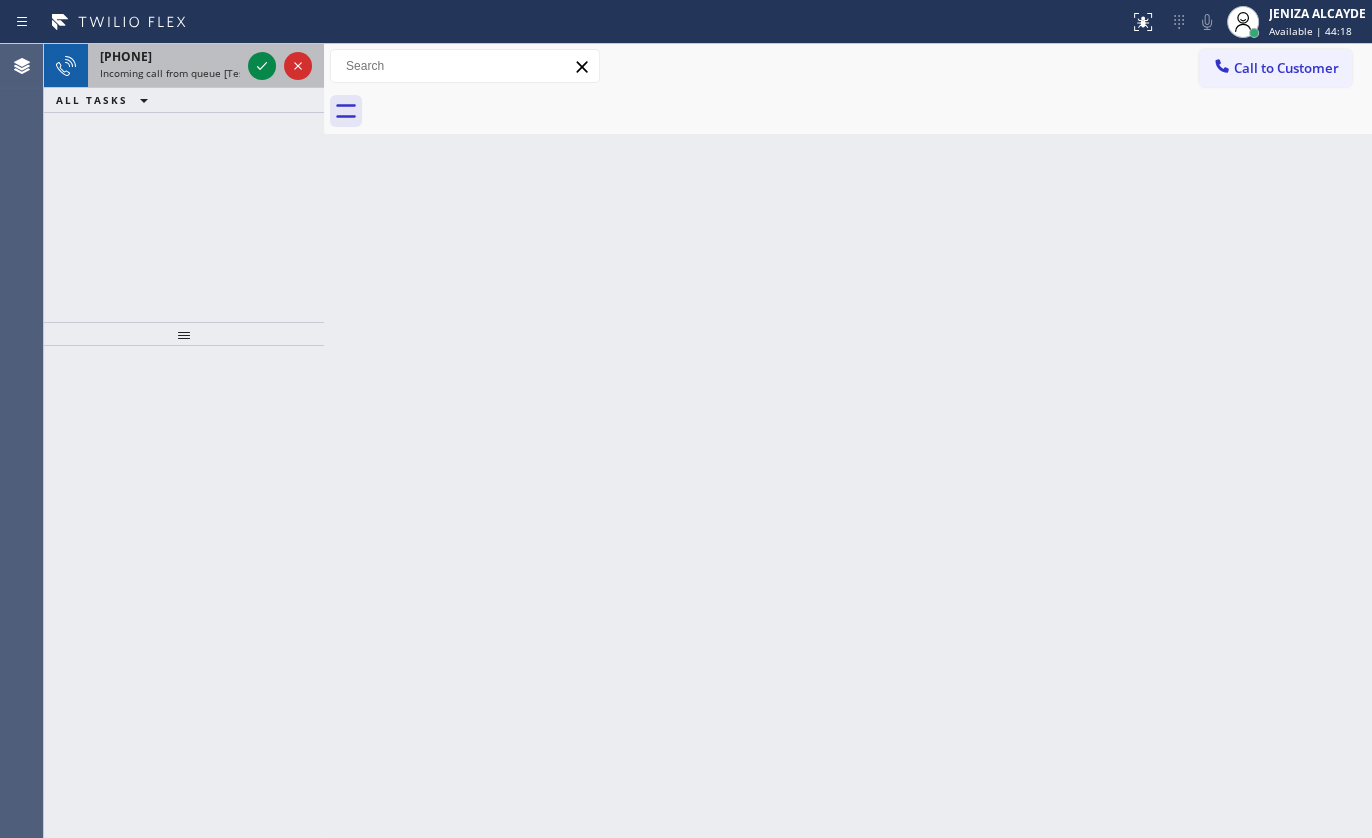 click at bounding box center [280, 66] 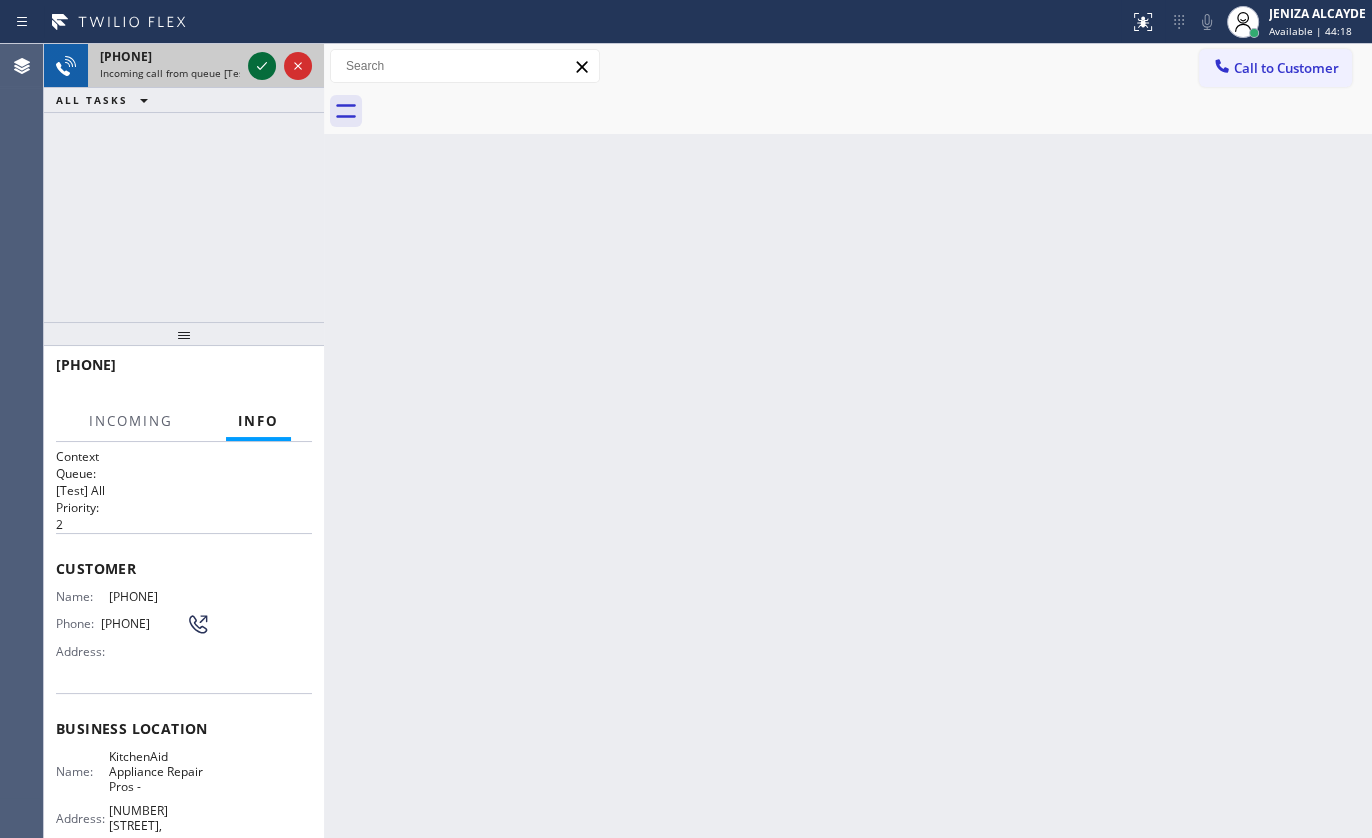 click 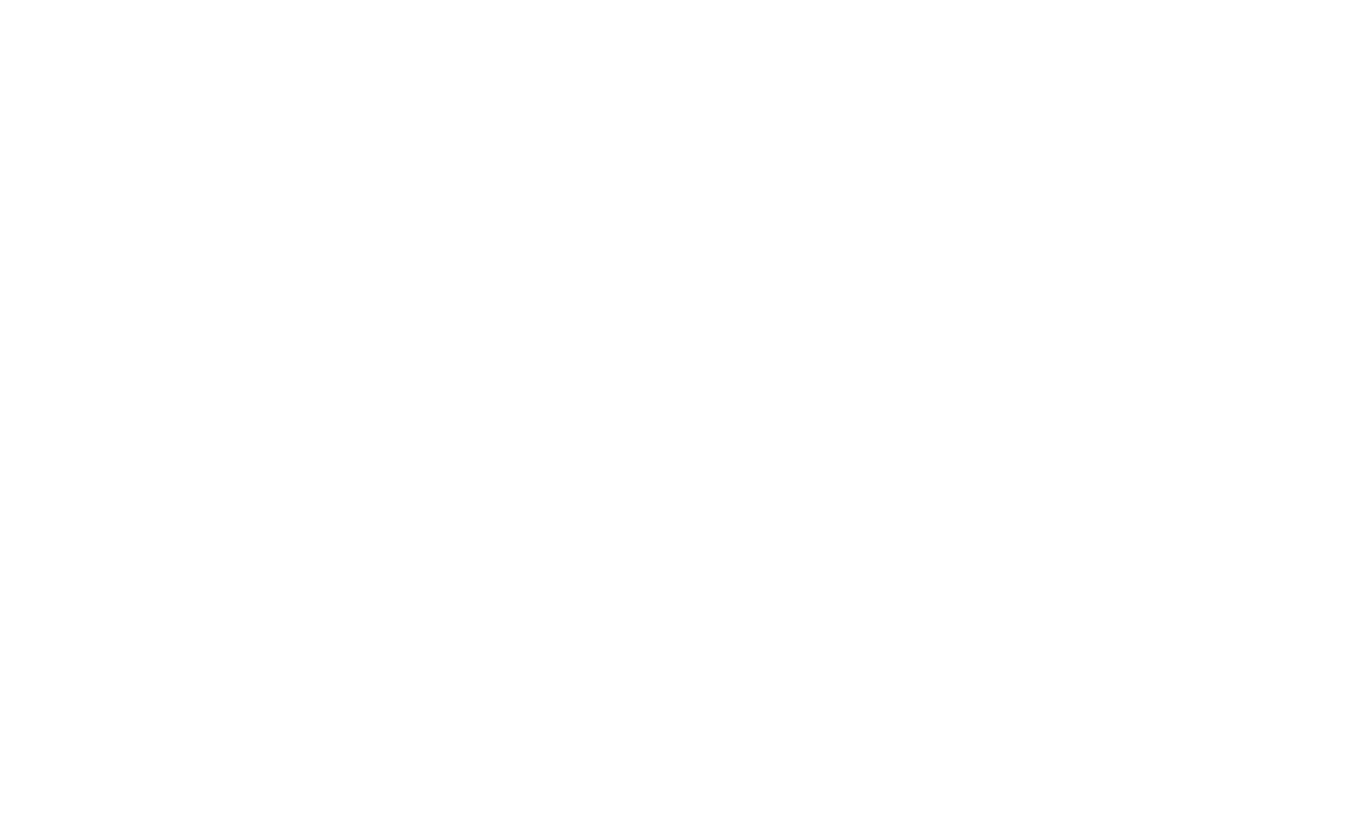 scroll, scrollTop: 0, scrollLeft: 0, axis: both 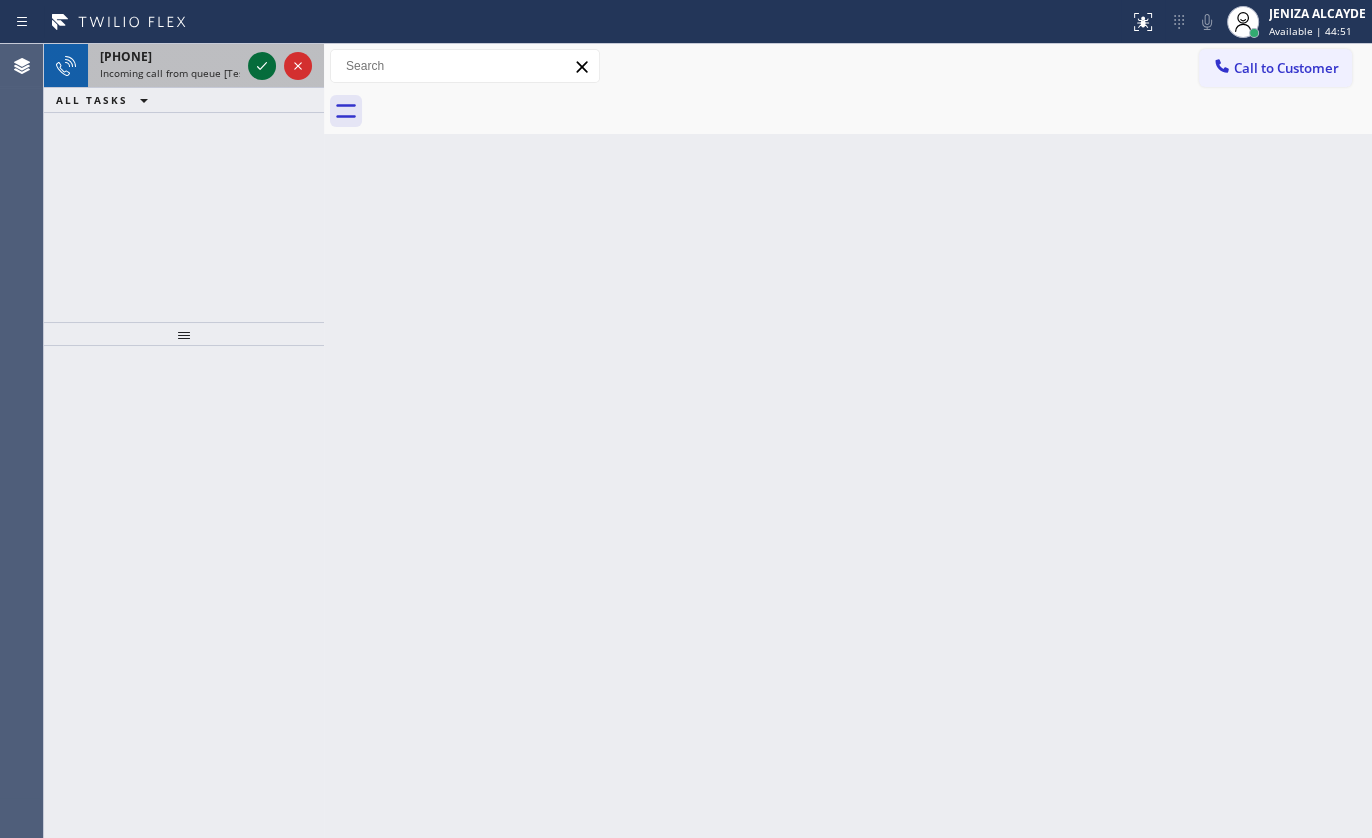 click 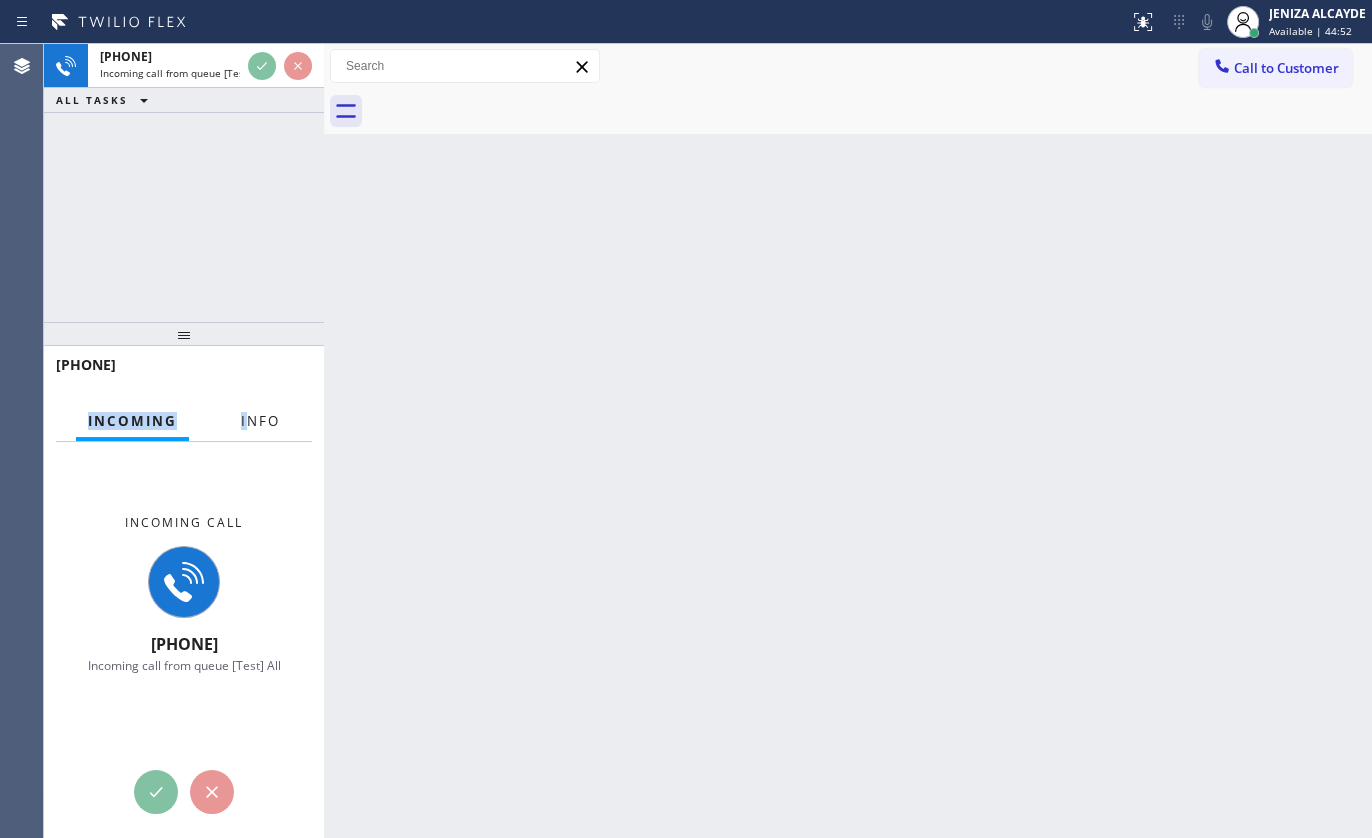drag, startPoint x: 243, startPoint y: 387, endPoint x: 249, endPoint y: 413, distance: 26.683329 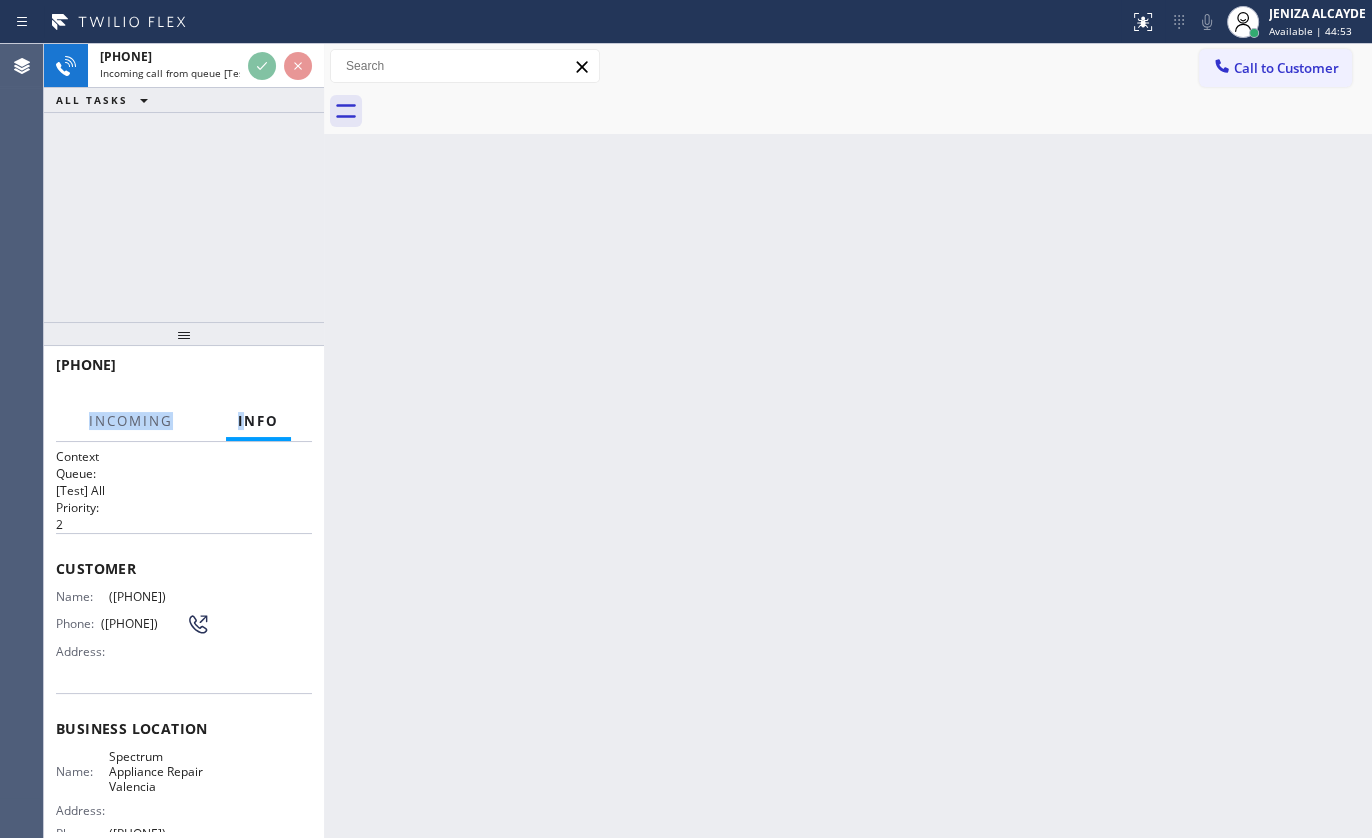 click on "Info" at bounding box center [258, 421] 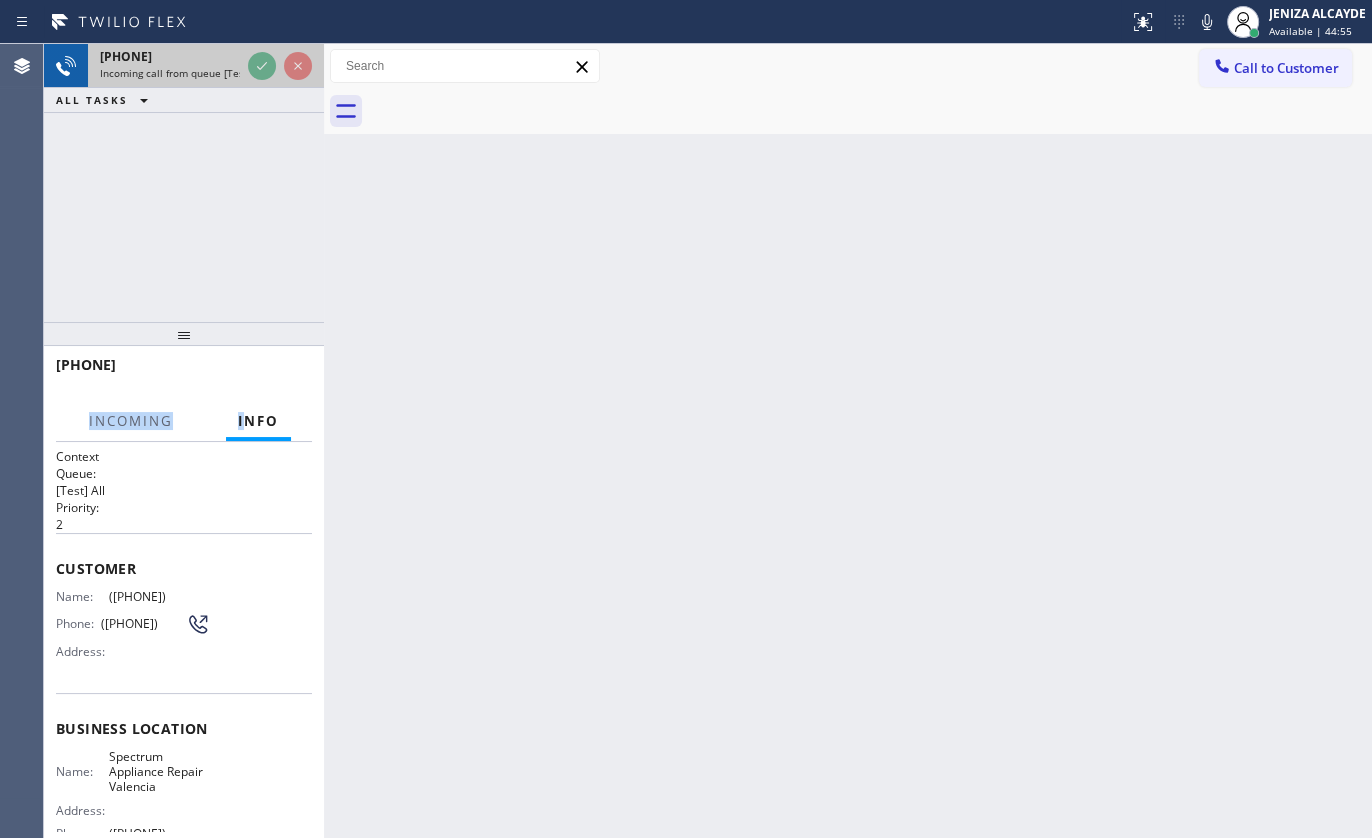 click 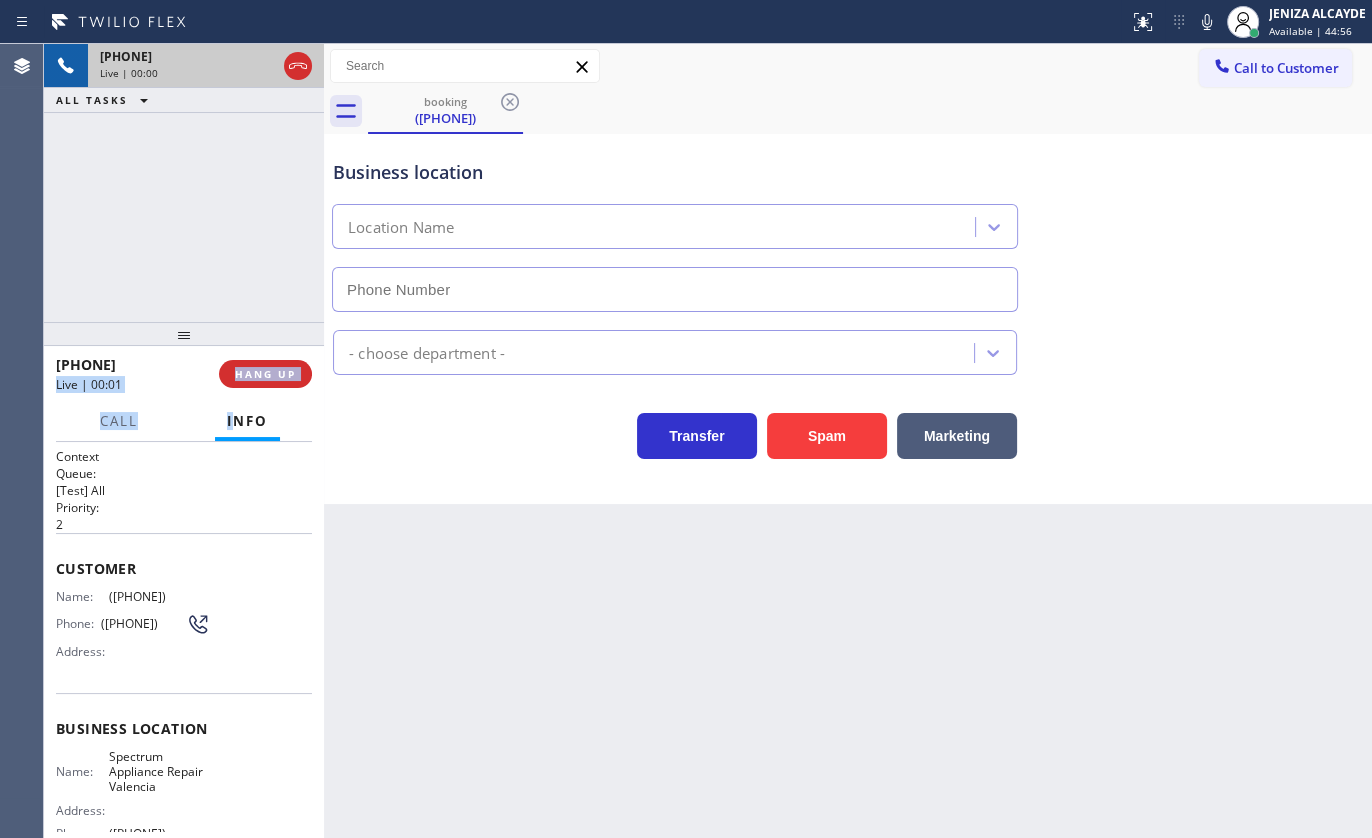 click on "Live | 00:00" at bounding box center (188, 73) 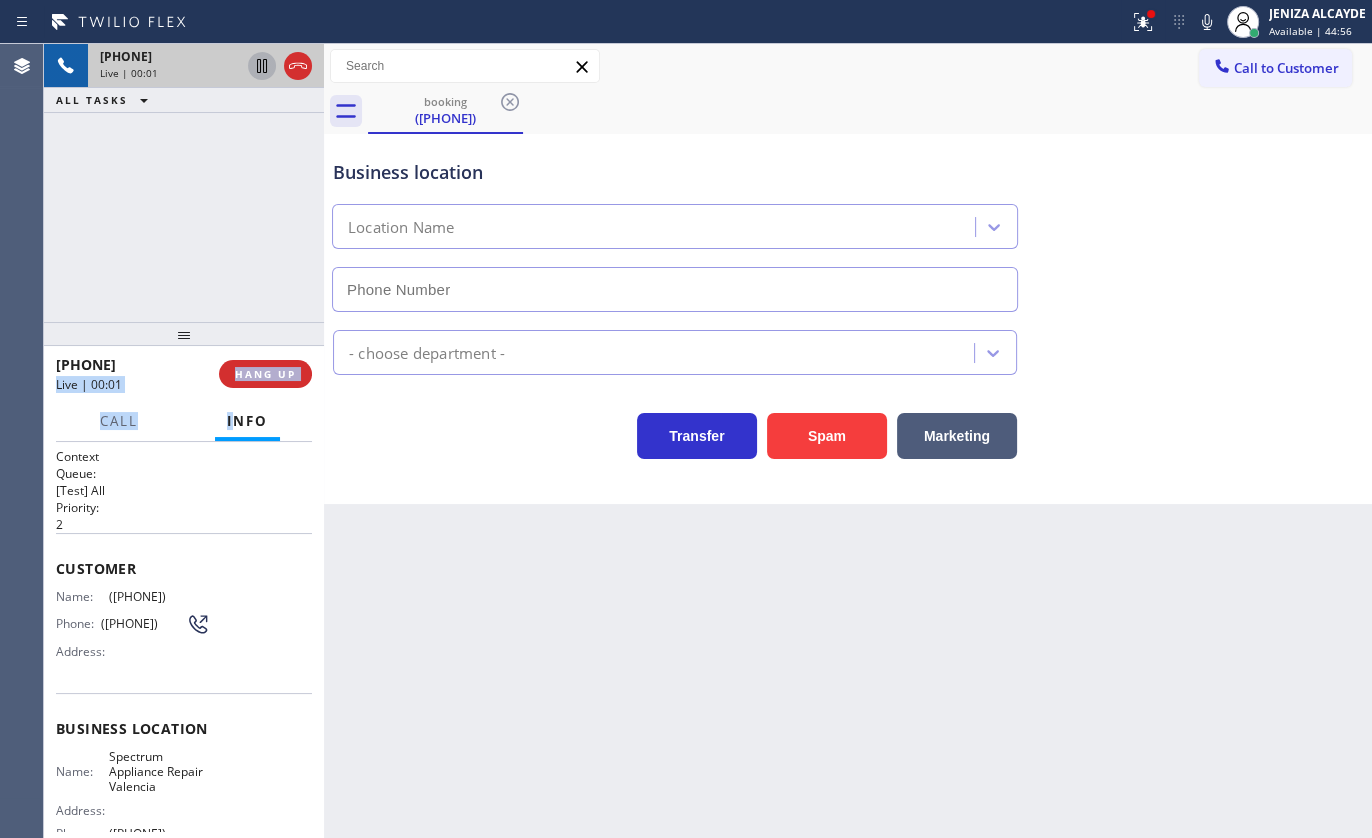 type on "([PHONE])" 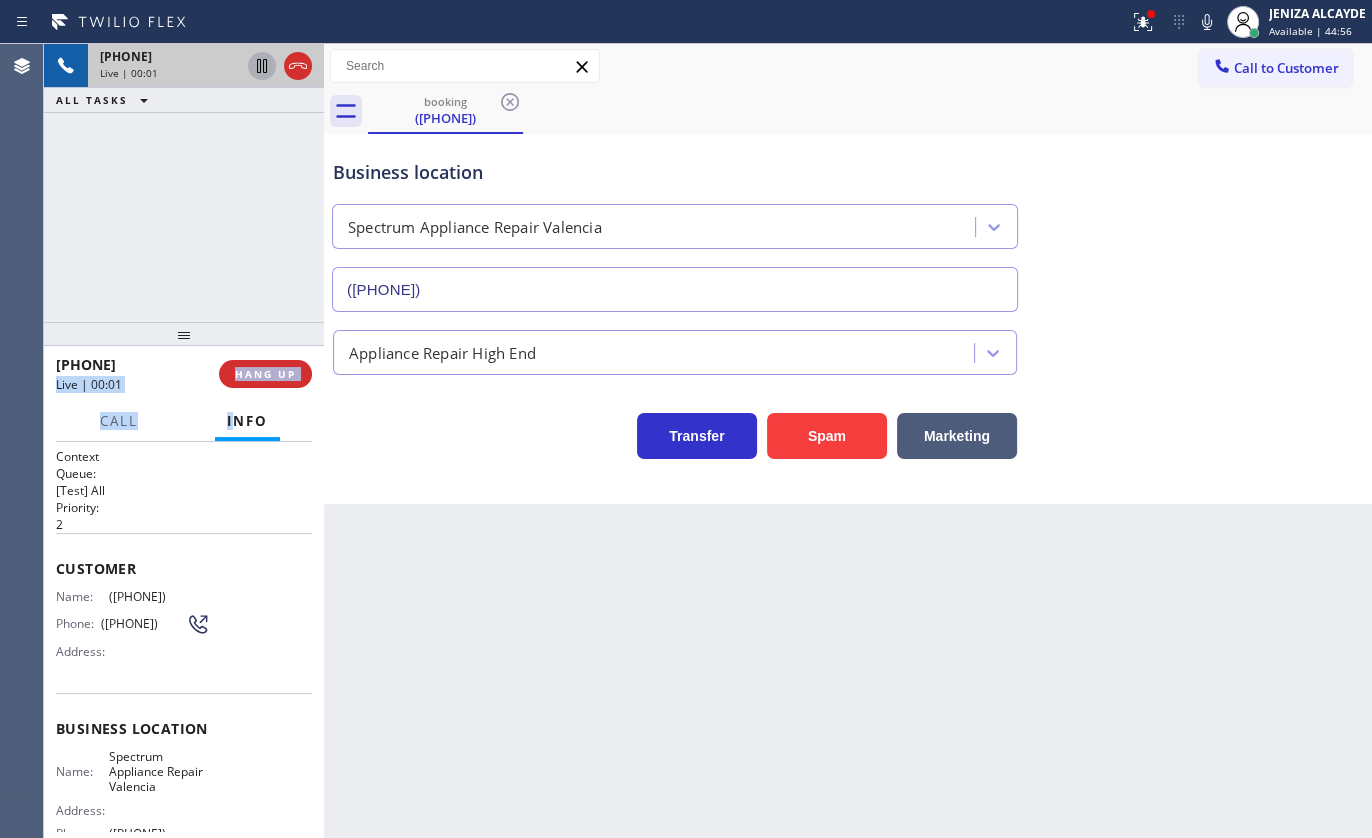 click 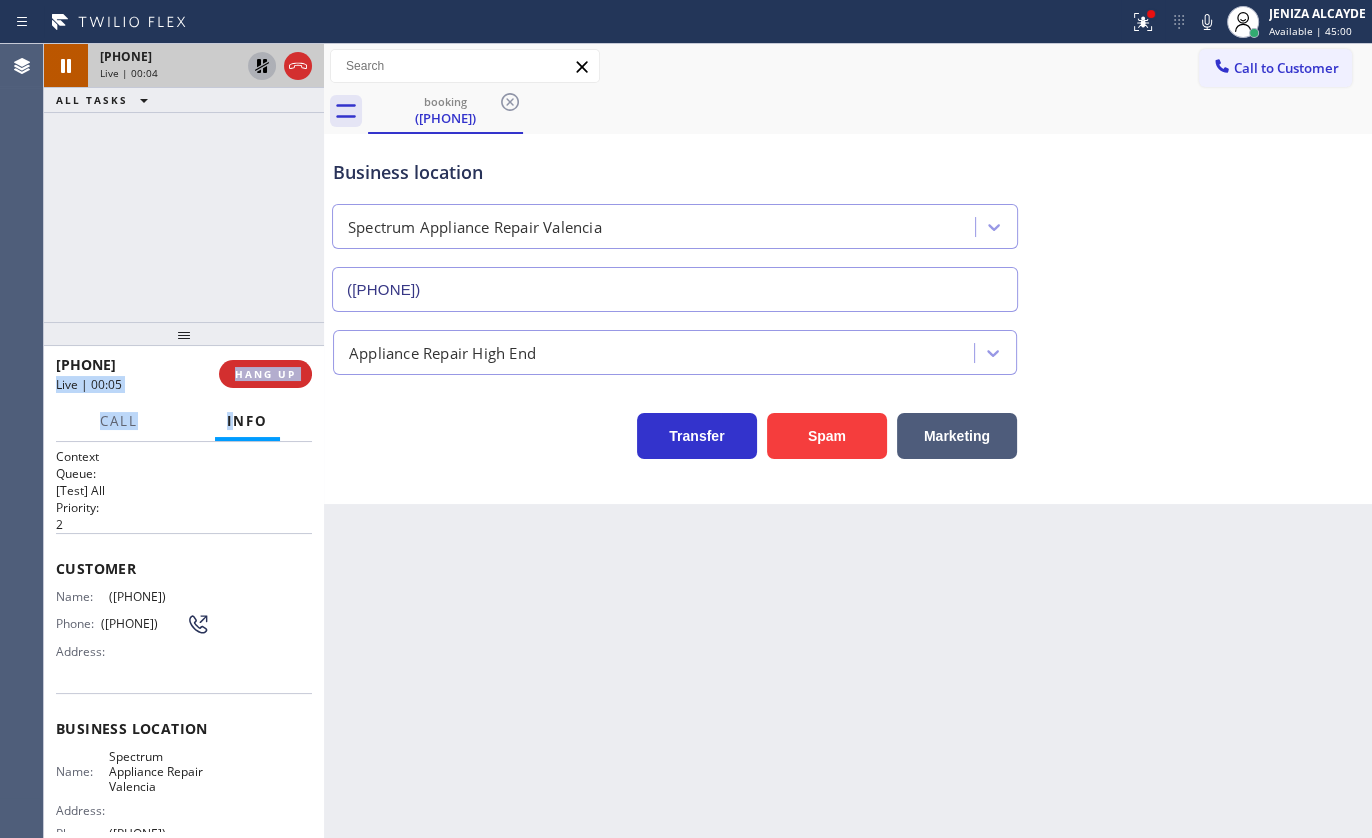click 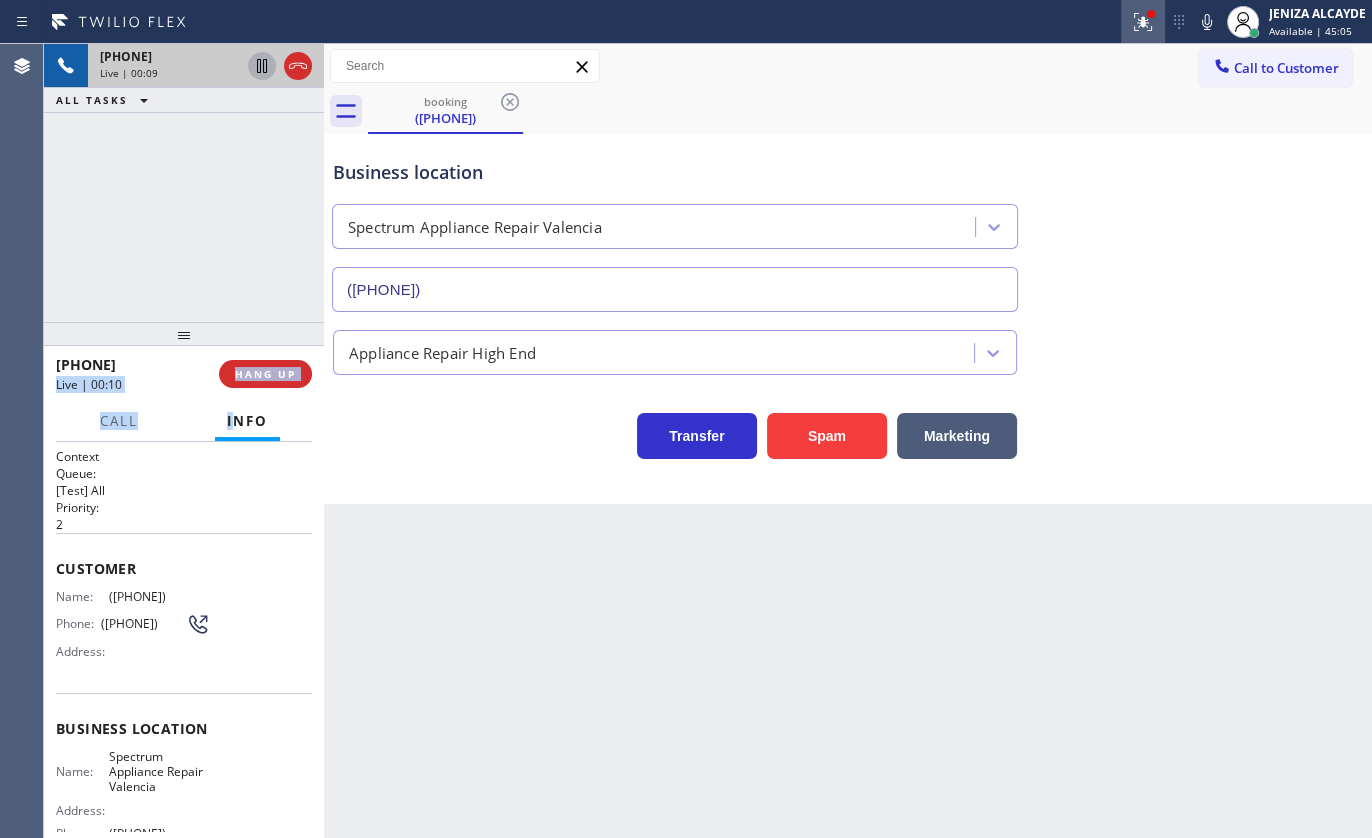 click 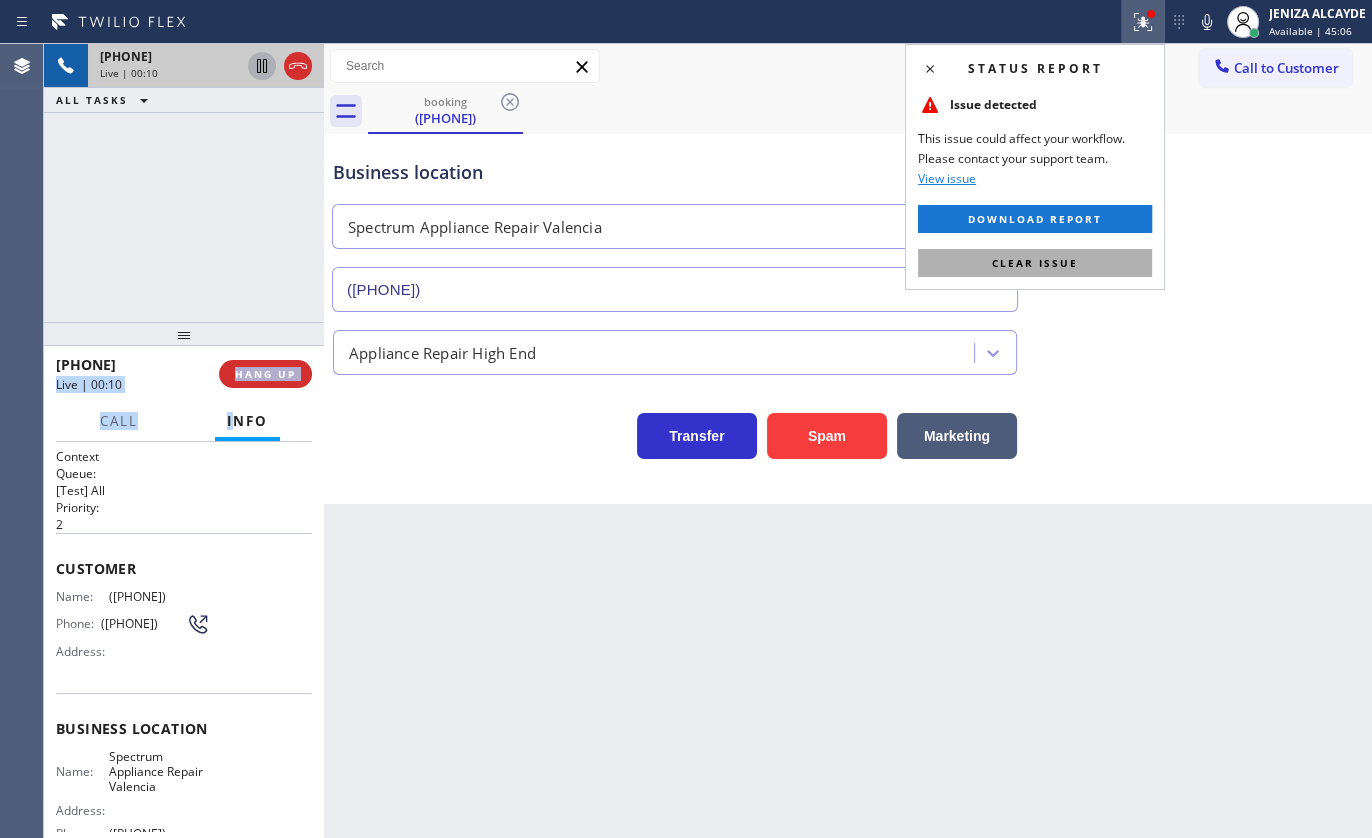 click on "Clear issue" at bounding box center (1035, 263) 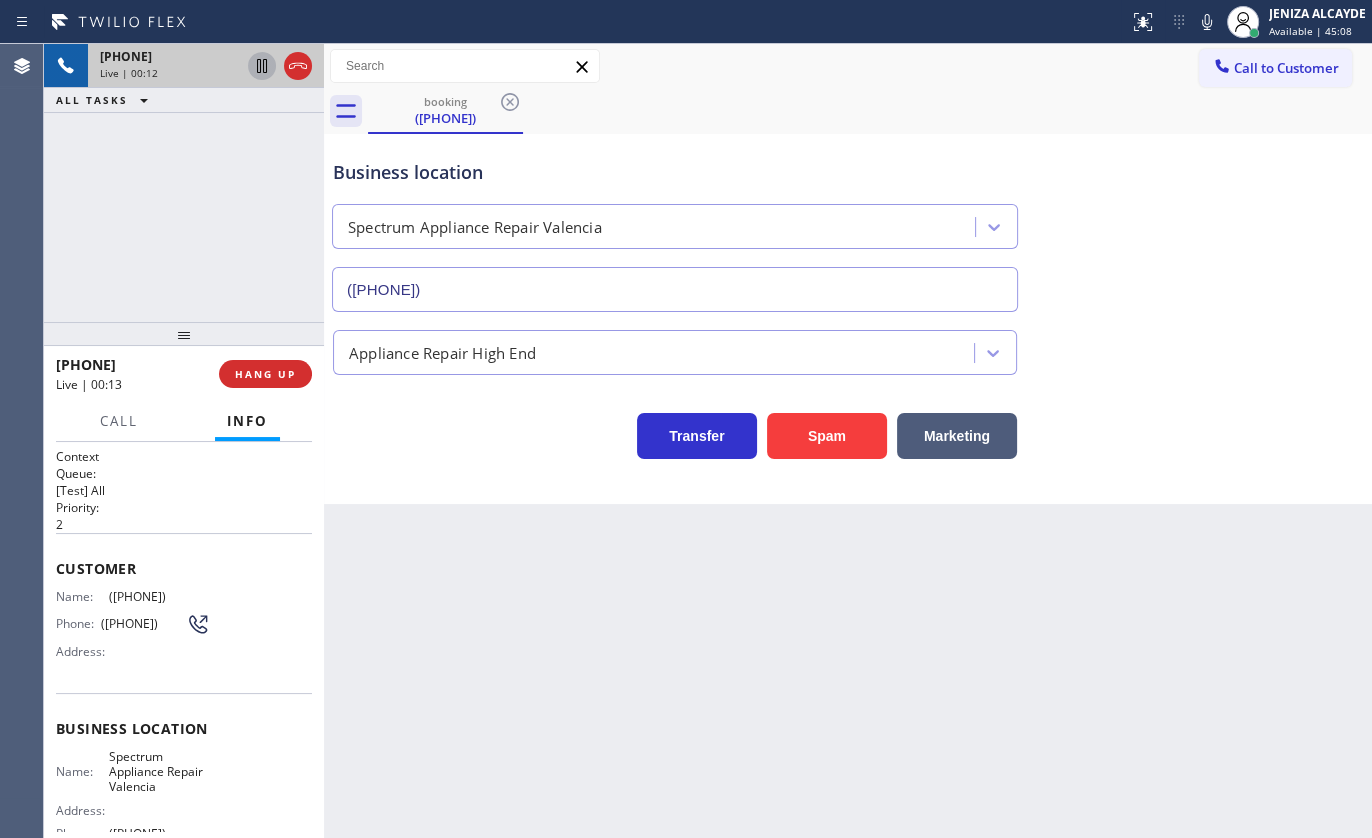 click on "Business location Spectrum Appliance Repair Valencia ([PHONE])" at bounding box center (675, 225) 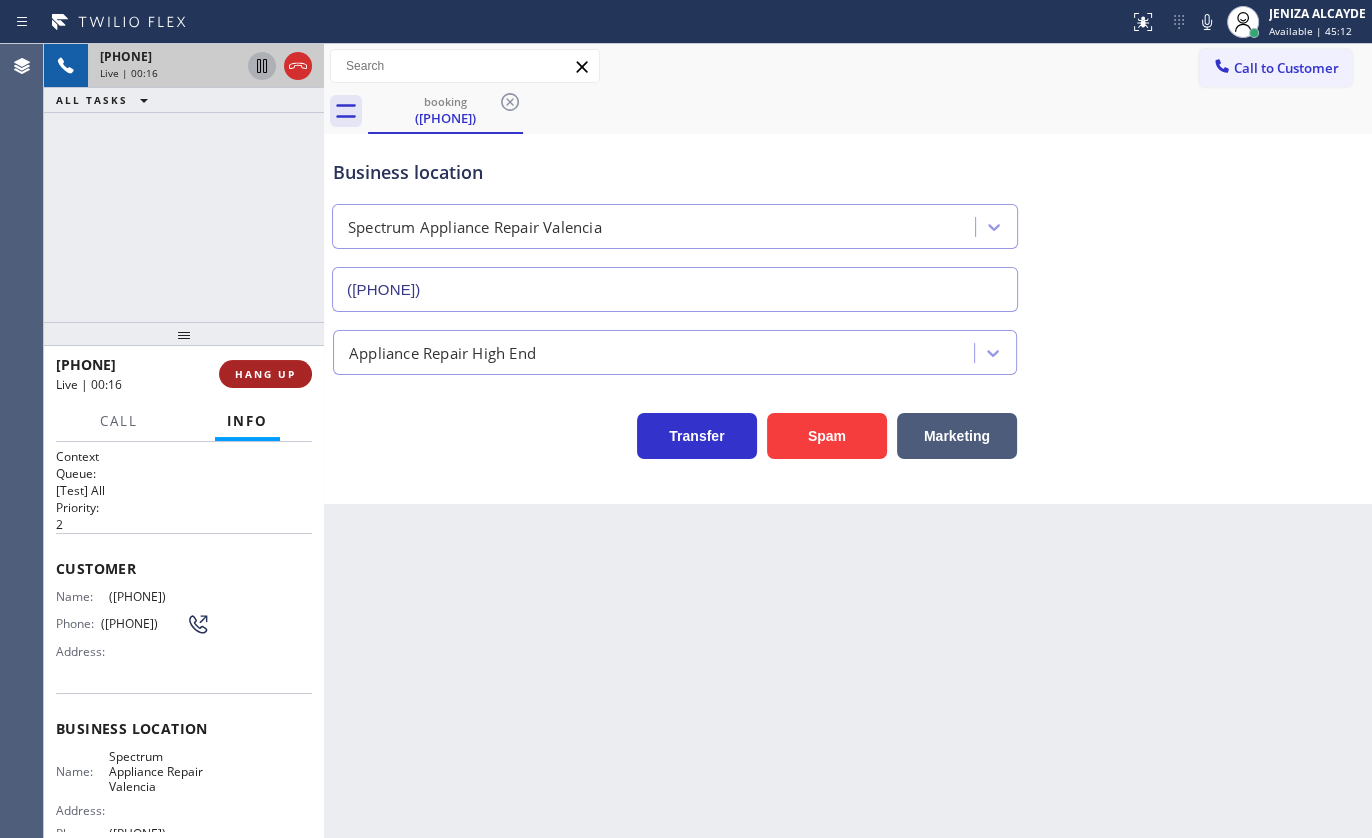 click on "HANG UP" at bounding box center (265, 374) 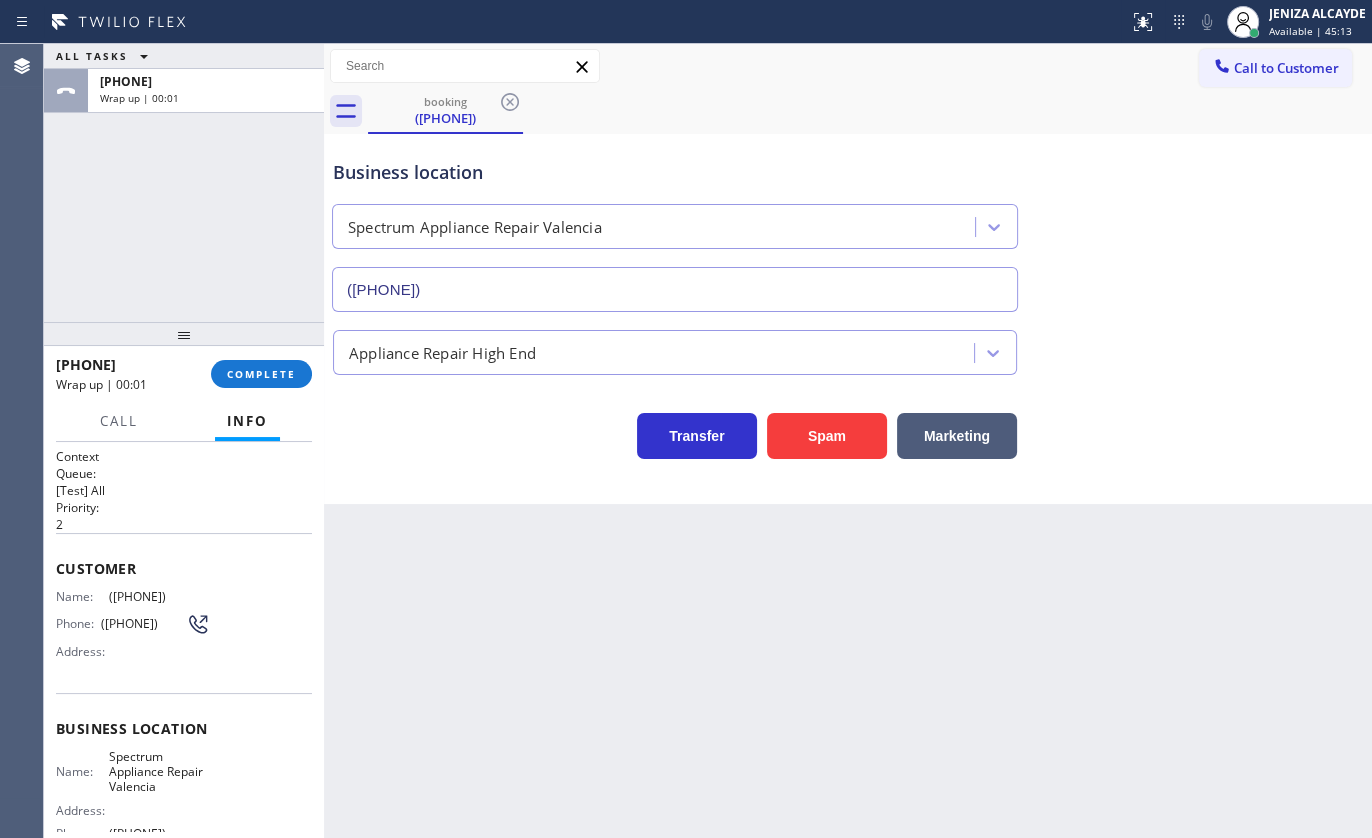 click on "Customer Name: ([PHONE]) Phone: ([PHONE]) Address:" at bounding box center [184, 613] 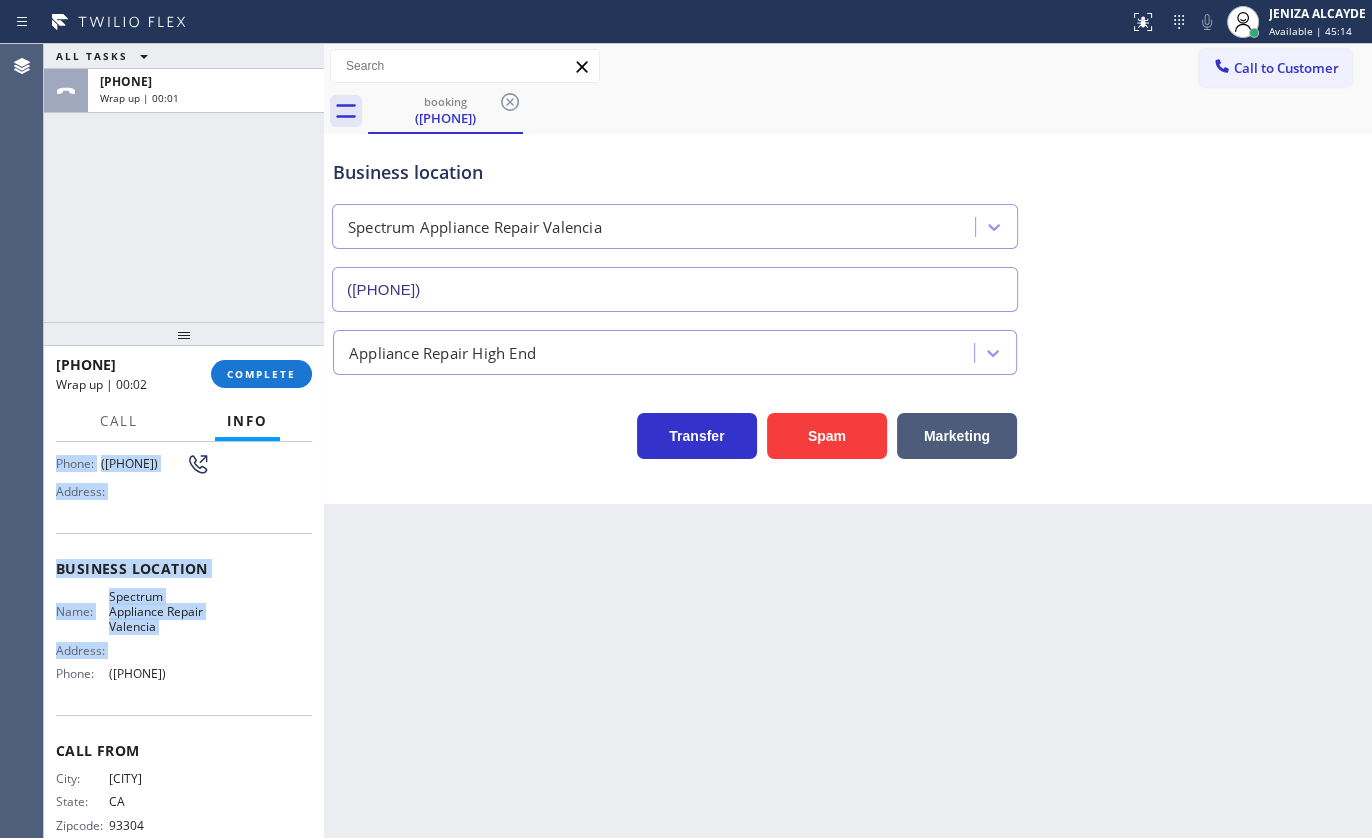 scroll, scrollTop: 198, scrollLeft: 0, axis: vertical 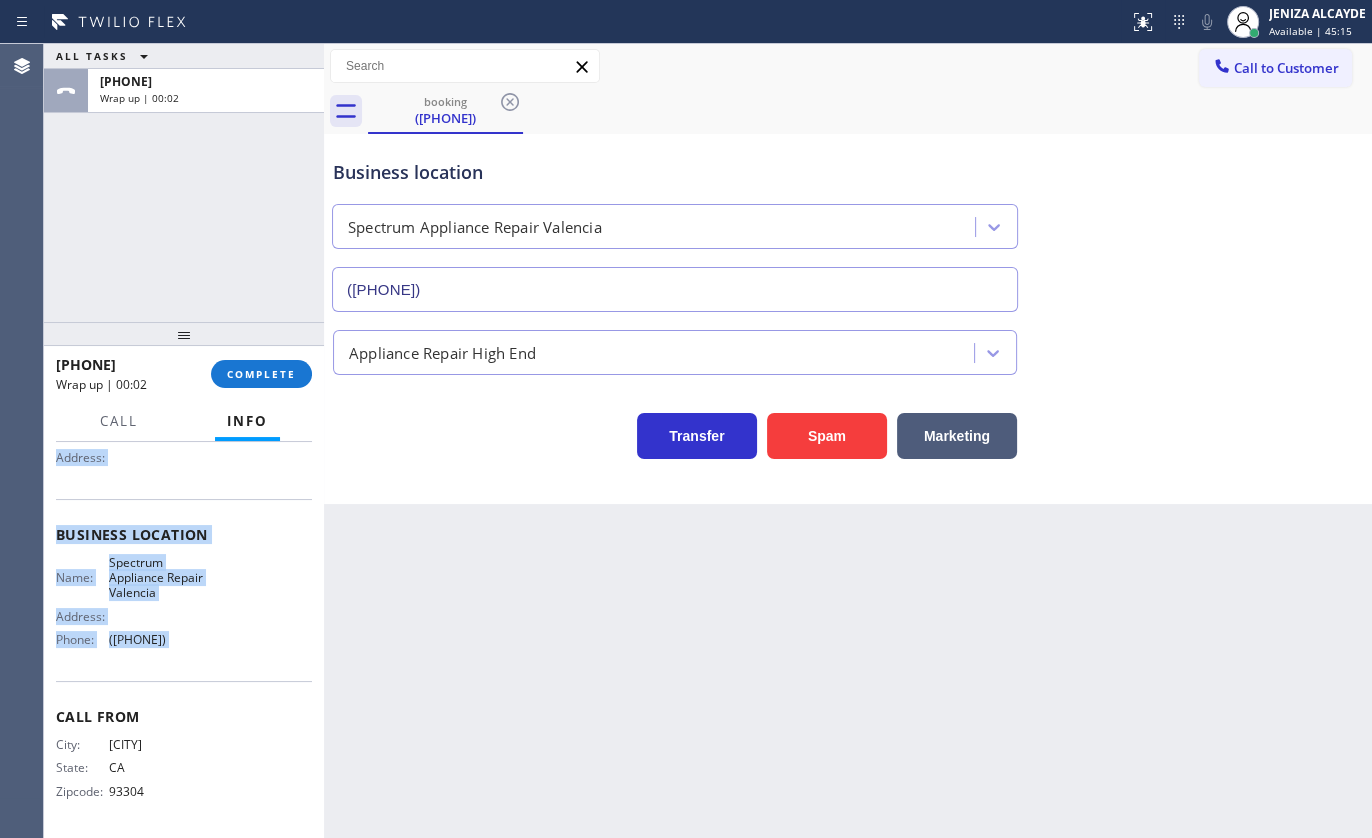 drag, startPoint x: 60, startPoint y: 542, endPoint x: 247, endPoint y: 658, distance: 220.05681 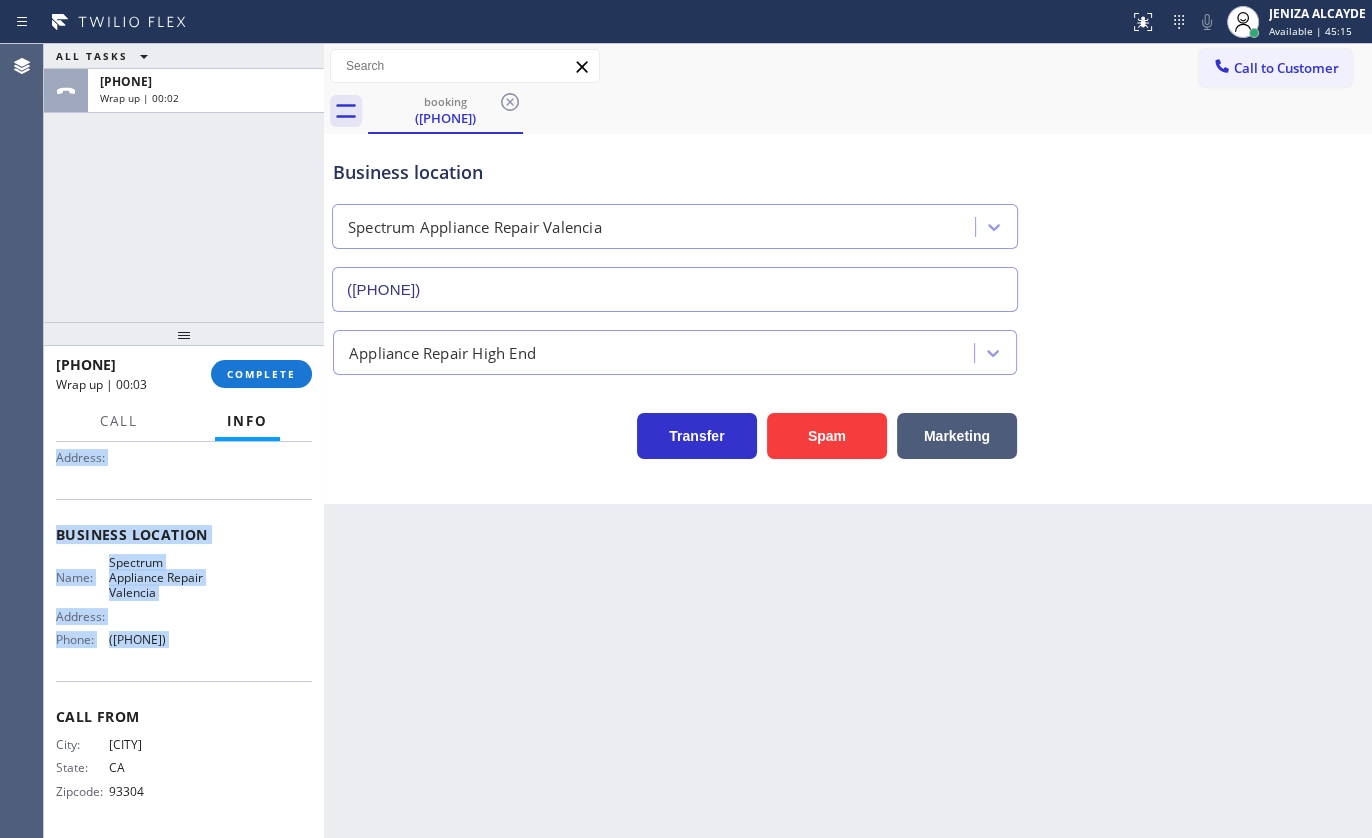 copy on "Customer Name: ([PHONE]) Phone: ([PHONE]) Address: Business location Name: Spectrum Appliance Repair Valencia Address:   Phone: ([PHONE])" 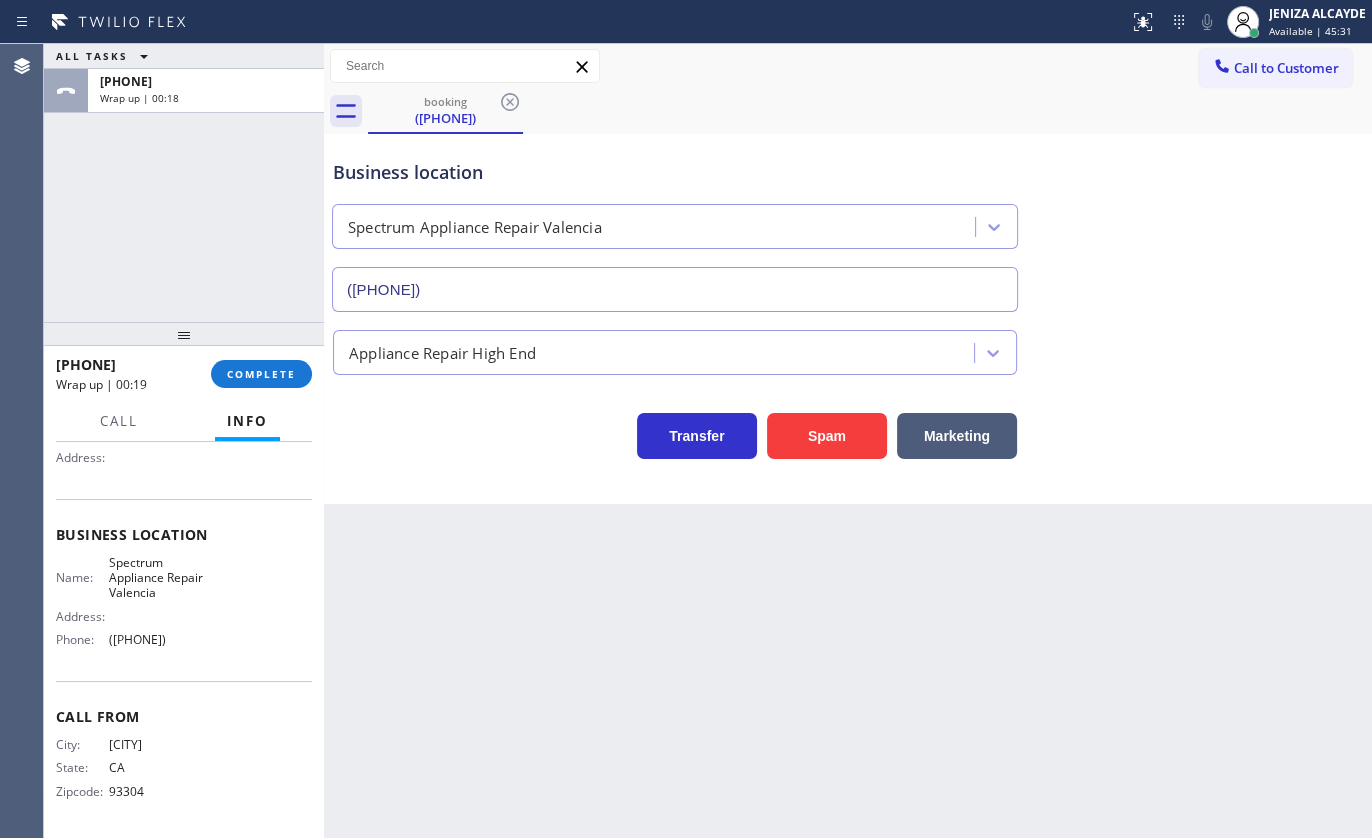 drag, startPoint x: 121, startPoint y: 203, endPoint x: 150, endPoint y: 9, distance: 196.15555 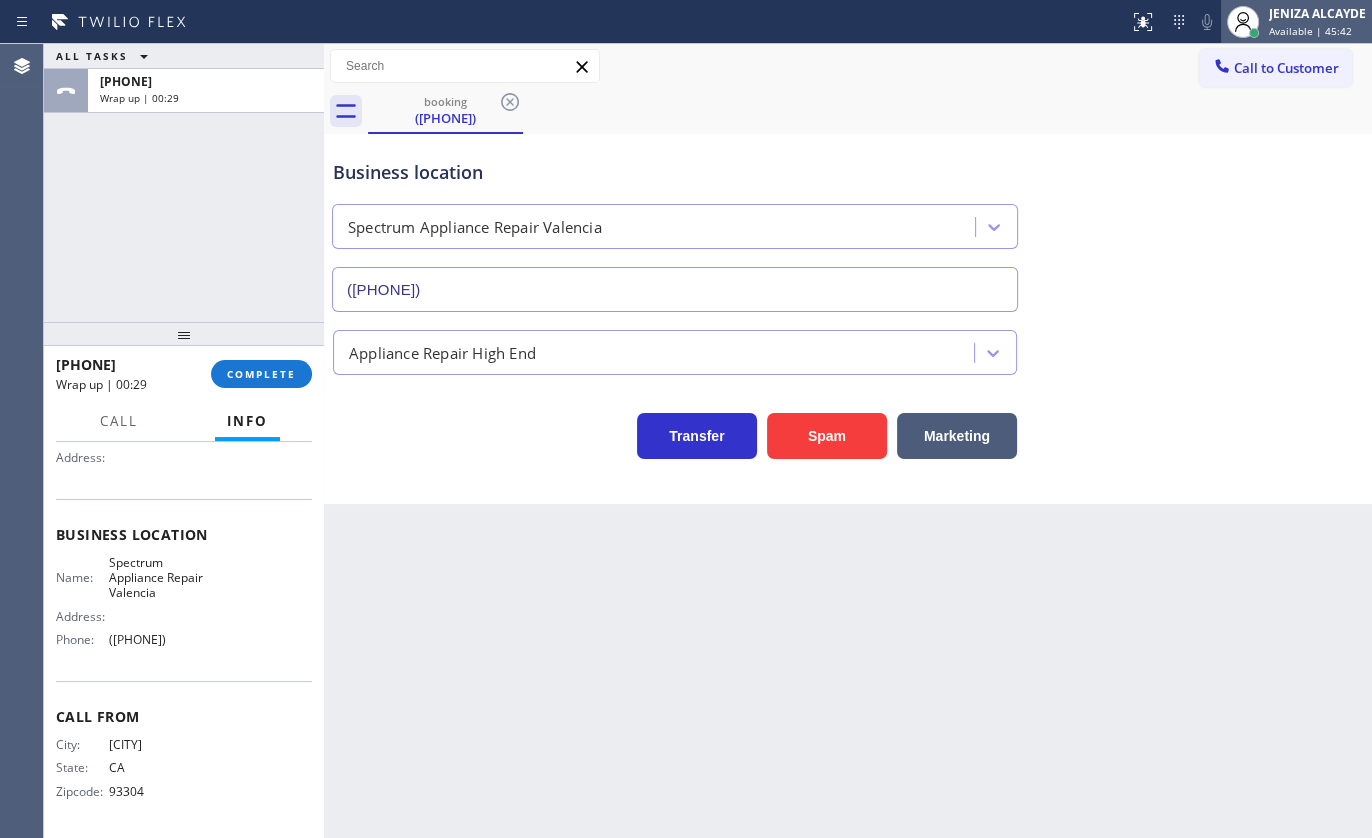 click on "JENIZA ALCAYDE" at bounding box center (1317, 13) 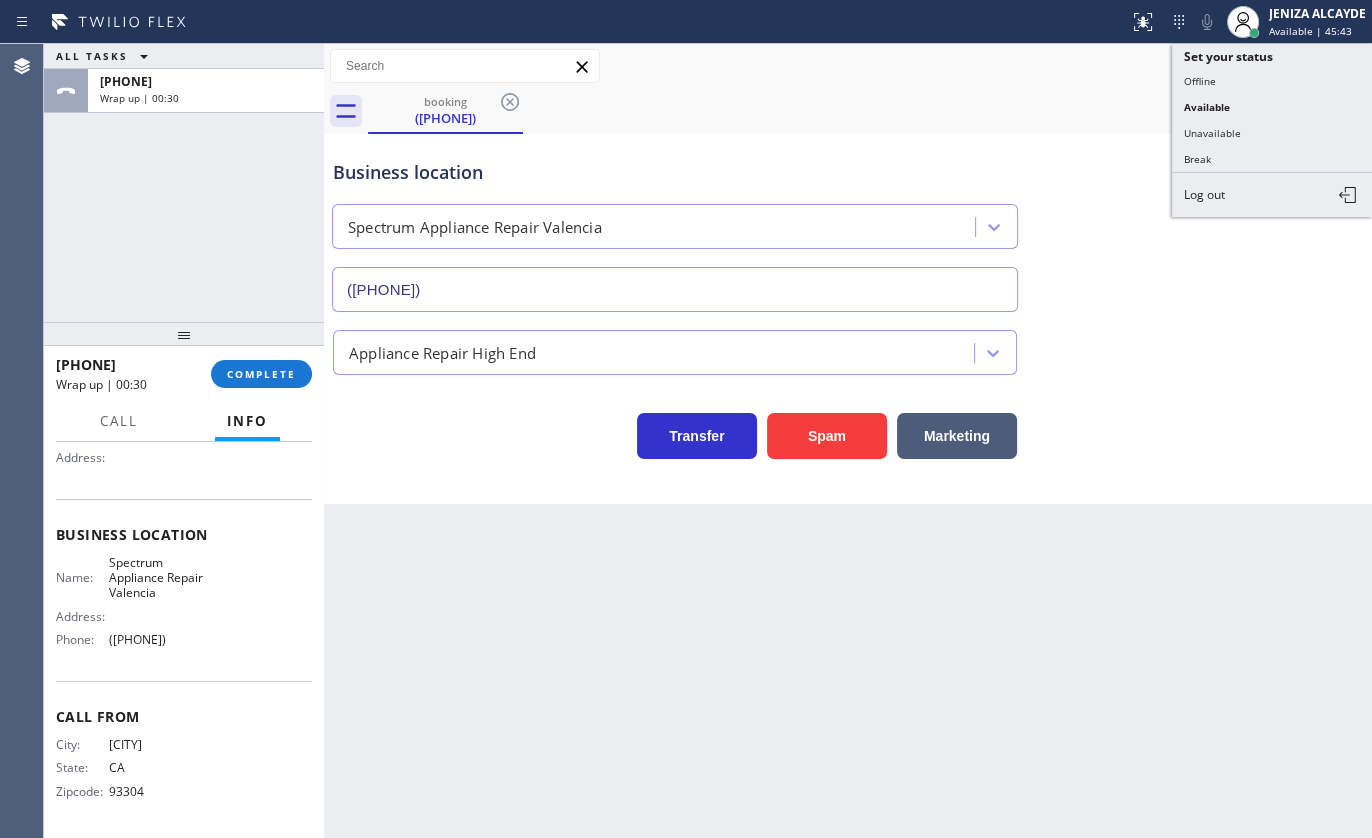 click on "Break" at bounding box center [1272, 159] 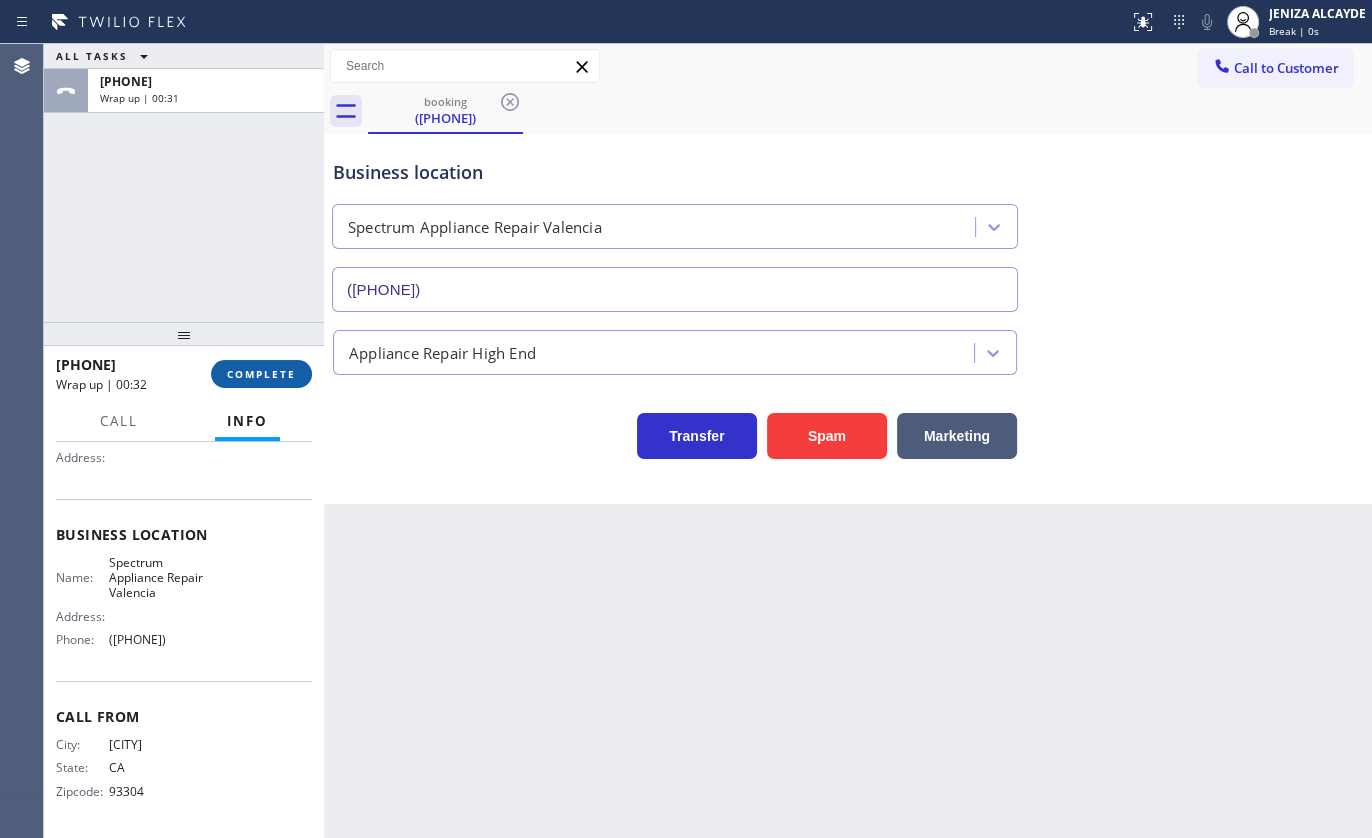 click on "COMPLETE" at bounding box center (261, 374) 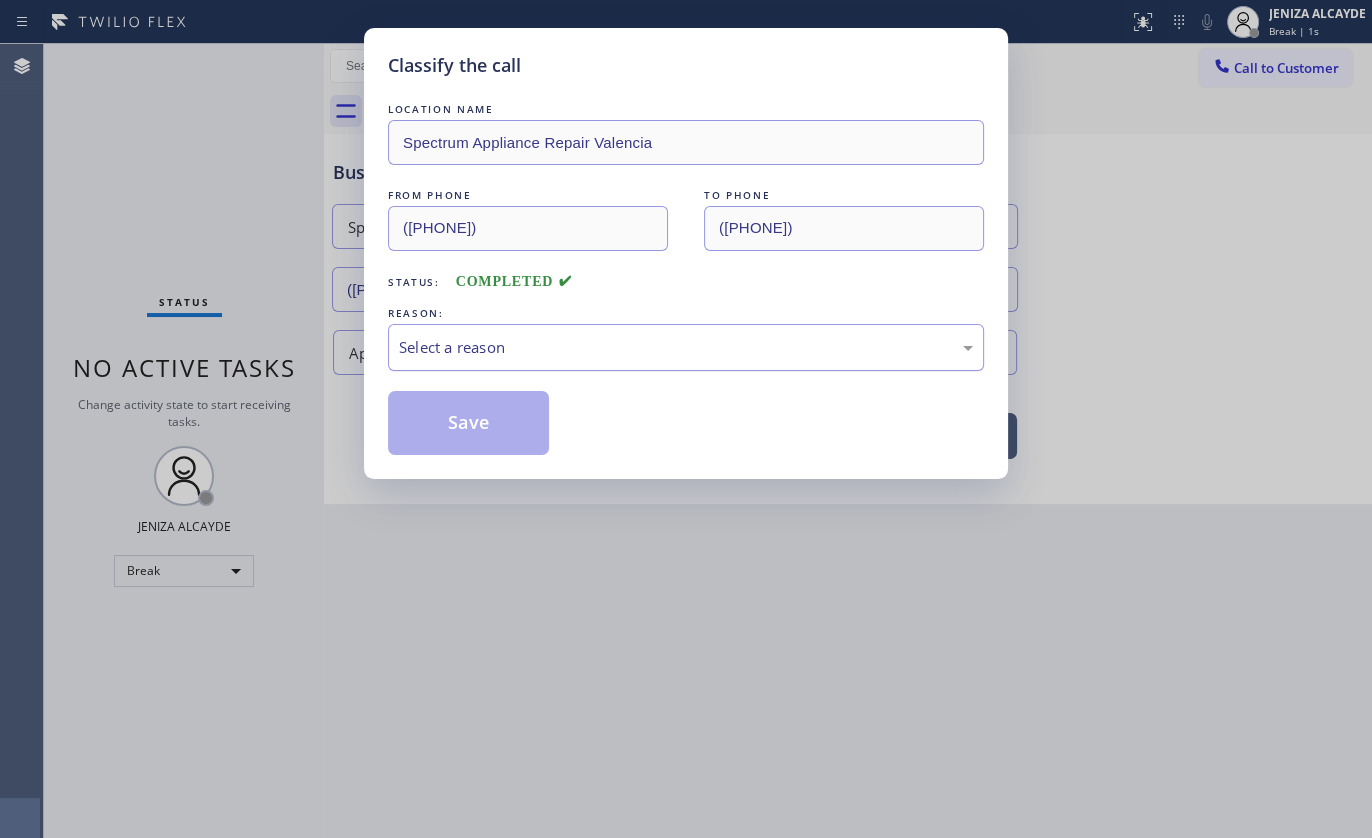 click on "Select a reason" at bounding box center [686, 347] 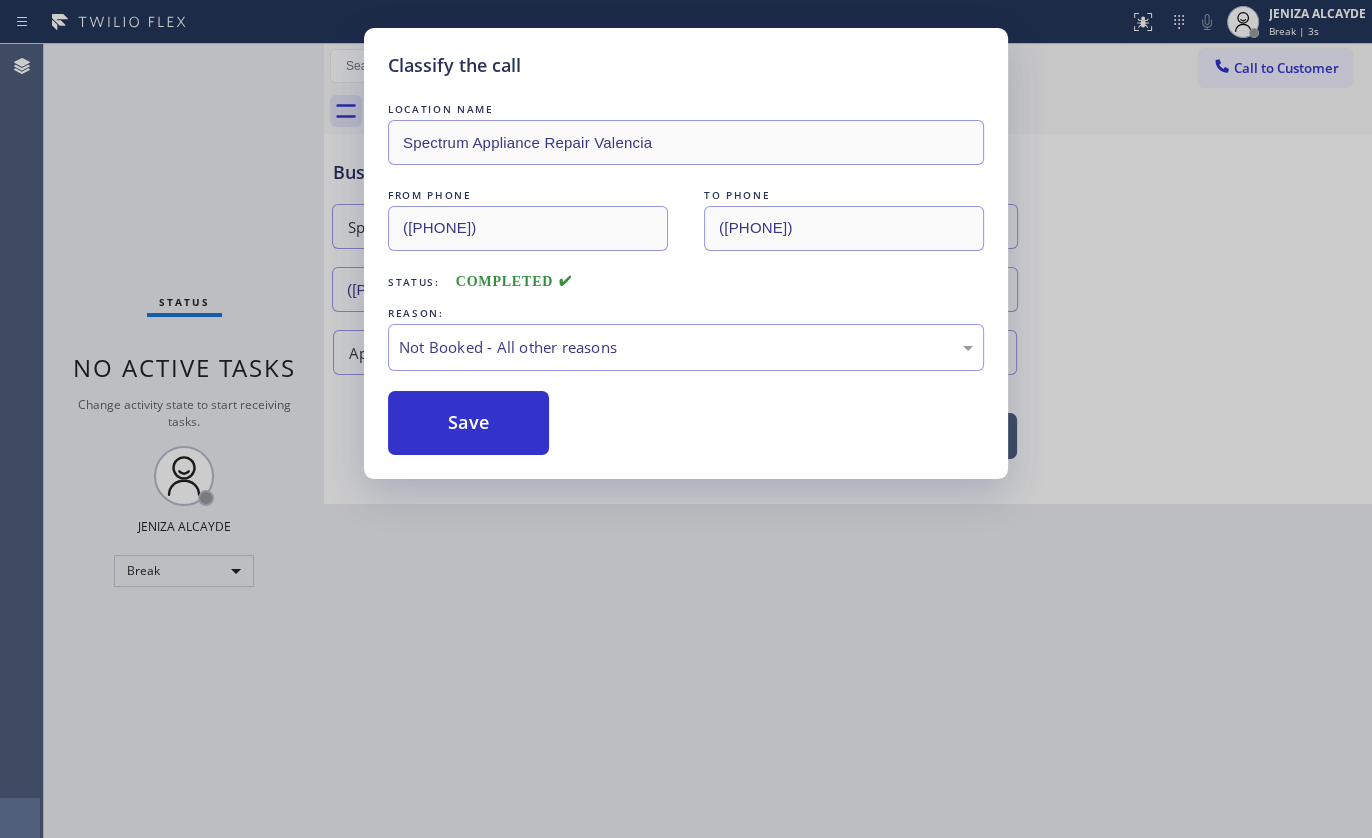 click on "Save" at bounding box center [468, 423] 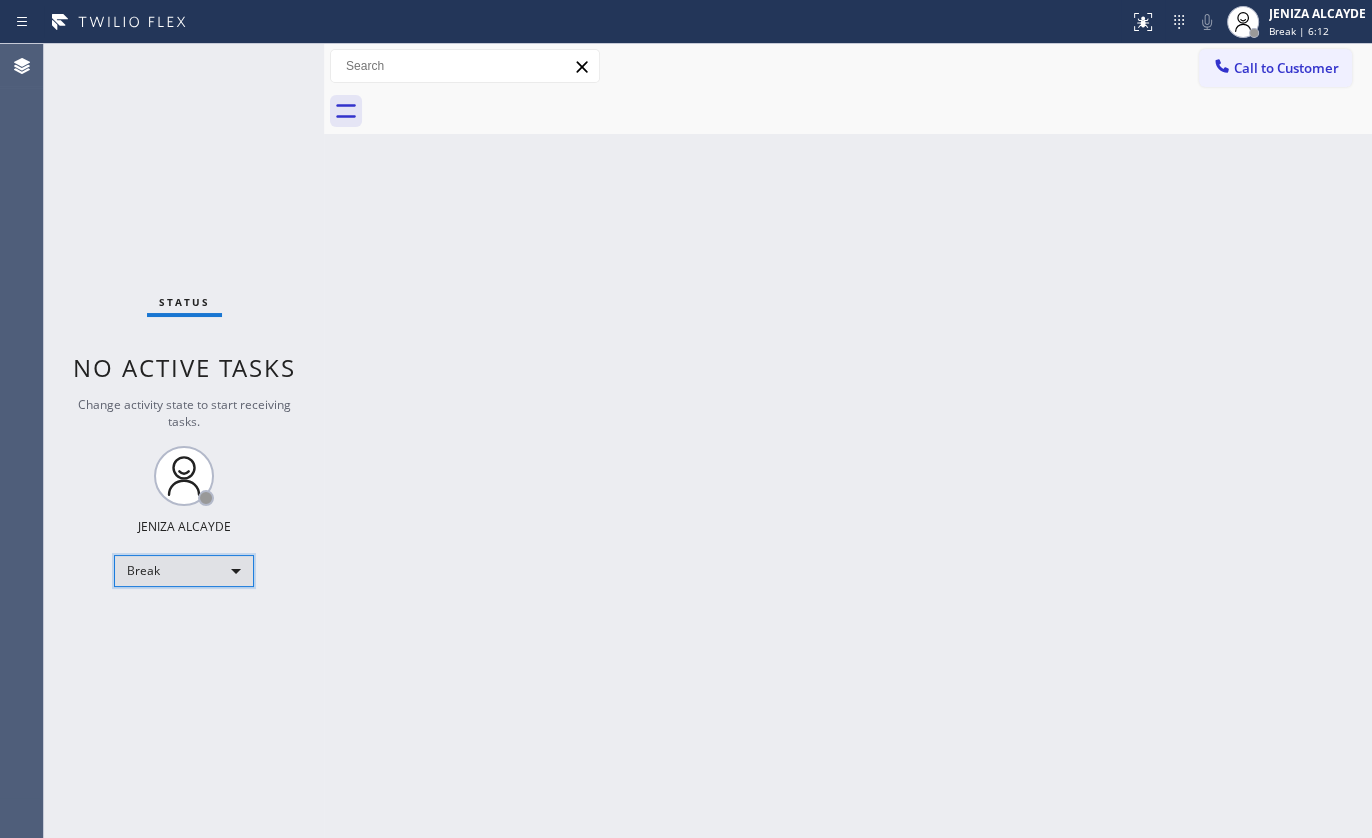 click on "Break" at bounding box center (184, 571) 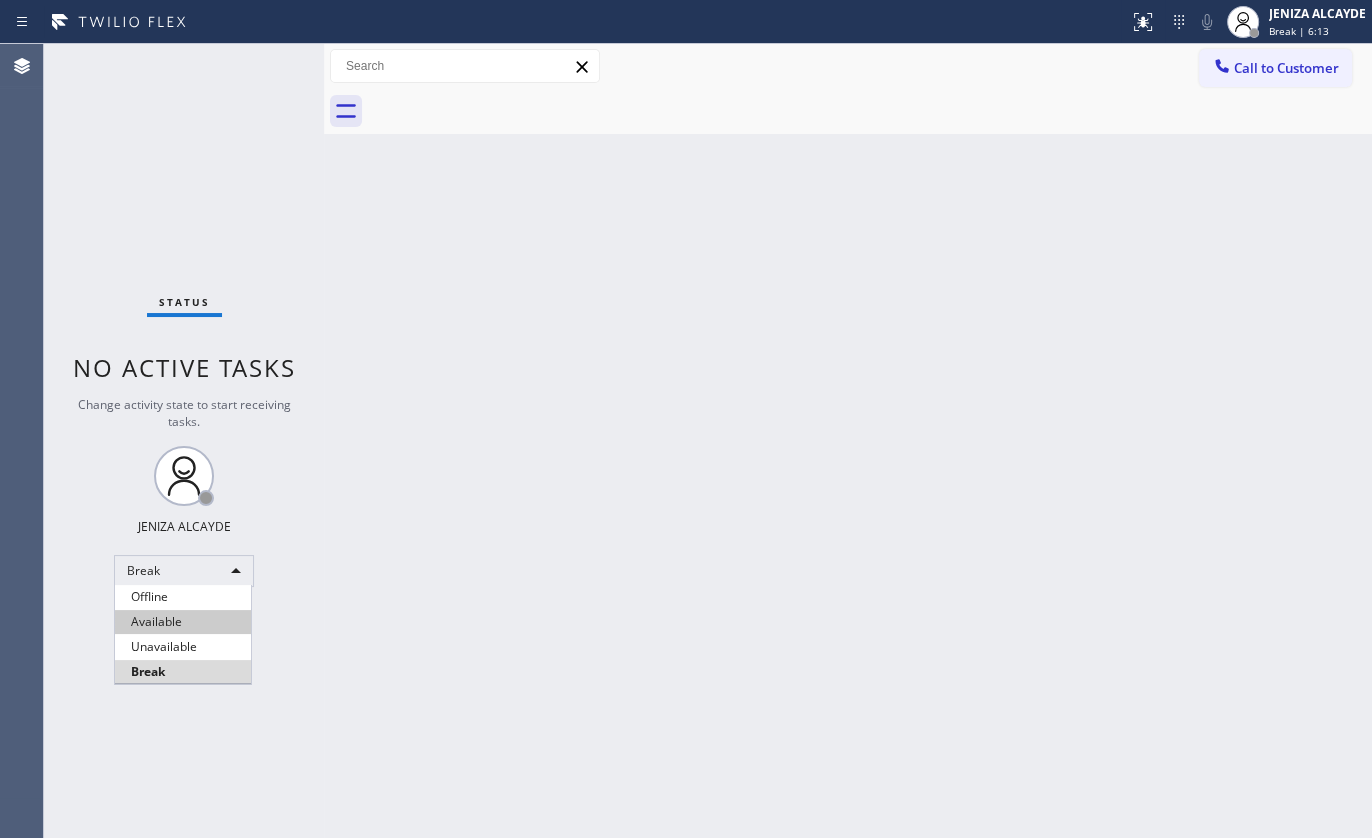 click on "Available" at bounding box center [183, 622] 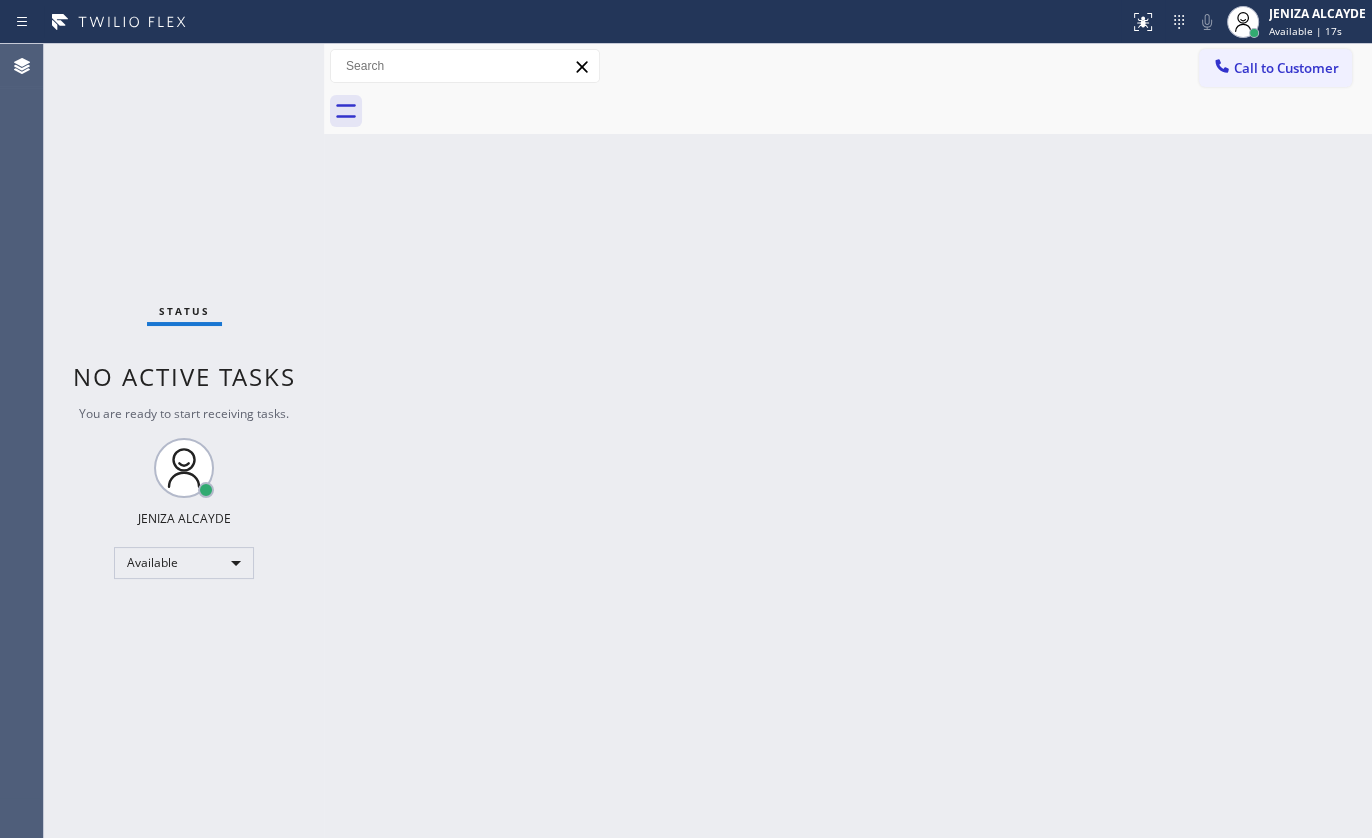 click on "Status   No active tasks     You are ready to start receiving tasks.   JENIZA ALCAYDE Available" at bounding box center (184, 441) 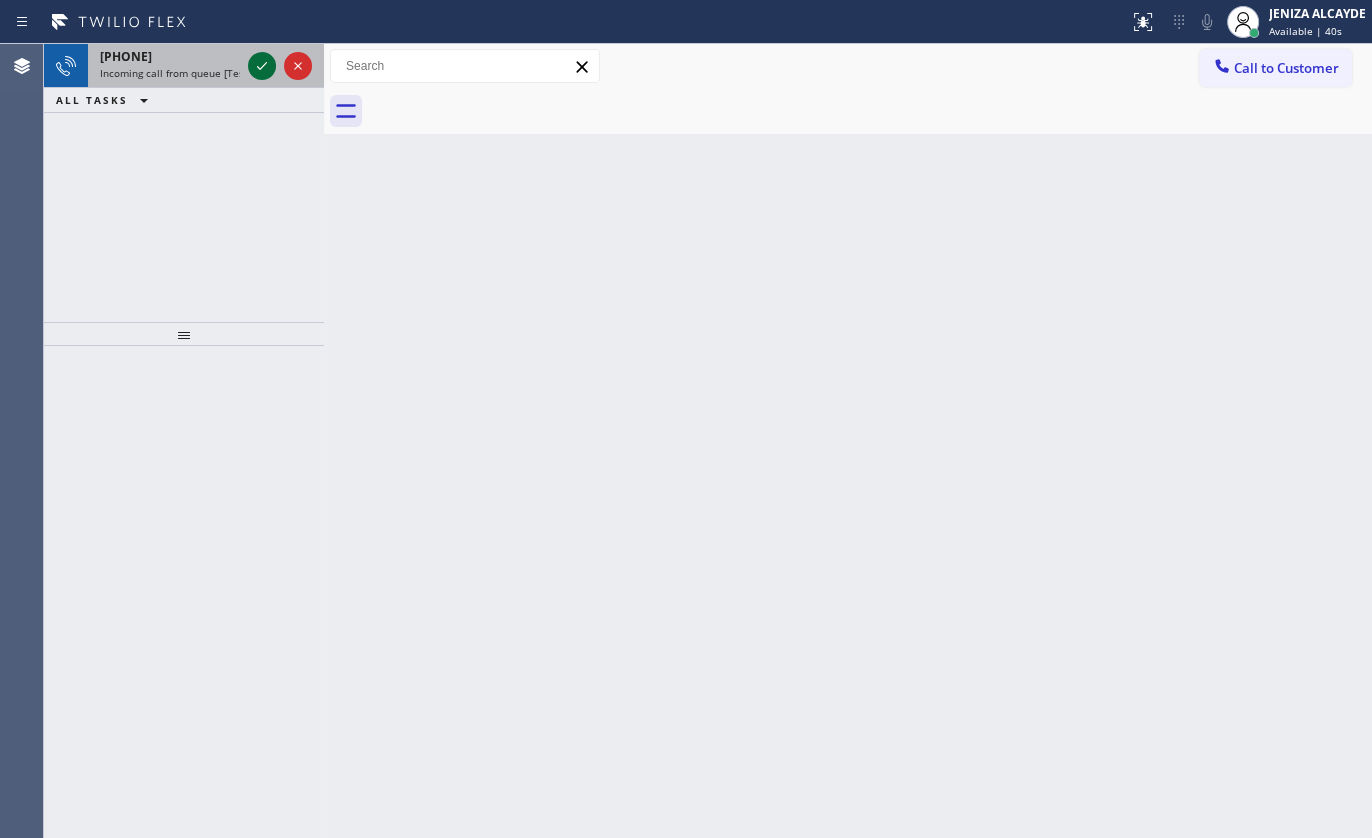 click 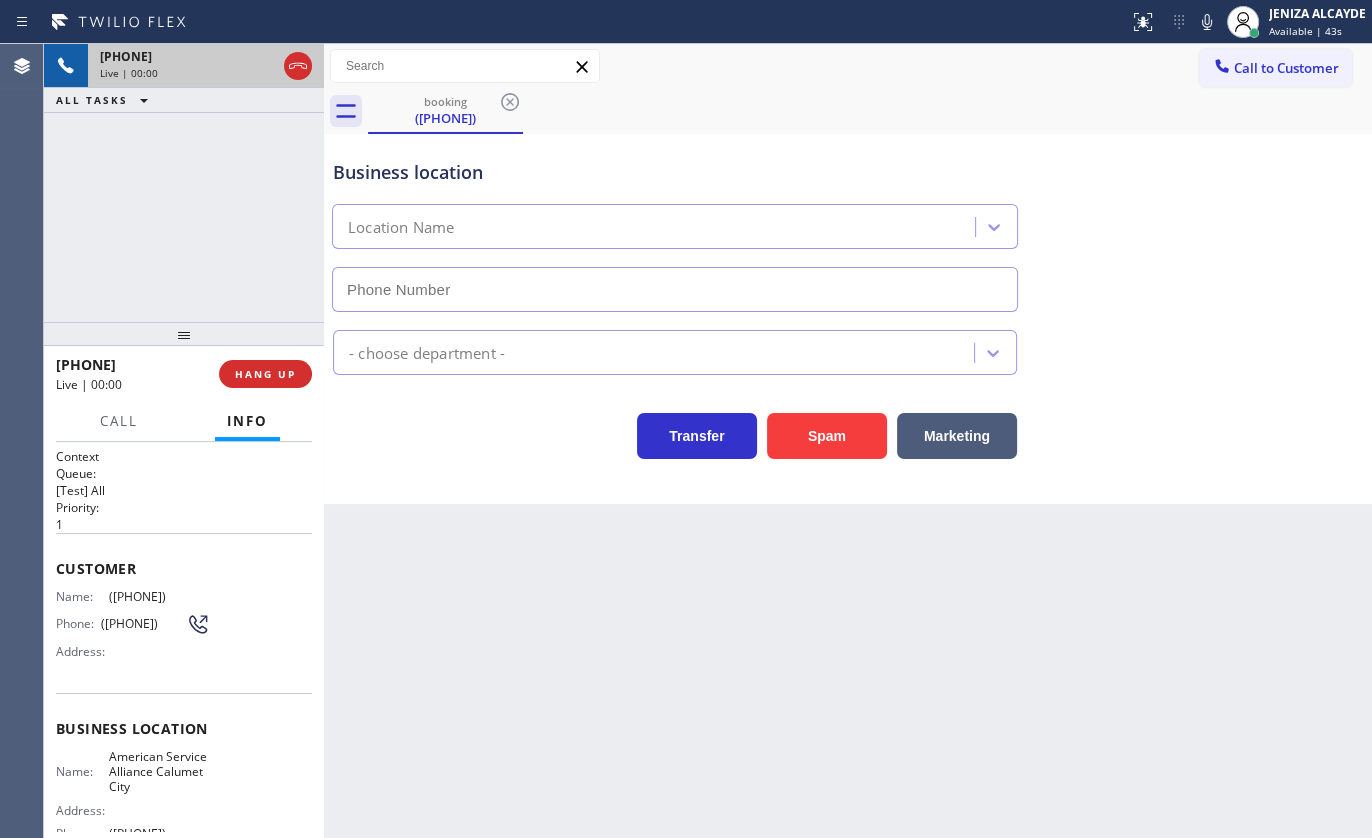 type on "([PHONE])" 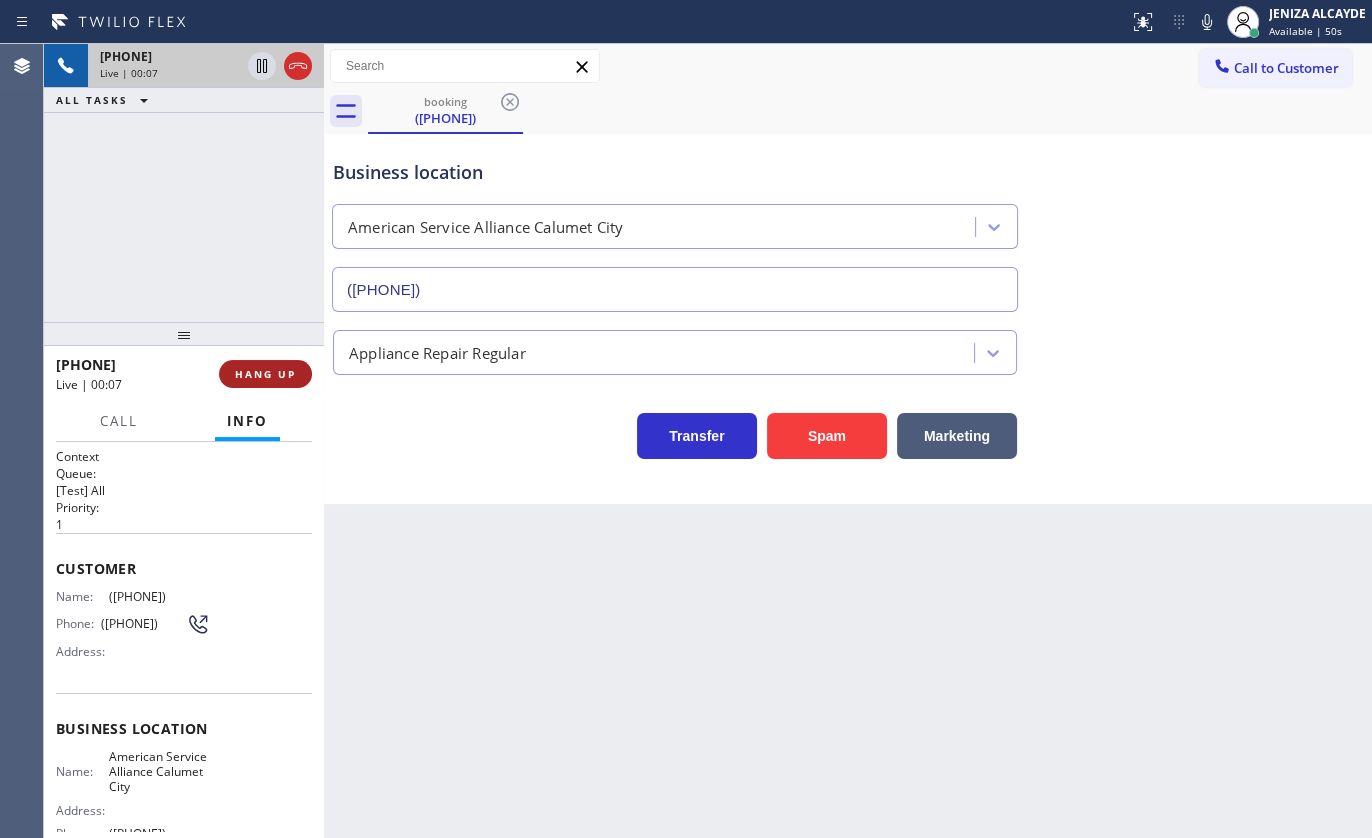 click on "HANG UP" at bounding box center (265, 374) 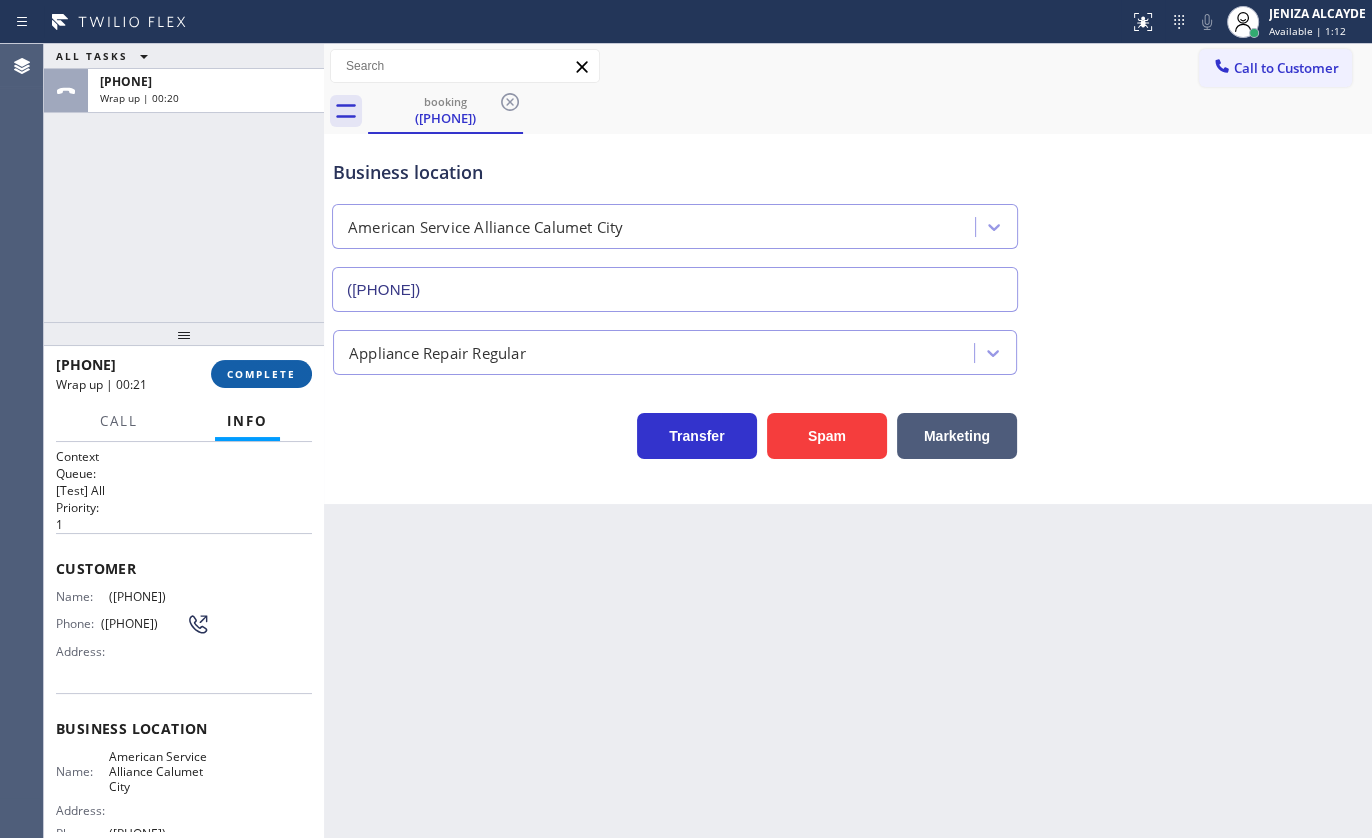 click on "COMPLETE" at bounding box center [261, 374] 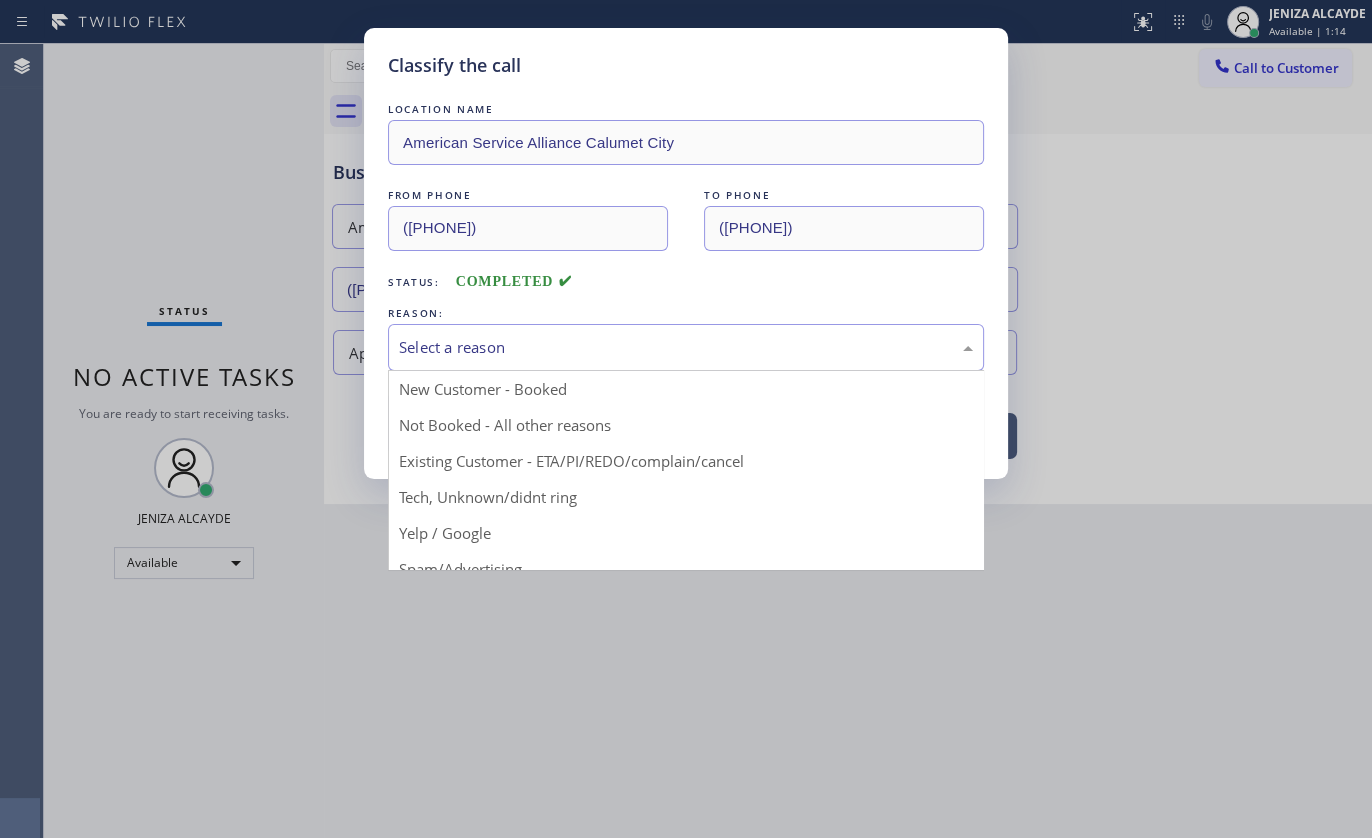 click on "Select a reason" at bounding box center (686, 347) 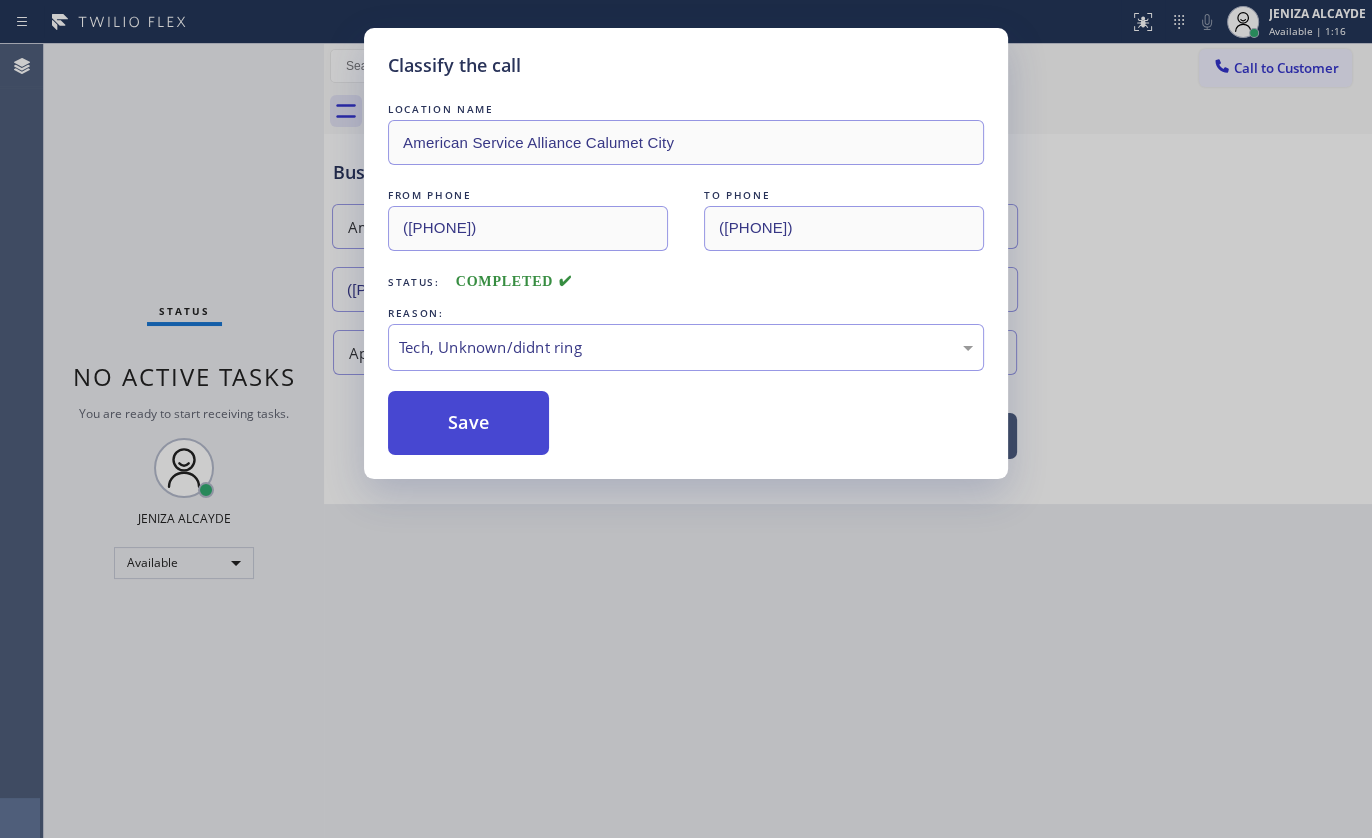 click on "Save" at bounding box center (468, 423) 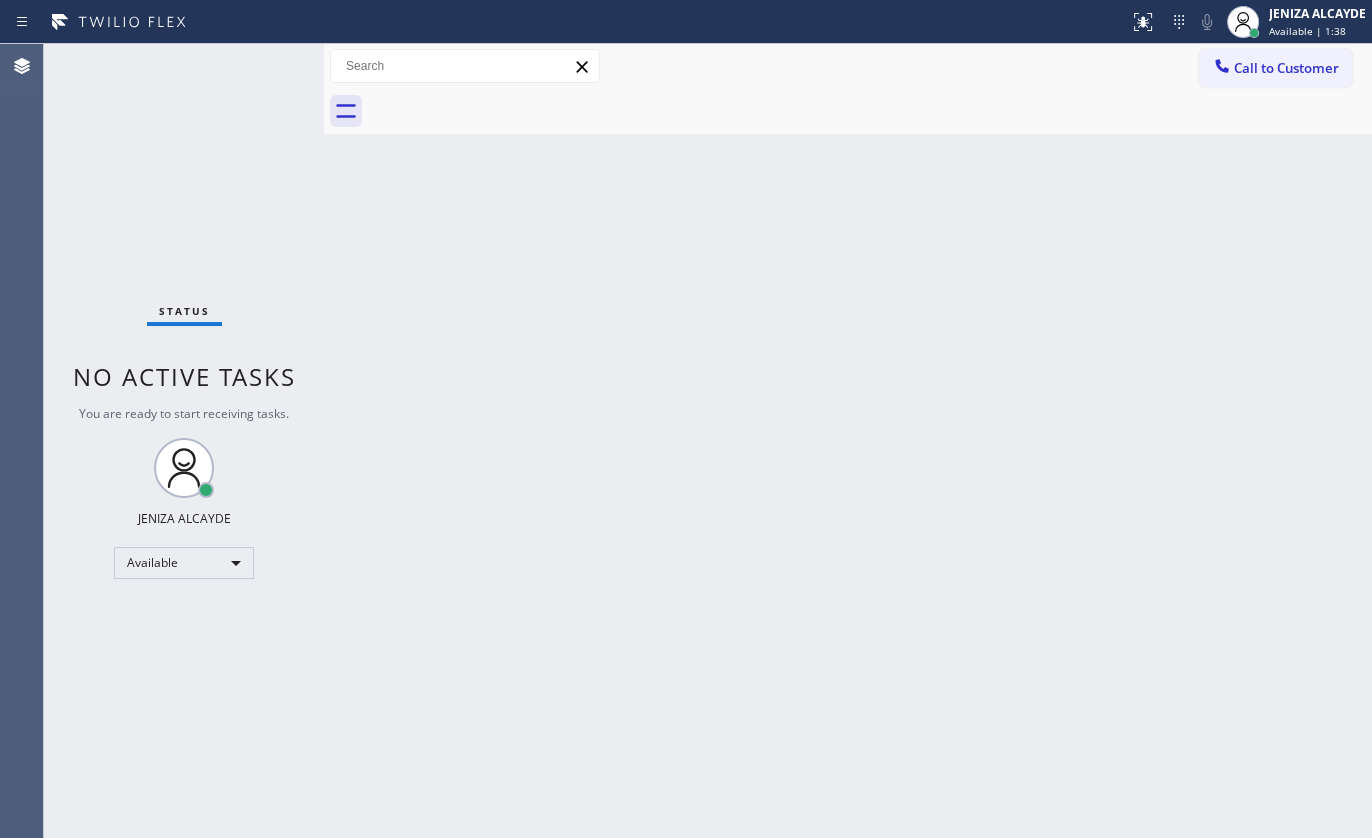 click on "Status   No active tasks     You are ready to start receiving tasks.   JENIZA ALCAYDE Available" at bounding box center (184, 441) 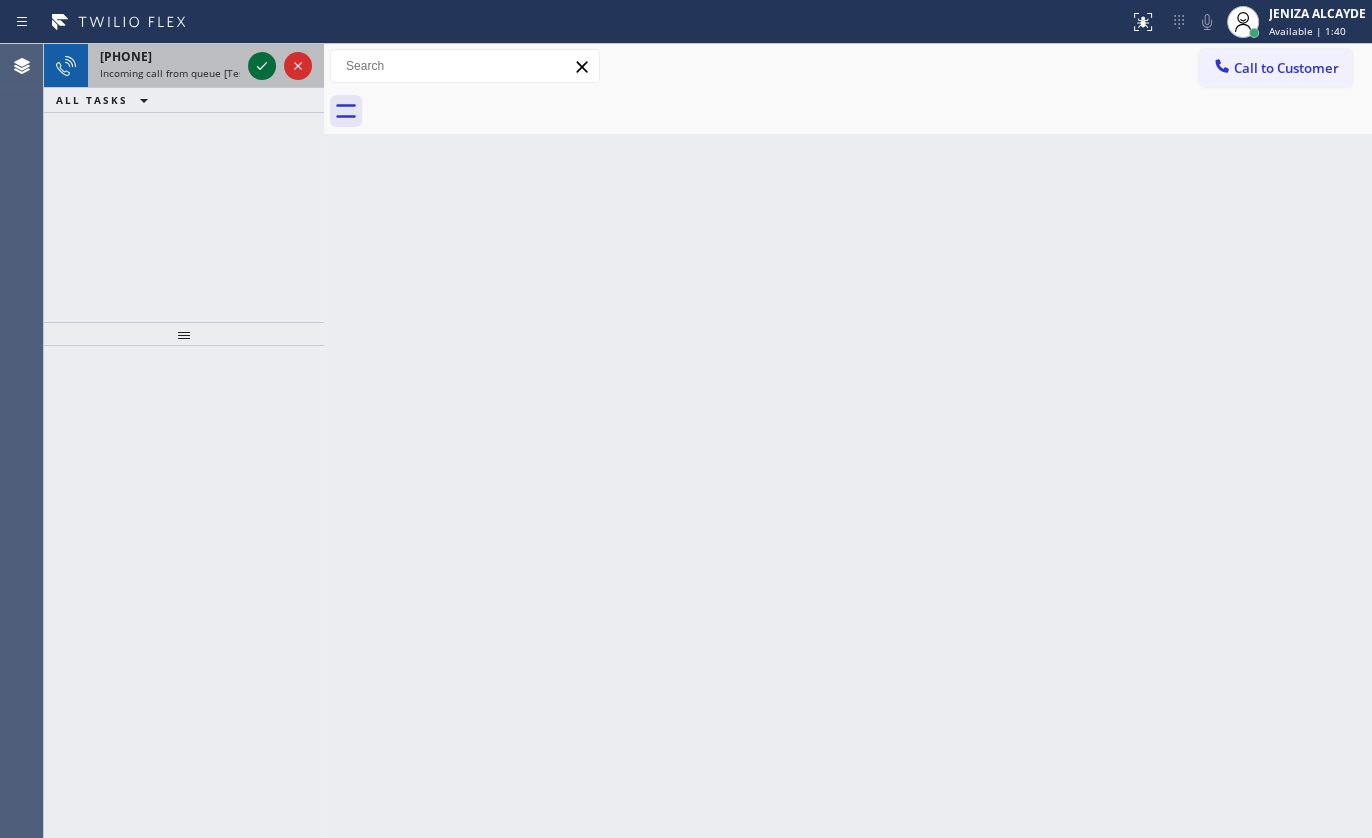 click 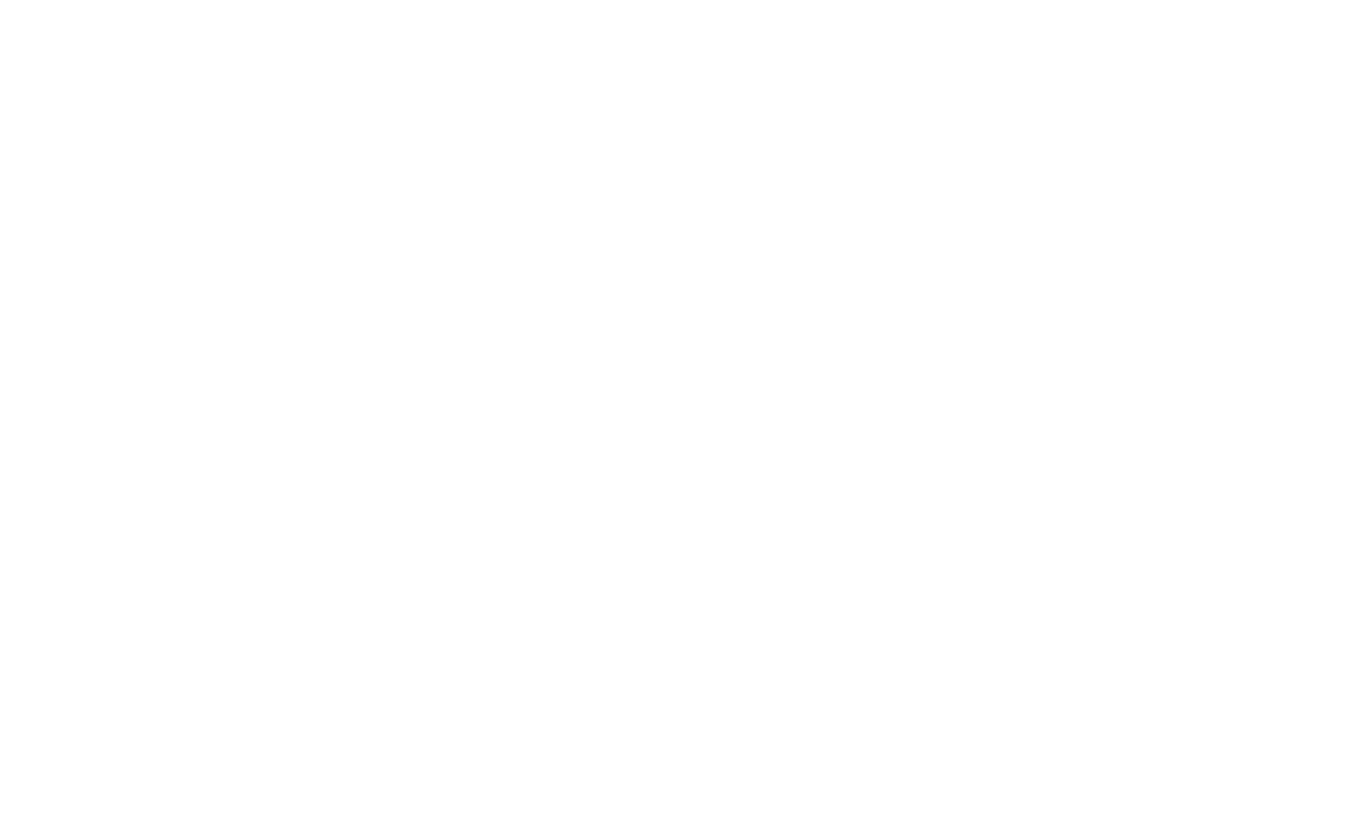 scroll, scrollTop: 0, scrollLeft: 0, axis: both 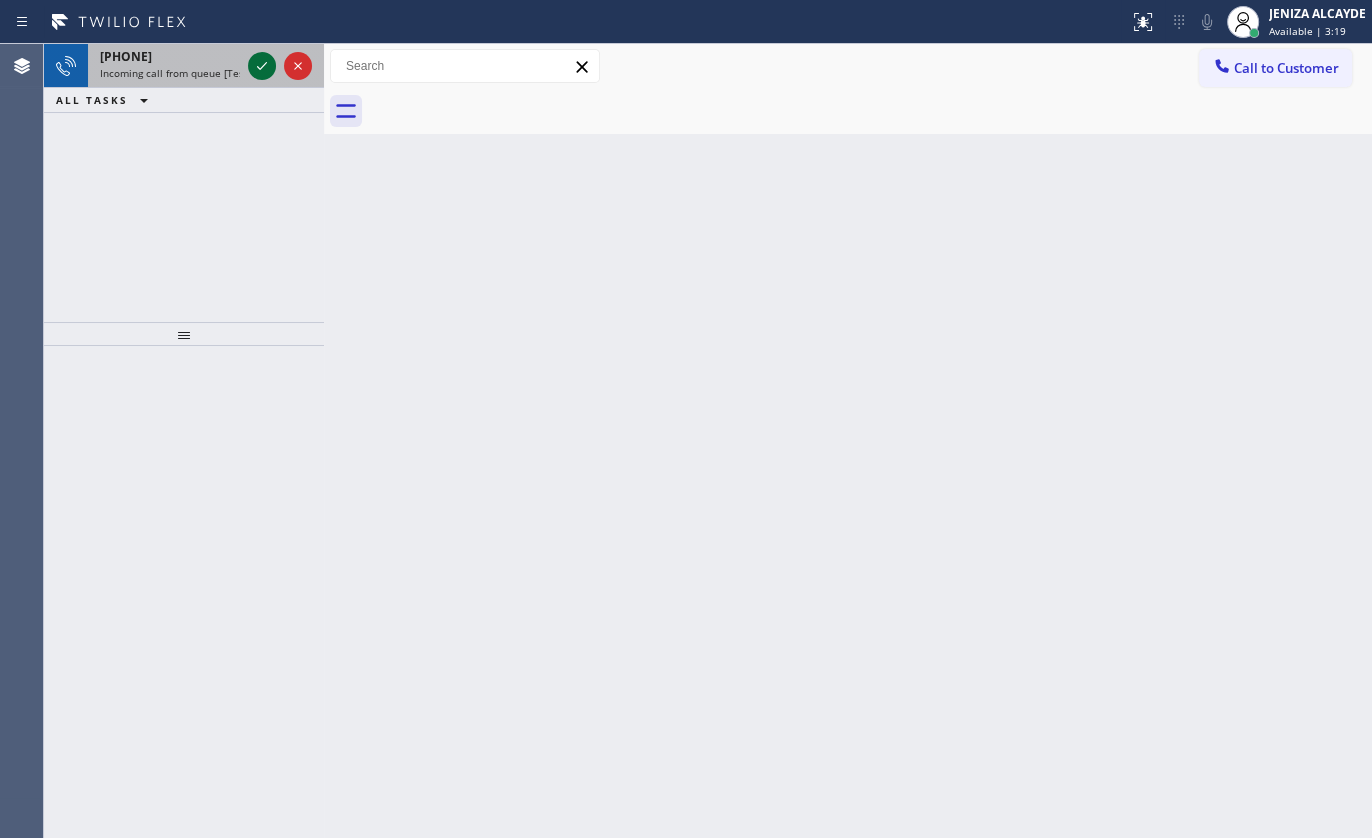 click 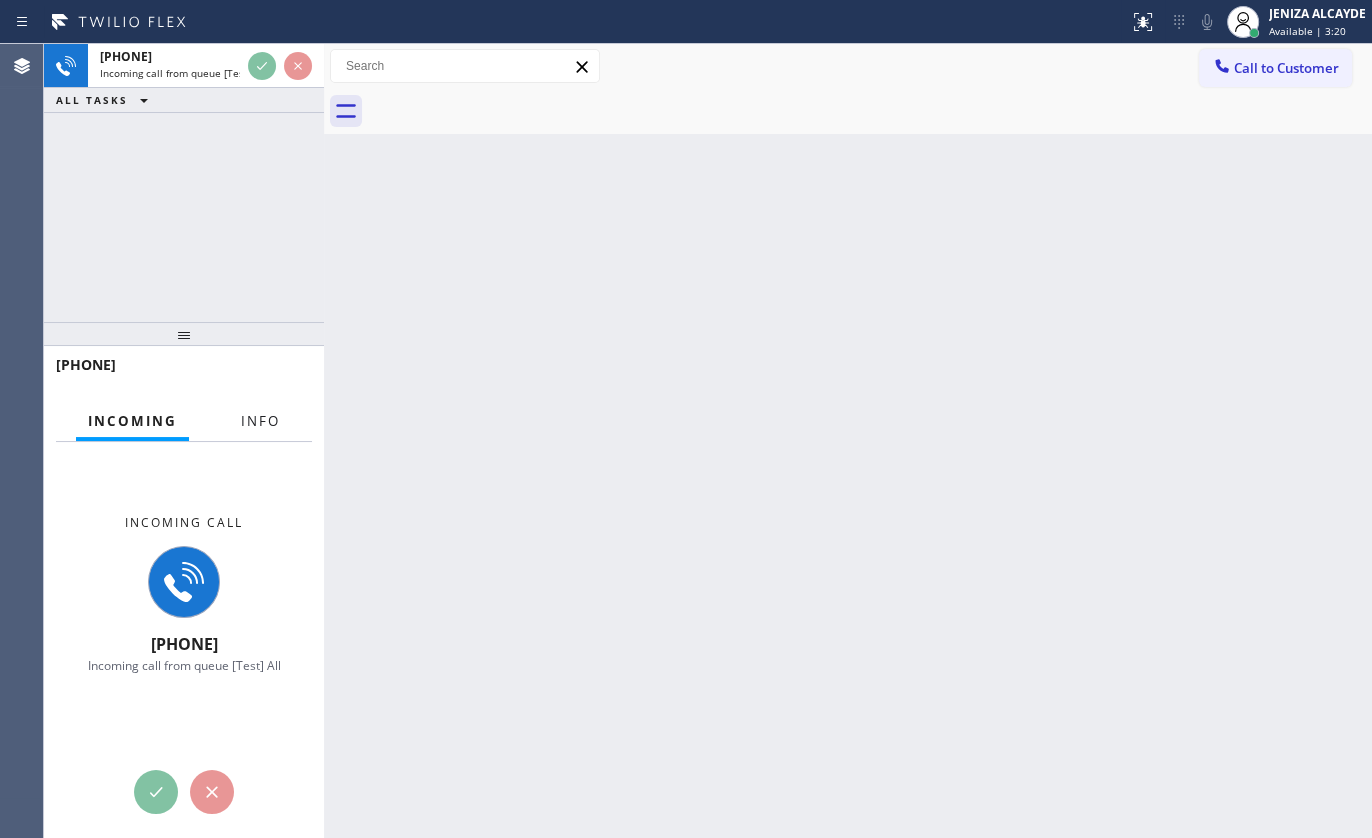 click on "Info" at bounding box center [260, 421] 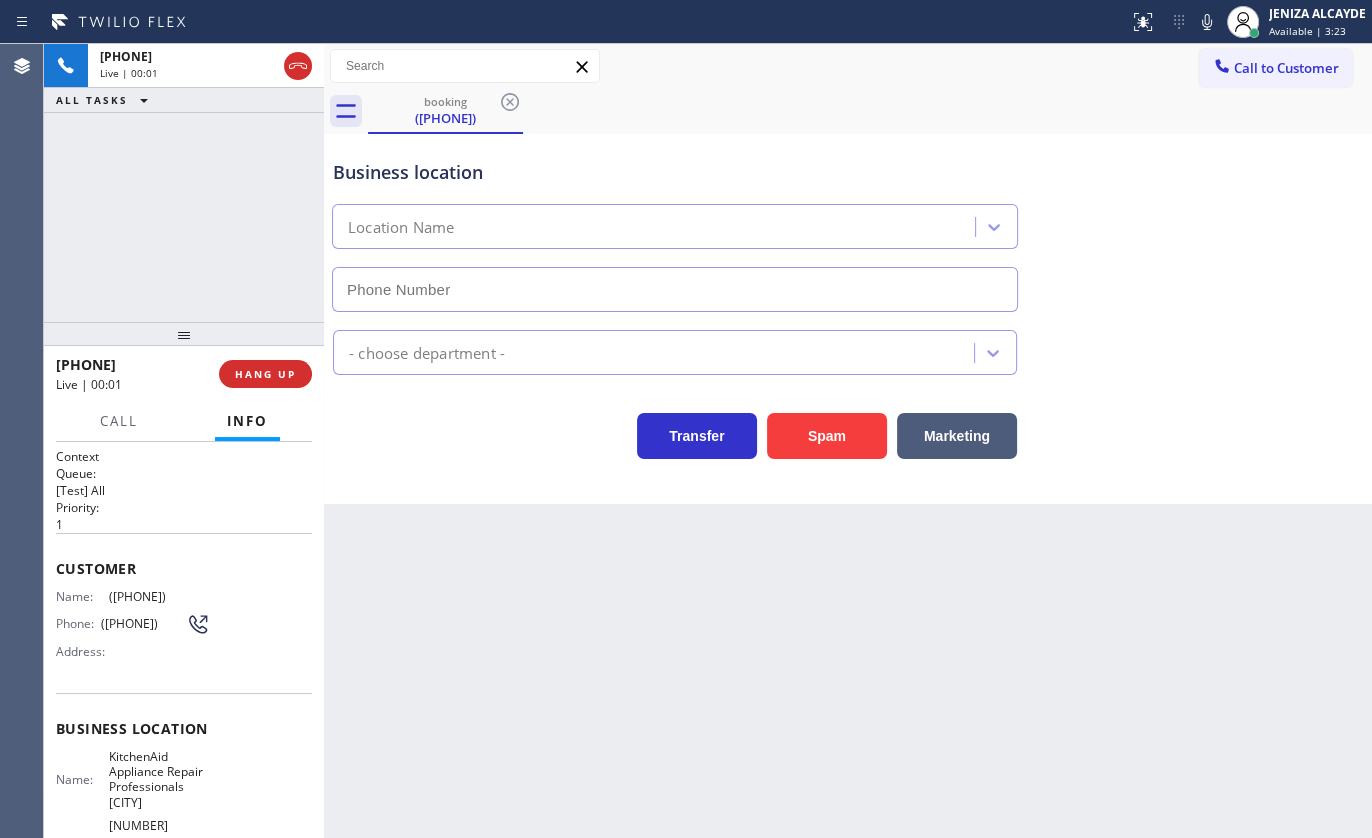 type on "([PHONE])" 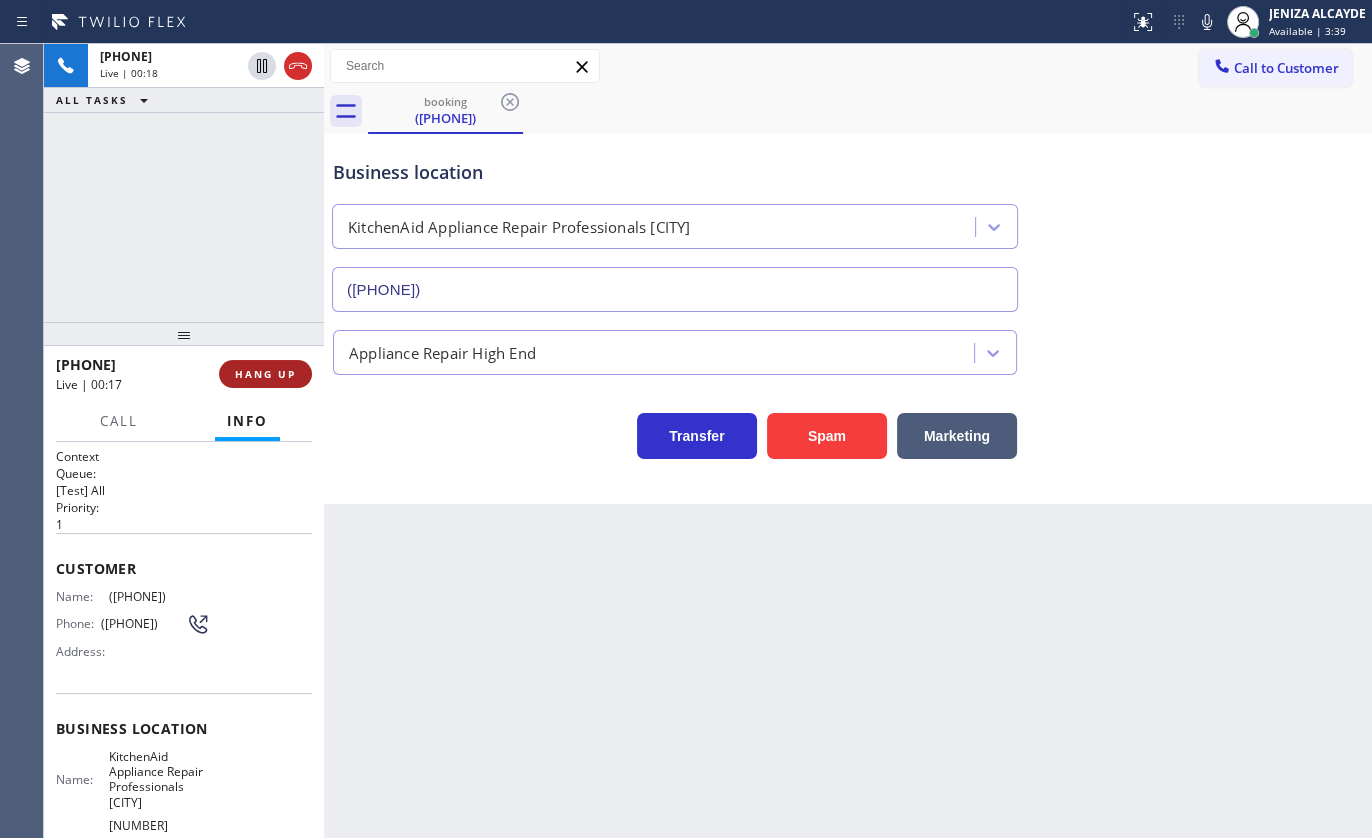 click on "HANG UP" at bounding box center [265, 374] 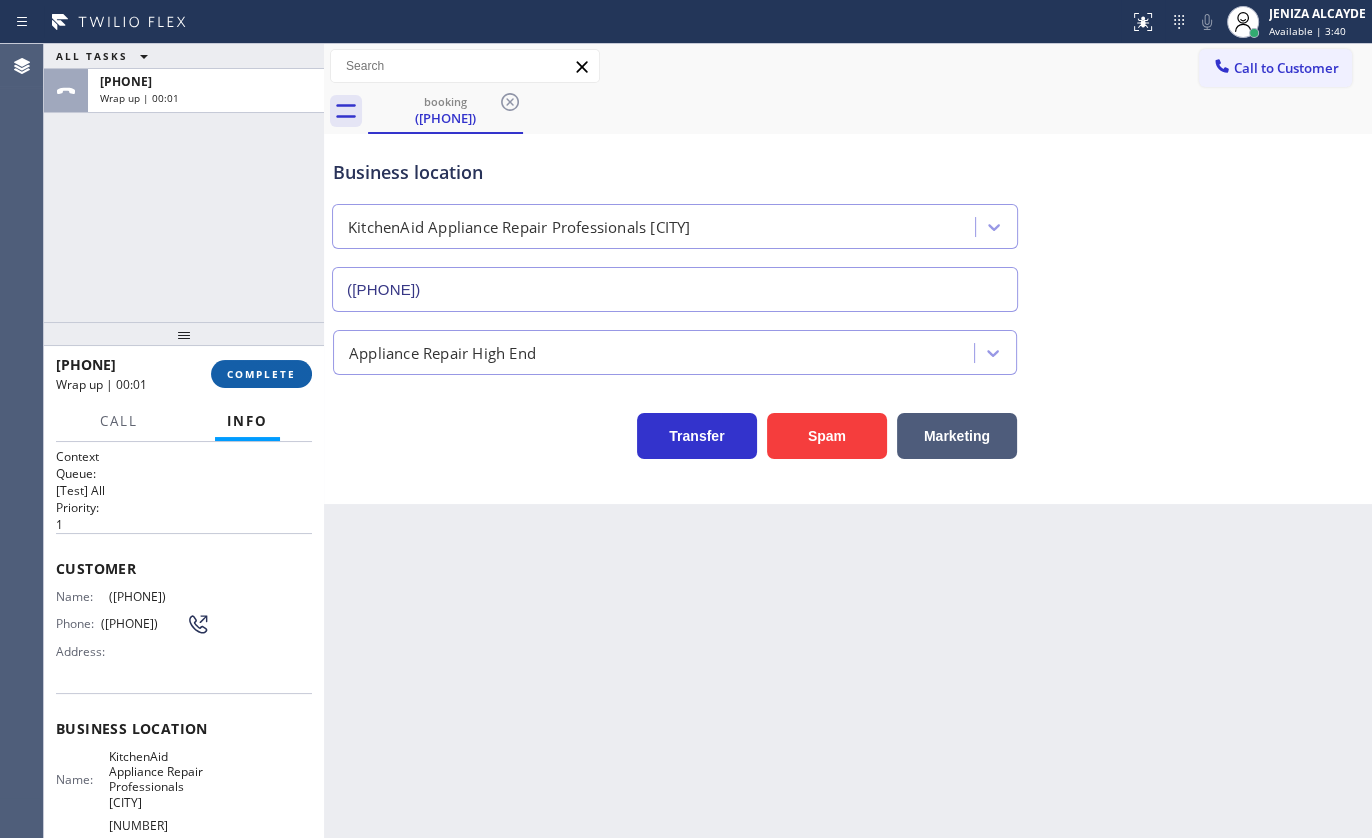click on "COMPLETE" at bounding box center [261, 374] 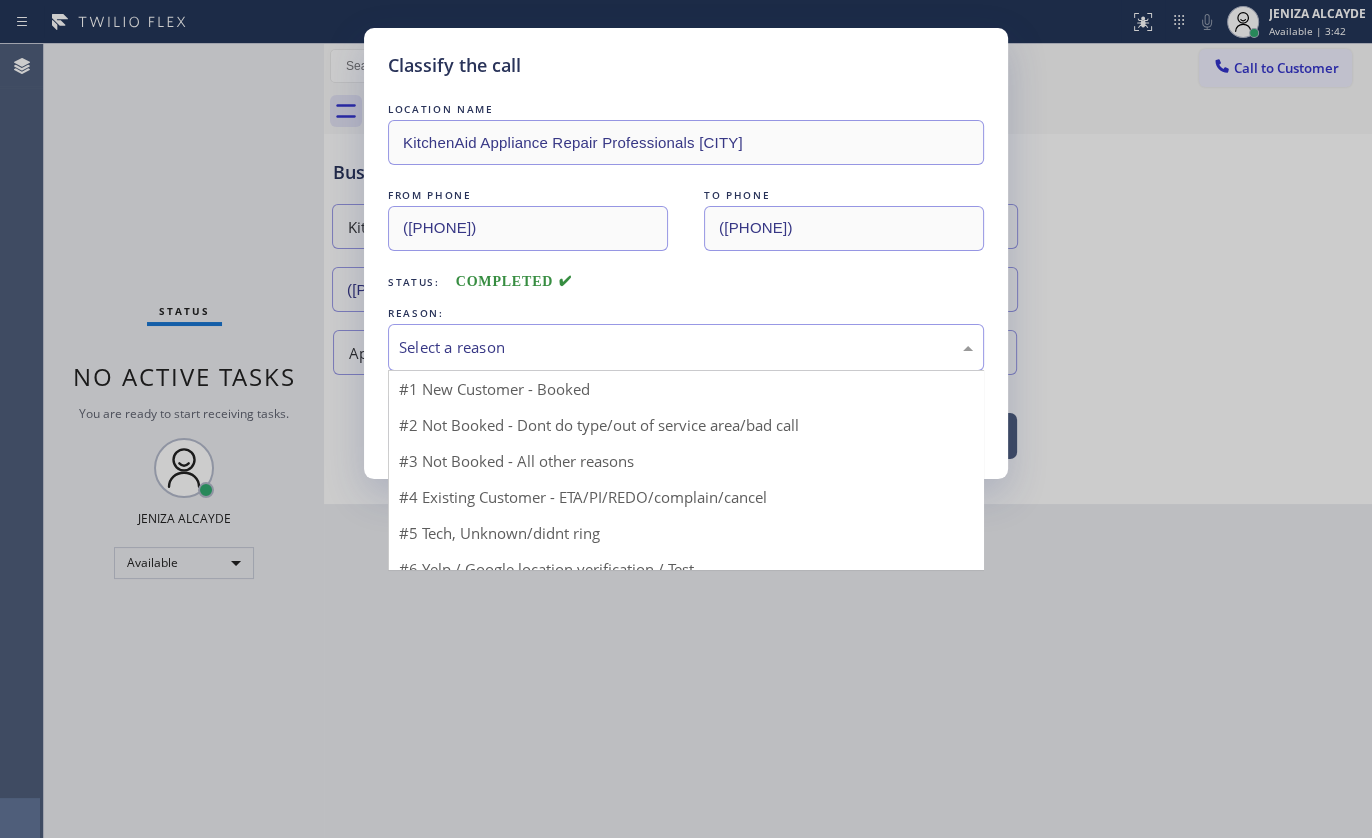click on "Select a reason" at bounding box center [686, 347] 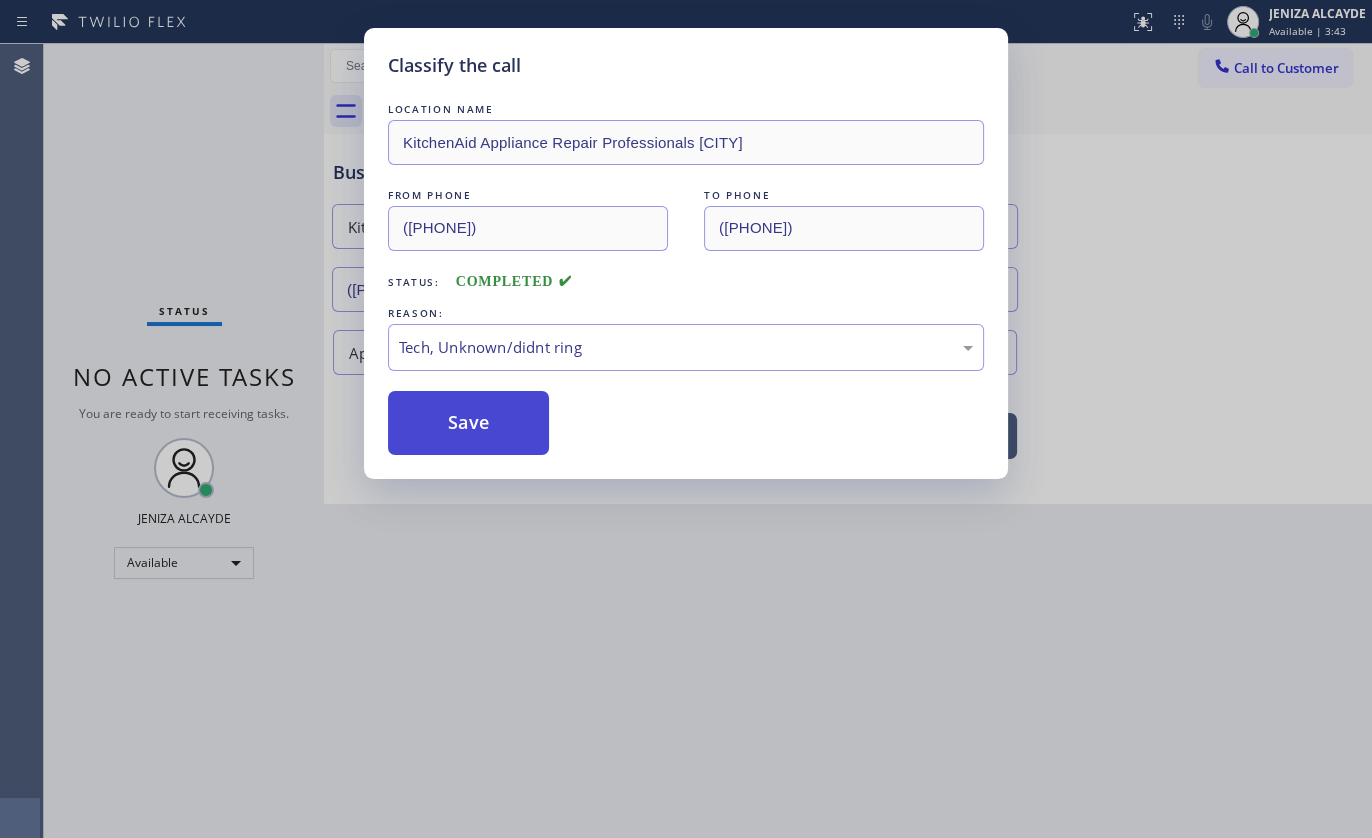 click on "Save" at bounding box center [468, 423] 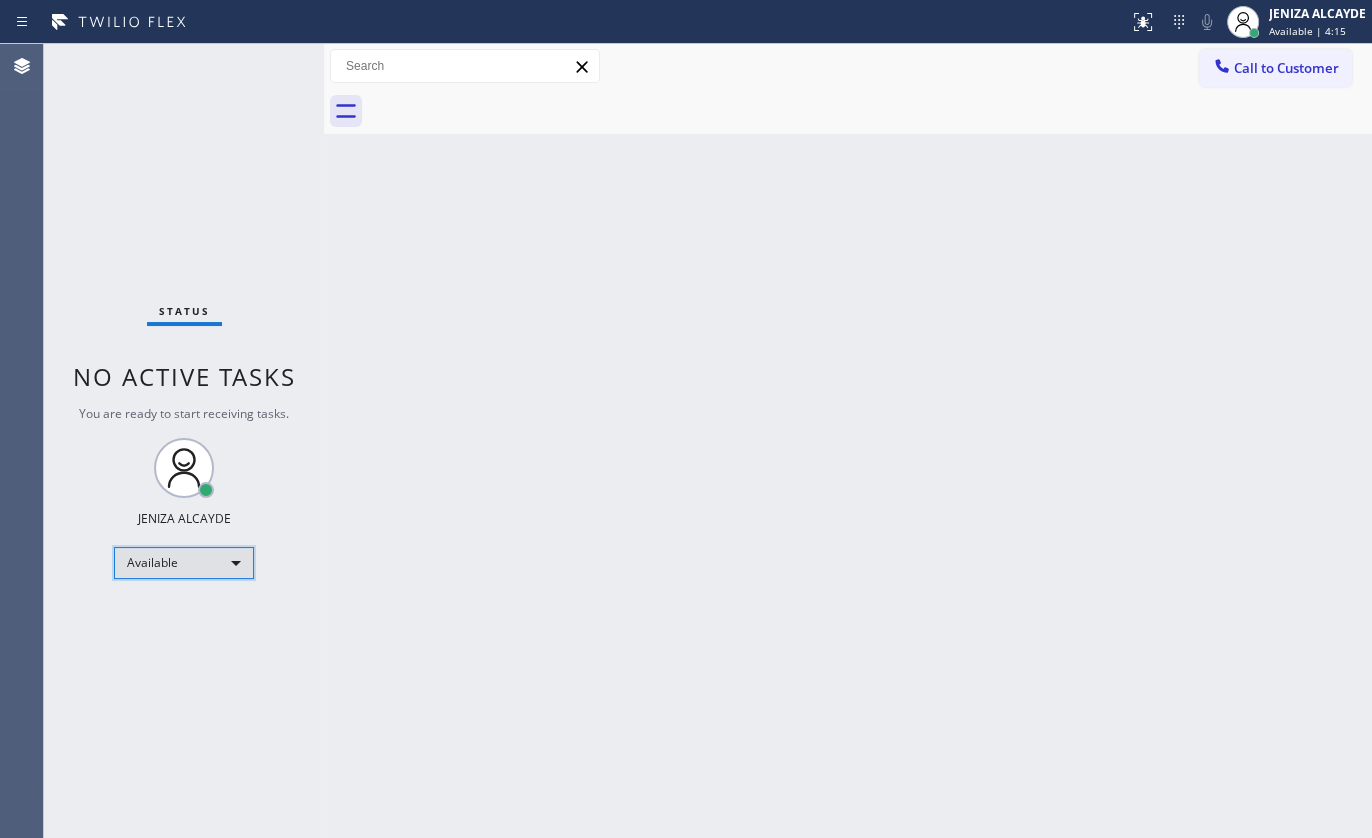 click on "Available" at bounding box center (184, 563) 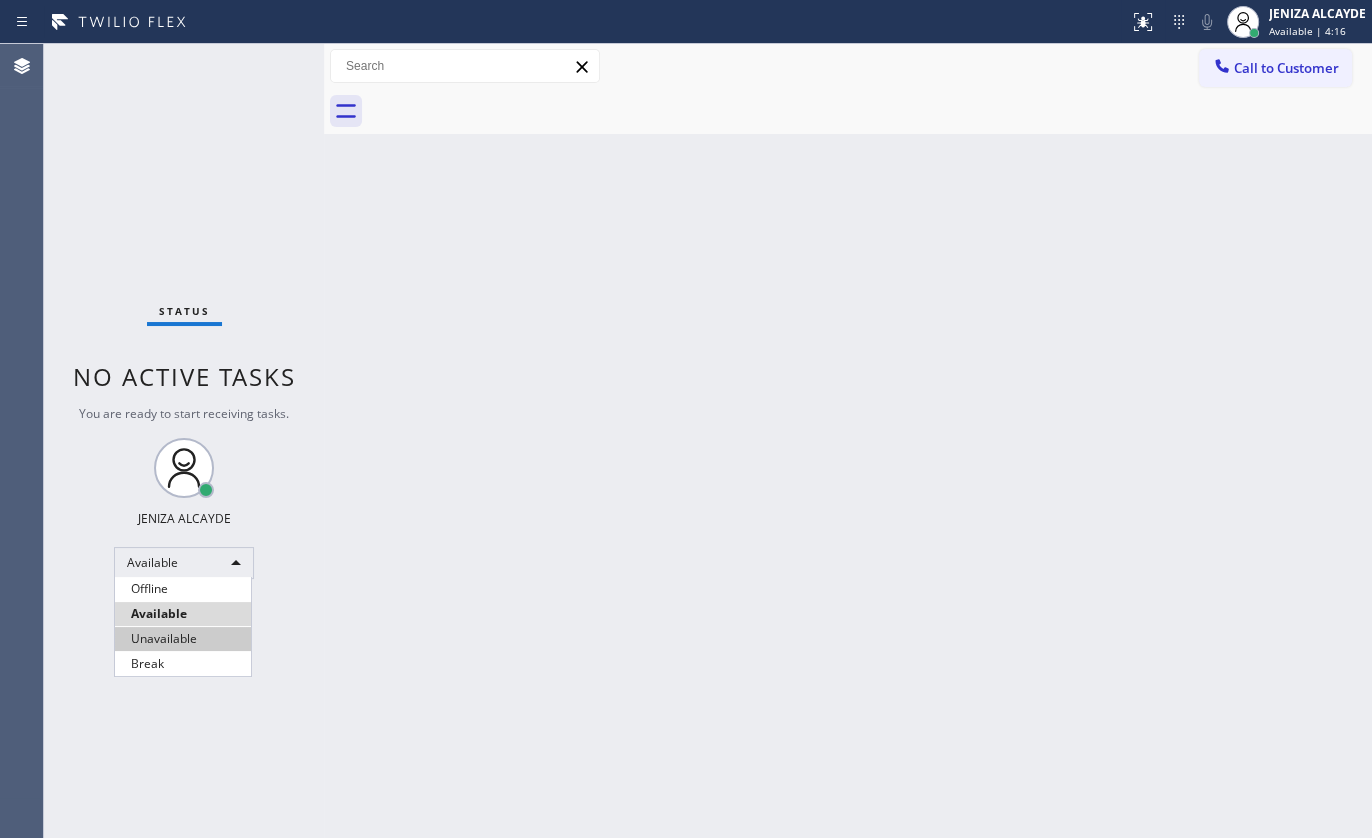 click on "Unavailable" at bounding box center [183, 639] 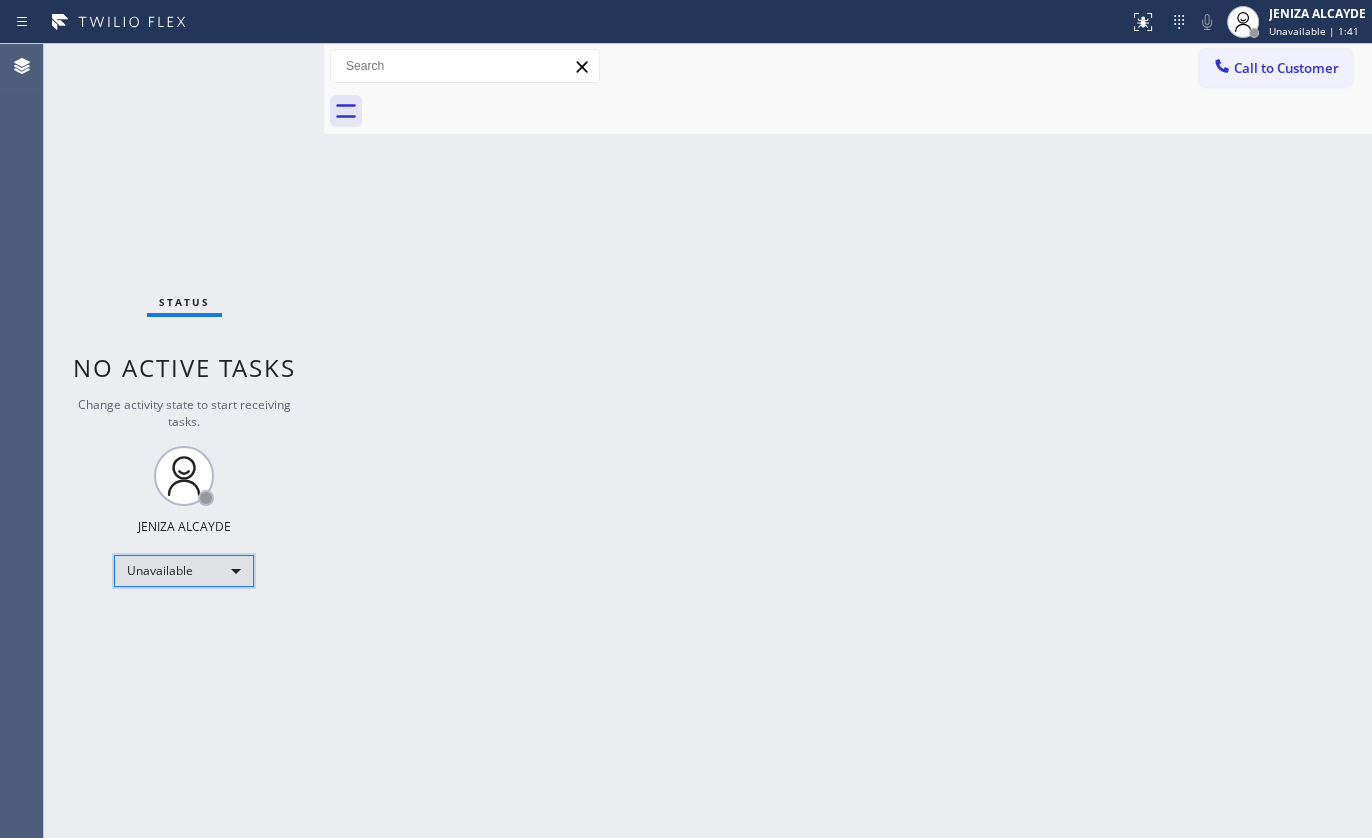 click on "Unavailable" at bounding box center [184, 571] 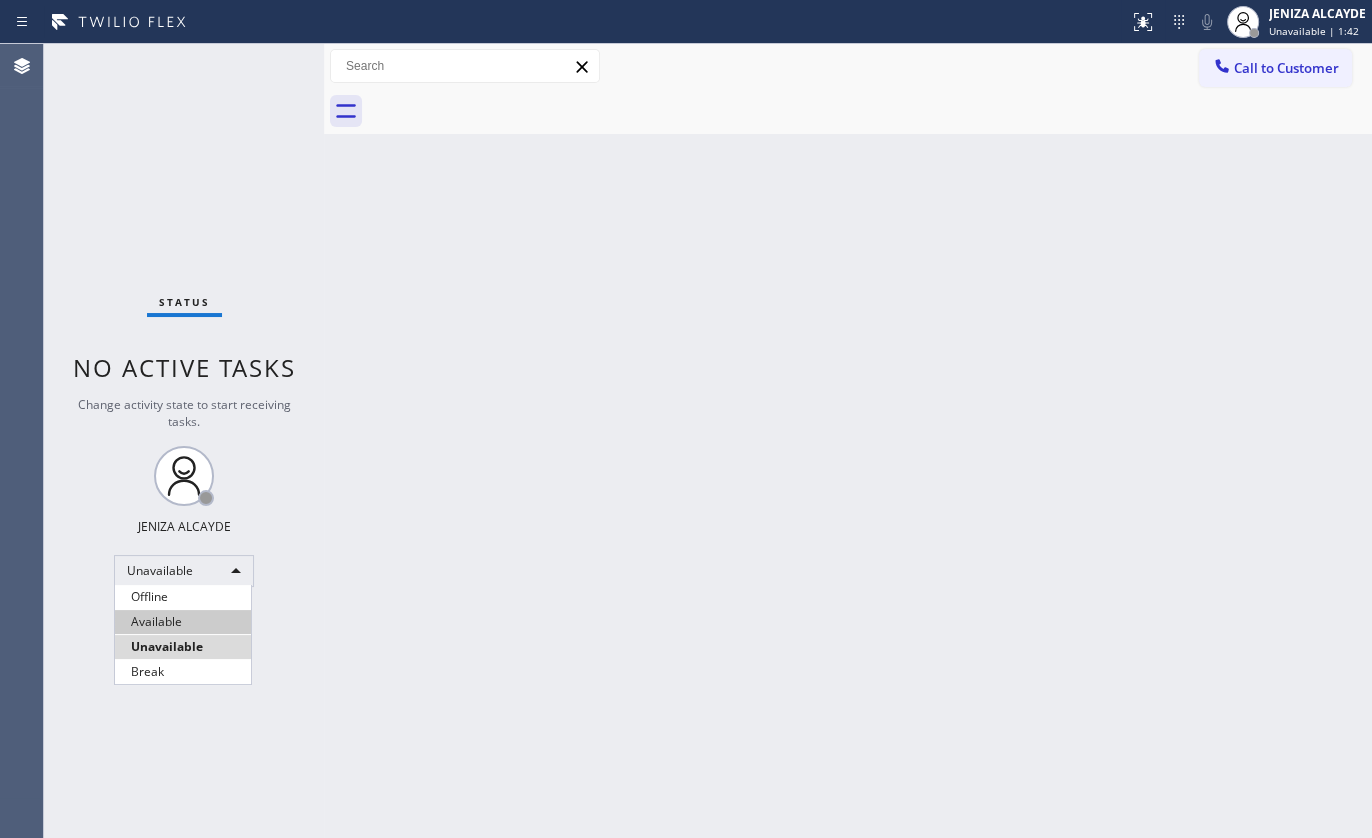 click on "Available" at bounding box center (183, 622) 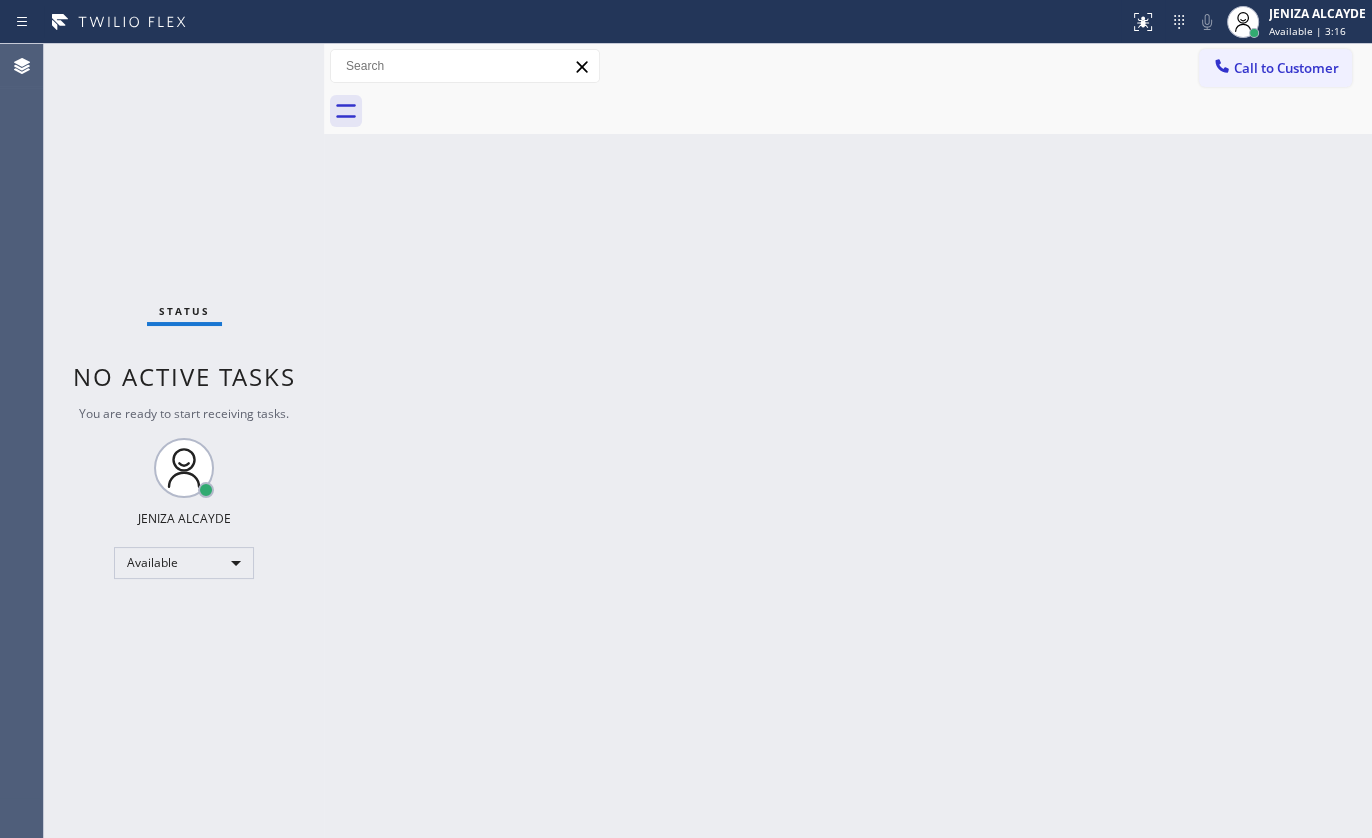click on "Status   No active tasks     You are ready to start receiving tasks.   JENIZA ALCAYDE Available" at bounding box center (184, 441) 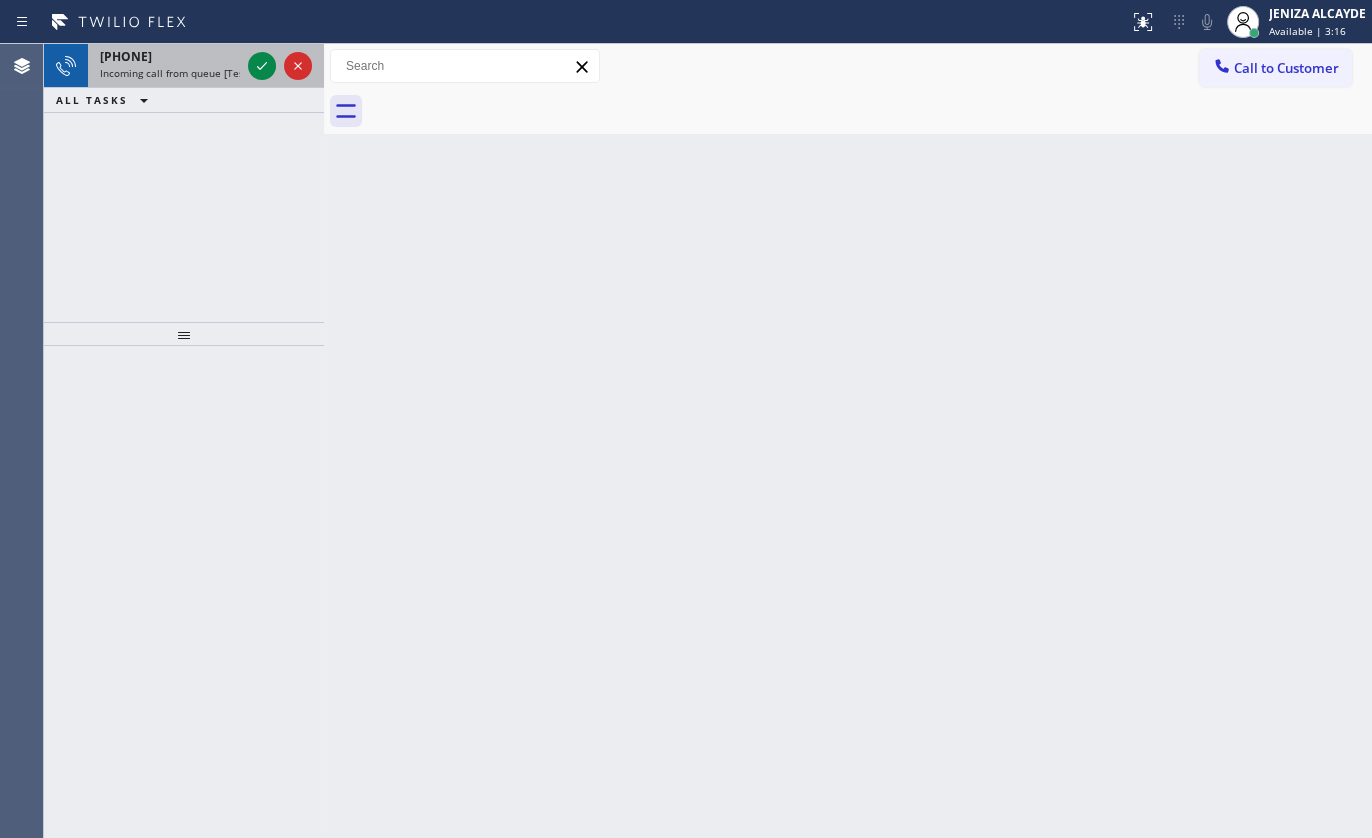 click at bounding box center (280, 66) 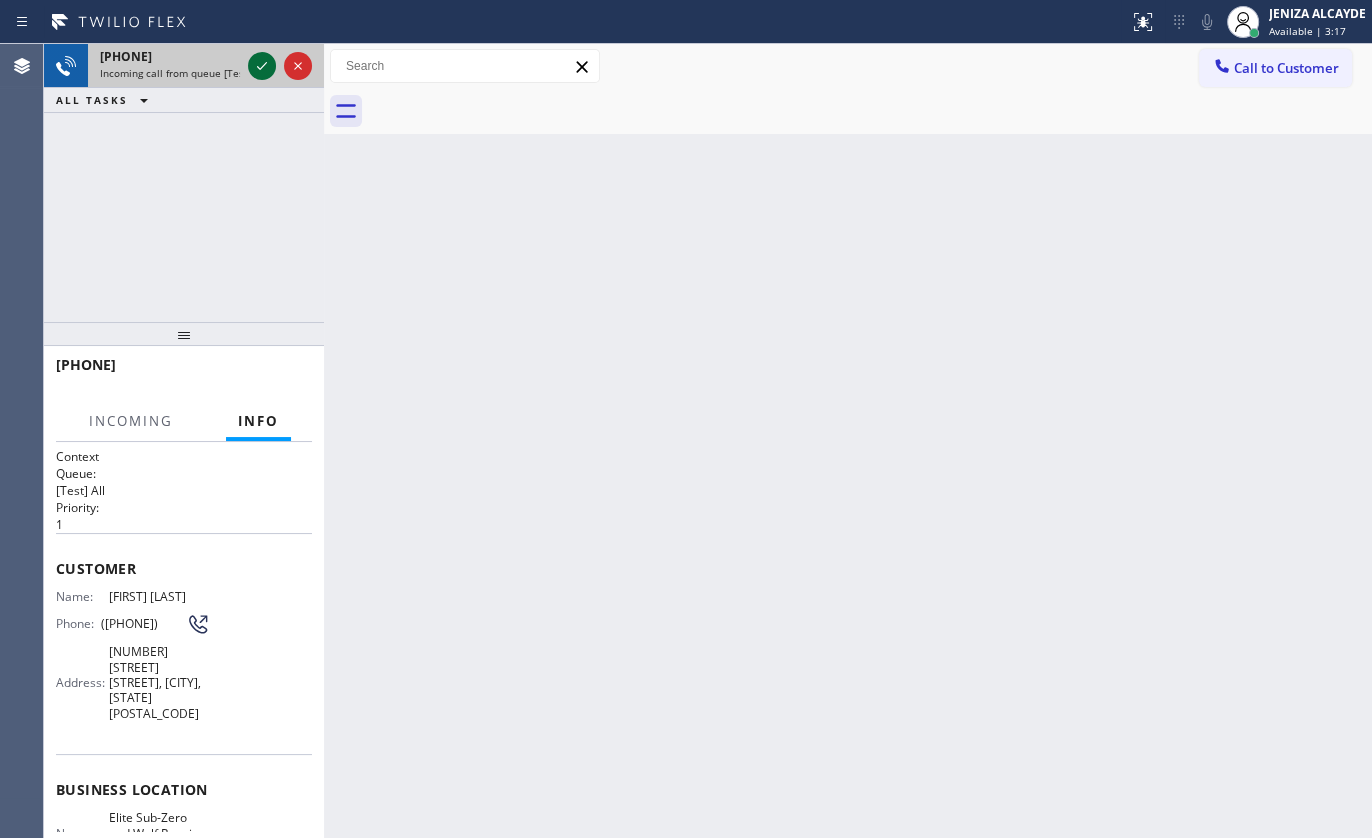 click 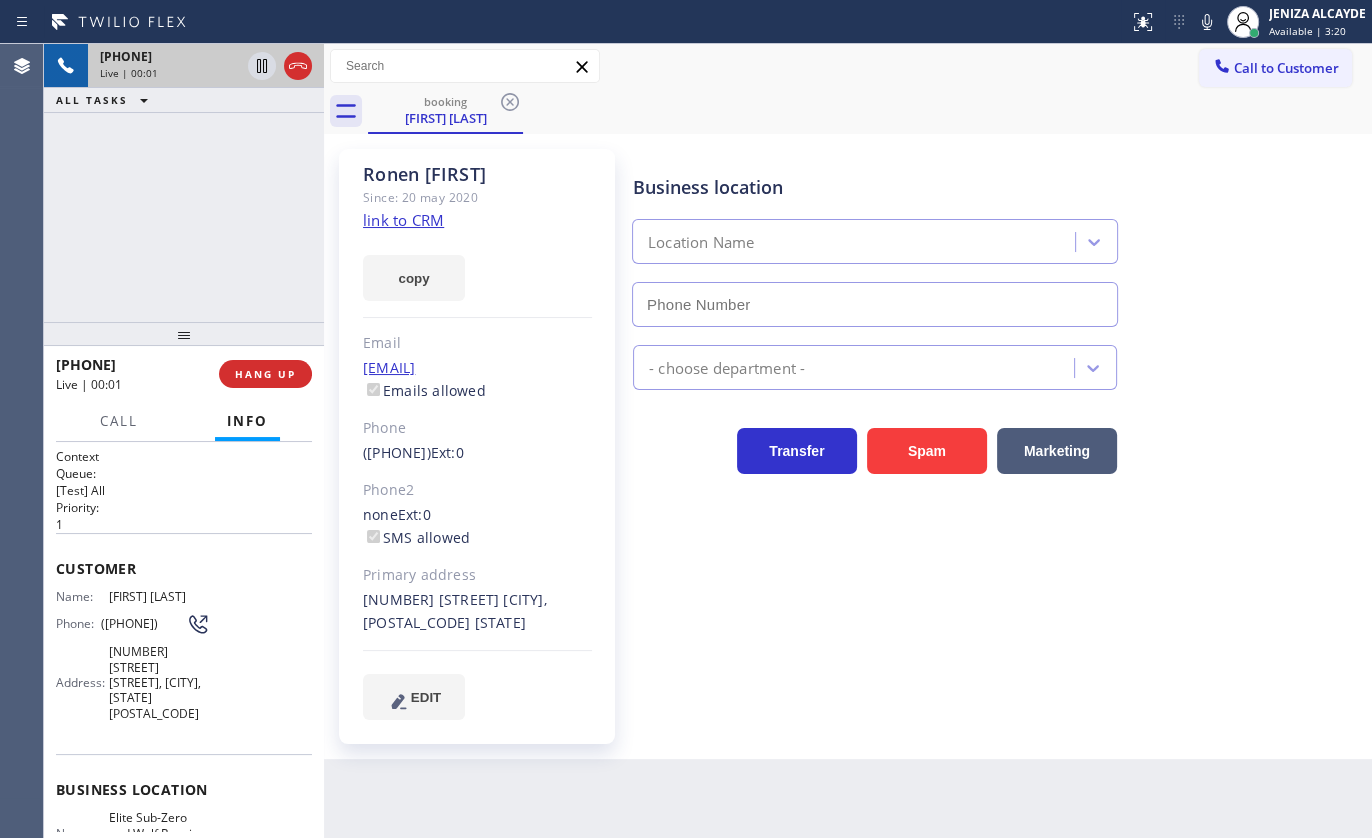 type on "([PHONE])" 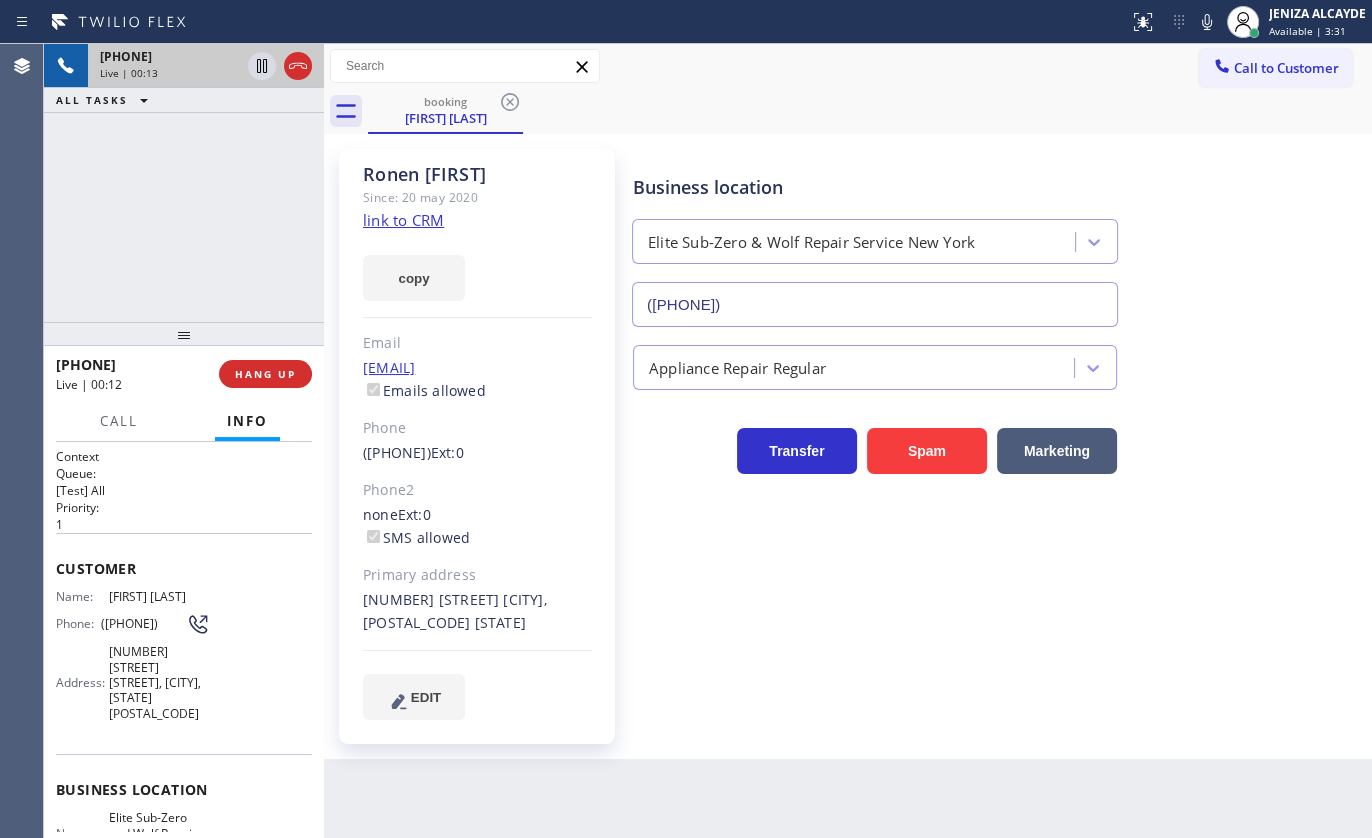 click on "link to CRM" 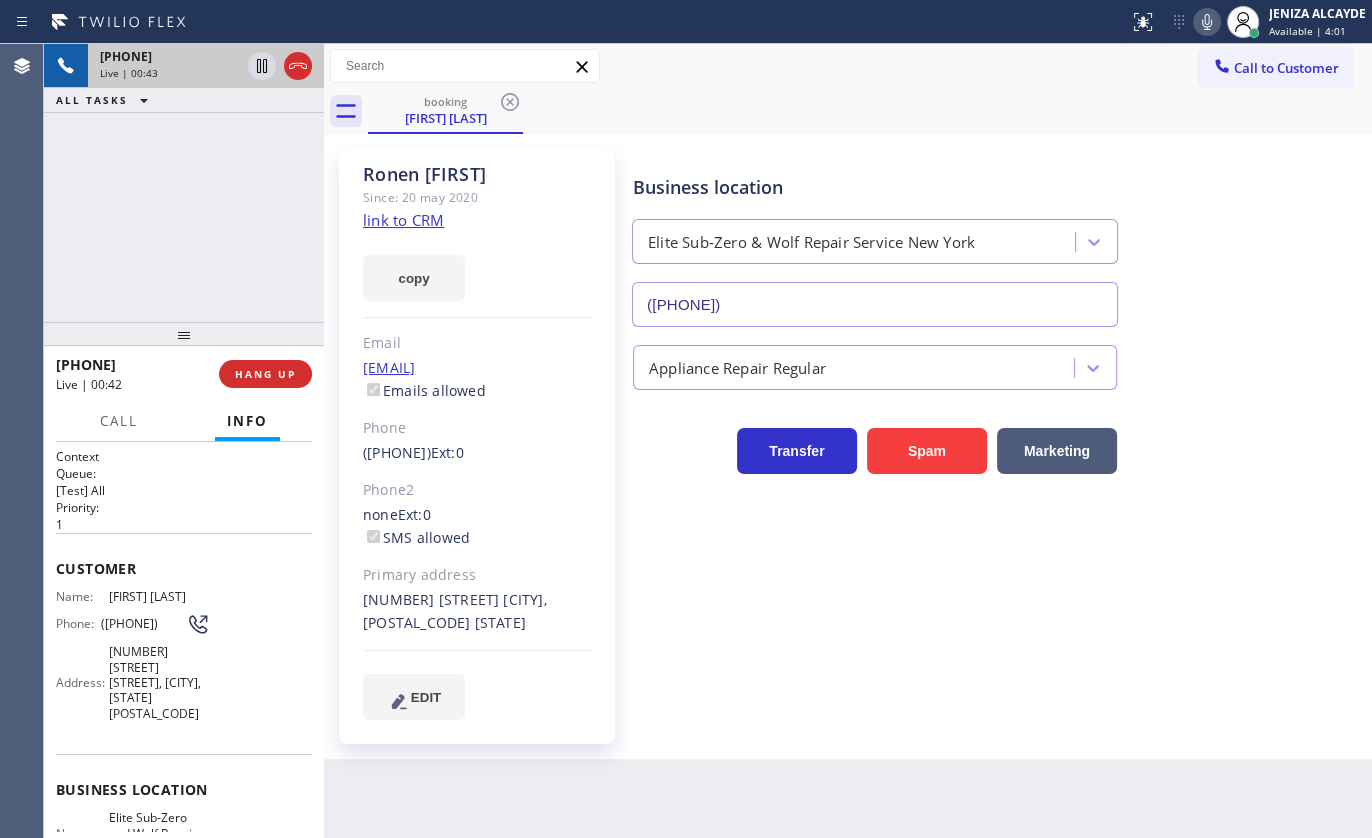 click 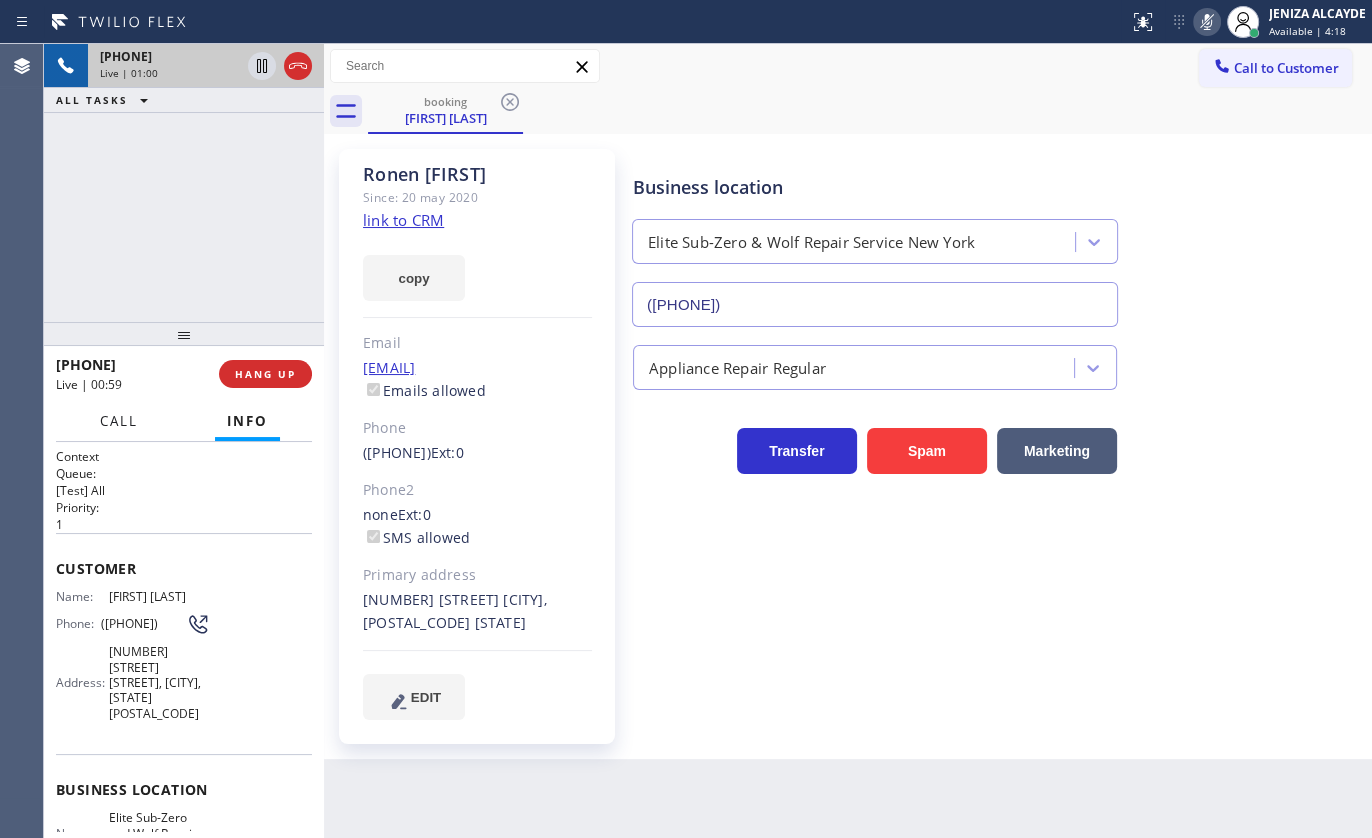 click on "Call" at bounding box center (119, 421) 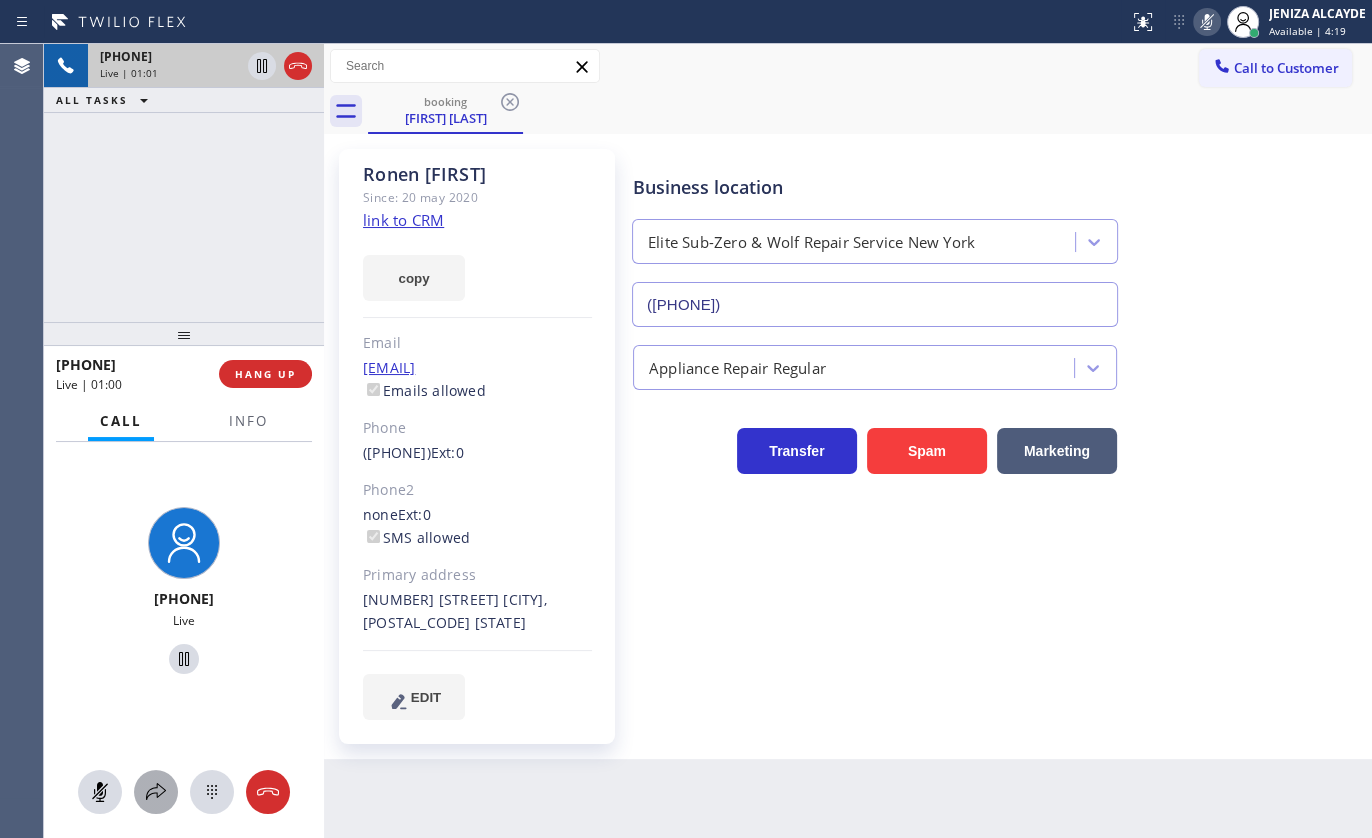 click at bounding box center [156, 792] 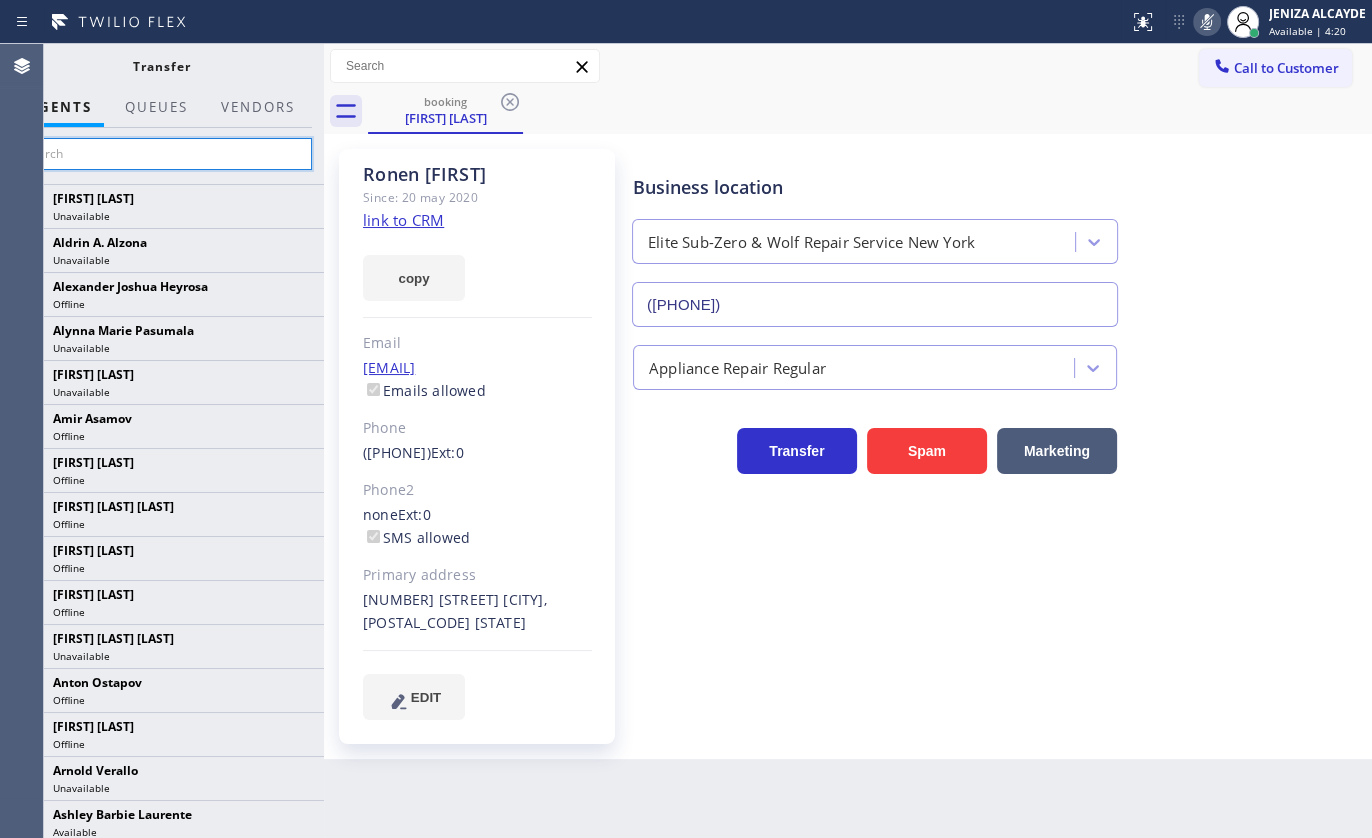 click at bounding box center [161, 154] 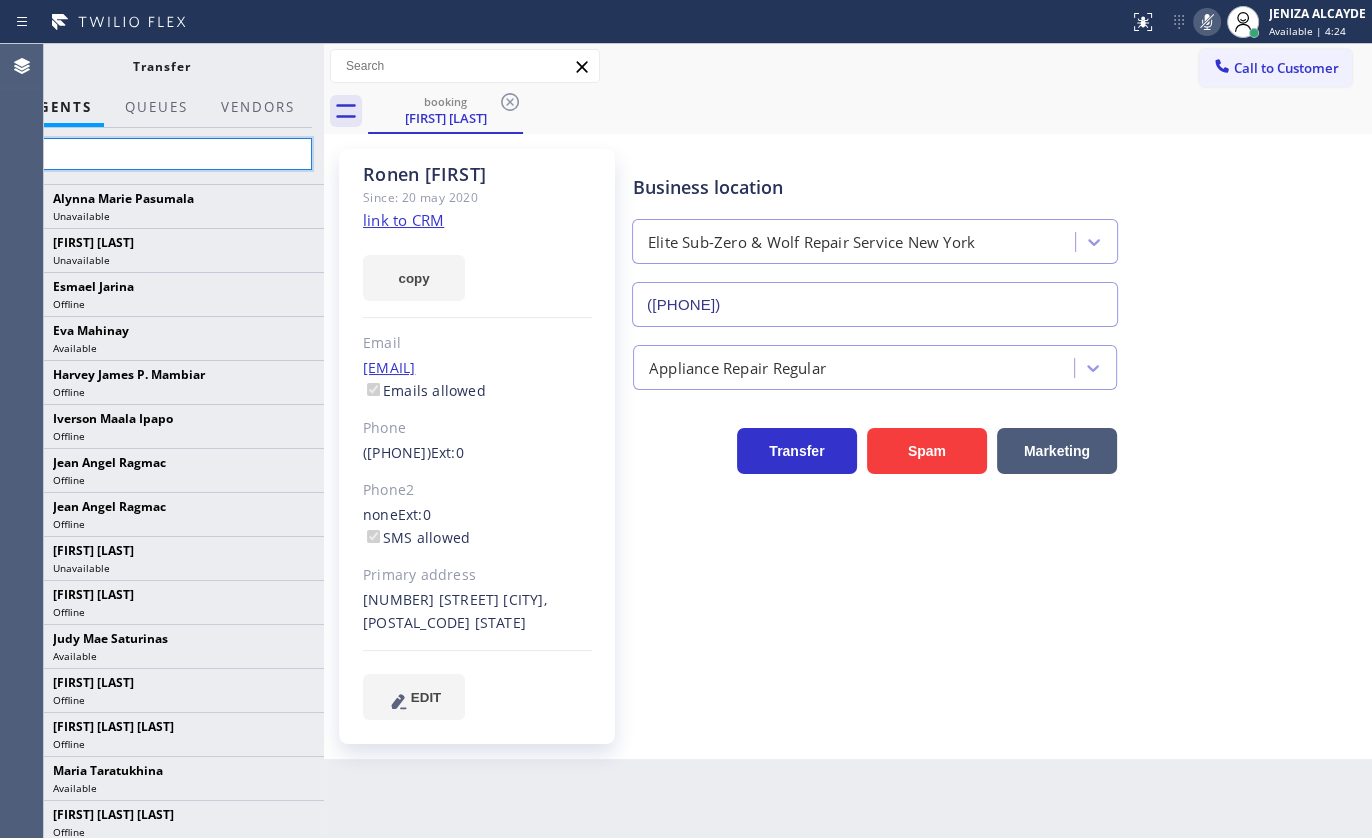 type on "m" 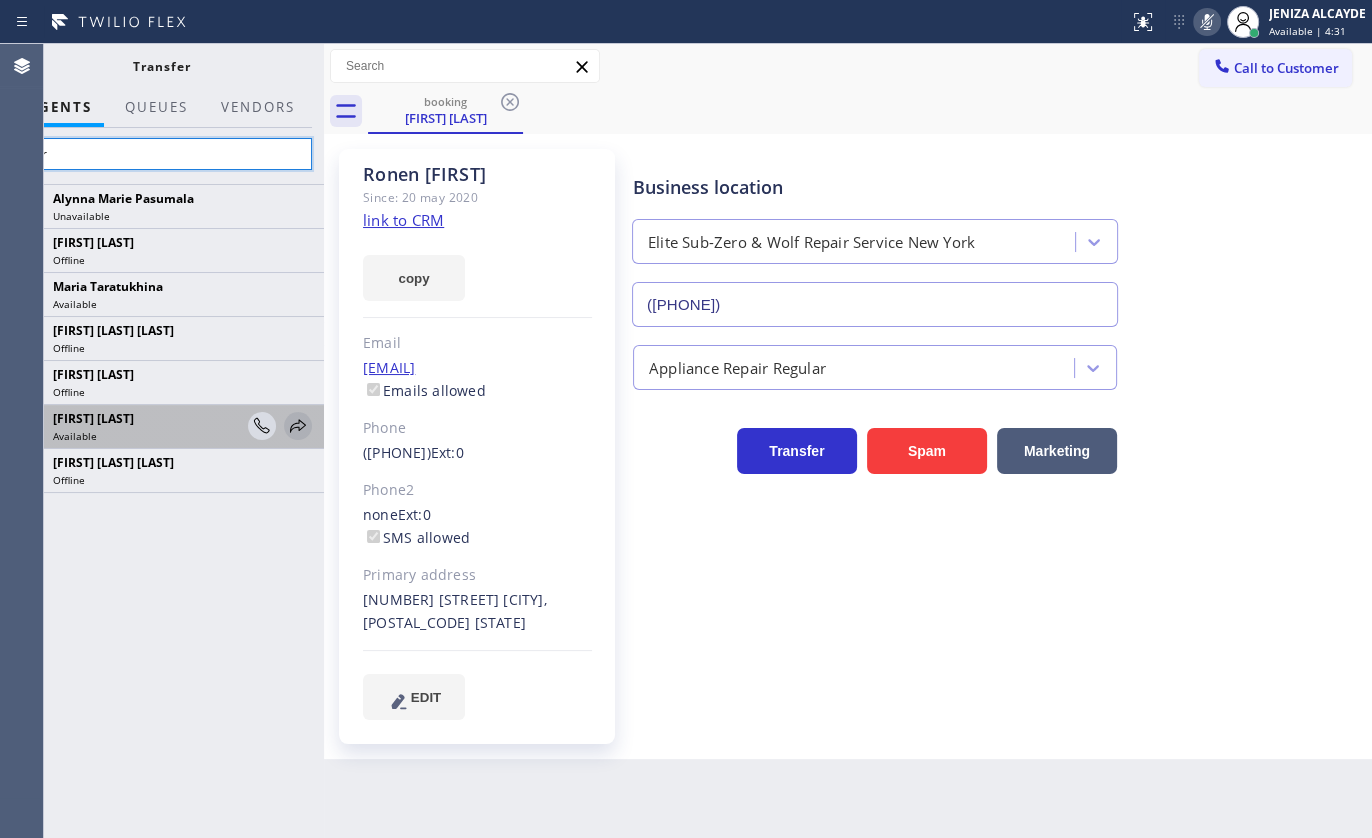 type on "mar" 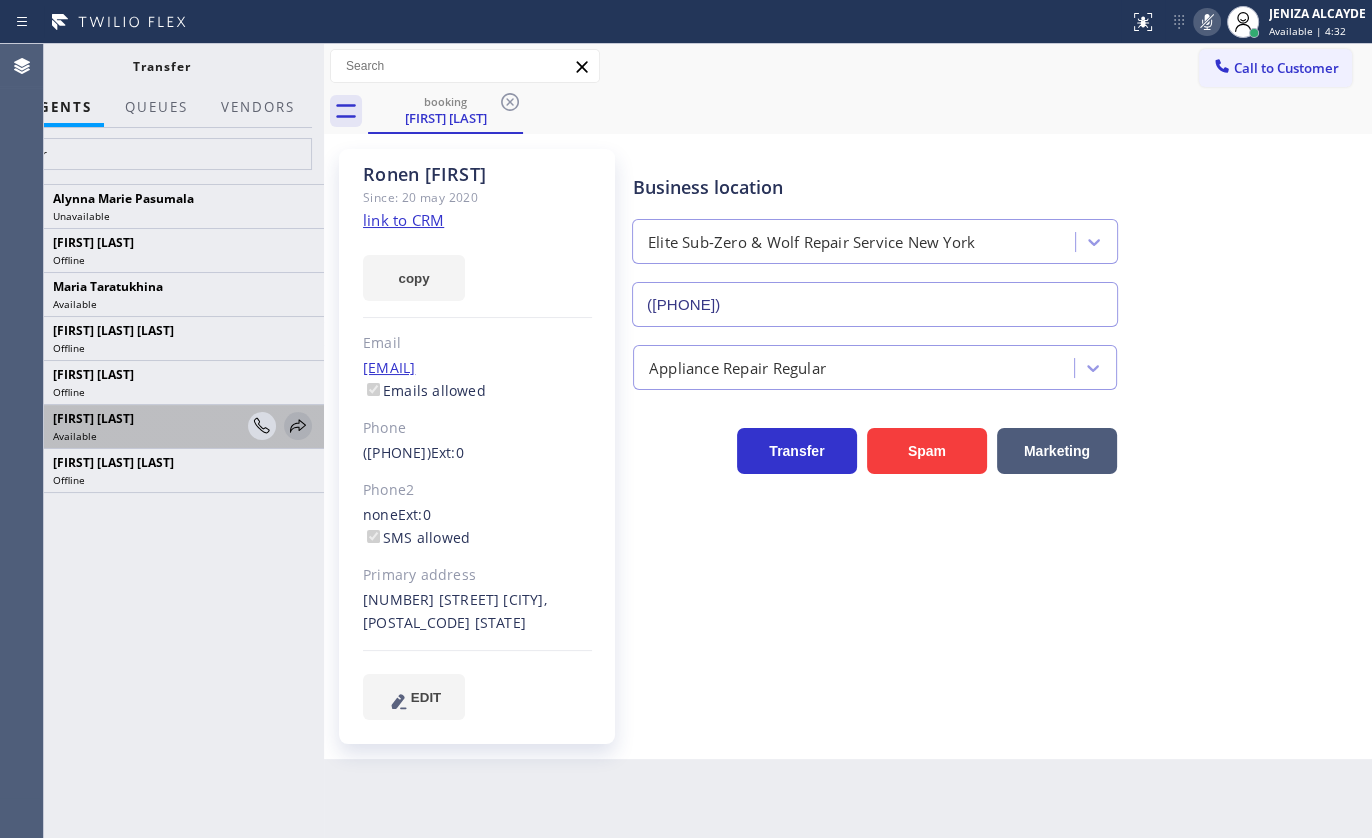click 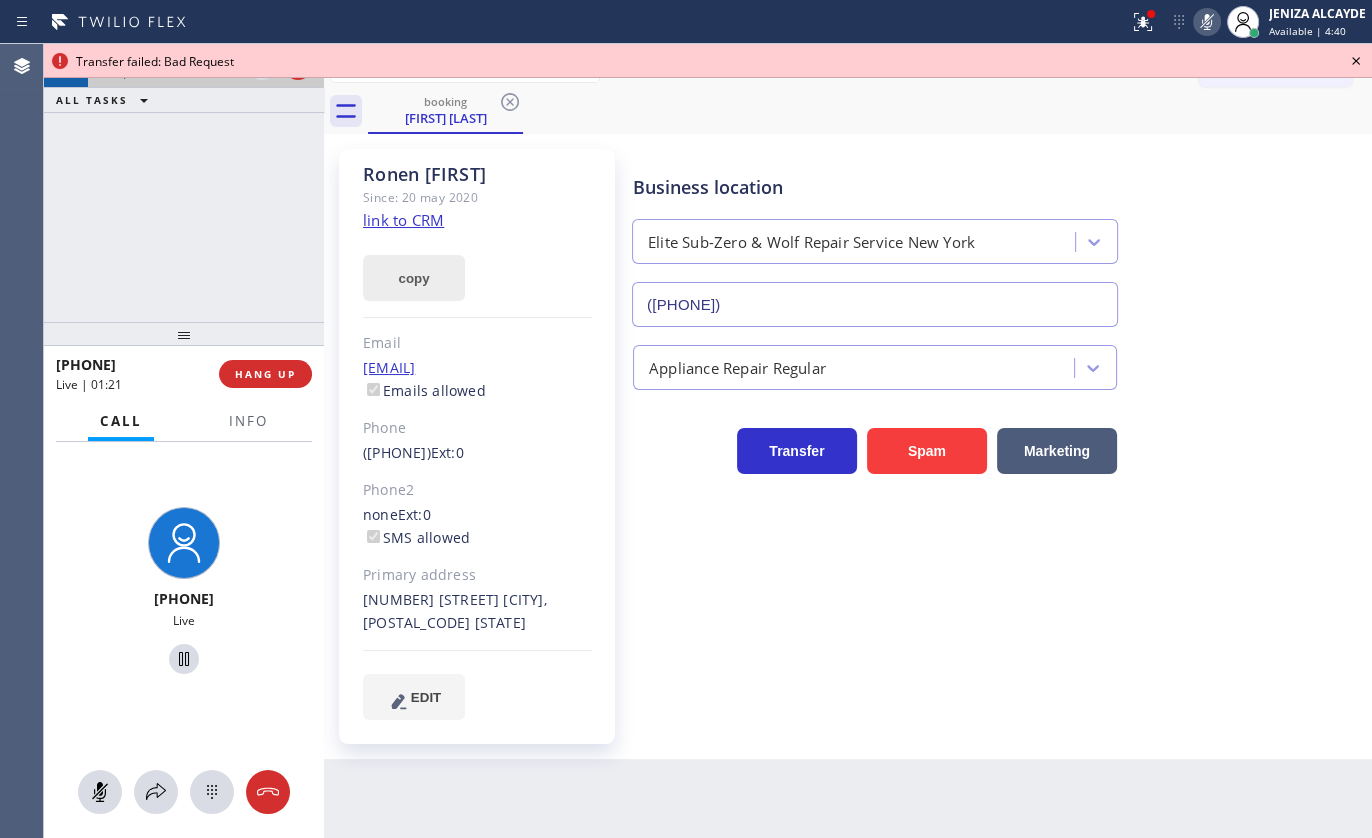 click on "copy" at bounding box center [414, 278] 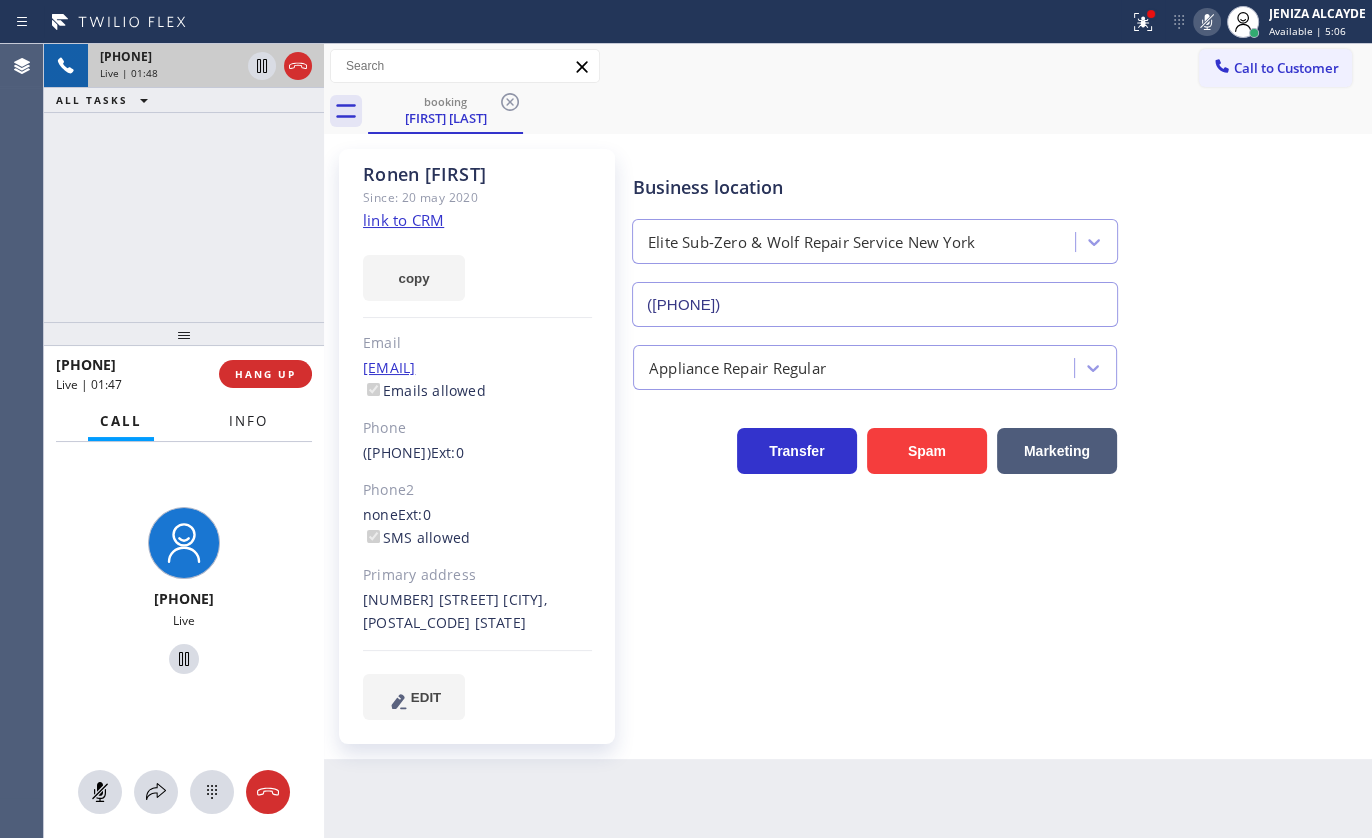 click on "Info" at bounding box center (248, 421) 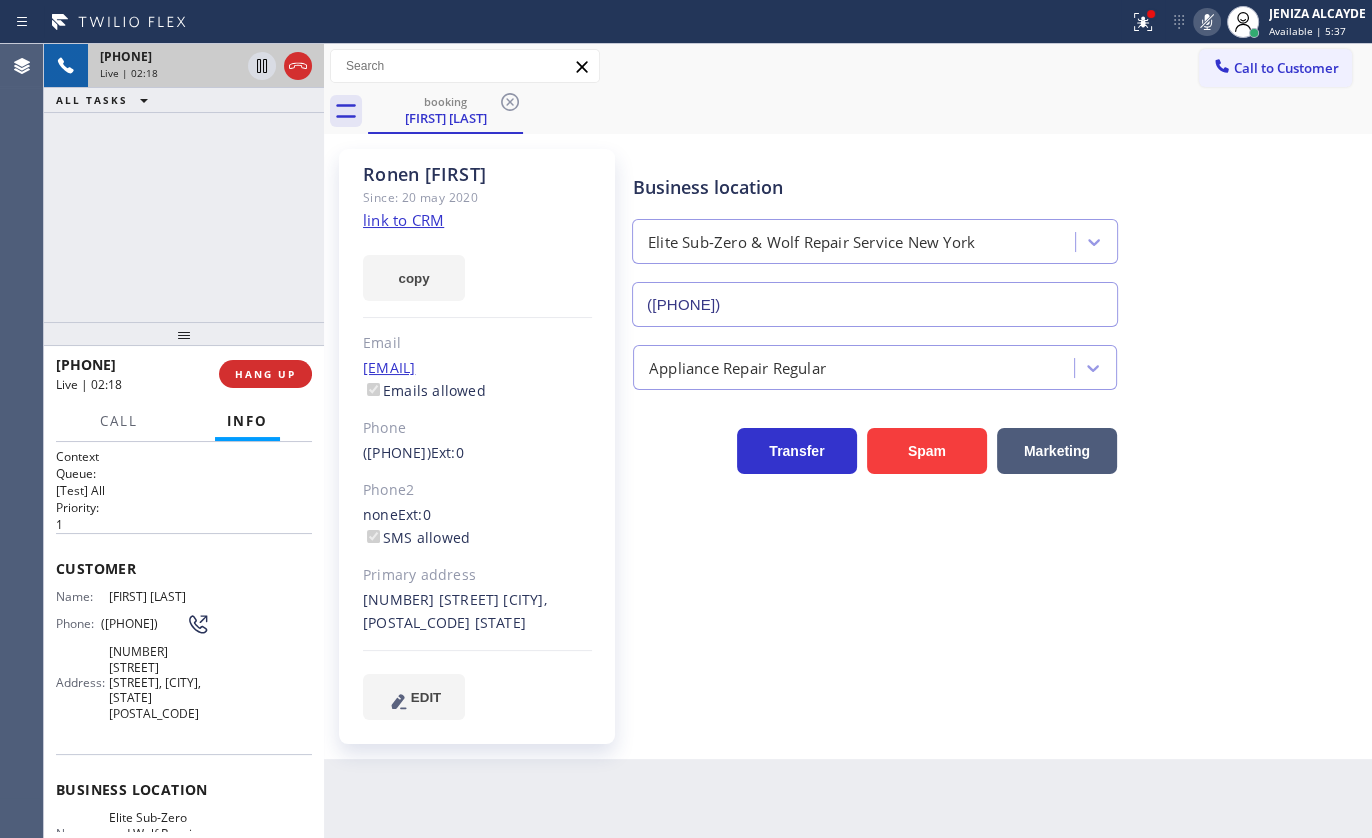 click on "+15164431331 Live | 02:18 ALL TASKS ALL TASKS ACTIVE TASKS TASKS IN WRAP UP" at bounding box center [184, 183] 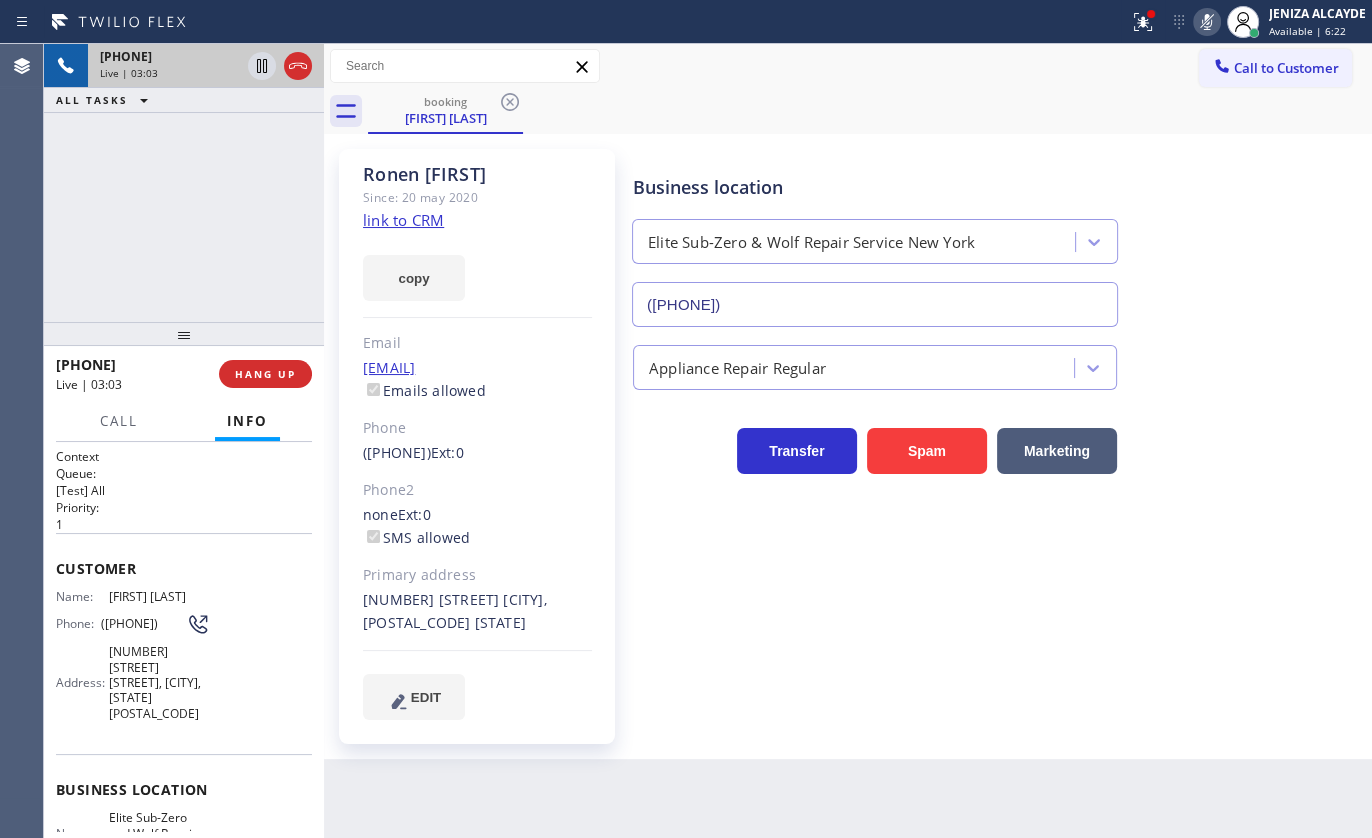 drag, startPoint x: 211, startPoint y: 180, endPoint x: 551, endPoint y: 59, distance: 360.8892 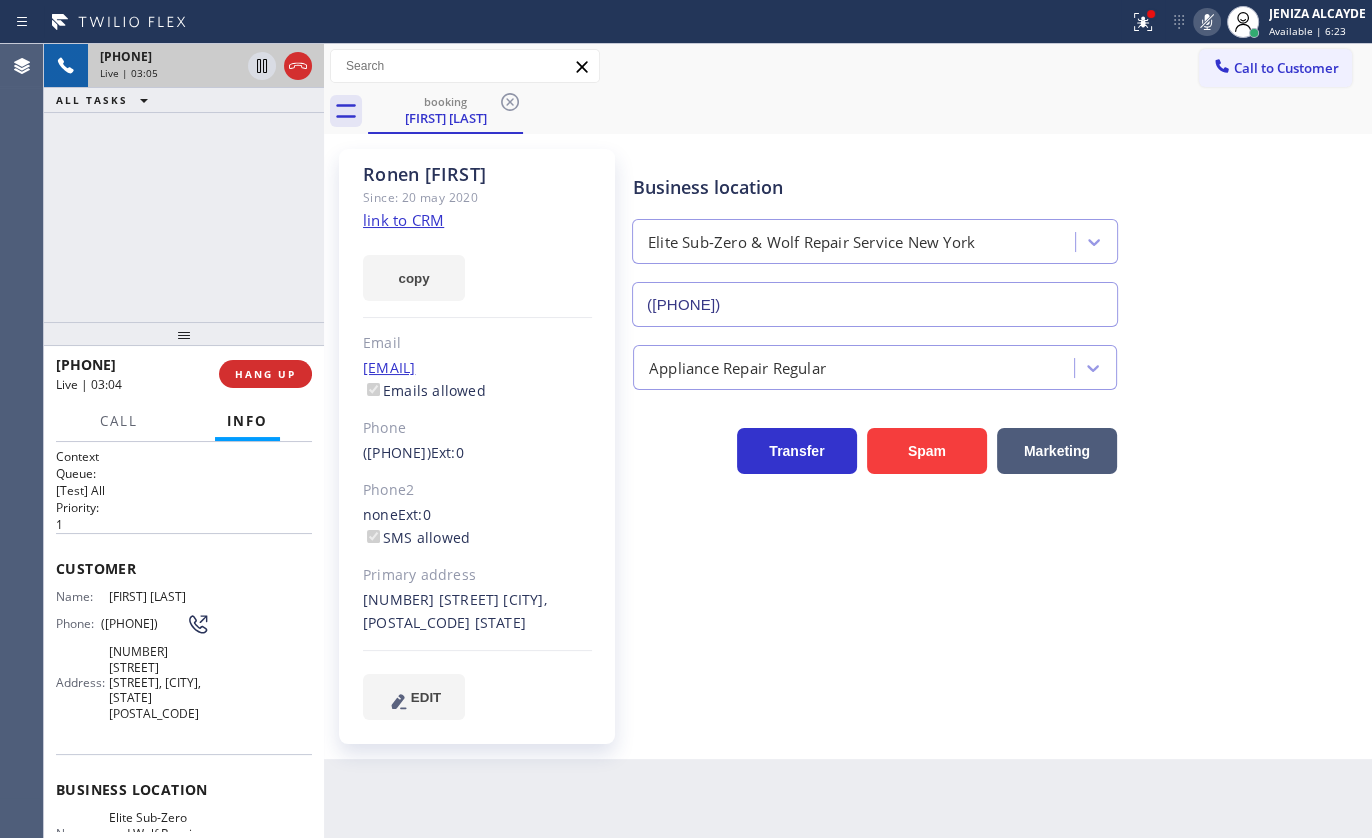 click at bounding box center [1207, 22] 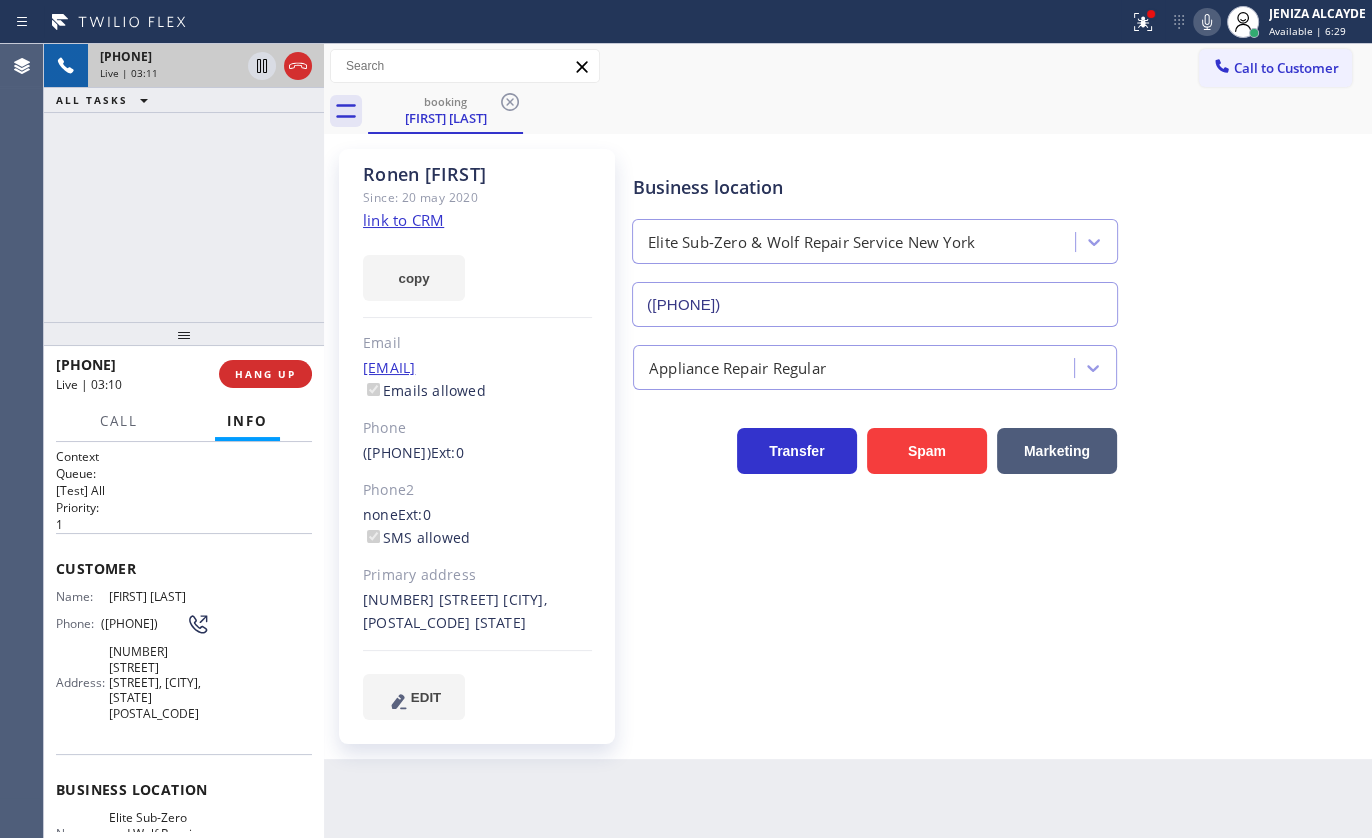click 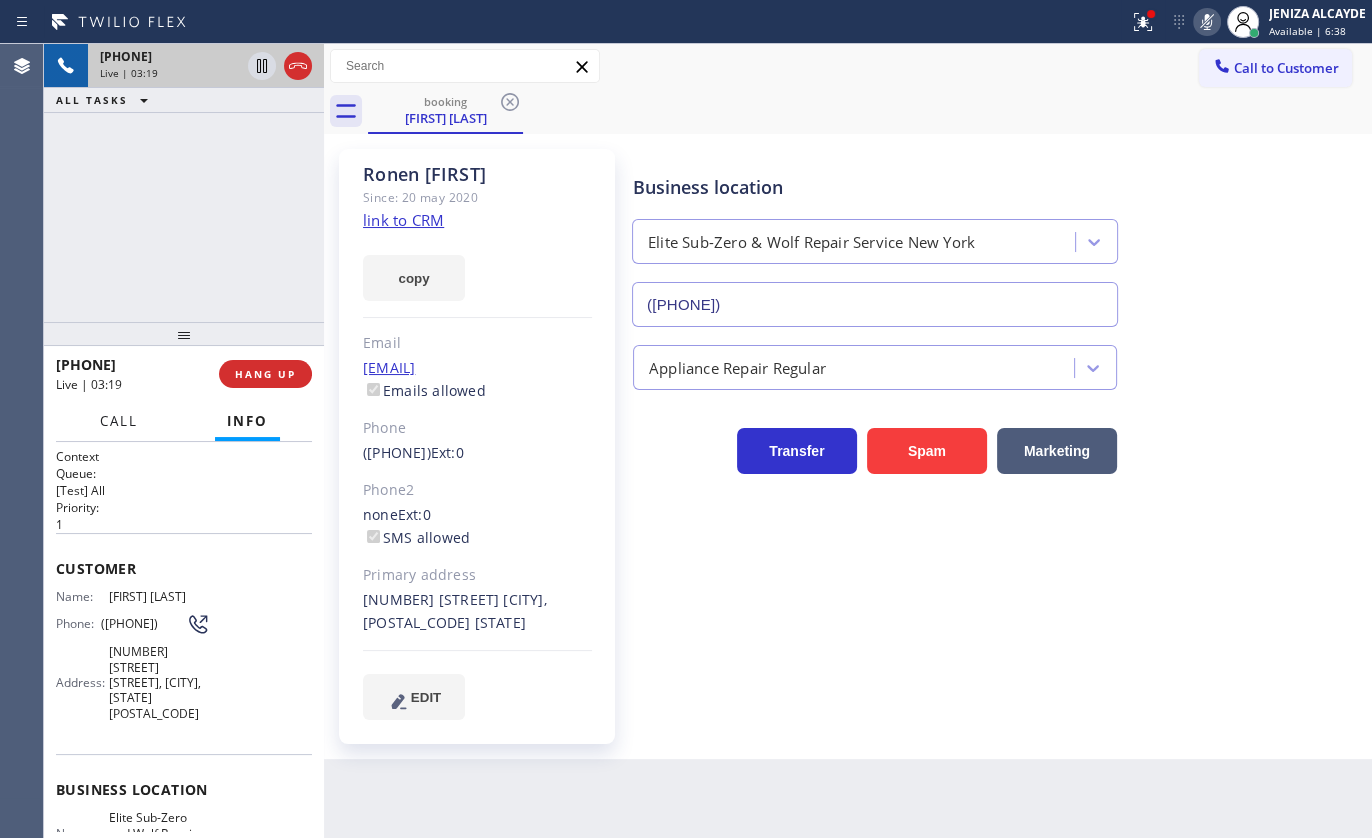 click on "Call" at bounding box center (119, 421) 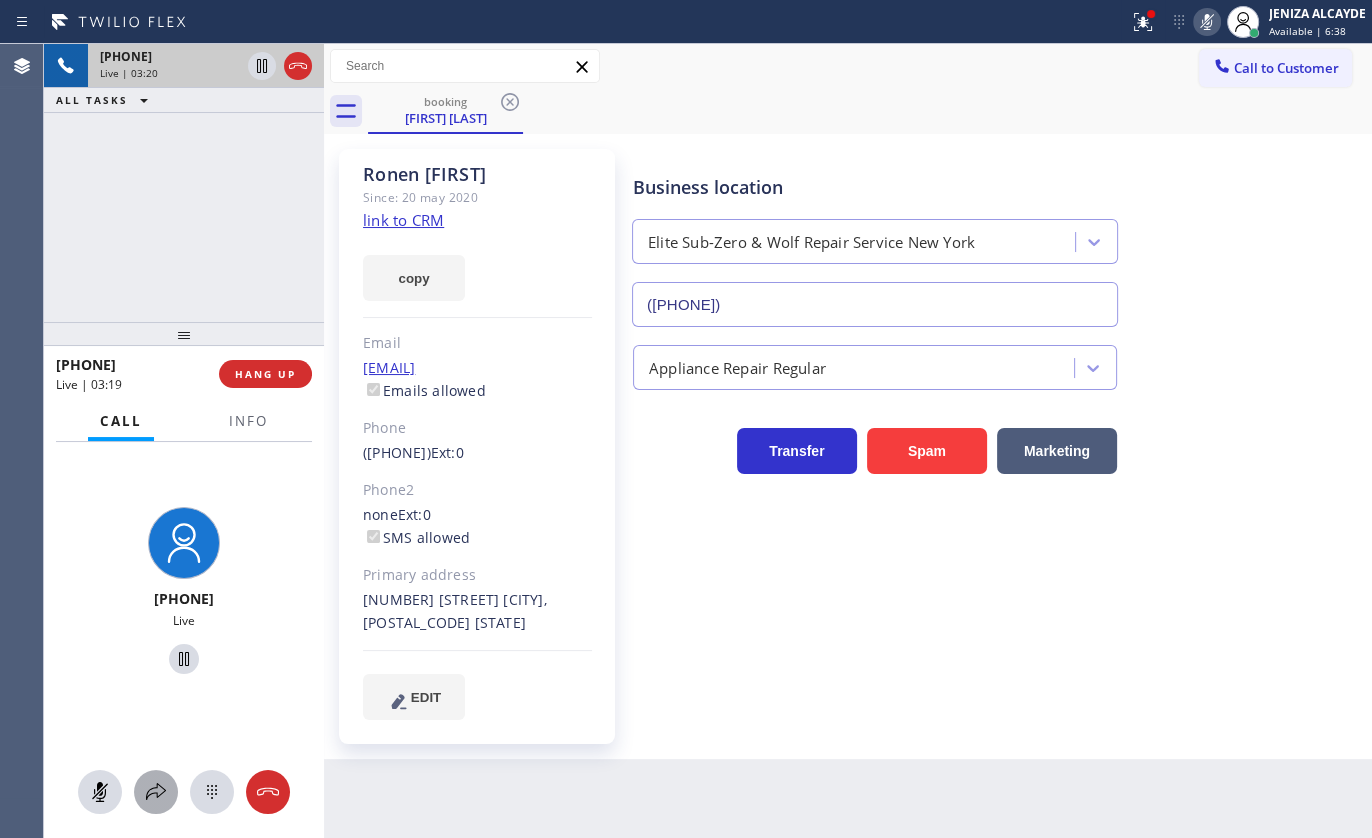 click at bounding box center [156, 792] 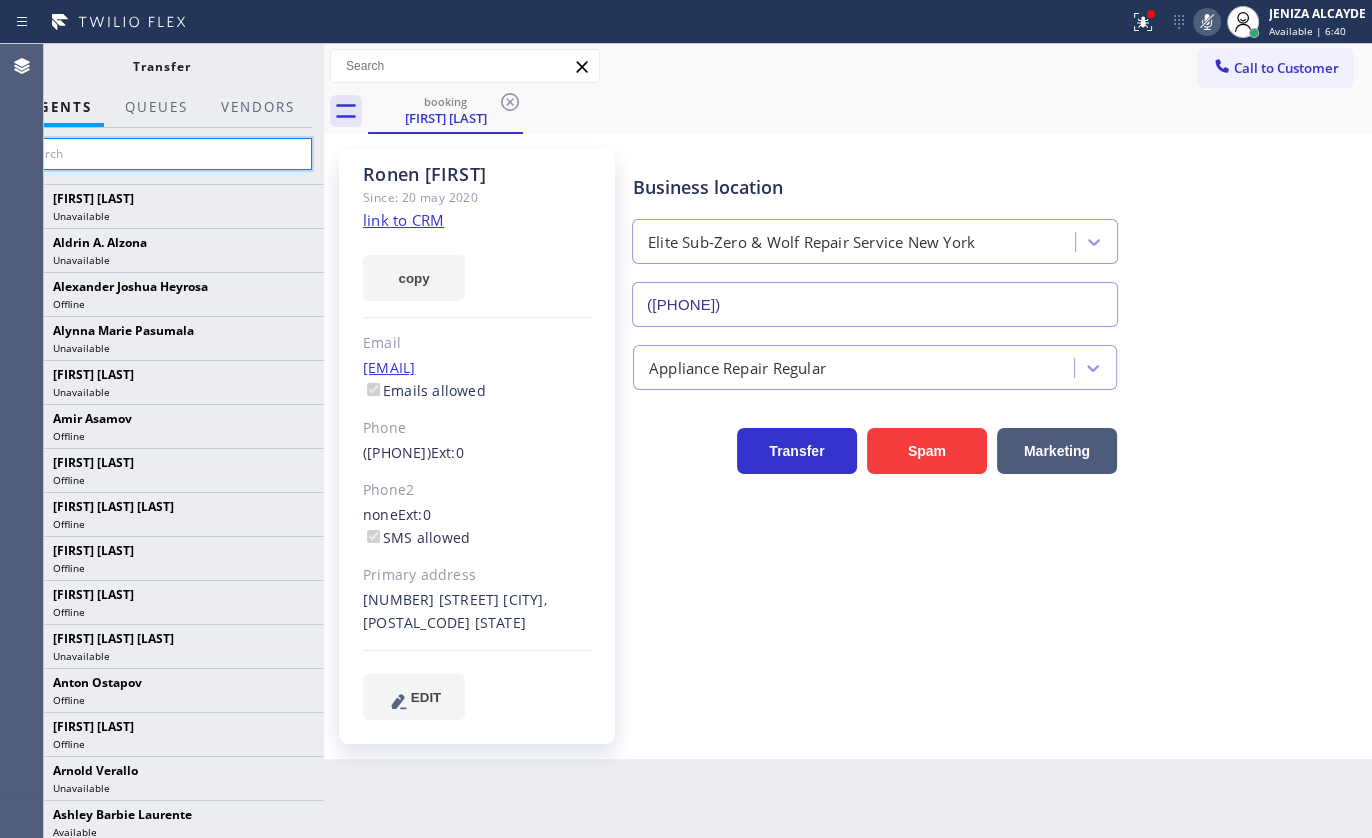 click at bounding box center (161, 154) 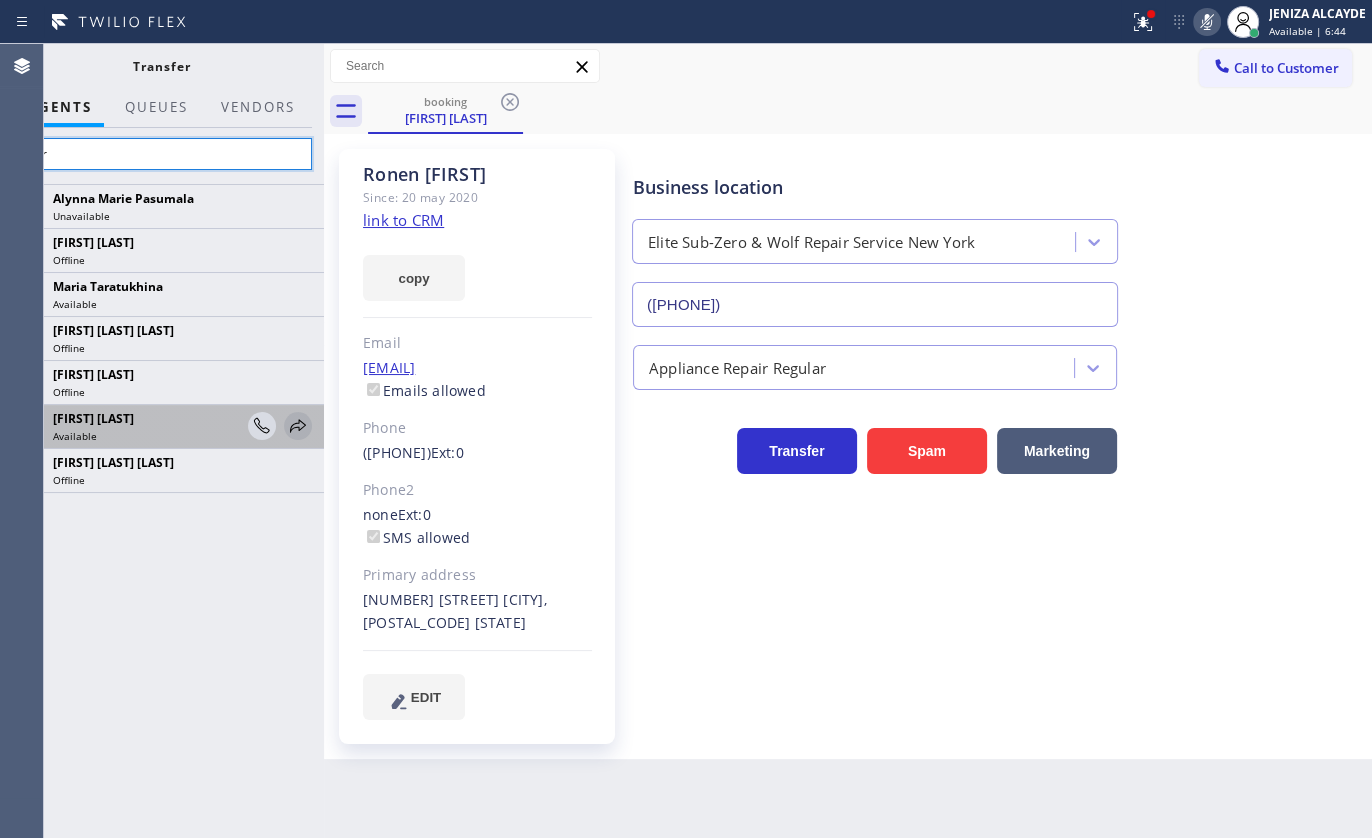 type on "mar" 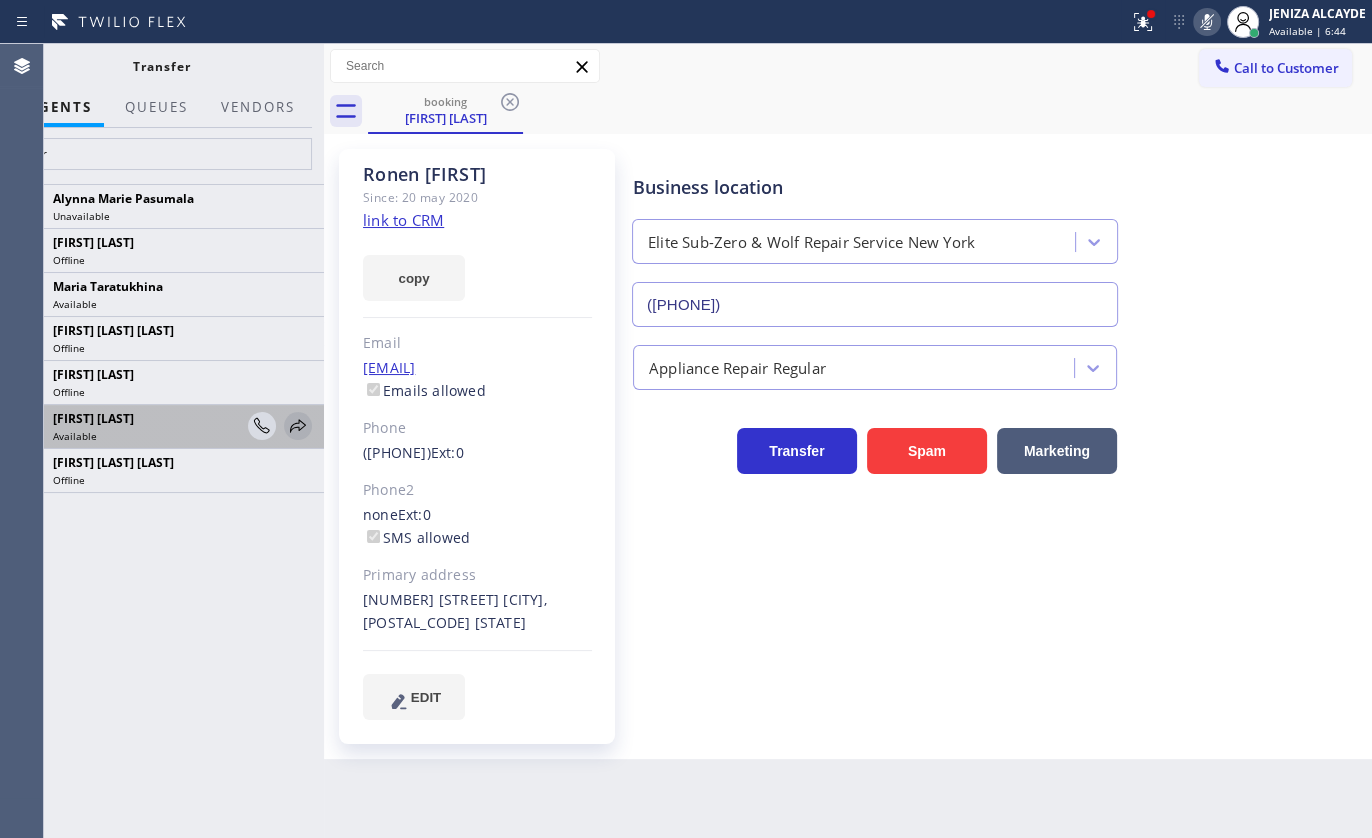 click 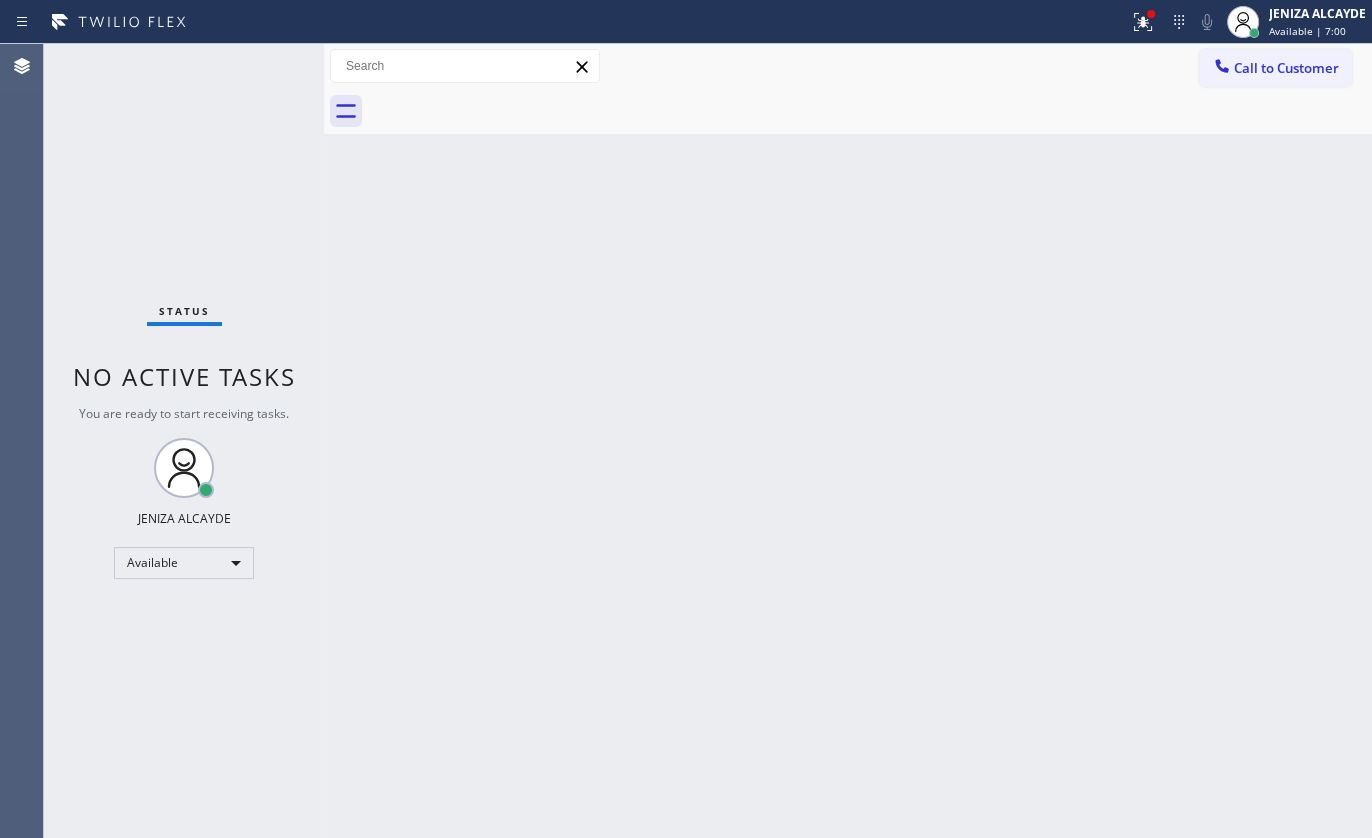 drag, startPoint x: 236, startPoint y: 184, endPoint x: 182, endPoint y: 97, distance: 102.396286 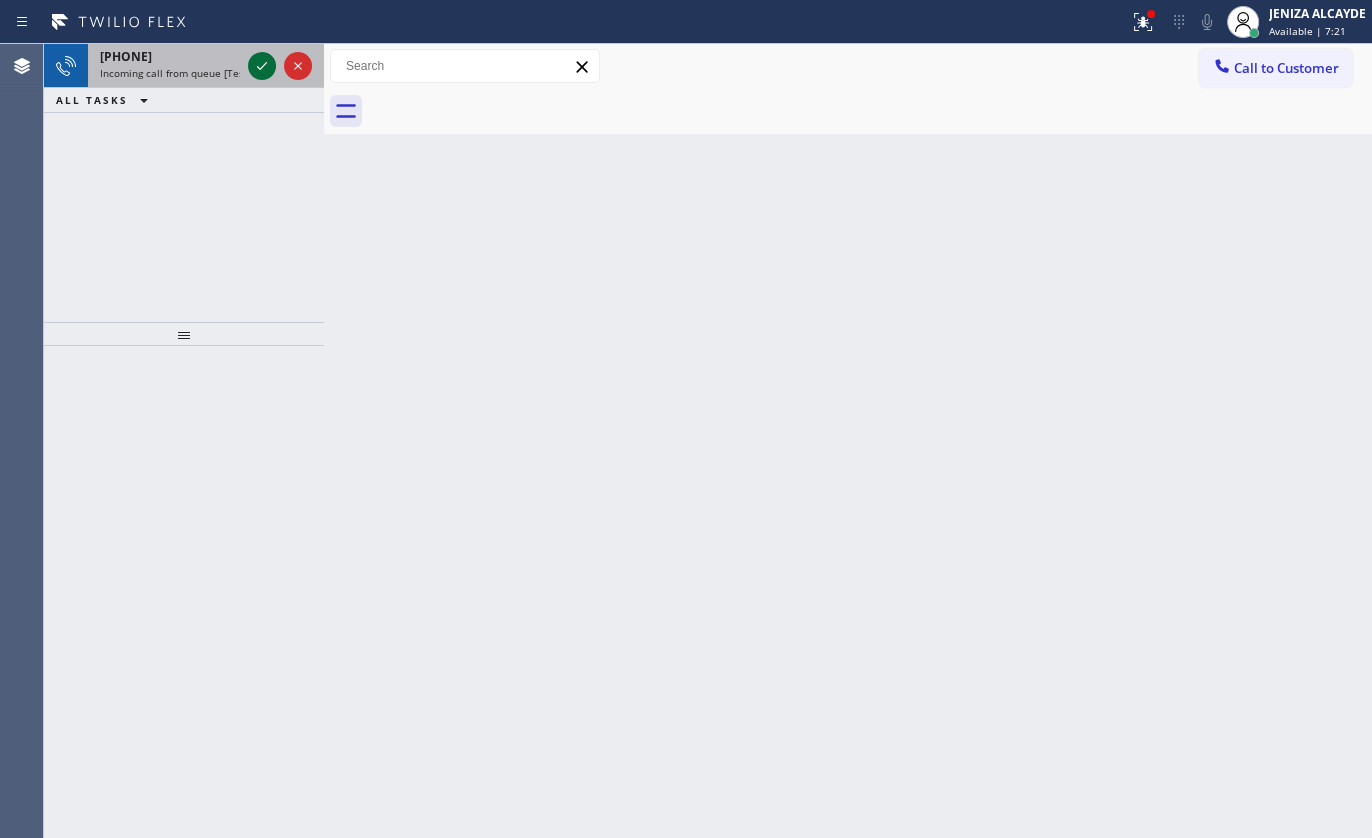 click 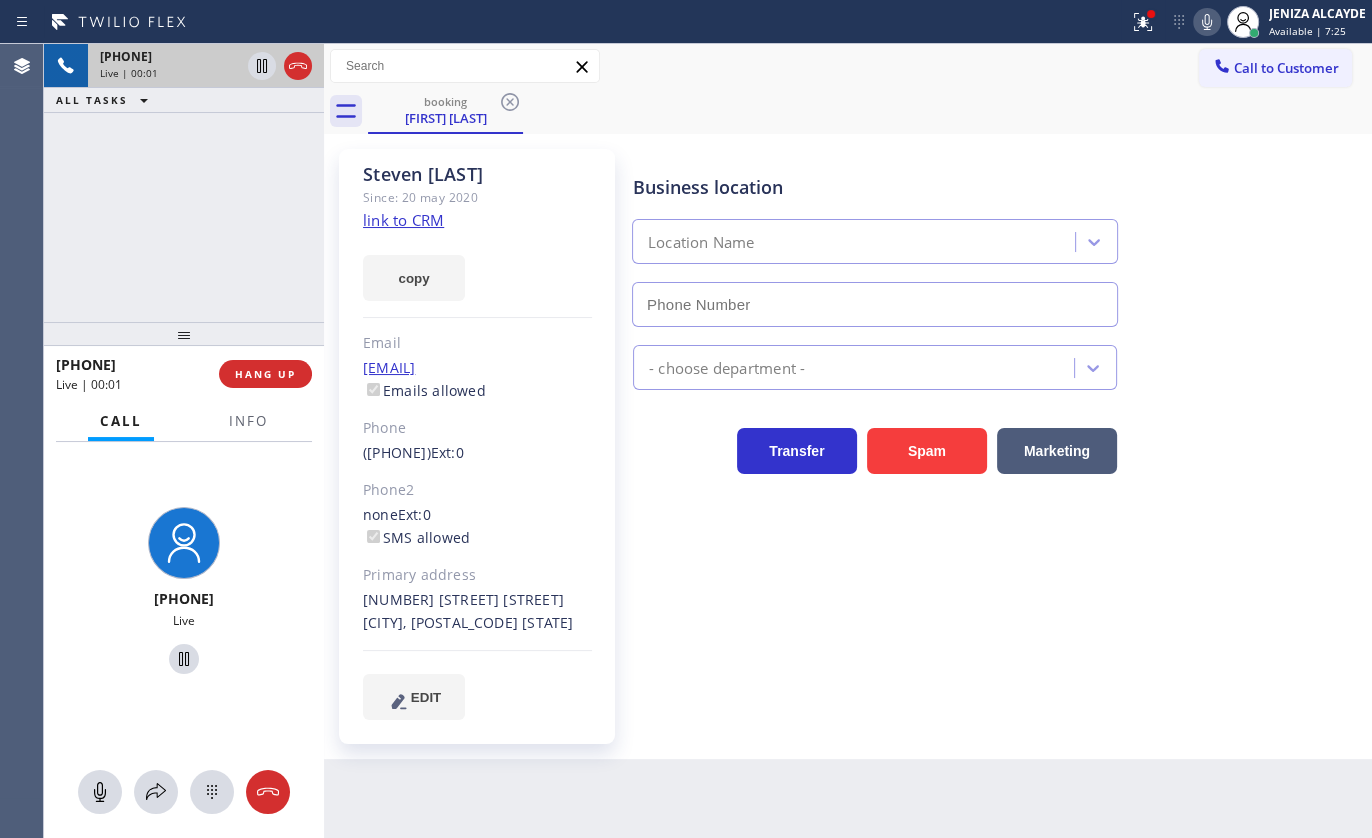 type on "(206) 309-8891" 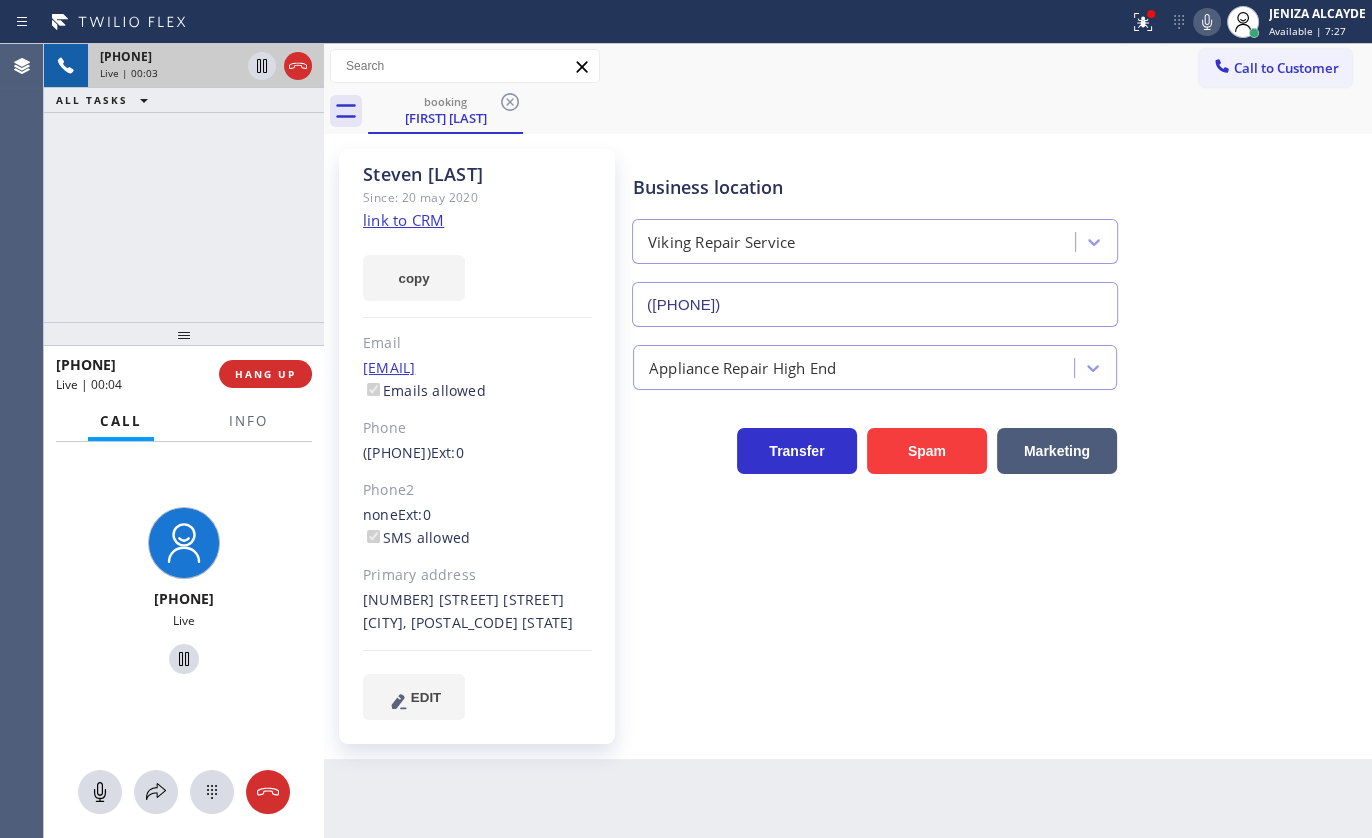 click on "link to CRM" 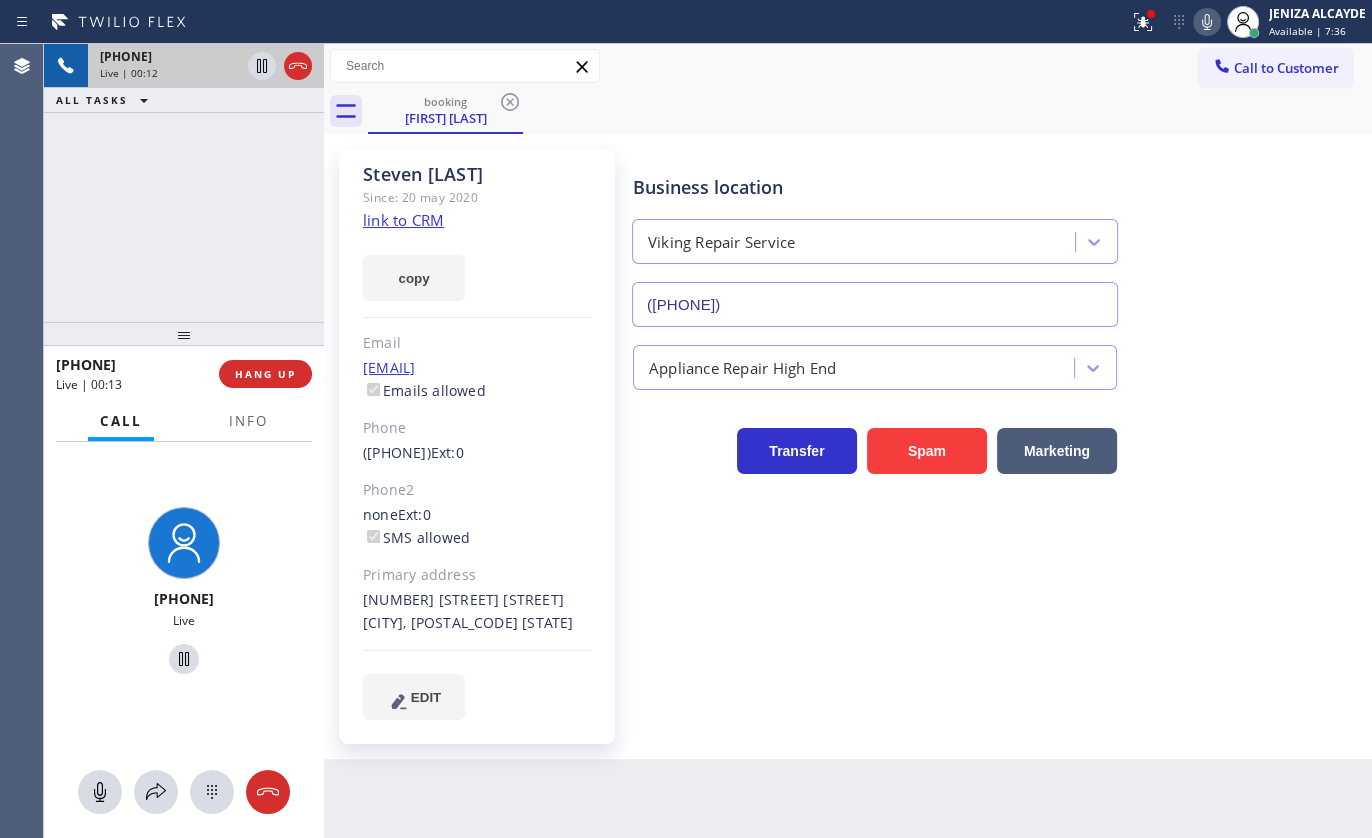 click 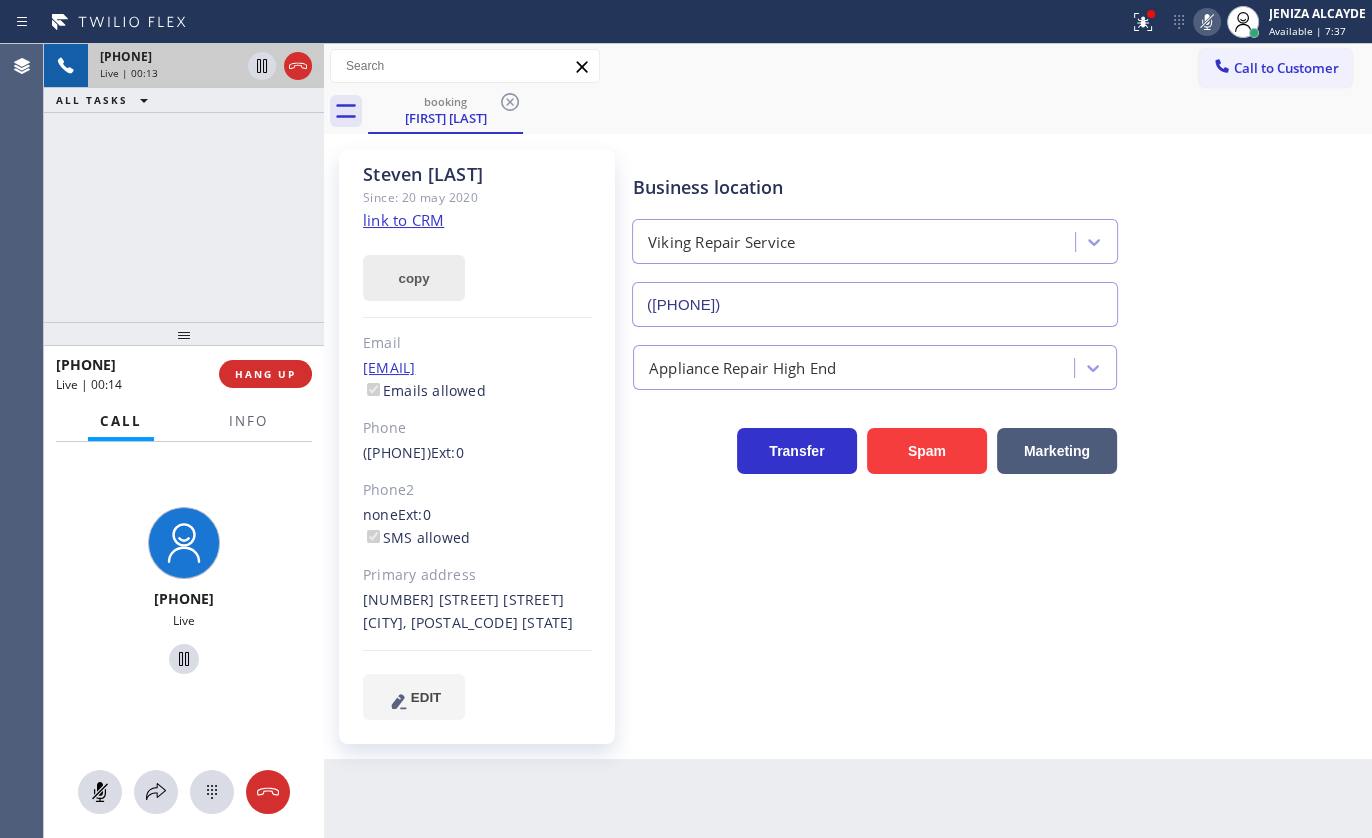 click on "copy" at bounding box center [414, 278] 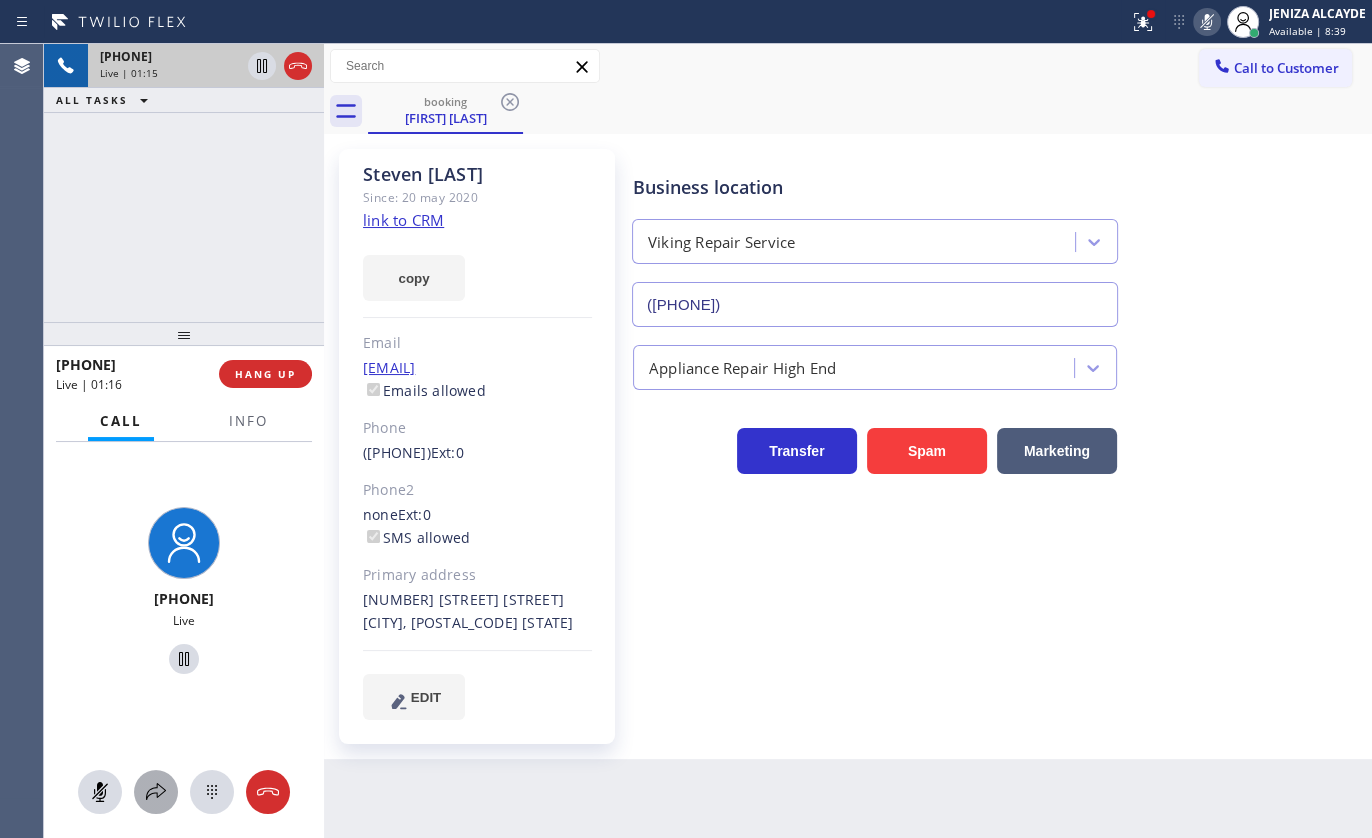 click at bounding box center (156, 792) 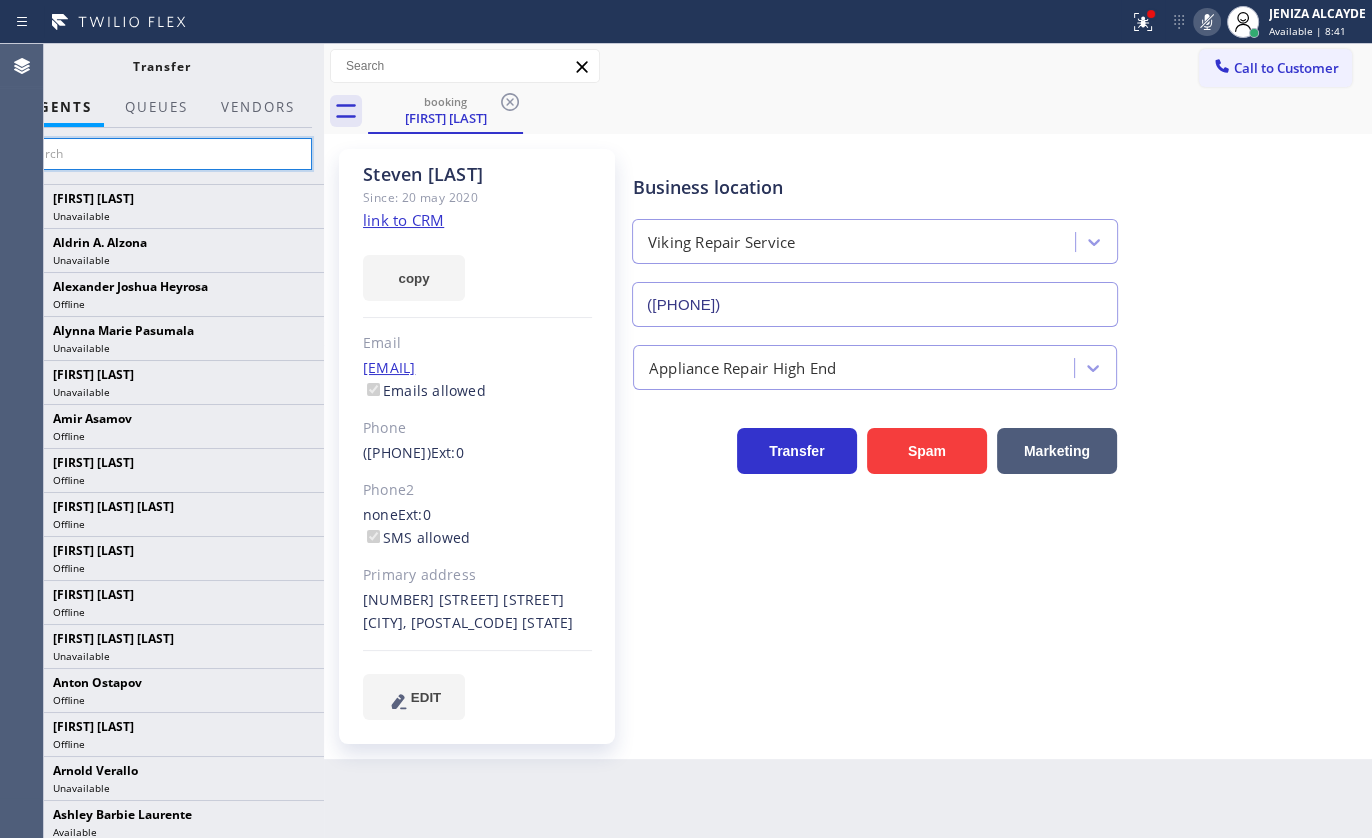 click at bounding box center (161, 154) 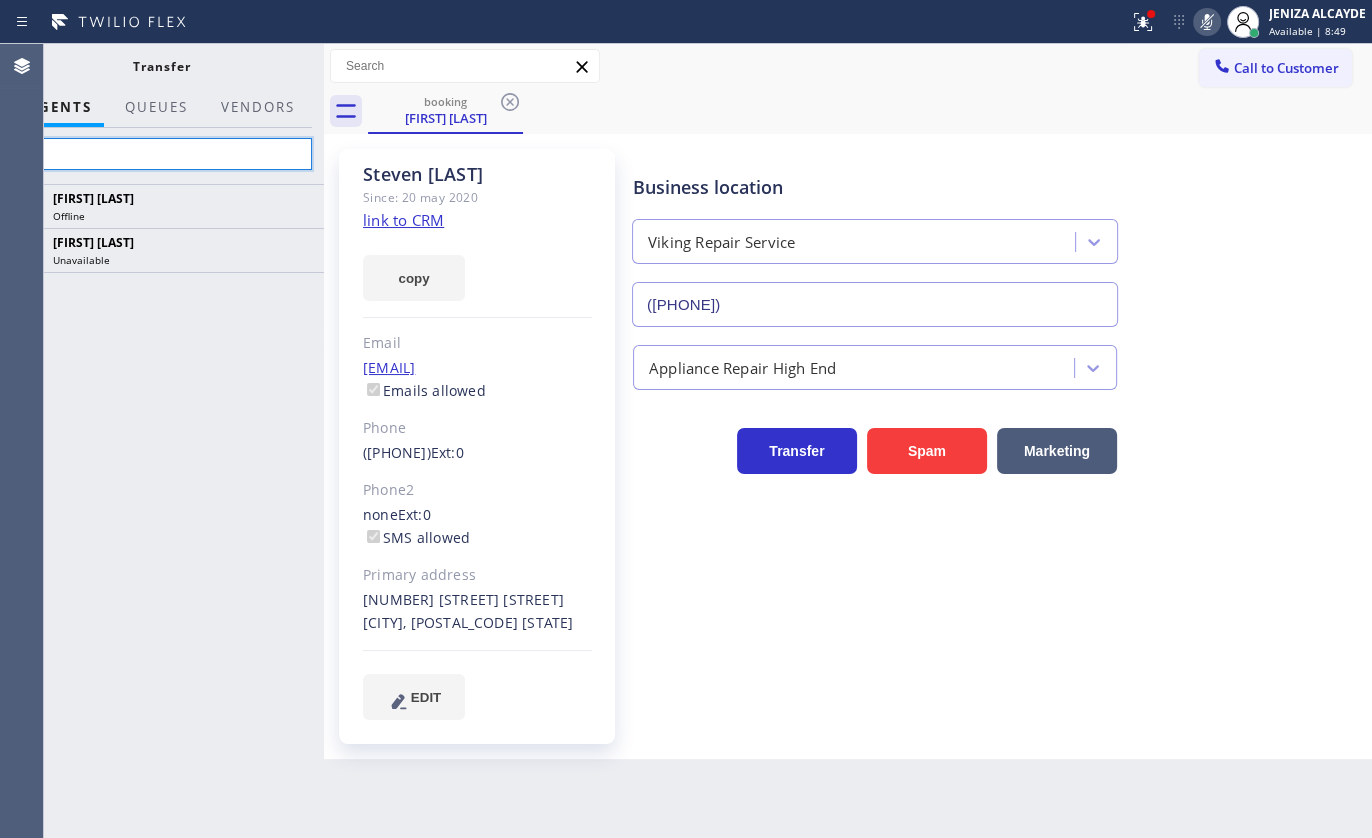 type on "a" 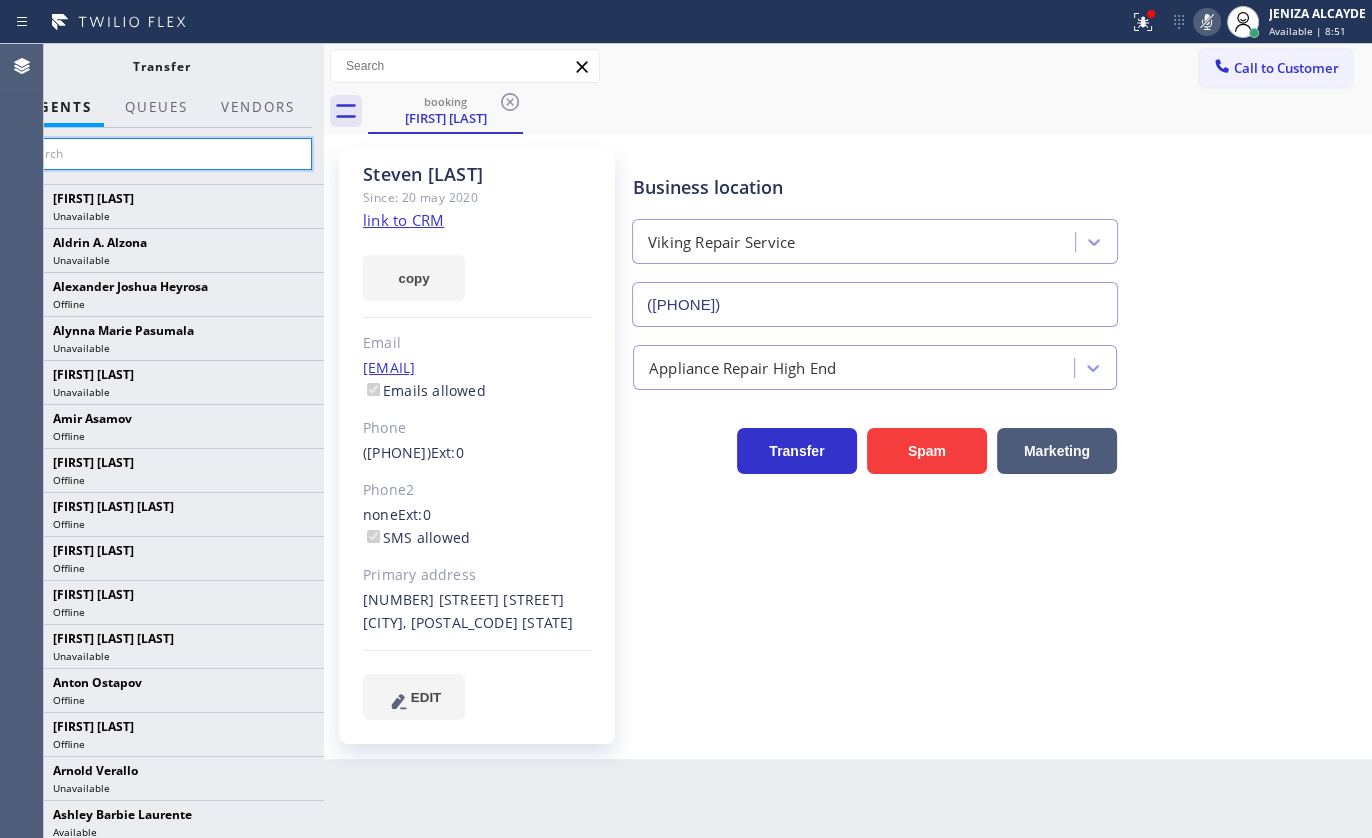 click at bounding box center (161, 154) 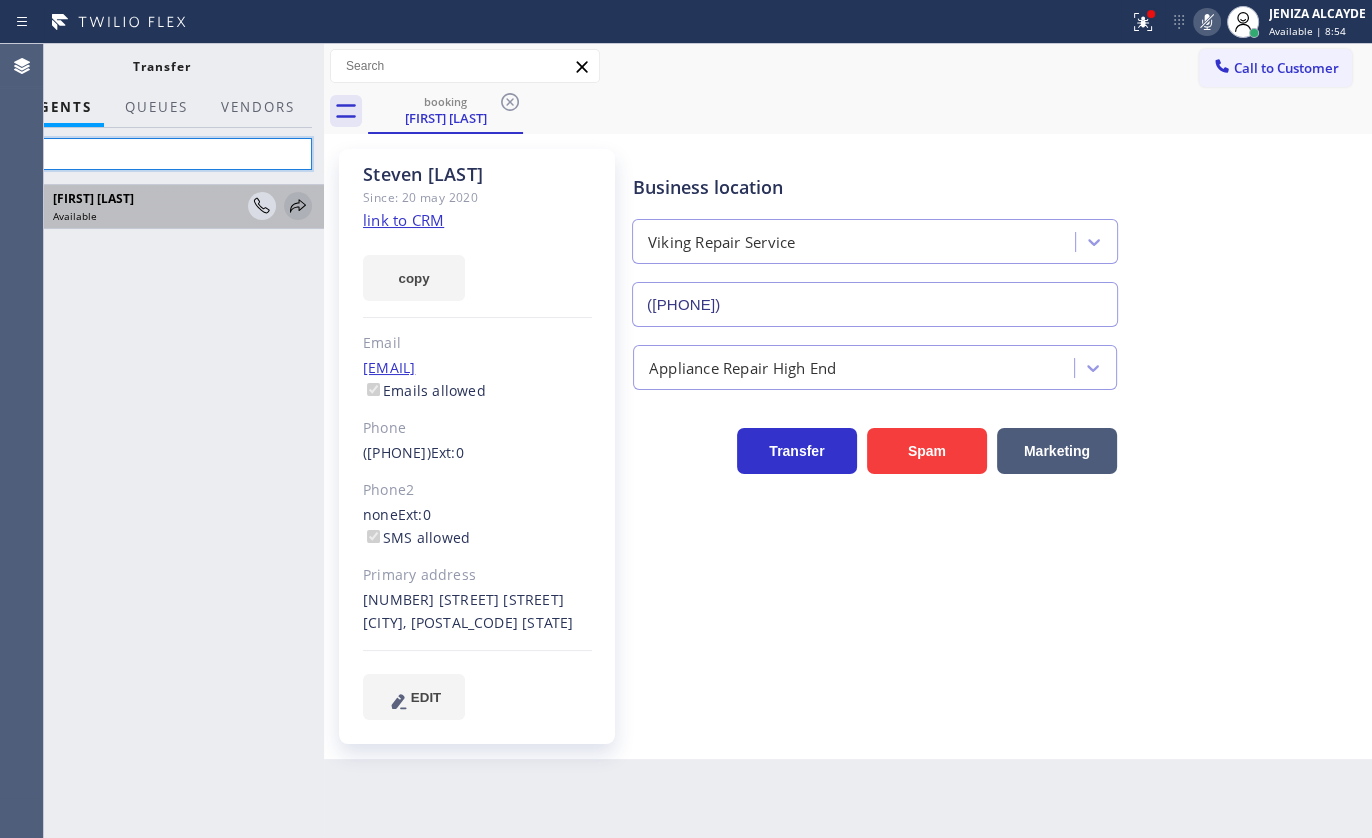 type on "lyk" 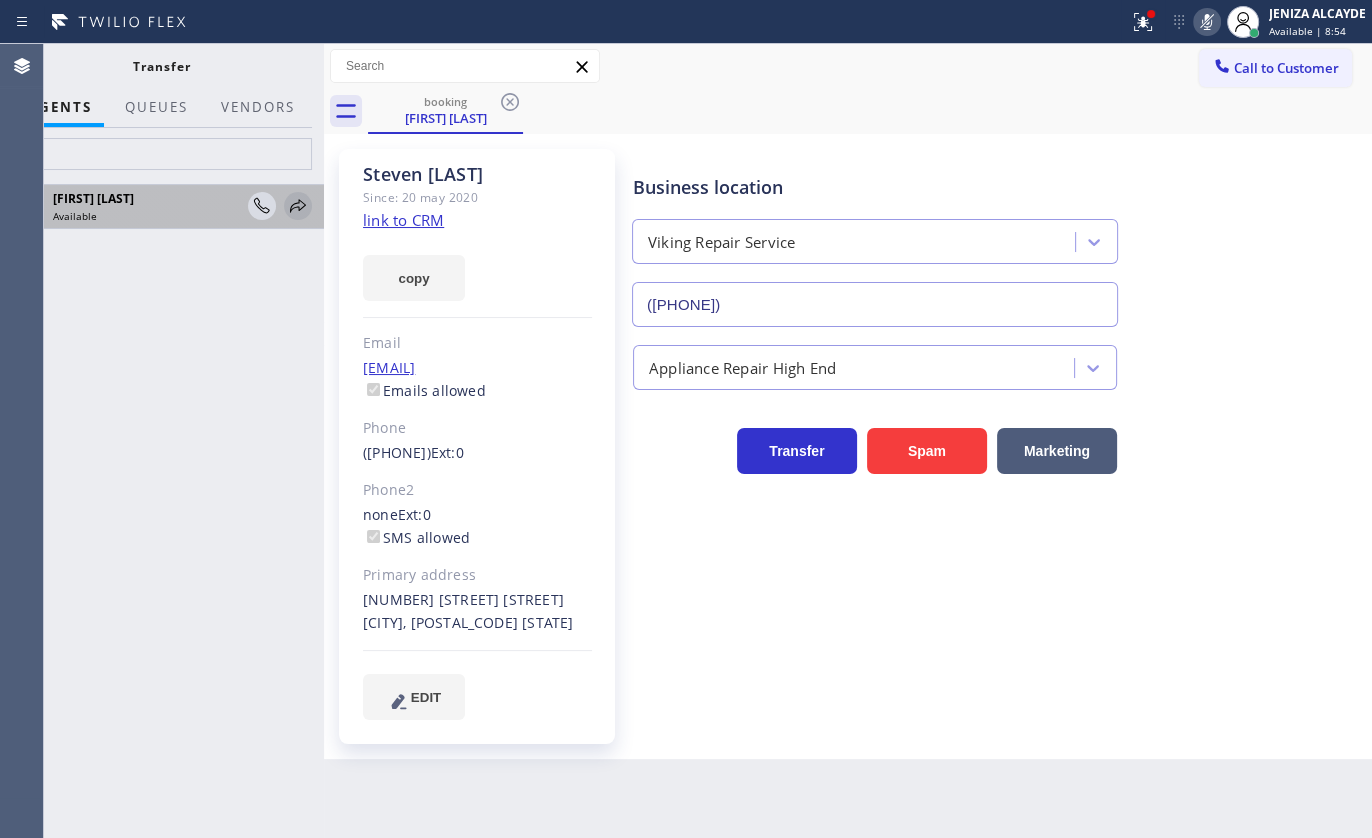 click 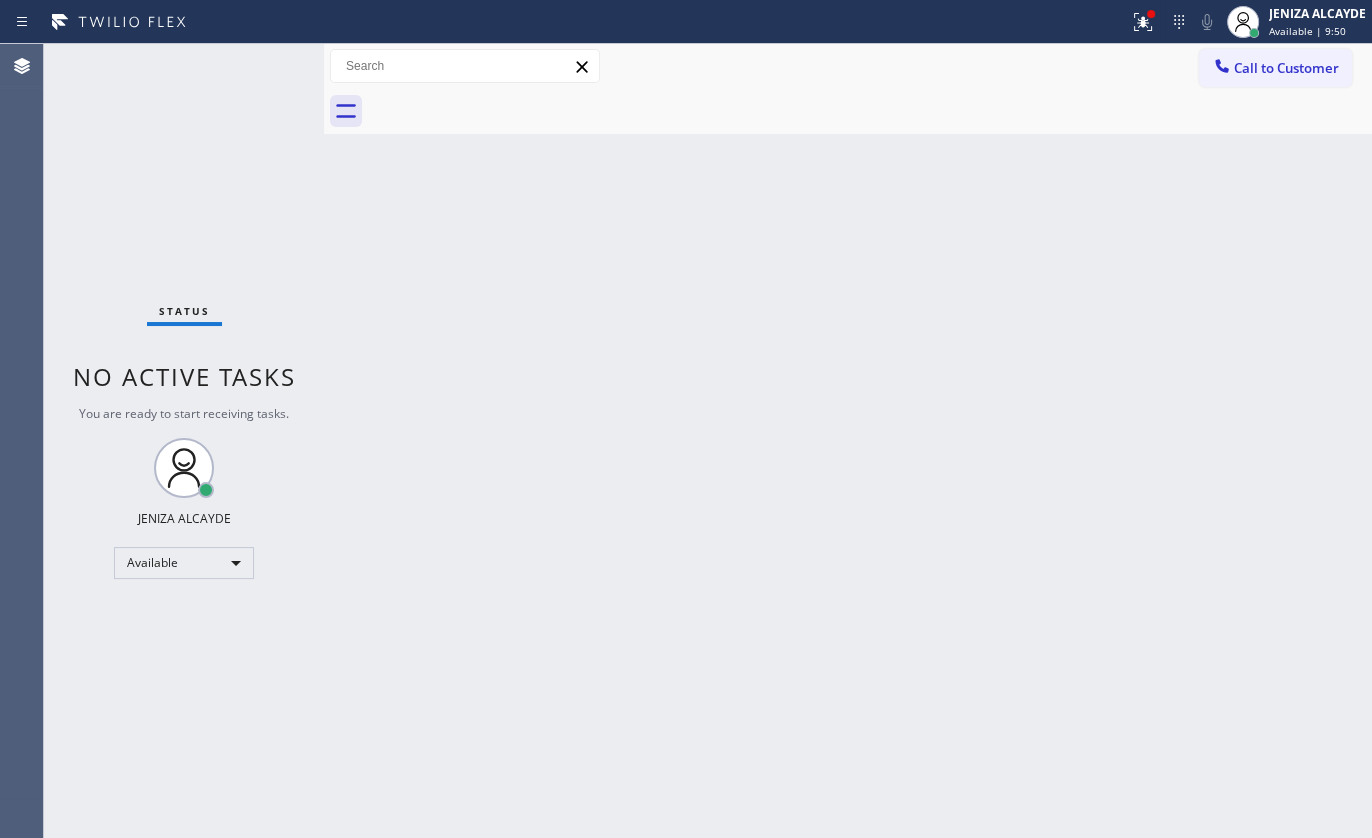 click on "Status   No active tasks     You are ready to start receiving tasks.   JENIZA ALCAYDE Available" at bounding box center [184, 441] 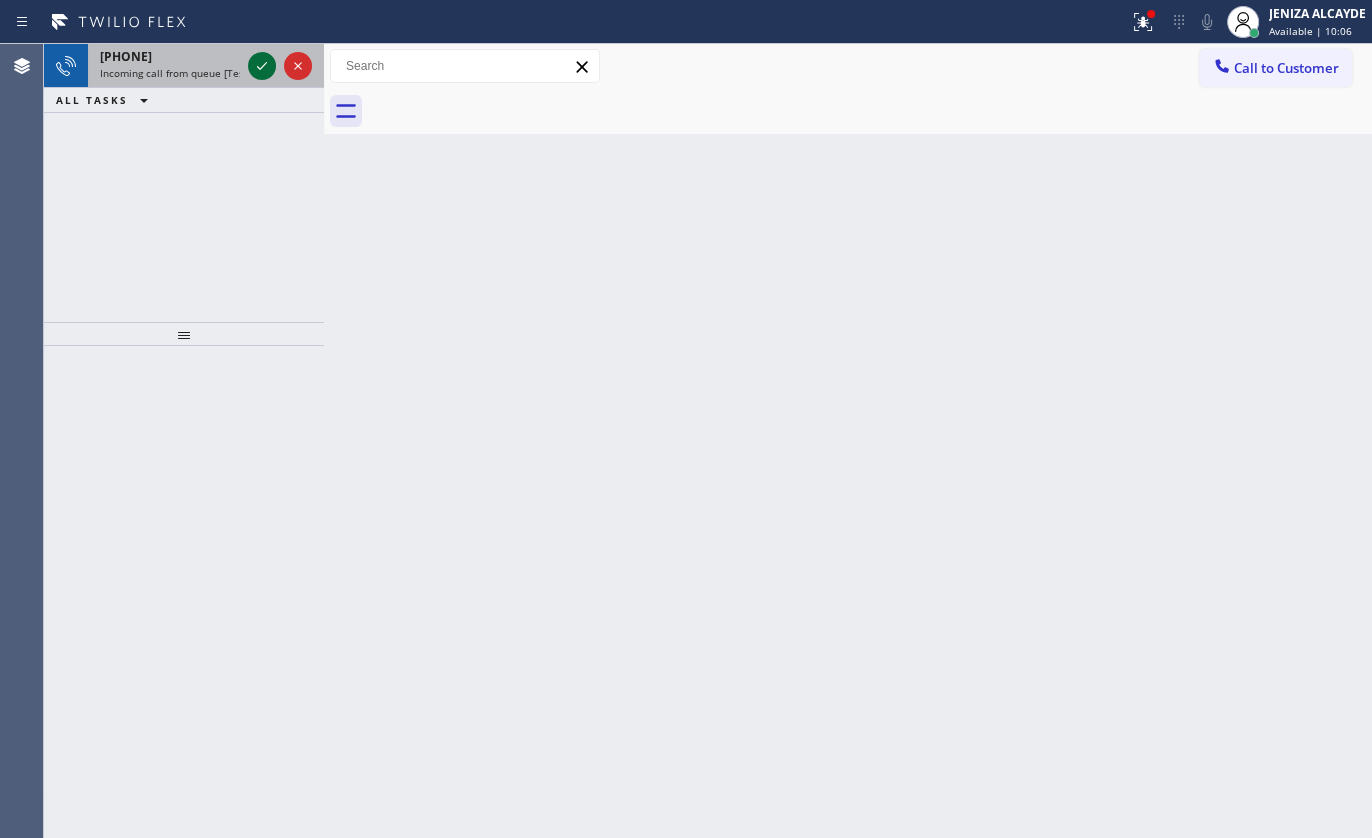 click 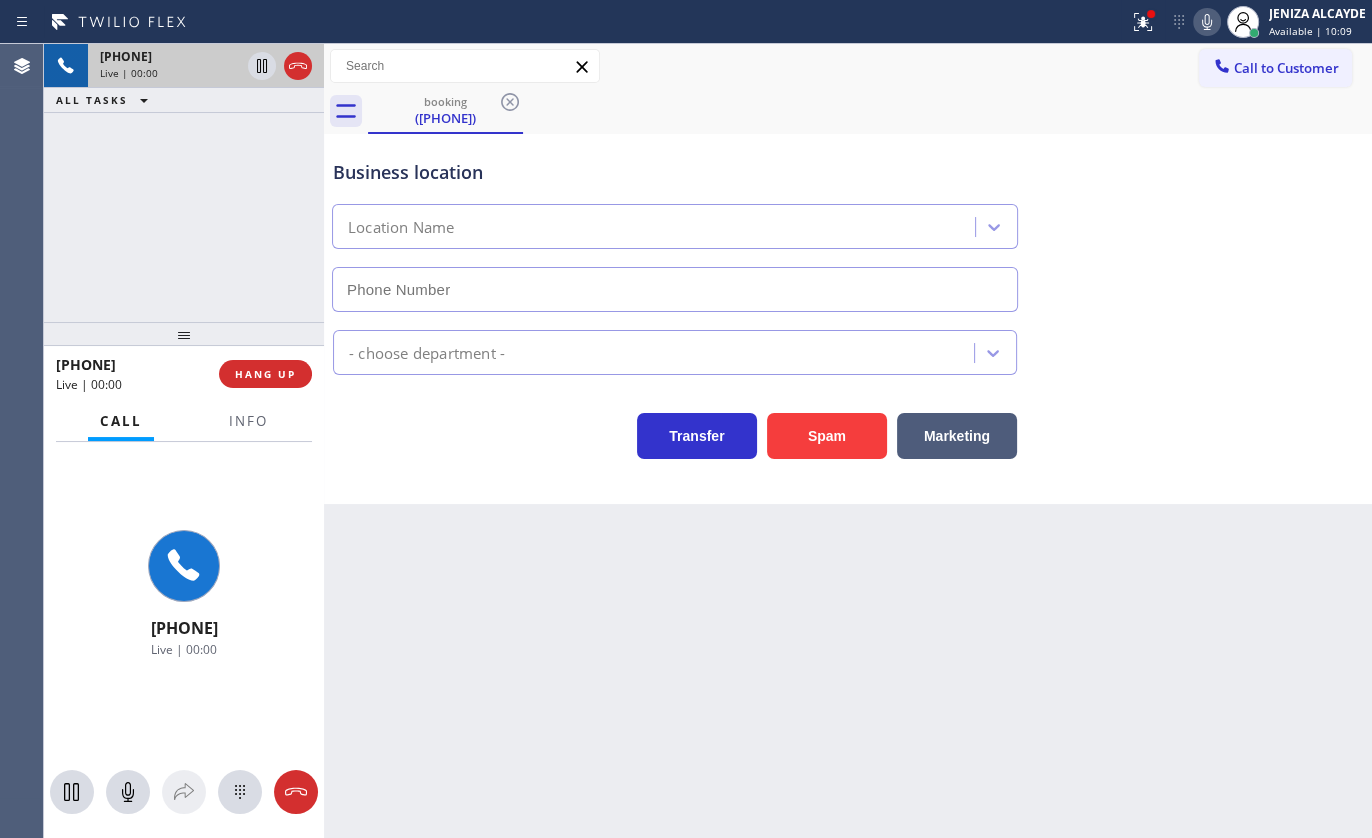 type on "(626) 548-3326" 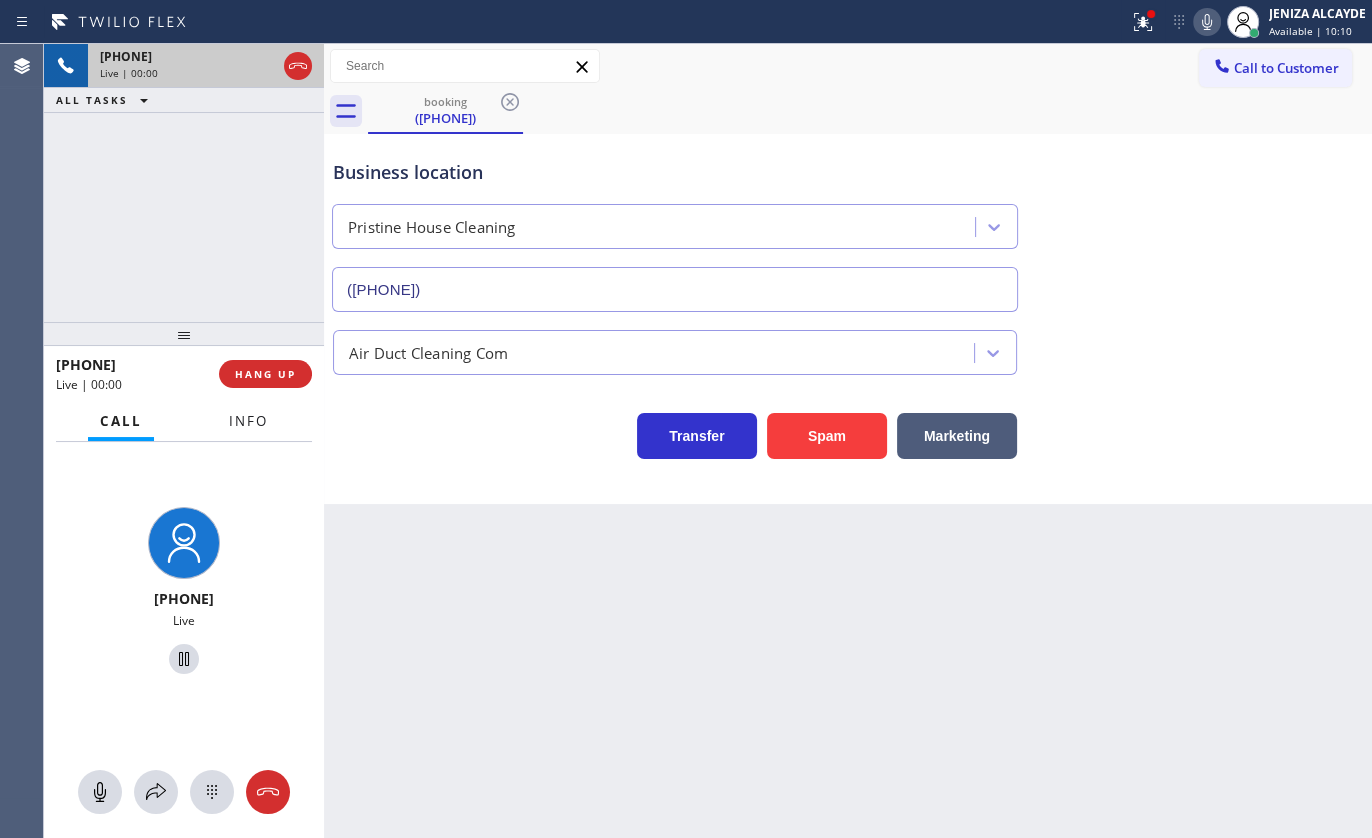 click on "Info" at bounding box center (248, 421) 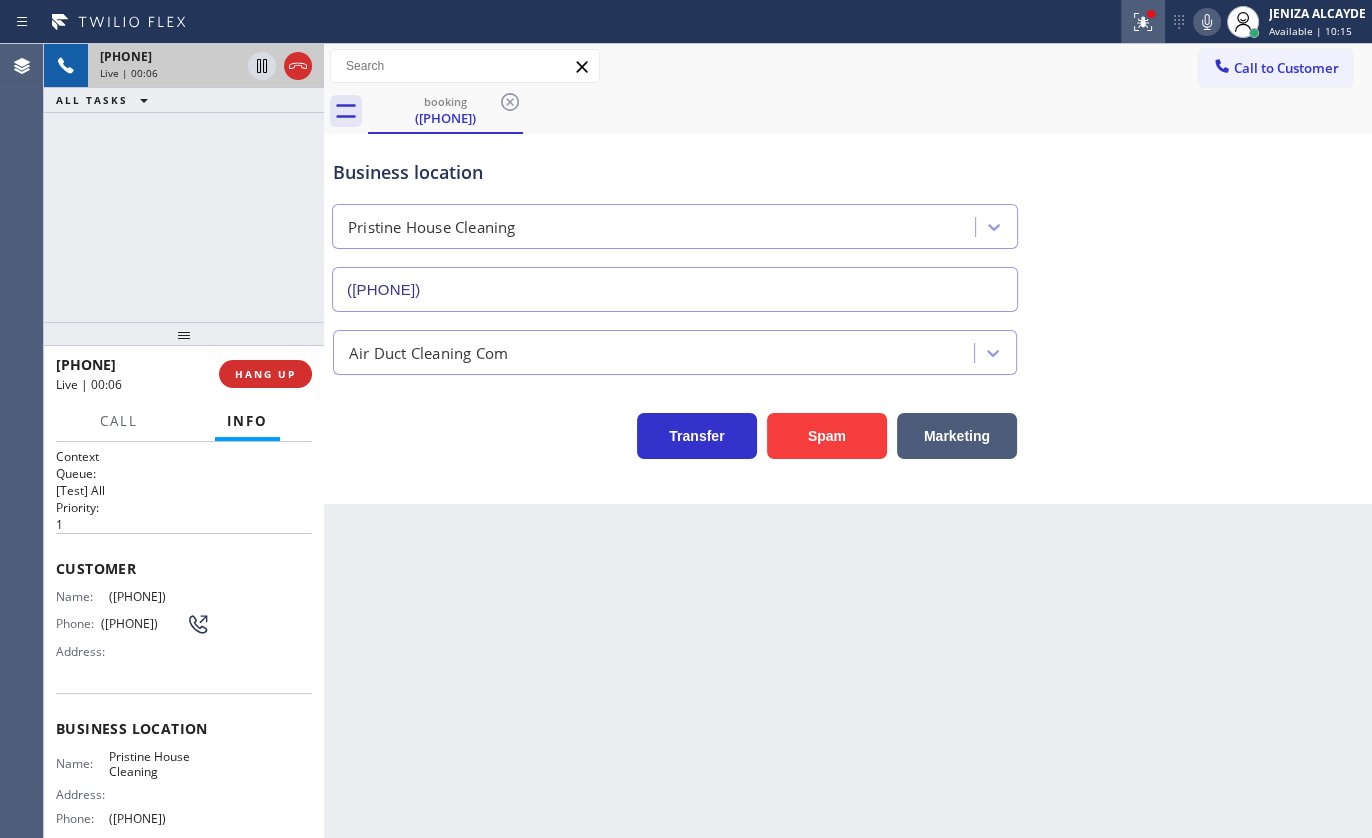 click 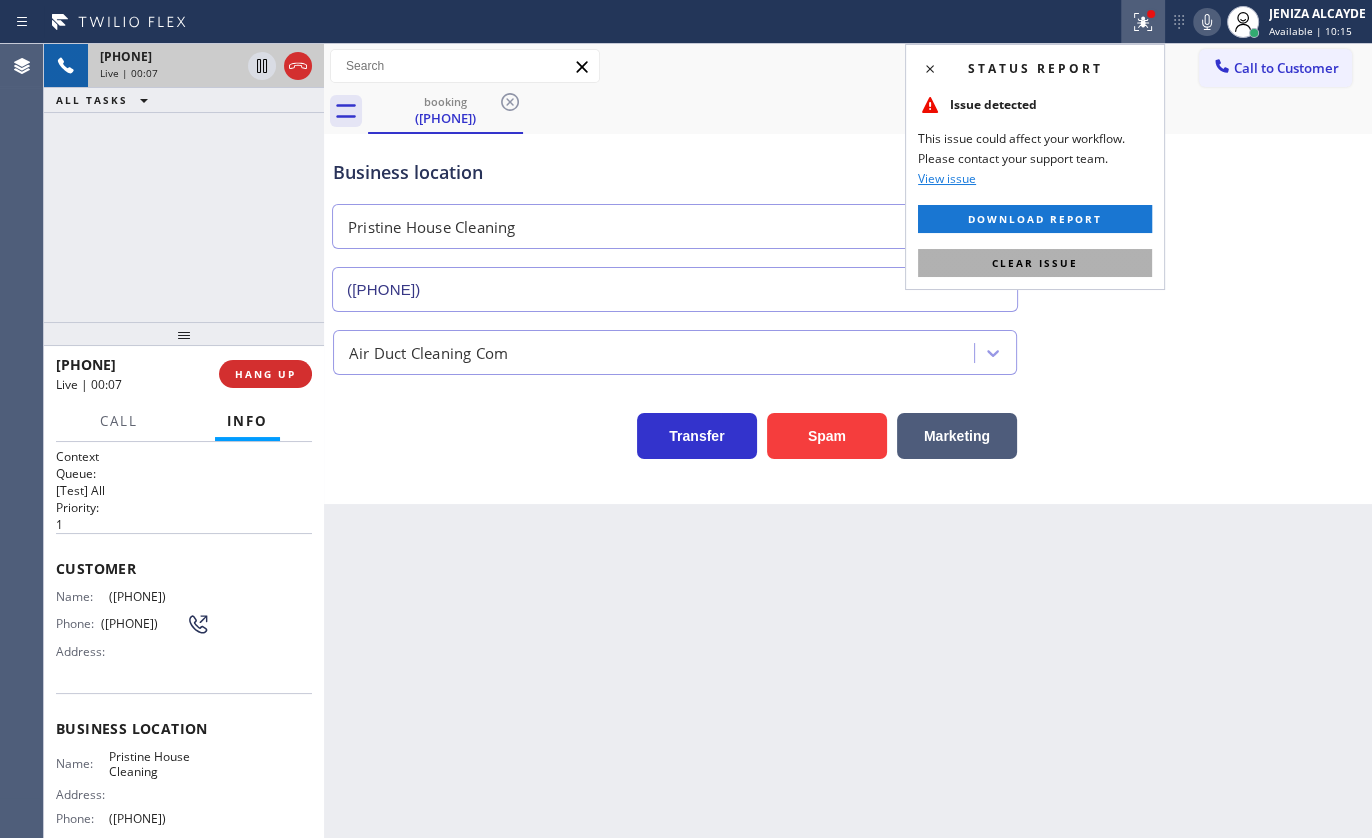 click on "Clear issue" at bounding box center [1035, 263] 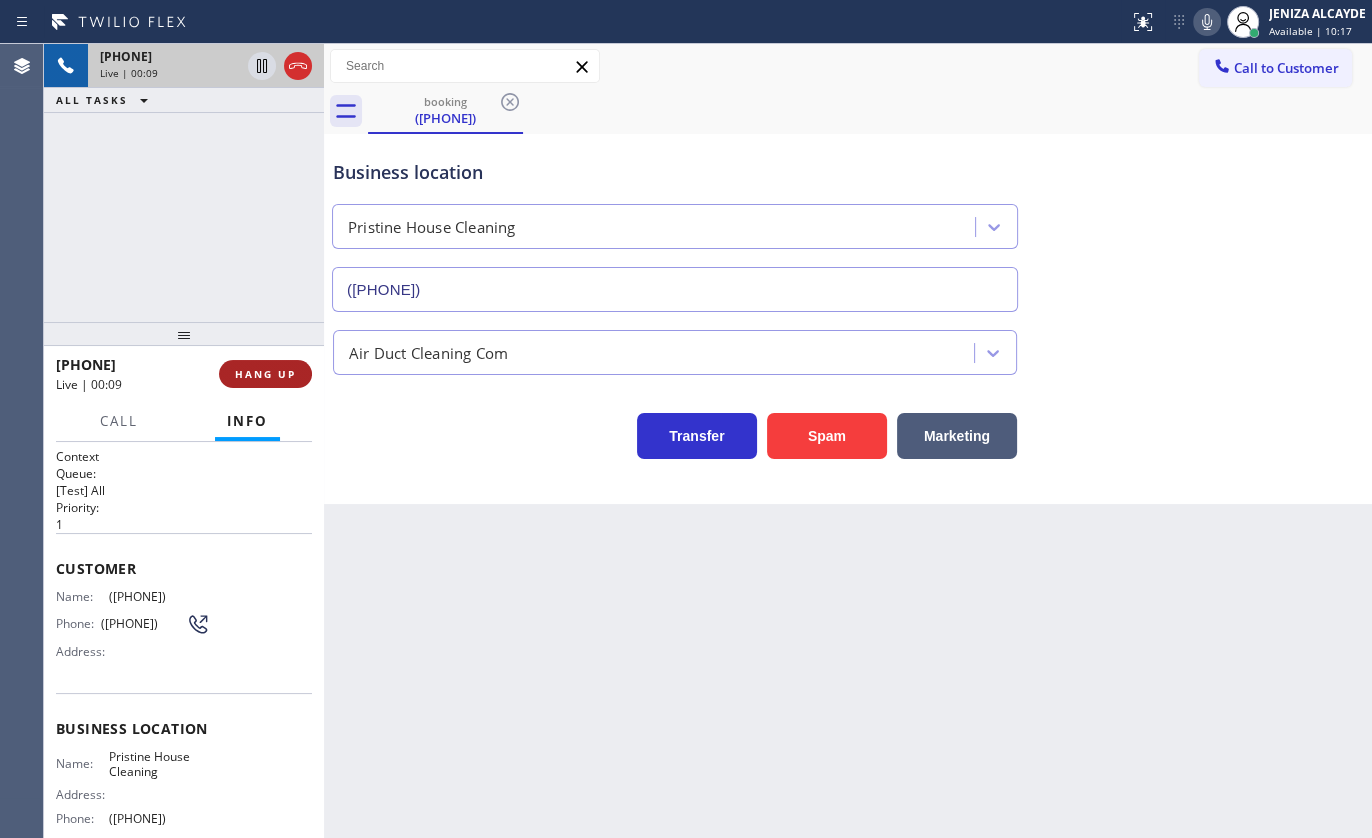 click on "HANG UP" at bounding box center [265, 374] 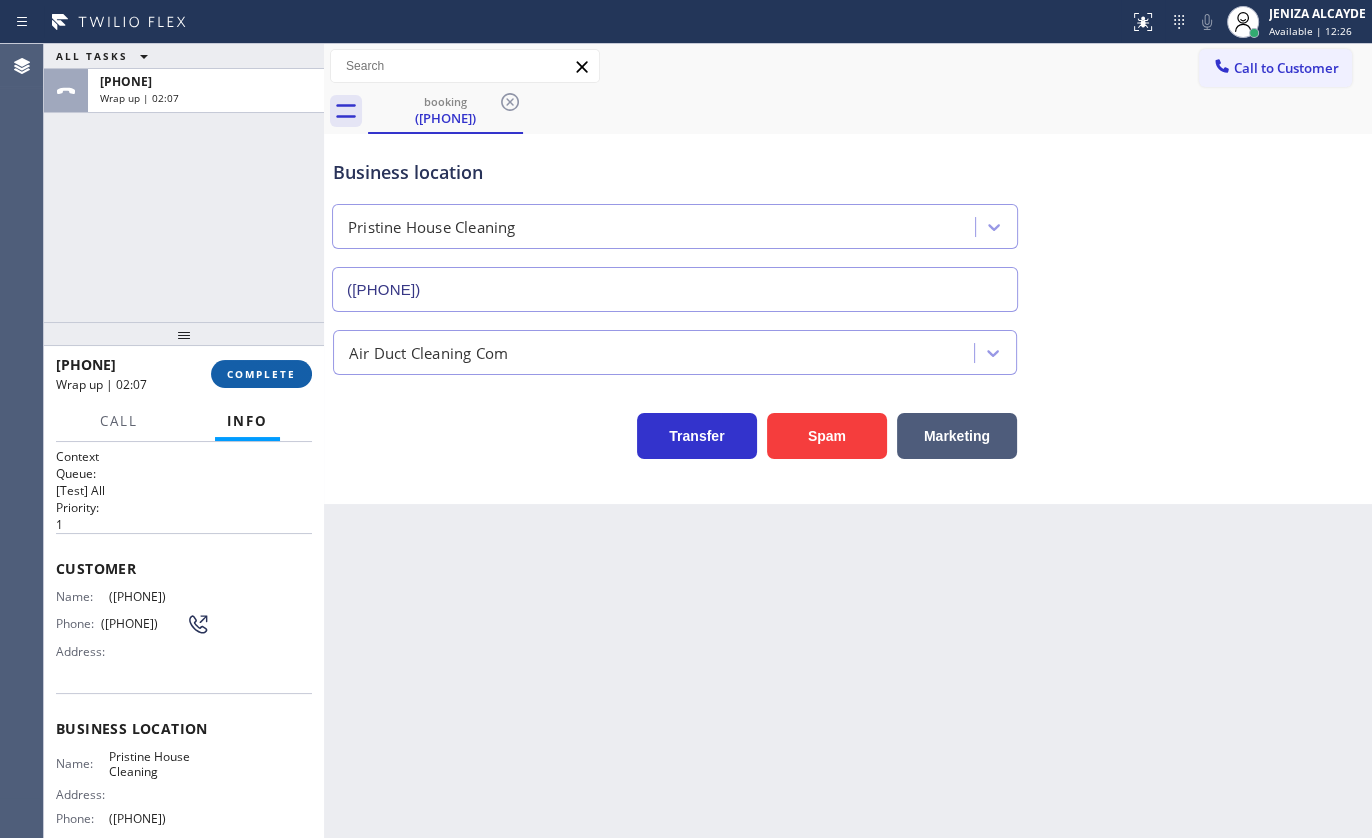 click on "COMPLETE" at bounding box center [261, 374] 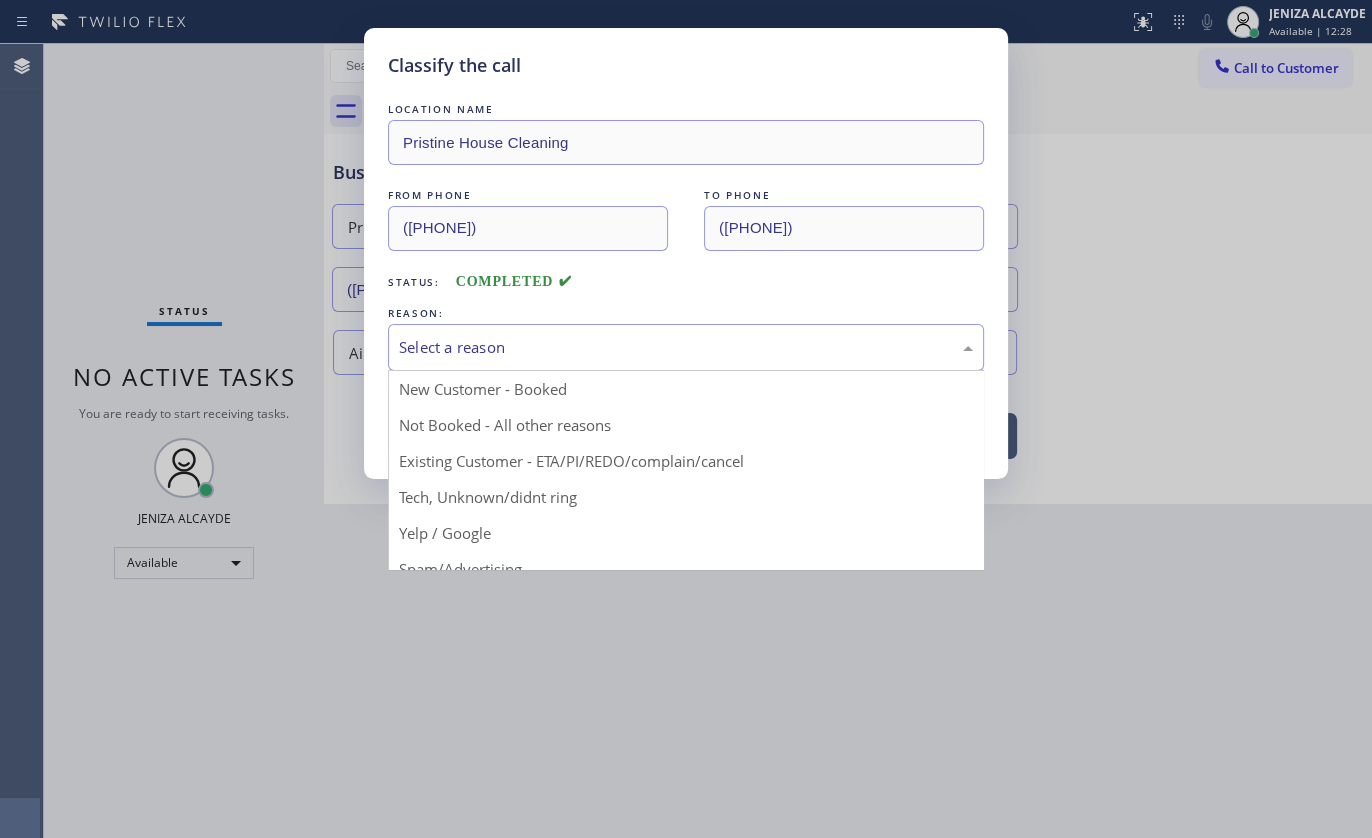 click on "Select a reason" at bounding box center (686, 347) 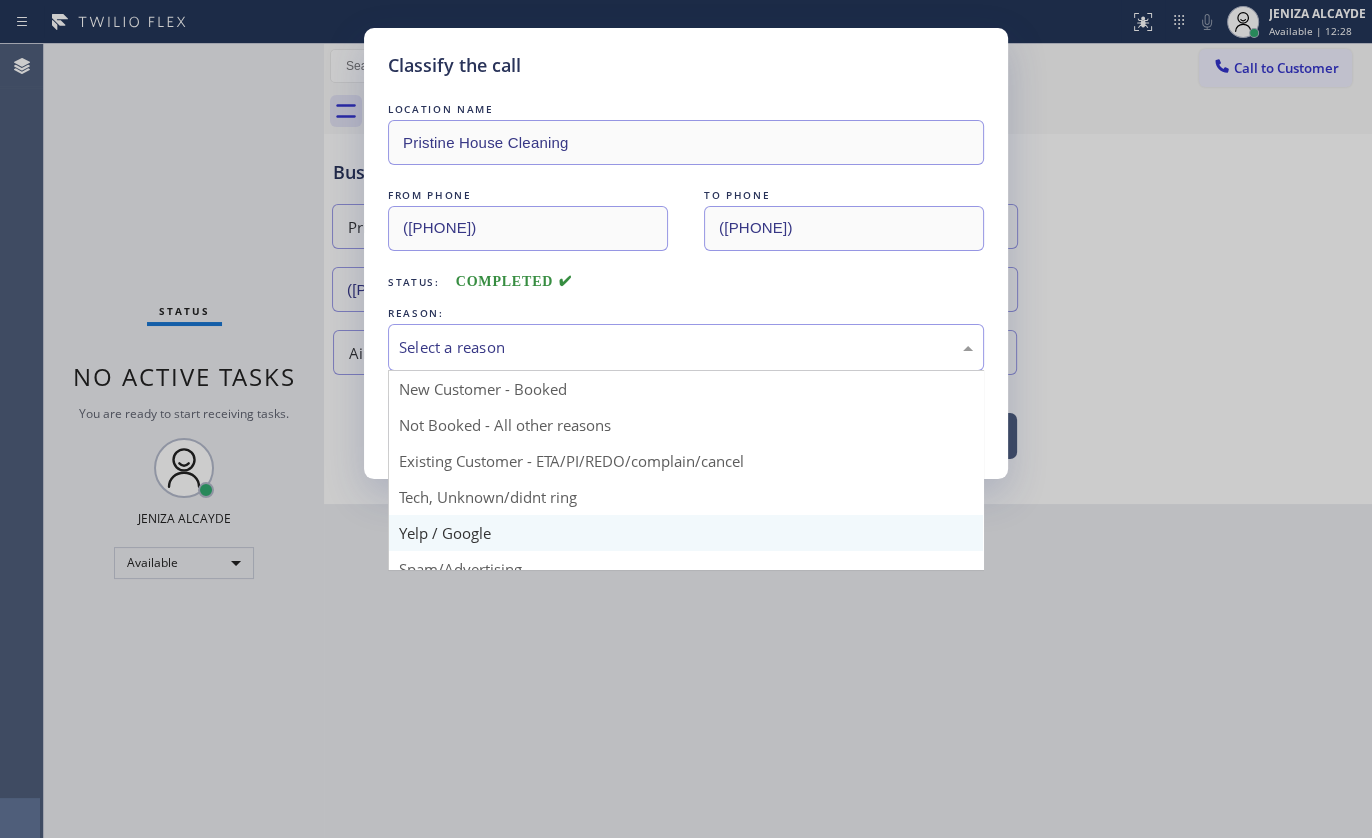 scroll, scrollTop: 90, scrollLeft: 0, axis: vertical 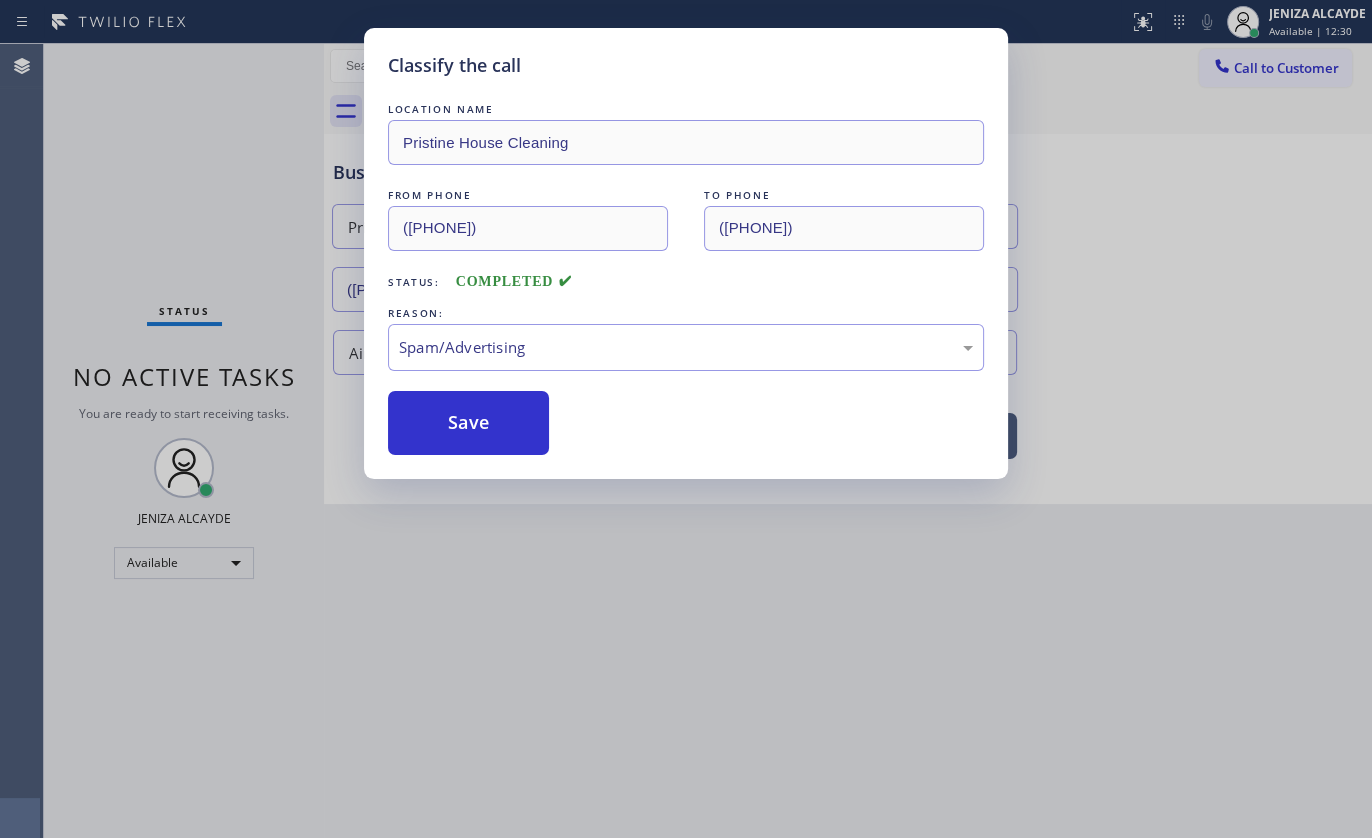 drag, startPoint x: 458, startPoint y: 454, endPoint x: 458, endPoint y: 428, distance: 26 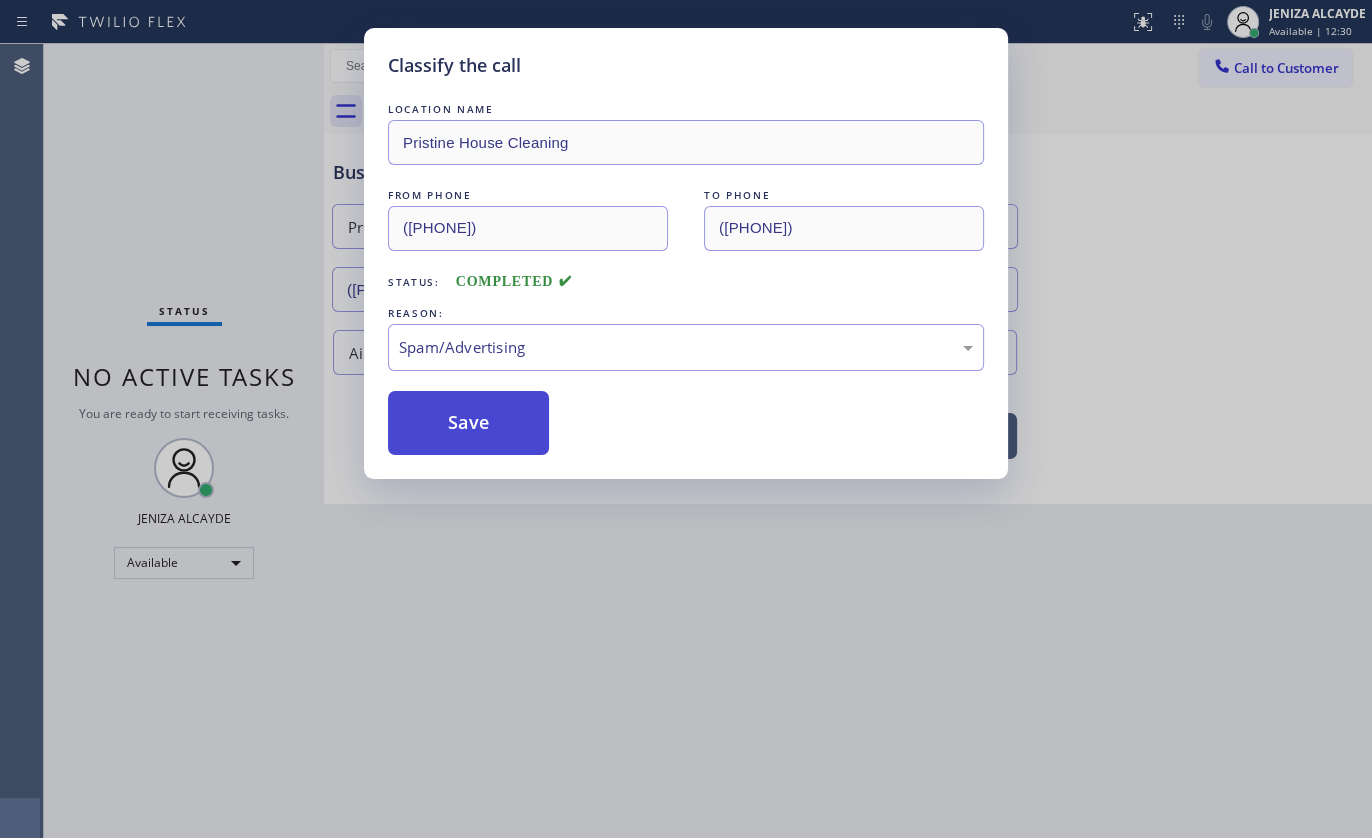 click on "Classify the call LOCATION NAME Pristine House Cleaning FROM PHONE (818) 648-3386 TO PHONE (626) 548-3326 Status: COMPLETED REASON: Spam/Advertising Save" at bounding box center [686, 253] 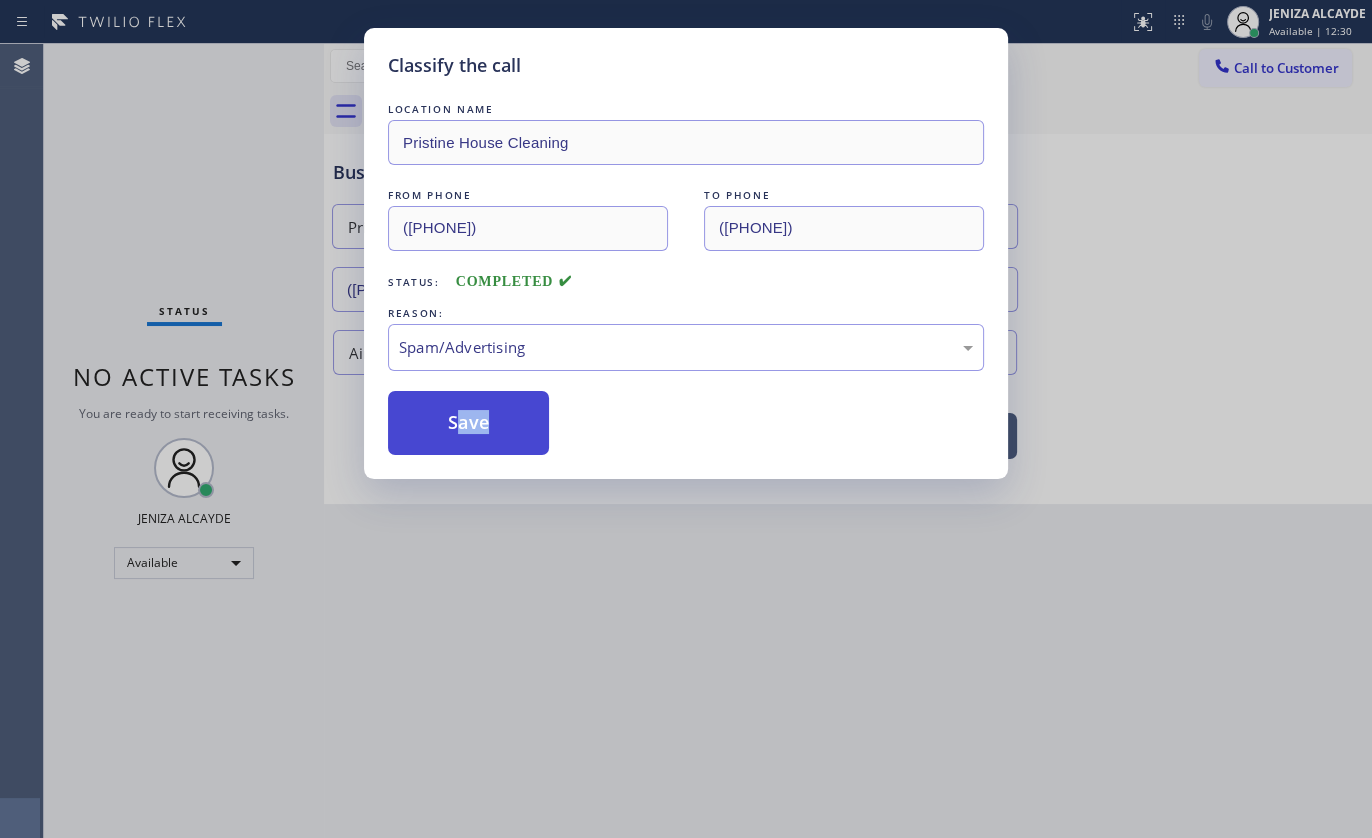 click on "Save" at bounding box center [468, 423] 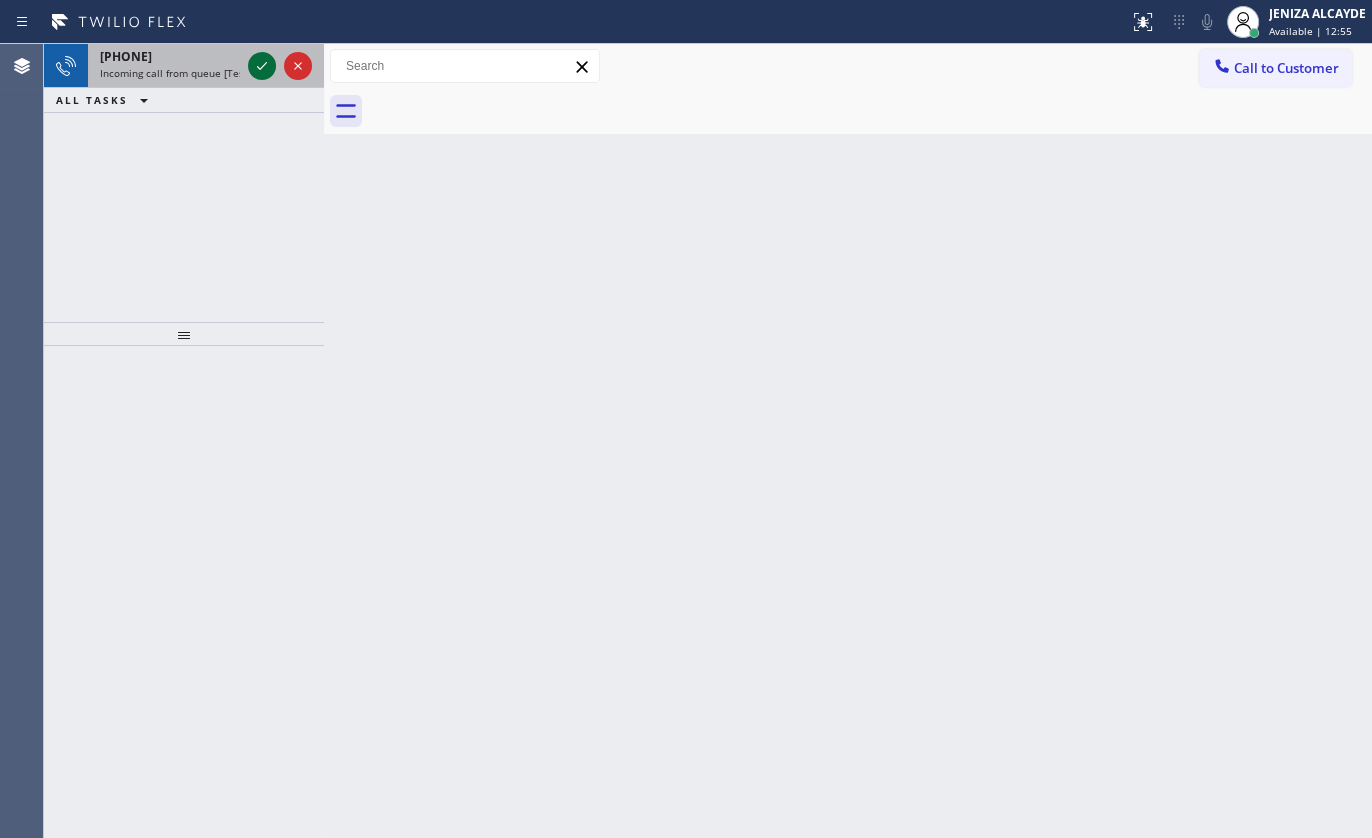 click 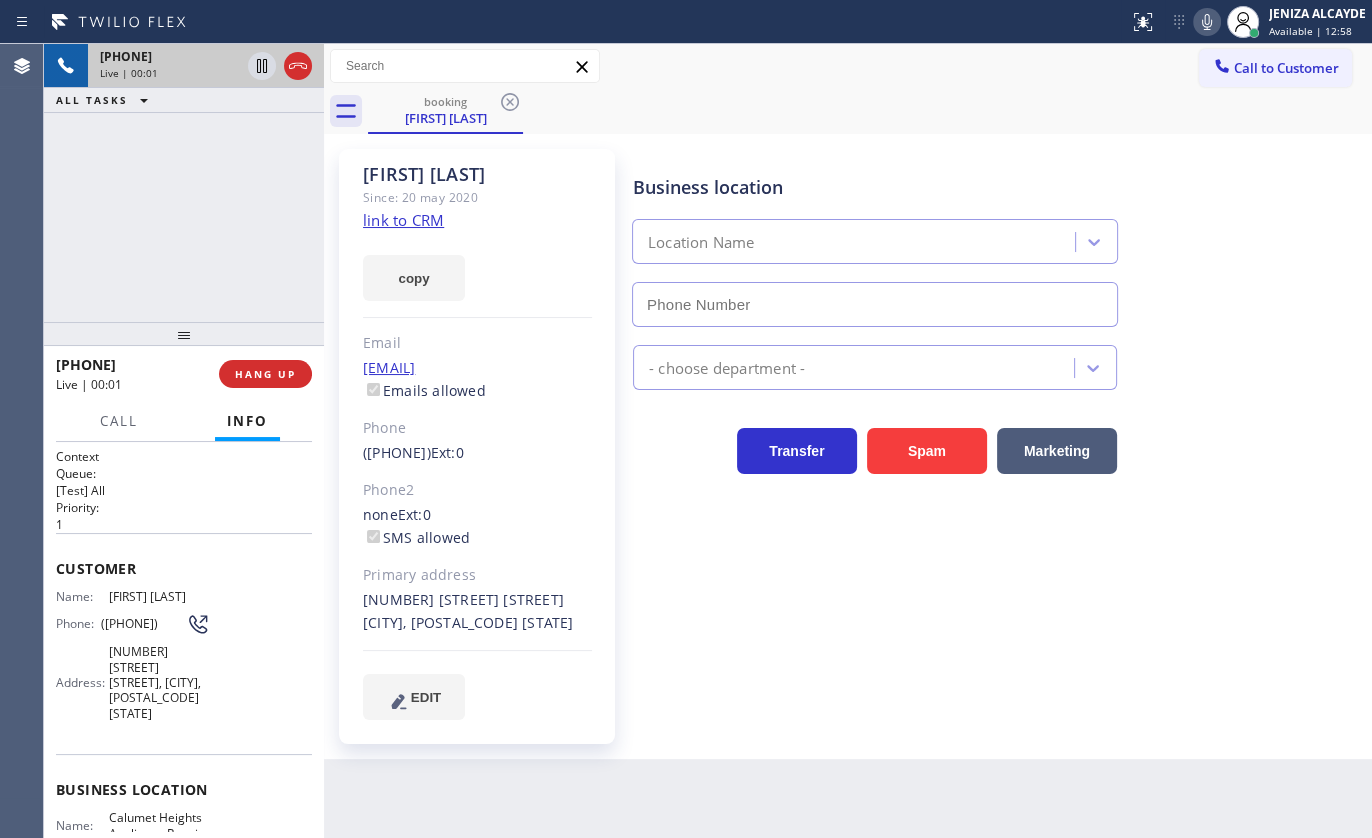 type on "(773) 830-4668" 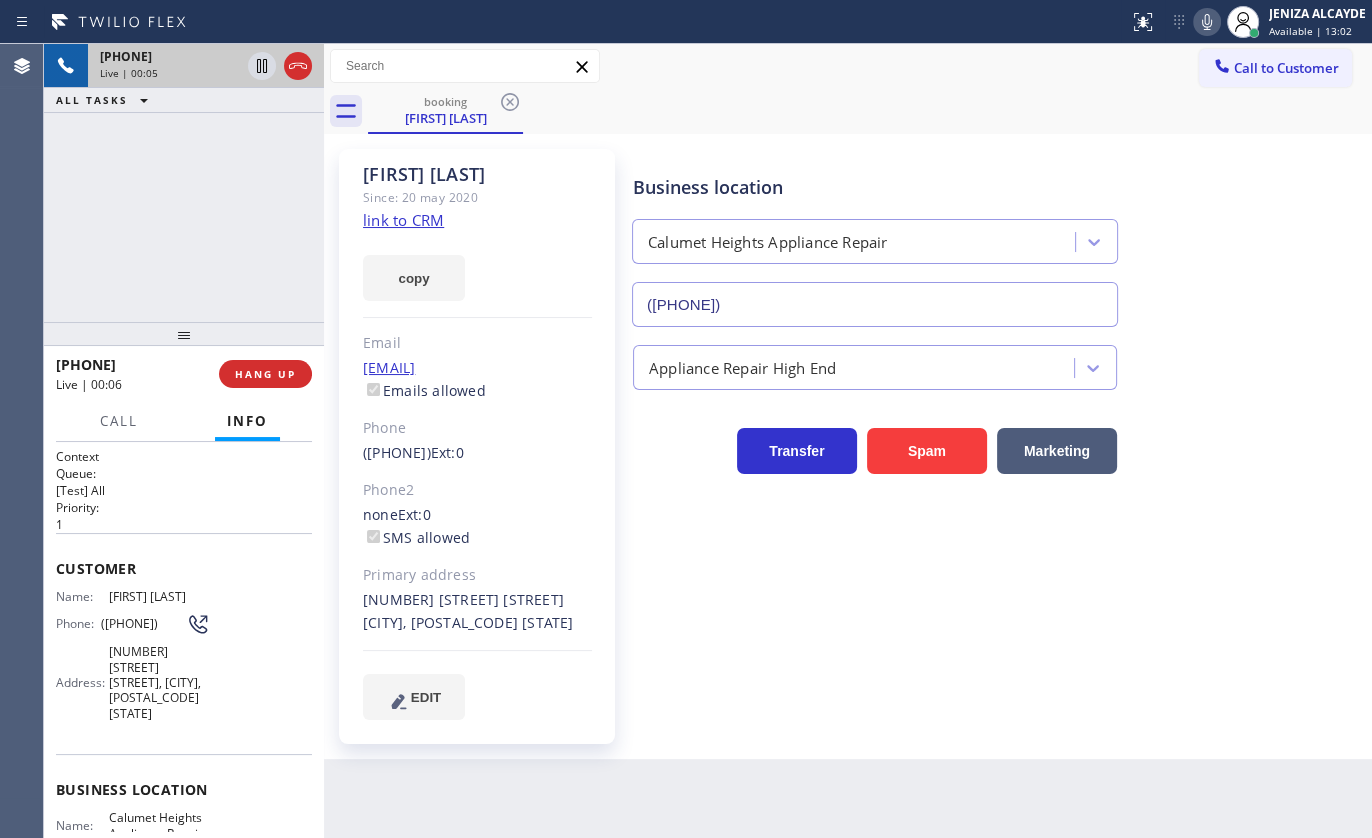 click on "link to CRM" 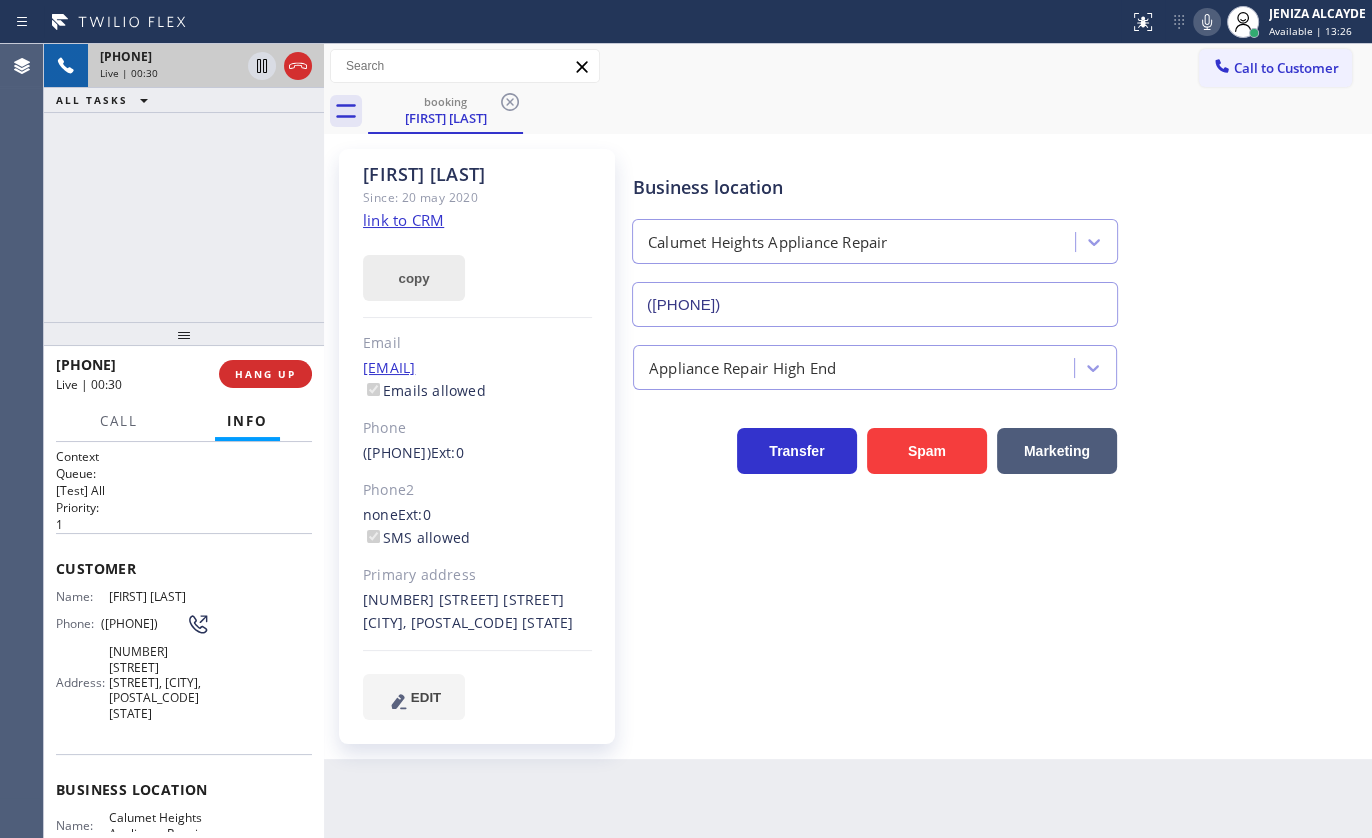 click on "copy" at bounding box center [414, 278] 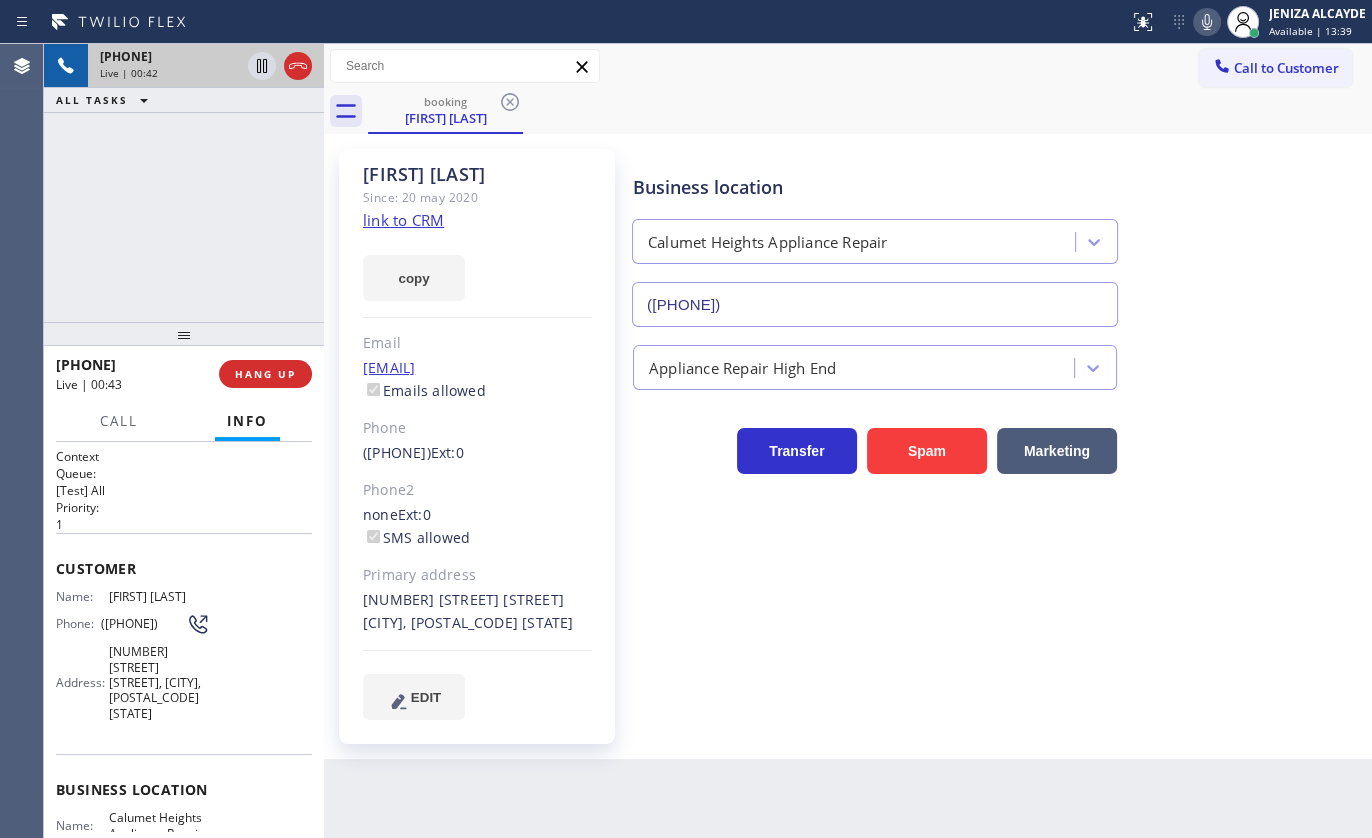 click on "+17085005400 Live | 00:42 ALL TASKS ALL TASKS ACTIVE TASKS TASKS IN WRAP UP" at bounding box center (184, 183) 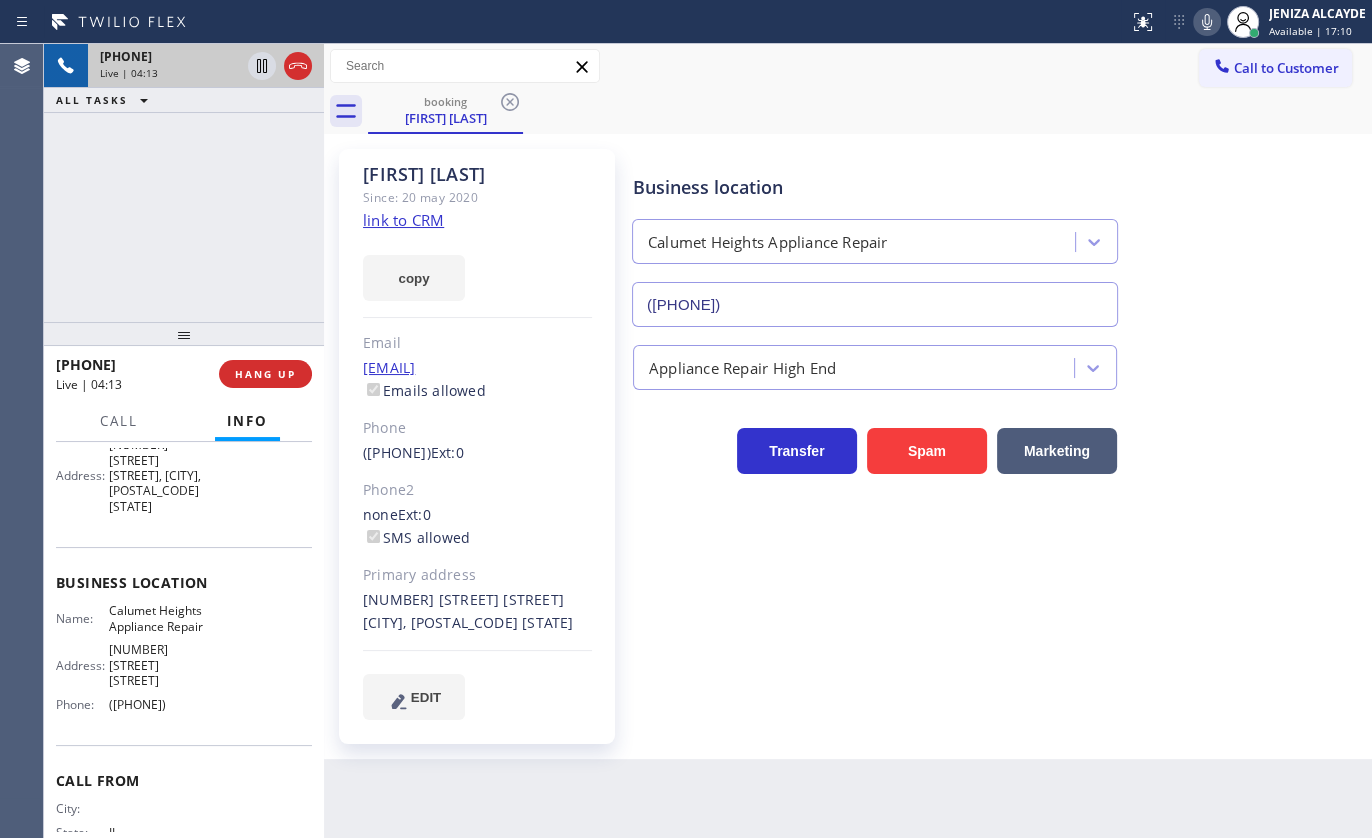 scroll, scrollTop: 229, scrollLeft: 0, axis: vertical 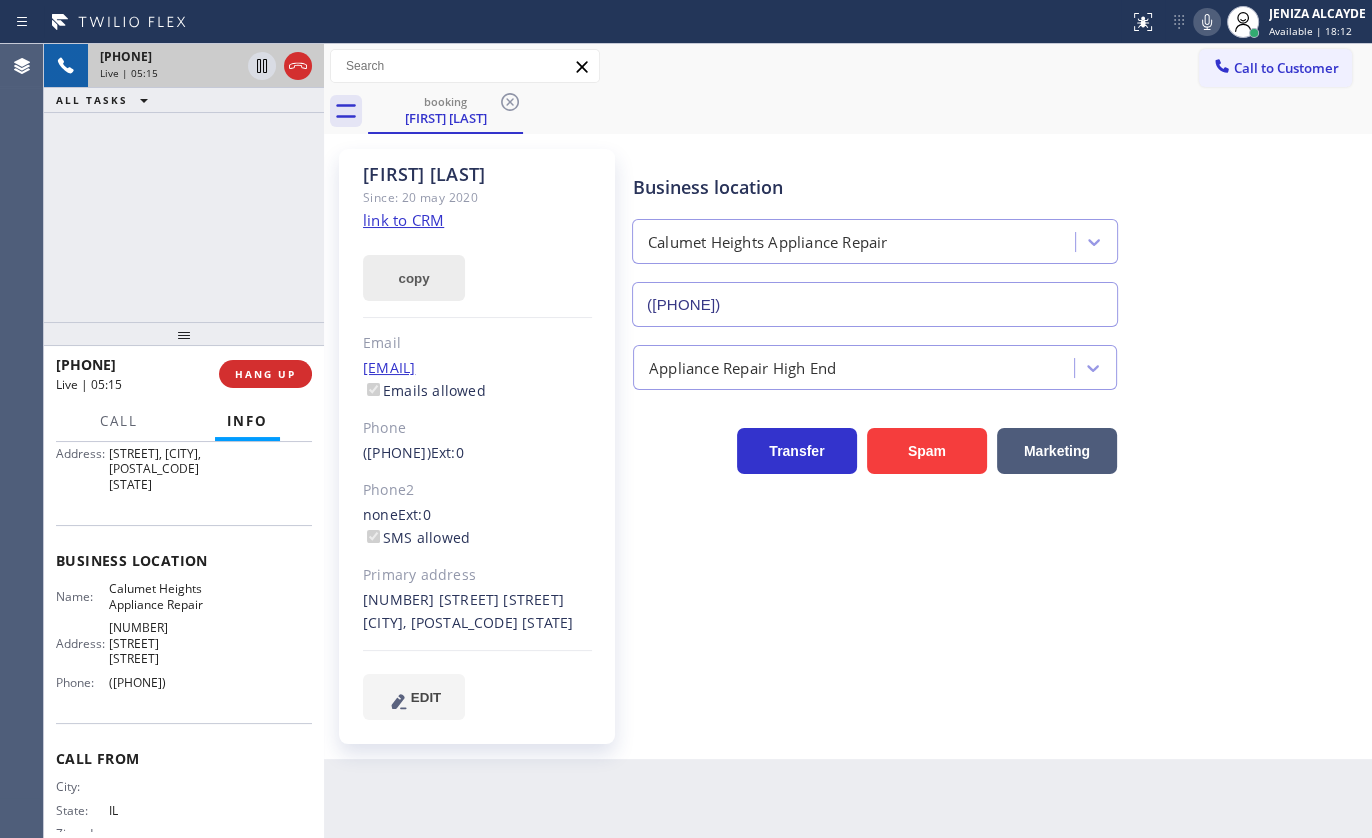 click on "copy" at bounding box center (414, 278) 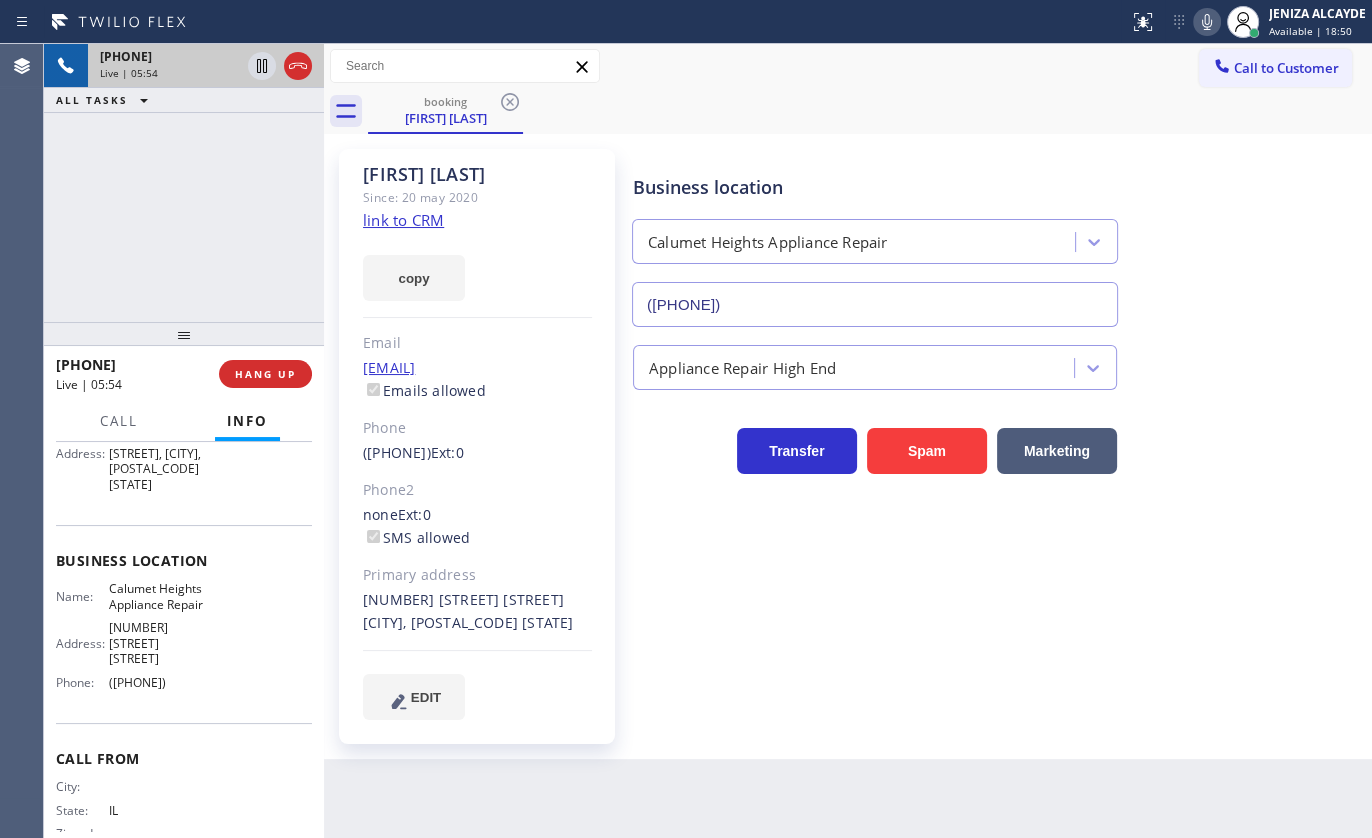 click on "+17085005400 Live | 05:54 ALL TASKS ALL TASKS ACTIVE TASKS TASKS IN WRAP UP" at bounding box center (184, 183) 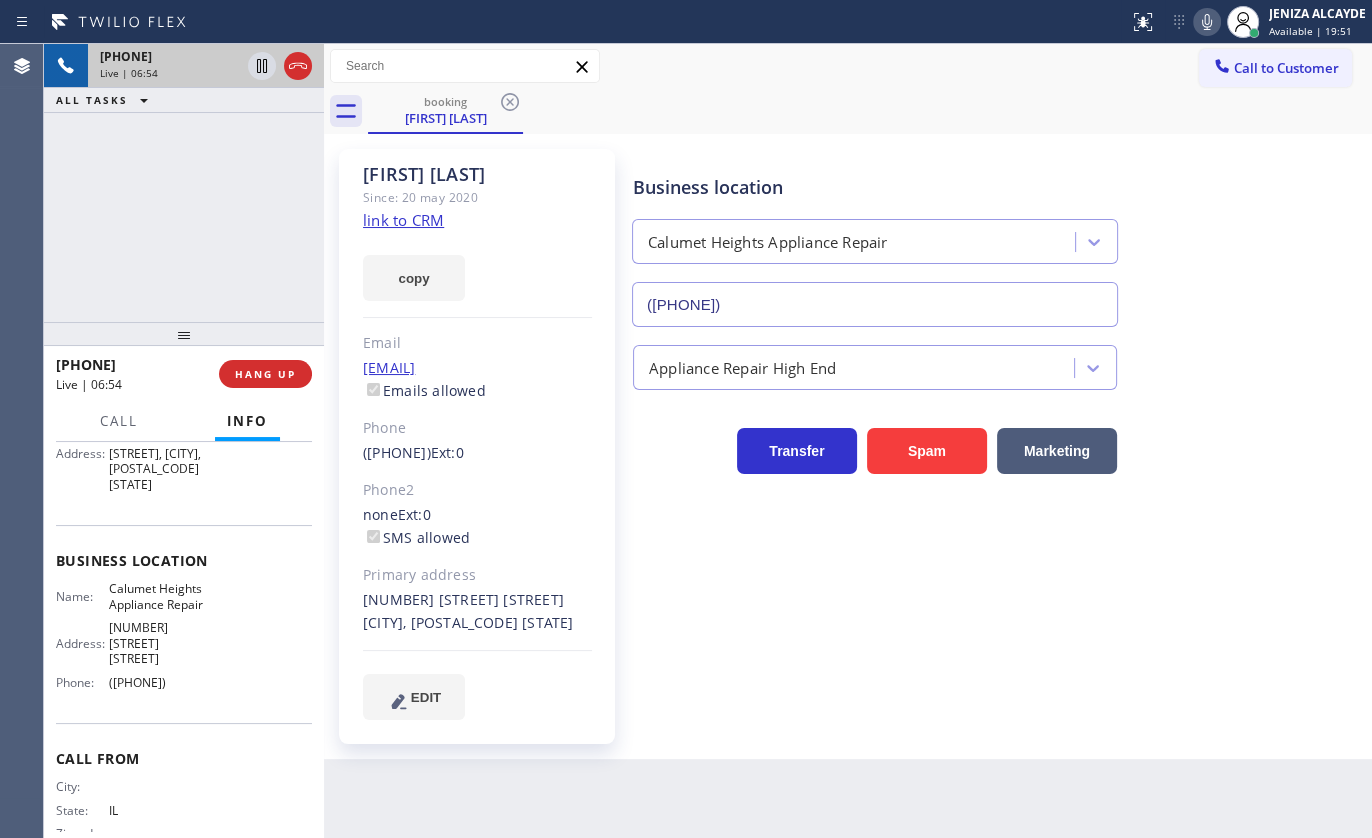 click on "+17085005400 Live | 06:54 ALL TASKS ALL TASKS ACTIVE TASKS TASKS IN WRAP UP" at bounding box center (184, 183) 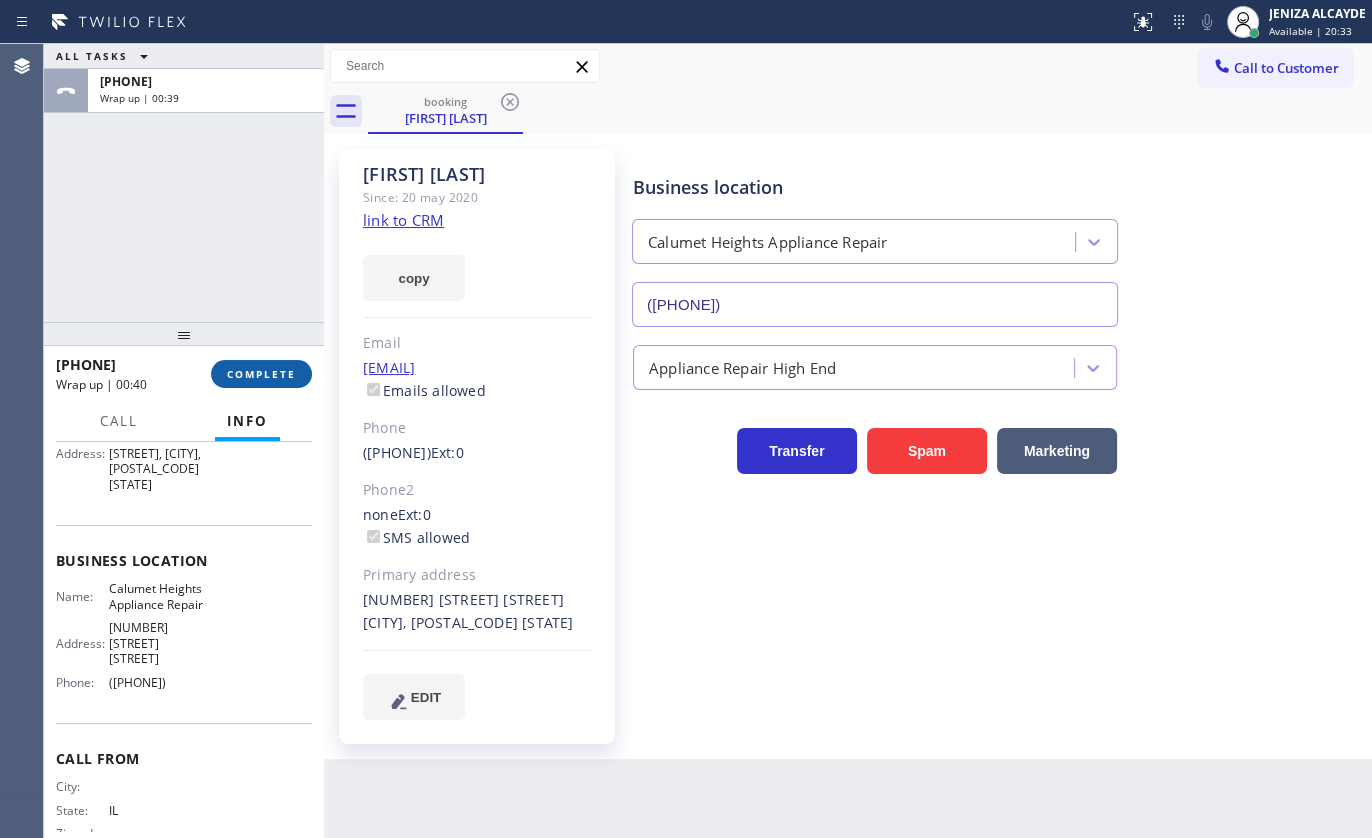 click on "COMPLETE" at bounding box center (261, 374) 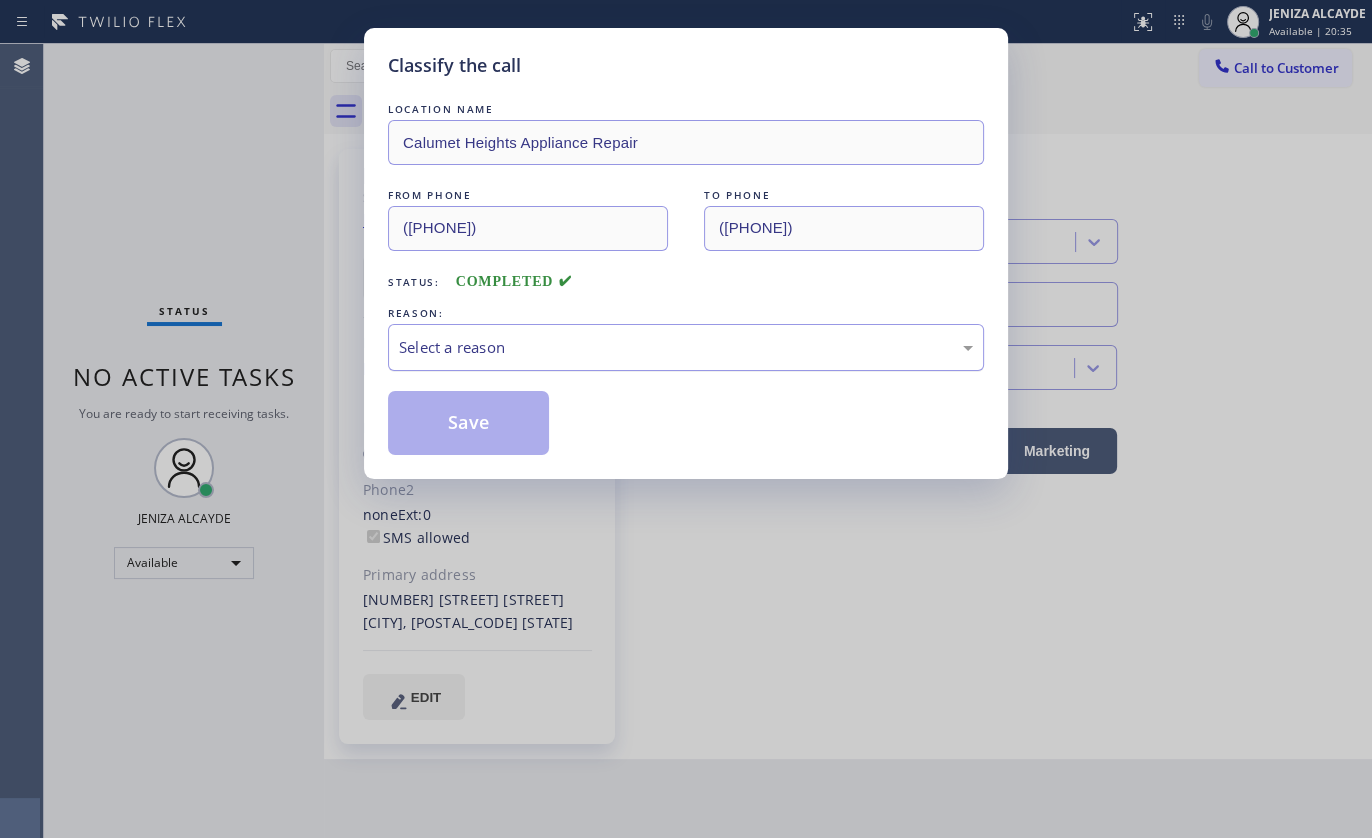 click on "Select a reason" at bounding box center [686, 347] 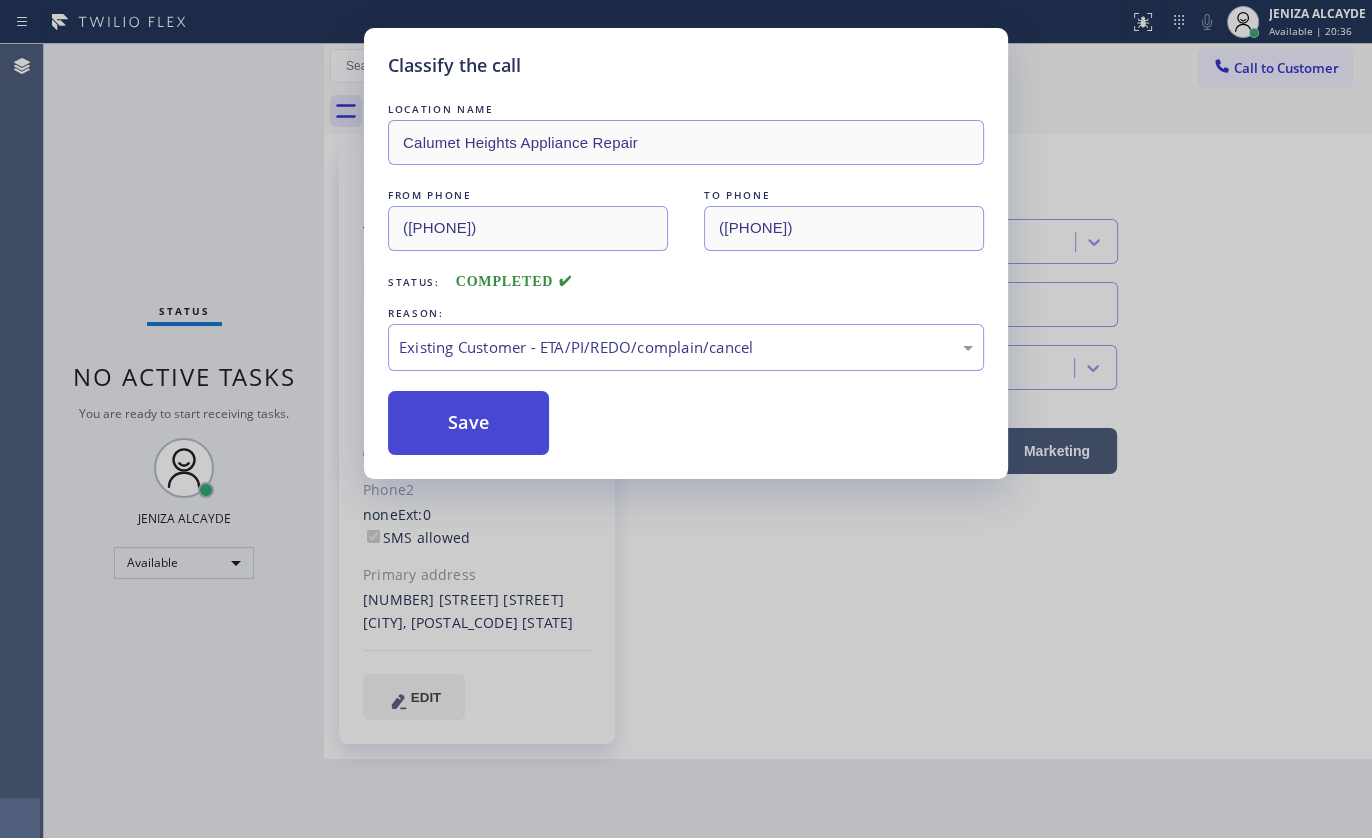 drag, startPoint x: 439, startPoint y: 463, endPoint x: 456, endPoint y: 433, distance: 34.48188 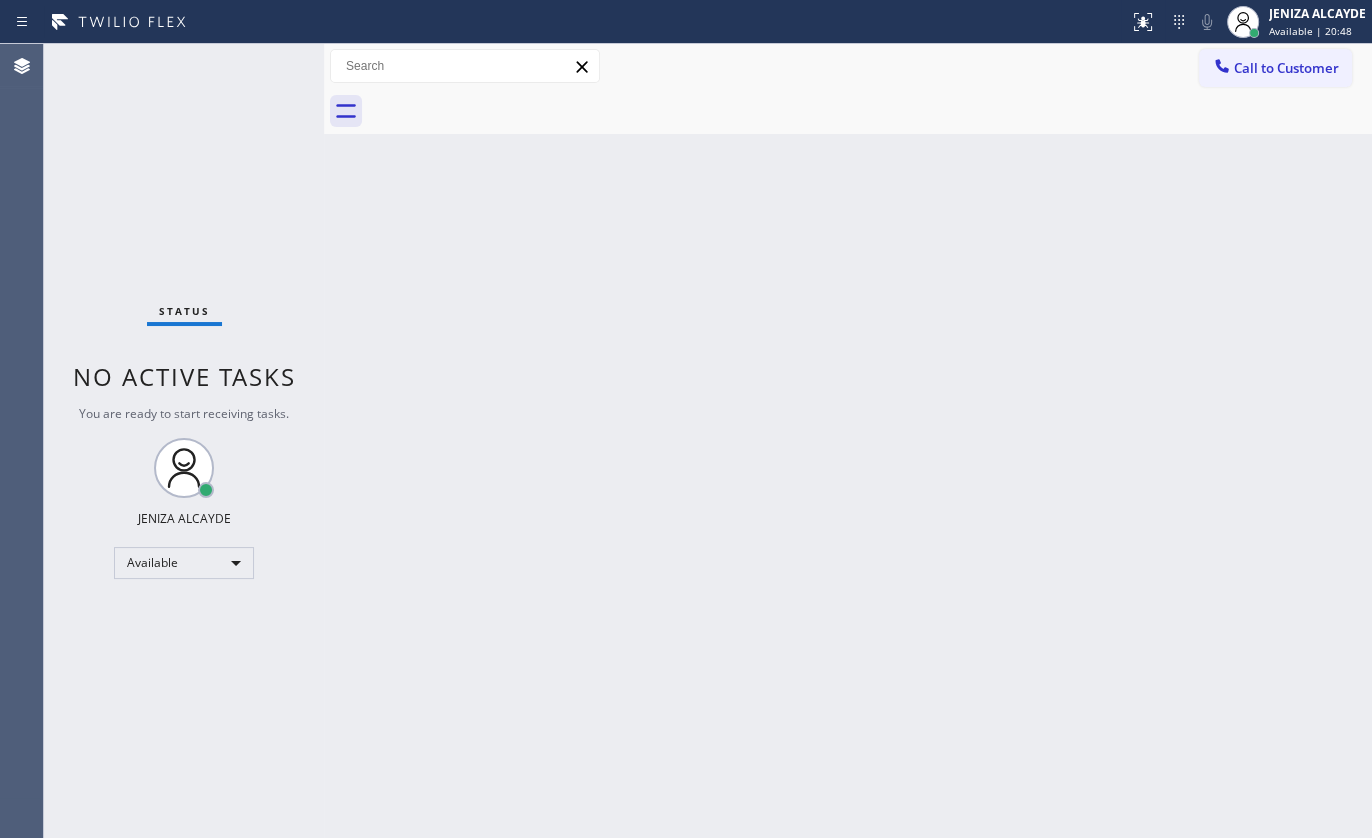 click on "Status   No active tasks     You are ready to start receiving tasks.   JENIZA ALCAYDE Available" at bounding box center [184, 441] 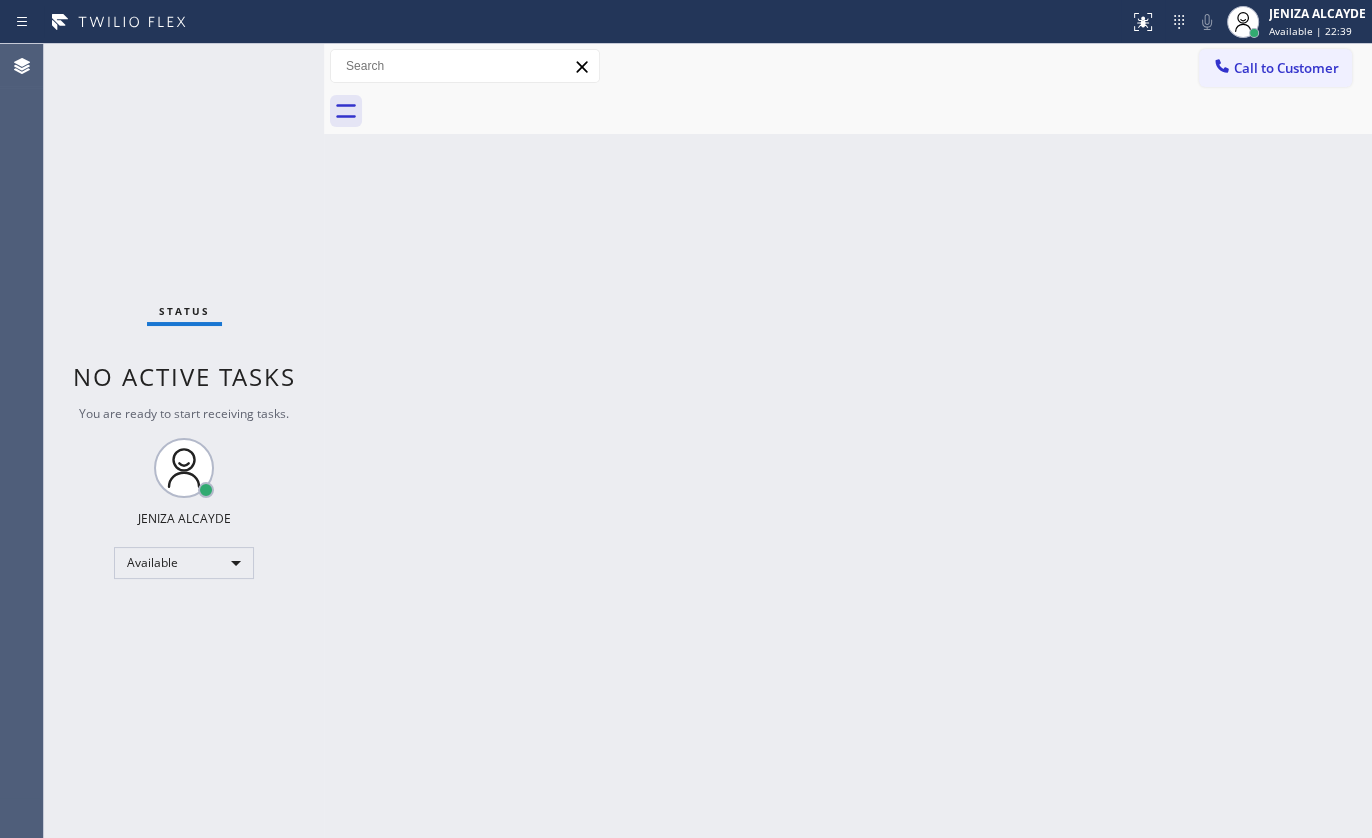 click on "Status   No active tasks     You are ready to start receiving tasks.   JENIZA ALCAYDE Available" at bounding box center (184, 441) 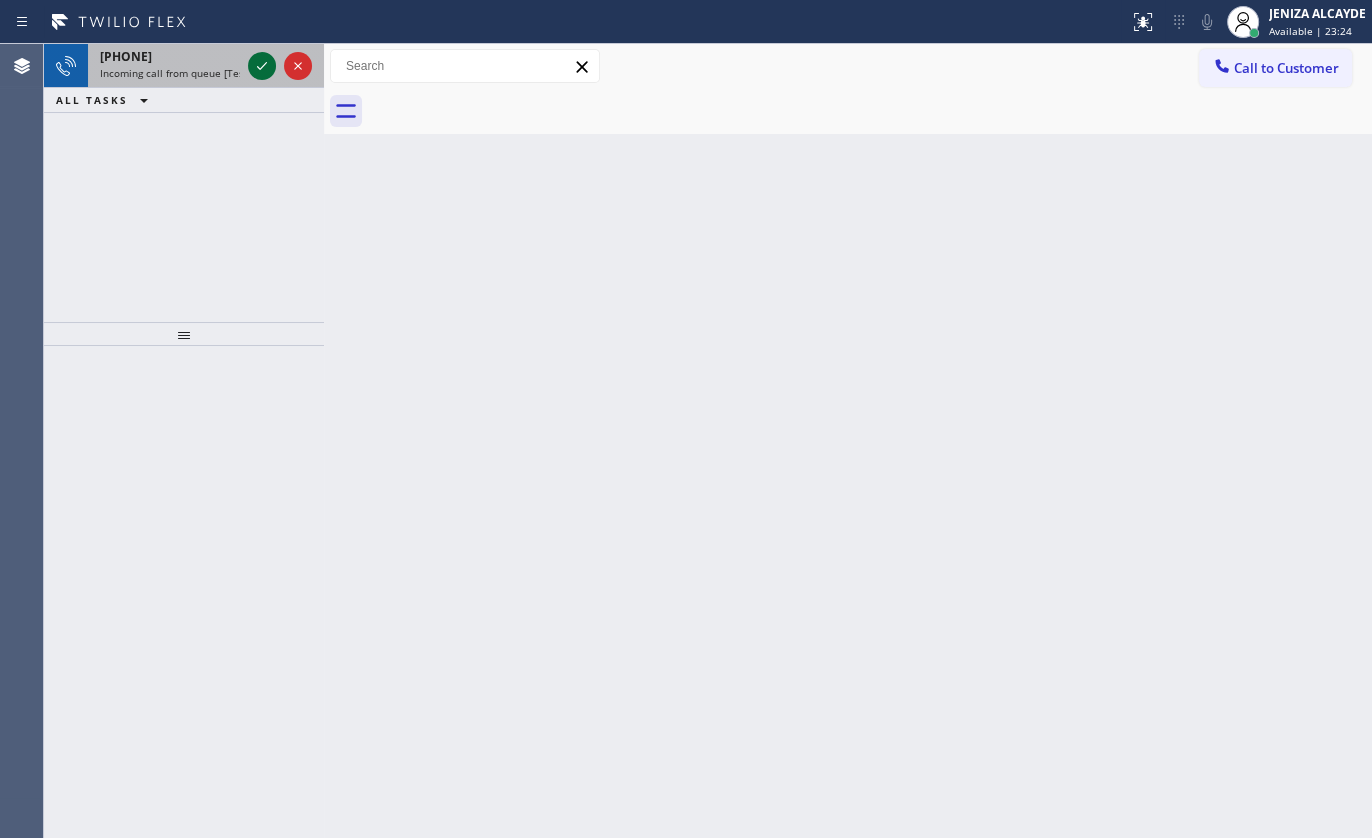 click 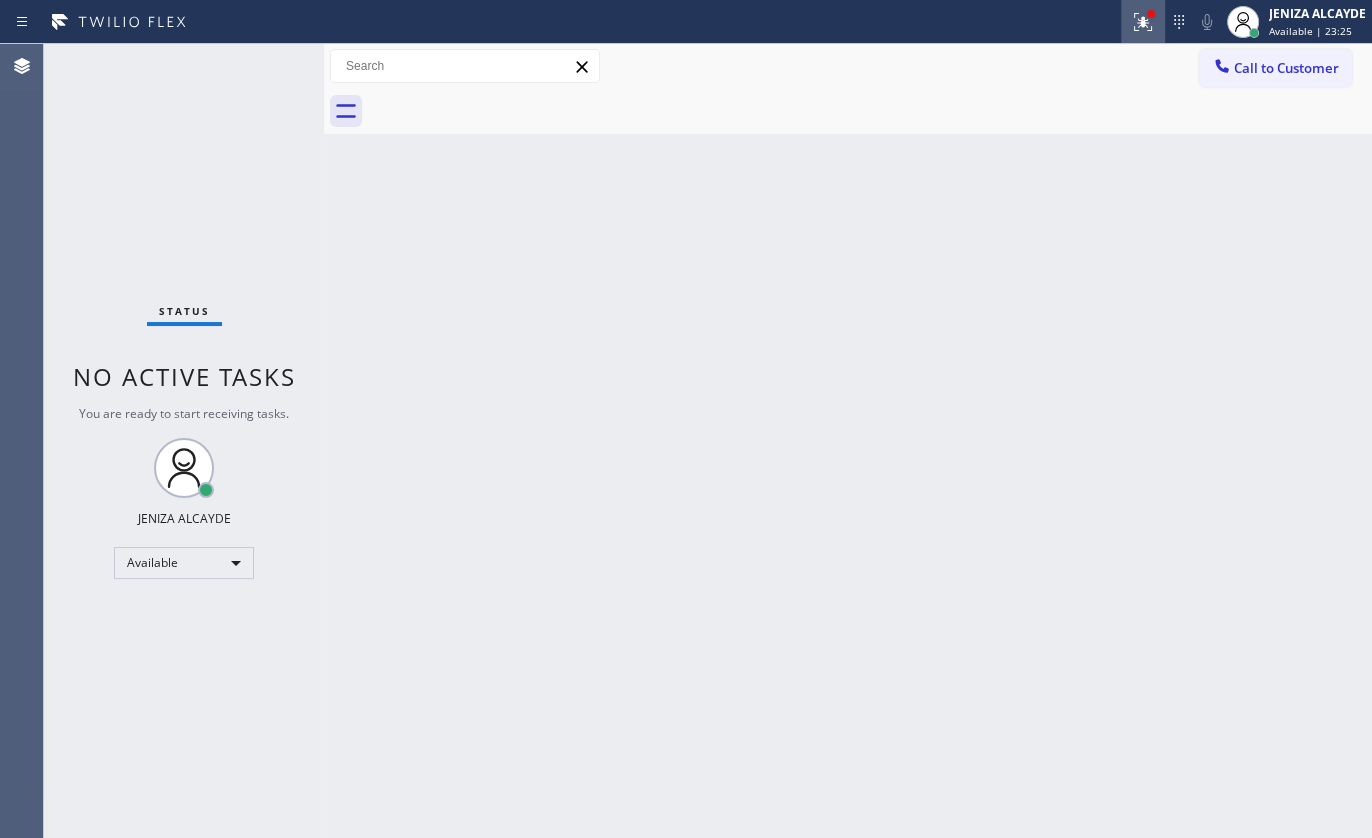 click 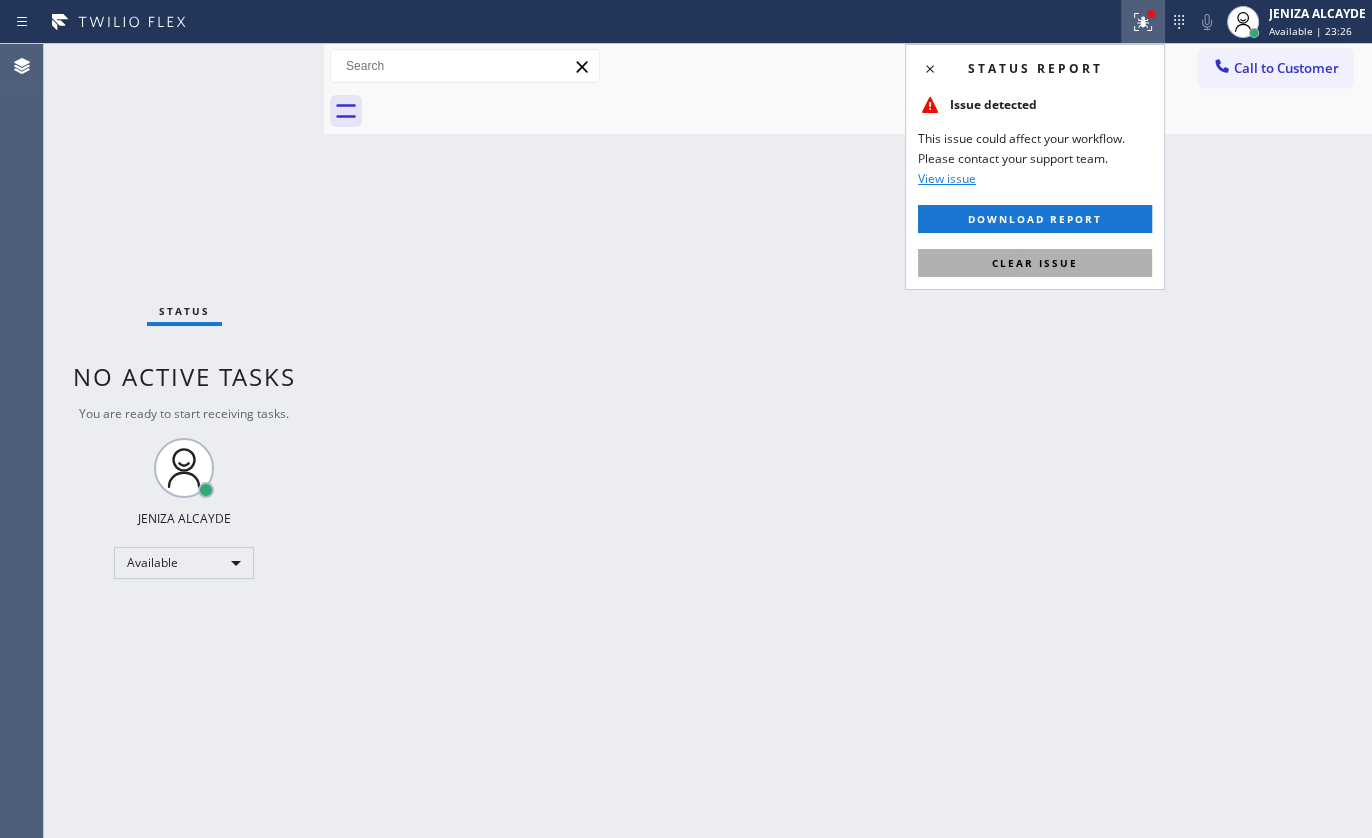 click on "Clear issue" at bounding box center [1035, 263] 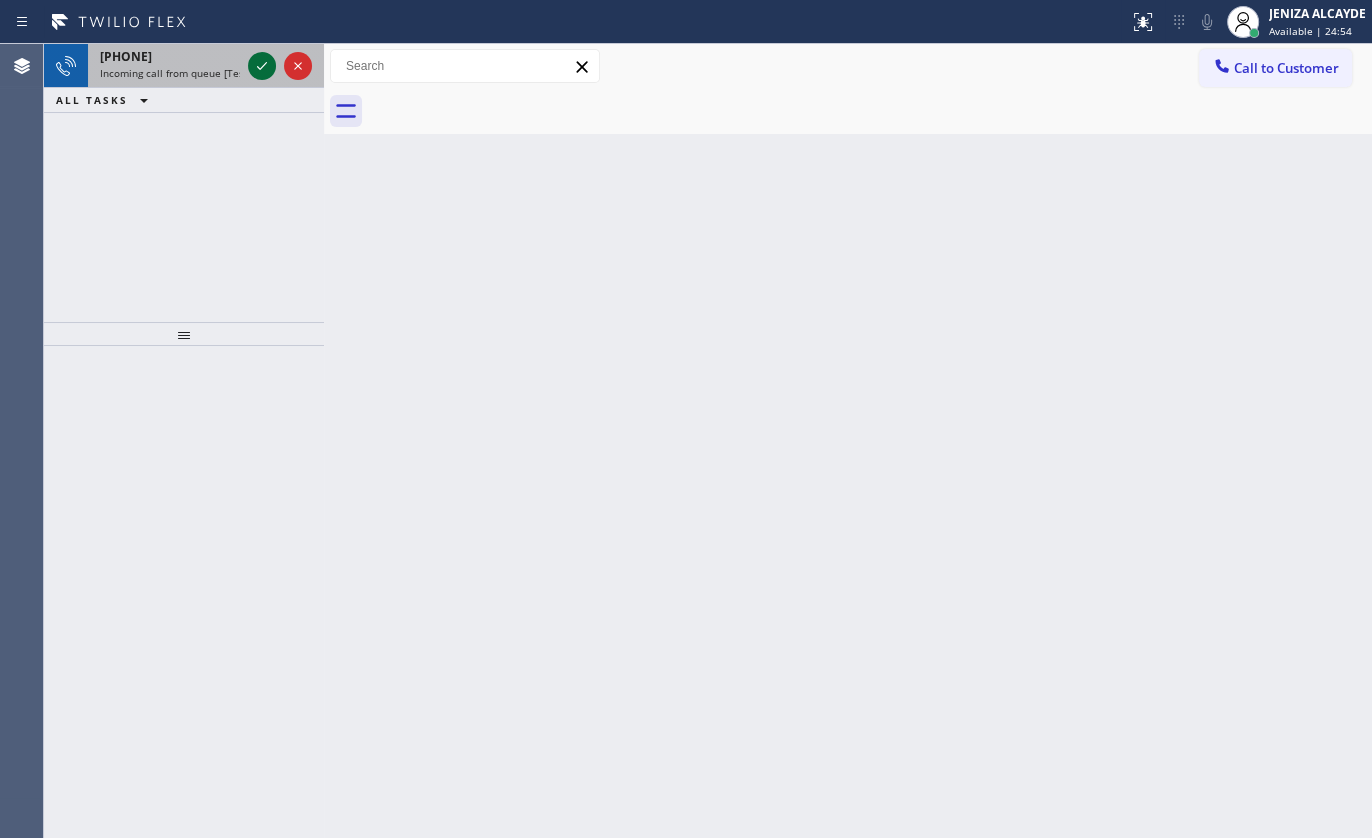 click 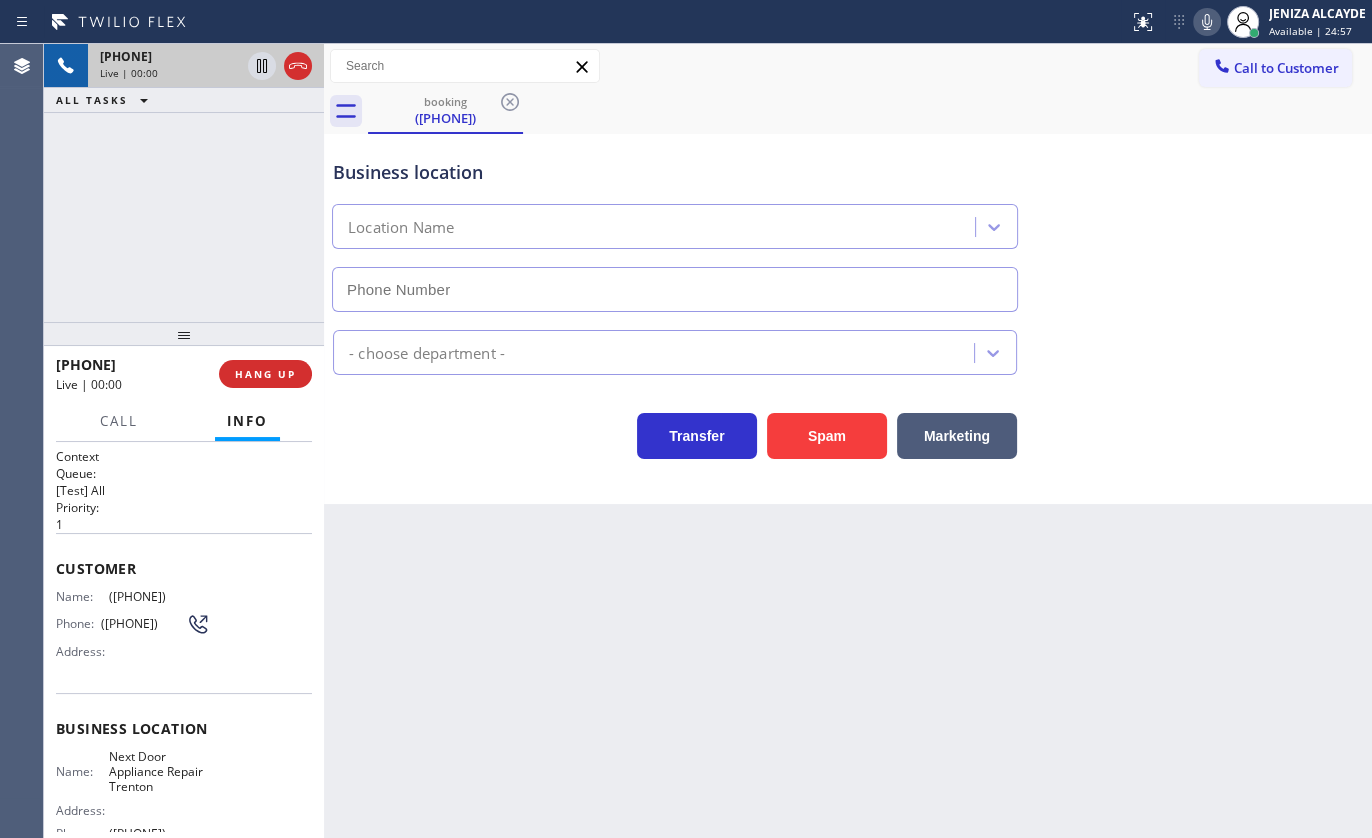 type on "(609) 710-8354" 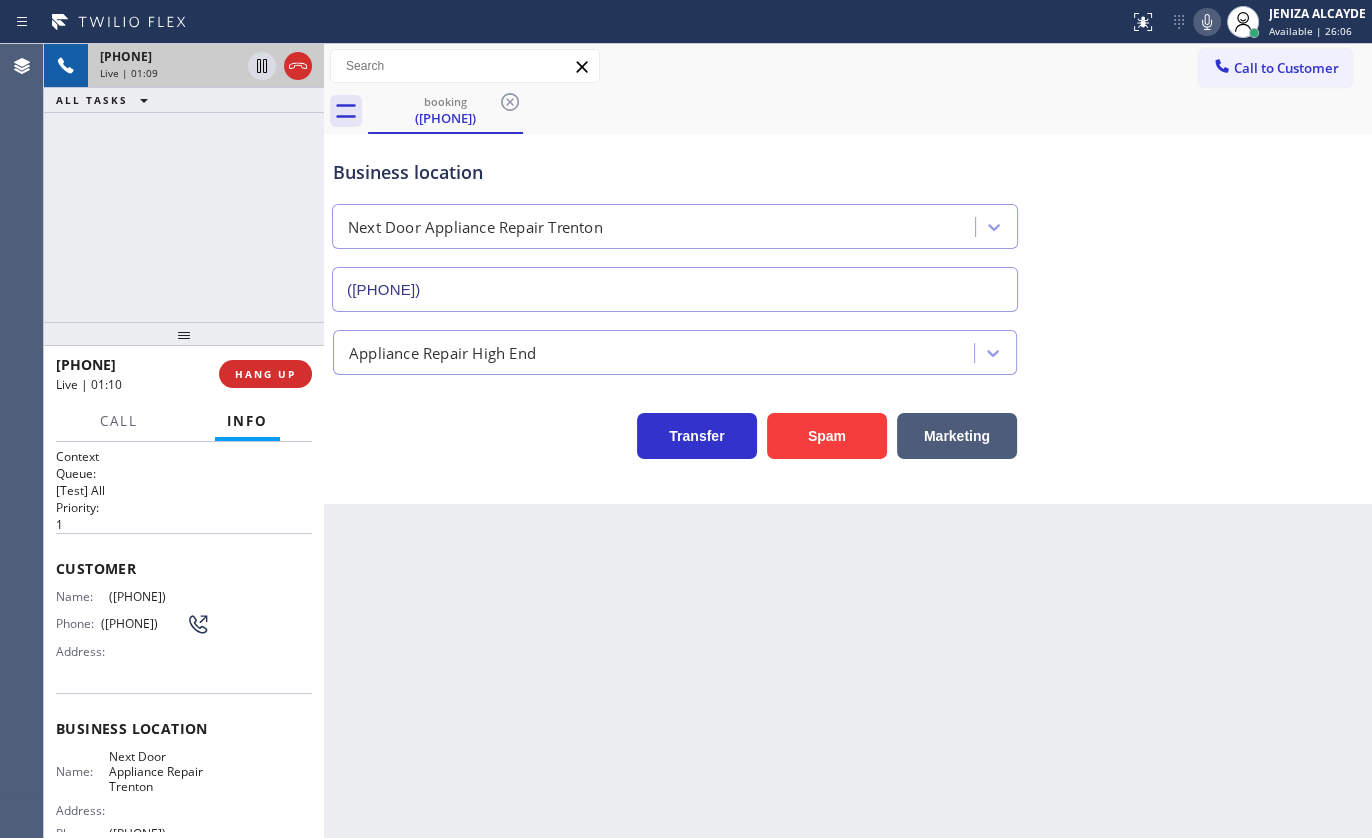 drag, startPoint x: 100, startPoint y: 590, endPoint x: 219, endPoint y: 592, distance: 119.01681 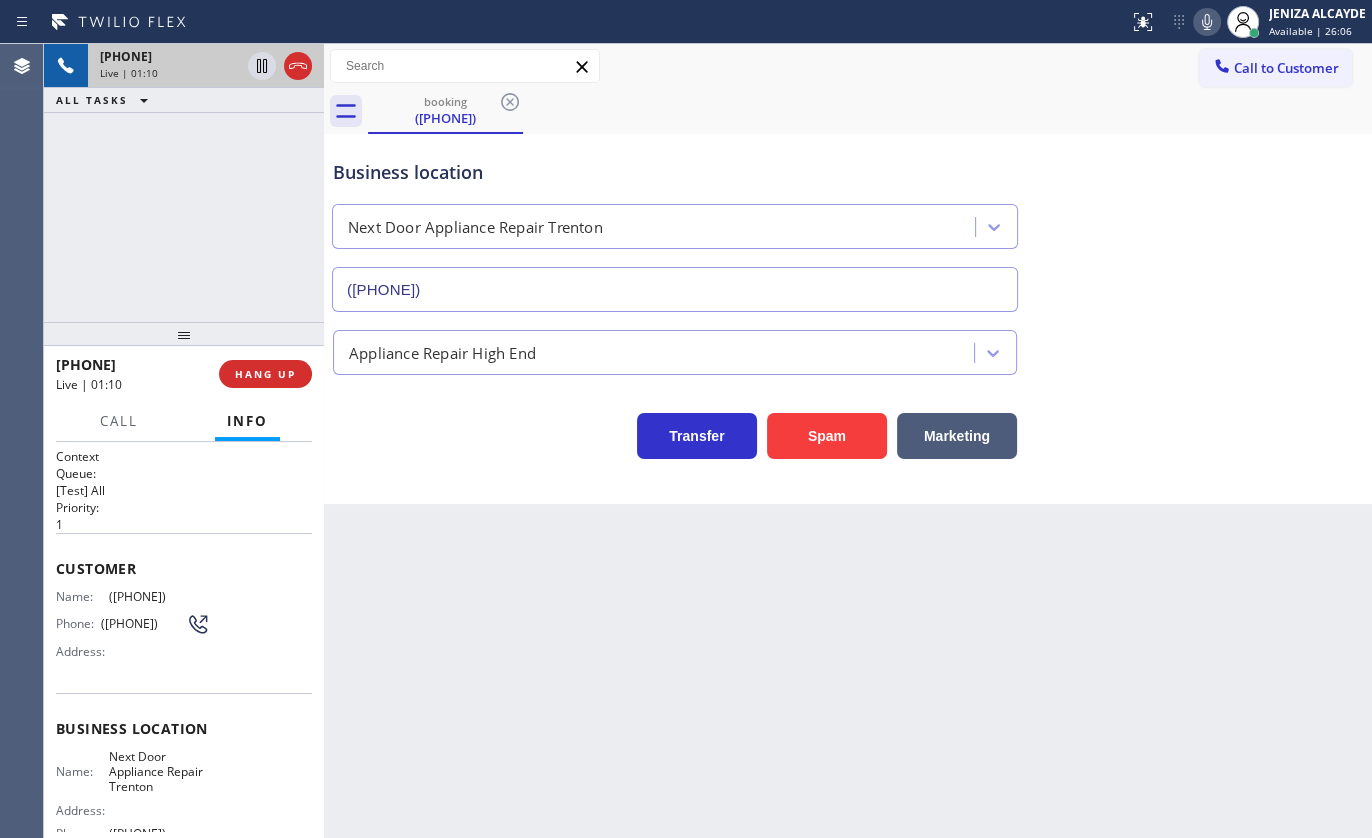 copy on "(215) 847-4515" 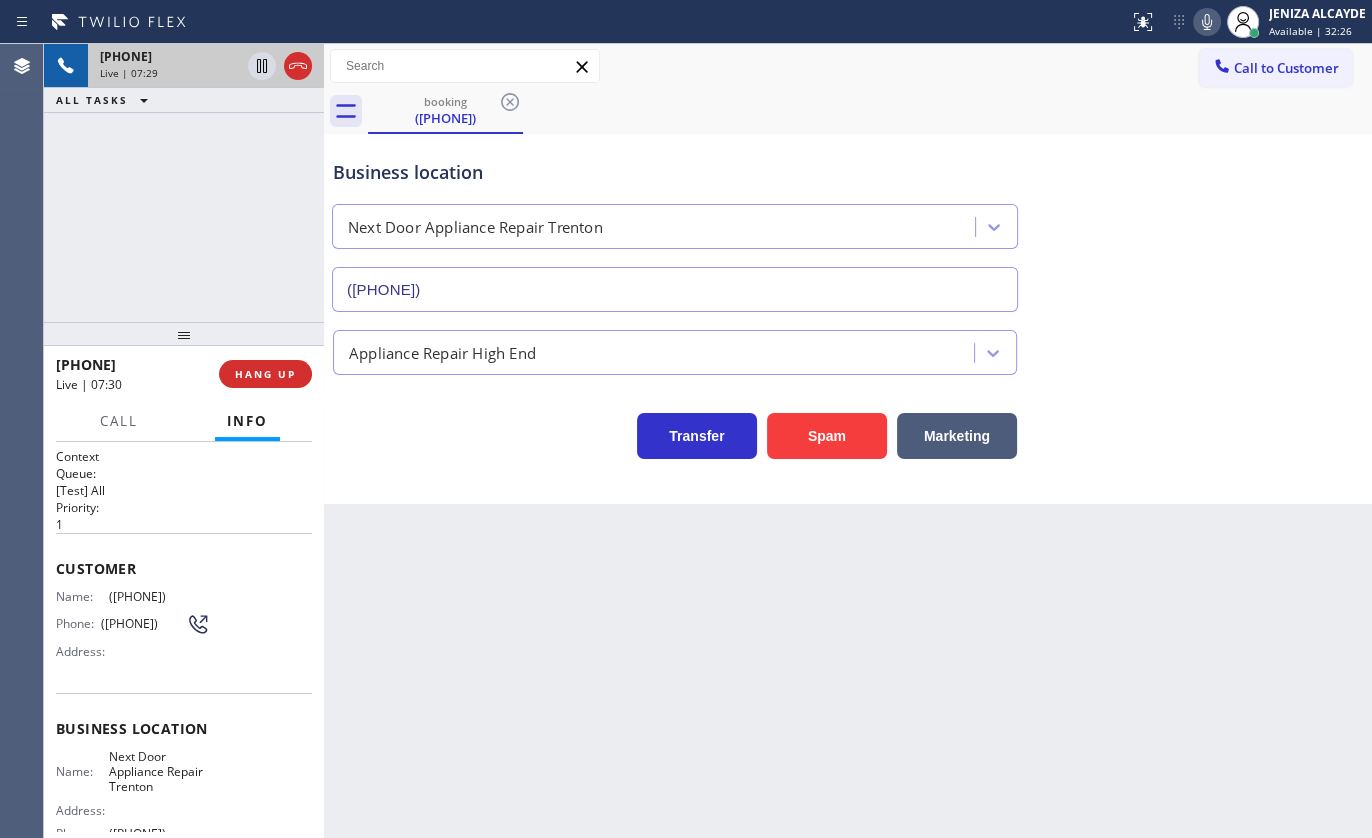 click on "Customer Name: (215) 847-4515 Phone: (215) 847-4515 Address:" at bounding box center [184, 613] 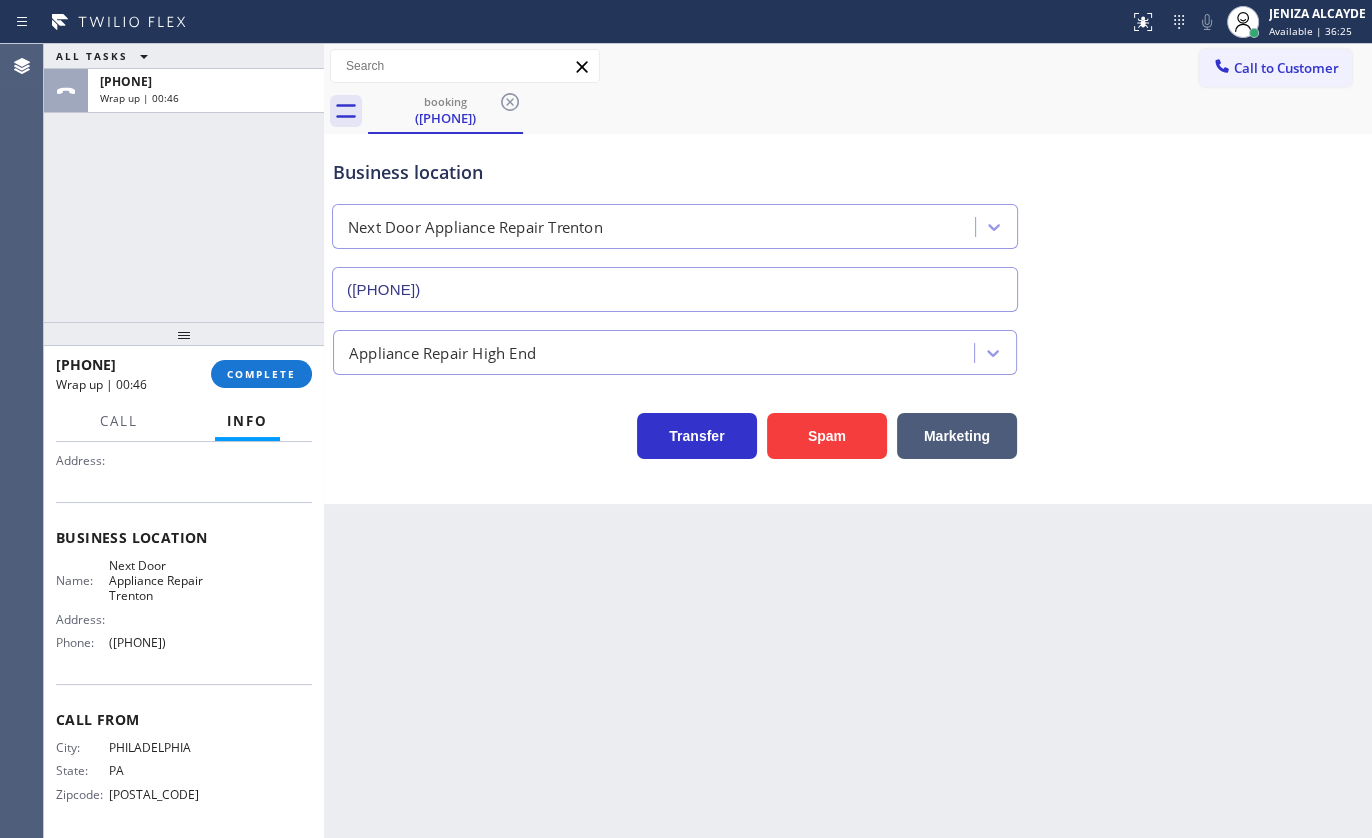 scroll, scrollTop: 198, scrollLeft: 0, axis: vertical 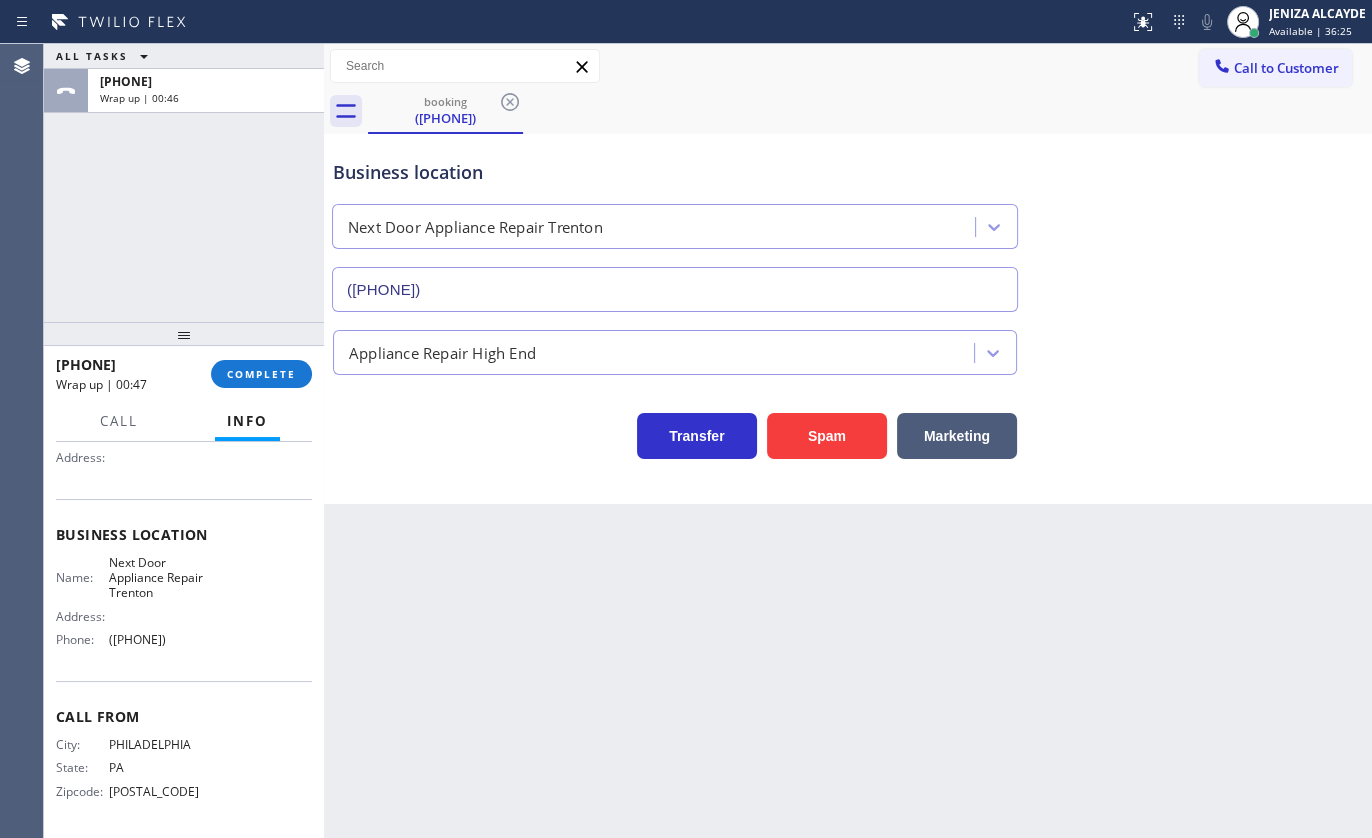 click on "(609) 710-8354" at bounding box center [159, 639] 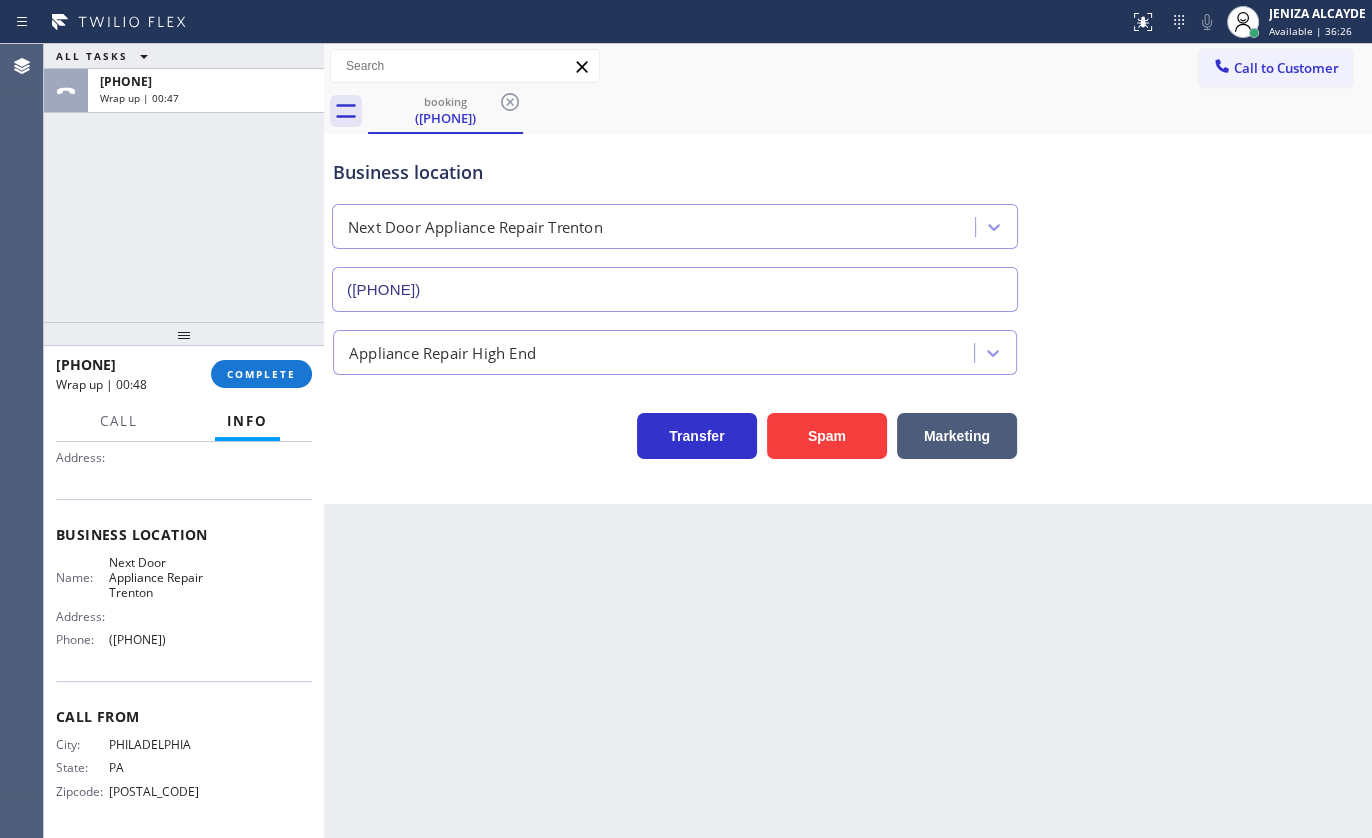 drag, startPoint x: 100, startPoint y: 640, endPoint x: 217, endPoint y: 640, distance: 117 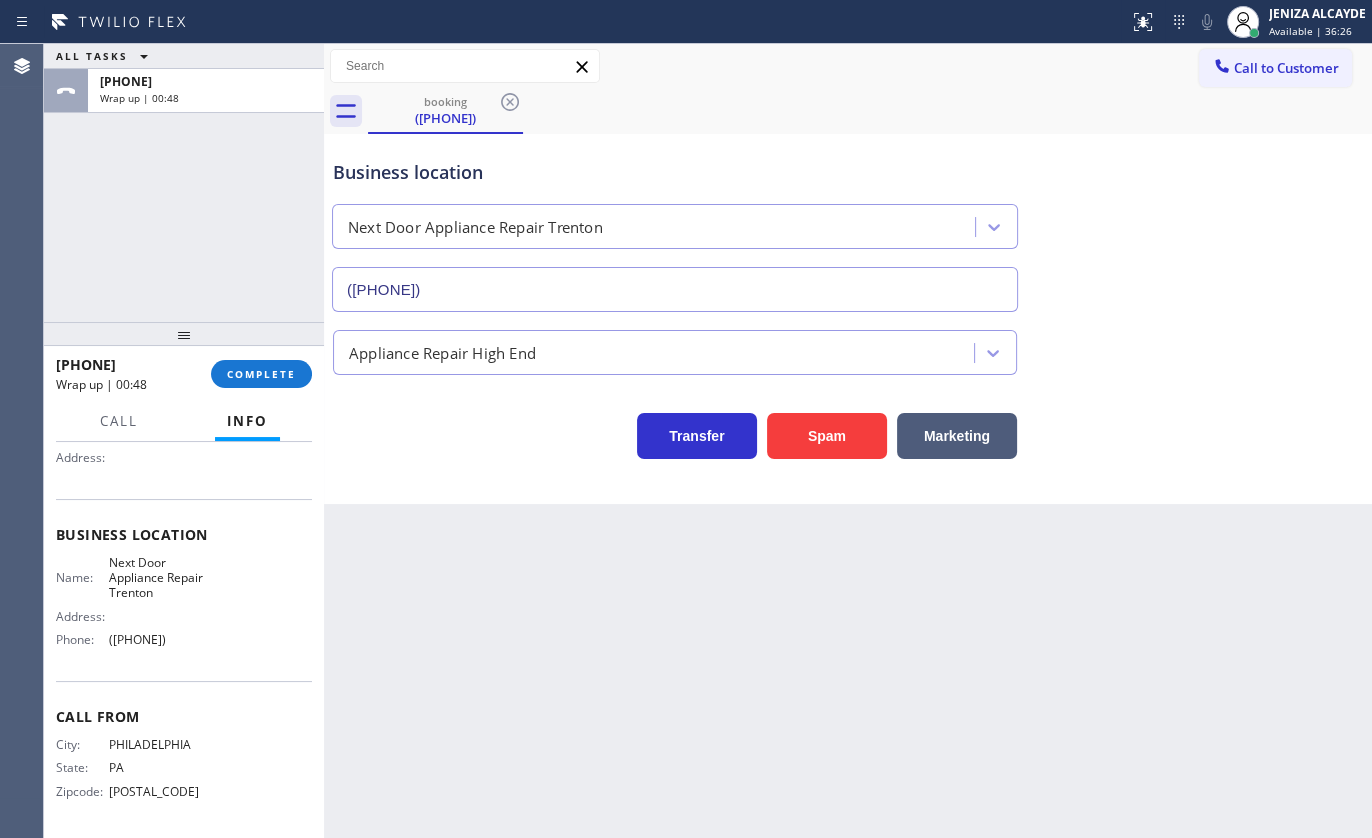 copy on "(609) 710-8354" 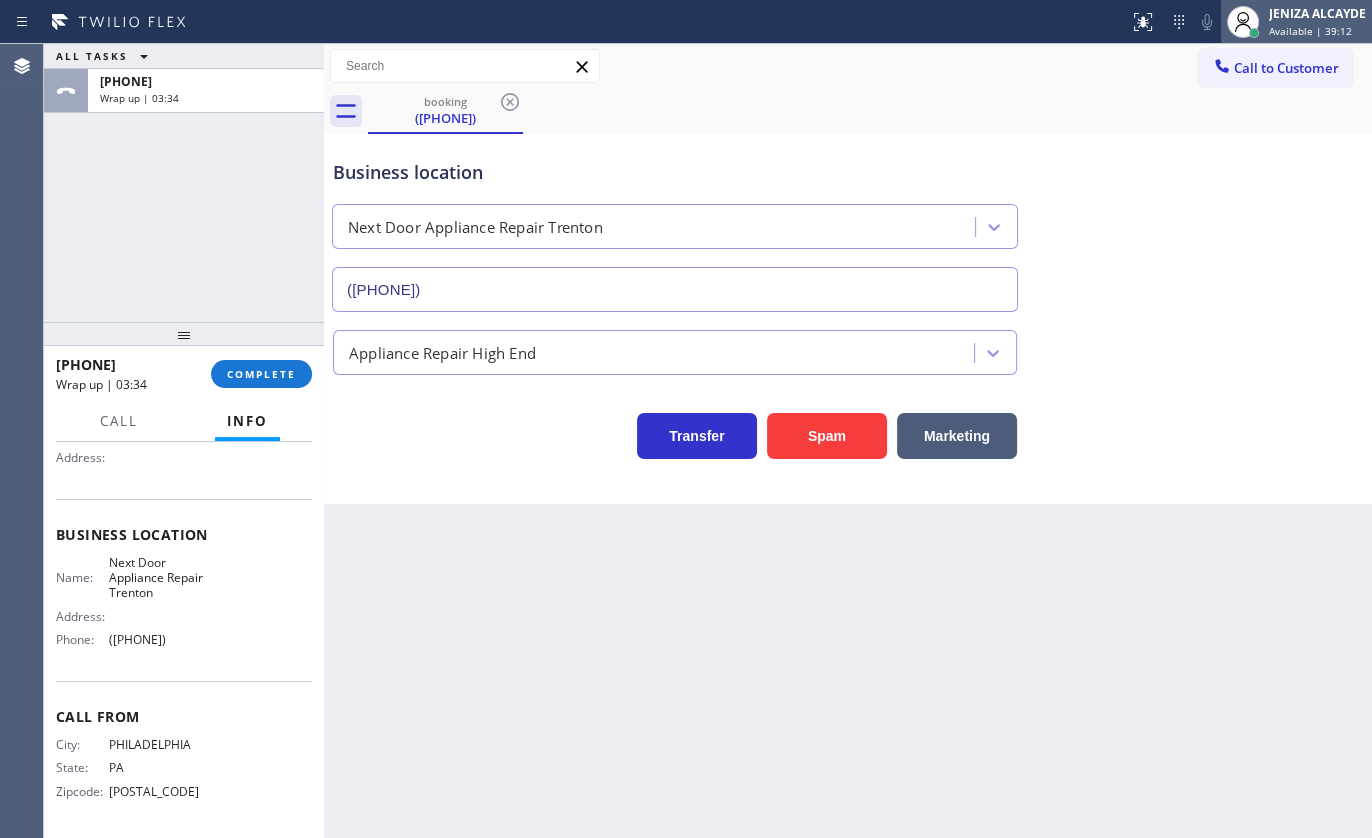 click on "Available | 39:12" at bounding box center [1310, 31] 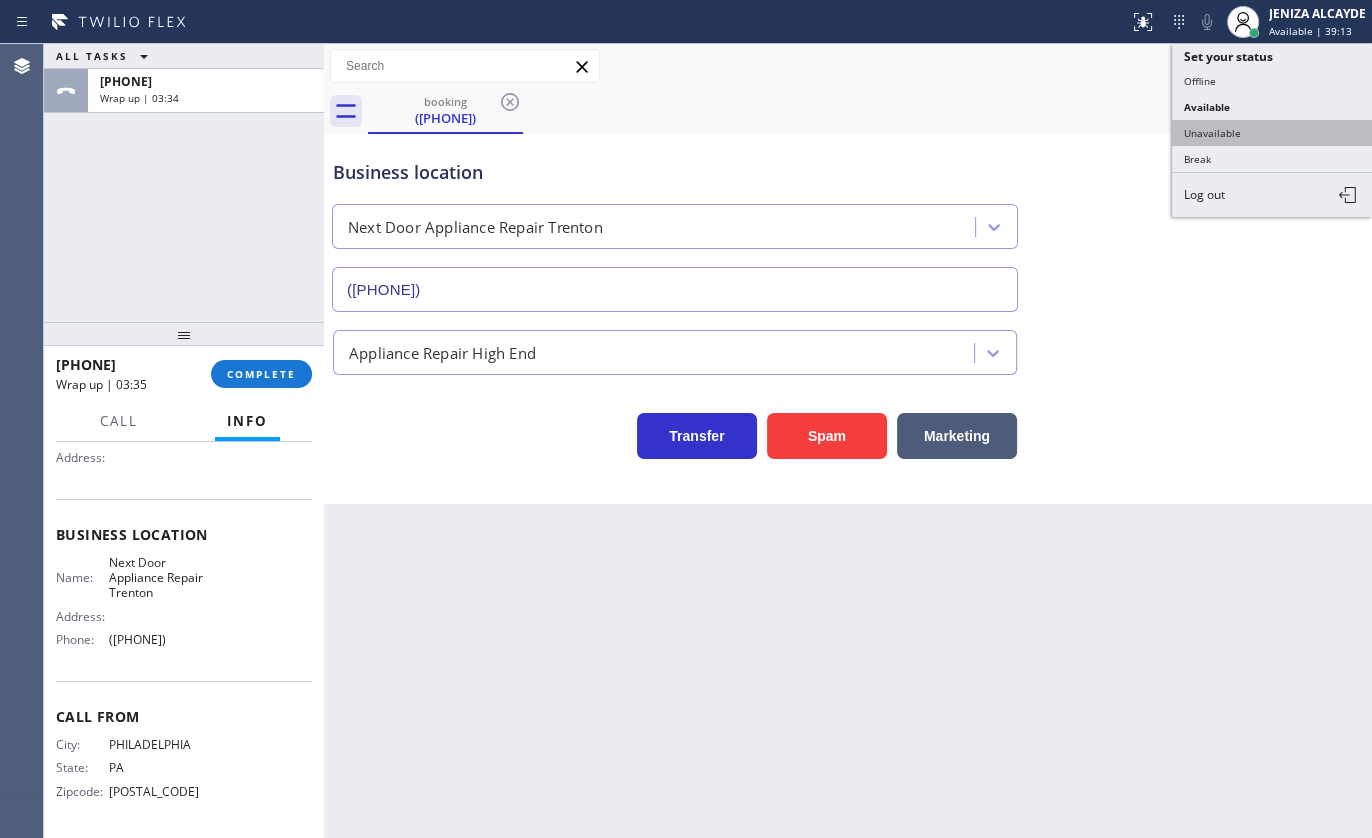 click on "Unavailable" at bounding box center (1272, 133) 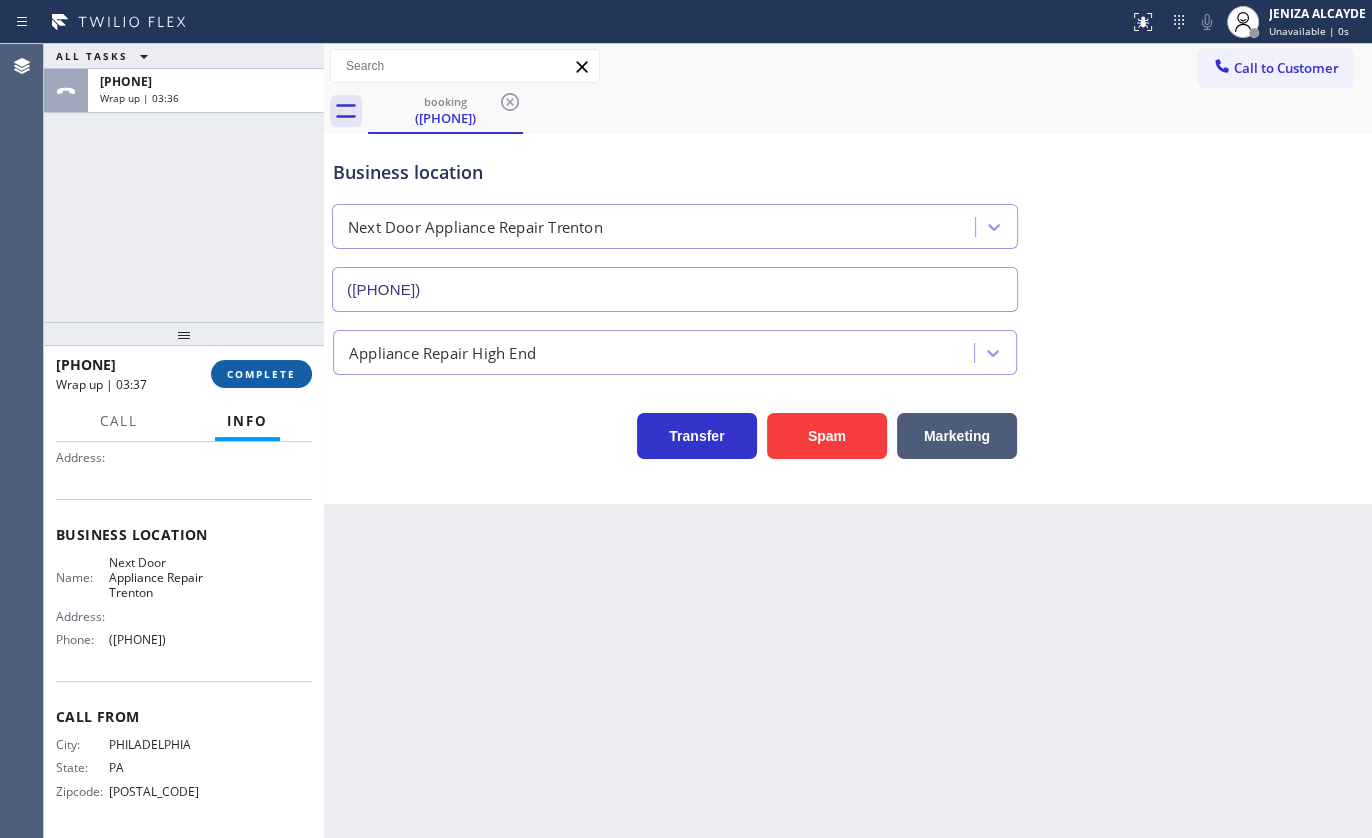 click on "COMPLETE" at bounding box center (261, 374) 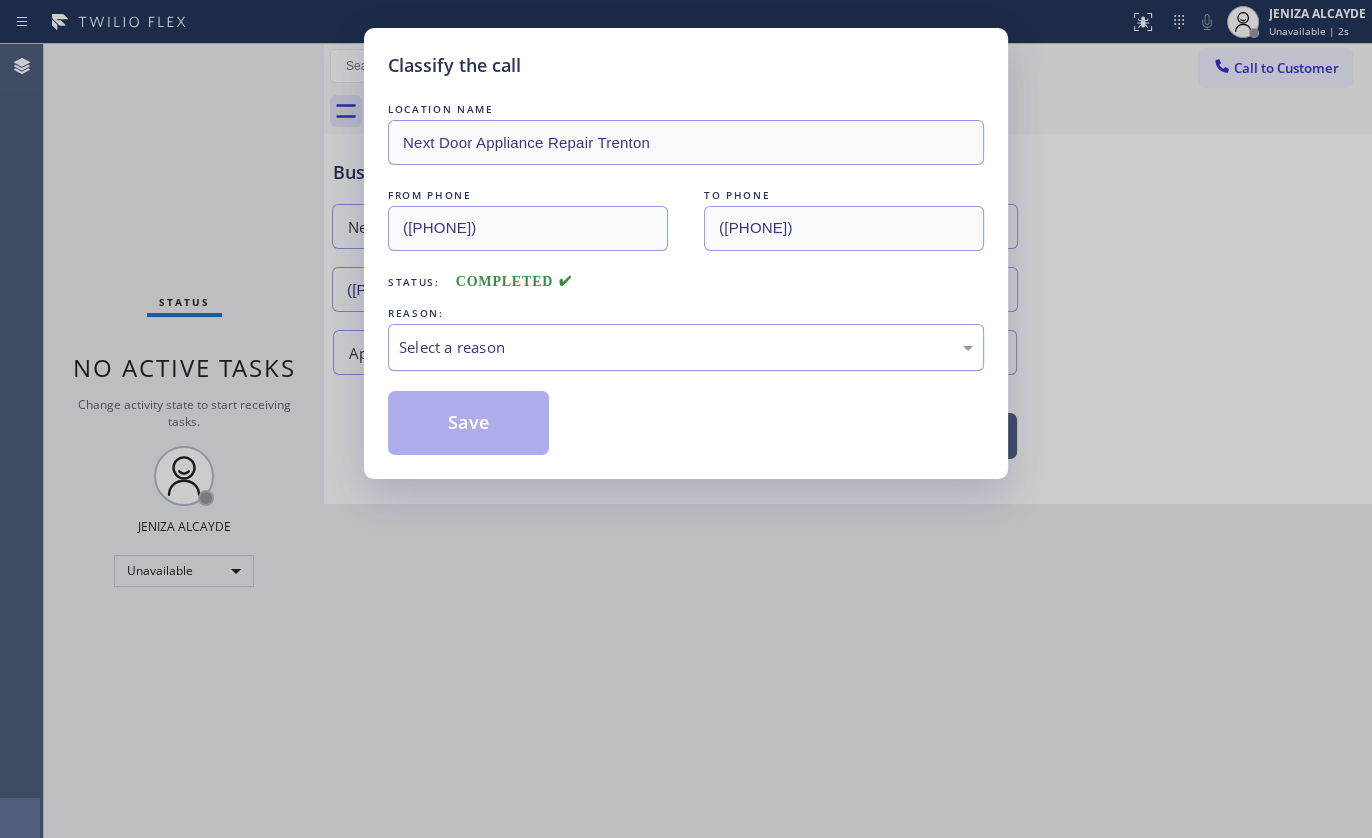 click on "Select a reason" at bounding box center (686, 347) 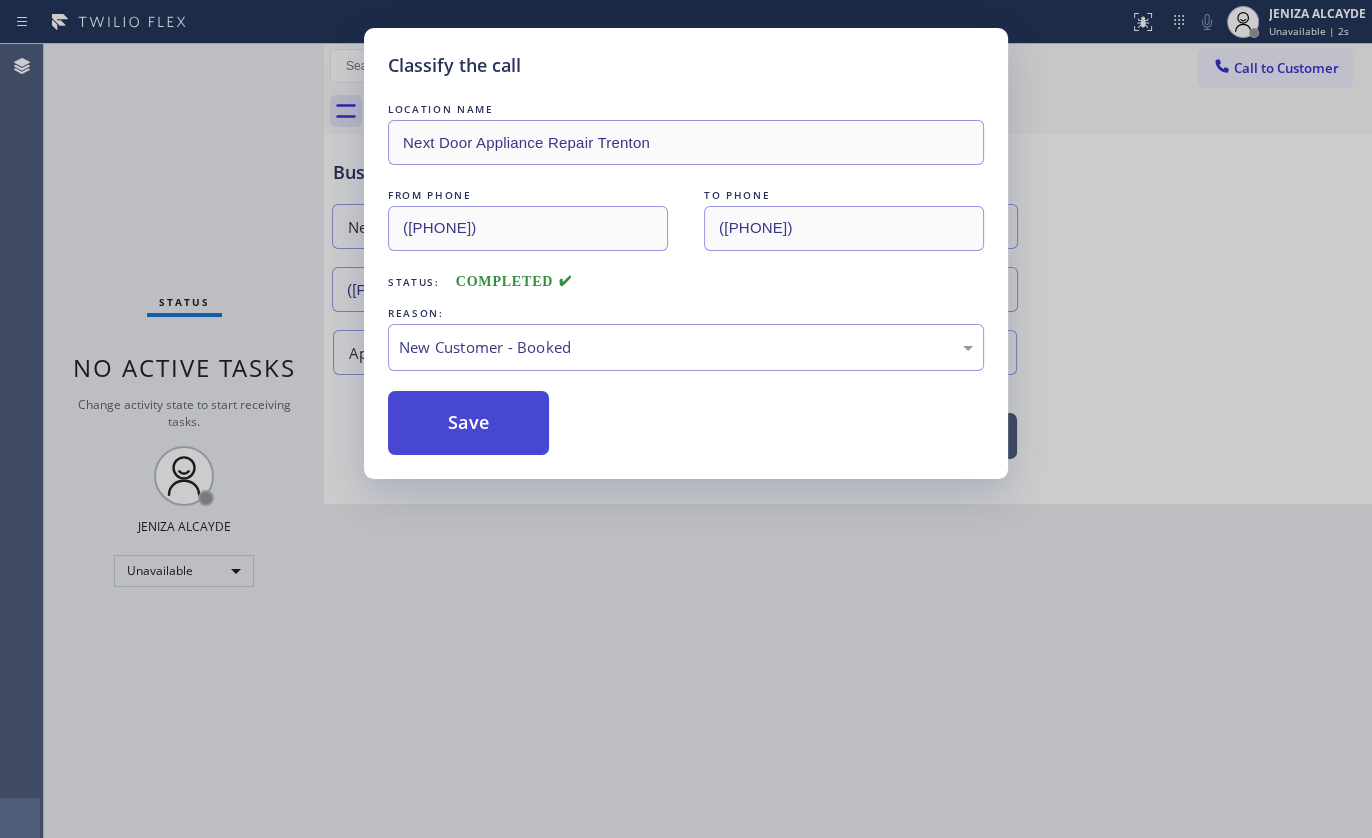 click on "Save" at bounding box center (468, 423) 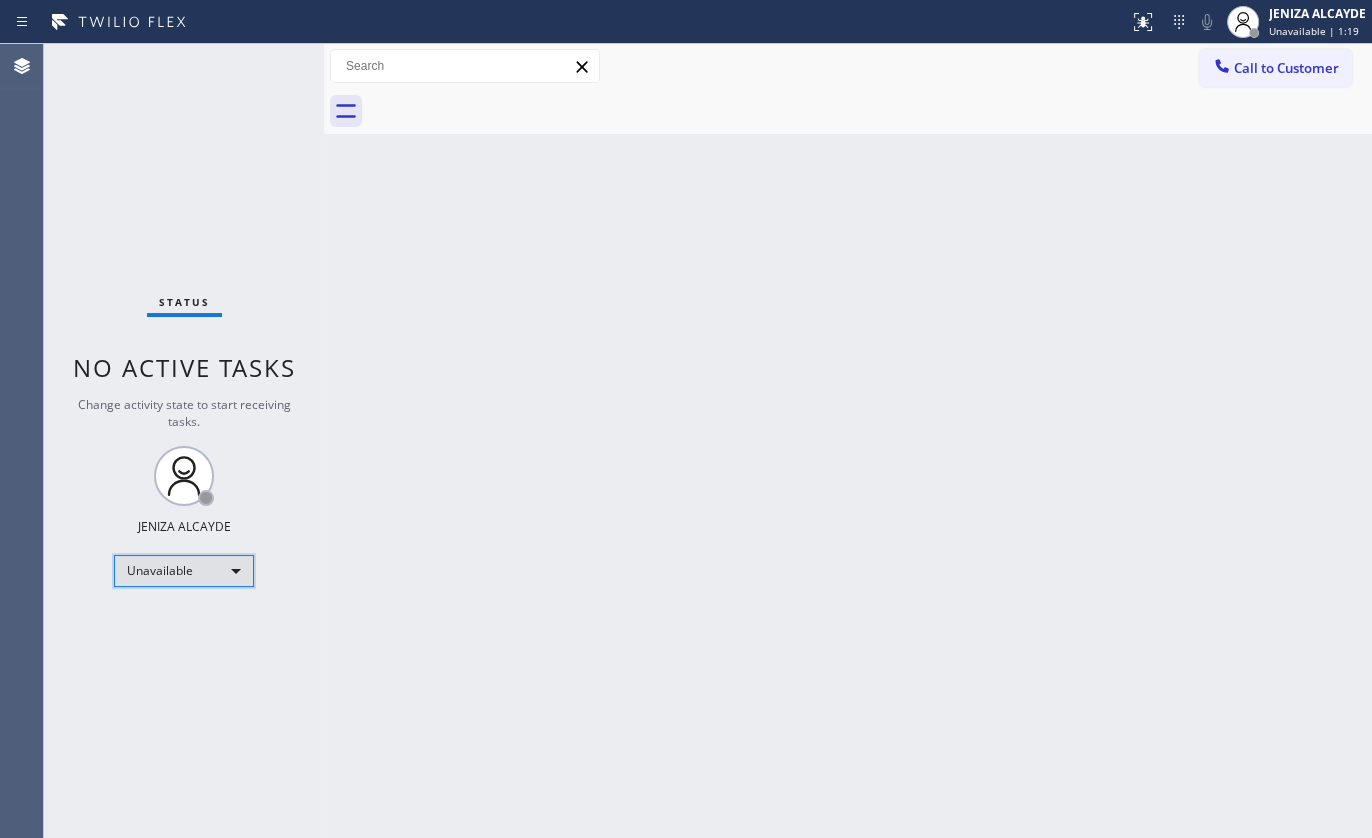 click on "Unavailable" at bounding box center [184, 571] 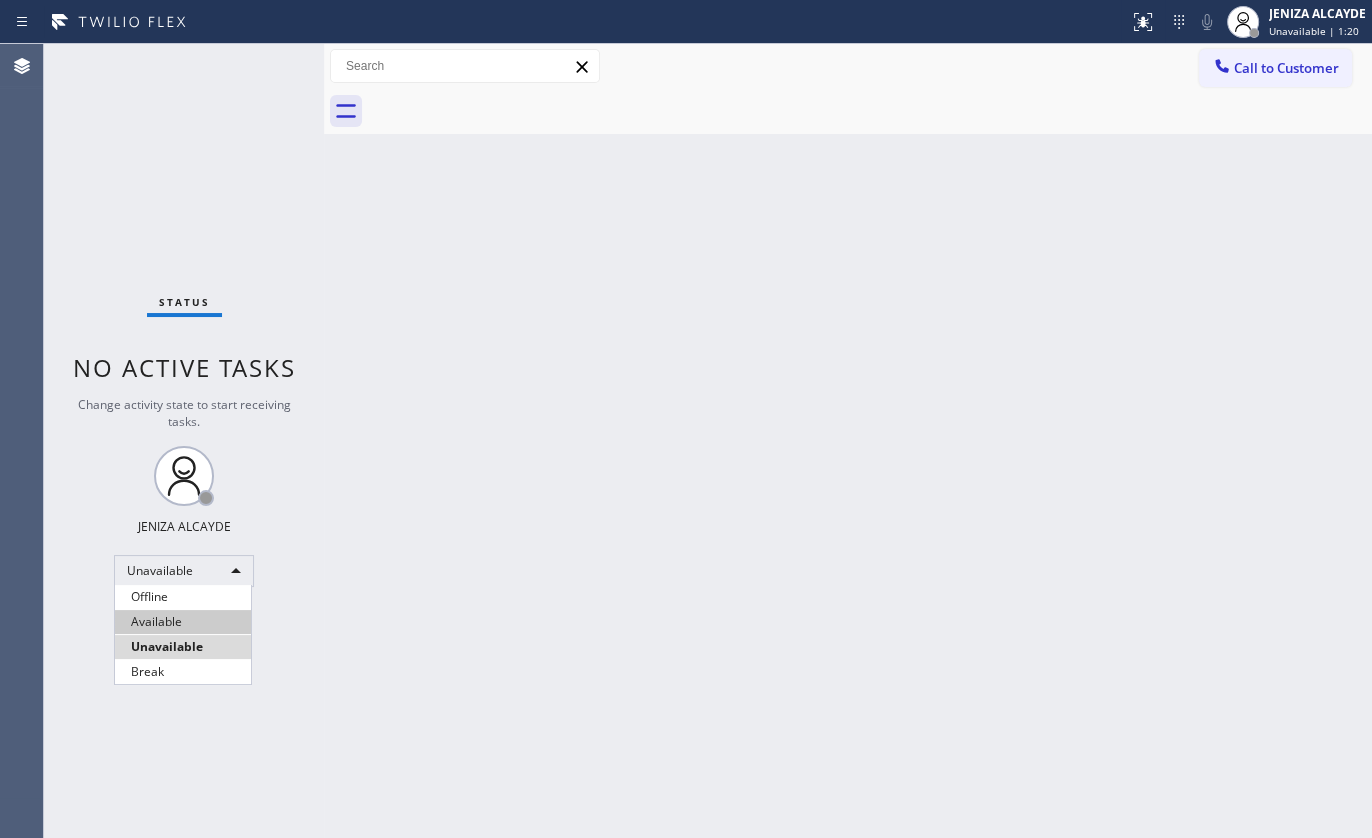 click on "Available" at bounding box center [183, 622] 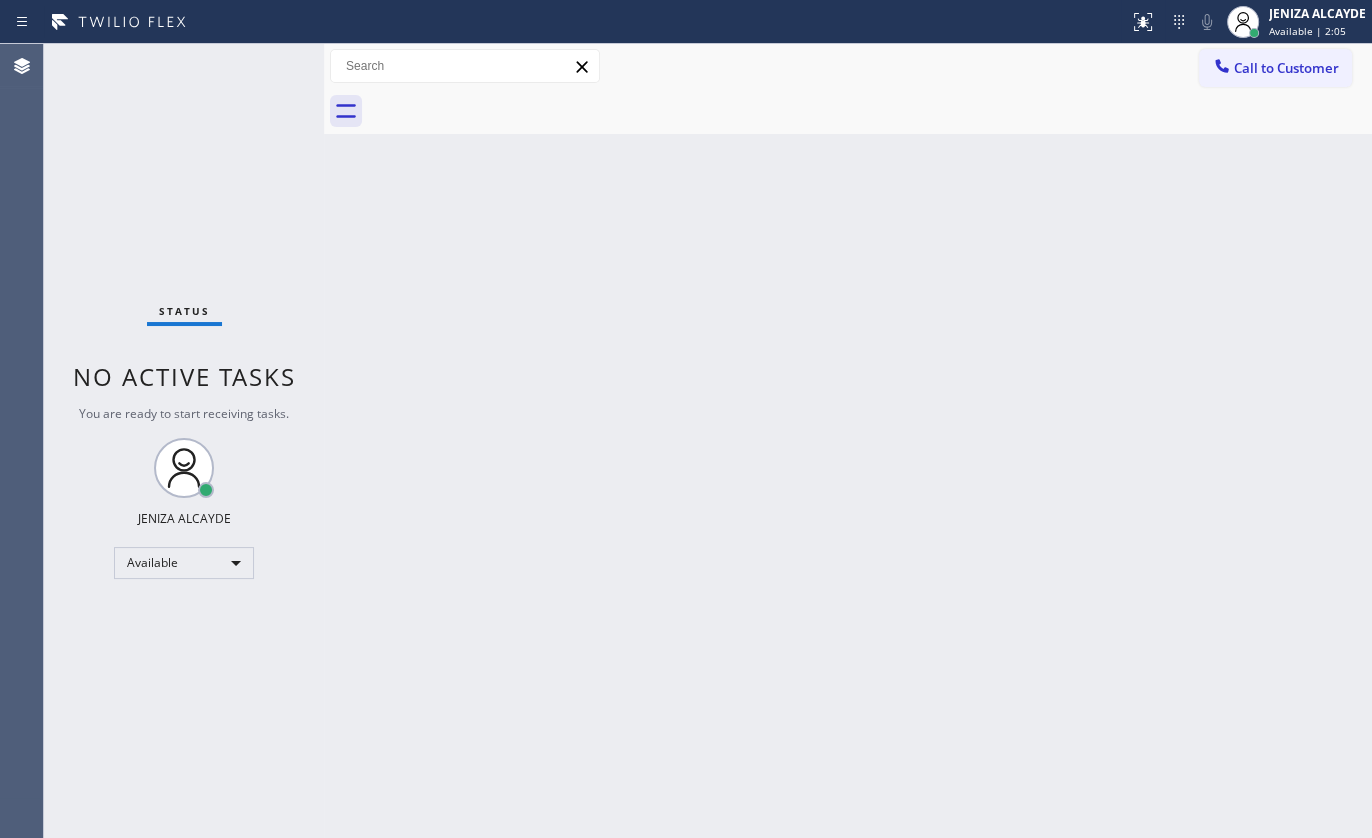 drag, startPoint x: 755, startPoint y: 302, endPoint x: 799, endPoint y: 172, distance: 137.24431 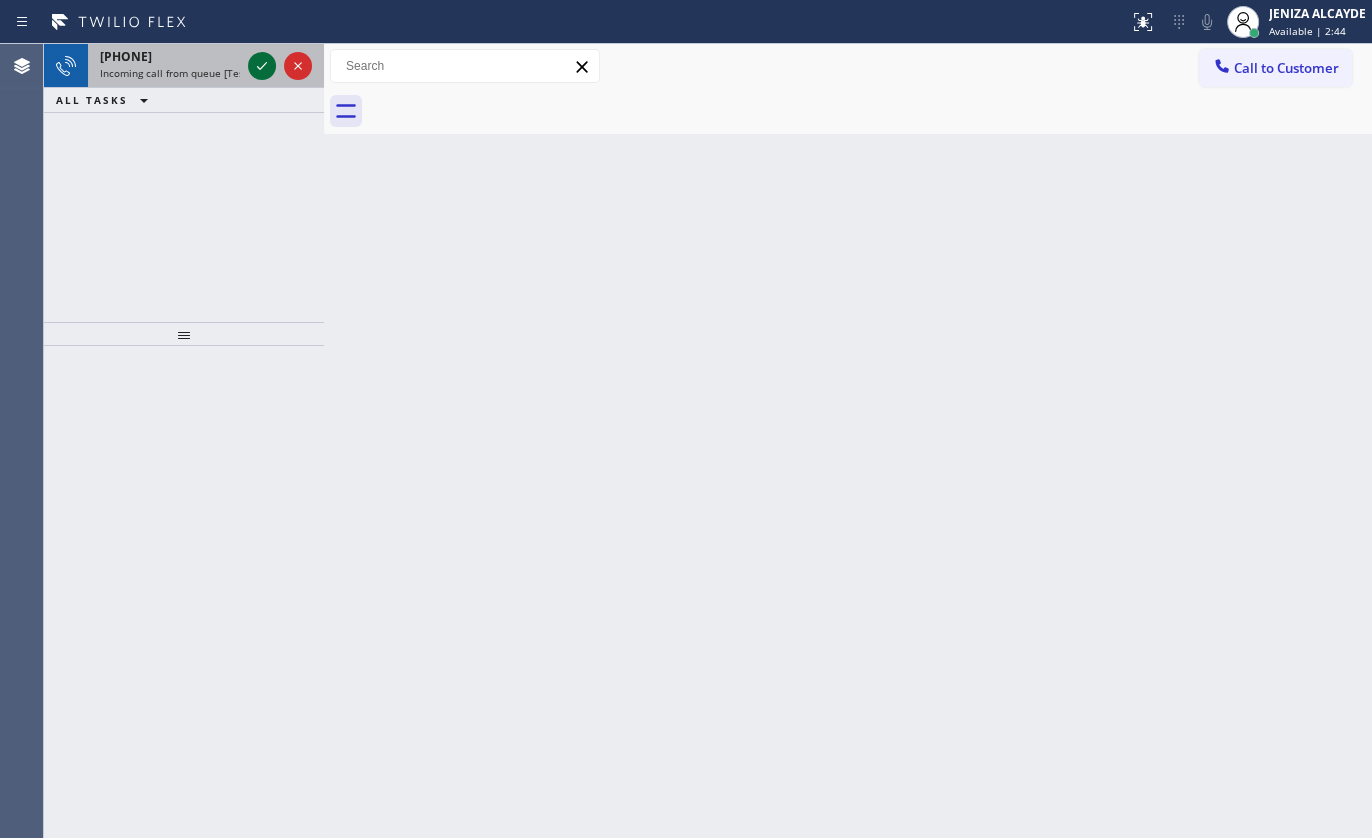 click 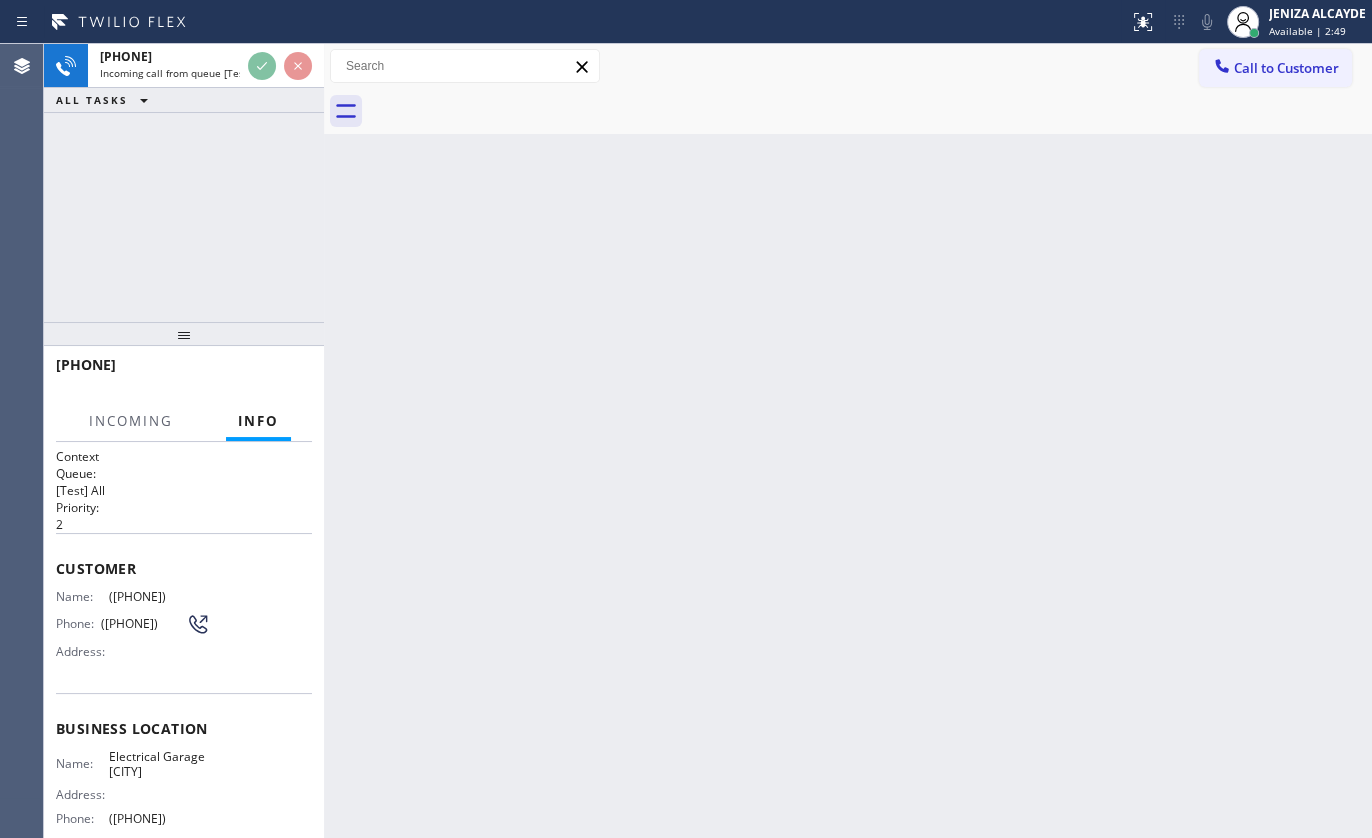 click on "+18052455451 Incoming call from queue [Test] All ALL TASKS ALL TASKS ACTIVE TASKS TASKS IN WRAP UP" at bounding box center [184, 78] 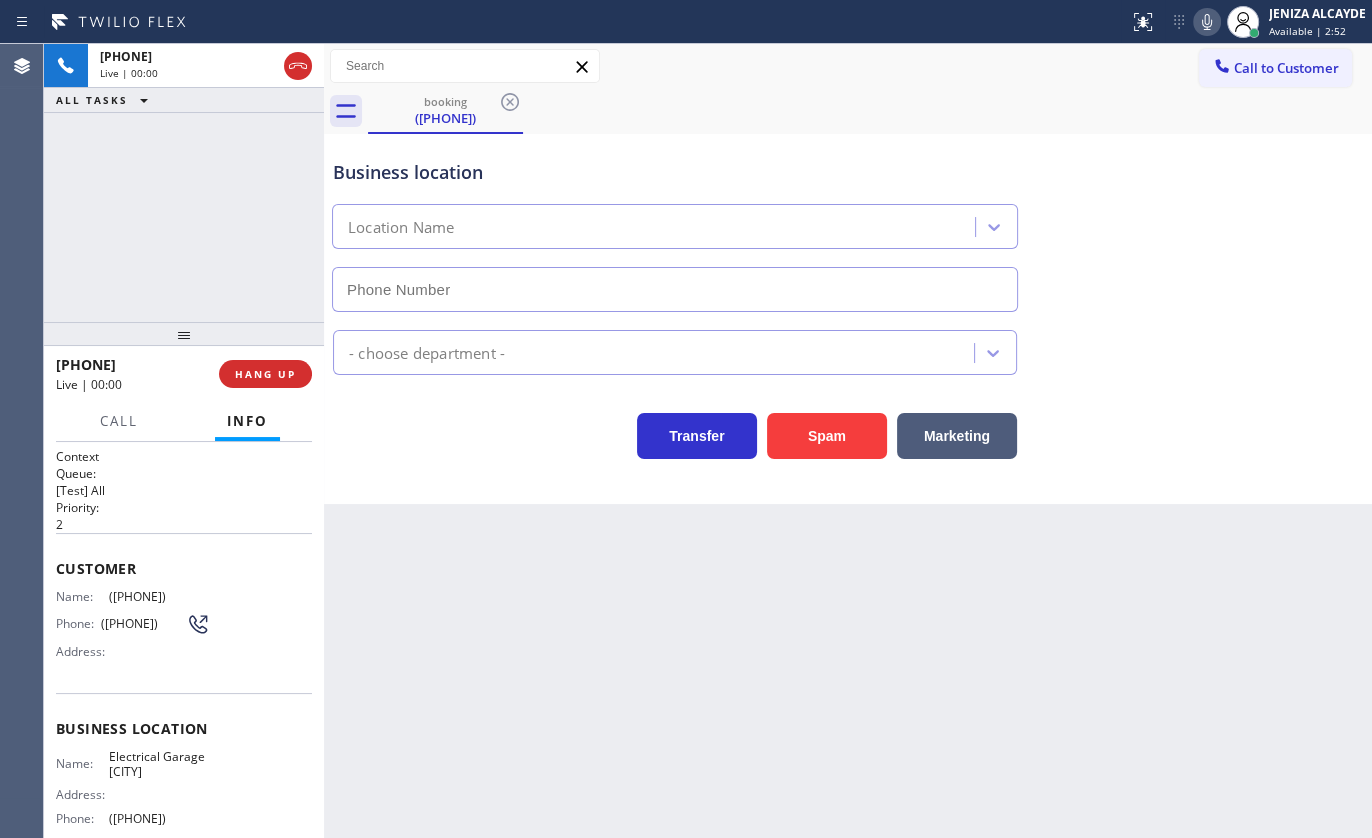 type on "(805) 360-3434" 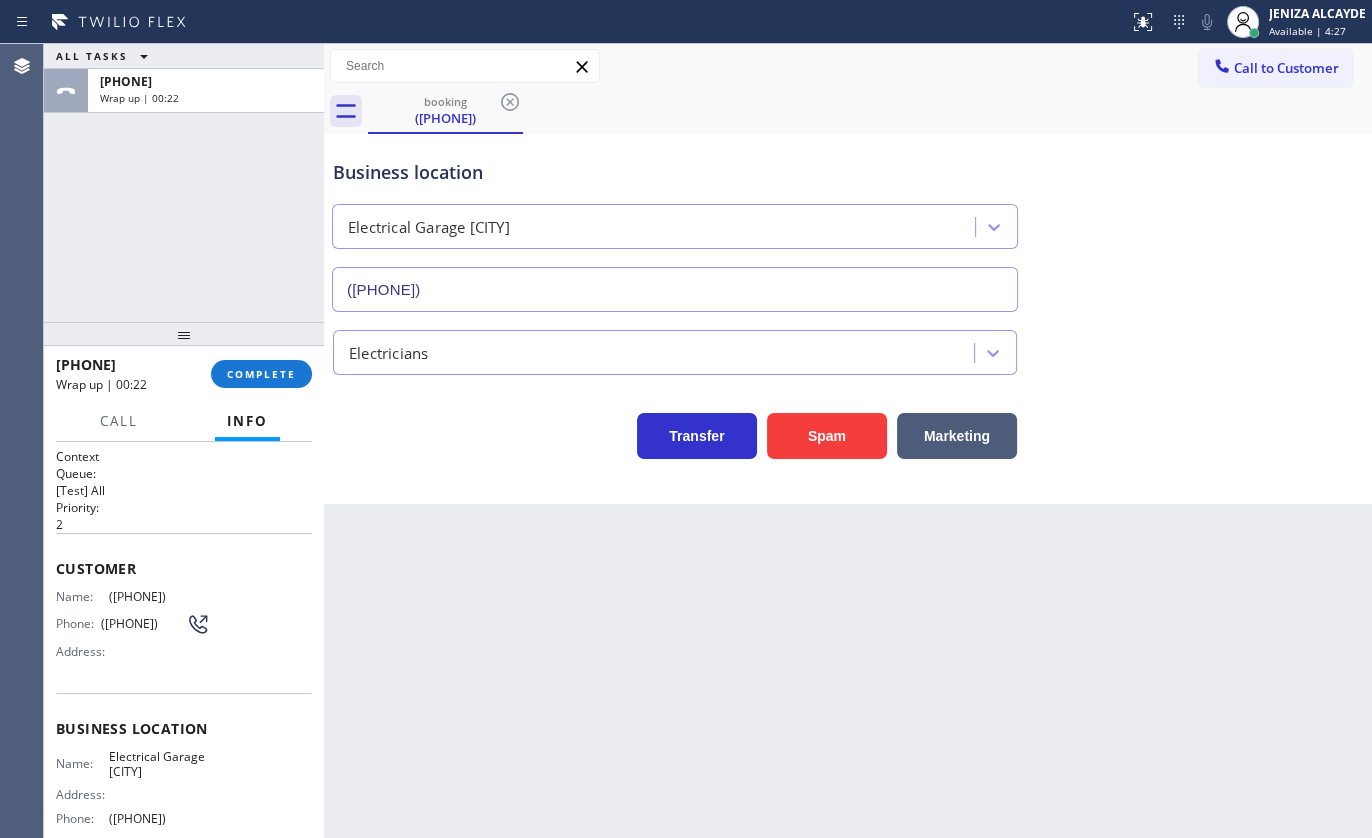click on "ALL TASKS ALL TASKS ACTIVE TASKS TASKS IN WRAP UP +18052455451 Wrap up | 00:22" at bounding box center [184, 183] 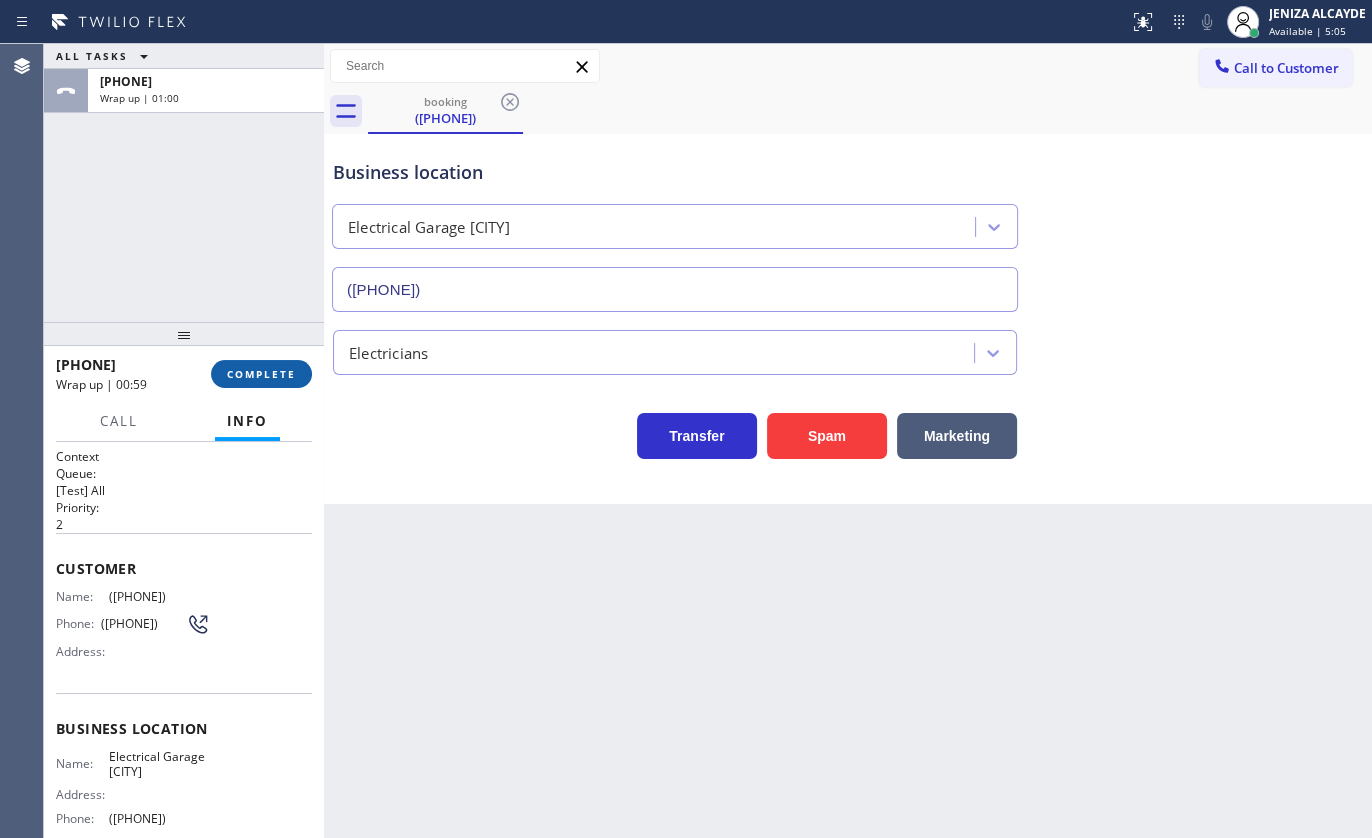 click on "COMPLETE" at bounding box center (261, 374) 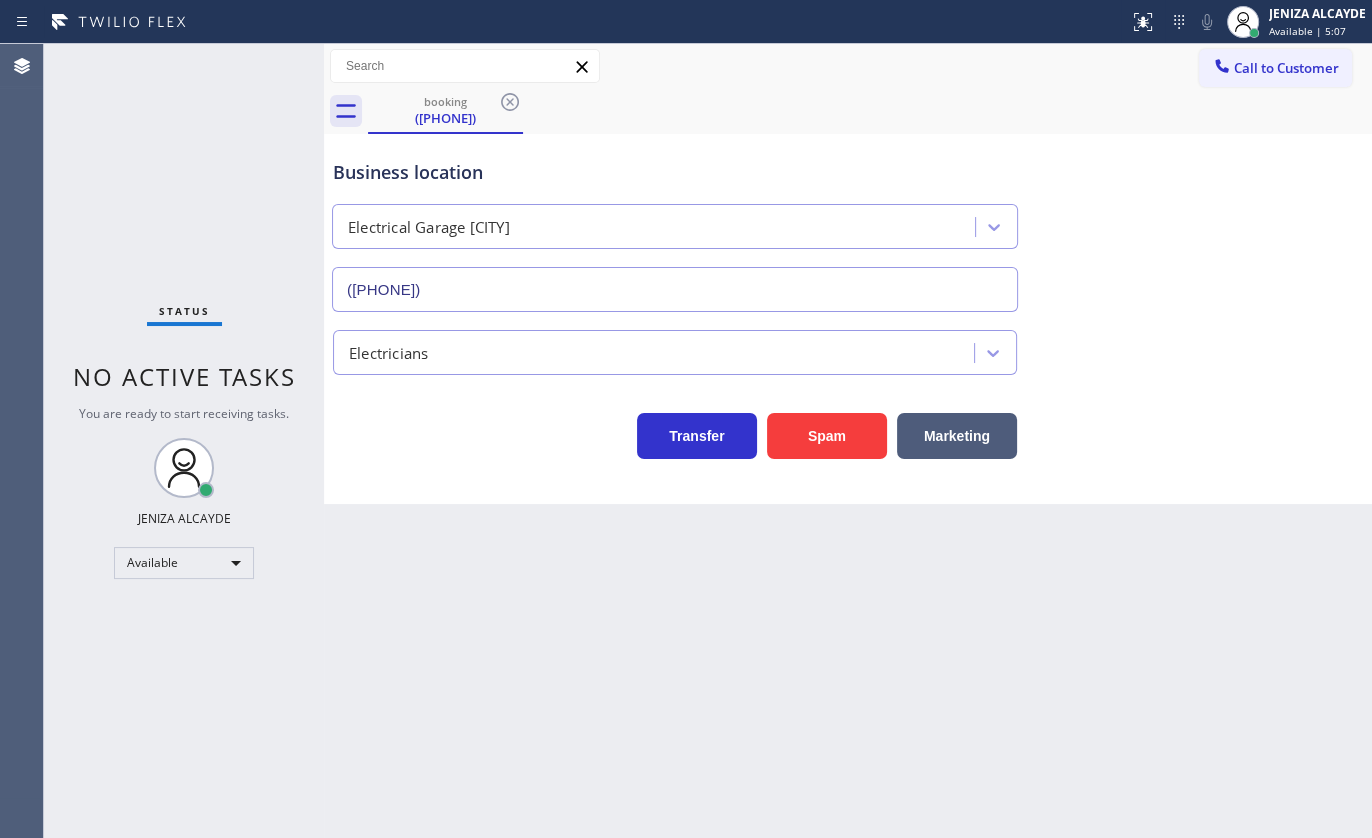 click on "Electricians" at bounding box center (675, 352) 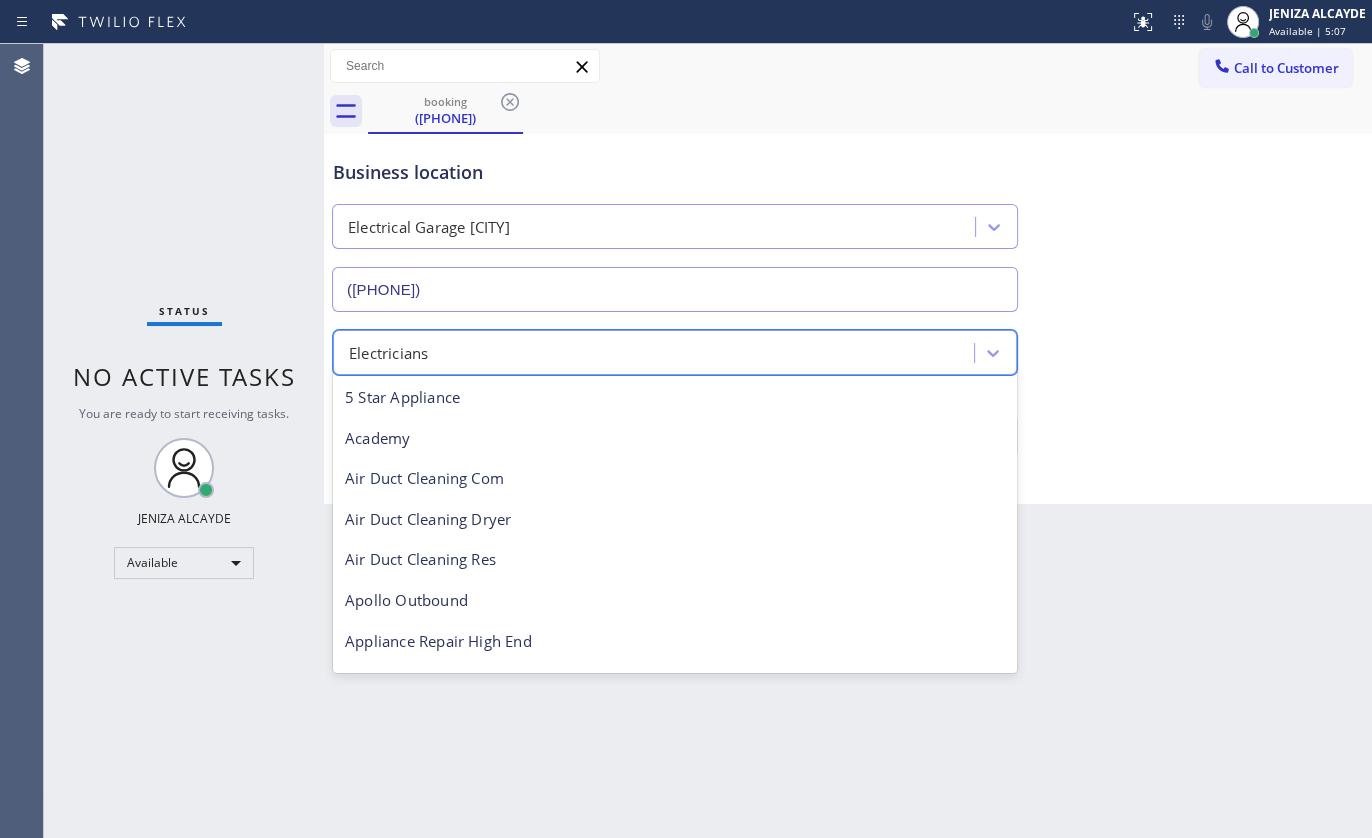 scroll, scrollTop: 204, scrollLeft: 0, axis: vertical 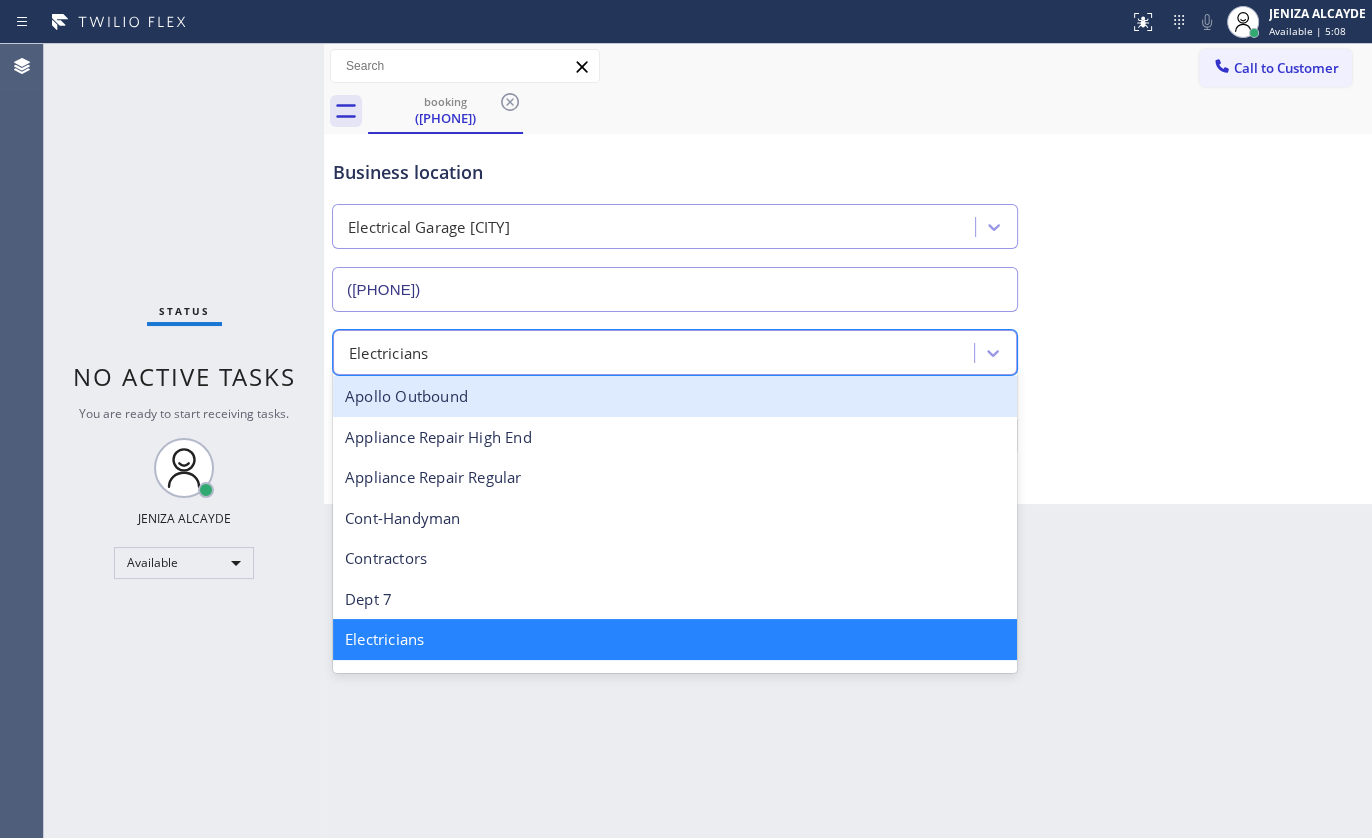 click on "Status   No active tasks     You are ready to start receiving tasks.   JENIZA ALCAYDE Available" at bounding box center [184, 441] 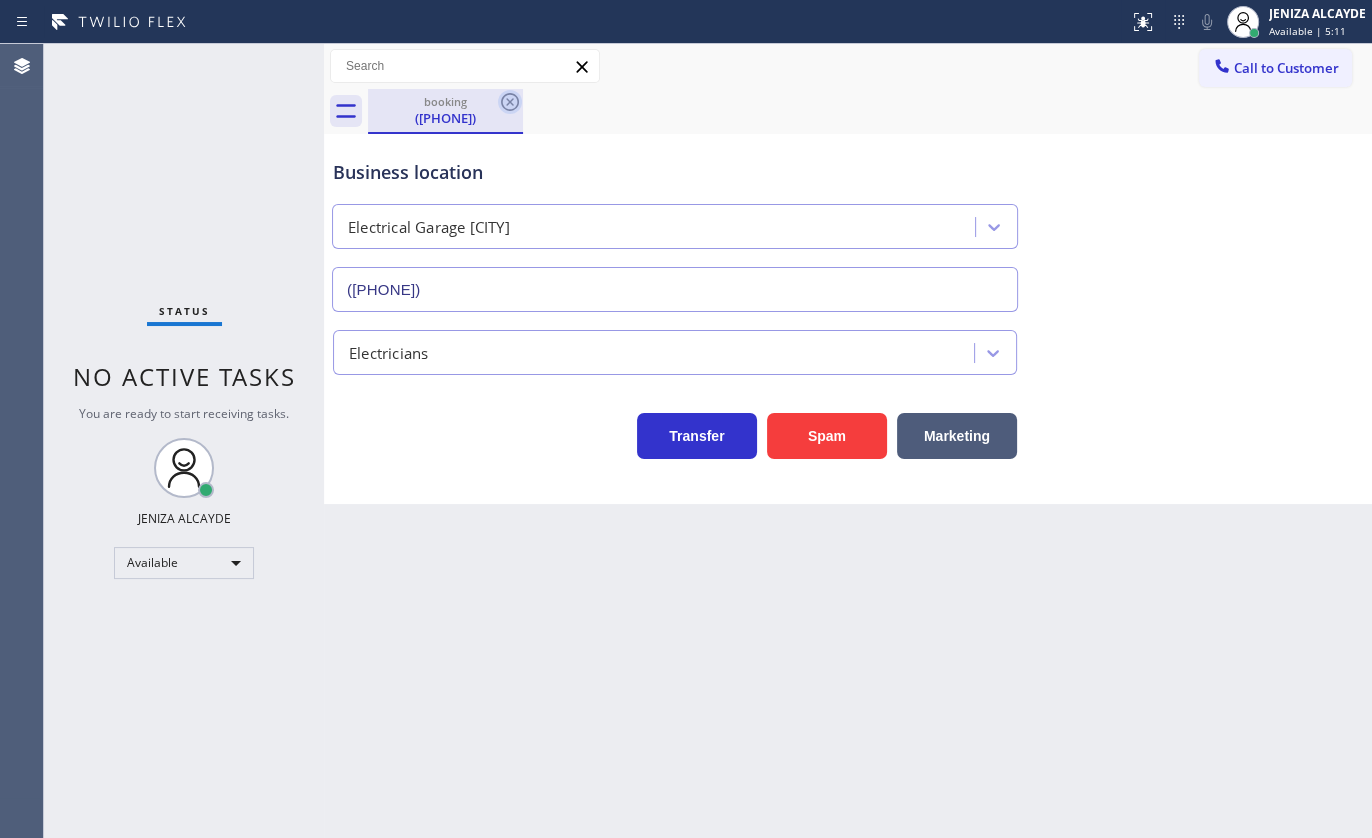 click 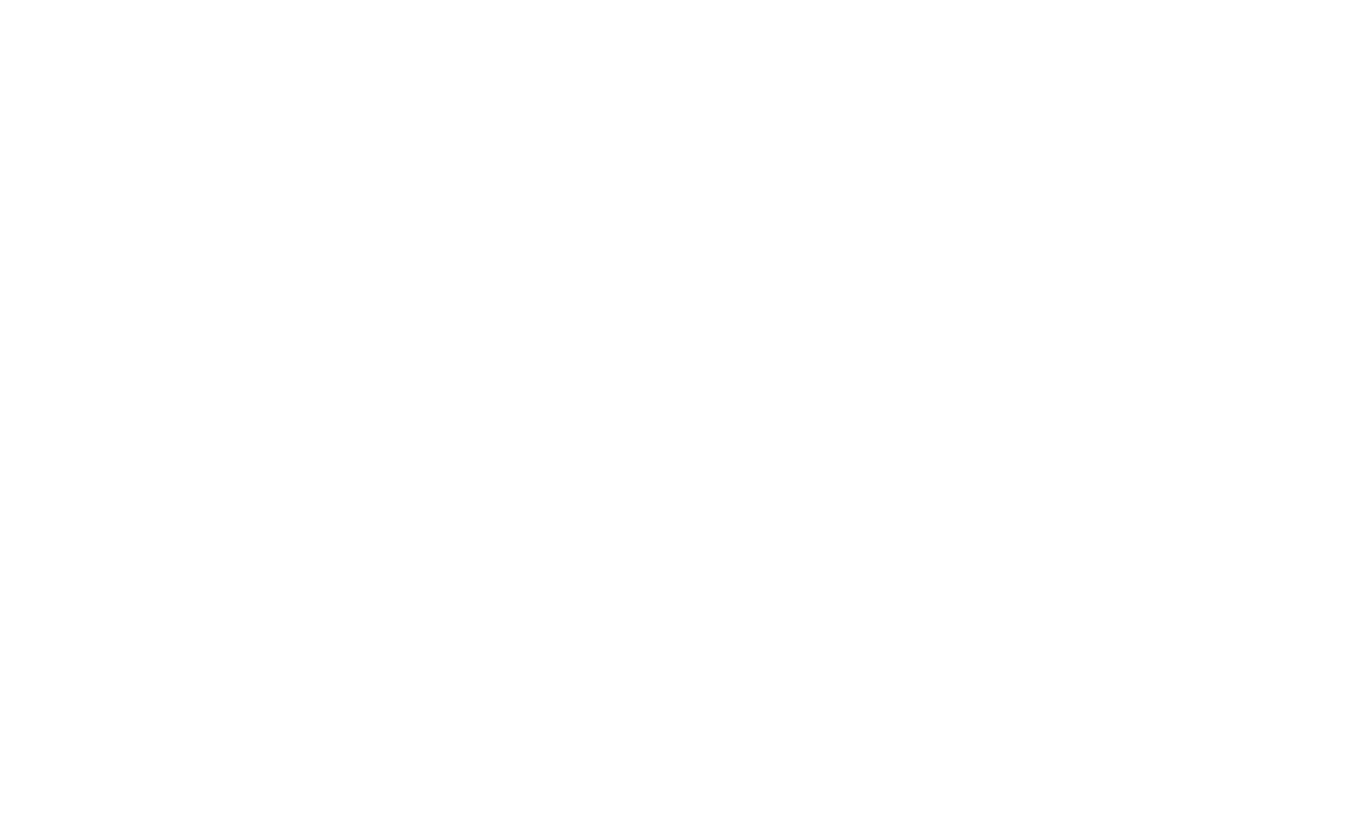scroll, scrollTop: 0, scrollLeft: 0, axis: both 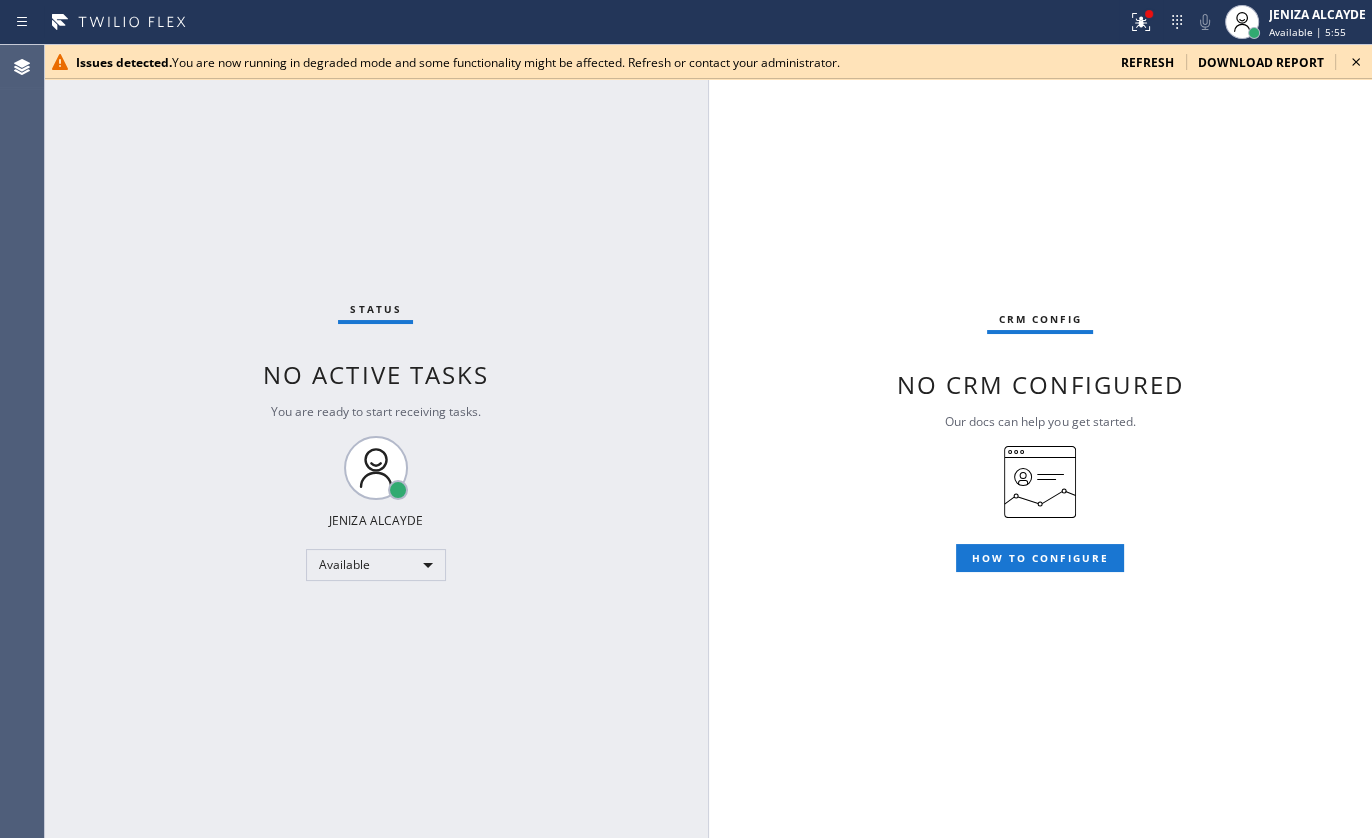 drag, startPoint x: 393, startPoint y: 142, endPoint x: 675, endPoint y: 51, distance: 296.3191 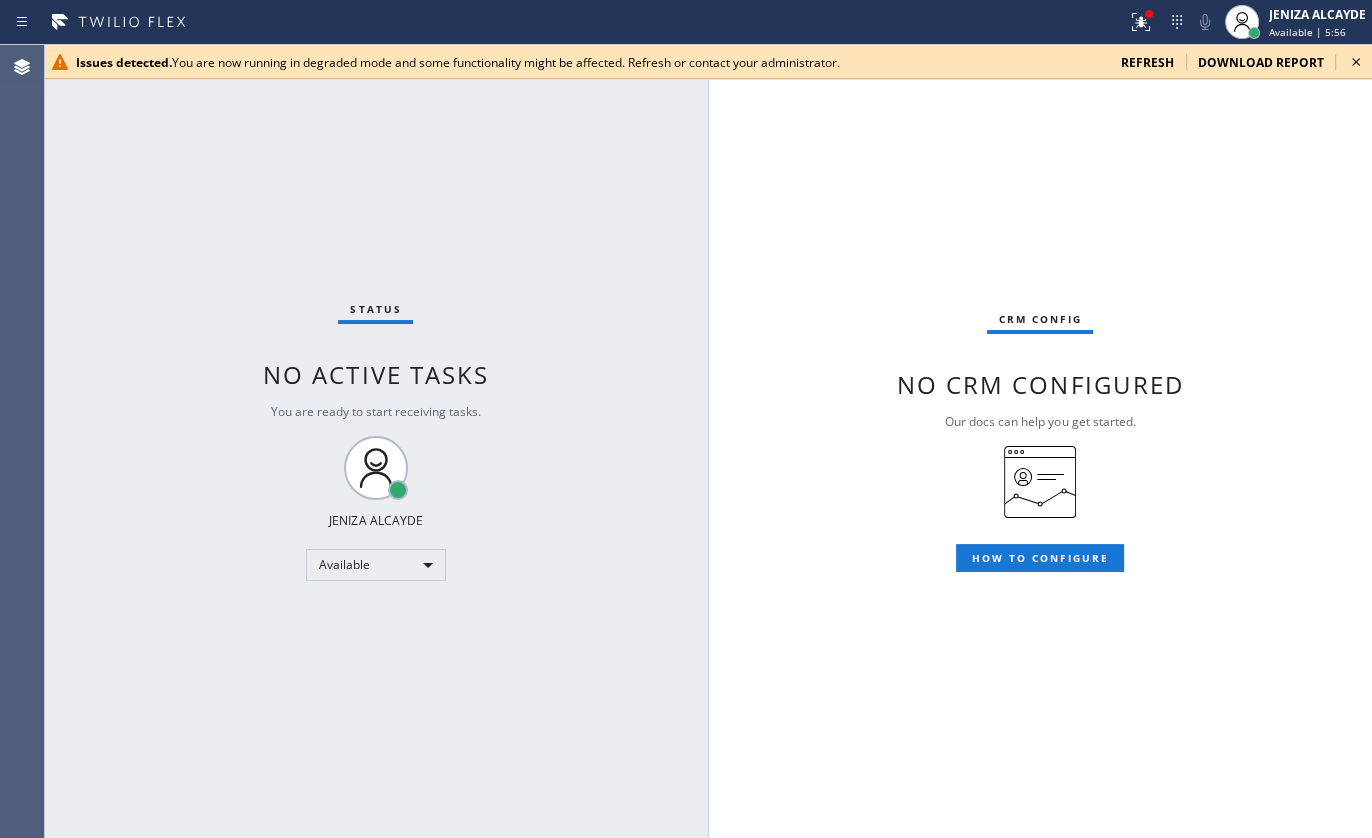 click on "refresh" at bounding box center (1147, 62) 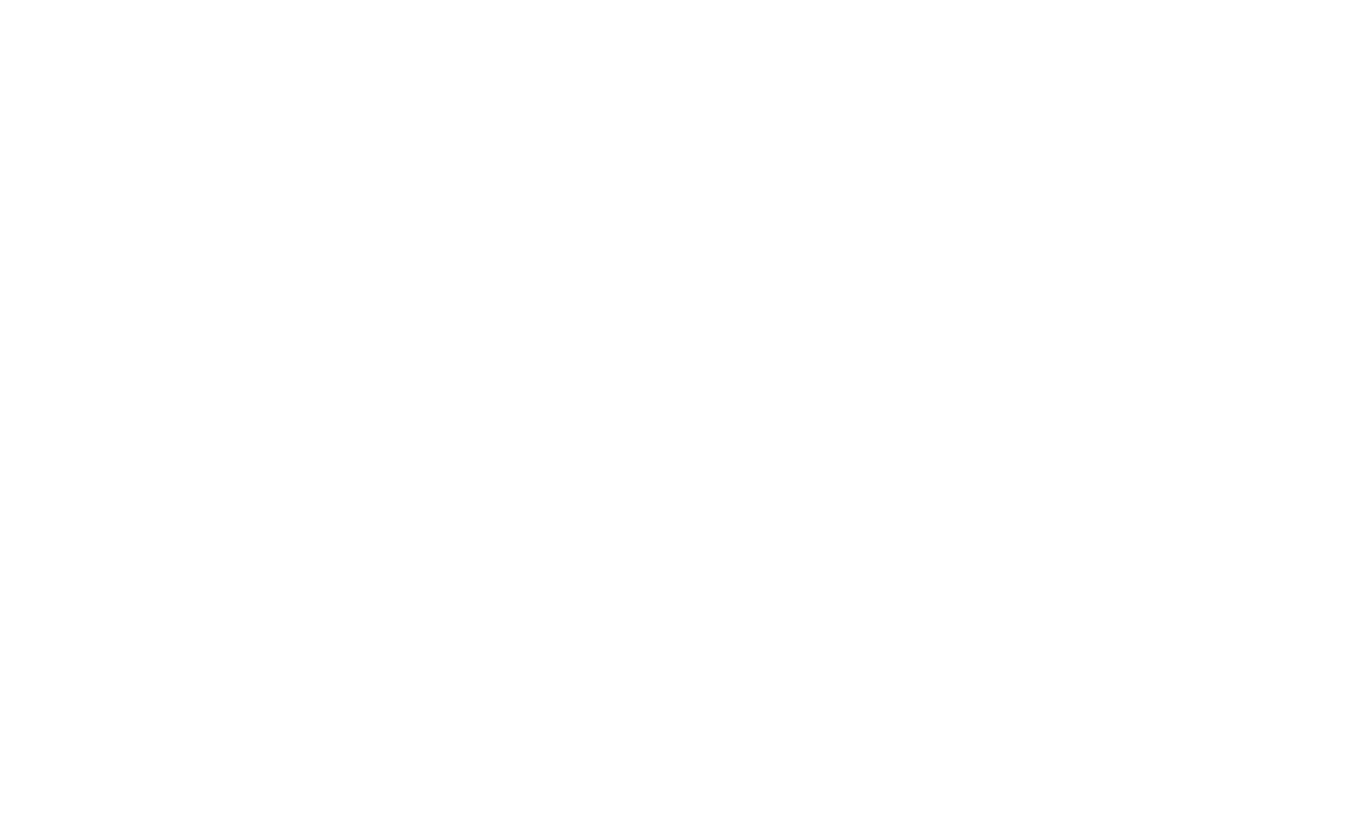 scroll, scrollTop: 0, scrollLeft: 0, axis: both 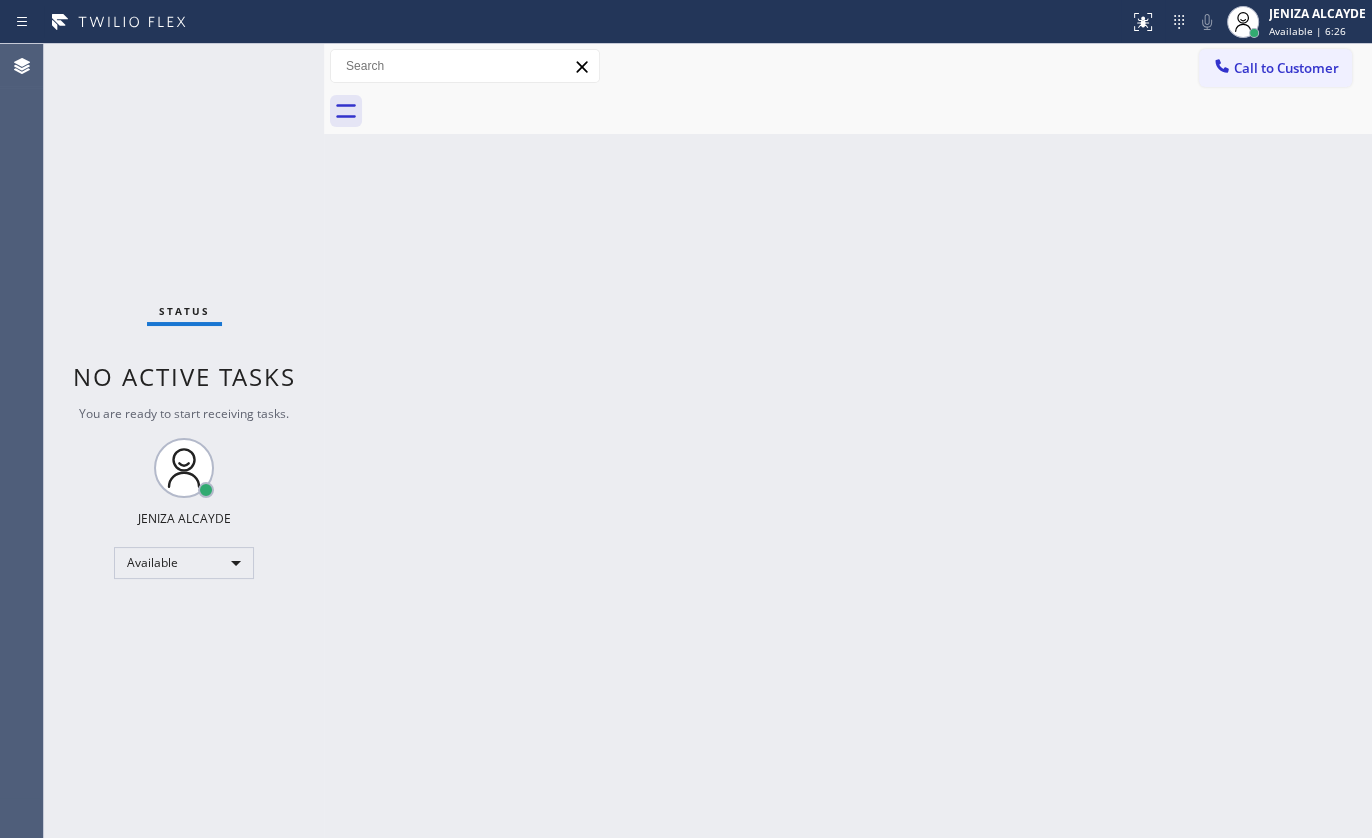 click on "Status   No active tasks     You are ready to start receiving tasks.   JENIZA ALCAYDE Available" at bounding box center (184, 441) 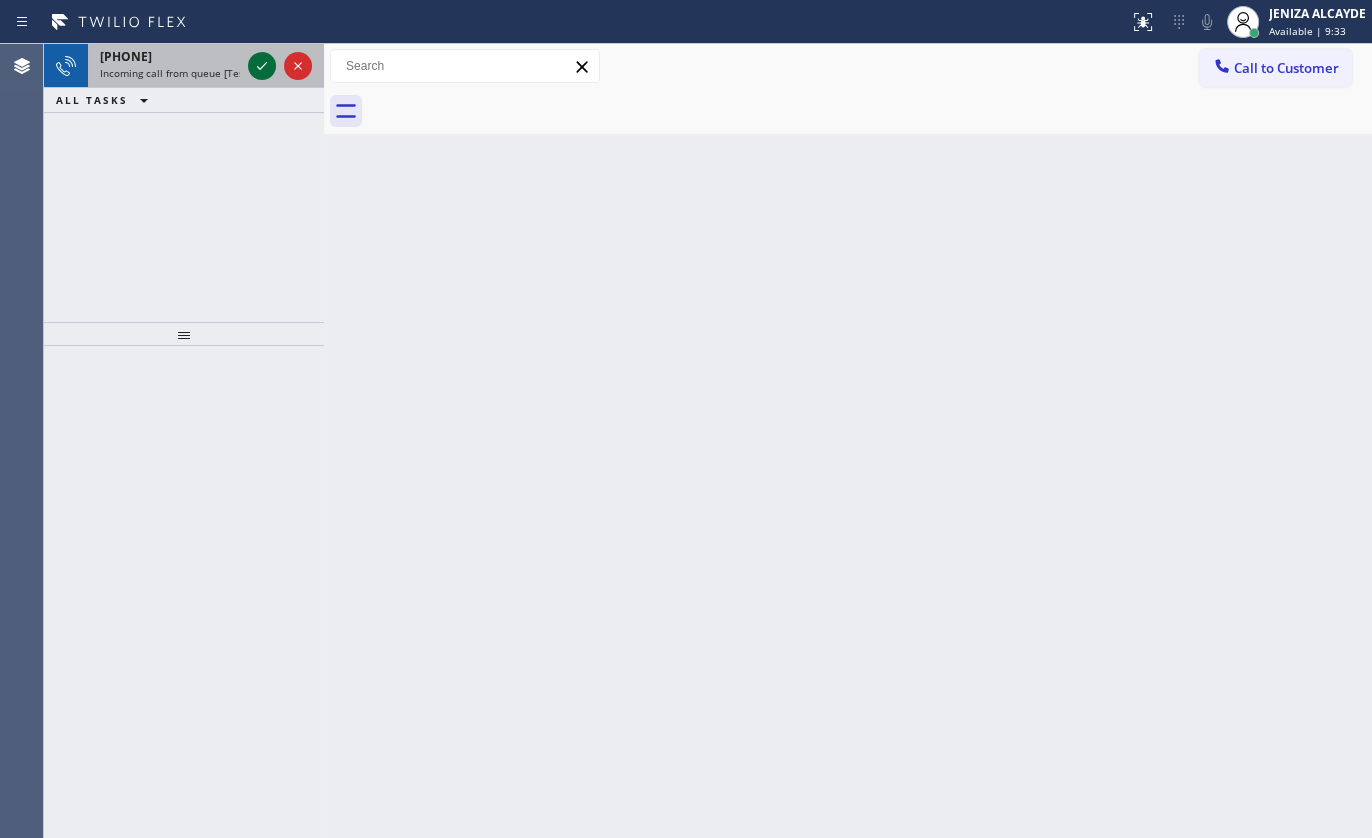 click 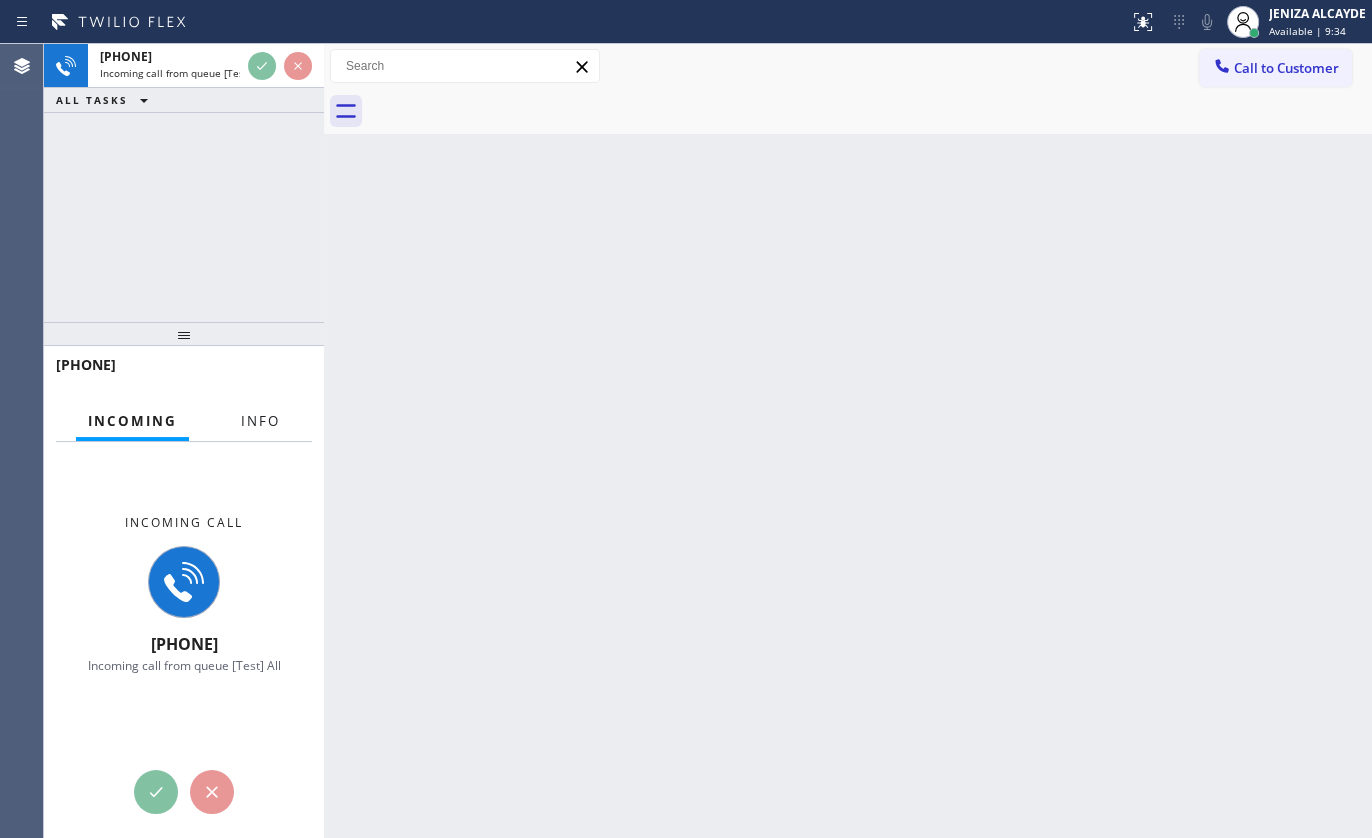click on "Info" at bounding box center (260, 421) 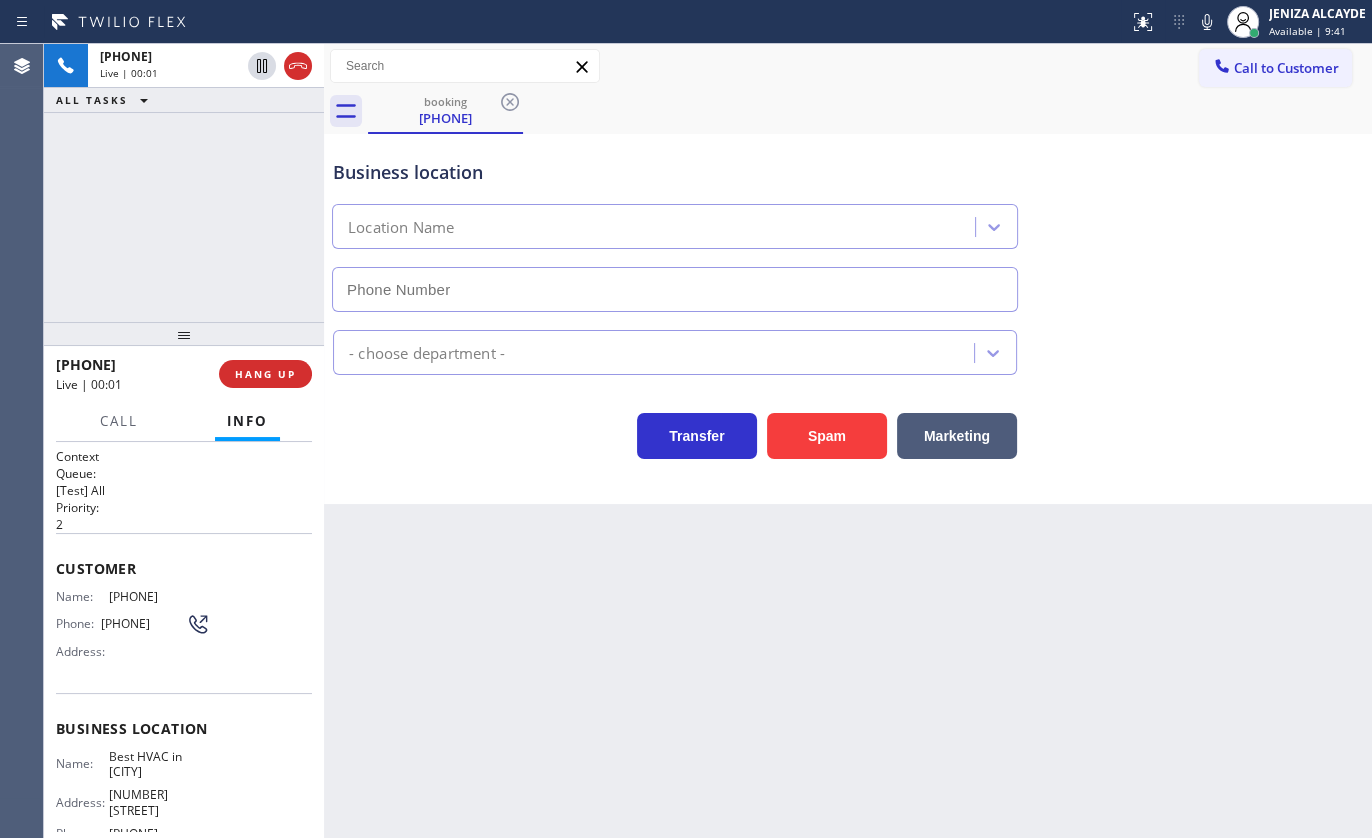 type on "[PHONE]" 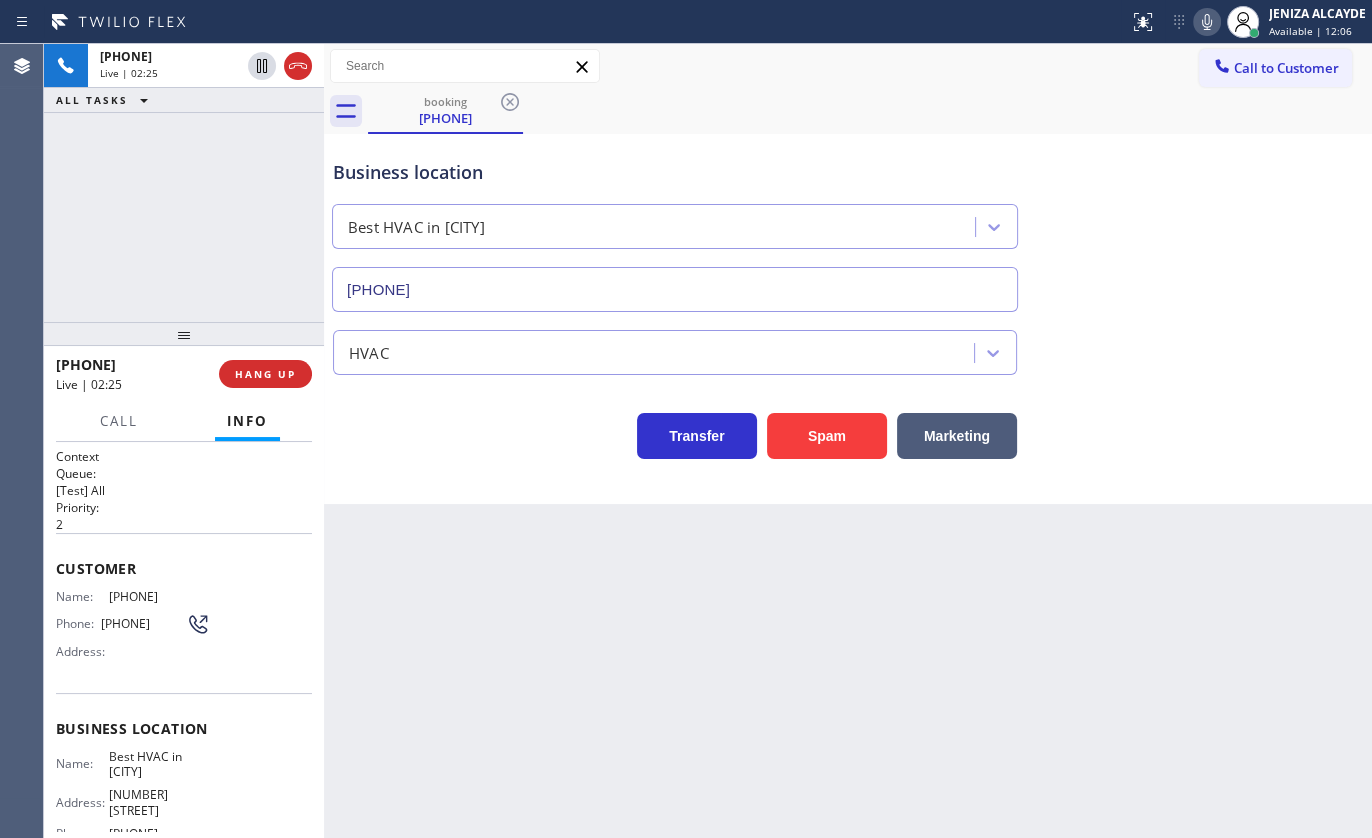 click 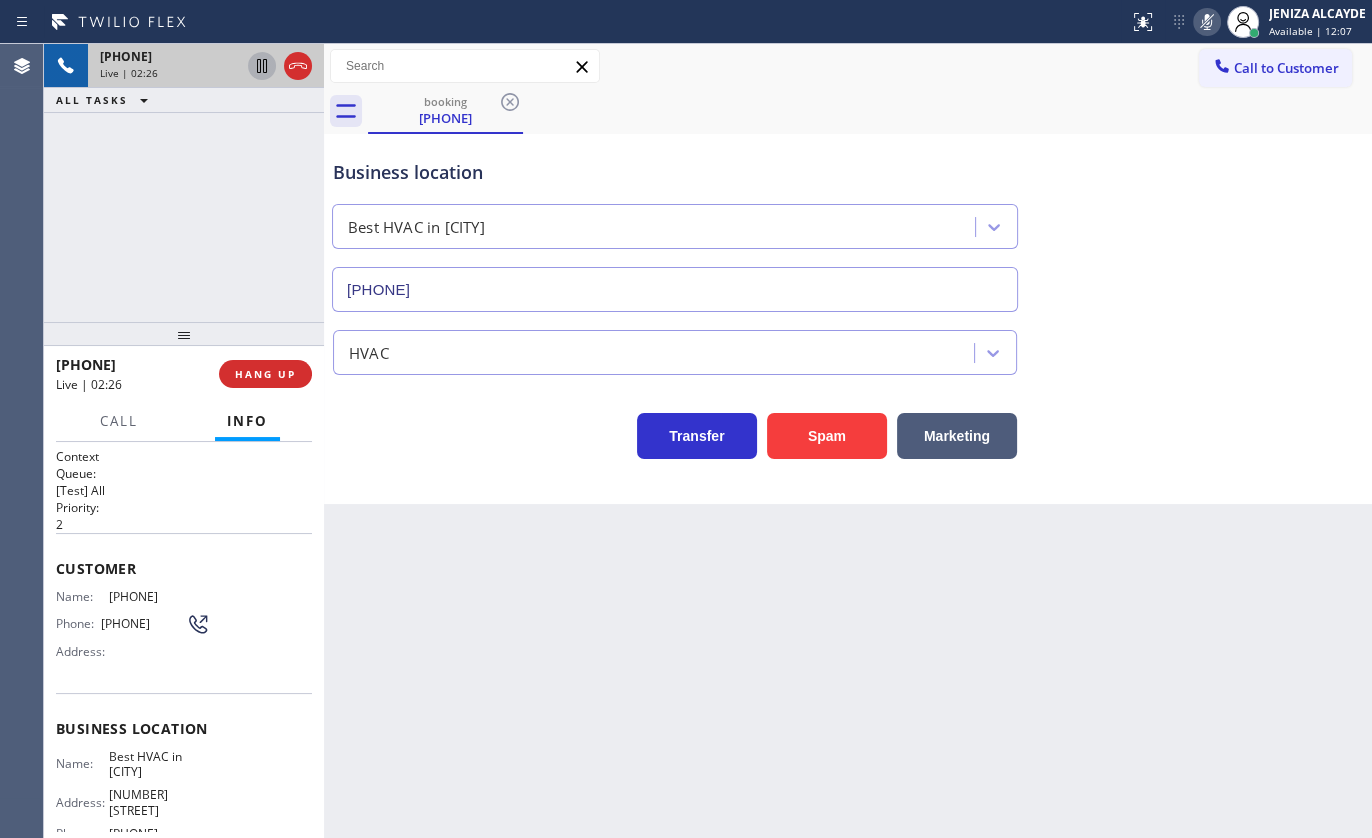 click 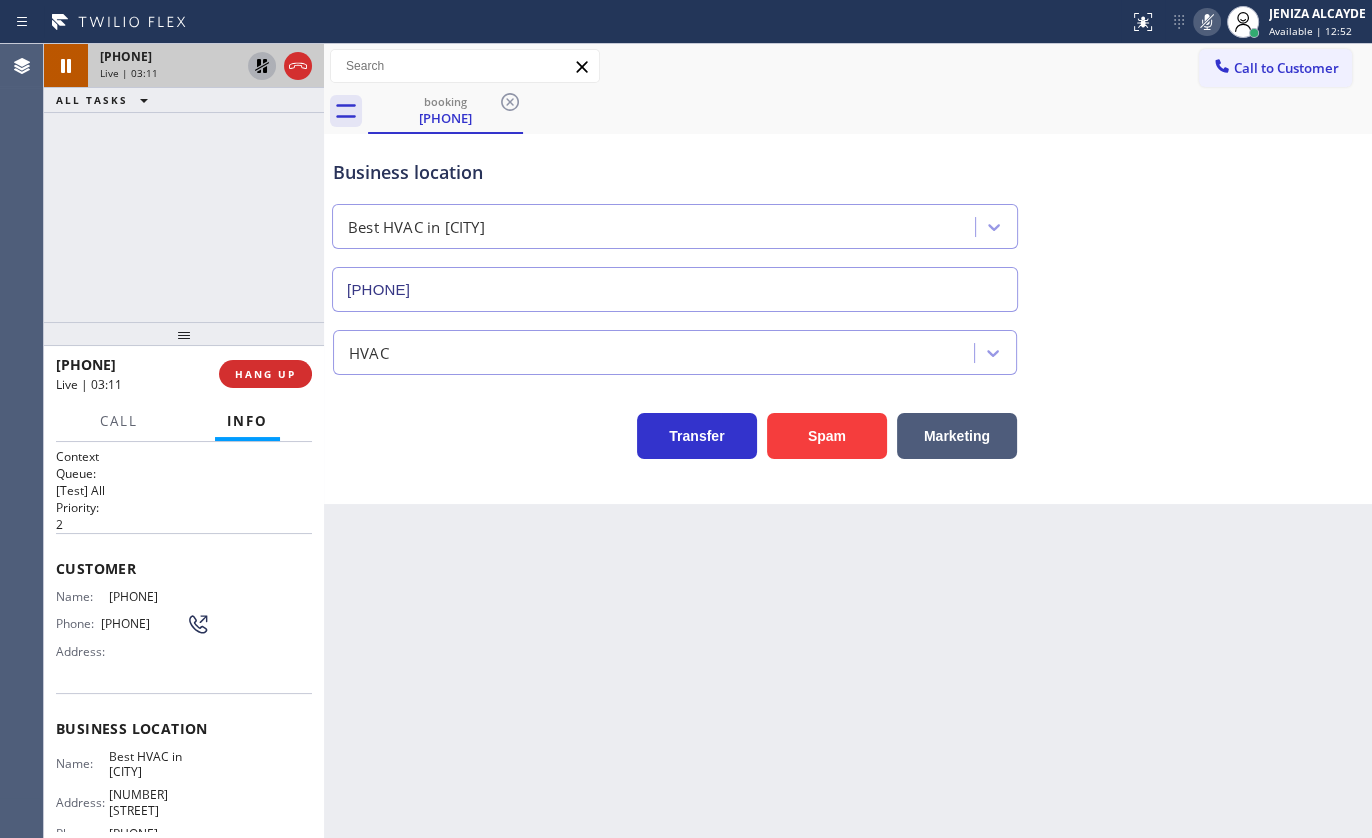drag, startPoint x: 104, startPoint y: 590, endPoint x: 212, endPoint y: 588, distance: 108.01852 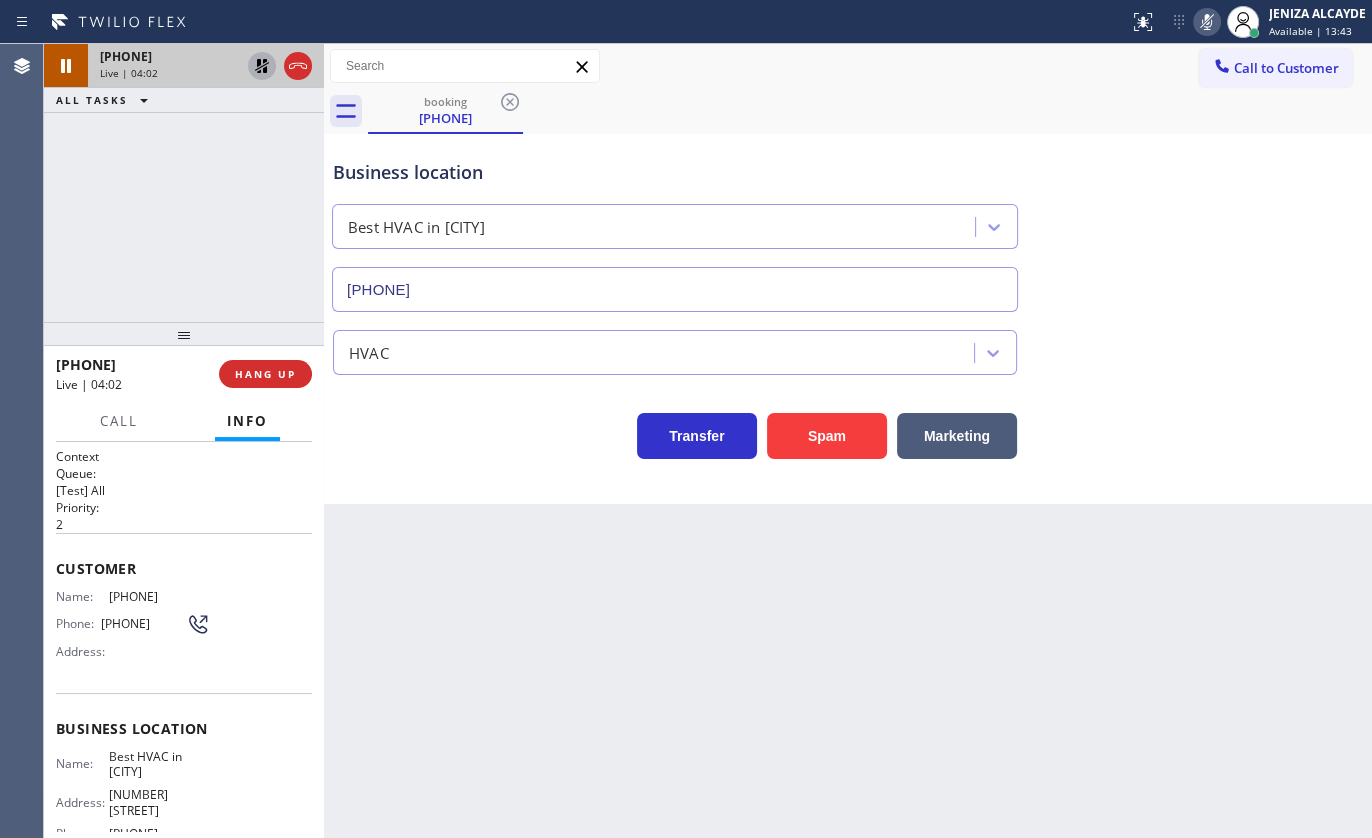 click 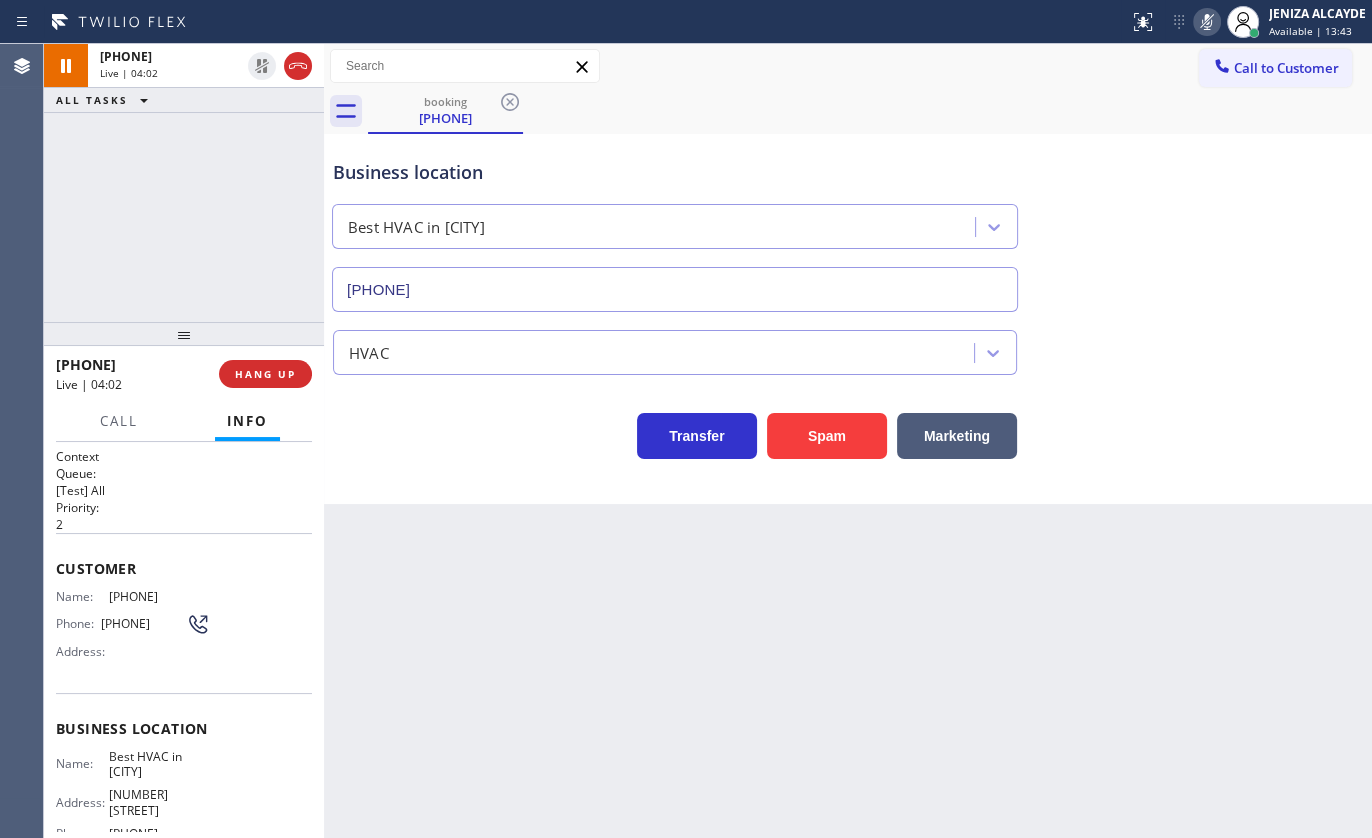click 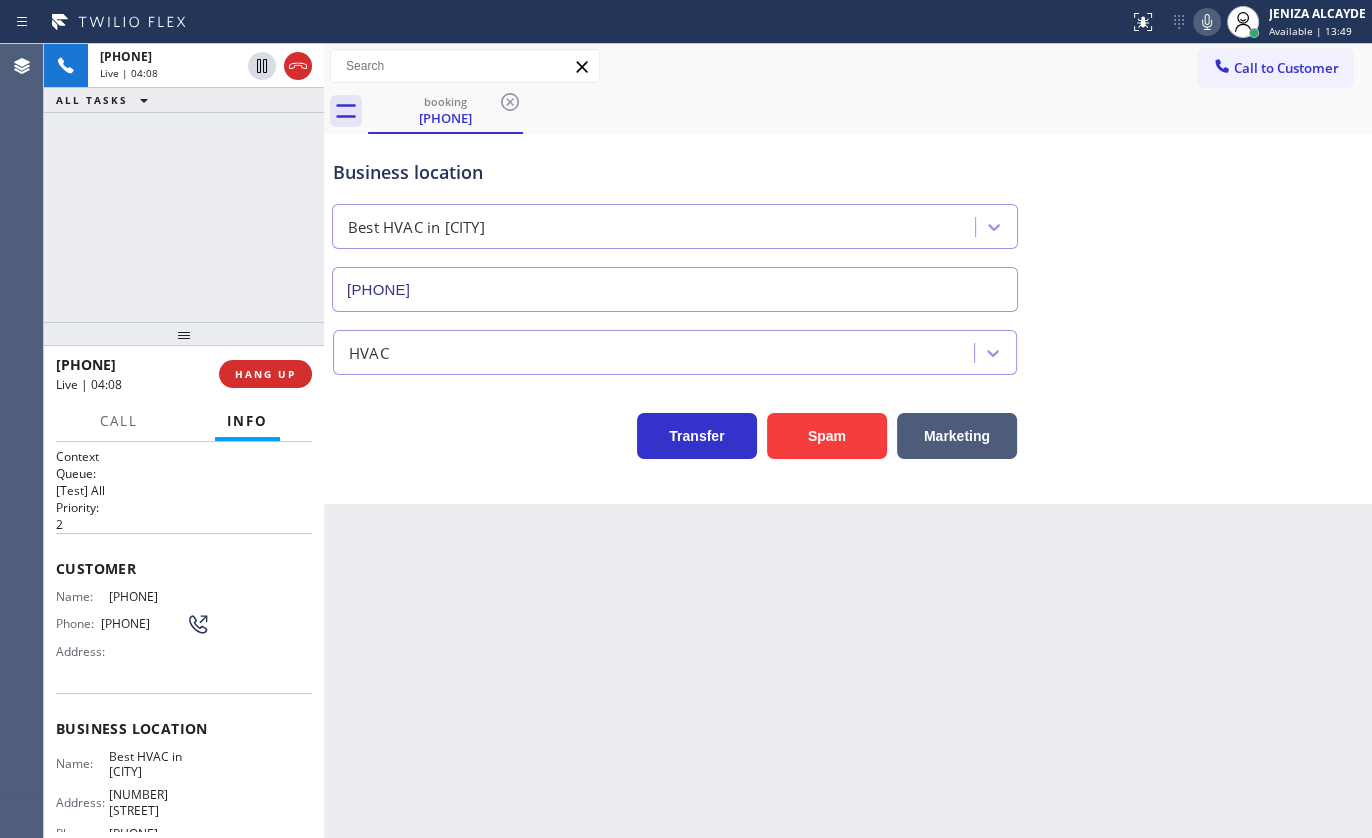 drag, startPoint x: 106, startPoint y: 754, endPoint x: 194, endPoint y: 781, distance: 92.0489 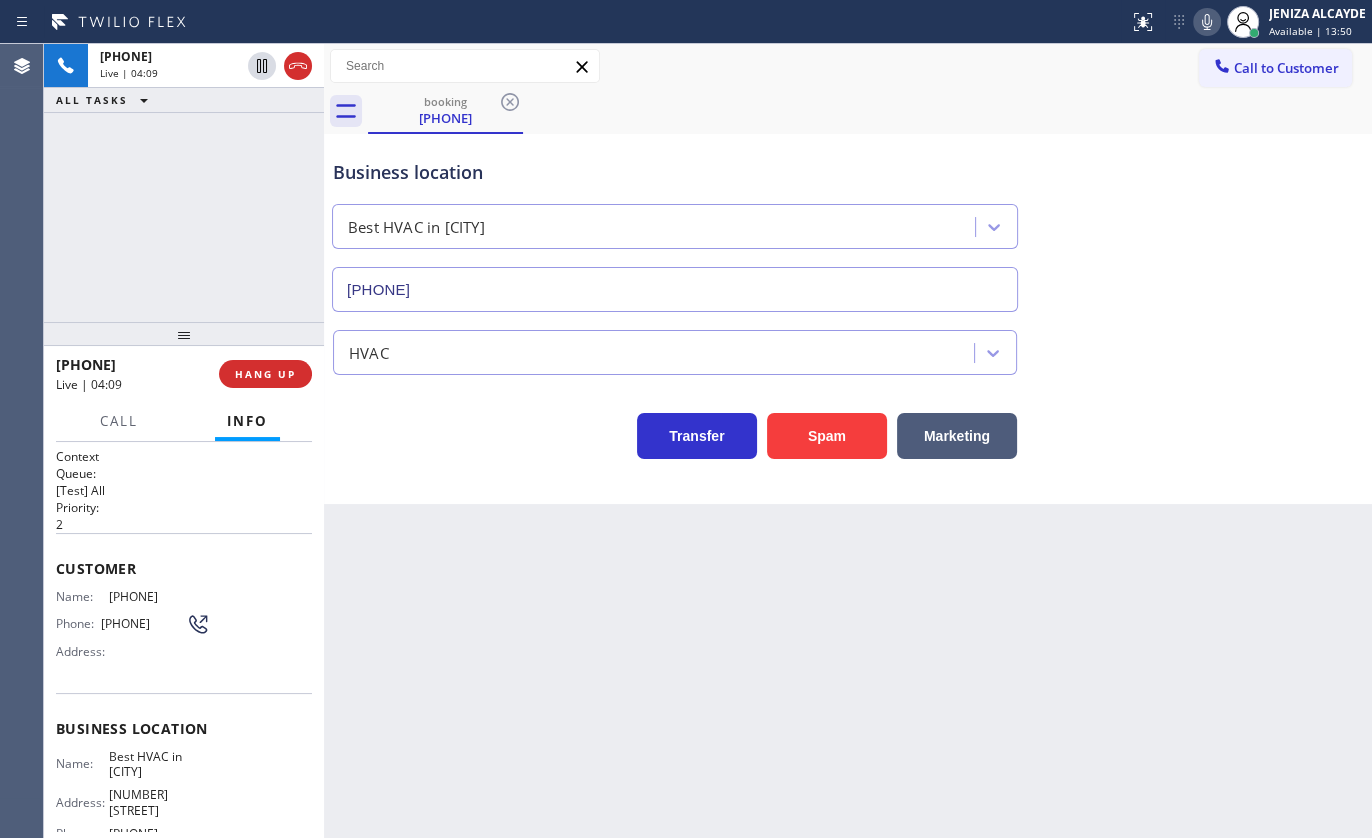 copy on "Best HVAC in [CITY]" 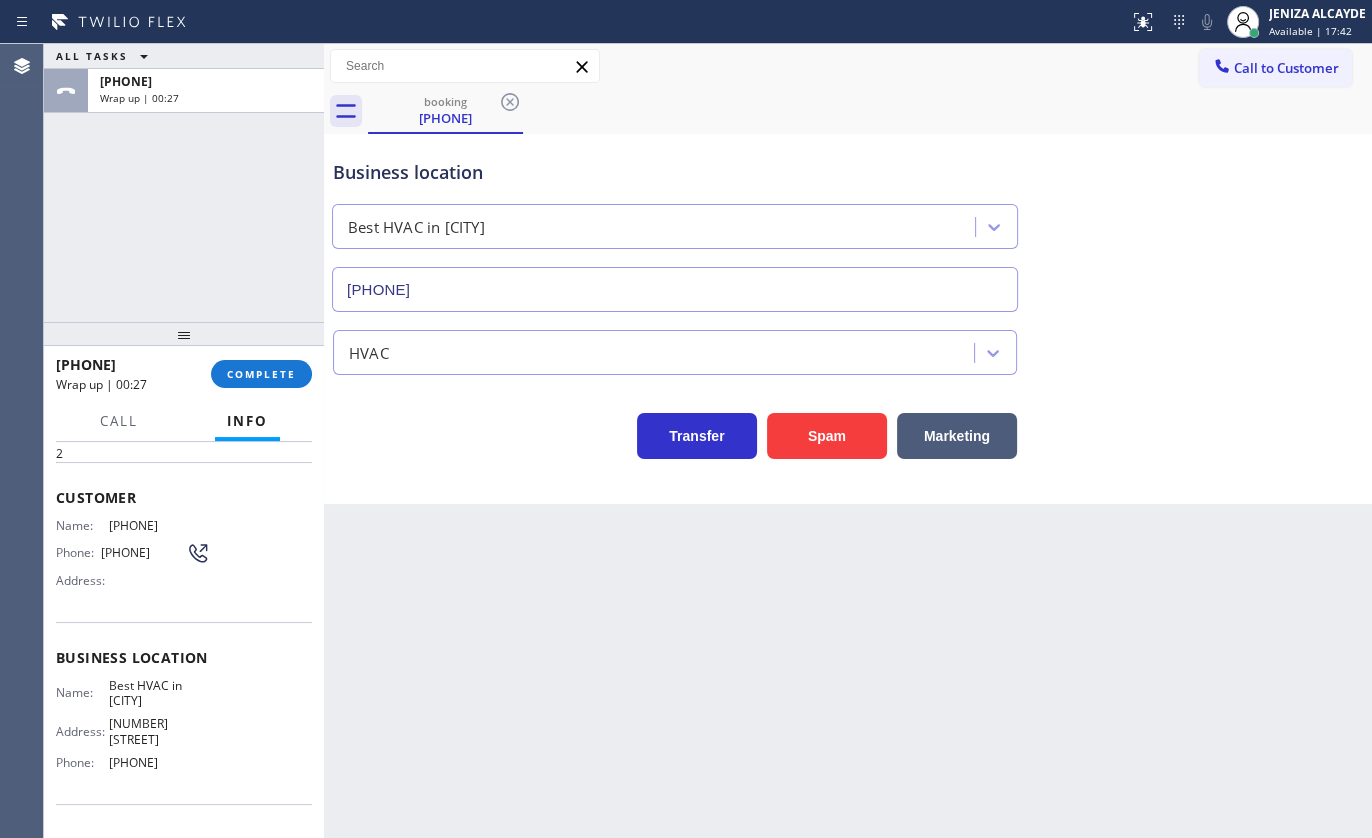 scroll, scrollTop: 181, scrollLeft: 0, axis: vertical 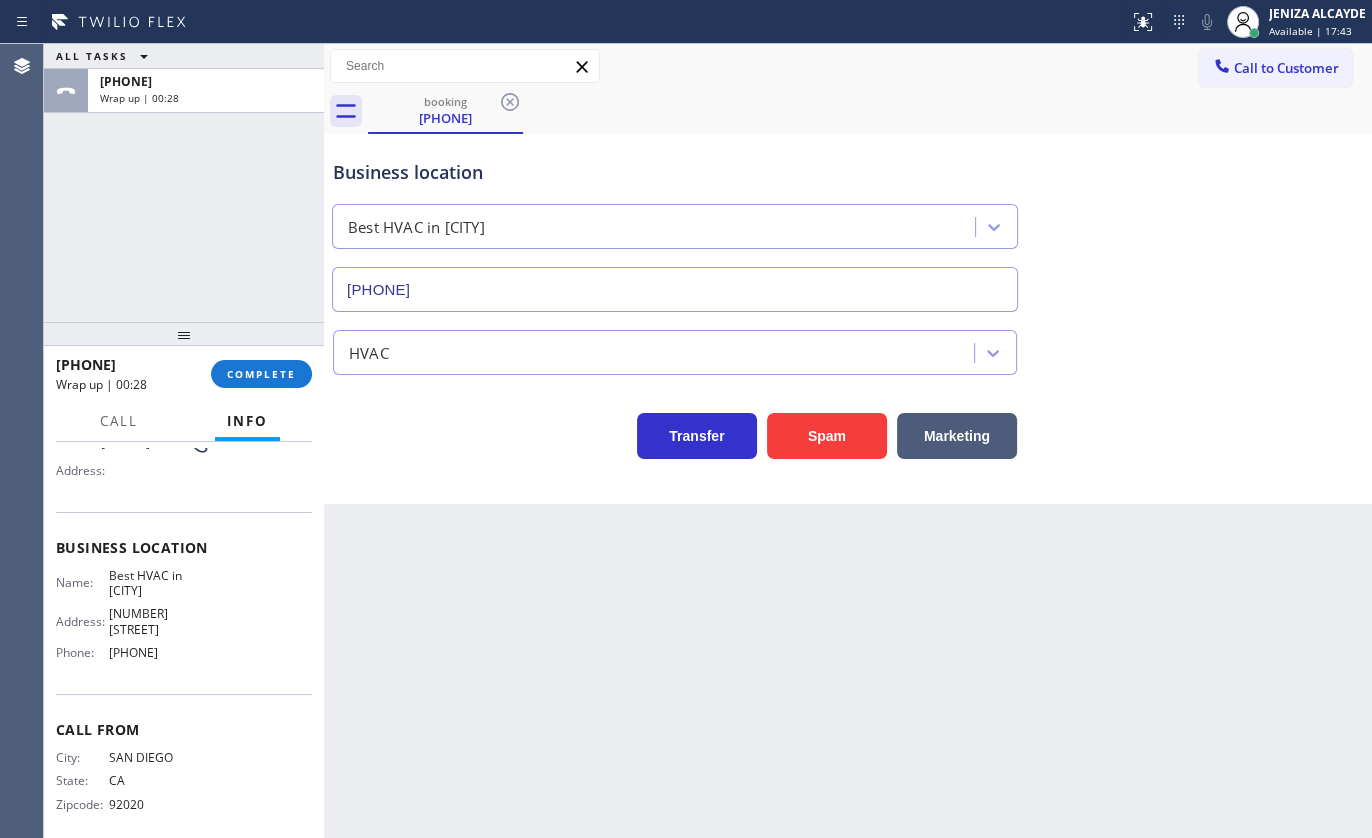 drag, startPoint x: 101, startPoint y: 650, endPoint x: 198, endPoint y: 650, distance: 97 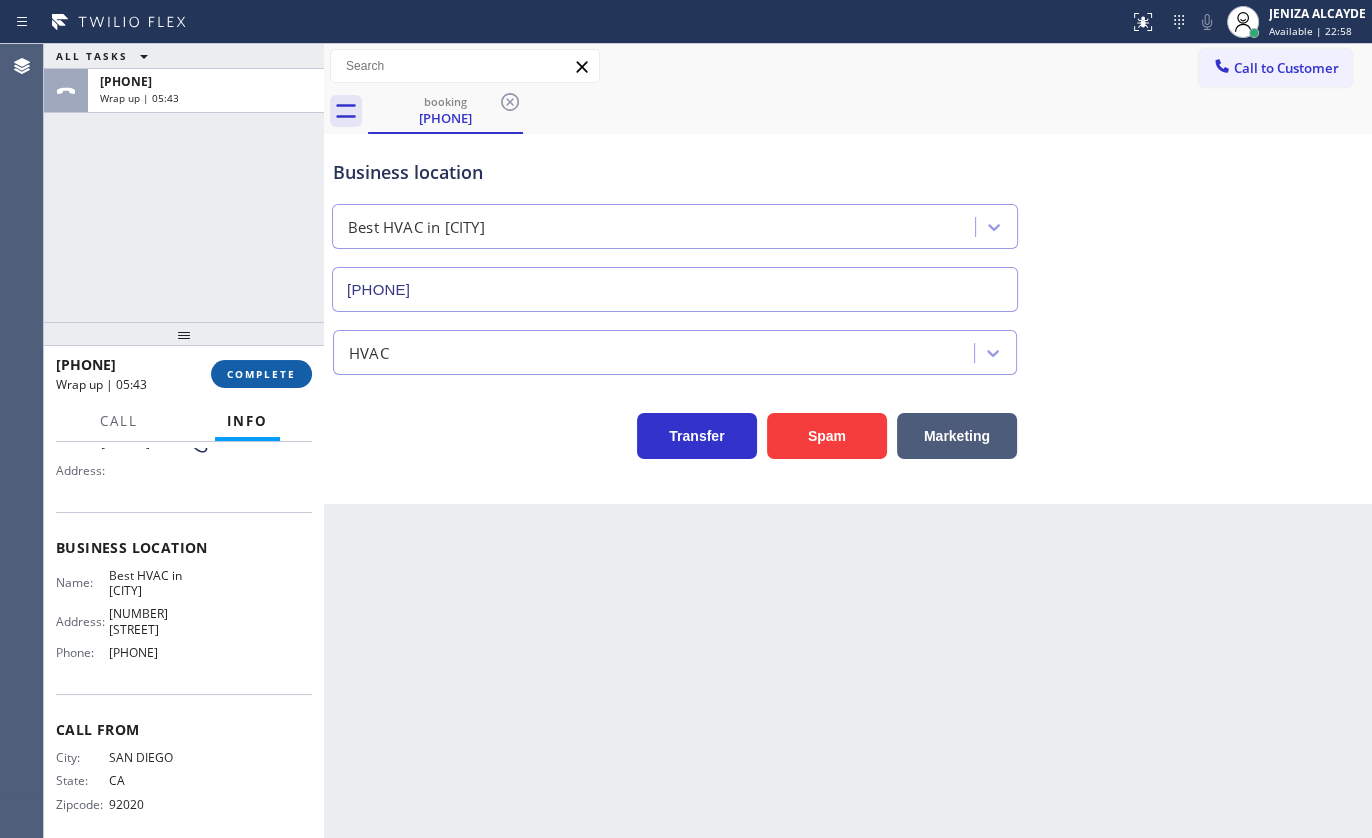 click on "COMPLETE" at bounding box center (261, 374) 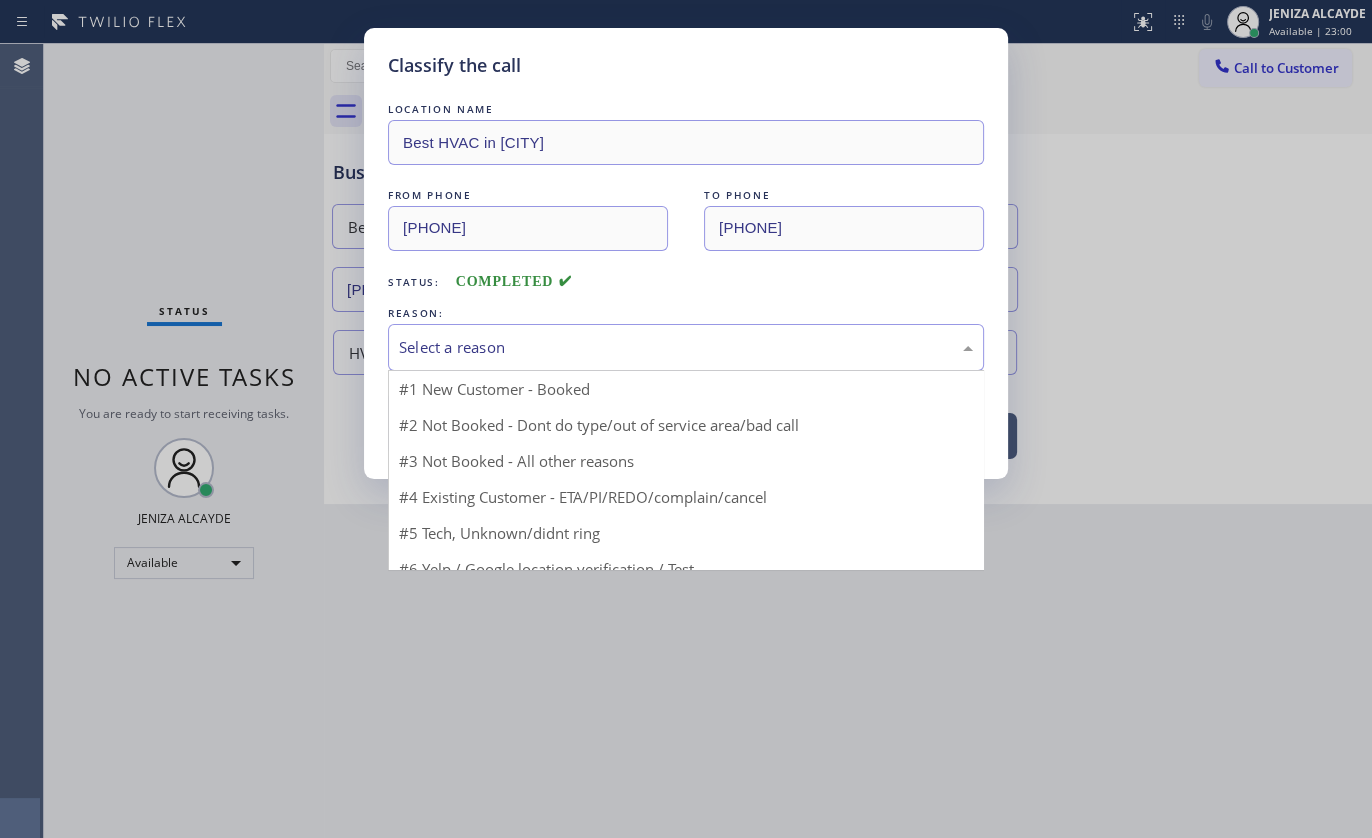 click on "Select a reason" at bounding box center (686, 347) 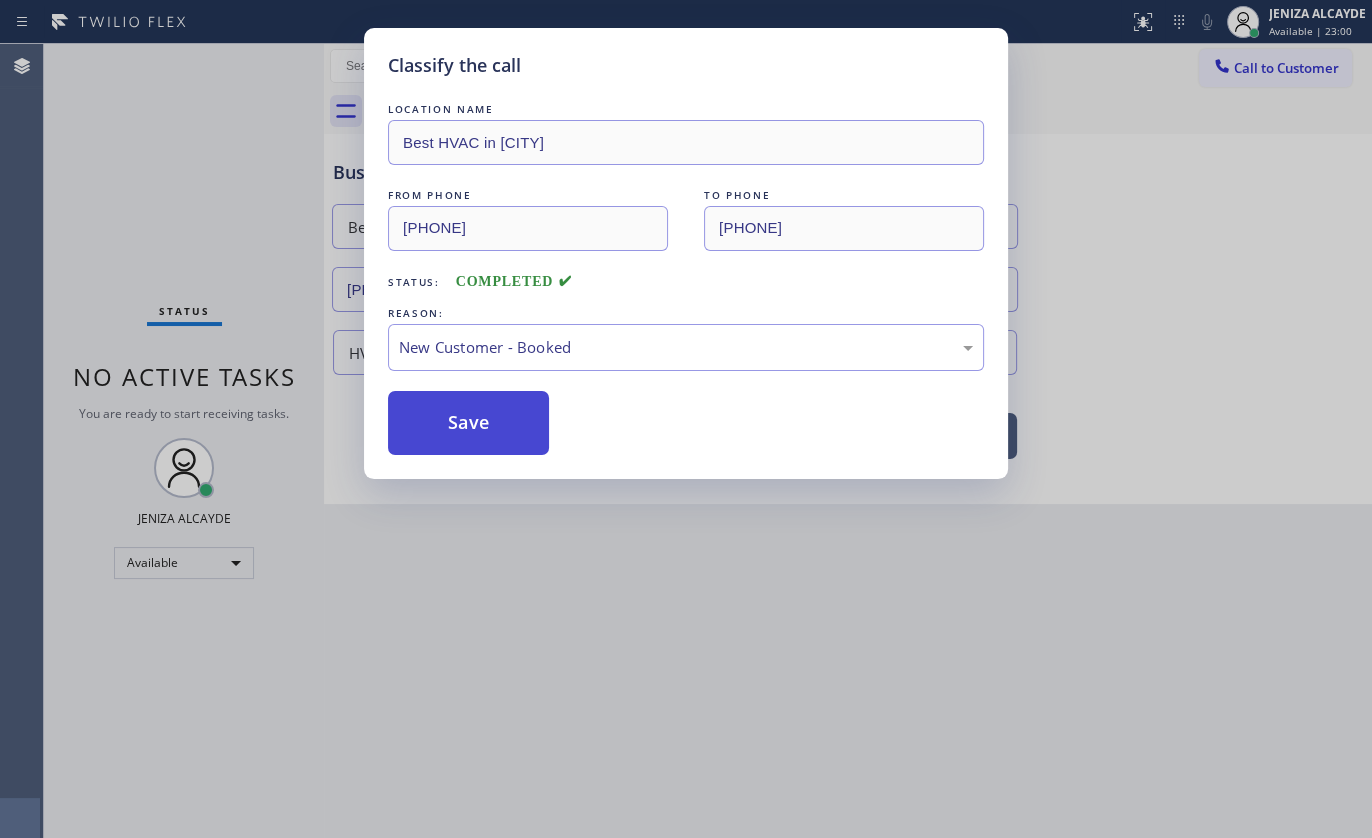 click on "Save" at bounding box center [468, 423] 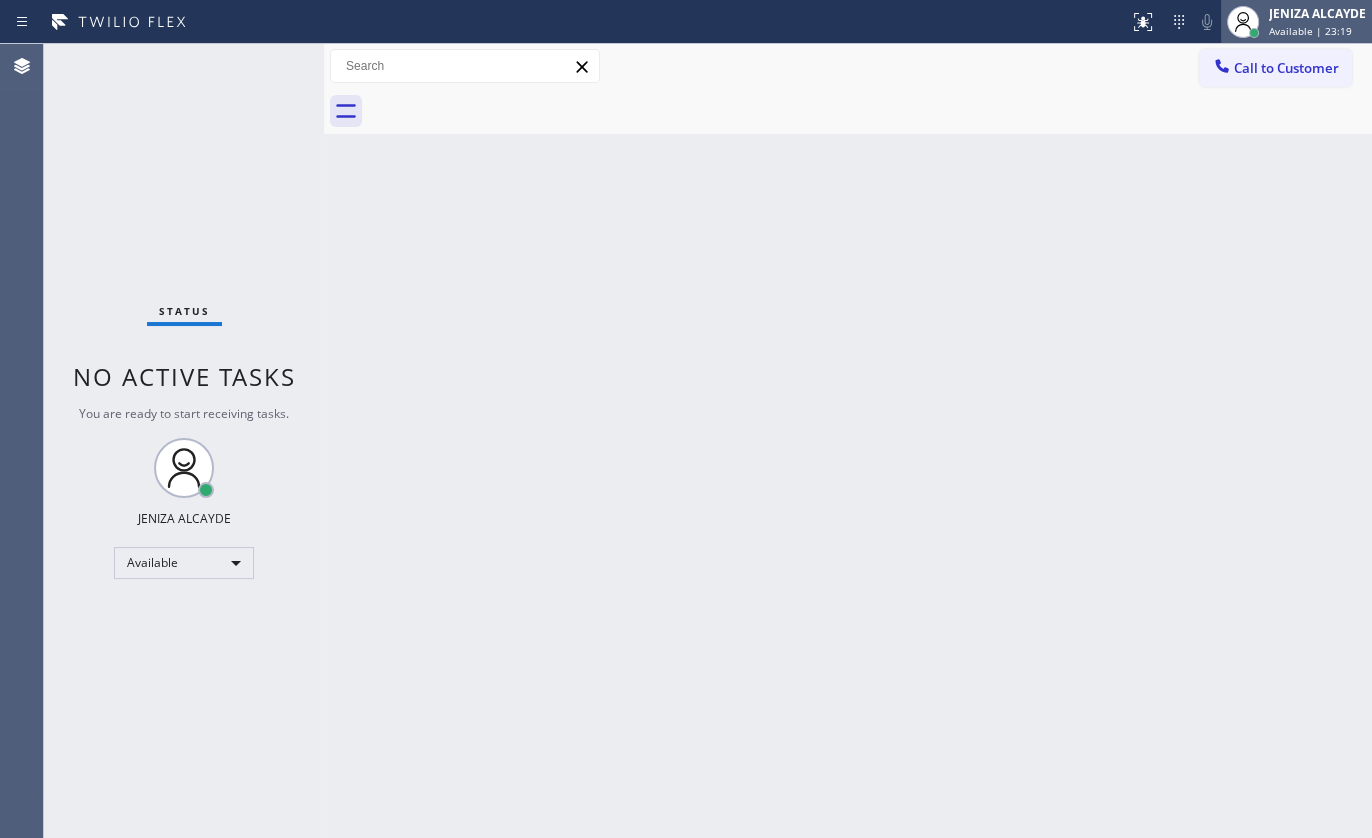 click on "[FIRST] [LAST] Available | 23:19" at bounding box center [1318, 21] 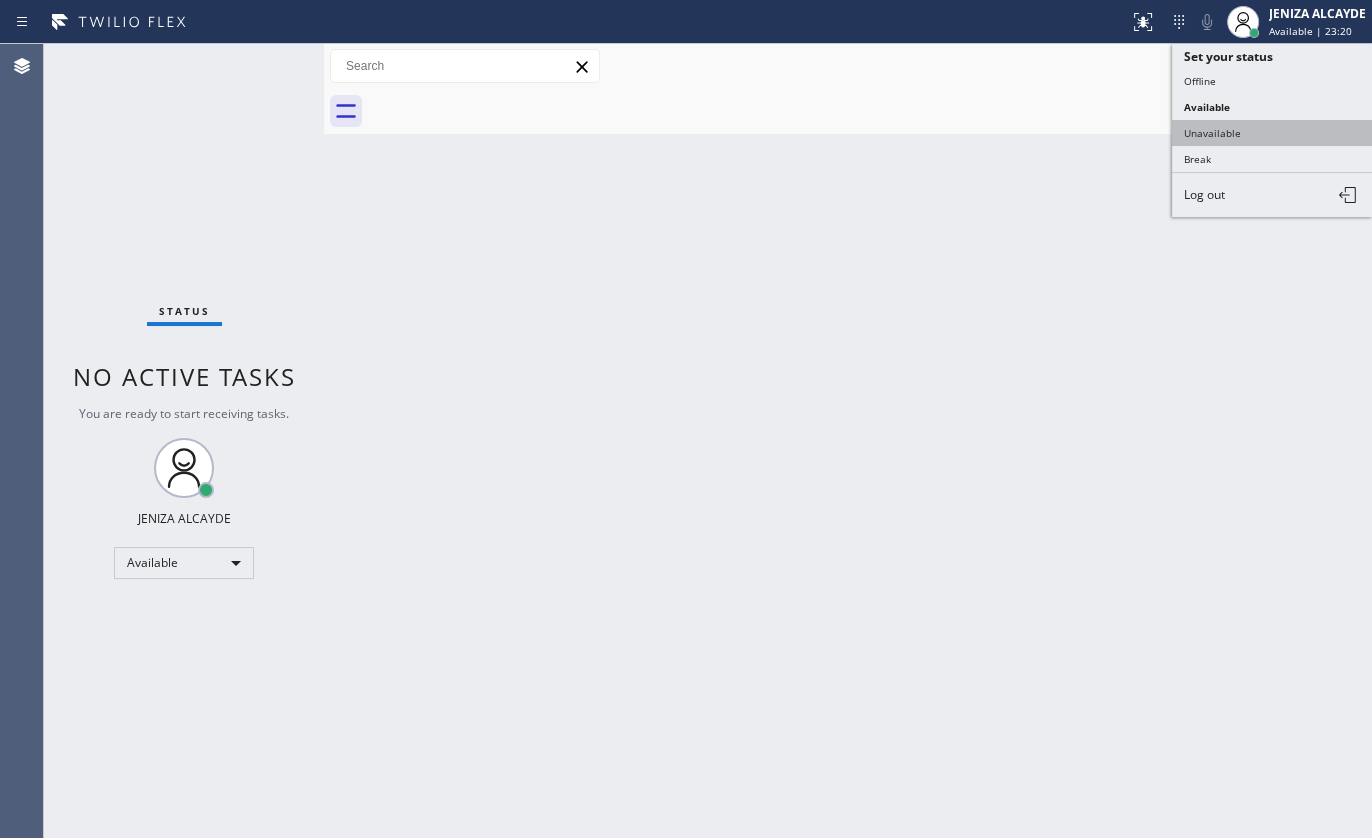 click on "Unavailable" at bounding box center [1272, 133] 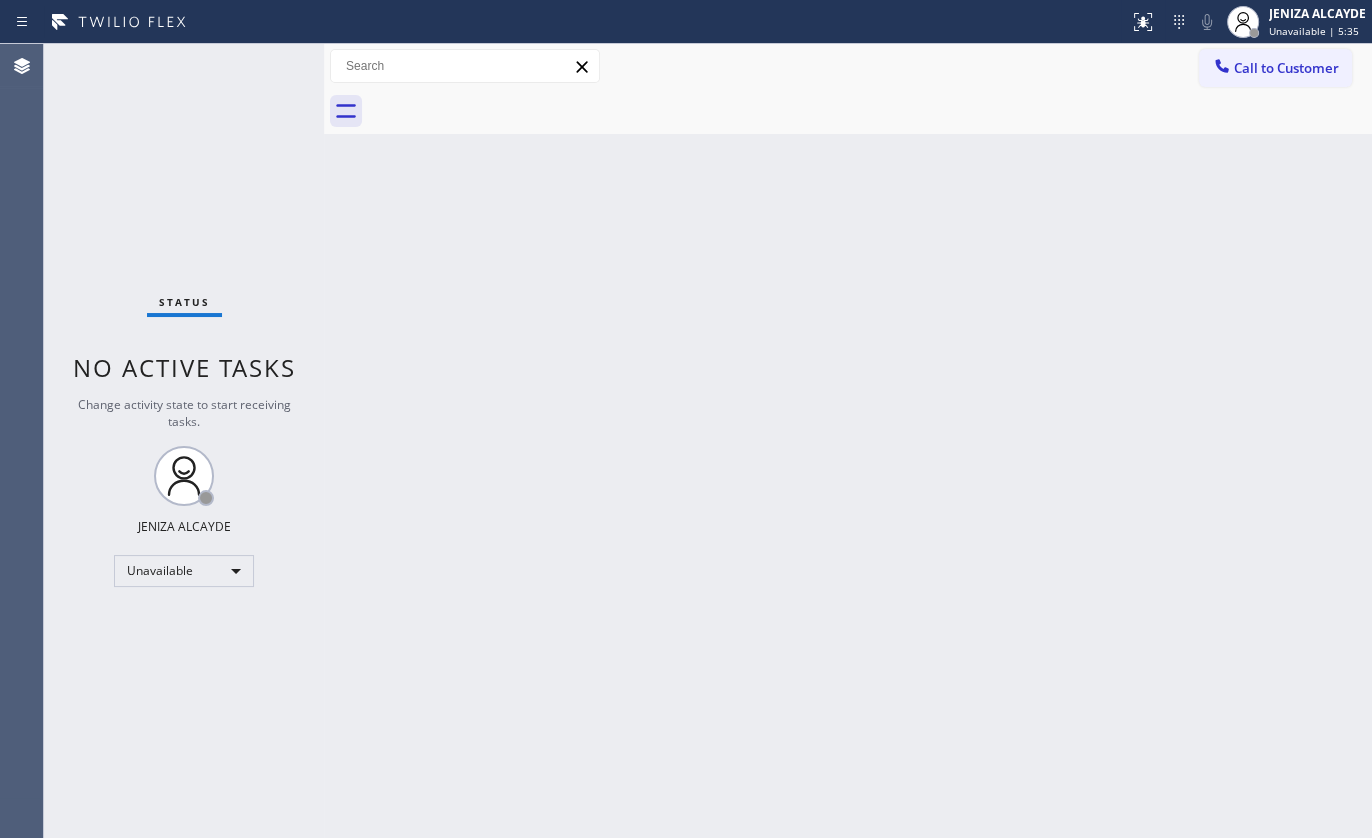 click on "Status   No active tasks     Change activity state to start receiving tasks.   JENIZA ALCAYDE Unavailable" at bounding box center (184, 441) 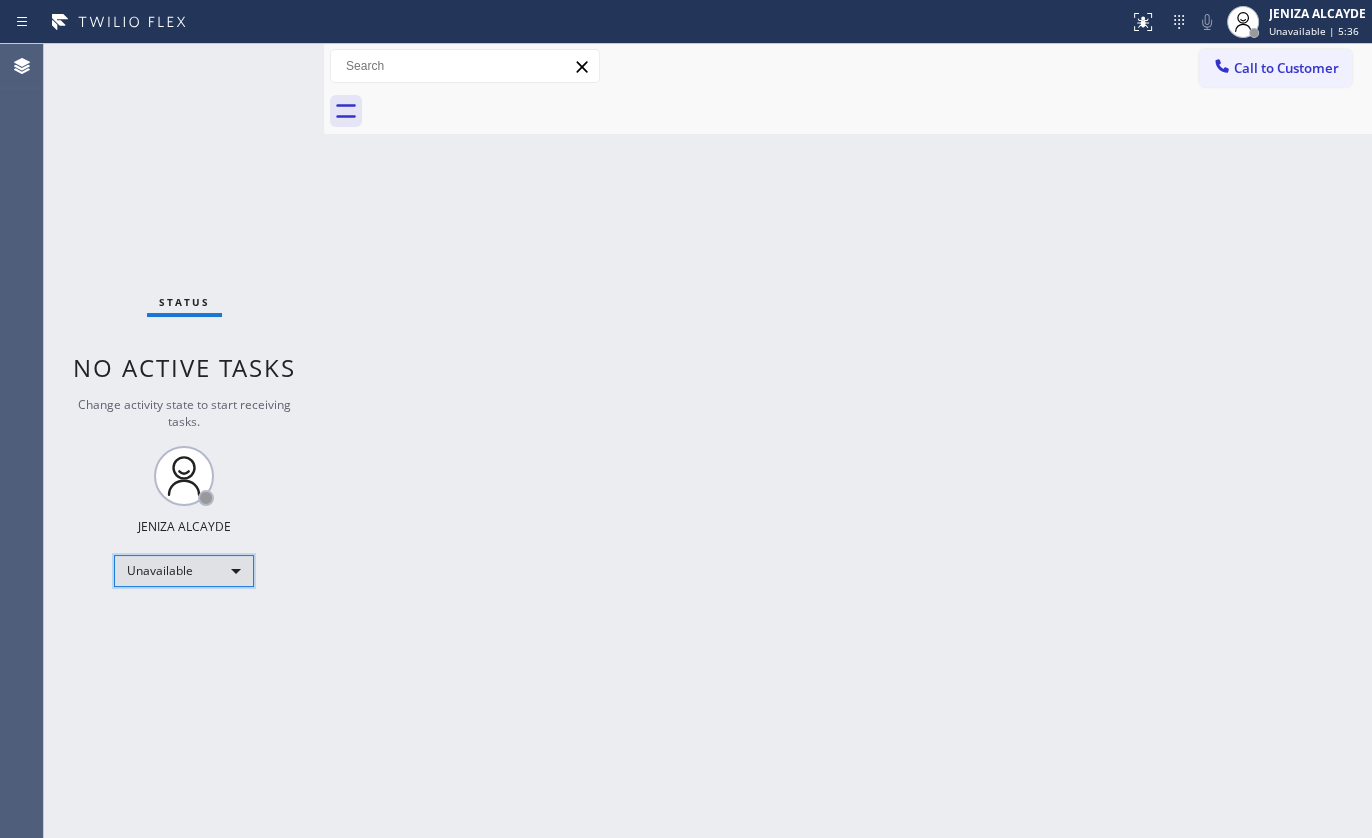 click on "Unavailable" at bounding box center (184, 571) 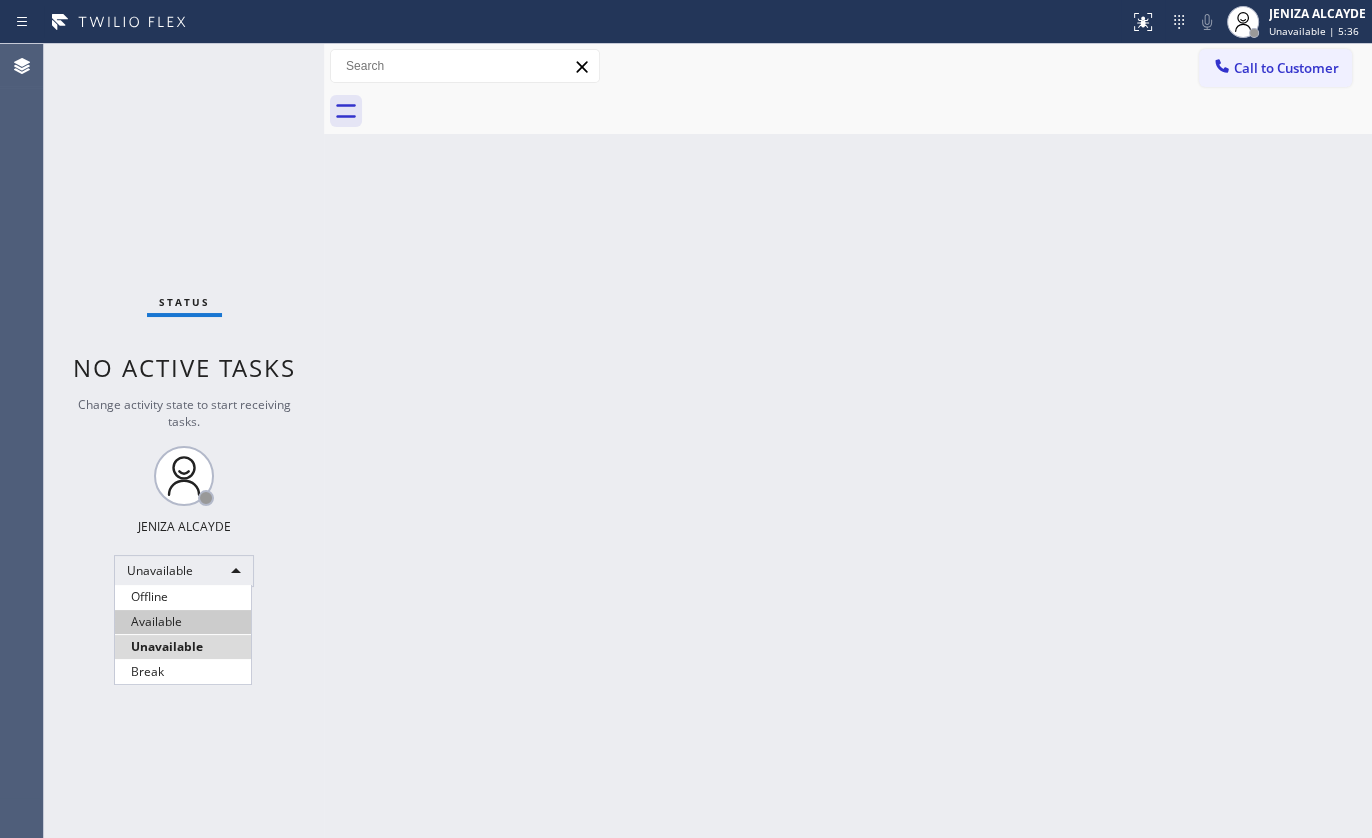 click on "Available" at bounding box center (183, 622) 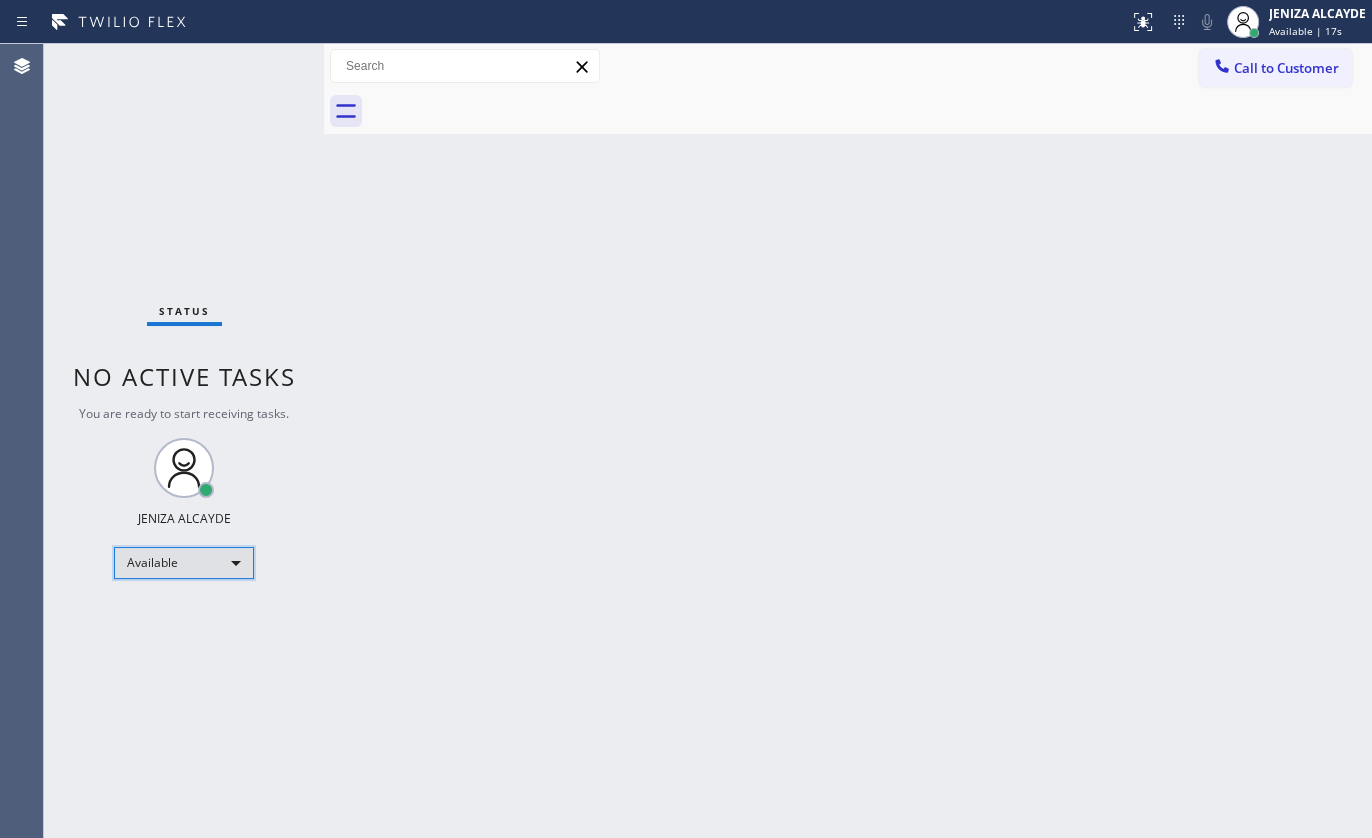 click on "Available" at bounding box center (184, 563) 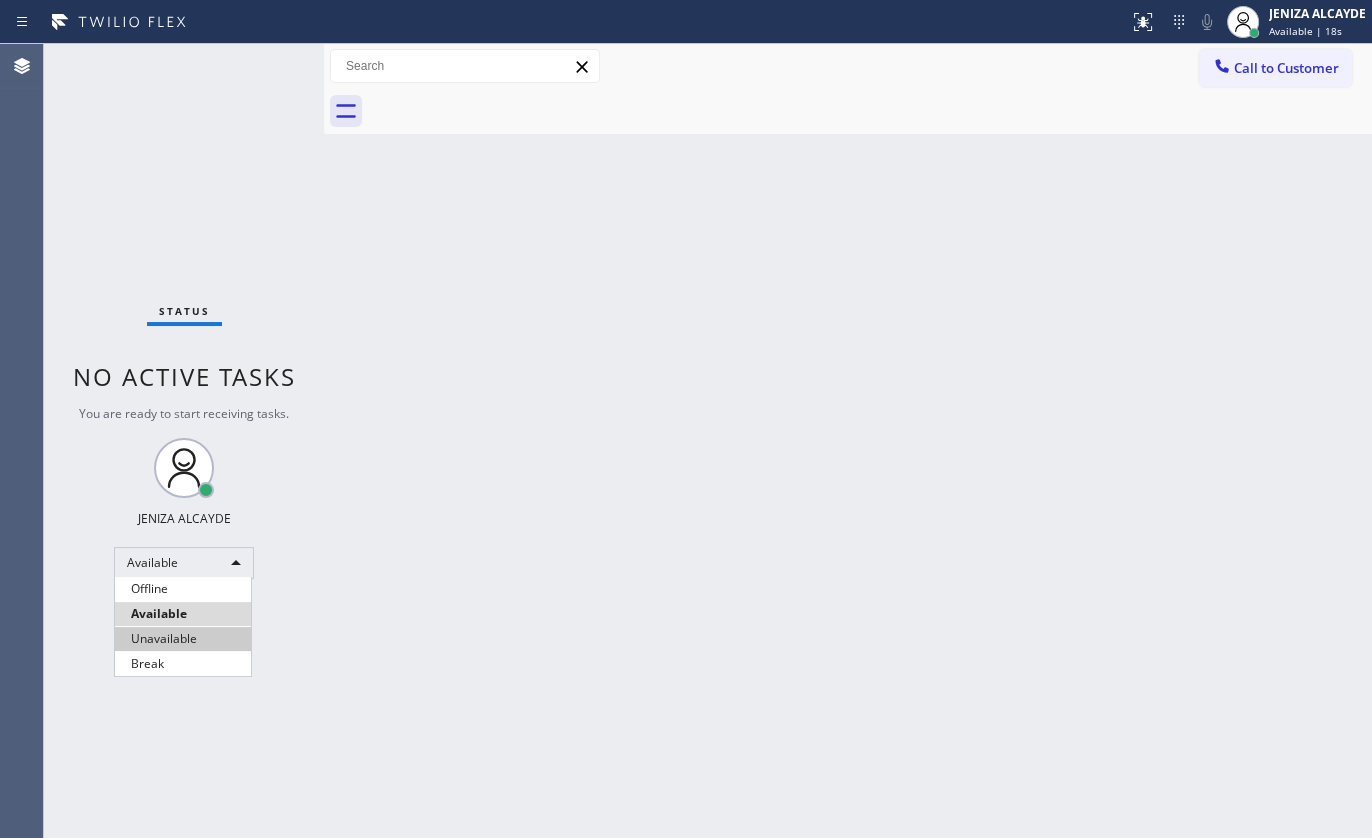 click on "Unavailable" at bounding box center (183, 639) 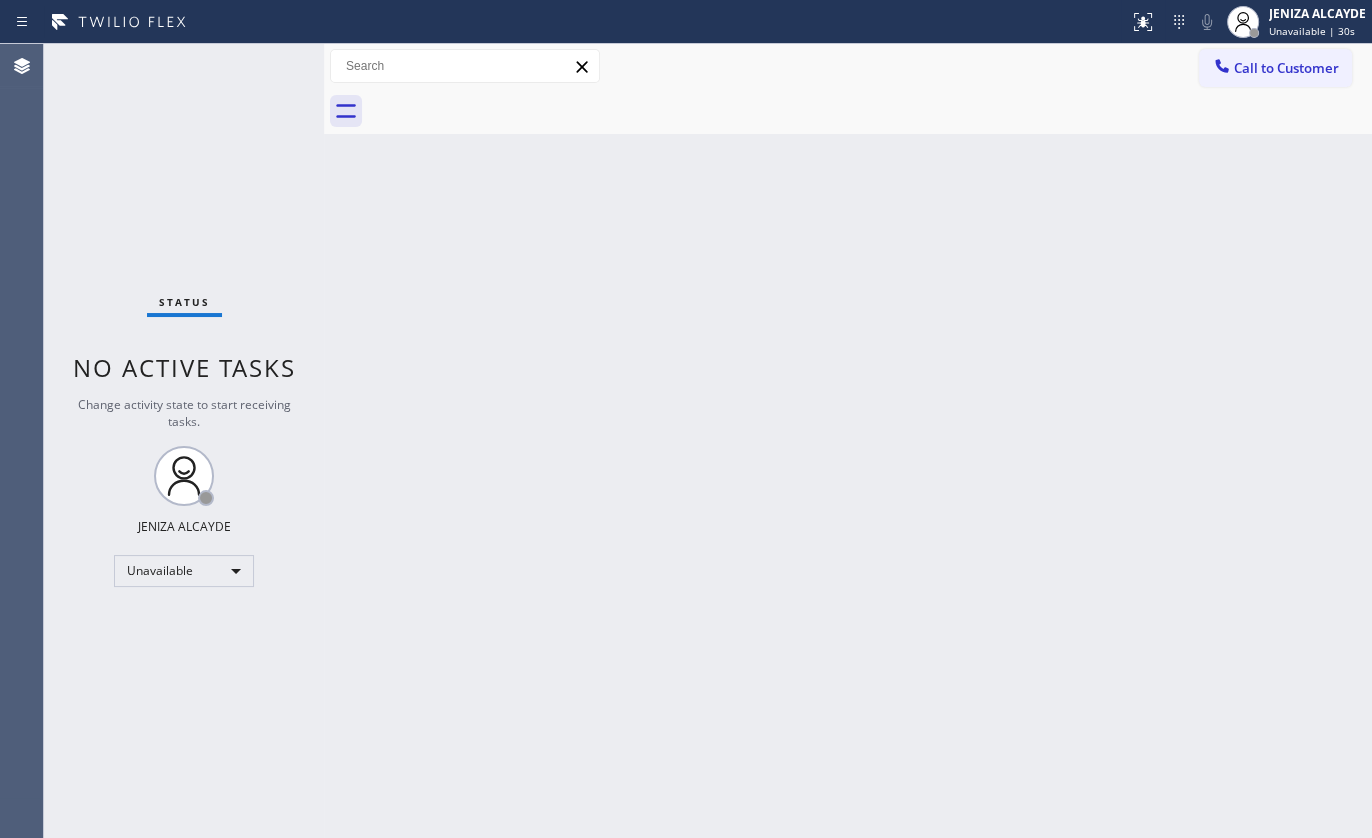click on "Status   No active tasks     Change activity state to start receiving tasks.   JENIZA ALCAYDE Unavailable" at bounding box center (184, 441) 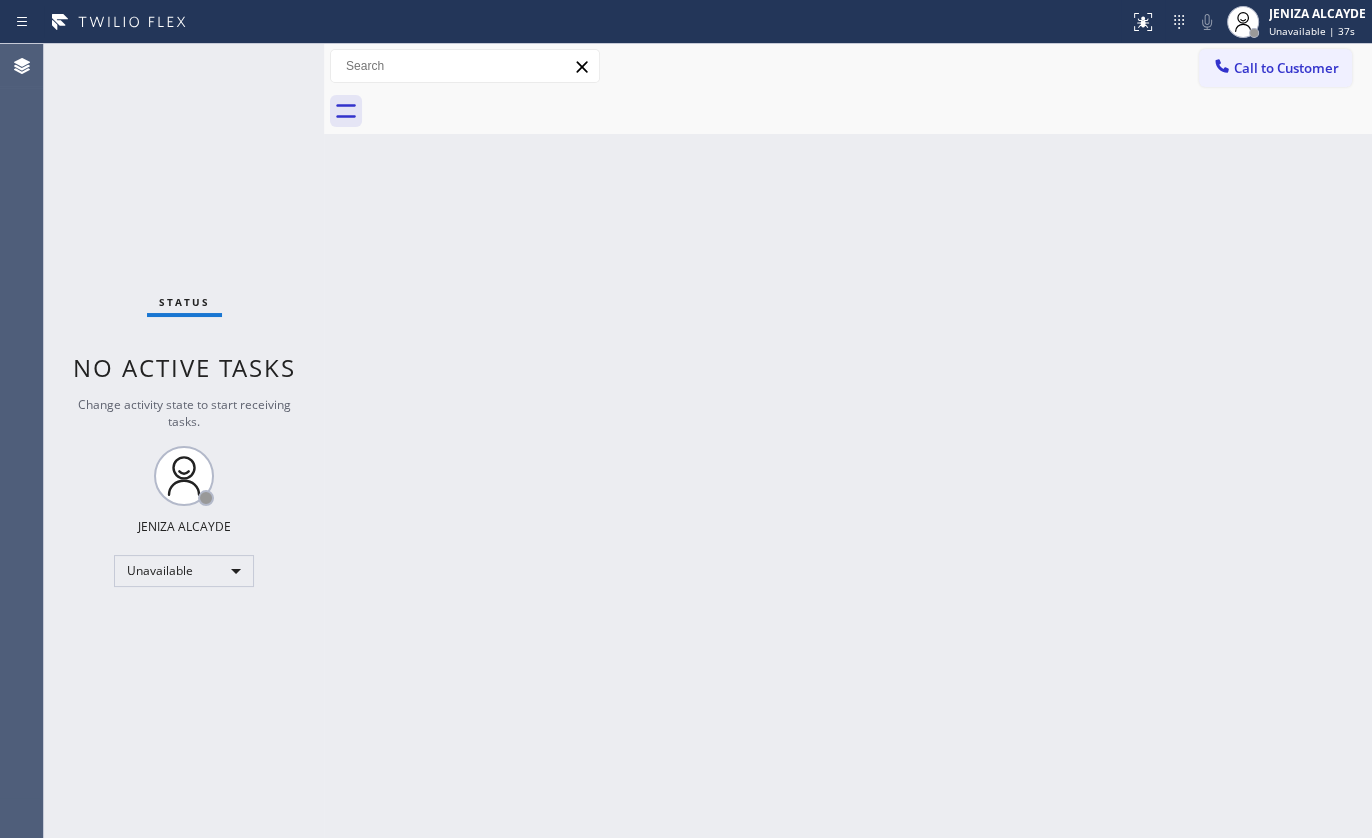 drag, startPoint x: 252, startPoint y: 228, endPoint x: 512, endPoint y: 93, distance: 292.95905 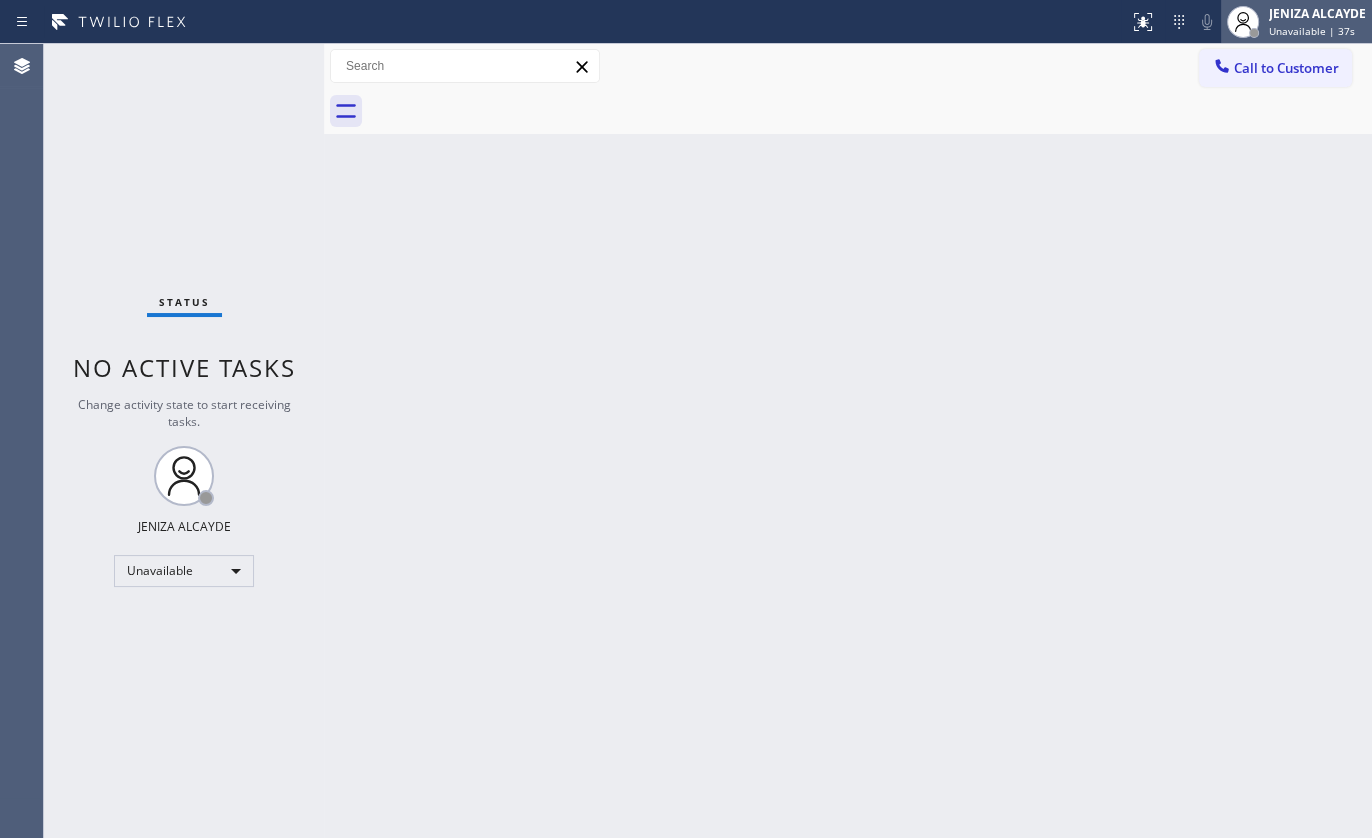 click on "Unavailable | 37s" at bounding box center (1312, 31) 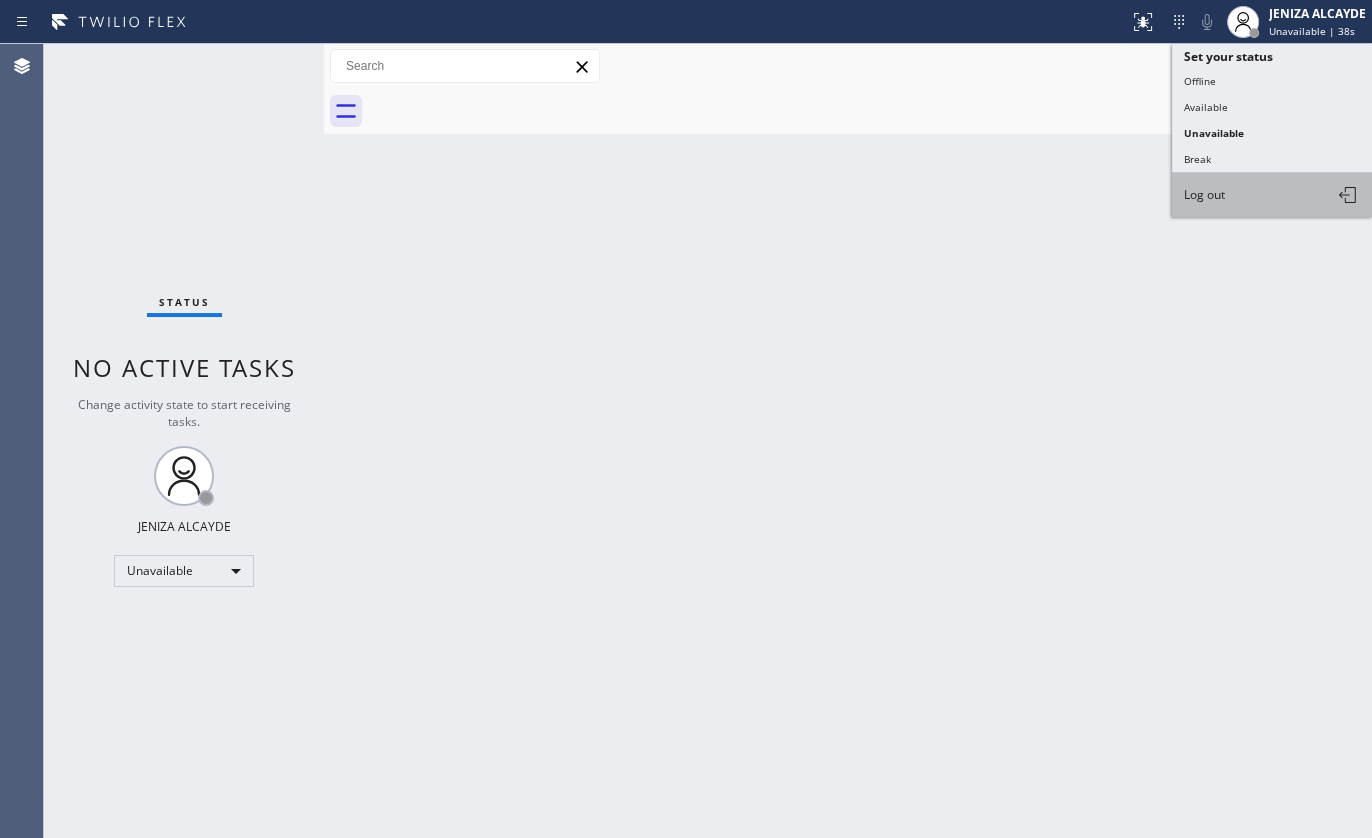 click on "Log out" at bounding box center (1272, 195) 